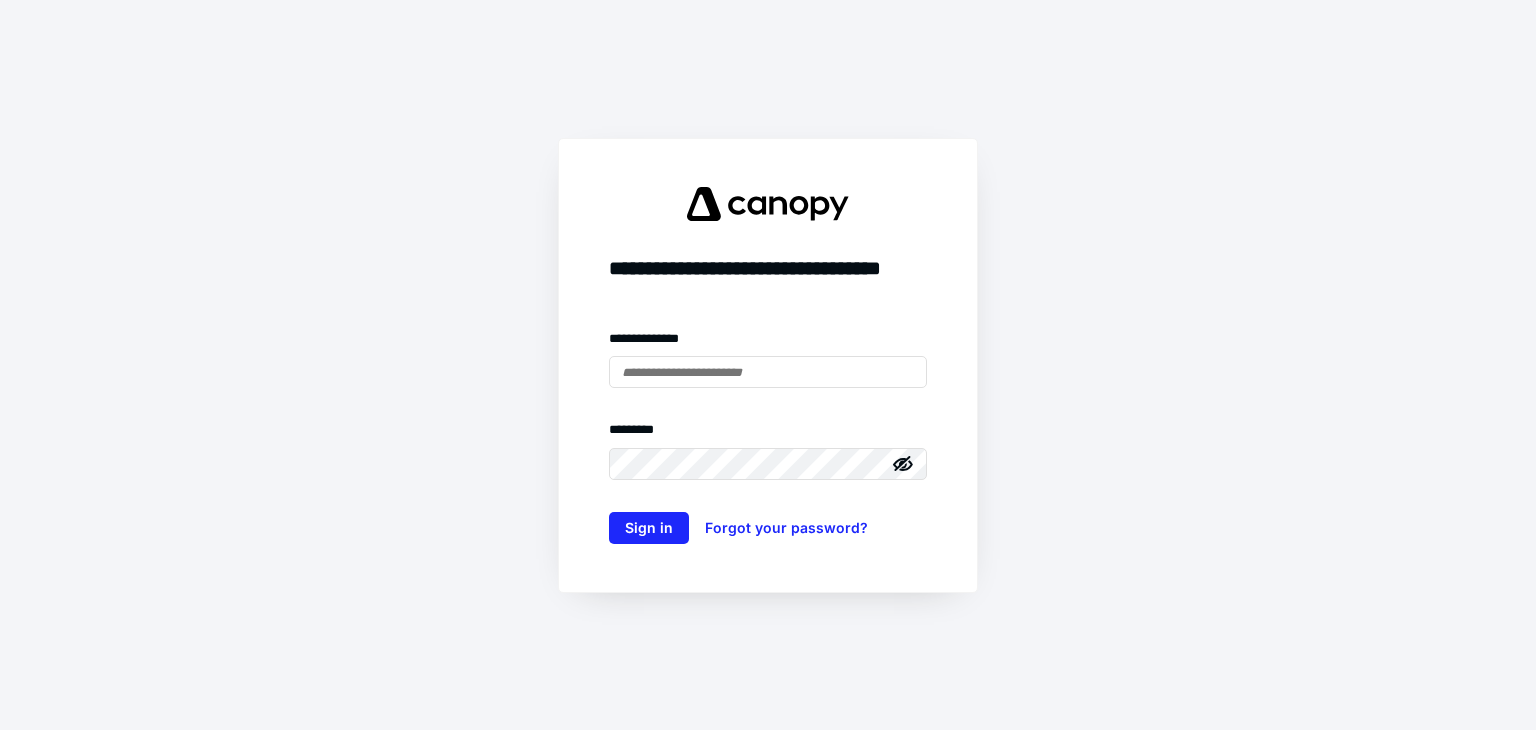 scroll, scrollTop: 0, scrollLeft: 0, axis: both 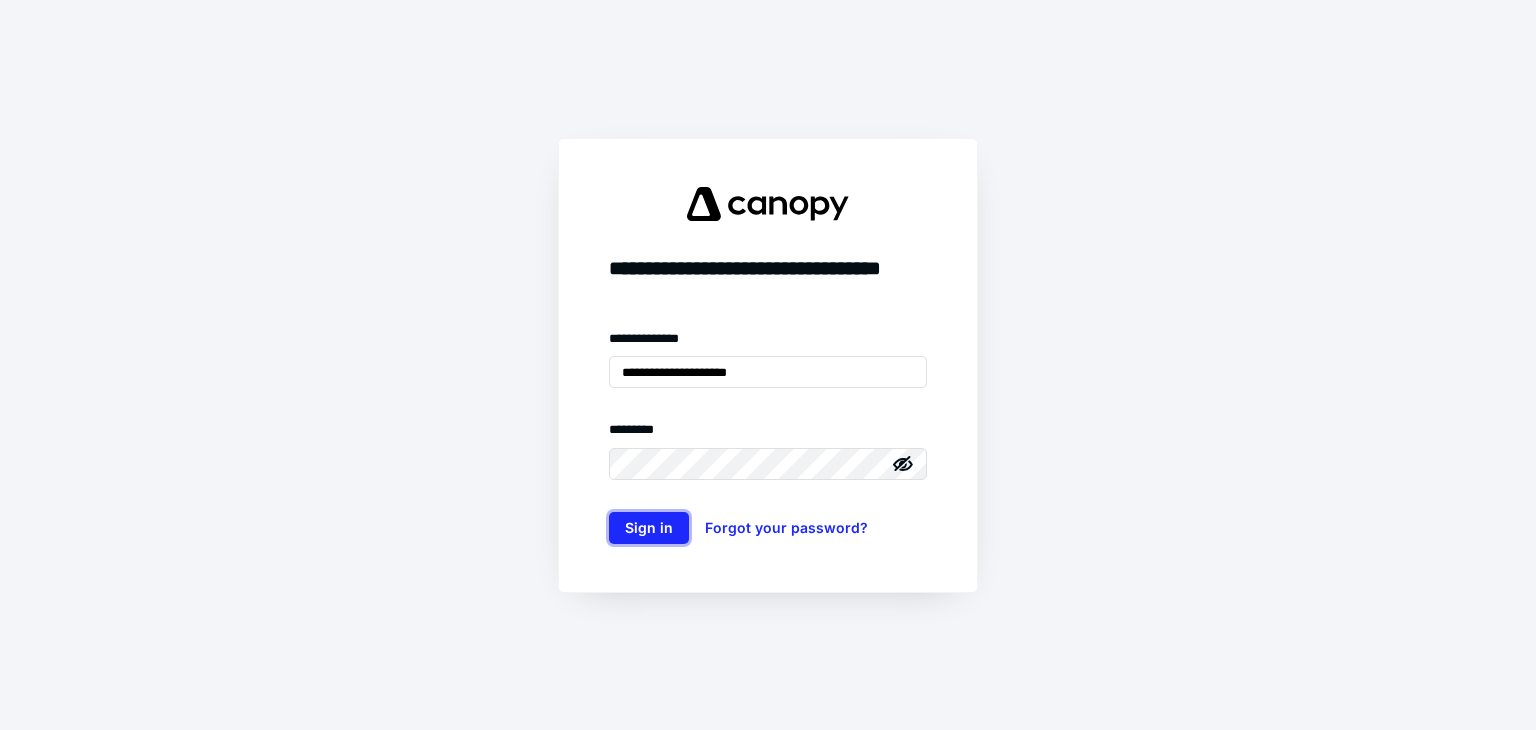 click on "Sign in" at bounding box center [649, 528] 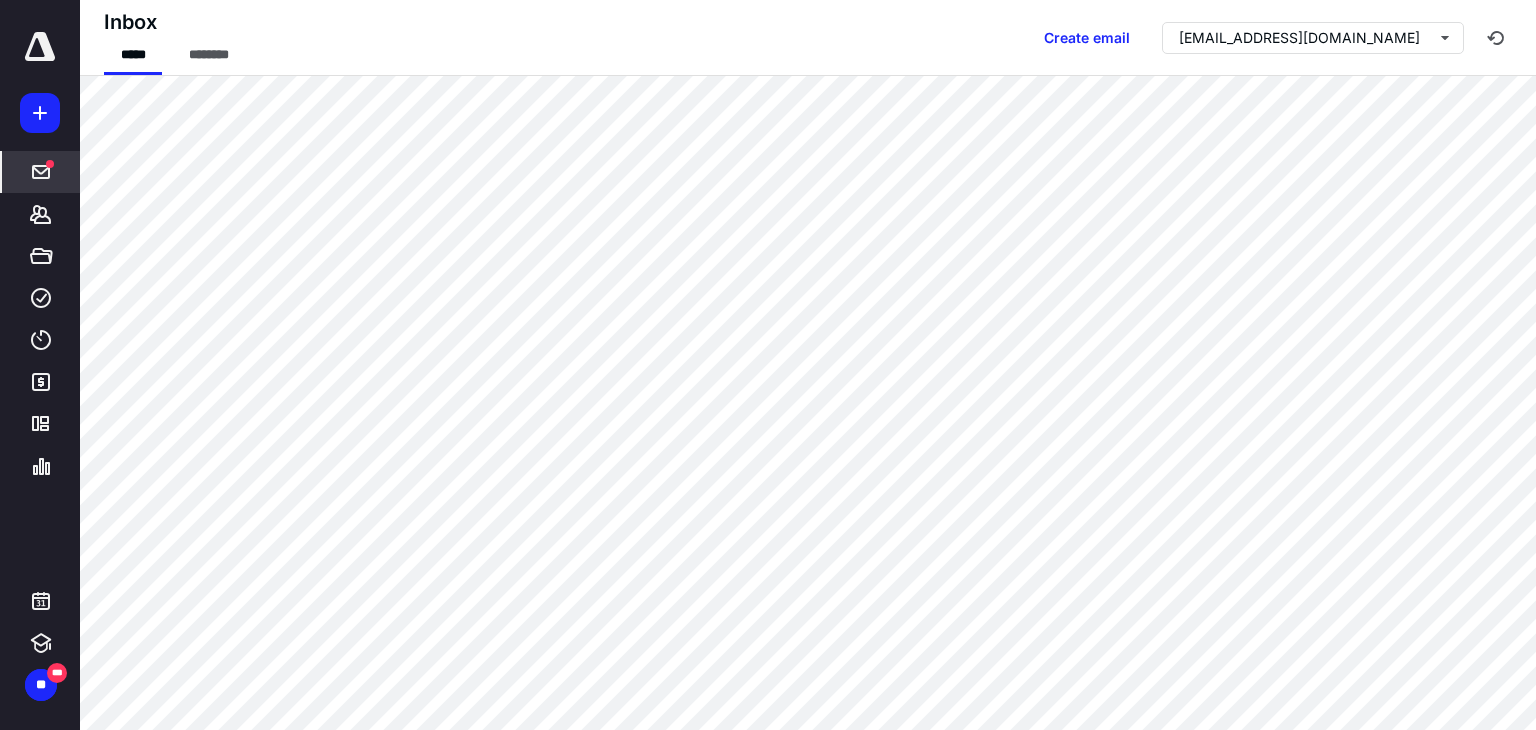 scroll, scrollTop: 0, scrollLeft: 0, axis: both 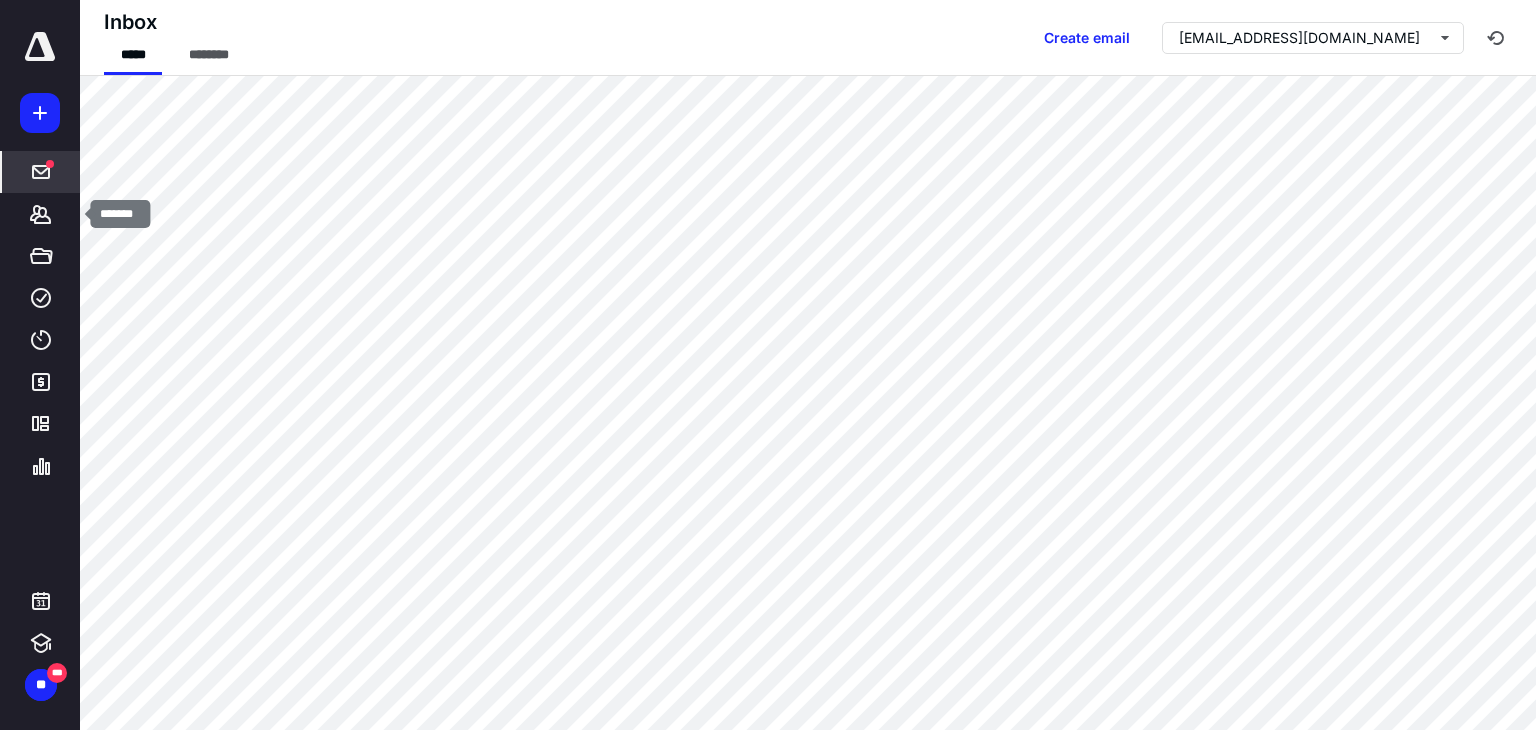 click 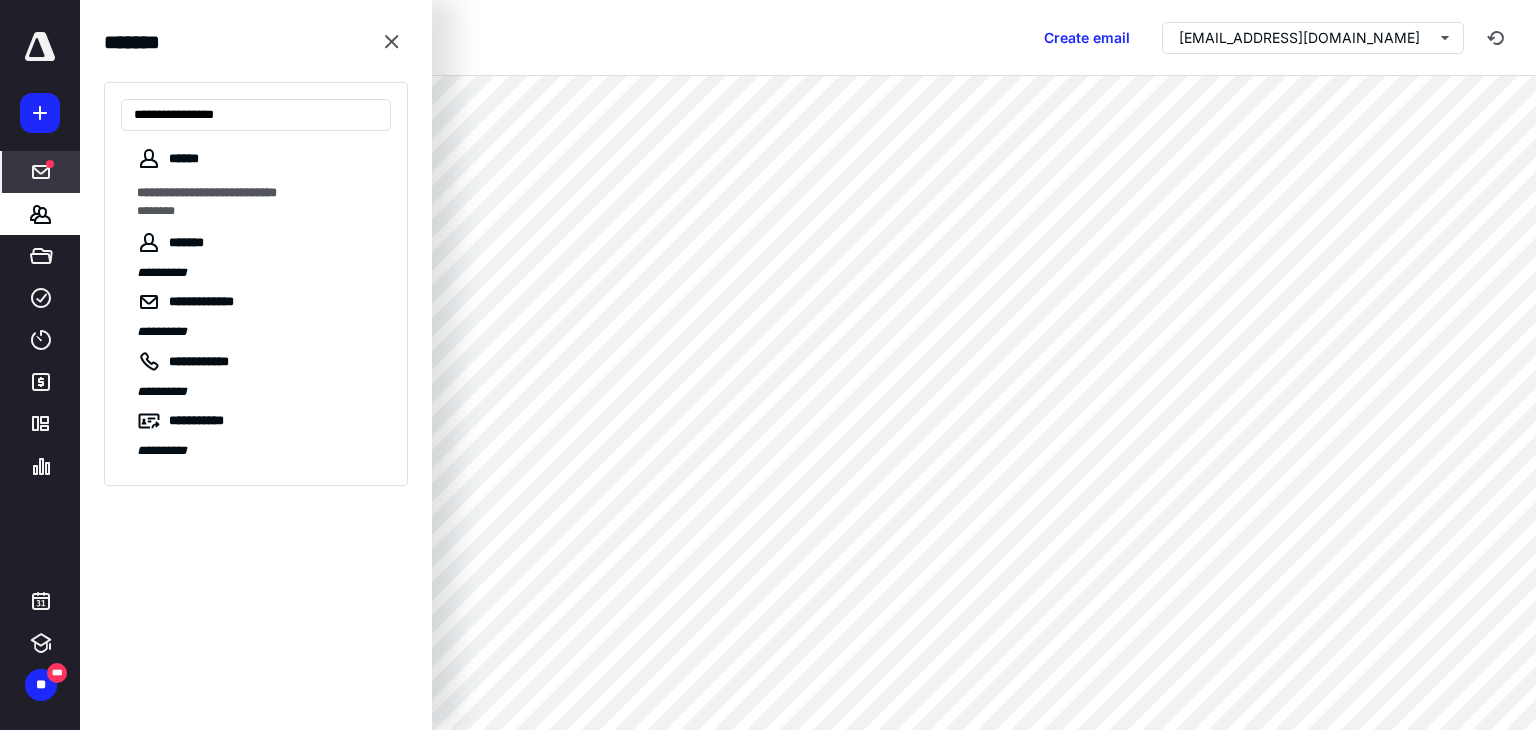 type on "**********" 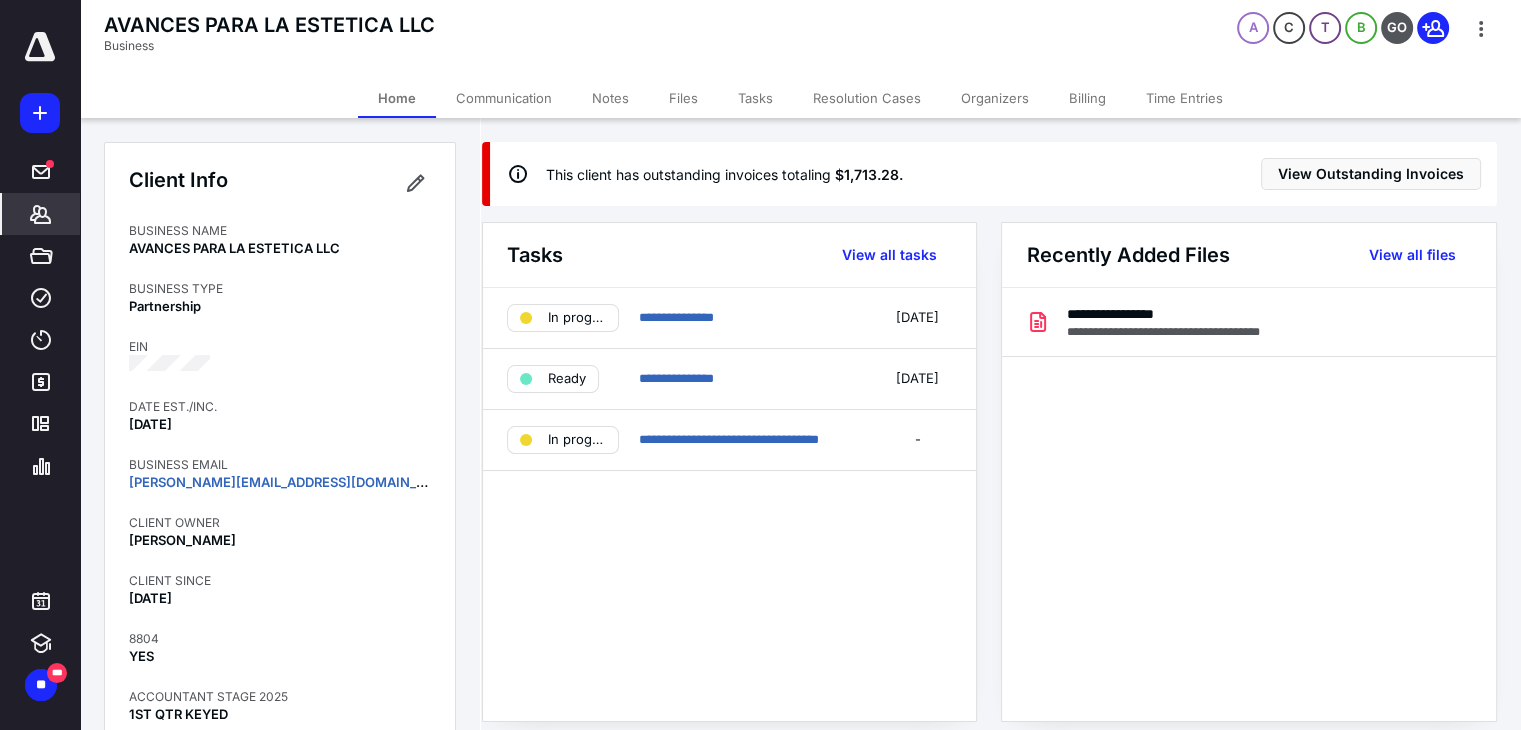 click on "Billing" at bounding box center (1087, 98) 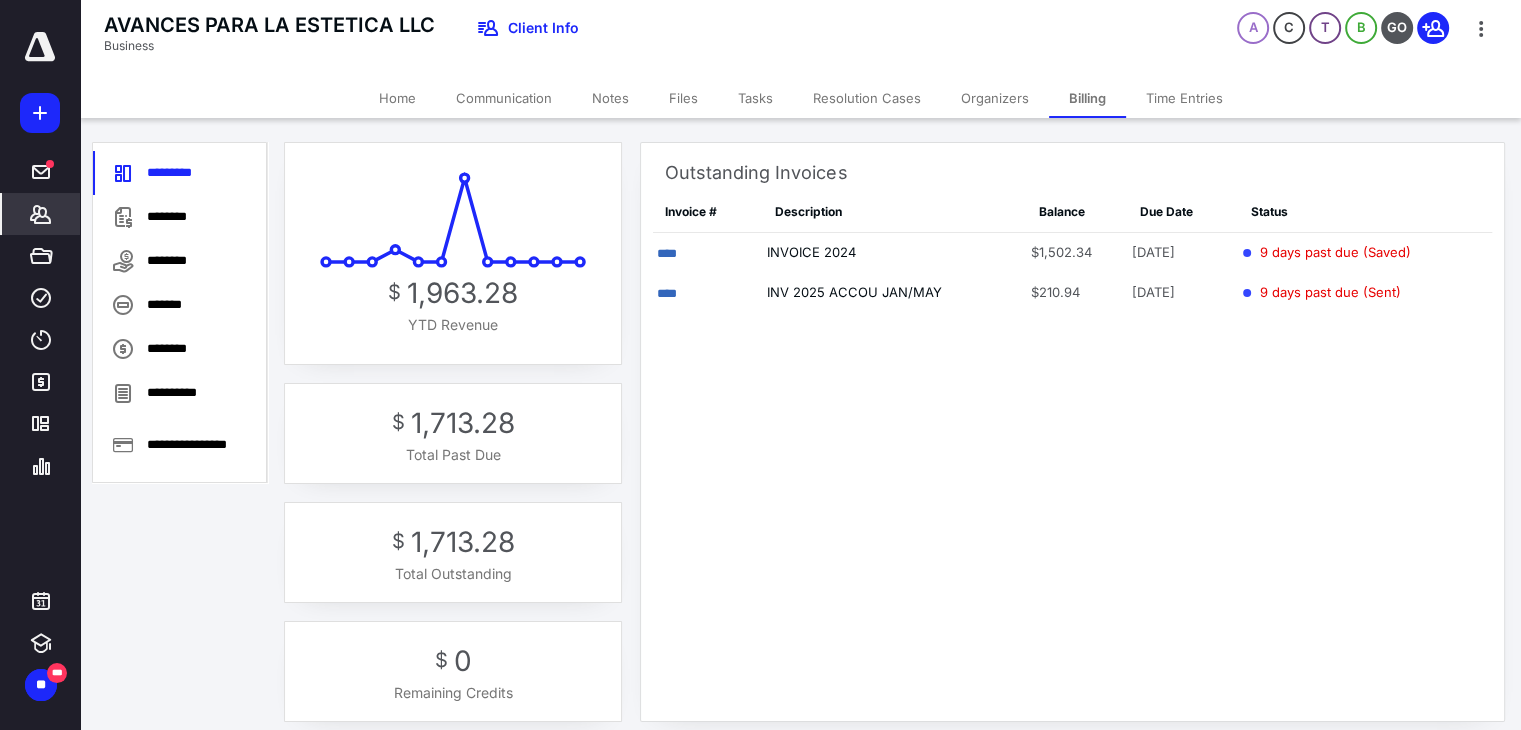 click on "********" at bounding box center [180, 217] 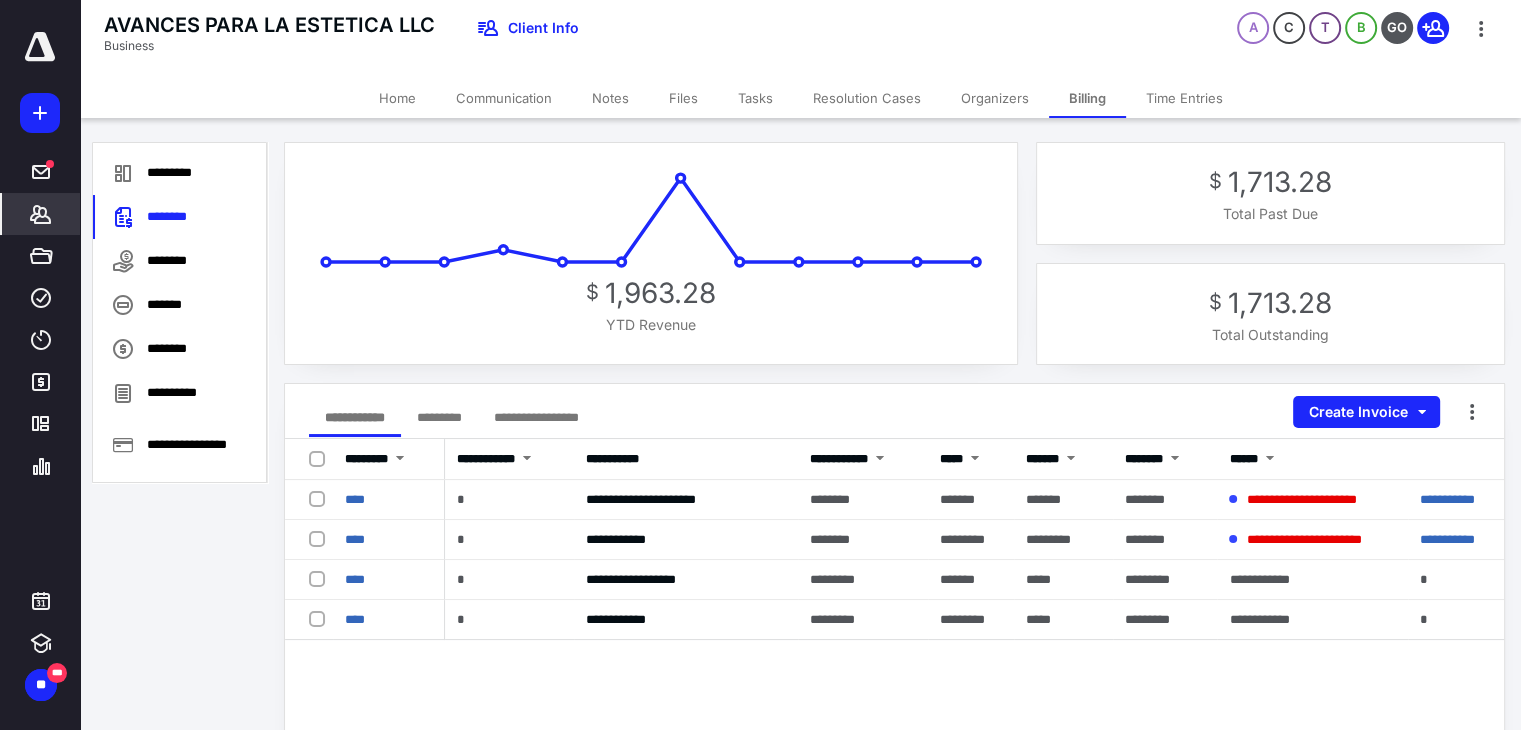 click on "****" at bounding box center [355, 619] 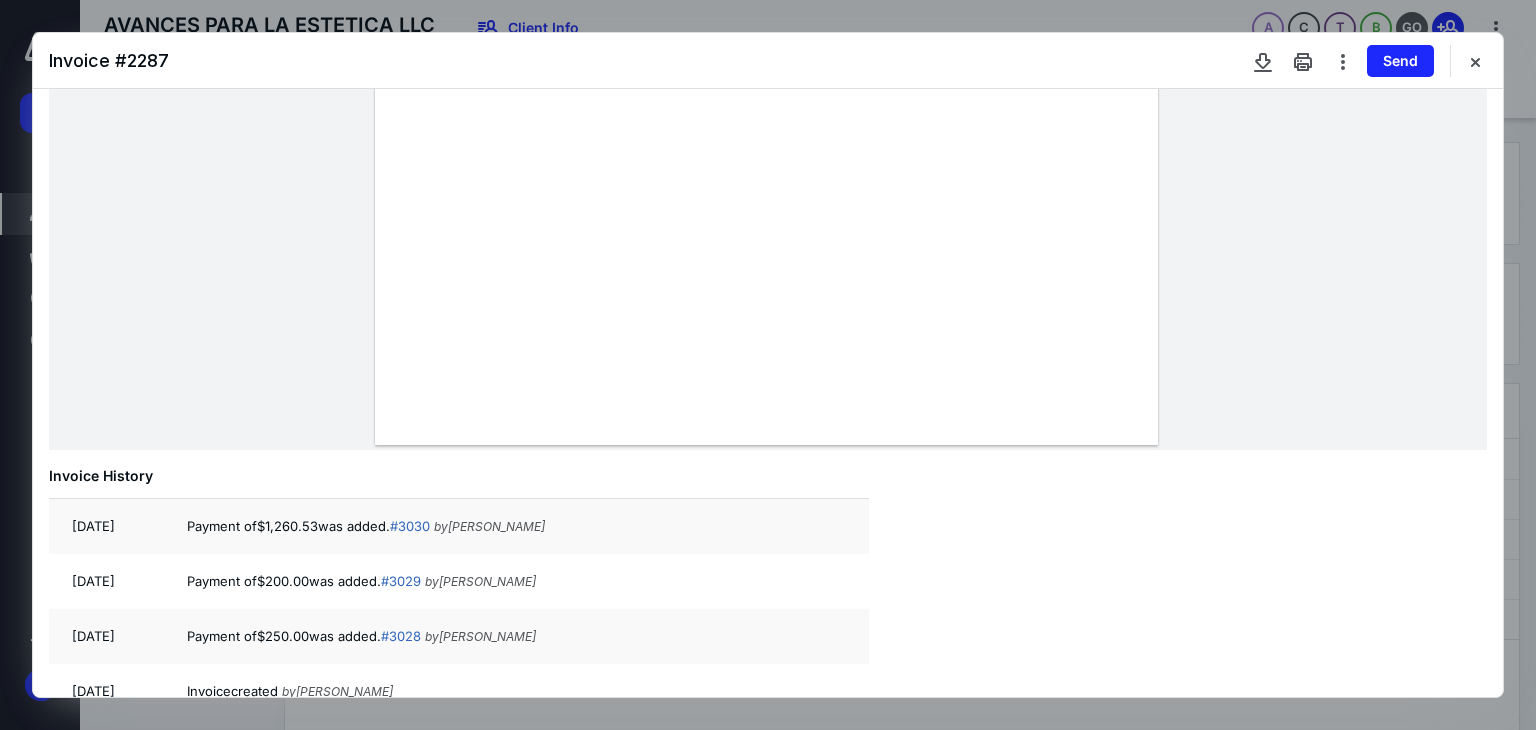 scroll, scrollTop: 716, scrollLeft: 0, axis: vertical 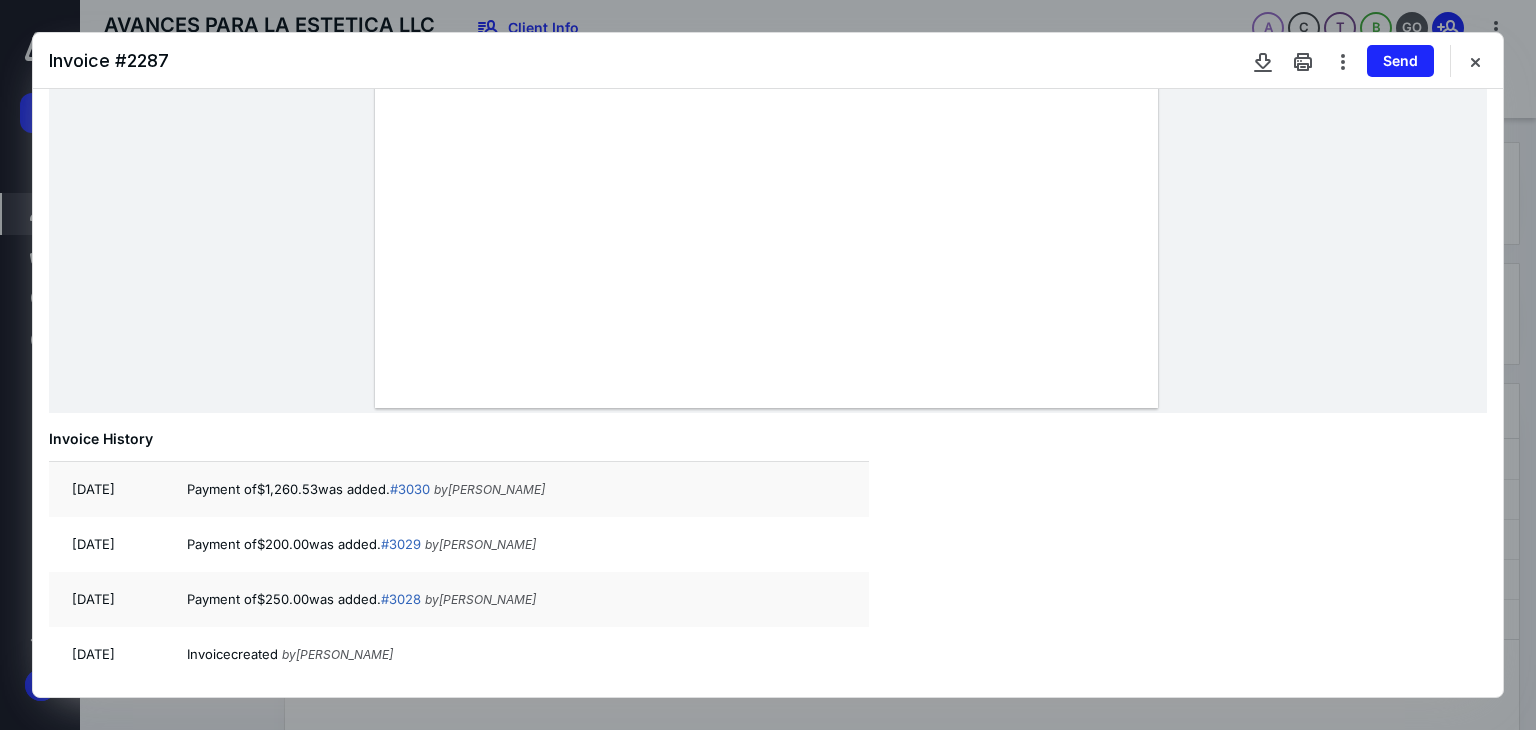 click at bounding box center [1475, 61] 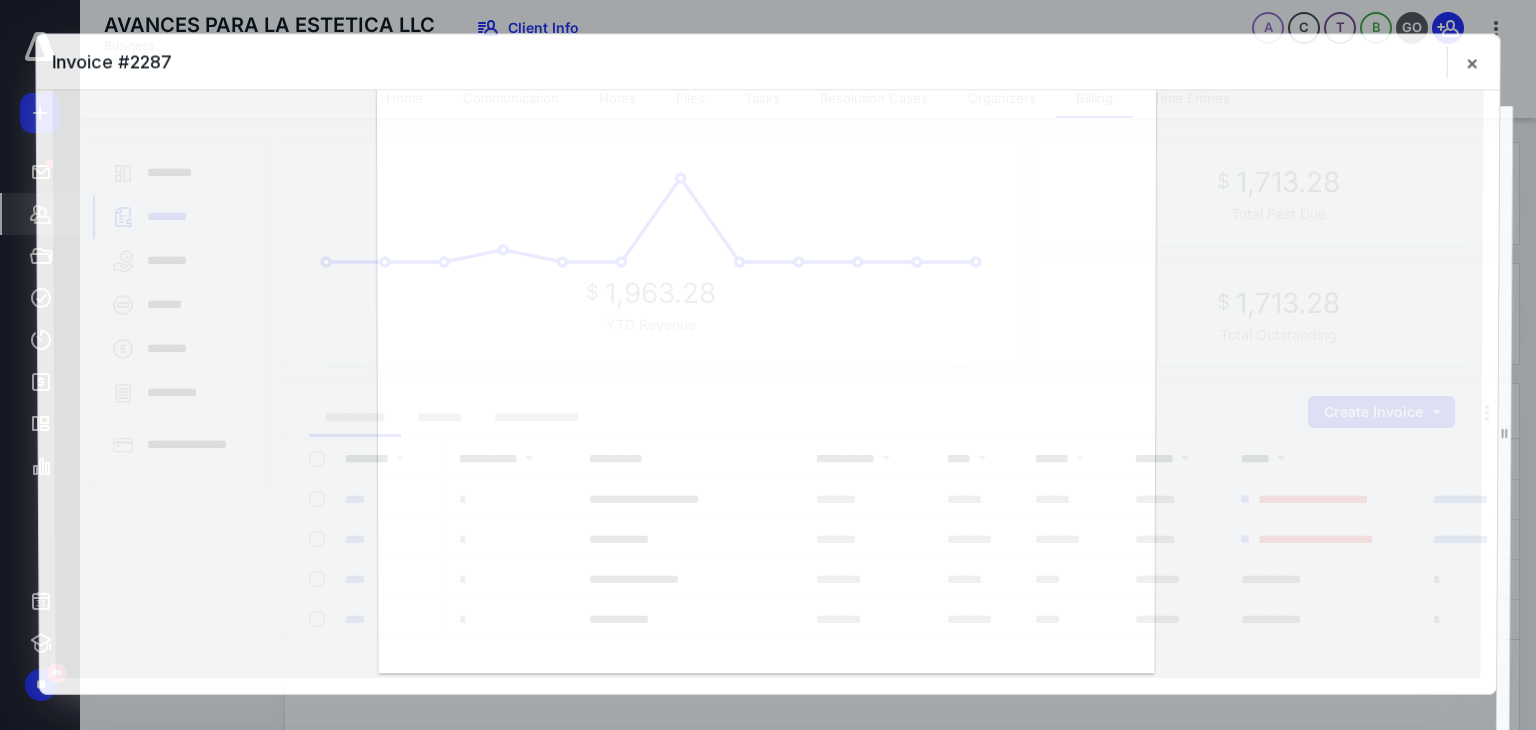 scroll, scrollTop: 448, scrollLeft: 0, axis: vertical 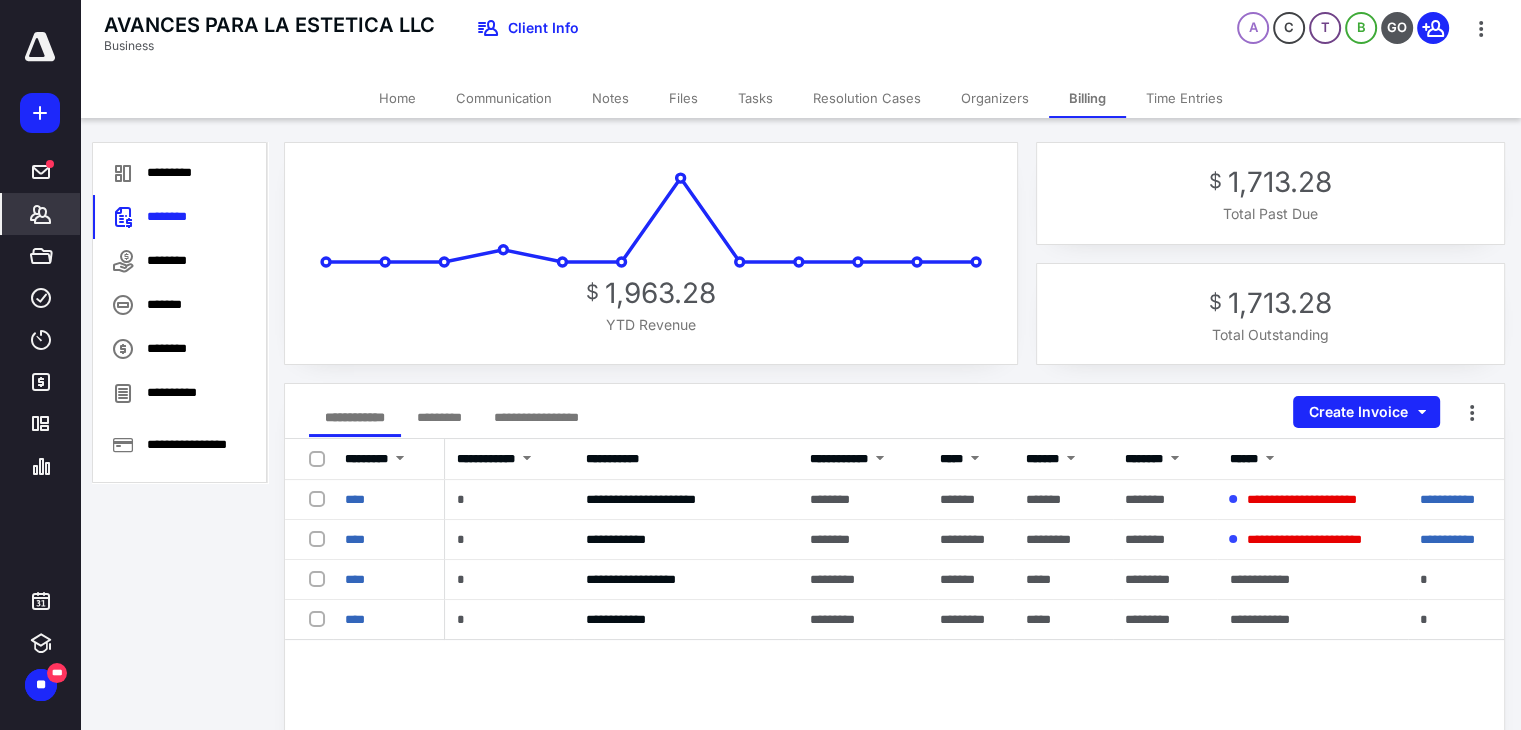 click on "****" at bounding box center (355, 539) 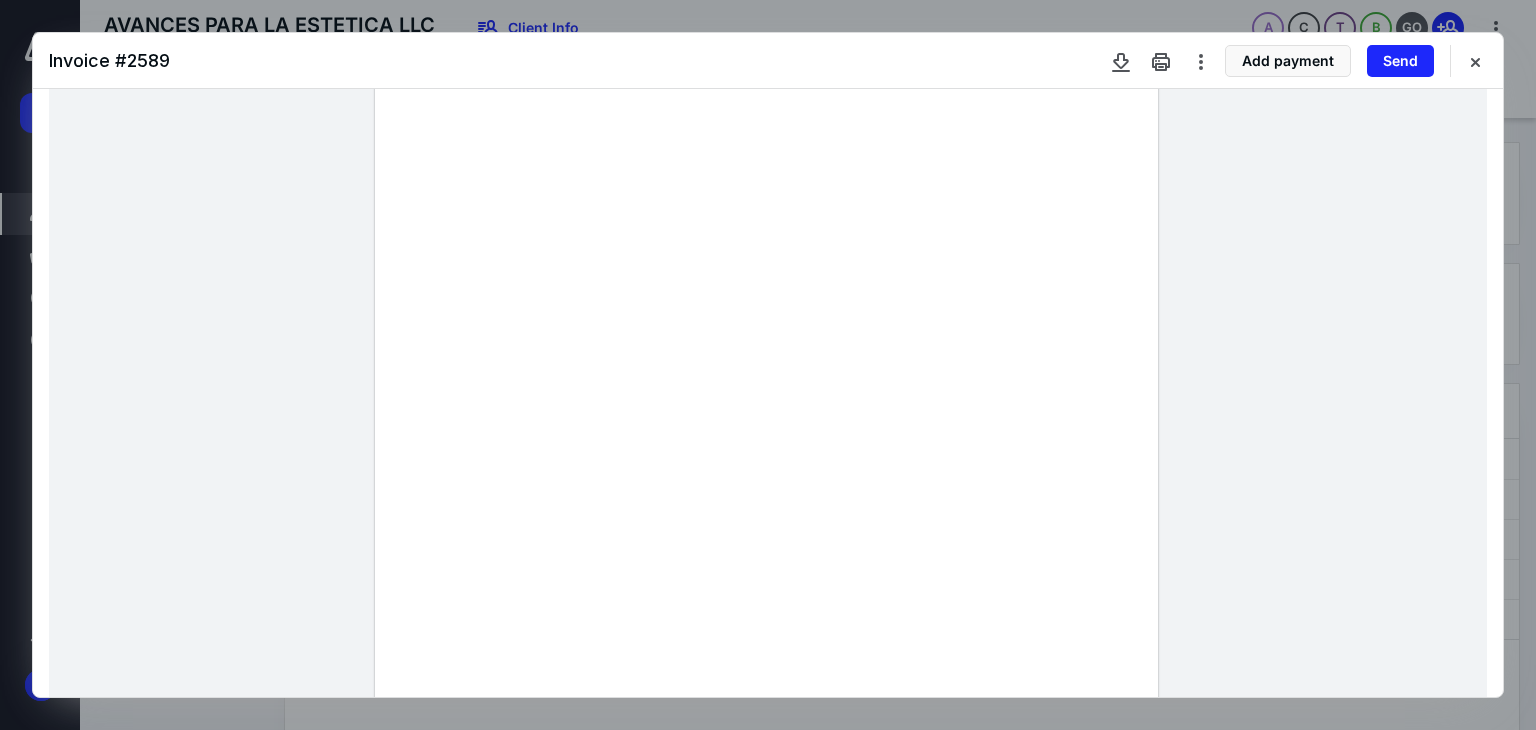 scroll, scrollTop: 200, scrollLeft: 0, axis: vertical 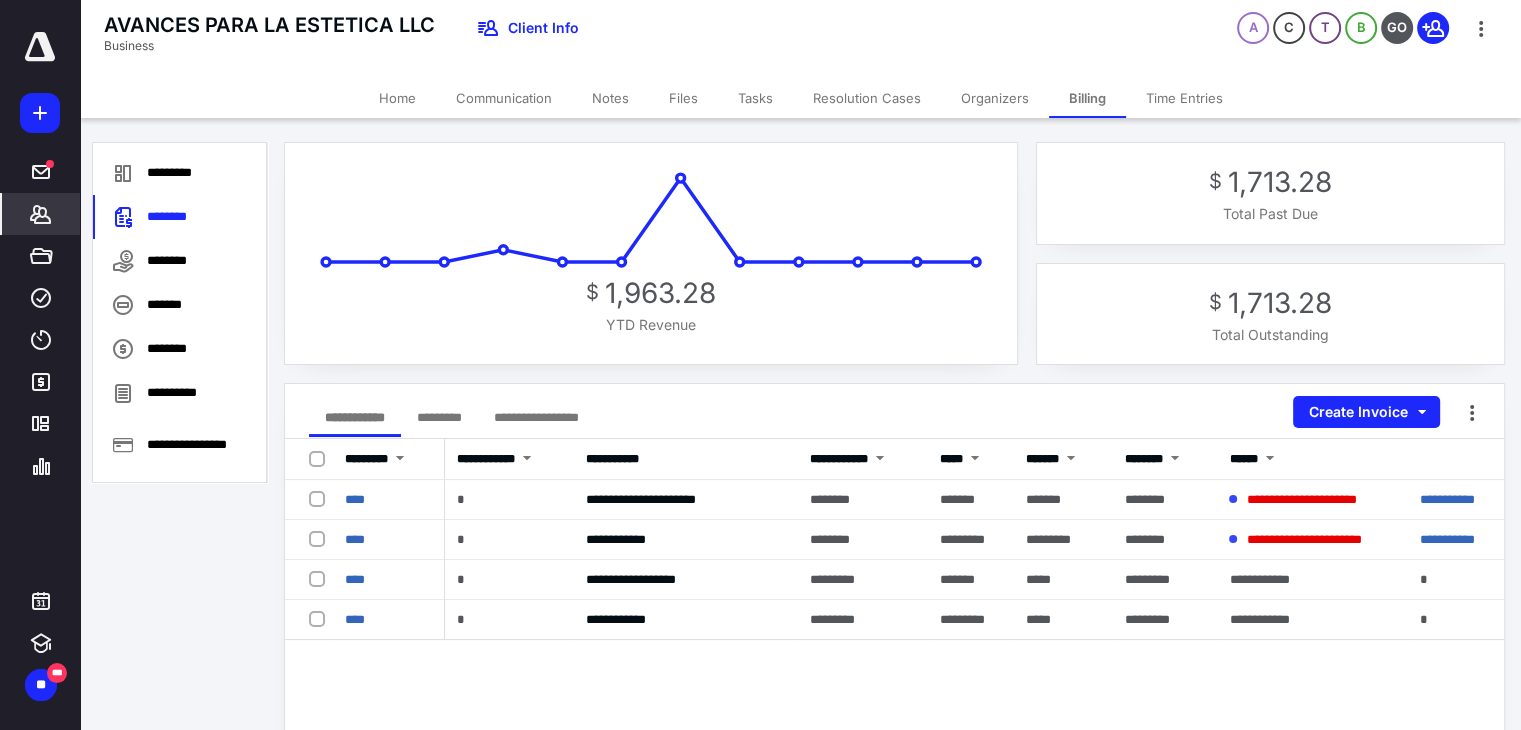 click on "****" at bounding box center (355, 499) 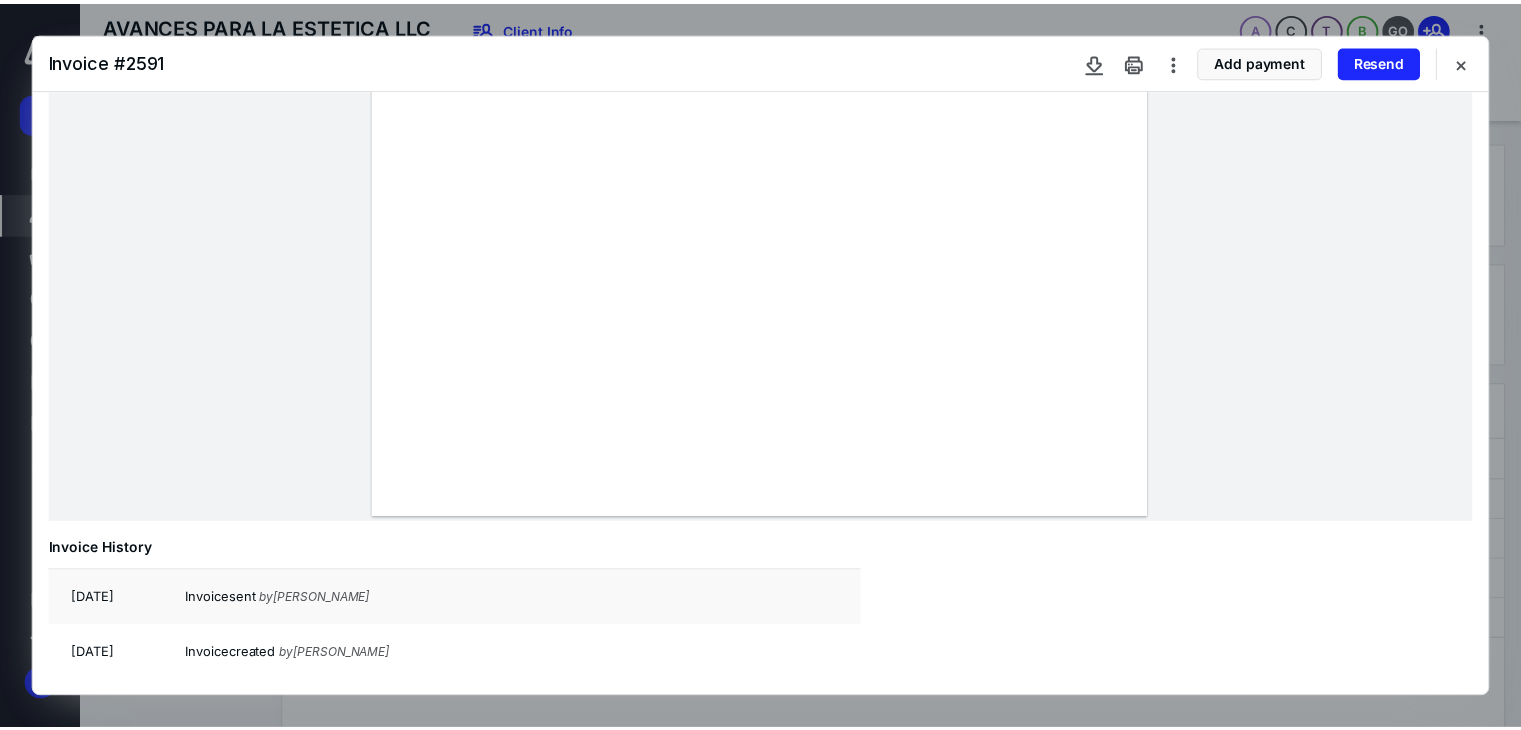 scroll, scrollTop: 207, scrollLeft: 0, axis: vertical 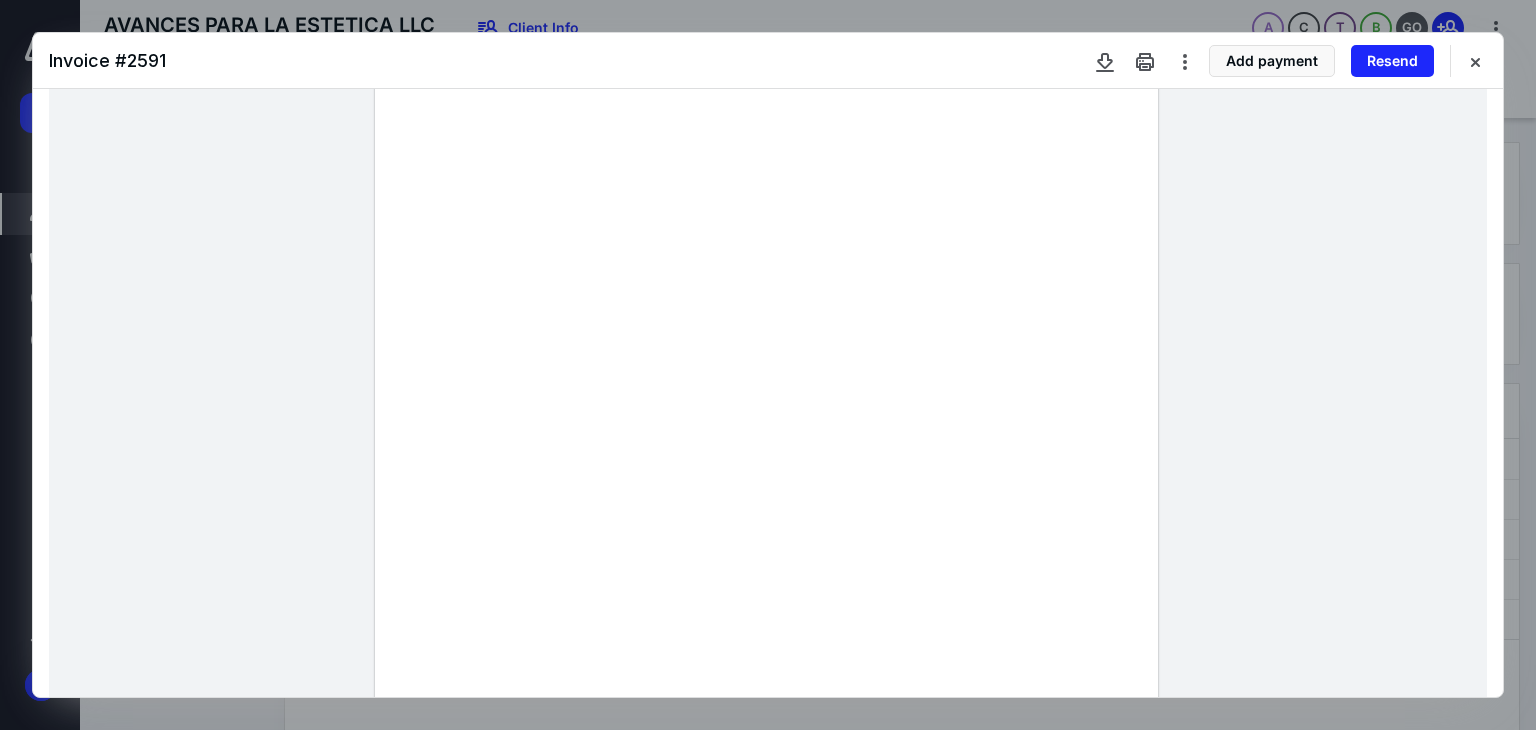click at bounding box center (1475, 61) 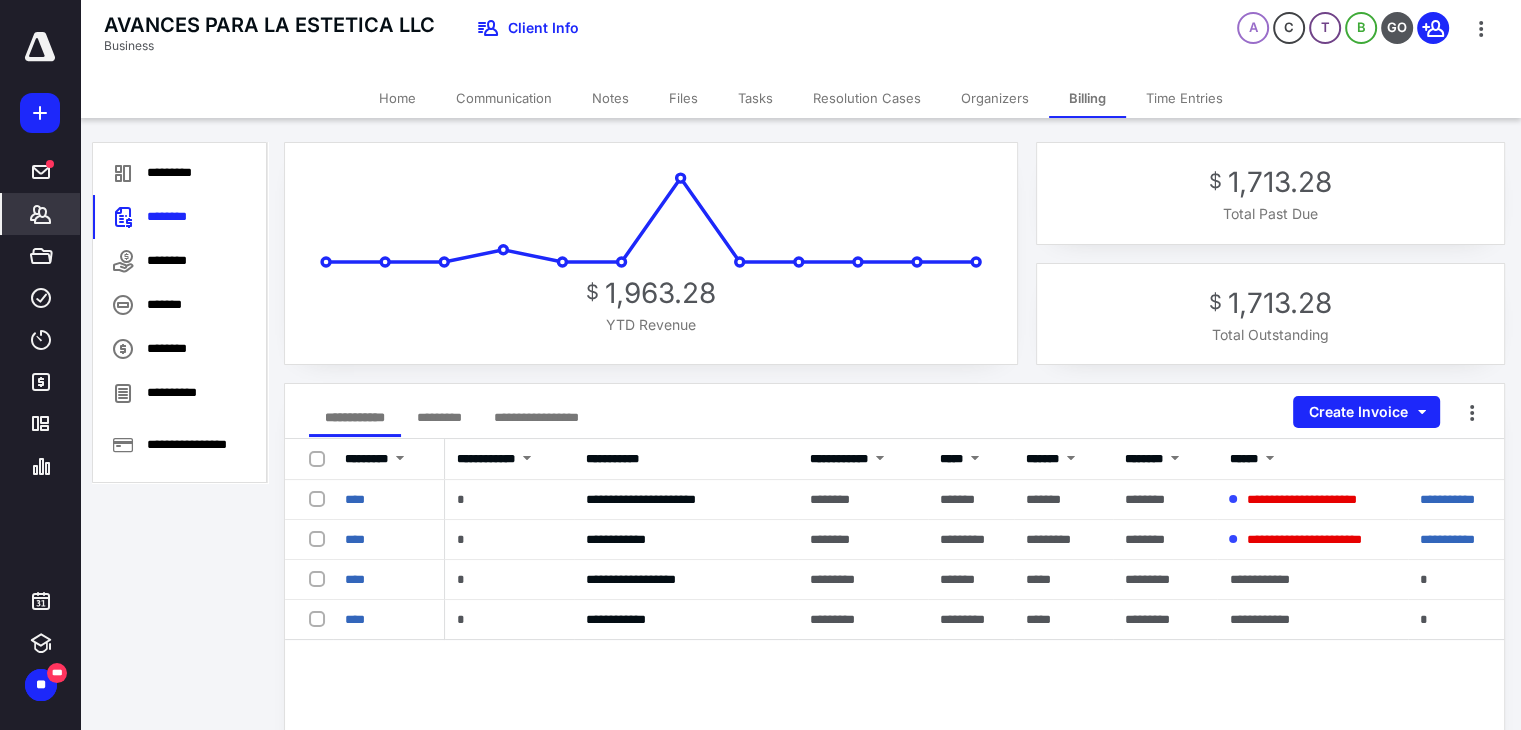 click on "****" at bounding box center (355, 539) 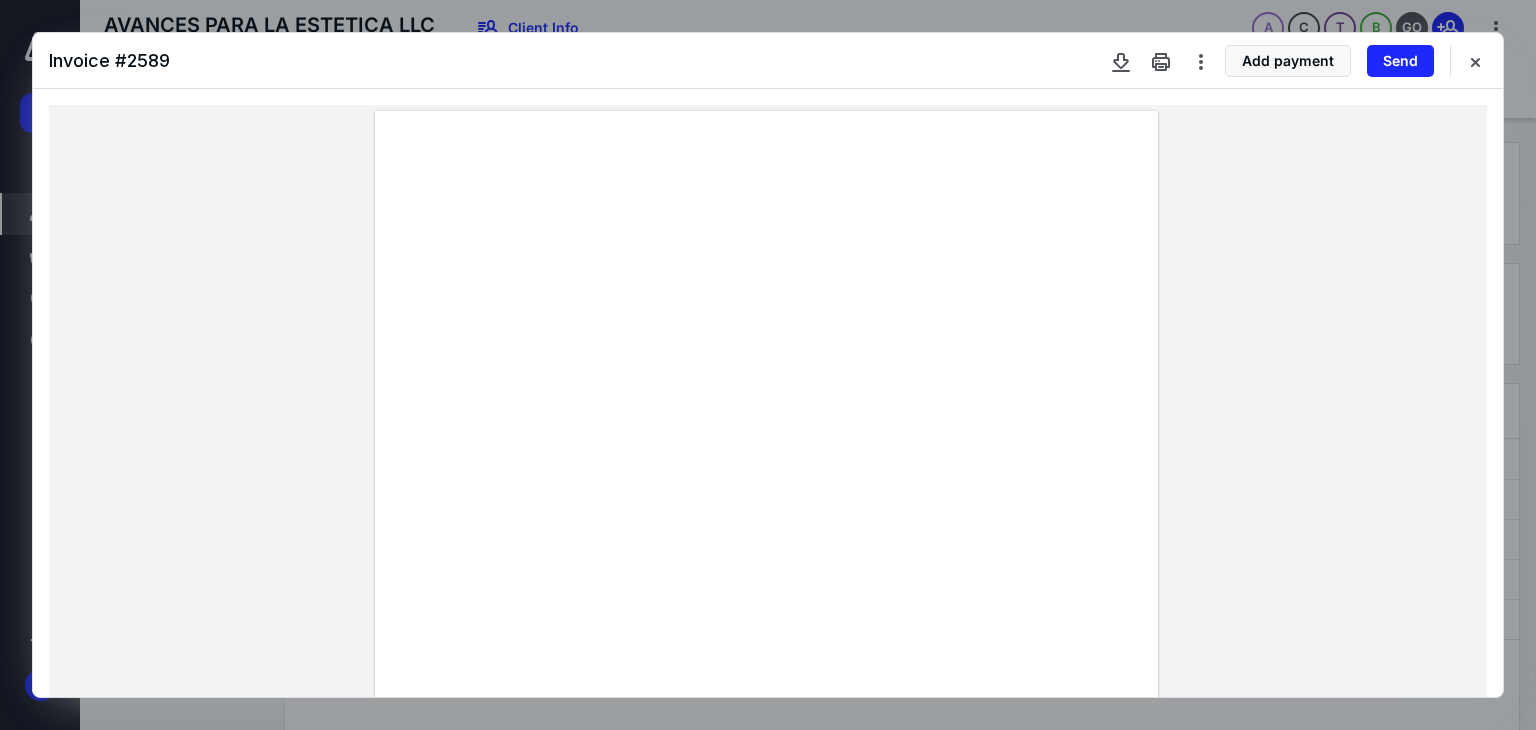 click at bounding box center [1475, 61] 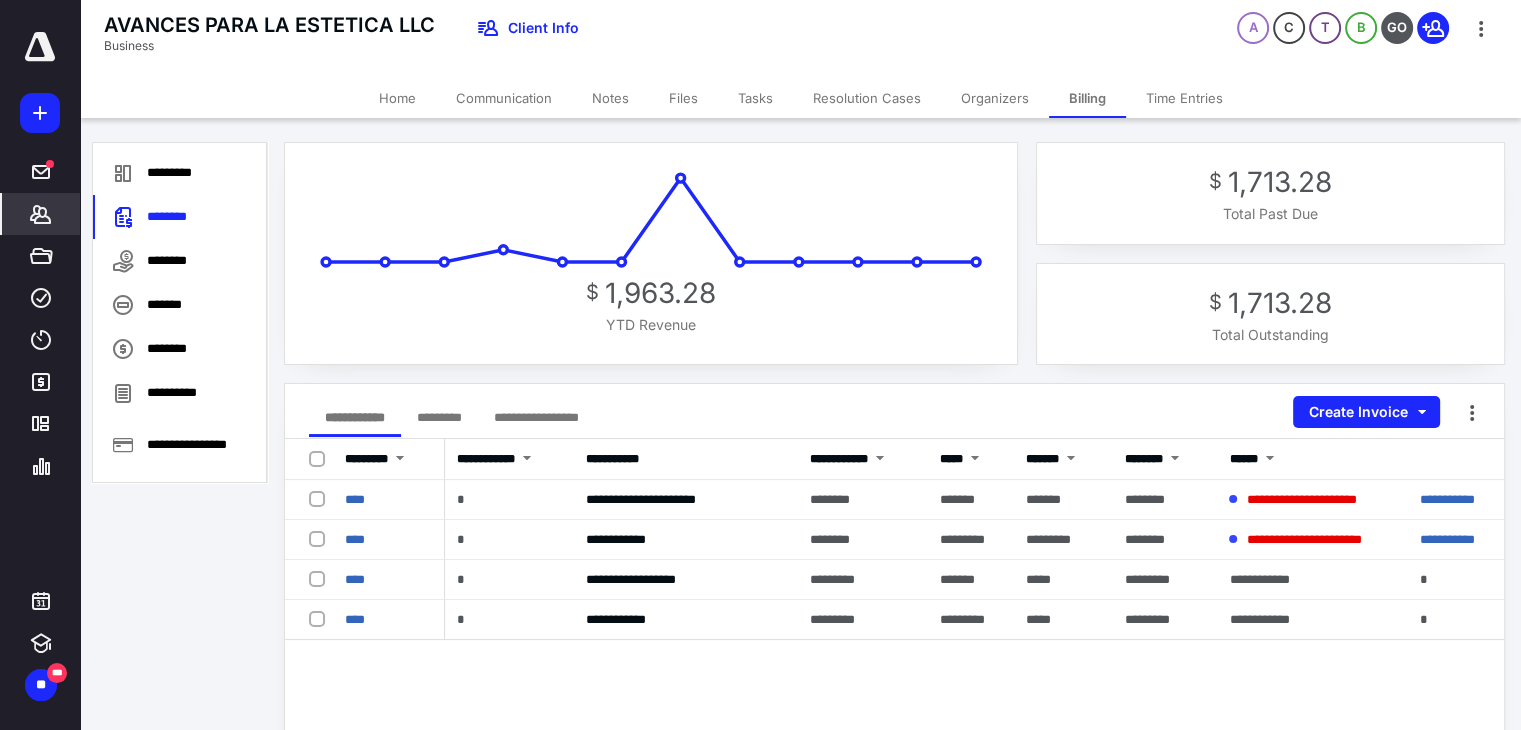 click on "****" at bounding box center [355, 499] 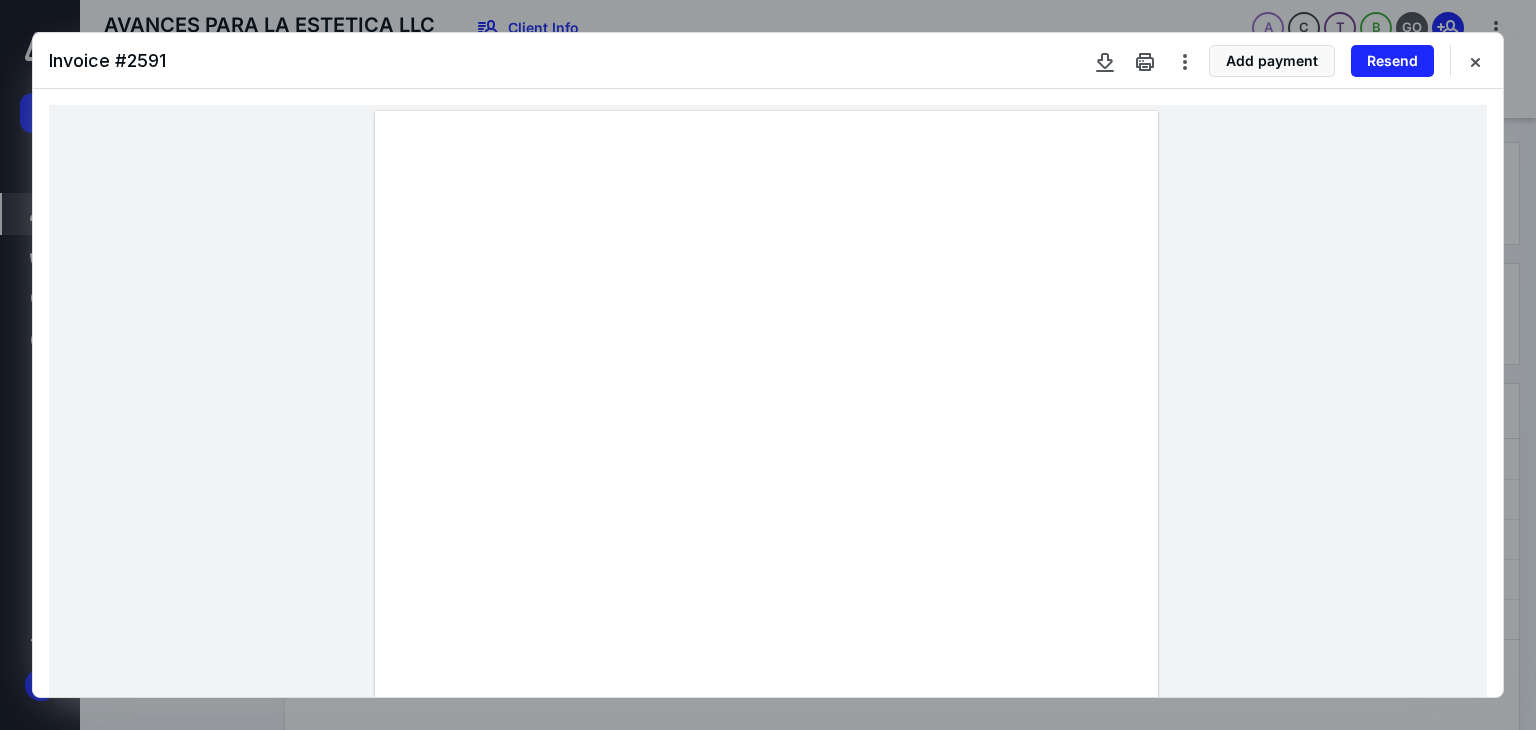 click at bounding box center (1185, 61) 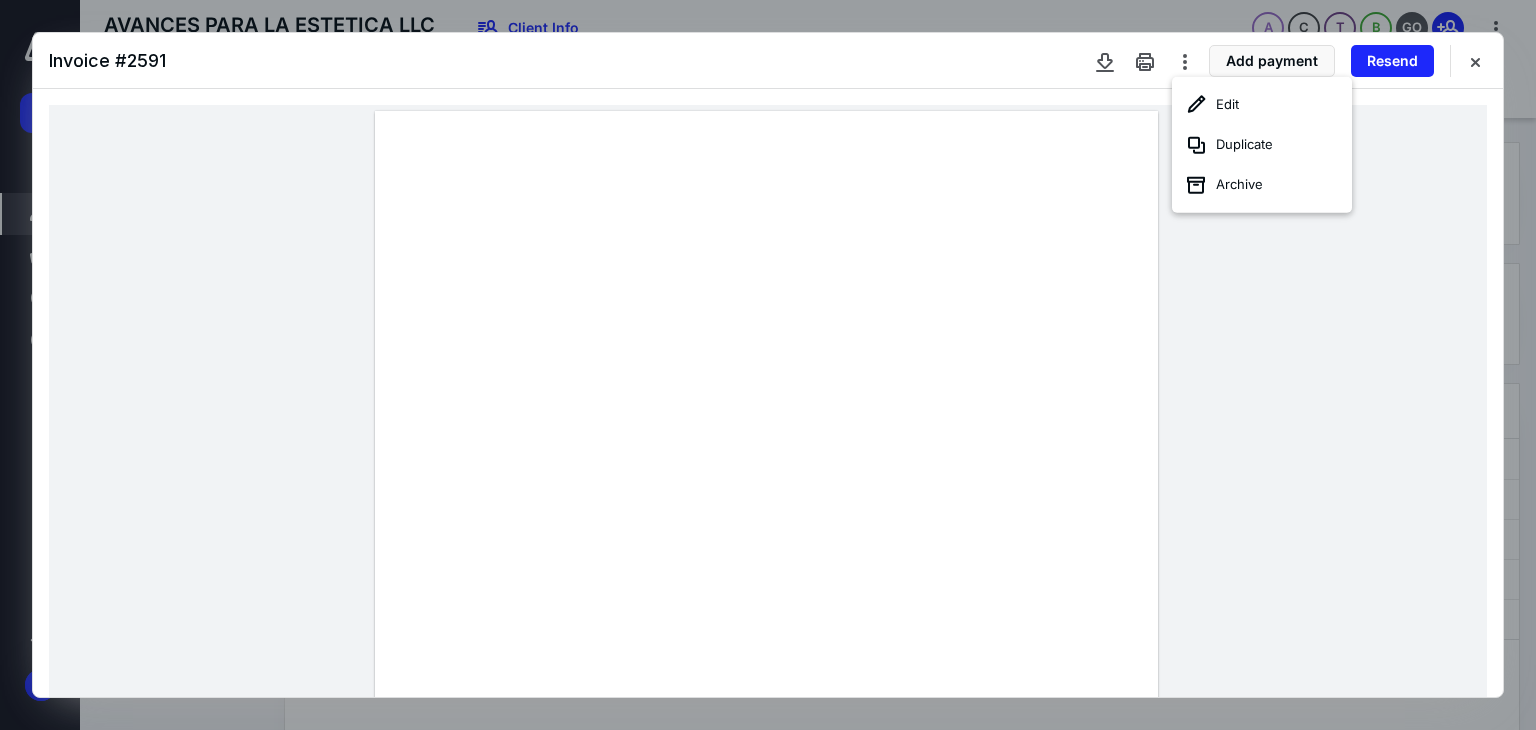 click on "Edit" at bounding box center (1262, 105) 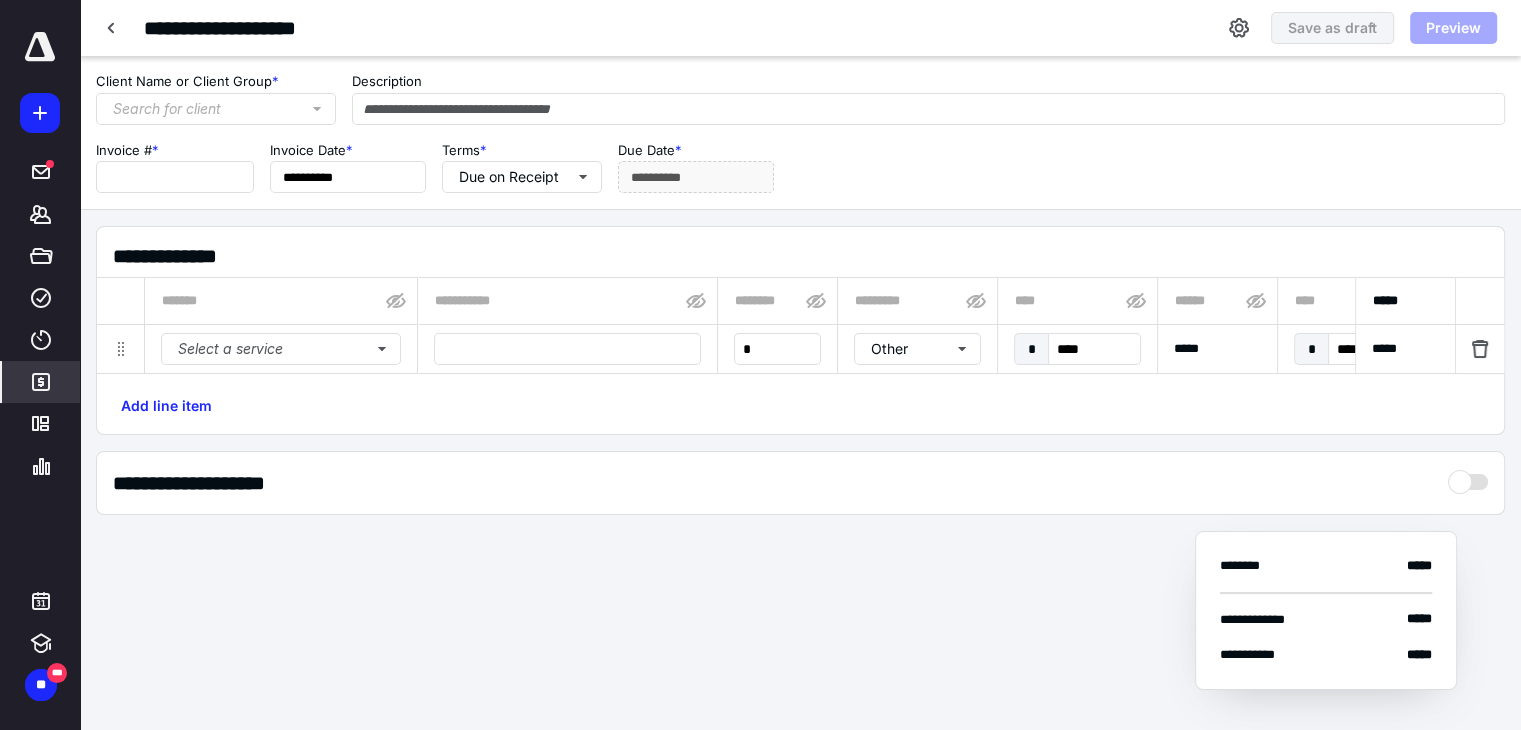 type on "**********" 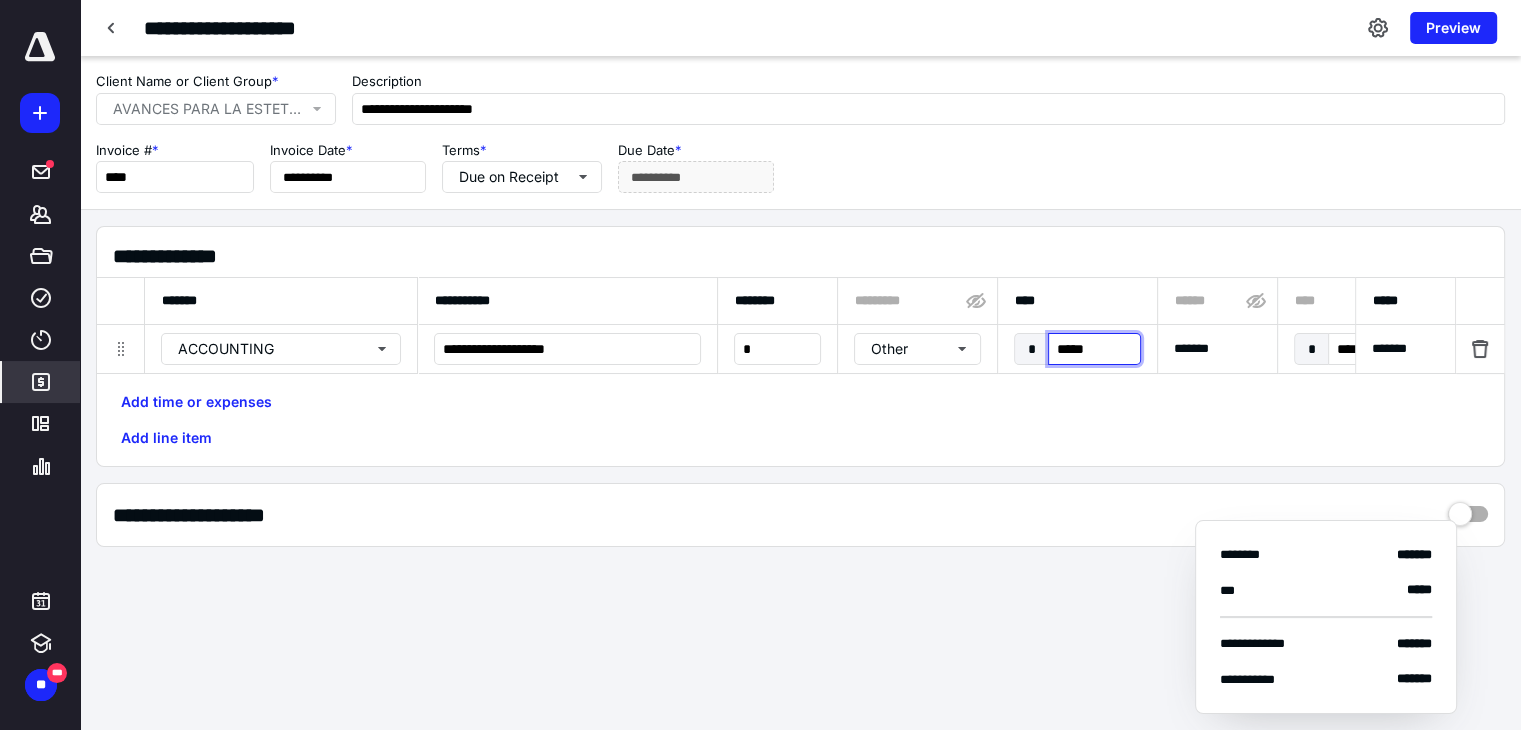 click on "*****" at bounding box center (1094, 349) 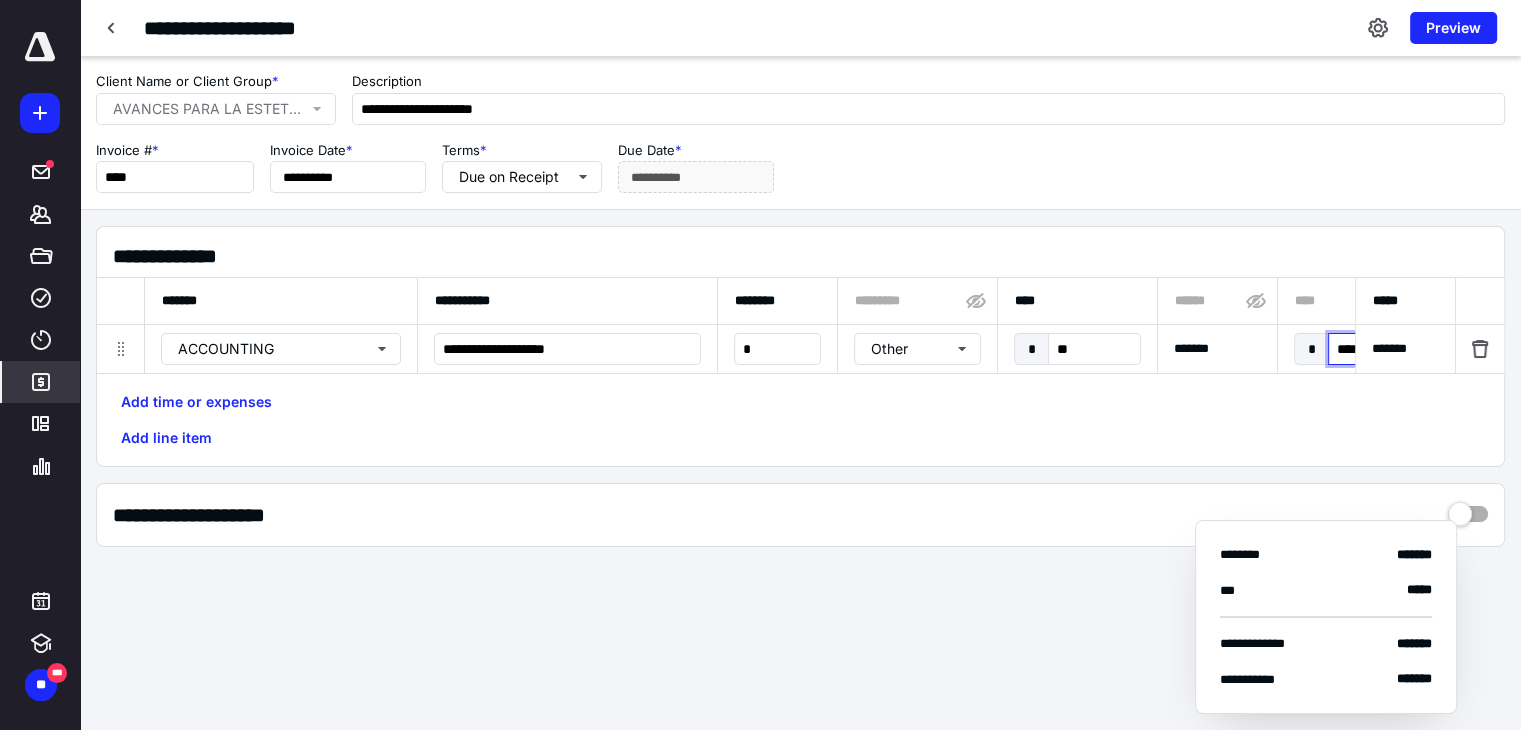 type on "*****" 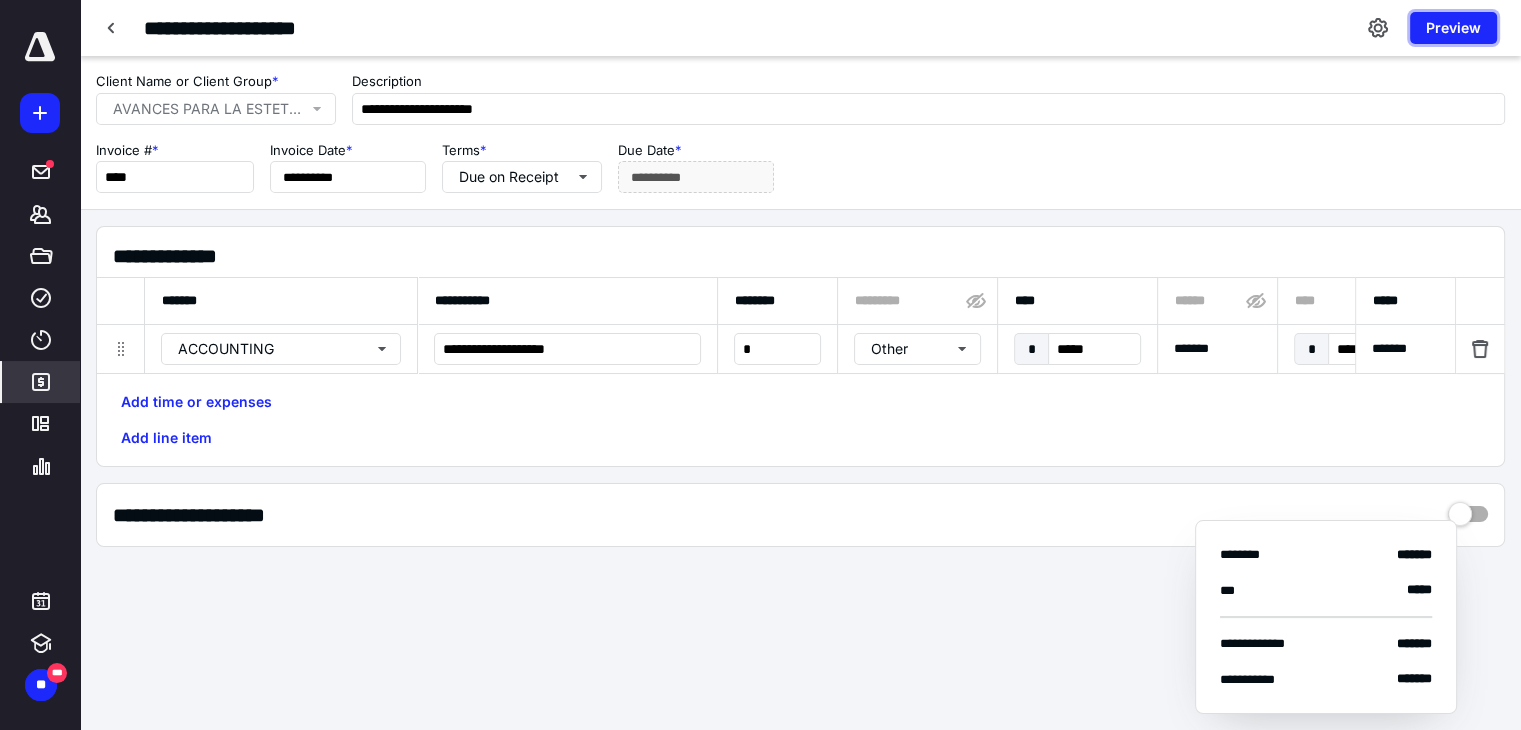 click on "Preview" at bounding box center (1453, 28) 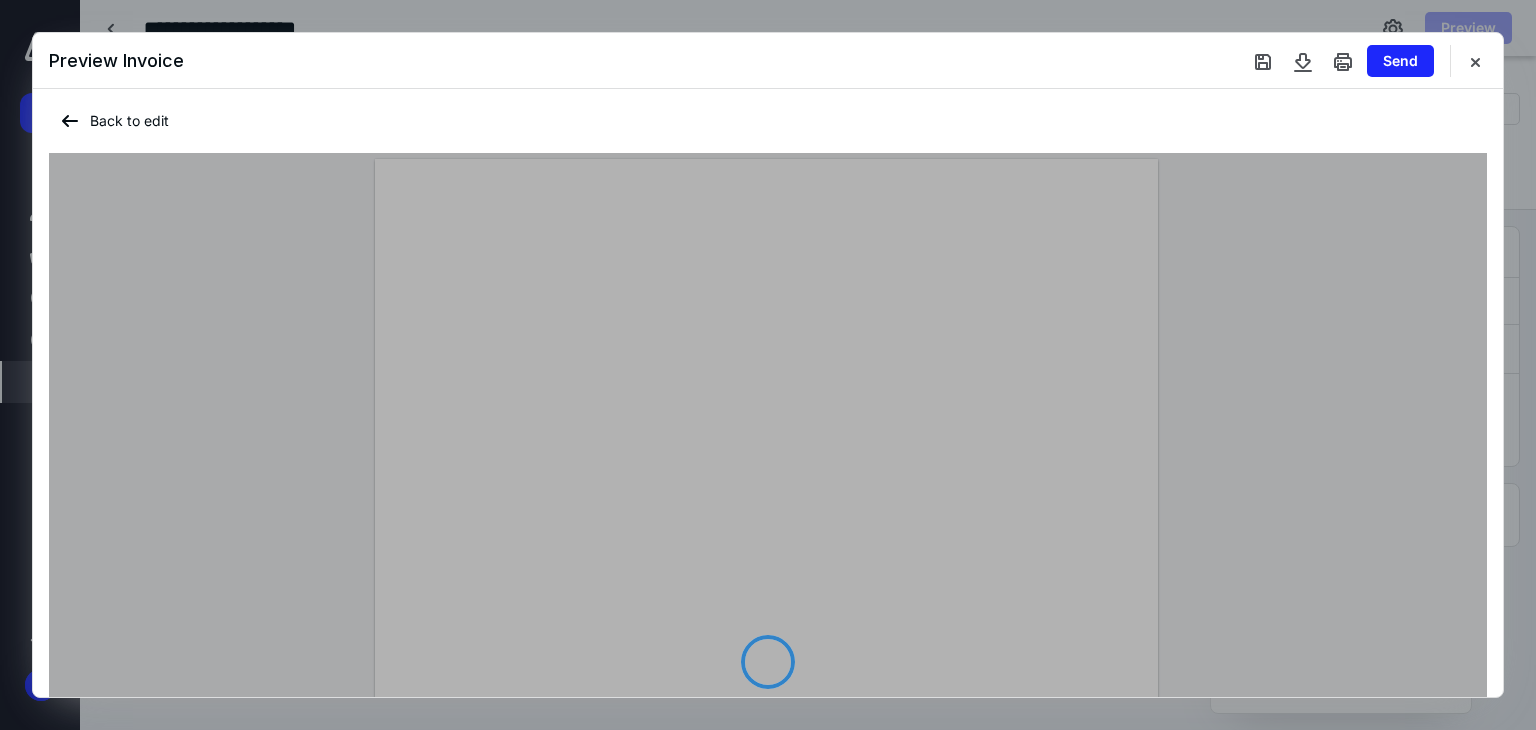 click at bounding box center (1263, 61) 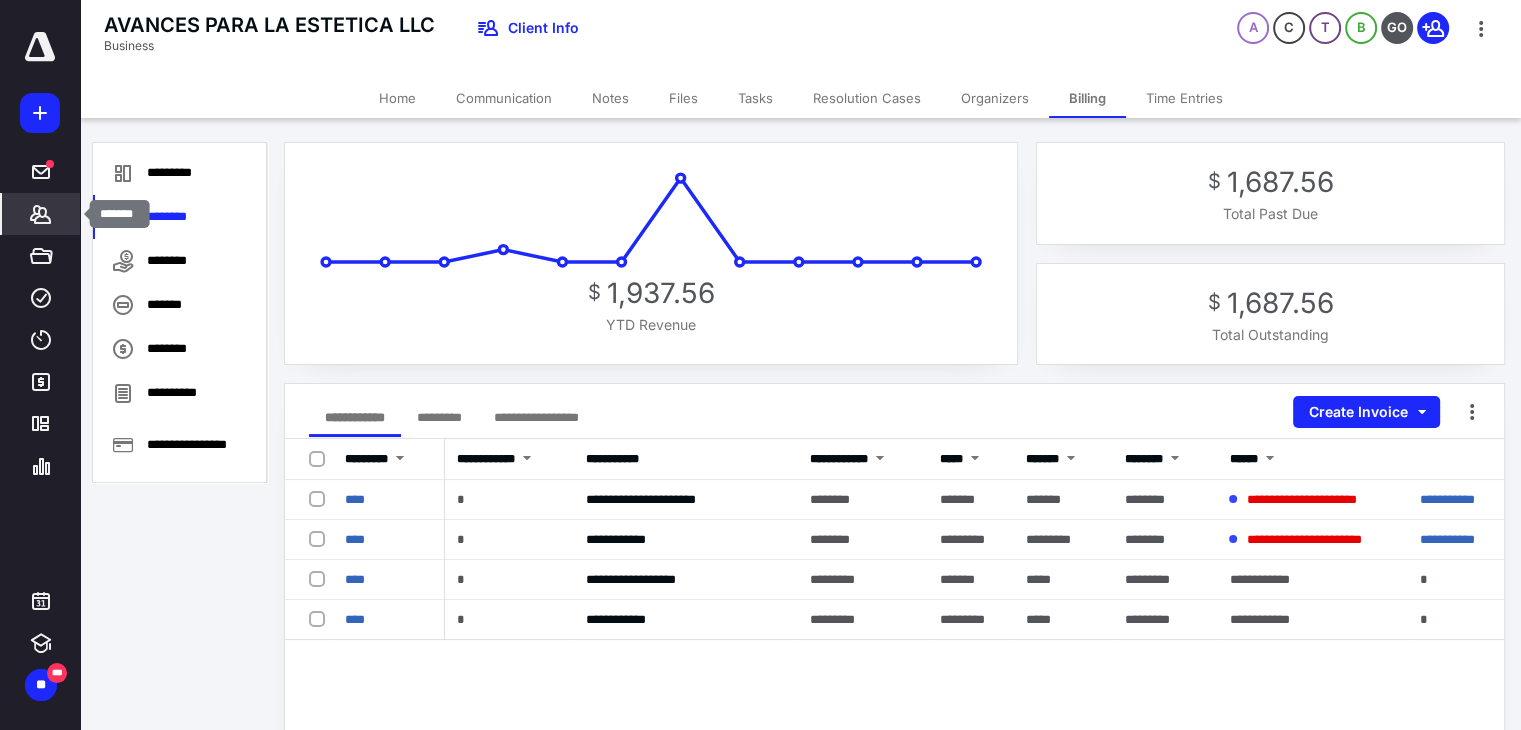 click 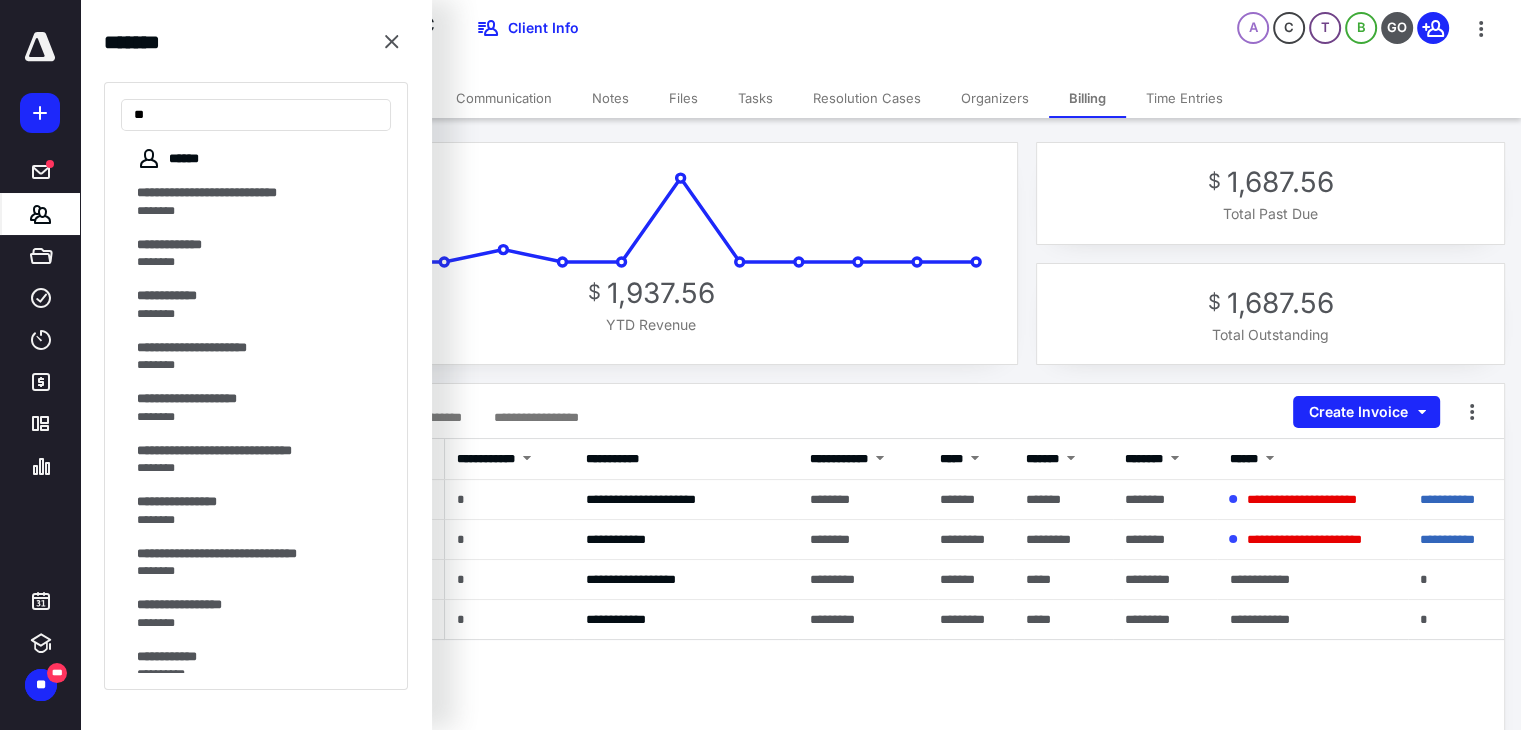 type on "*" 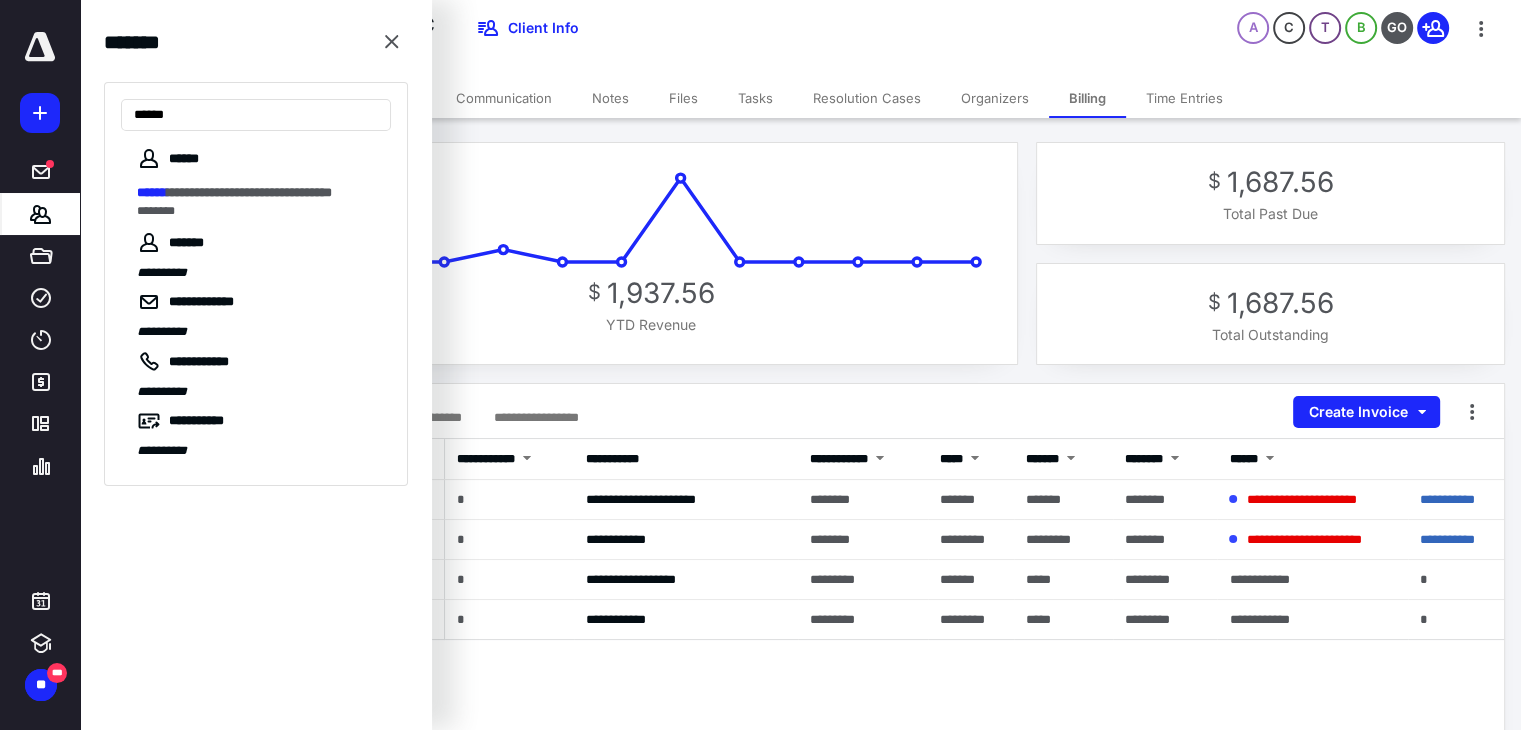 type on "******" 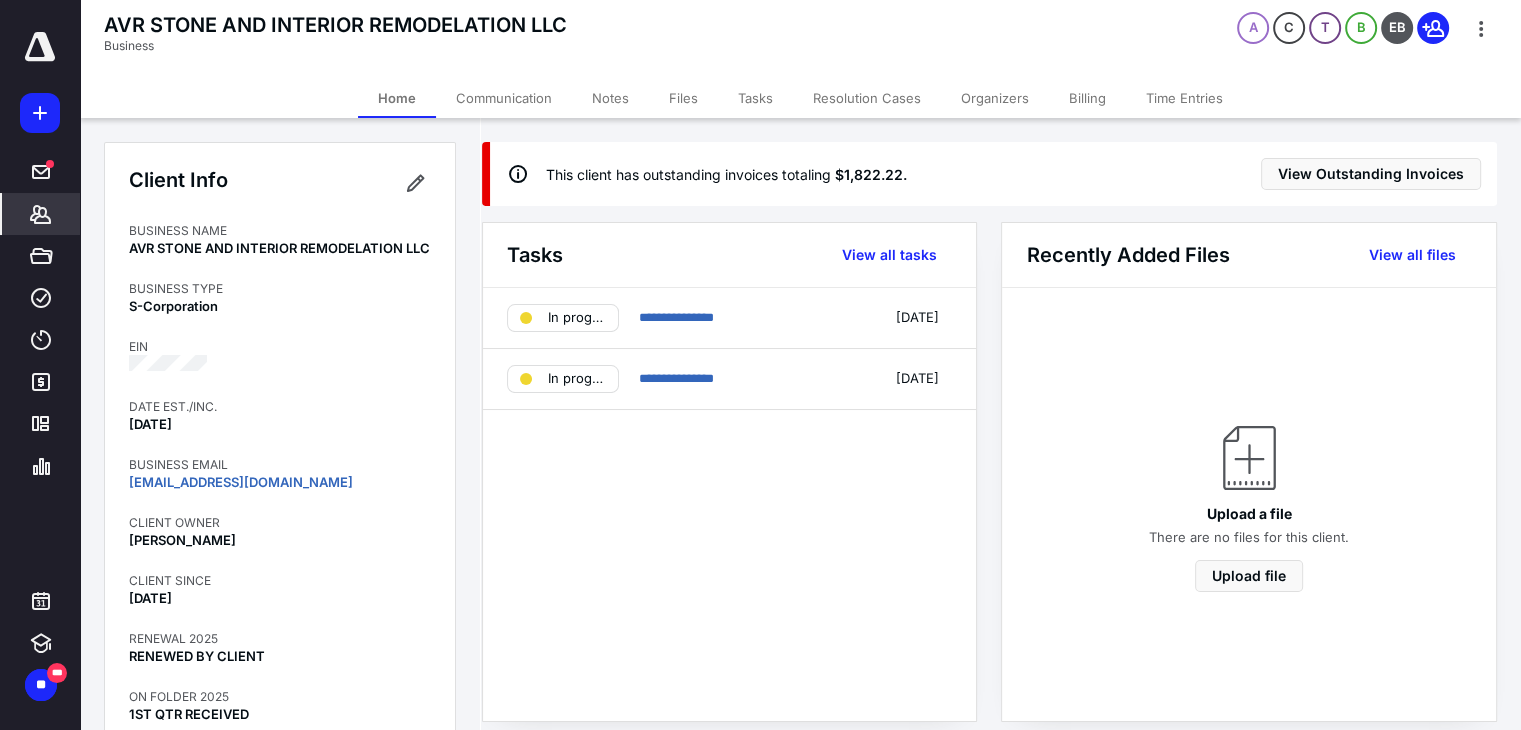 click on "Billing" at bounding box center [1087, 98] 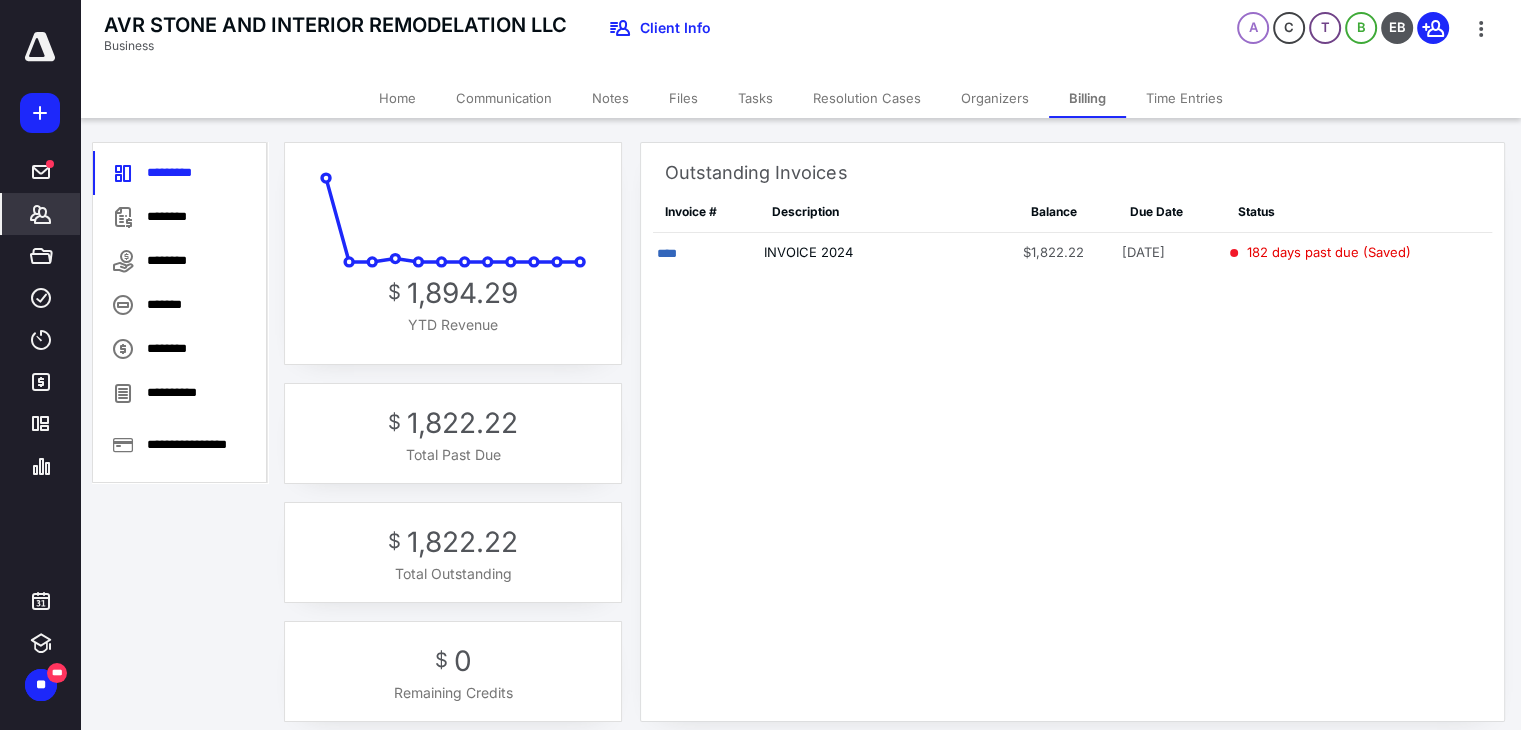 click on "********" at bounding box center [180, 217] 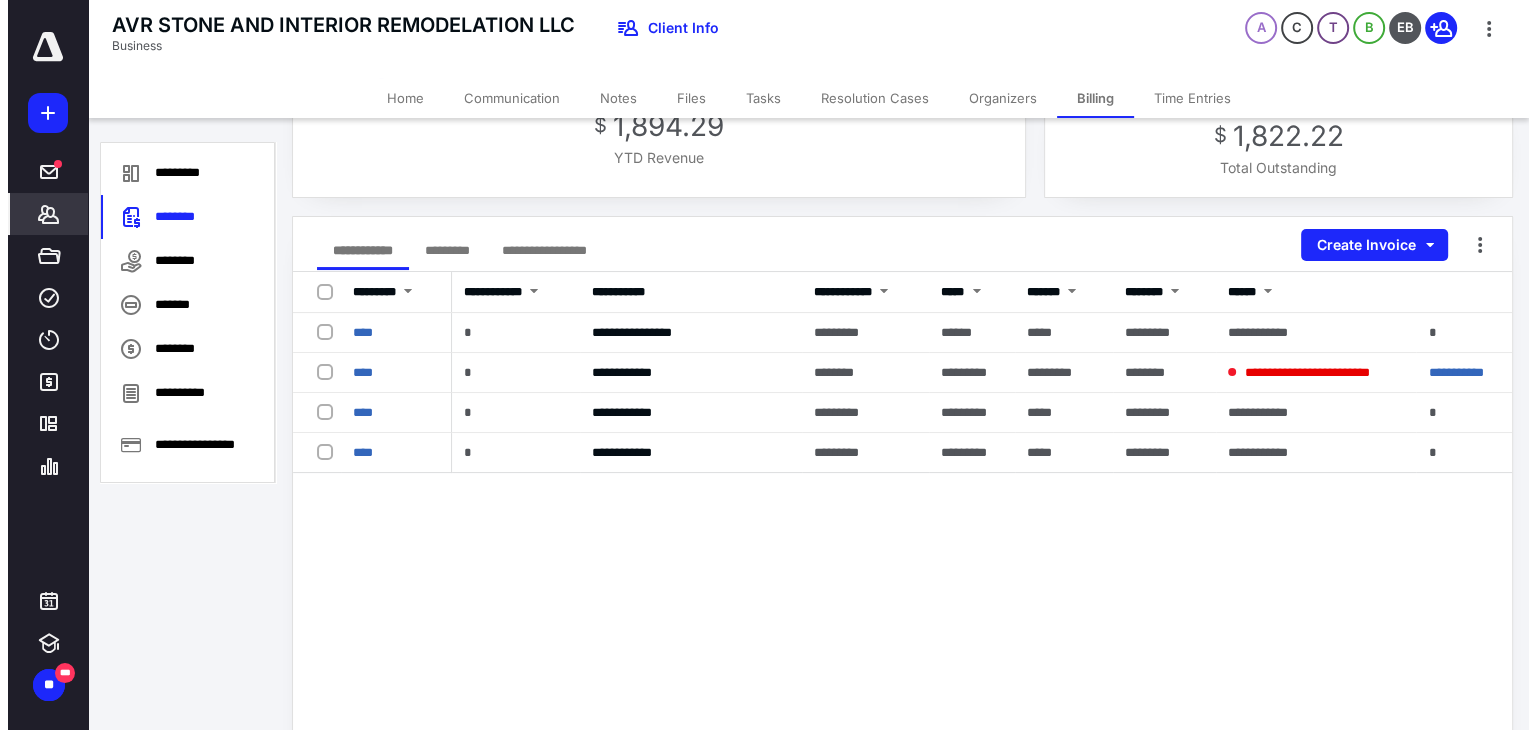 scroll, scrollTop: 200, scrollLeft: 0, axis: vertical 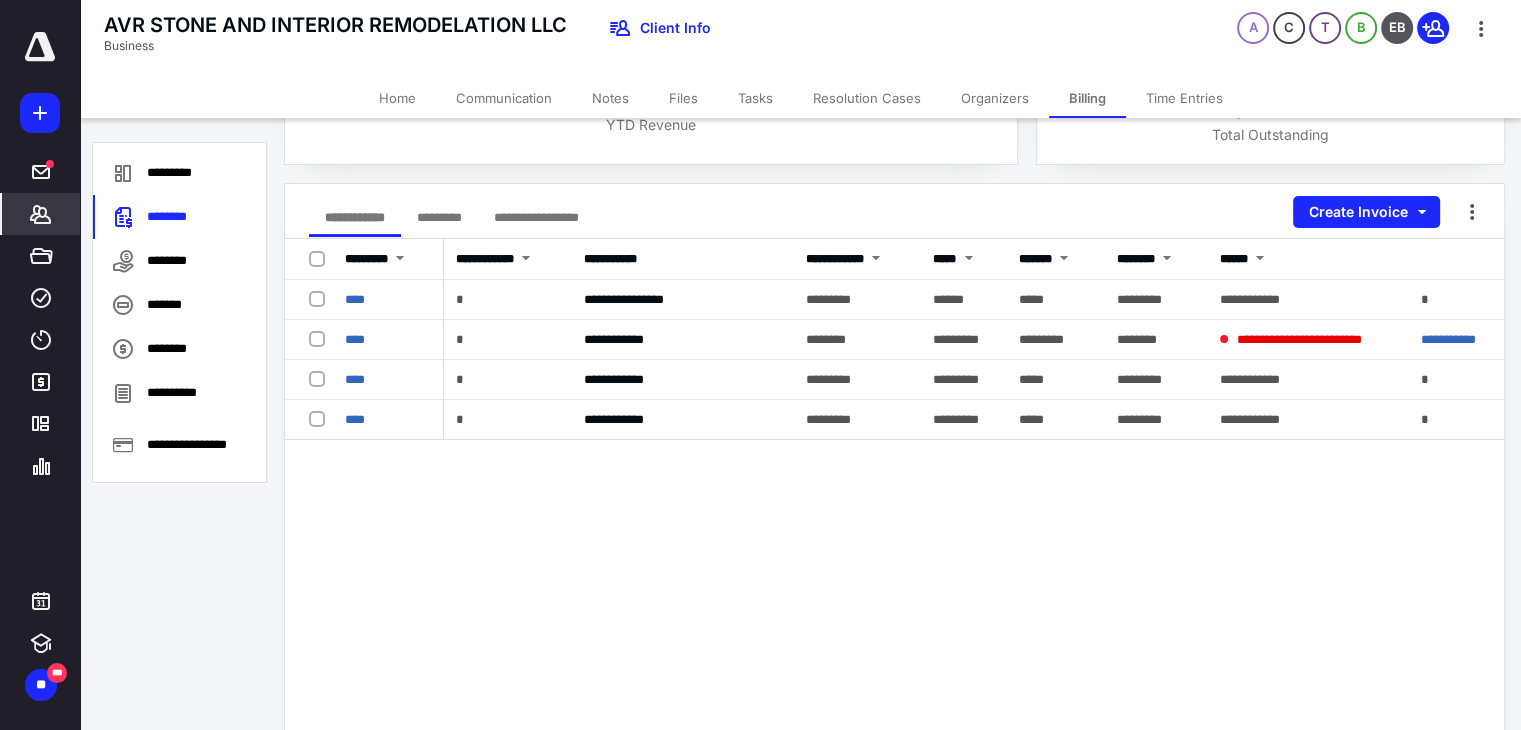 click on "****" at bounding box center [355, 379] 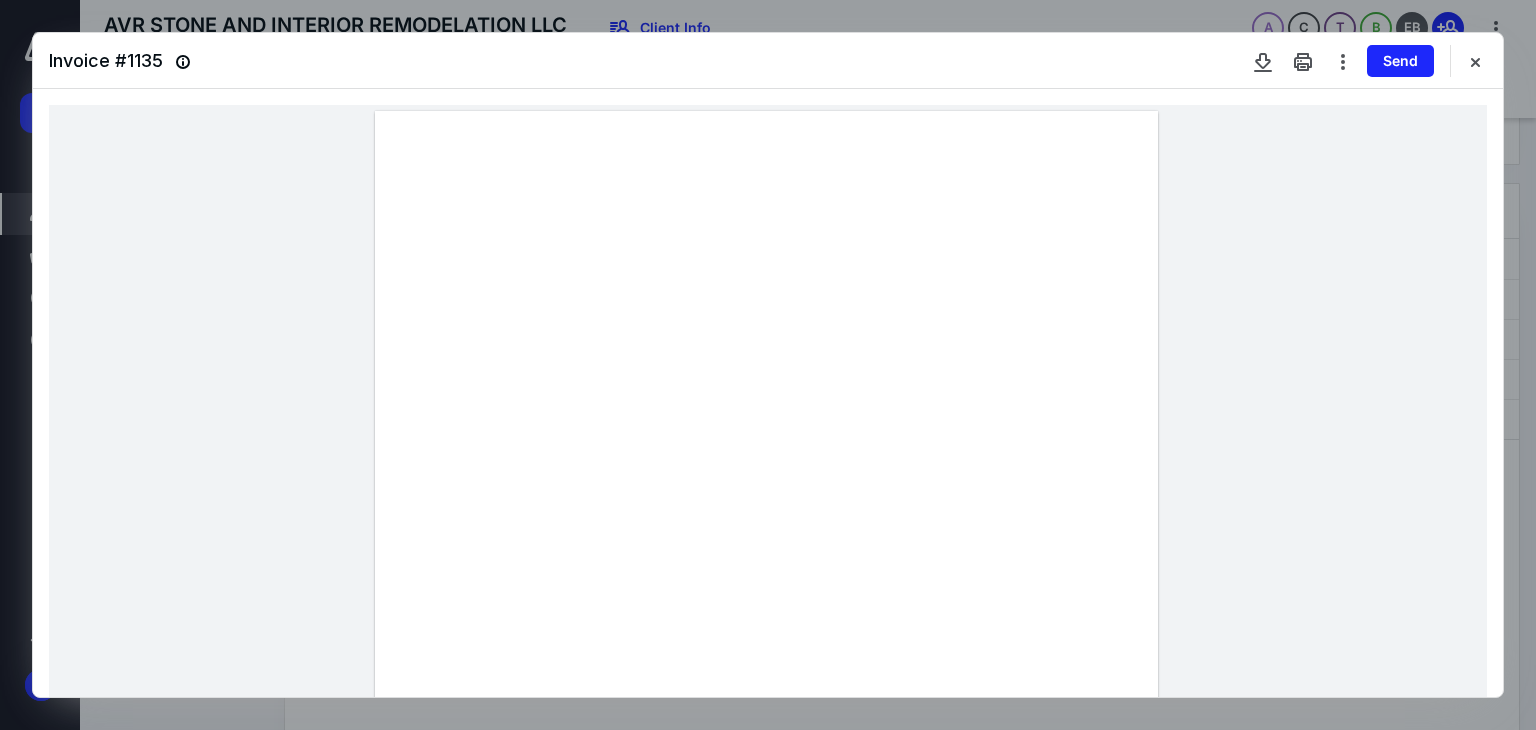 scroll, scrollTop: 200, scrollLeft: 0, axis: vertical 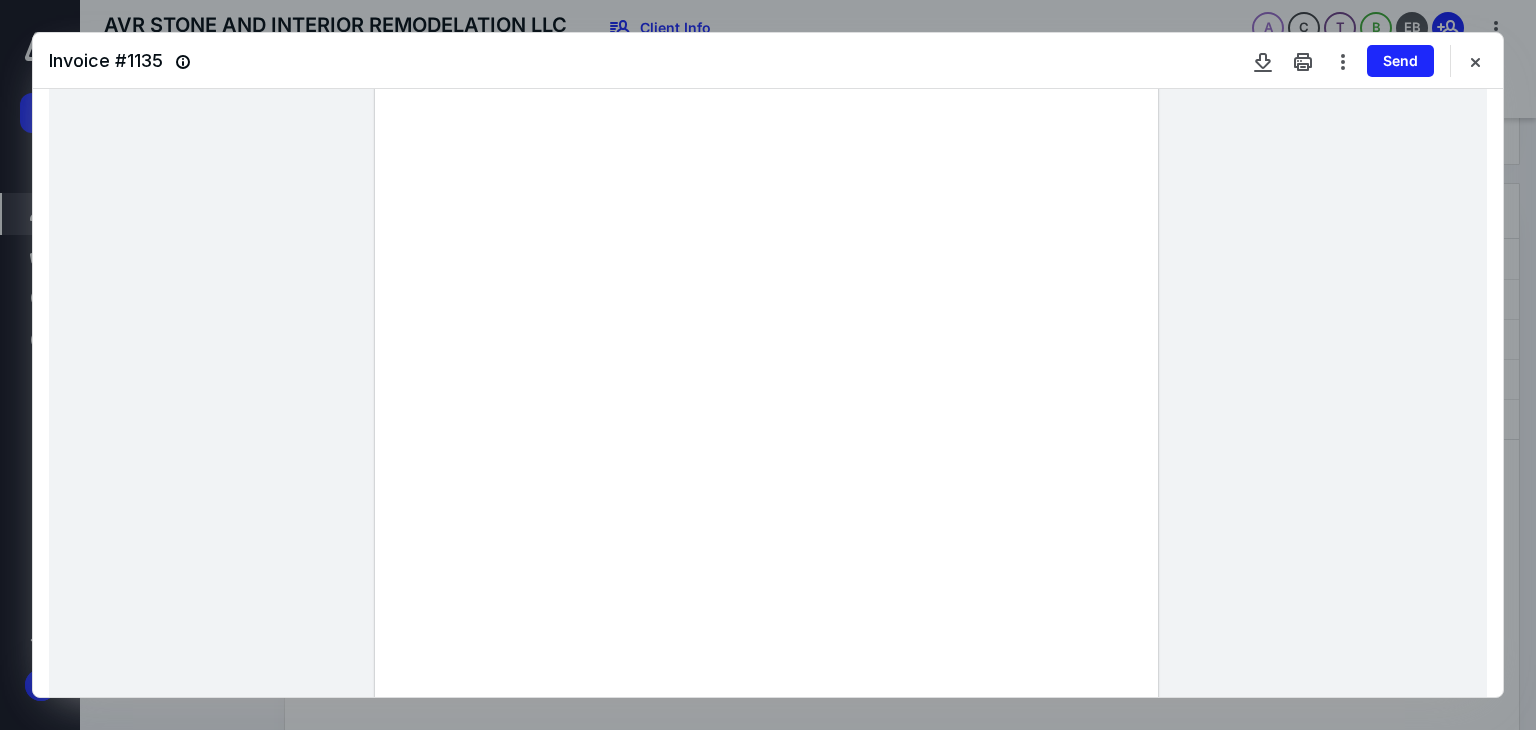 click at bounding box center (1475, 61) 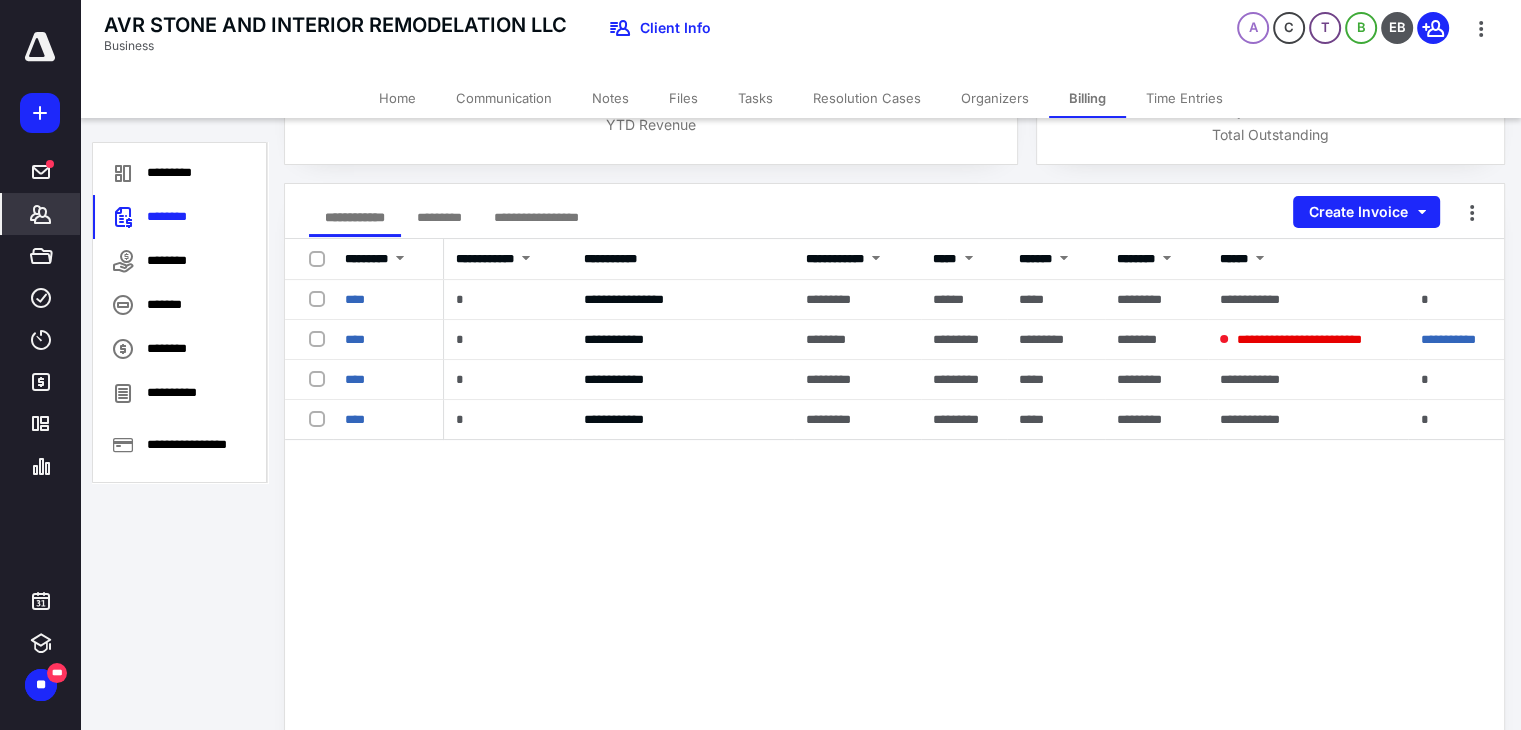 click on "****" at bounding box center [355, 339] 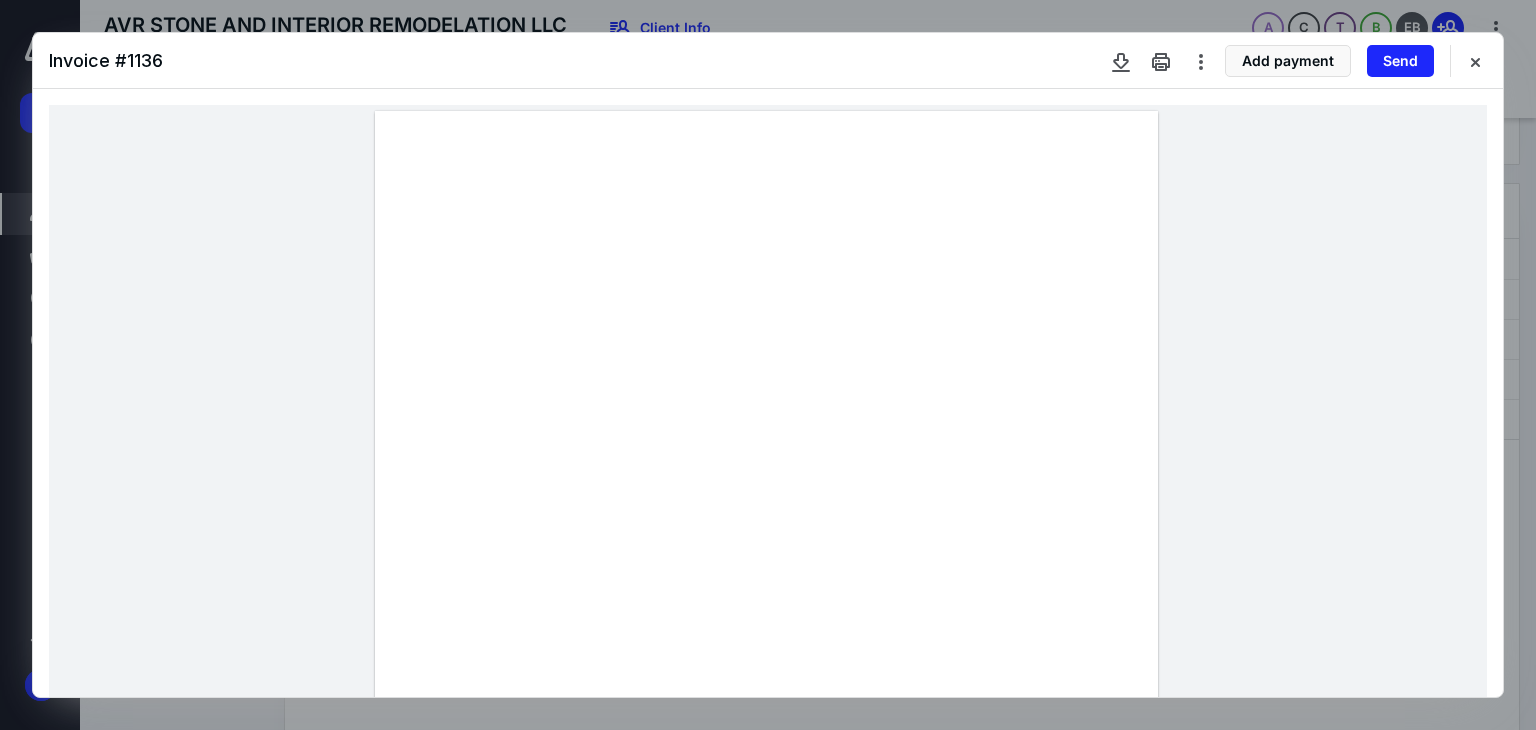 scroll, scrollTop: 200, scrollLeft: 0, axis: vertical 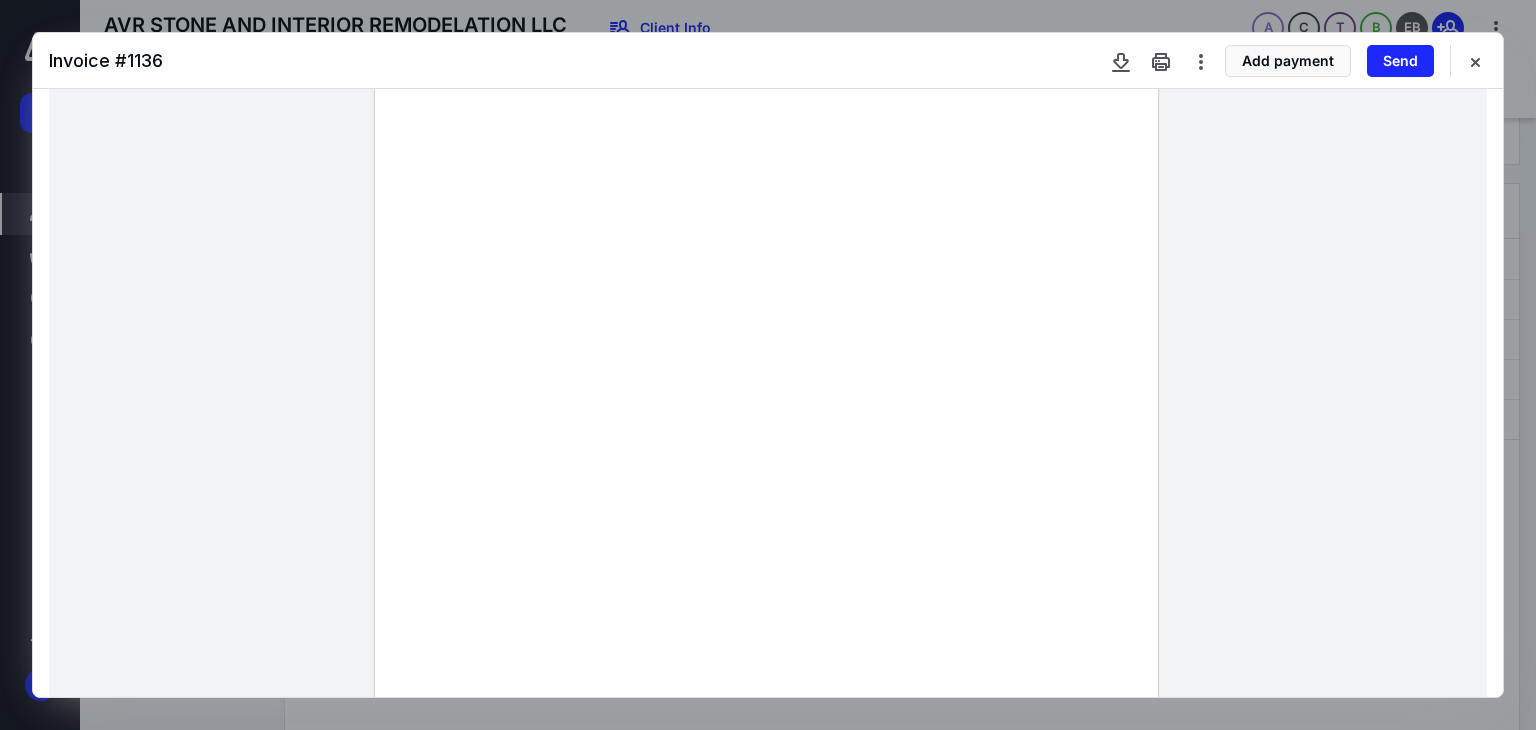 click at bounding box center (1201, 61) 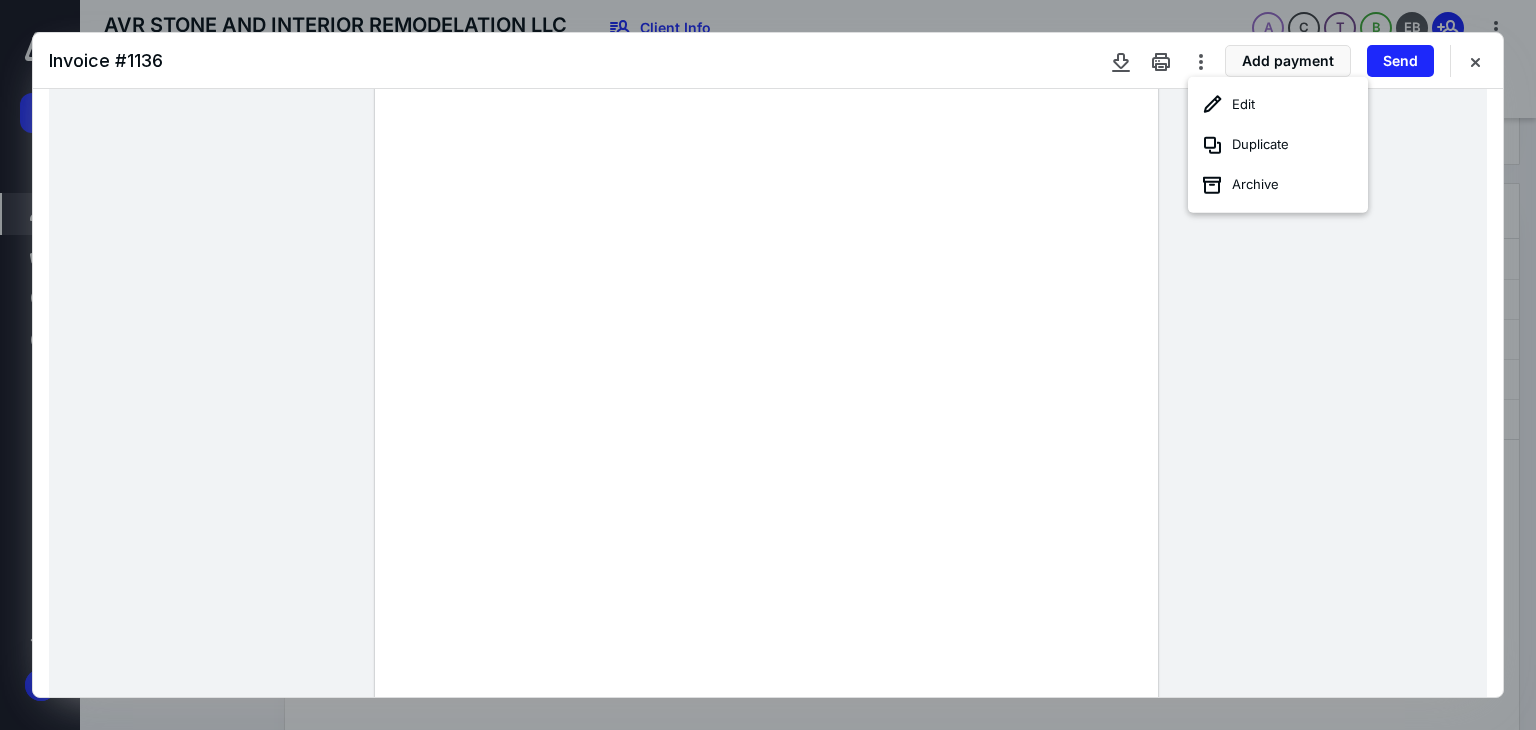 click 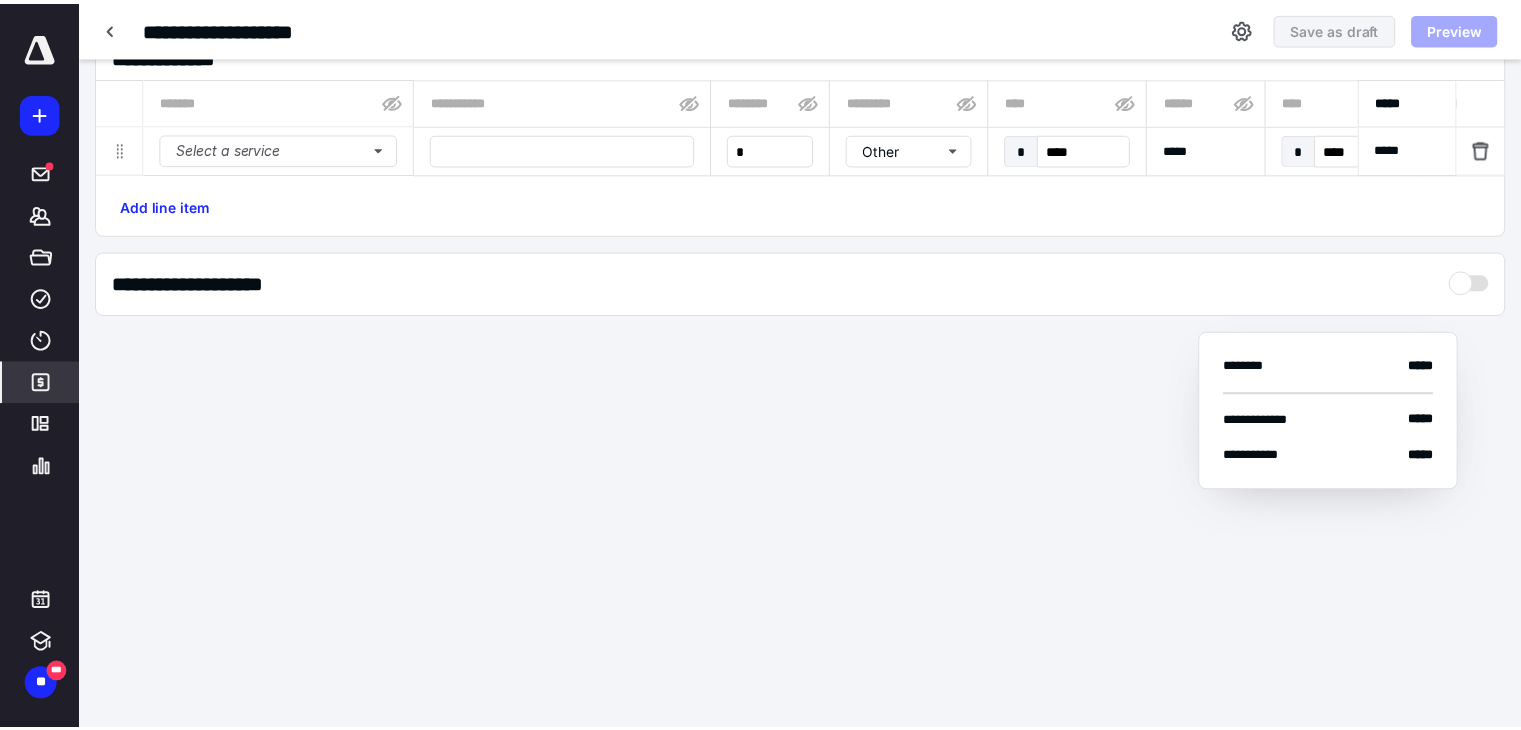 scroll, scrollTop: 50, scrollLeft: 0, axis: vertical 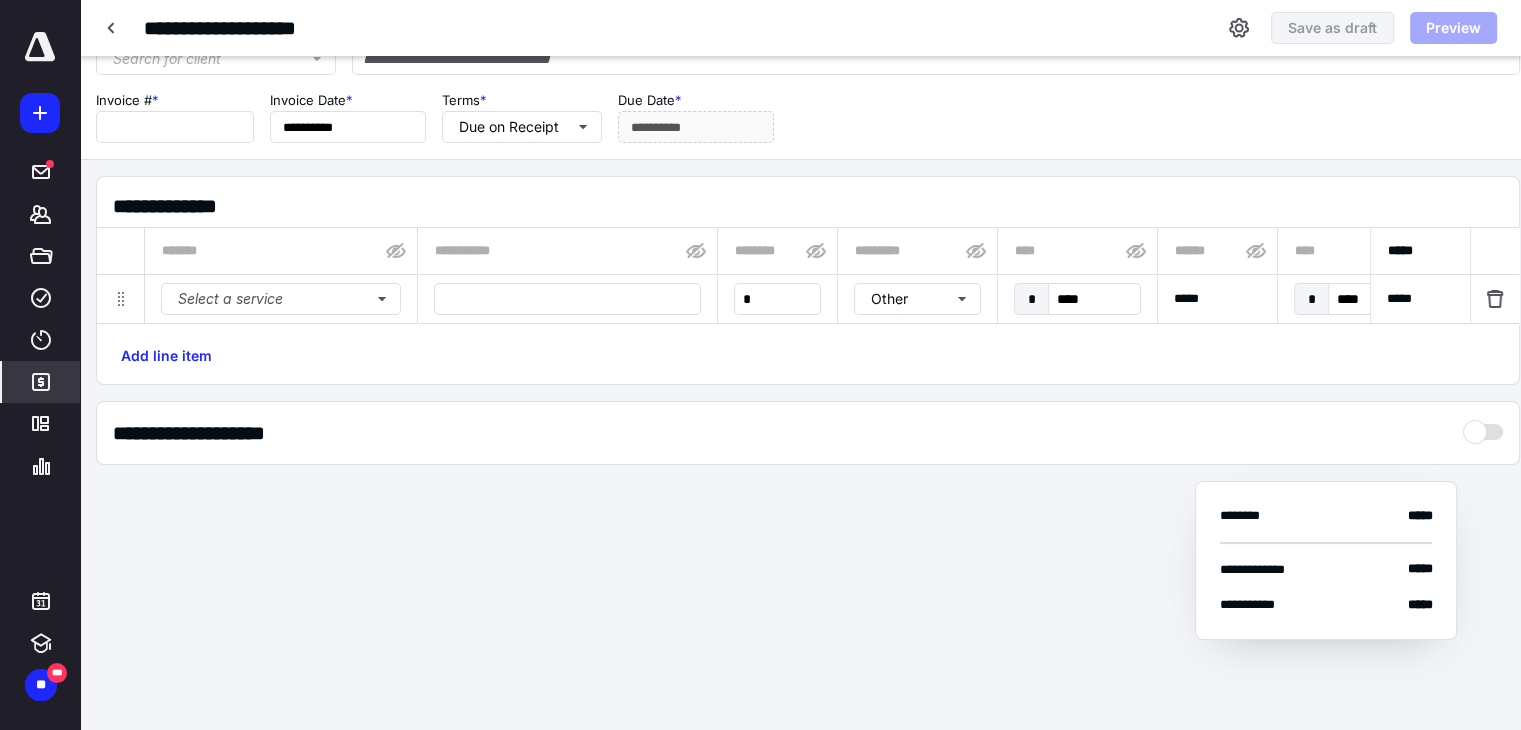 type on "**********" 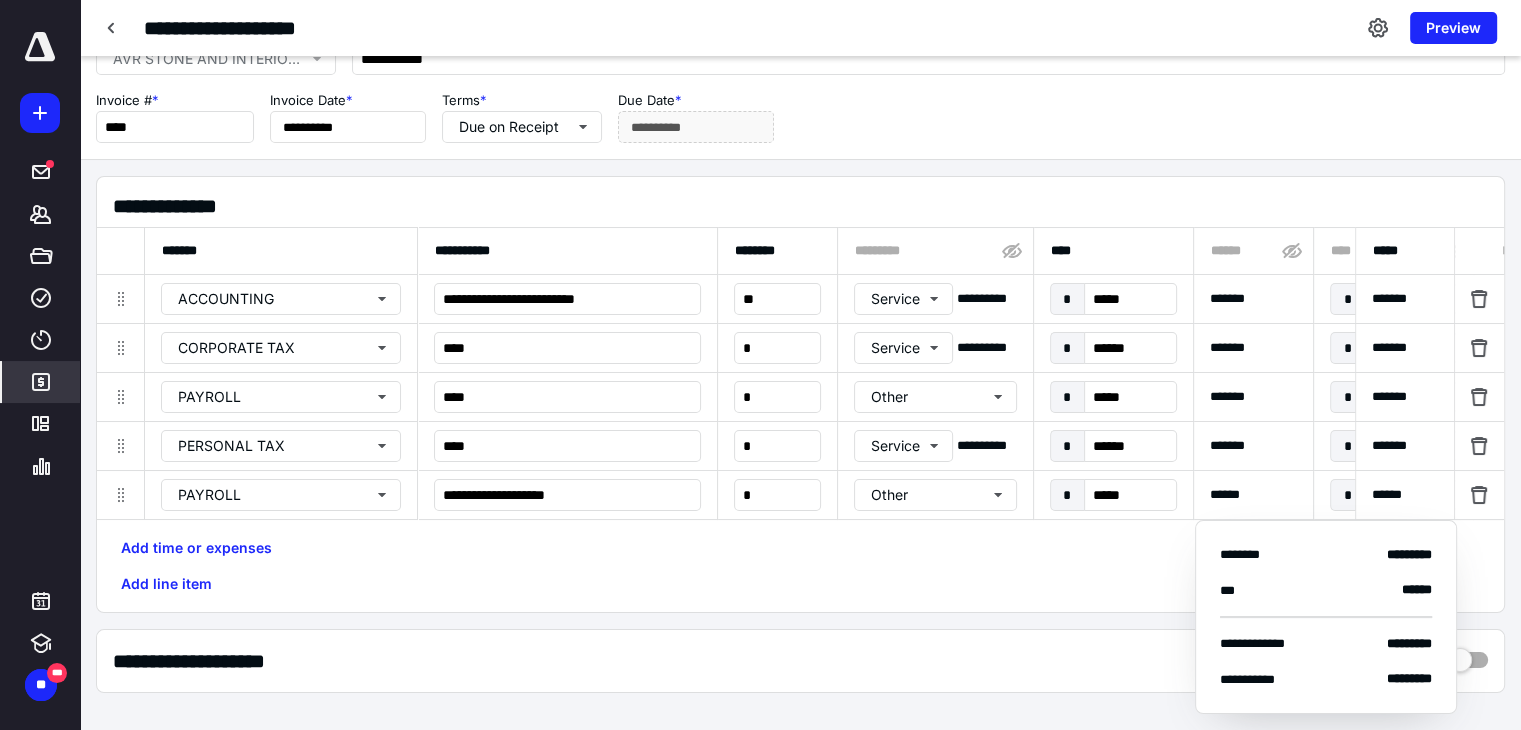 click on "**********" at bounding box center [800, 394] 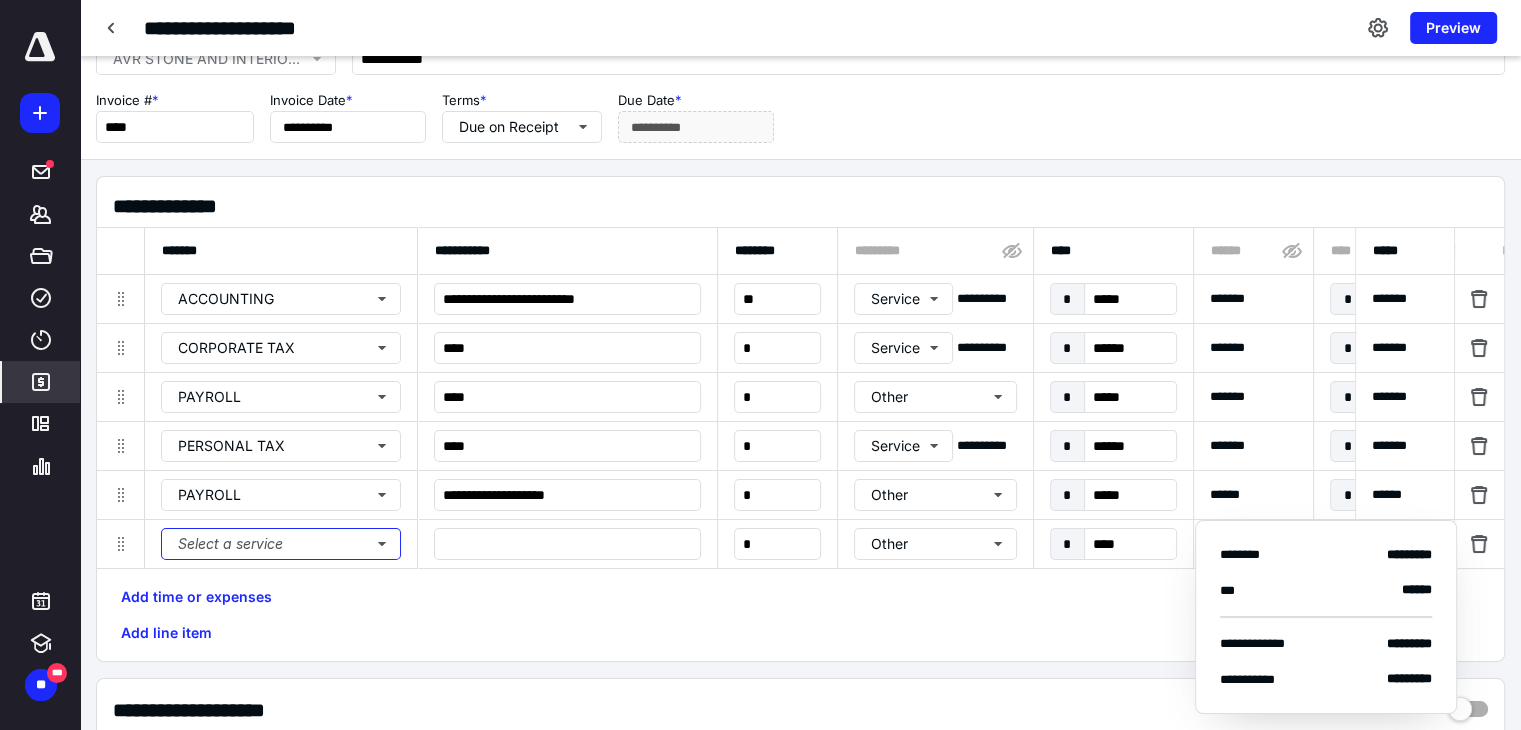 click on "Select a service" at bounding box center (281, 544) 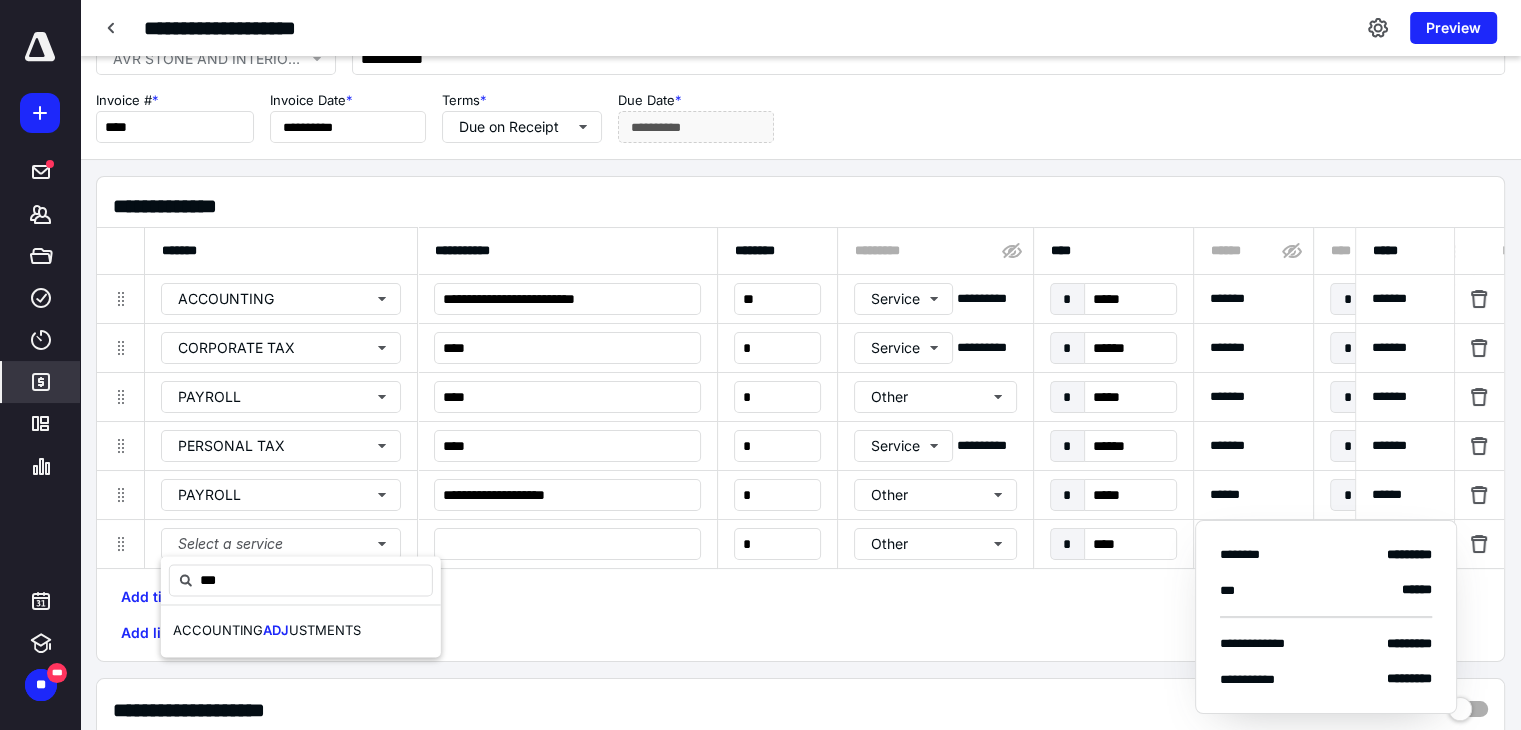 click on "ACCOUNTING  ADJ USTMENTS" at bounding box center (301, 631) 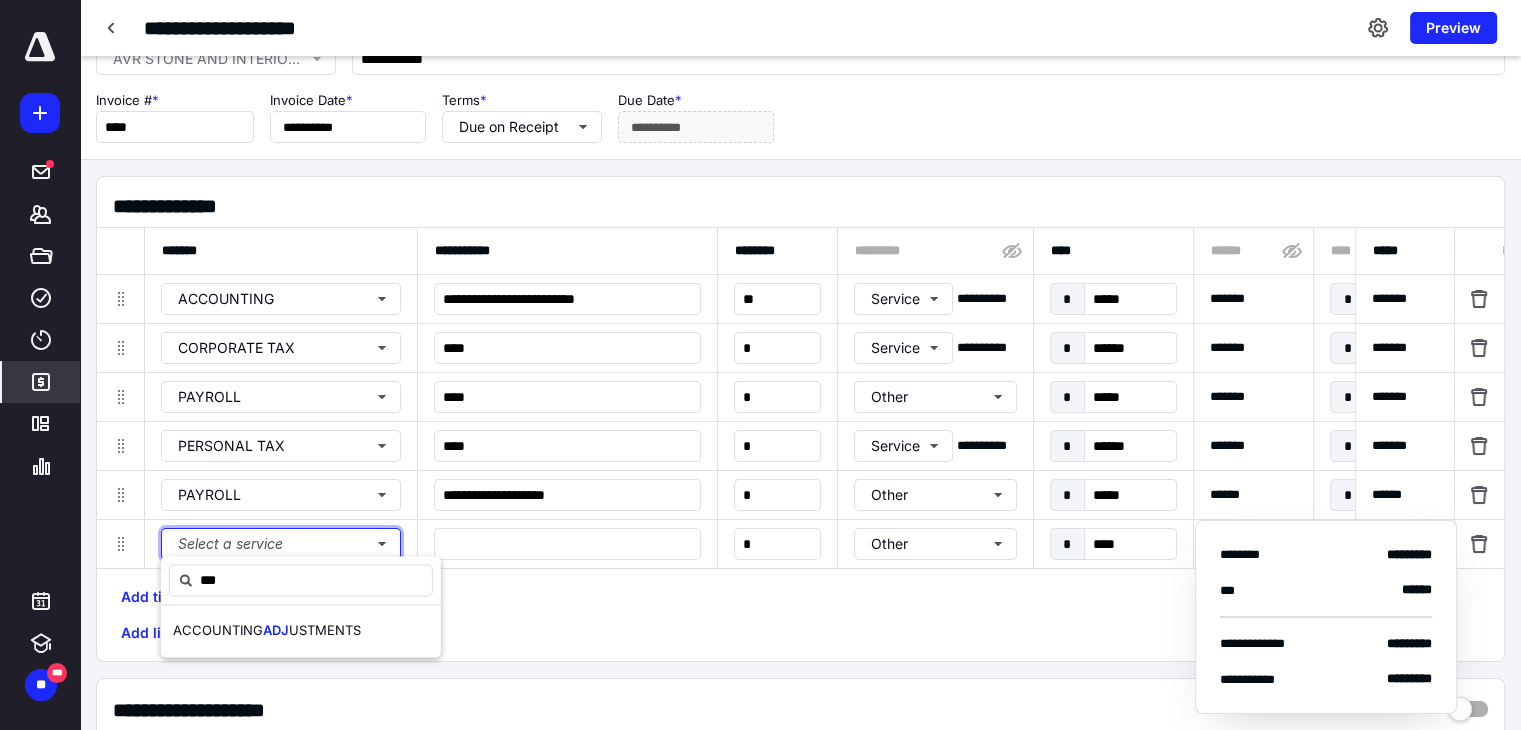 type 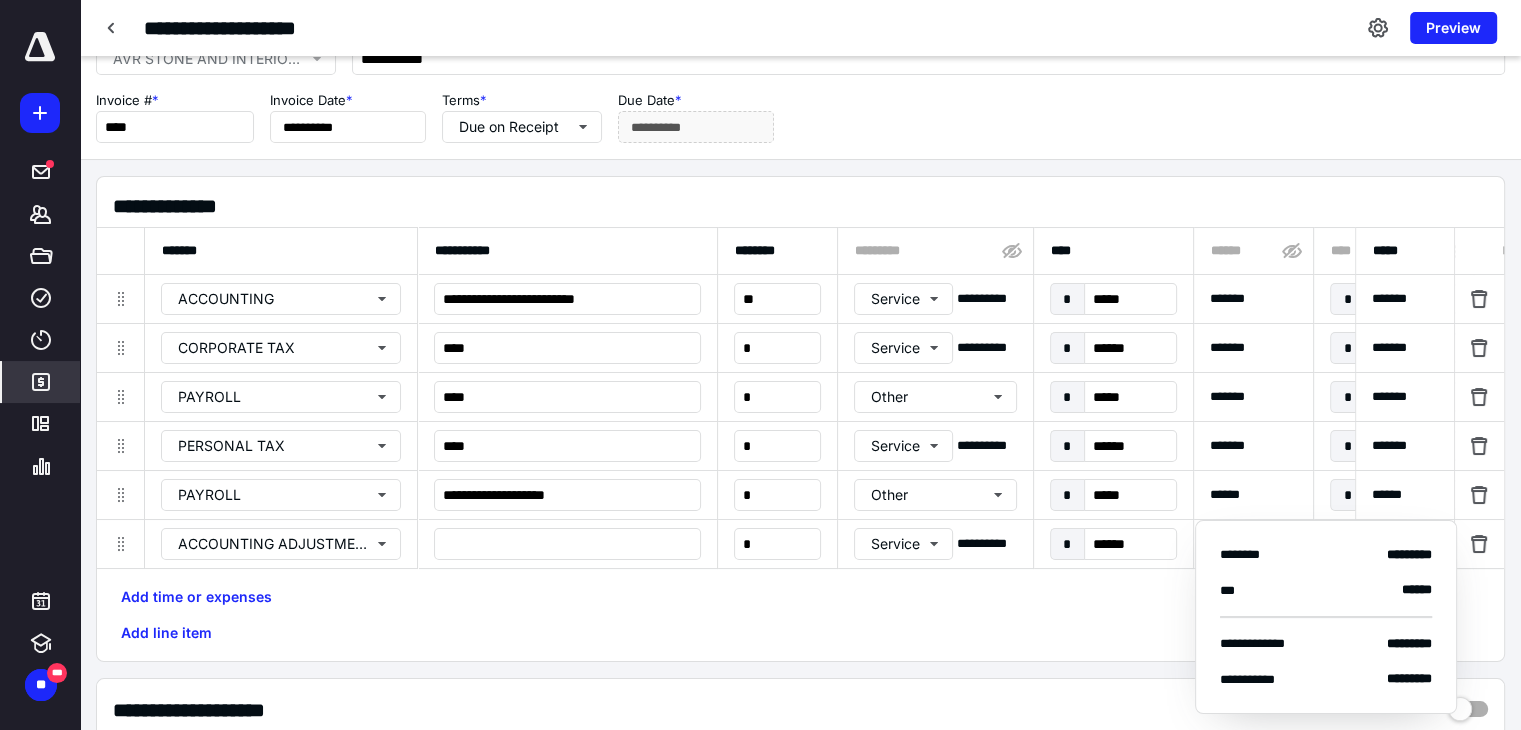 click on "Add time or expenses Add line item" at bounding box center [800, 615] 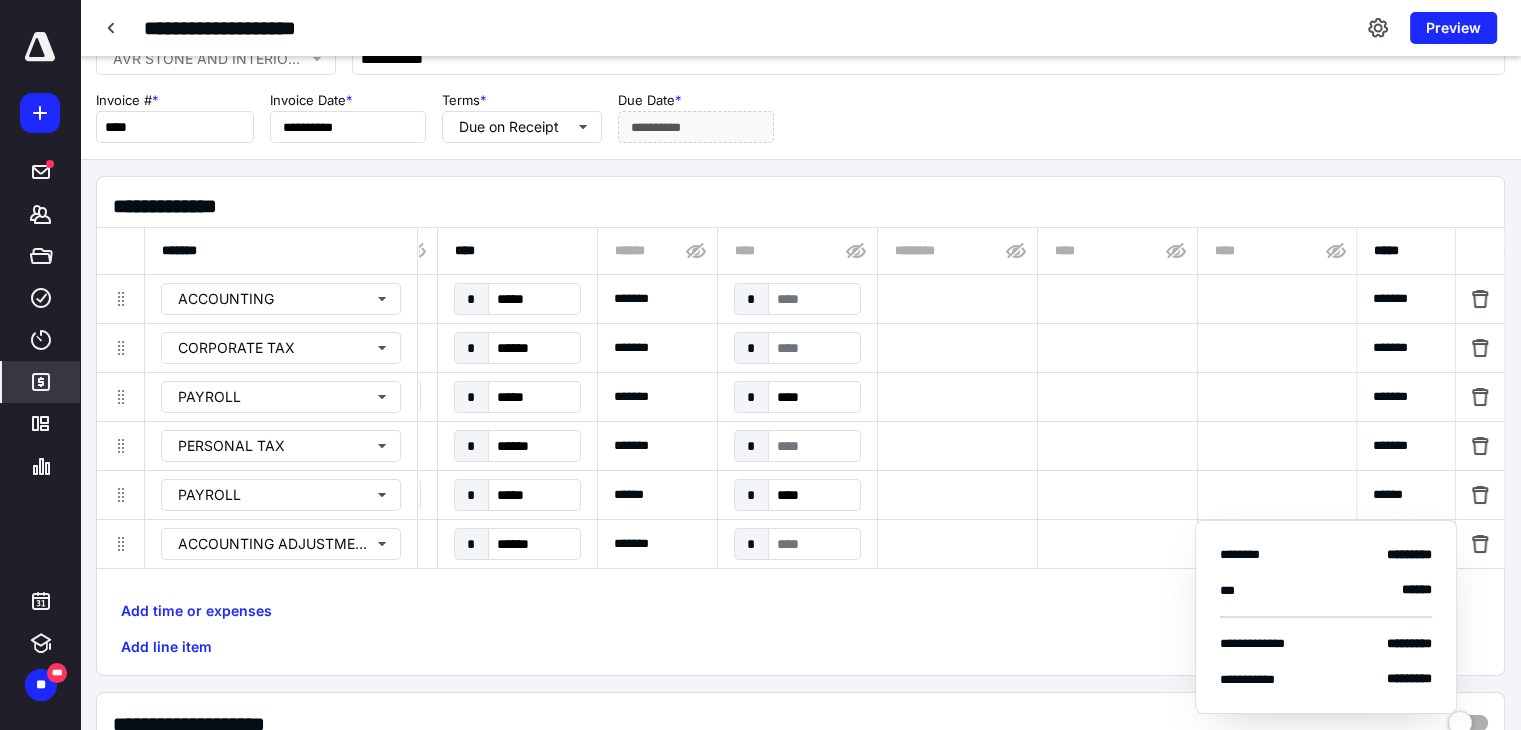 scroll, scrollTop: 0, scrollLeft: 1078, axis: horizontal 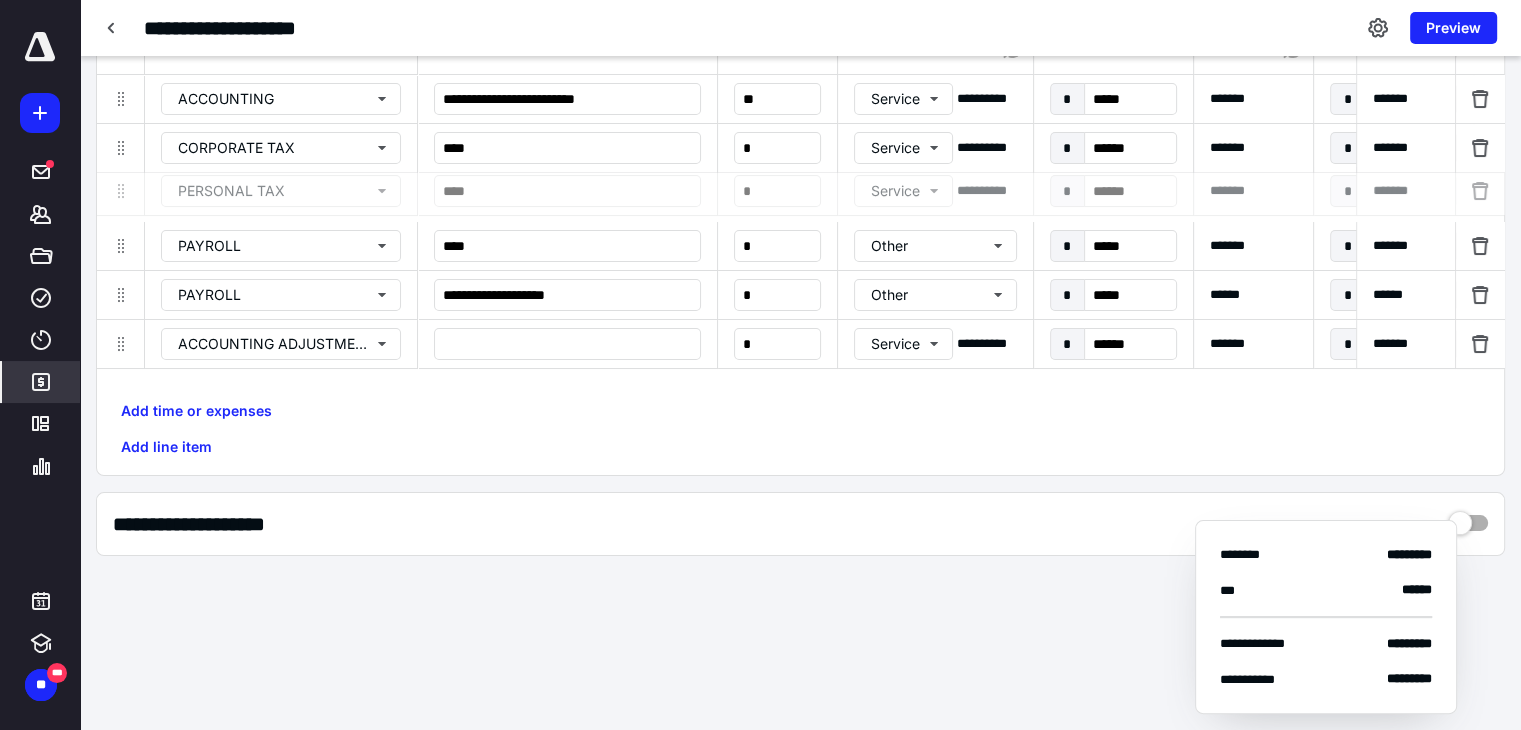 drag, startPoint x: 115, startPoint y: 244, endPoint x: 115, endPoint y: 189, distance: 55 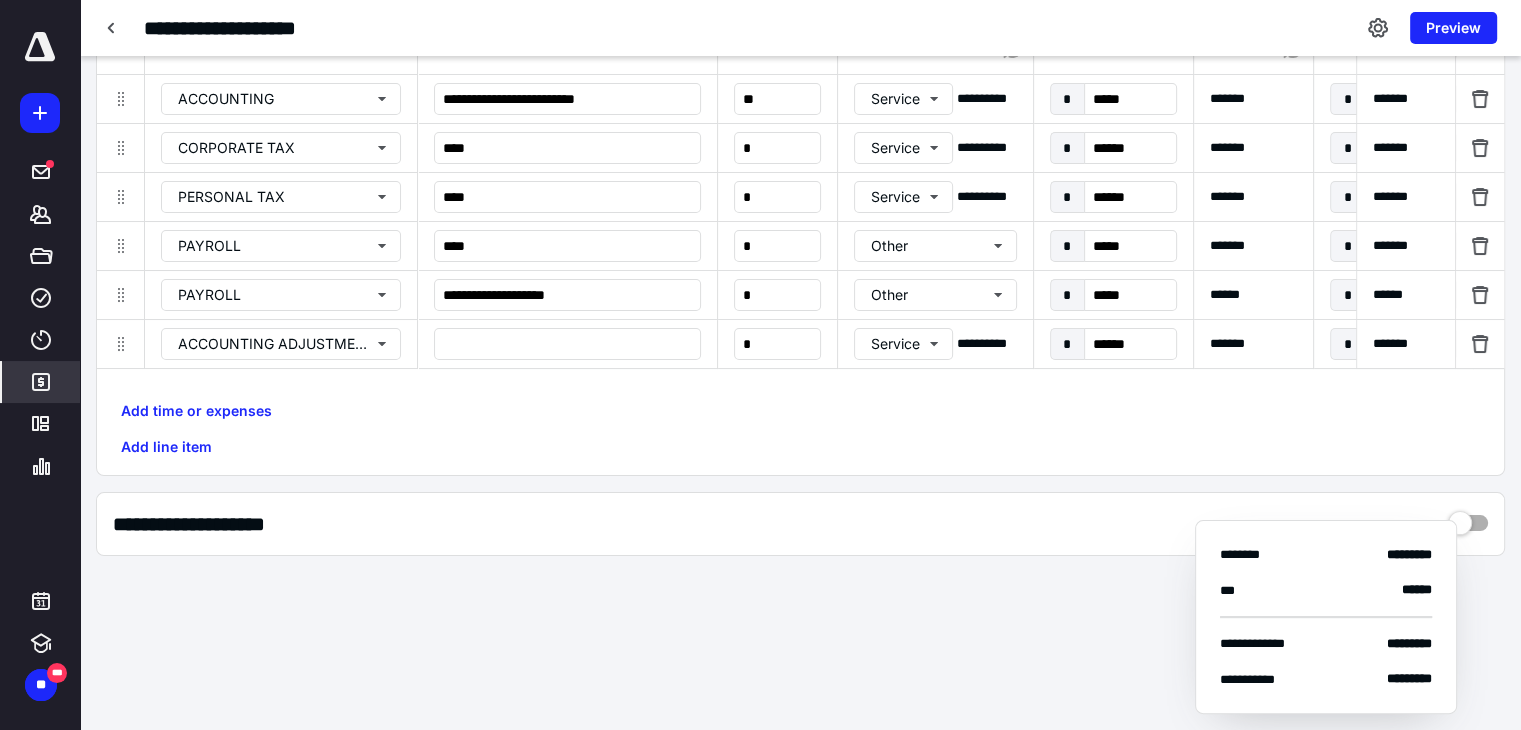 click on "Preview" at bounding box center (1453, 28) 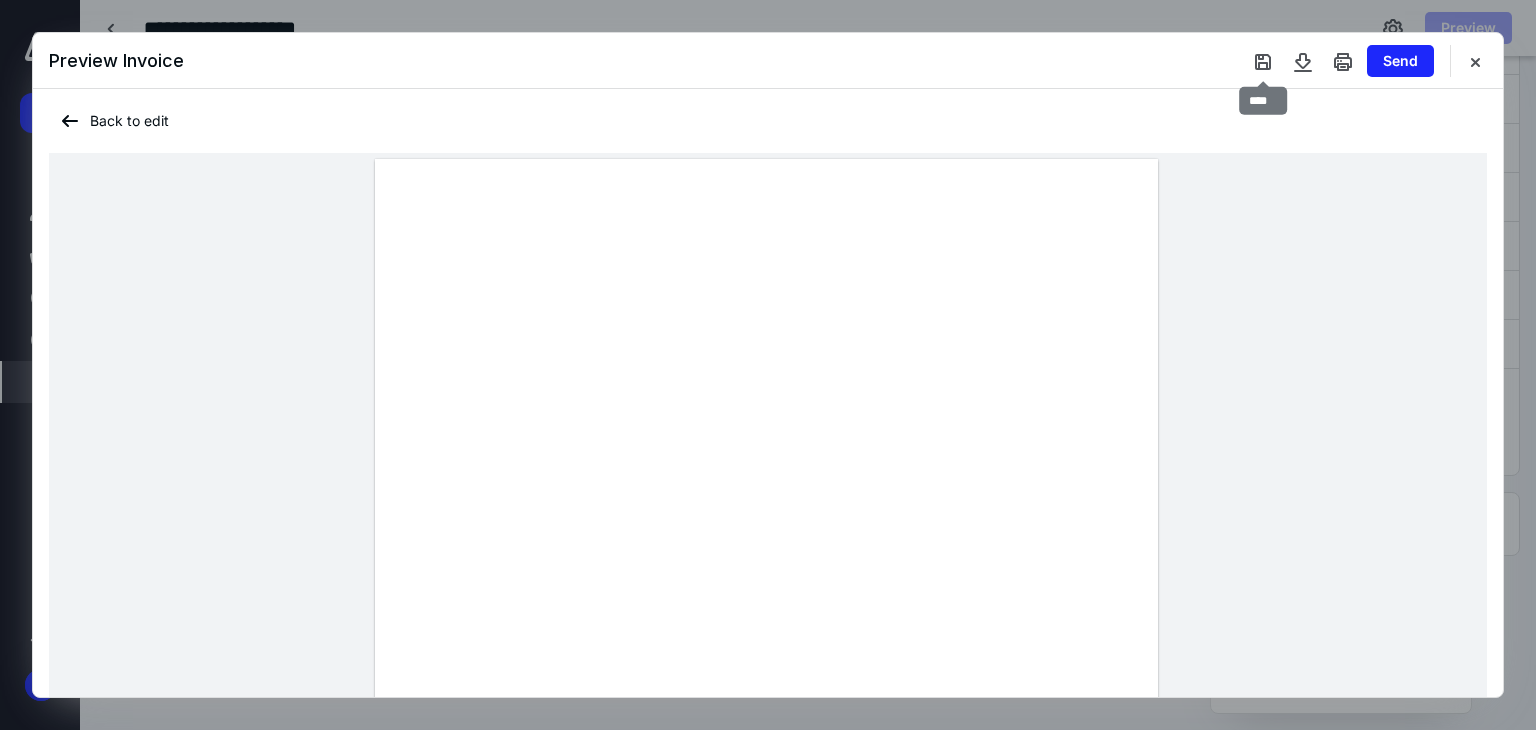 click at bounding box center [1263, 61] 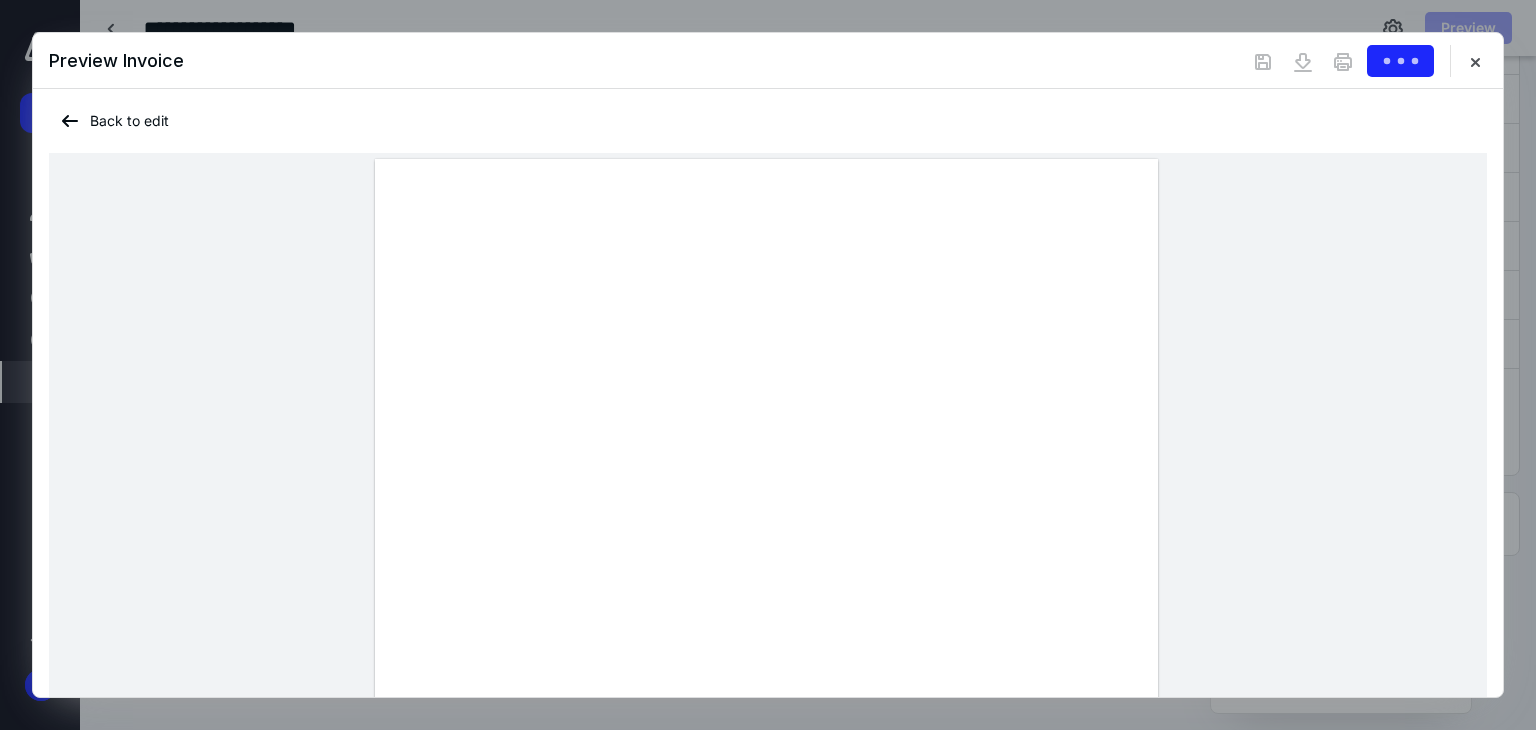 scroll, scrollTop: 0, scrollLeft: 0, axis: both 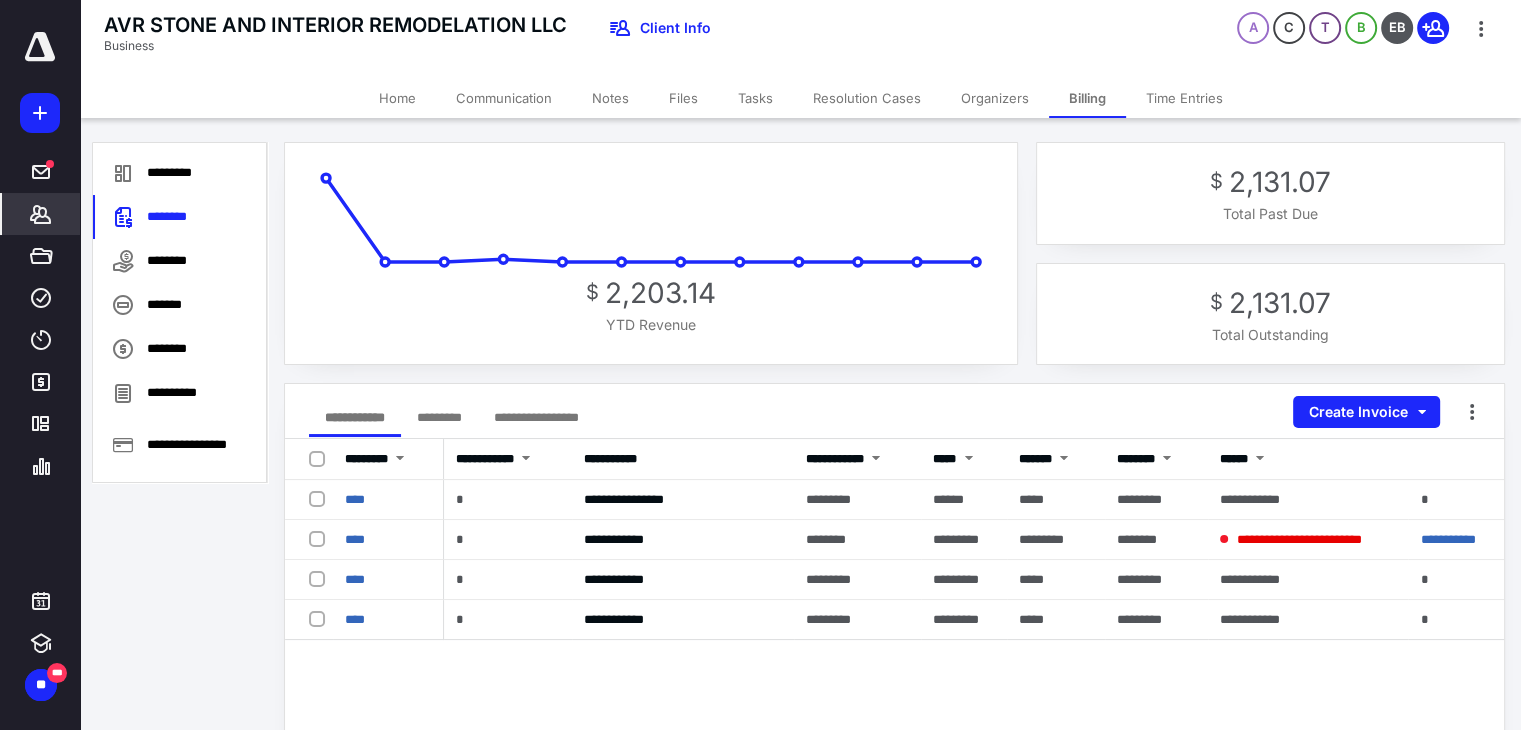 click on "****" at bounding box center (355, 579) 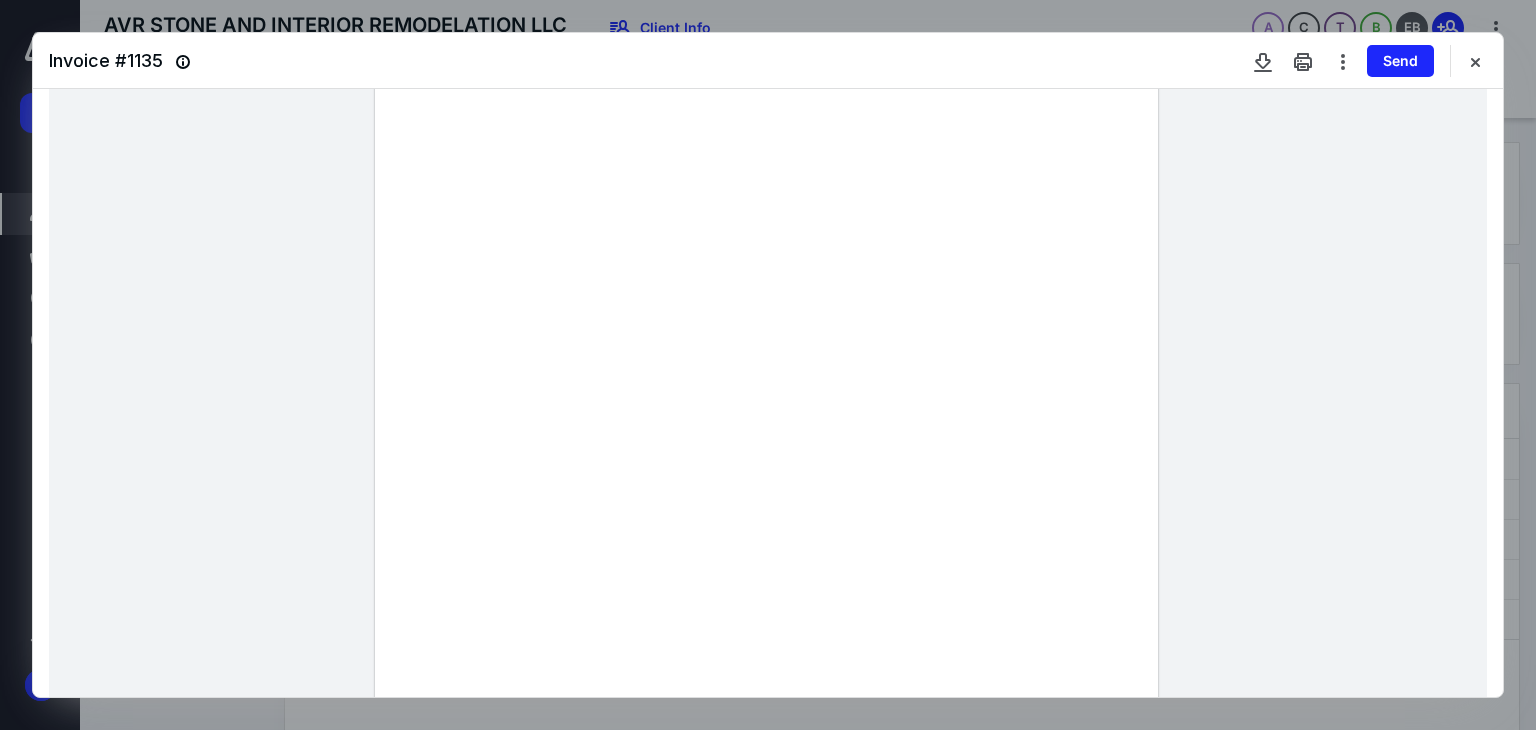 scroll, scrollTop: 200, scrollLeft: 0, axis: vertical 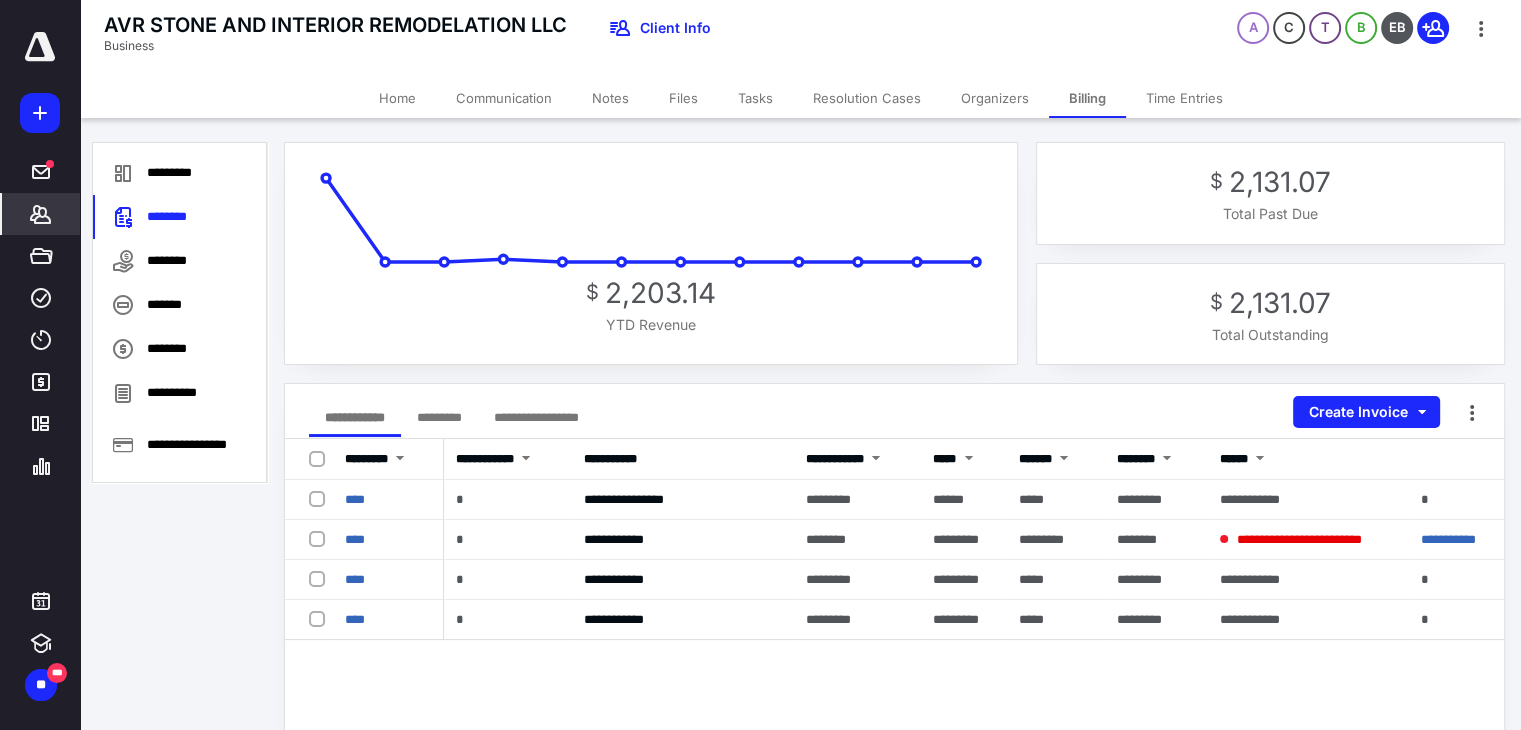 click on "****" at bounding box center [355, 539] 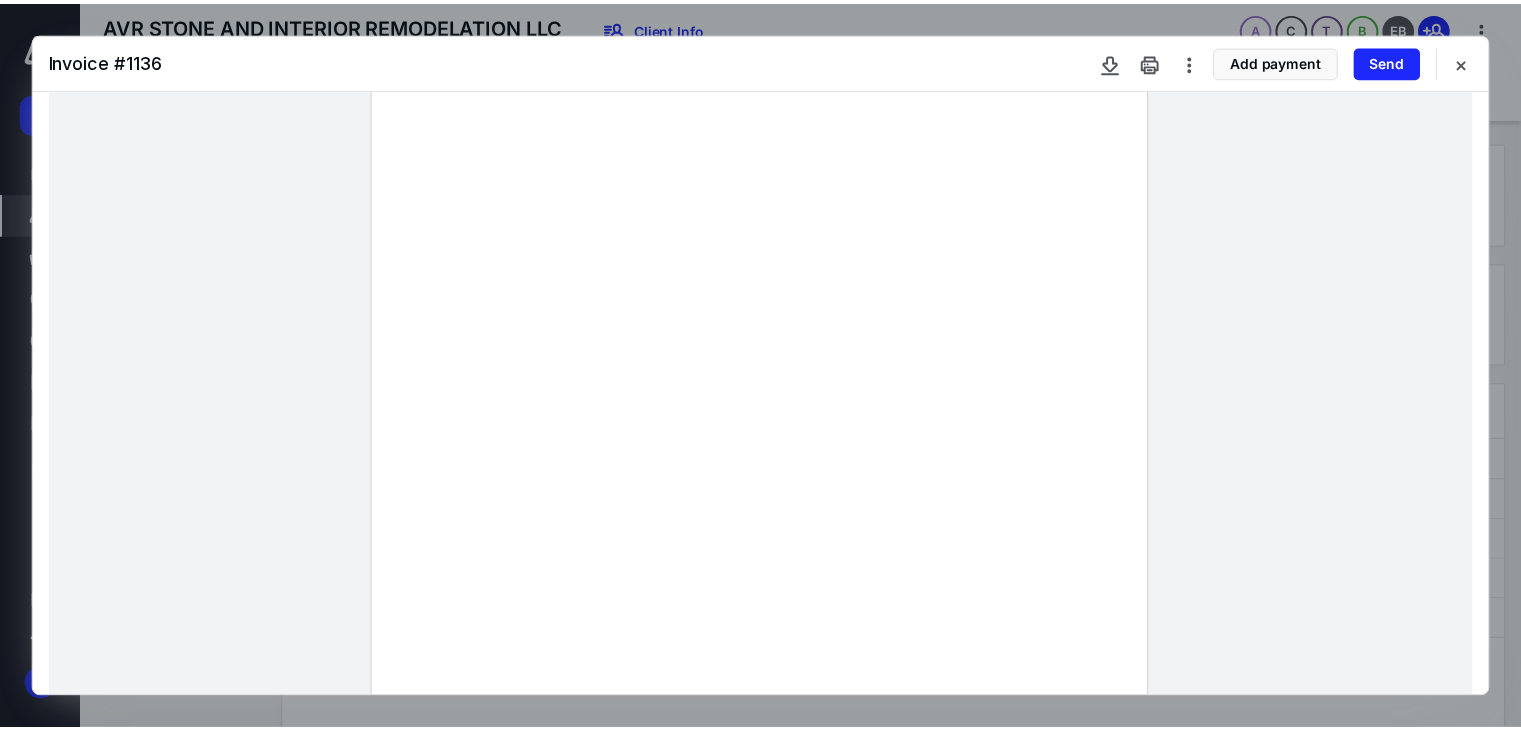 scroll, scrollTop: 200, scrollLeft: 0, axis: vertical 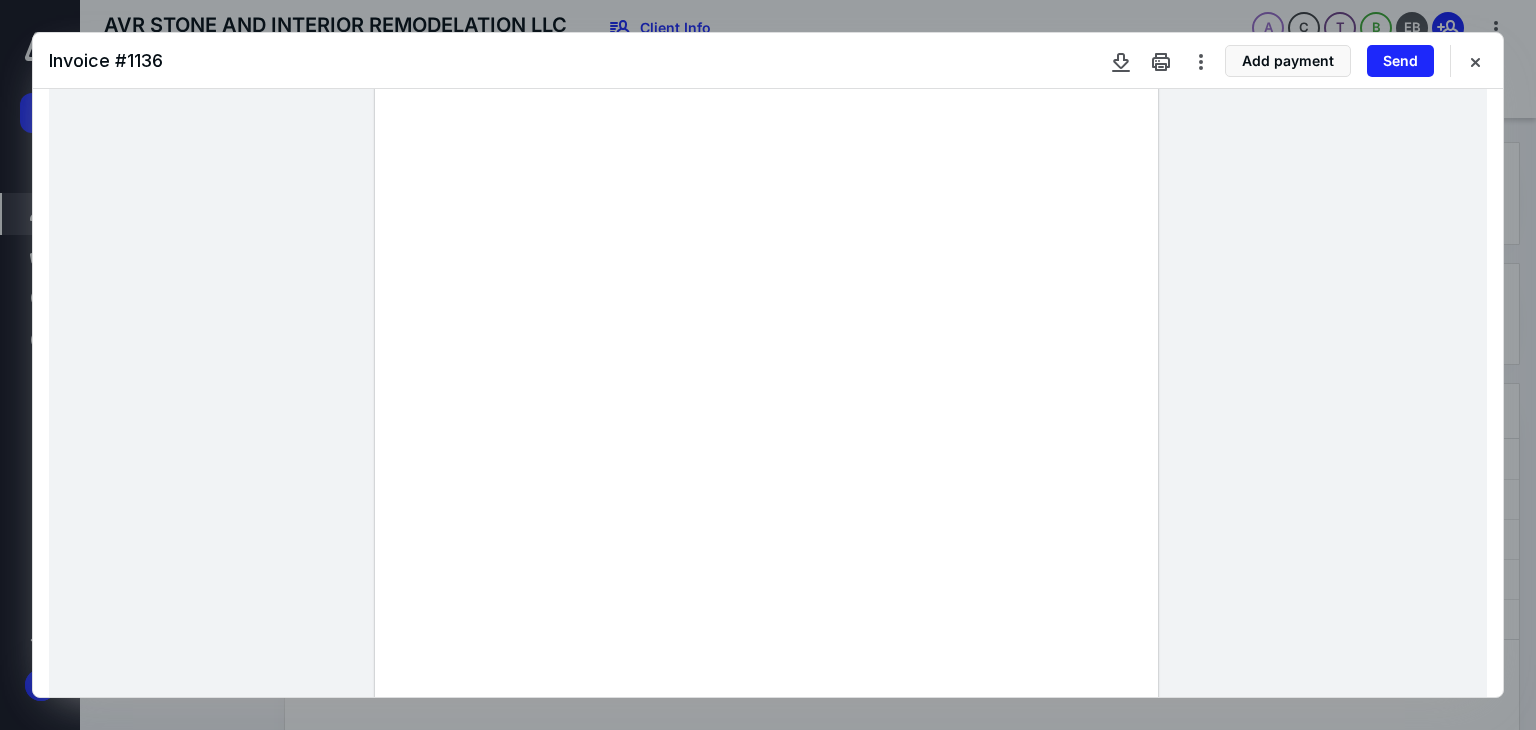 click at bounding box center [1475, 61] 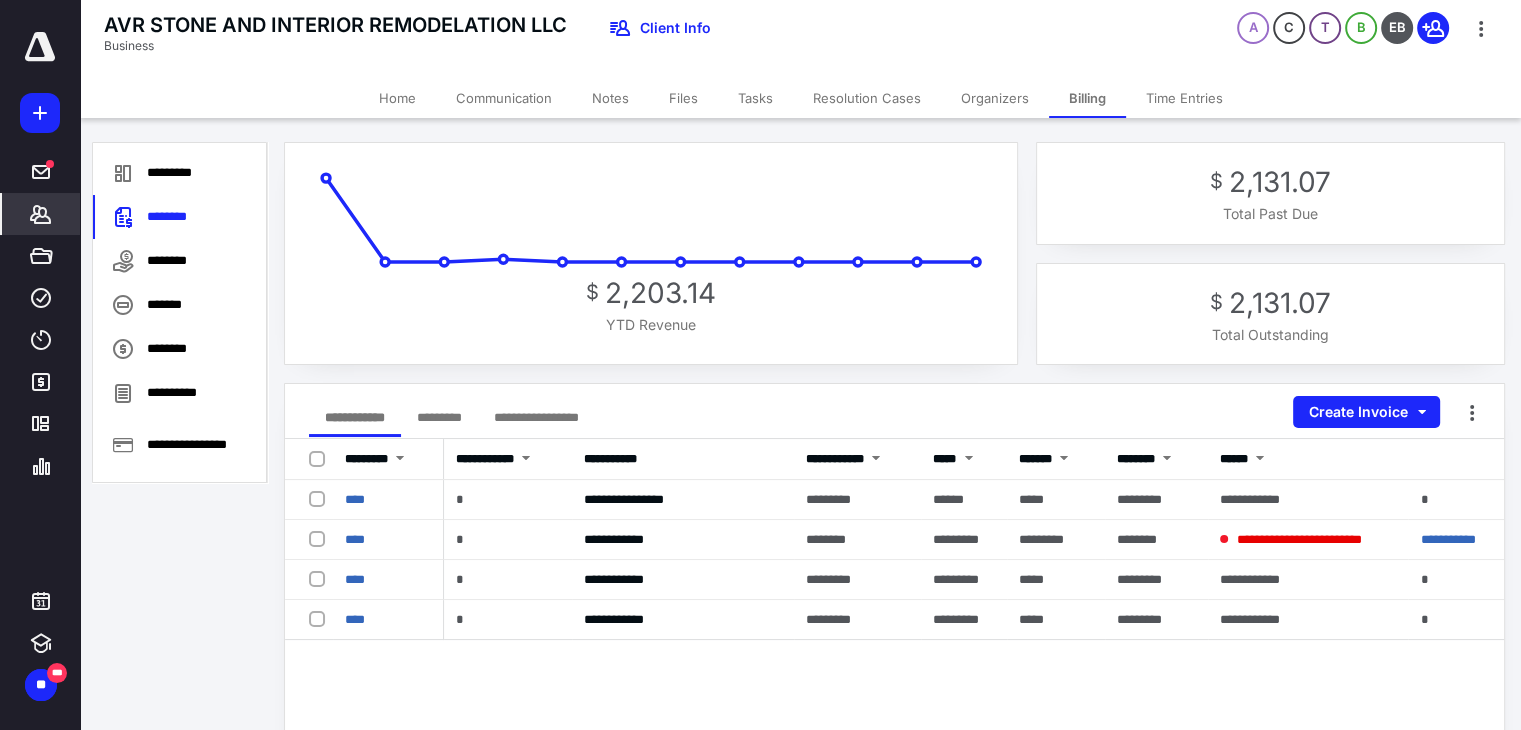 drag, startPoint x: 661, startPoint y: 689, endPoint x: 624, endPoint y: 433, distance: 258.66 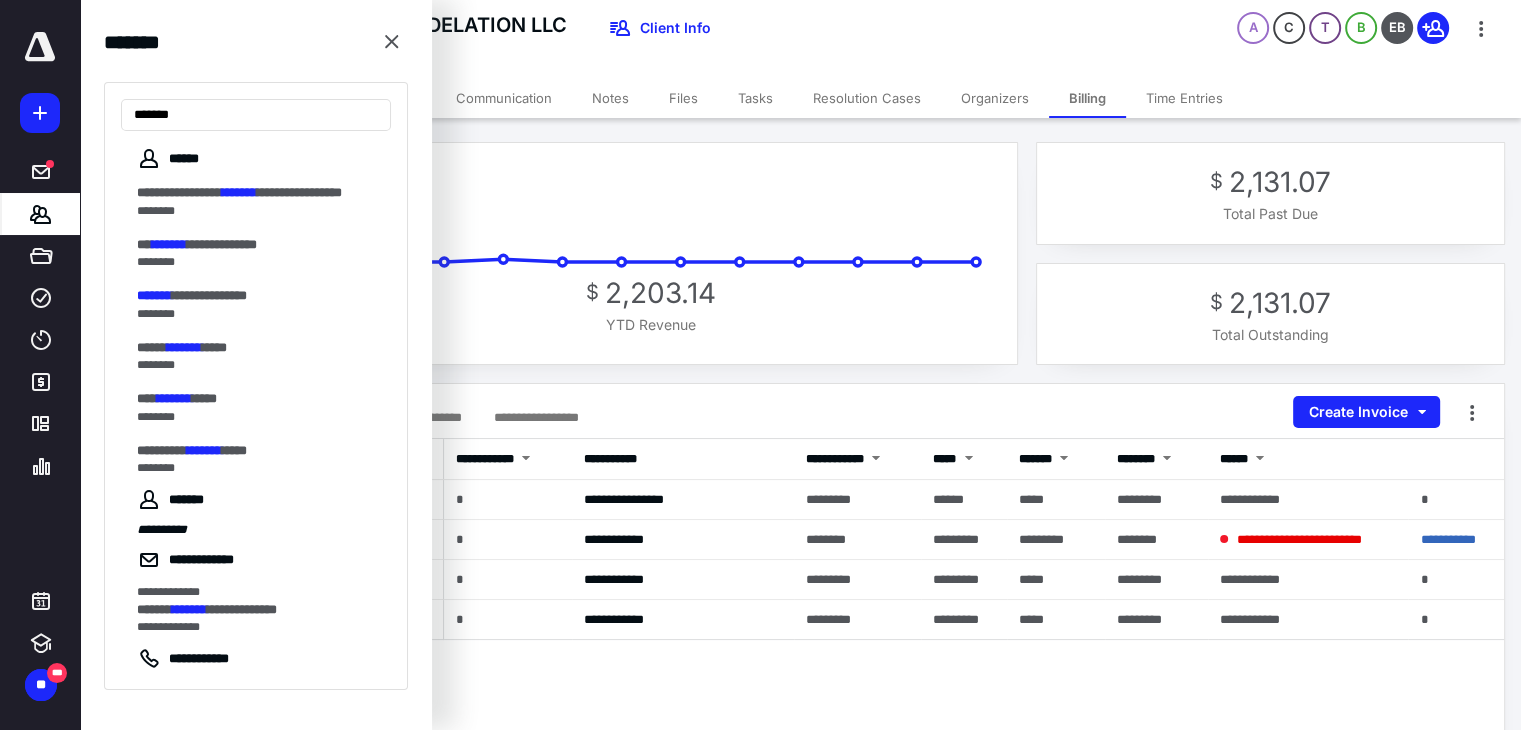 type on "*******" 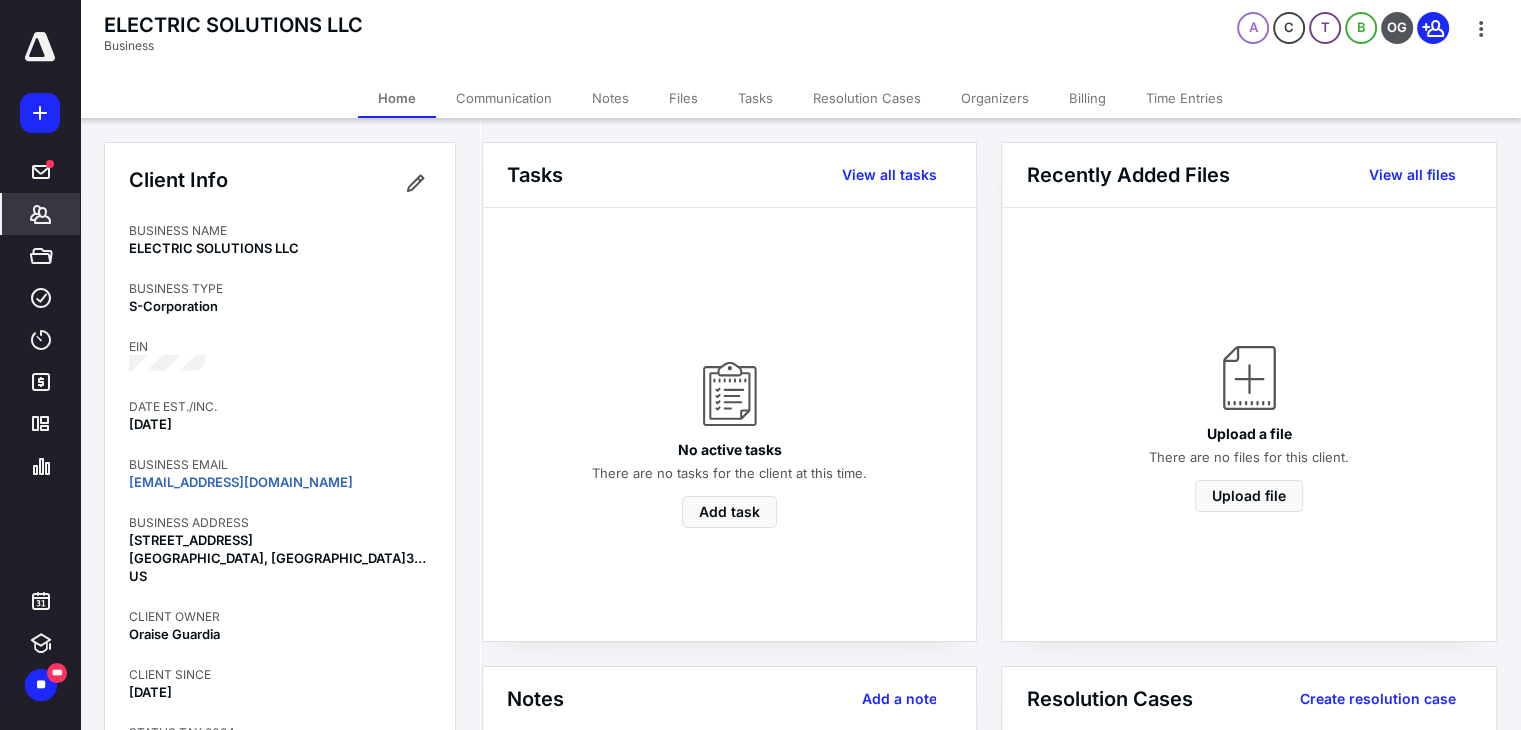 click on "Billing" at bounding box center (1087, 98) 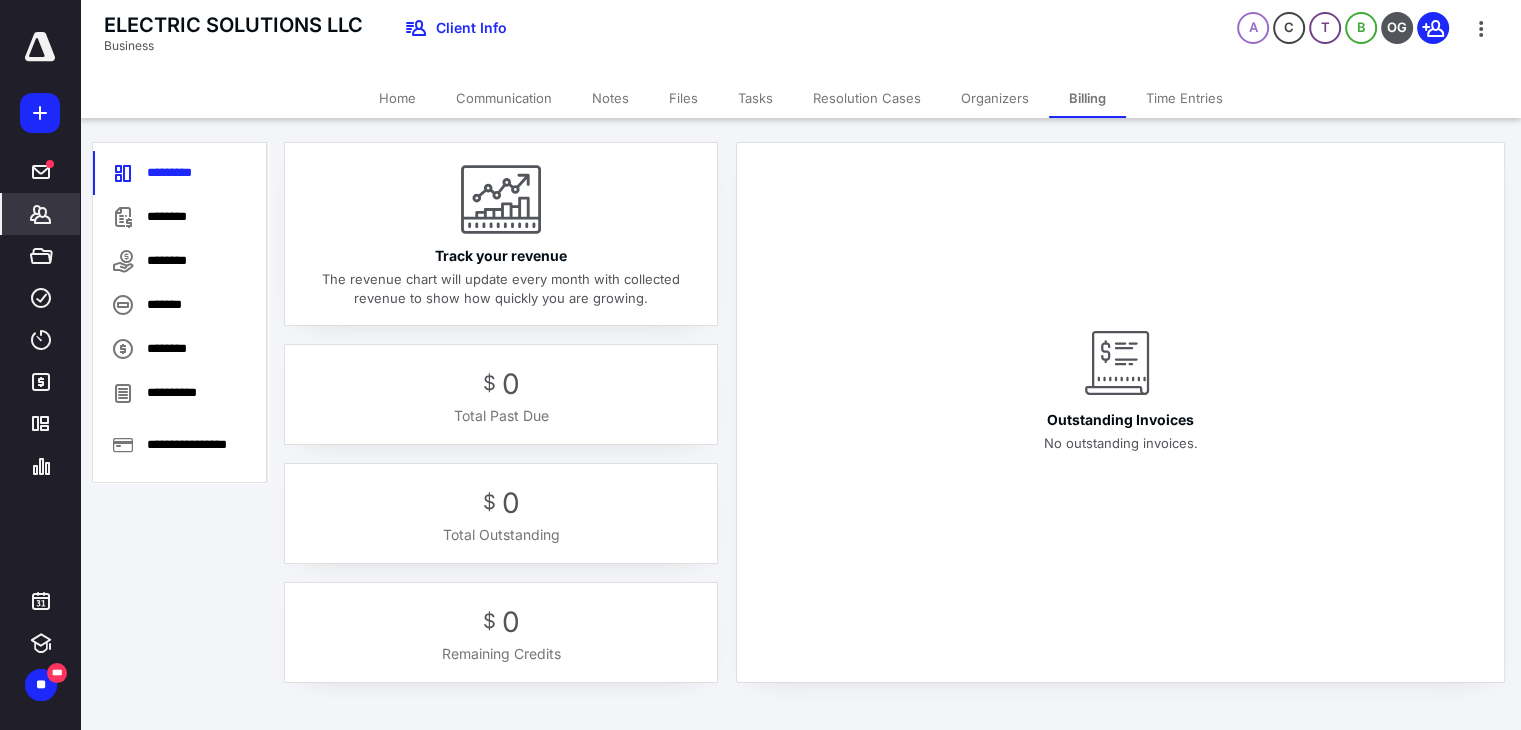 click on "********" at bounding box center [180, 217] 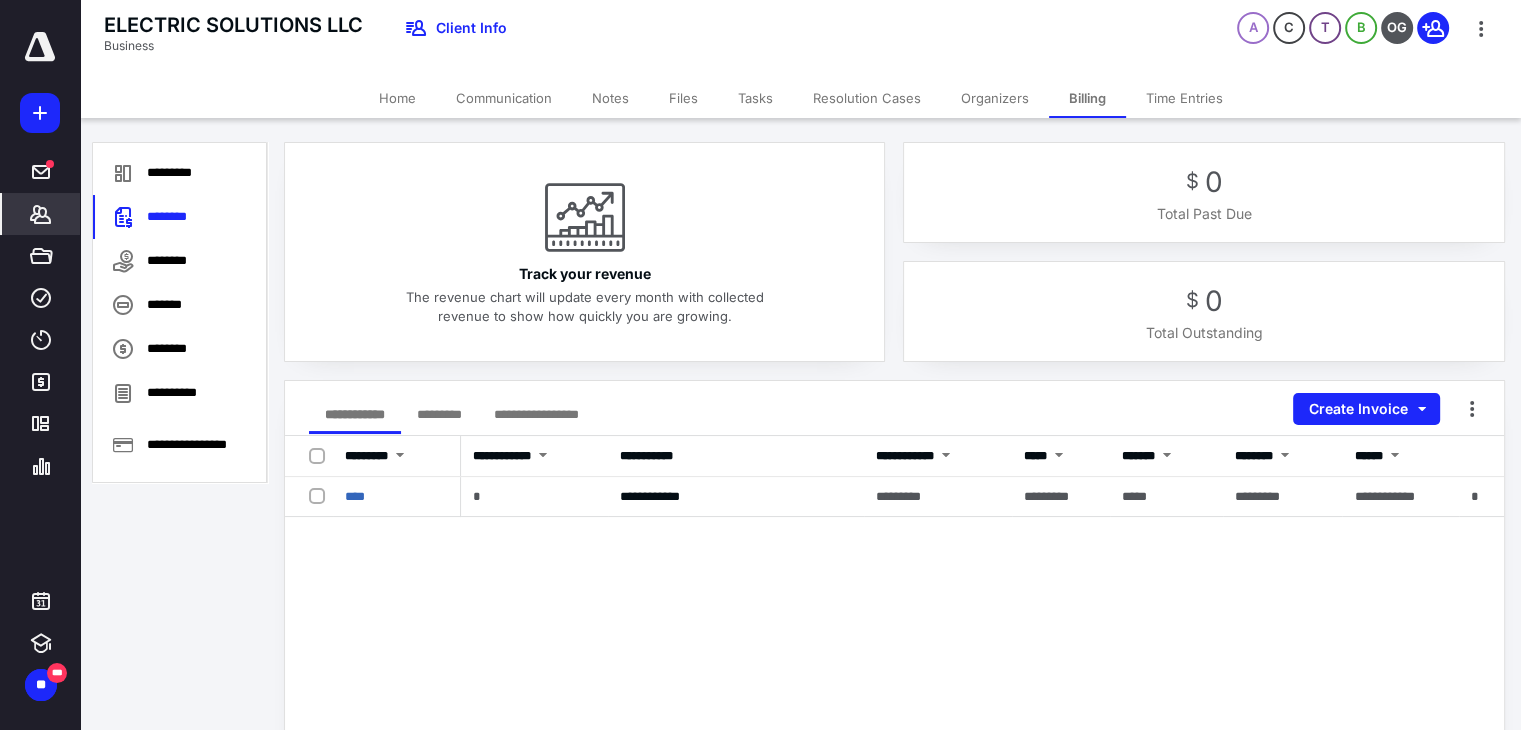 click on "Home" at bounding box center [397, 98] 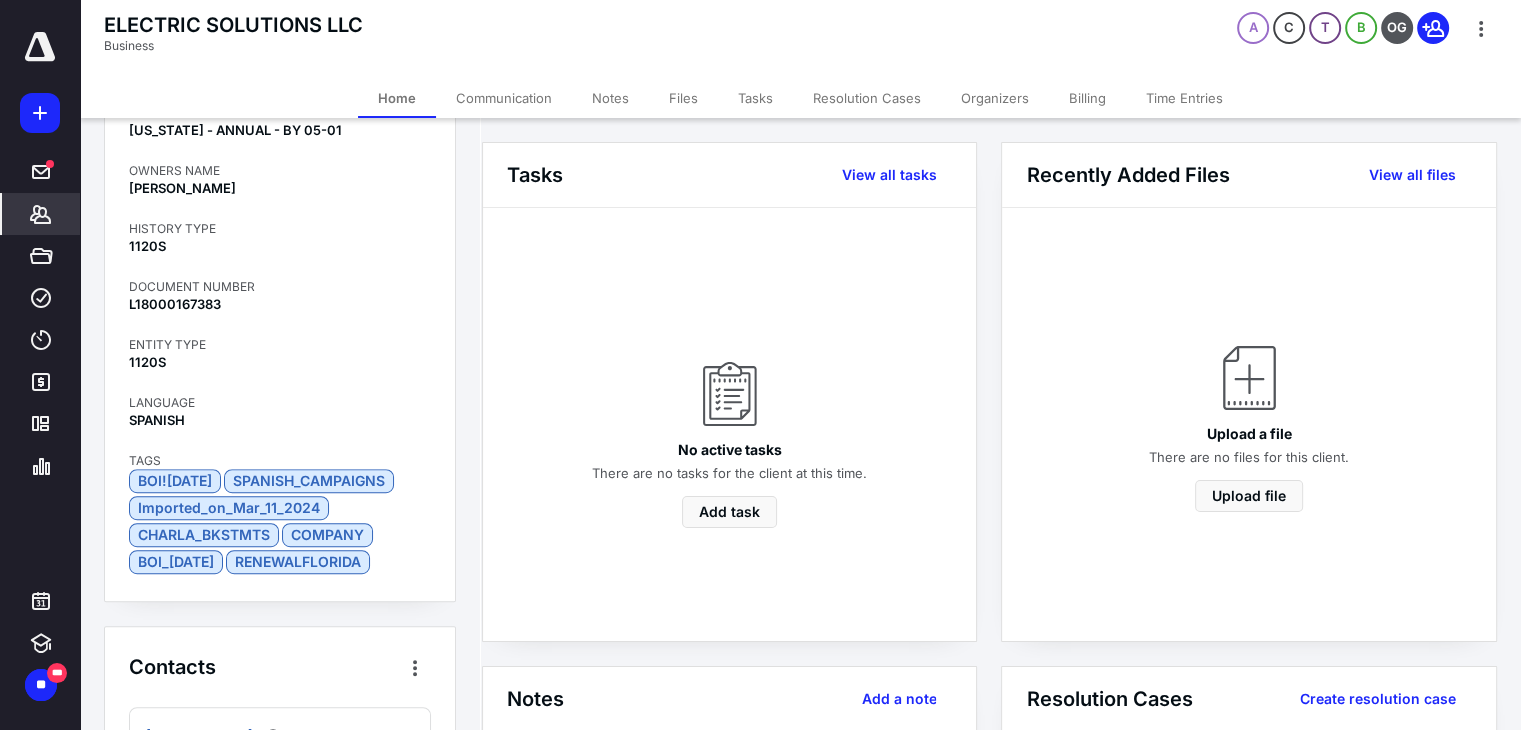 scroll, scrollTop: 1616, scrollLeft: 0, axis: vertical 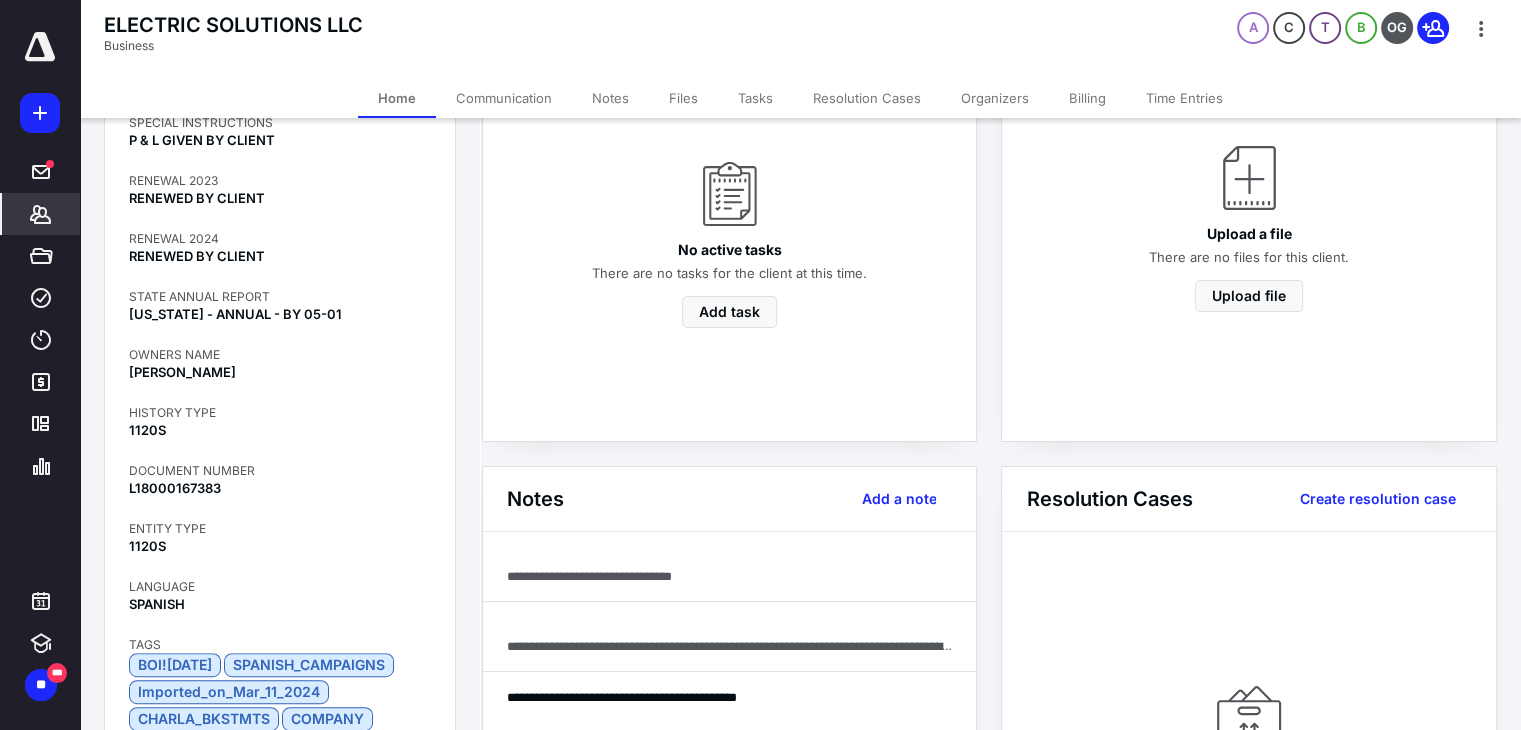 click on "Billing" at bounding box center [1087, 98] 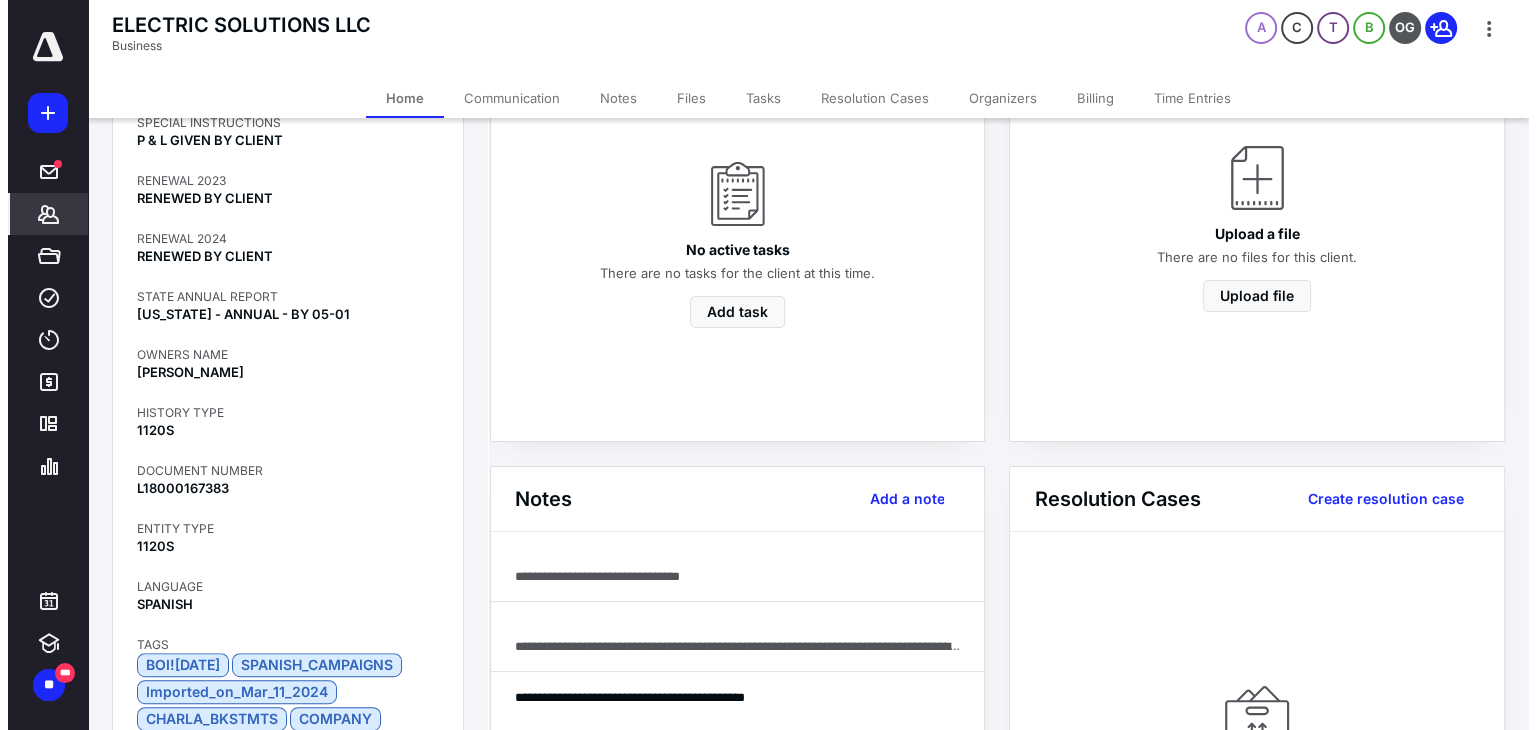 scroll, scrollTop: 0, scrollLeft: 0, axis: both 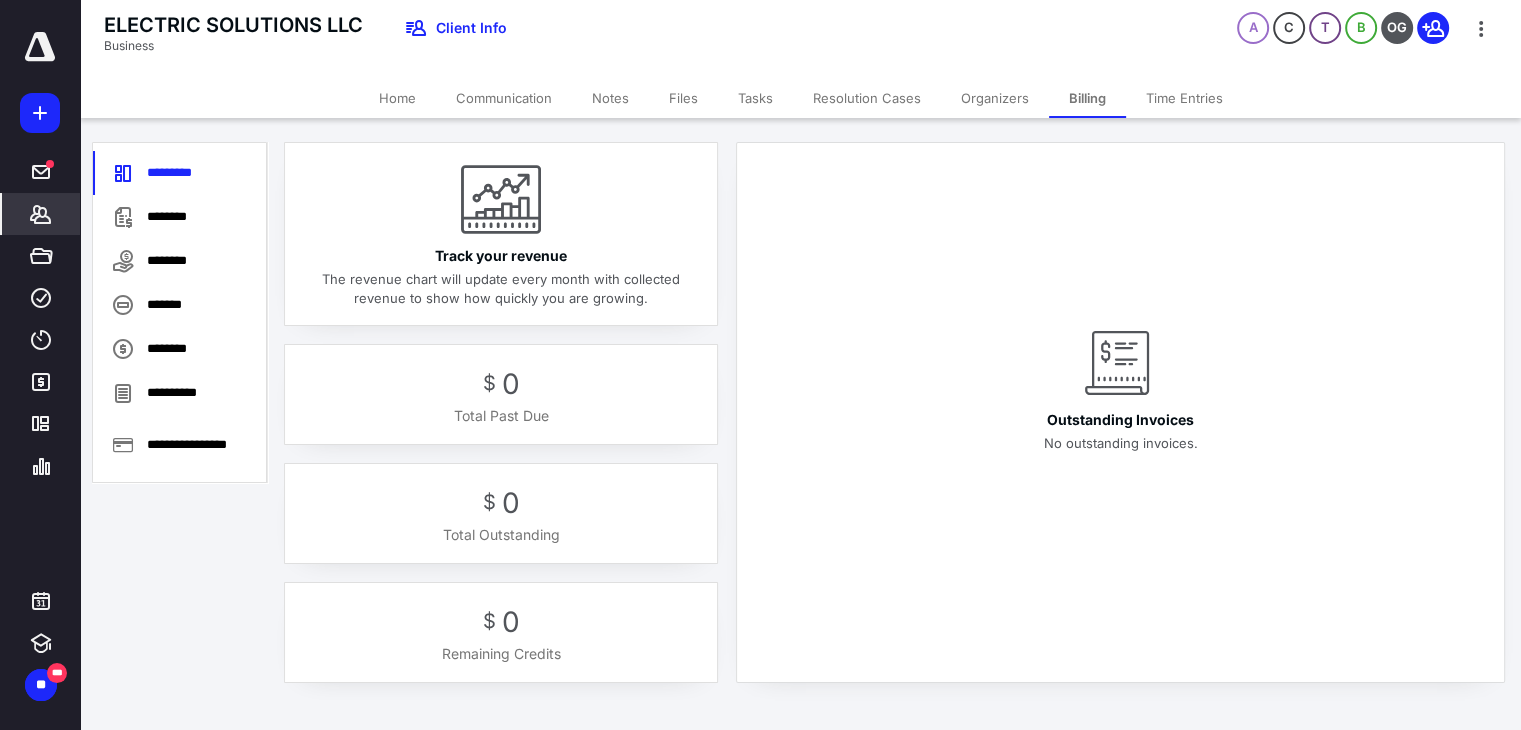 click on "********" at bounding box center (180, 217) 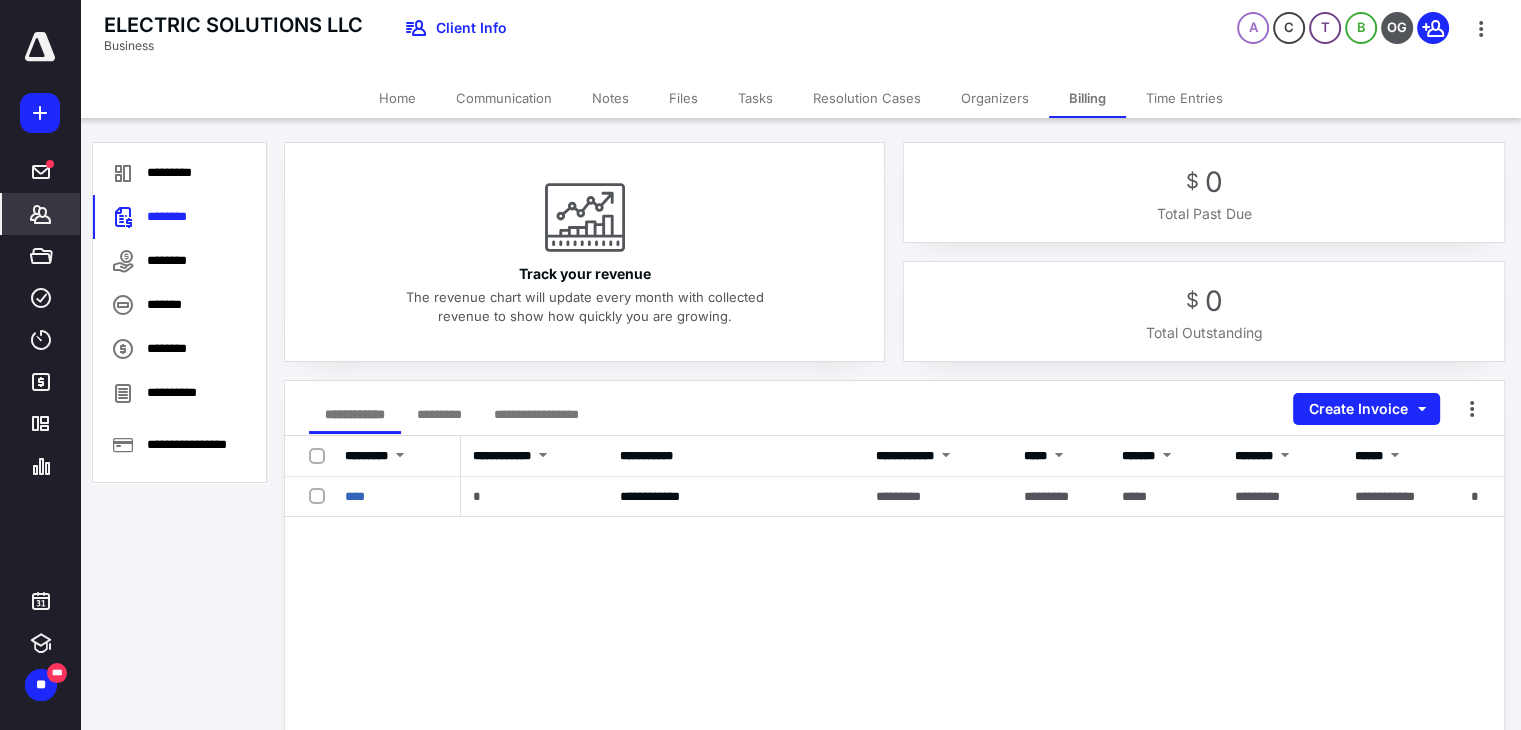 click on "****" at bounding box center (355, 496) 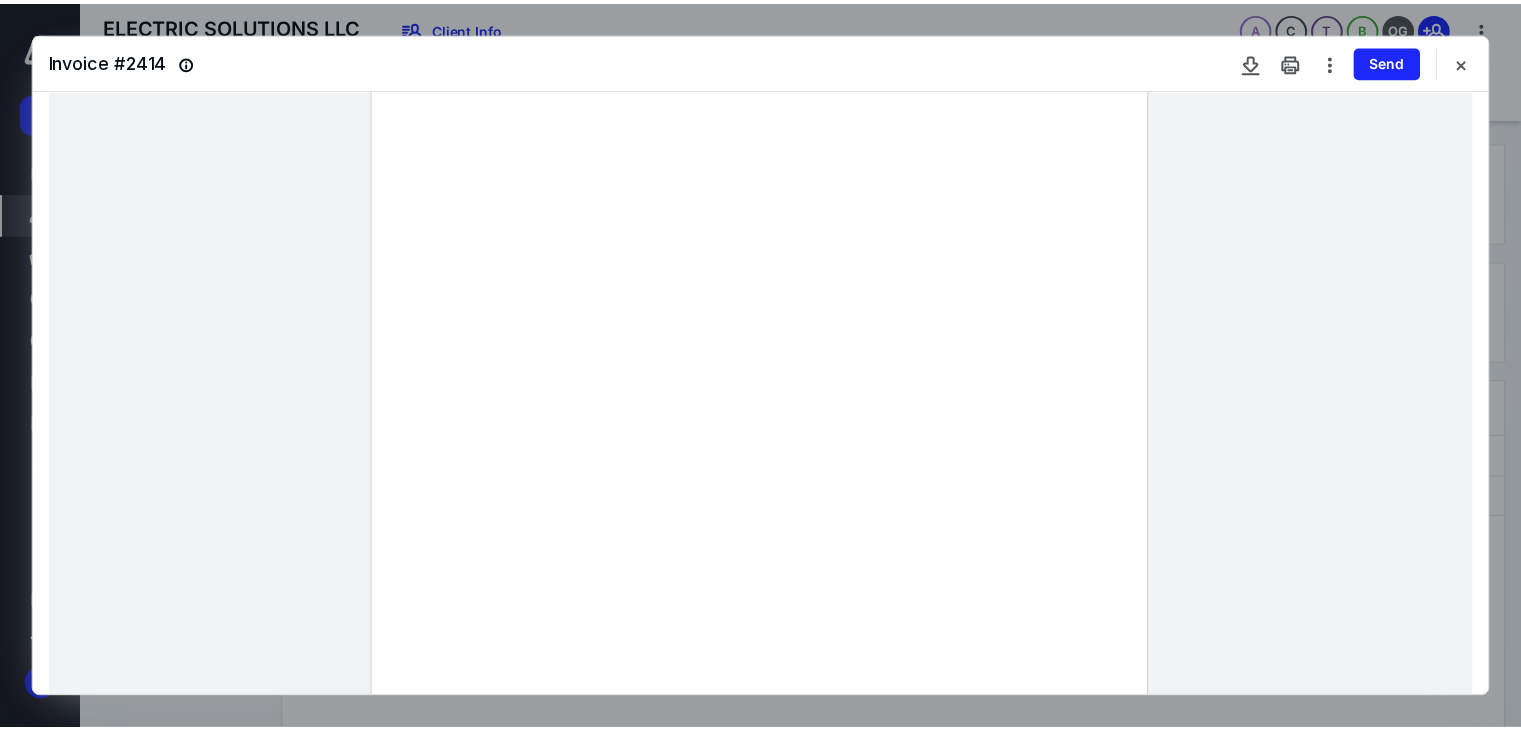scroll, scrollTop: 200, scrollLeft: 0, axis: vertical 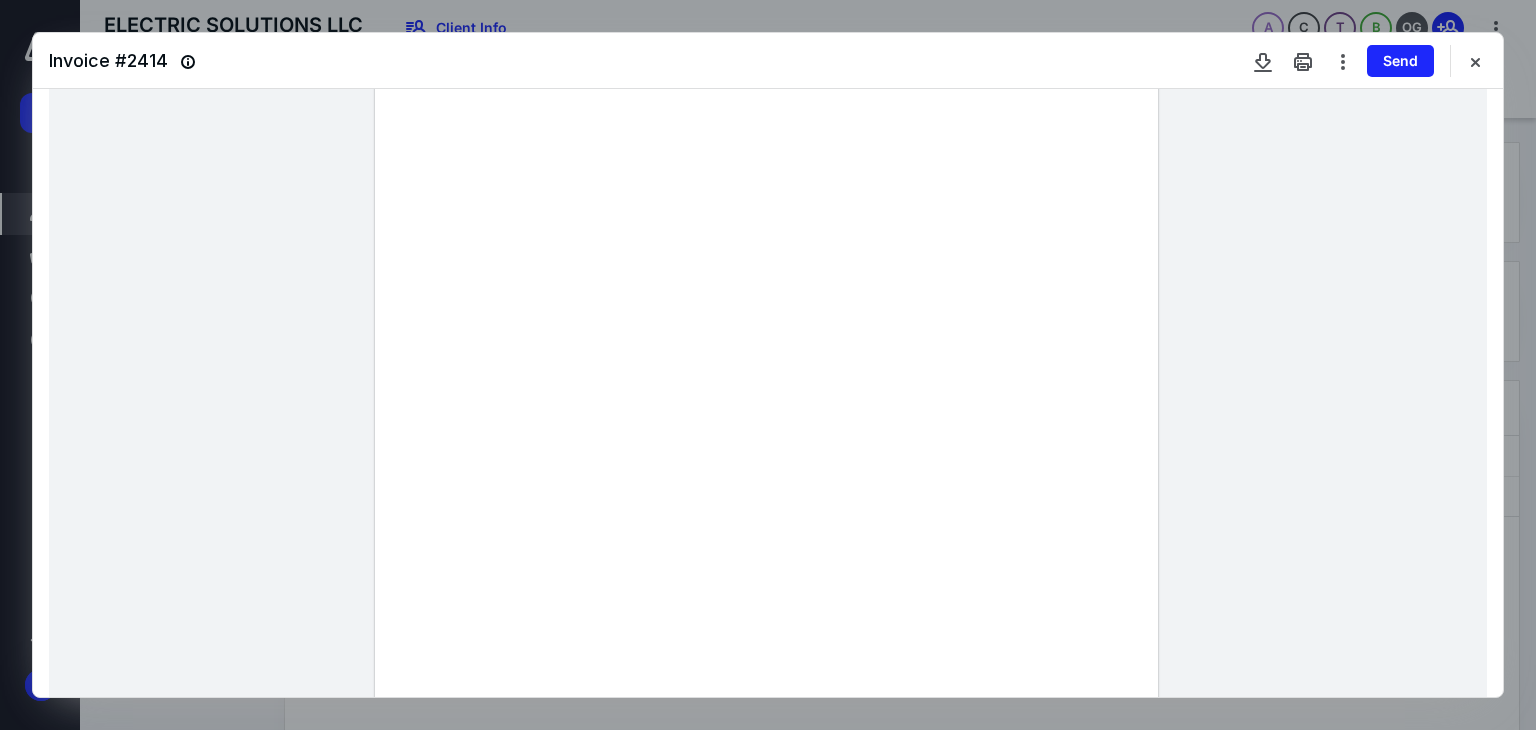click at bounding box center [1475, 61] 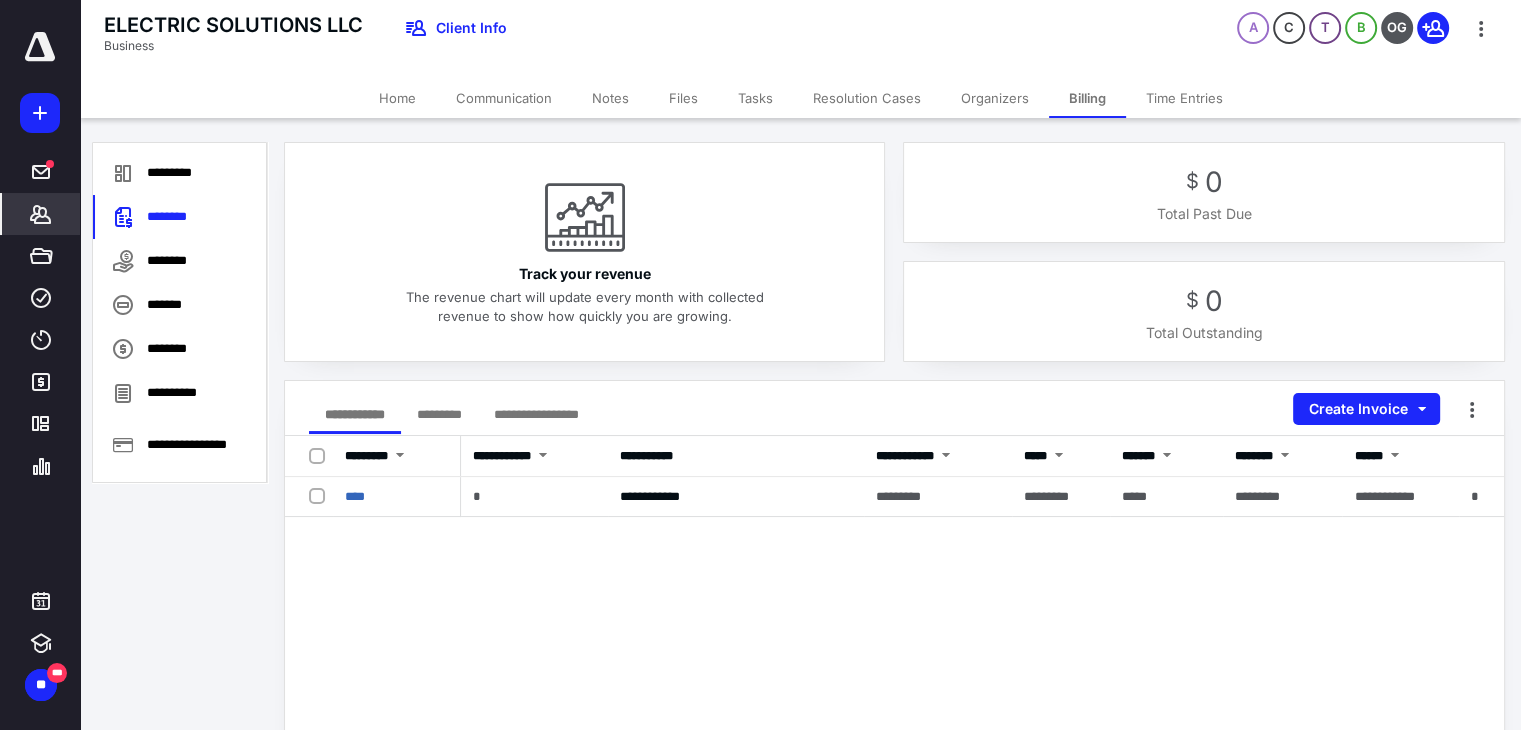 click on "Home" at bounding box center [397, 98] 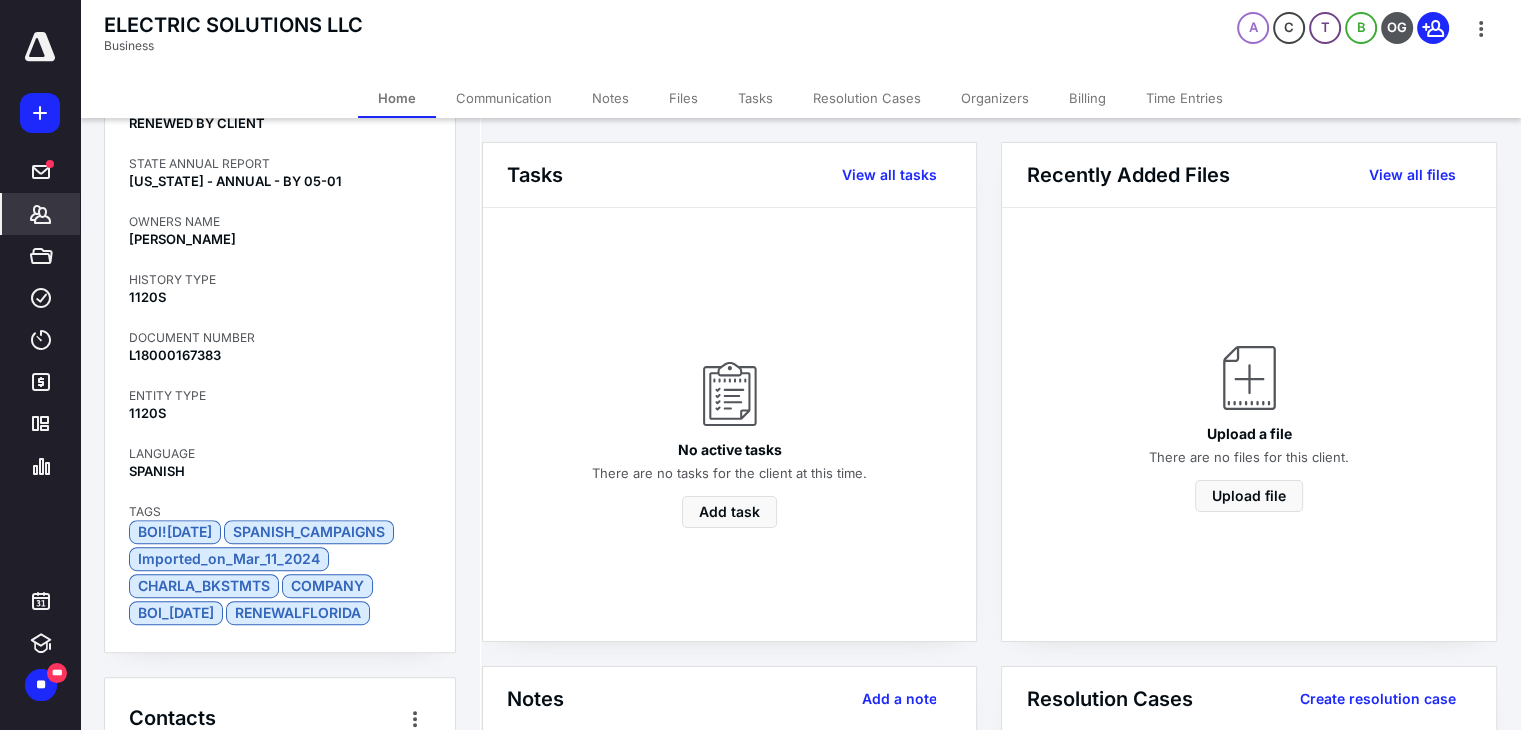 scroll, scrollTop: 1216, scrollLeft: 0, axis: vertical 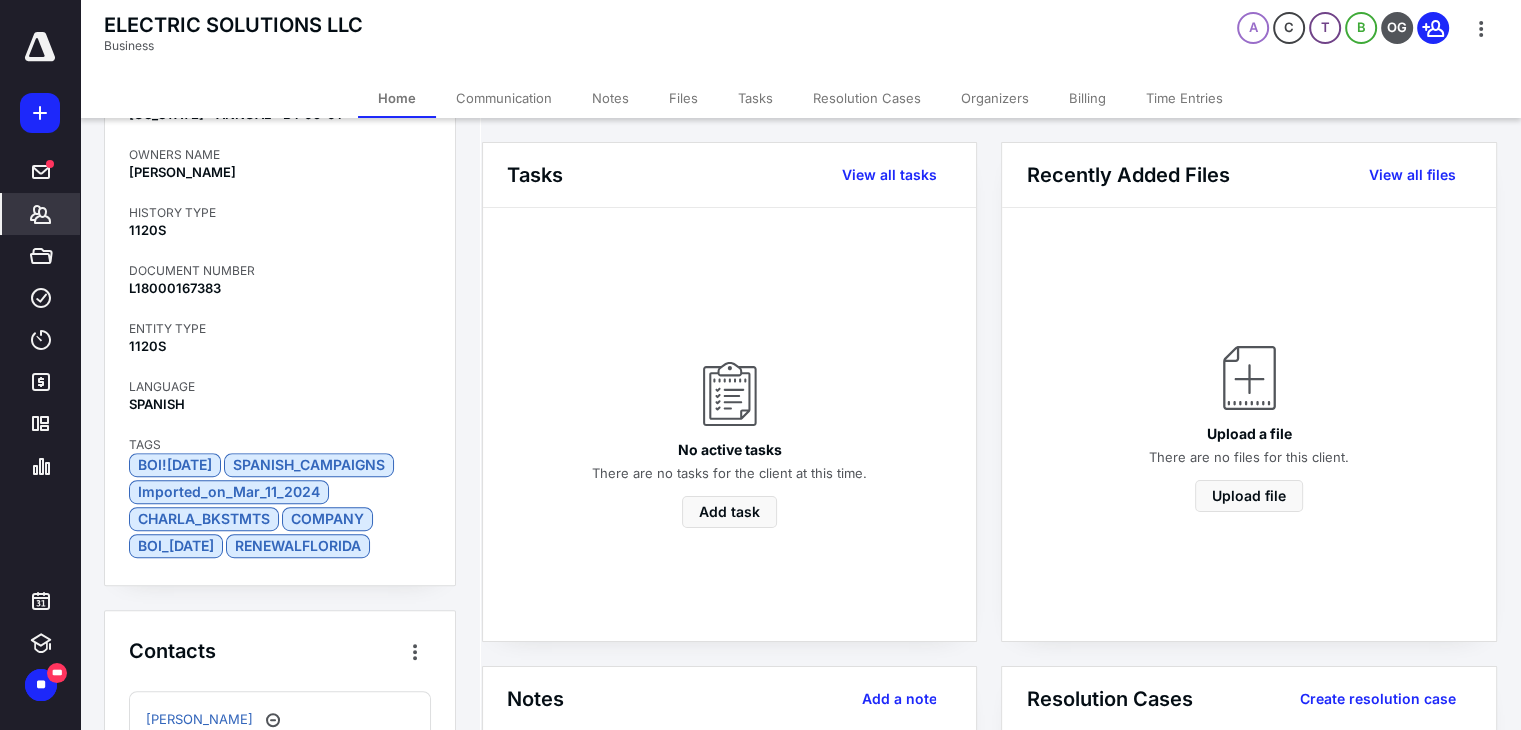click on "Billing" at bounding box center (1087, 98) 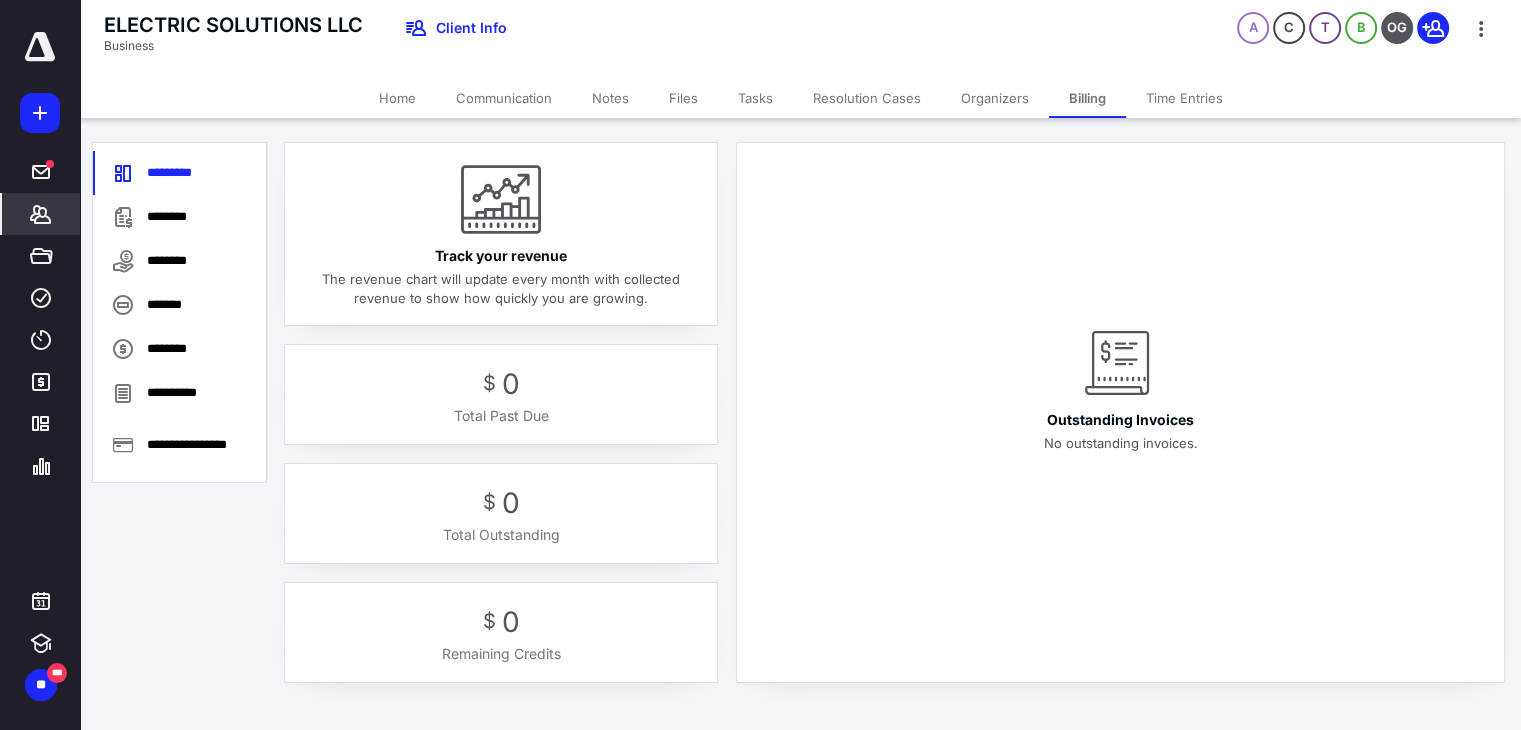 click on "********" at bounding box center (180, 217) 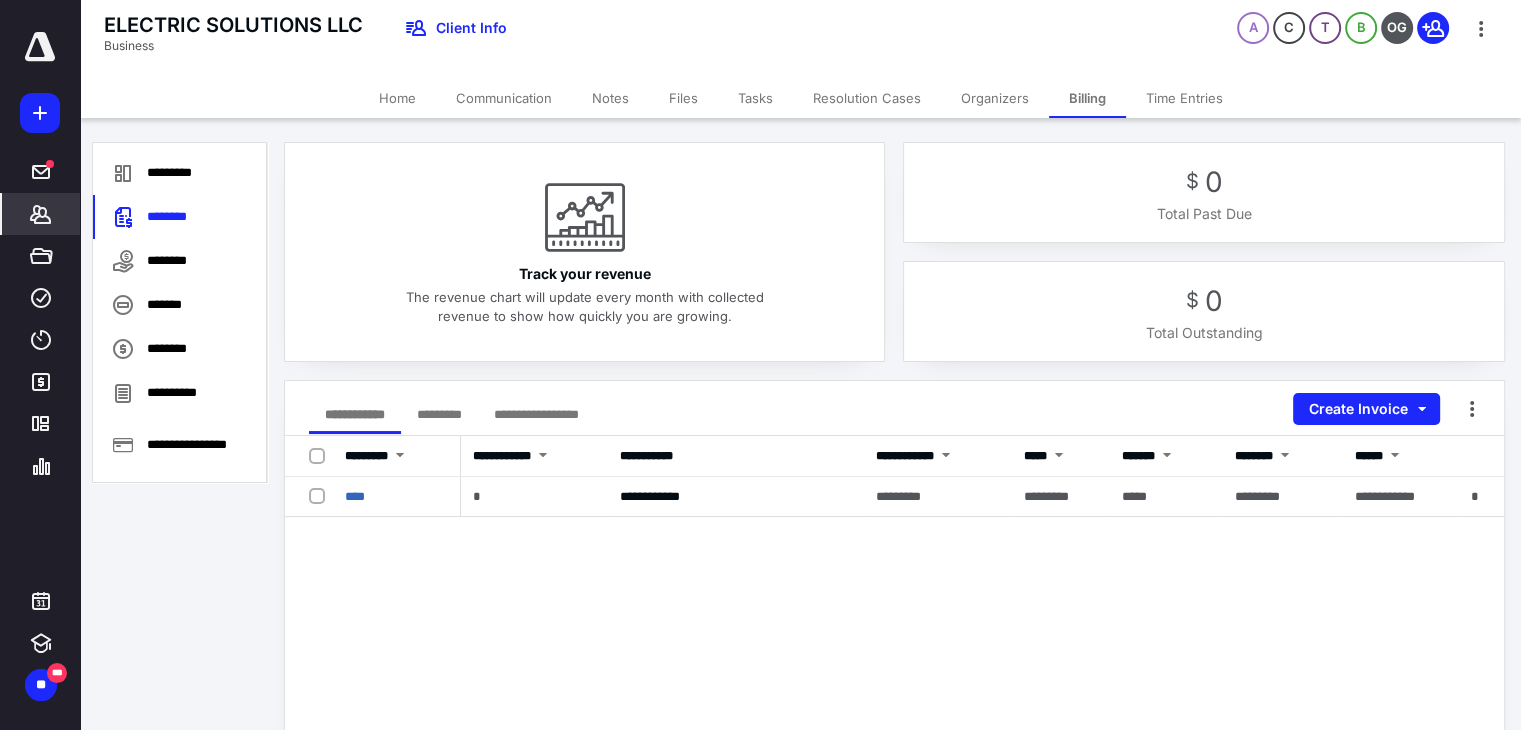click on "****" at bounding box center [355, 496] 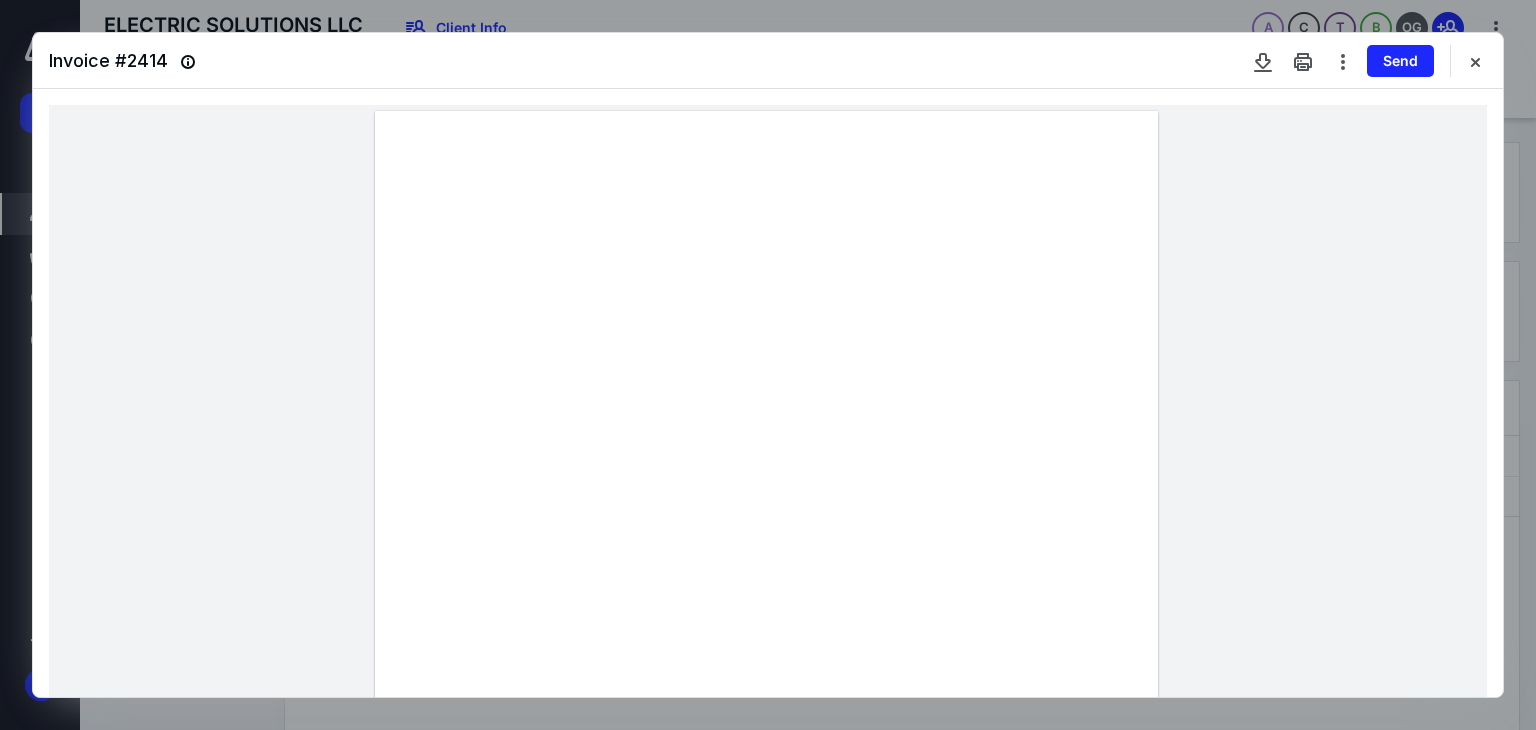 click at bounding box center [1343, 61] 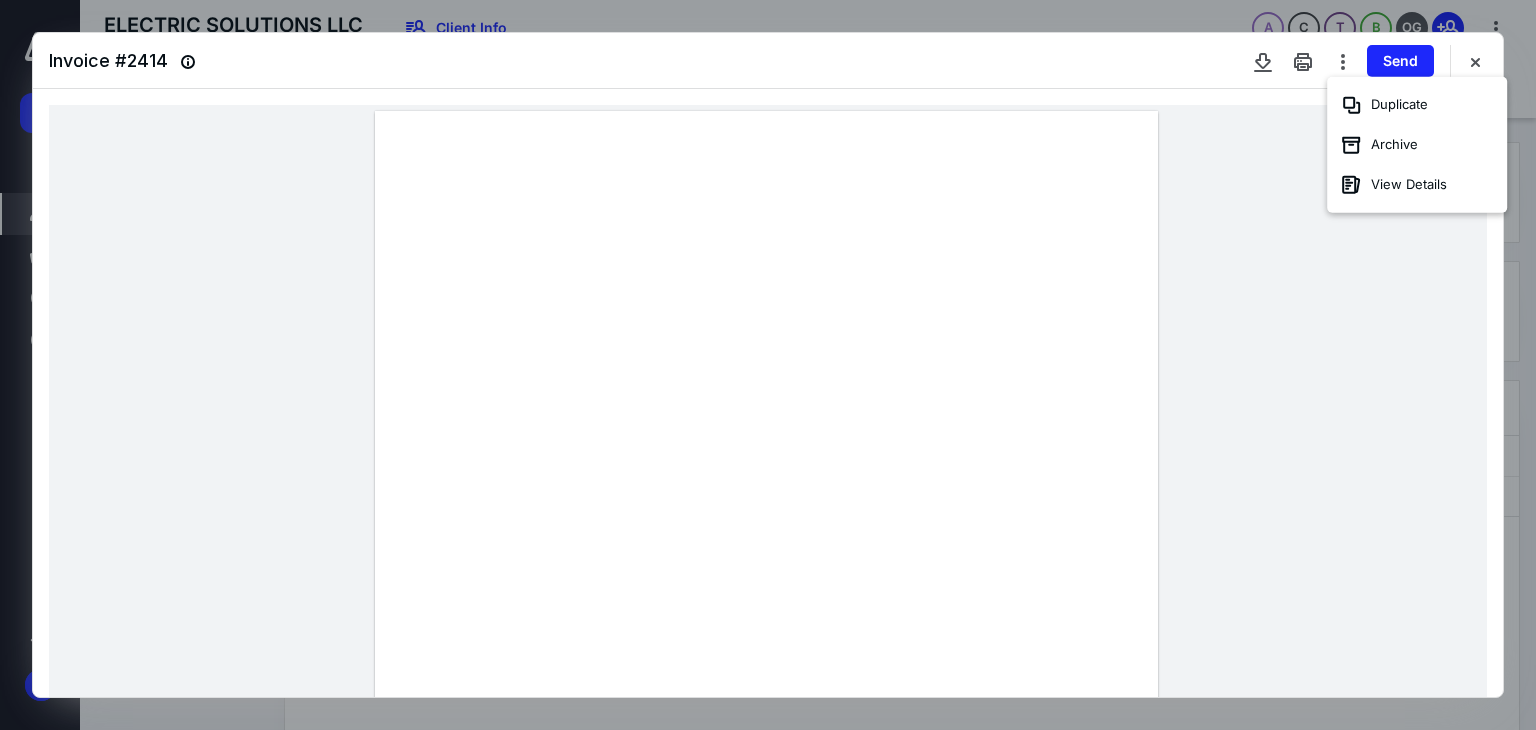 click on "Duplicate" at bounding box center [1417, 105] 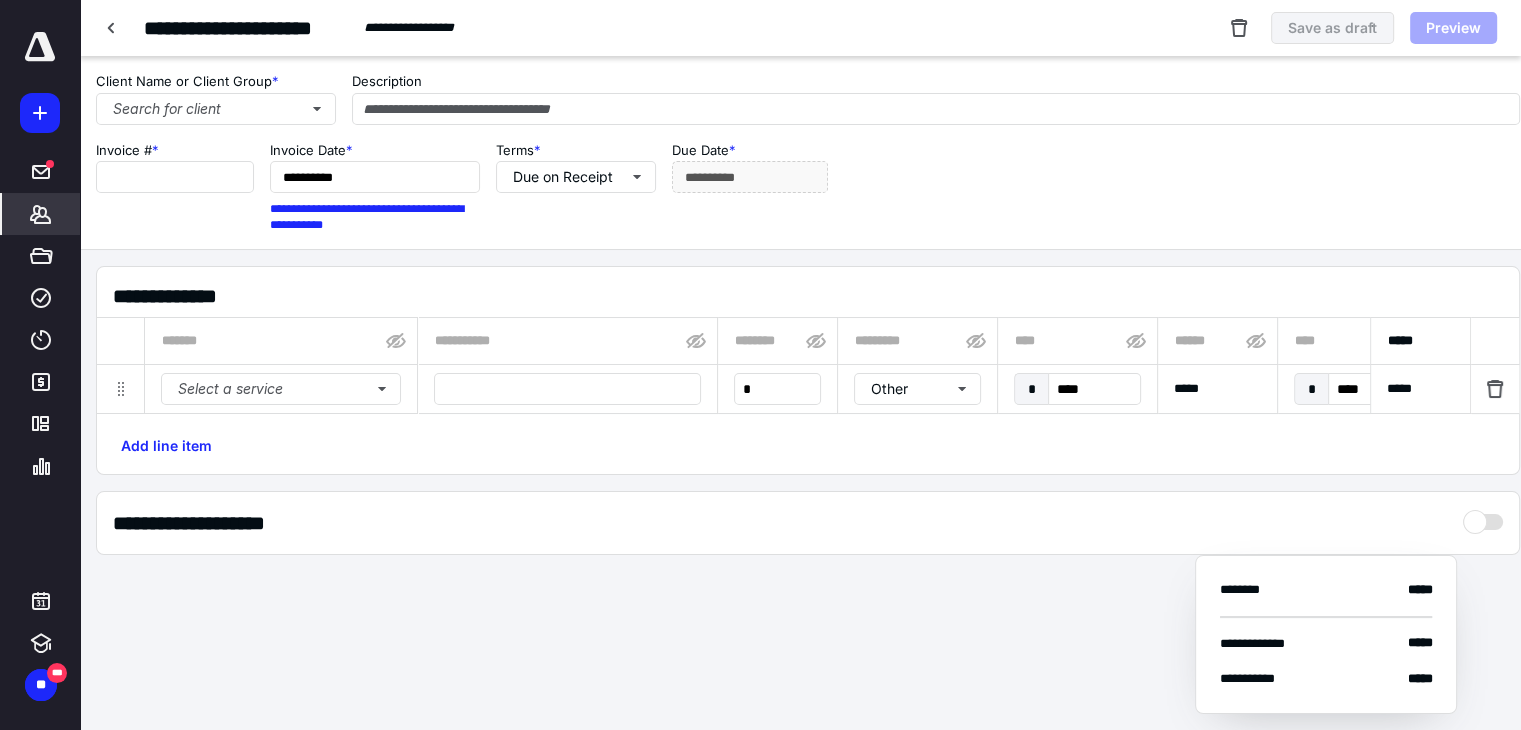 type on "****" 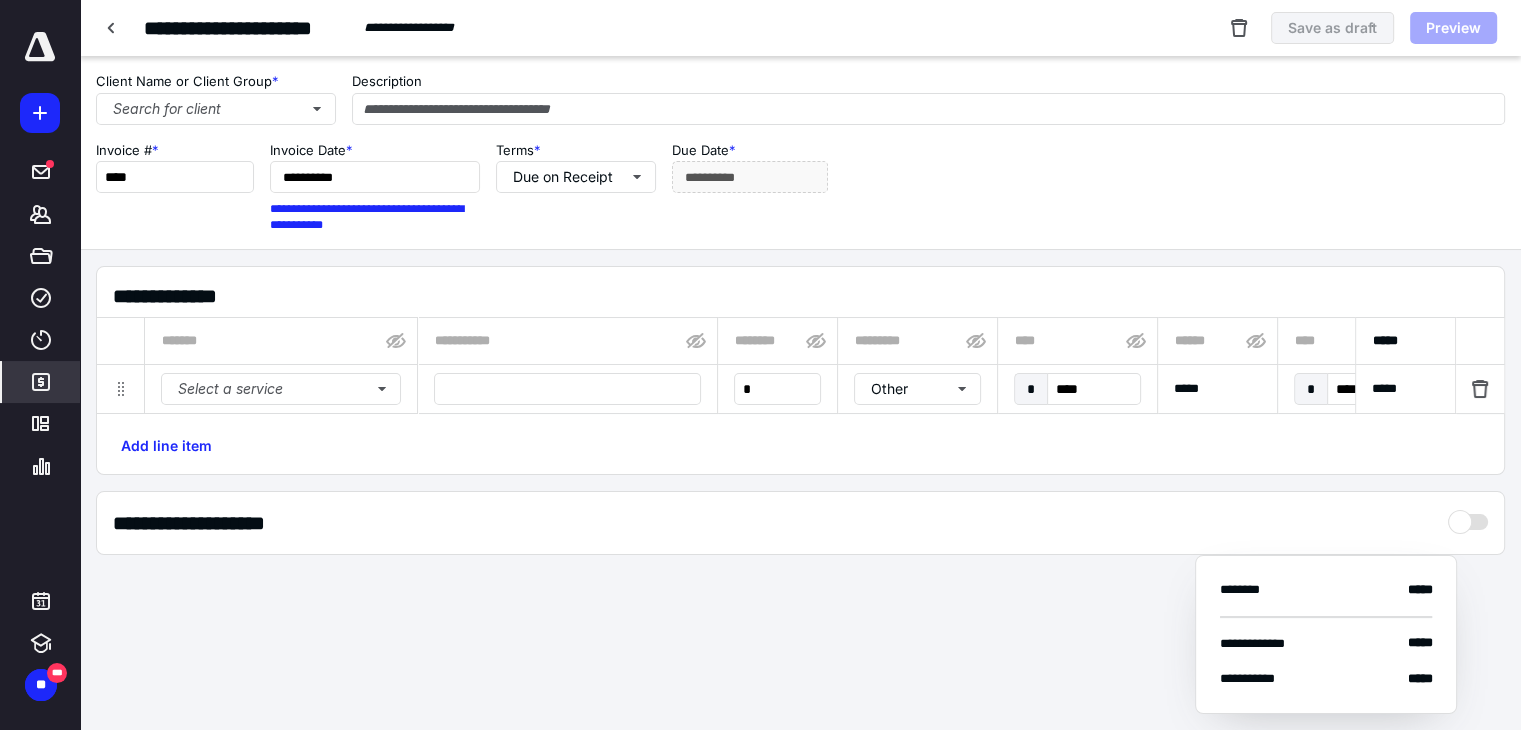 type on "**********" 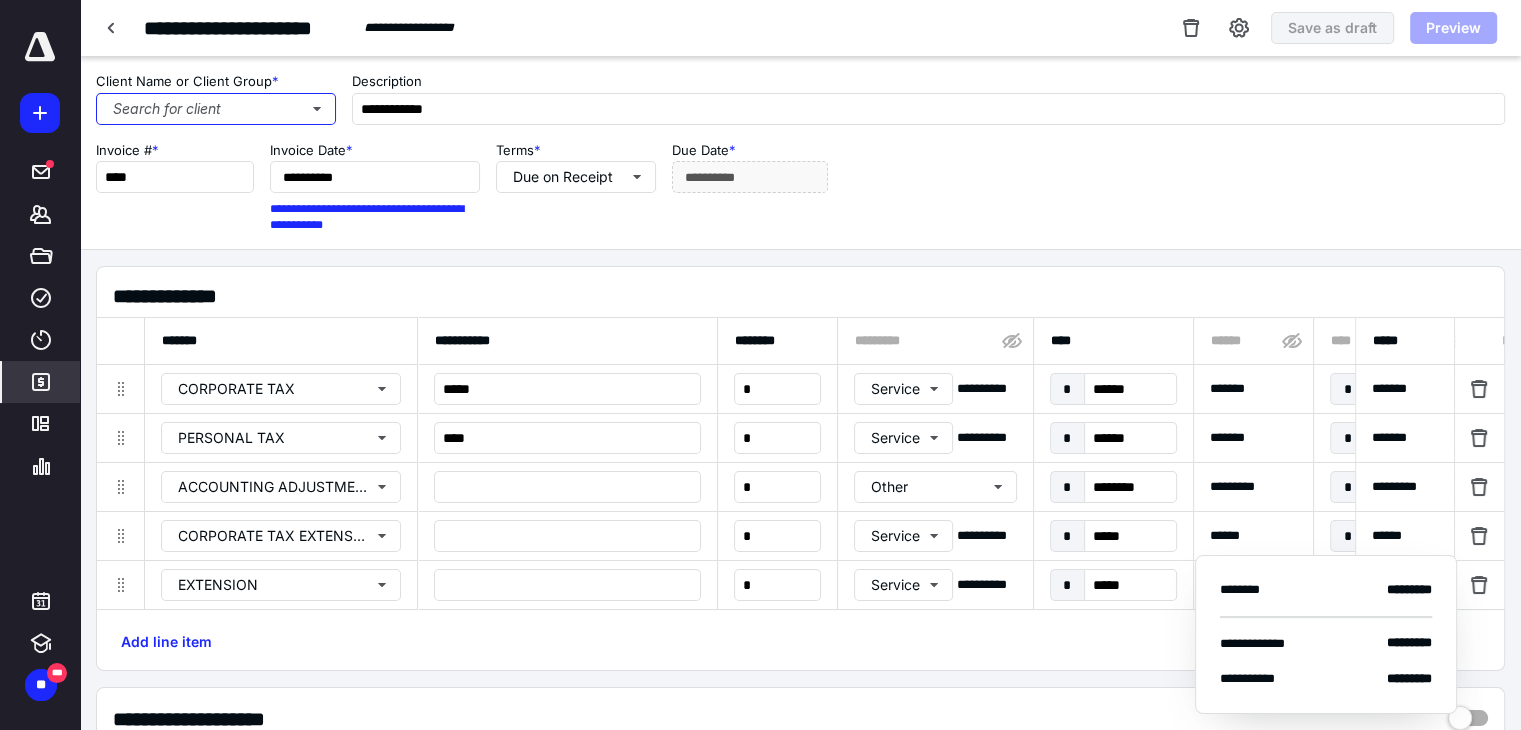 click on "Search for client" at bounding box center [216, 109] 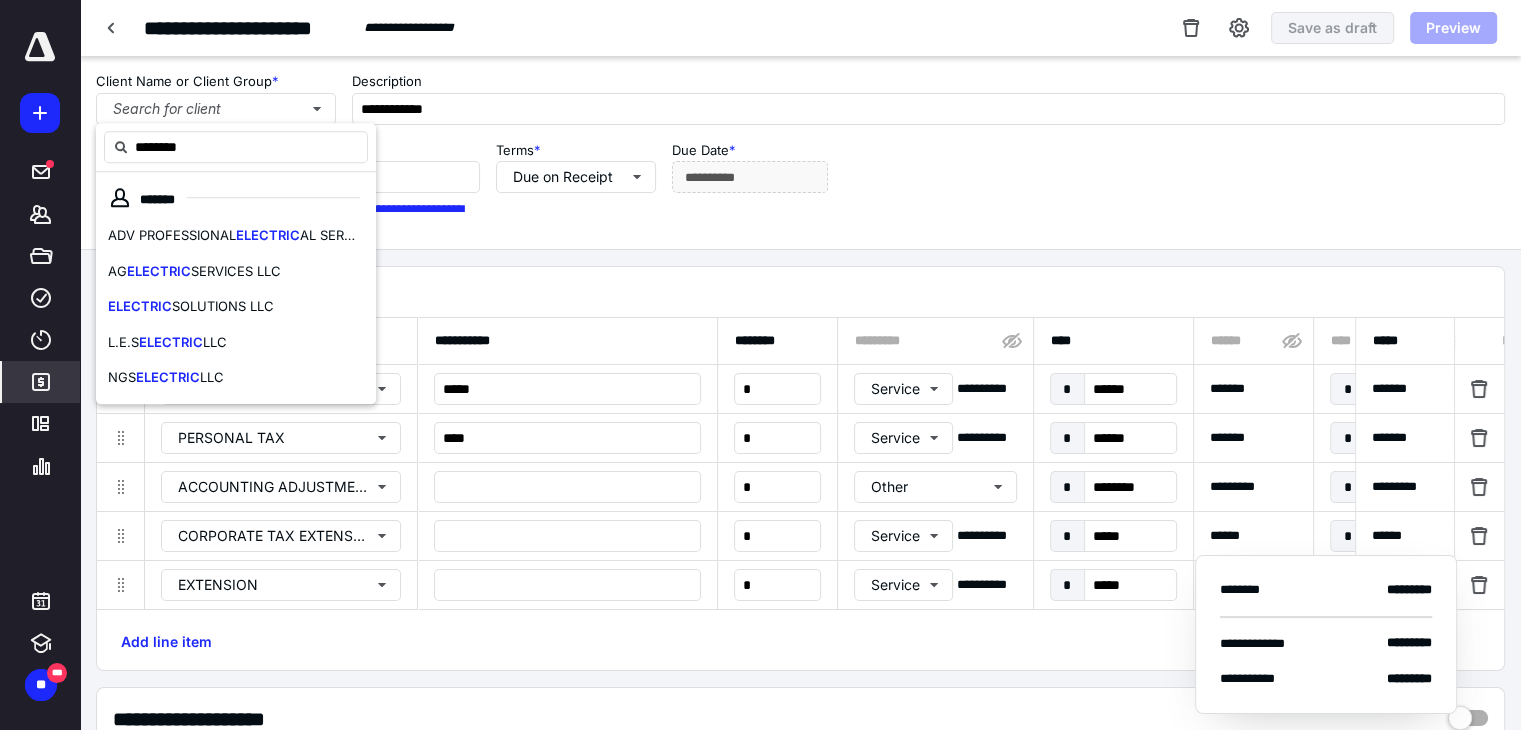 click on "ELECTRIC  SOLUTIONS LLC" at bounding box center (236, 307) 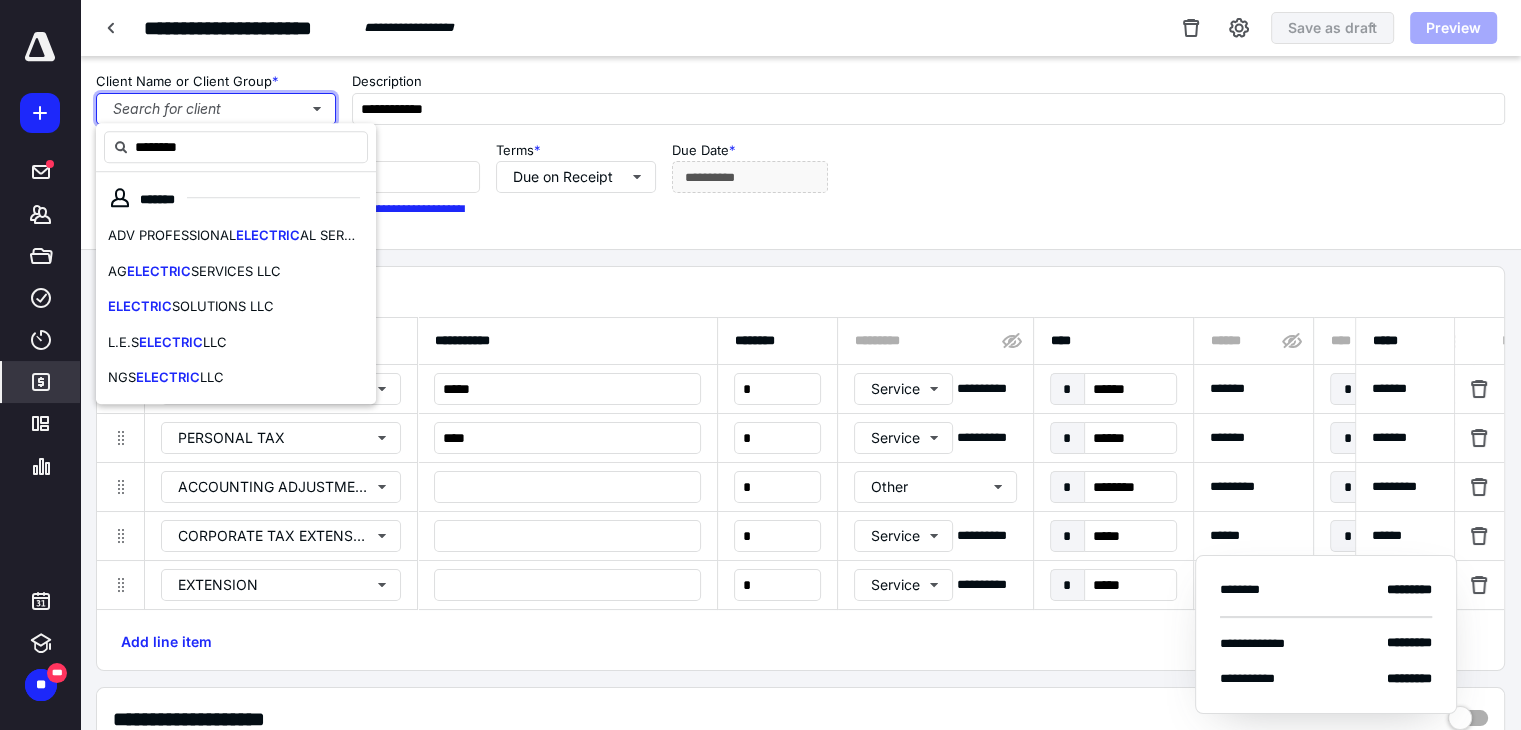 type 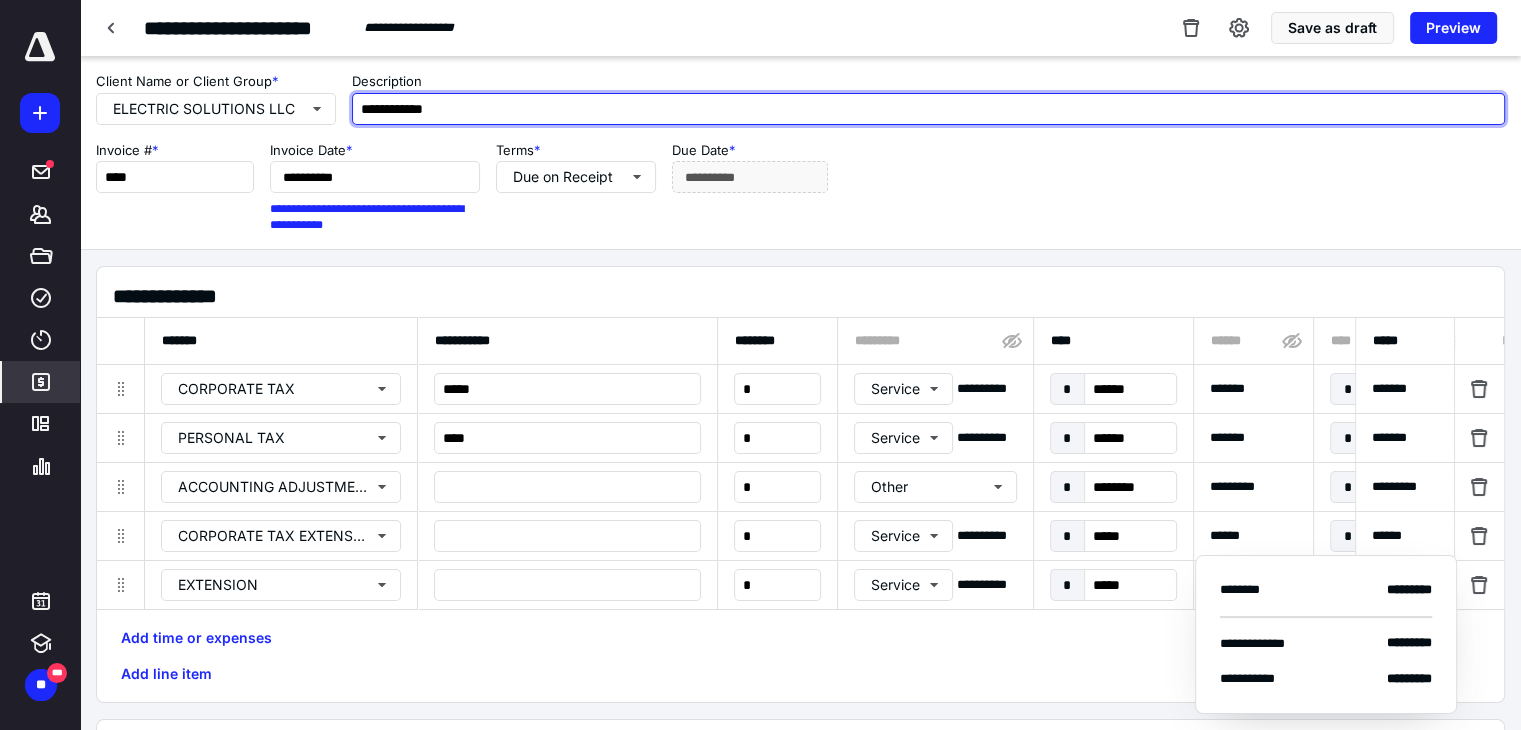 click on "**********" at bounding box center (928, 109) 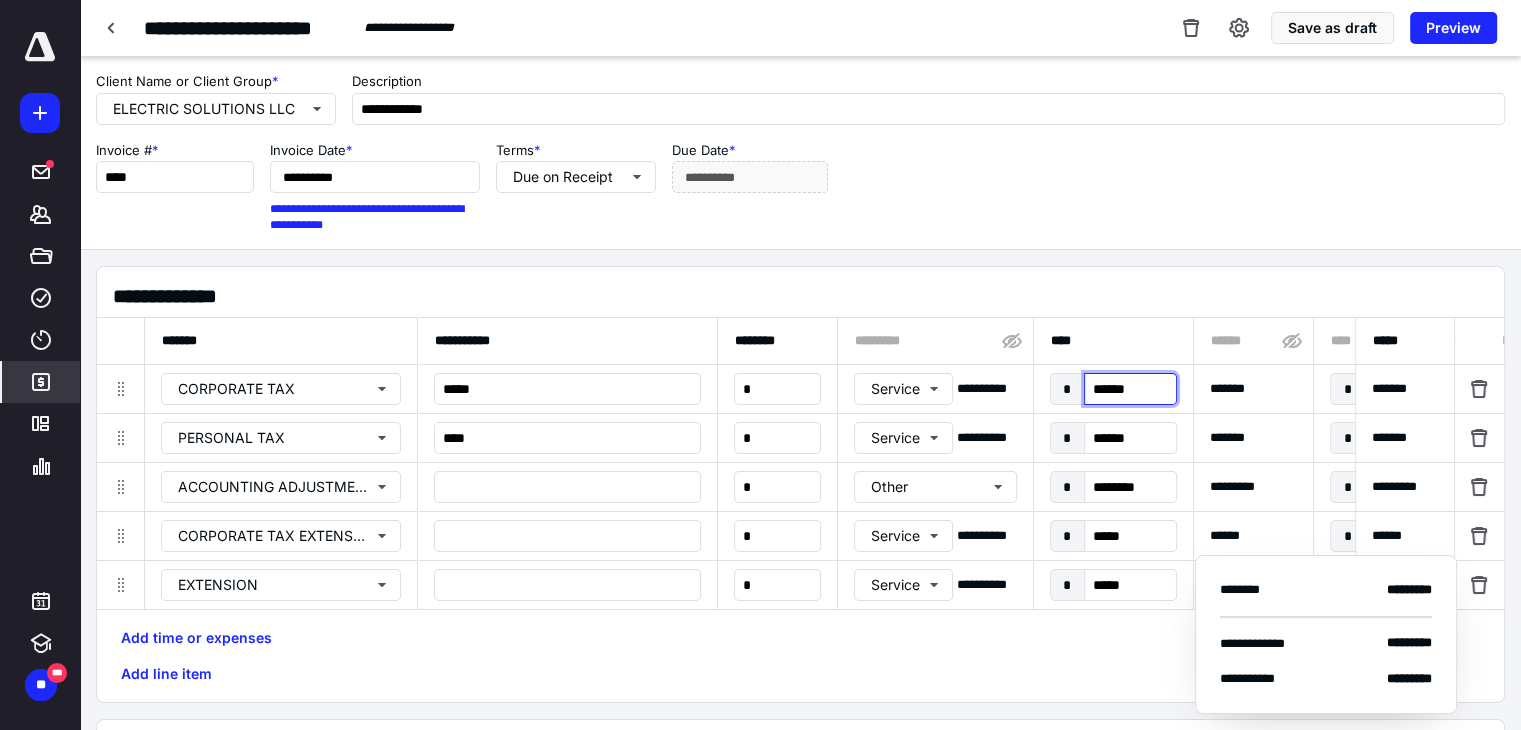 click on "******" at bounding box center [1130, 389] 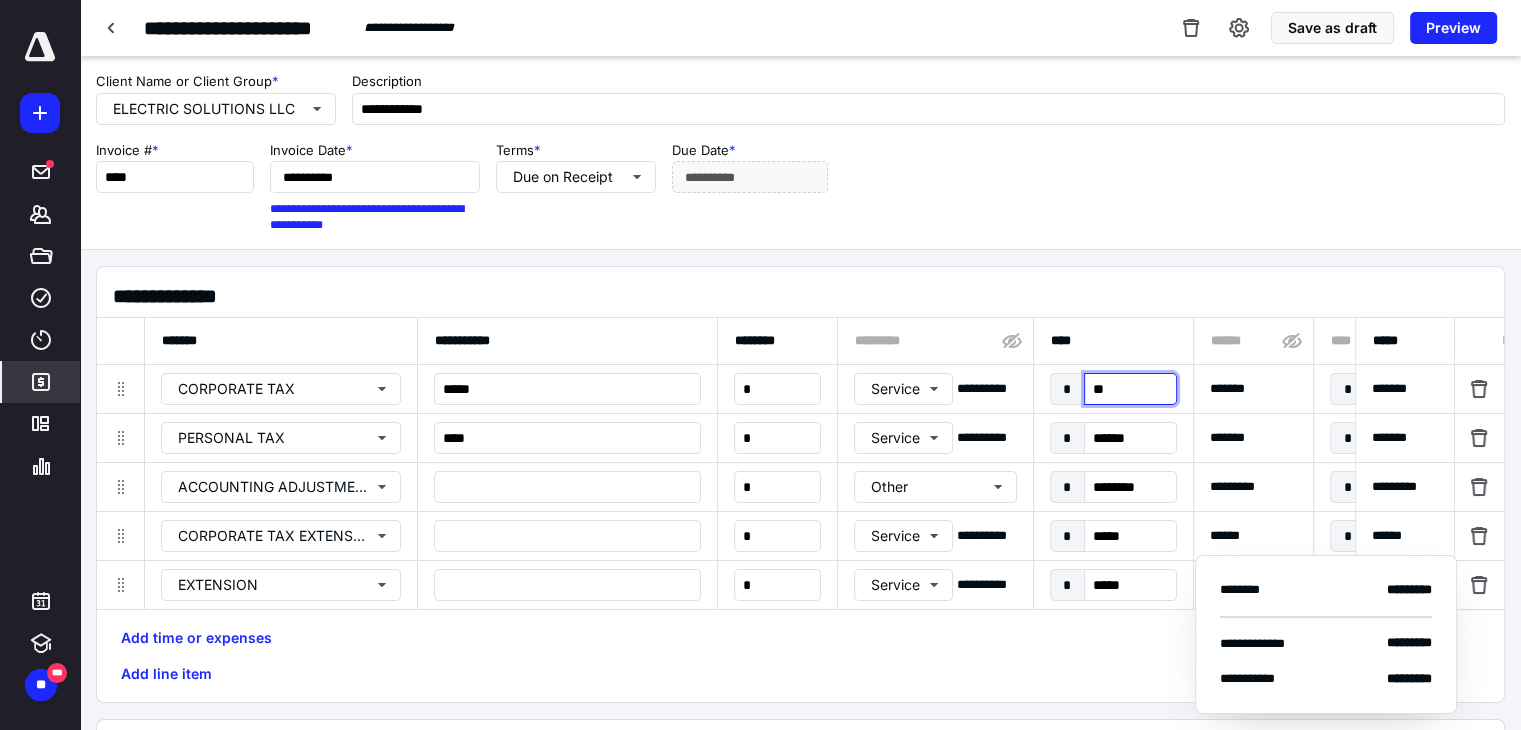 type on "***" 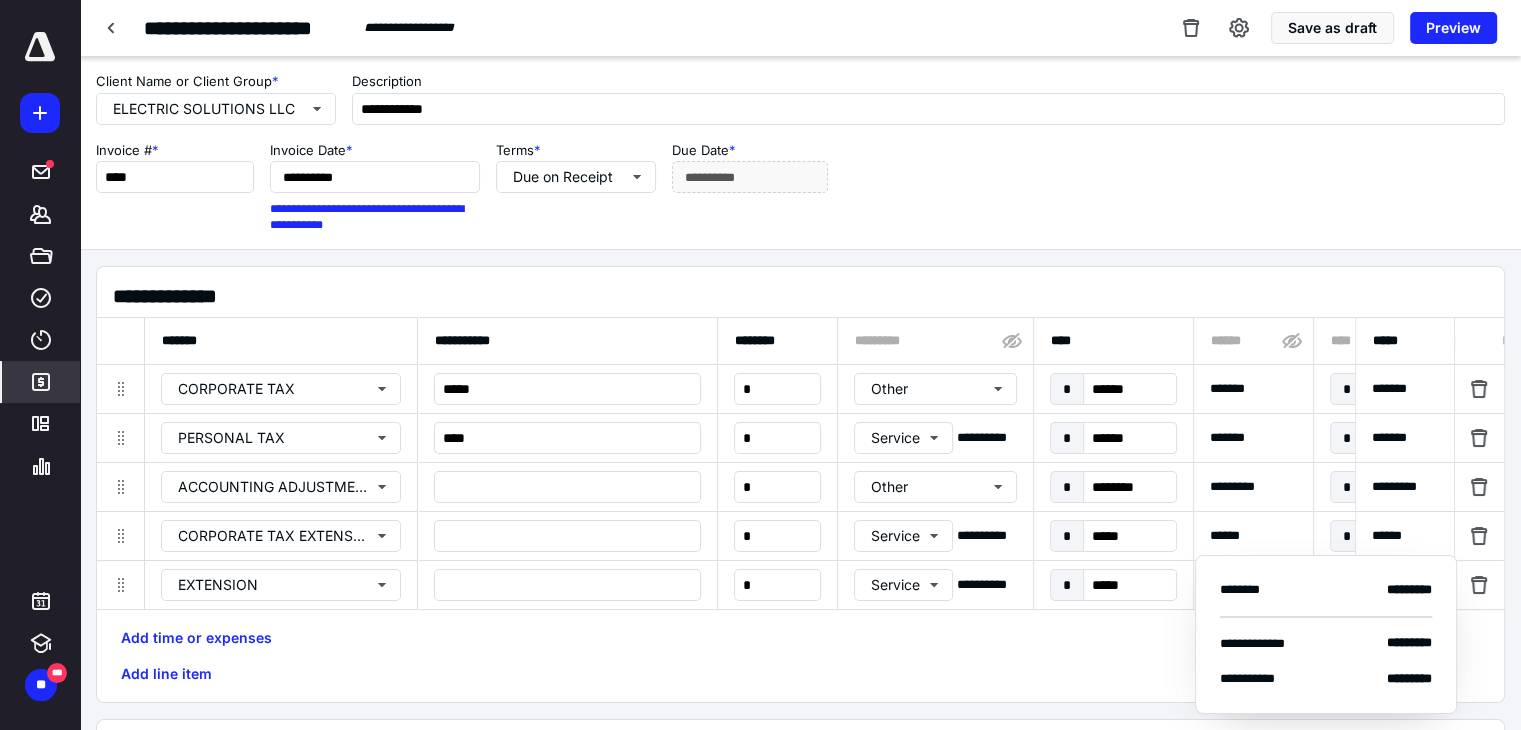 click on "Add time or expenses Add line item" at bounding box center (800, 656) 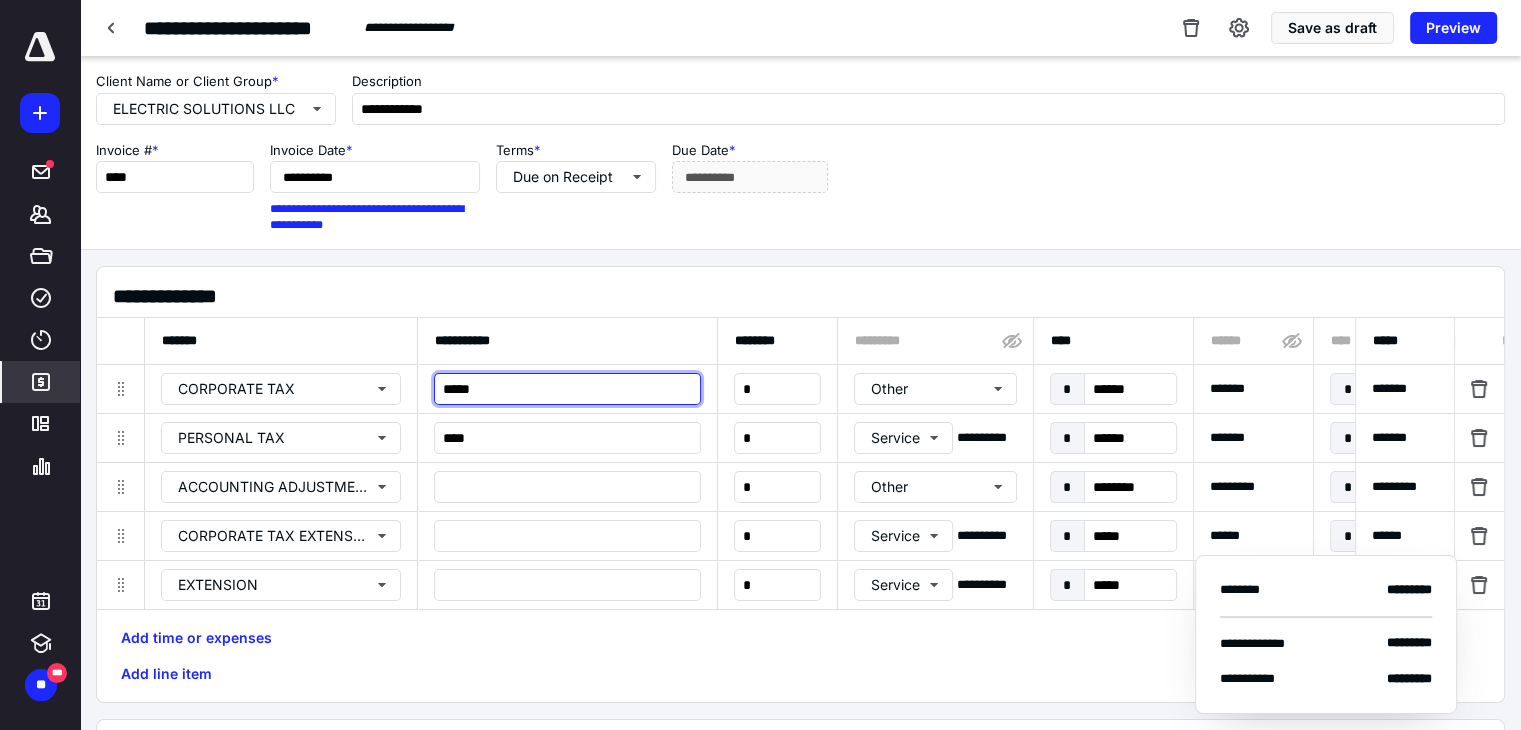 click on "****" at bounding box center (567, 389) 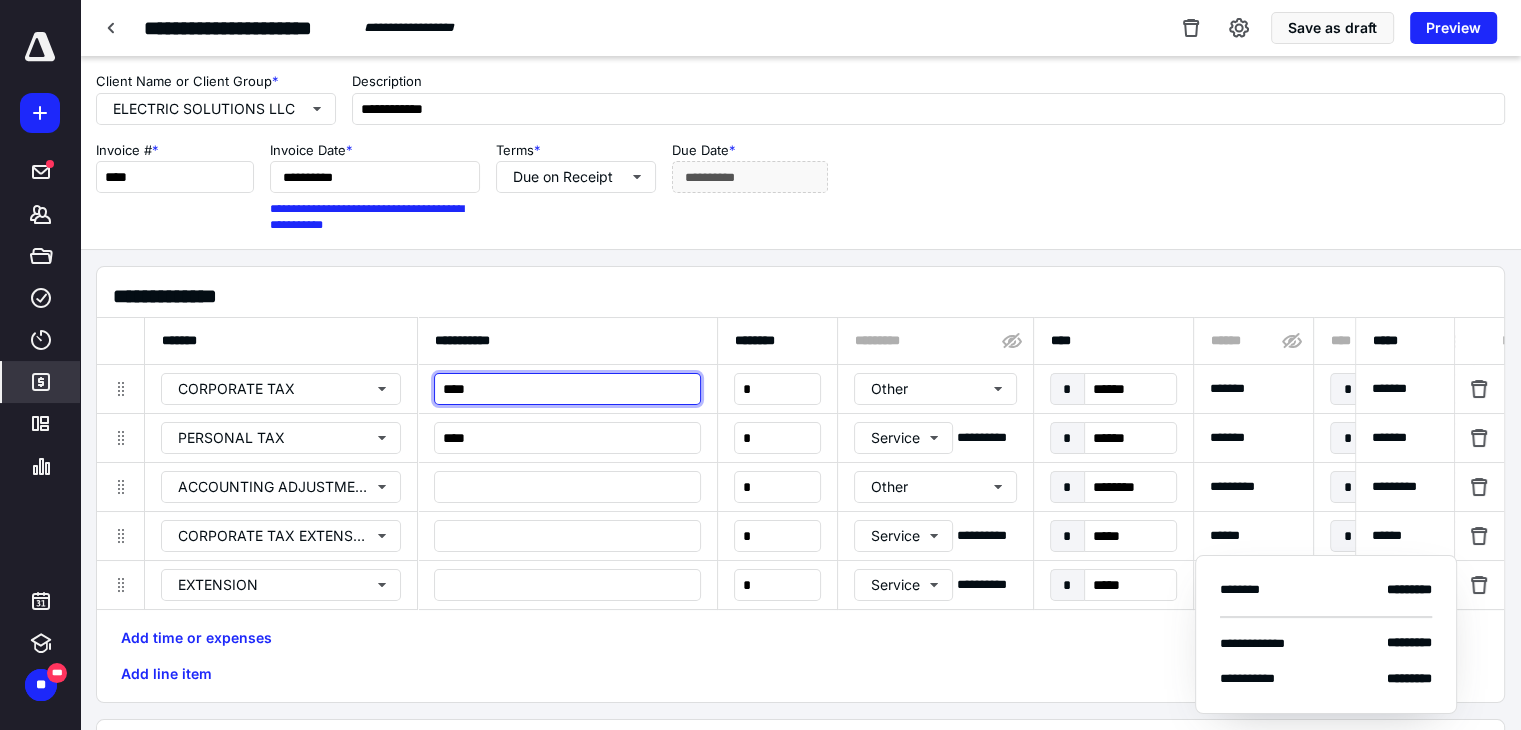 type on "****" 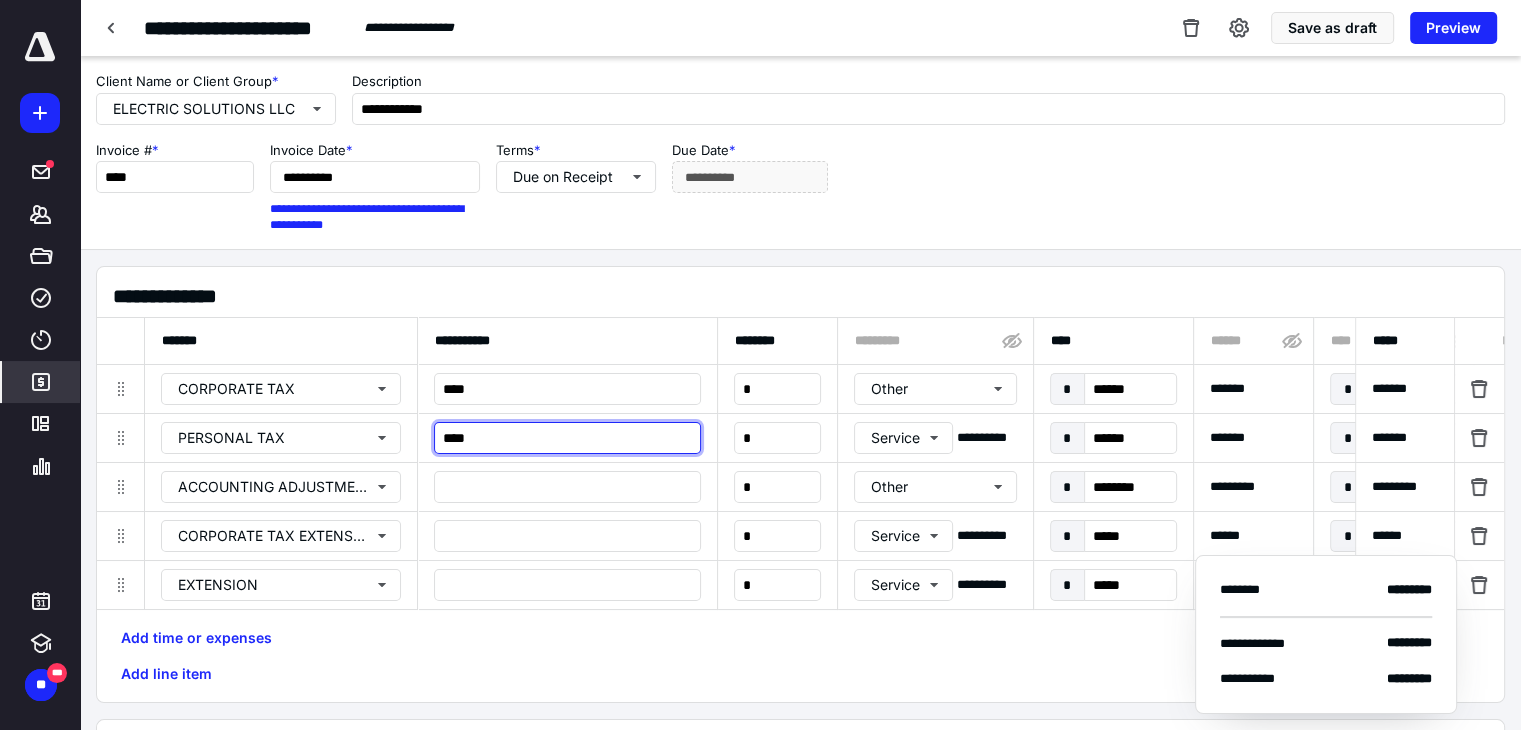 click on "****" at bounding box center [567, 438] 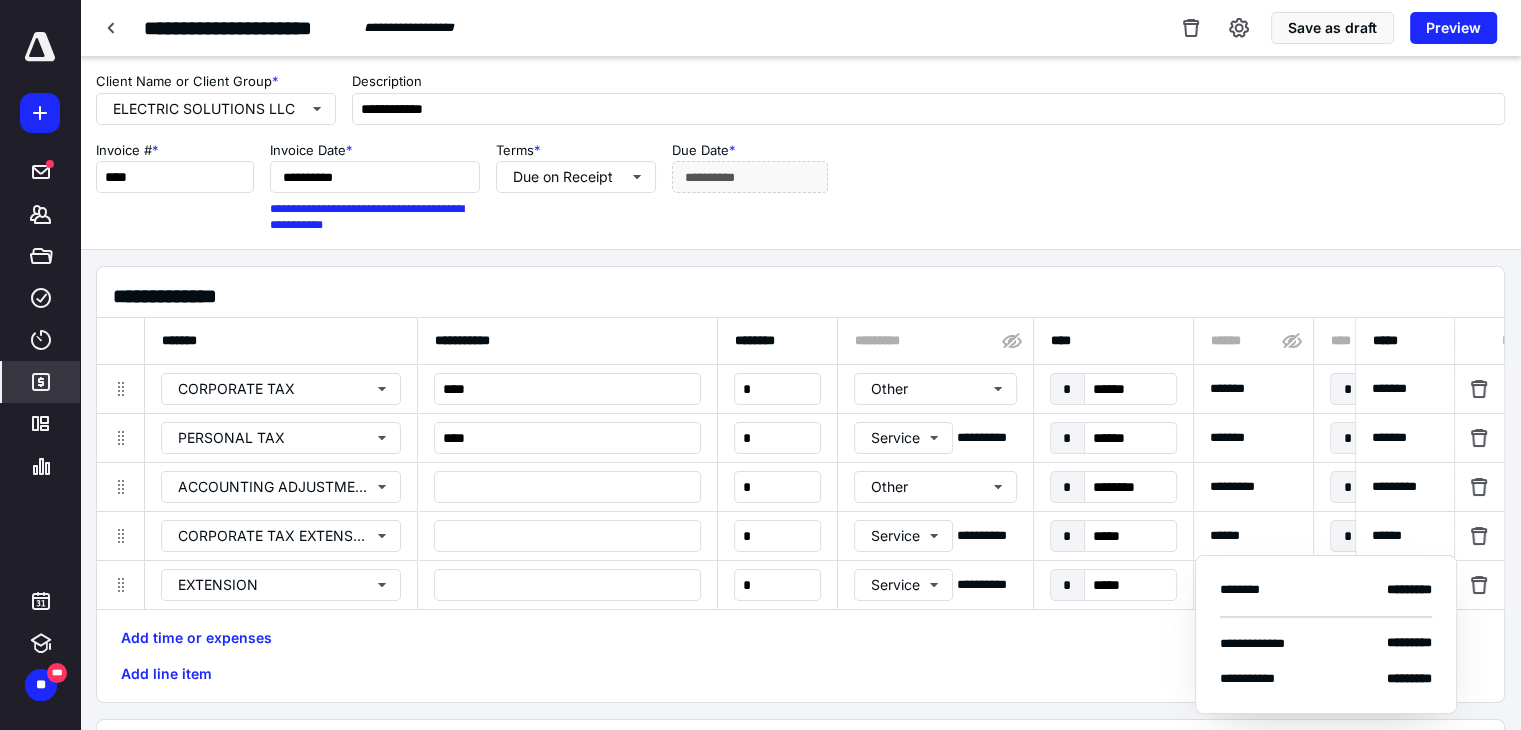 click on "Add time or expenses Add line item" at bounding box center (800, 656) 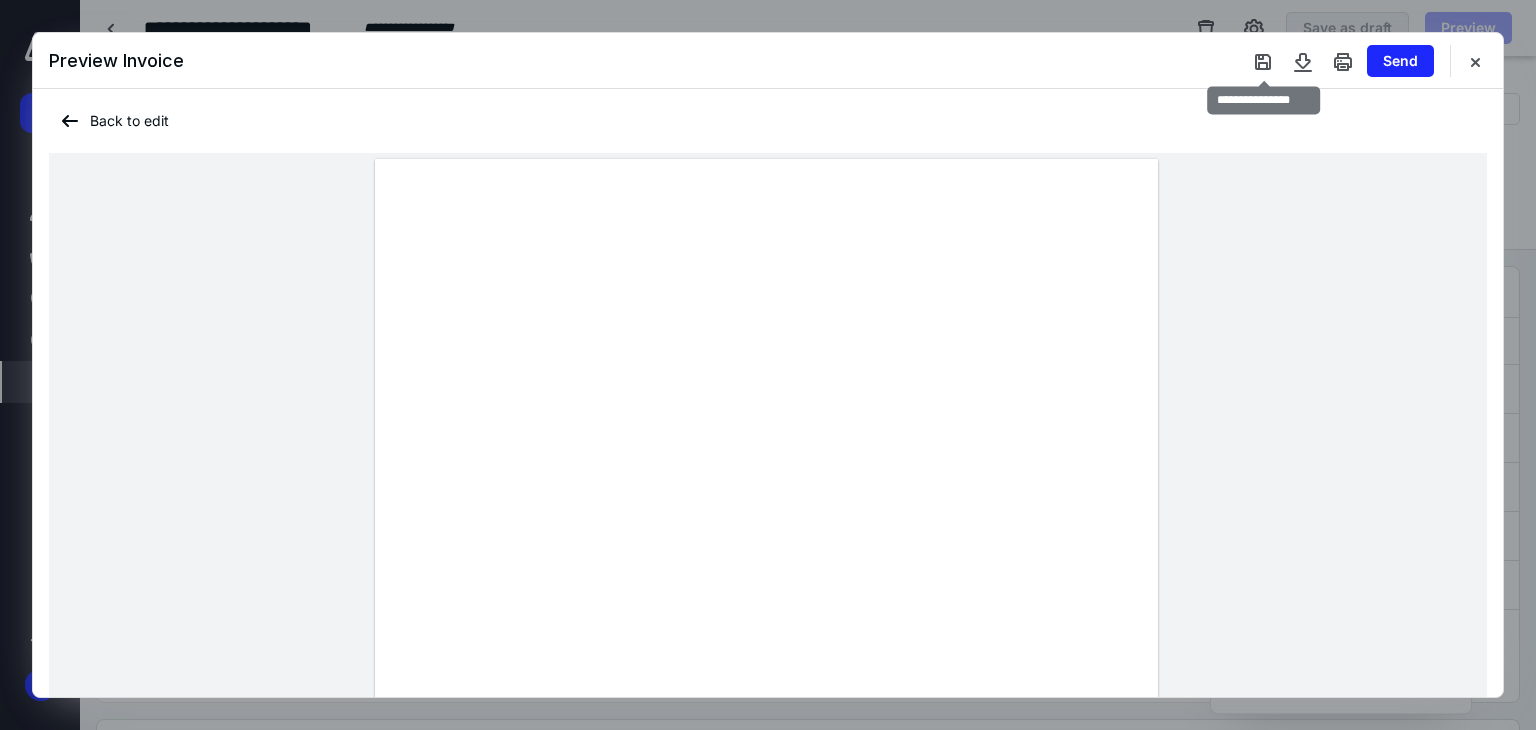 click at bounding box center [1263, 61] 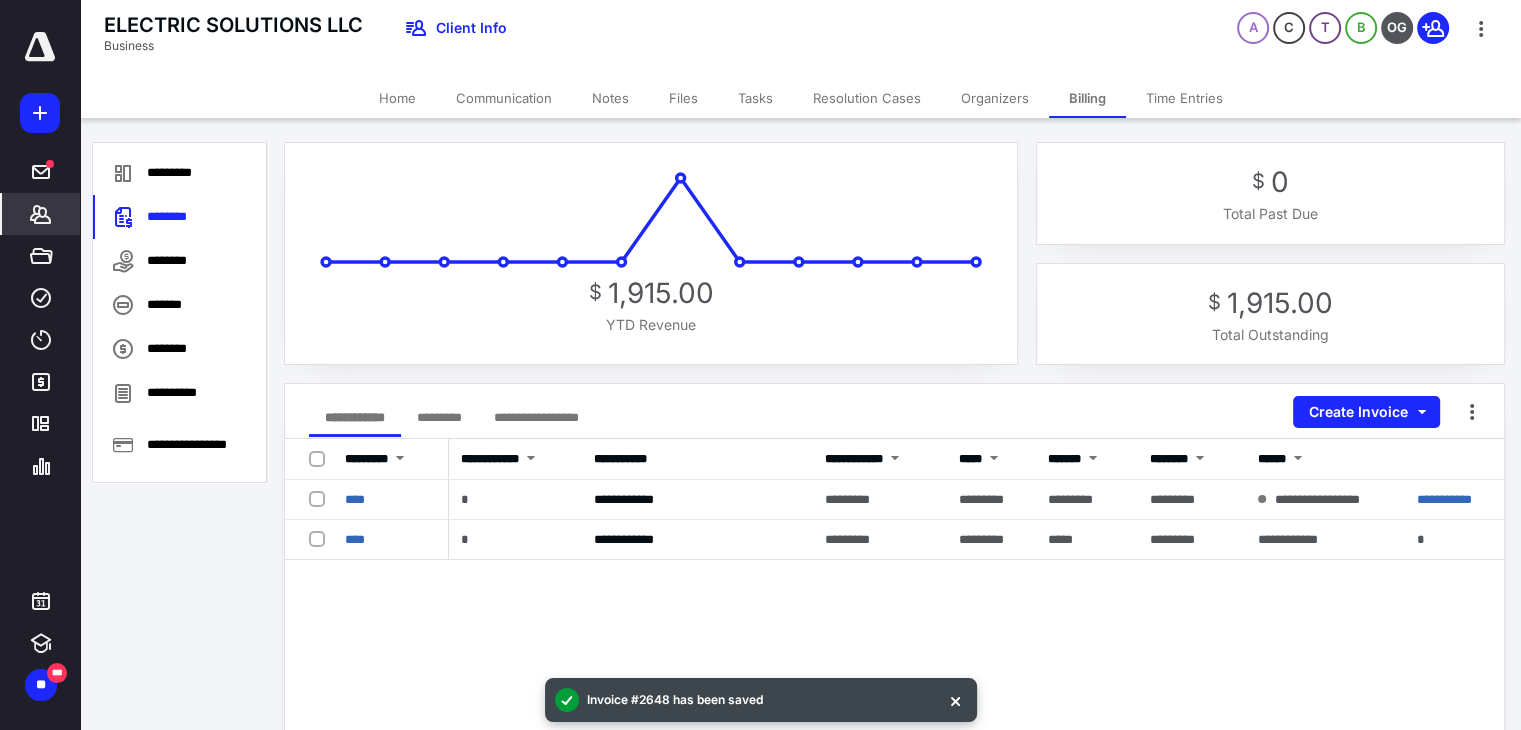 click at bounding box center (955, 700) 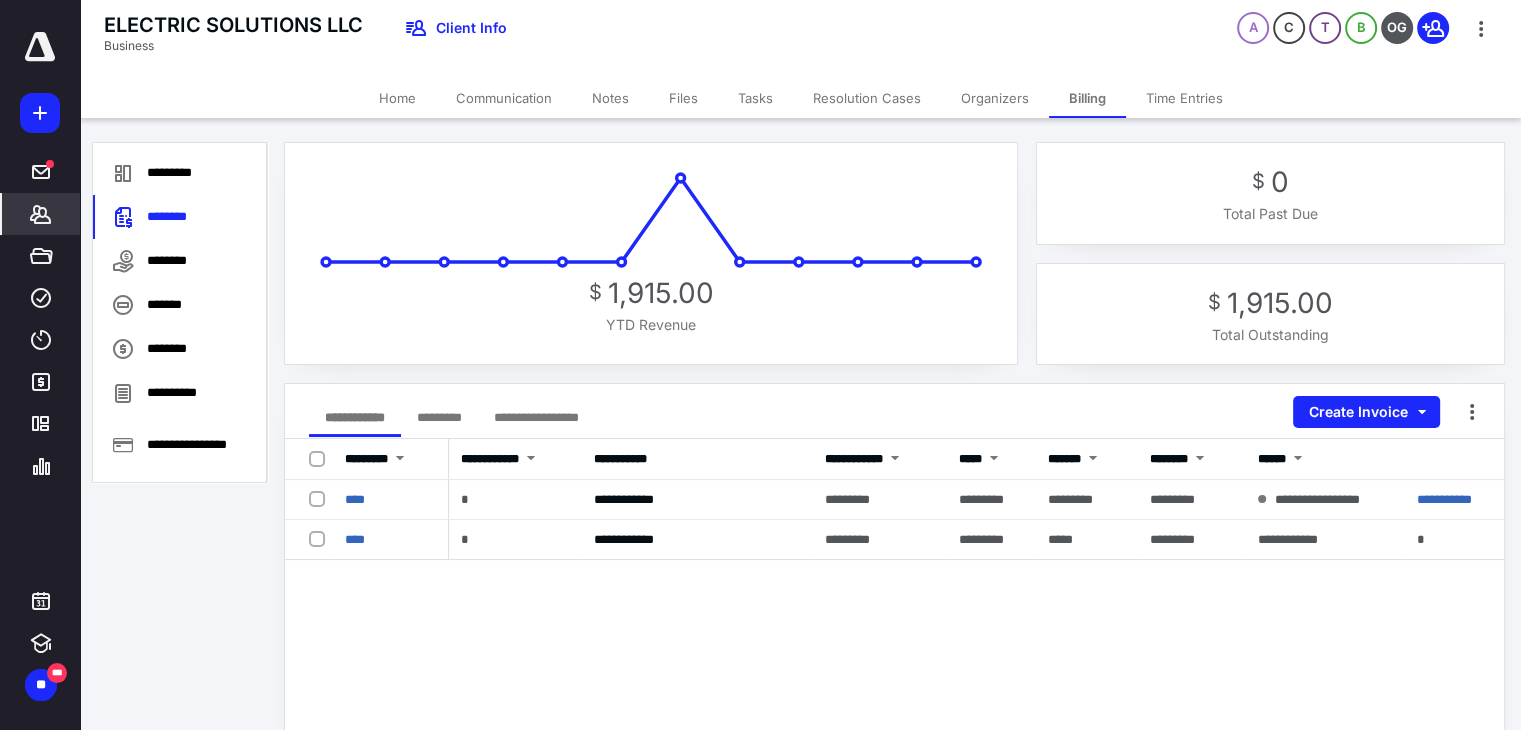 click on "Home" at bounding box center (397, 98) 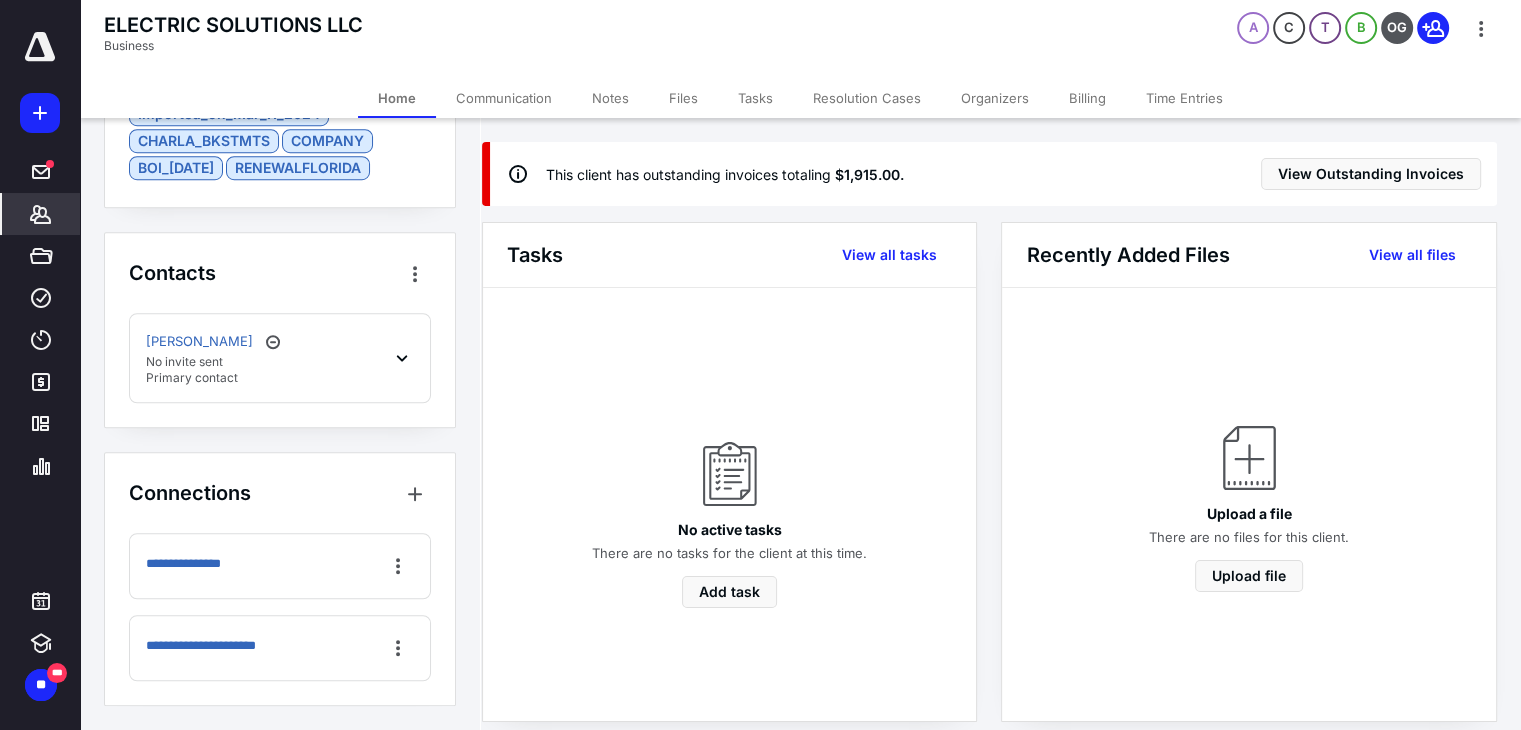 scroll, scrollTop: 1616, scrollLeft: 0, axis: vertical 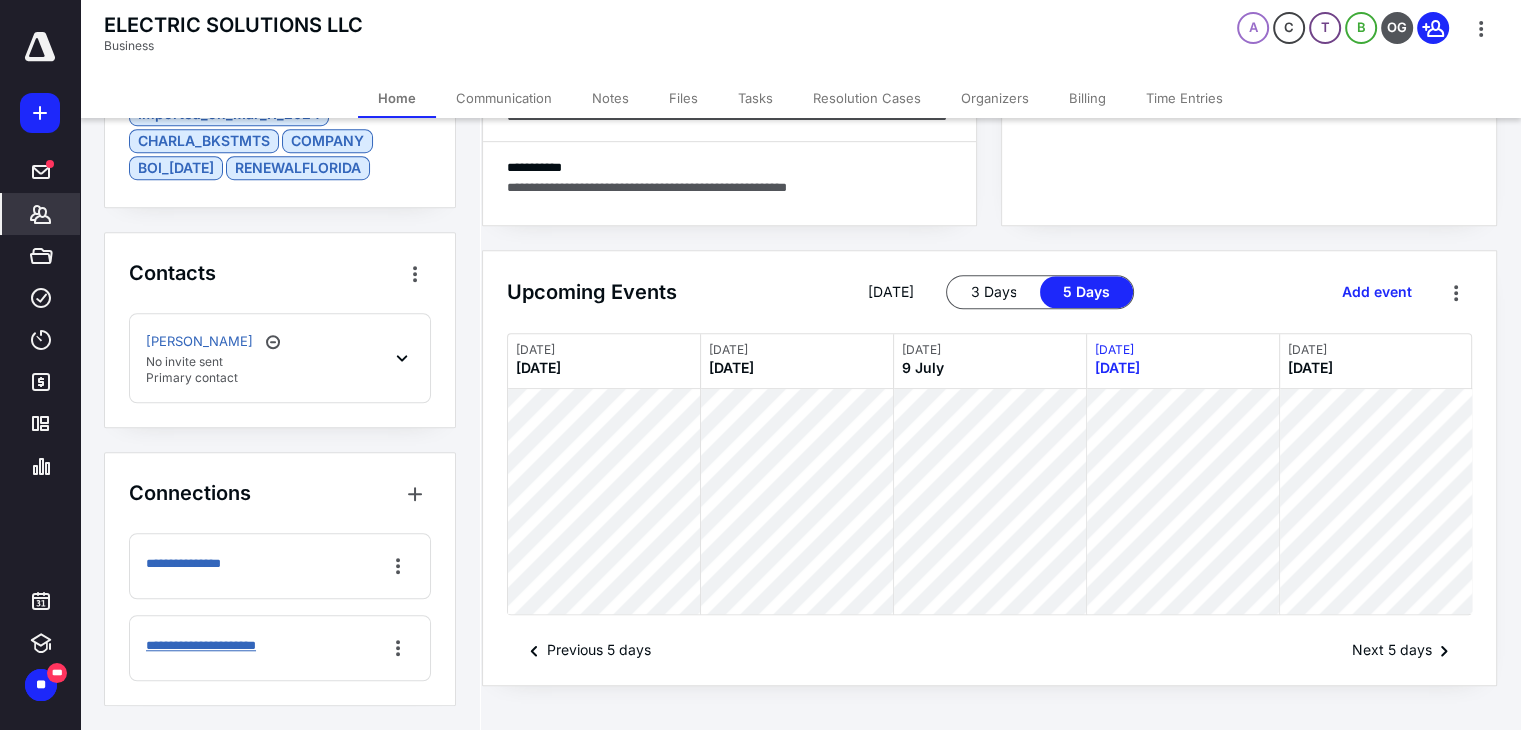 click on "**********" at bounding box center [226, 646] 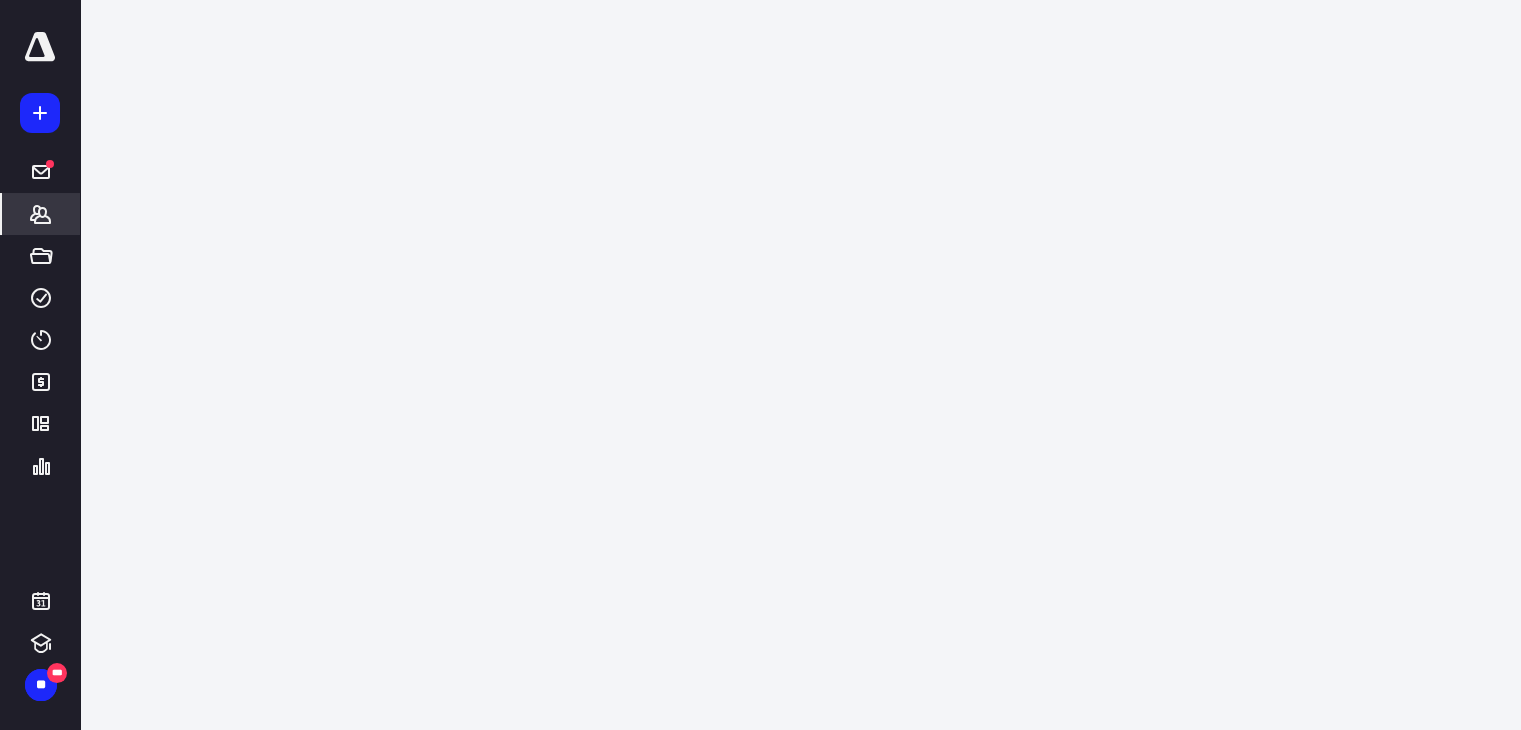 scroll, scrollTop: 0, scrollLeft: 0, axis: both 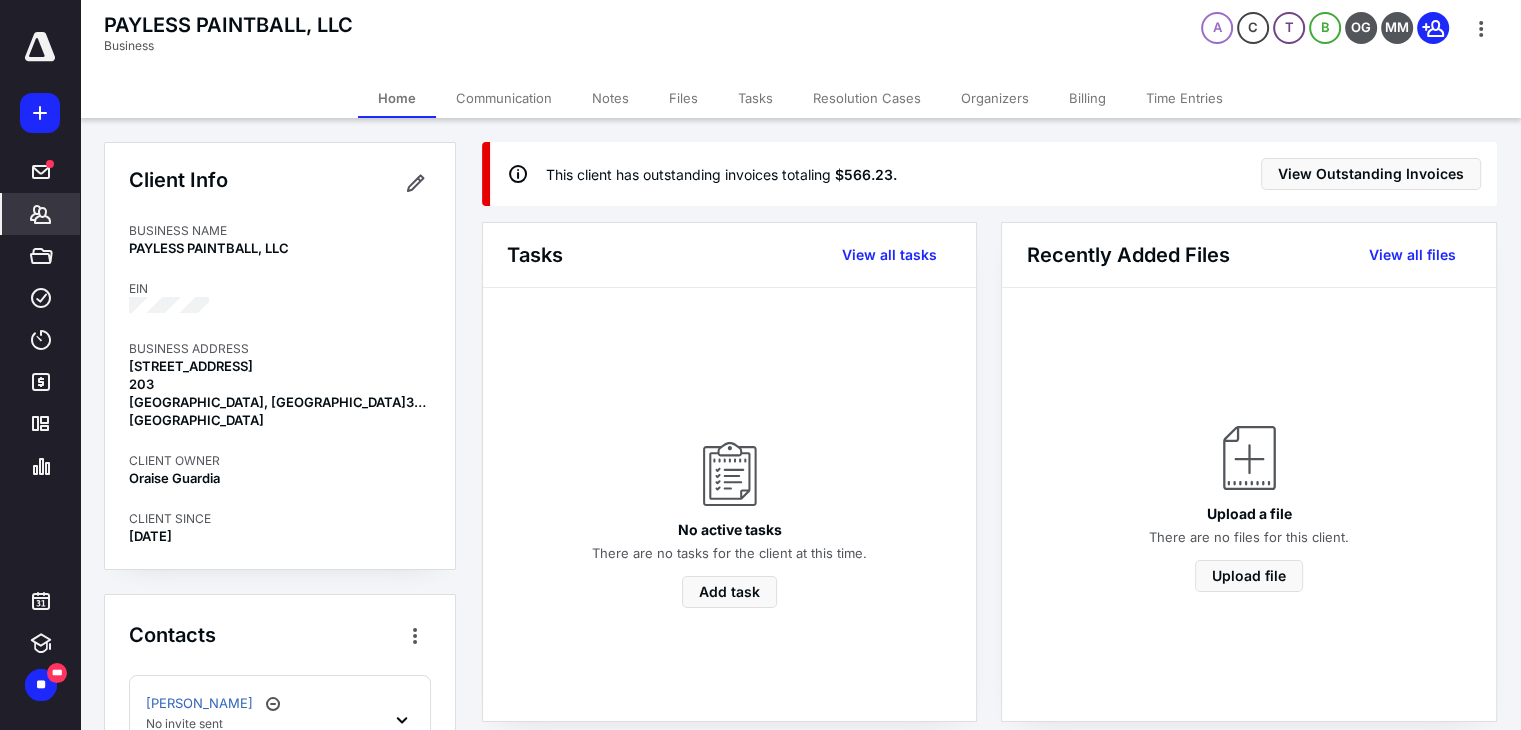 click on "Billing" at bounding box center (1087, 98) 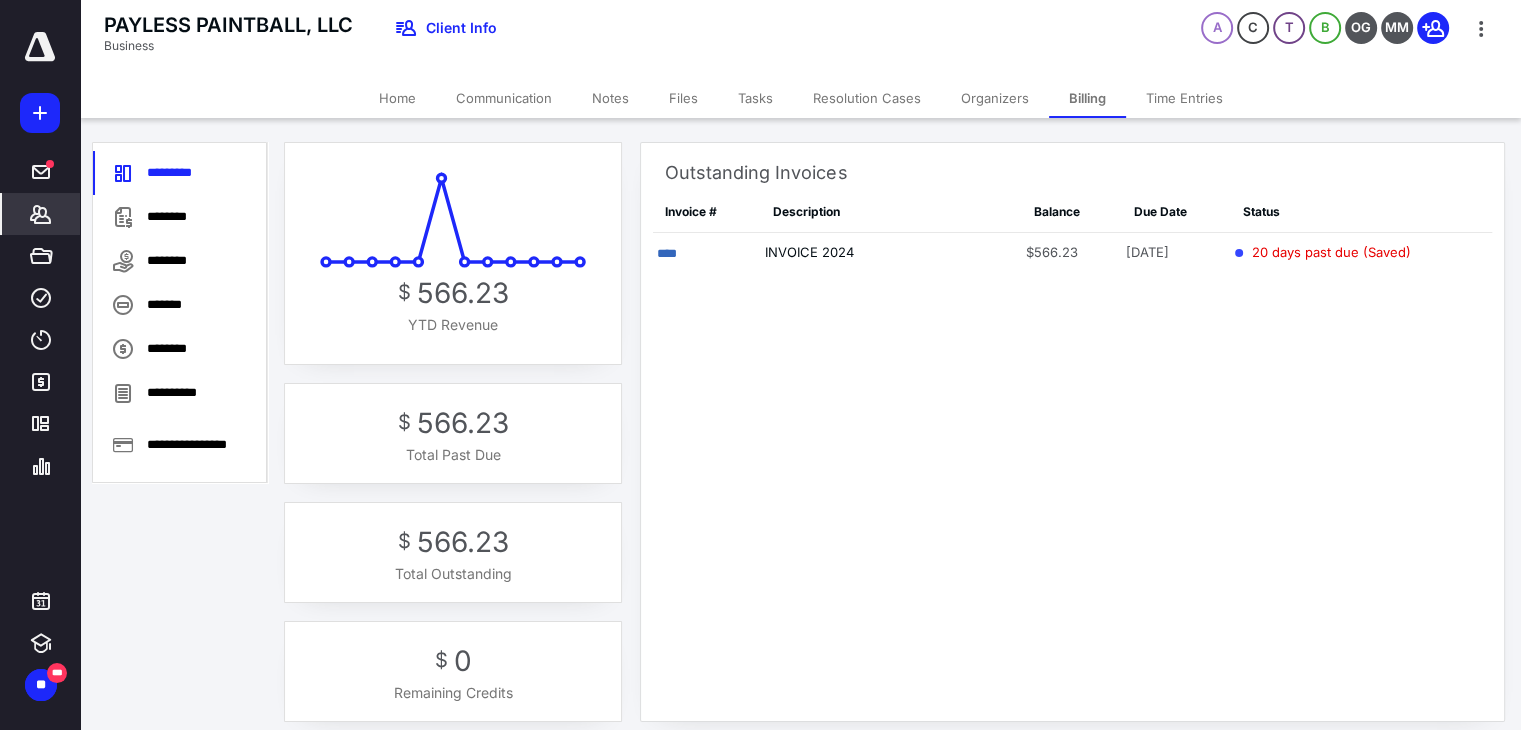 click on "********" at bounding box center (180, 217) 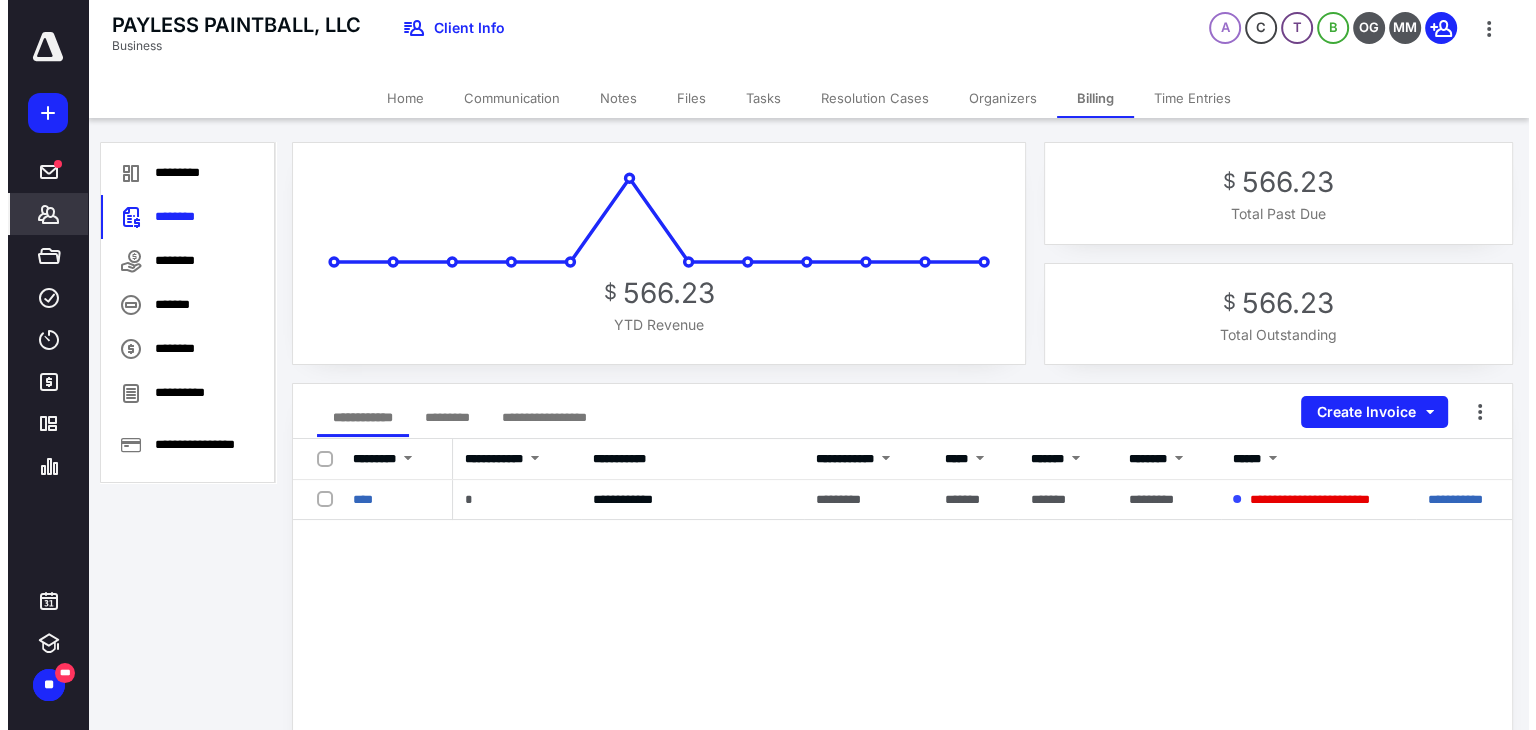 scroll, scrollTop: 200, scrollLeft: 0, axis: vertical 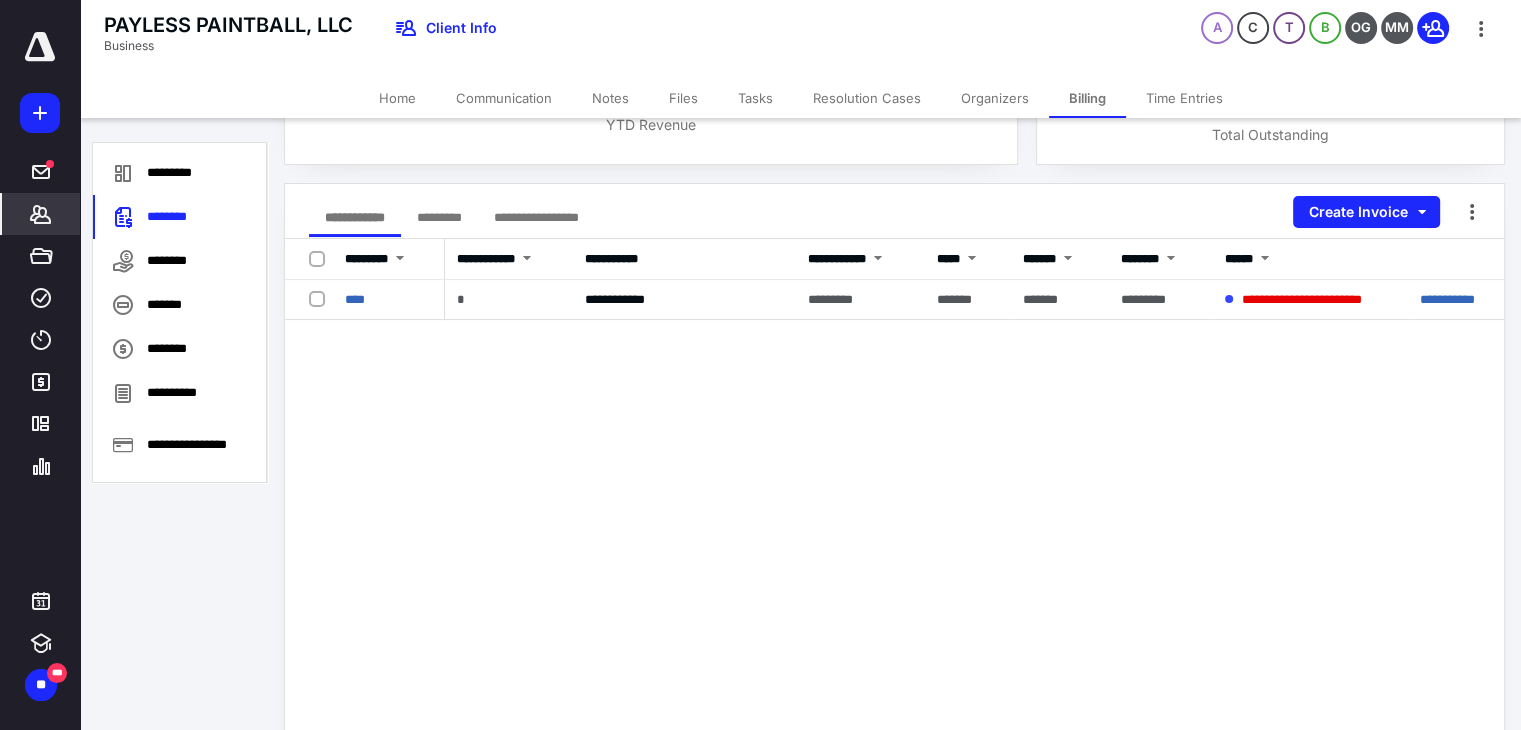 click on "****" at bounding box center [355, 299] 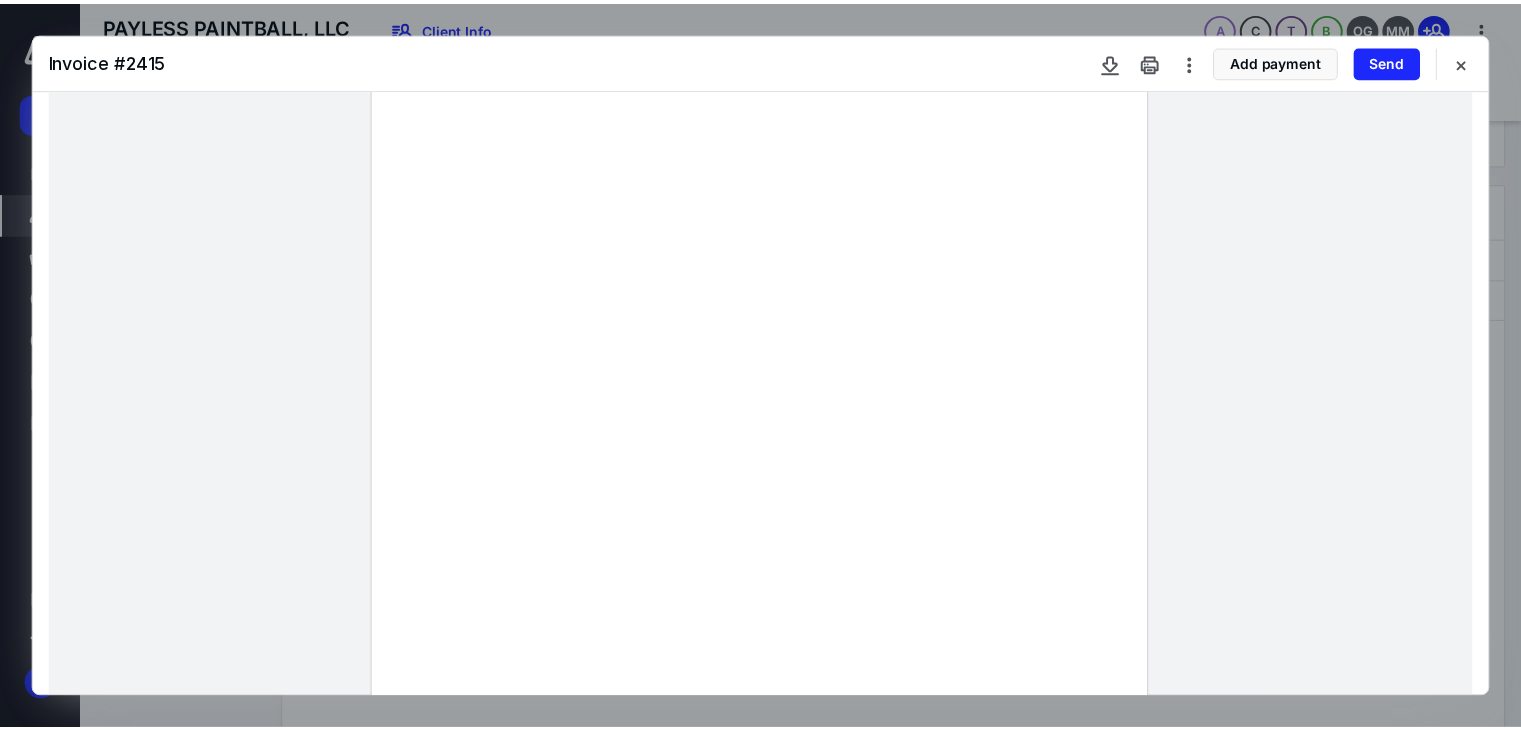 scroll, scrollTop: 0, scrollLeft: 0, axis: both 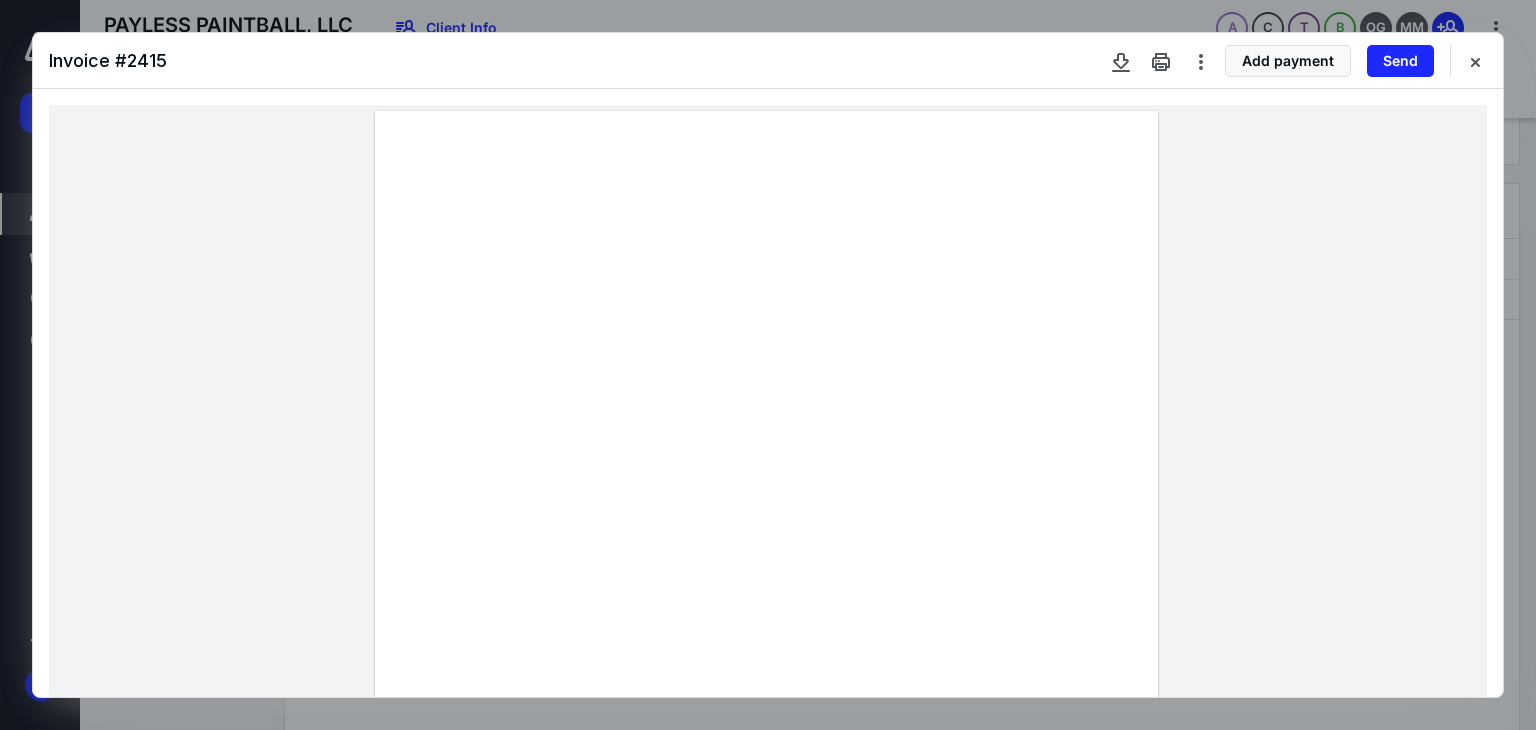 click at bounding box center (1475, 61) 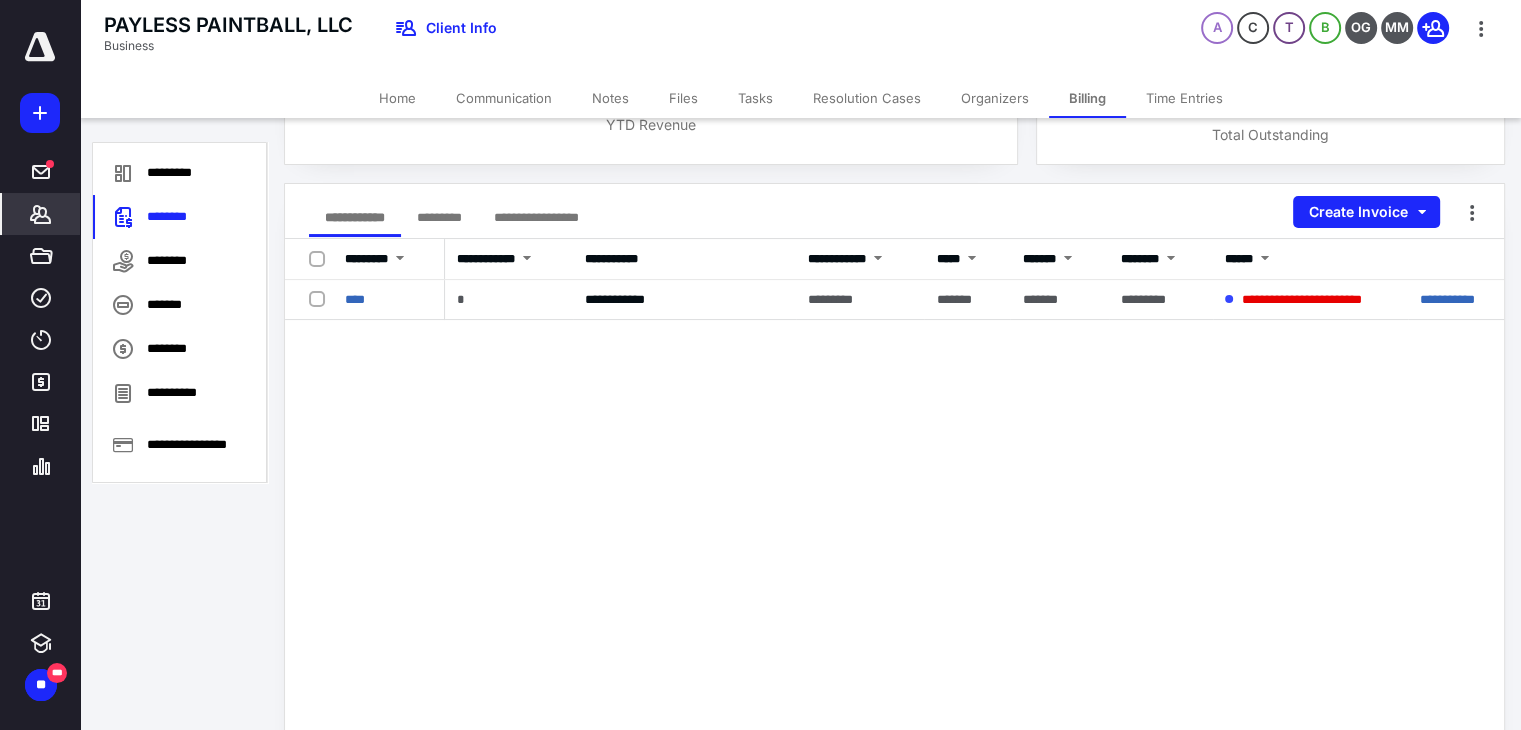 click on "Home" at bounding box center (397, 98) 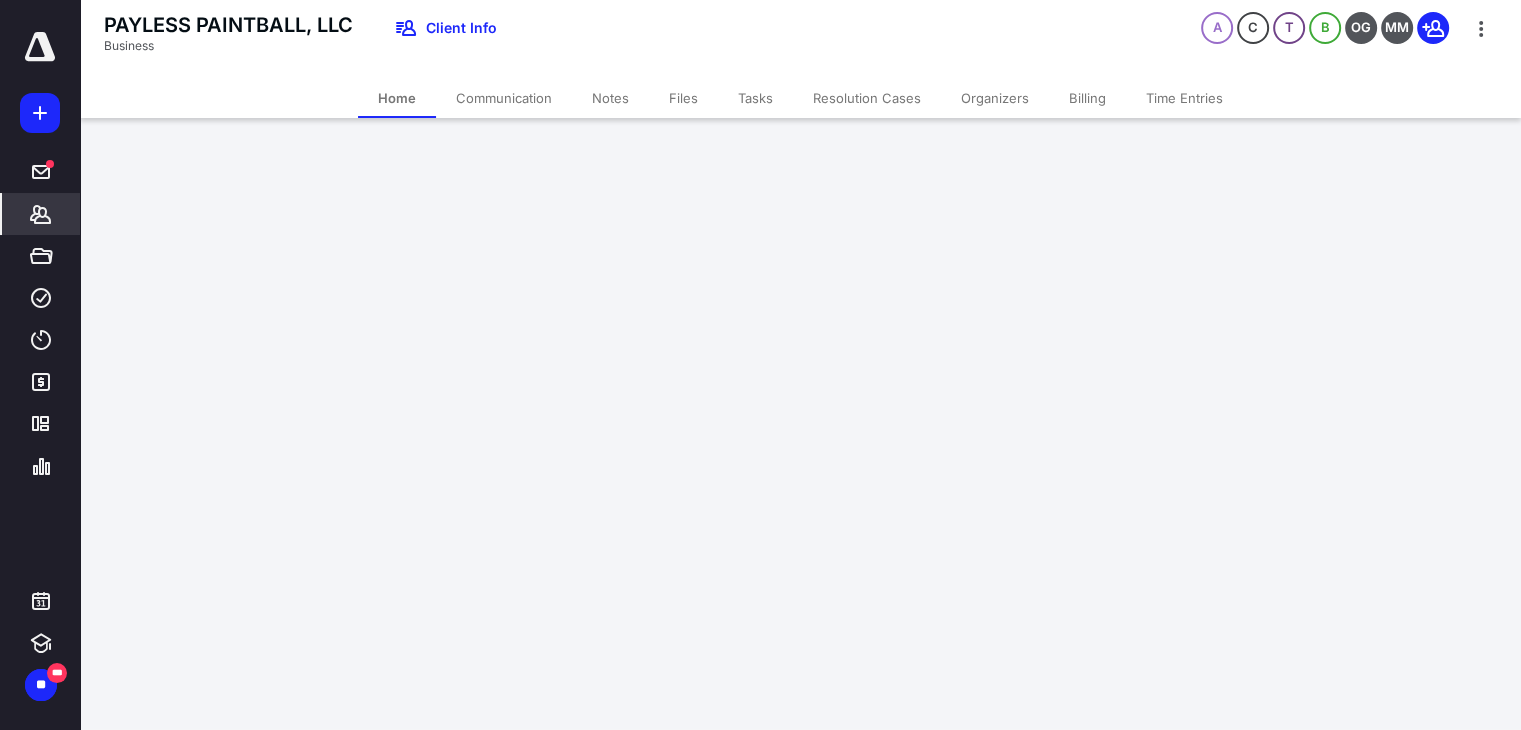 scroll, scrollTop: 0, scrollLeft: 0, axis: both 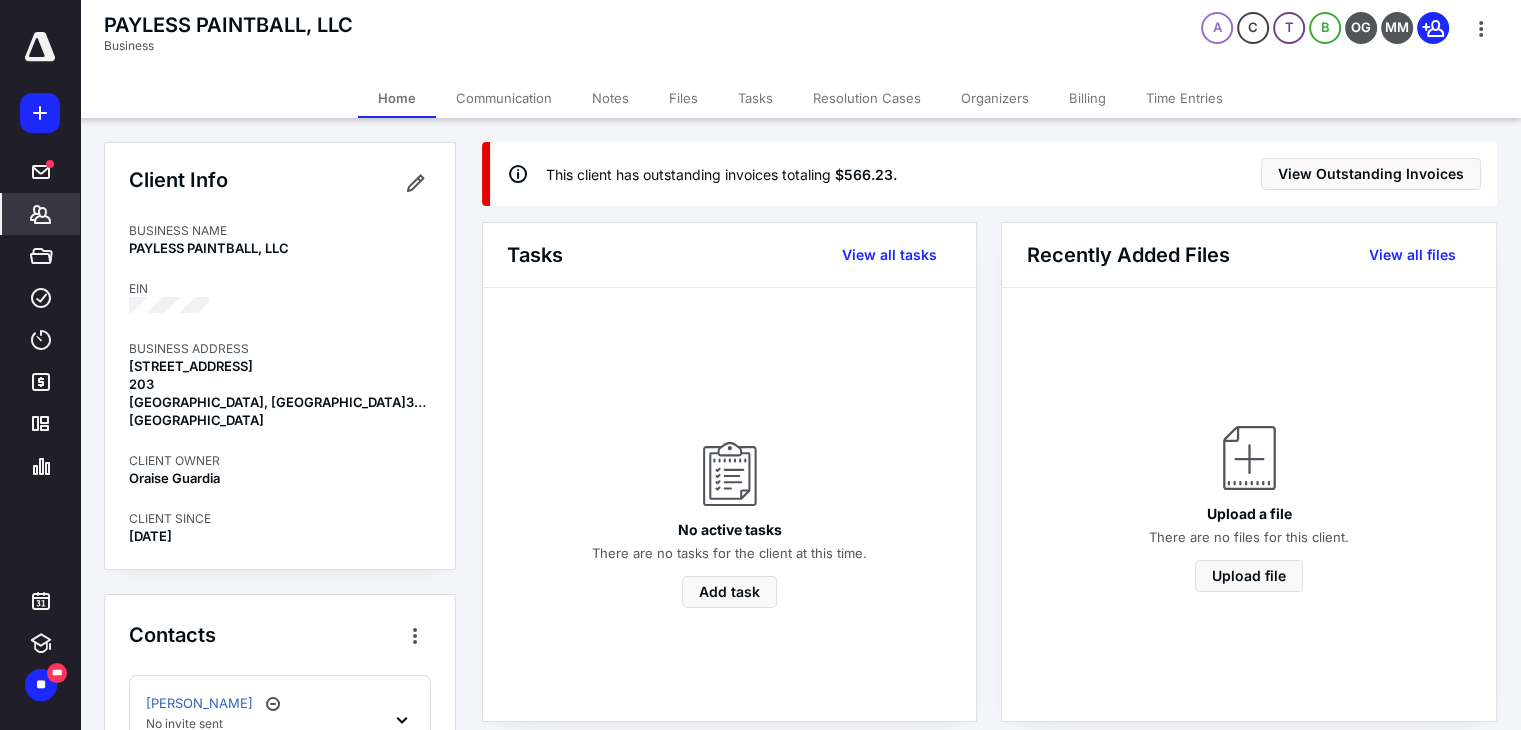 click on "Notes" at bounding box center [610, 98] 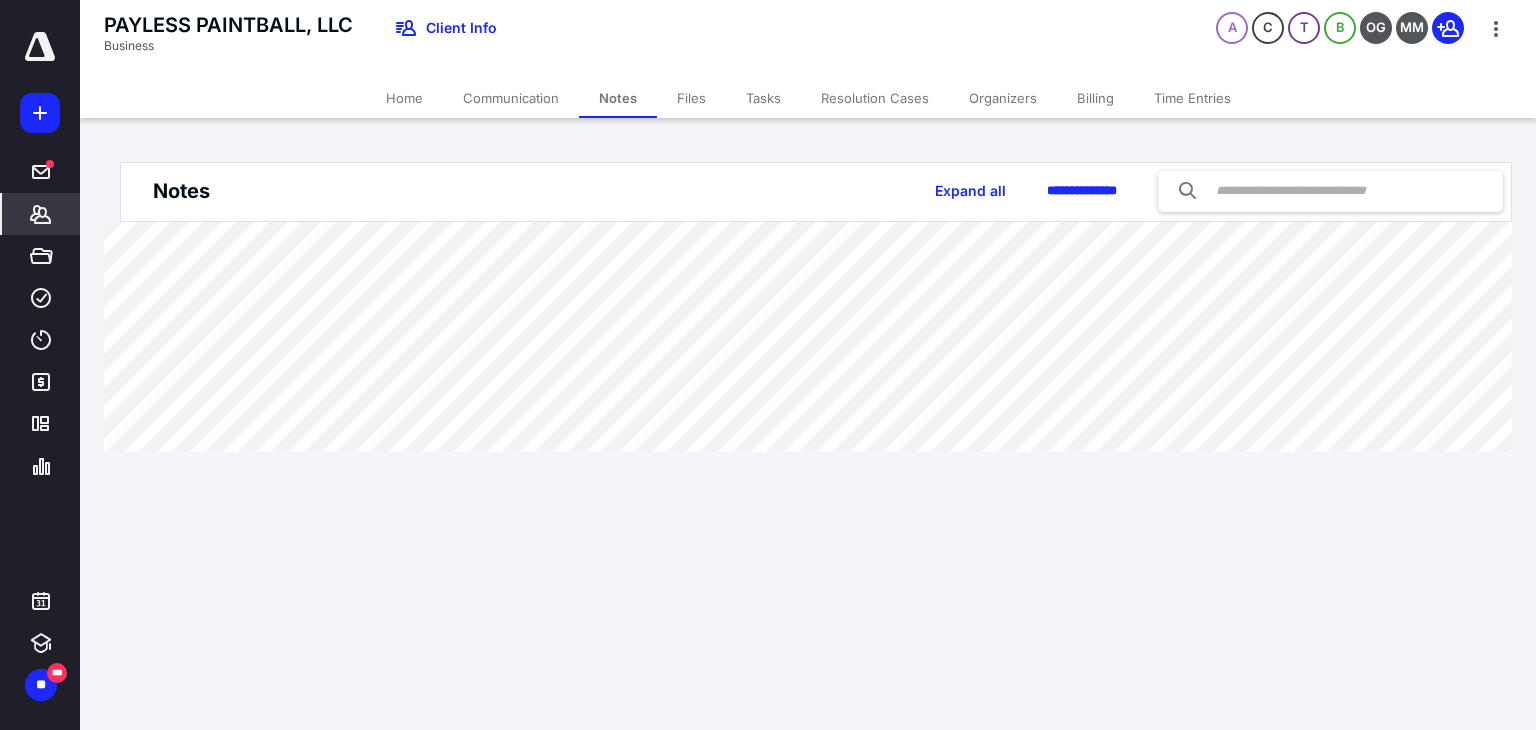 click on "Billing" at bounding box center (1095, 98) 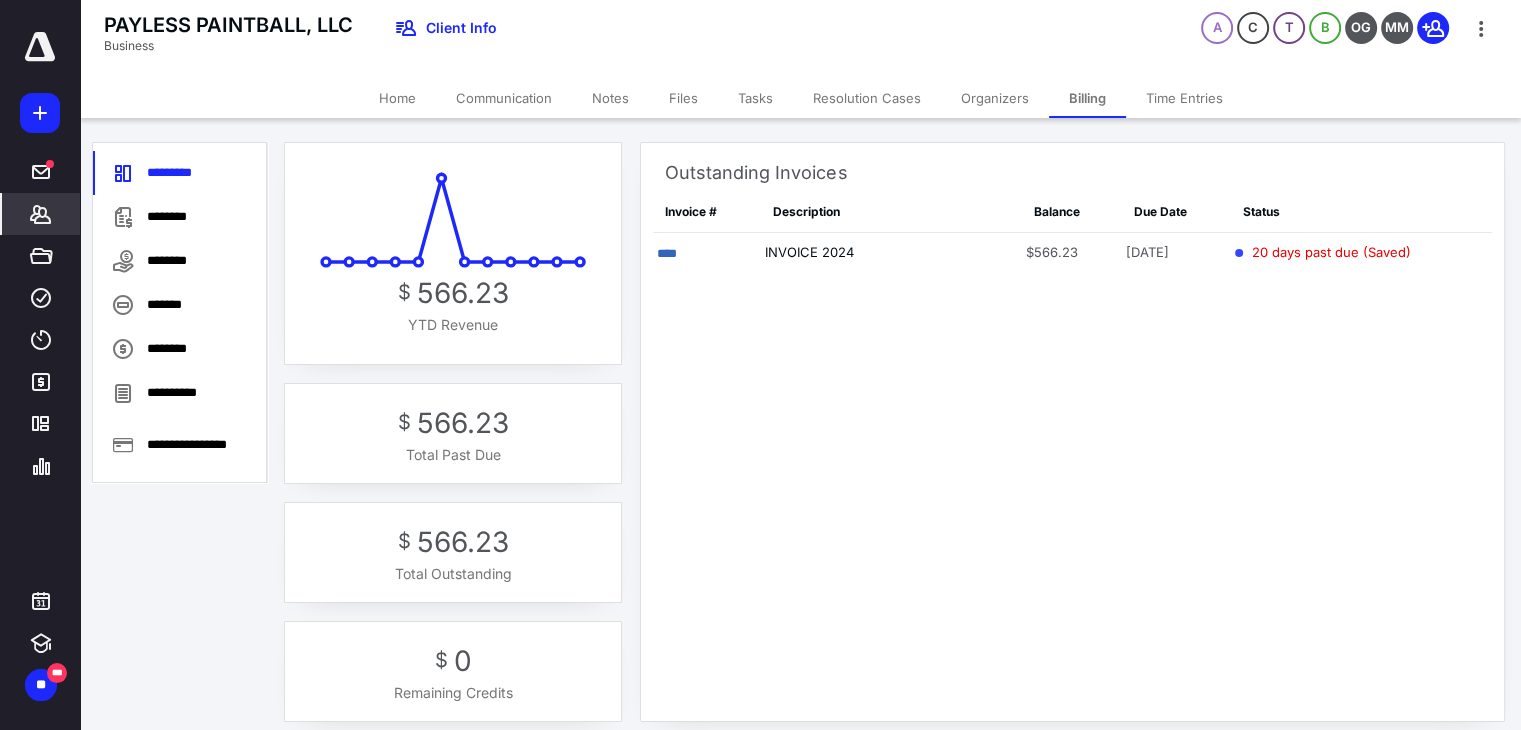 click on "****" at bounding box center [667, 253] 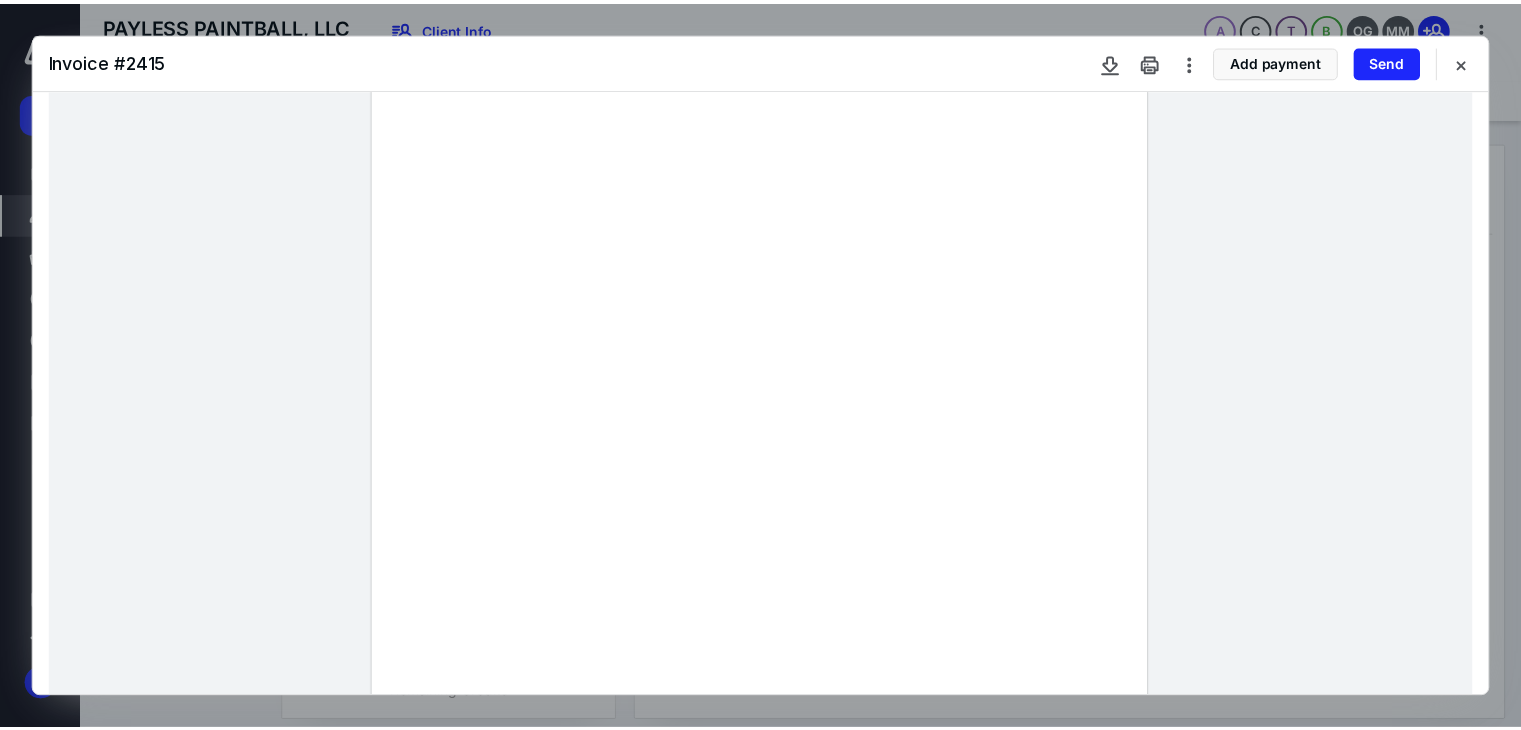 scroll, scrollTop: 200, scrollLeft: 0, axis: vertical 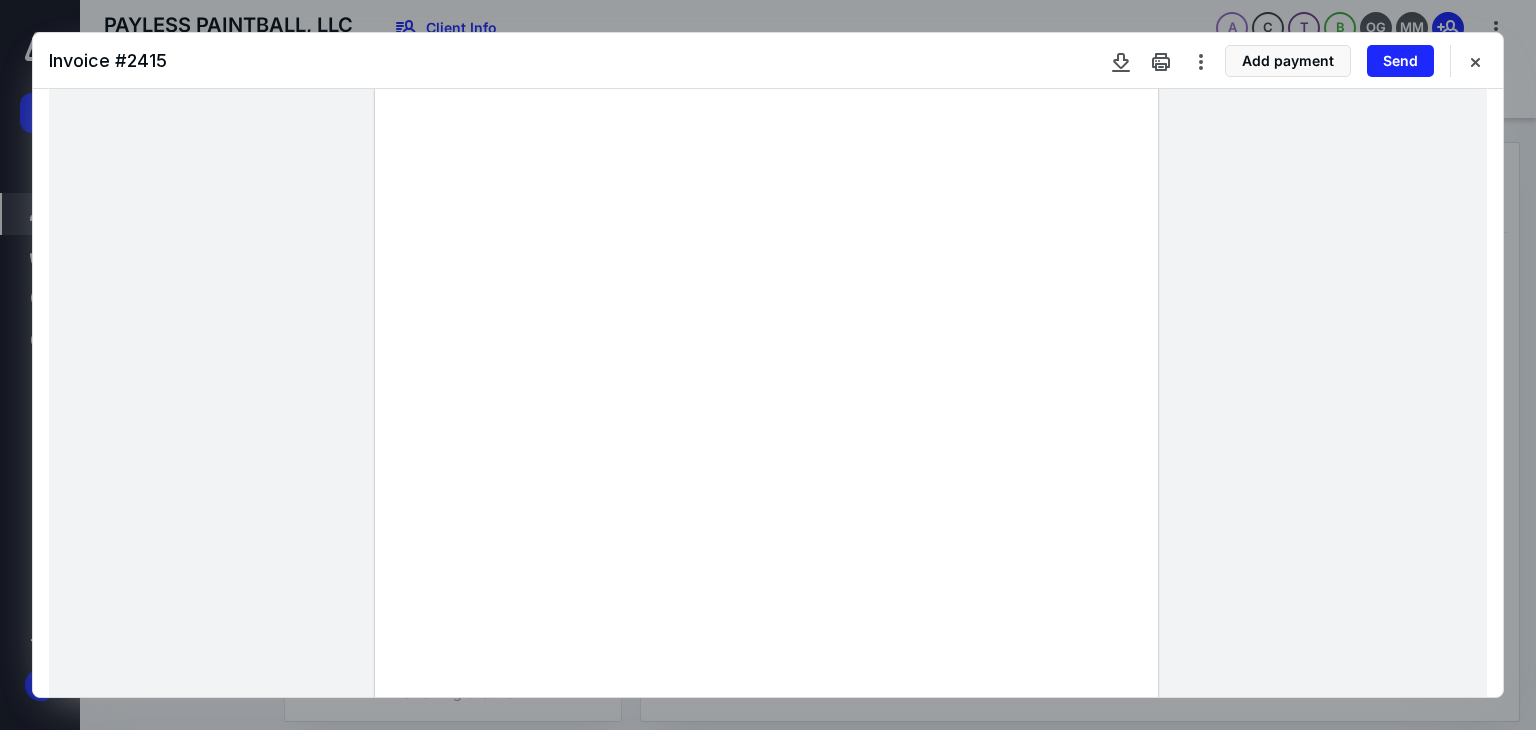 click at bounding box center (1475, 61) 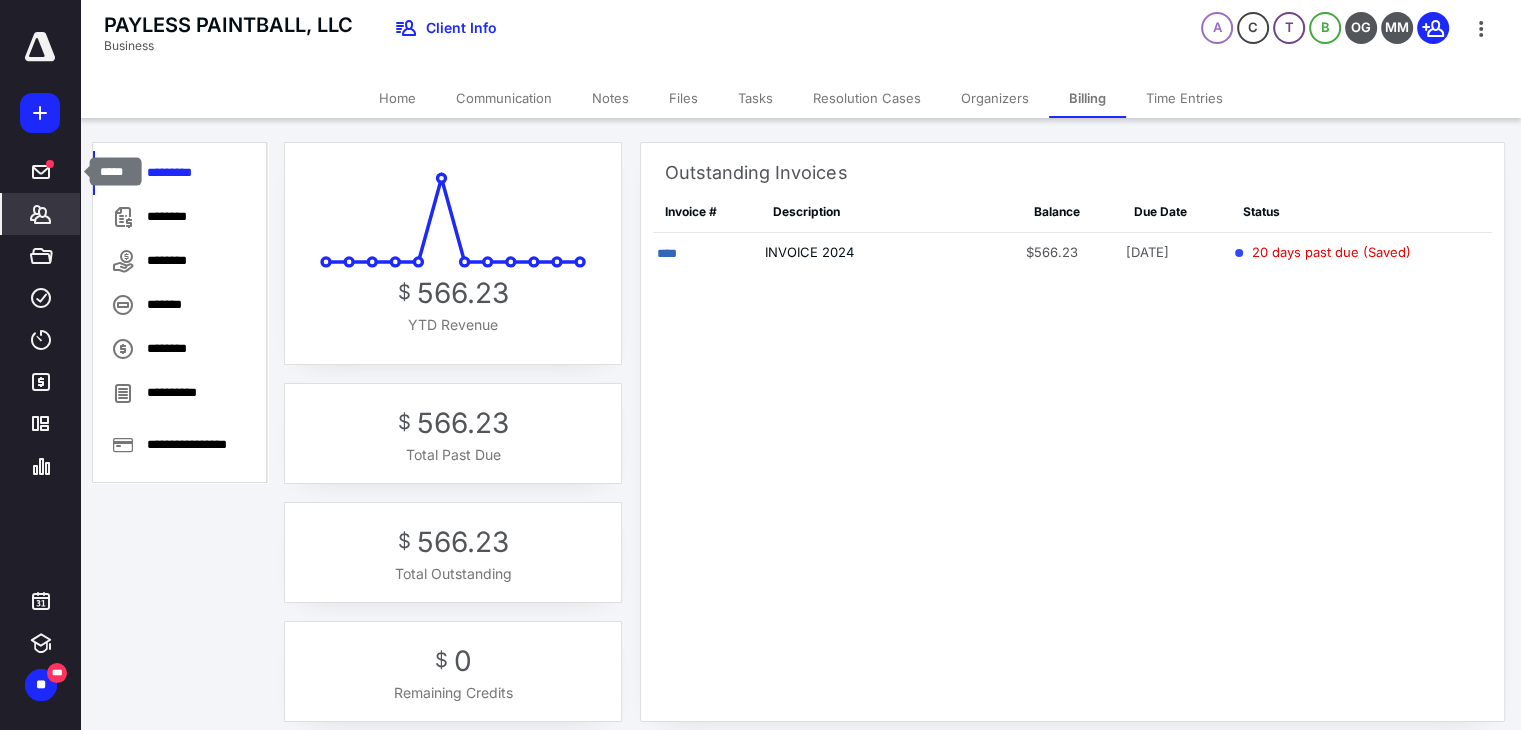 click at bounding box center [50, 164] 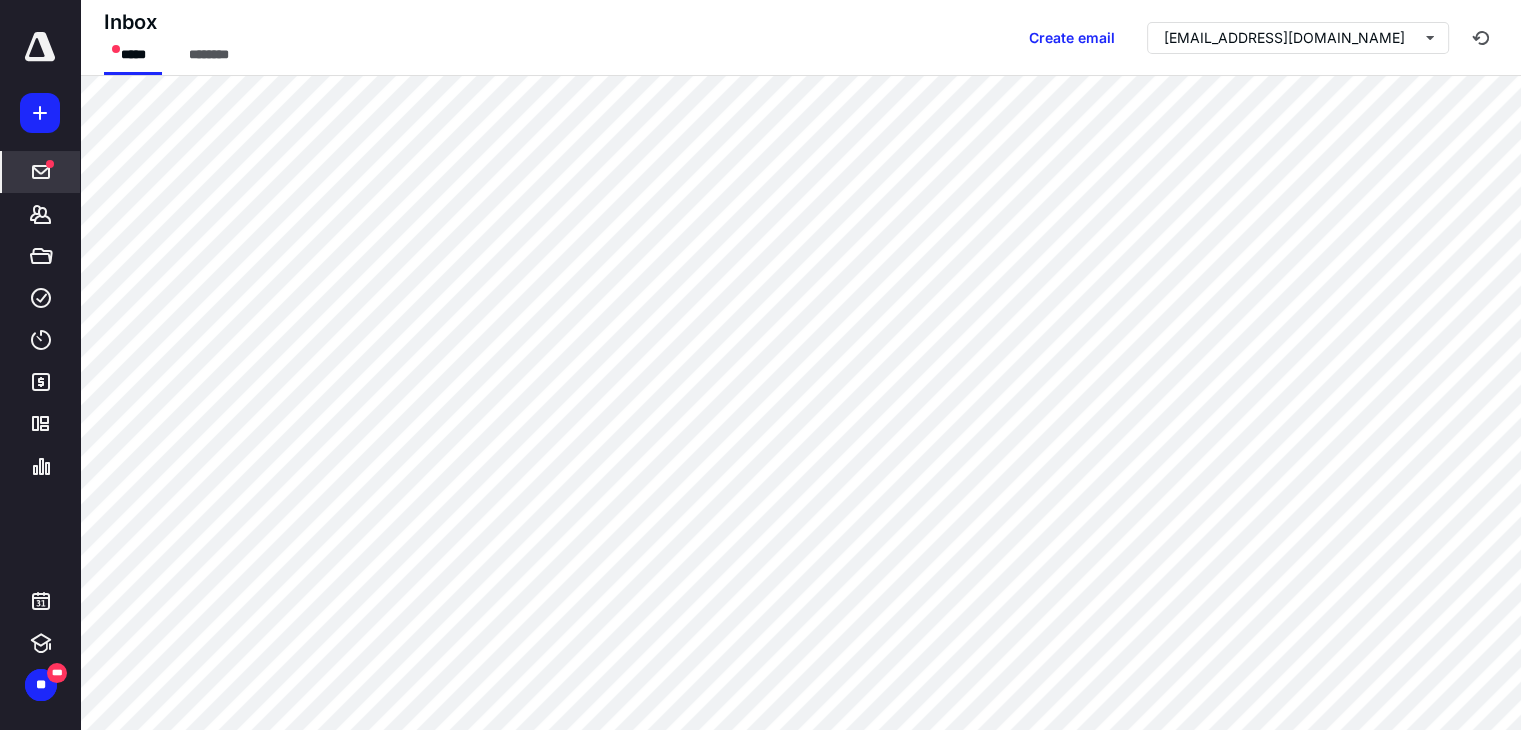 scroll, scrollTop: 39, scrollLeft: 0, axis: vertical 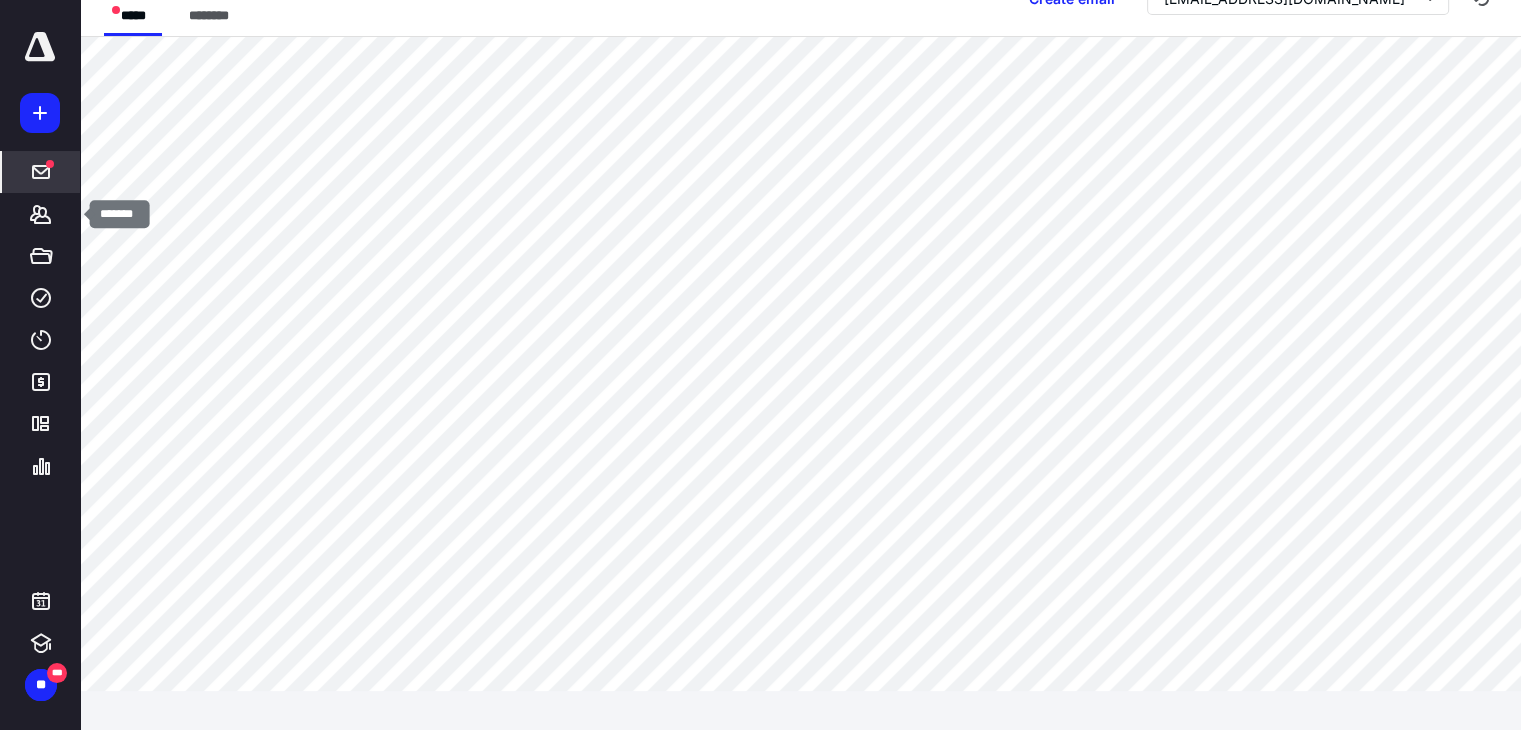 click on "*******" at bounding box center (41, 214) 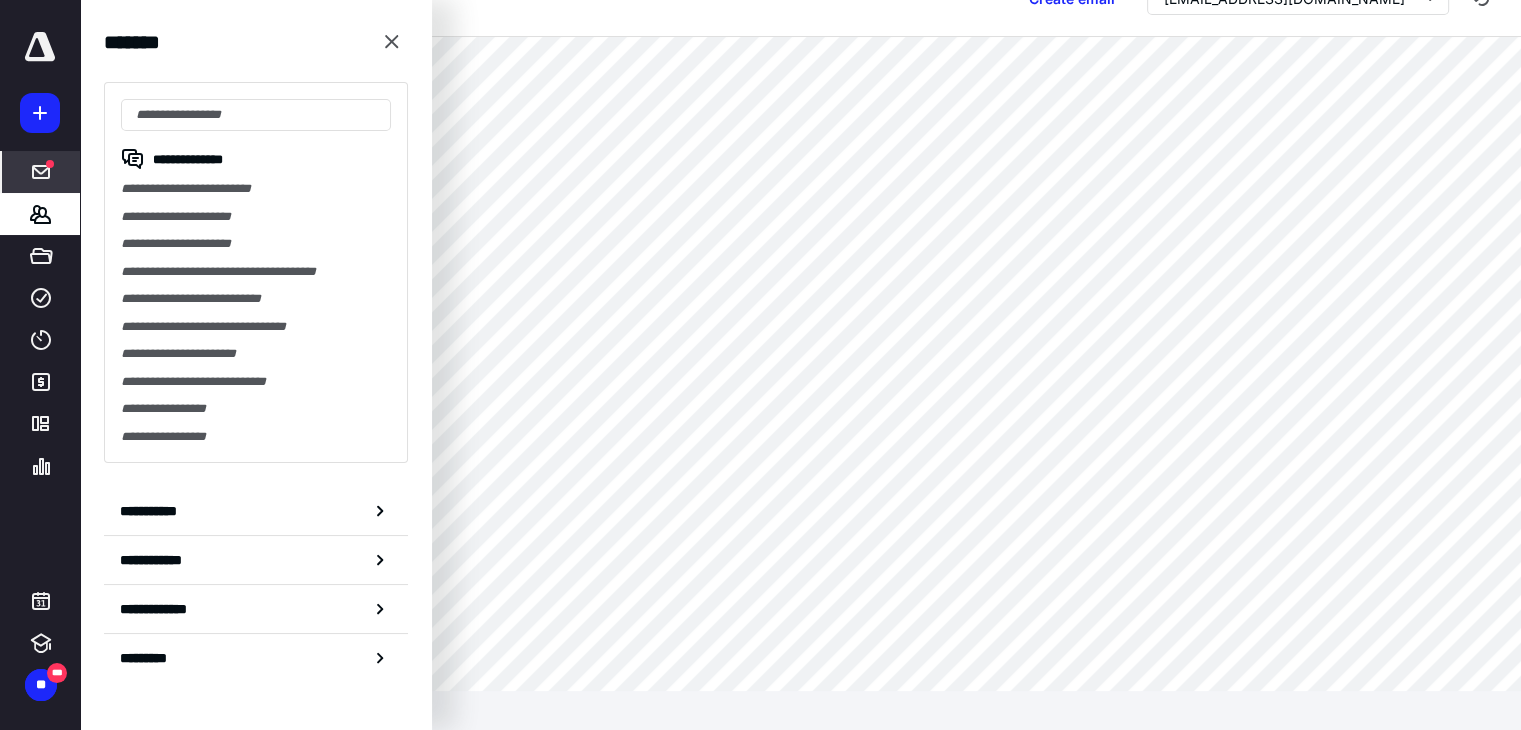 click on "**********" at bounding box center (256, 244) 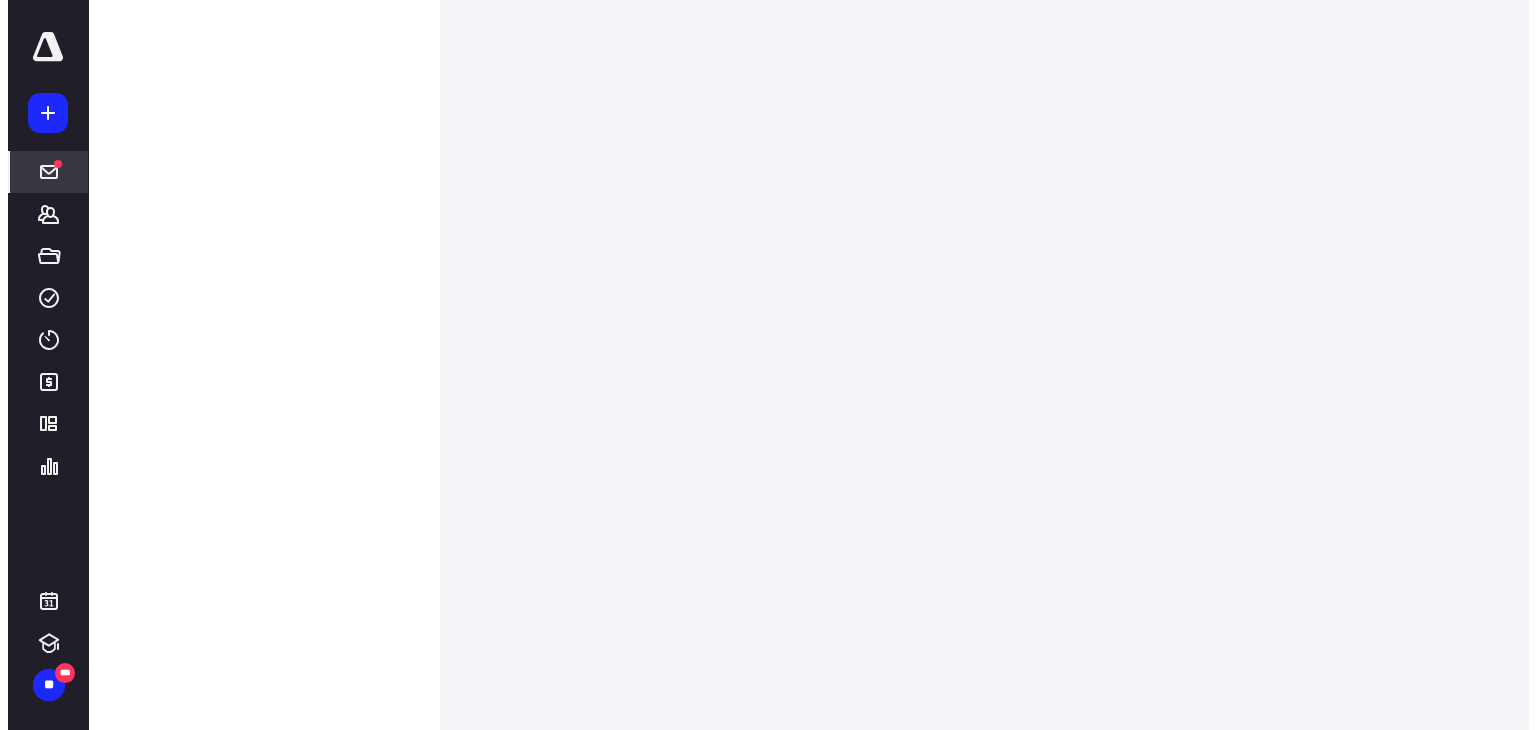 scroll, scrollTop: 0, scrollLeft: 0, axis: both 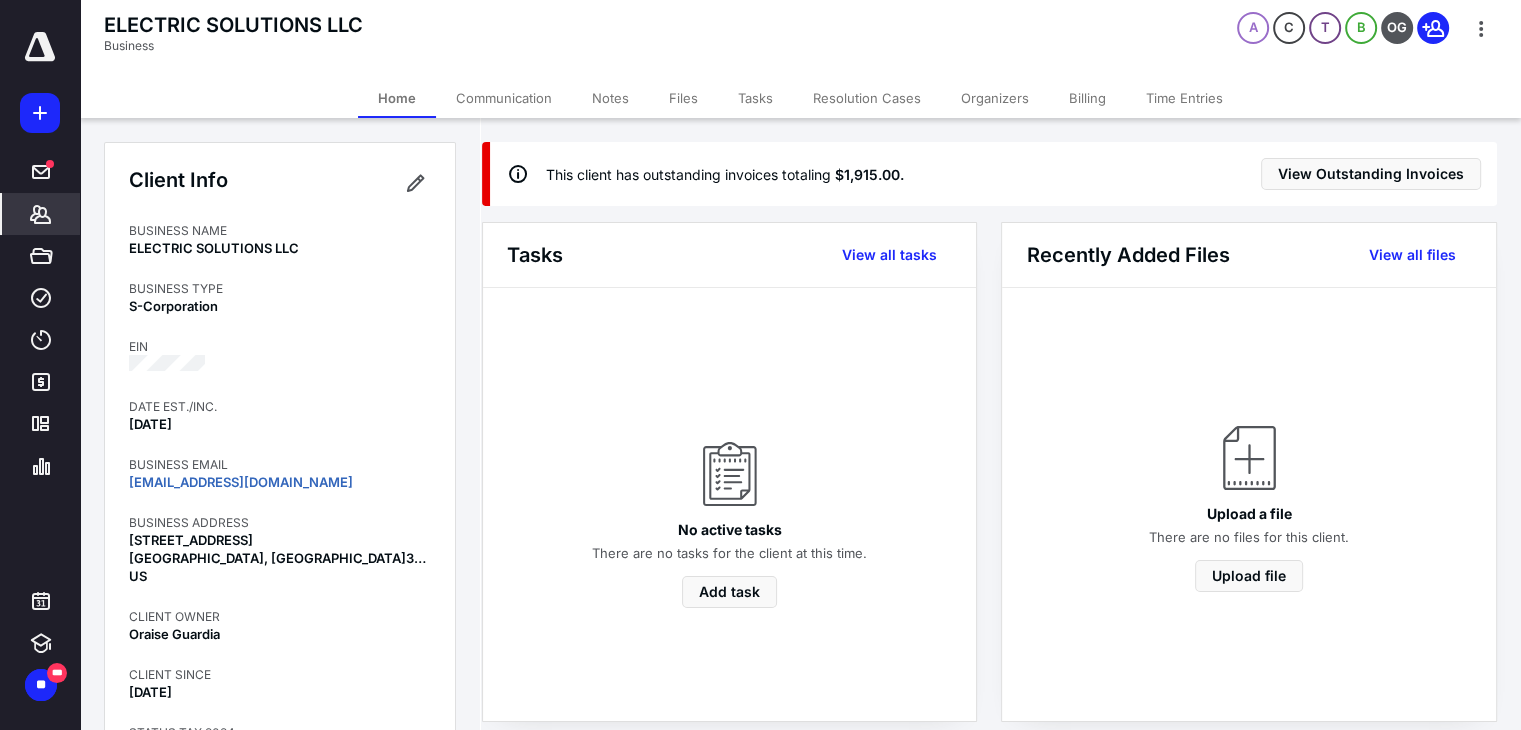 click 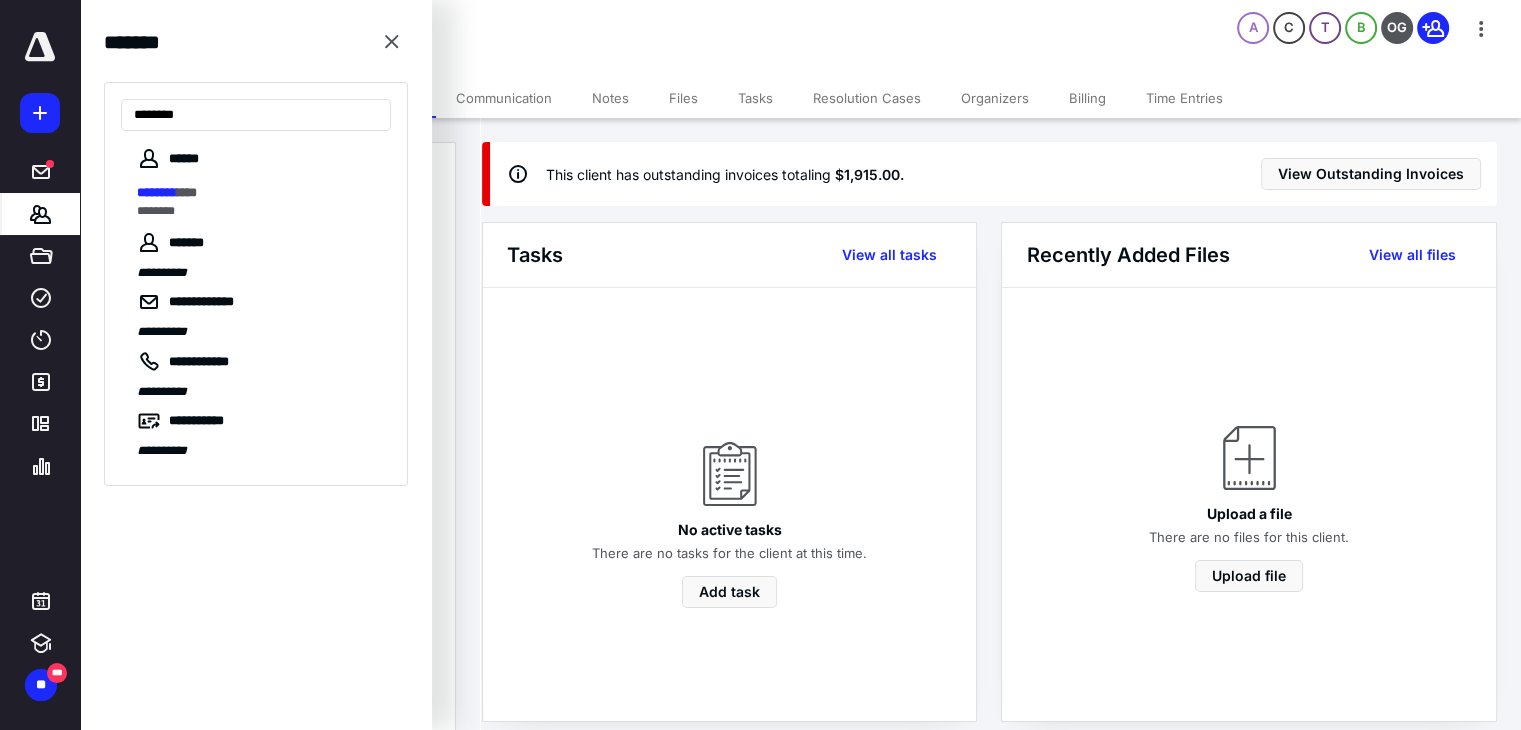 type on "********" 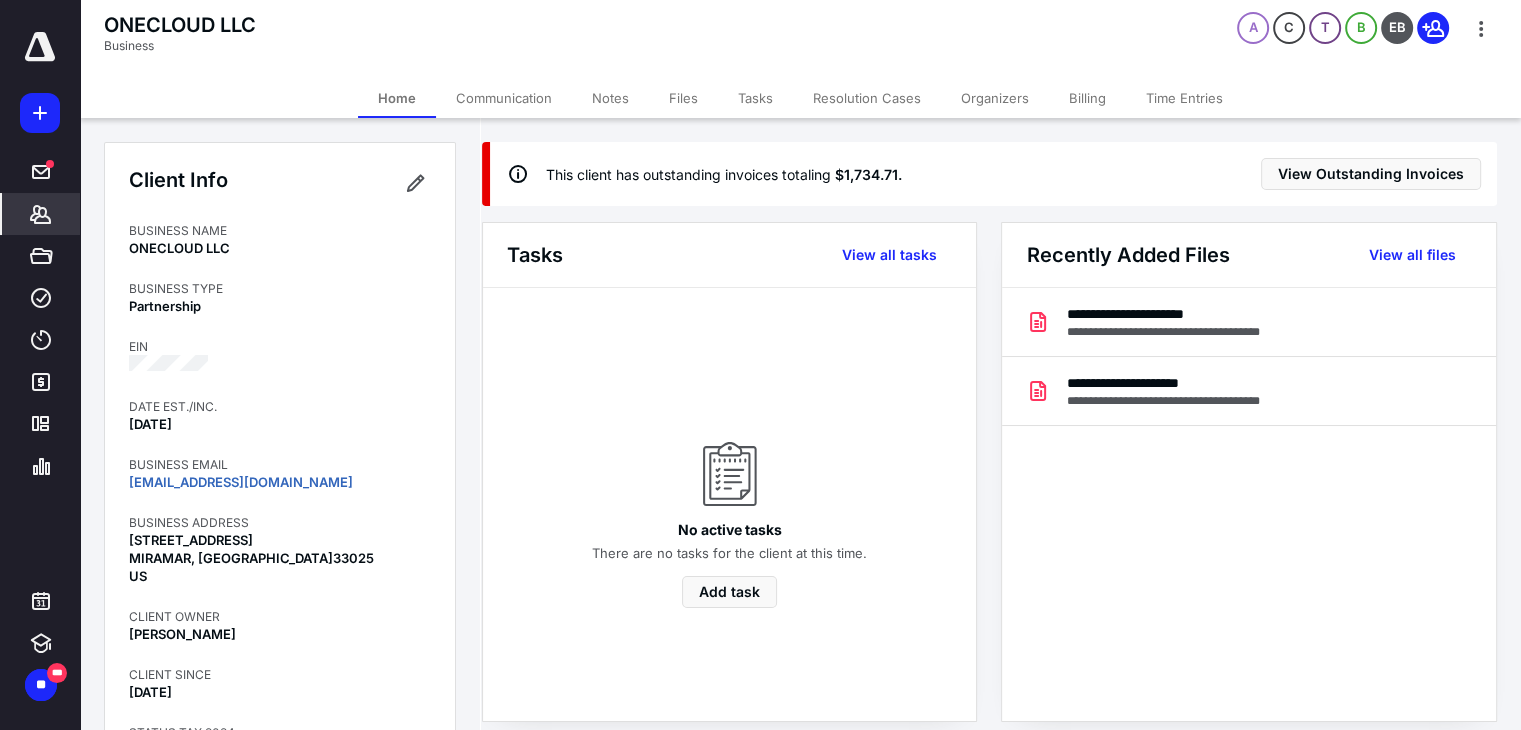 click on "Billing" at bounding box center [1087, 98] 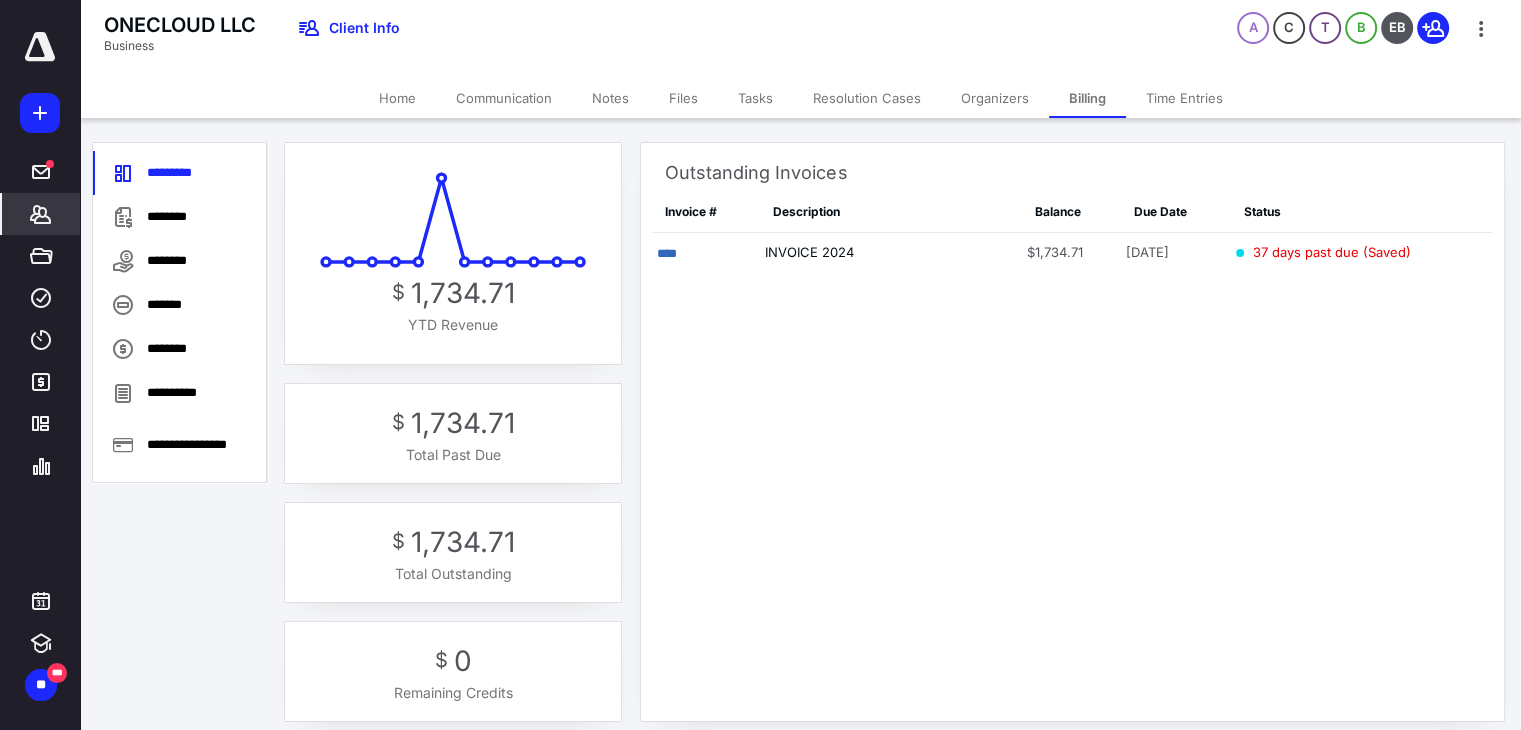 click on "********" at bounding box center (180, 217) 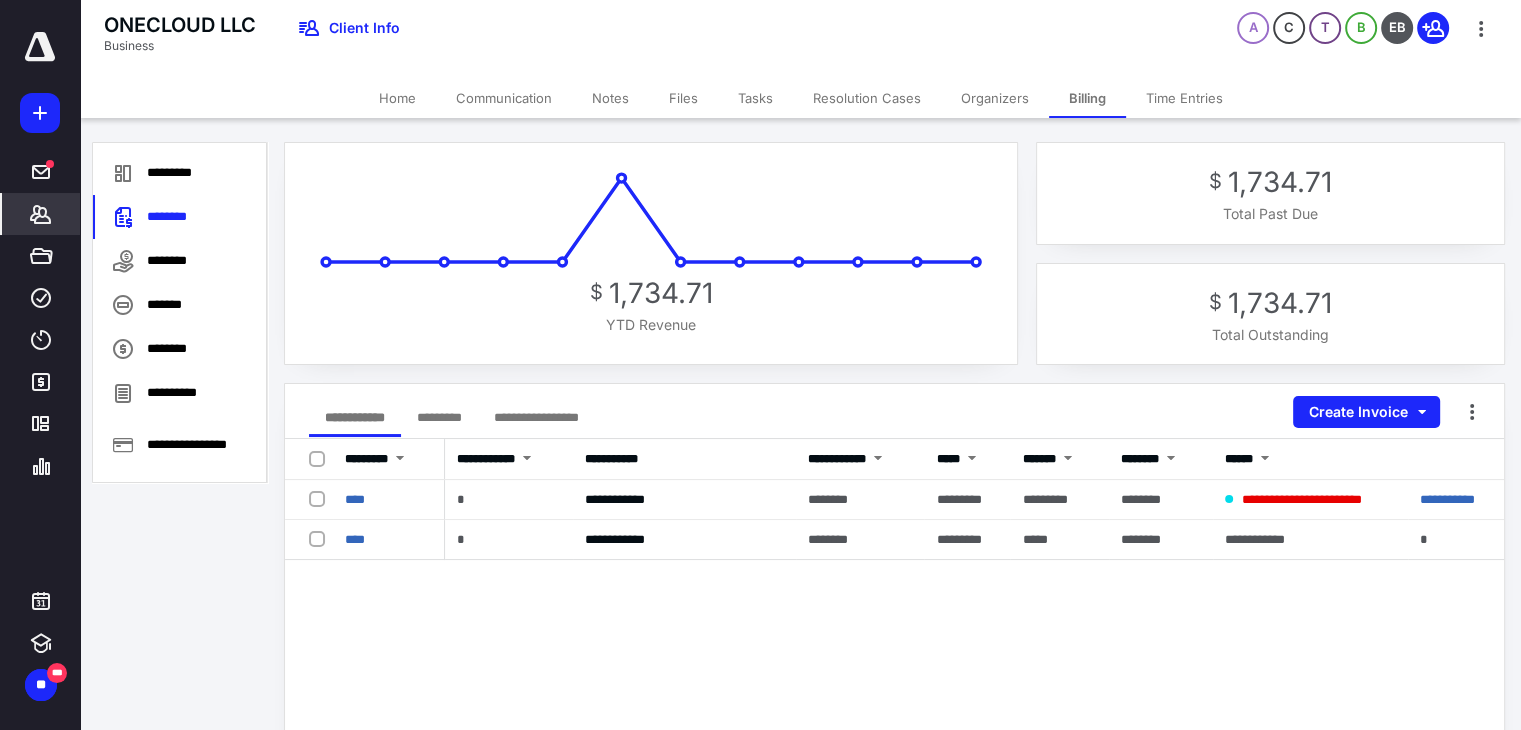 click on "****" at bounding box center [355, 539] 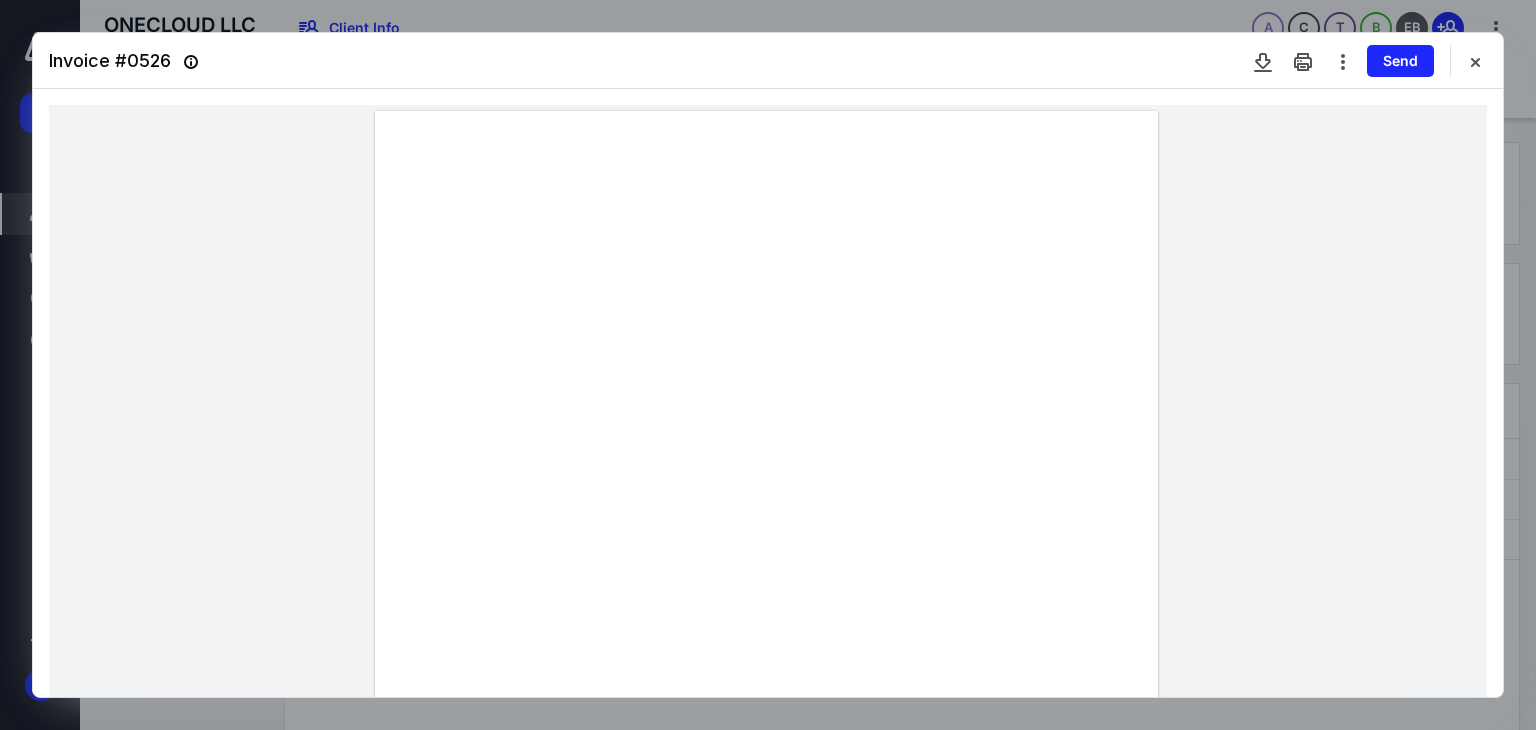 scroll, scrollTop: 200, scrollLeft: 0, axis: vertical 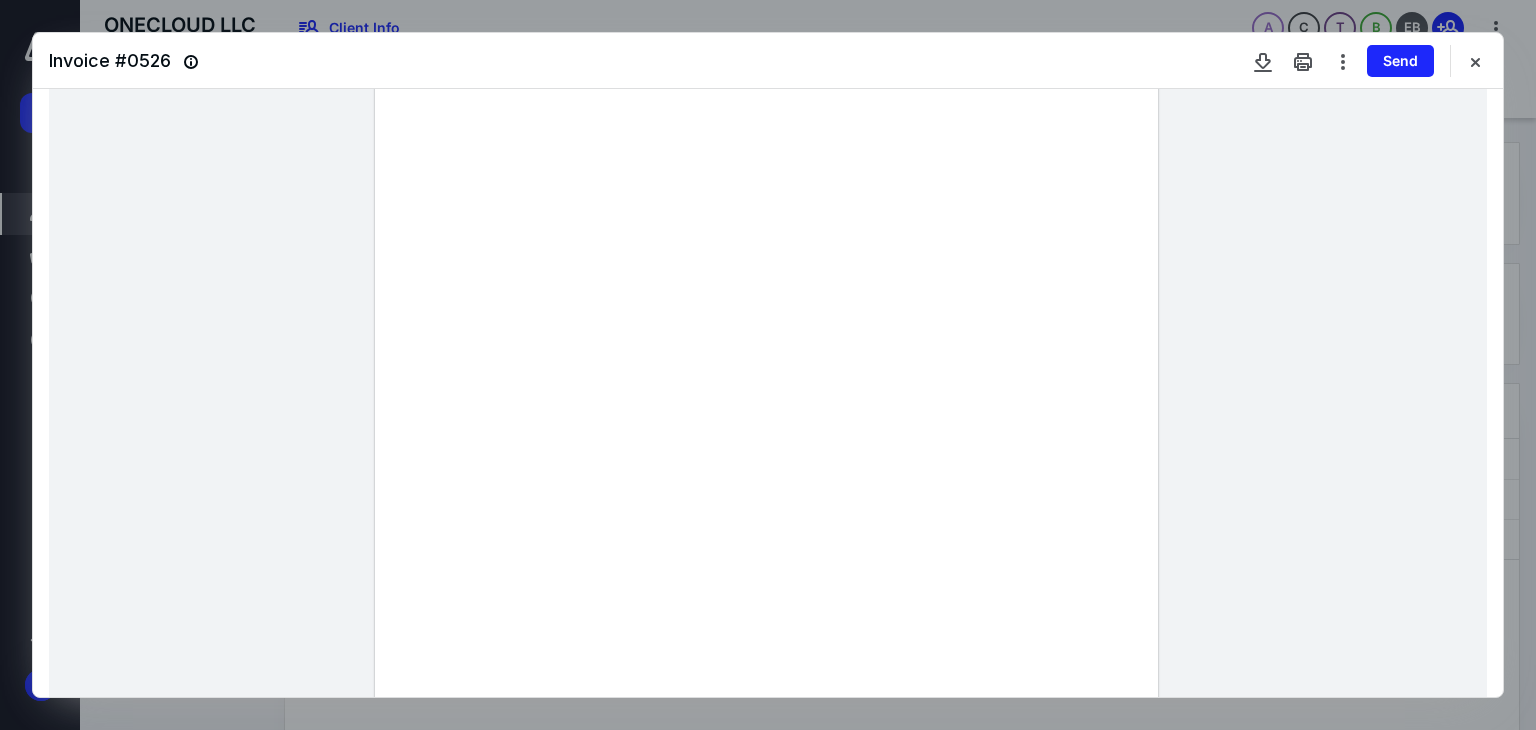 click at bounding box center [1475, 61] 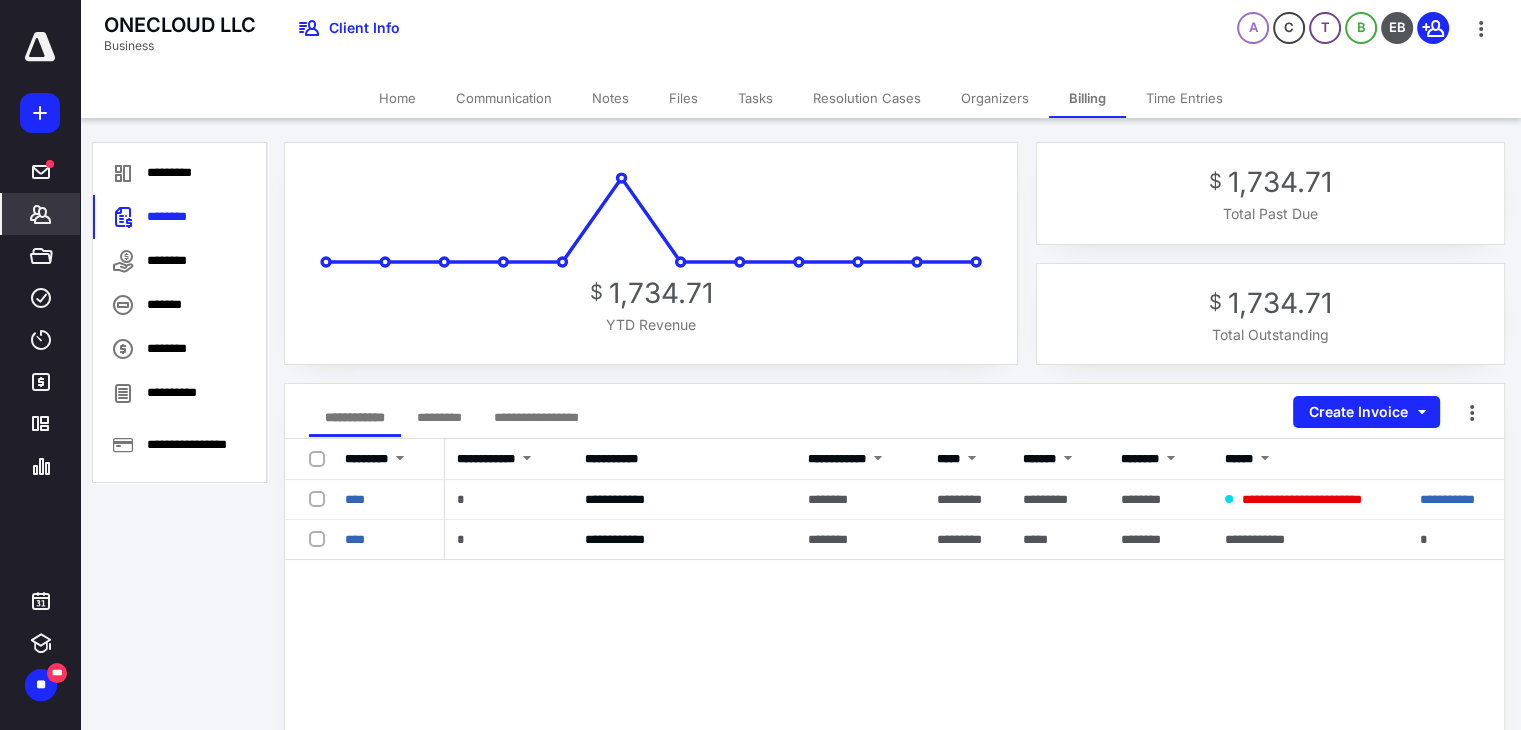 click on "****" at bounding box center (355, 499) 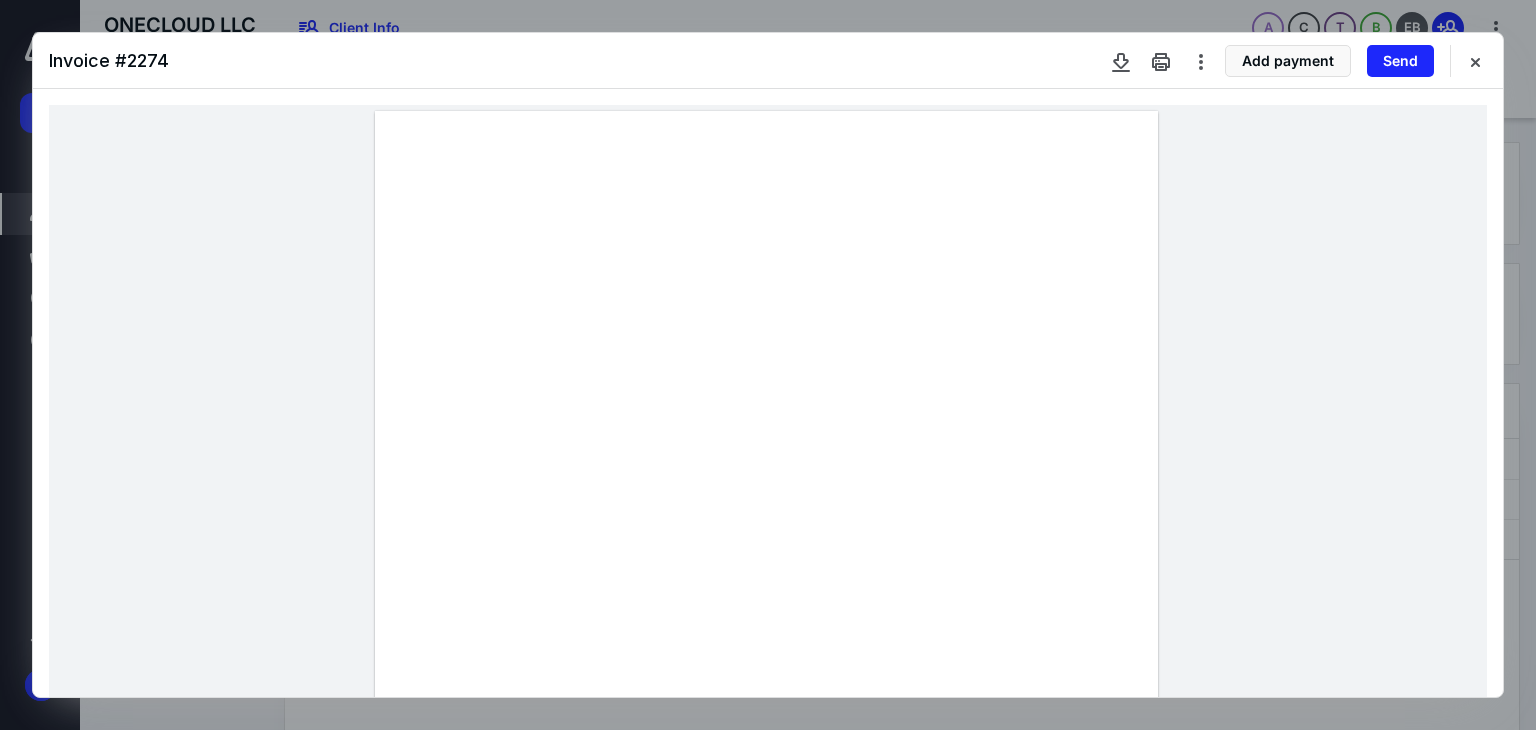 click at bounding box center (766, 618) 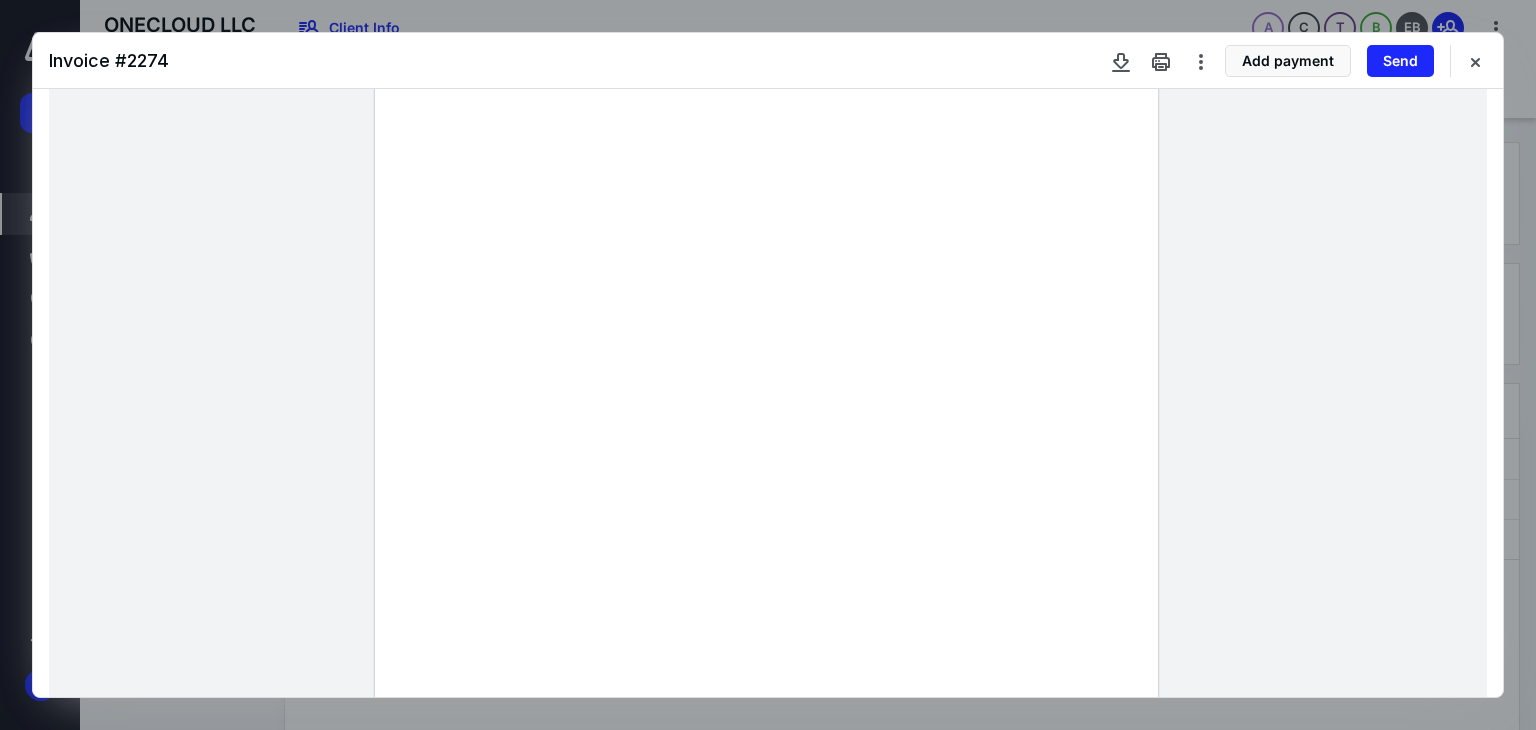 click at bounding box center (1475, 61) 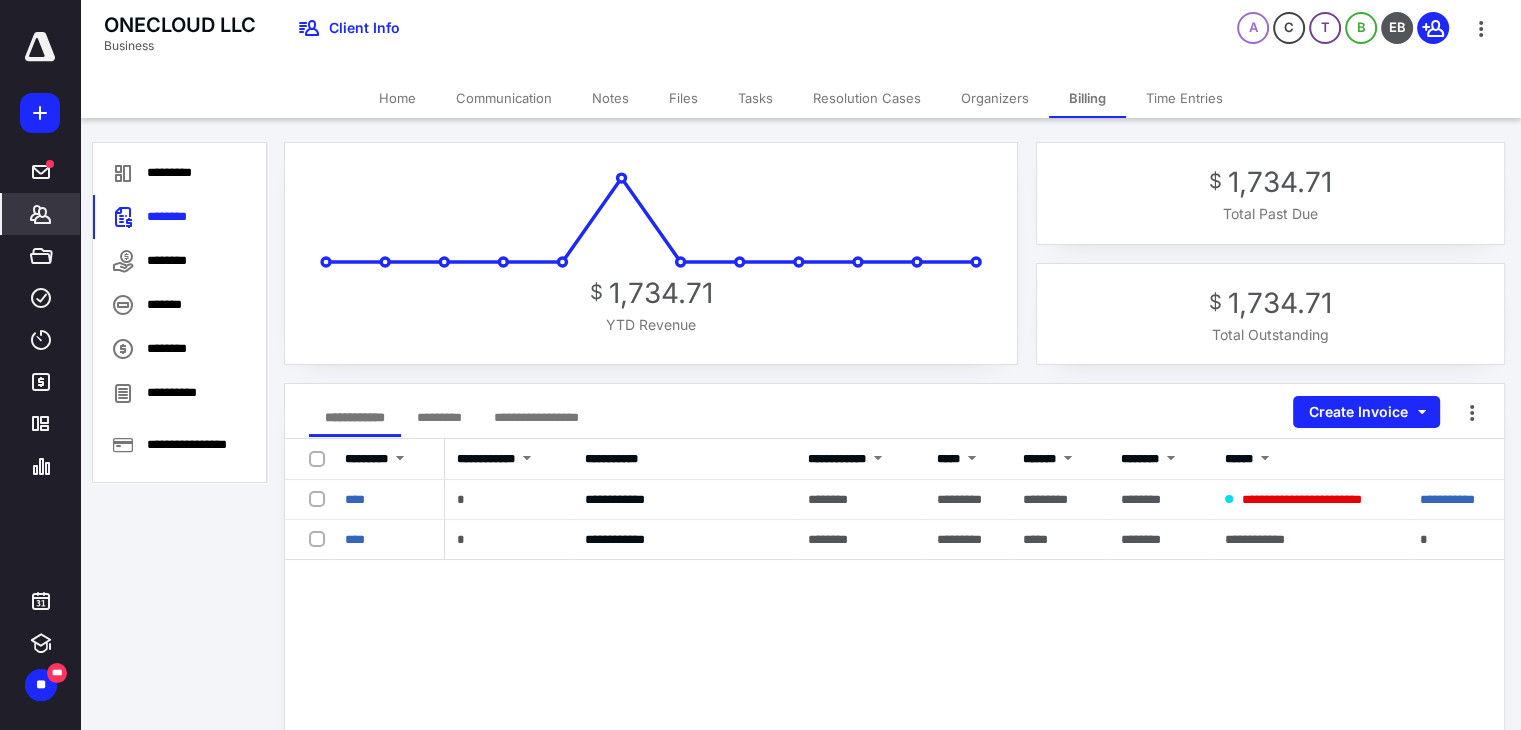 click on "****" at bounding box center (355, 539) 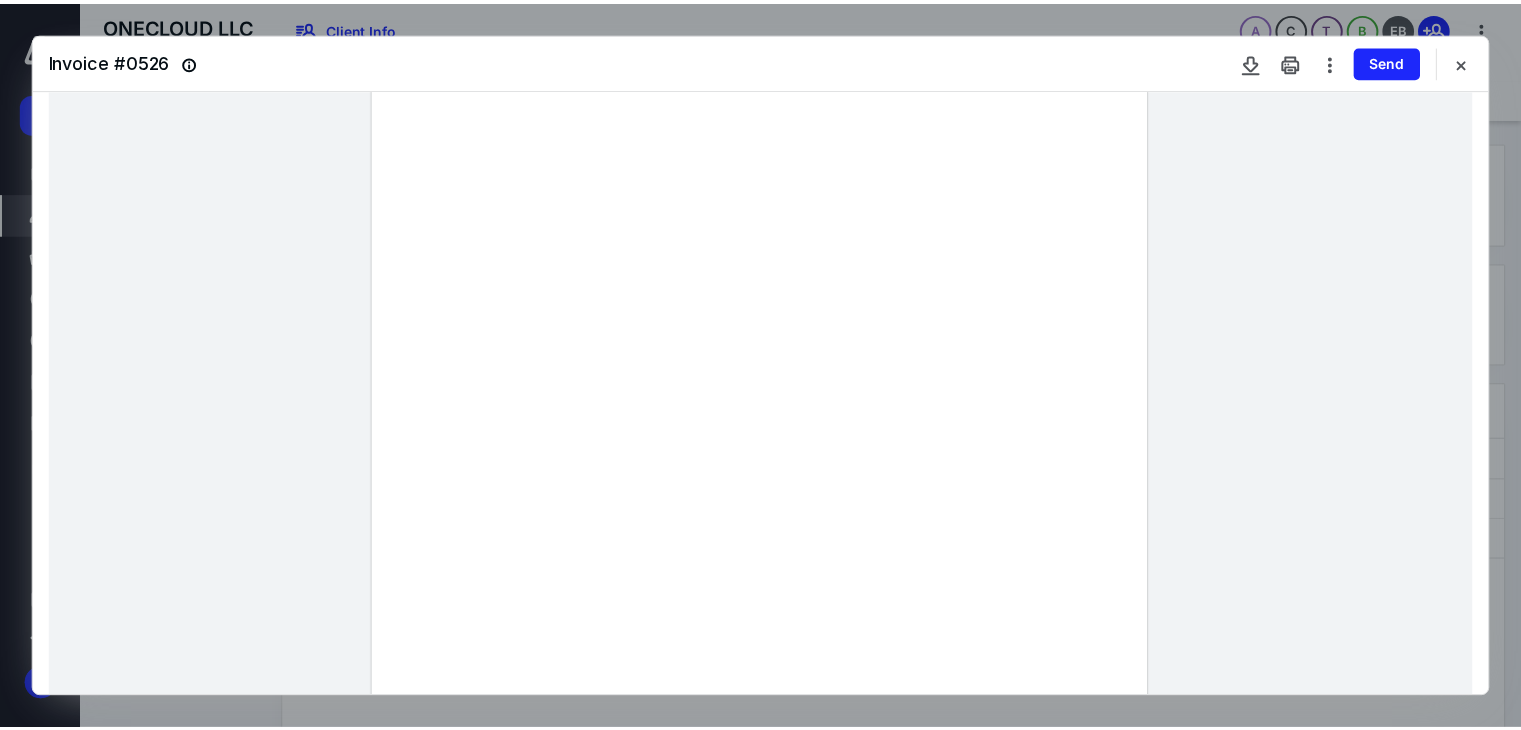 scroll, scrollTop: 200, scrollLeft: 0, axis: vertical 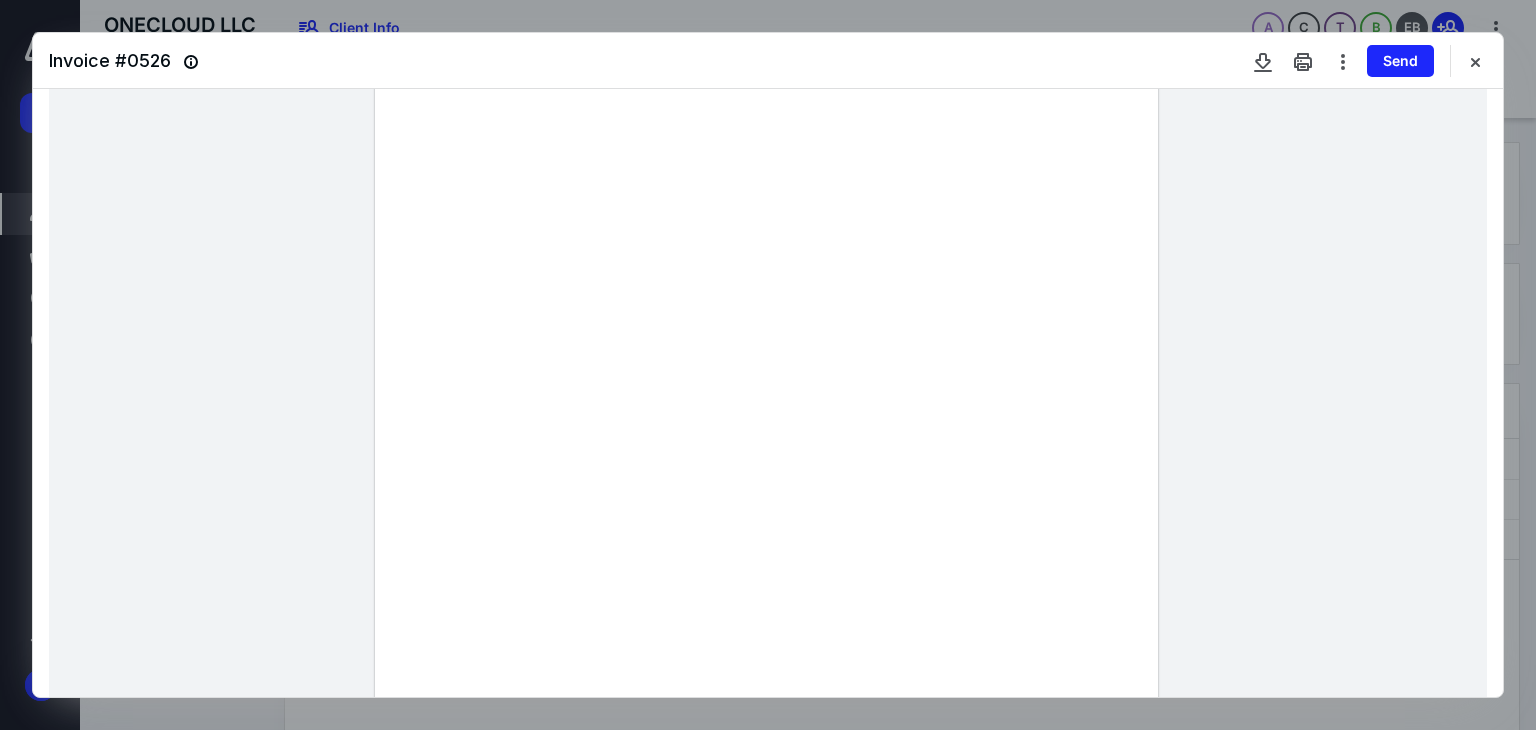 click at bounding box center [1475, 61] 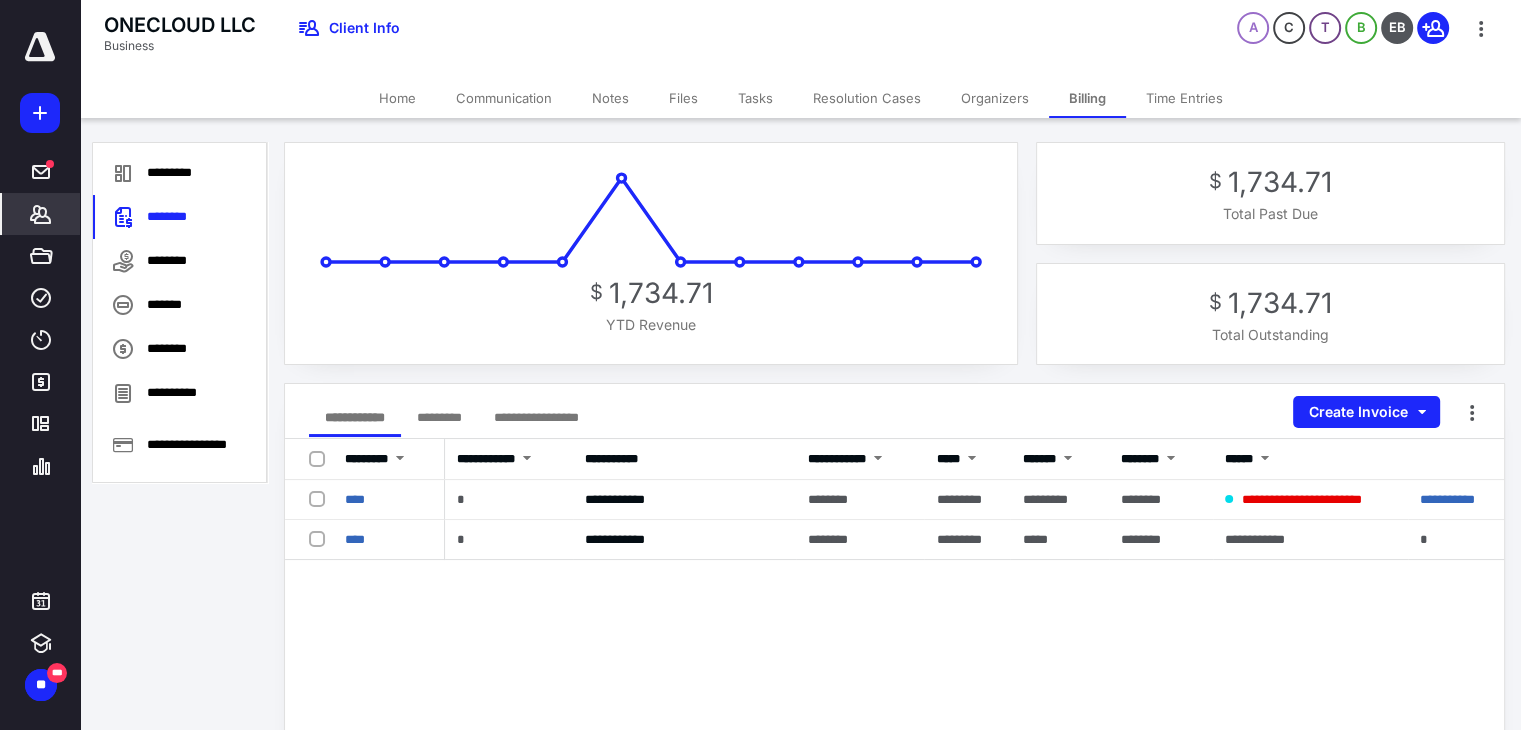 click on "Notes" at bounding box center [610, 98] 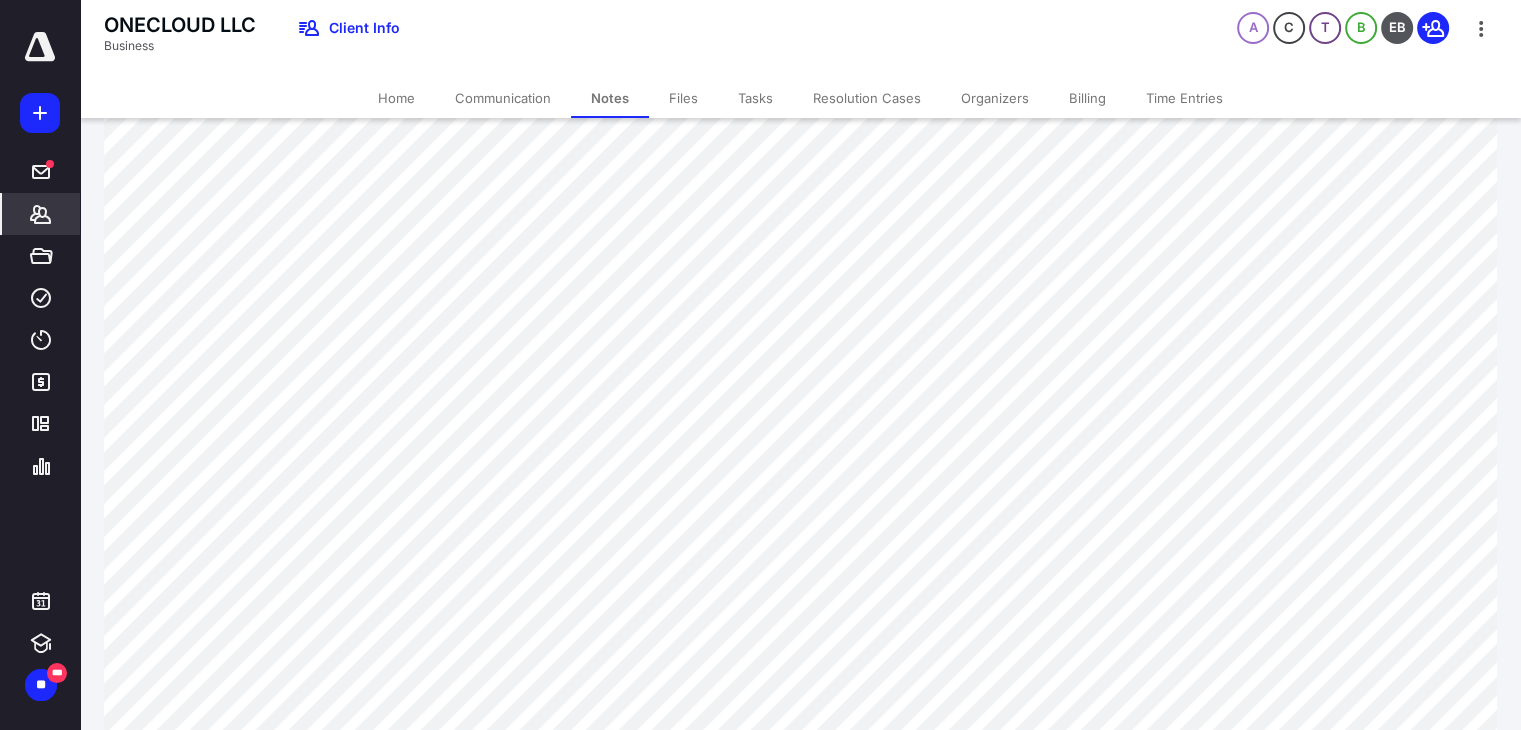 scroll, scrollTop: 0, scrollLeft: 0, axis: both 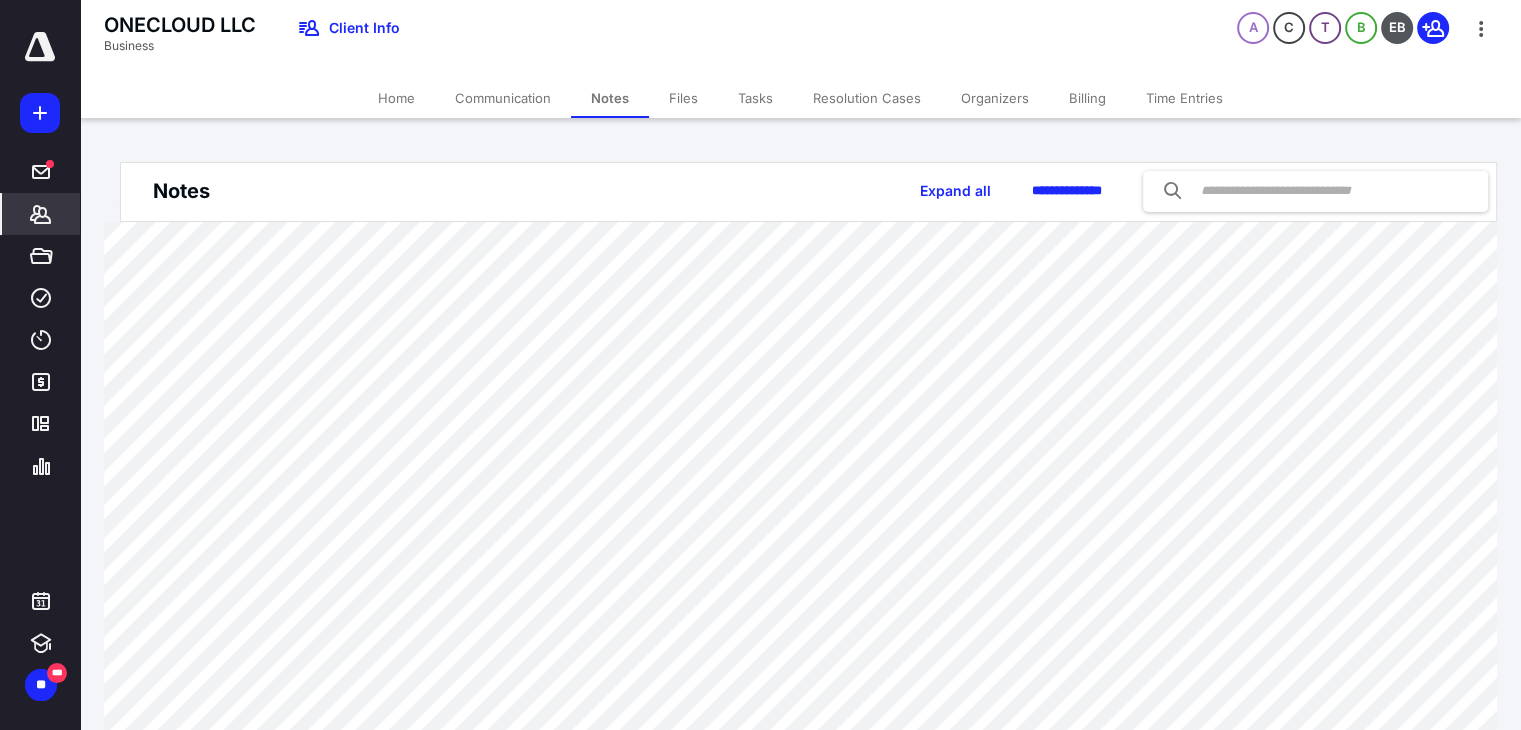 click on "Billing" at bounding box center [1087, 98] 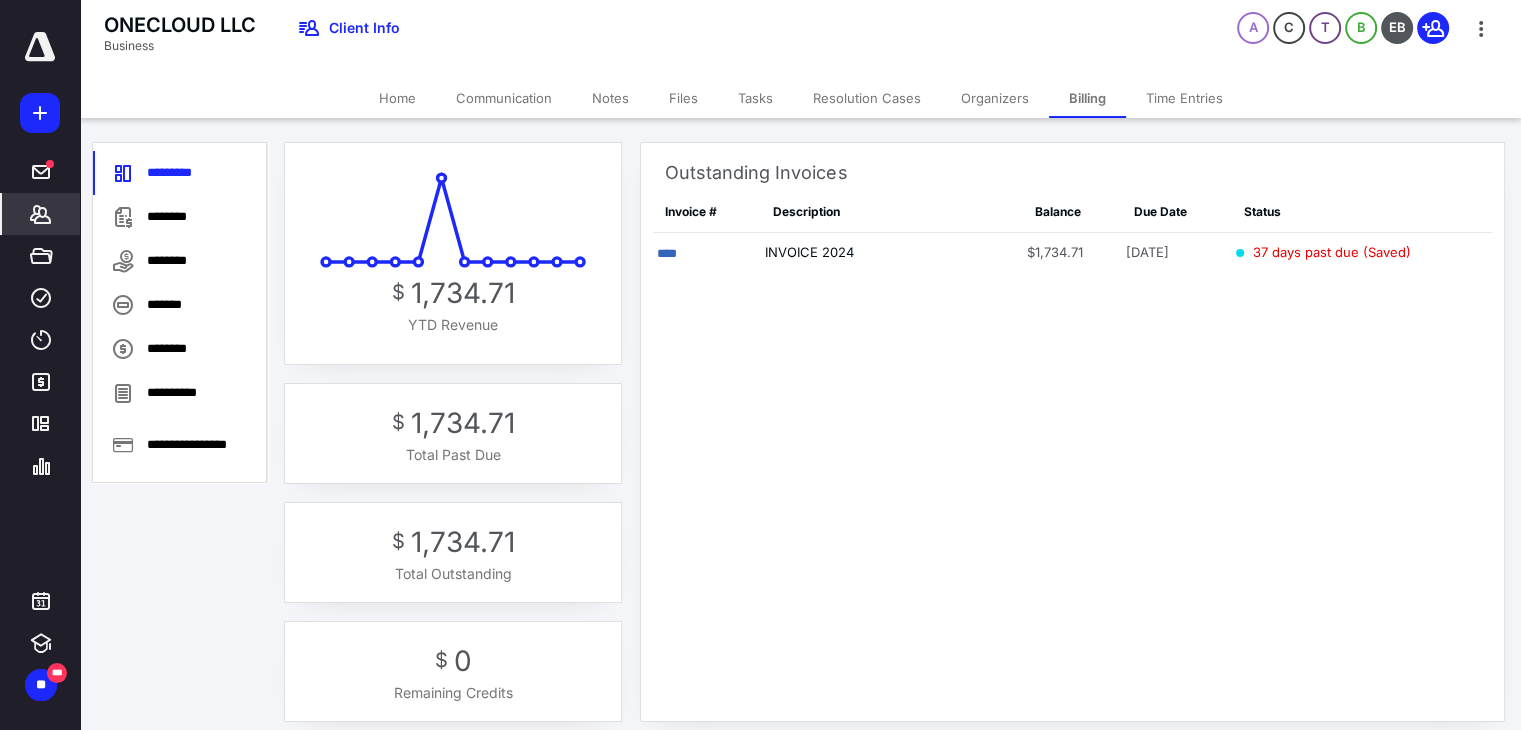 click on "********" at bounding box center [180, 217] 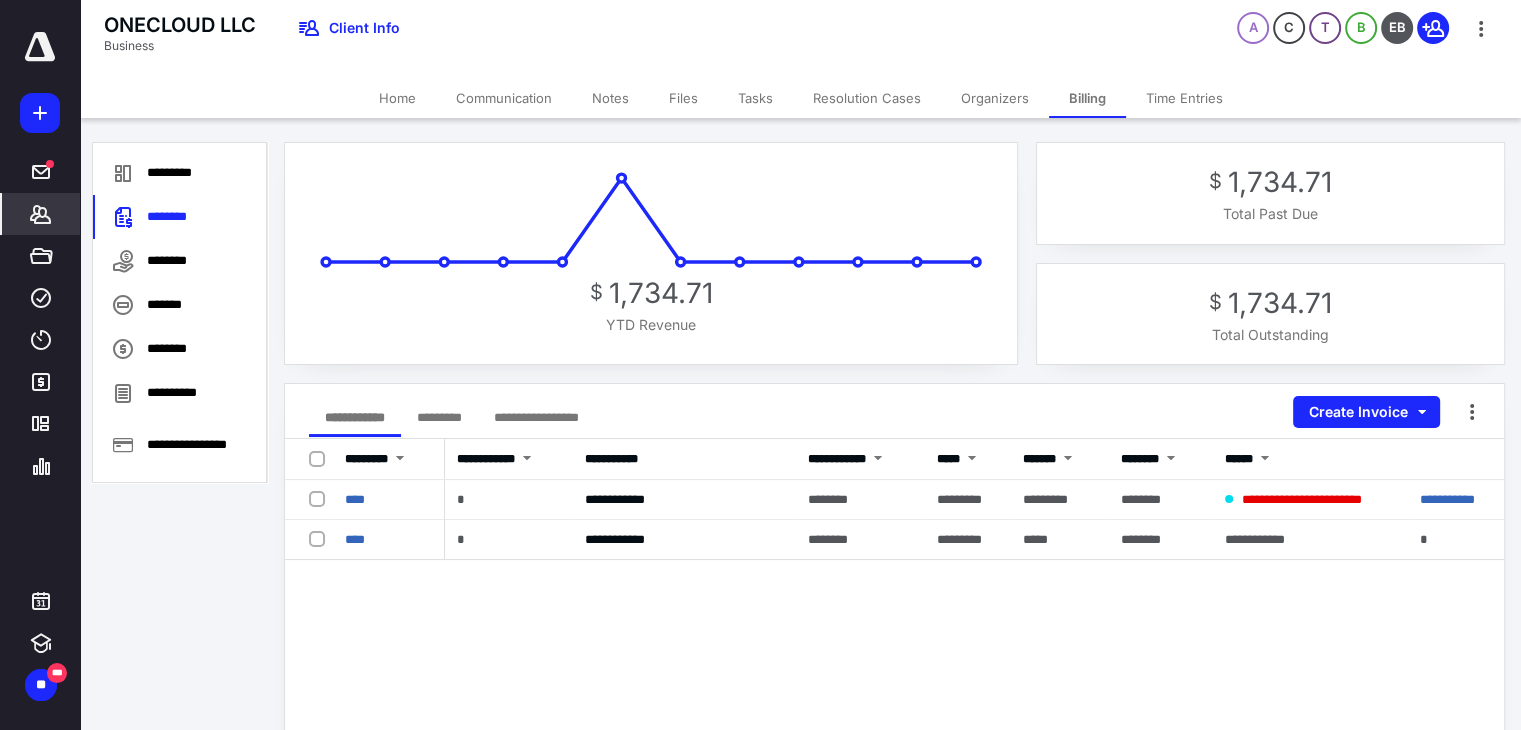click 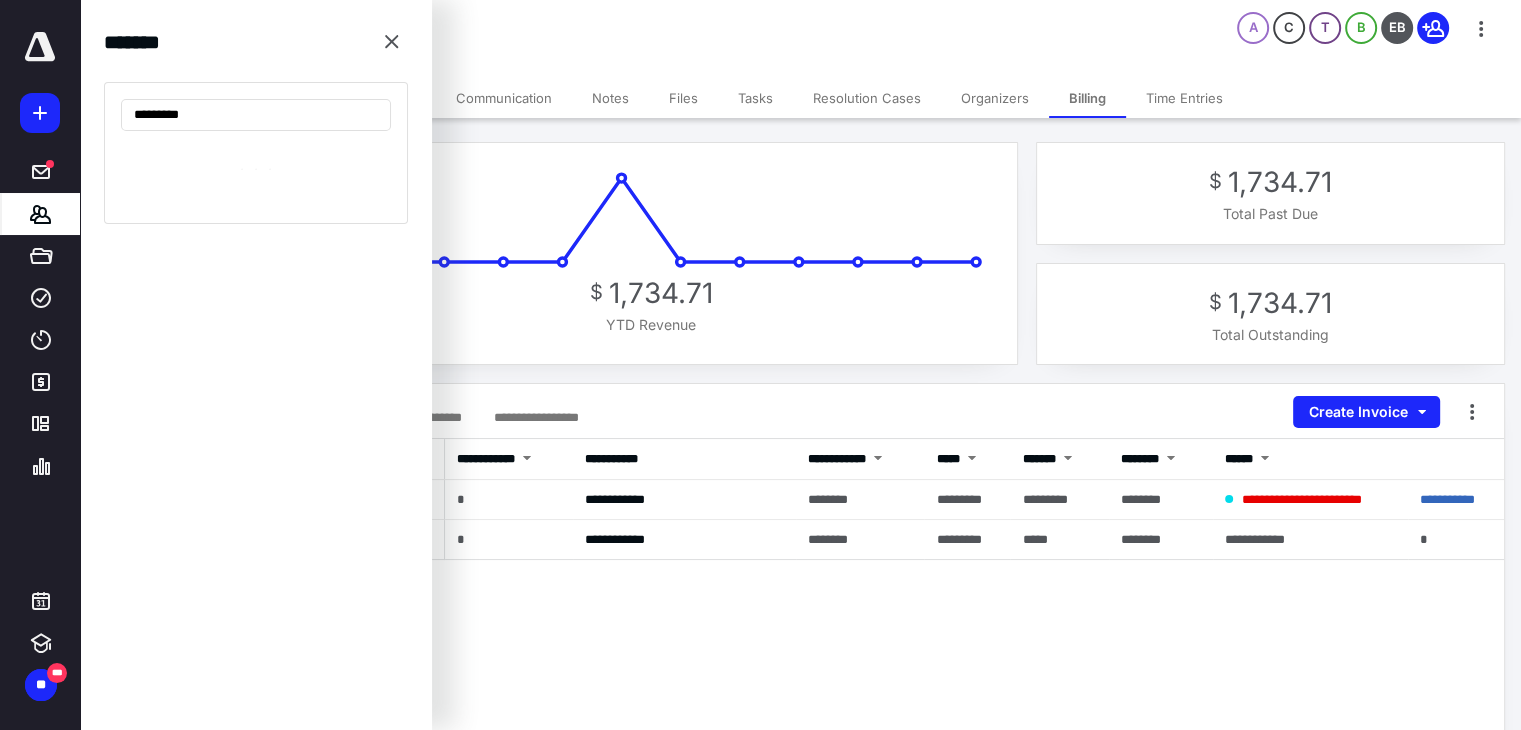 type on "**********" 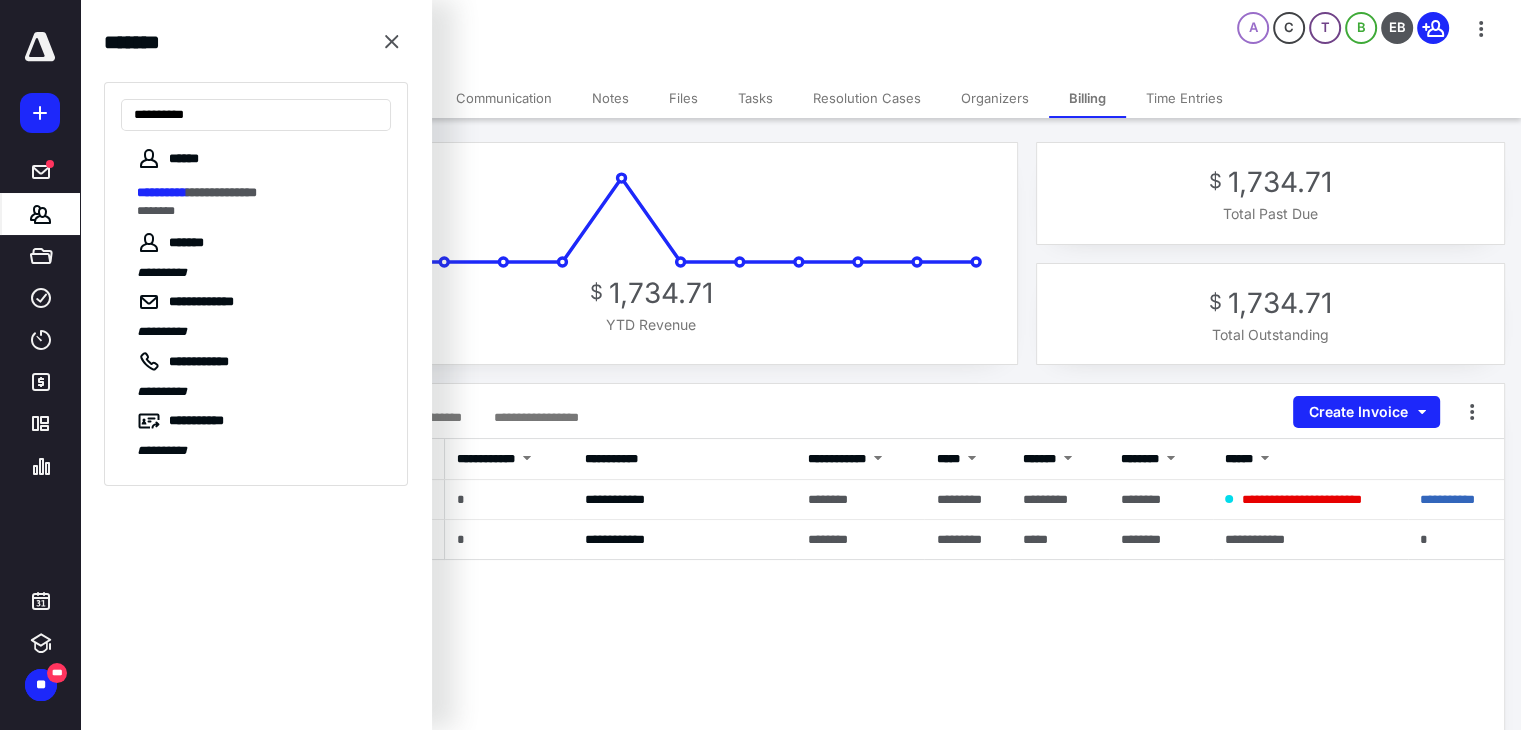 click on "**********" at bounding box center [222, 192] 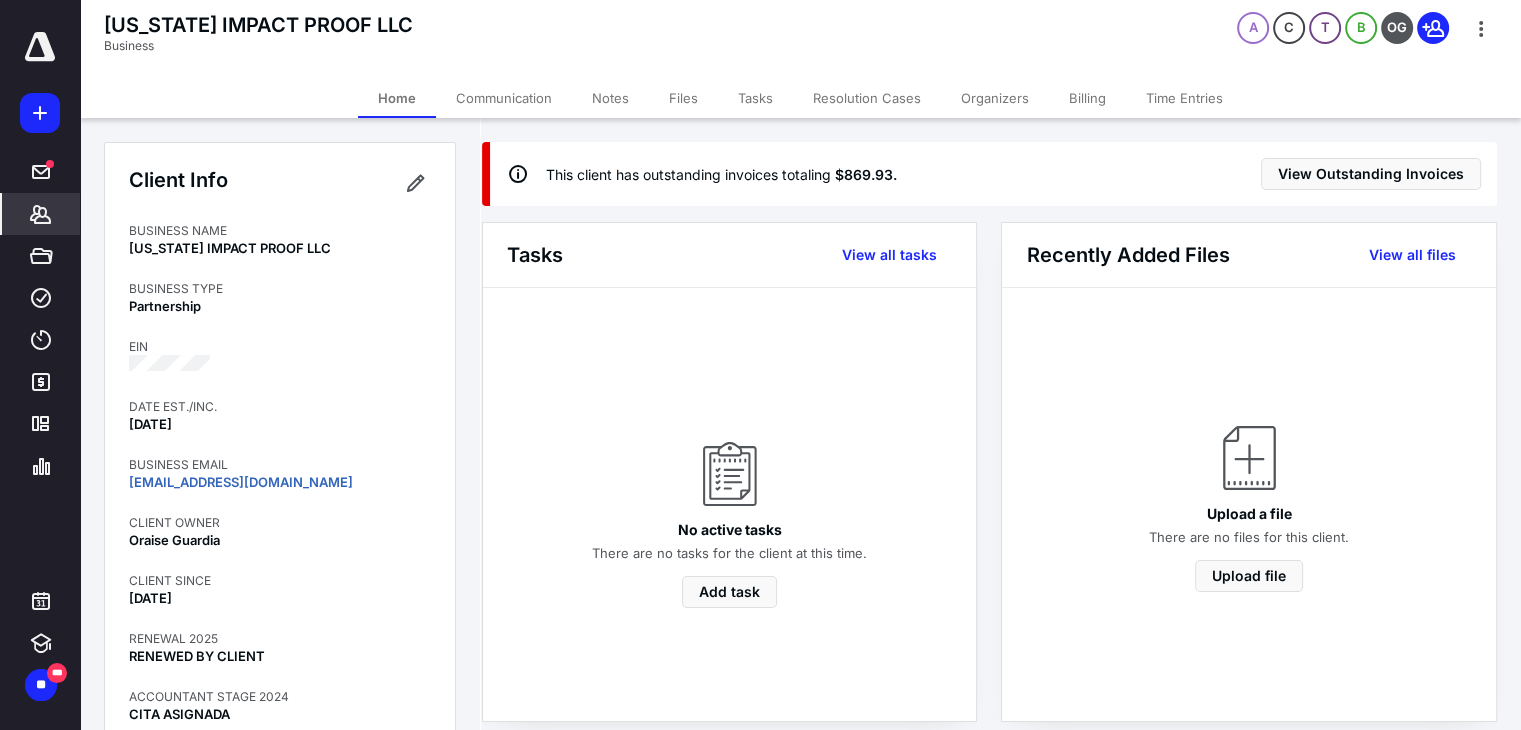 click on "Billing" at bounding box center (1087, 98) 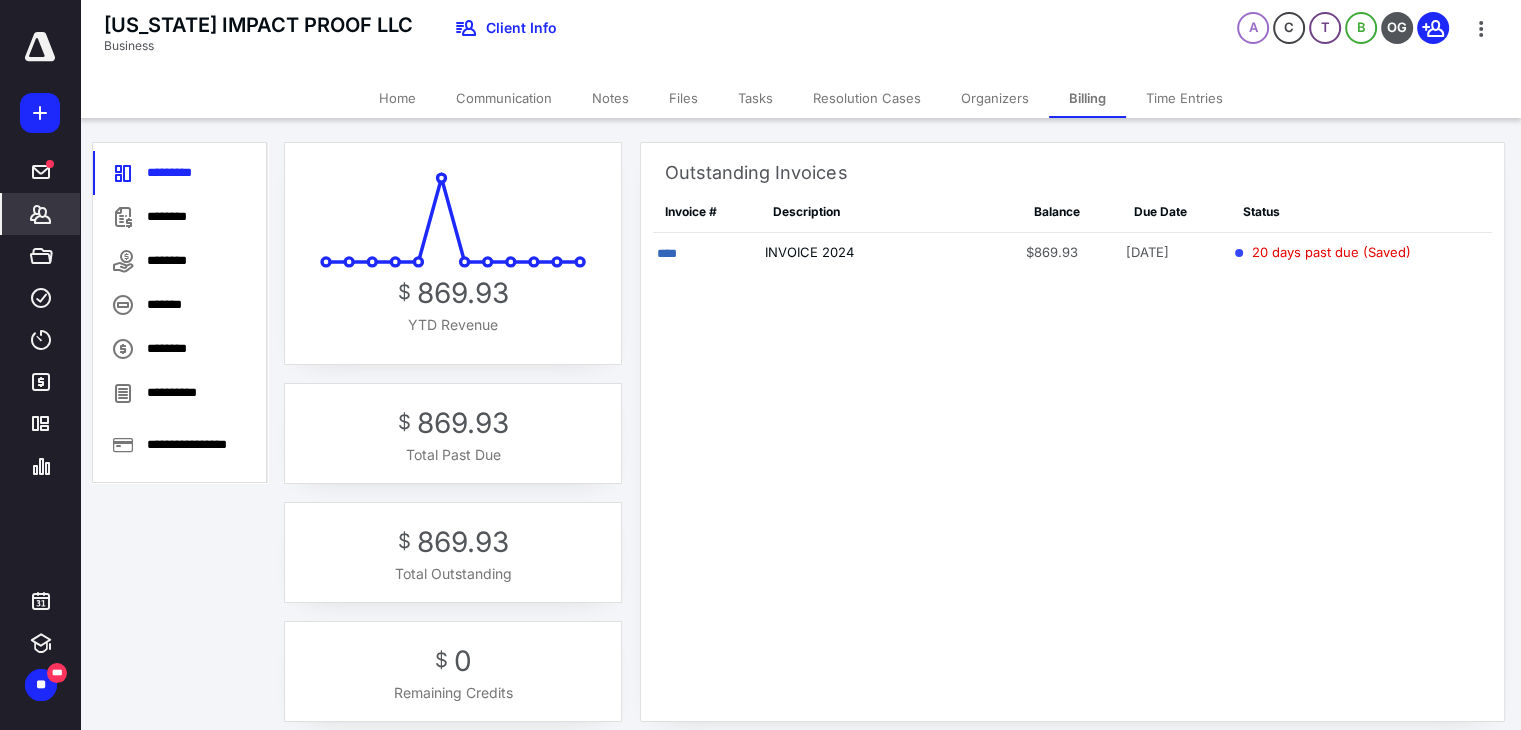 click on "********" at bounding box center [180, 217] 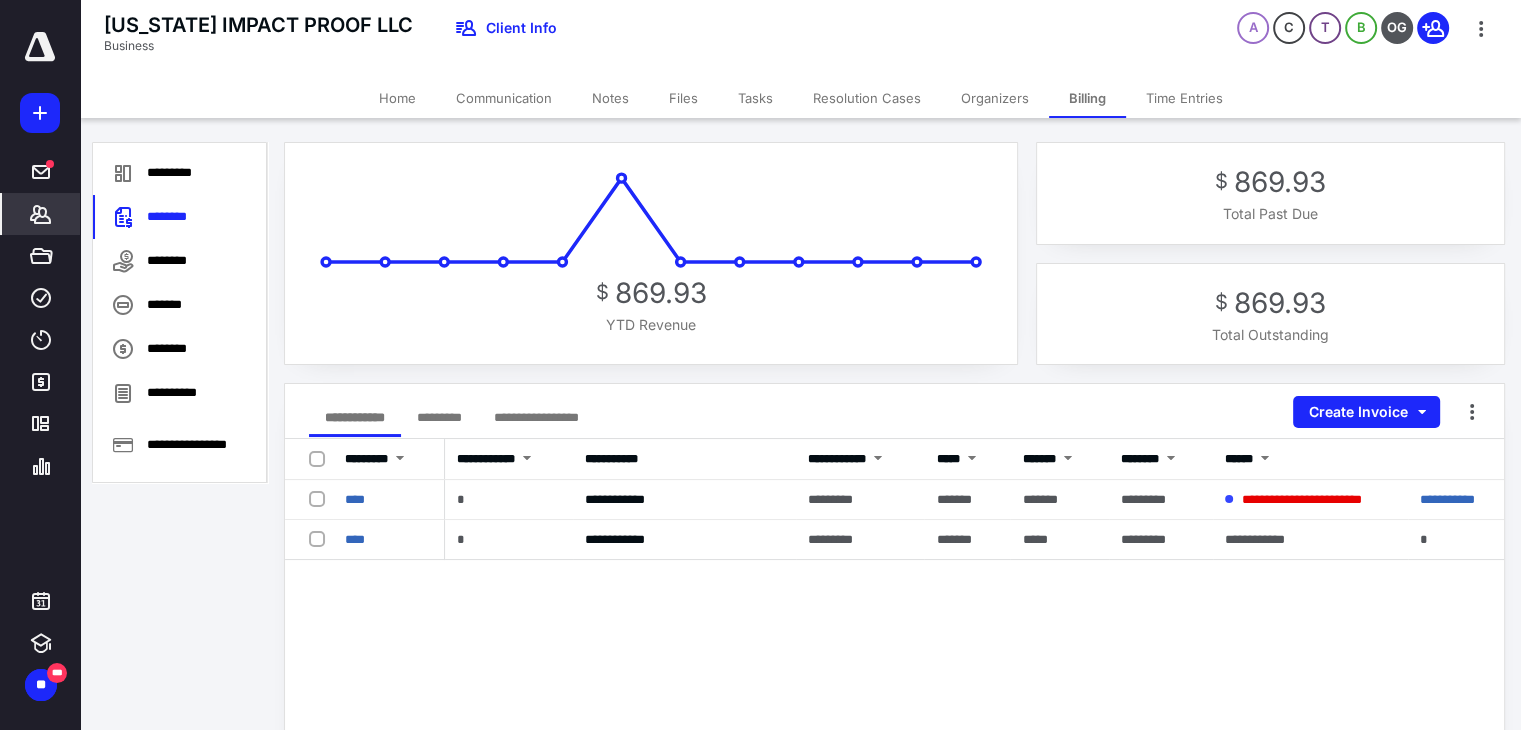 click on "Notes" at bounding box center [610, 98] 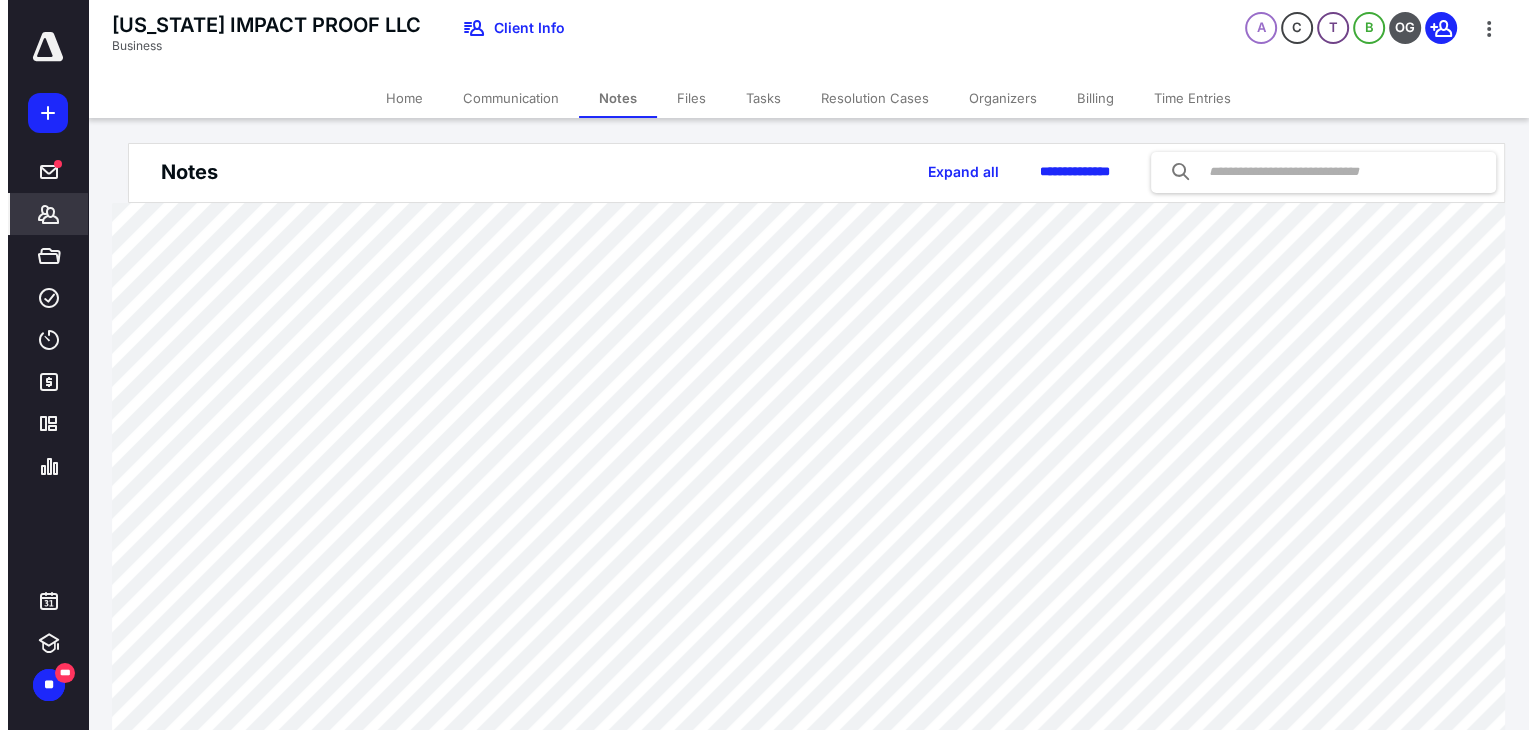 scroll, scrollTop: 0, scrollLeft: 0, axis: both 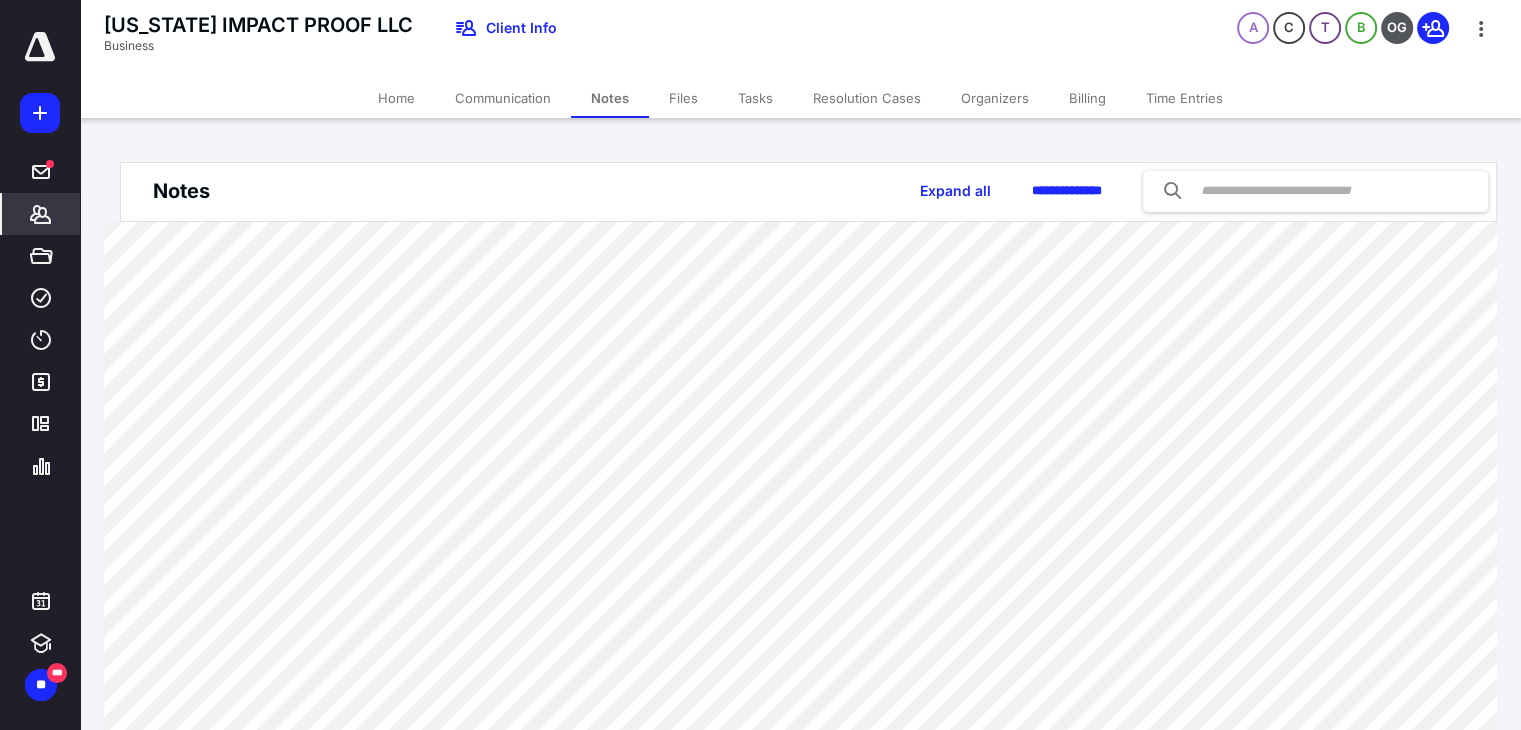 click on "Billing" at bounding box center (1087, 98) 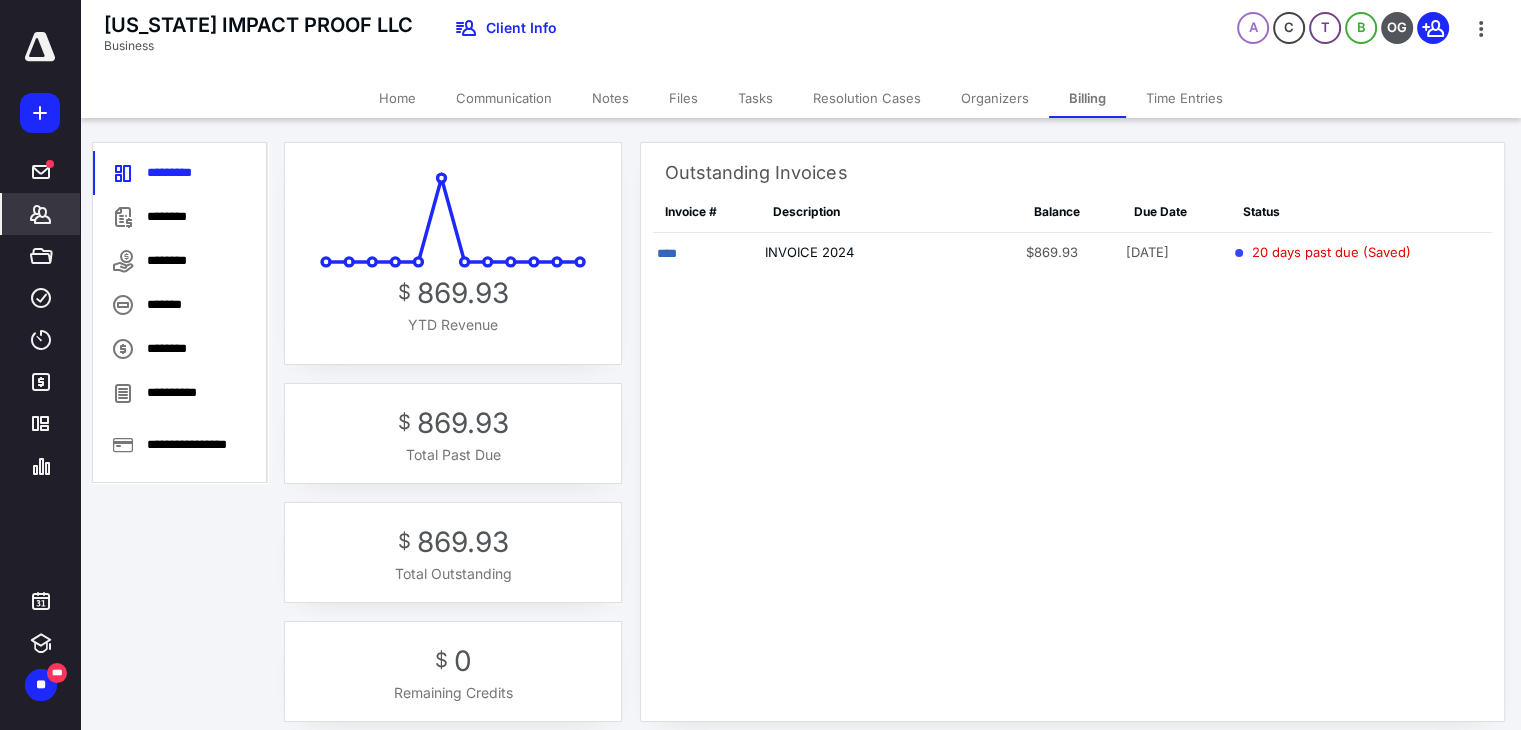 click on "****" at bounding box center [667, 253] 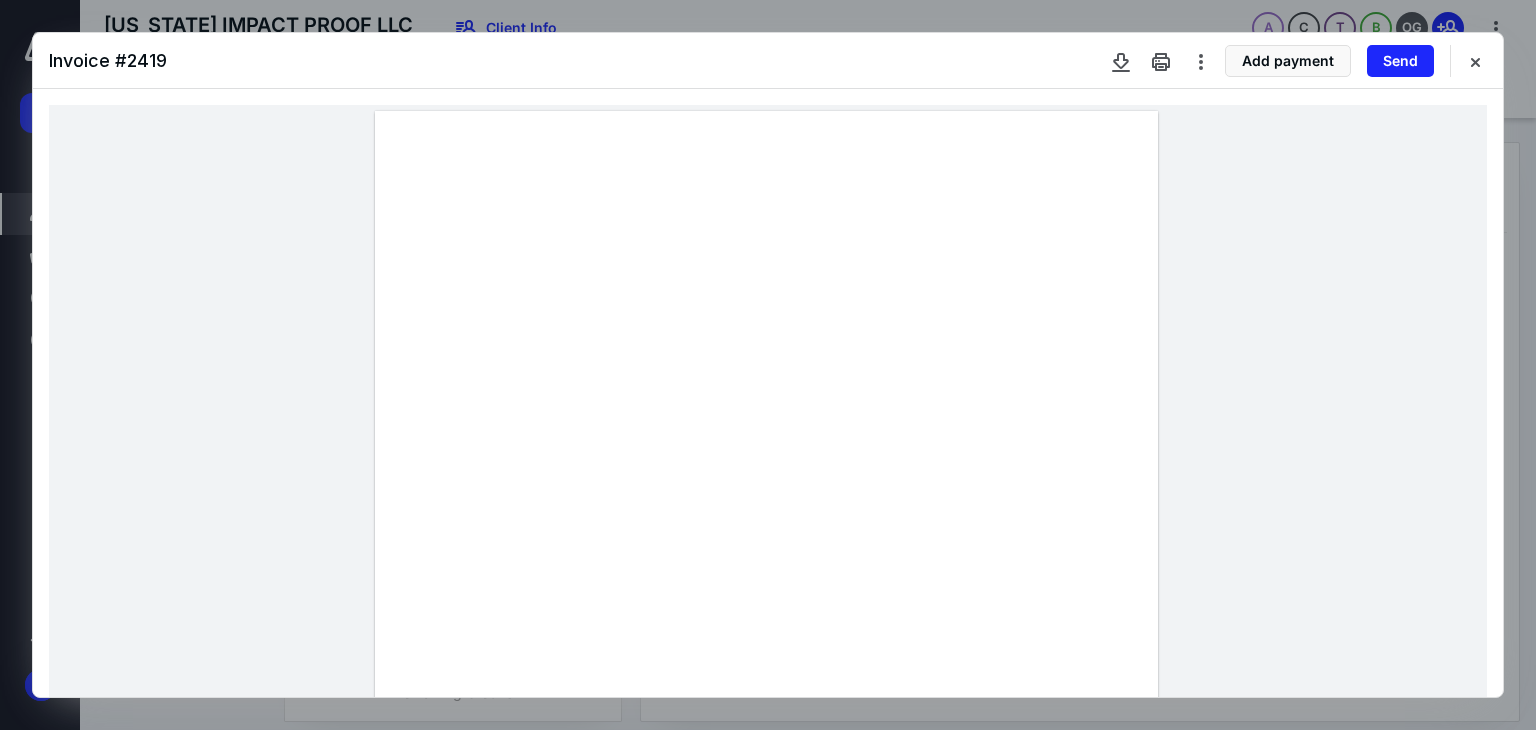 click at bounding box center [1475, 61] 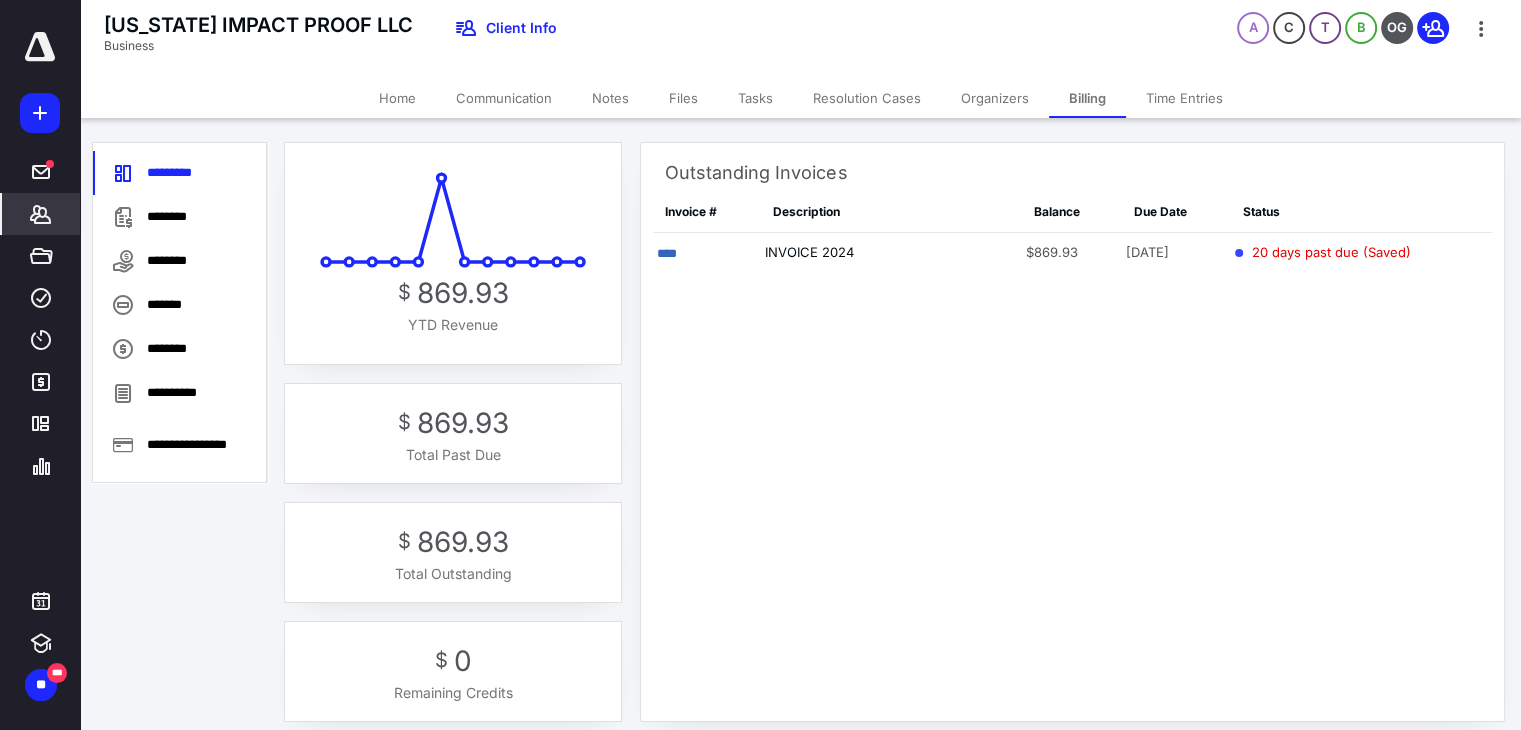 click on "********" at bounding box center [180, 217] 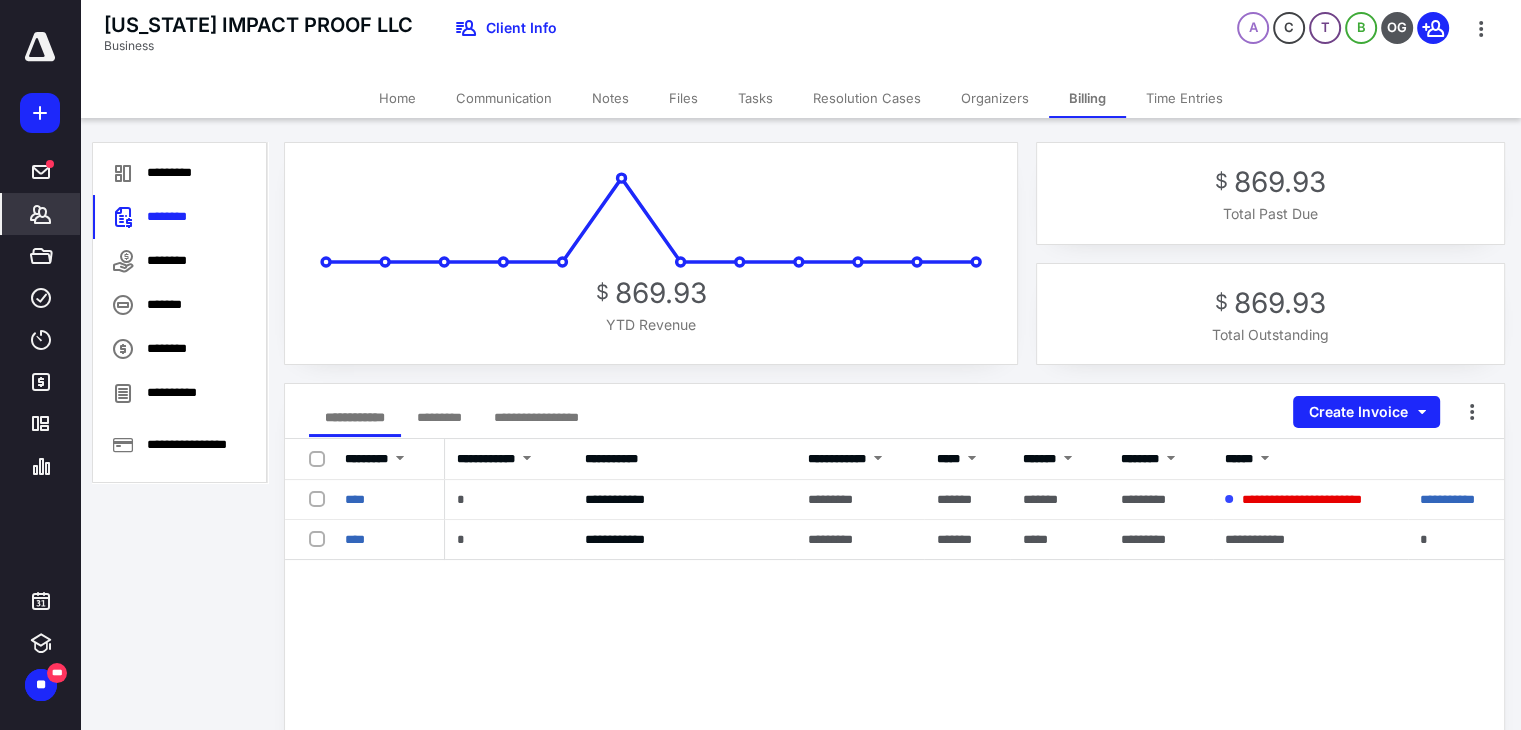 click on "****" at bounding box center [355, 539] 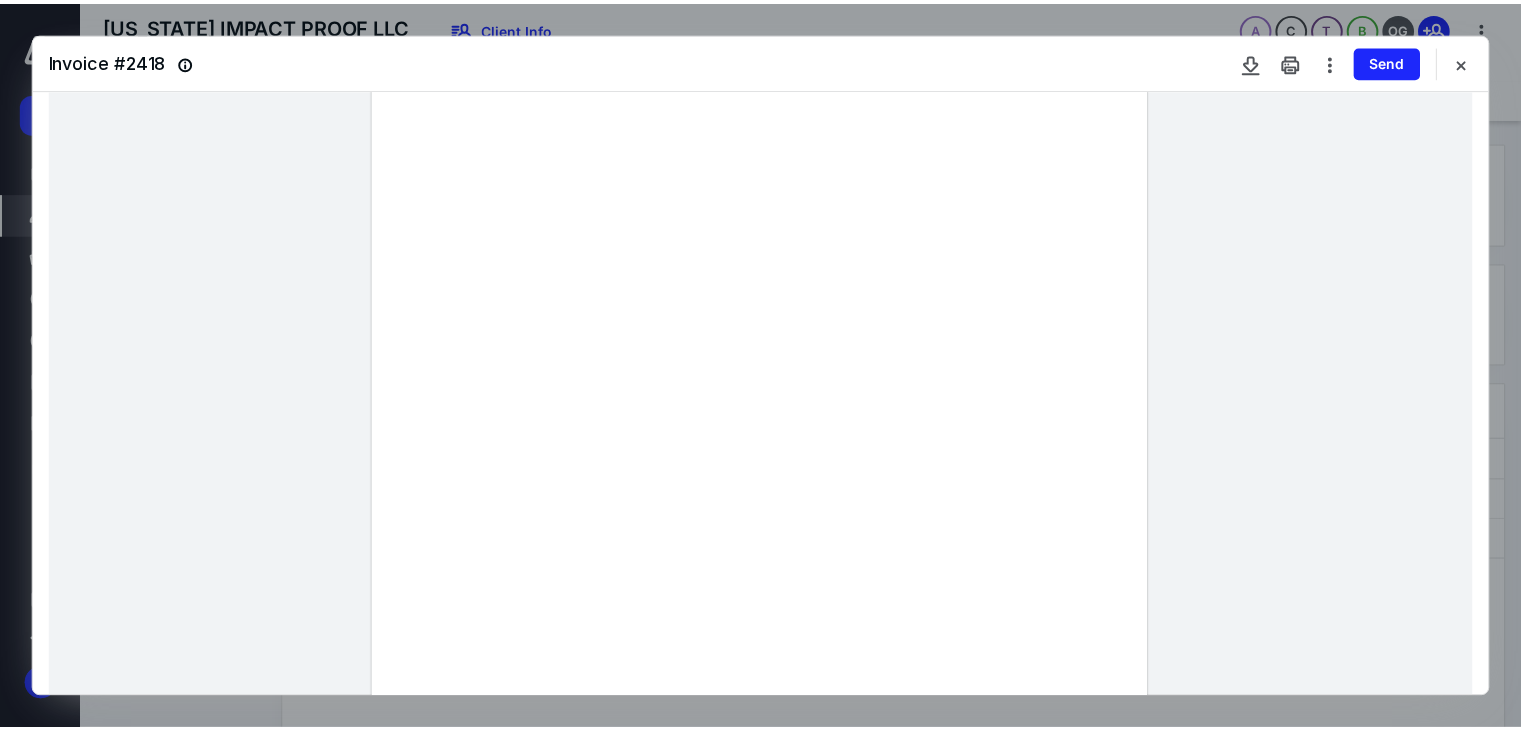 scroll, scrollTop: 400, scrollLeft: 0, axis: vertical 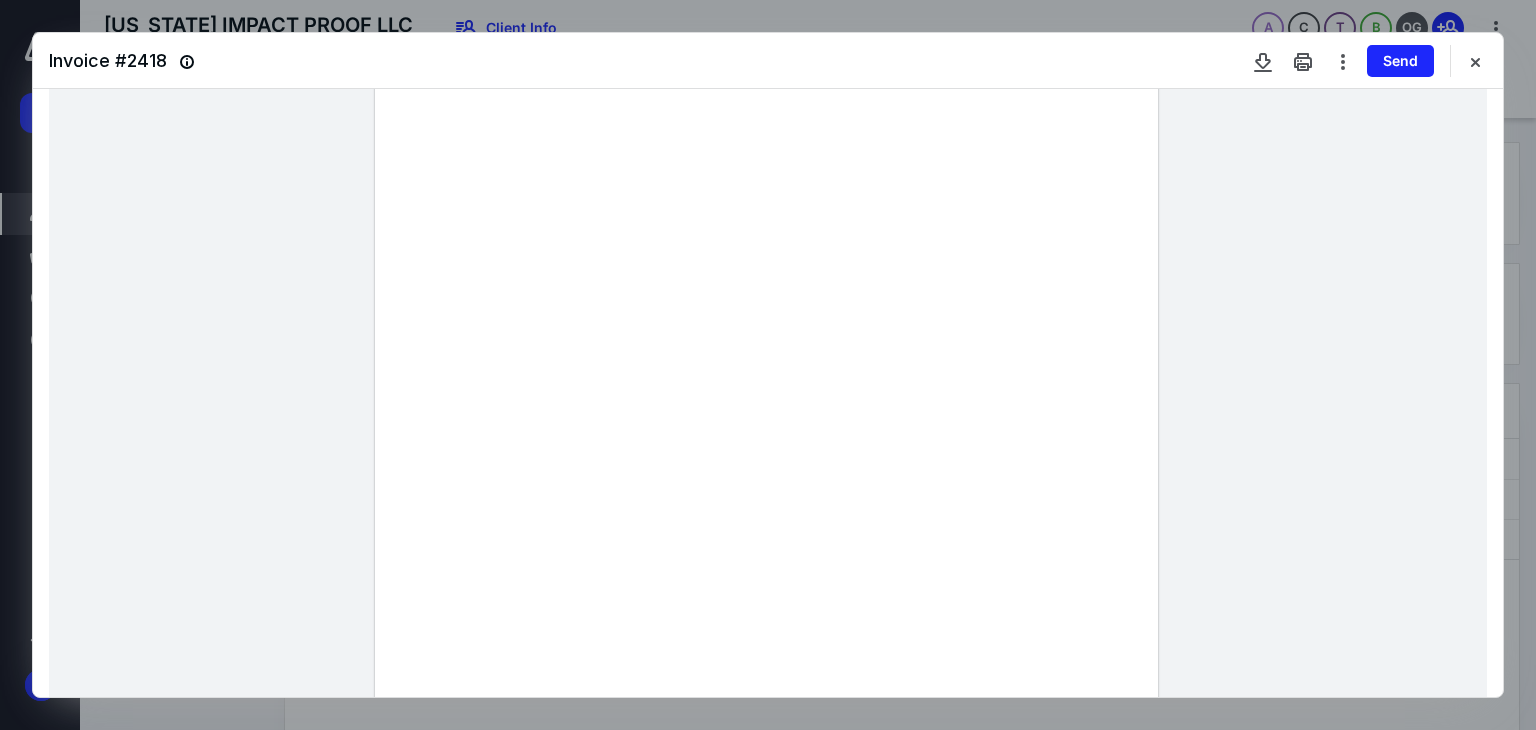 click at bounding box center [1475, 61] 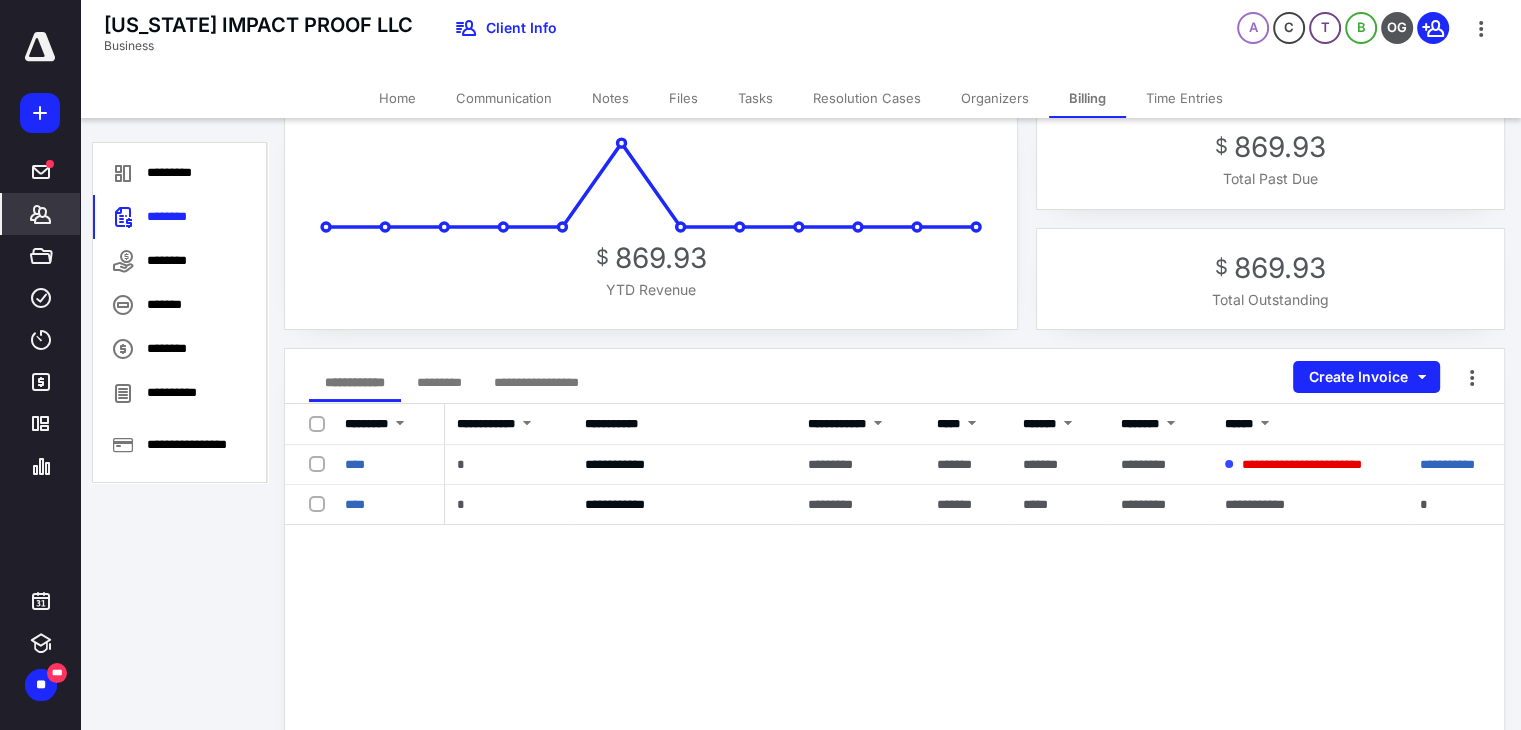 scroll, scrollTop: 0, scrollLeft: 0, axis: both 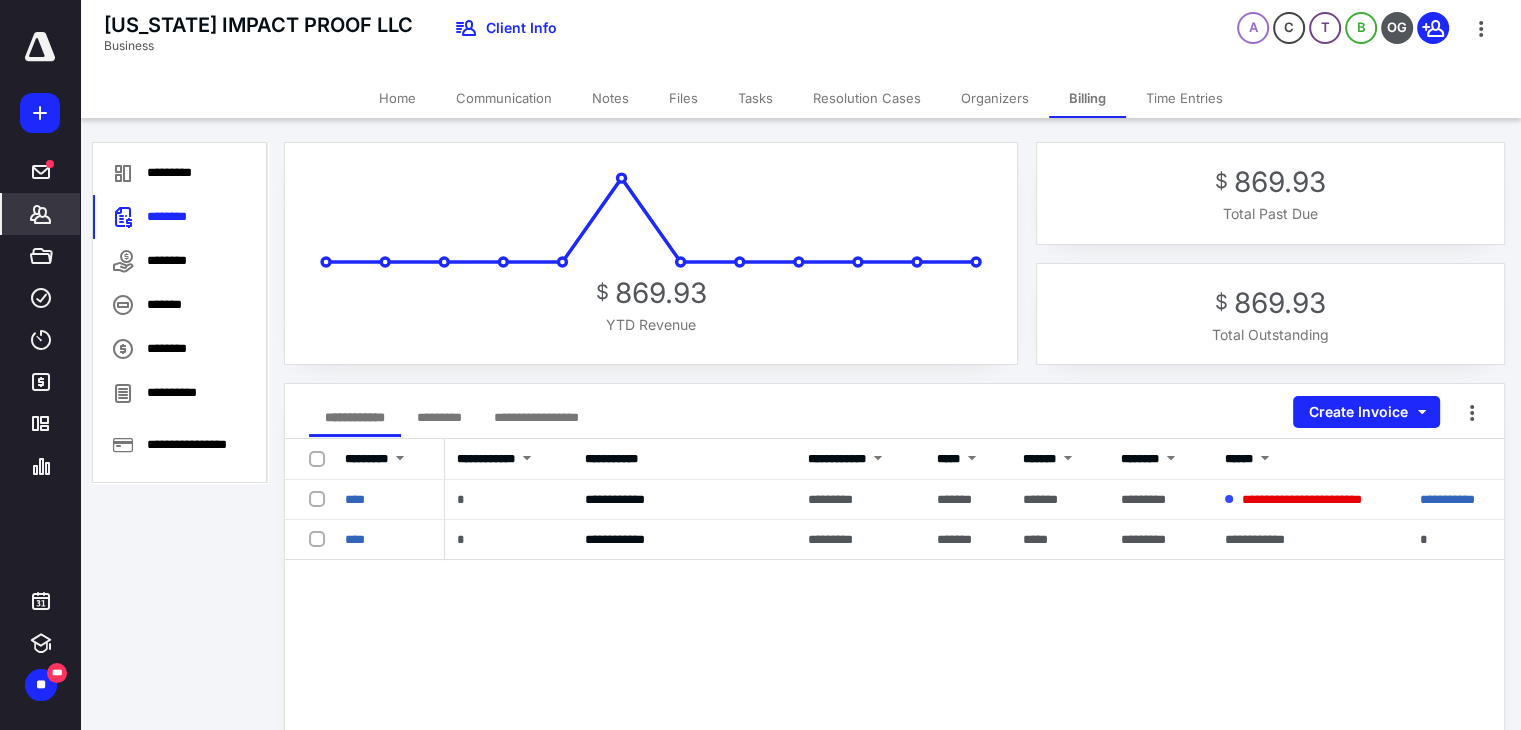 click on "Home" at bounding box center [397, 98] 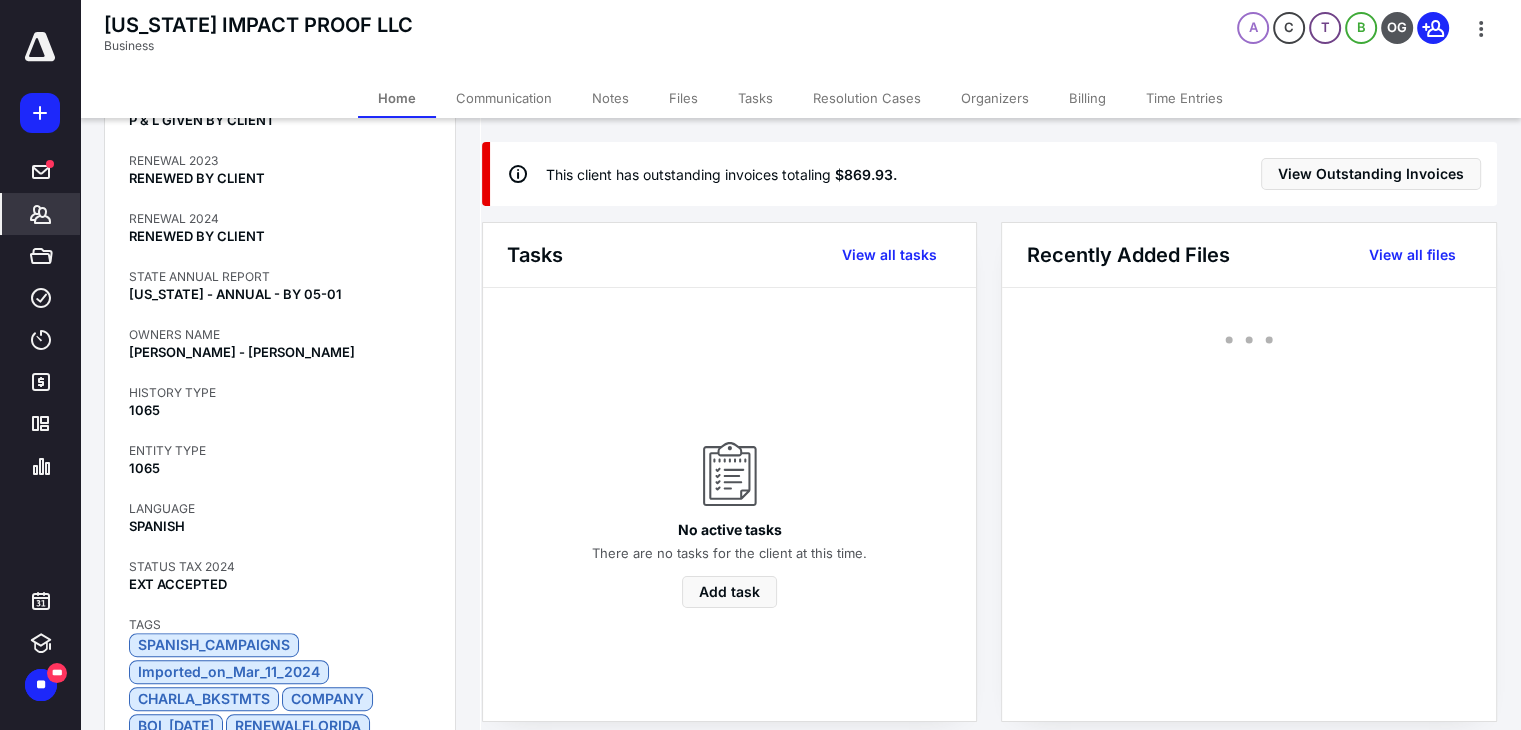 scroll, scrollTop: 1409, scrollLeft: 0, axis: vertical 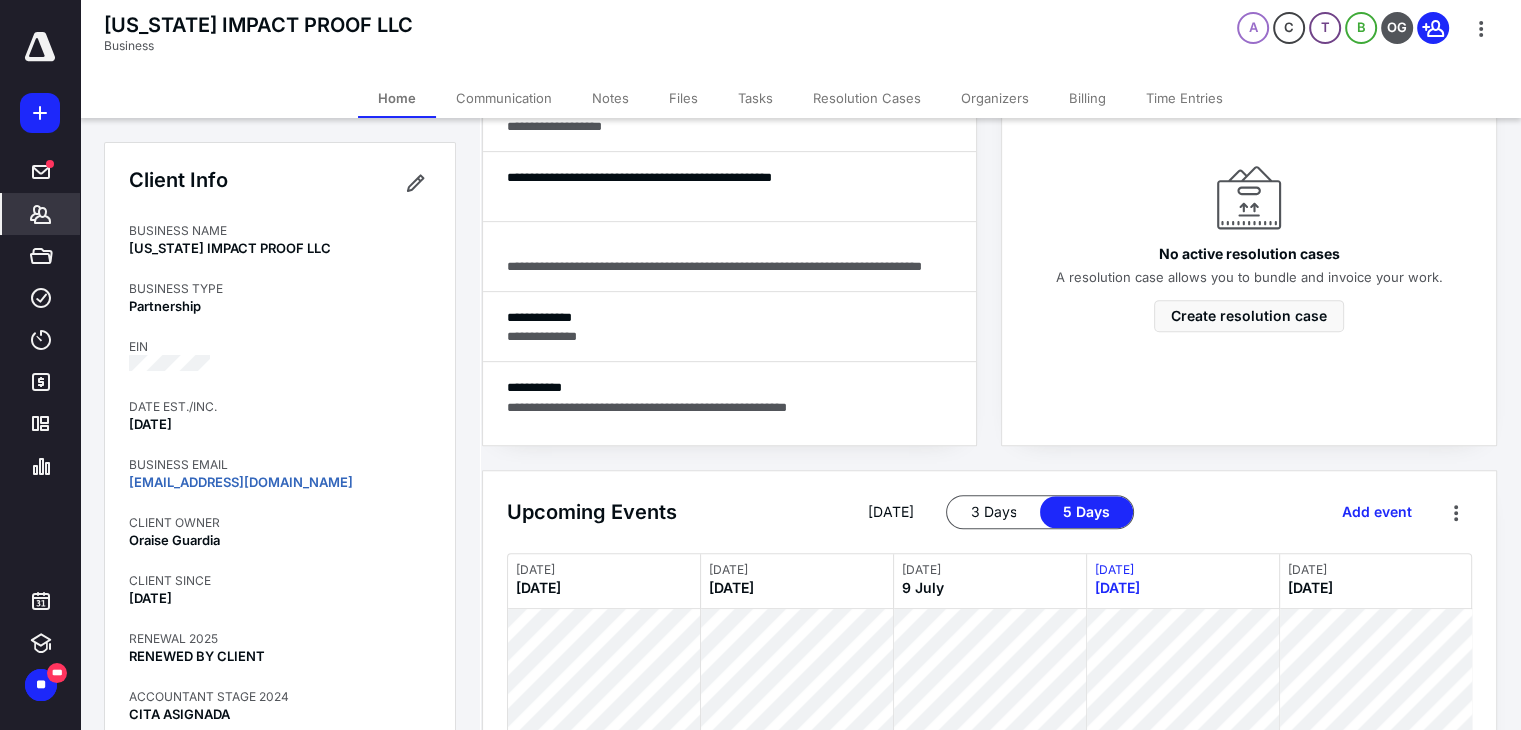 click 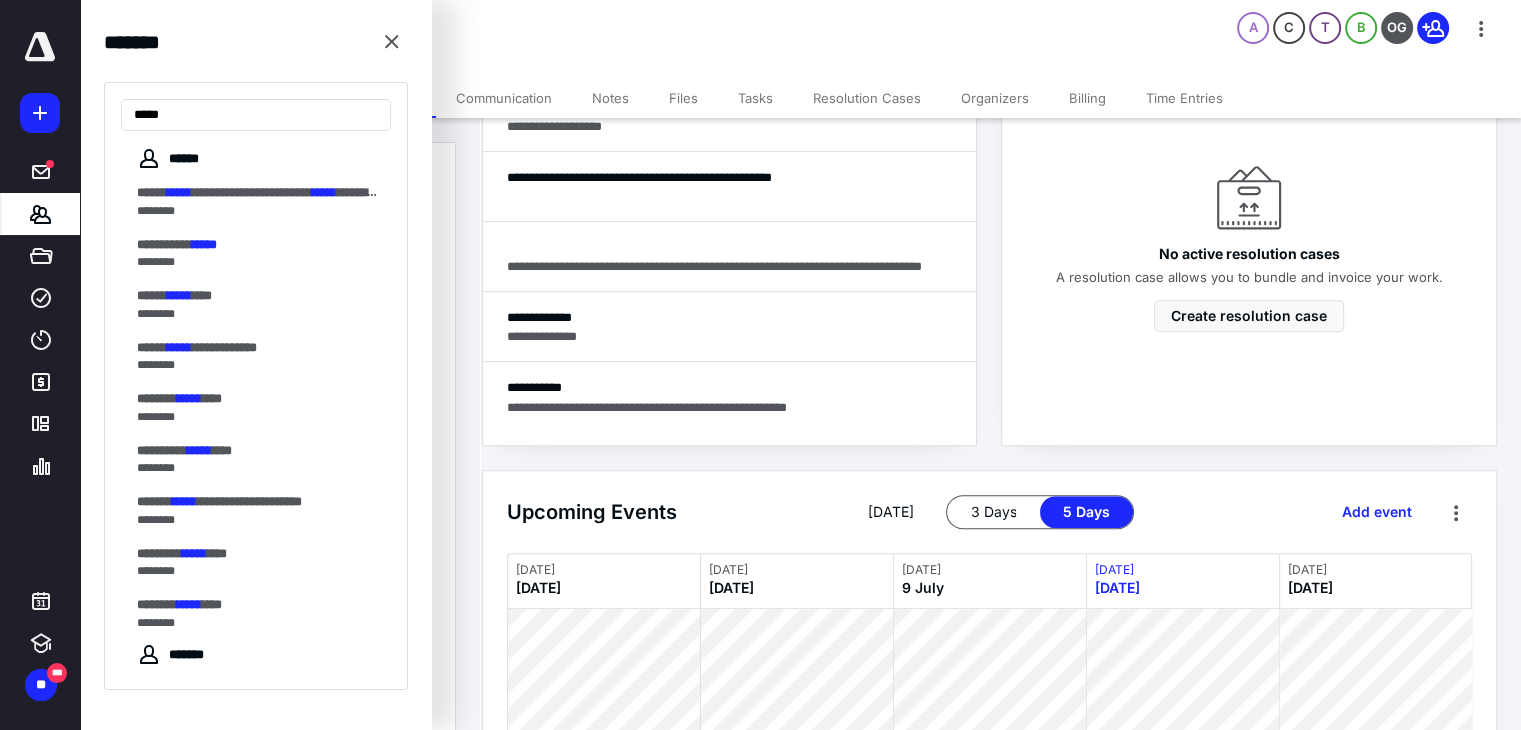 type on "*****" 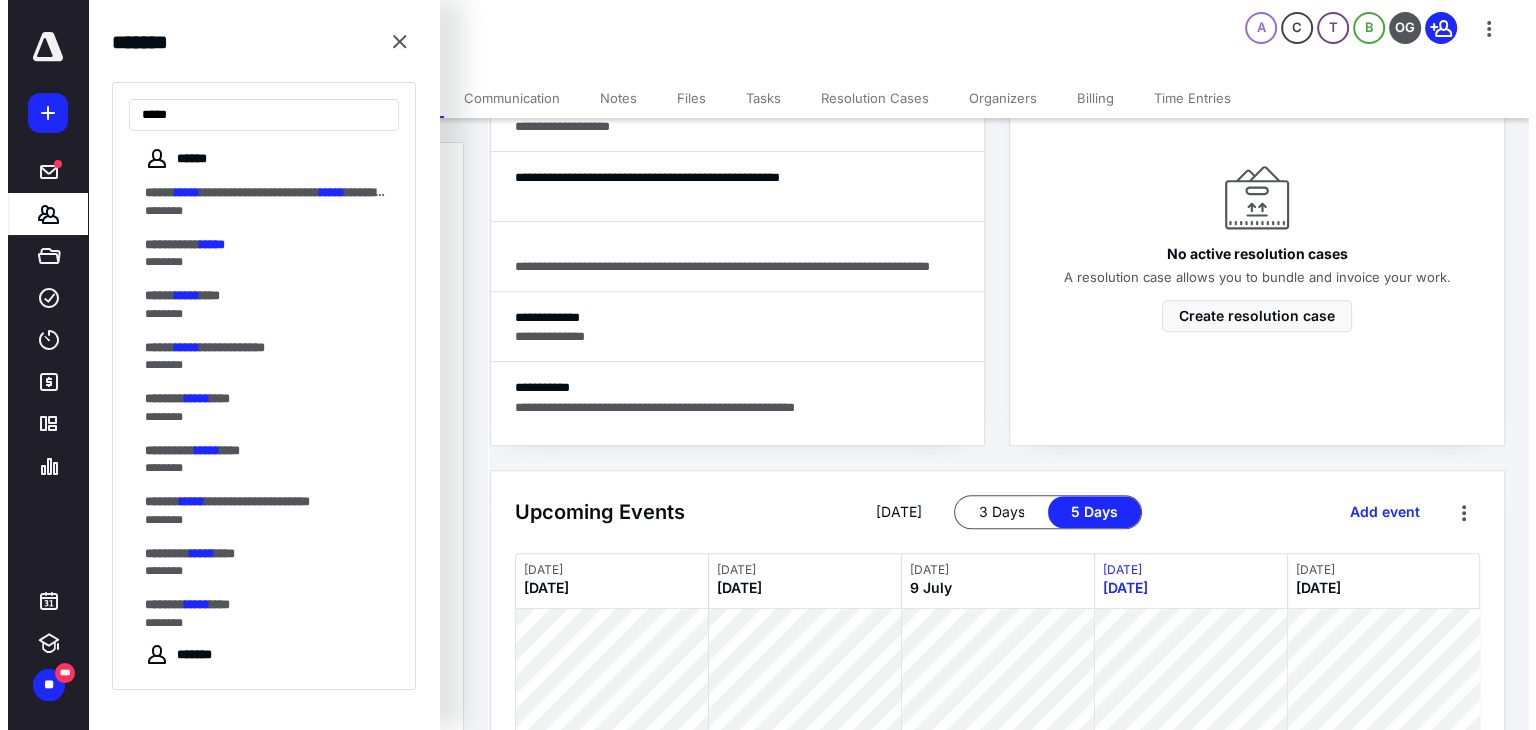 scroll, scrollTop: 0, scrollLeft: 0, axis: both 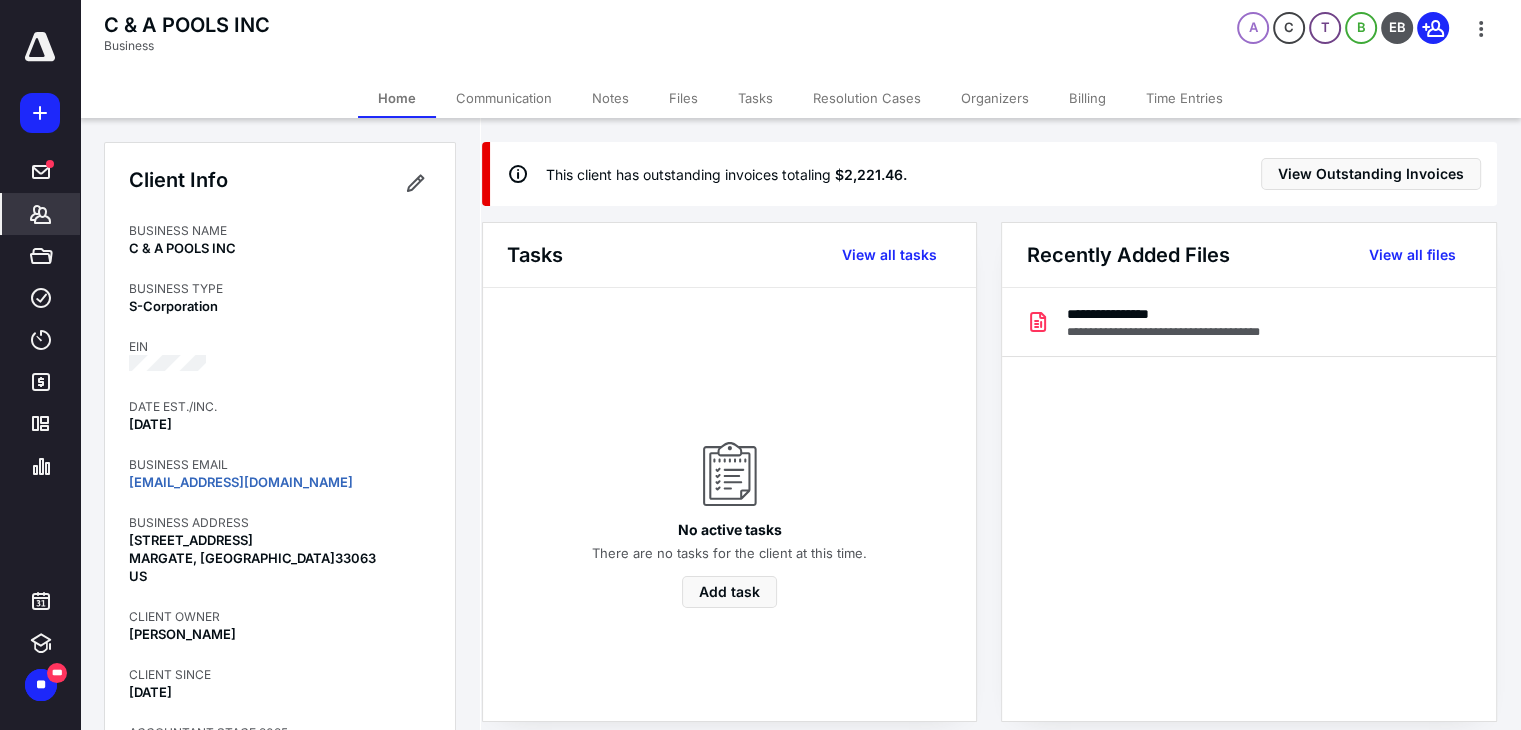 click on "Billing" at bounding box center [1087, 98] 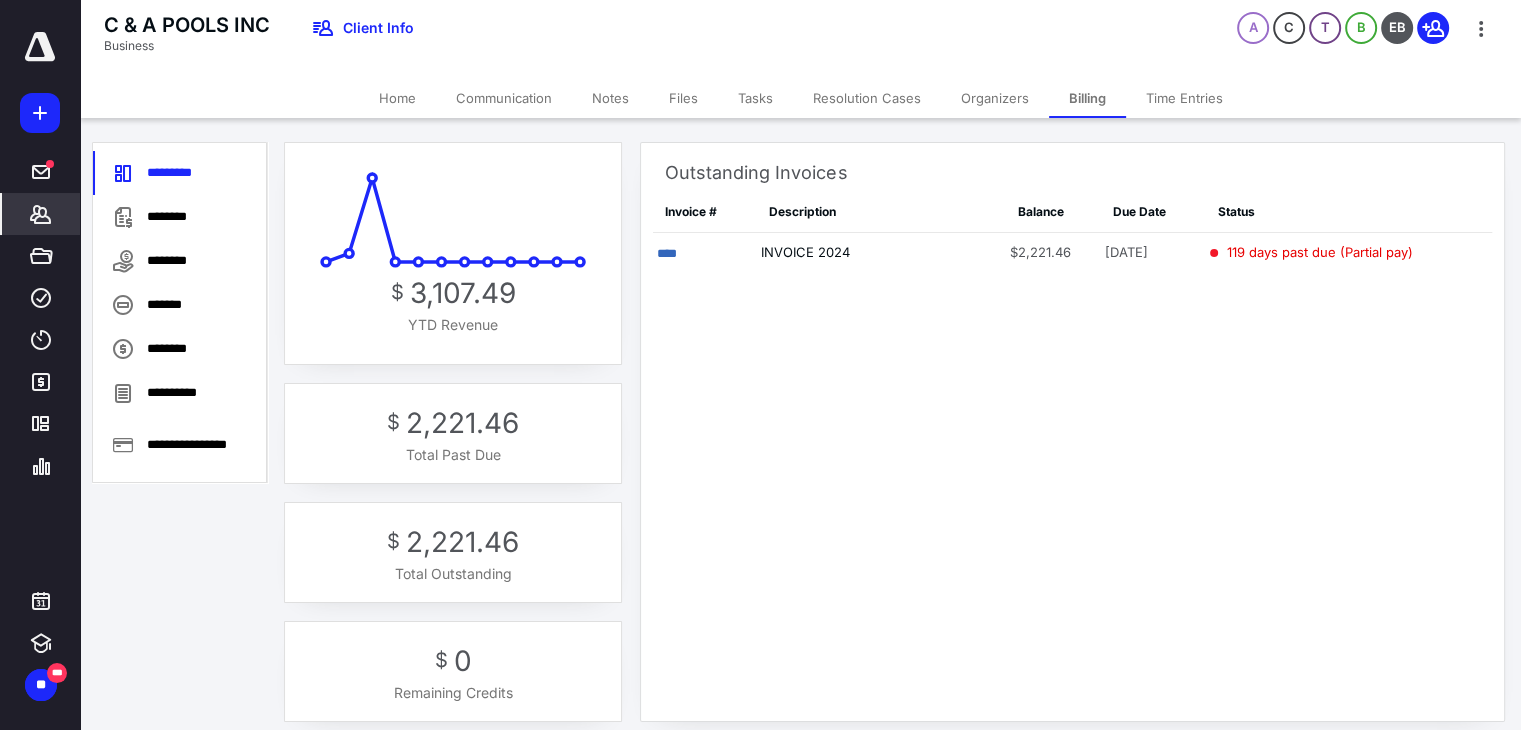 click on "********" at bounding box center [180, 217] 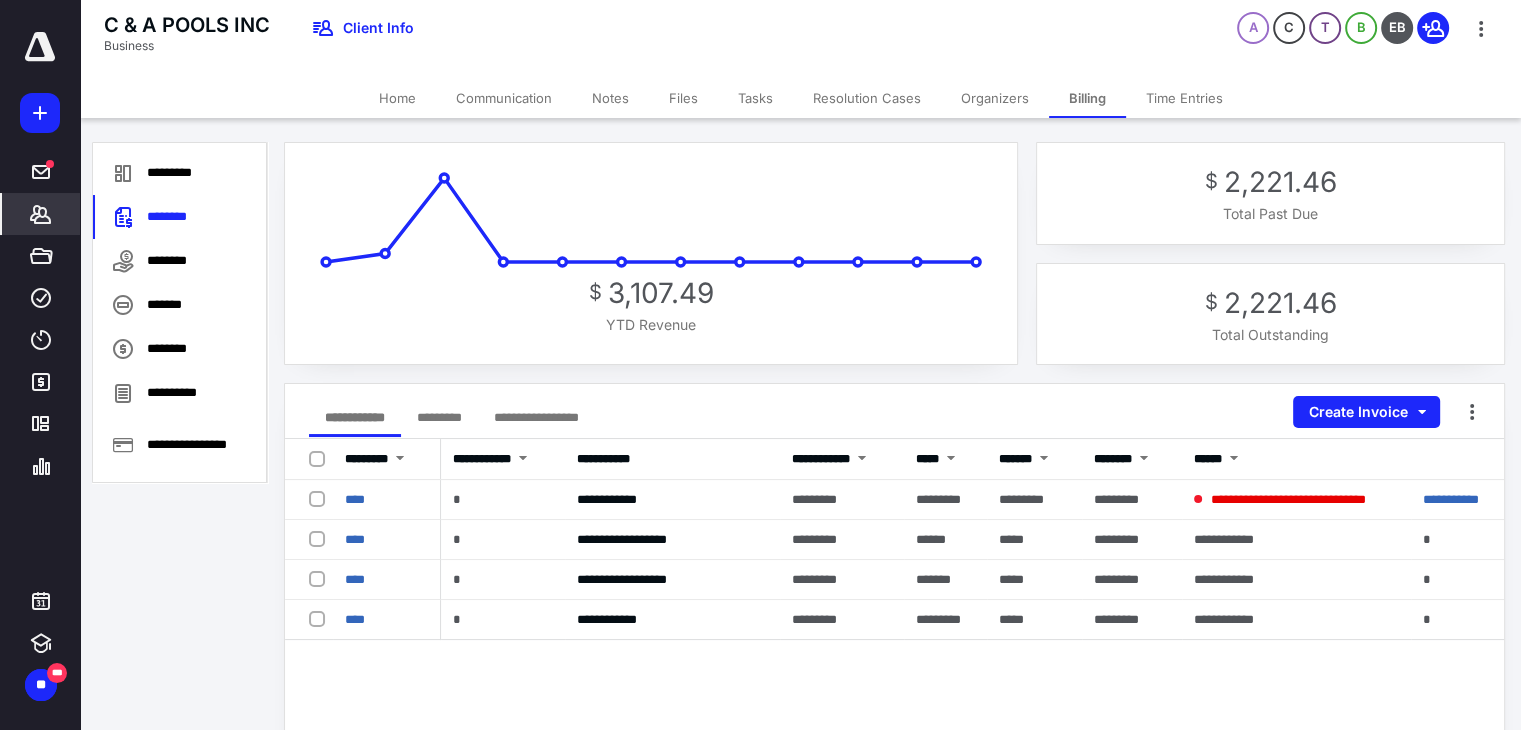 click on "****" at bounding box center [355, 619] 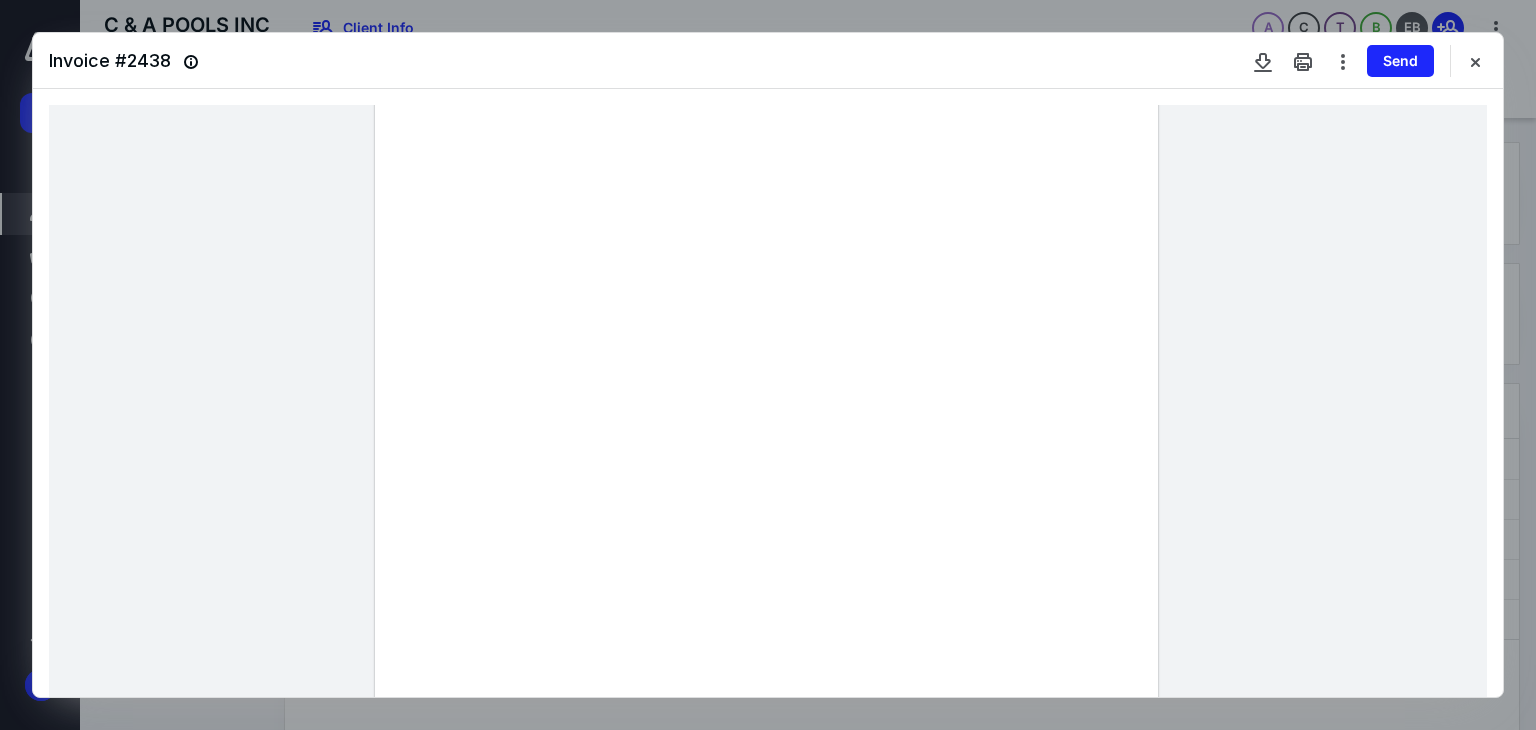 scroll, scrollTop: 400, scrollLeft: 0, axis: vertical 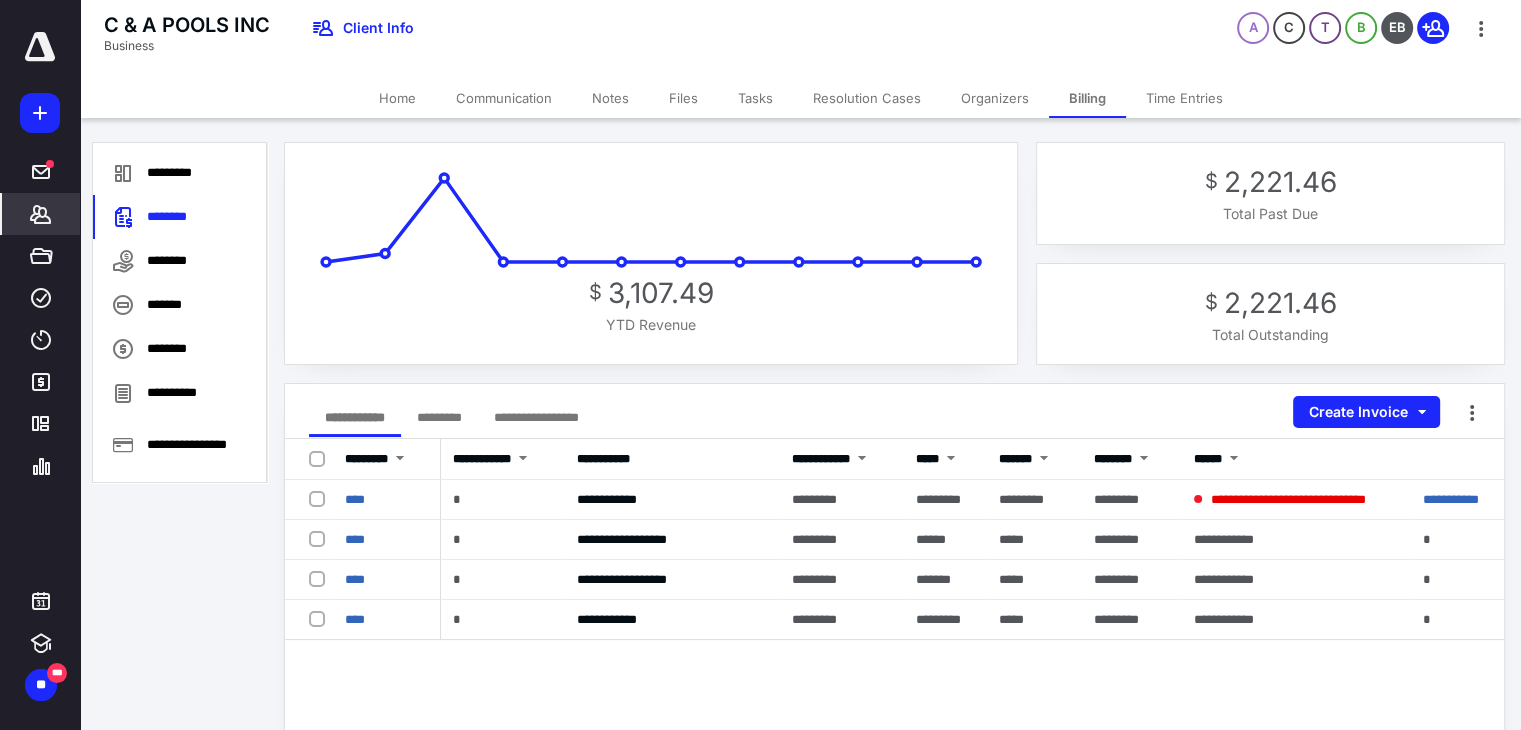 click on "****" at bounding box center [355, 499] 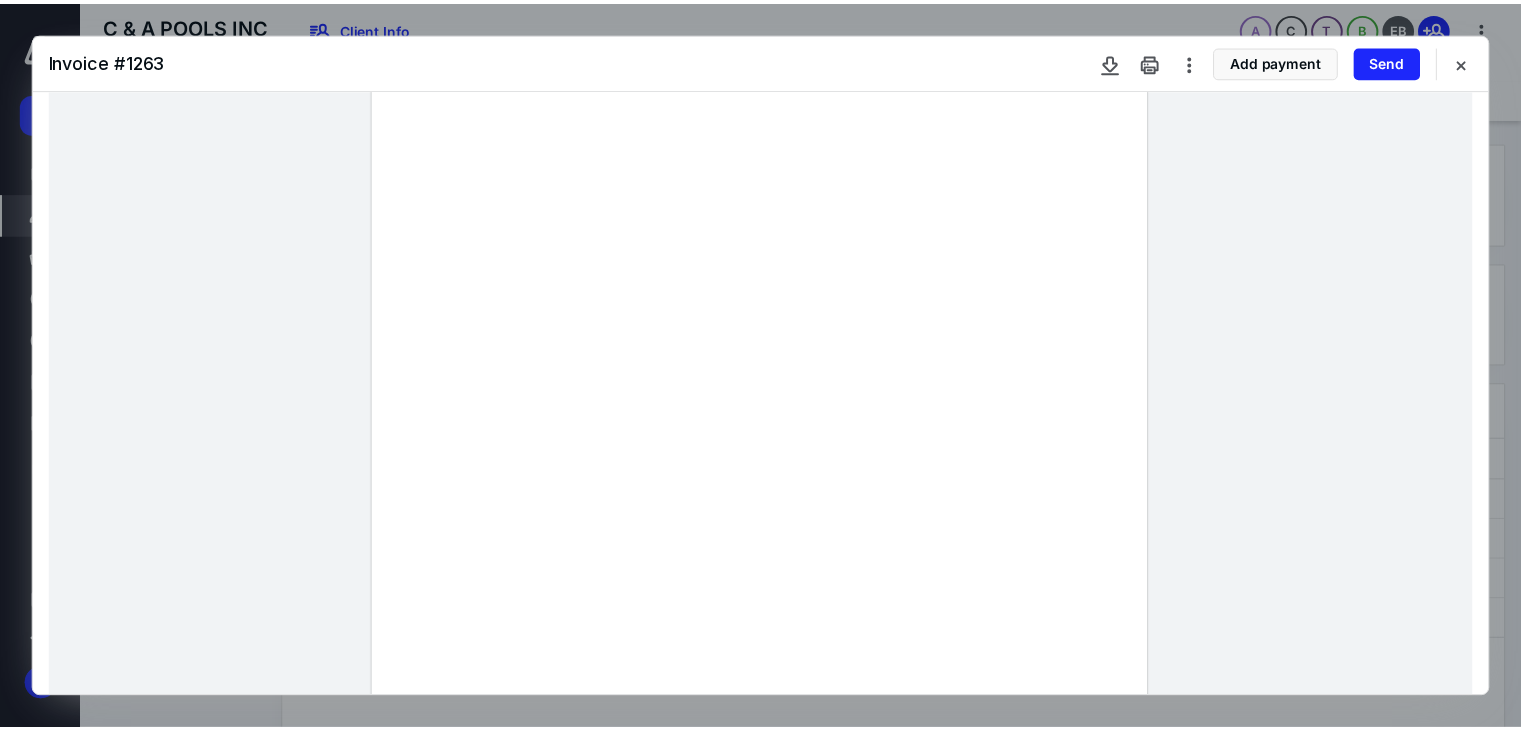 scroll, scrollTop: 261, scrollLeft: 0, axis: vertical 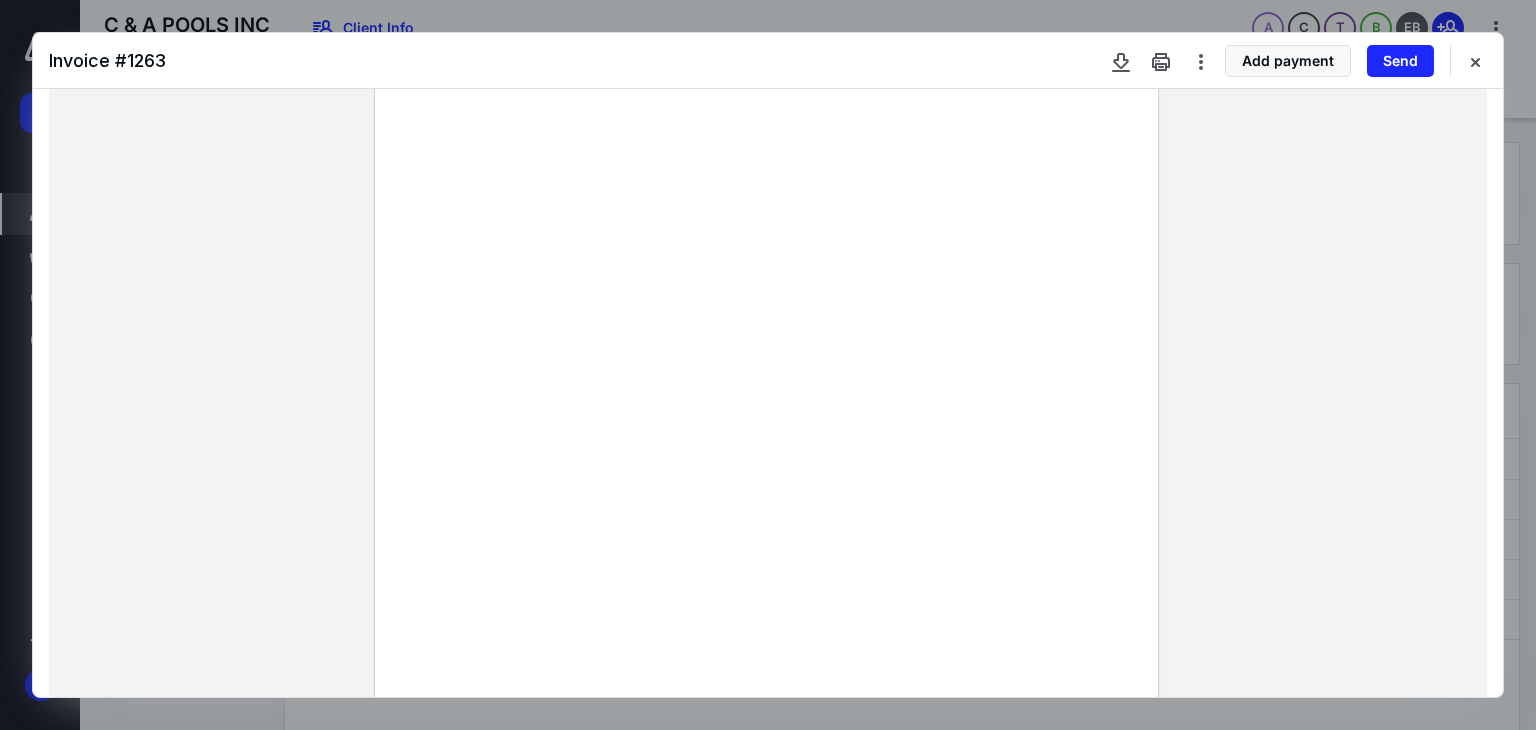 click at bounding box center (1201, 61) 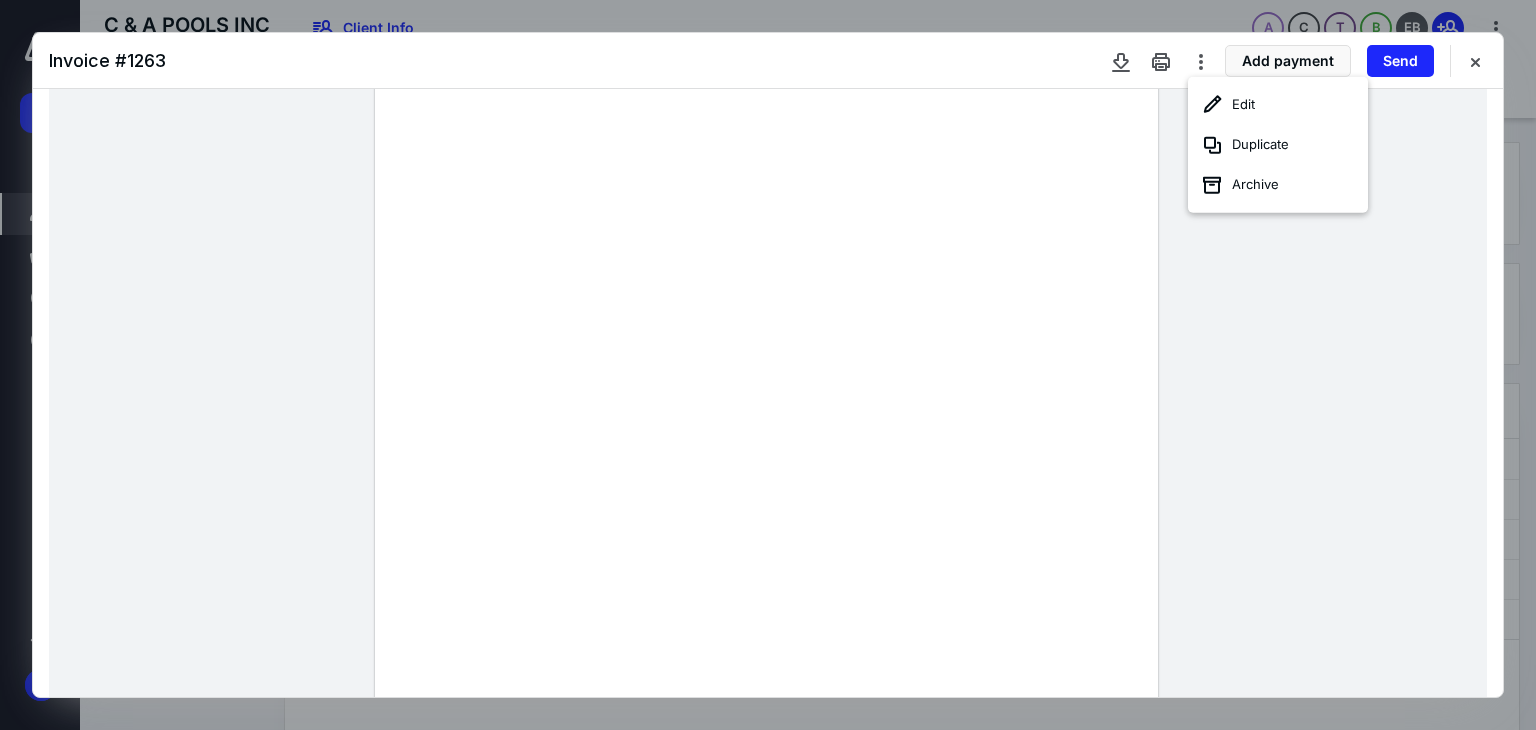 click on "Edit" at bounding box center [1278, 105] 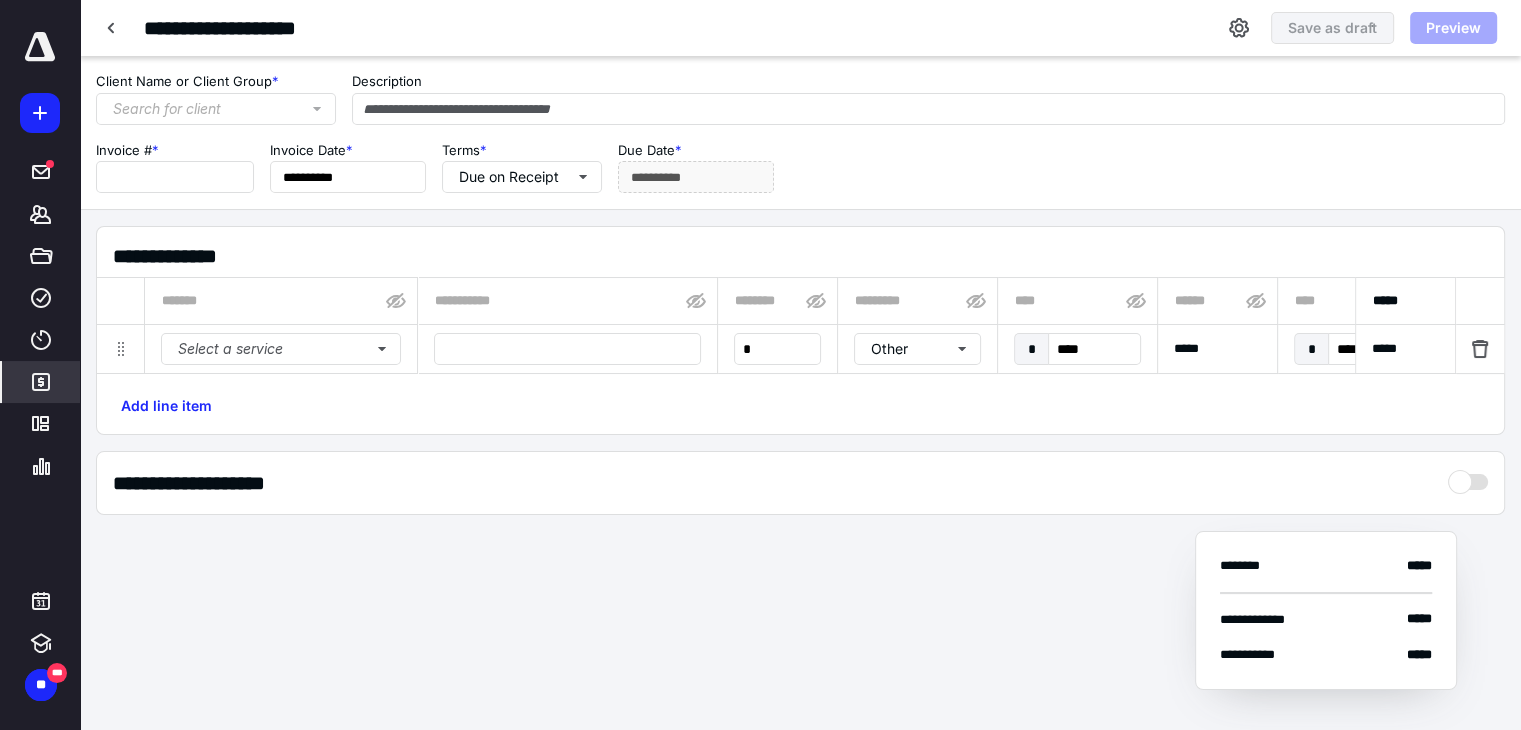 type on "**********" 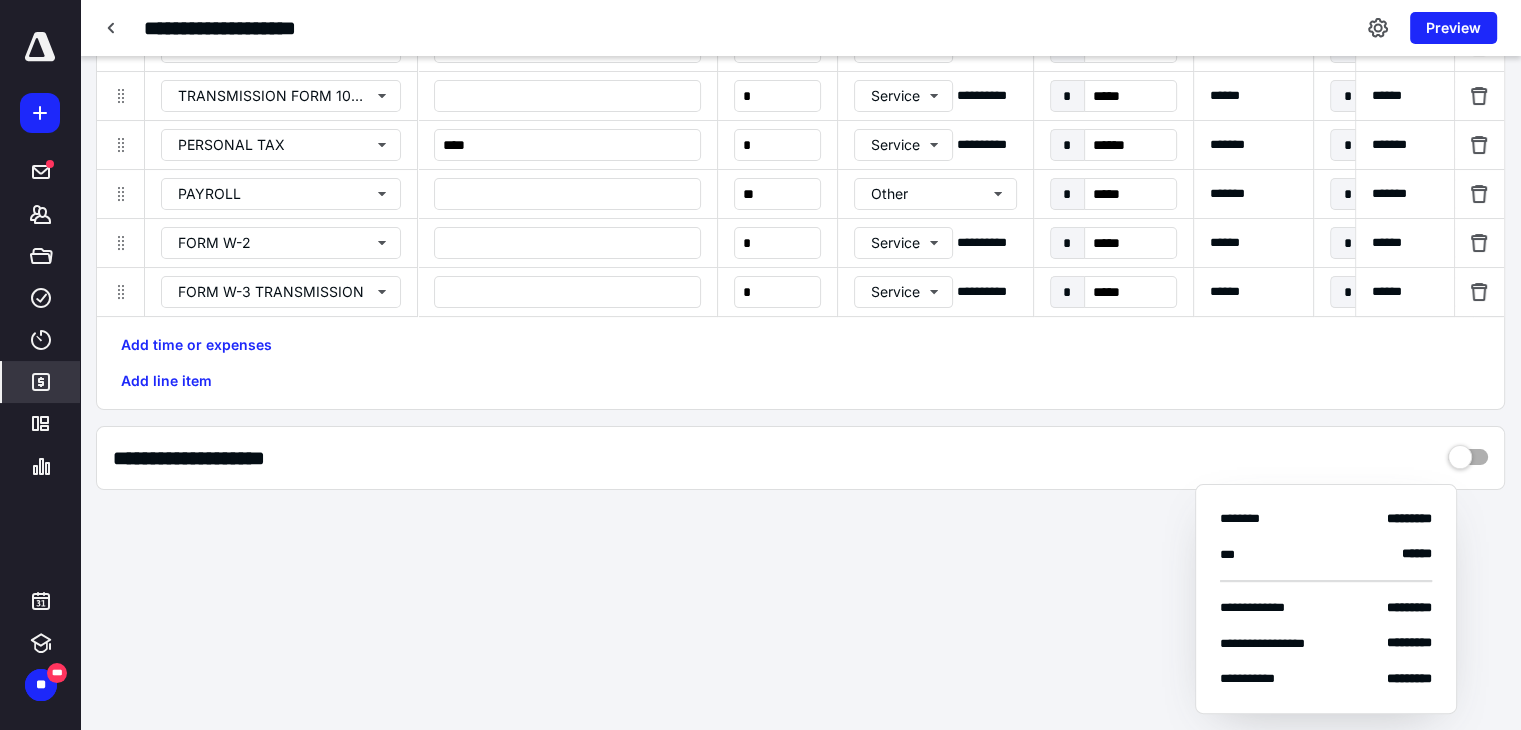 scroll, scrollTop: 0, scrollLeft: 0, axis: both 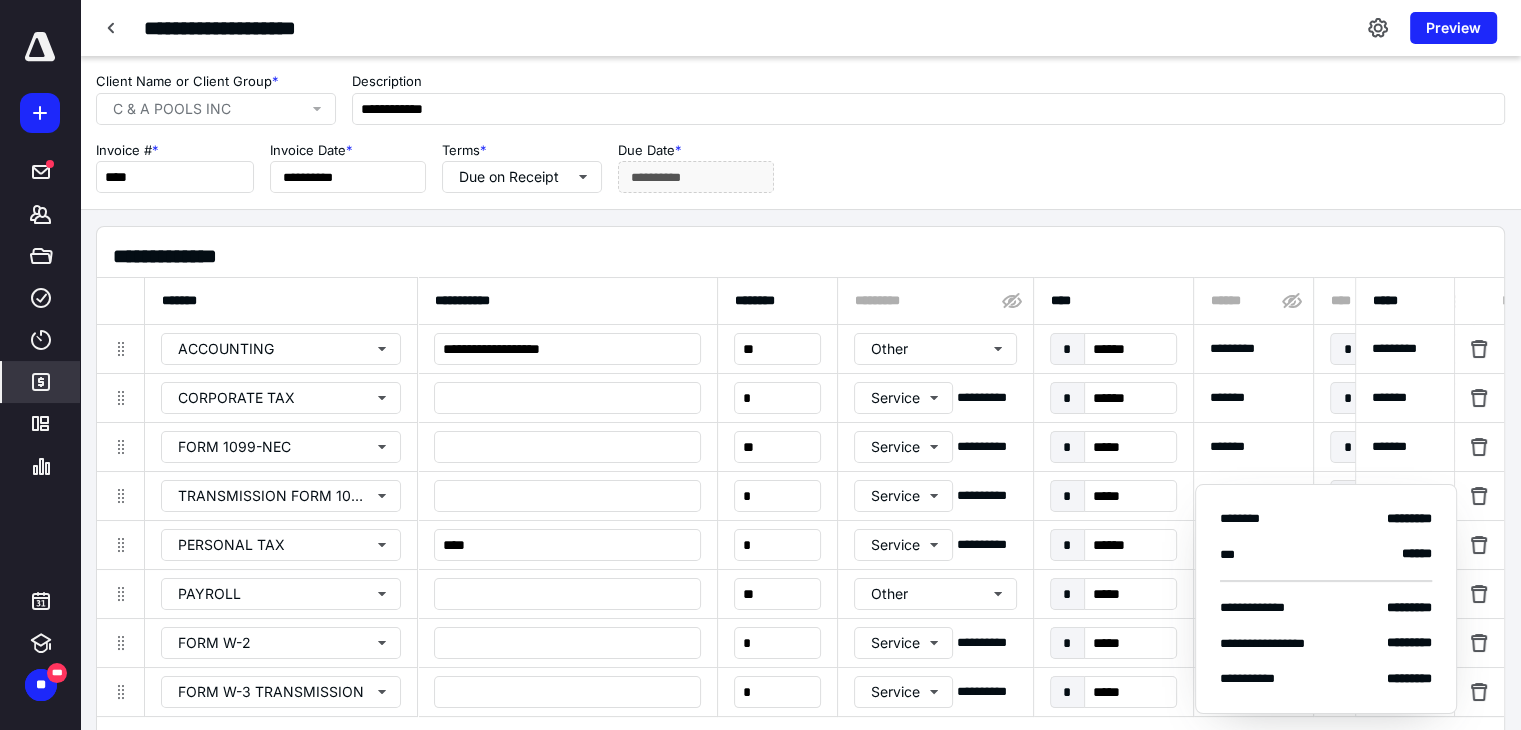 click at bounding box center (112, 28) 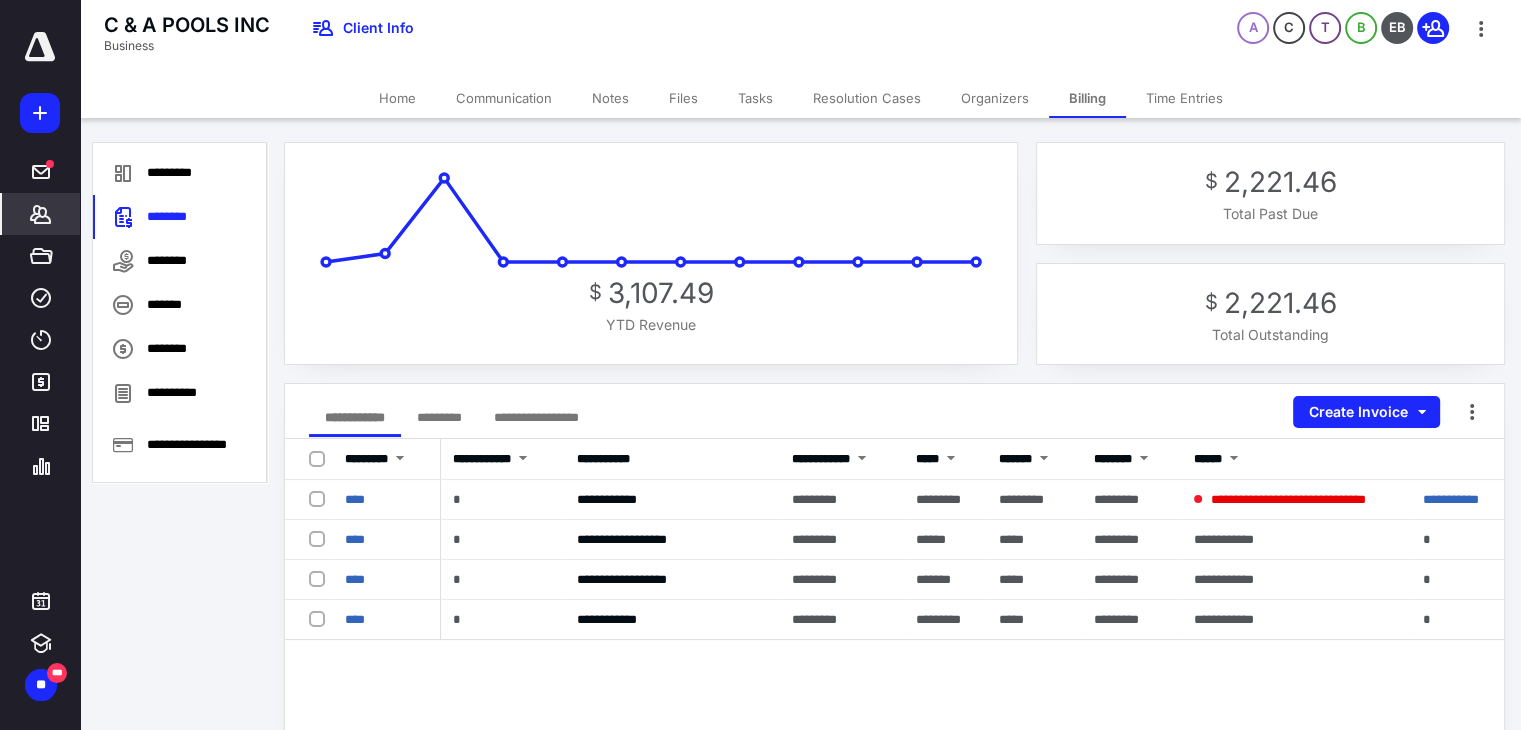click 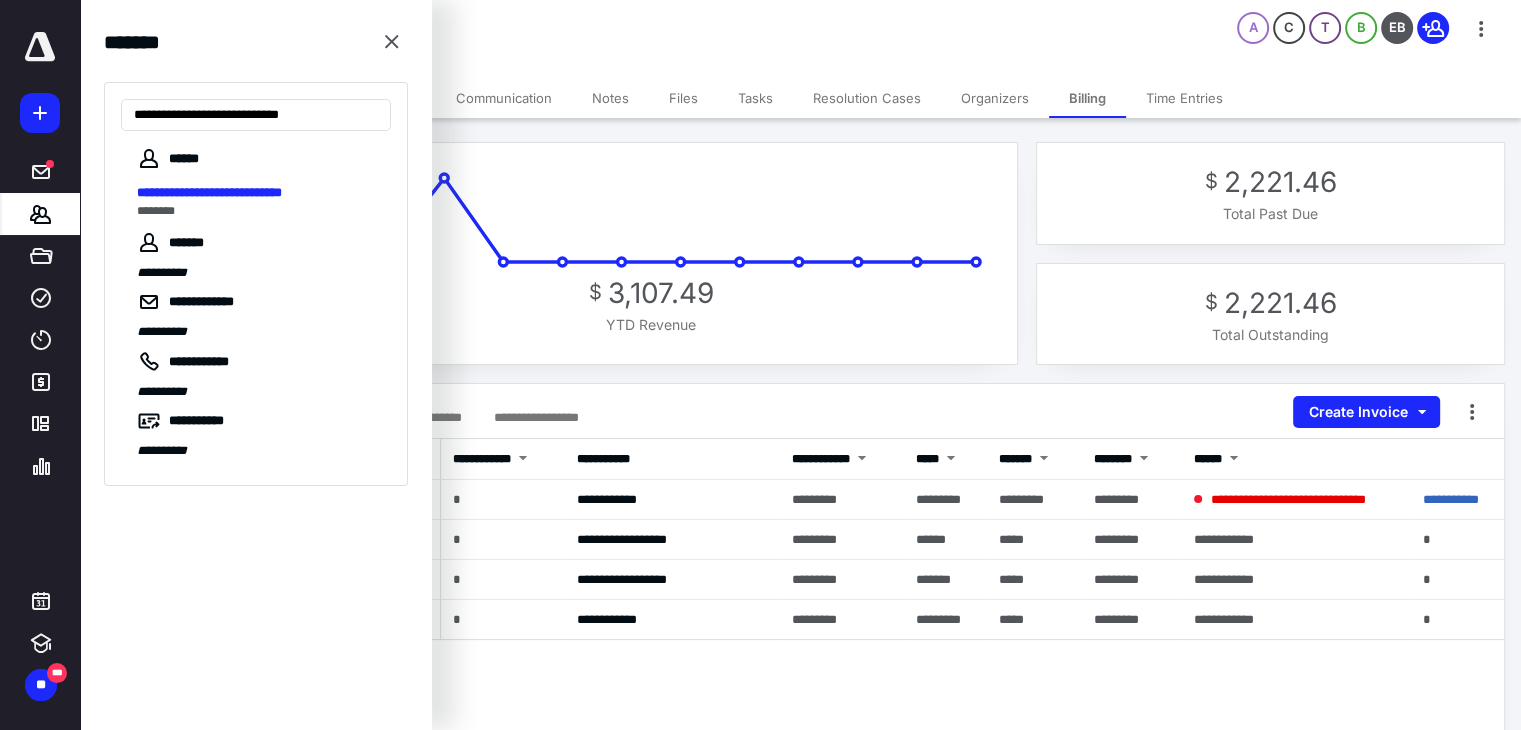 type on "**********" 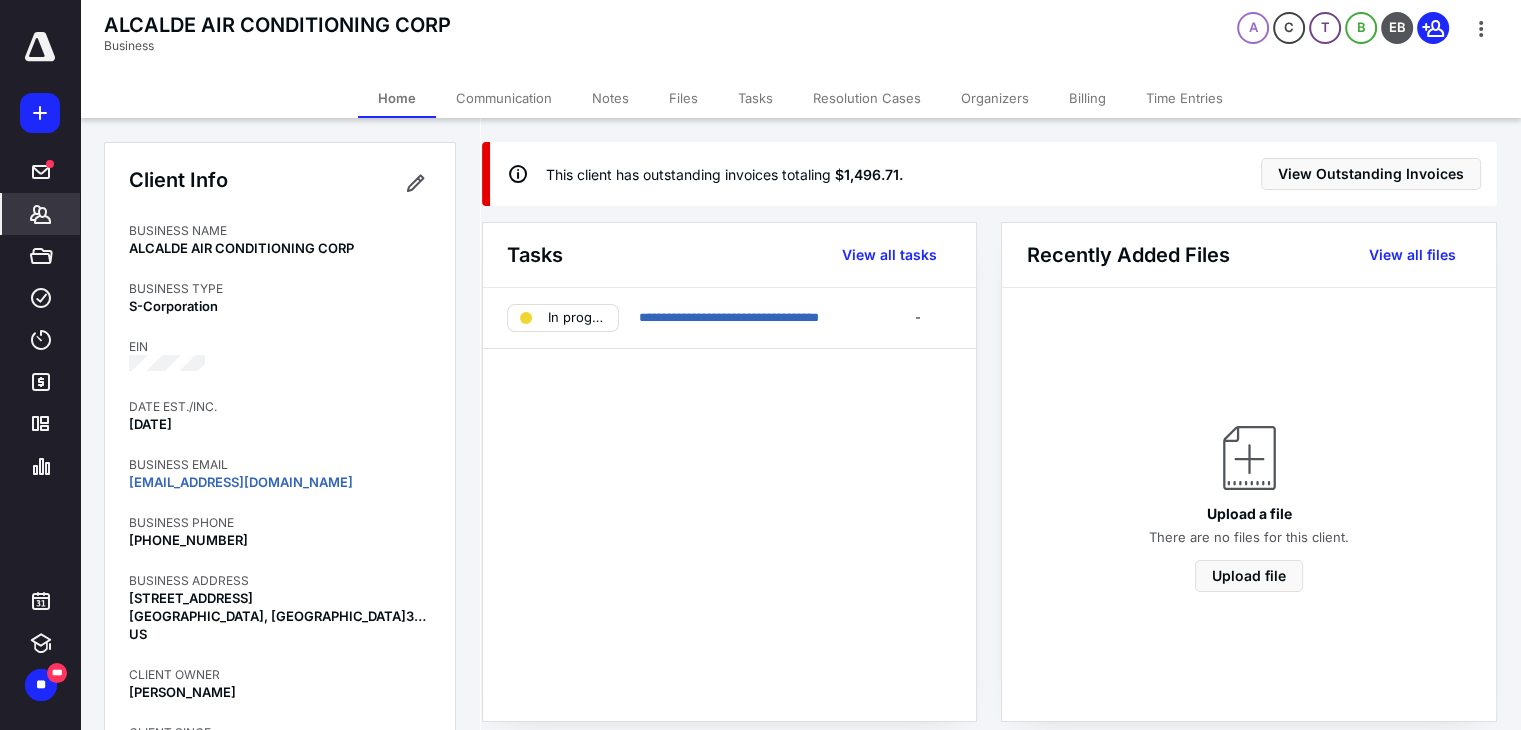 click on "Billing" at bounding box center [1087, 98] 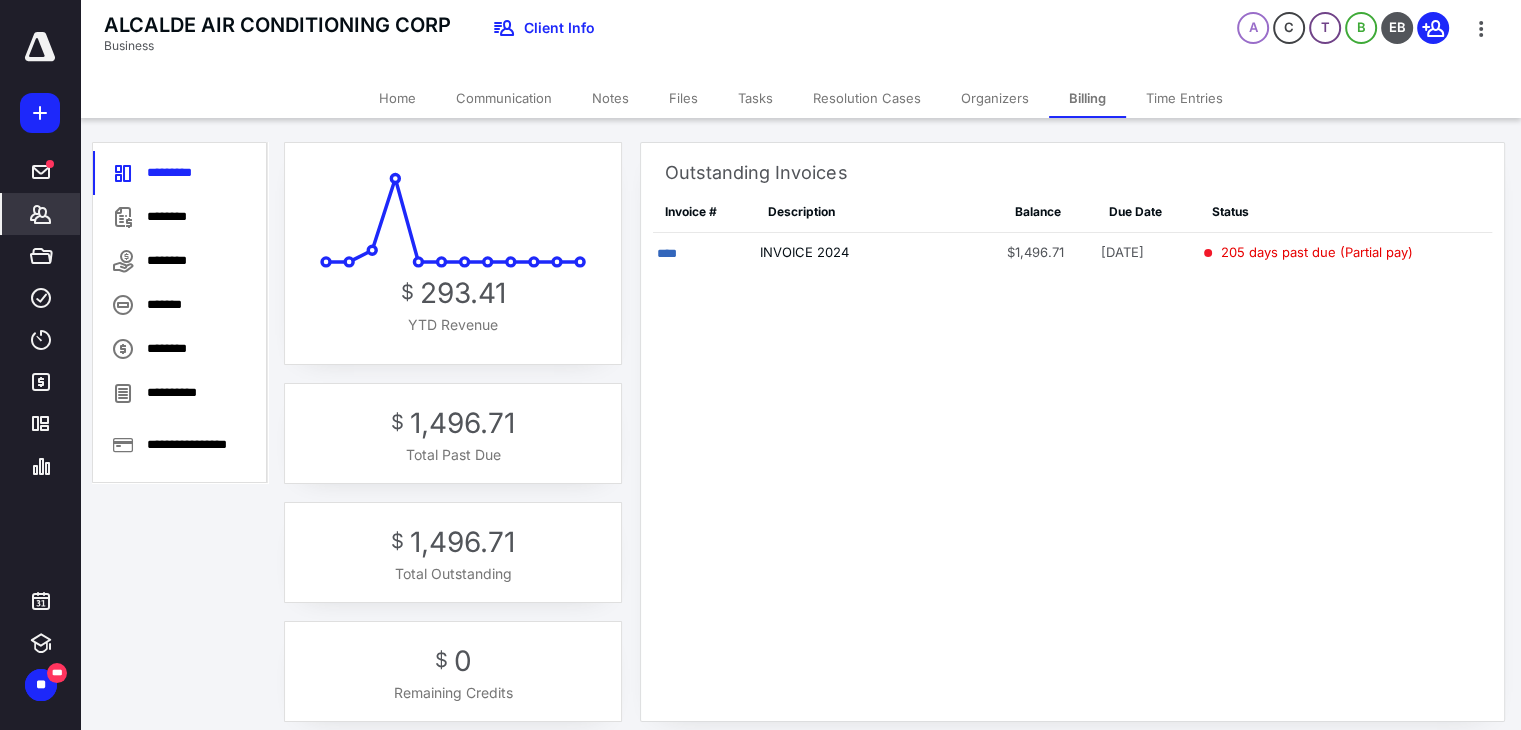 click on "****" at bounding box center [667, 253] 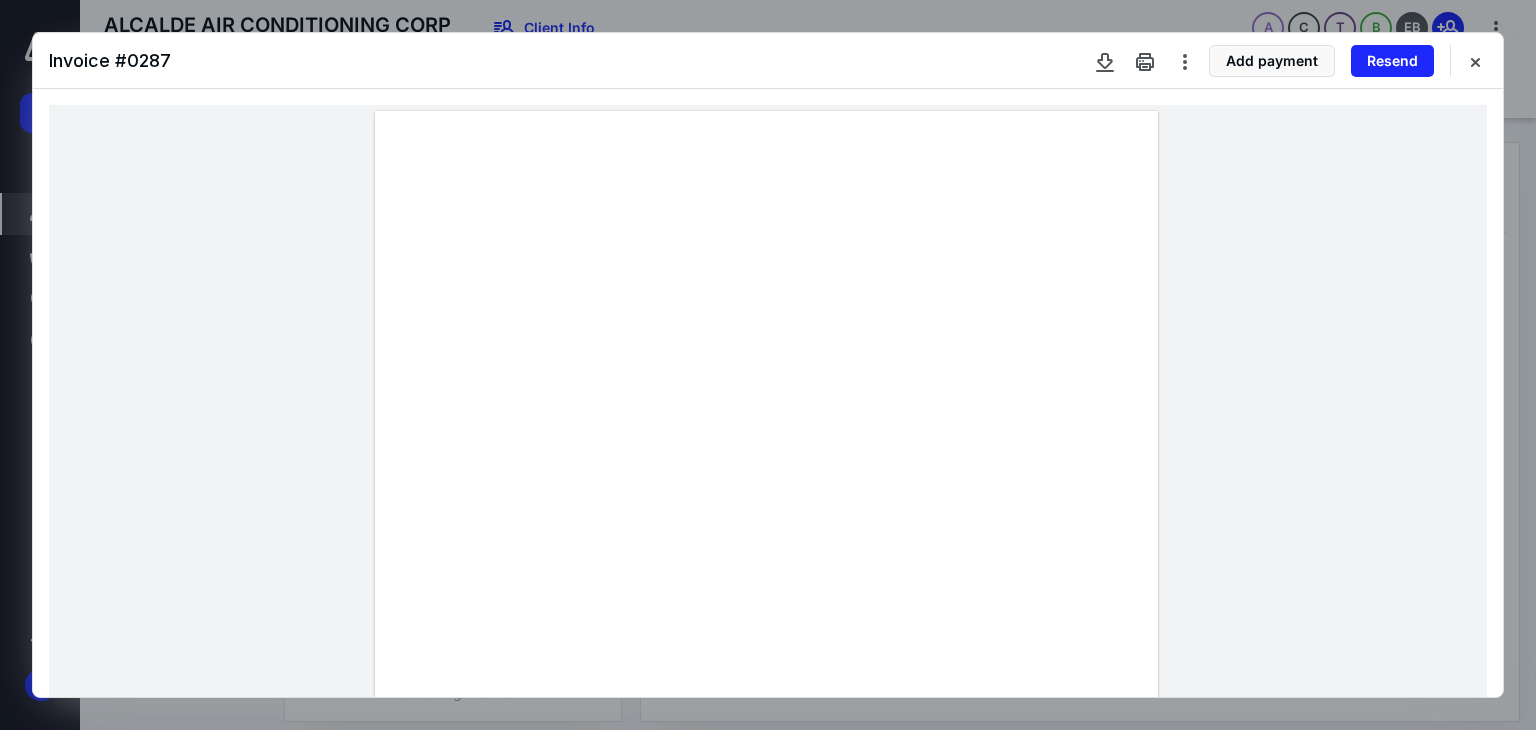 click at bounding box center [1475, 61] 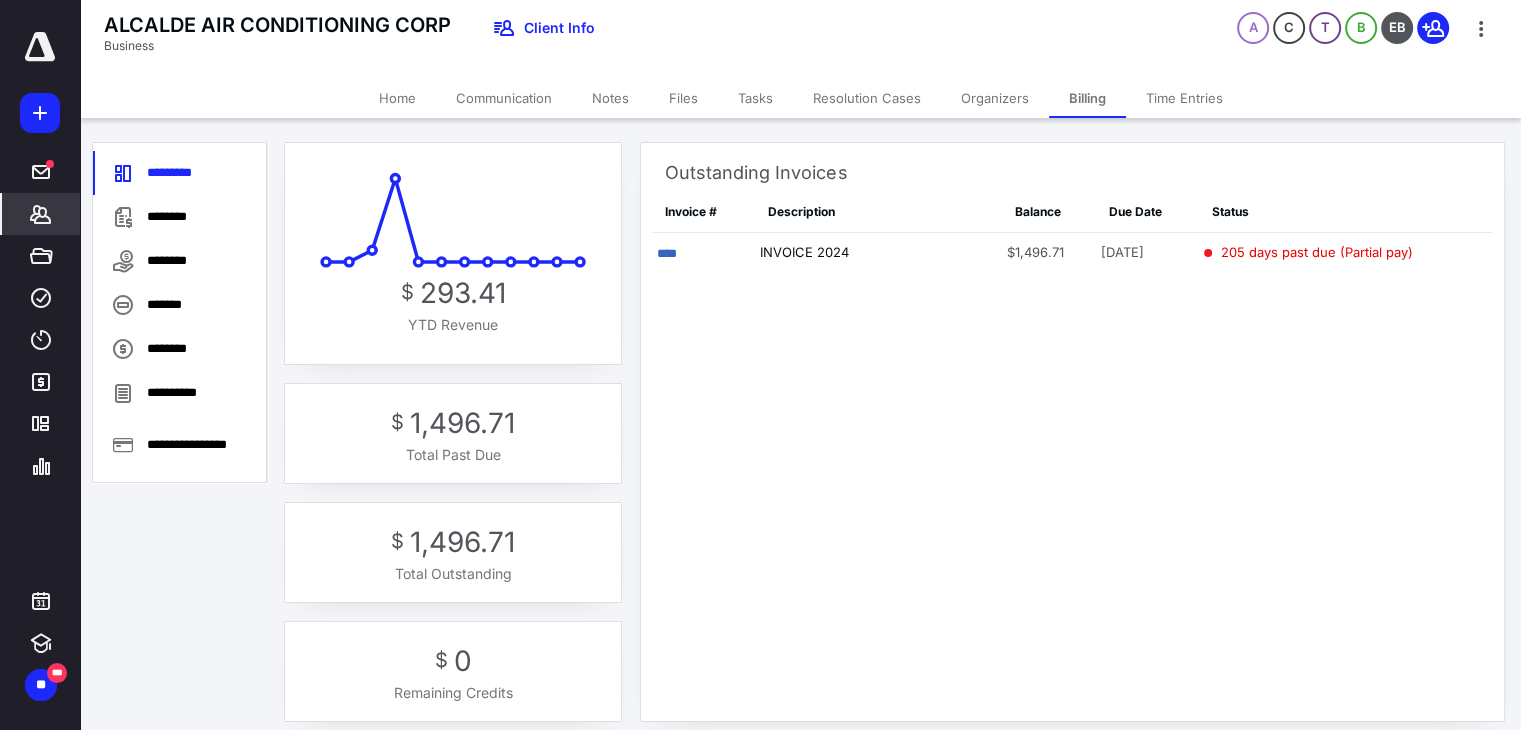 click on "Home" at bounding box center (397, 98) 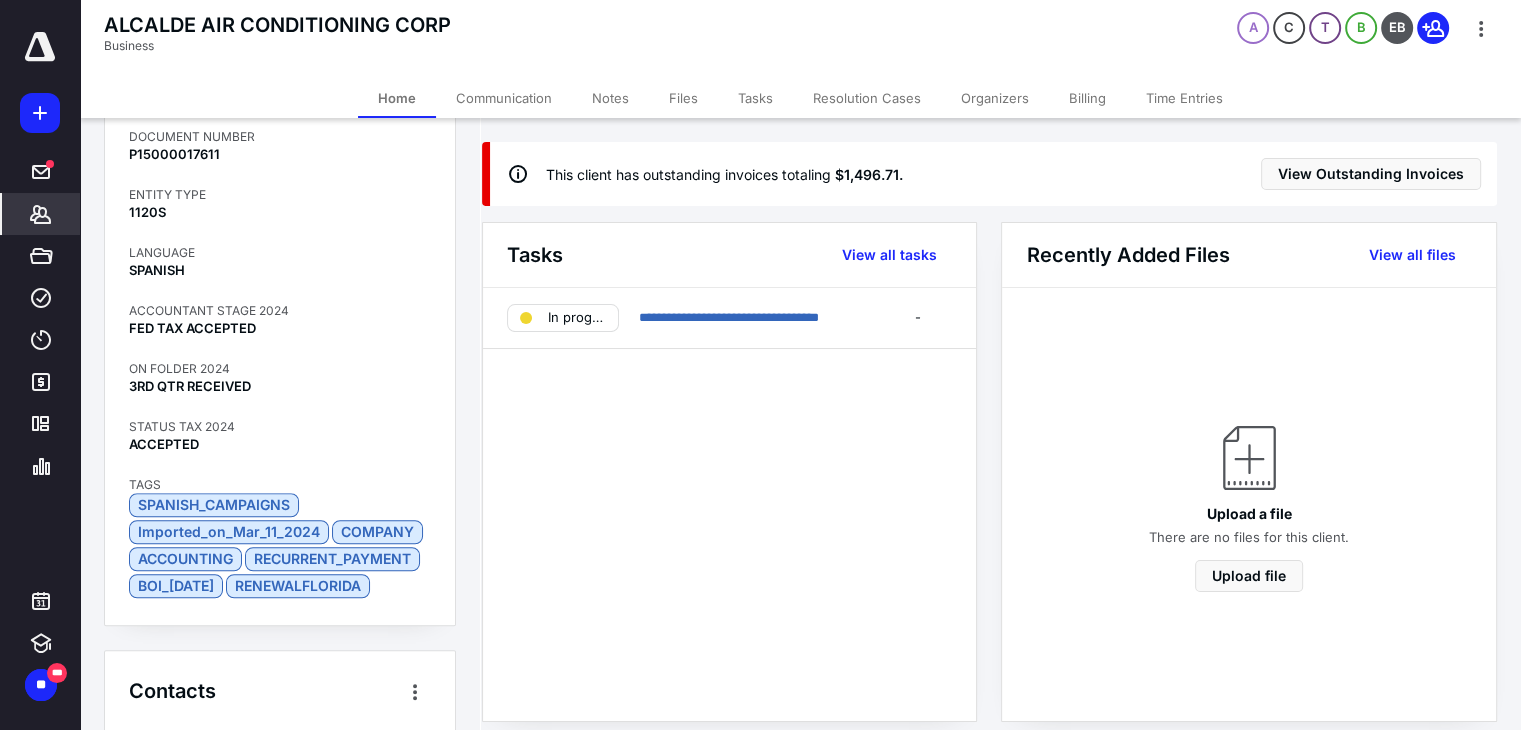 scroll, scrollTop: 1940, scrollLeft: 0, axis: vertical 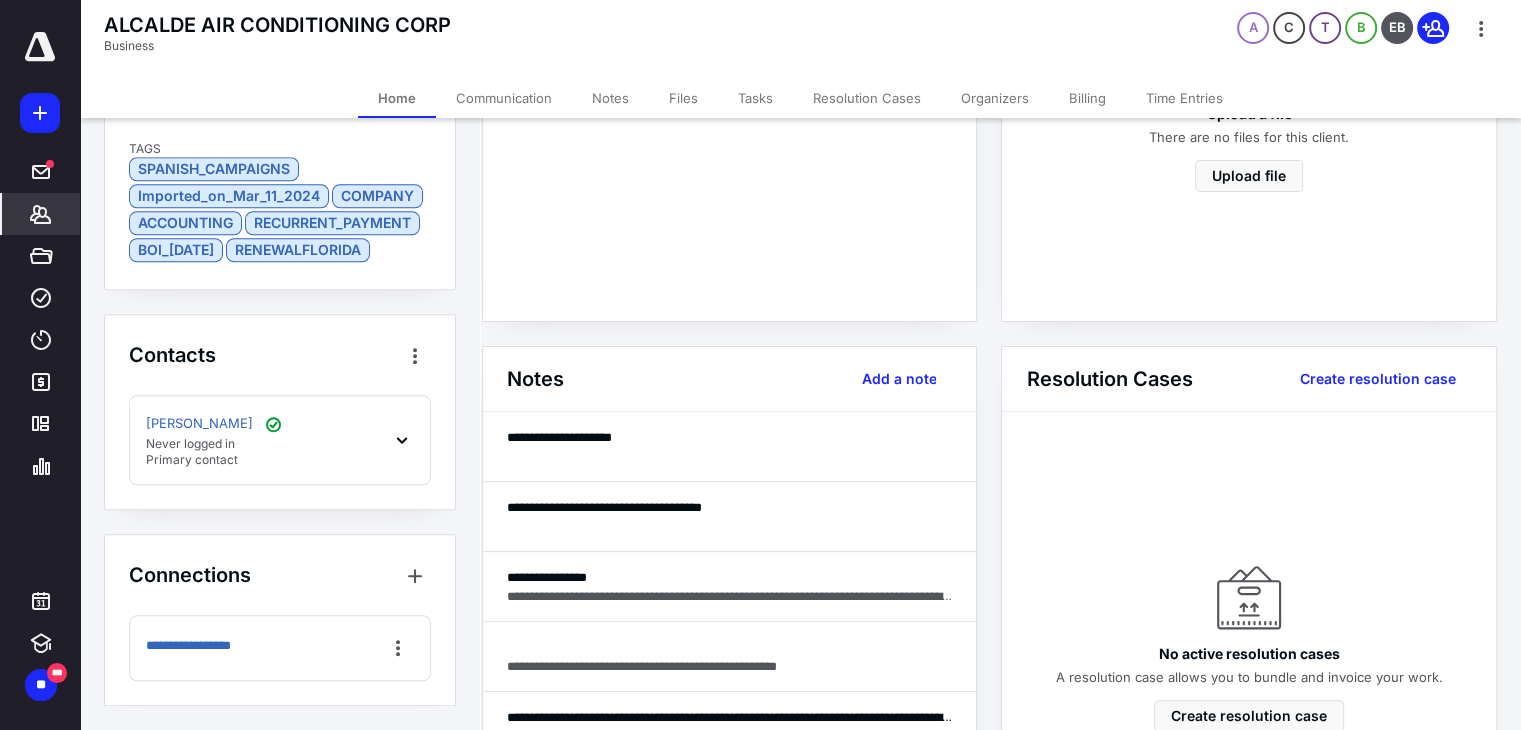 click 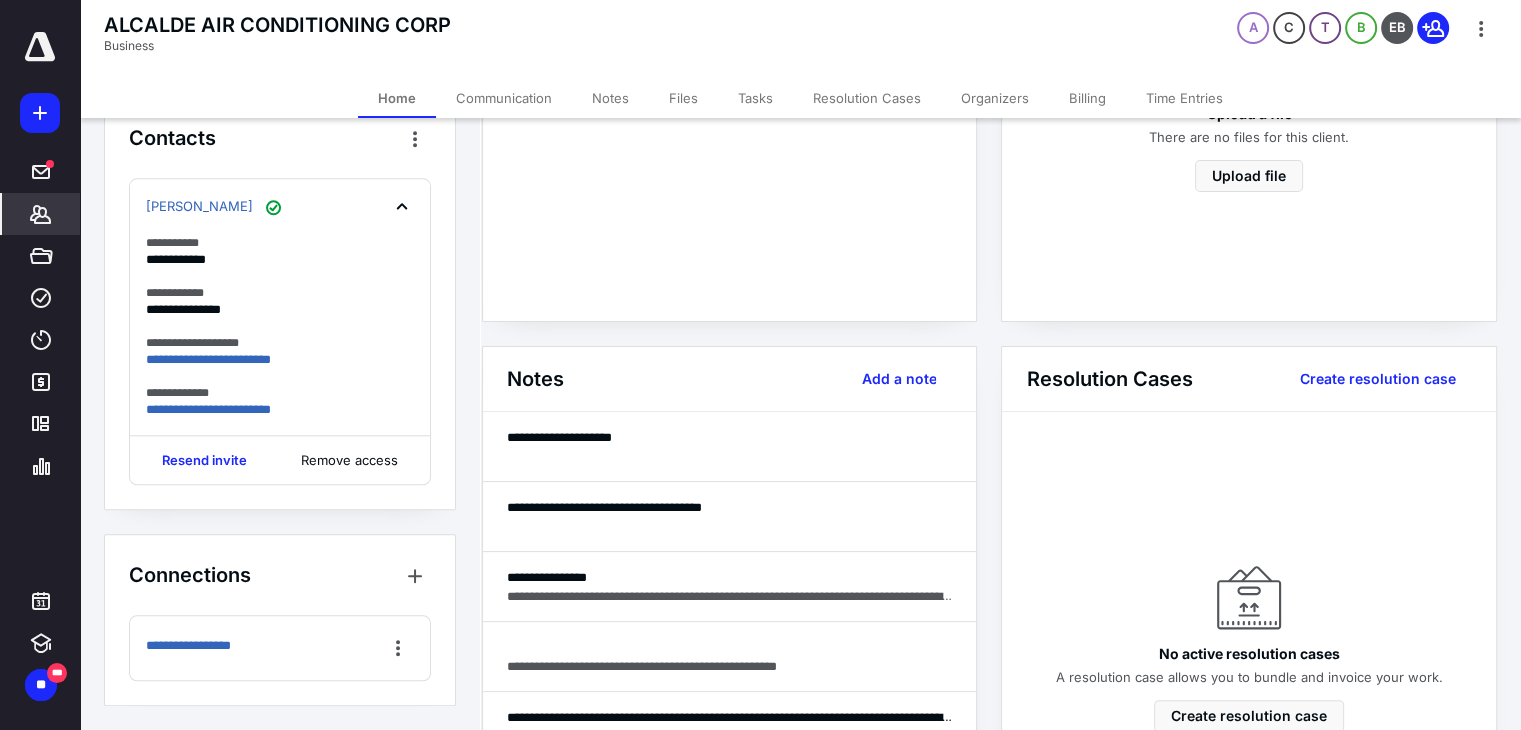 scroll, scrollTop: 2157, scrollLeft: 0, axis: vertical 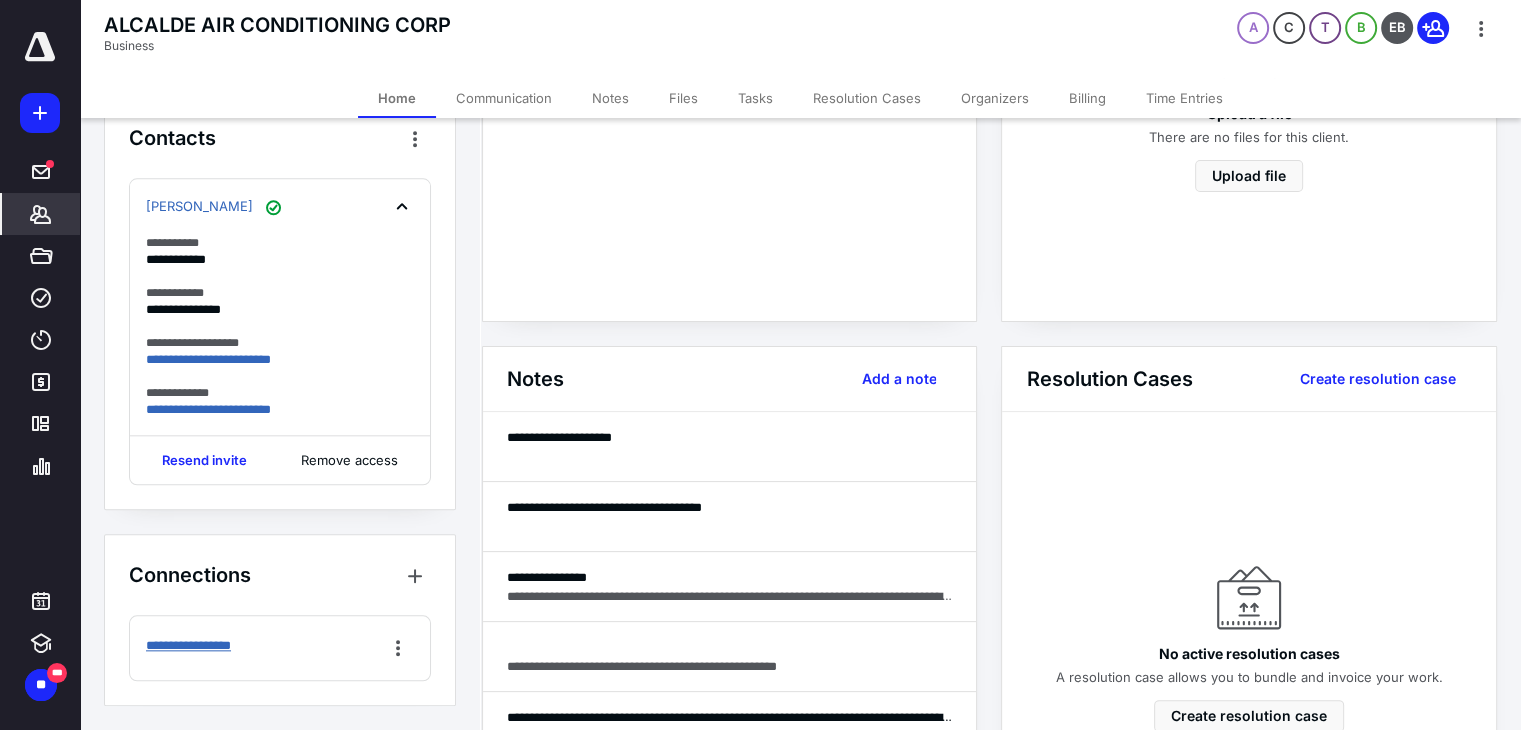 click on "**********" at bounding box center [219, 646] 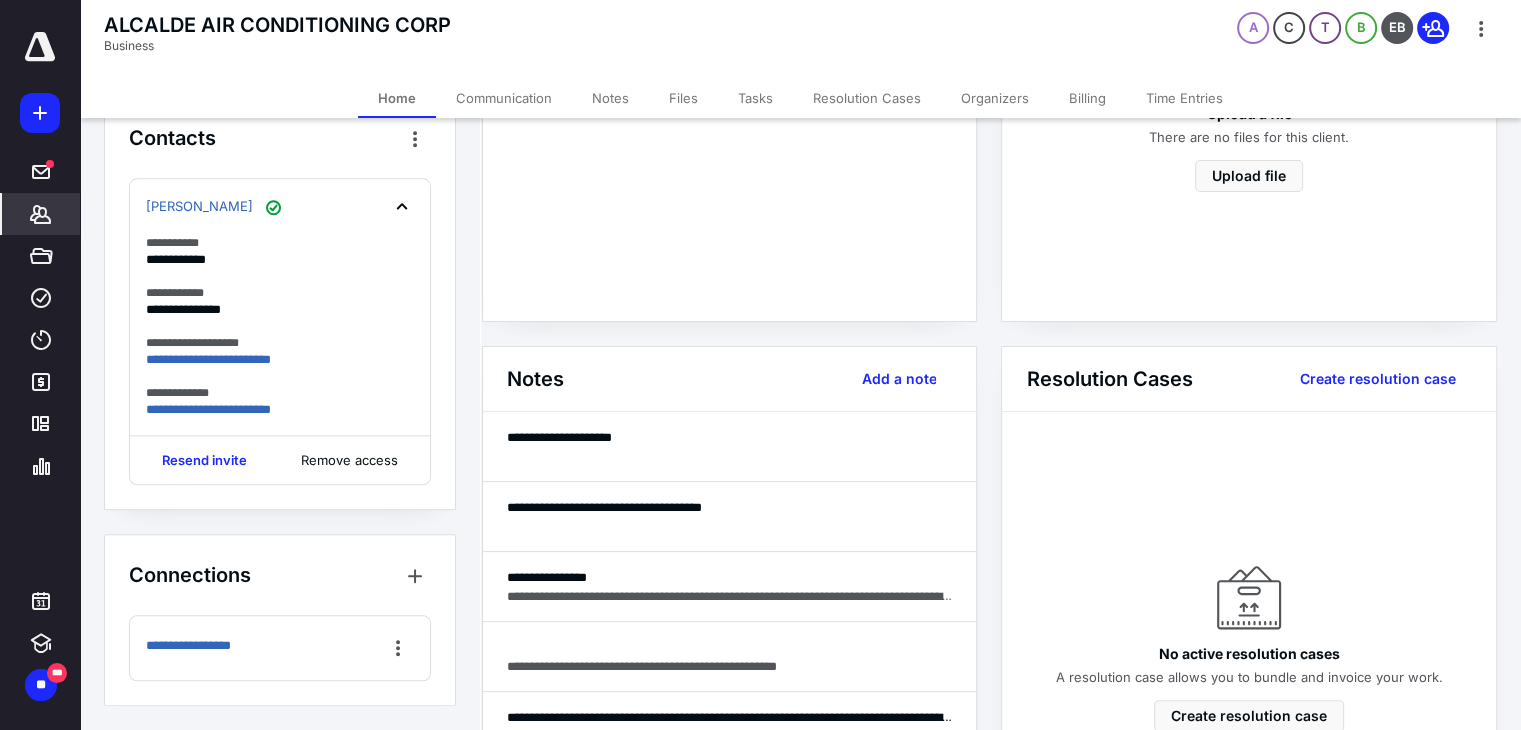 scroll, scrollTop: 0, scrollLeft: 0, axis: both 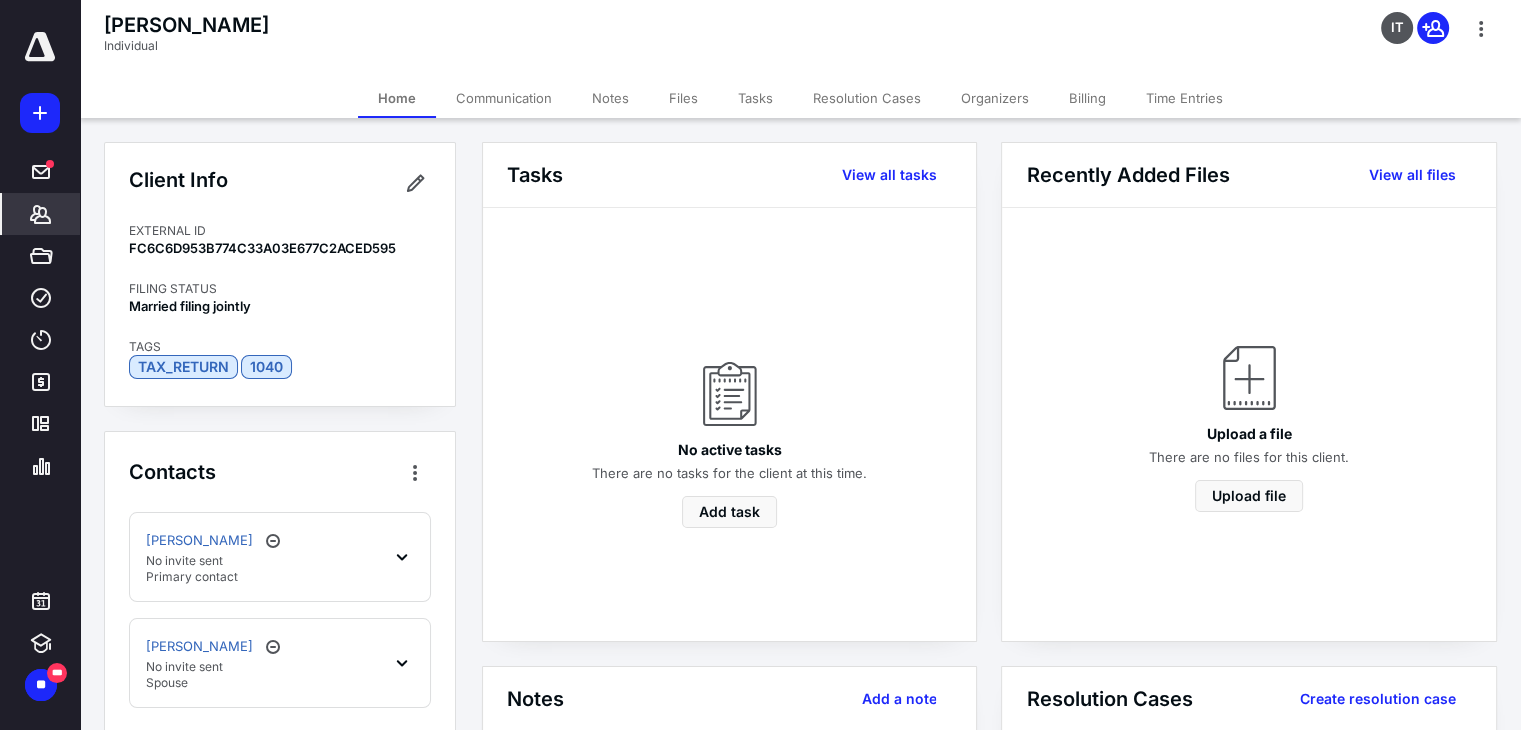 click 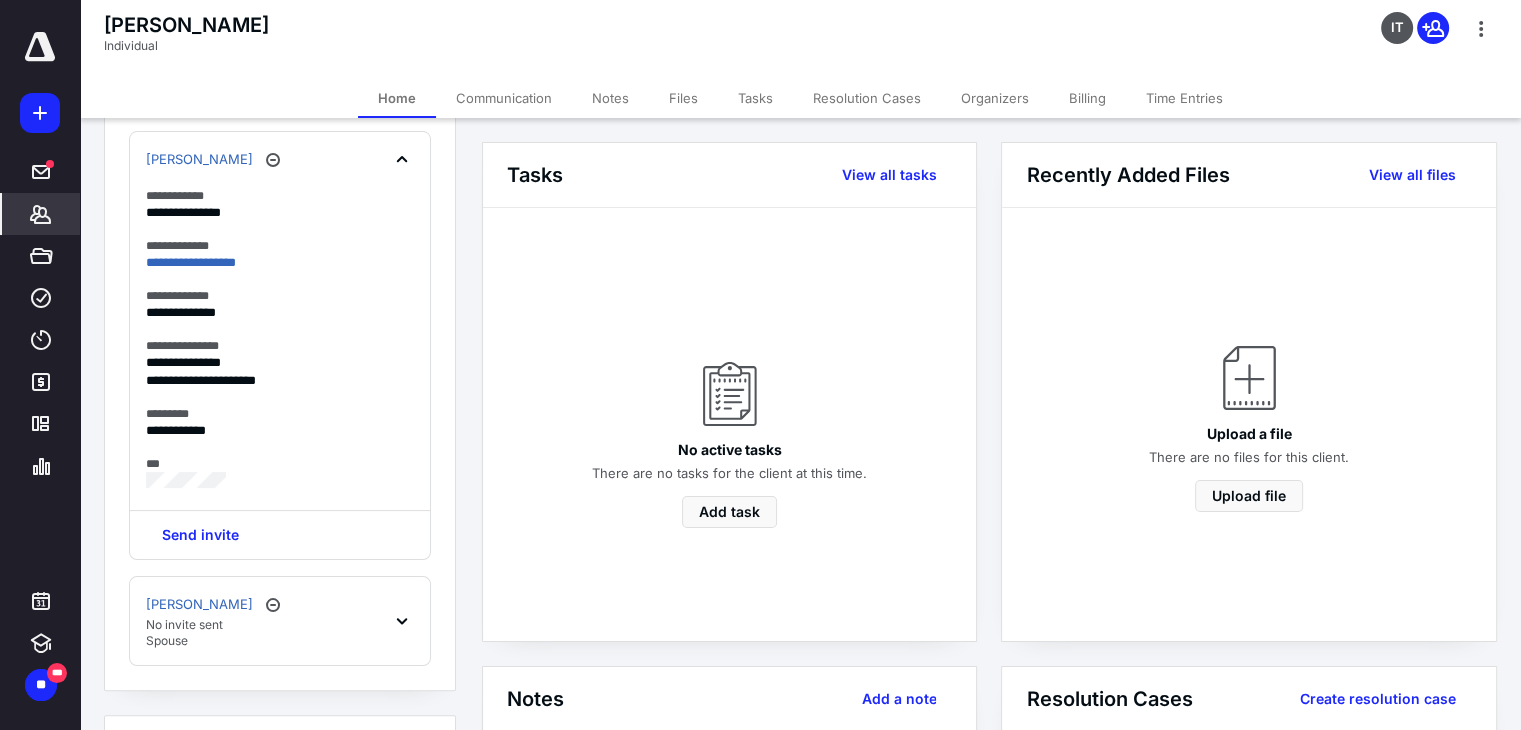 scroll, scrollTop: 400, scrollLeft: 0, axis: vertical 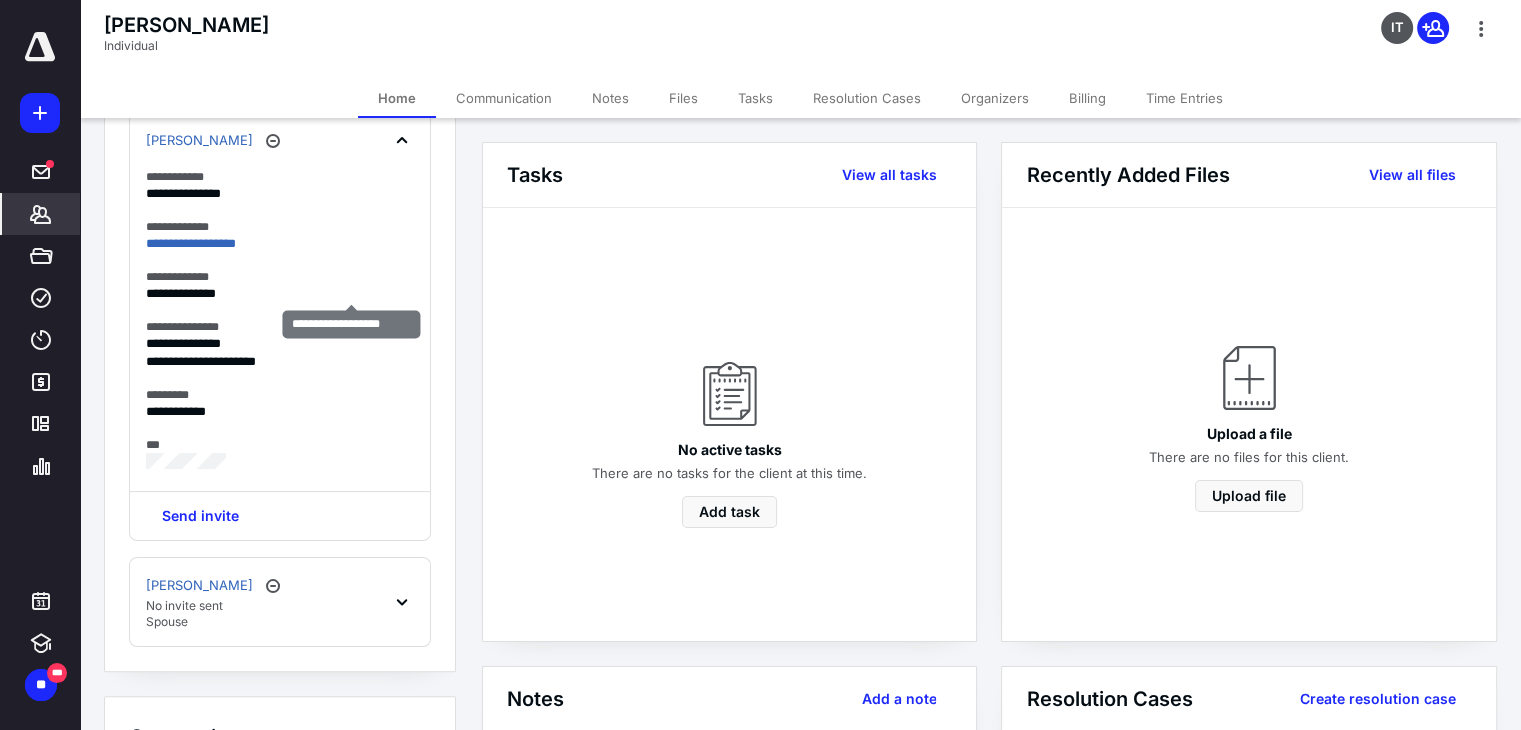 click at bounding box center (0, 0) 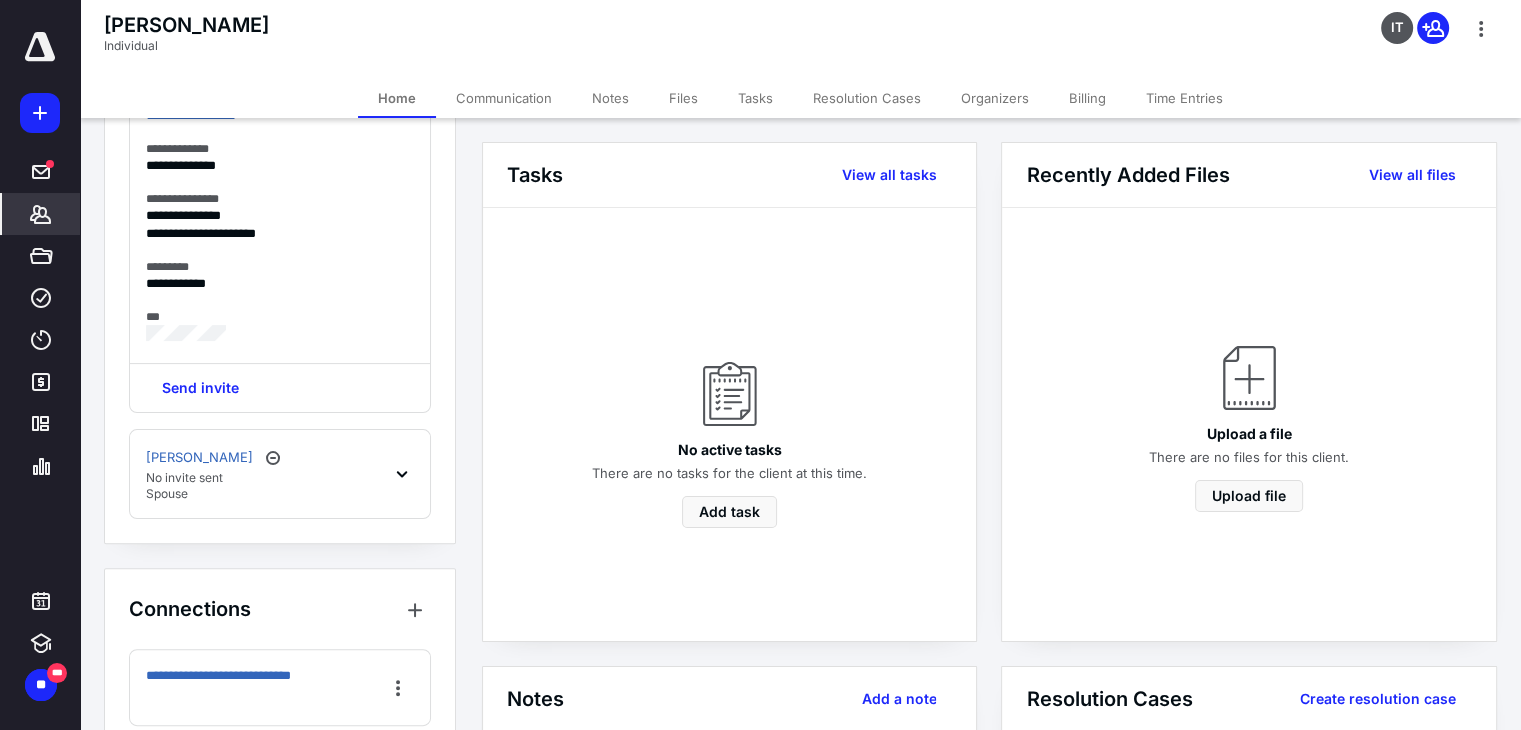 scroll, scrollTop: 566, scrollLeft: 0, axis: vertical 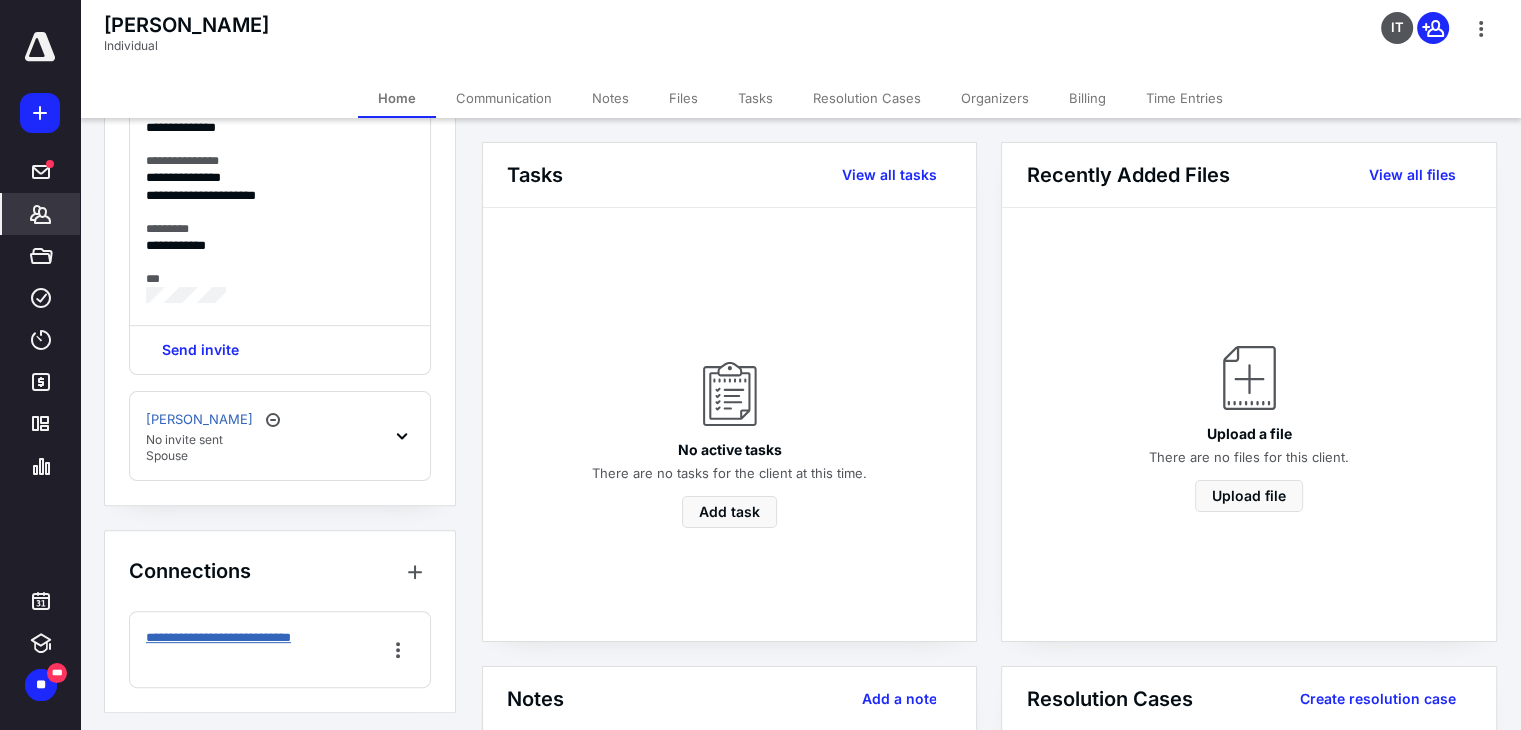 click on "**********" at bounding box center (257, 647) 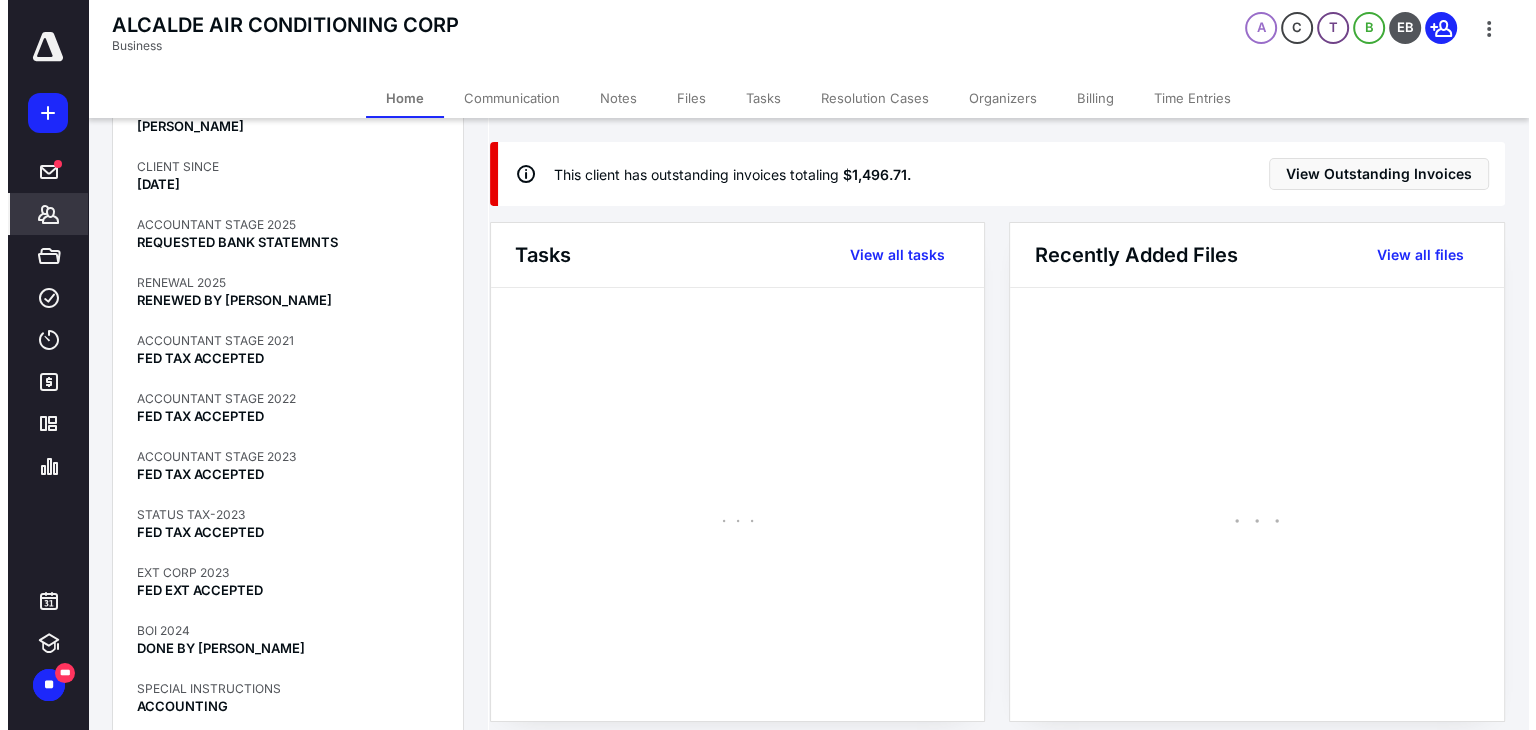 scroll, scrollTop: 1940, scrollLeft: 0, axis: vertical 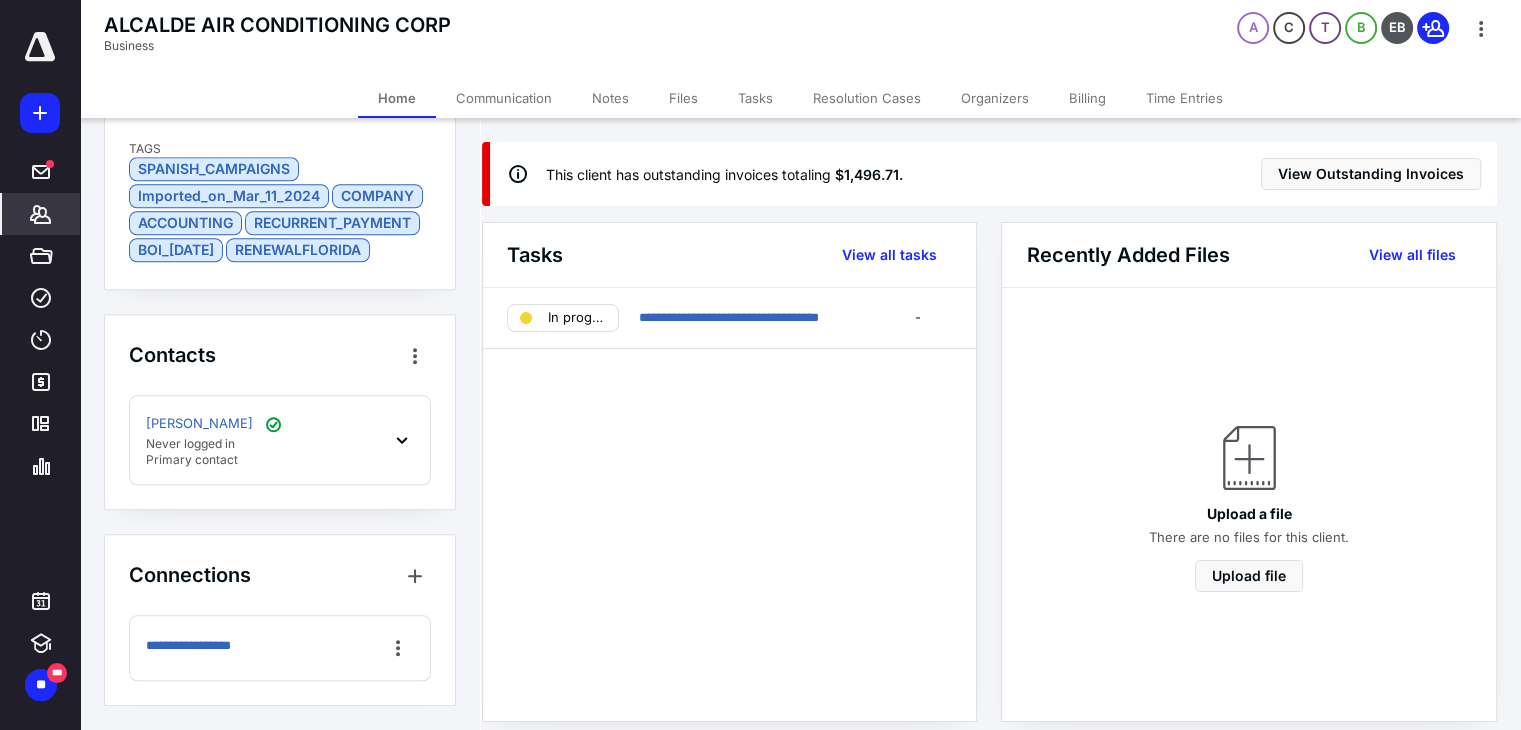 click on "Billing" at bounding box center [1087, 98] 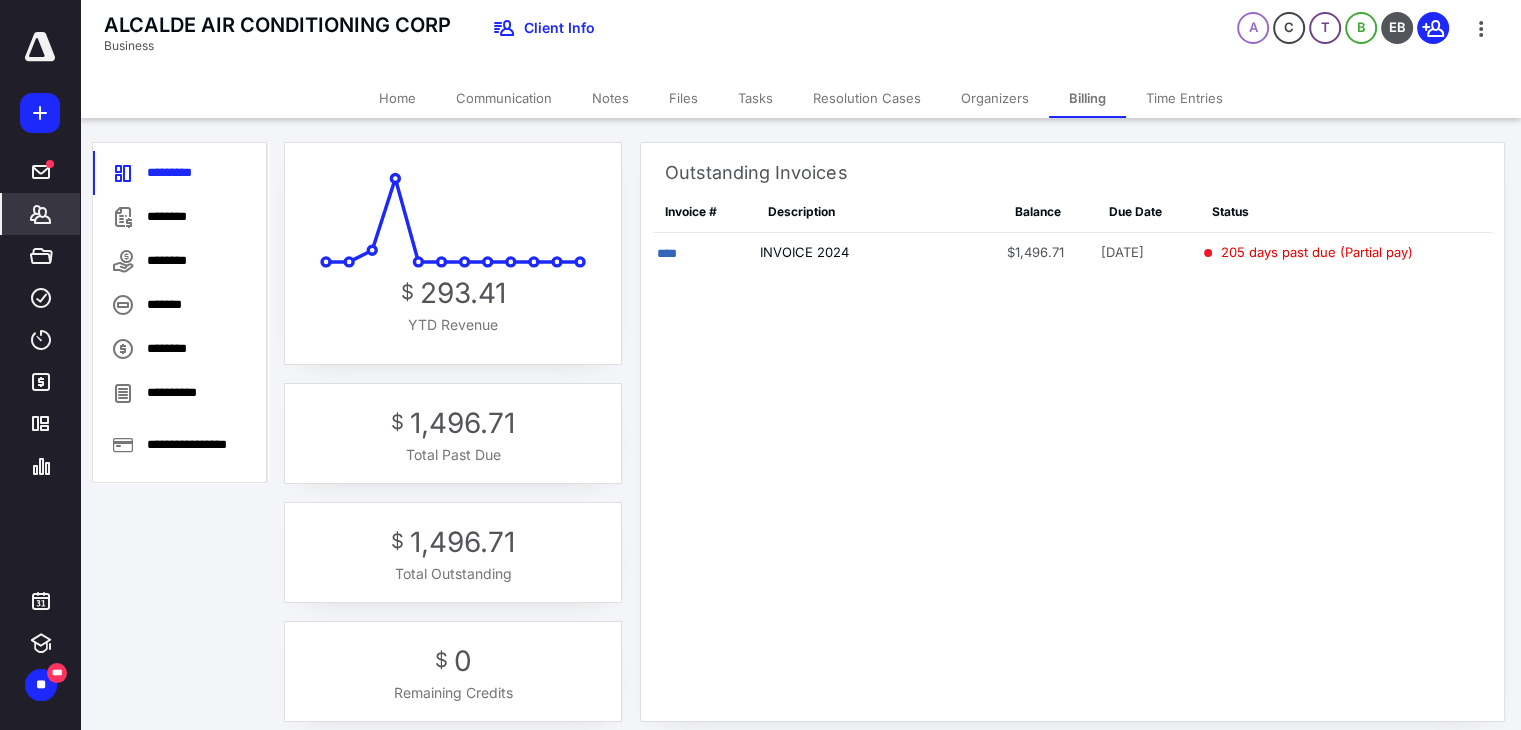 click on "********" at bounding box center (180, 261) 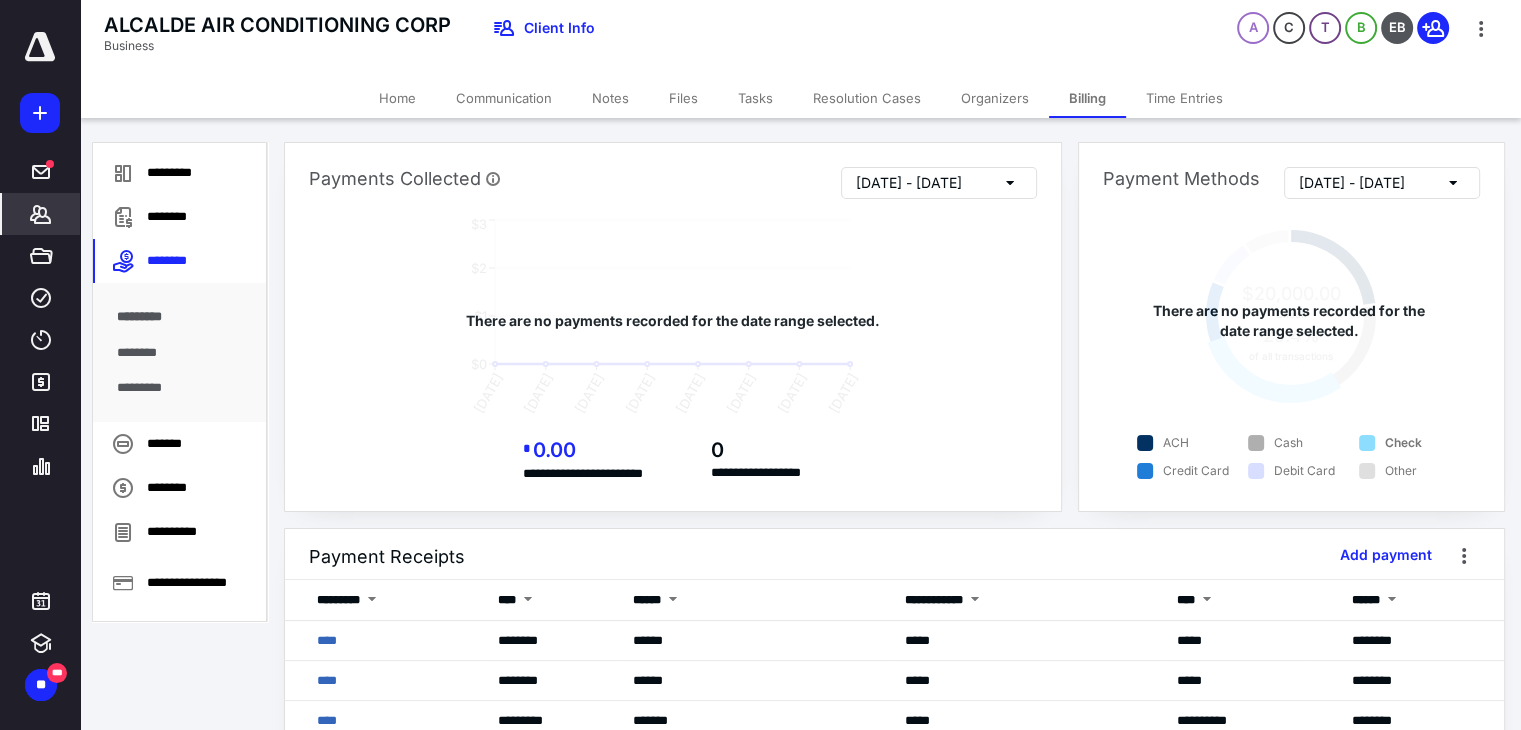 click on "********" at bounding box center [180, 217] 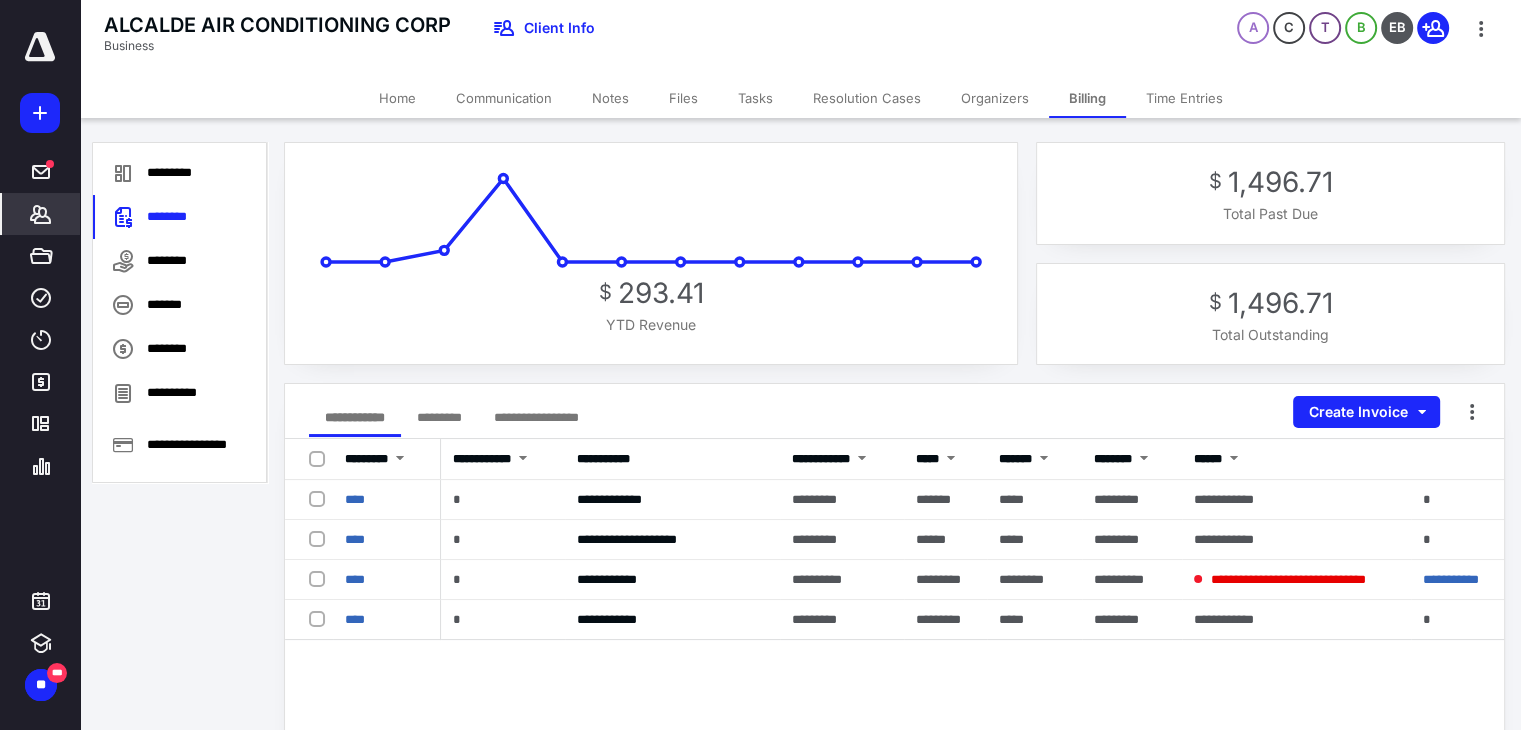 click on "****" at bounding box center [355, 579] 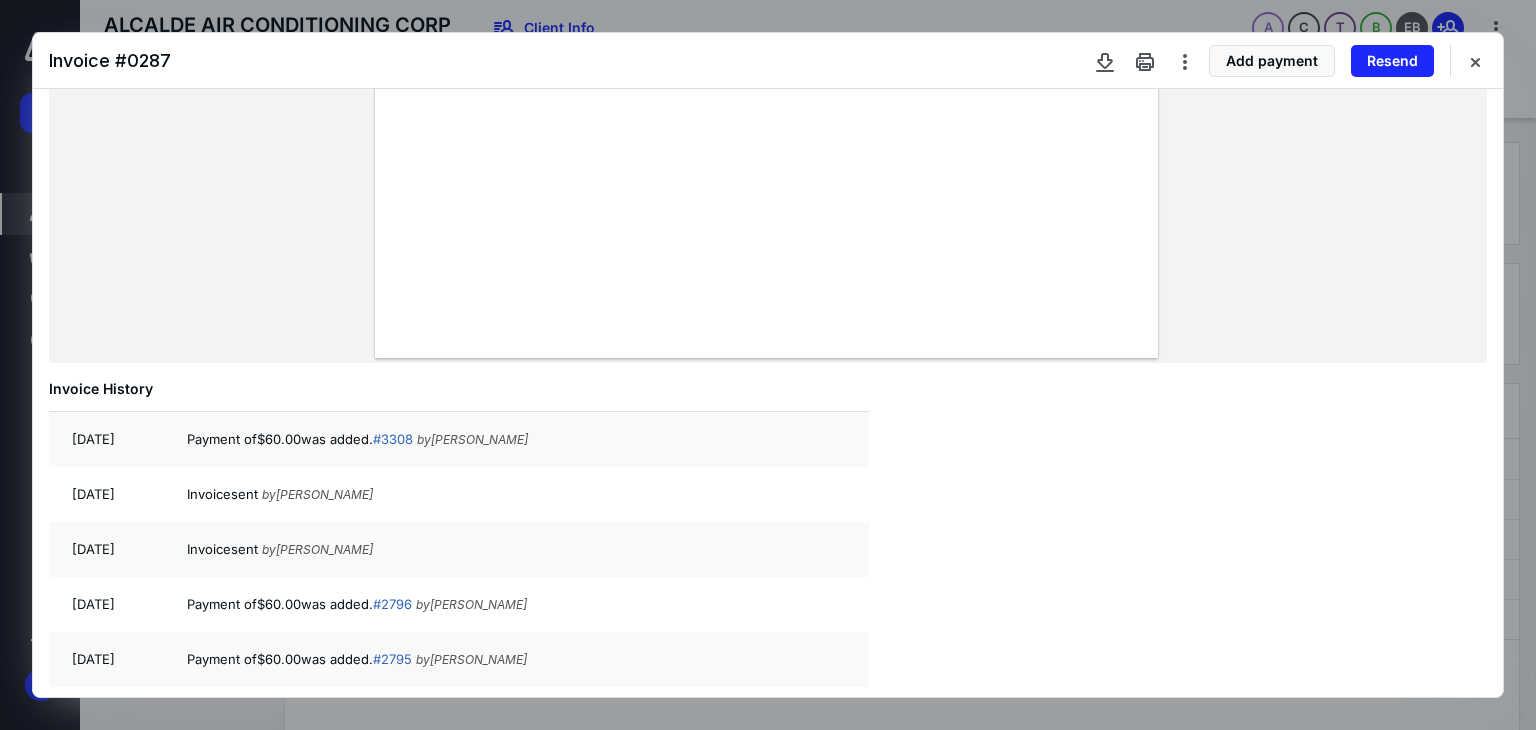 scroll, scrollTop: 800, scrollLeft: 0, axis: vertical 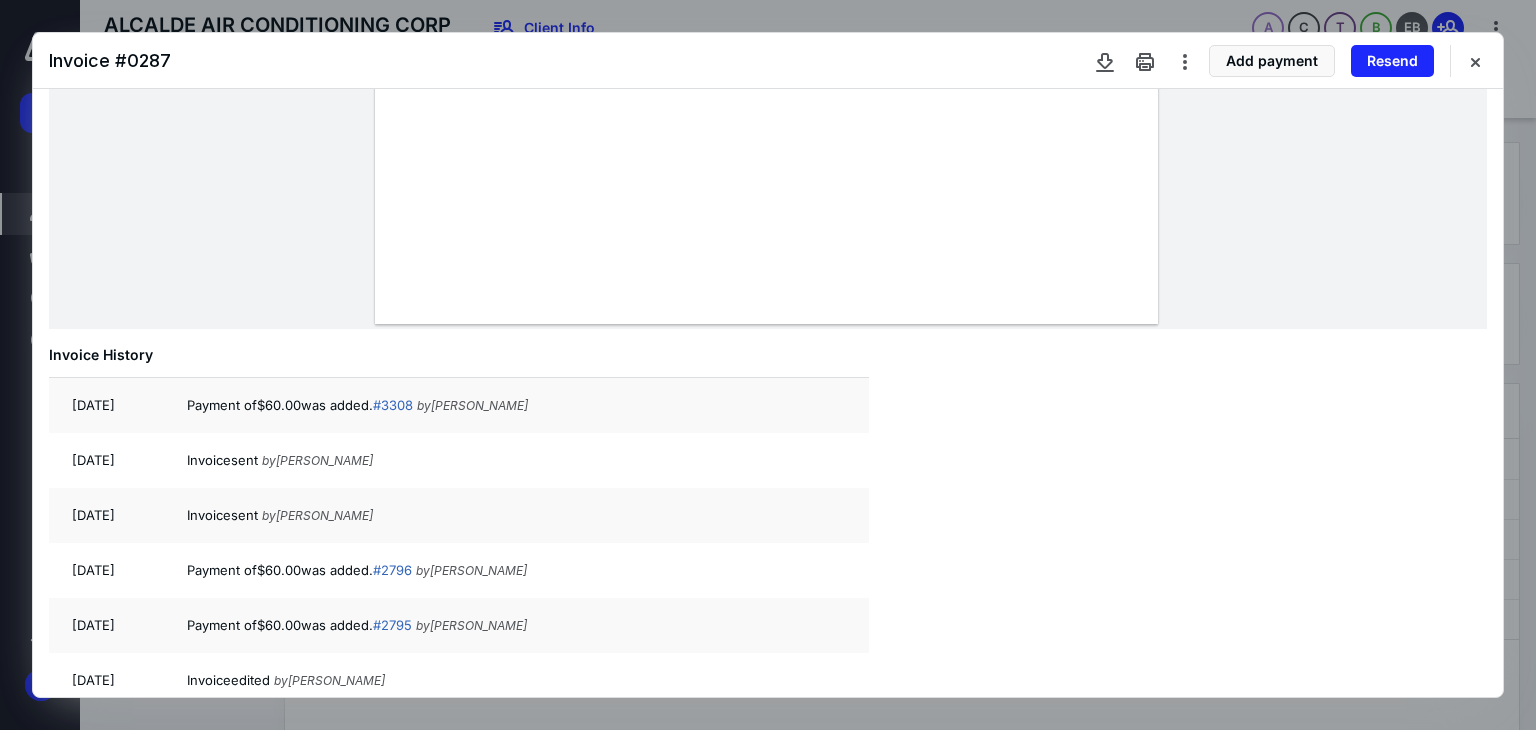 click at bounding box center (1475, 61) 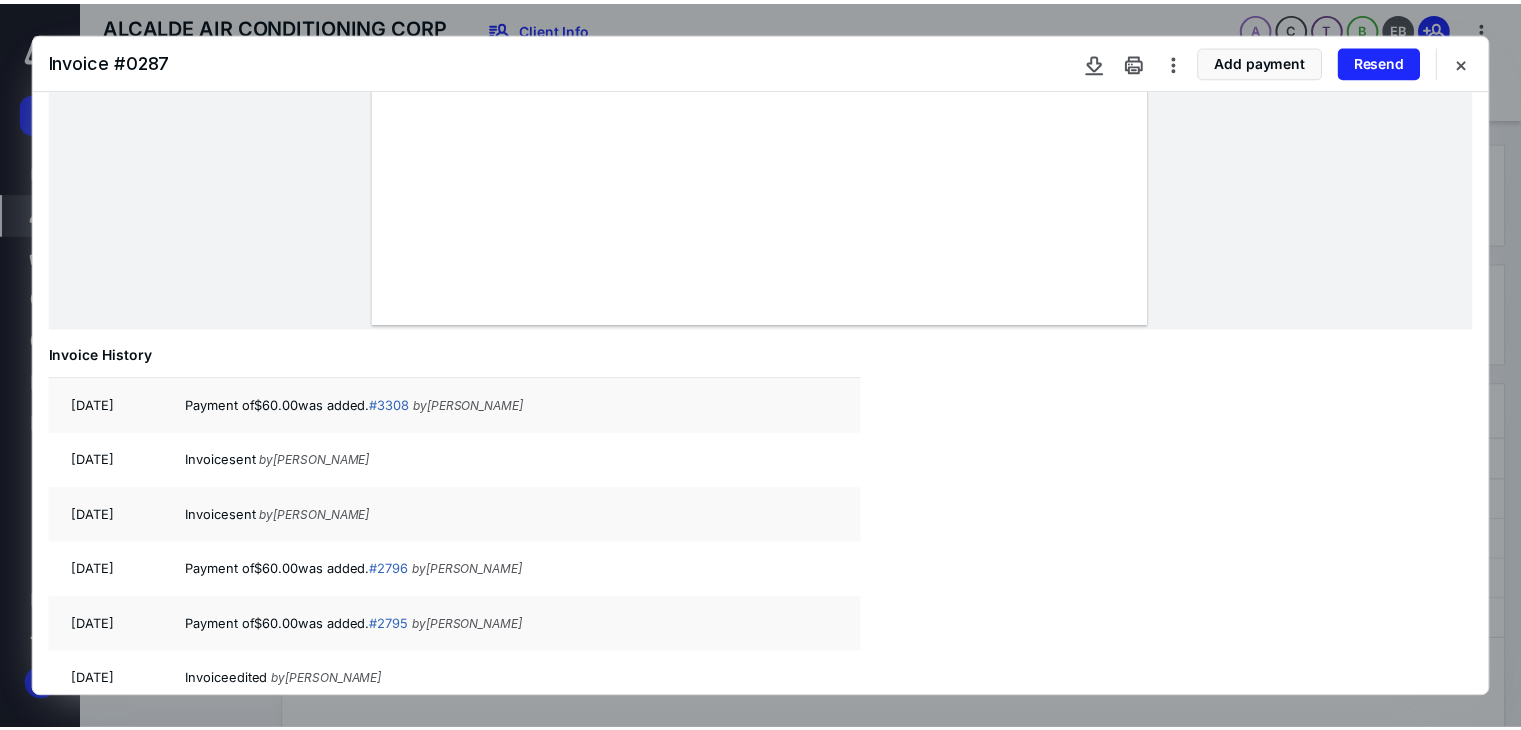 scroll, scrollTop: 448, scrollLeft: 0, axis: vertical 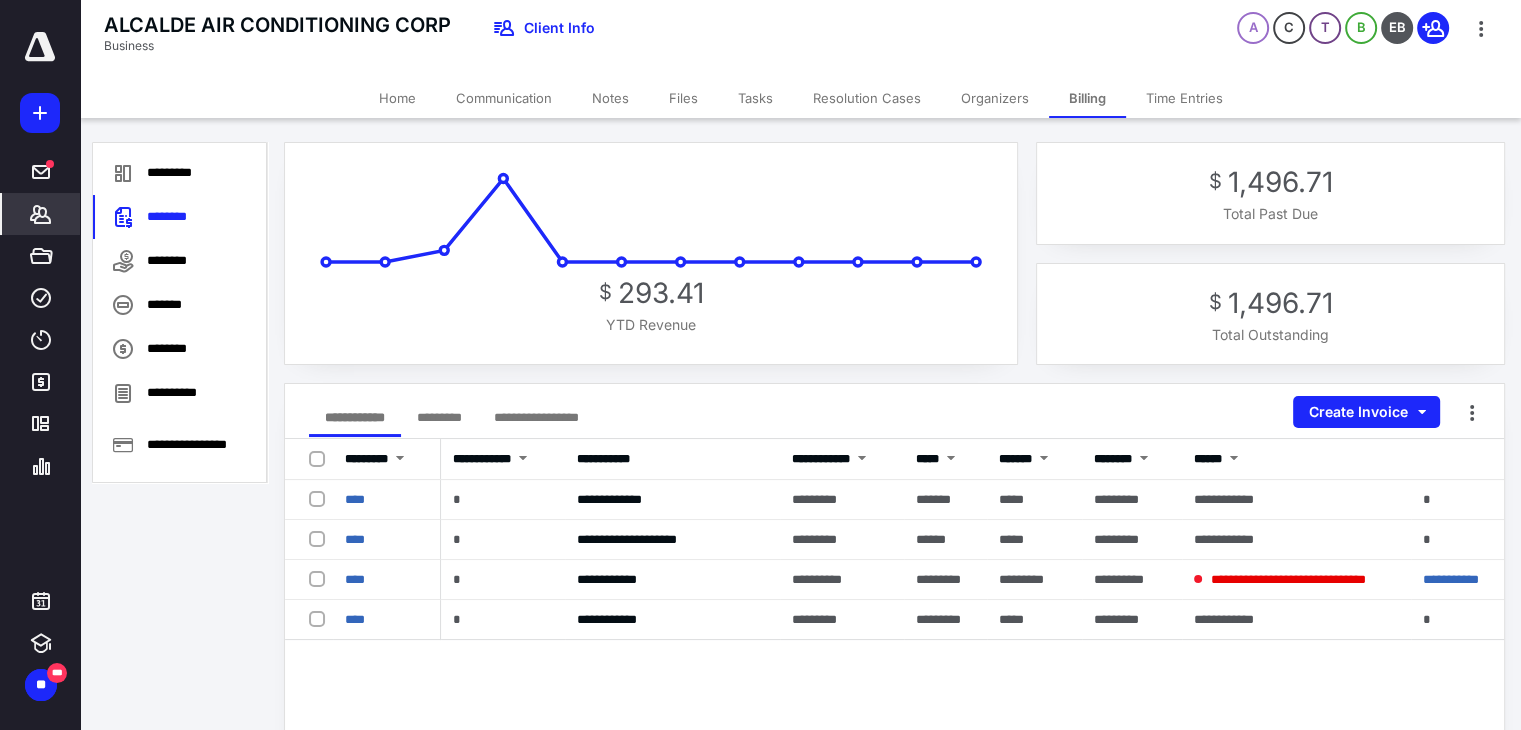 click on "Notes" at bounding box center [610, 98] 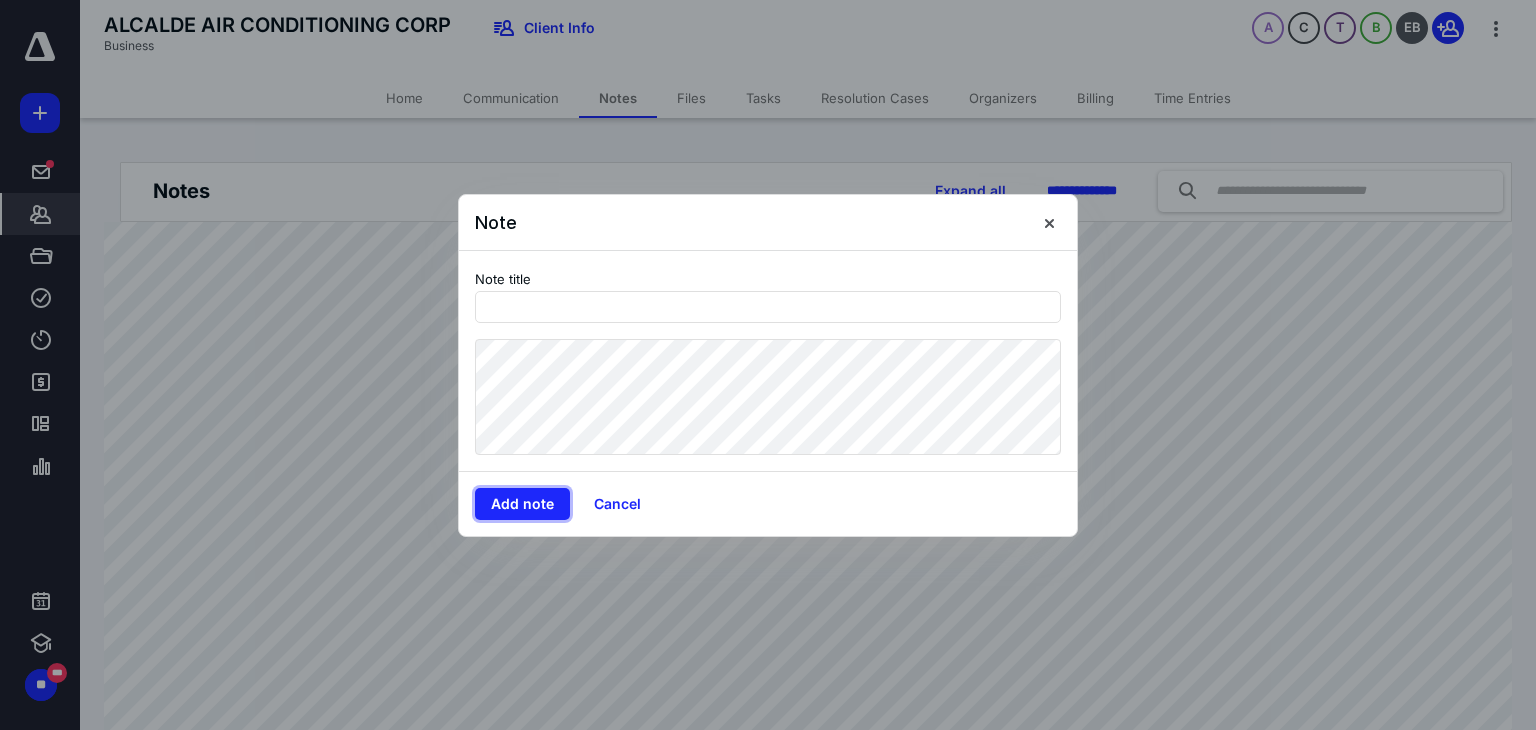 click on "Add note" at bounding box center [522, 504] 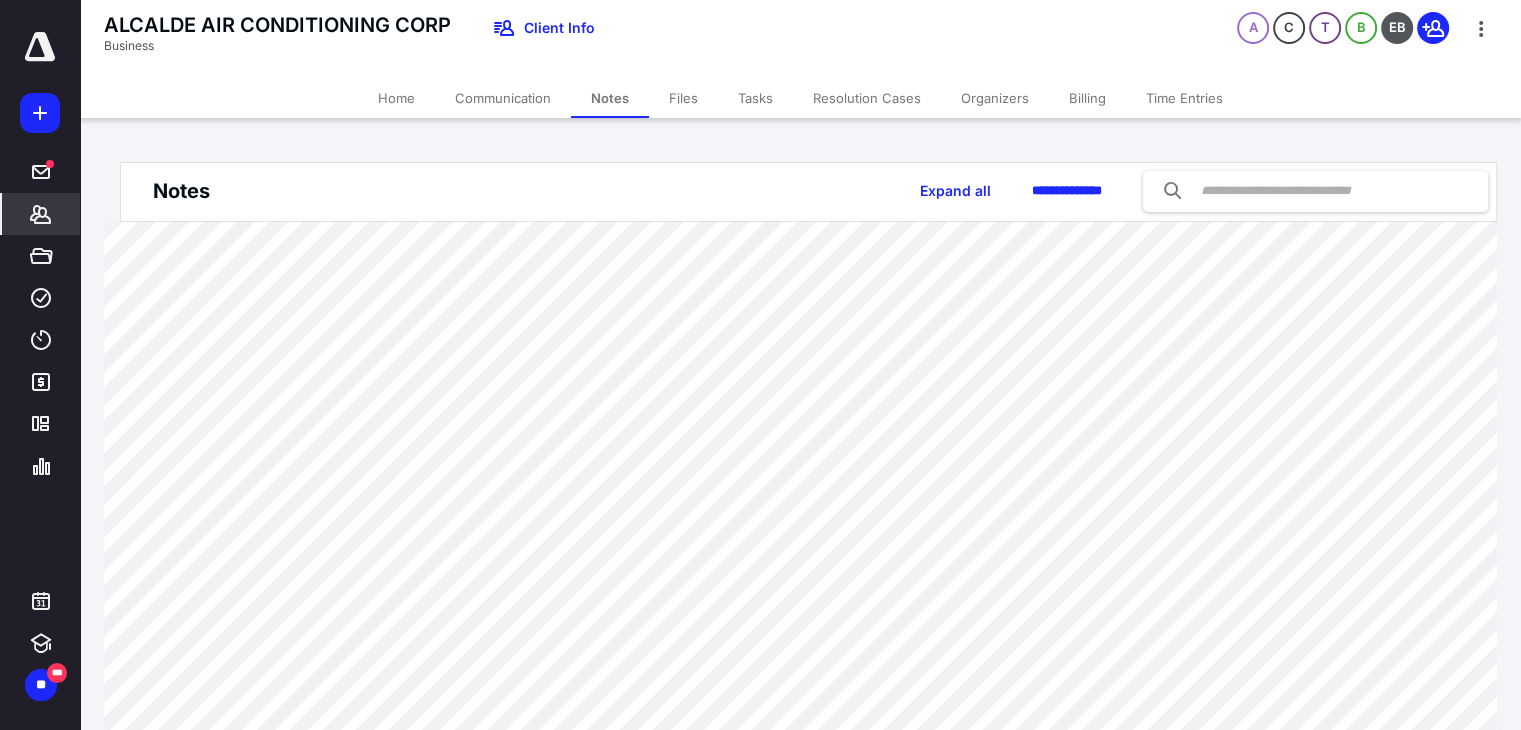 click on "Billing" at bounding box center (1087, 98) 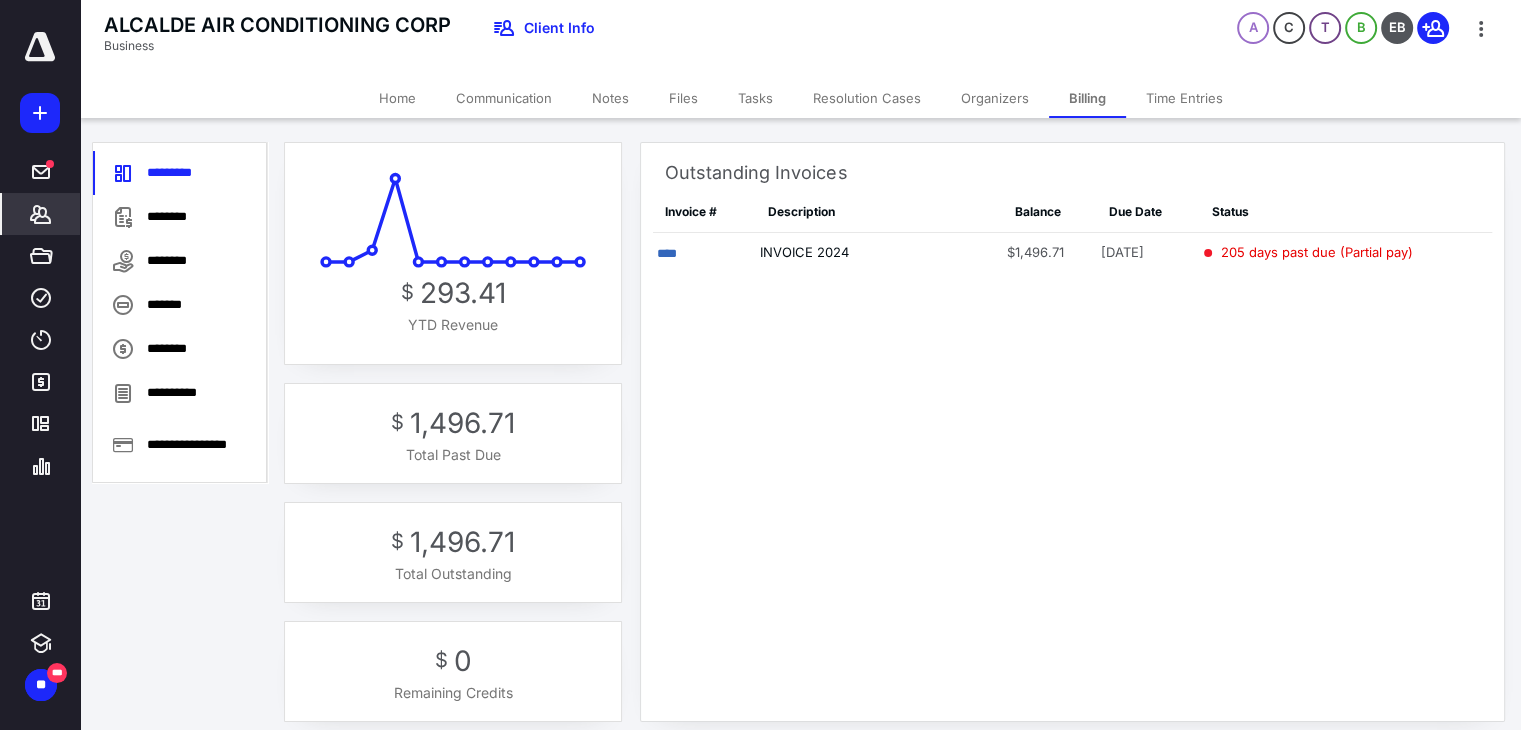 click on "****" at bounding box center (667, 253) 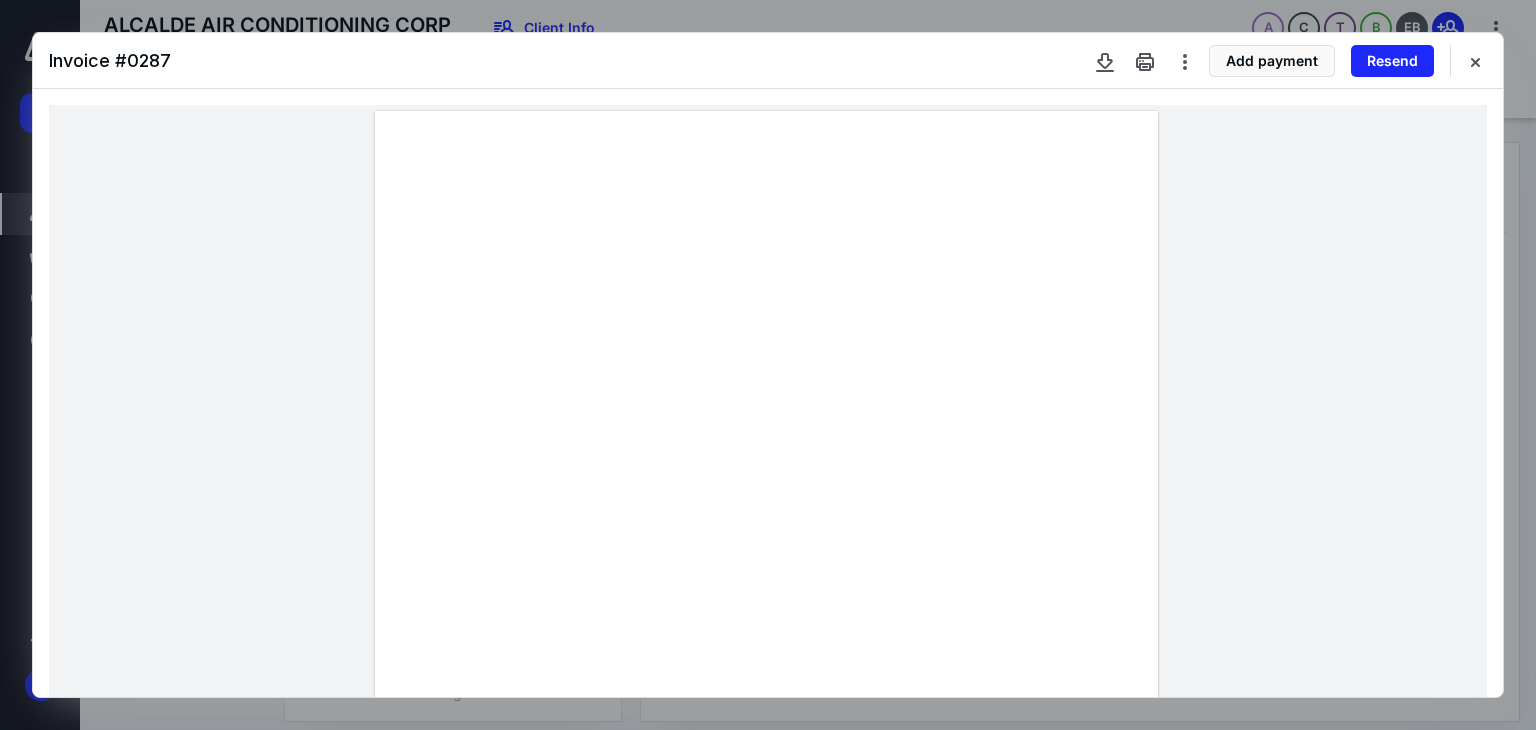 click on "Resend" at bounding box center (1392, 61) 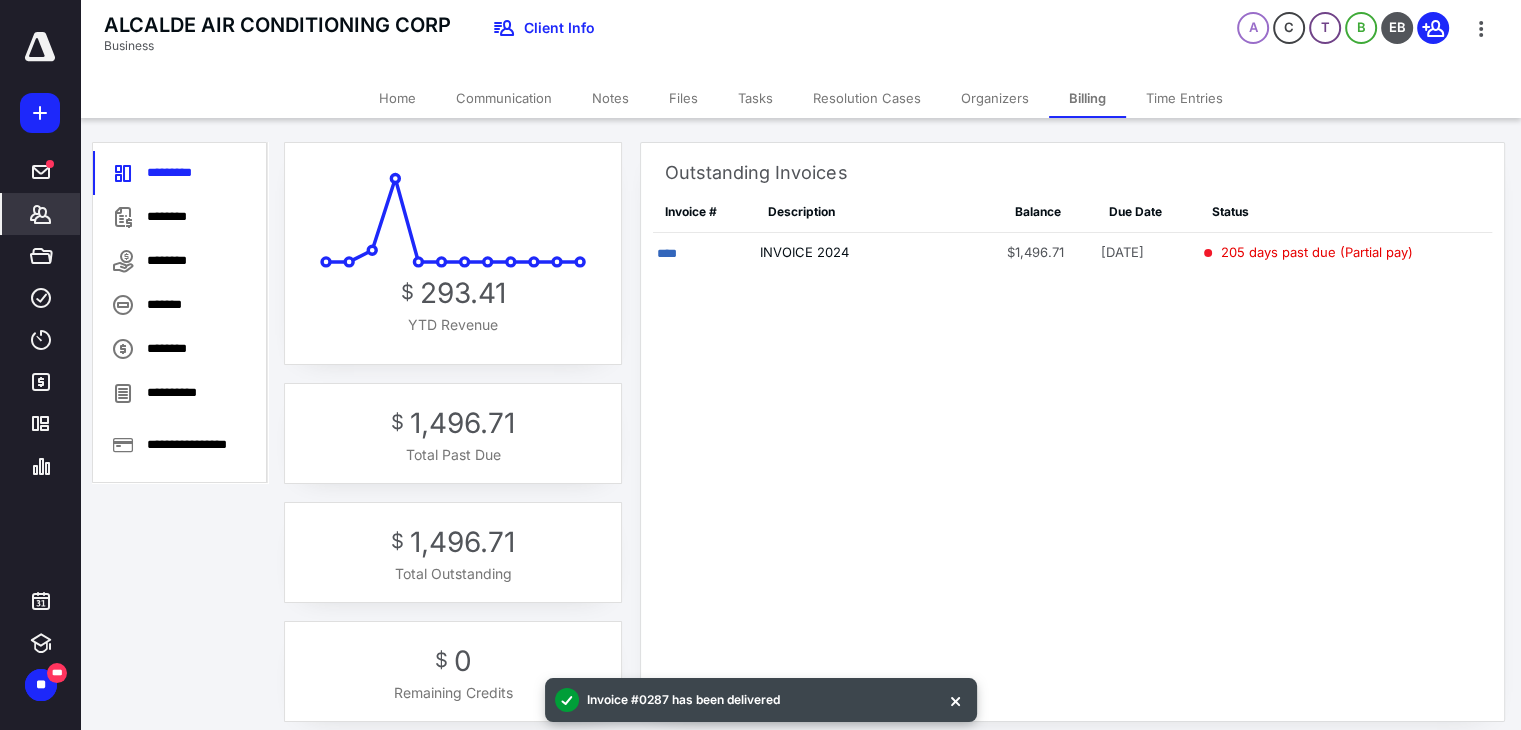 click on "Tasks" at bounding box center (755, 98) 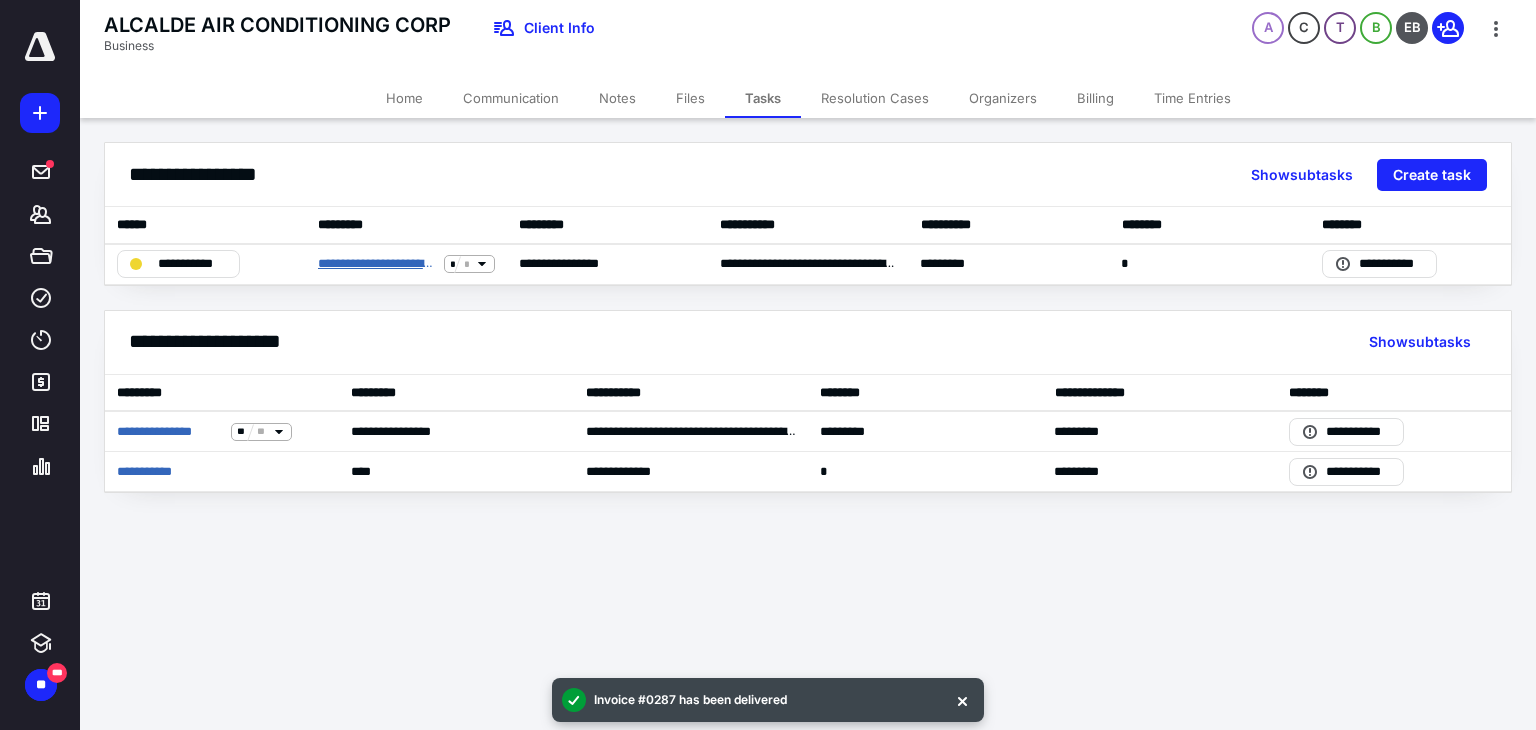 click on "**********" at bounding box center [377, 264] 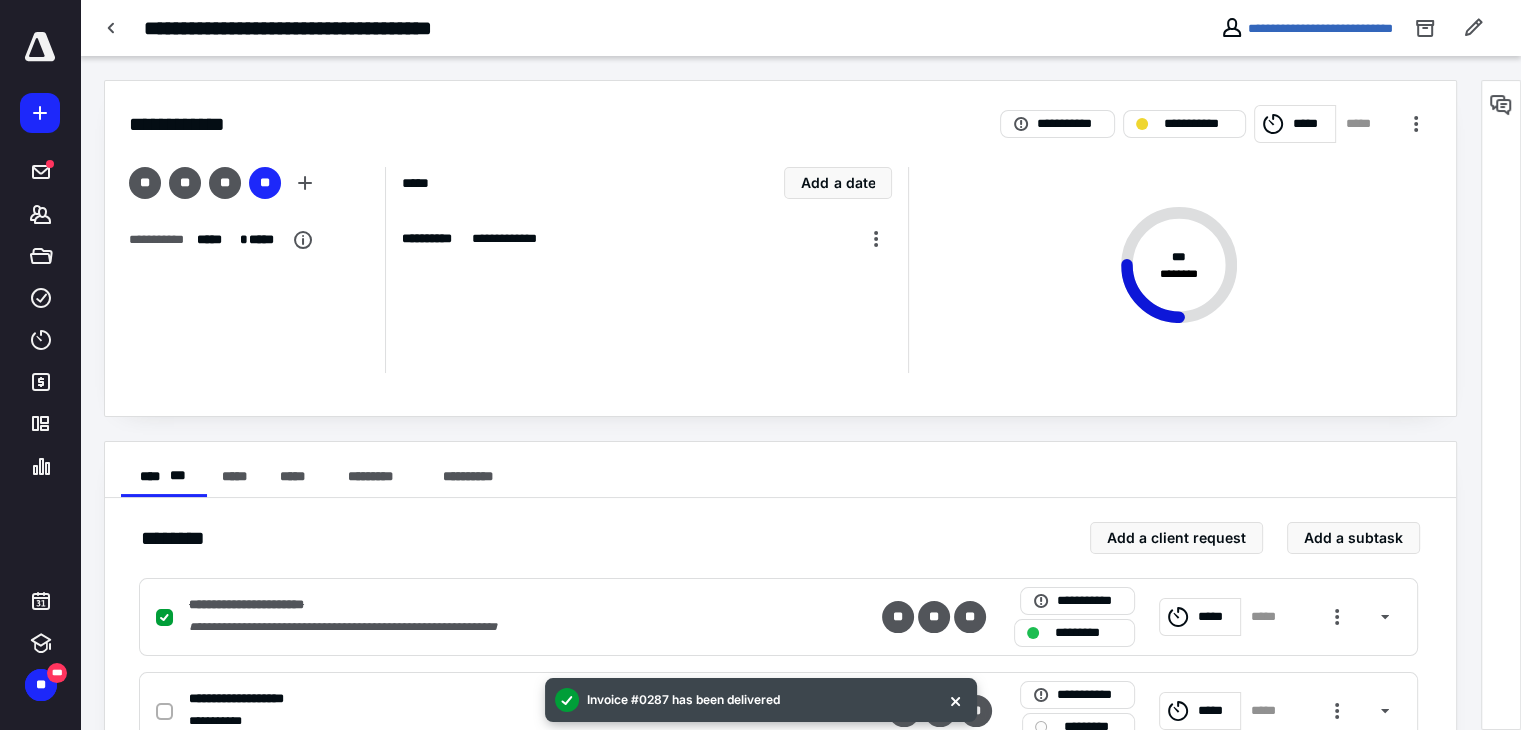 click 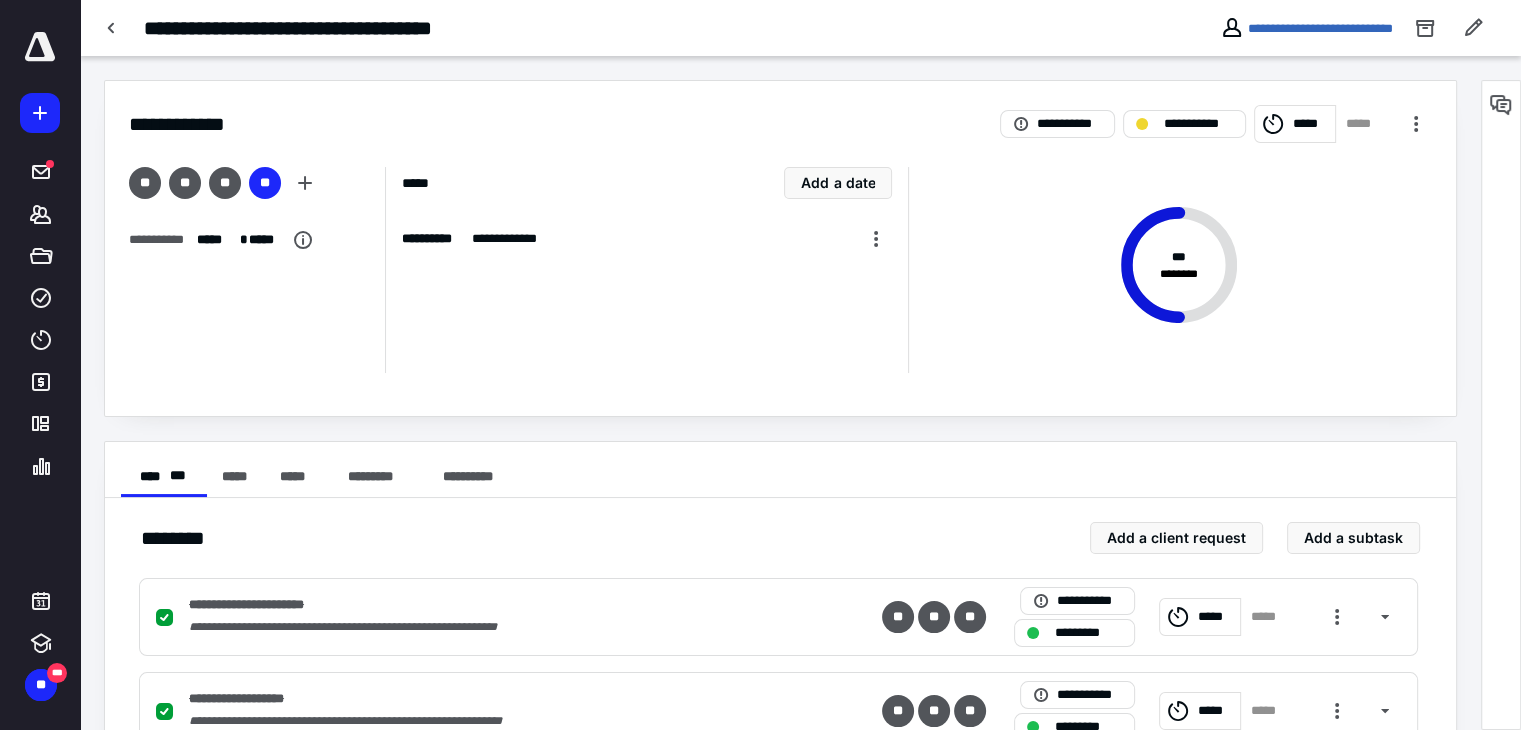 click on "*******" at bounding box center (41, 214) 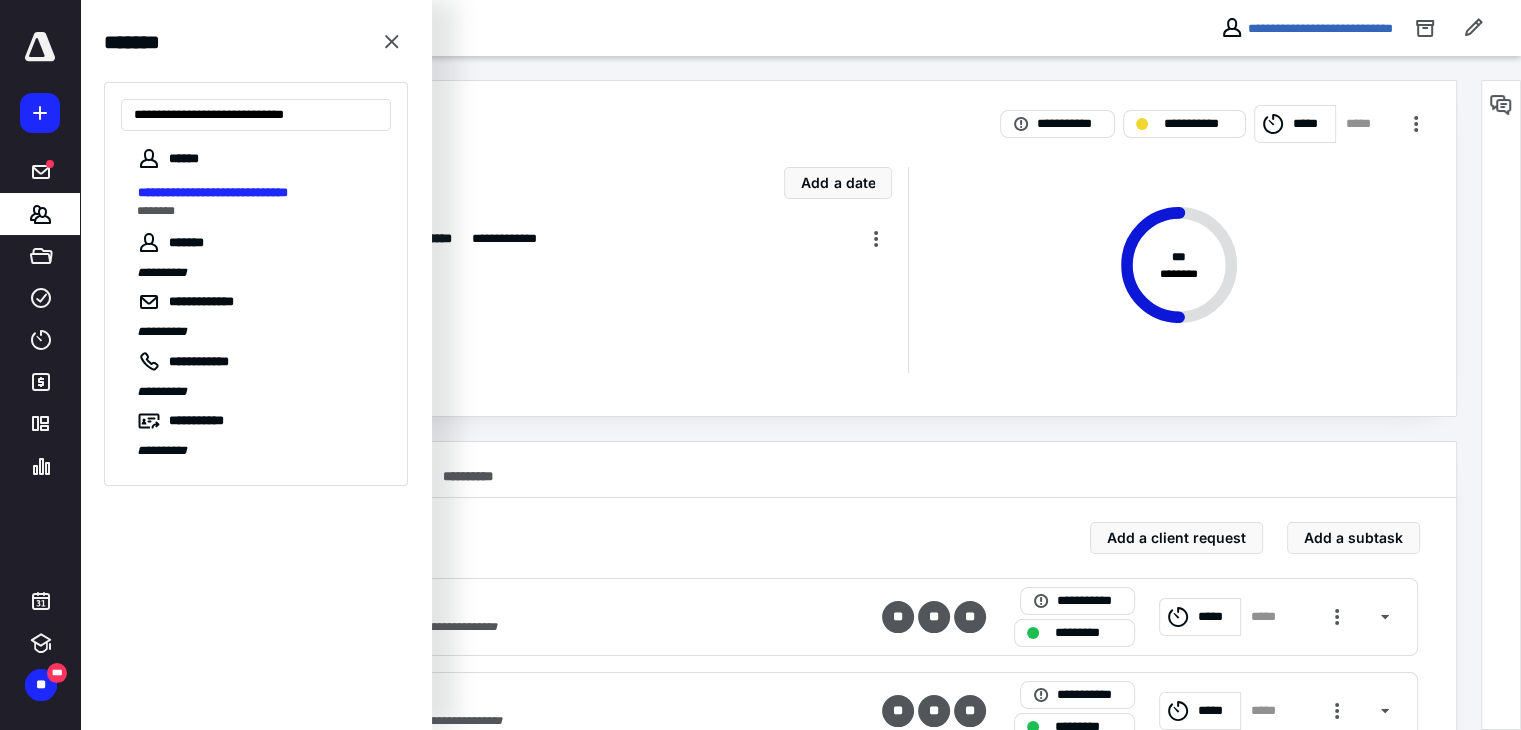type on "**********" 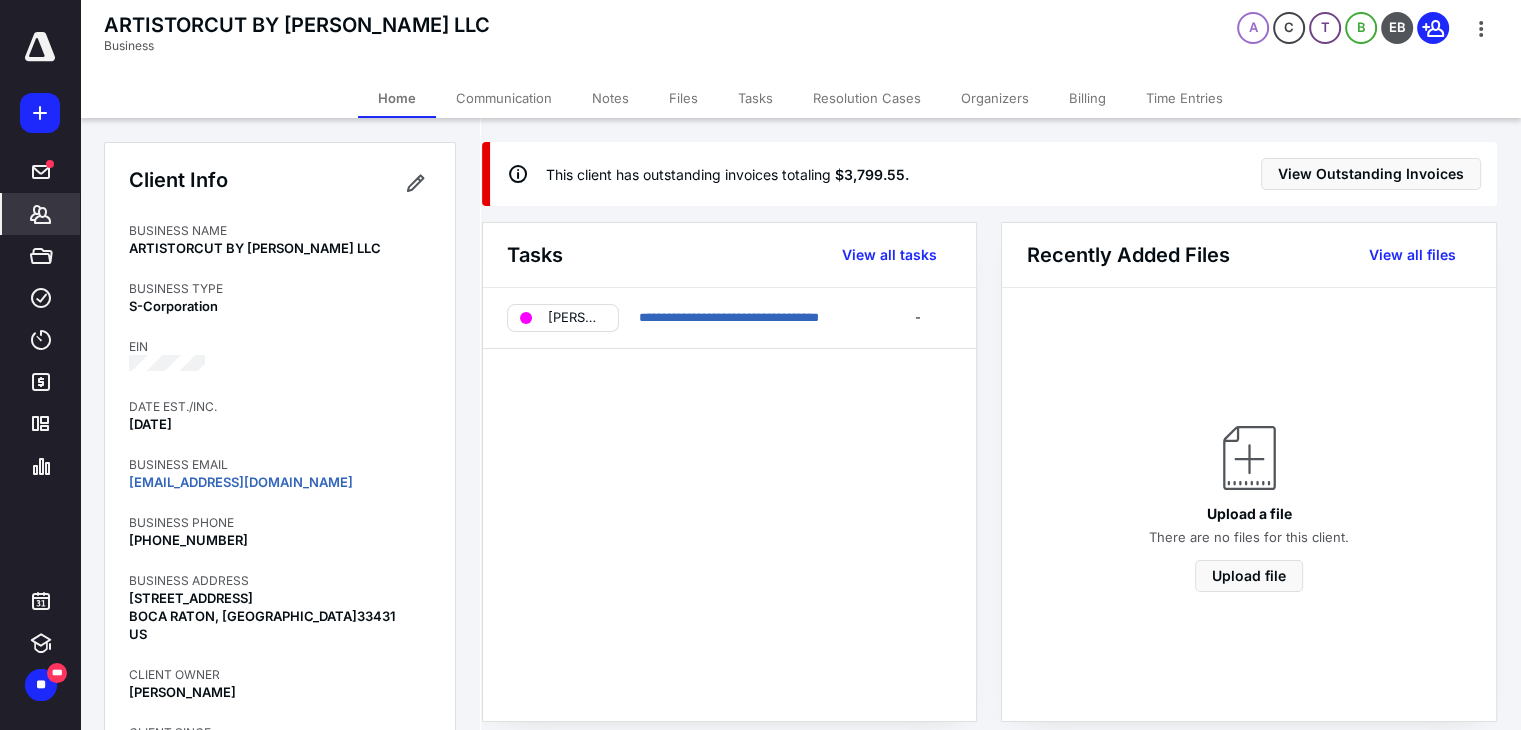 click on "Billing" at bounding box center (1087, 98) 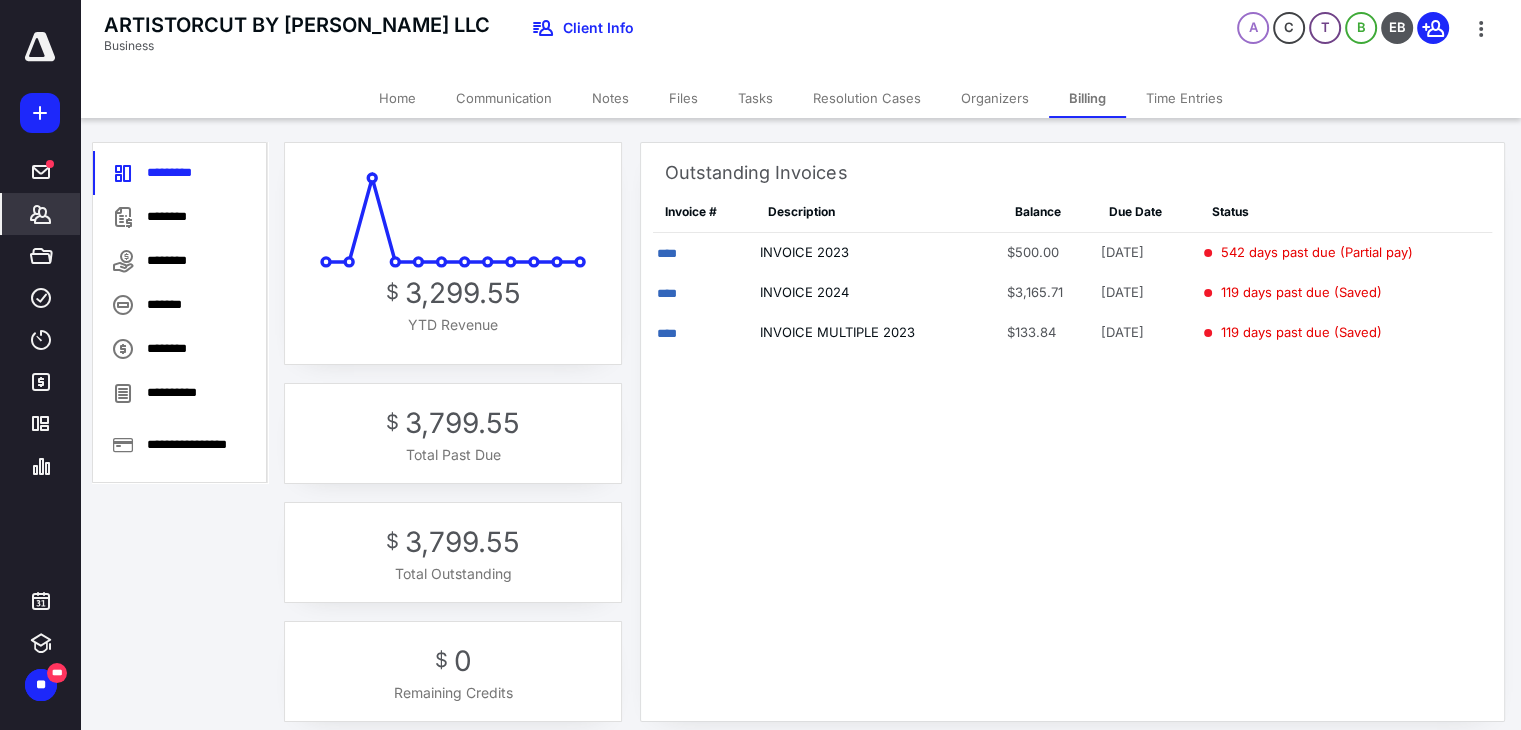 click on "Notes" at bounding box center [610, 98] 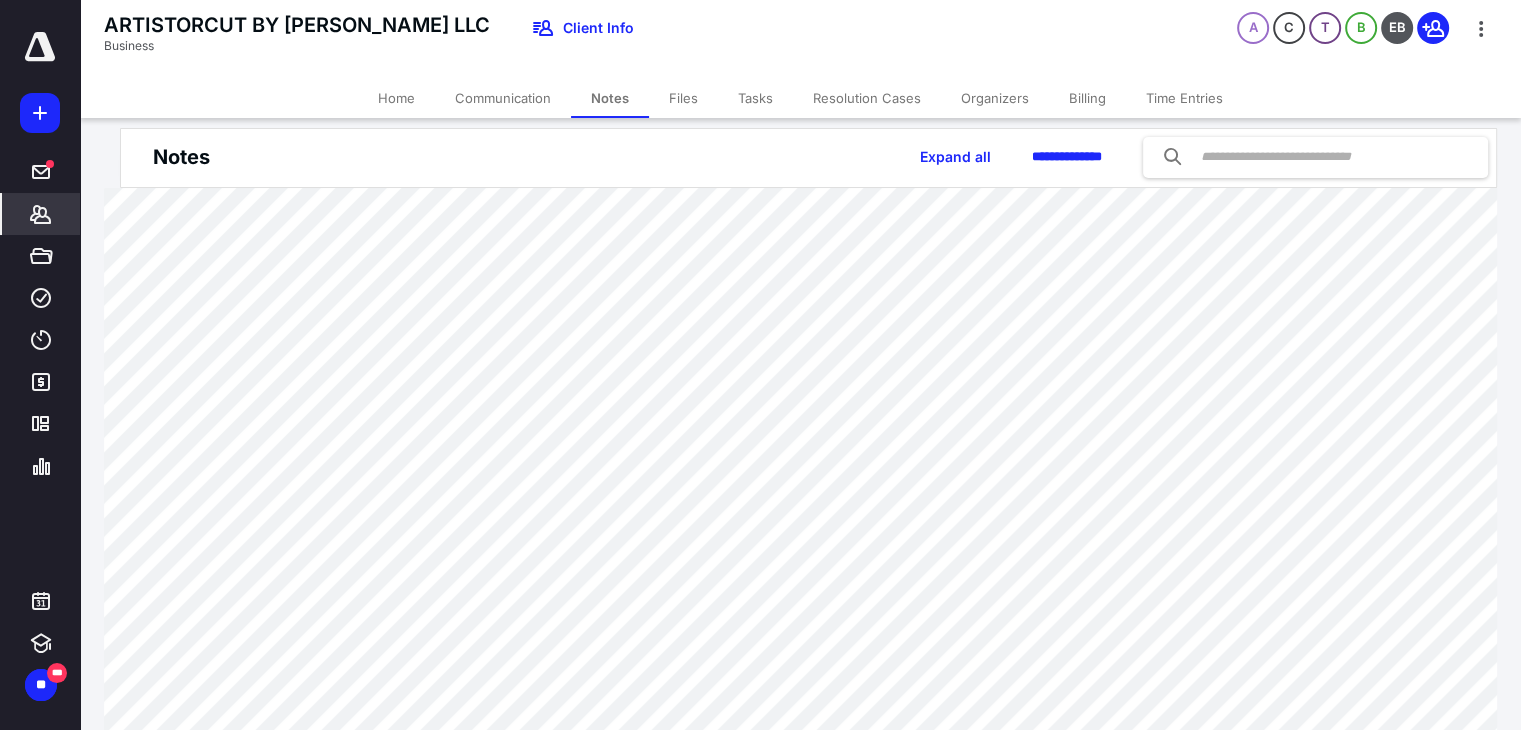 scroll, scrollTop: 0, scrollLeft: 0, axis: both 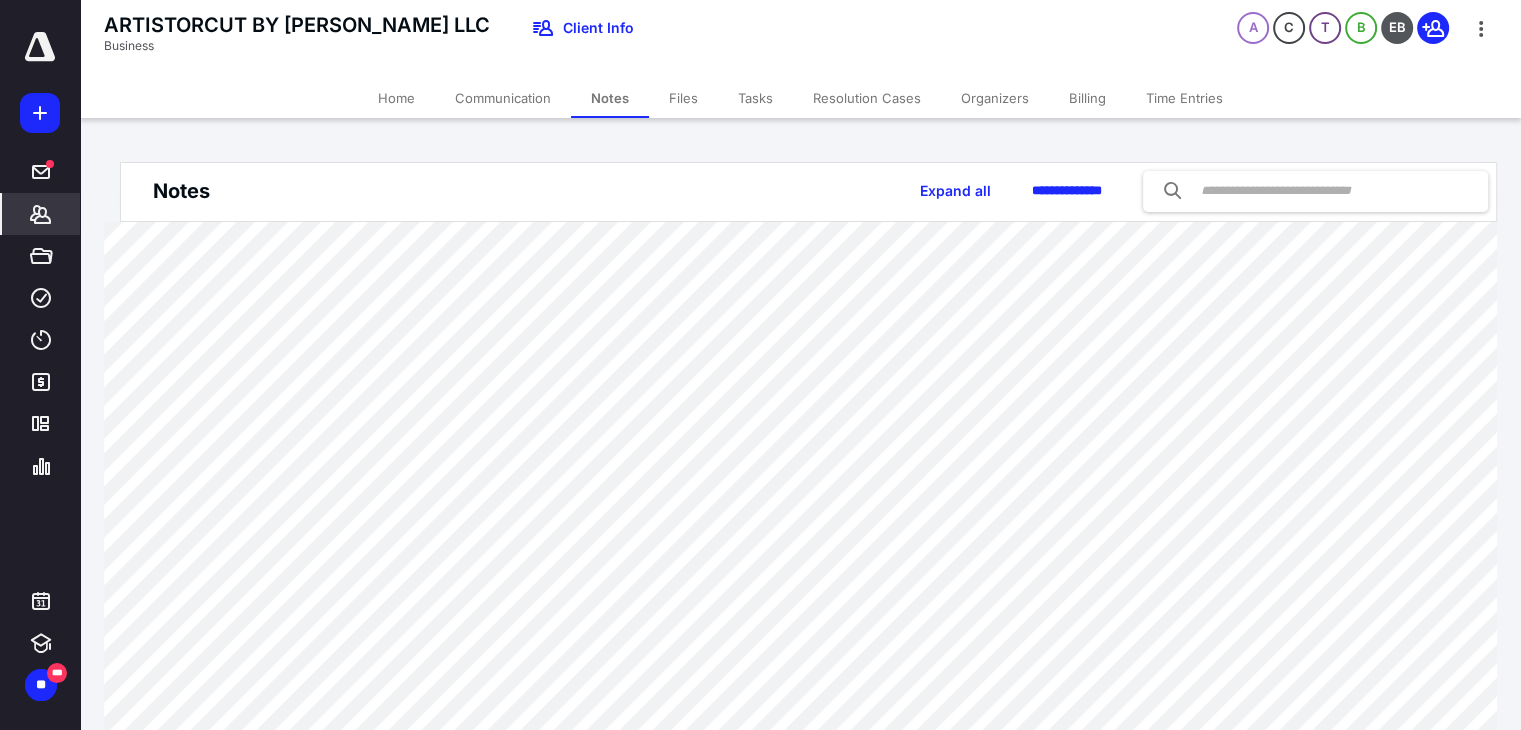 click on "Billing" at bounding box center (1087, 98) 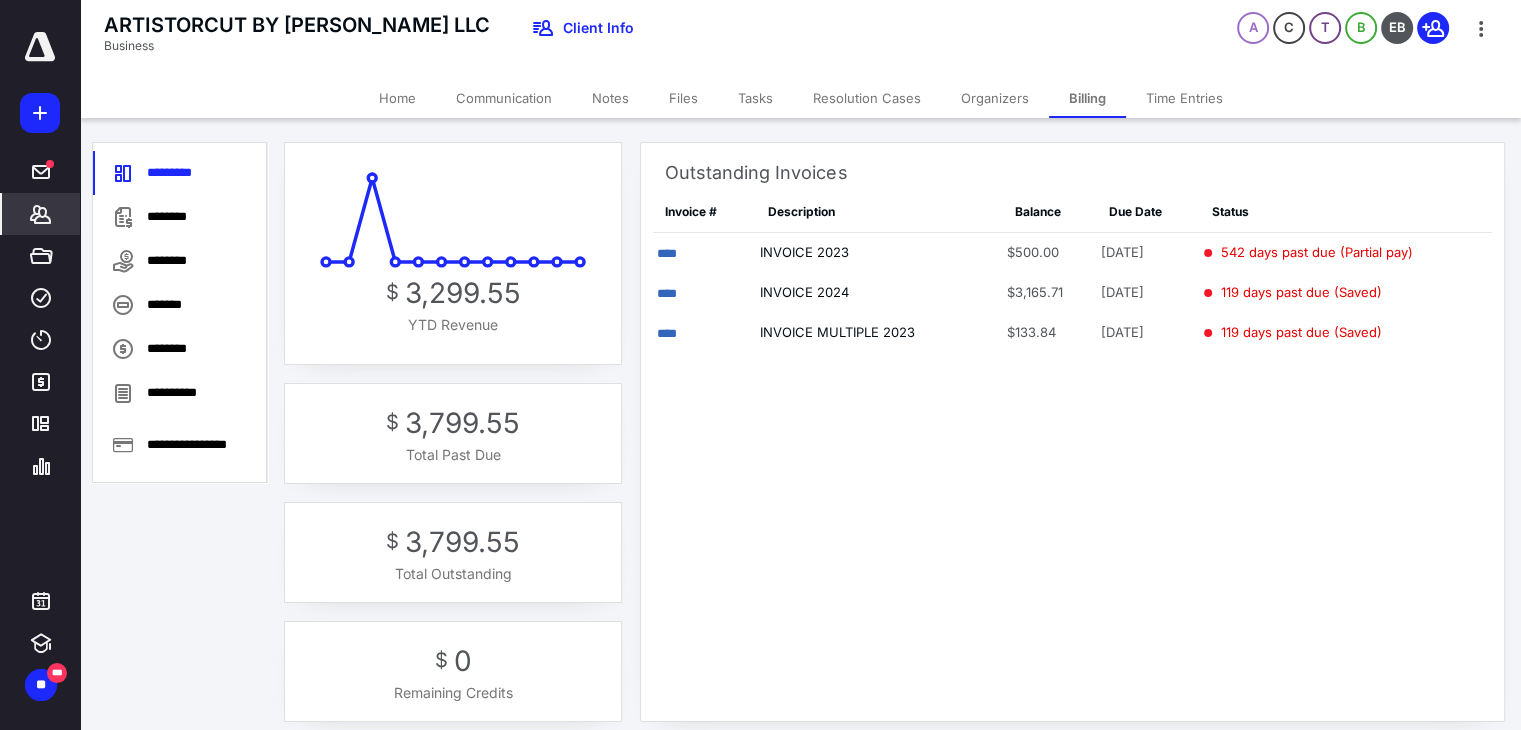 click on "Home" at bounding box center [397, 98] 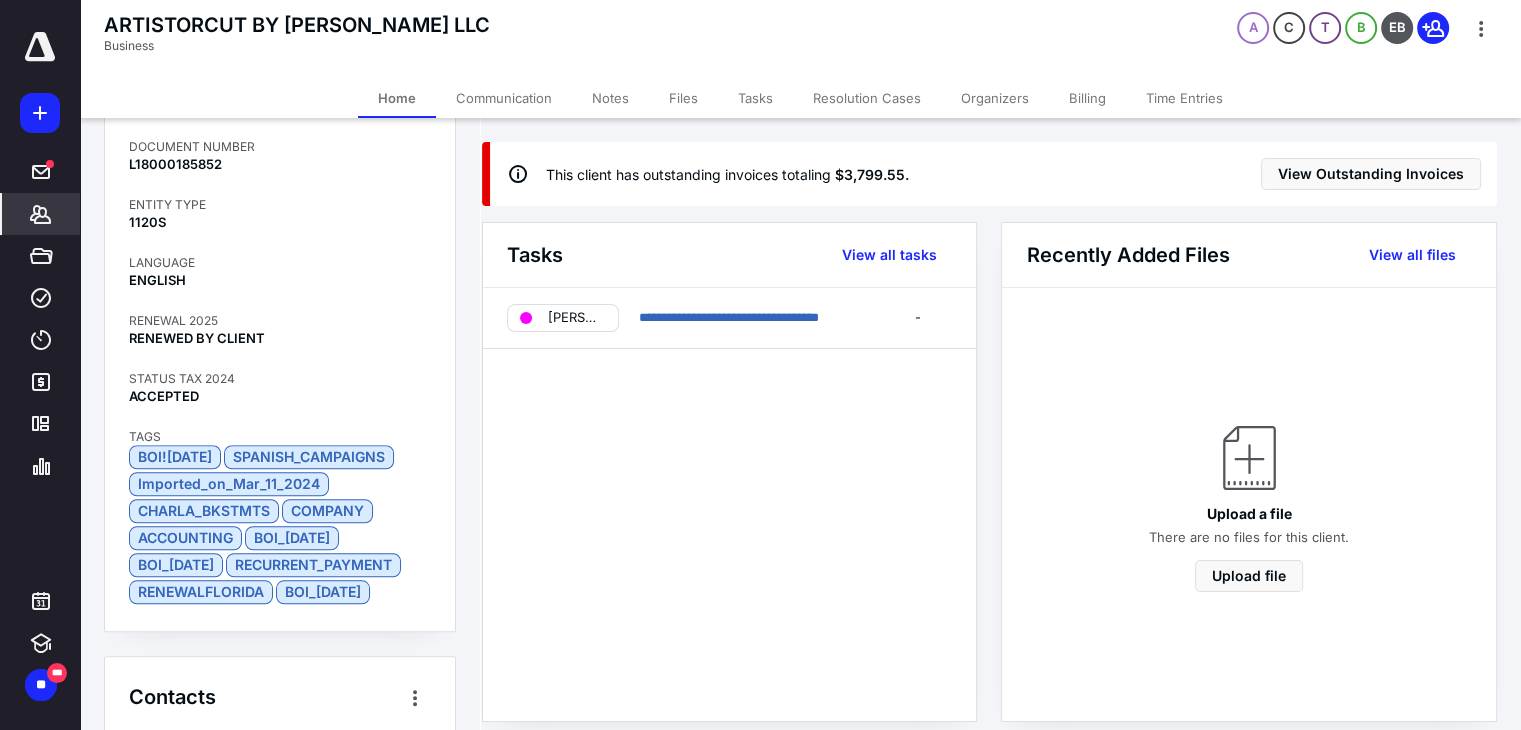 scroll, scrollTop: 1800, scrollLeft: 0, axis: vertical 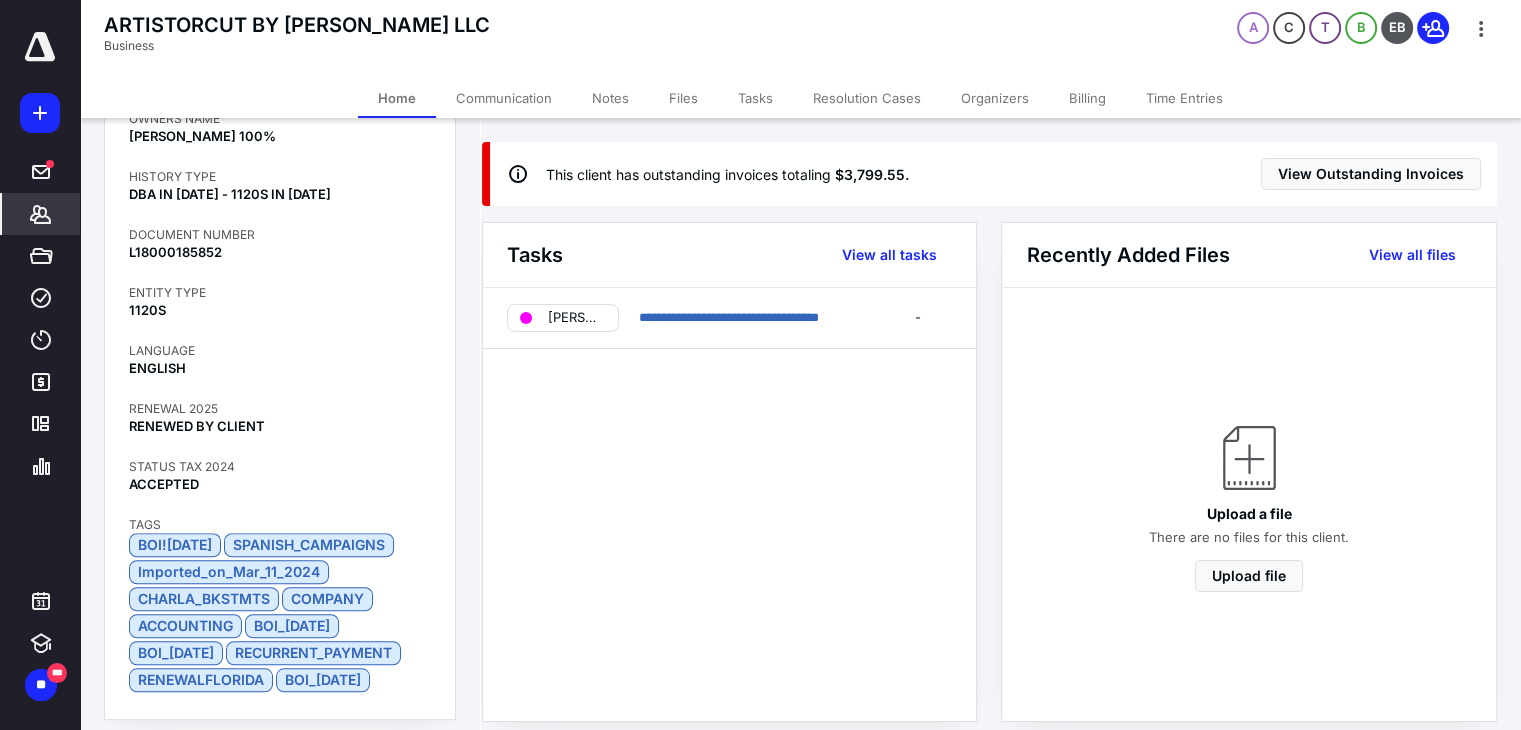 click on "Tasks" at bounding box center (755, 98) 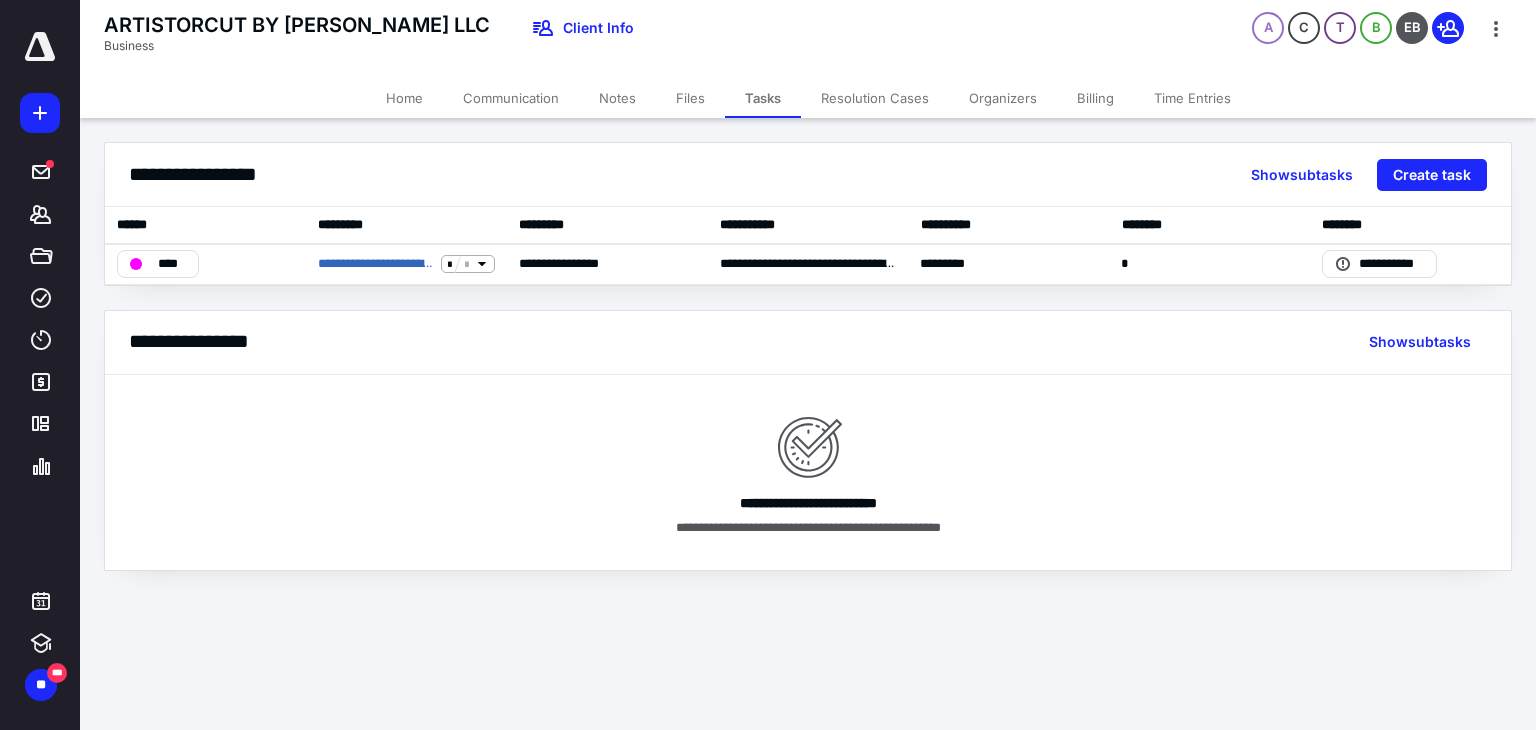 click 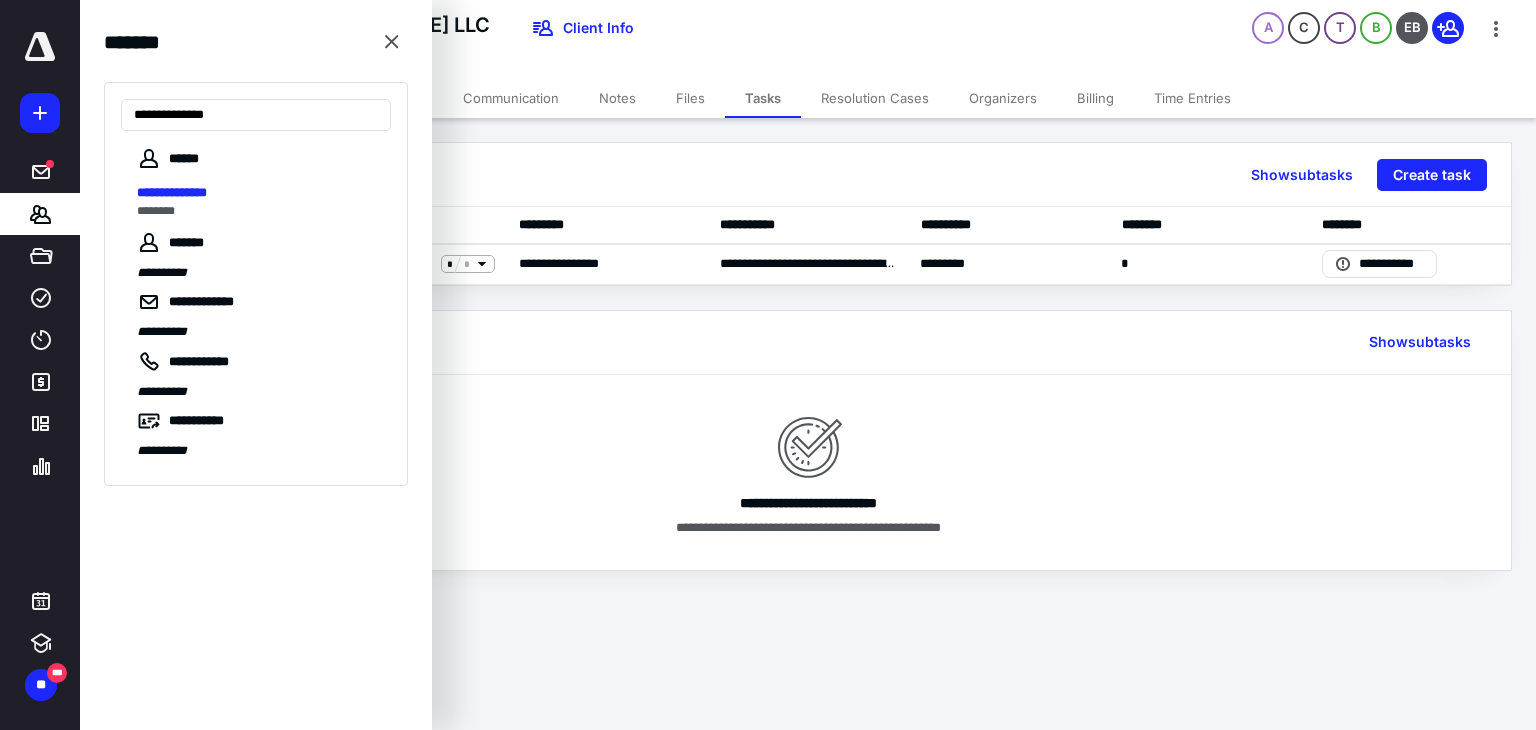 type on "**********" 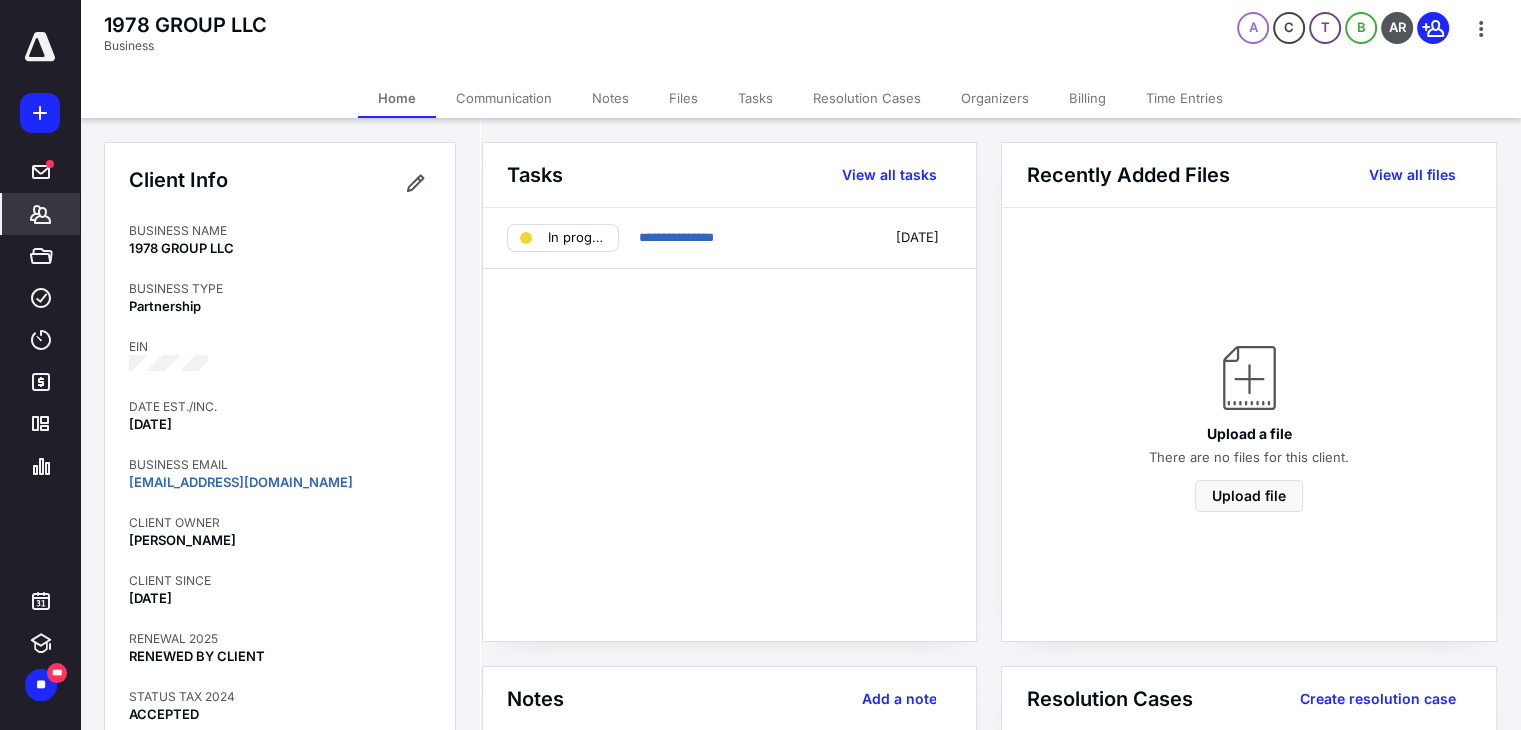 click on "Billing" at bounding box center [1087, 98] 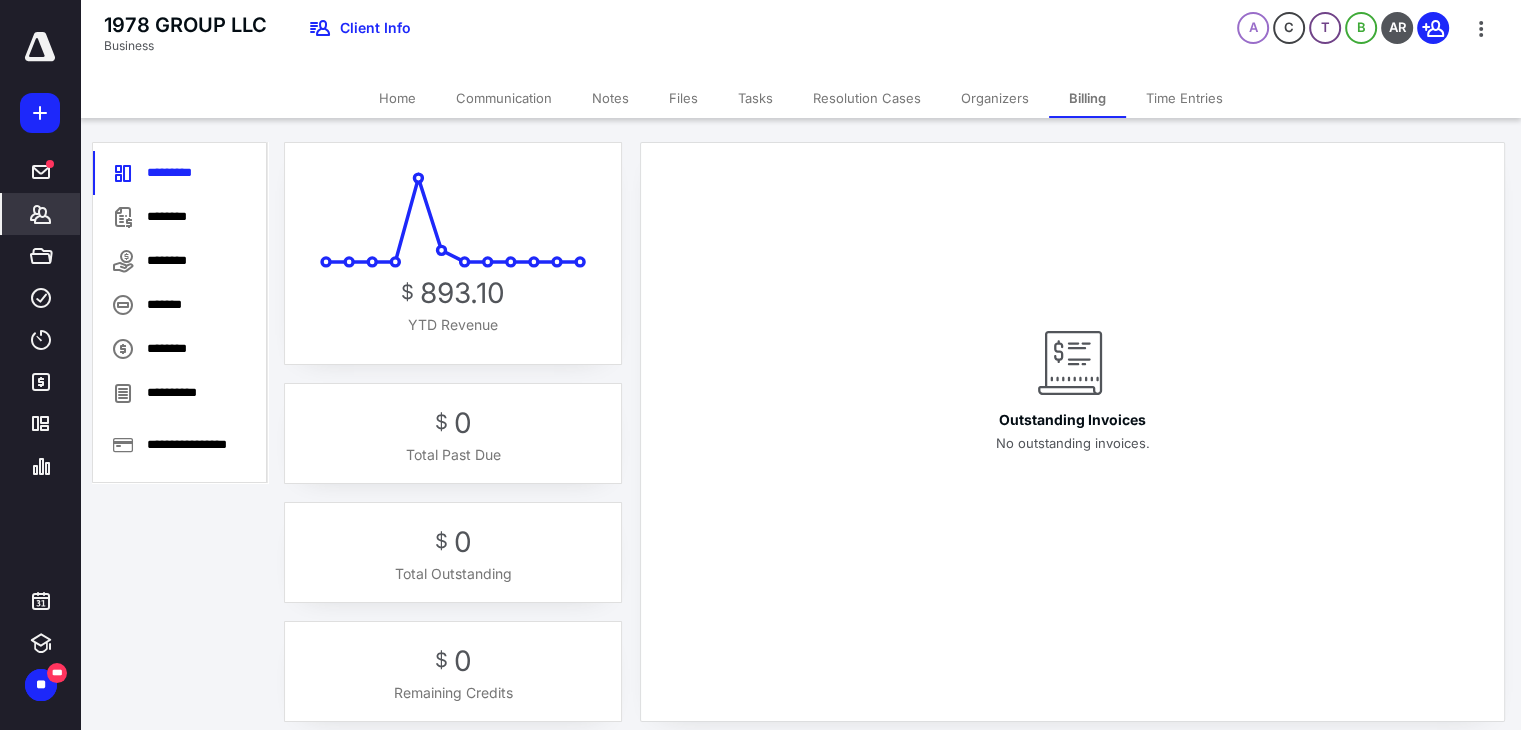 click on "********" at bounding box center [180, 217] 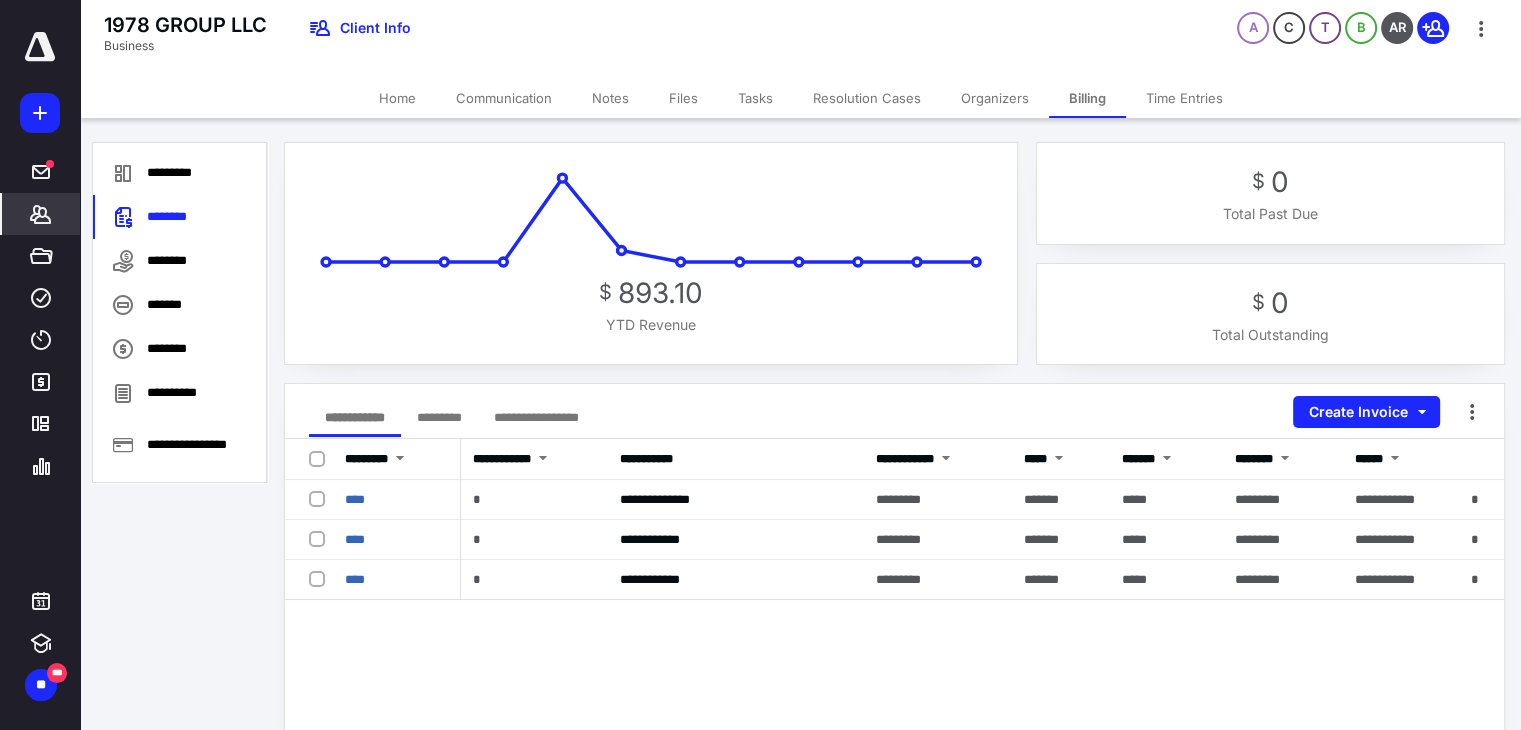 click on "Tasks" at bounding box center [755, 98] 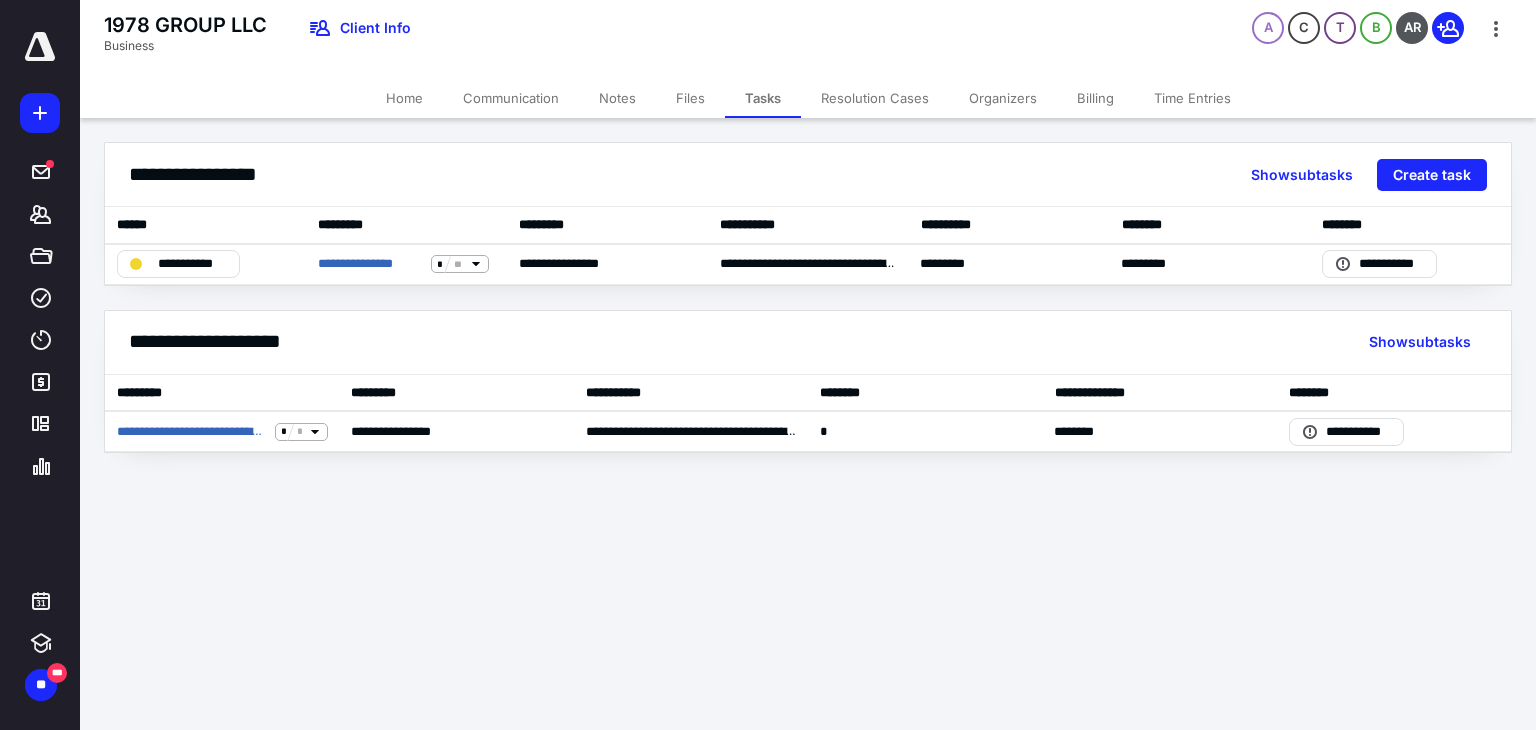click 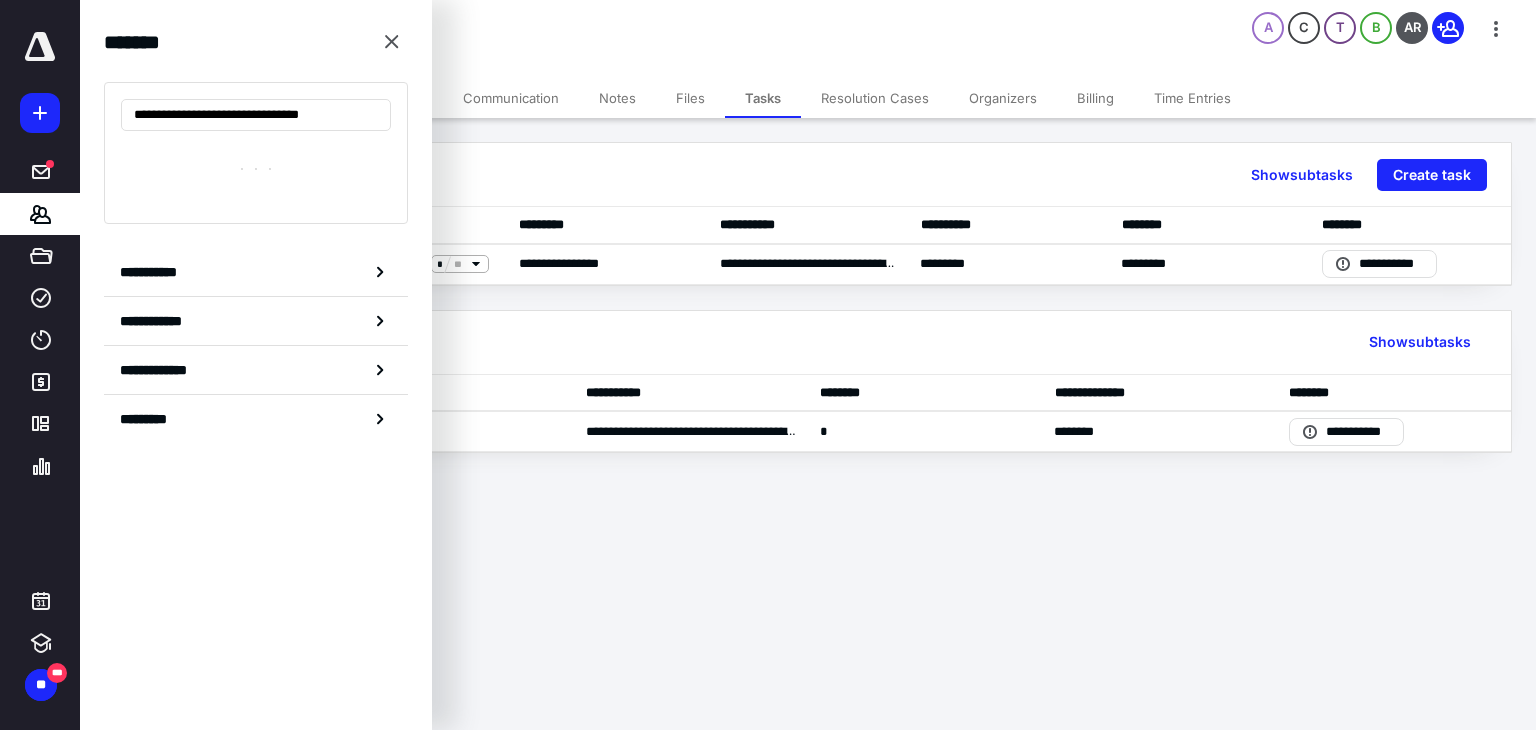 scroll, scrollTop: 0, scrollLeft: 17, axis: horizontal 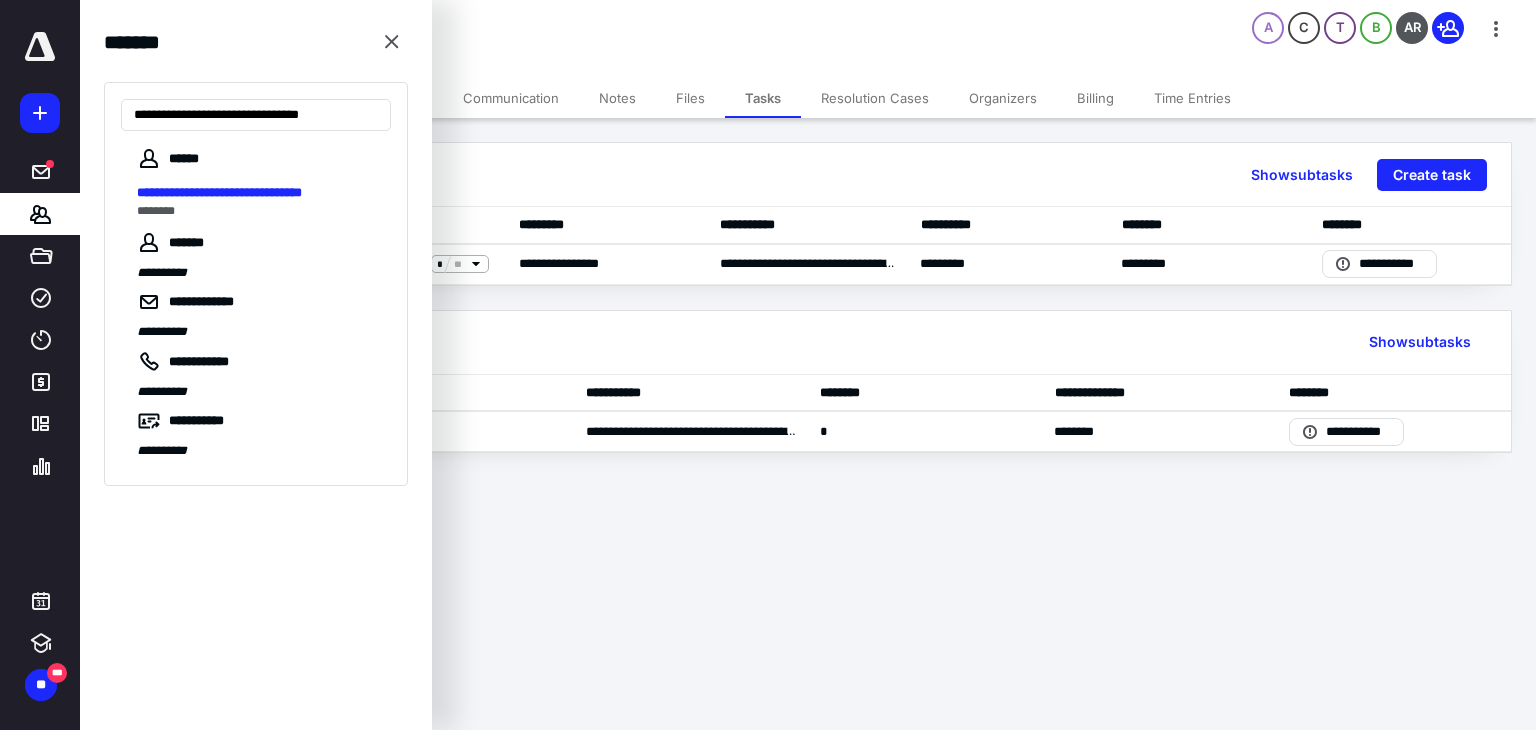 type on "**********" 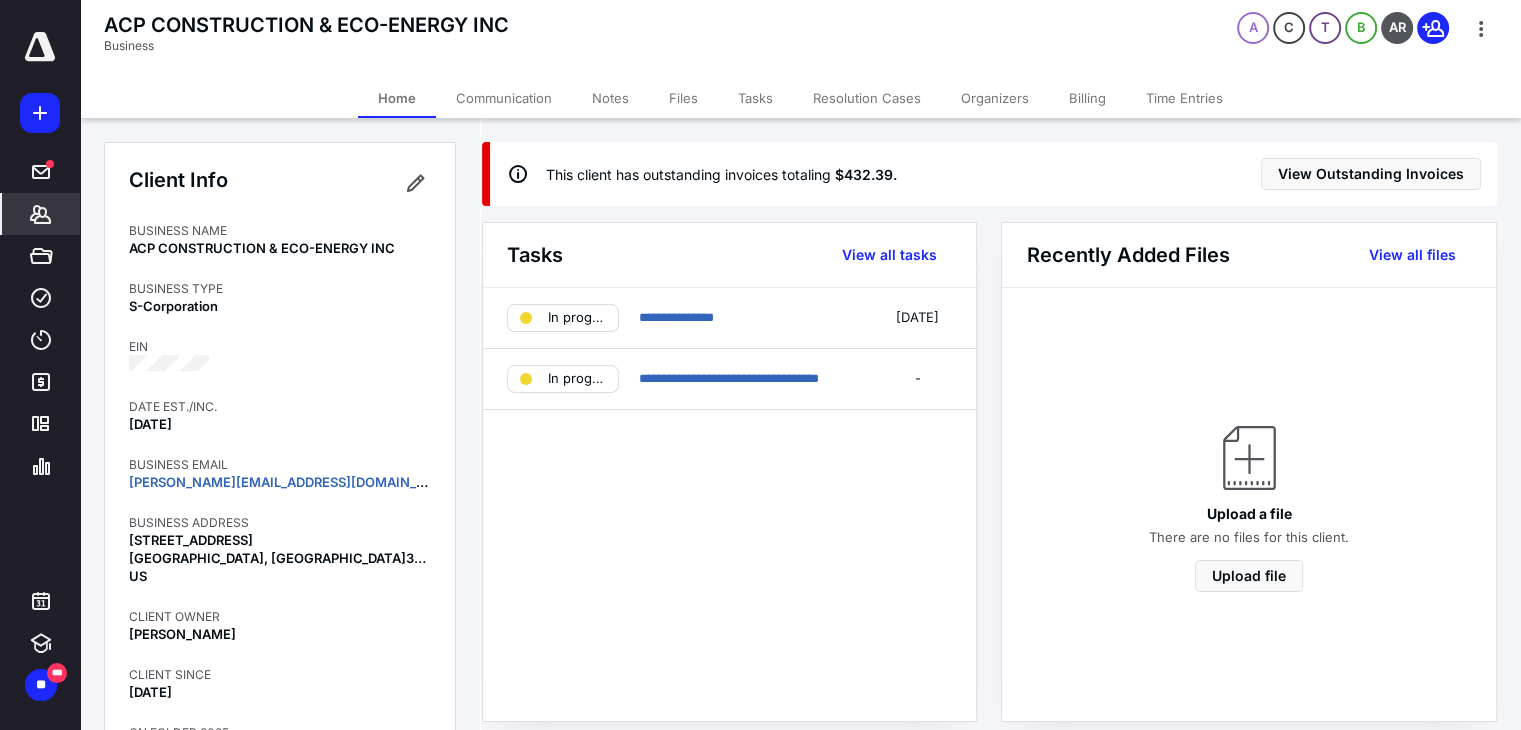 click on "Billing" at bounding box center (1087, 98) 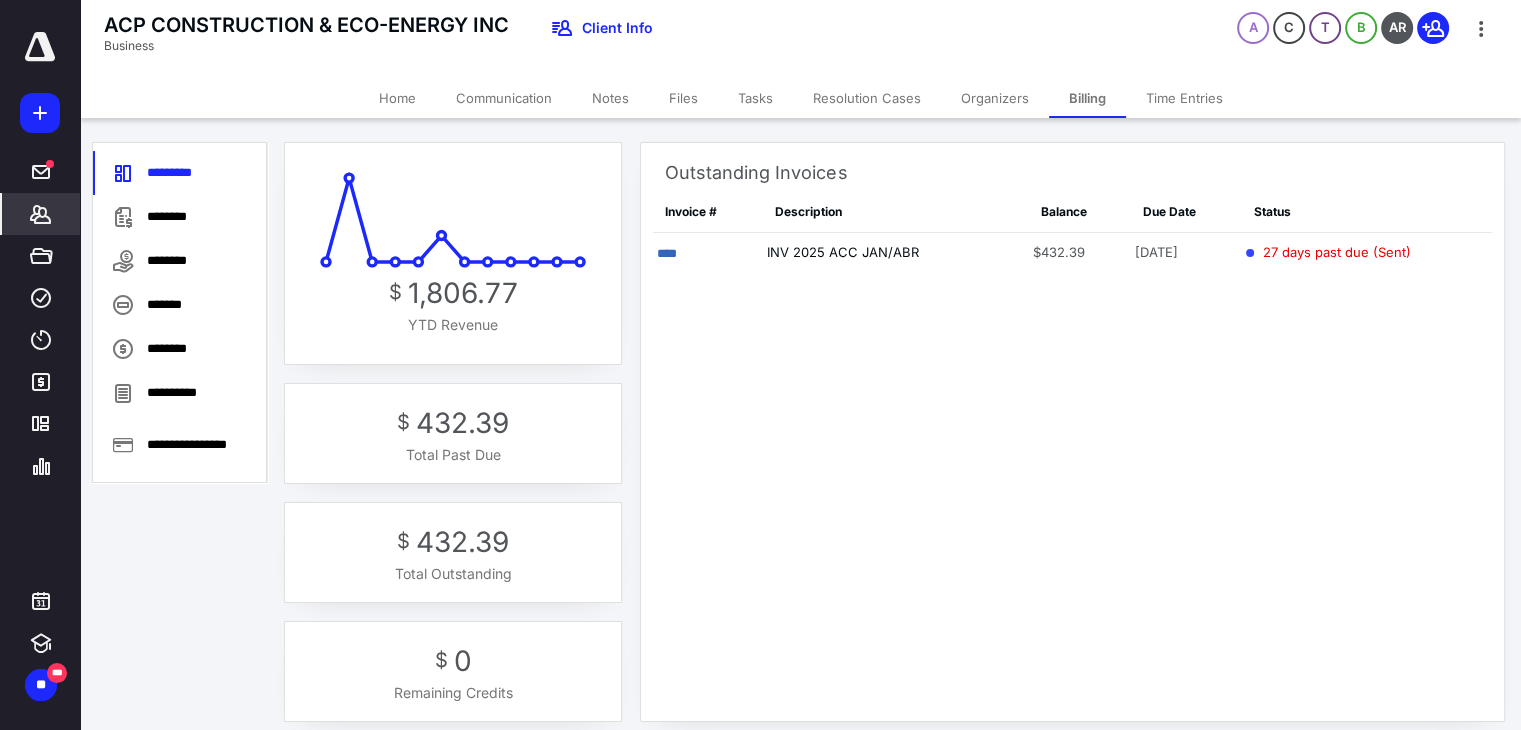 click on "********" at bounding box center (180, 217) 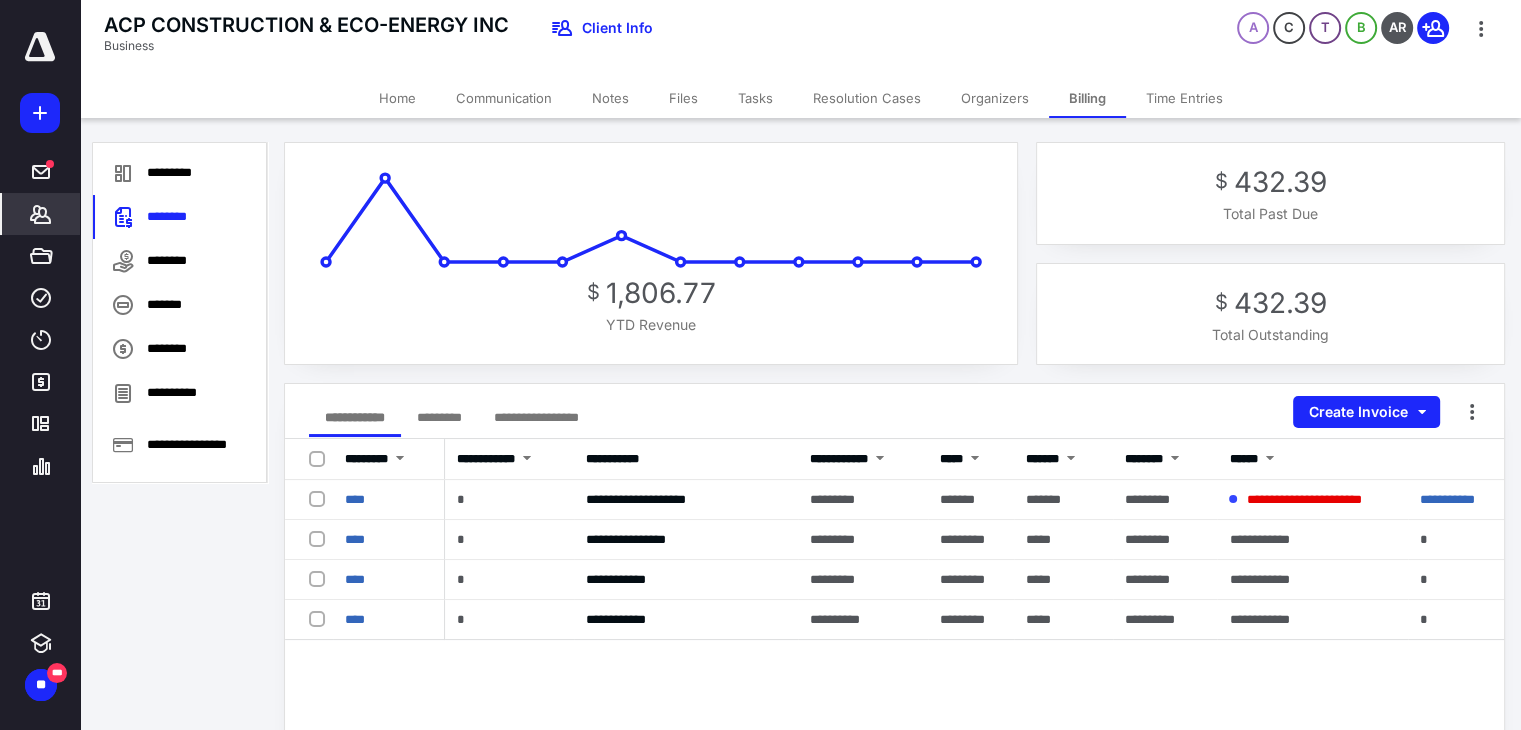 click on "****" at bounding box center (355, 499) 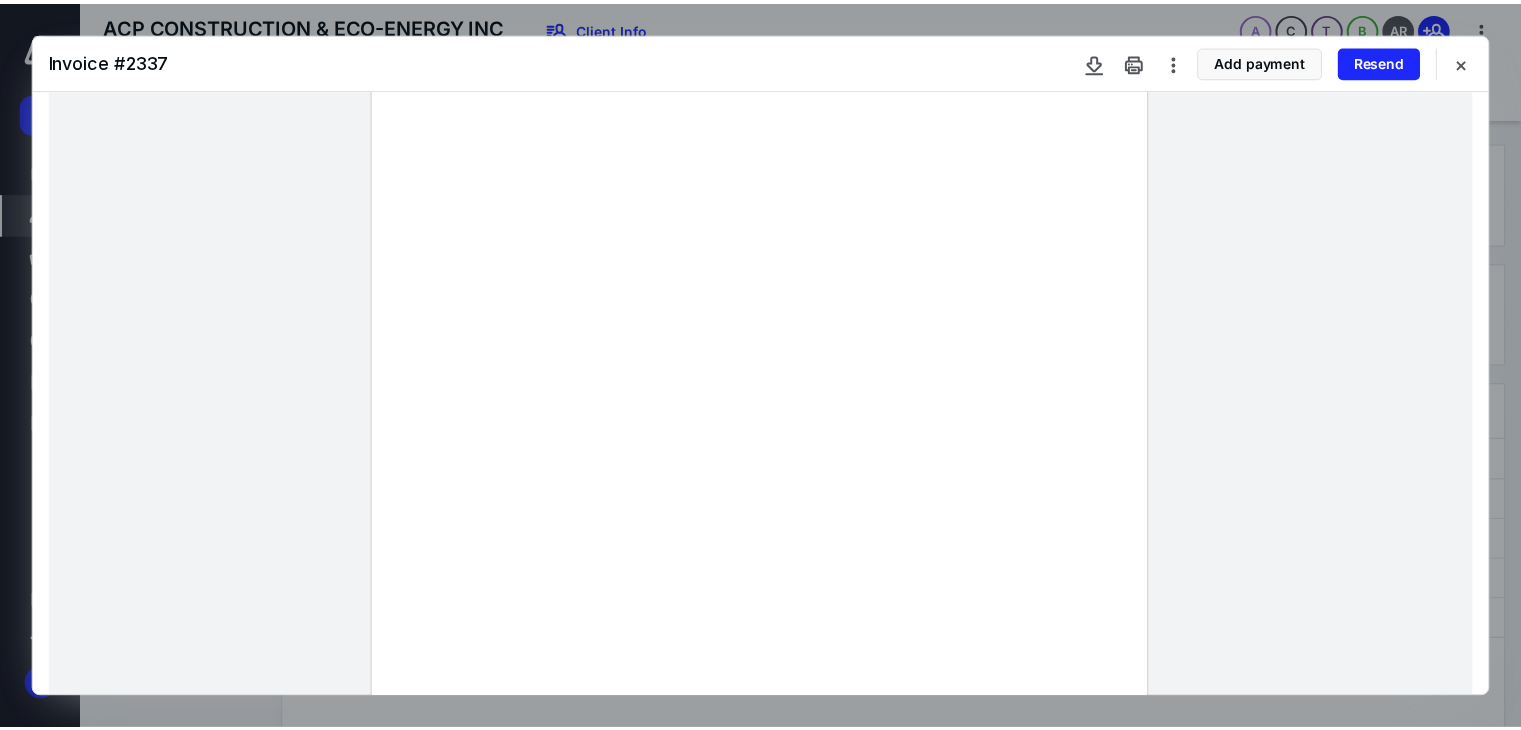 scroll, scrollTop: 0, scrollLeft: 0, axis: both 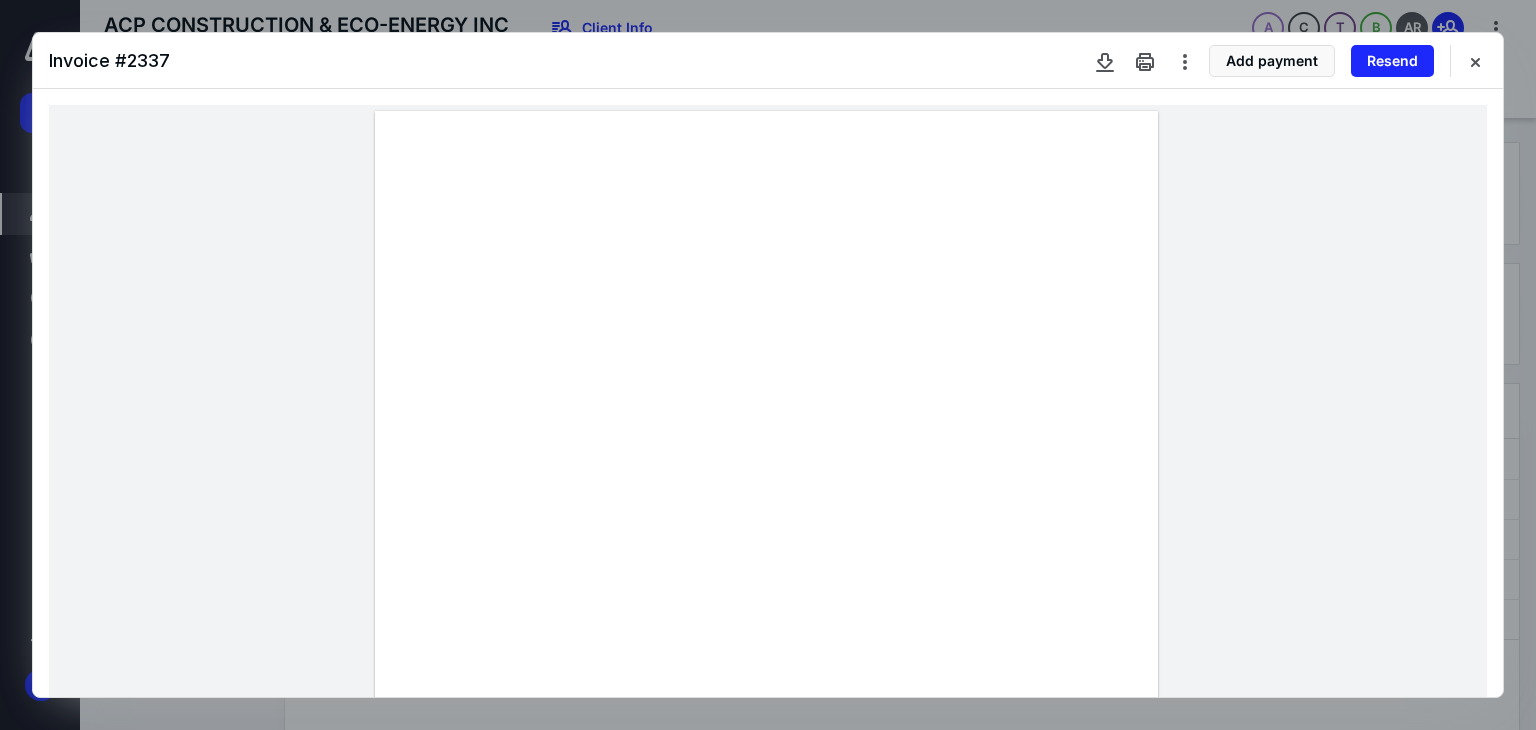 click at bounding box center (1475, 61) 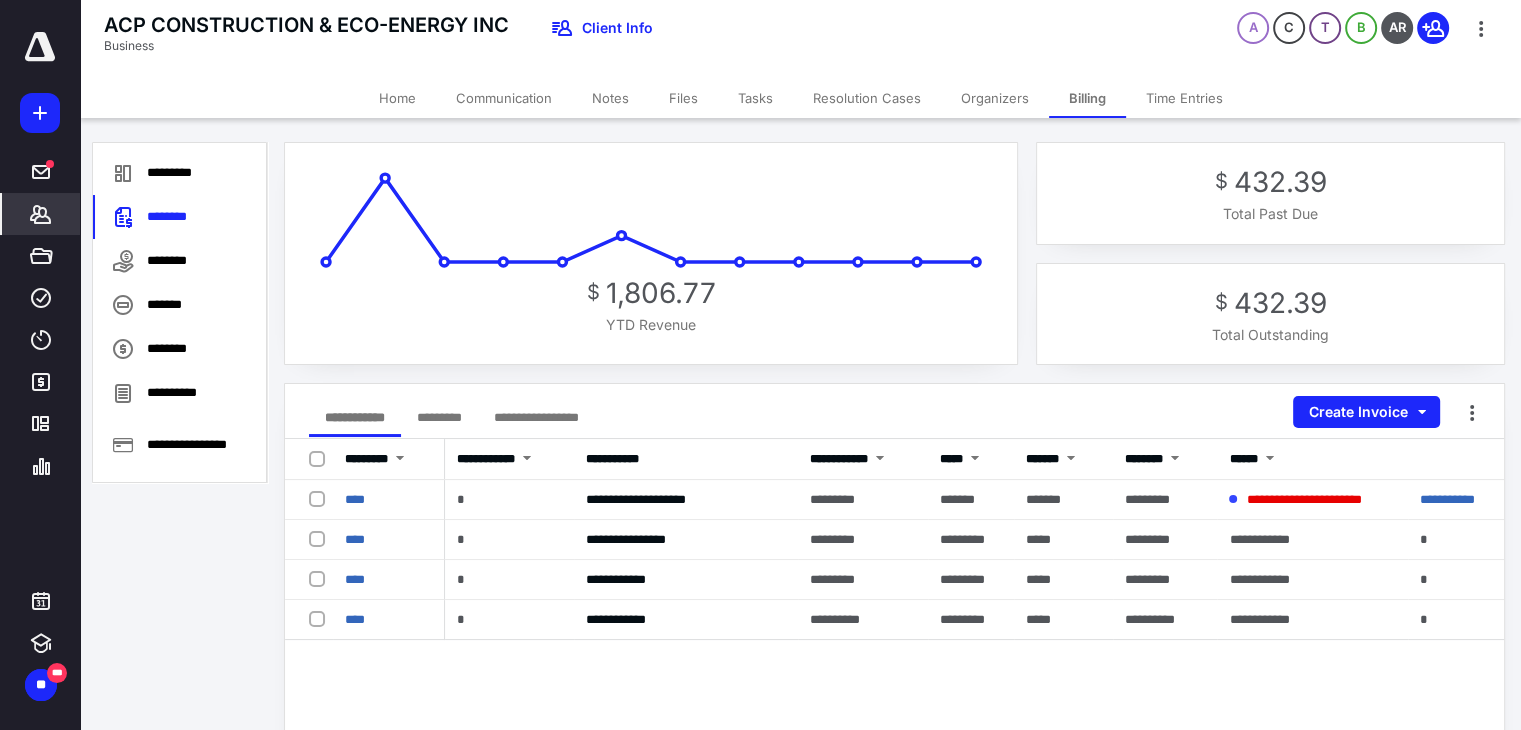 click on "Home" at bounding box center (397, 98) 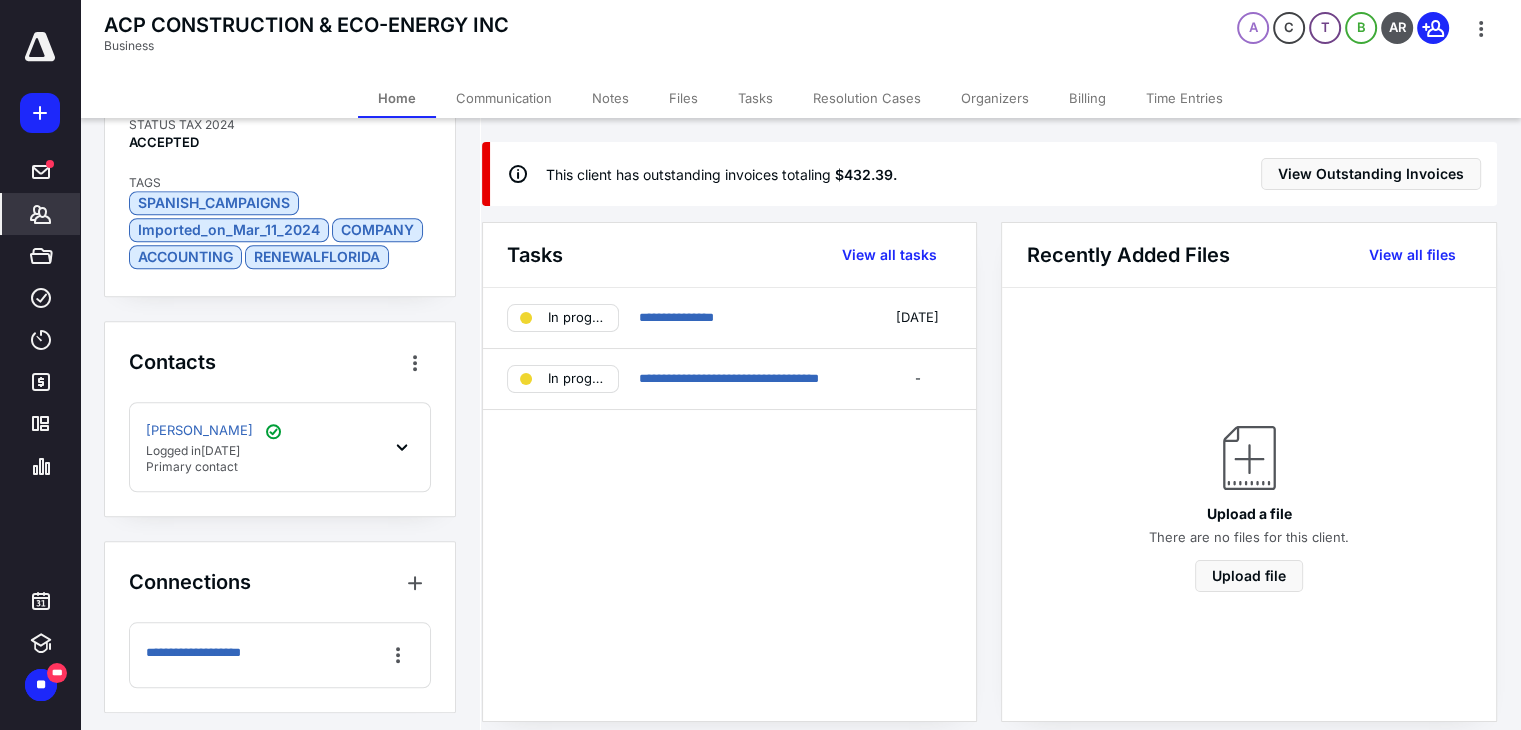 scroll, scrollTop: 1798, scrollLeft: 0, axis: vertical 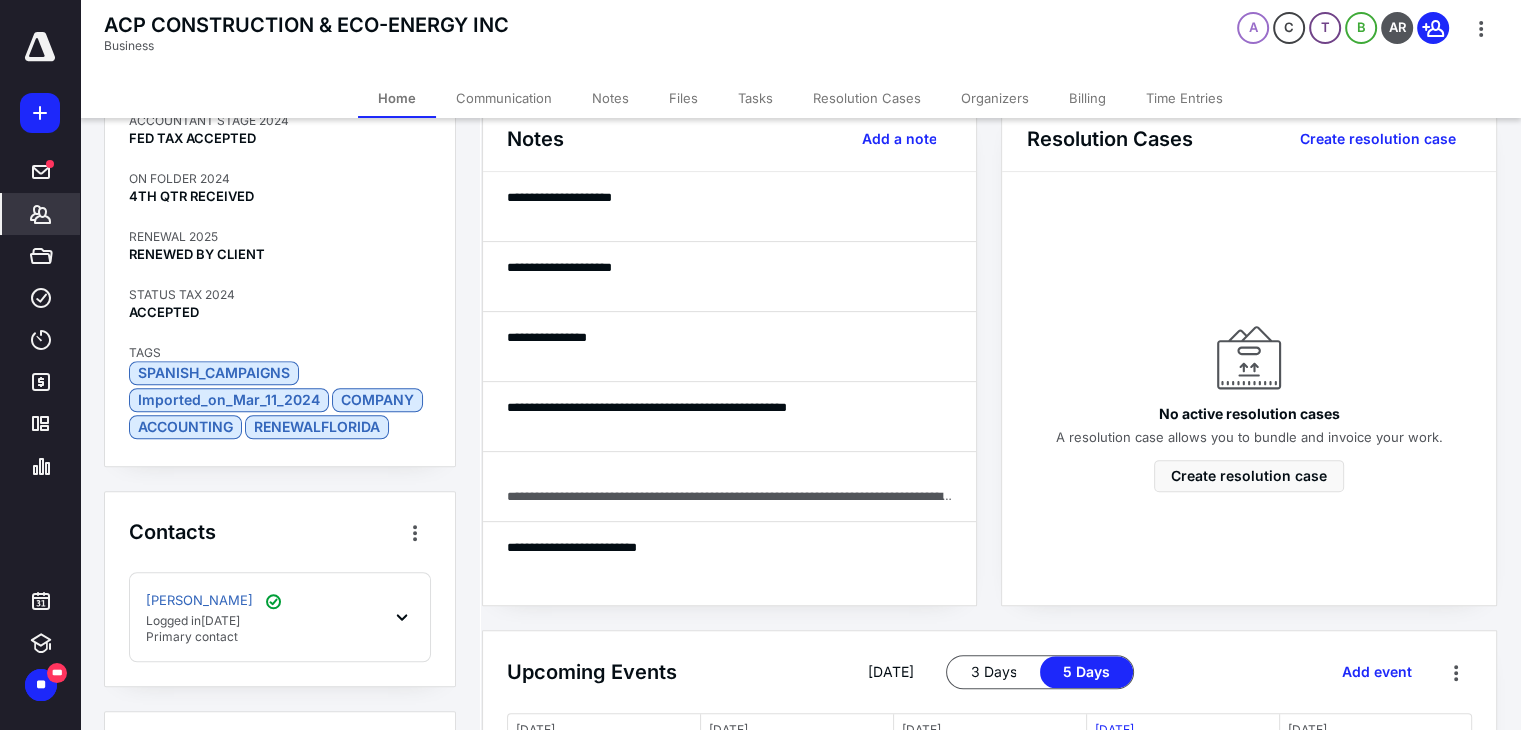 click 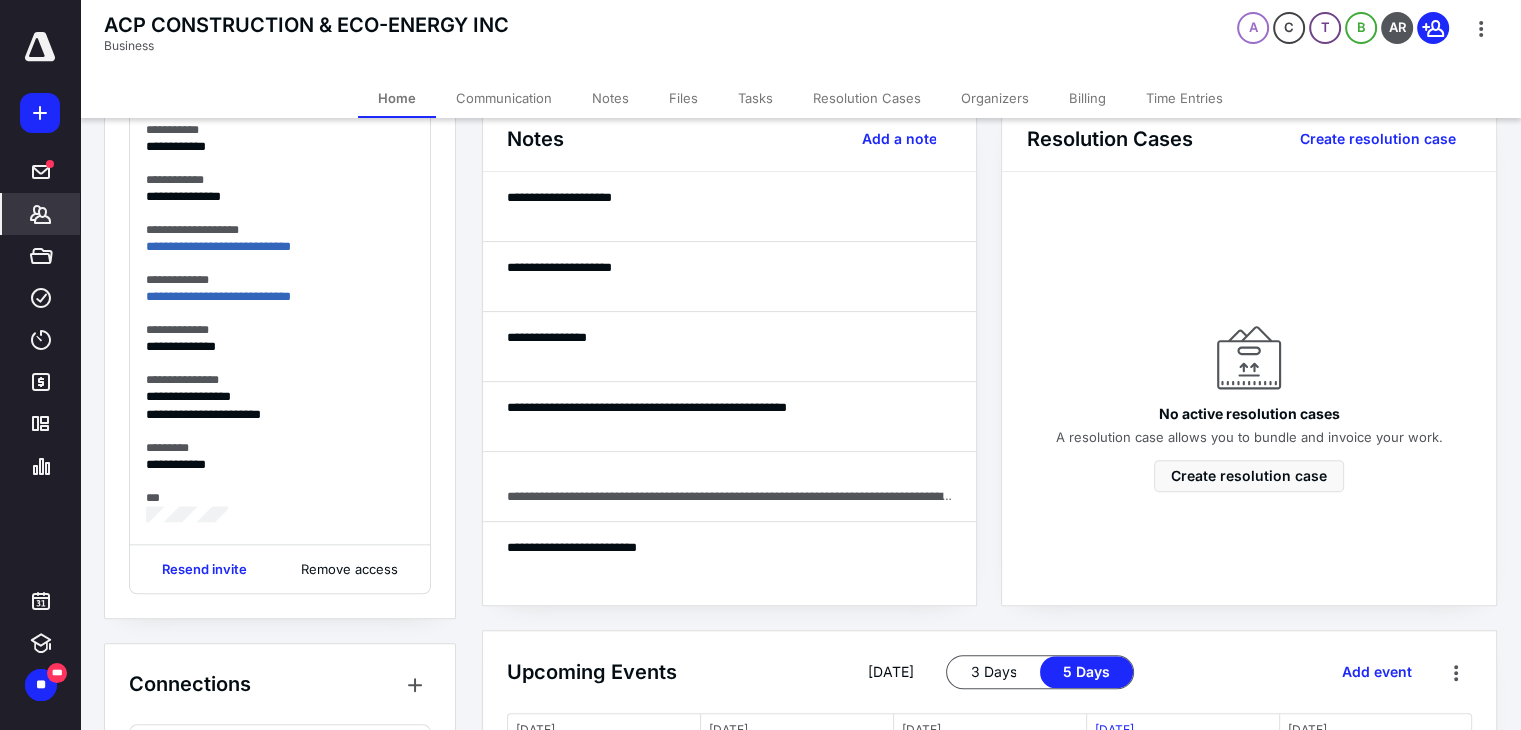 scroll, scrollTop: 2283, scrollLeft: 0, axis: vertical 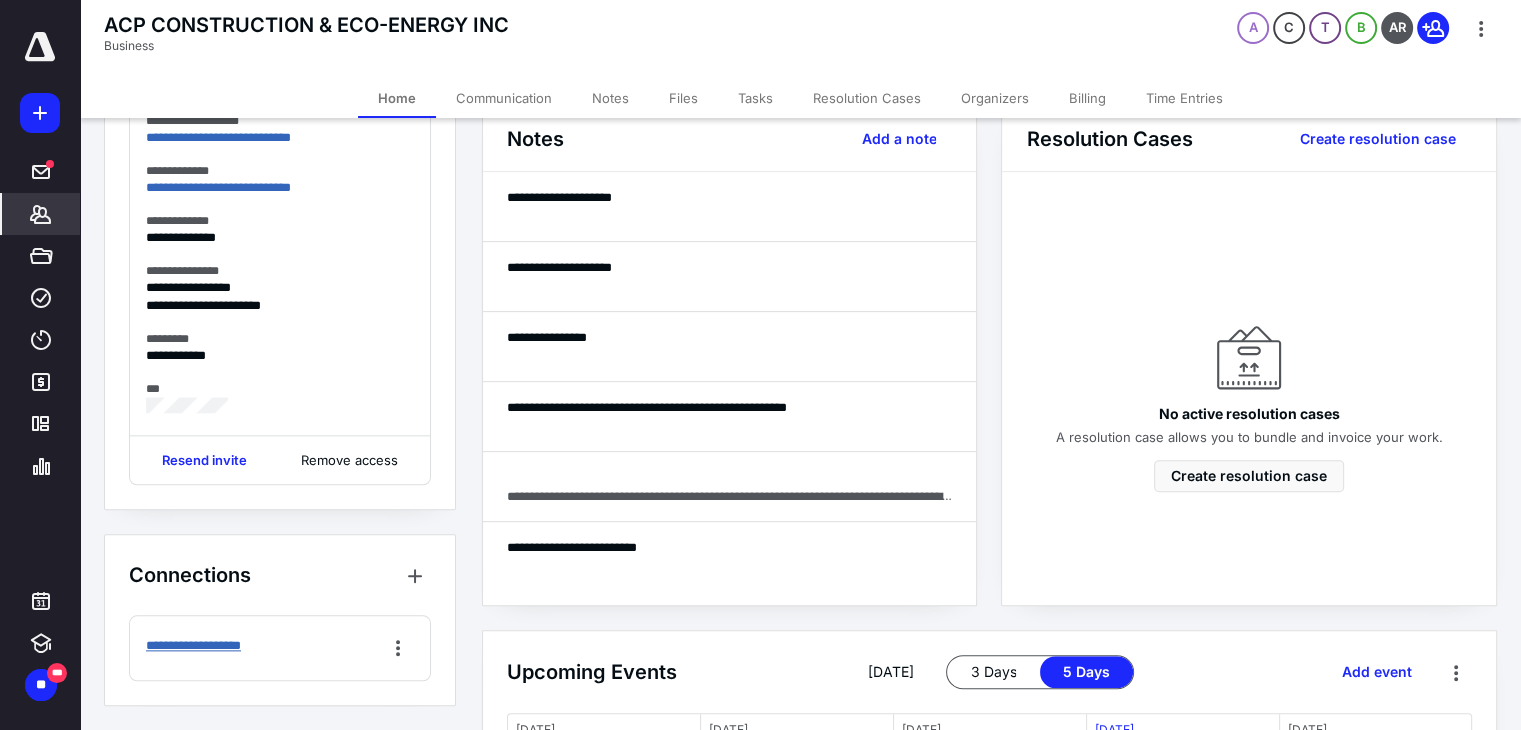 click on "**********" at bounding box center [224, 646] 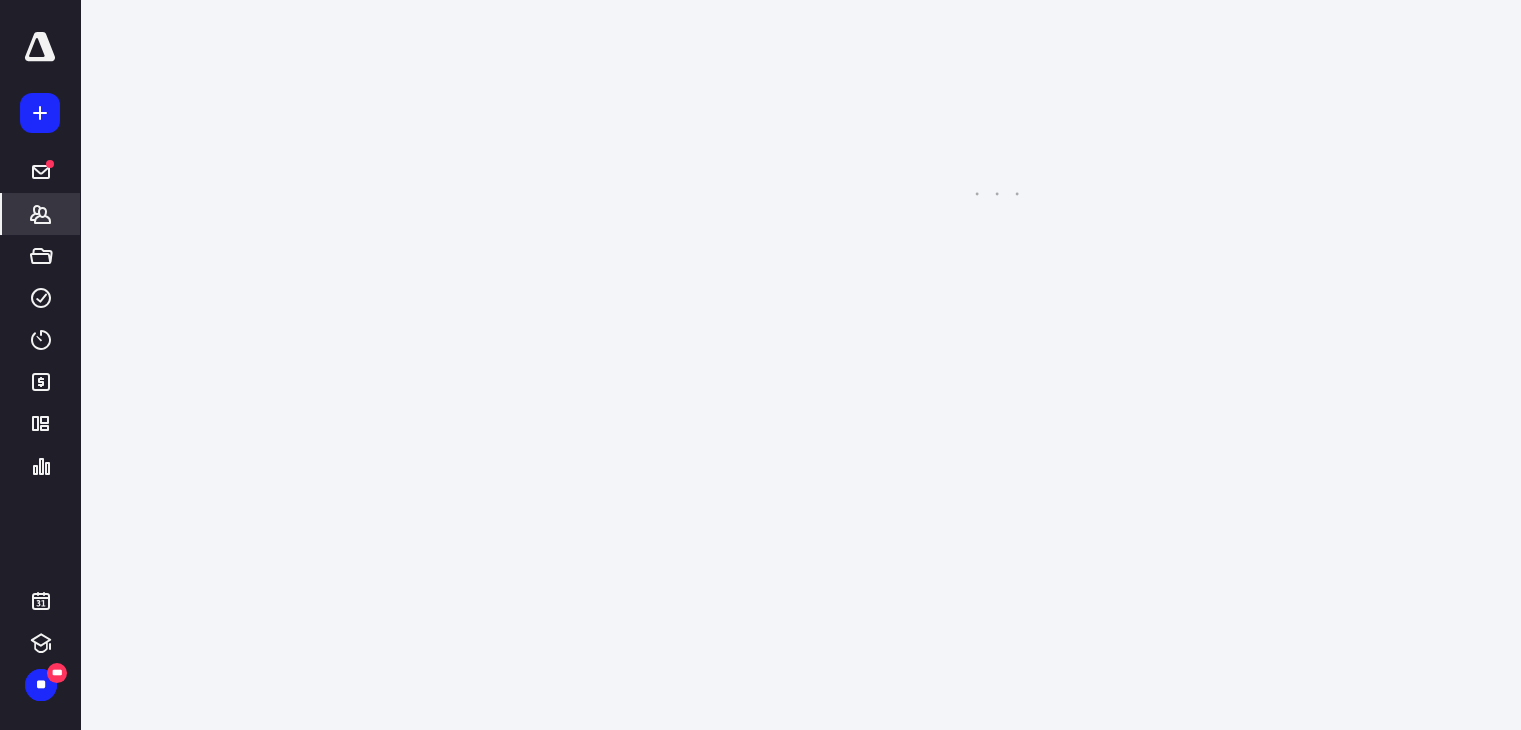 scroll, scrollTop: 0, scrollLeft: 0, axis: both 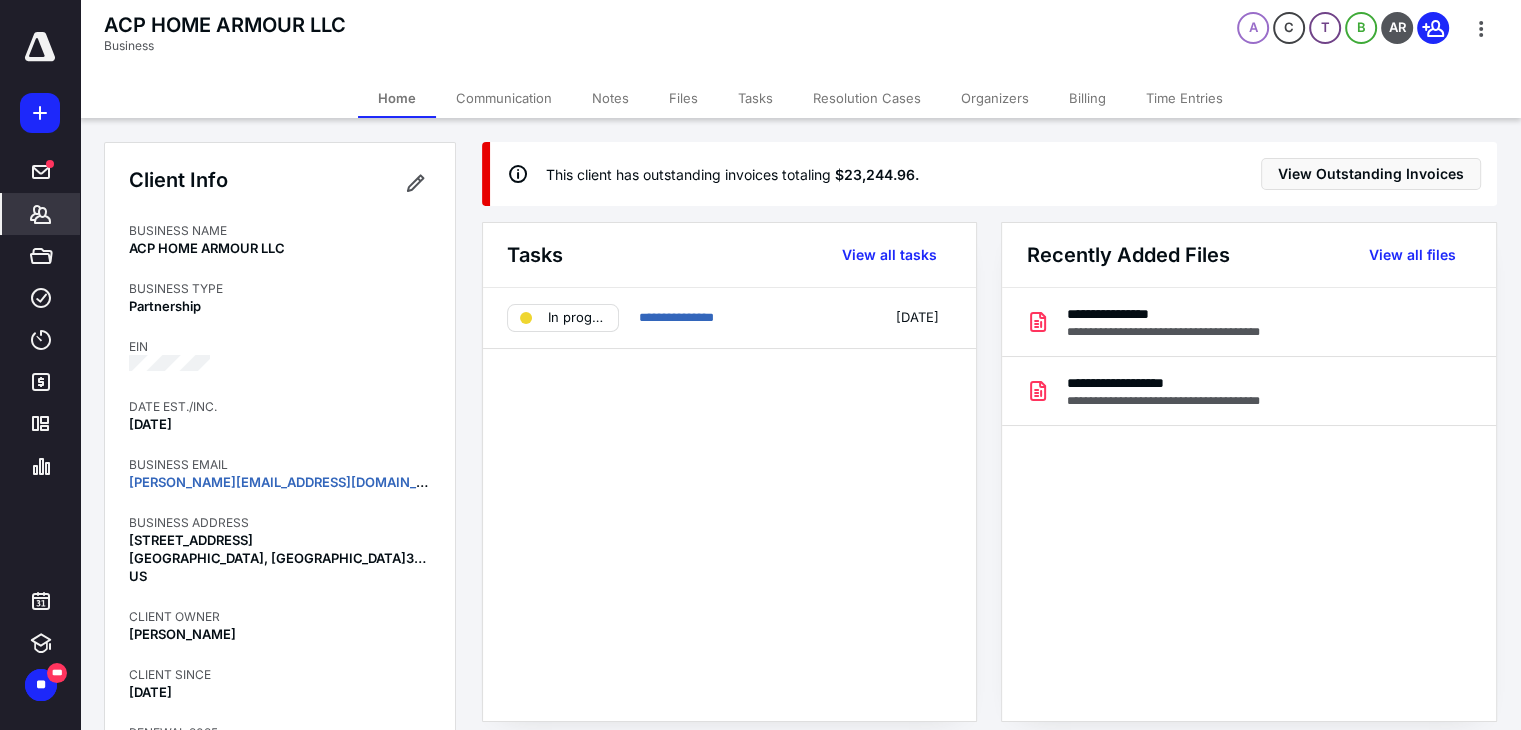 click on "Billing" at bounding box center [1087, 98] 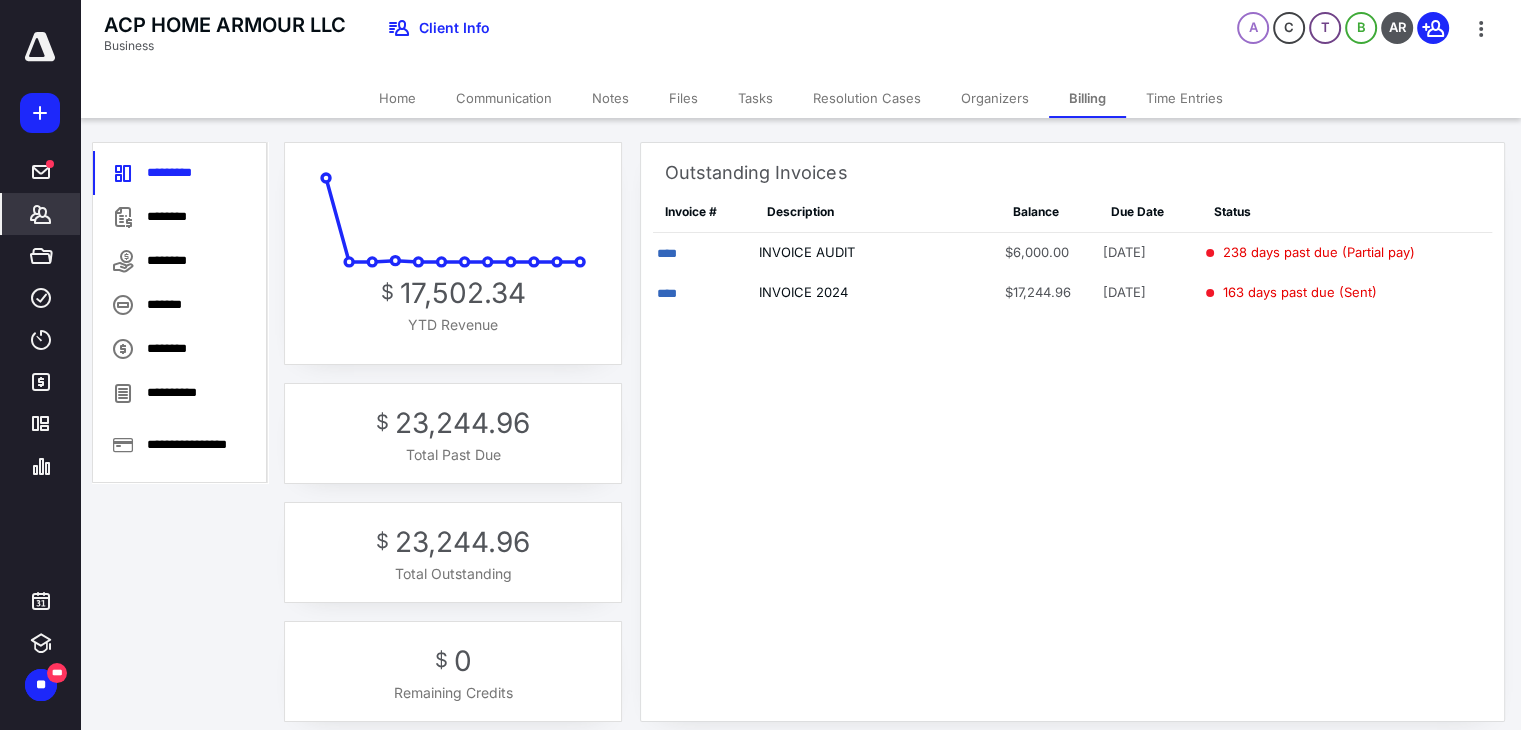 click on "Home" at bounding box center [397, 98] 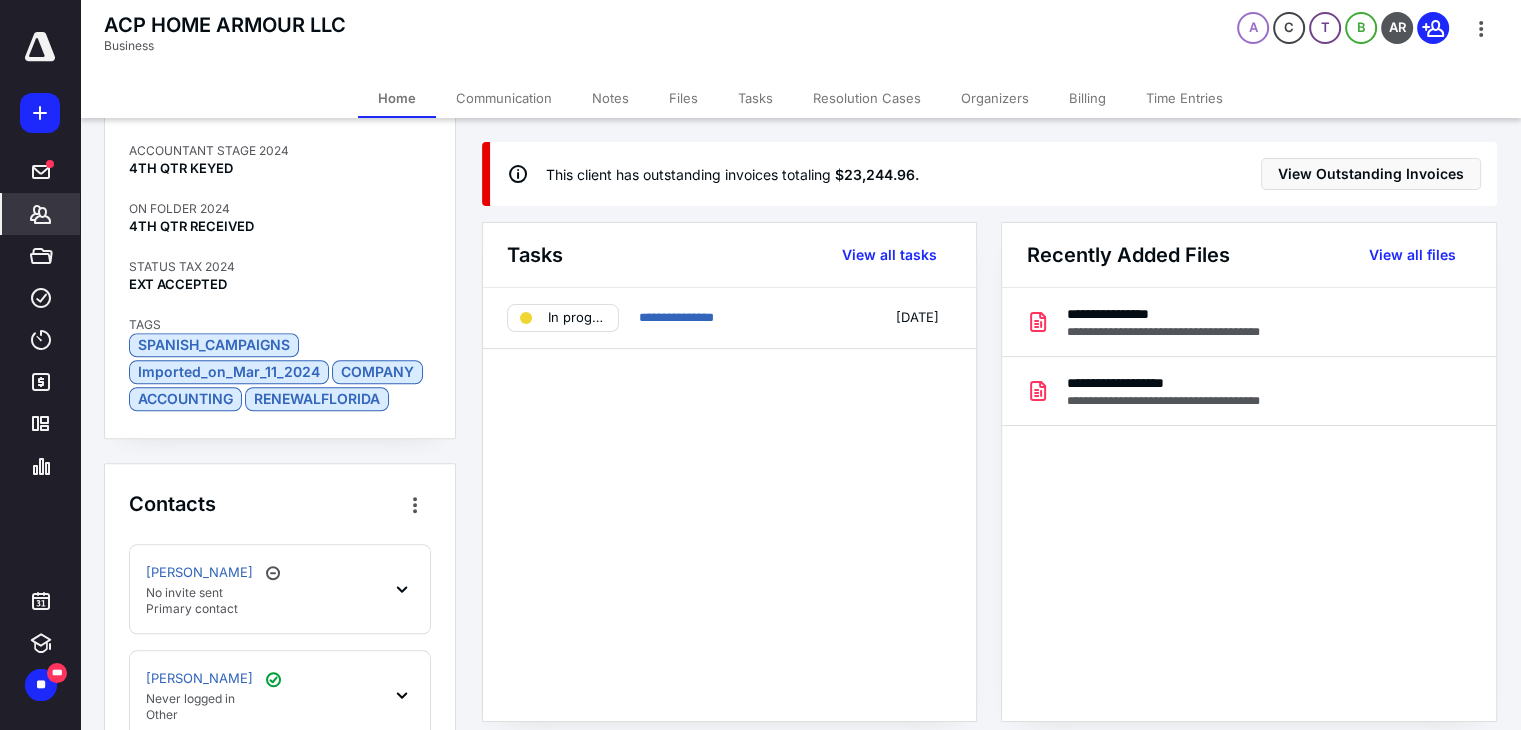 scroll, scrollTop: 2548, scrollLeft: 0, axis: vertical 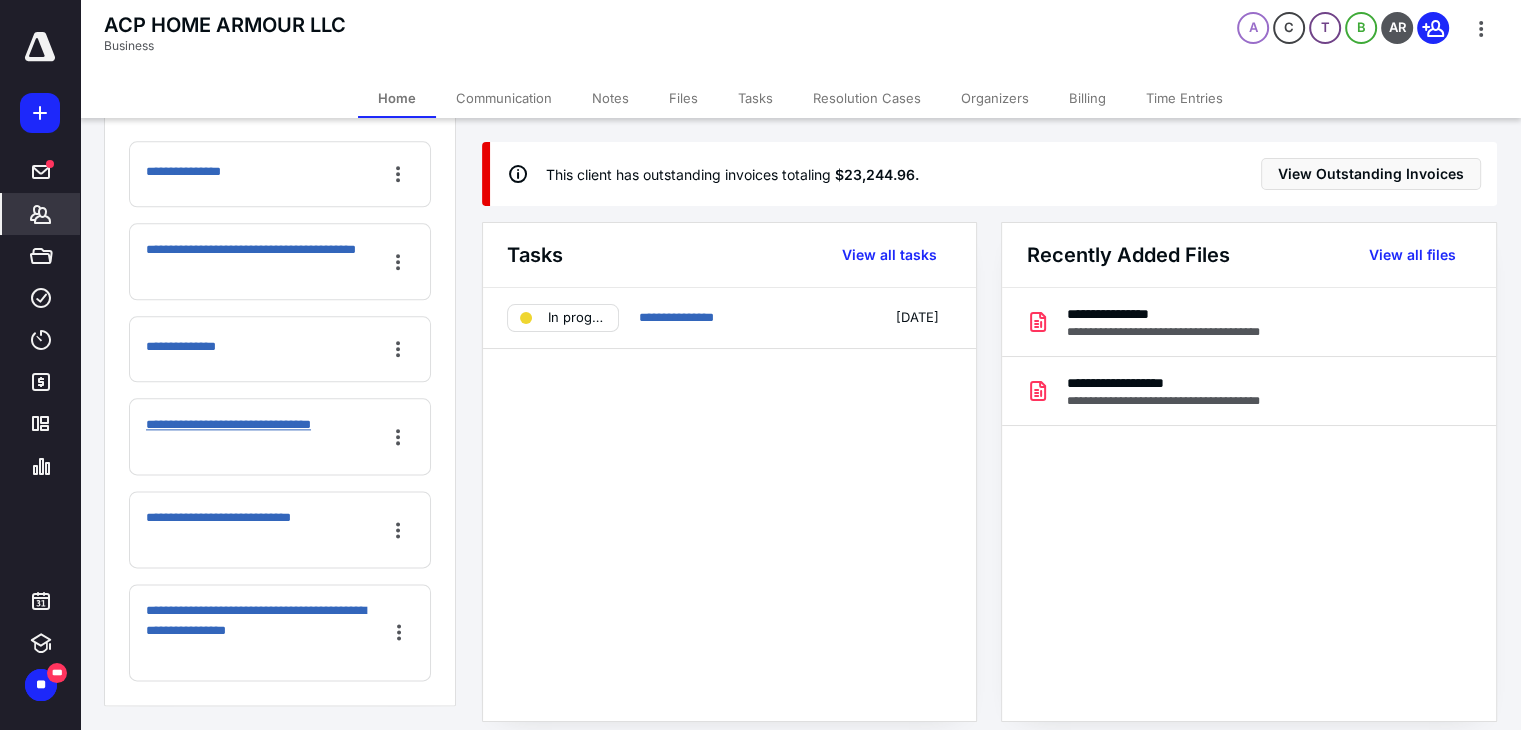 click on "**********" at bounding box center (259, 434) 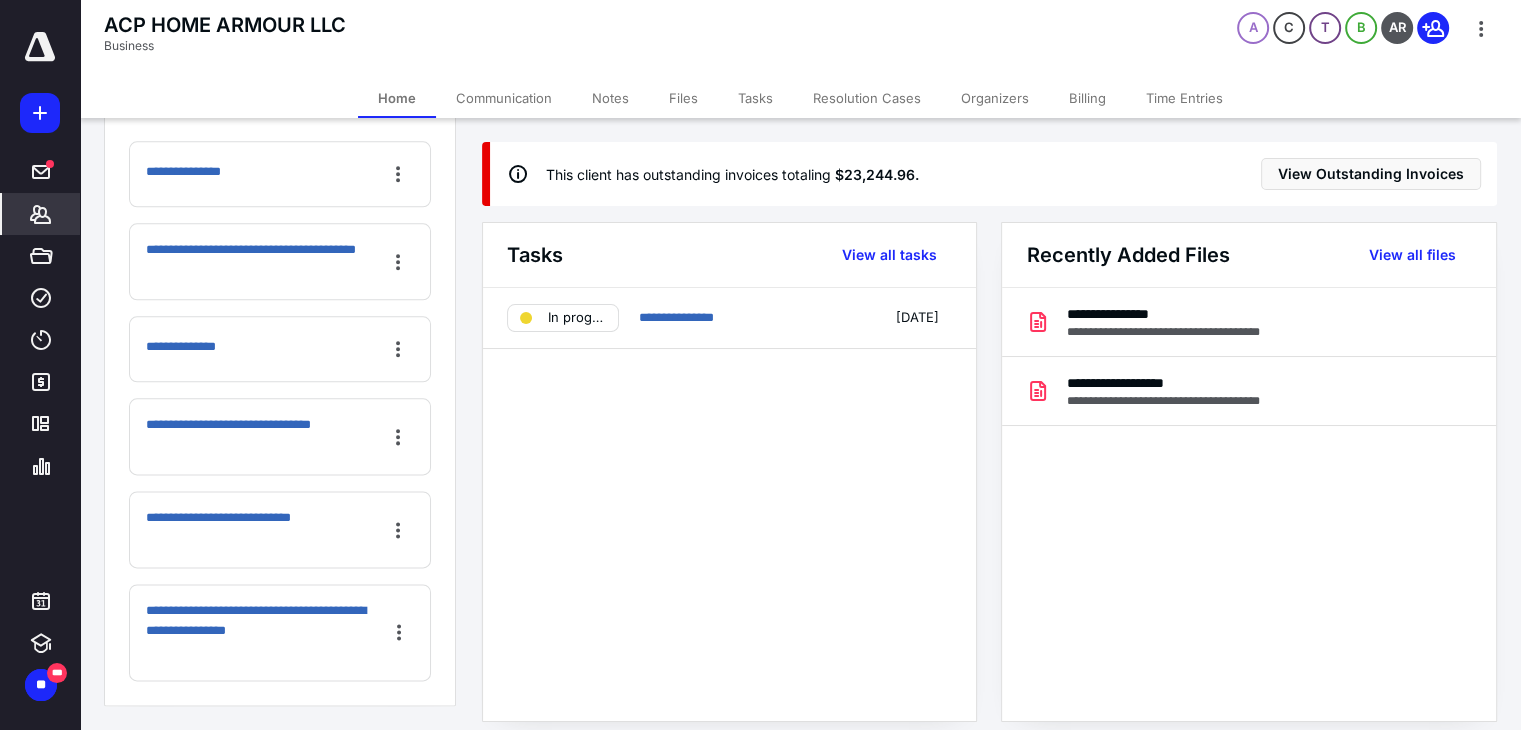 scroll, scrollTop: 1798, scrollLeft: 0, axis: vertical 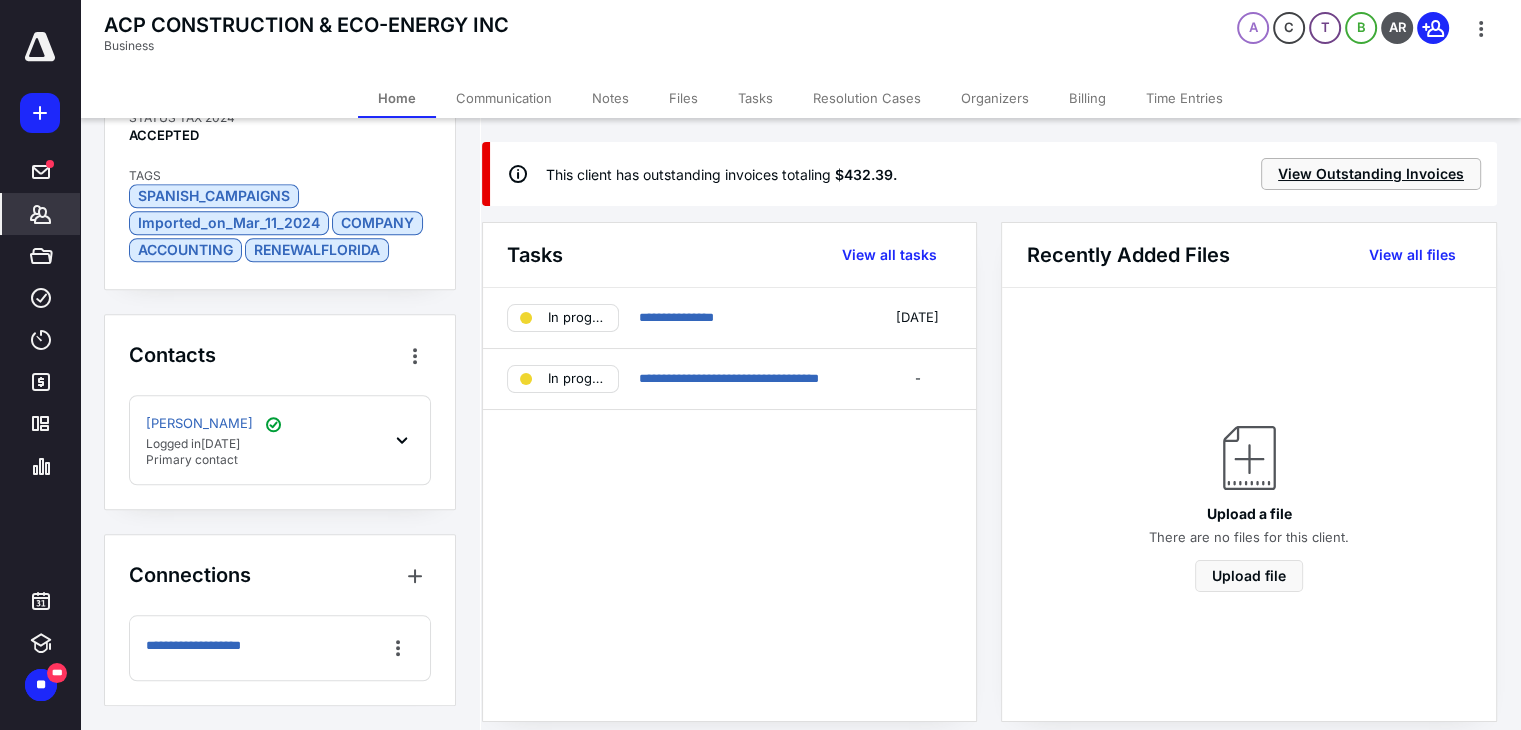 click on "View Outstanding Invoices" at bounding box center [1371, 174] 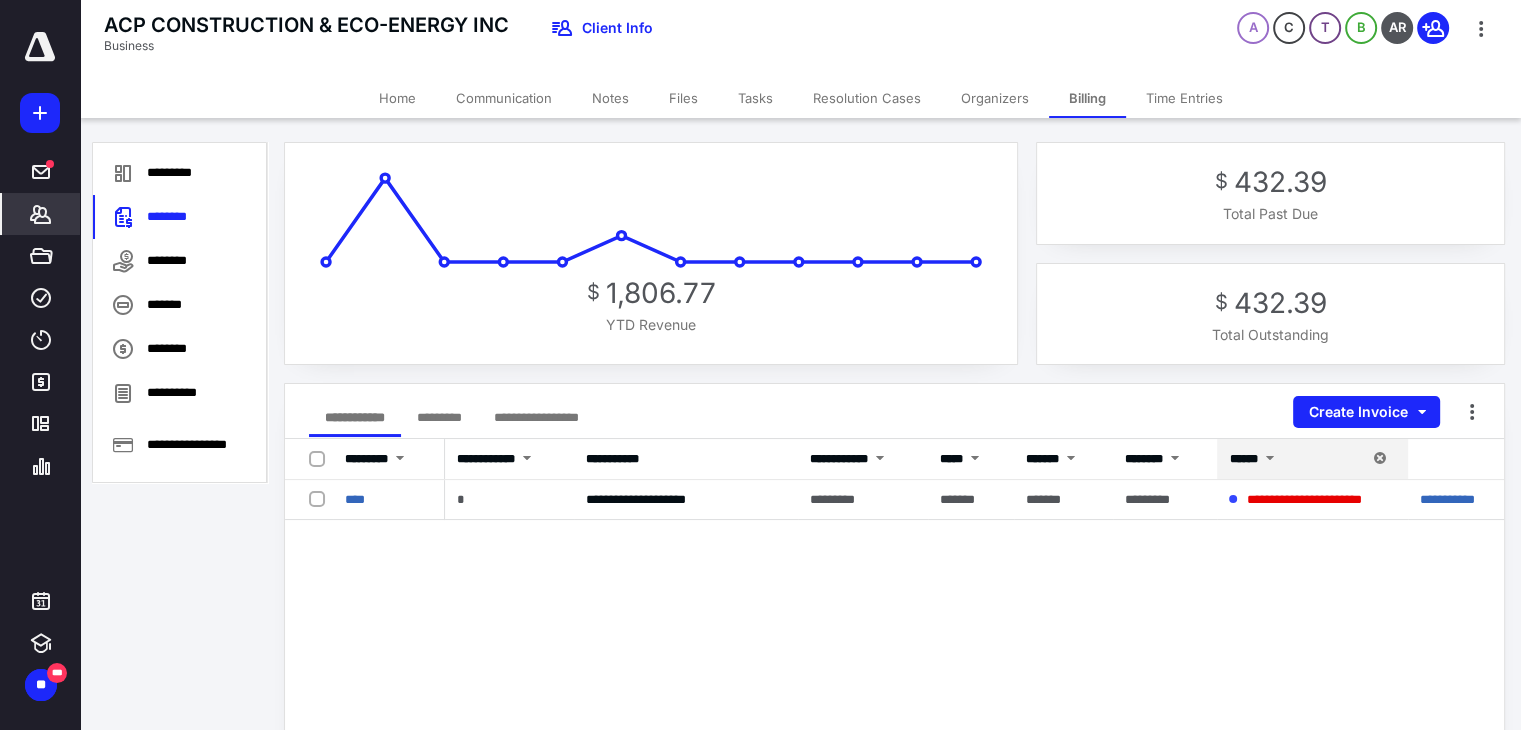click on "Home" at bounding box center (397, 98) 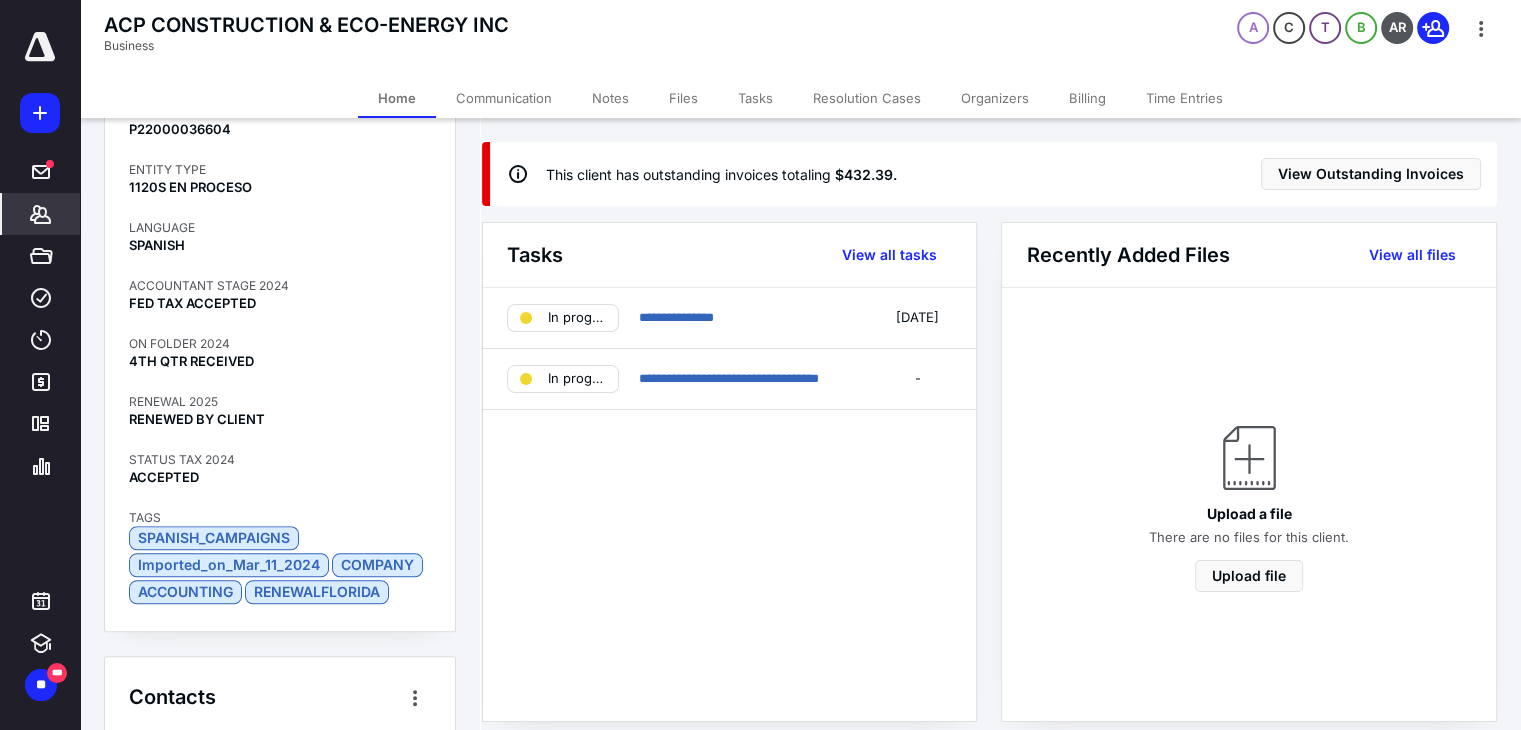 scroll, scrollTop: 1798, scrollLeft: 0, axis: vertical 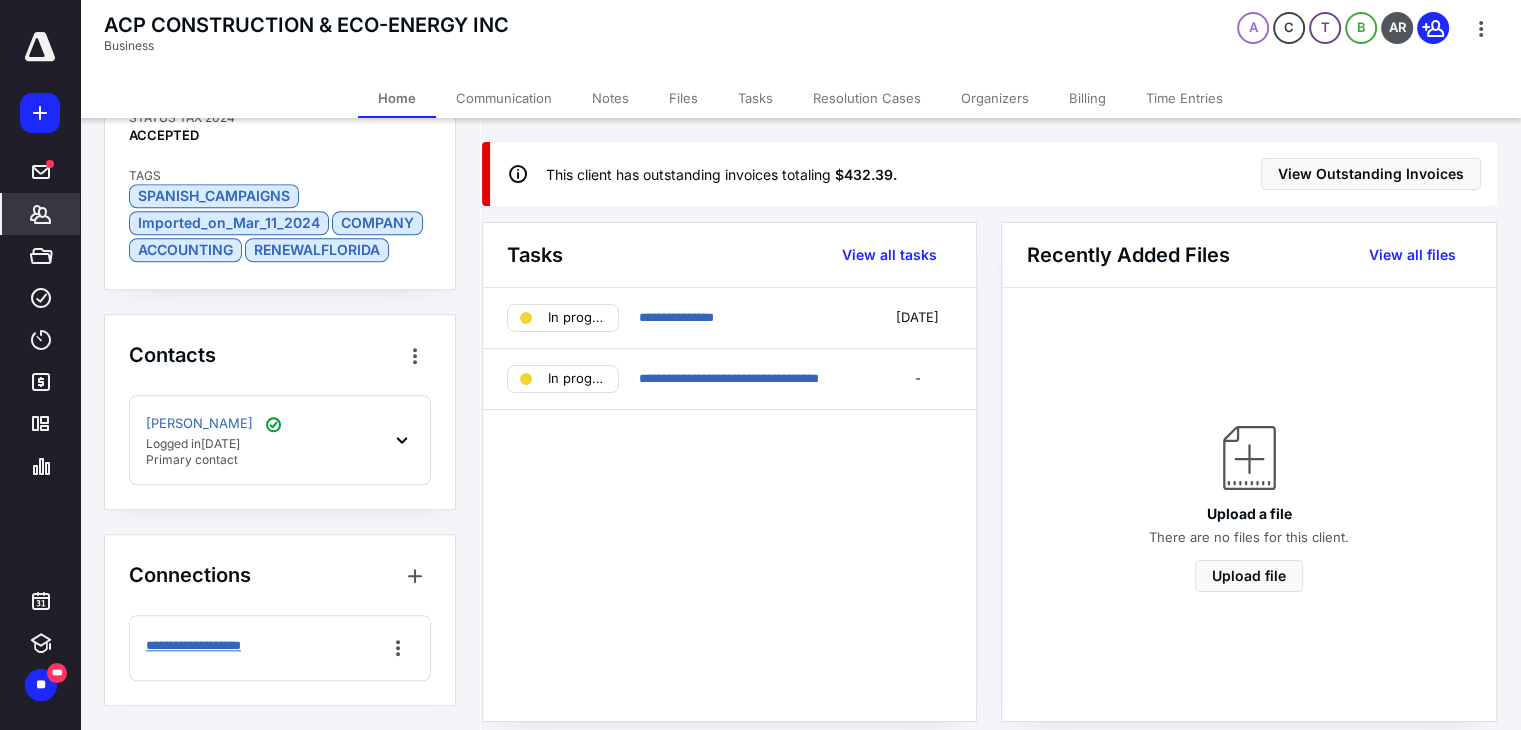 click on "**********" at bounding box center (224, 646) 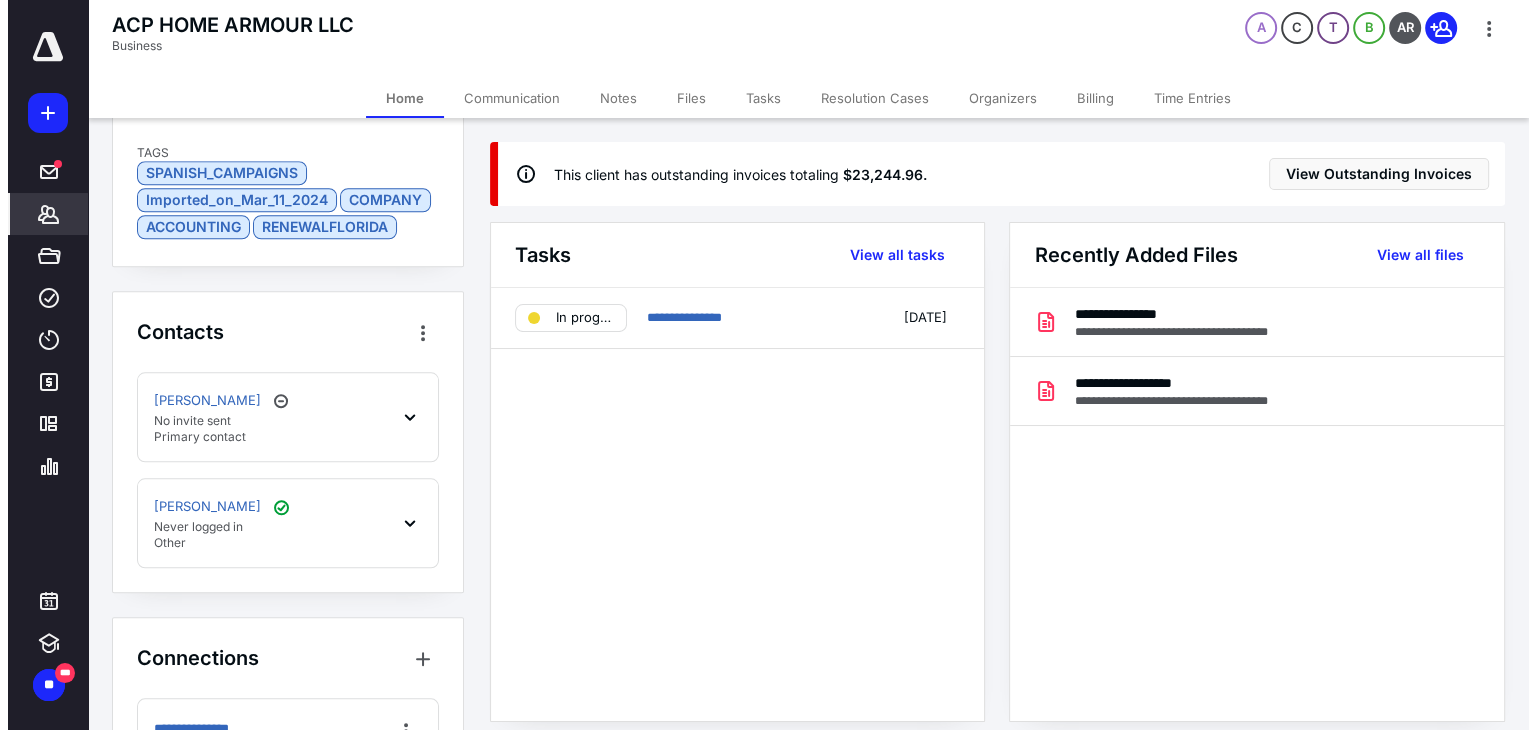 scroll, scrollTop: 2548, scrollLeft: 0, axis: vertical 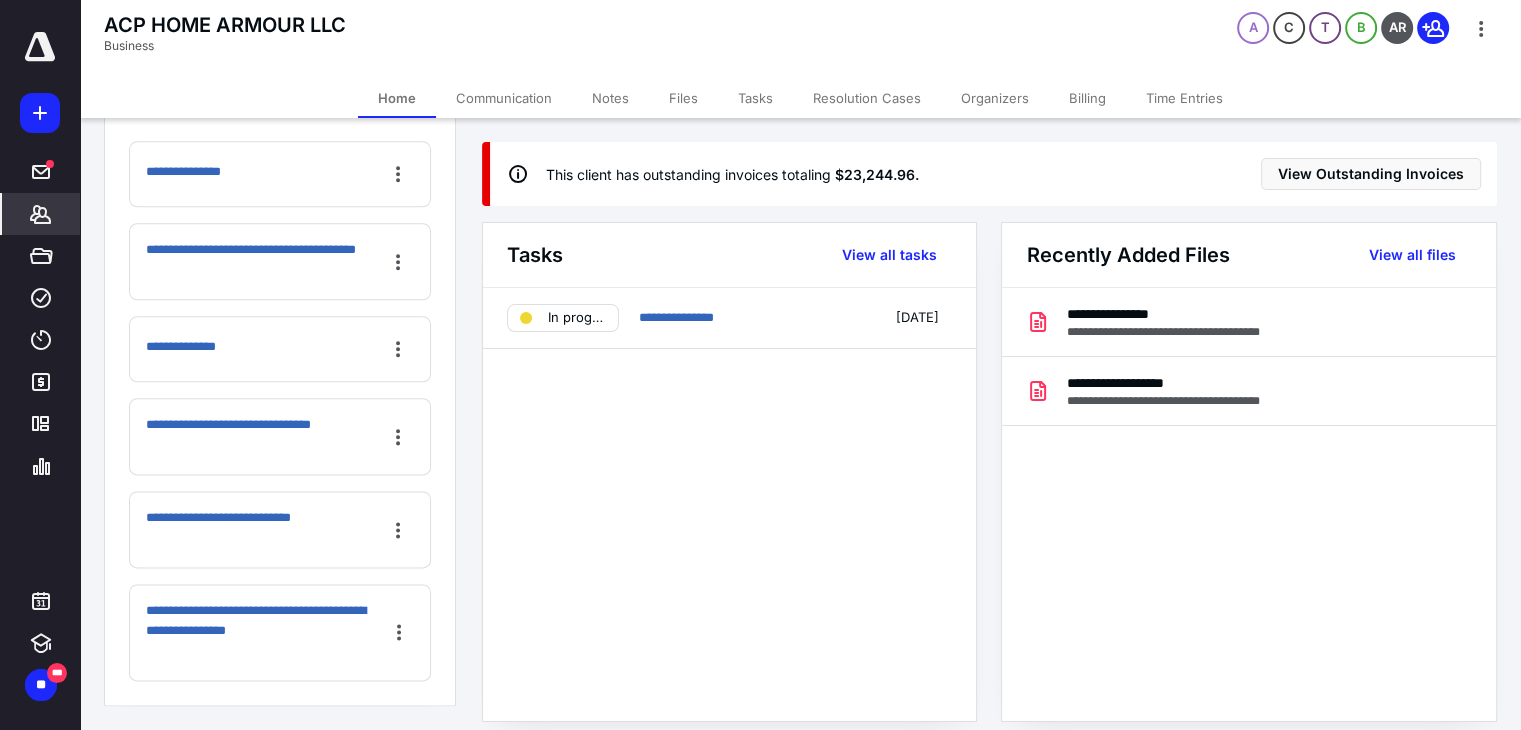 click on "*******" at bounding box center [41, 214] 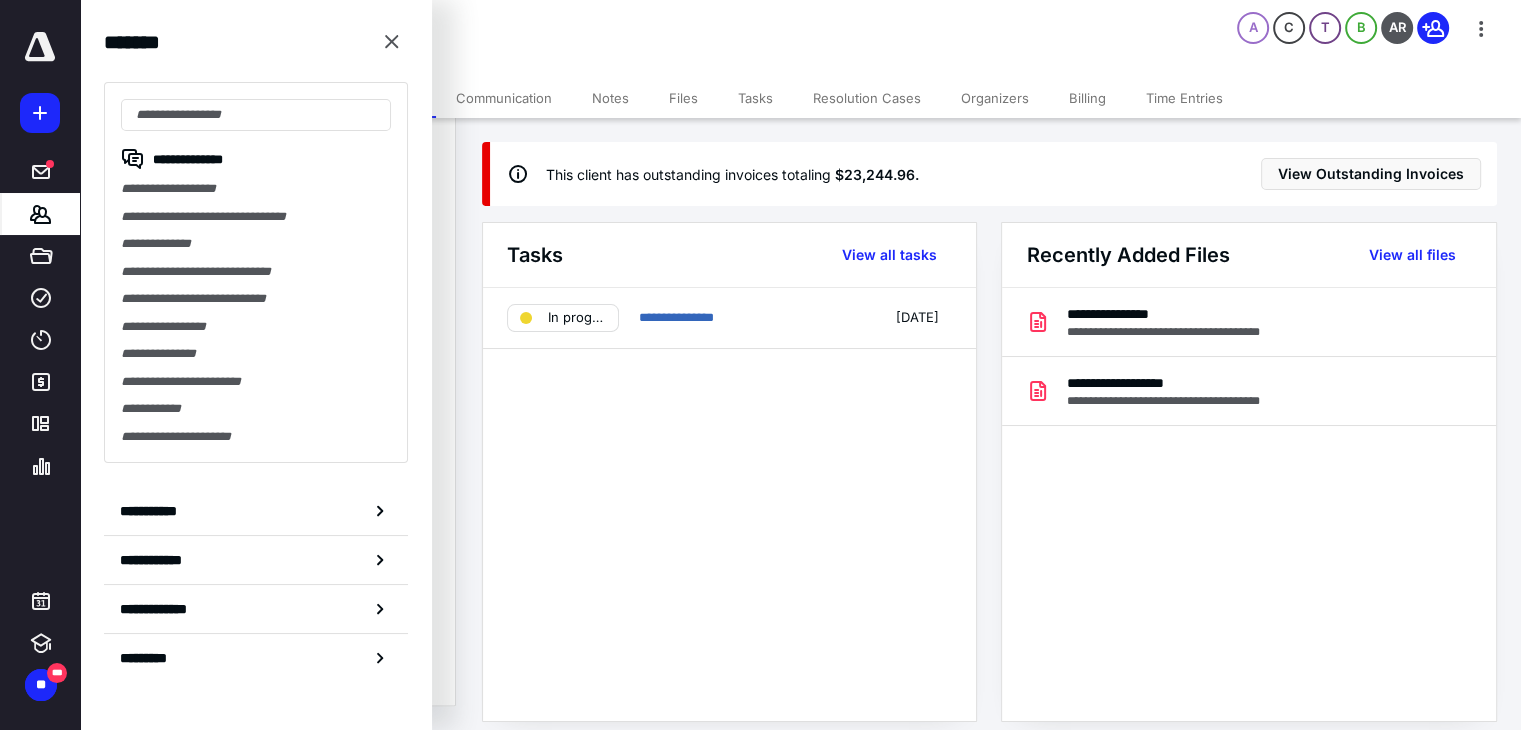 type on "**********" 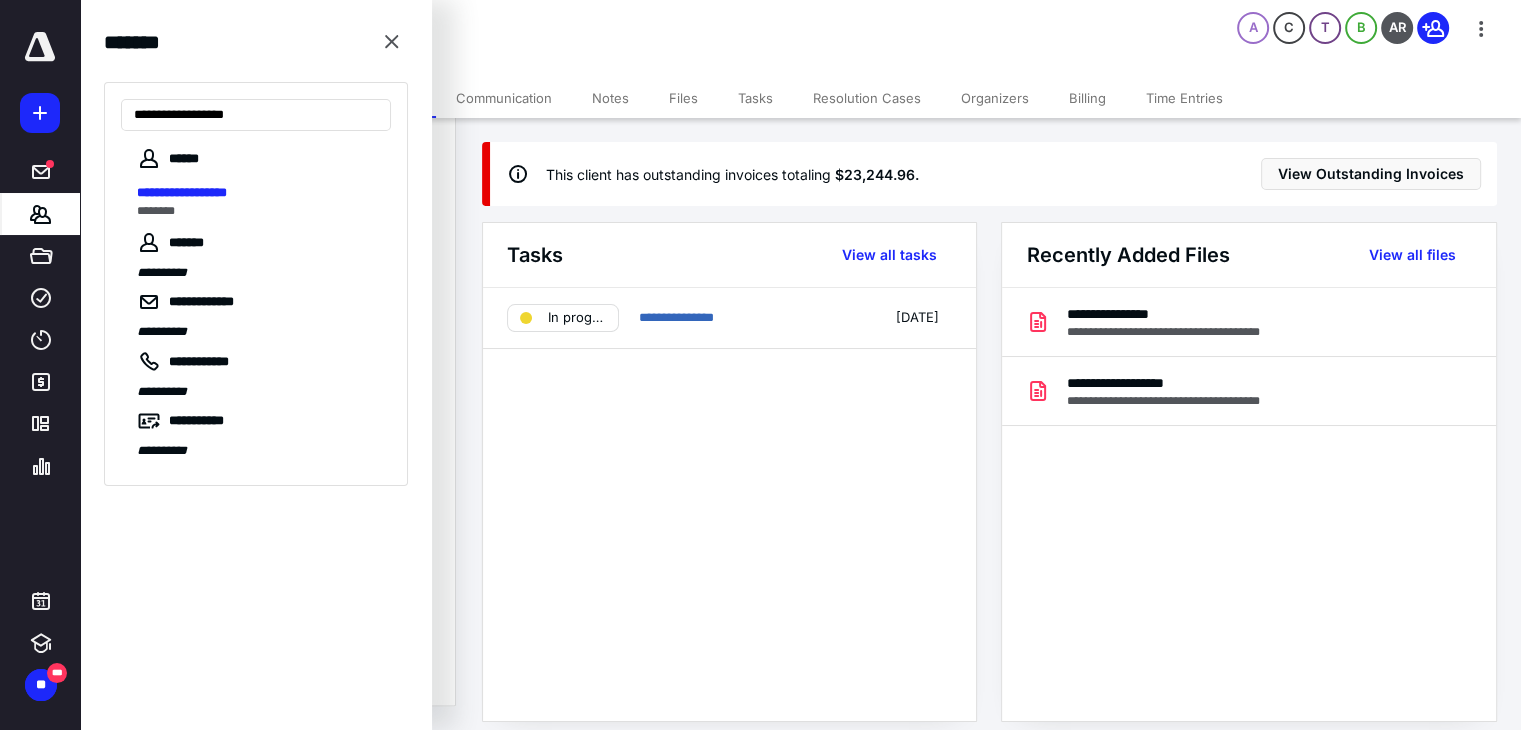 click on "**********" at bounding box center (182, 192) 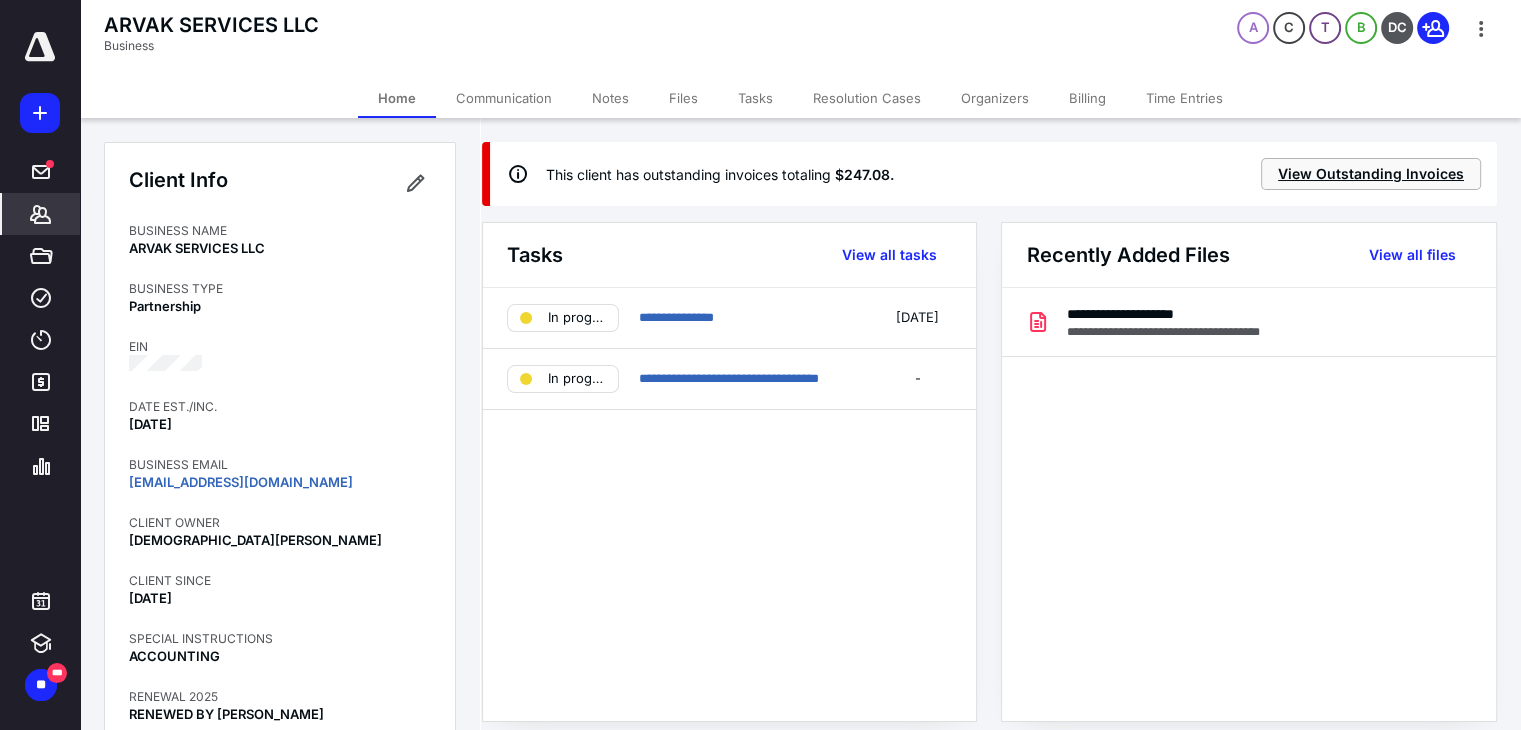 click on "View Outstanding Invoices" at bounding box center (1371, 174) 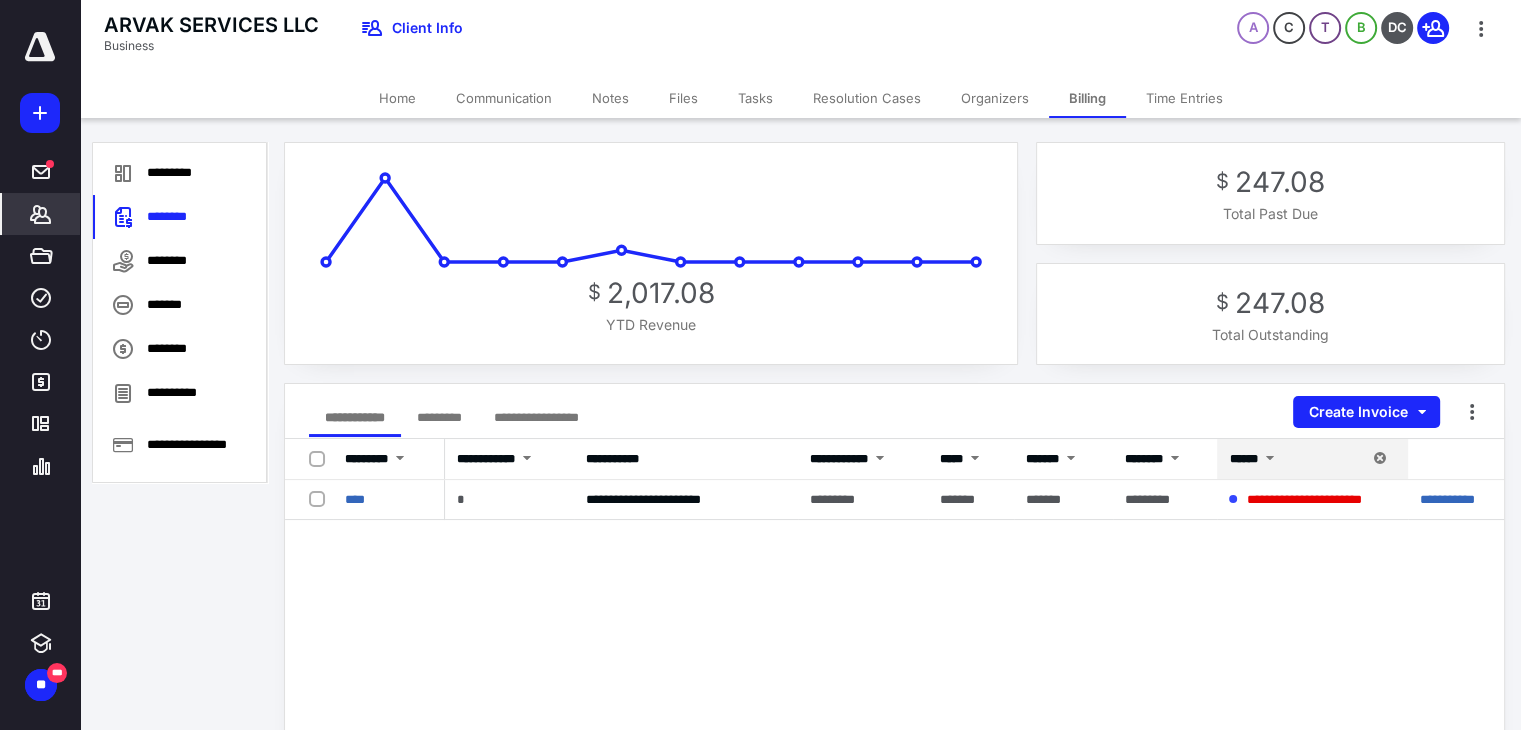 click on "****" at bounding box center [355, 499] 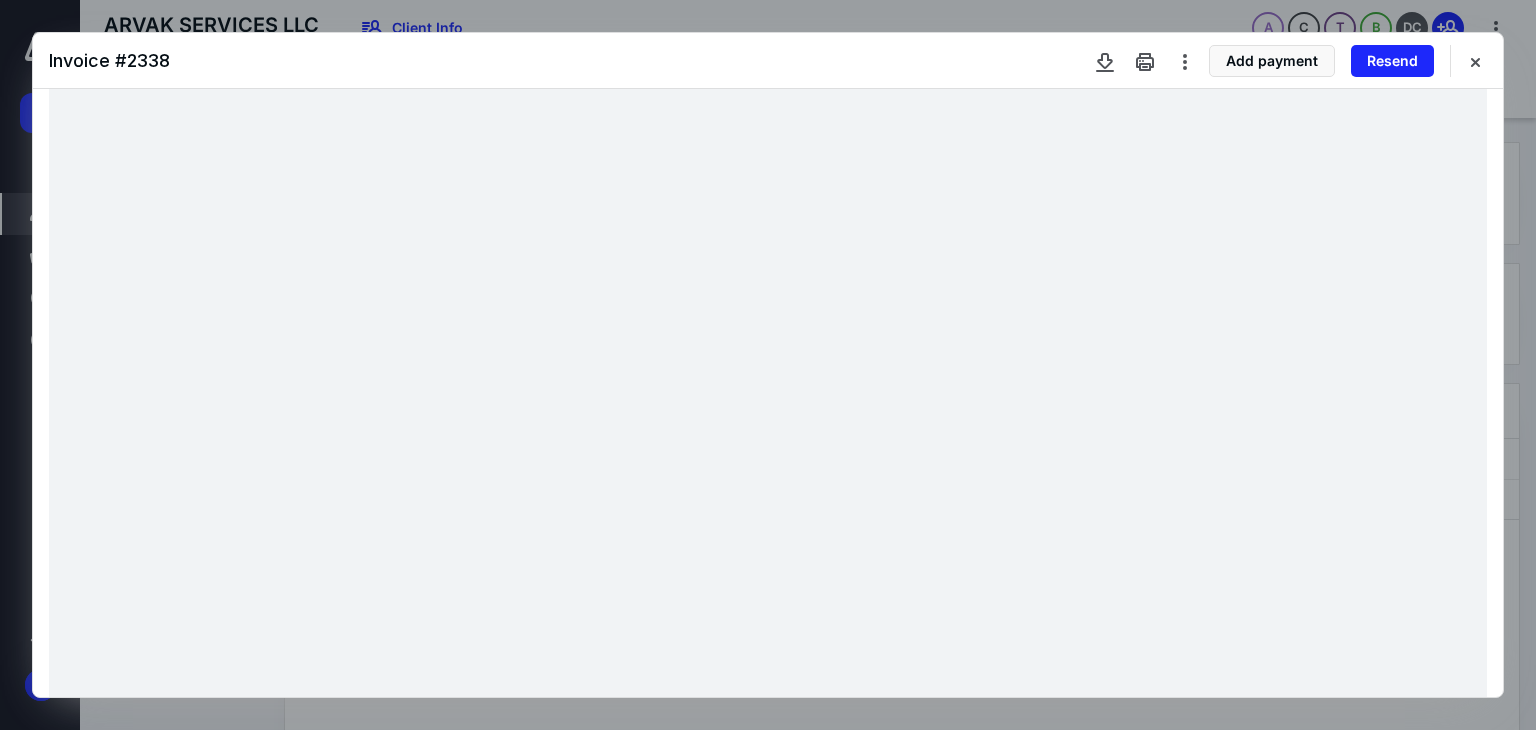 scroll, scrollTop: 772, scrollLeft: 0, axis: vertical 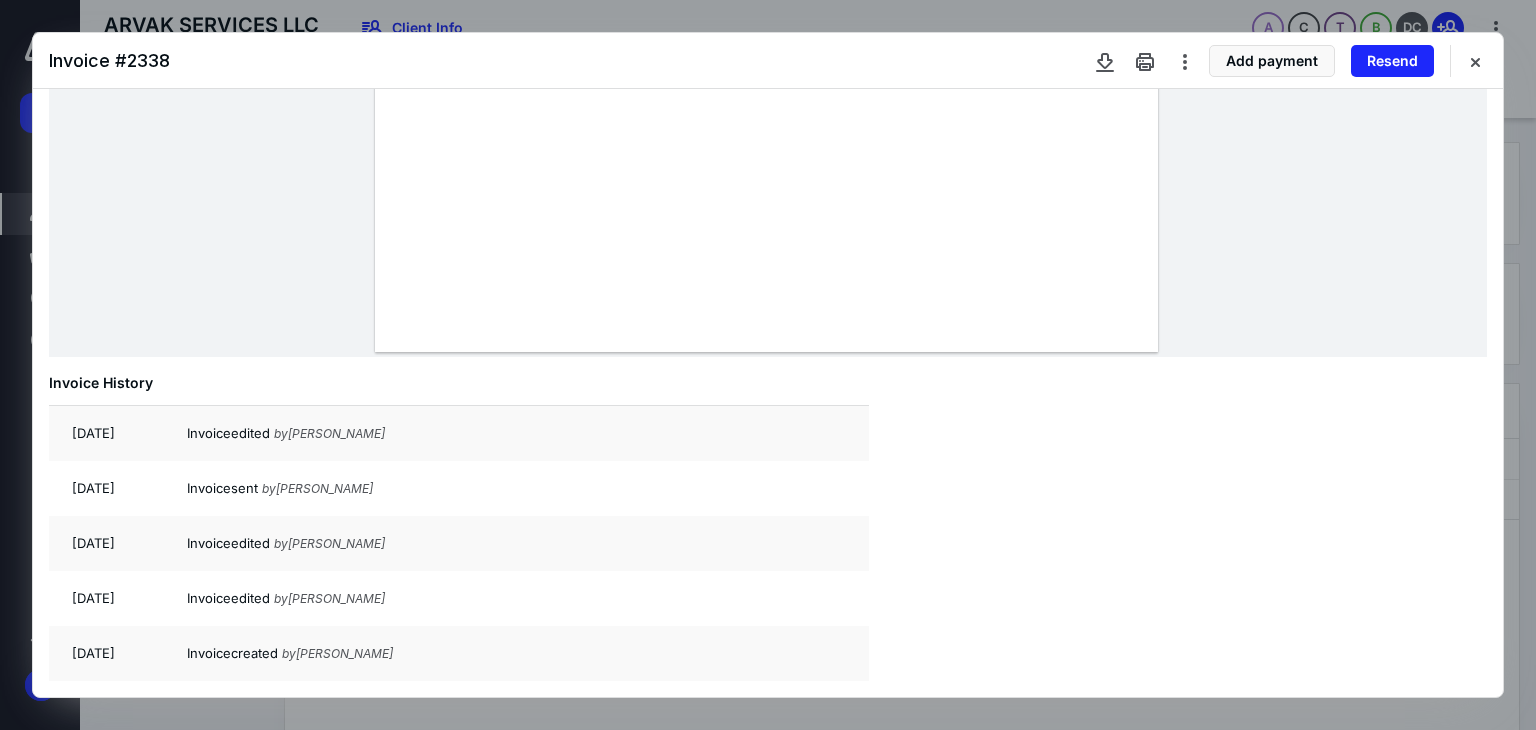 click at bounding box center (1475, 61) 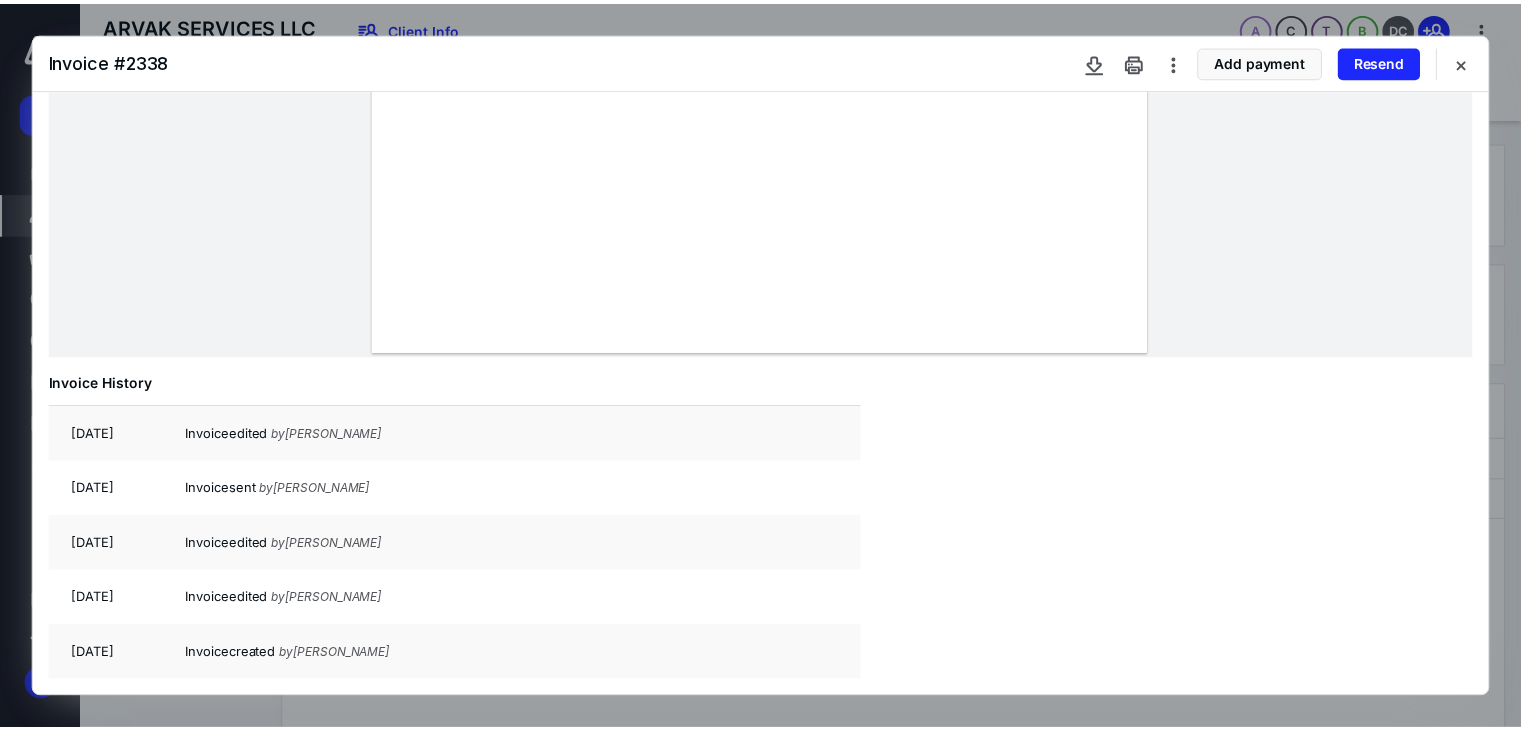 scroll, scrollTop: 448, scrollLeft: 0, axis: vertical 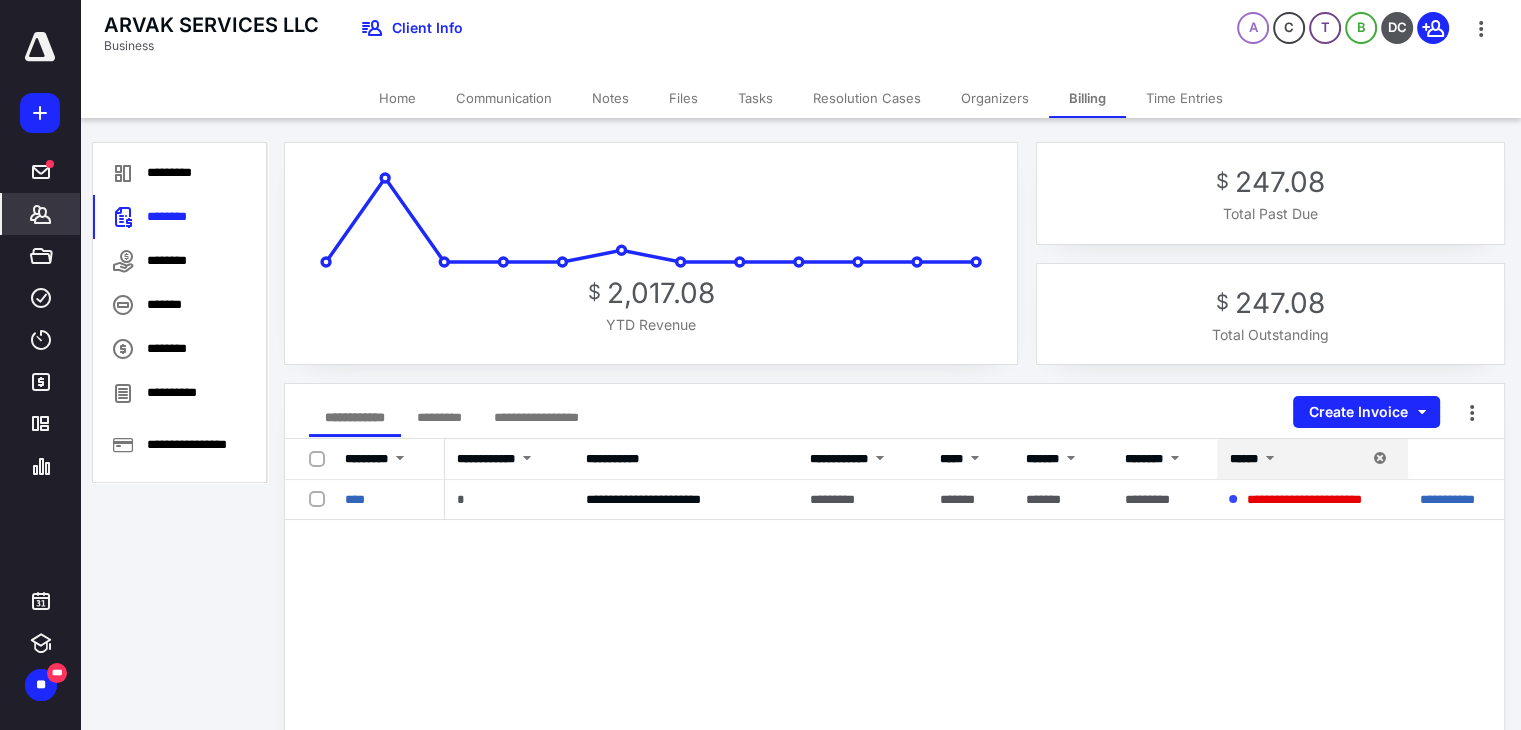 click on "Home" at bounding box center [397, 98] 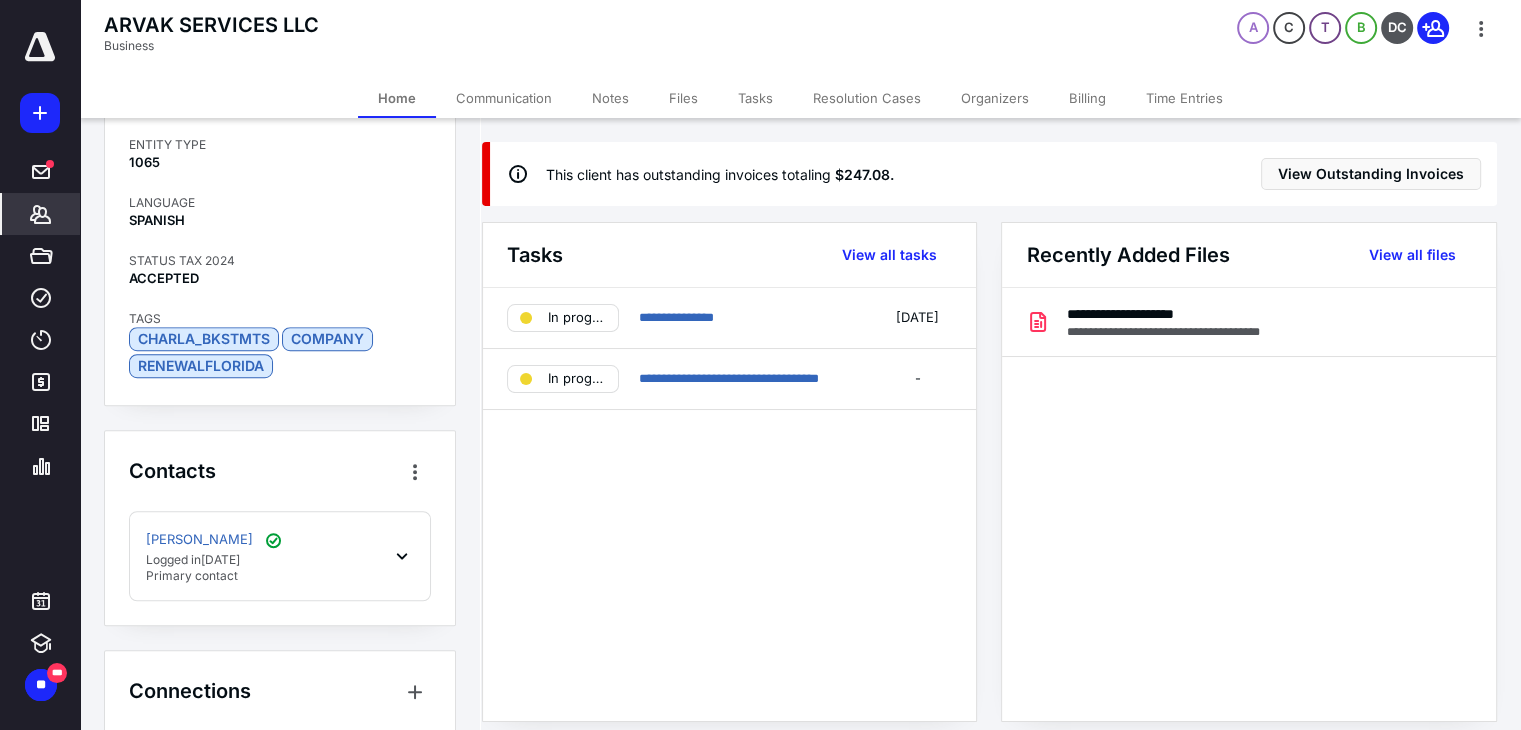 scroll, scrollTop: 1328, scrollLeft: 0, axis: vertical 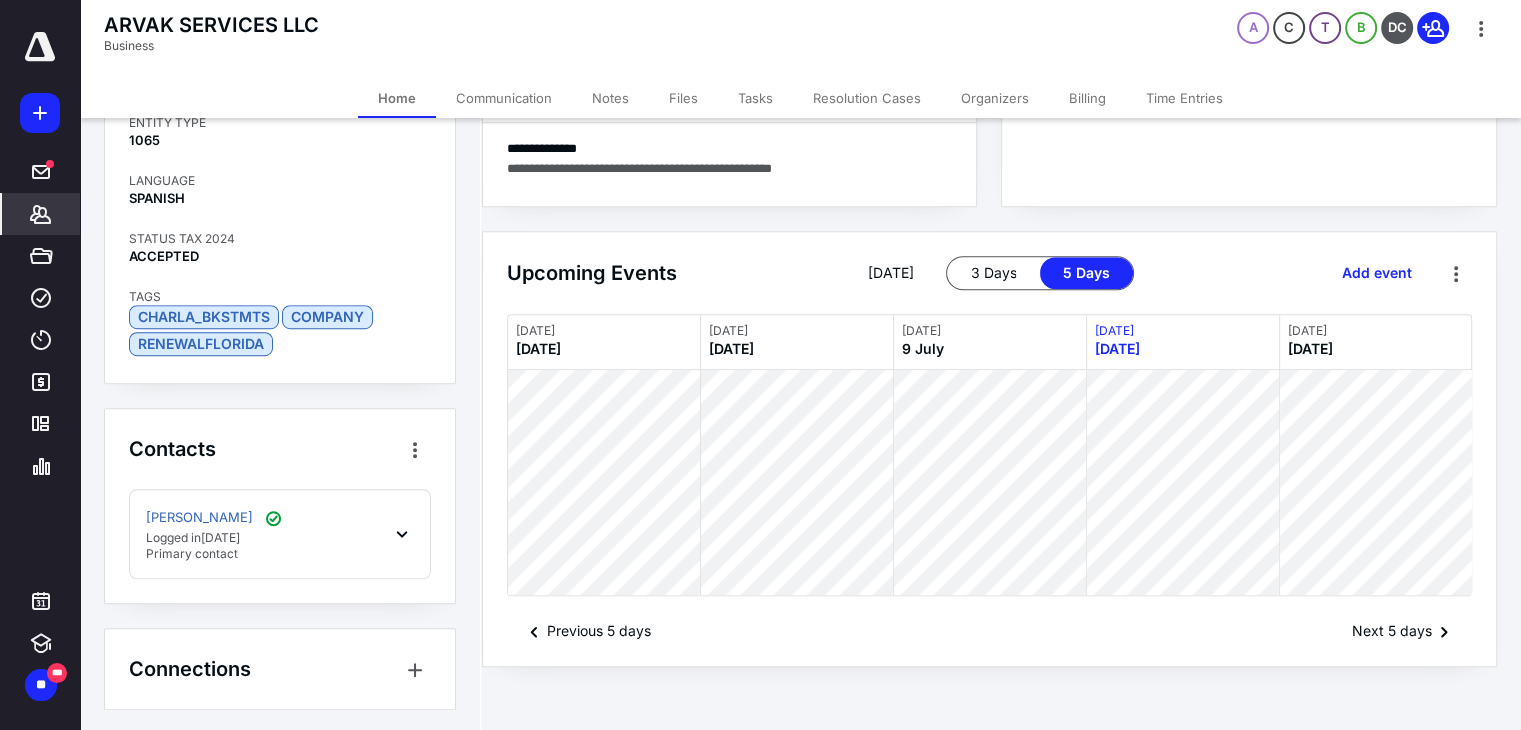 click on "NICOLAS MARIN Logged in  2 months ago Primary contact" at bounding box center [280, 534] 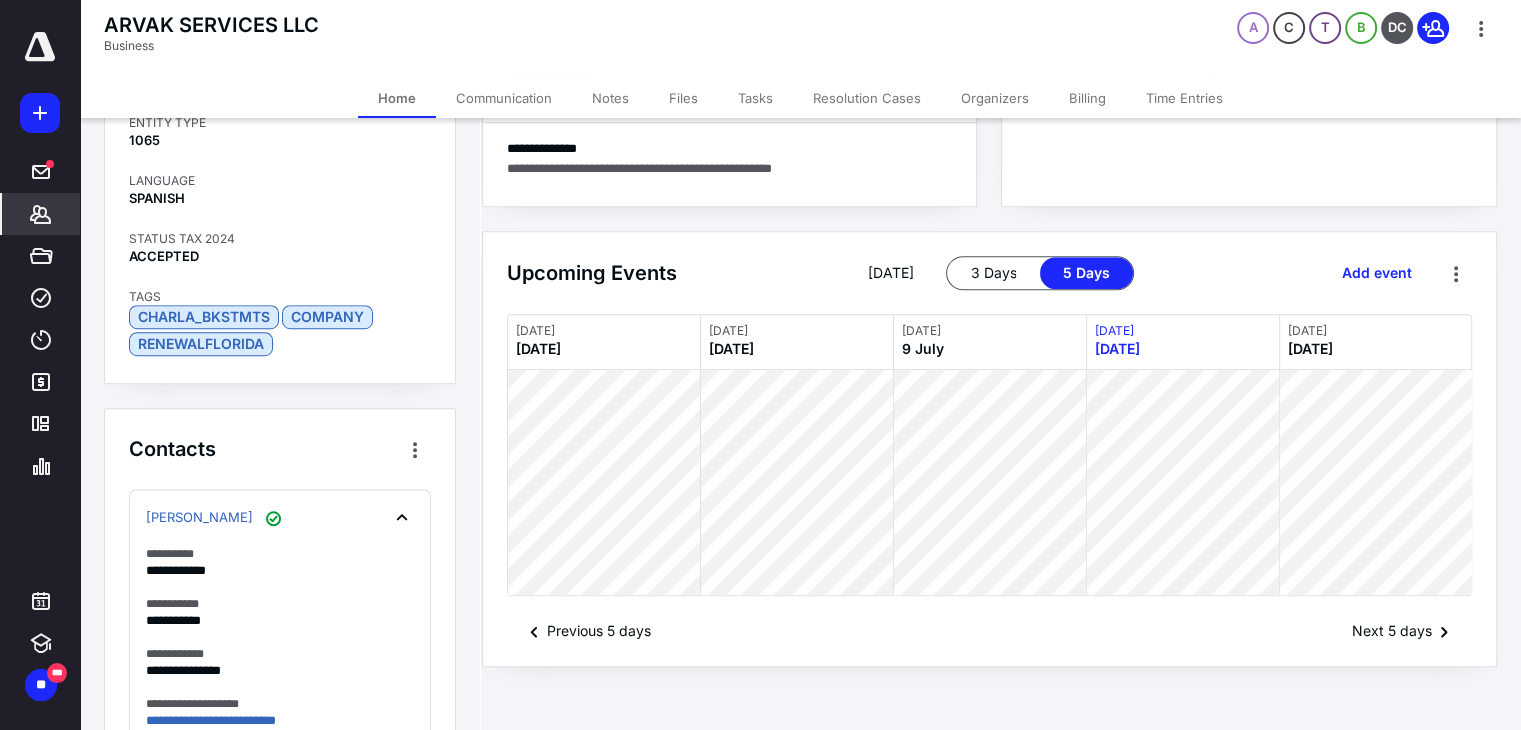 scroll, scrollTop: 1645, scrollLeft: 0, axis: vertical 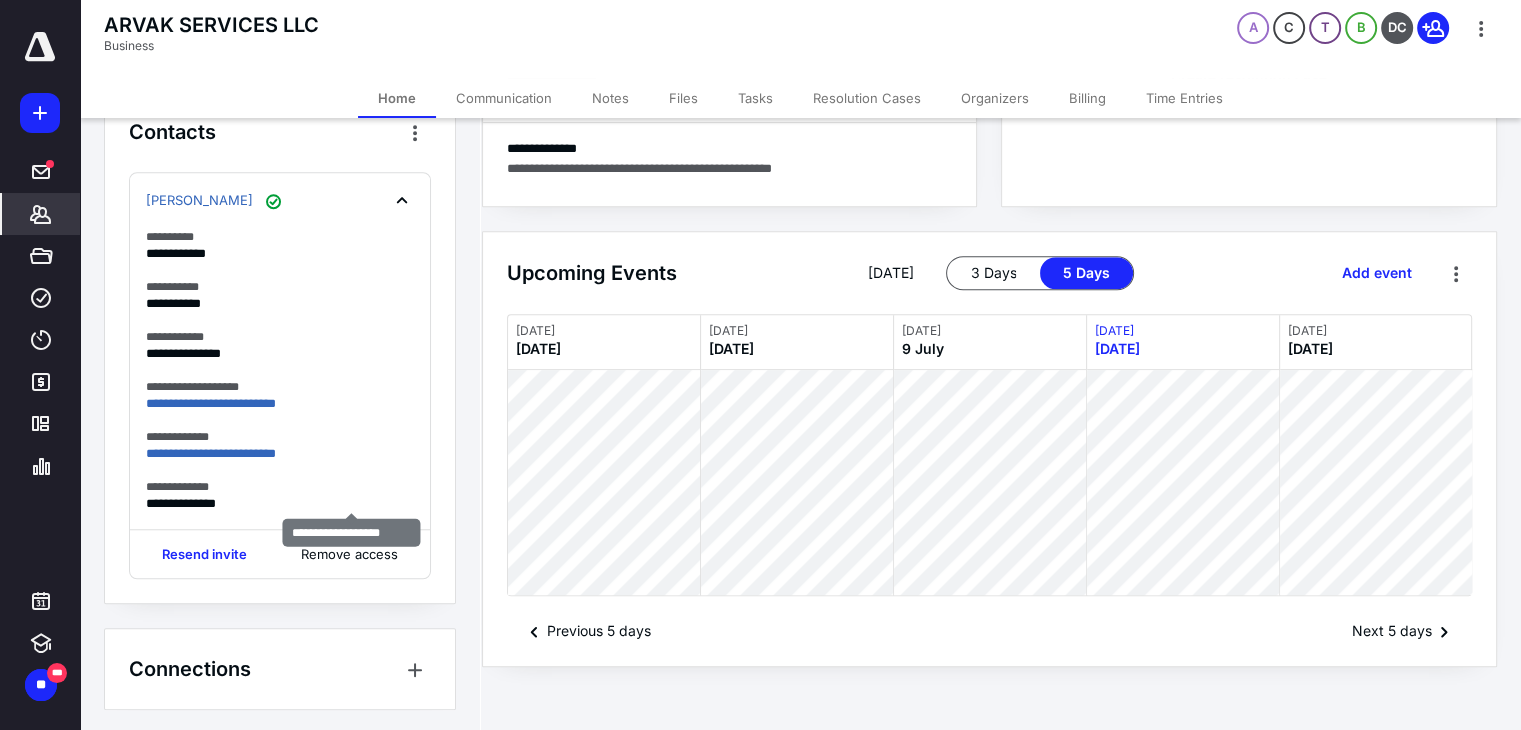 click at bounding box center (0, 0) 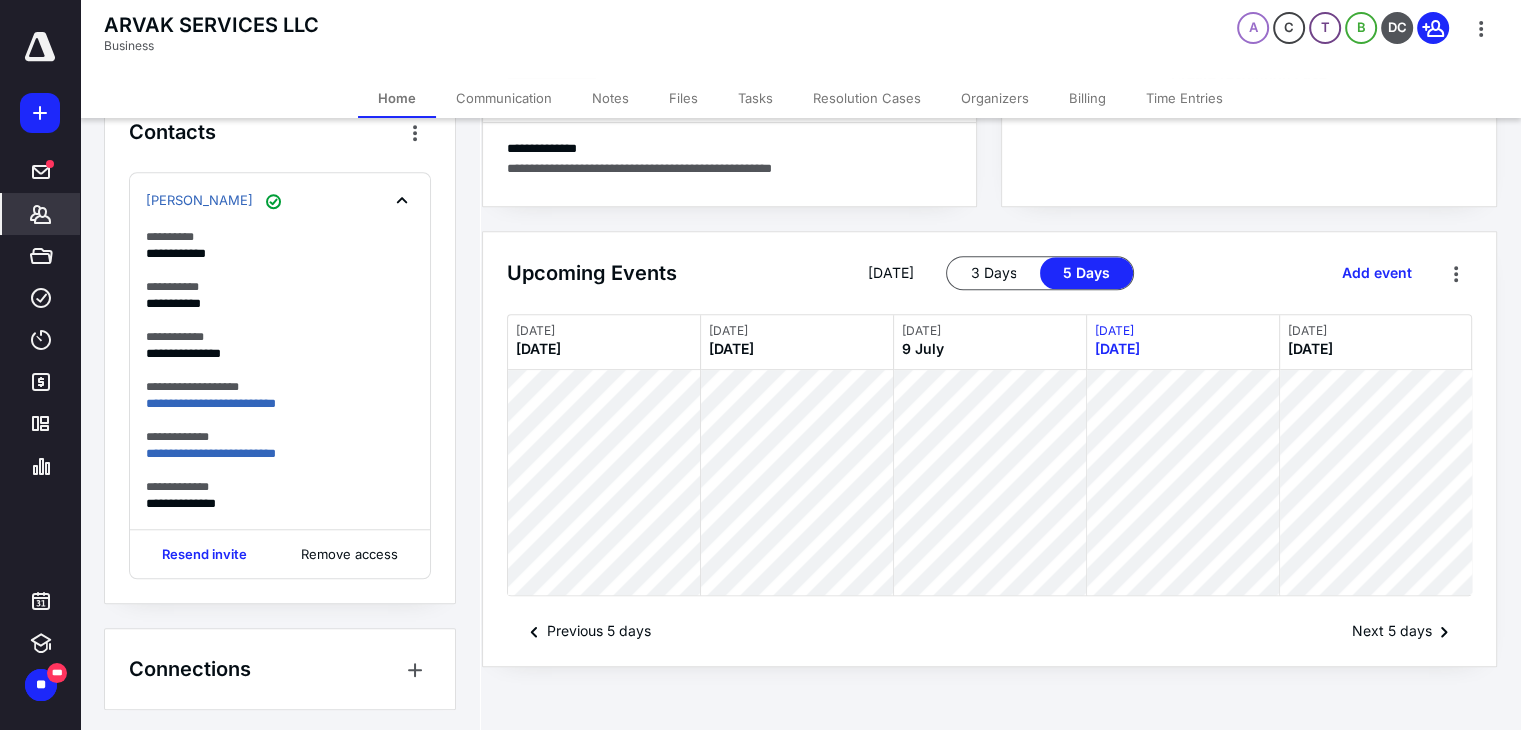 click on "Billing" at bounding box center (1087, 98) 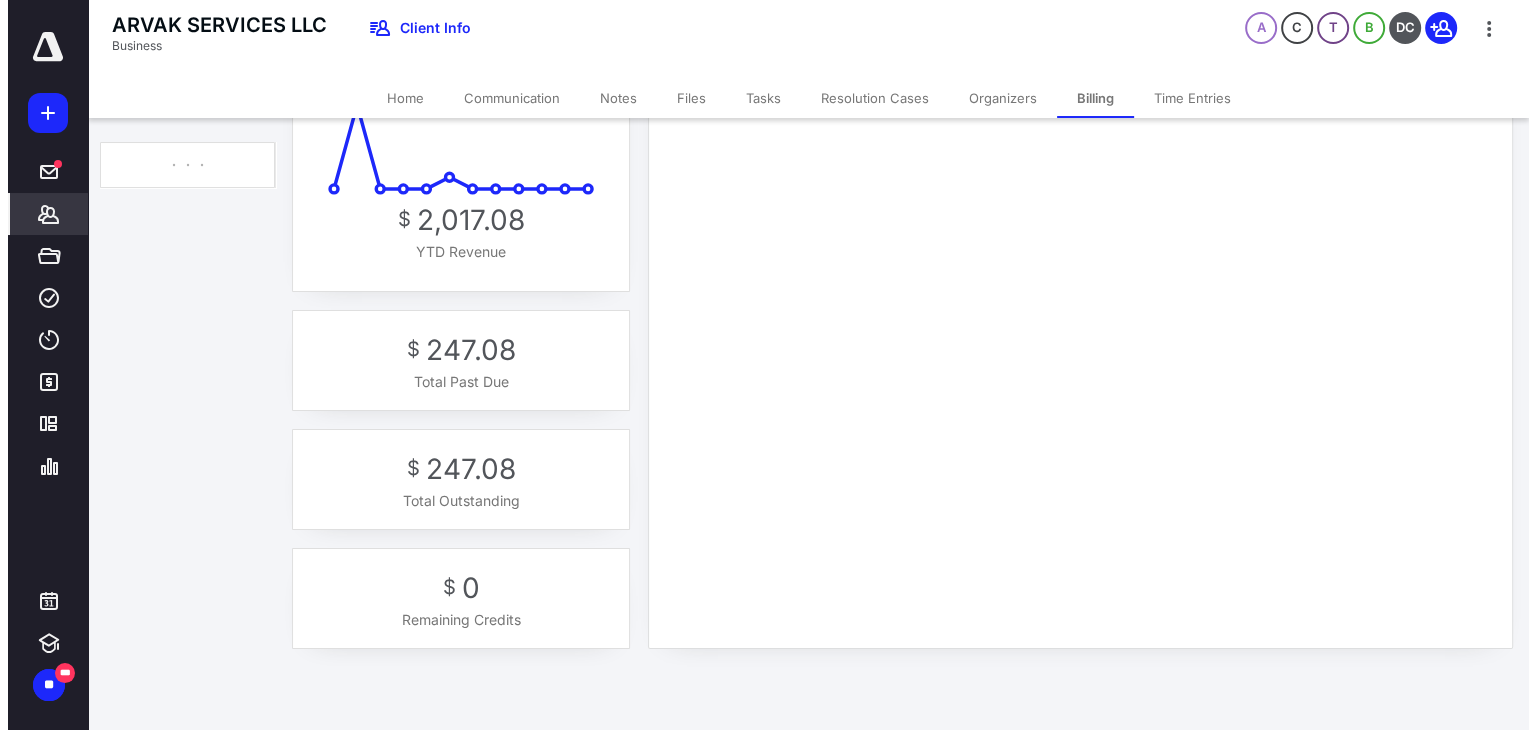 scroll, scrollTop: 0, scrollLeft: 0, axis: both 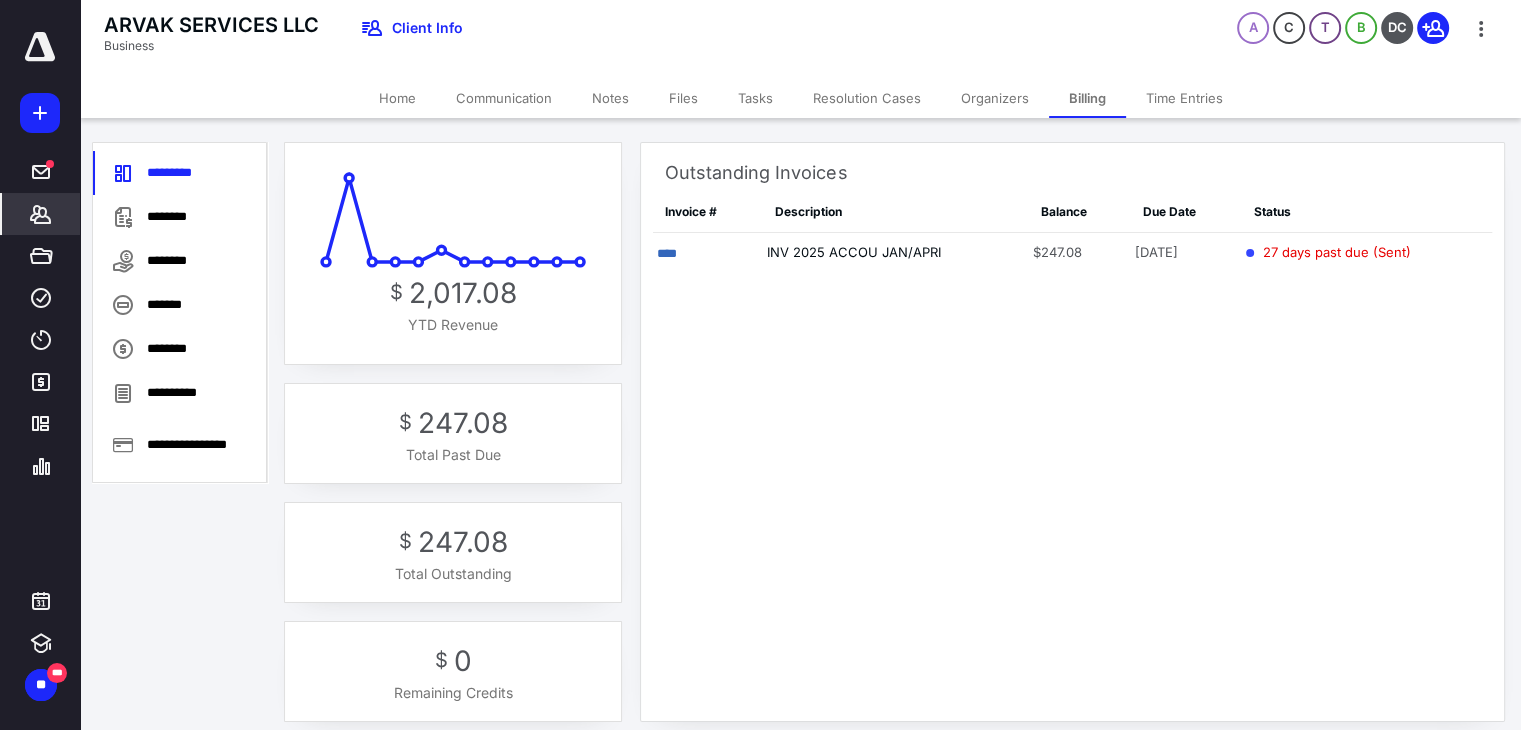 click on "********" at bounding box center [180, 217] 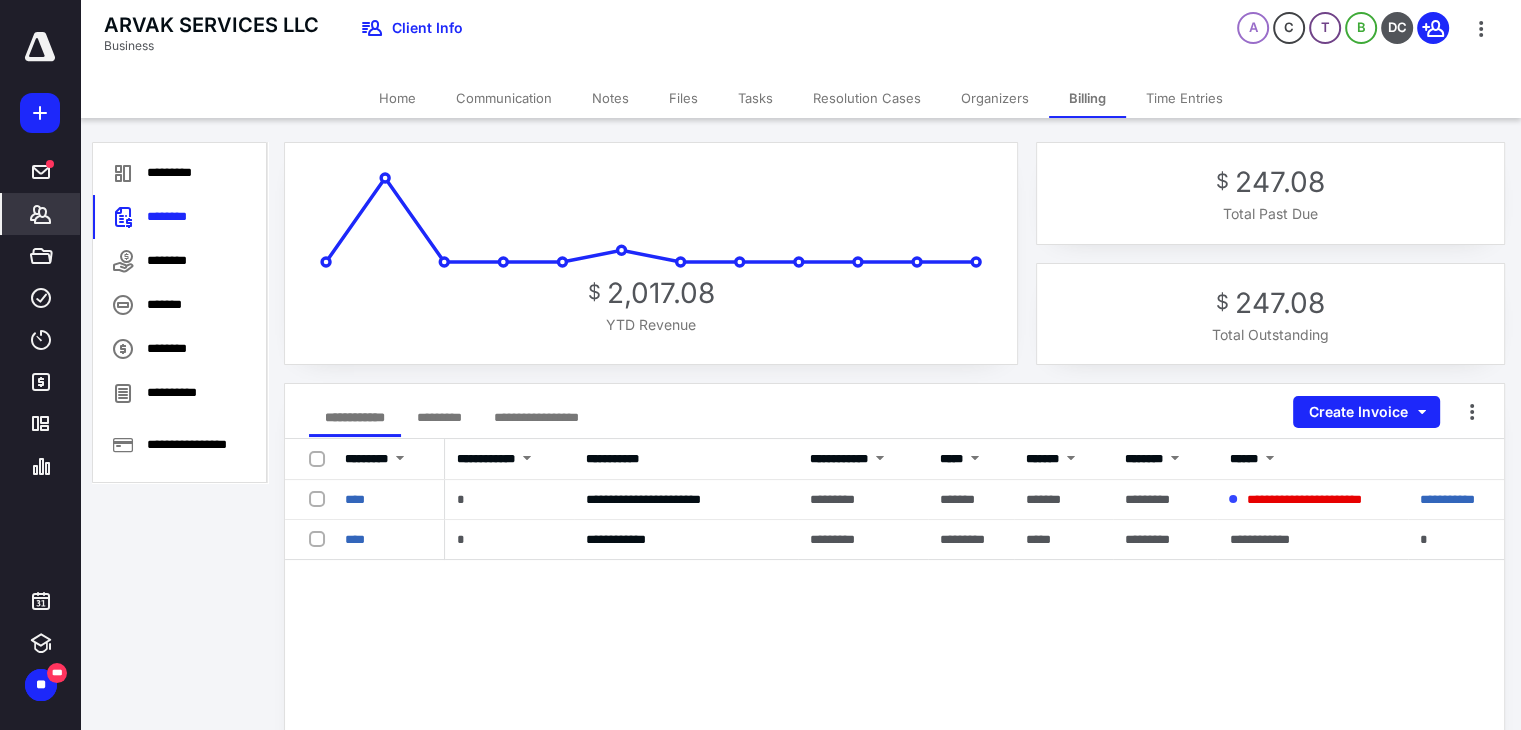 click on "****" at bounding box center (355, 539) 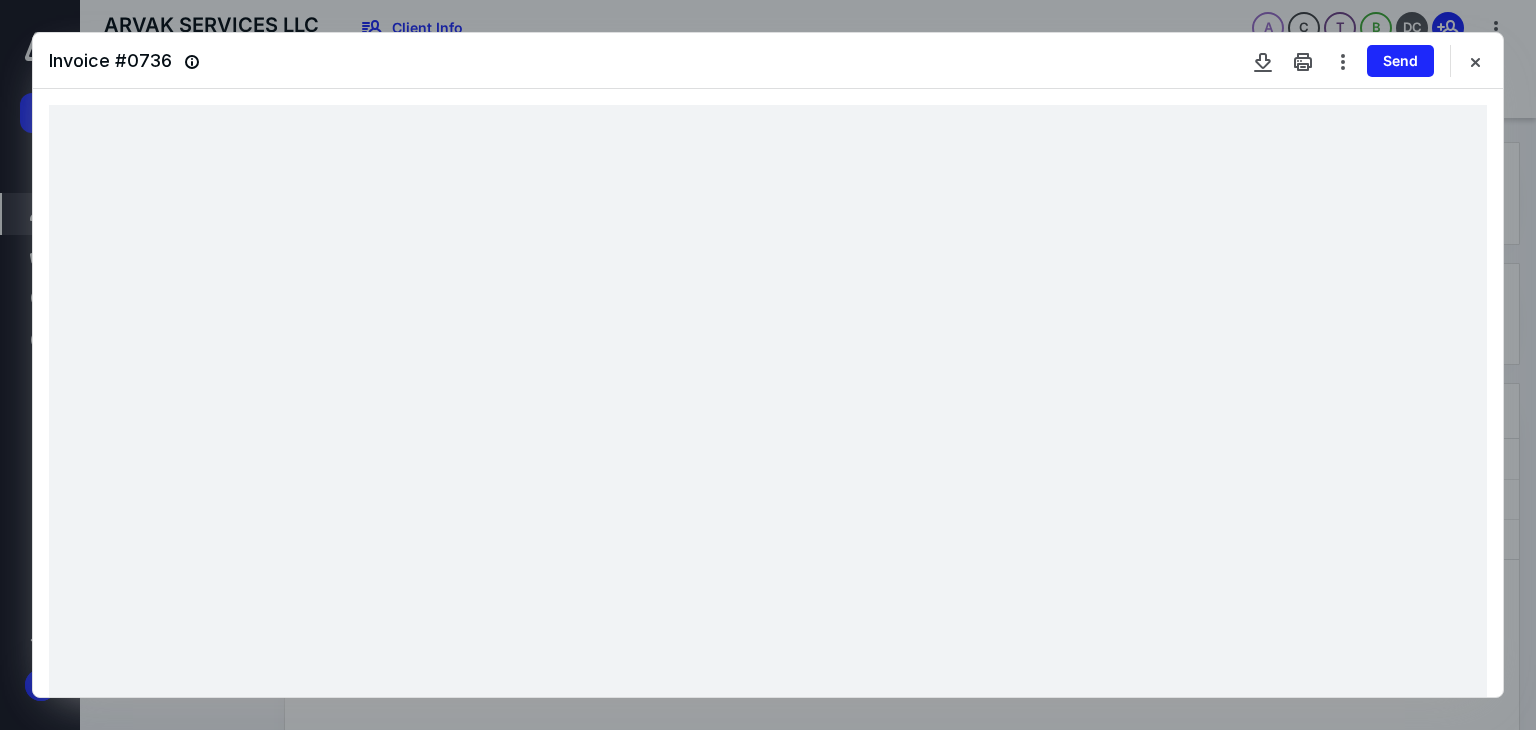 scroll, scrollTop: 200, scrollLeft: 0, axis: vertical 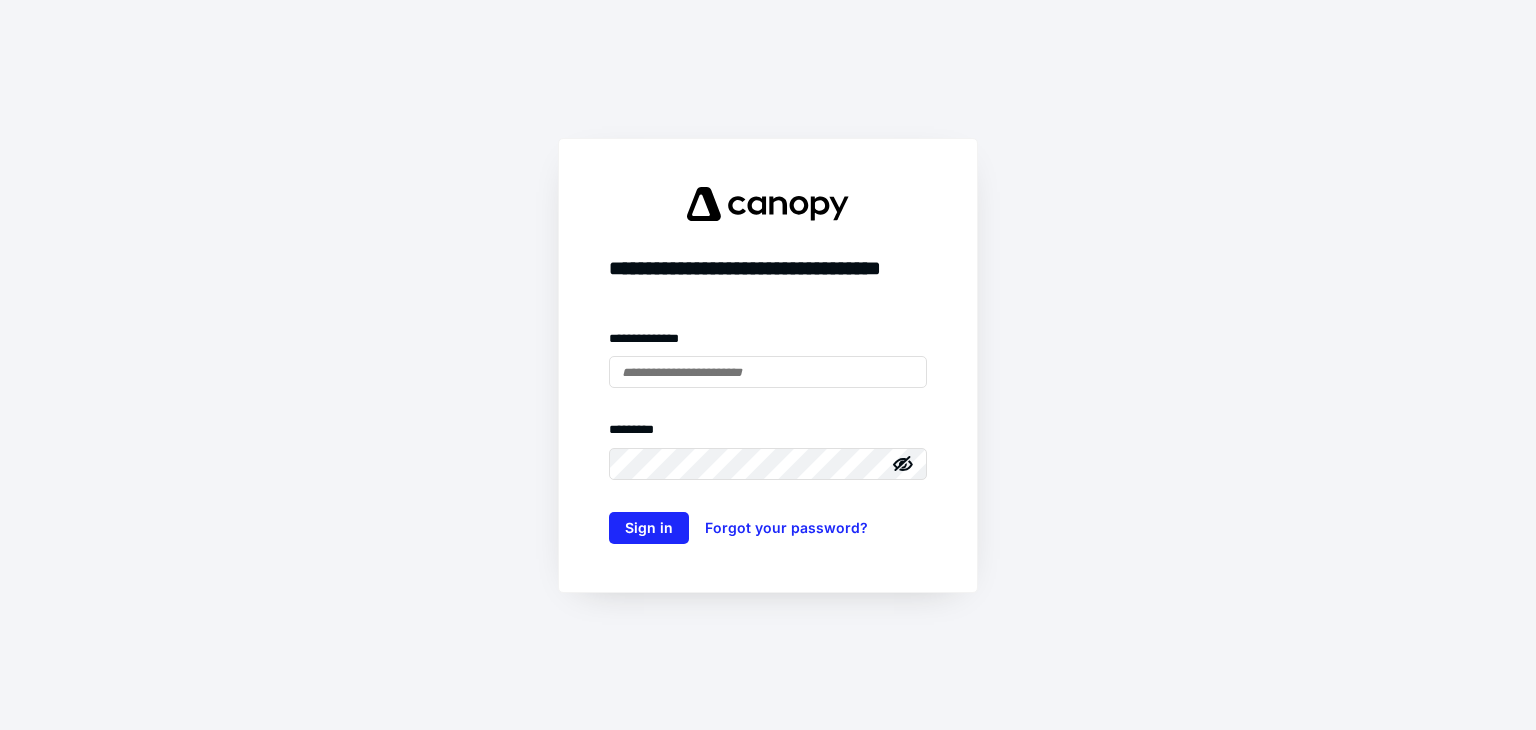 type on "**********" 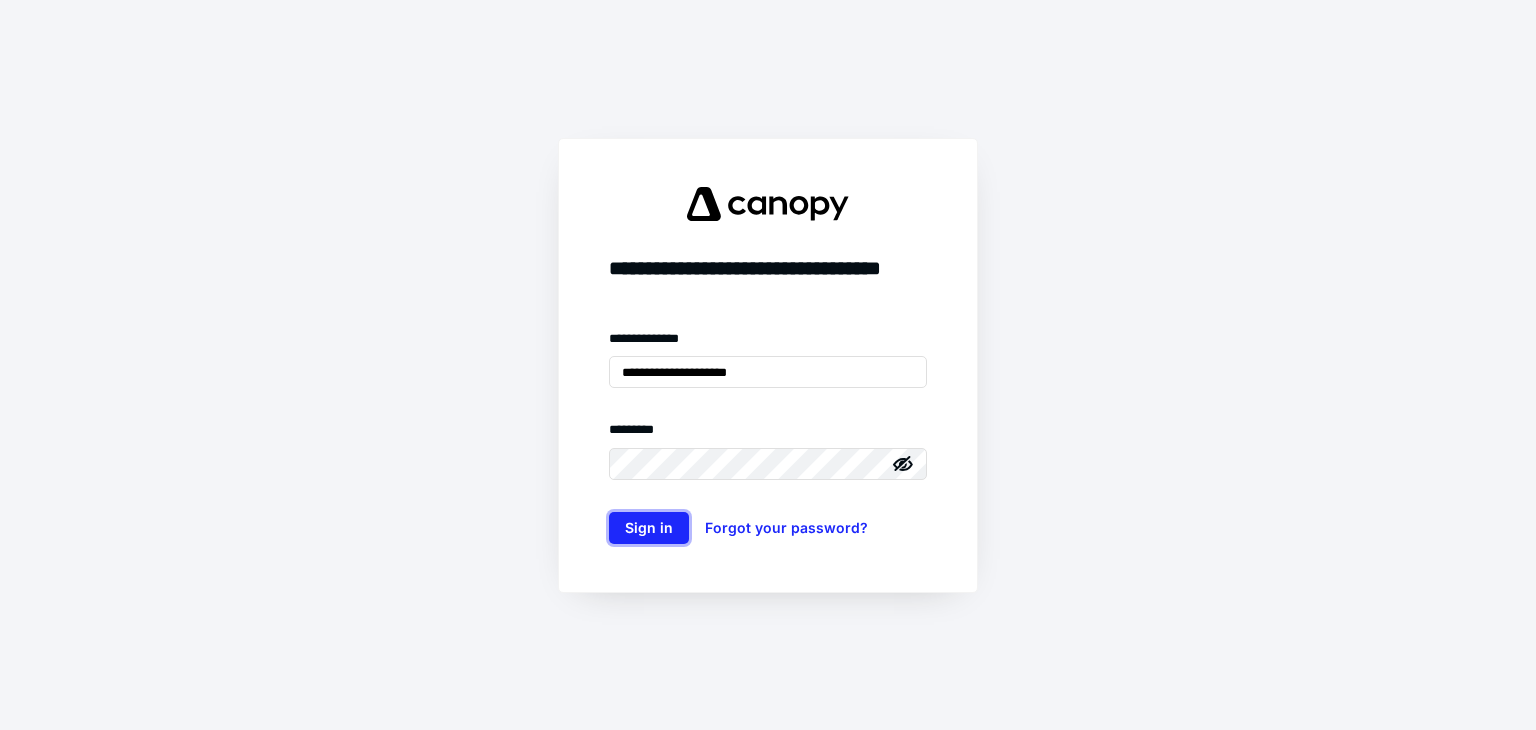 click on "Sign in" at bounding box center (649, 528) 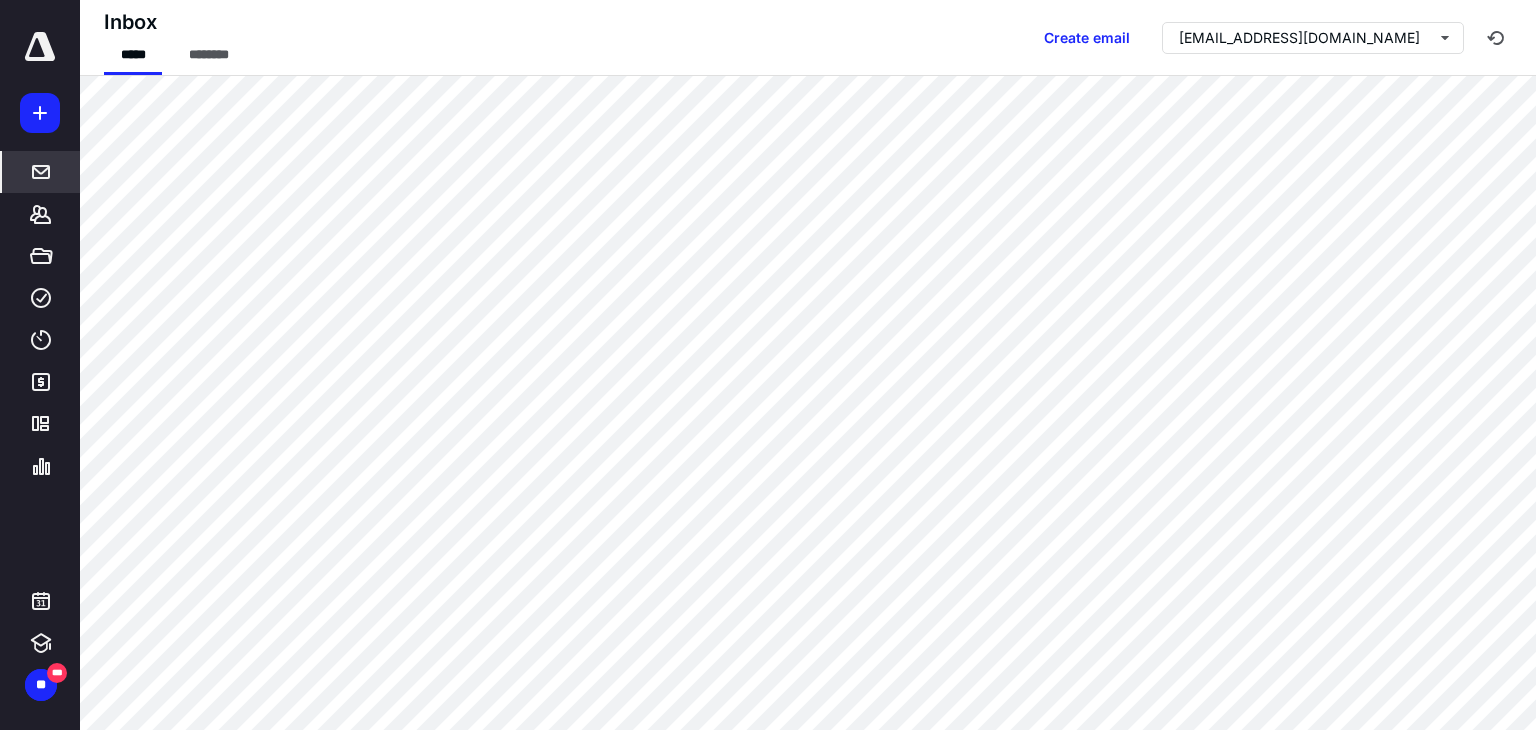 scroll, scrollTop: 0, scrollLeft: 0, axis: both 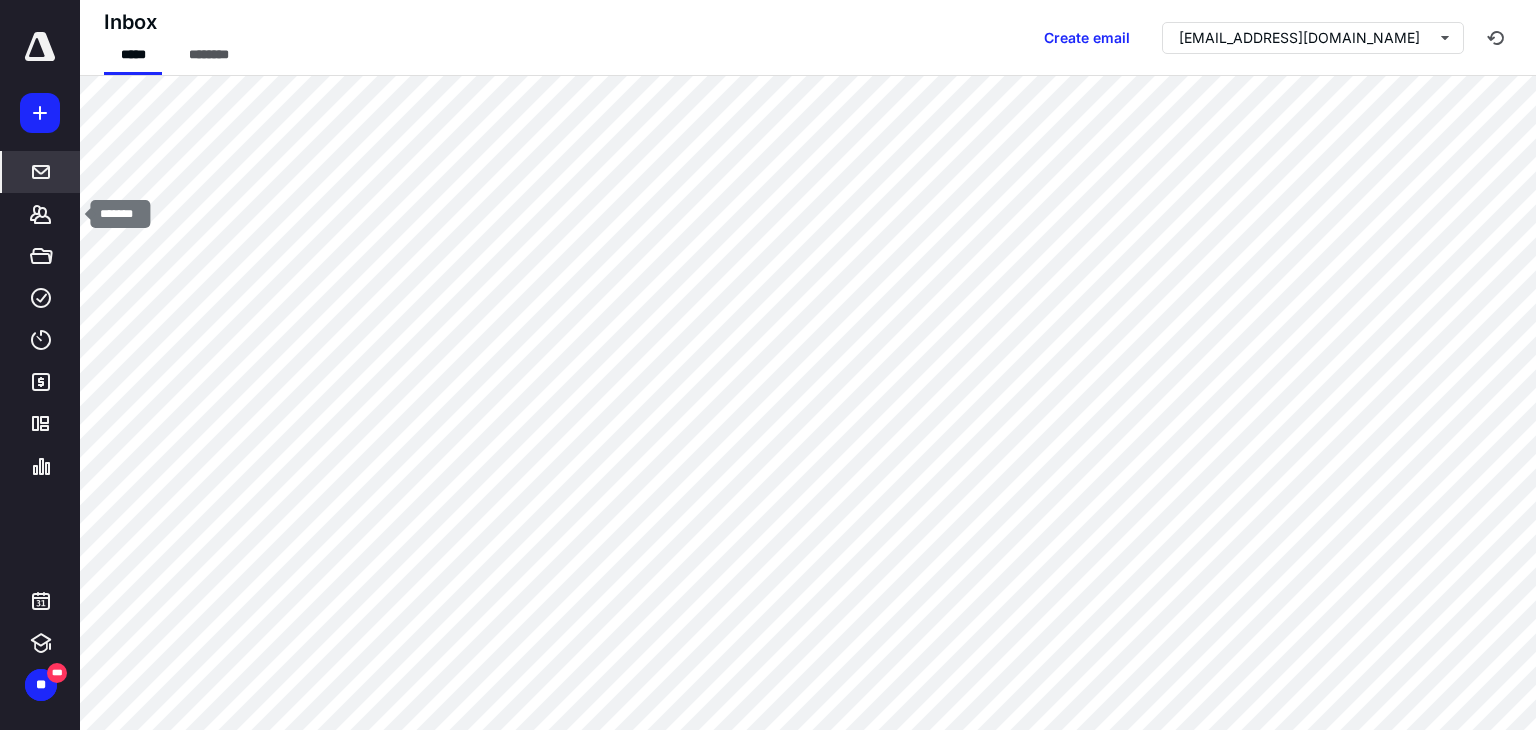 click on "*******" at bounding box center (41, 214) 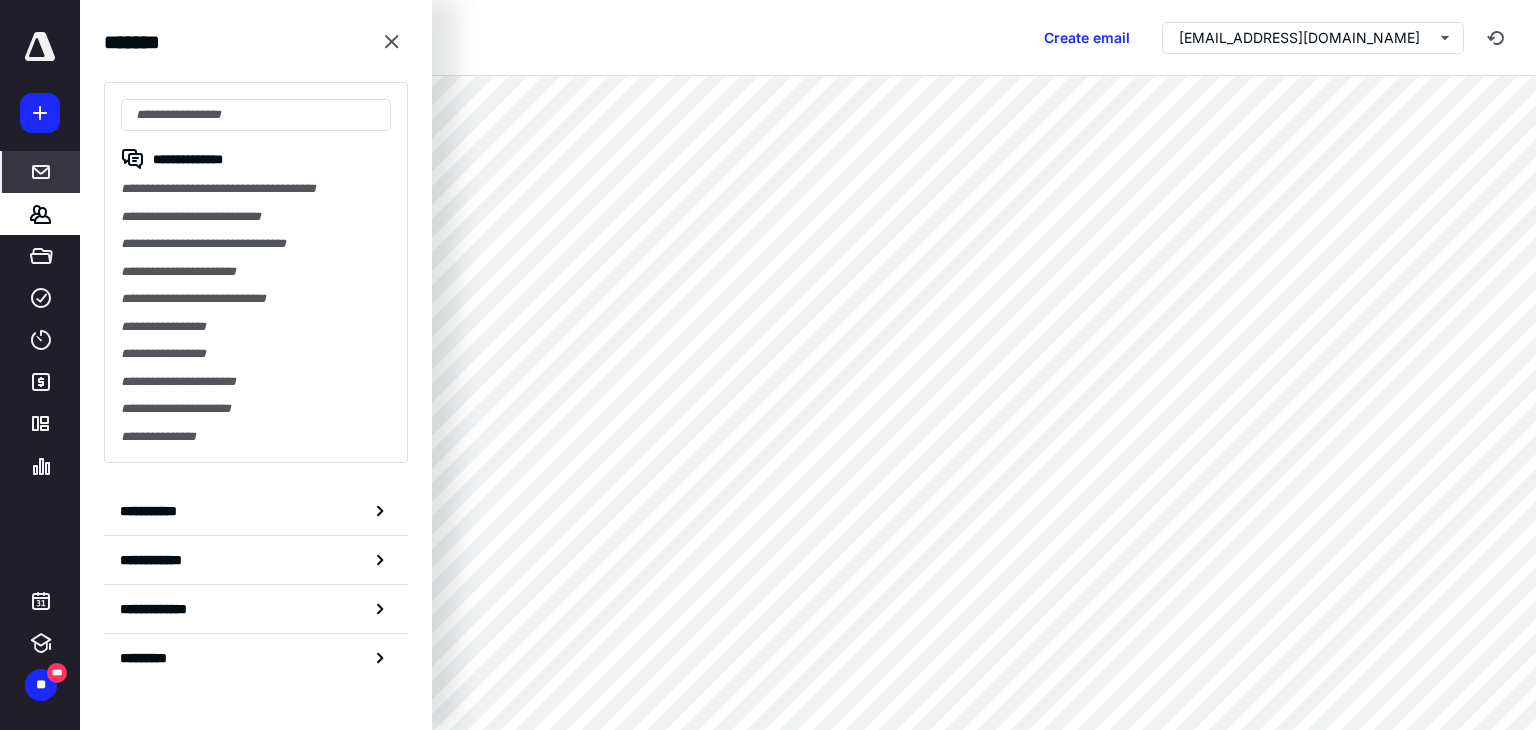 click on "**********" at bounding box center [256, 189] 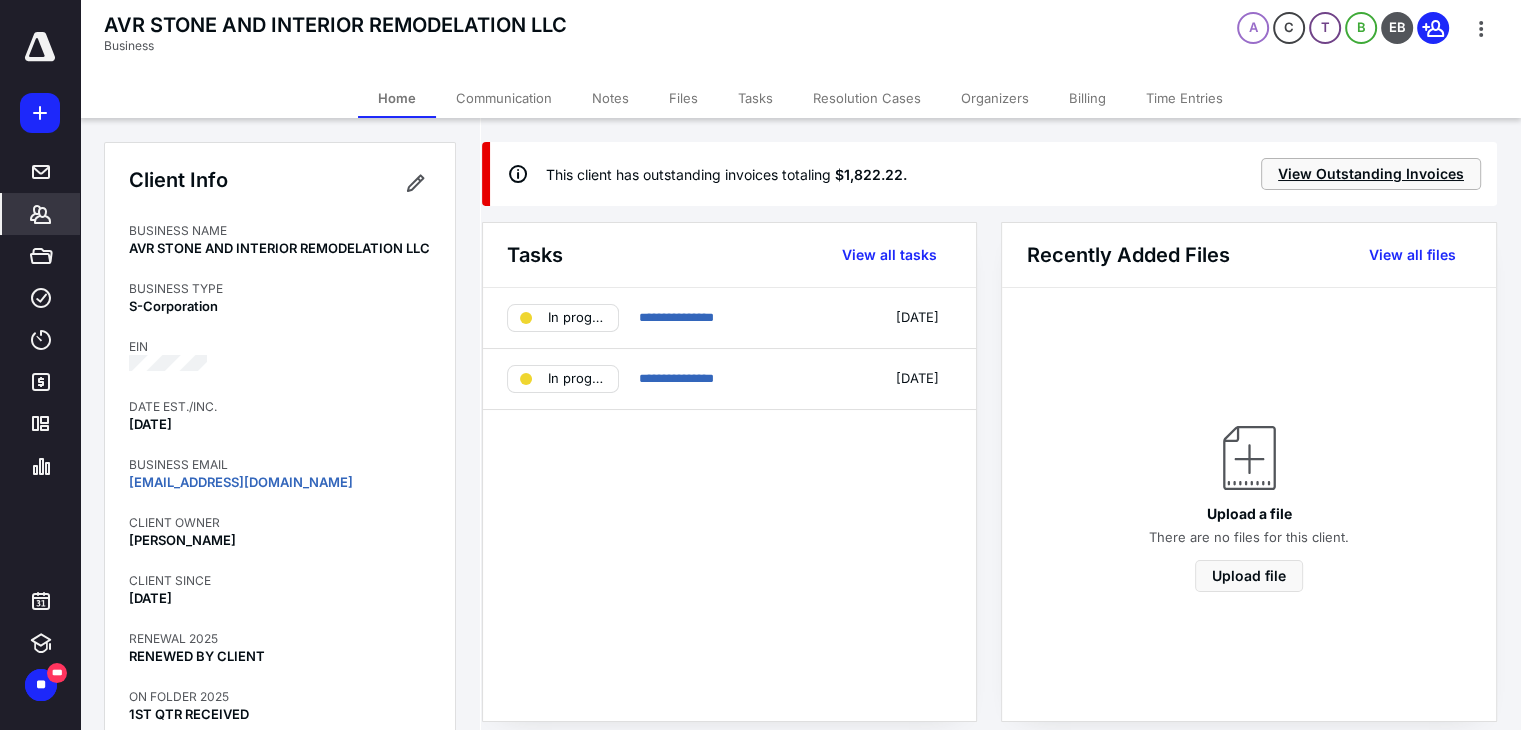 click on "View Outstanding Invoices" at bounding box center [1371, 174] 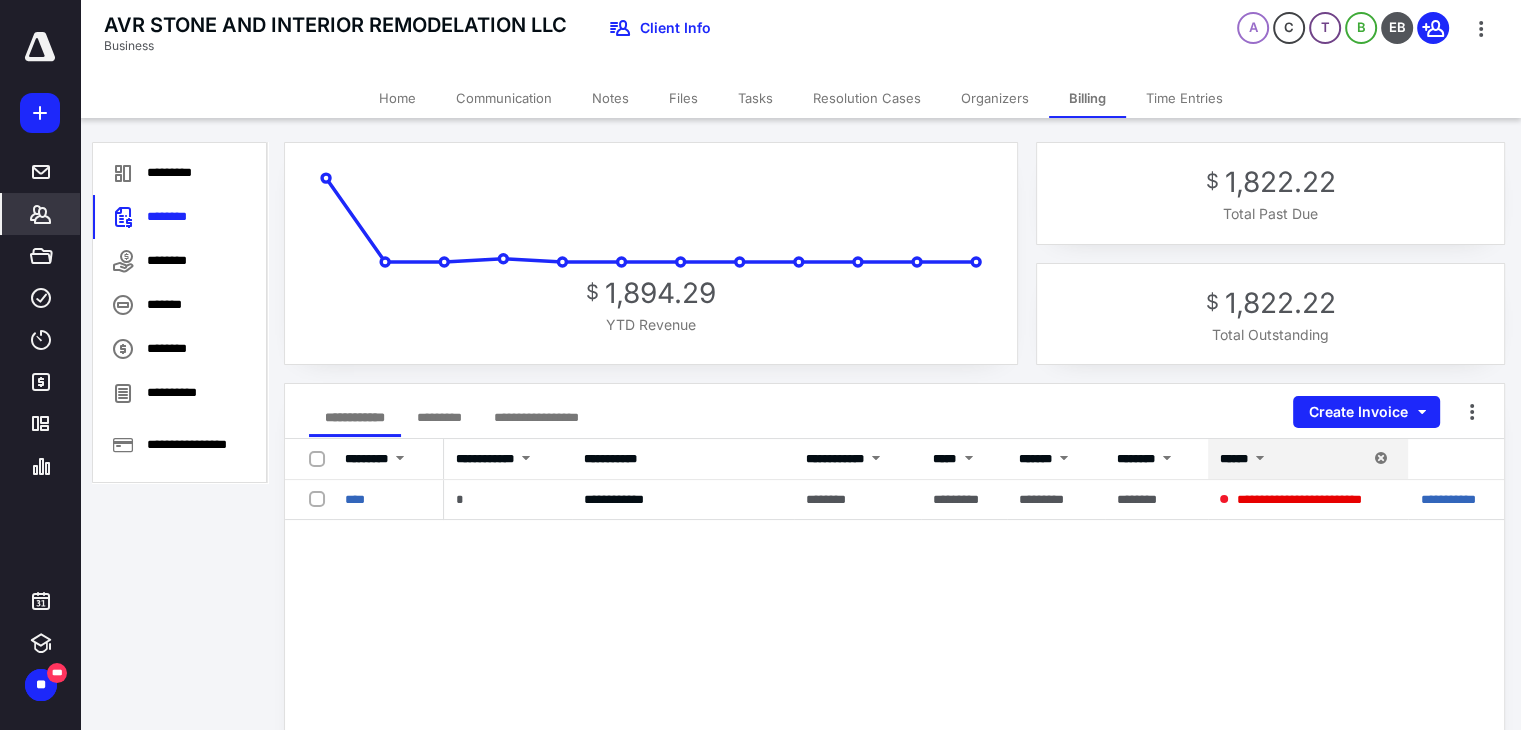 click on "****" at bounding box center (355, 499) 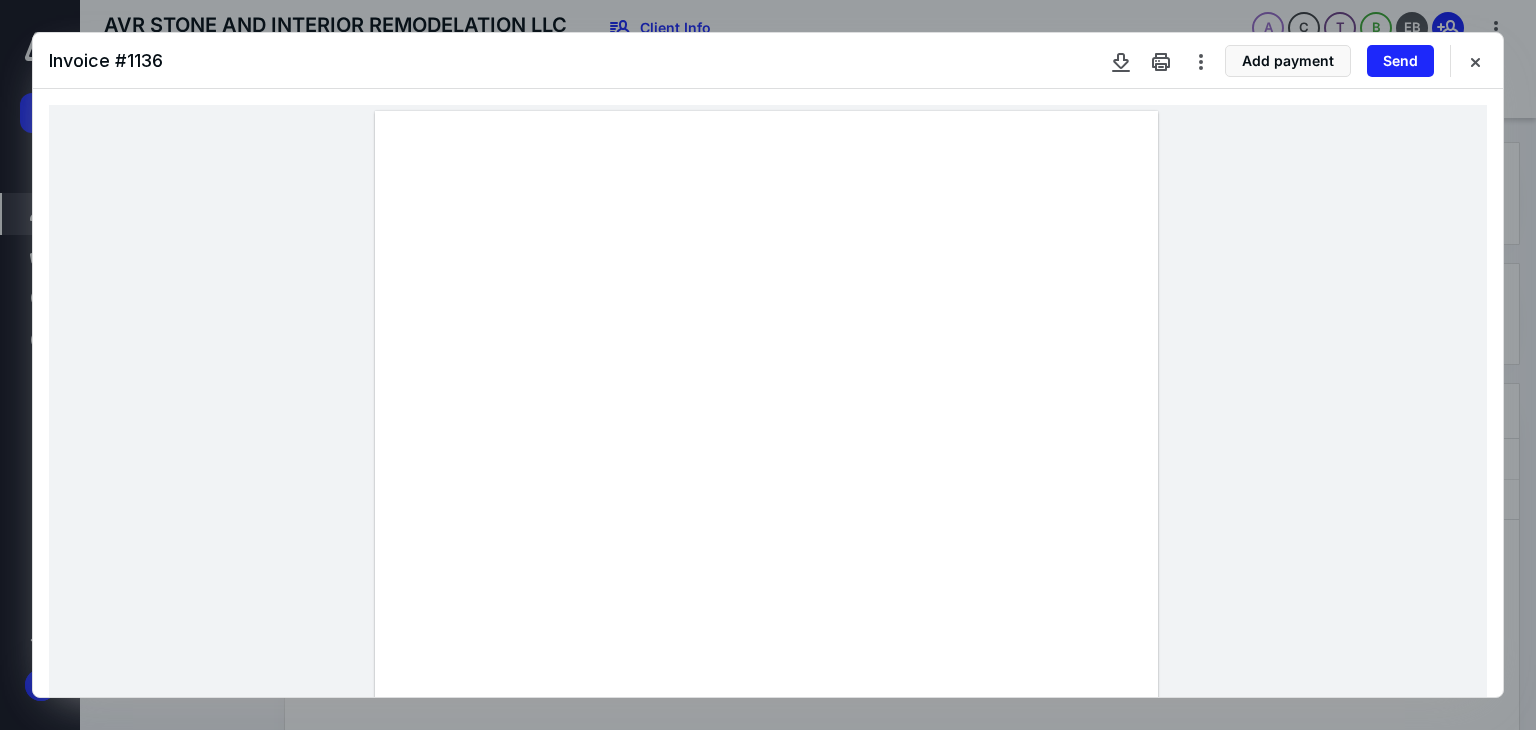 click at bounding box center (1475, 61) 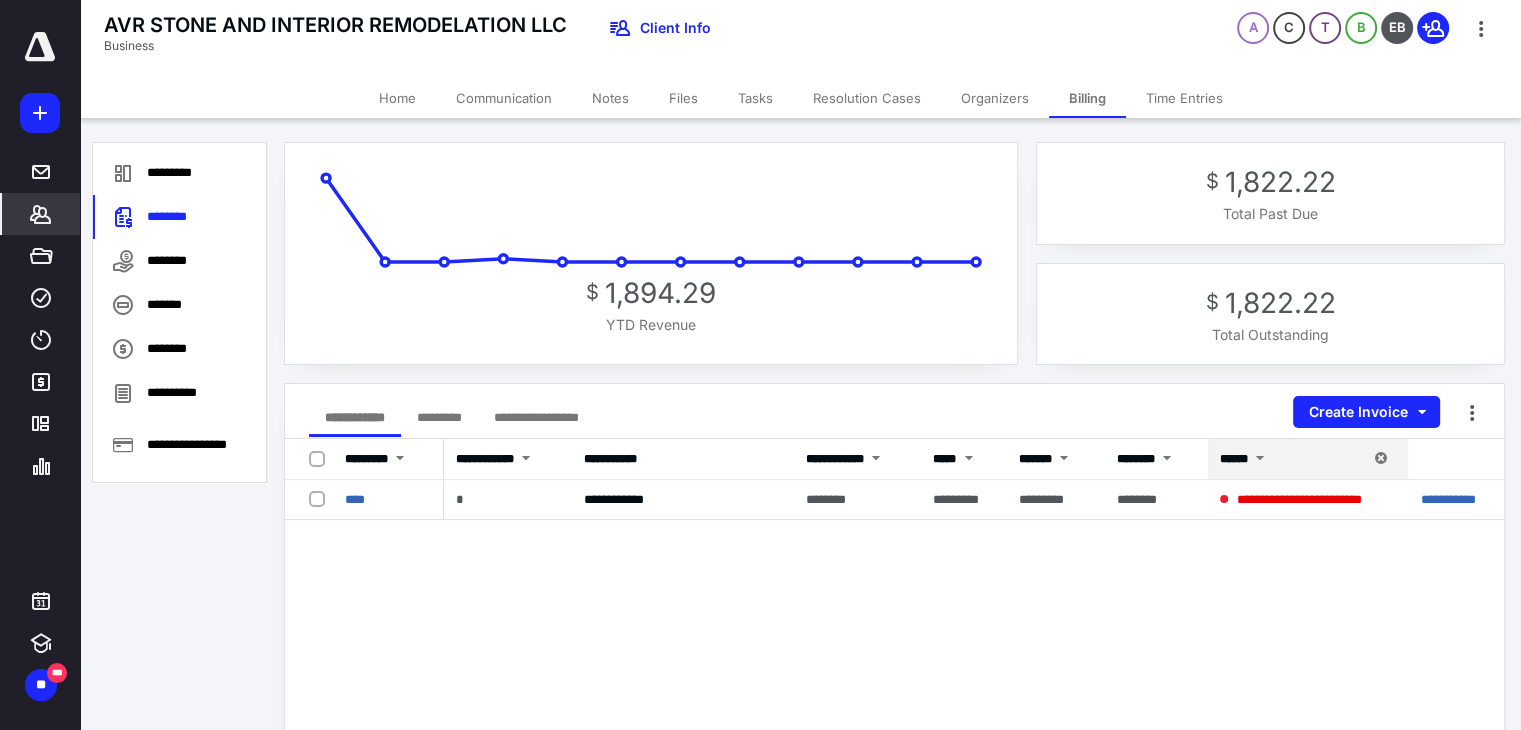 click on "********" at bounding box center [180, 261] 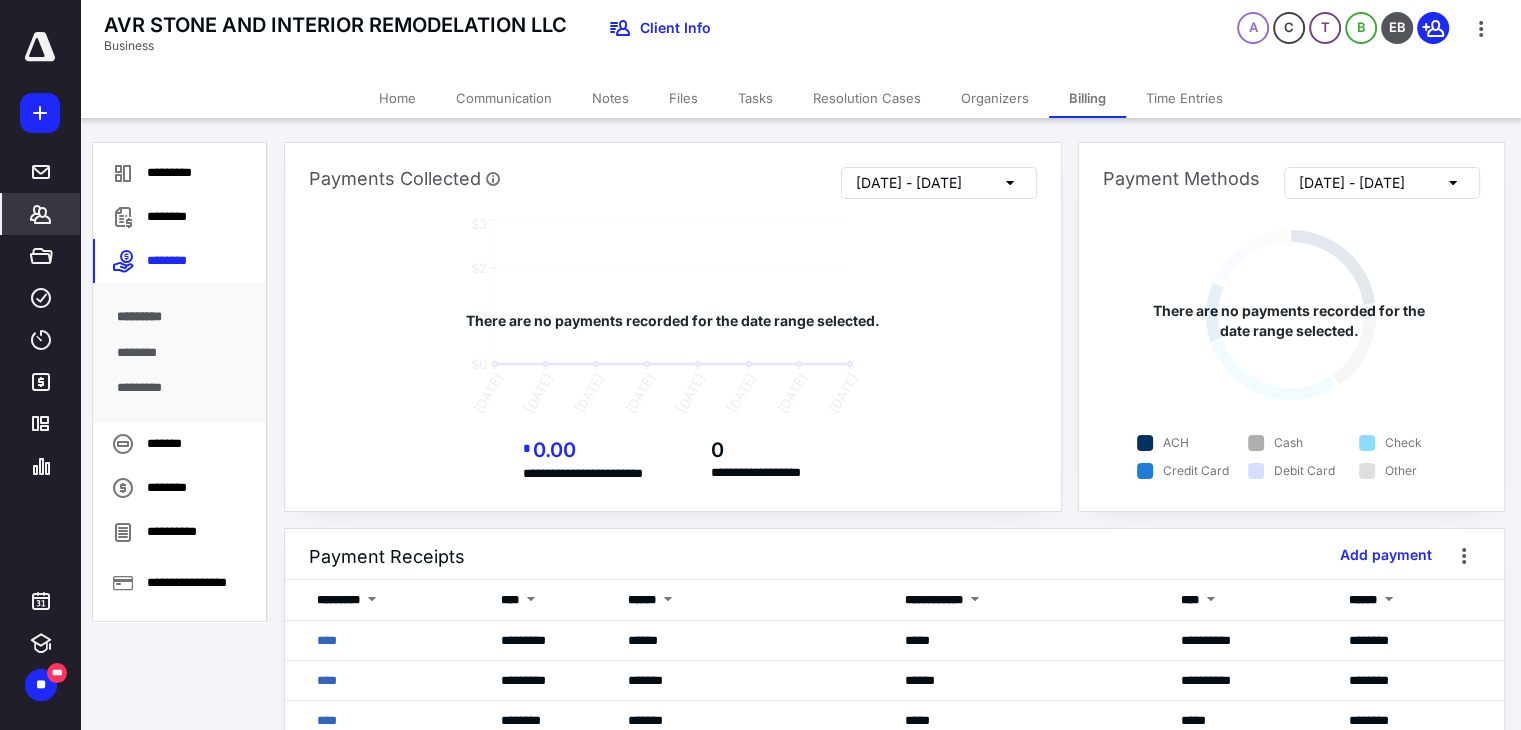 click on "********" at bounding box center (180, 217) 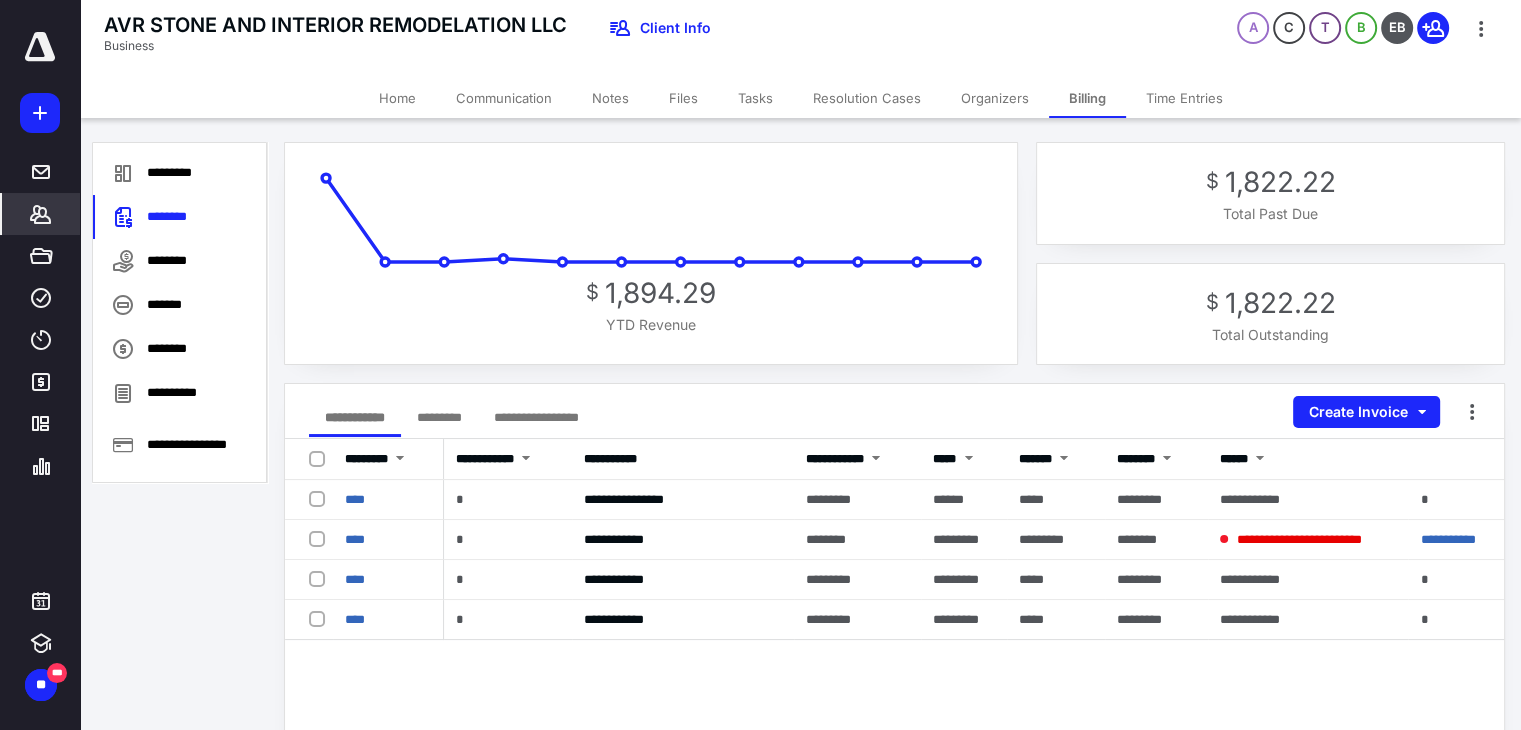click on "****" at bounding box center [355, 579] 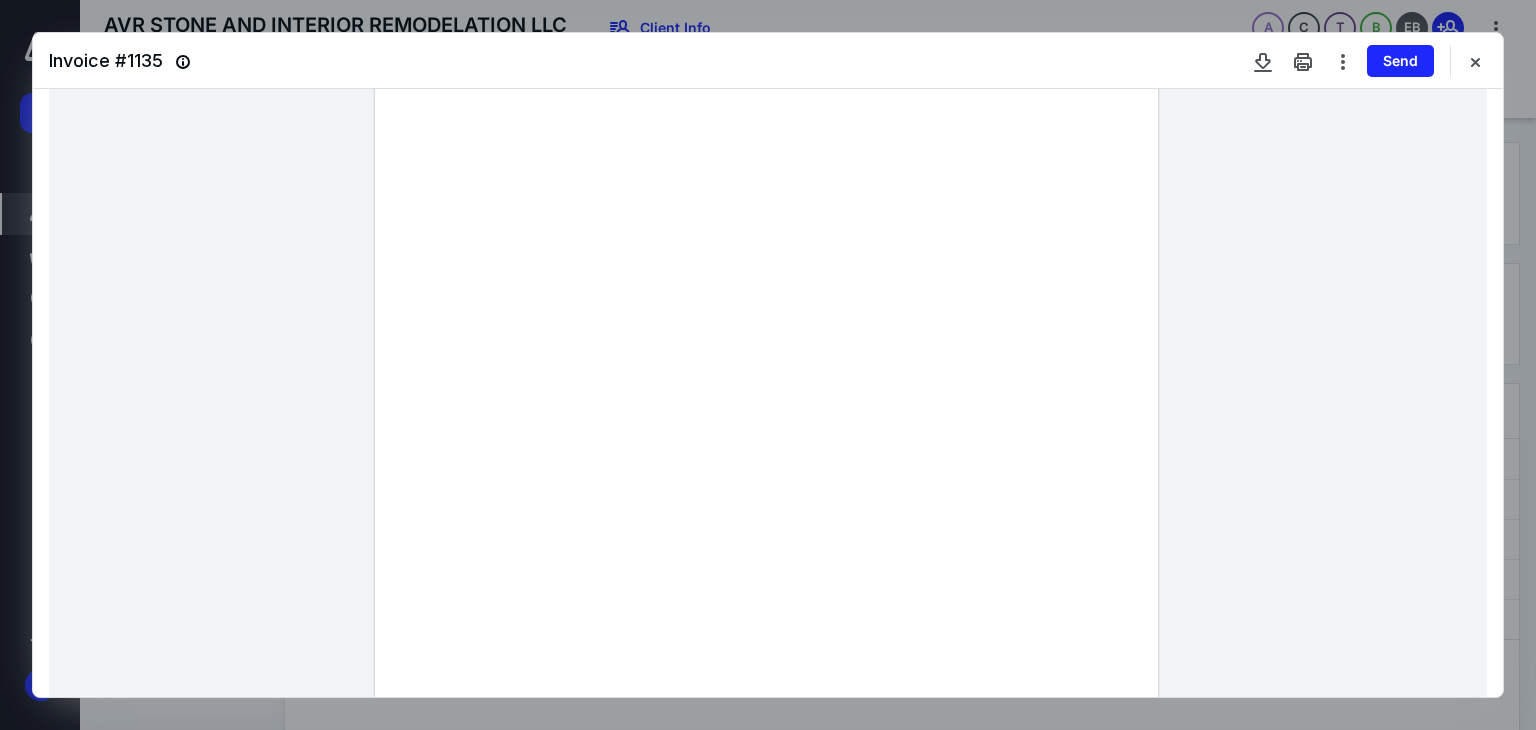 scroll, scrollTop: 400, scrollLeft: 0, axis: vertical 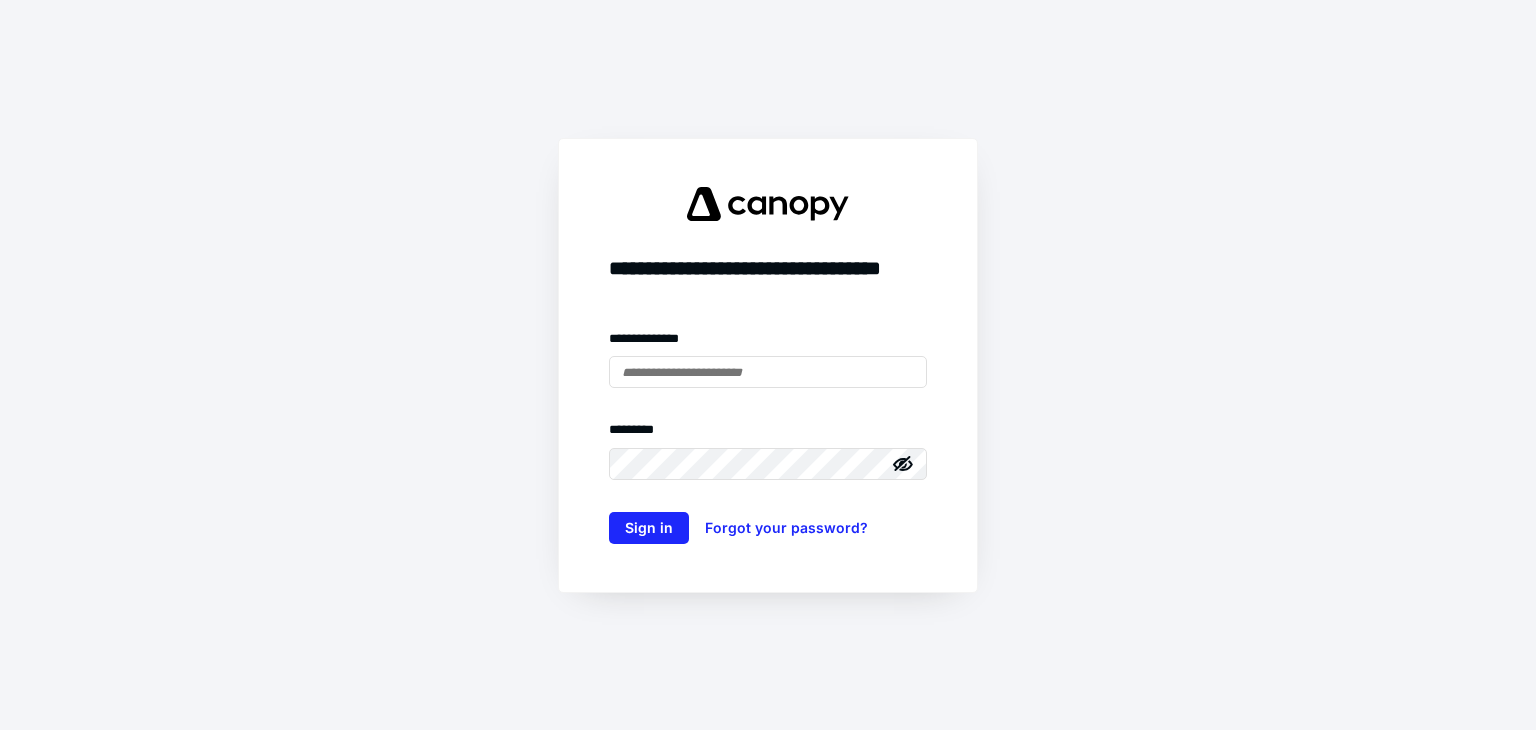 type on "**********" 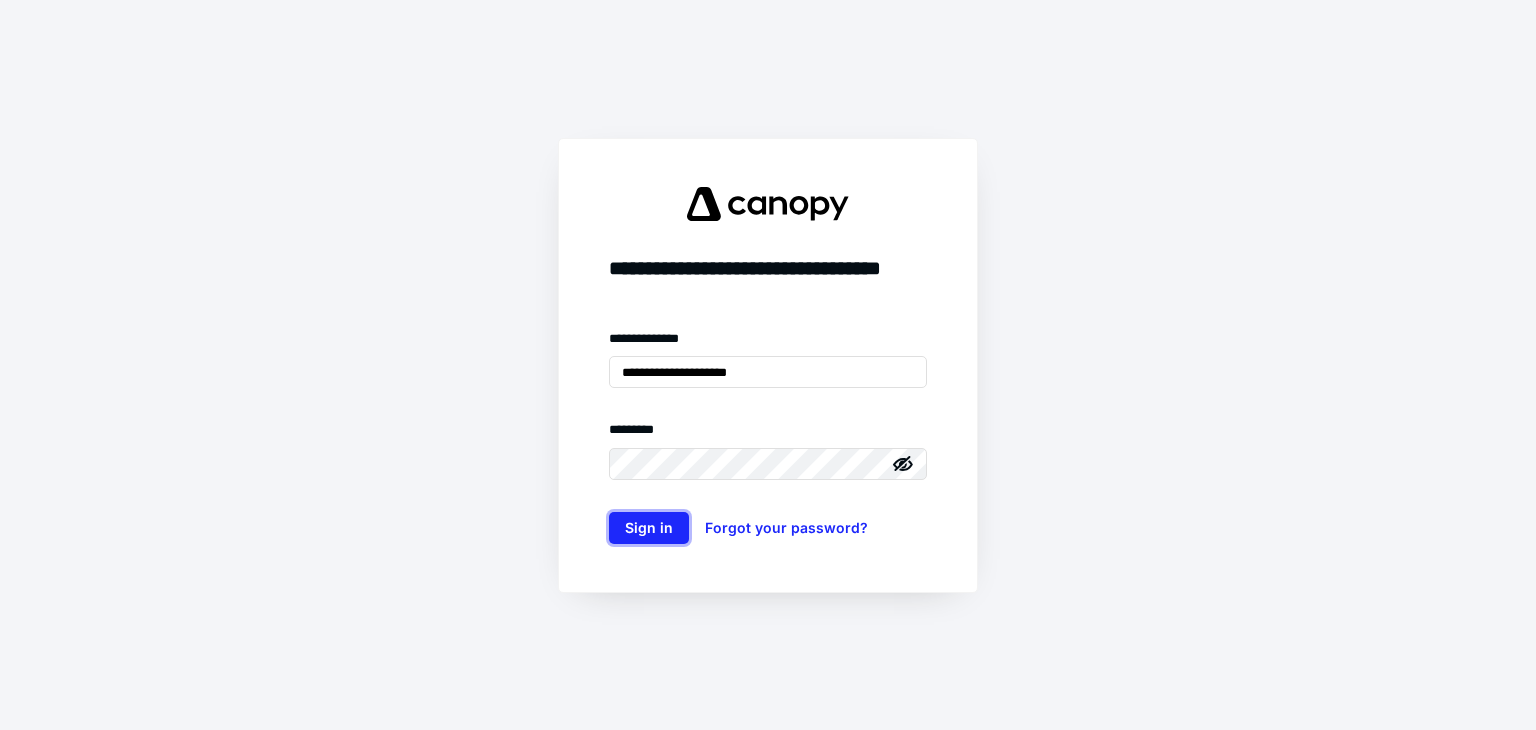 click on "Sign in" at bounding box center (649, 528) 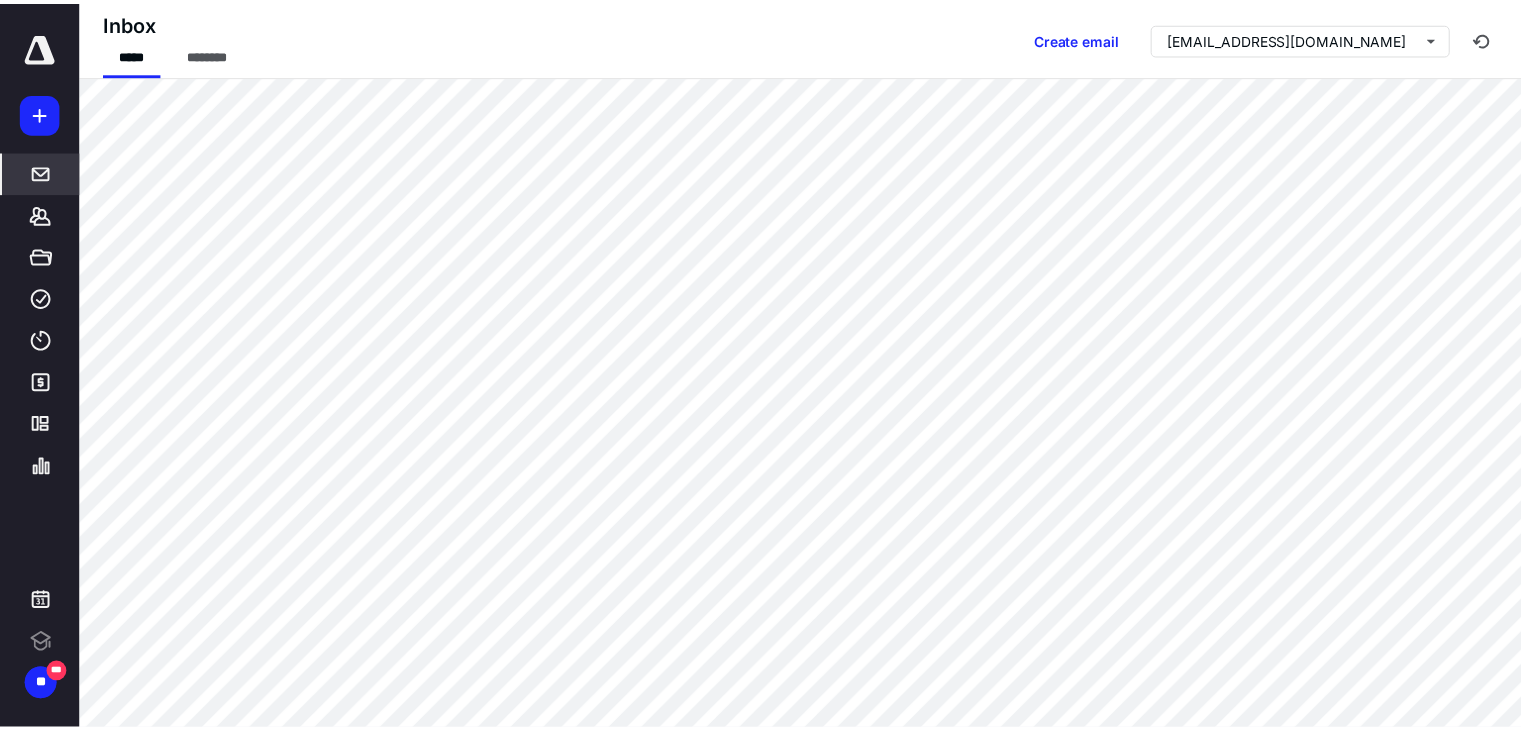 scroll, scrollTop: 0, scrollLeft: 0, axis: both 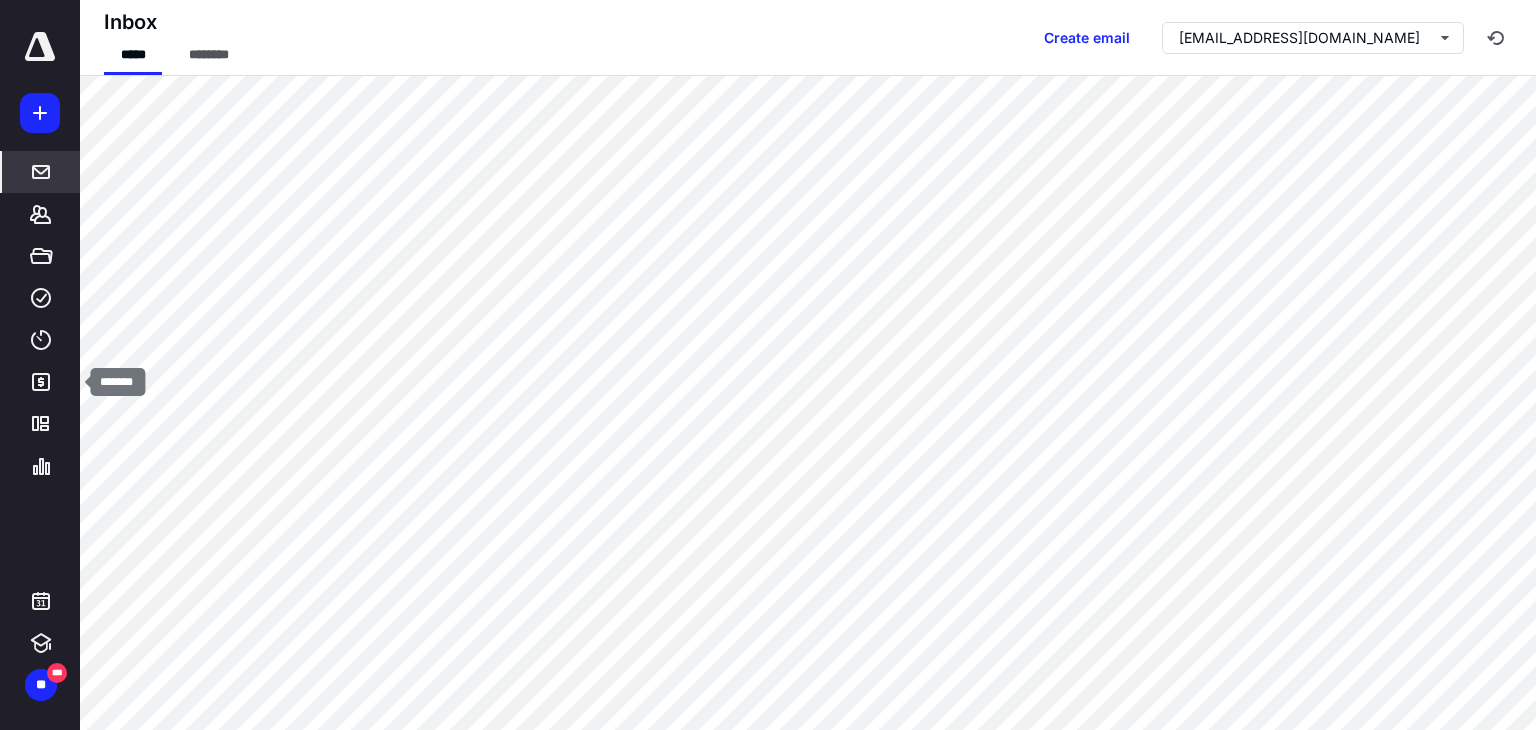 click 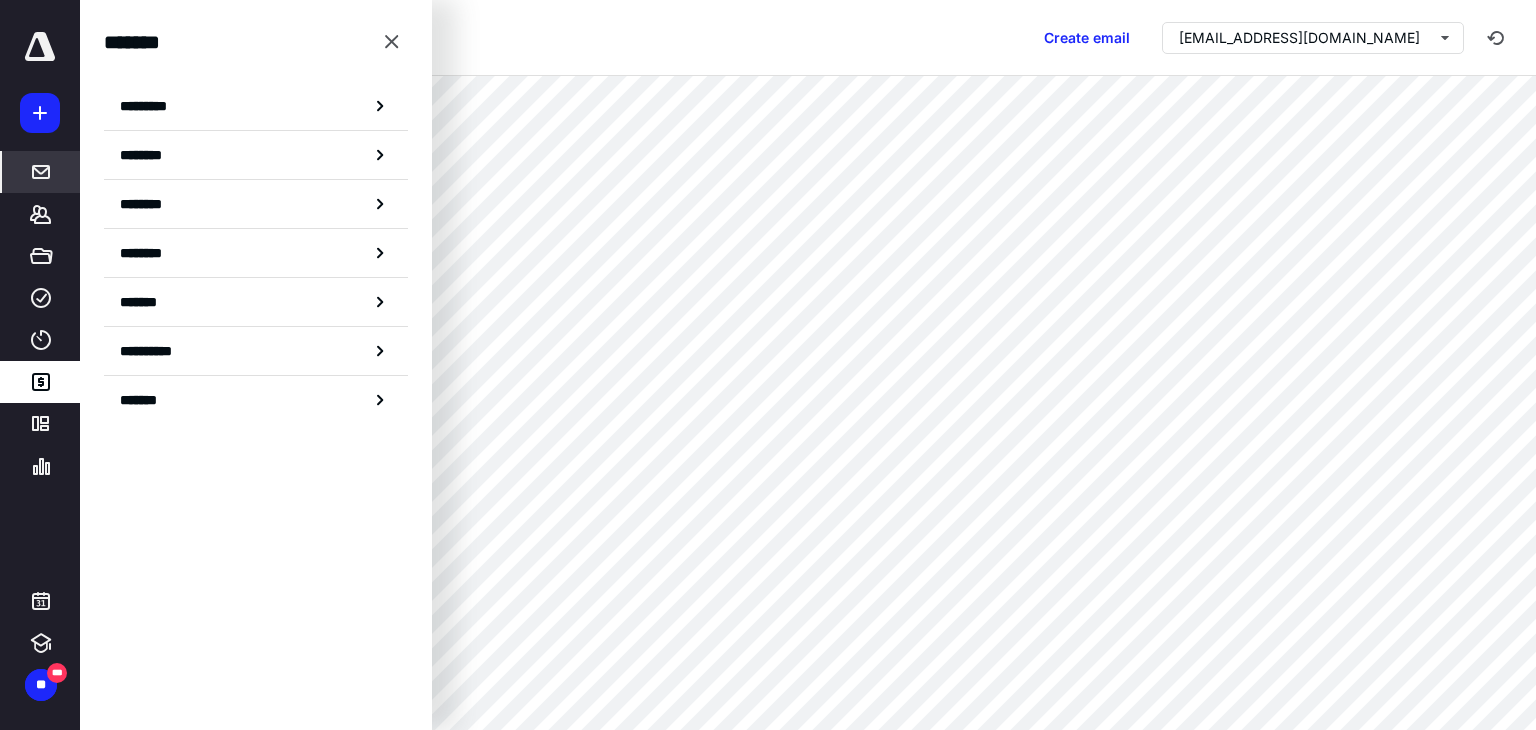 click on "********" at bounding box center [153, 204] 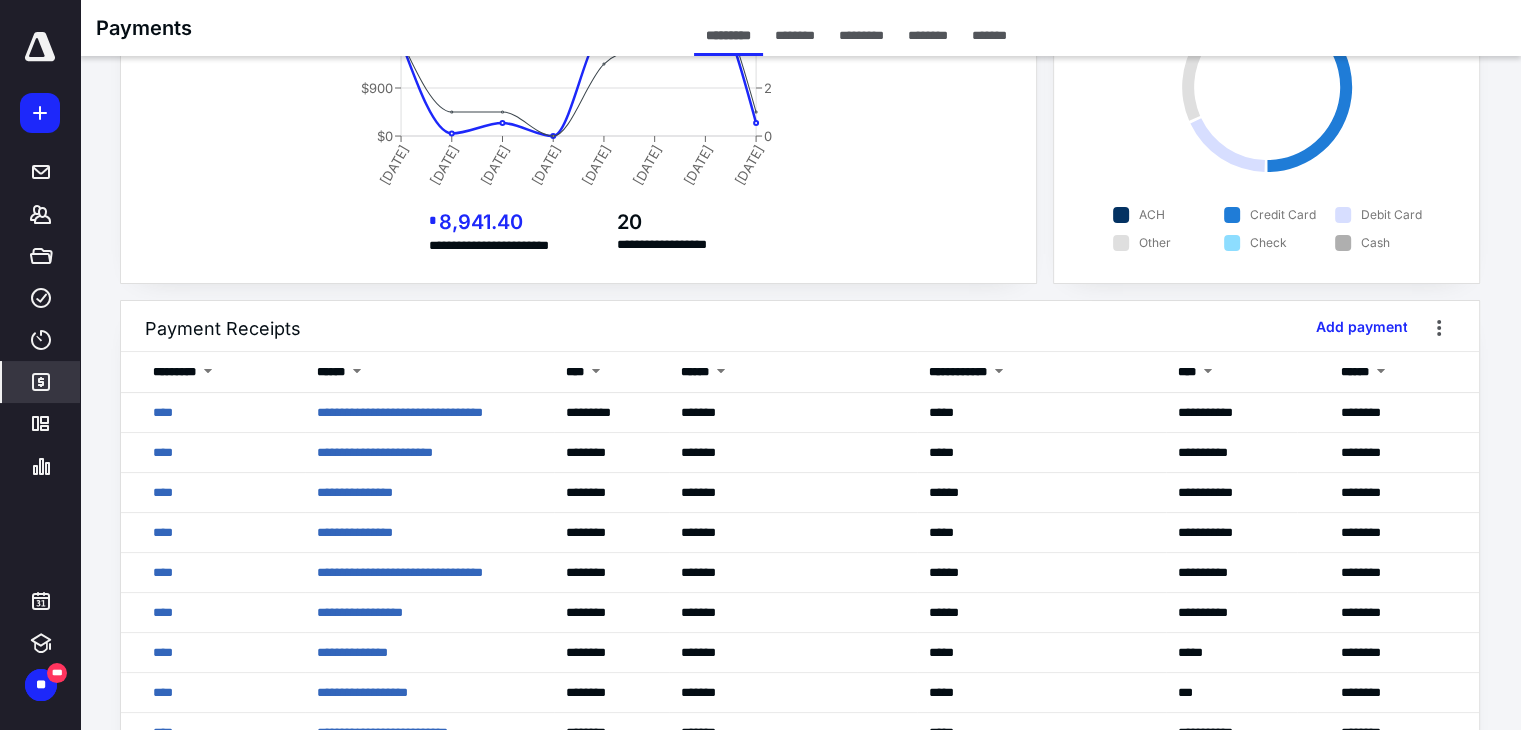 scroll, scrollTop: 200, scrollLeft: 0, axis: vertical 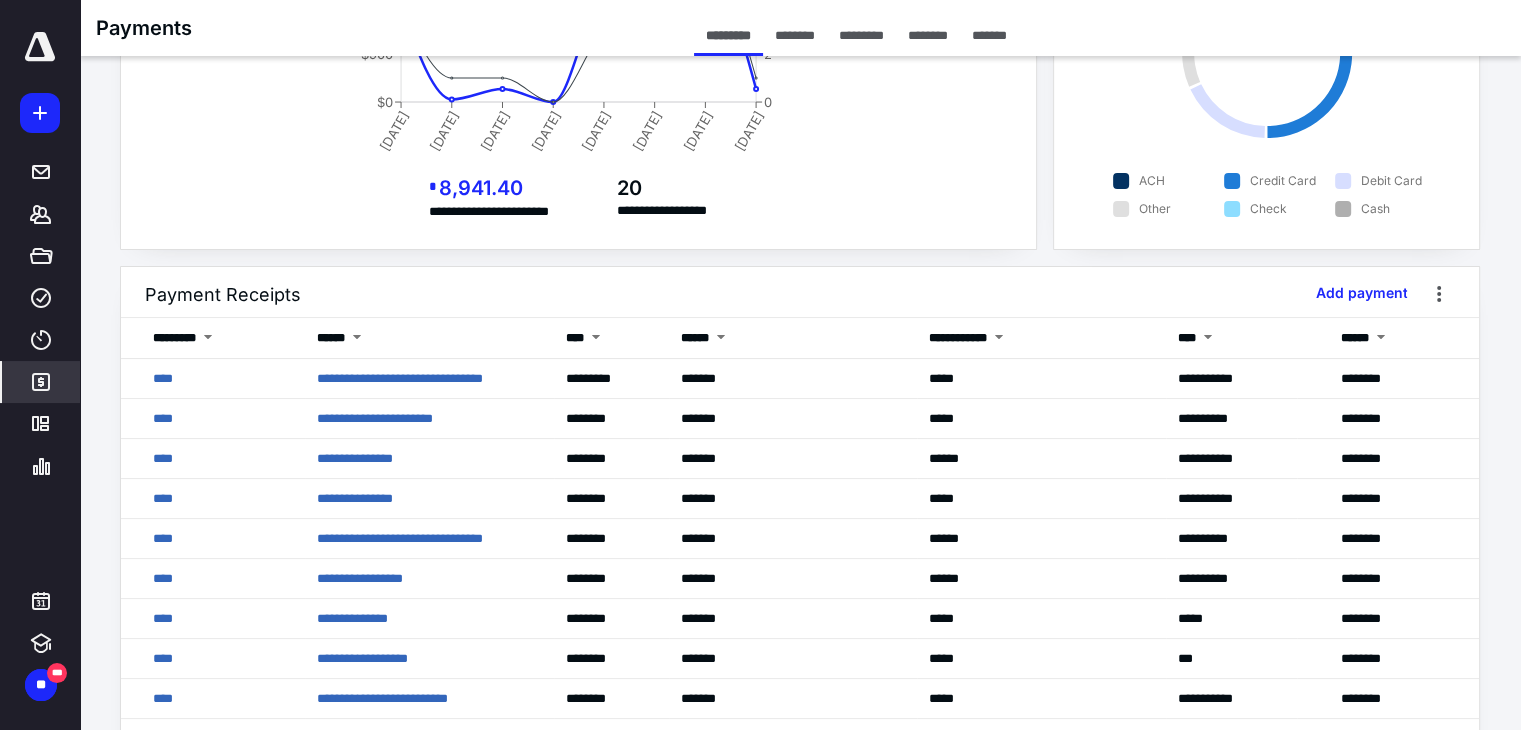 click on "**********" at bounding box center (374, 418) 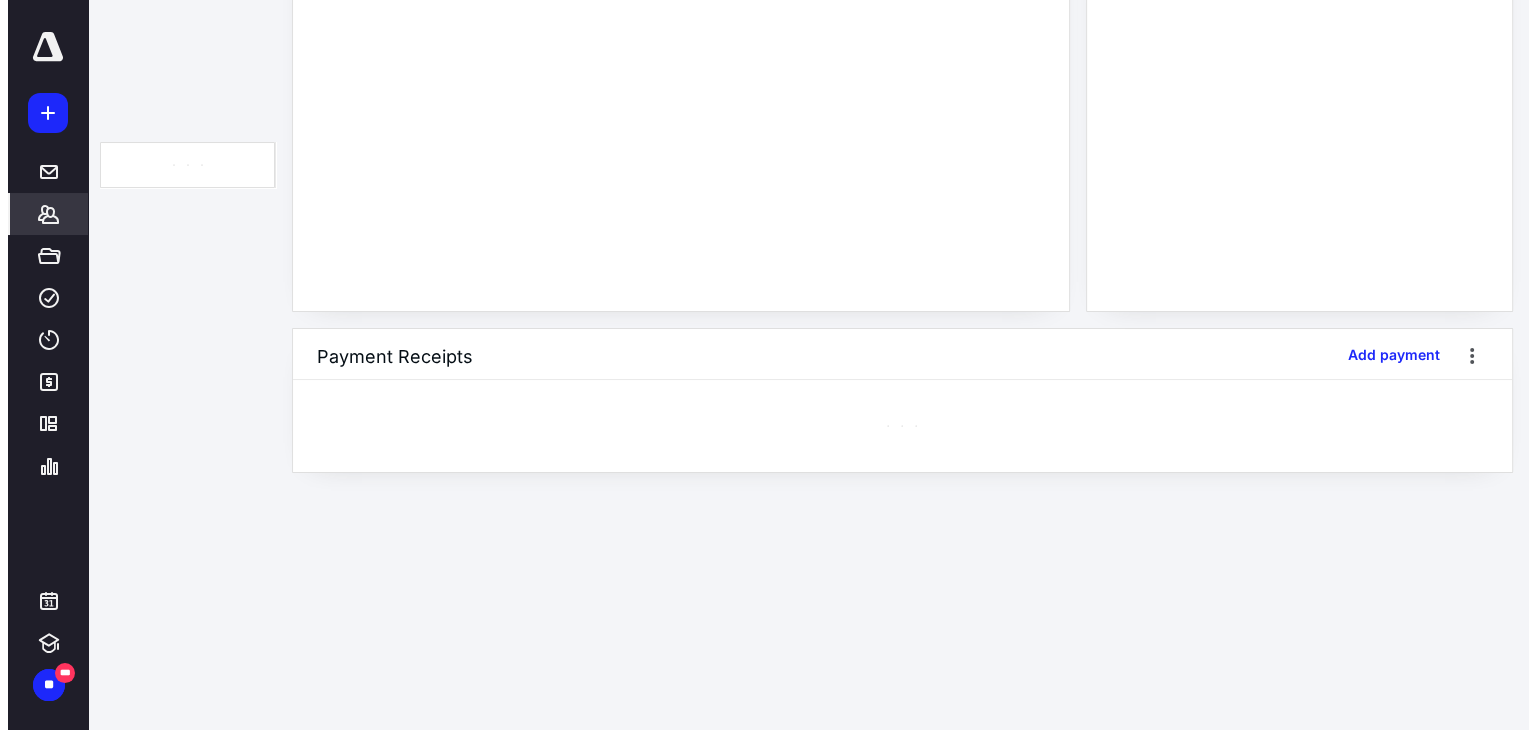 scroll, scrollTop: 0, scrollLeft: 0, axis: both 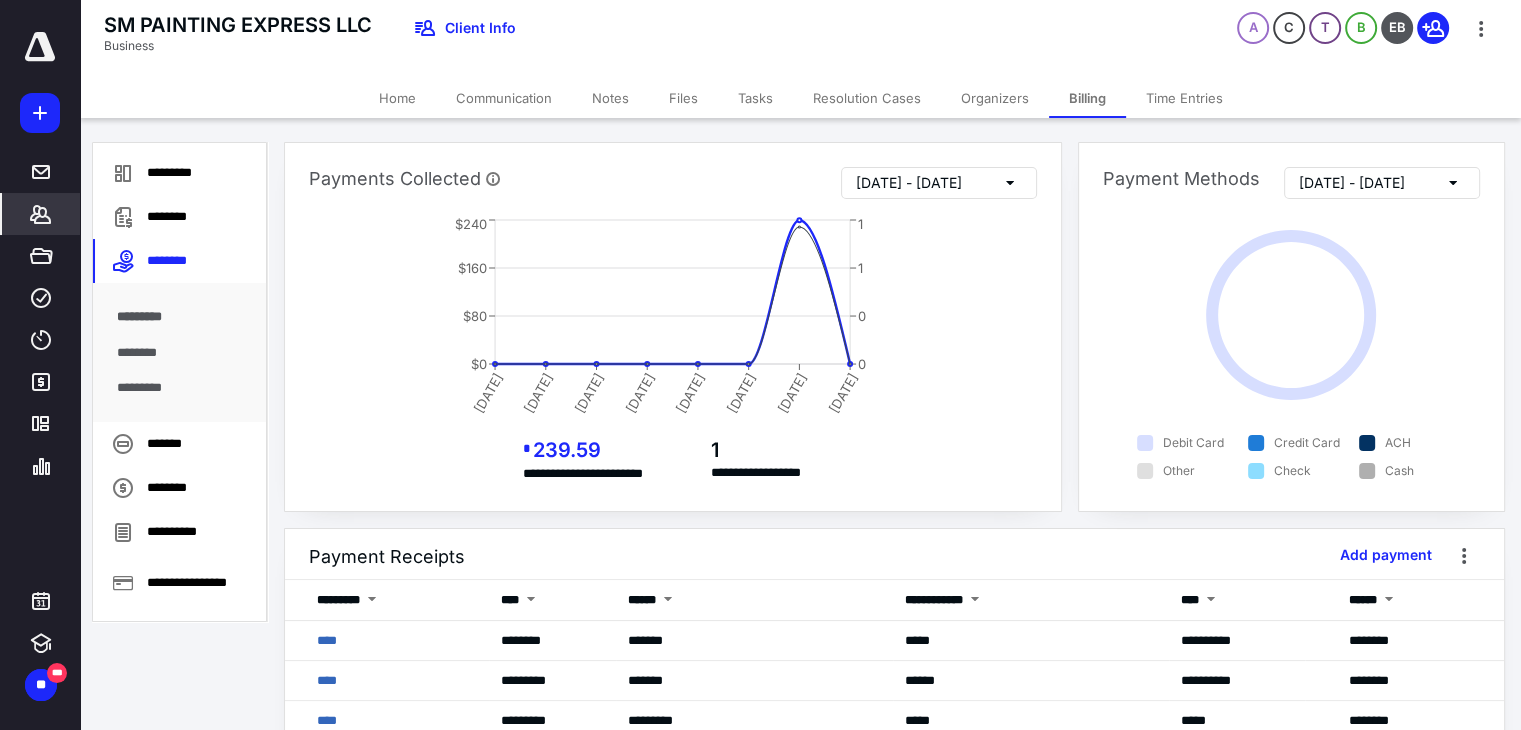 click on "****" at bounding box center (327, 640) 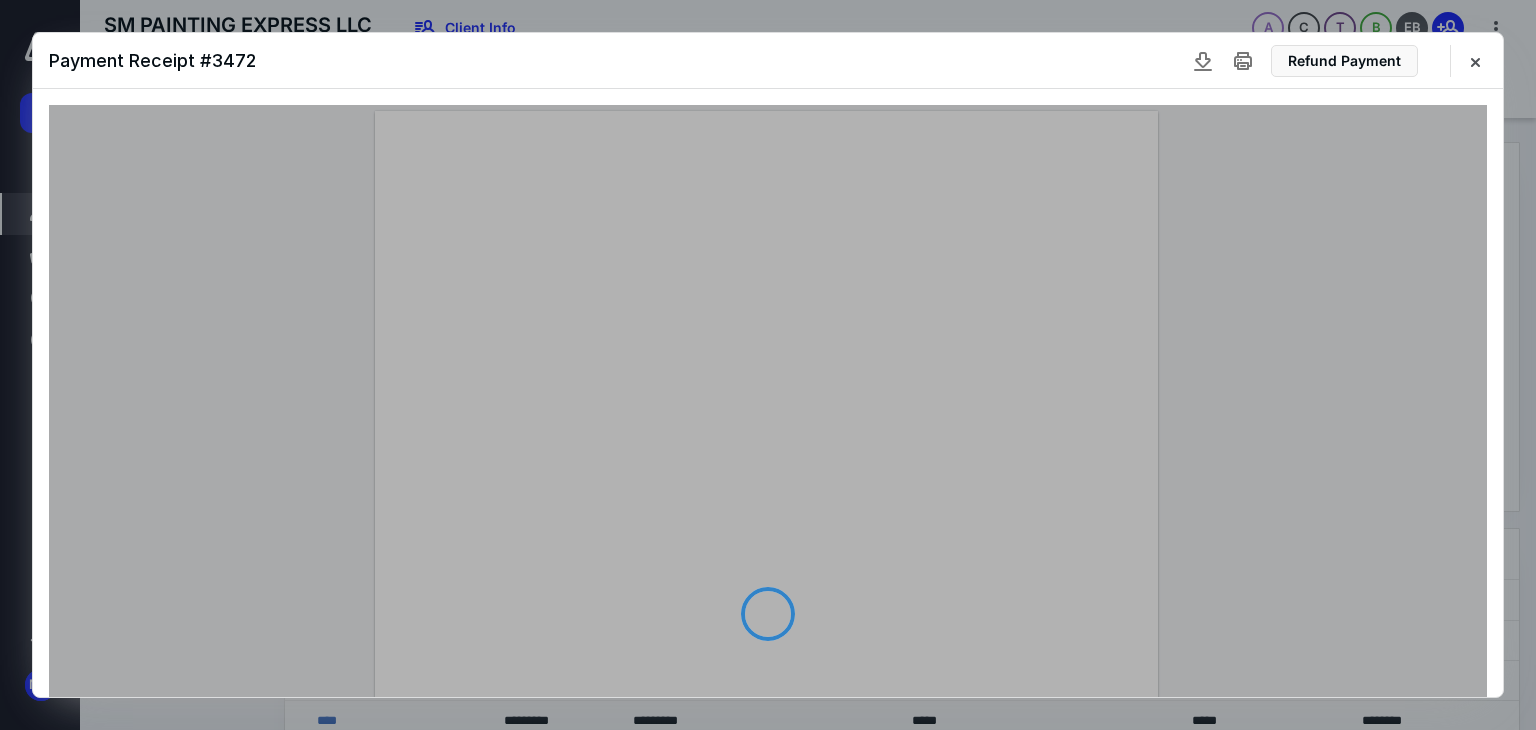 scroll, scrollTop: 600, scrollLeft: 0, axis: vertical 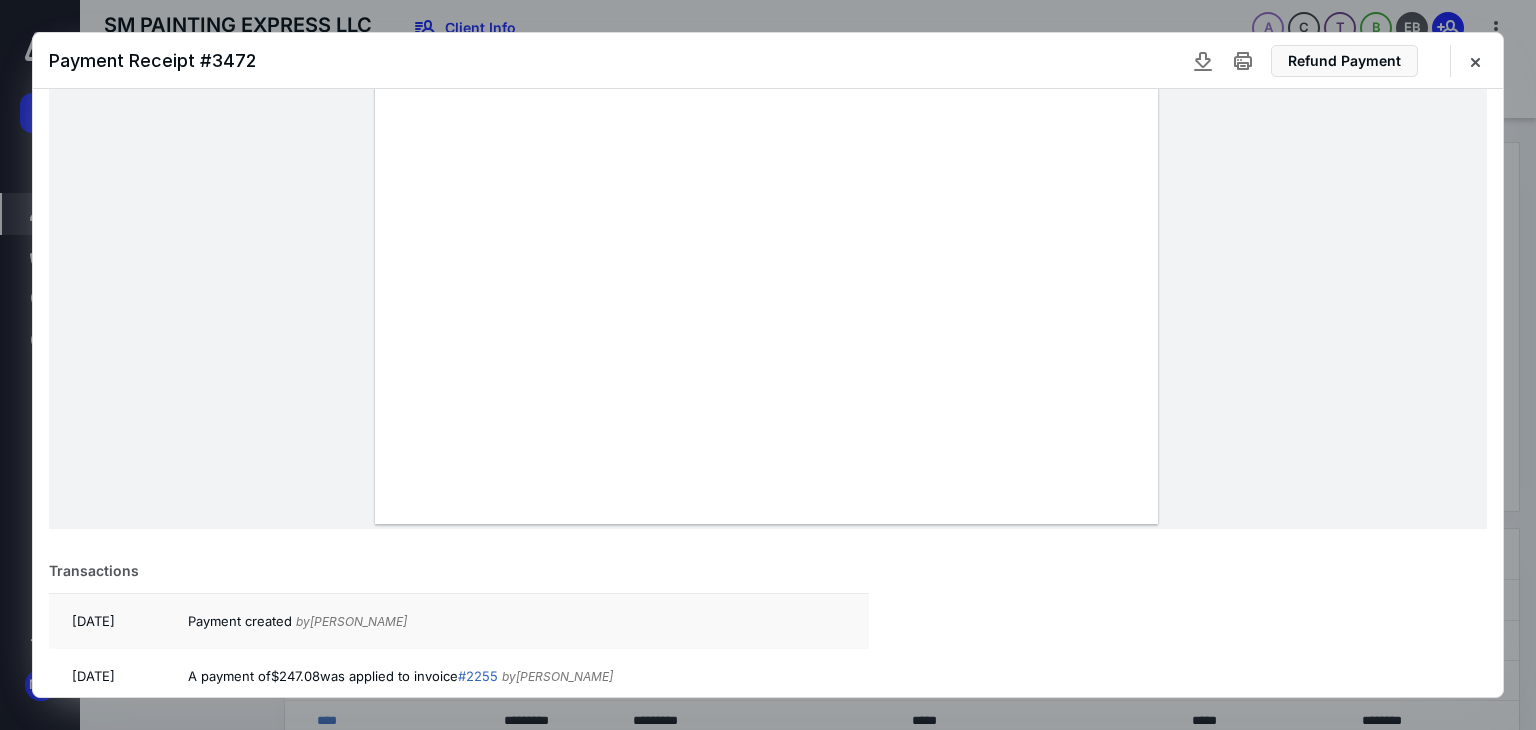 click on "# 2255" at bounding box center [478, 676] 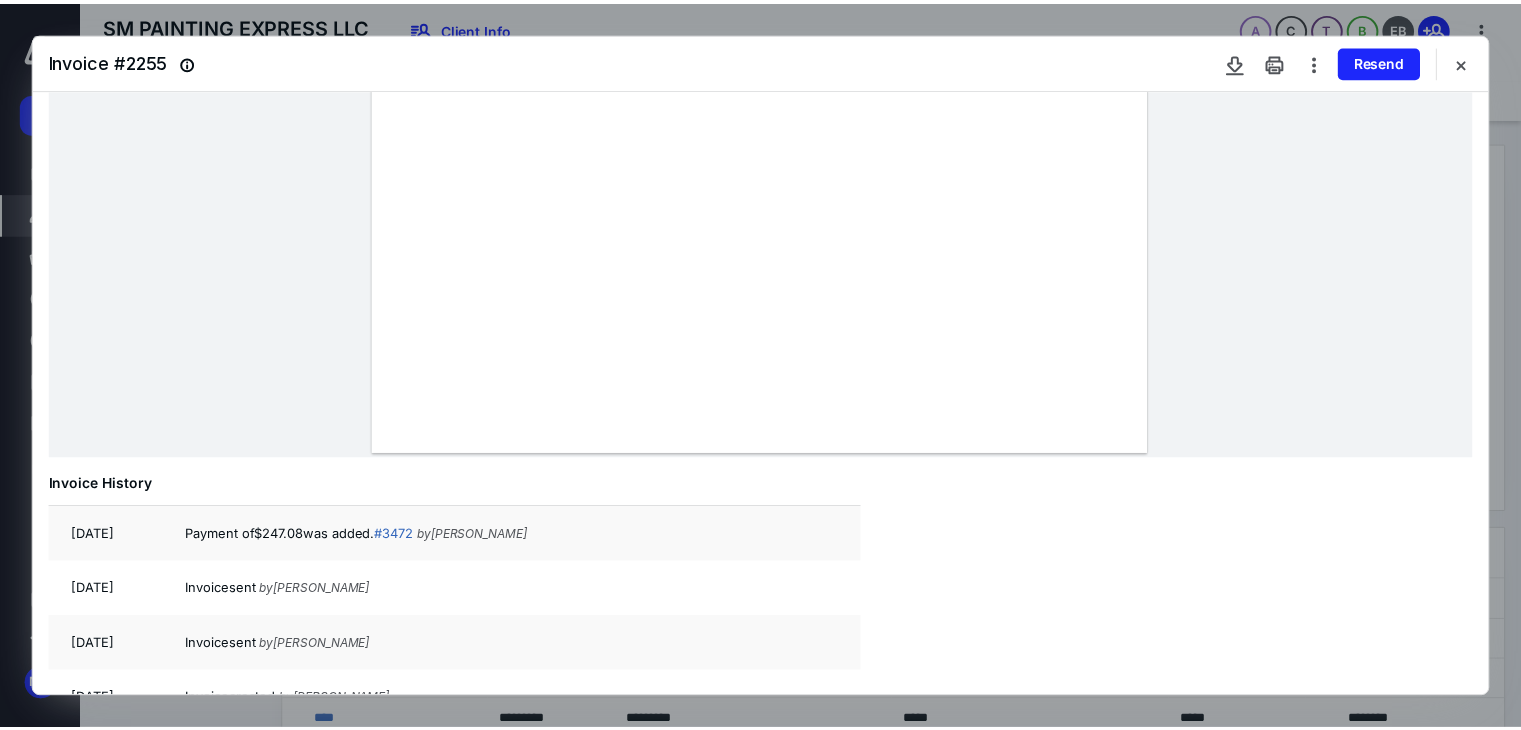 scroll, scrollTop: 716, scrollLeft: 0, axis: vertical 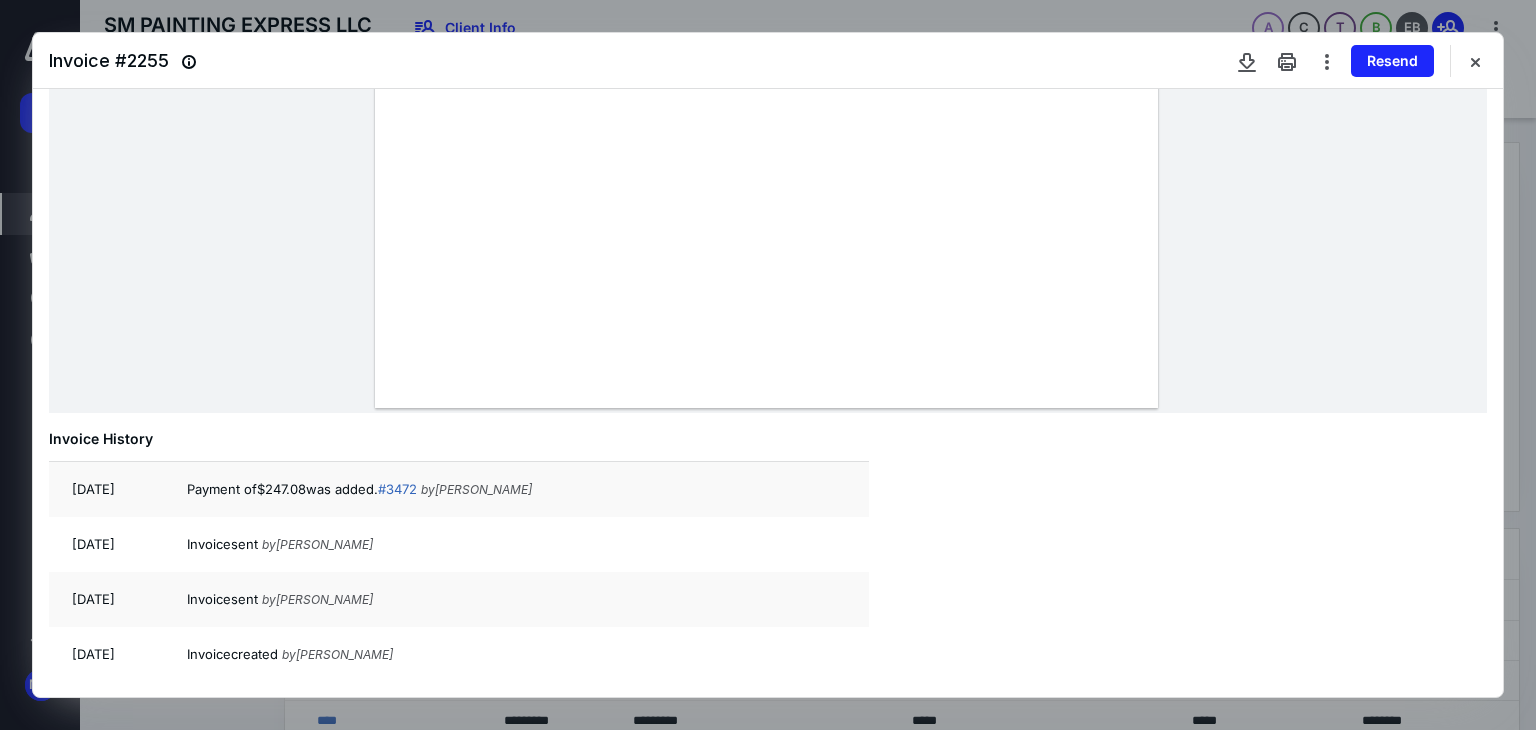 click on "# 3472" at bounding box center (397, 489) 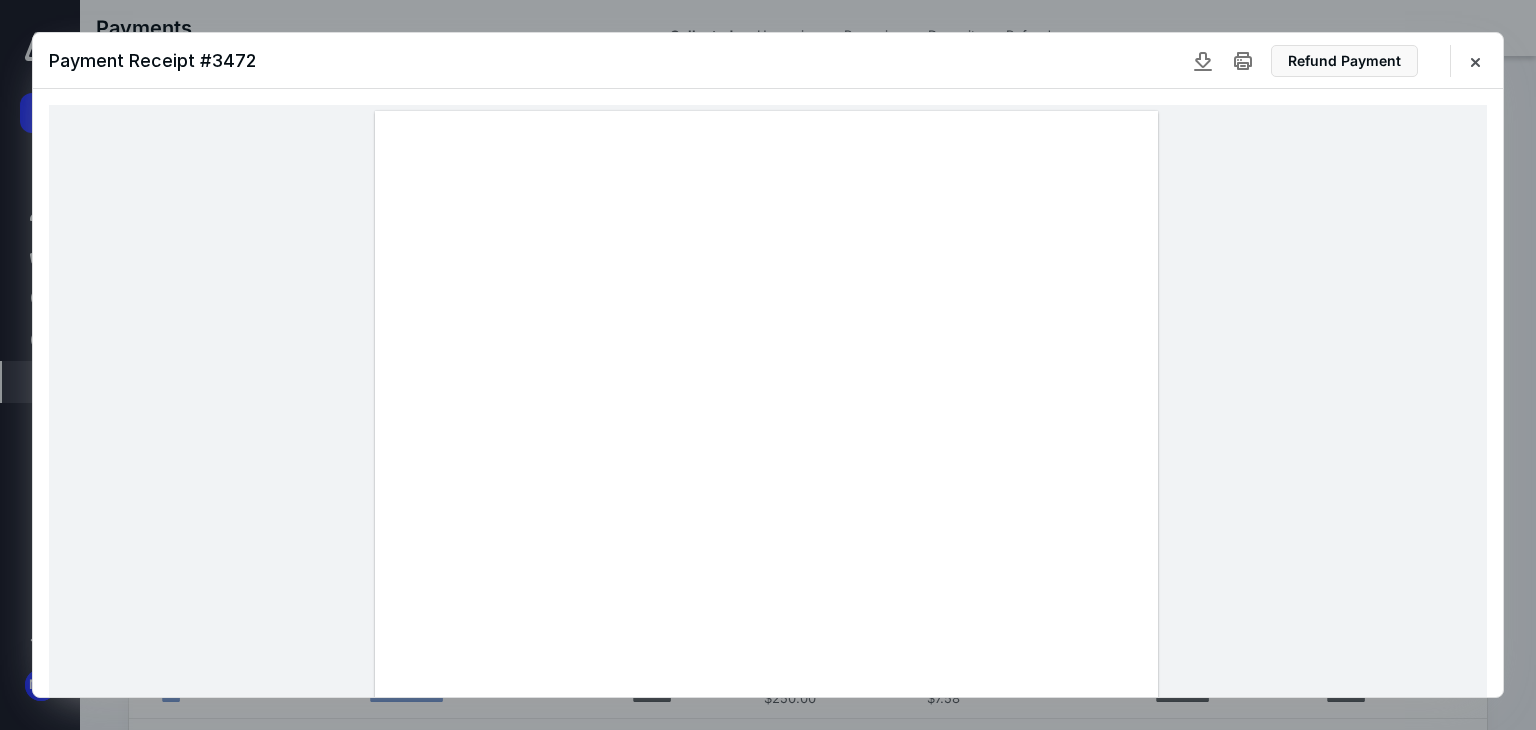 click at bounding box center (1475, 61) 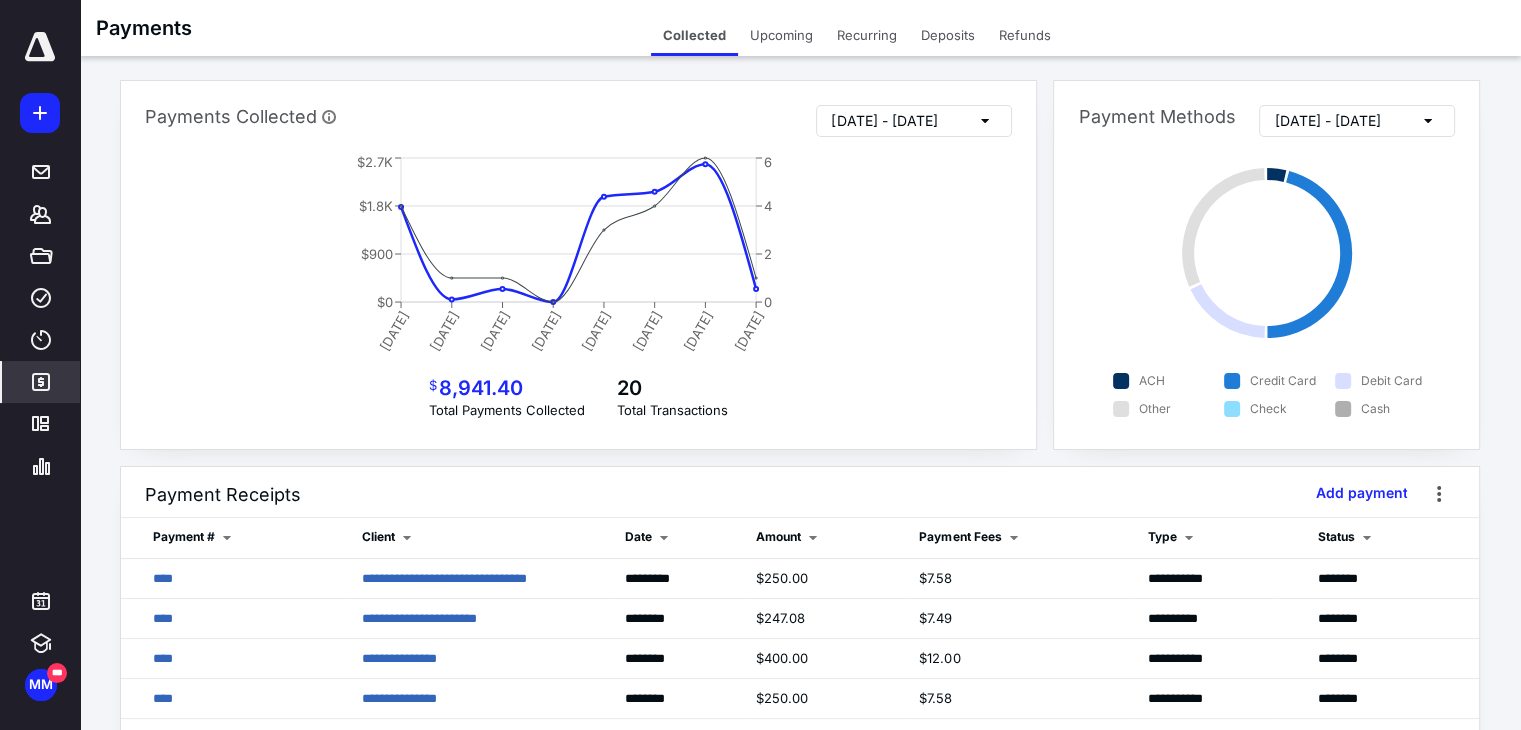 click on "**********" at bounding box center [418, 618] 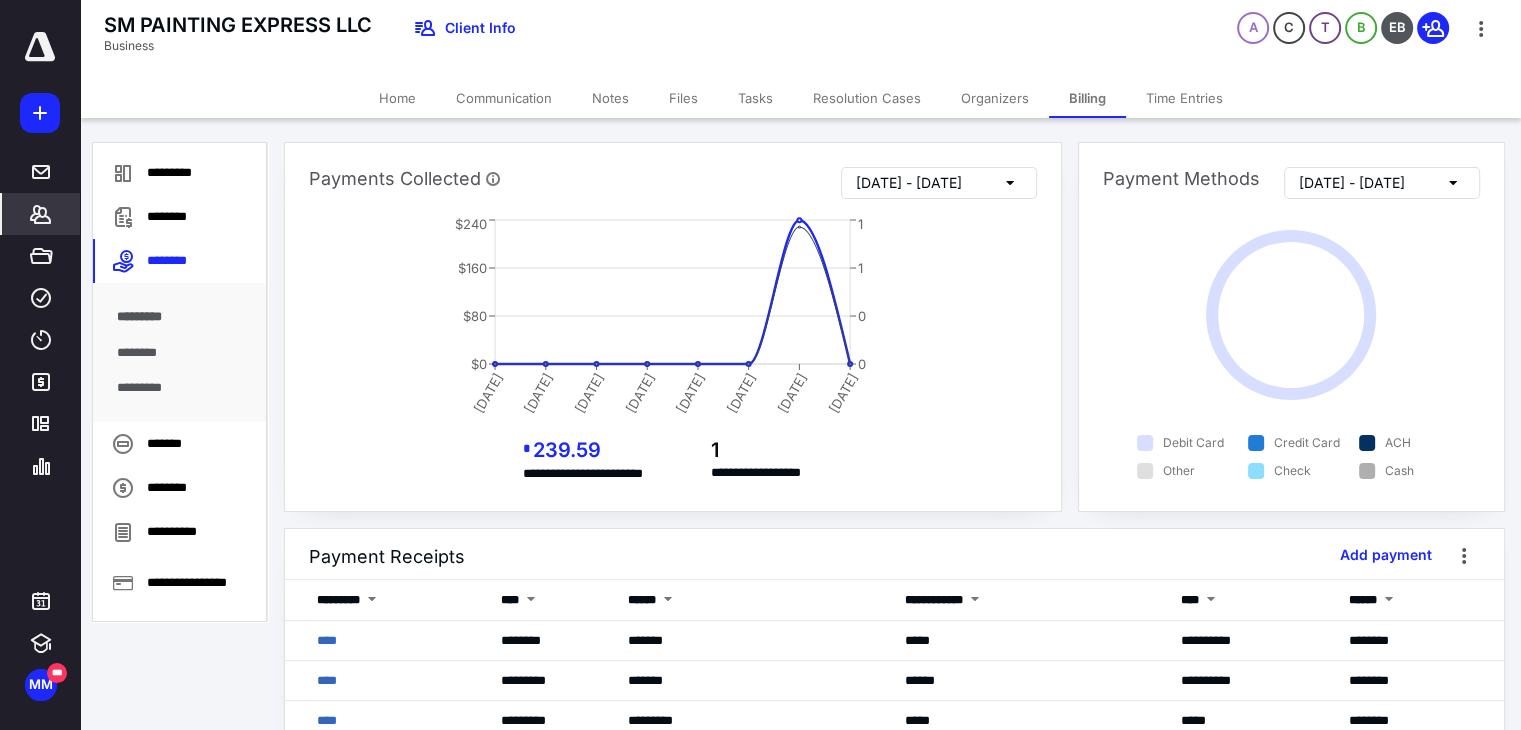 click on "Tasks" at bounding box center (755, 98) 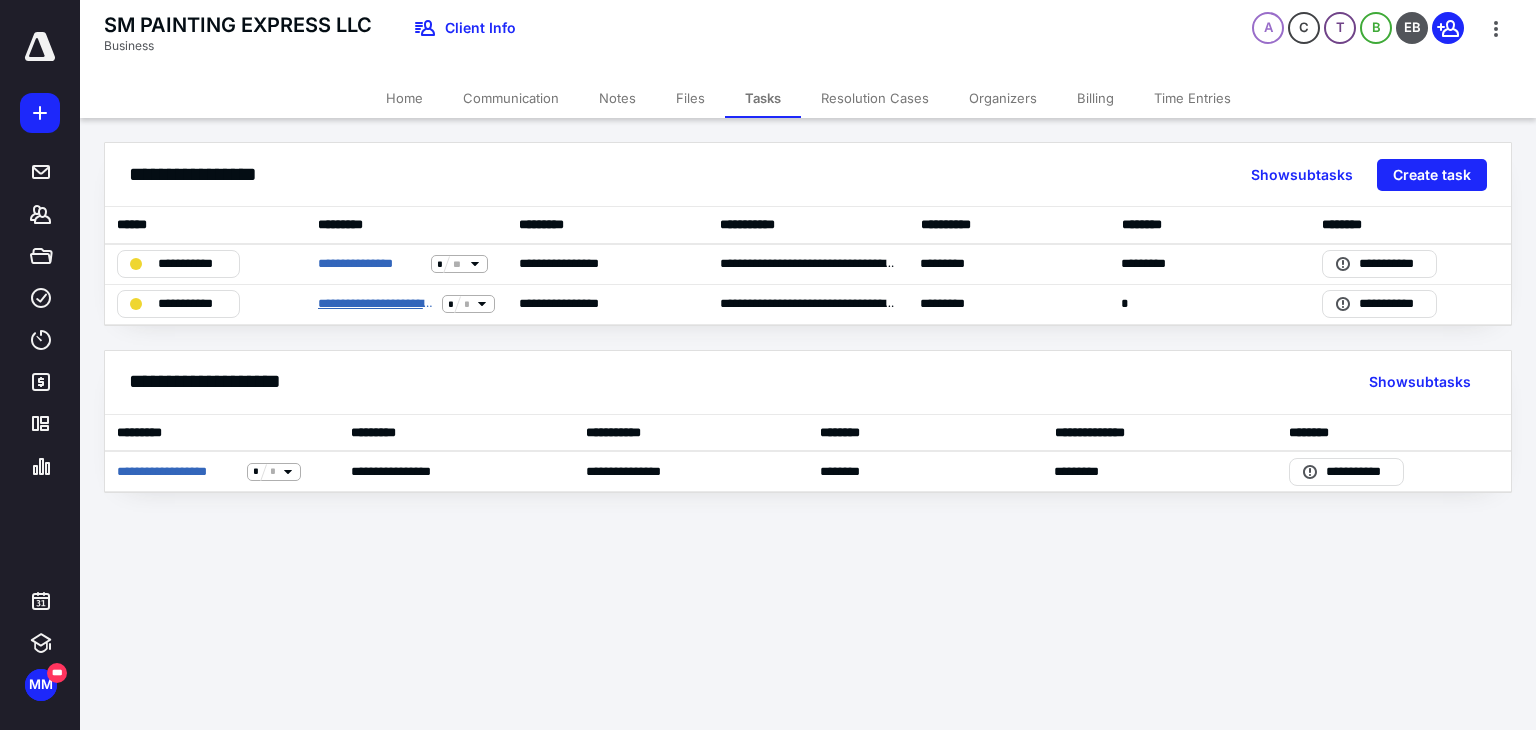 click on "**********" at bounding box center [376, 304] 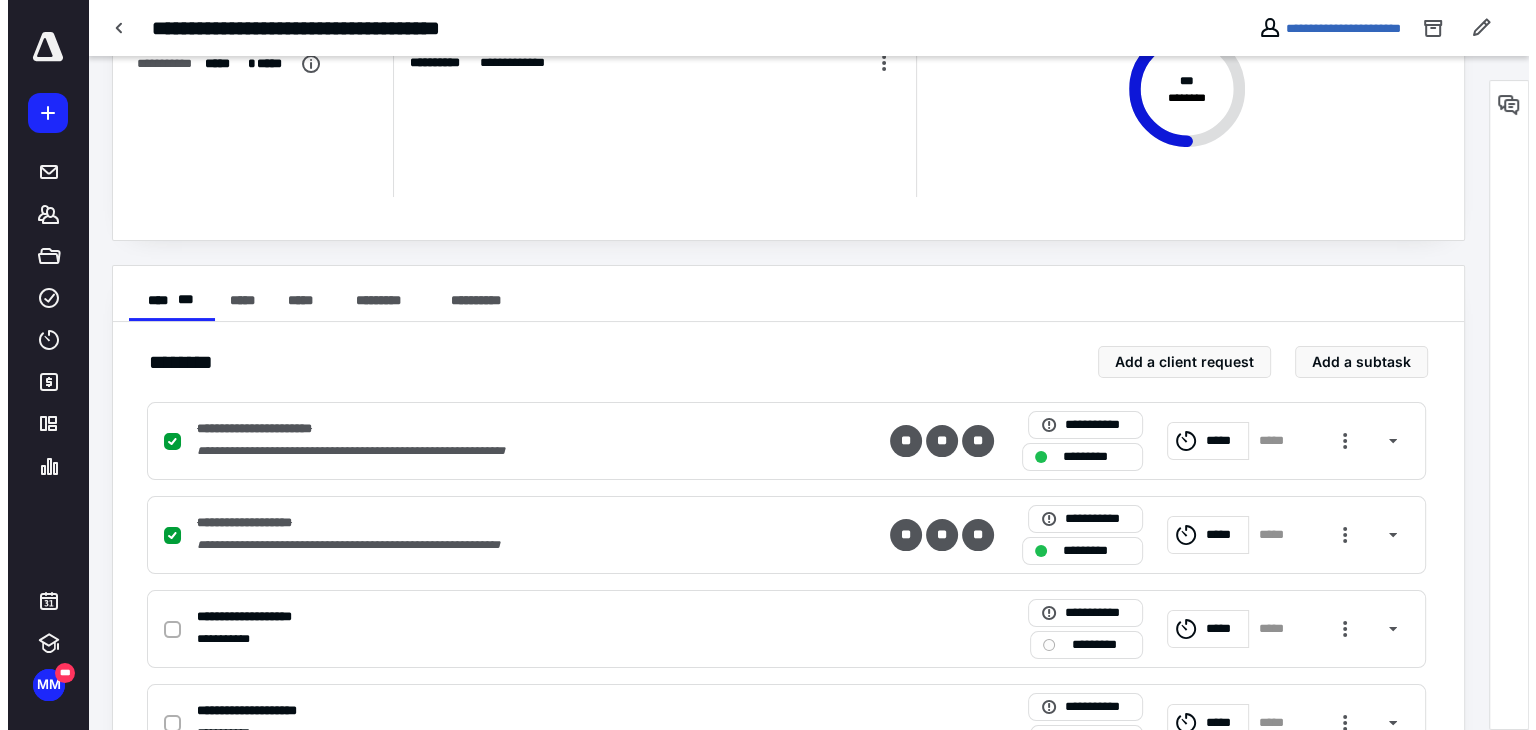 scroll, scrollTop: 276, scrollLeft: 0, axis: vertical 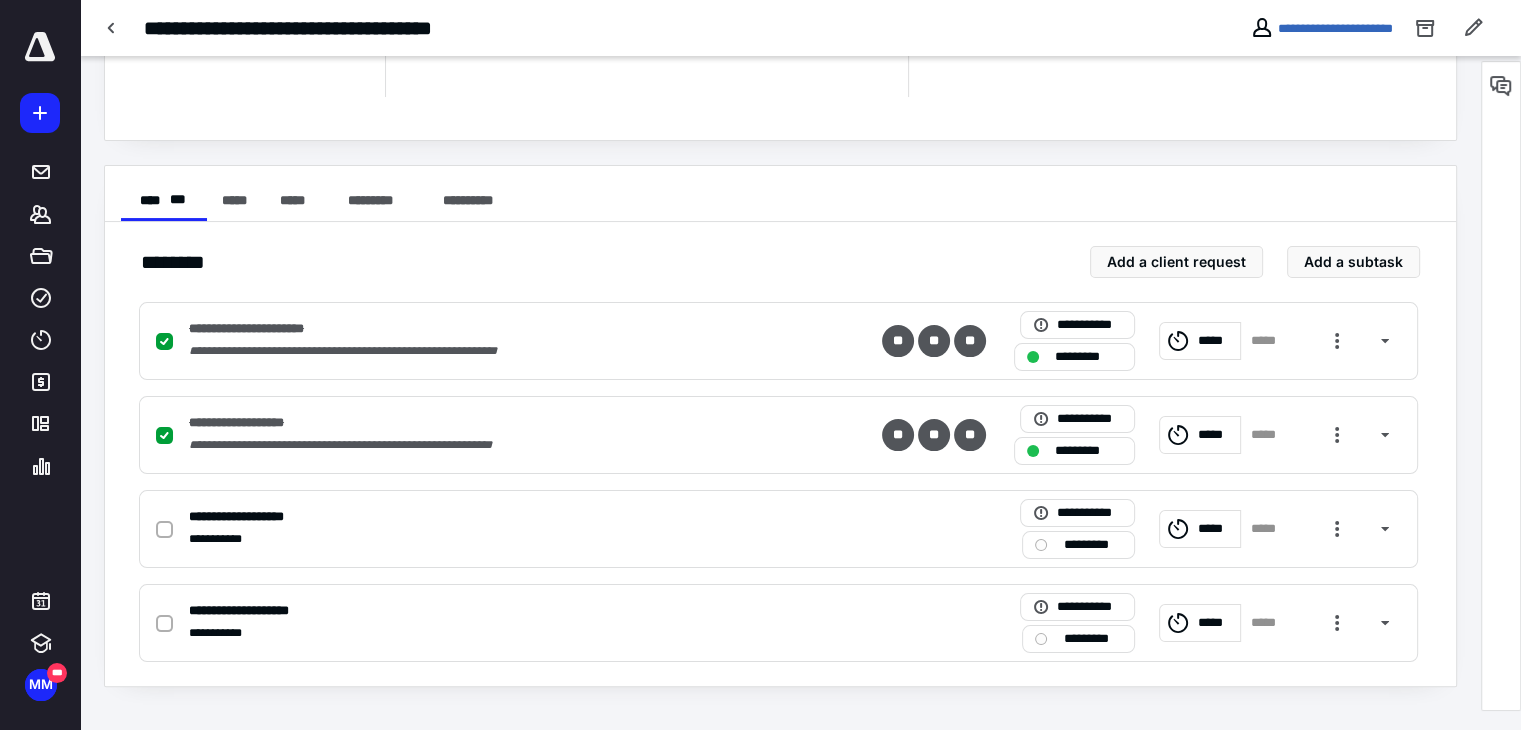 click at bounding box center [1337, 529] 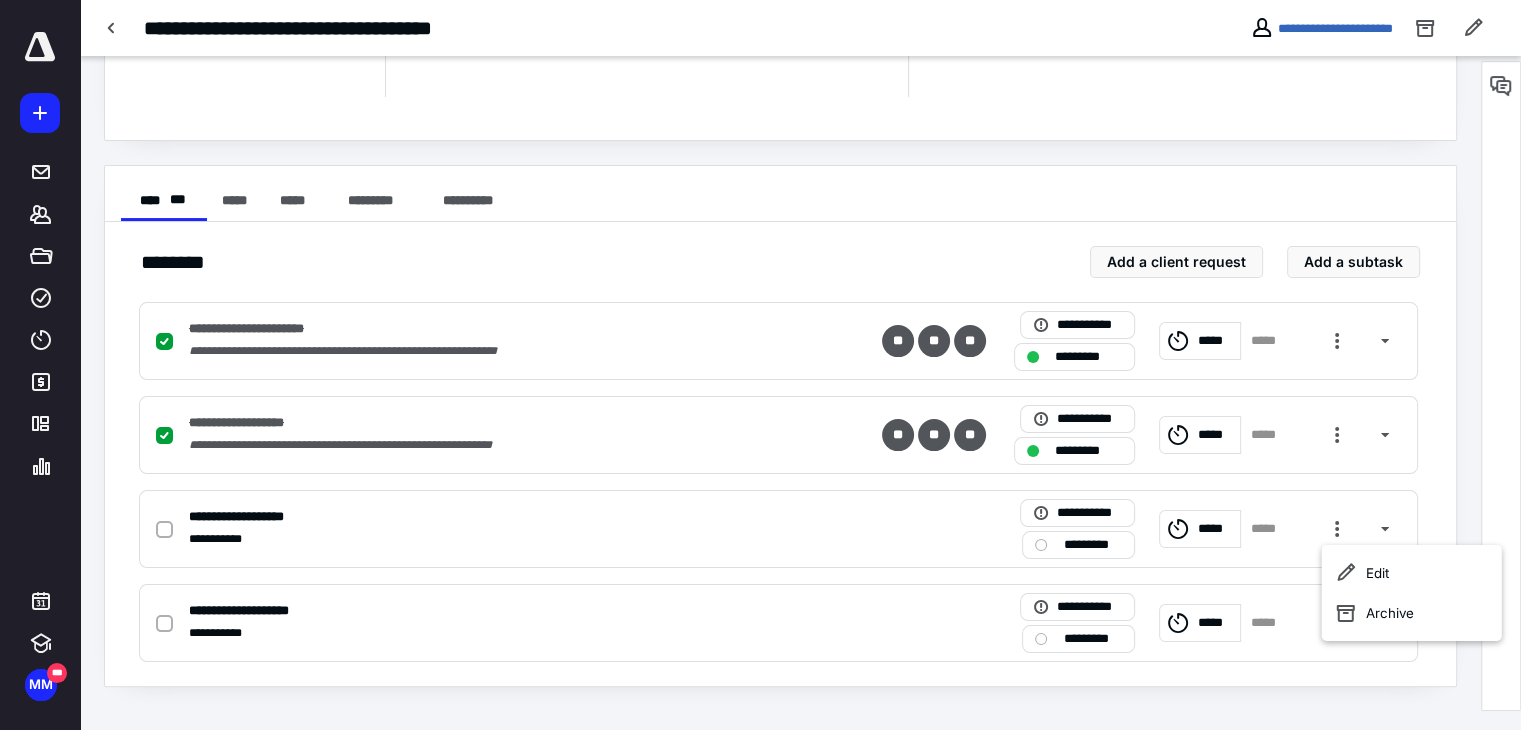 click on "Archive" at bounding box center (1412, 613) 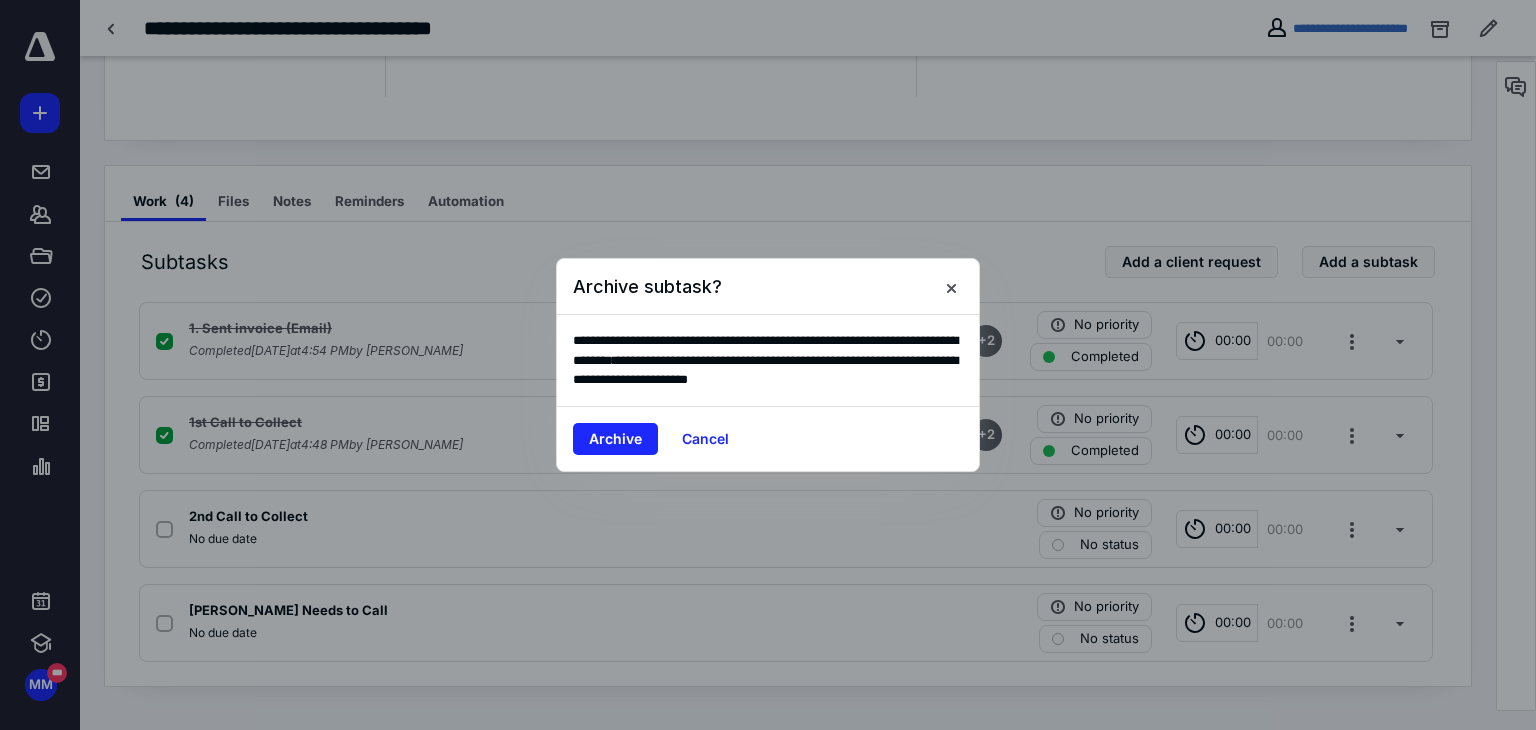 click on "Archive" at bounding box center [615, 439] 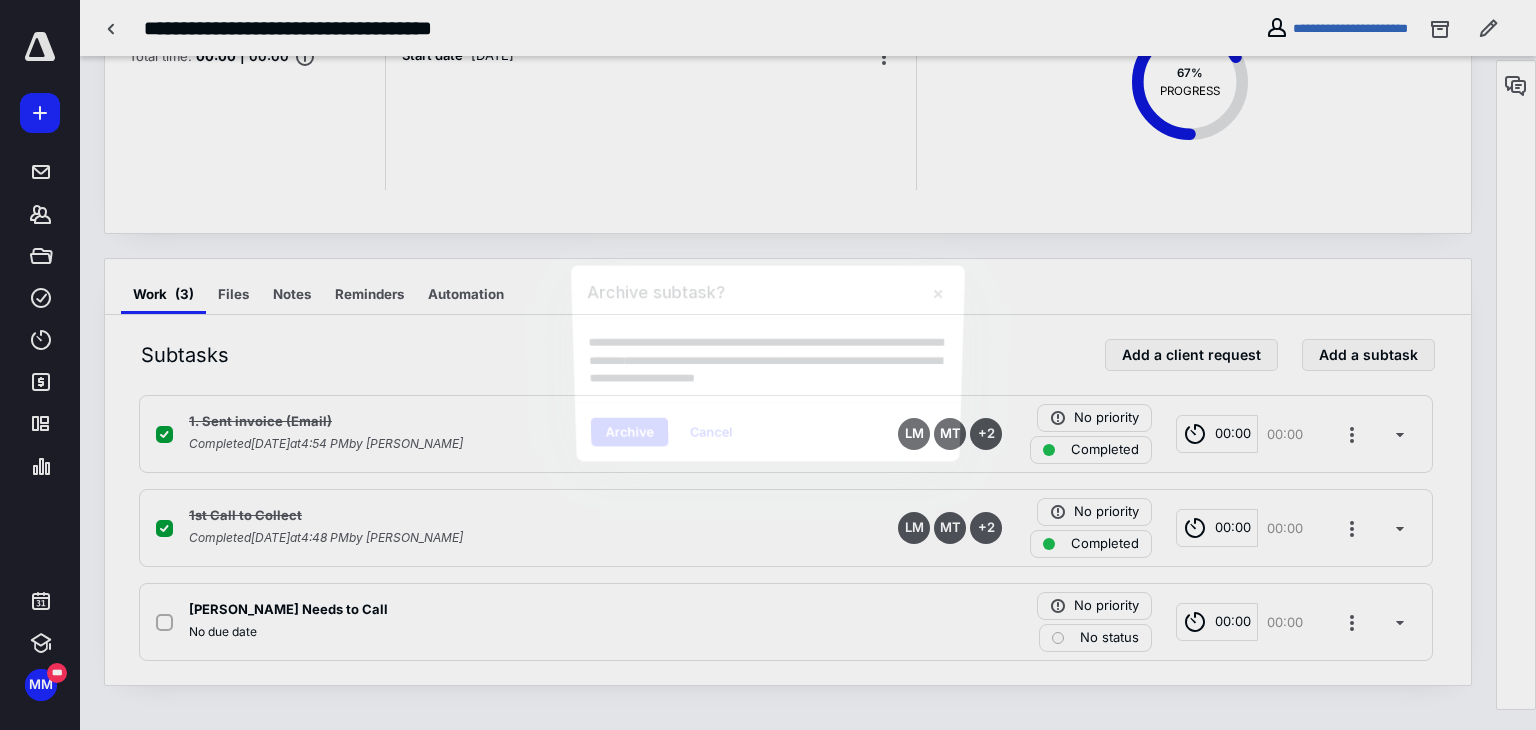 scroll, scrollTop: 182, scrollLeft: 0, axis: vertical 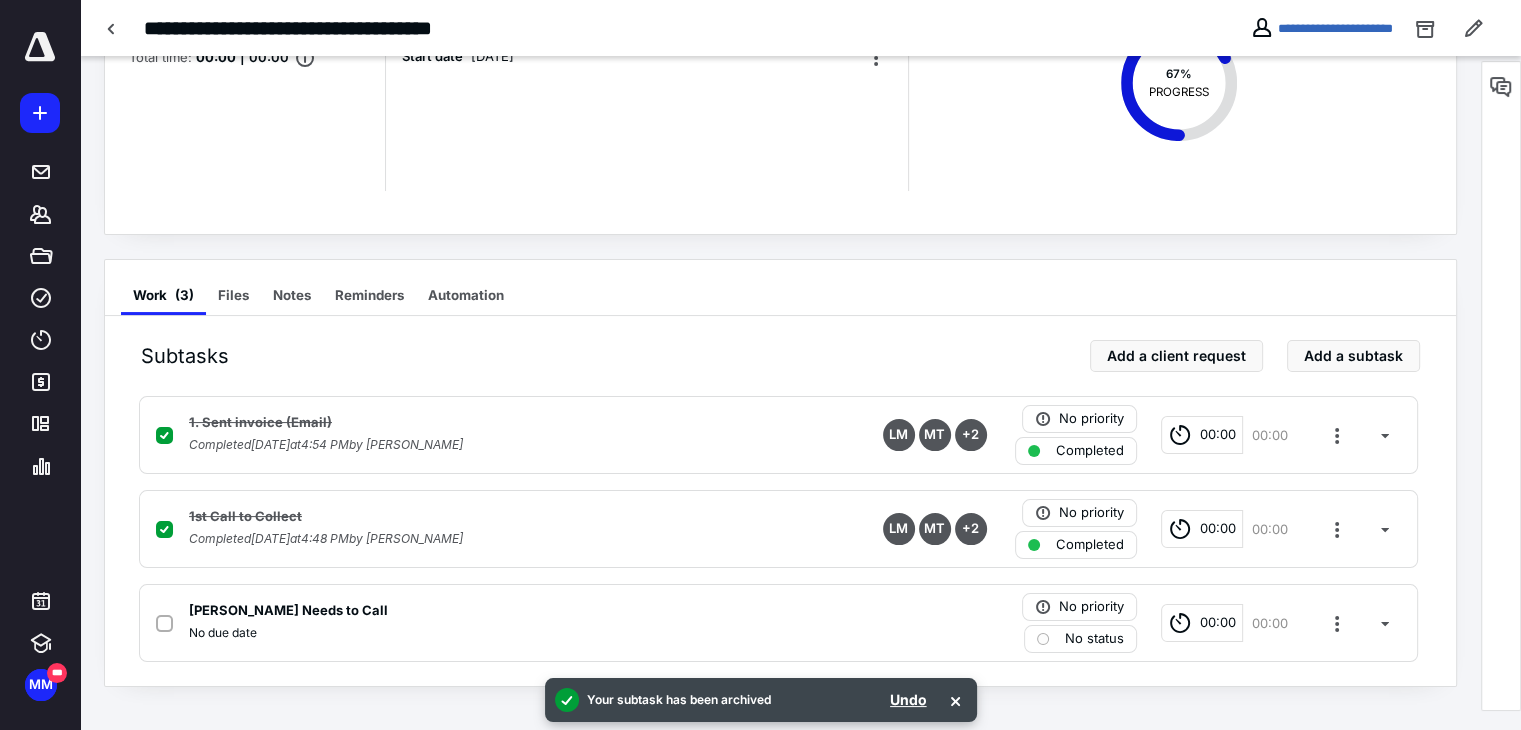 click at bounding box center (1337, 623) 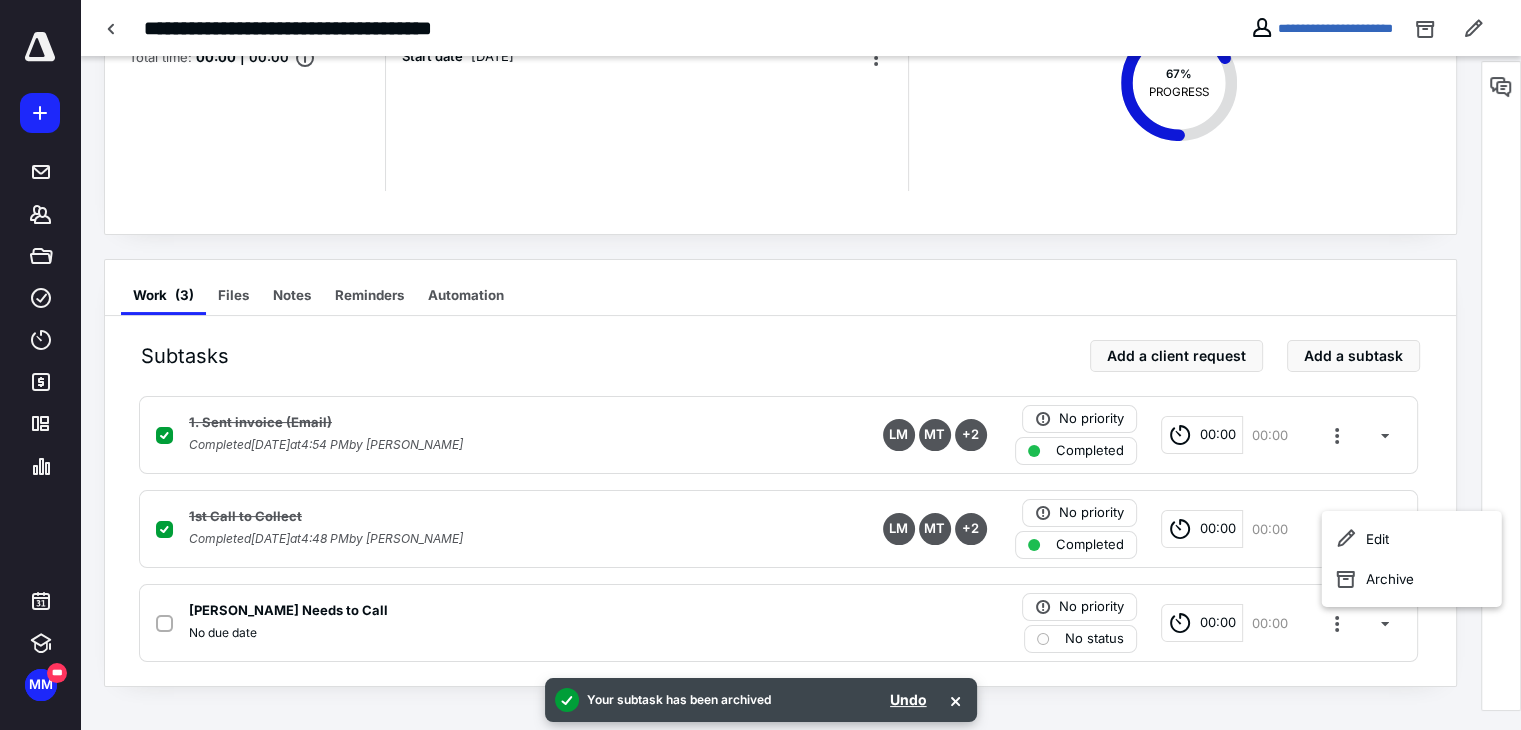 click on "Archive" at bounding box center (1412, 579) 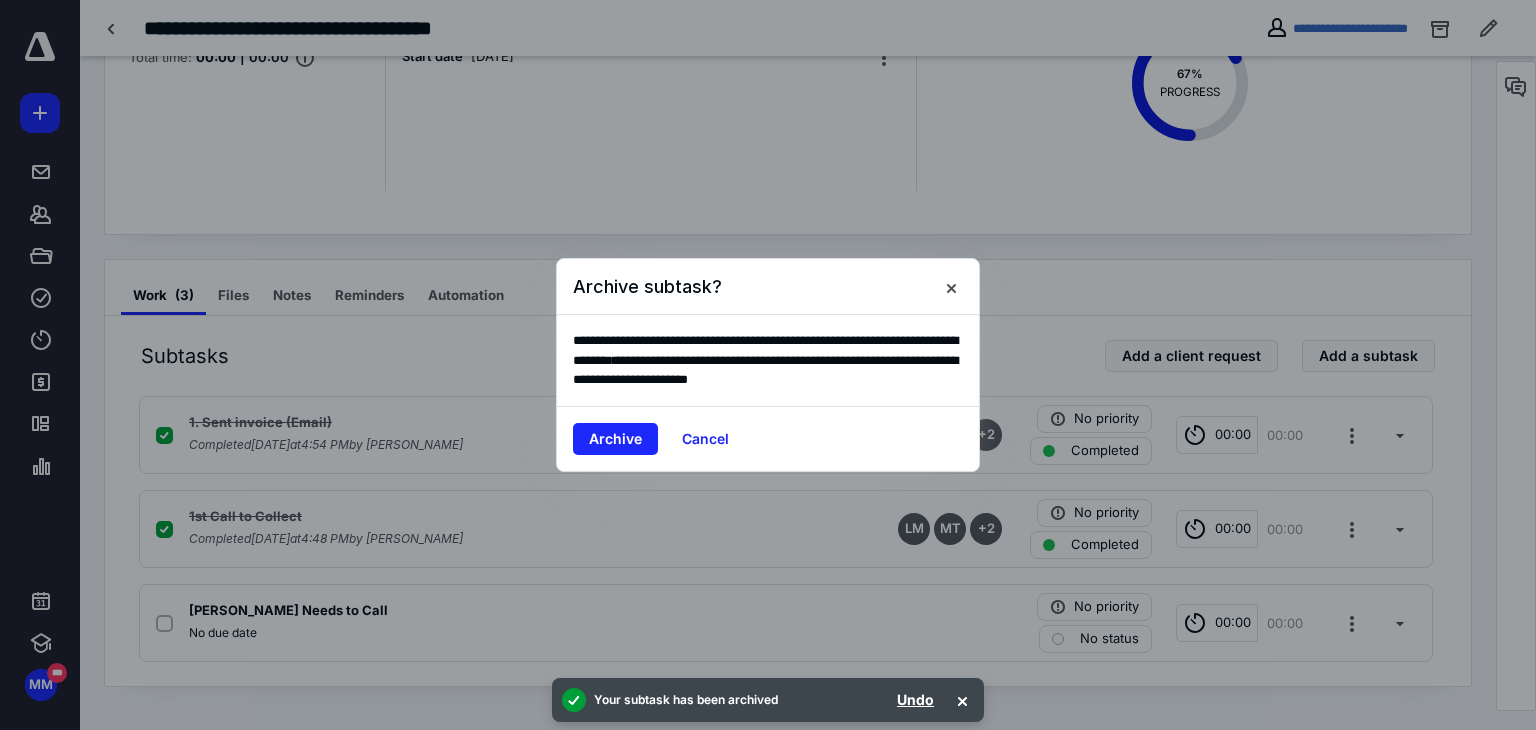 click on "Archive" at bounding box center [615, 439] 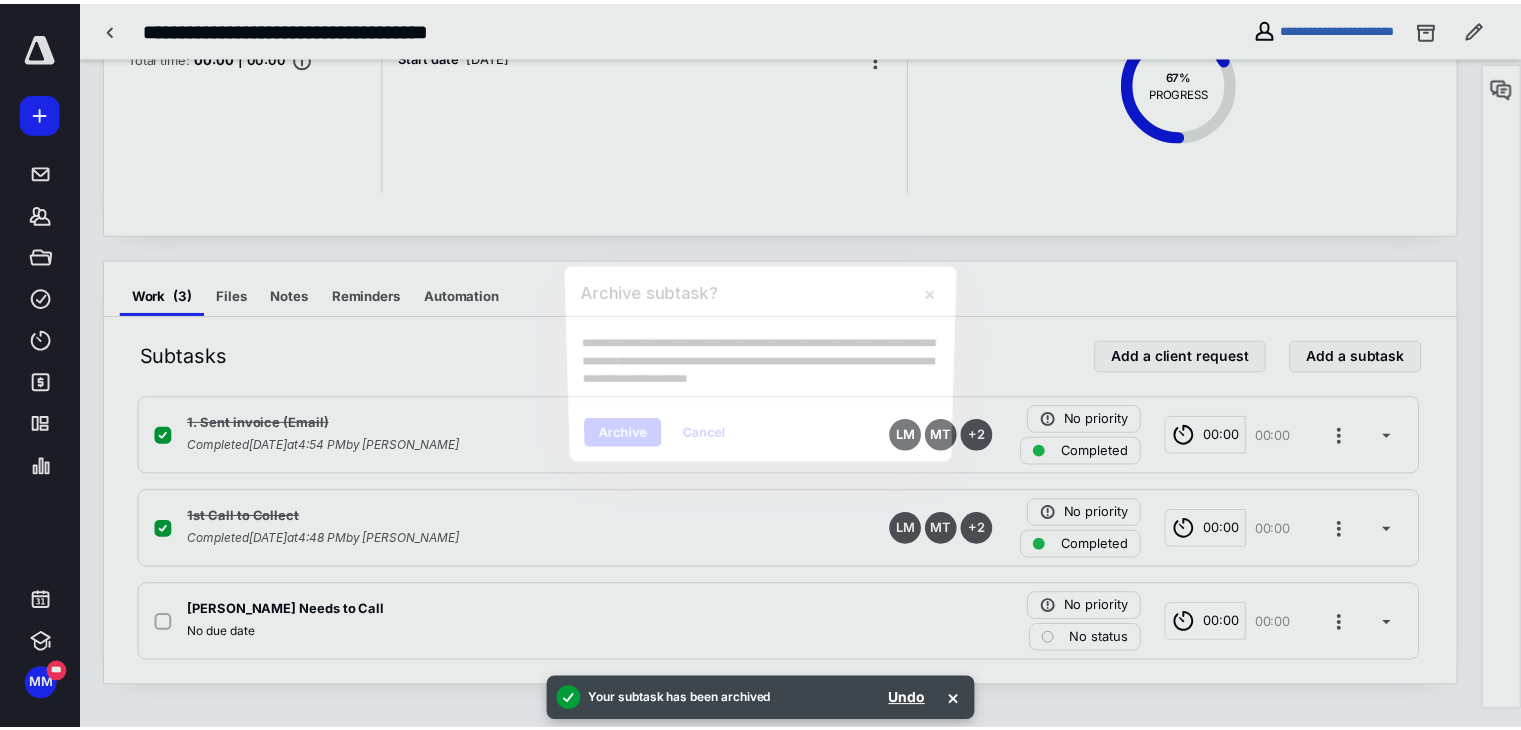scroll, scrollTop: 88, scrollLeft: 0, axis: vertical 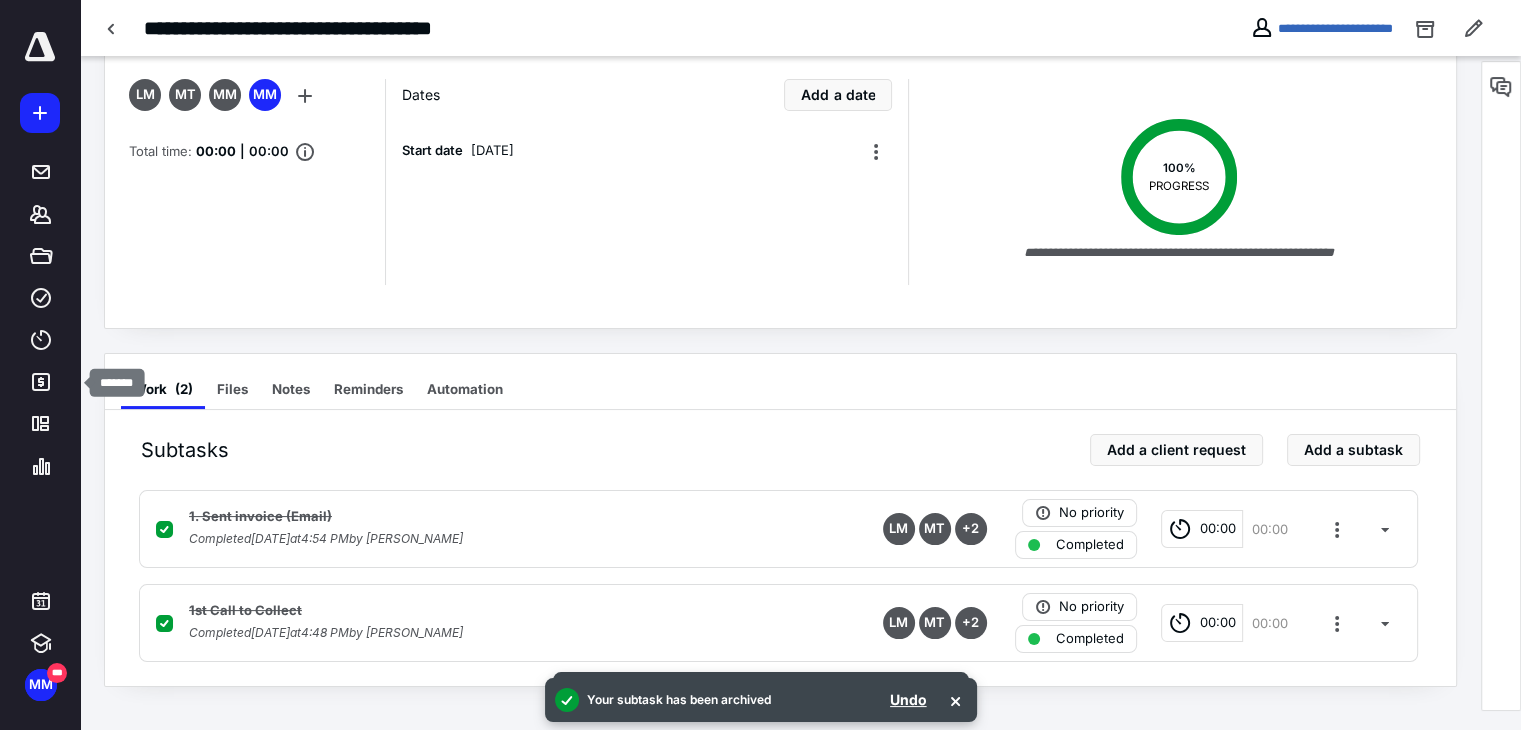 click 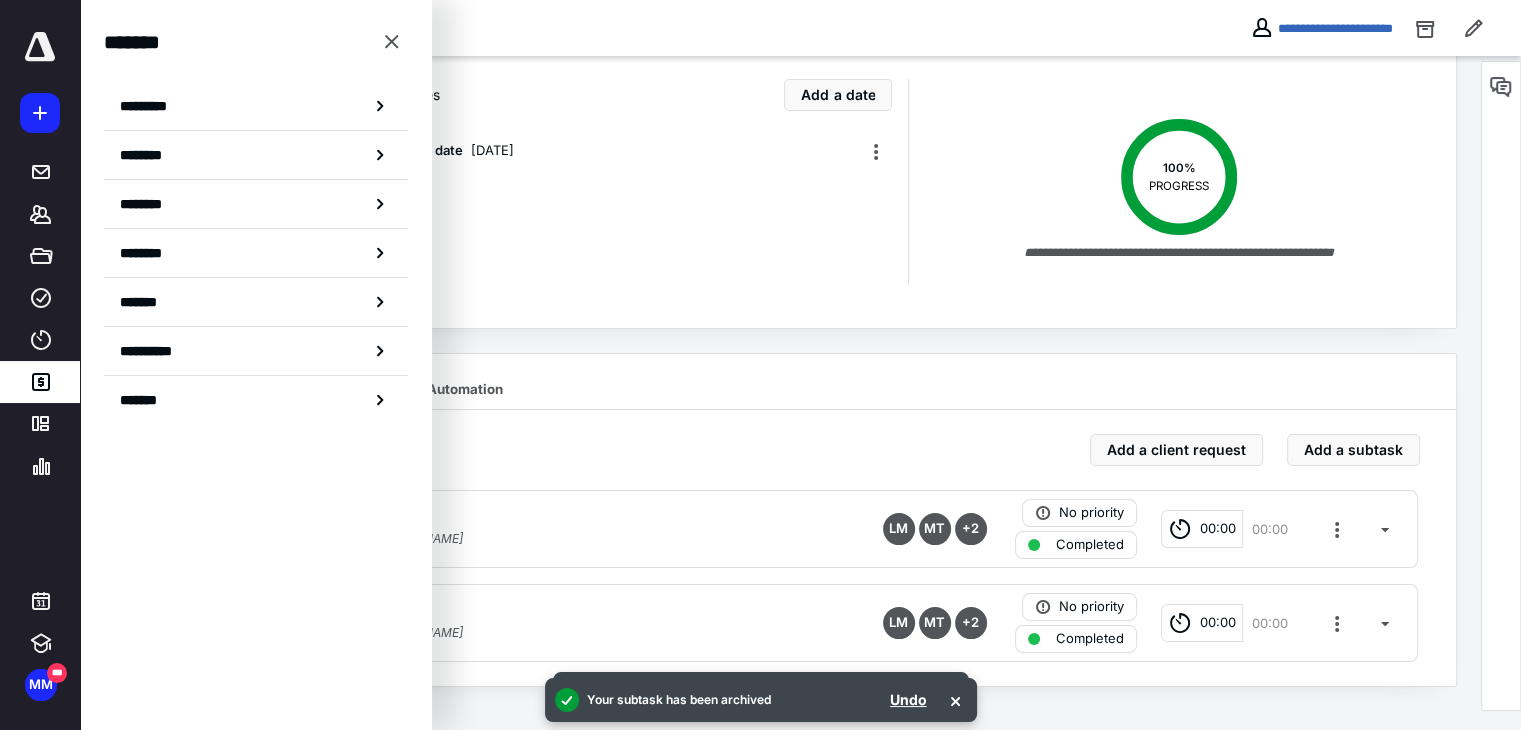 click on "********" at bounding box center (153, 204) 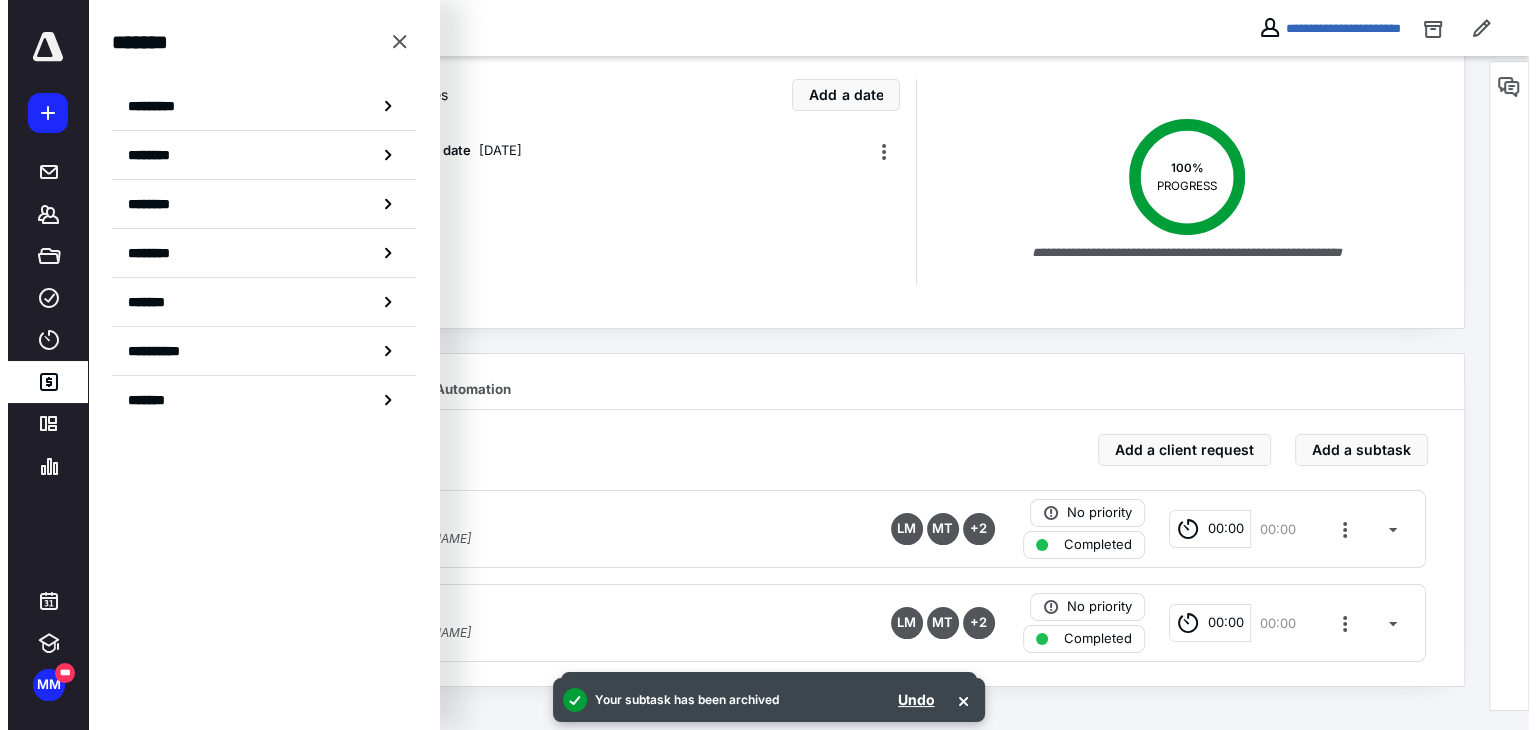 scroll, scrollTop: 0, scrollLeft: 0, axis: both 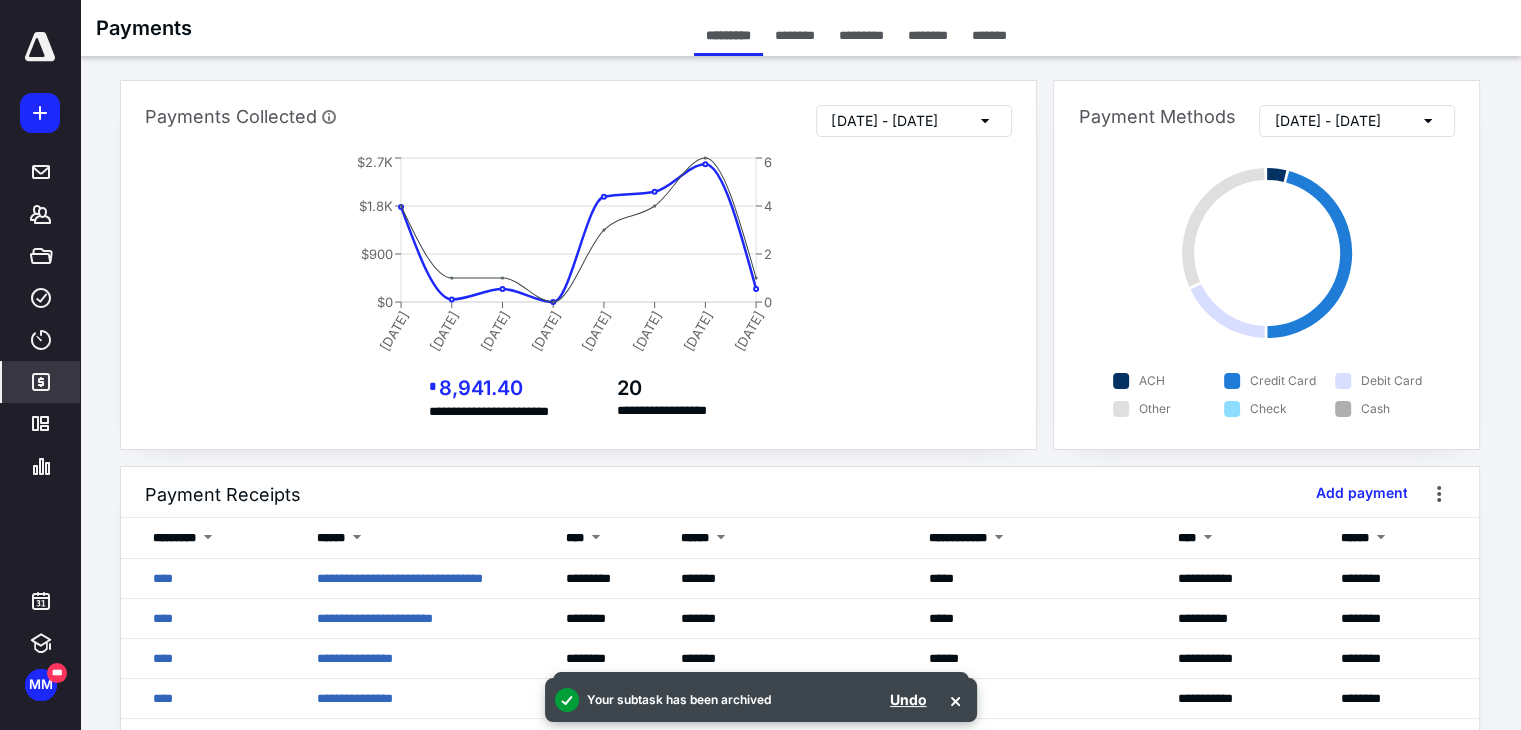 click on "**********" at bounding box center [399, 578] 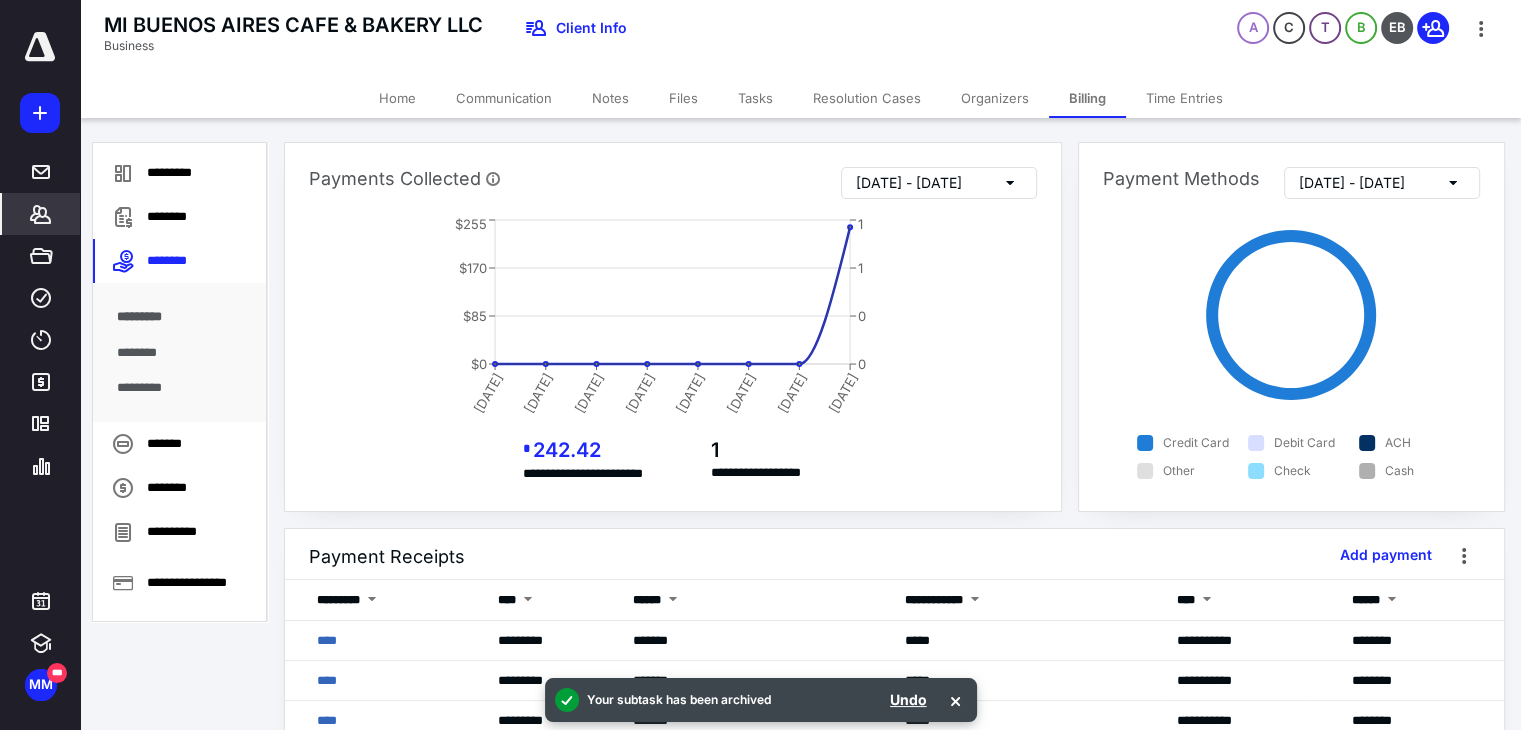 click on "****" at bounding box center (327, 640) 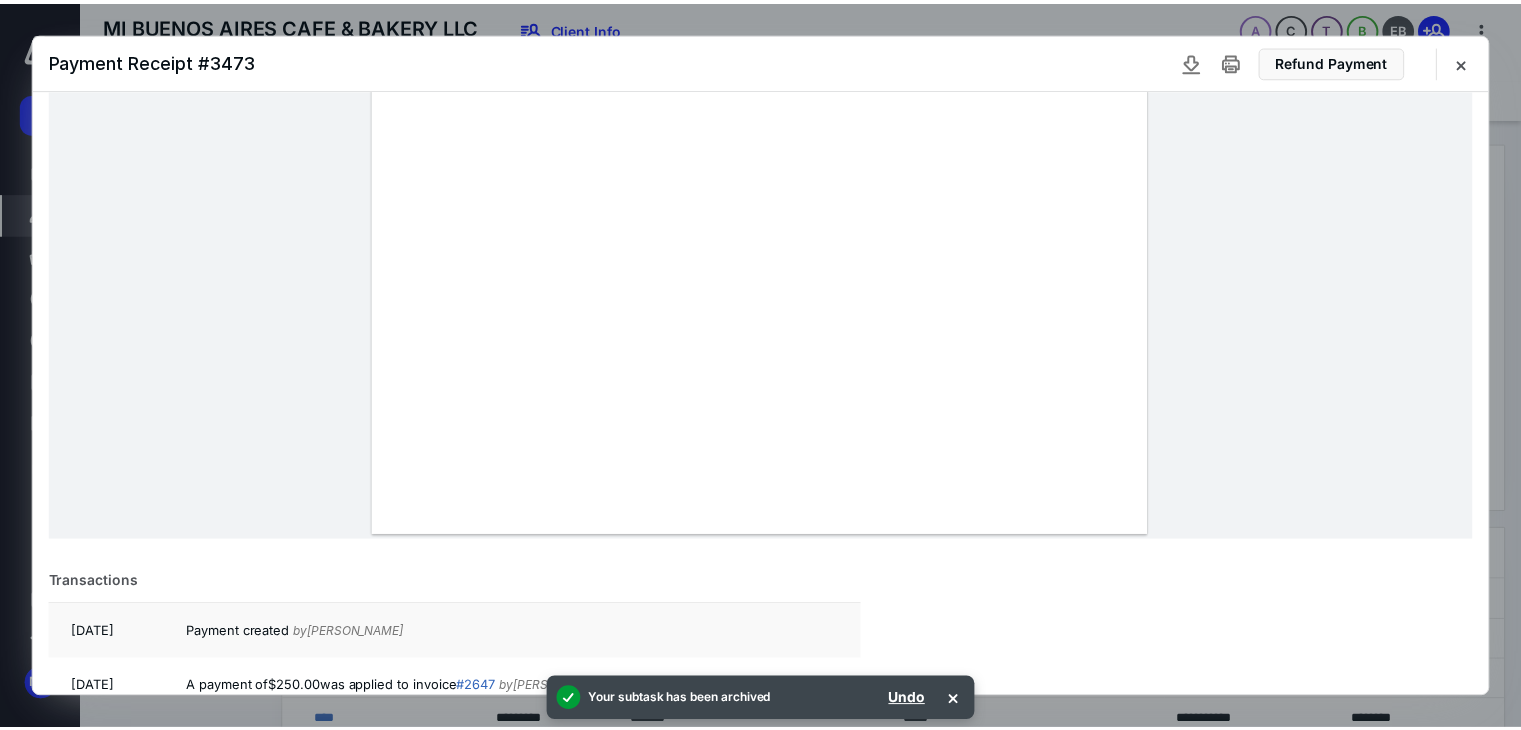 scroll, scrollTop: 623, scrollLeft: 0, axis: vertical 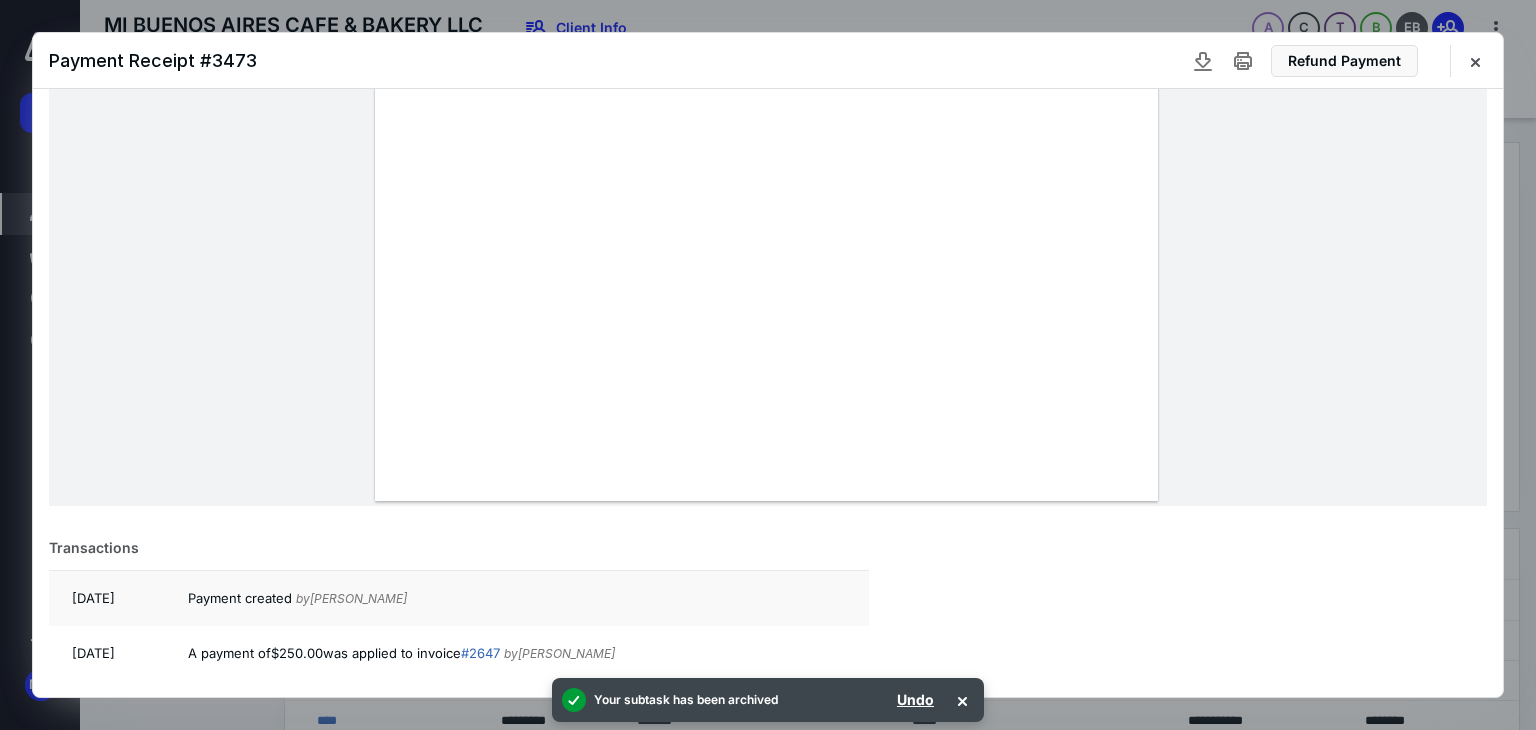 click on "# 2647" at bounding box center [480, 653] 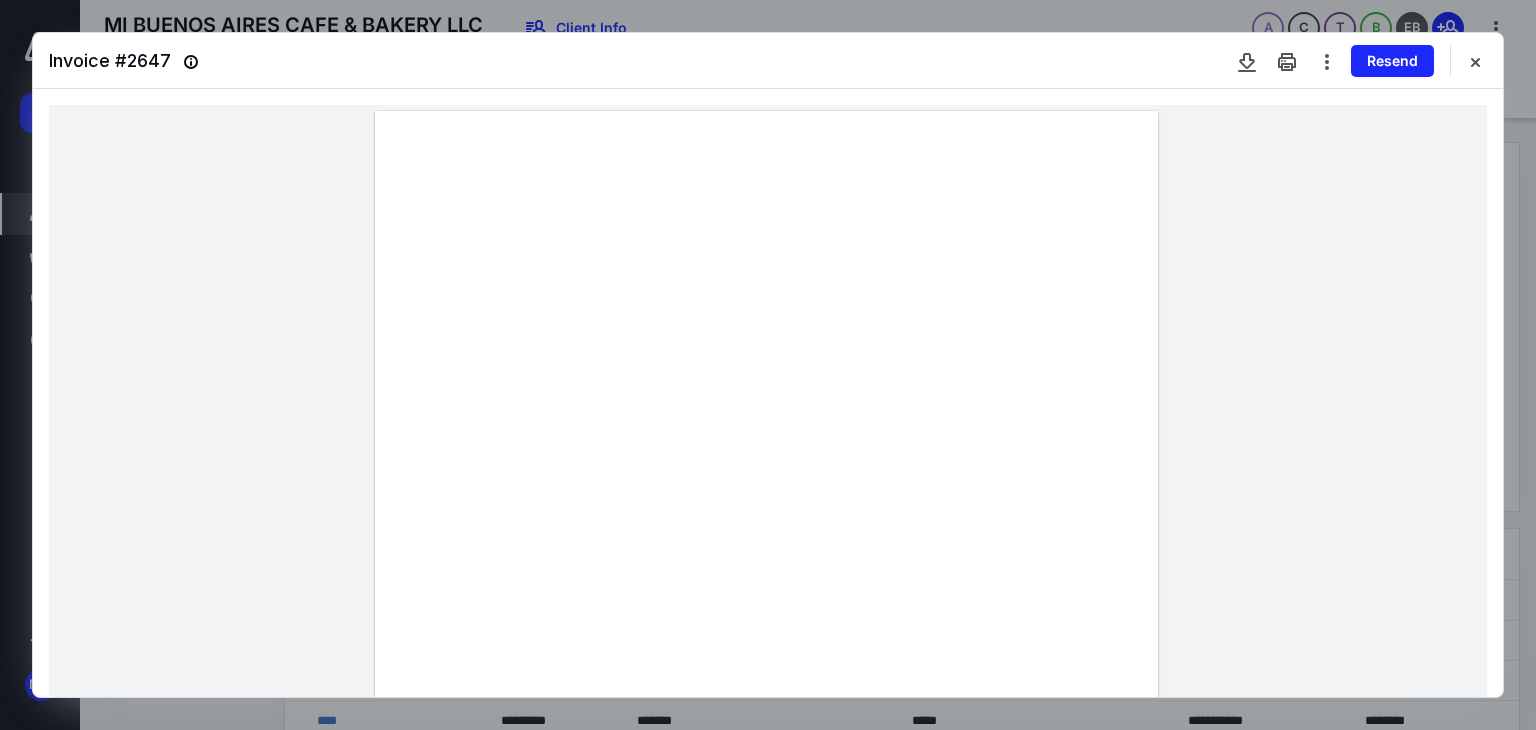 click at bounding box center (1475, 61) 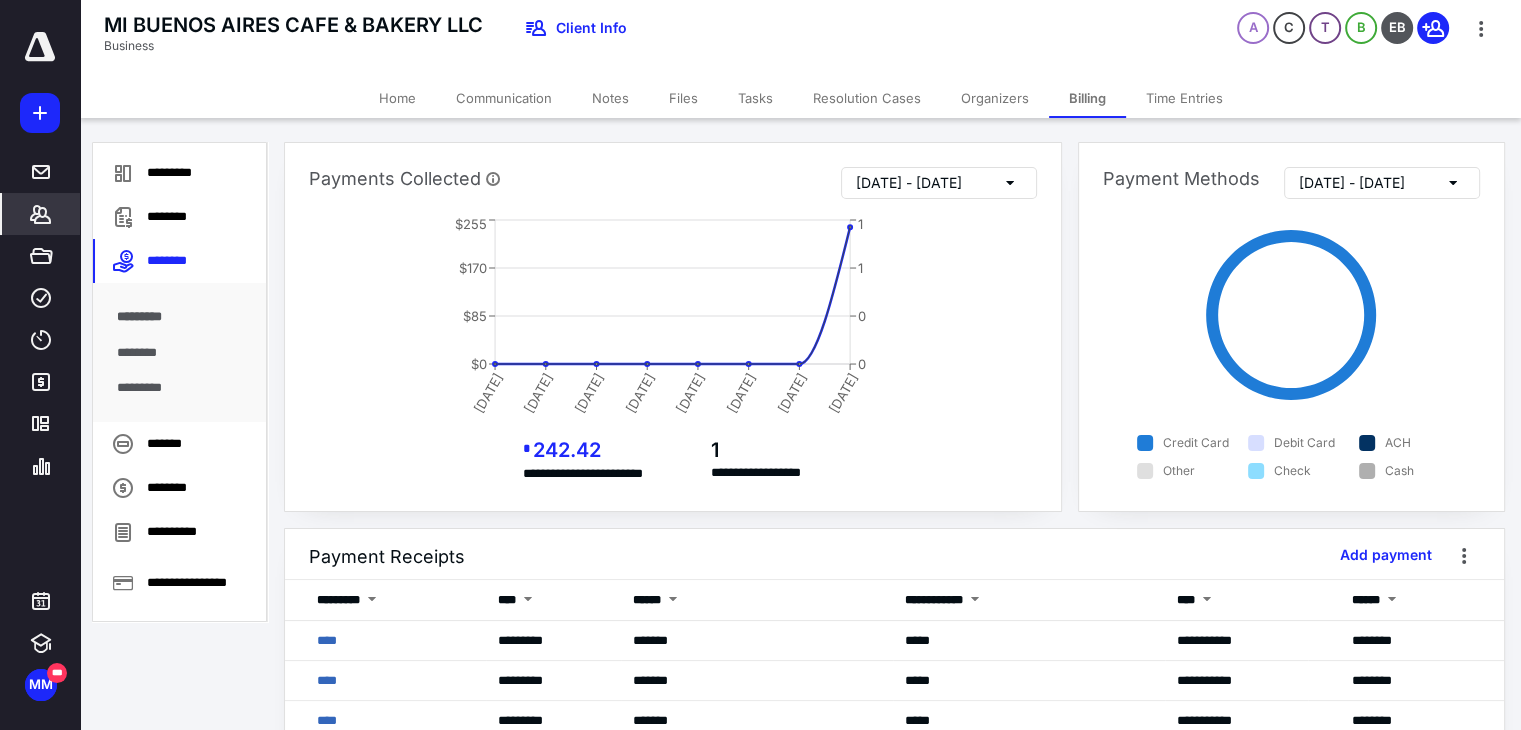 click on "****" at bounding box center [327, 680] 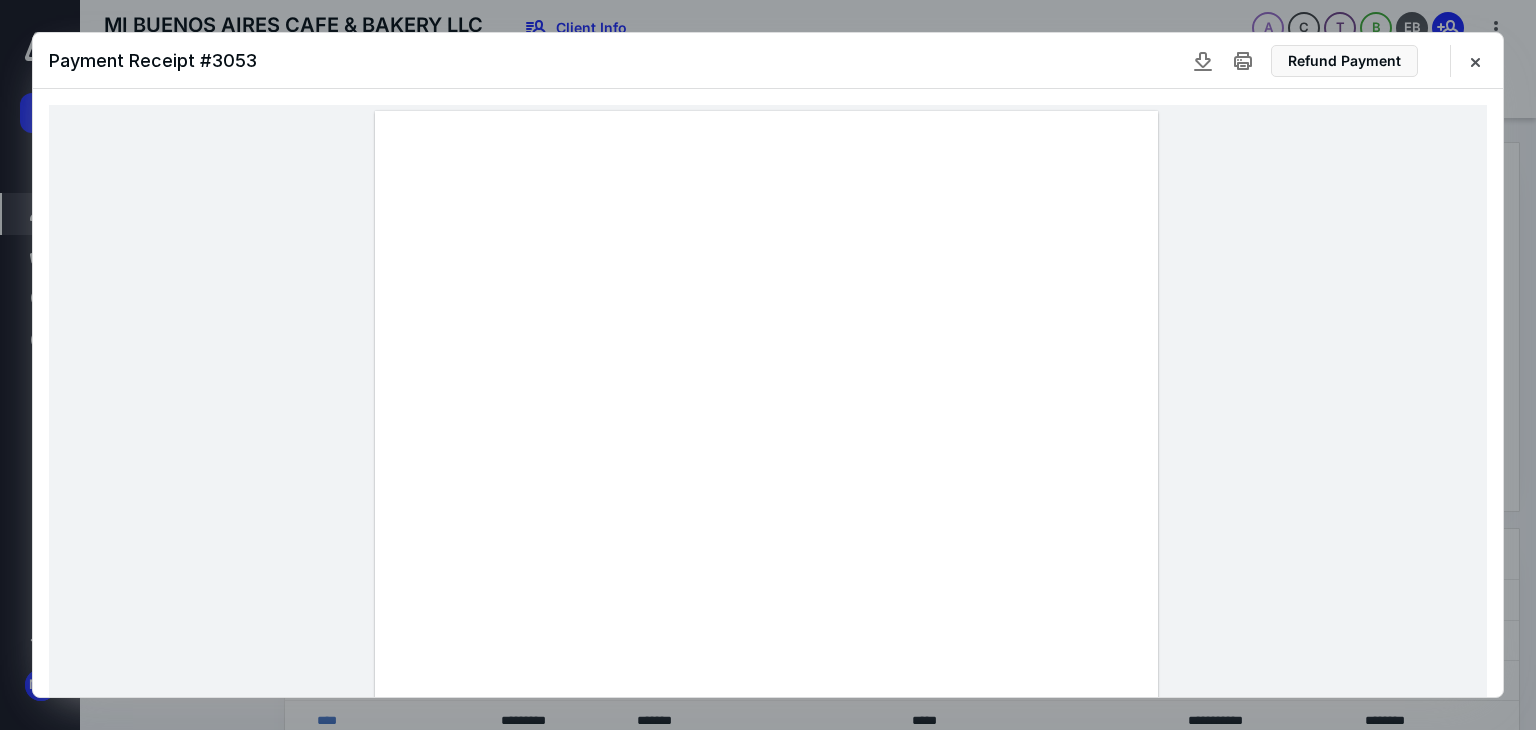 click at bounding box center [1475, 61] 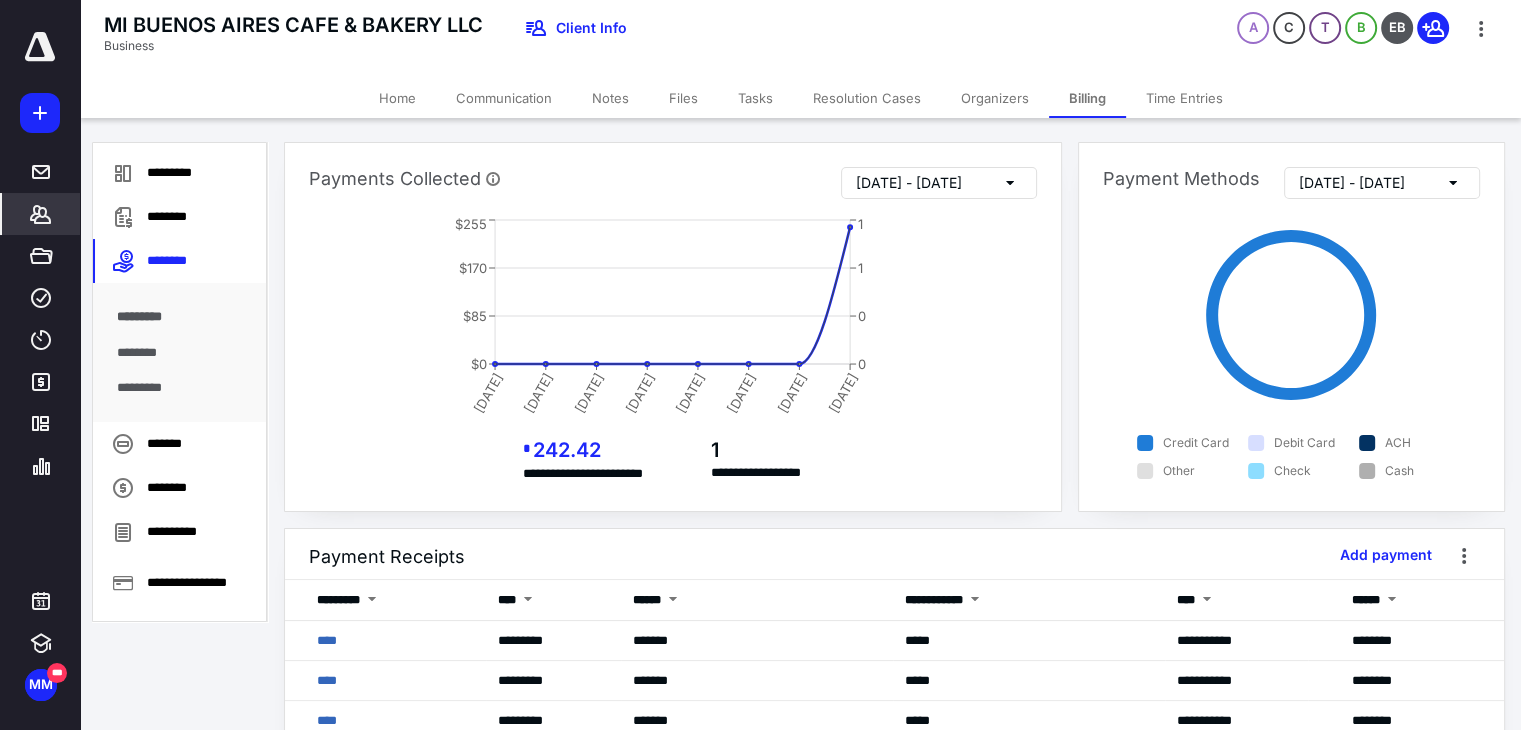 click on "********" at bounding box center [180, 217] 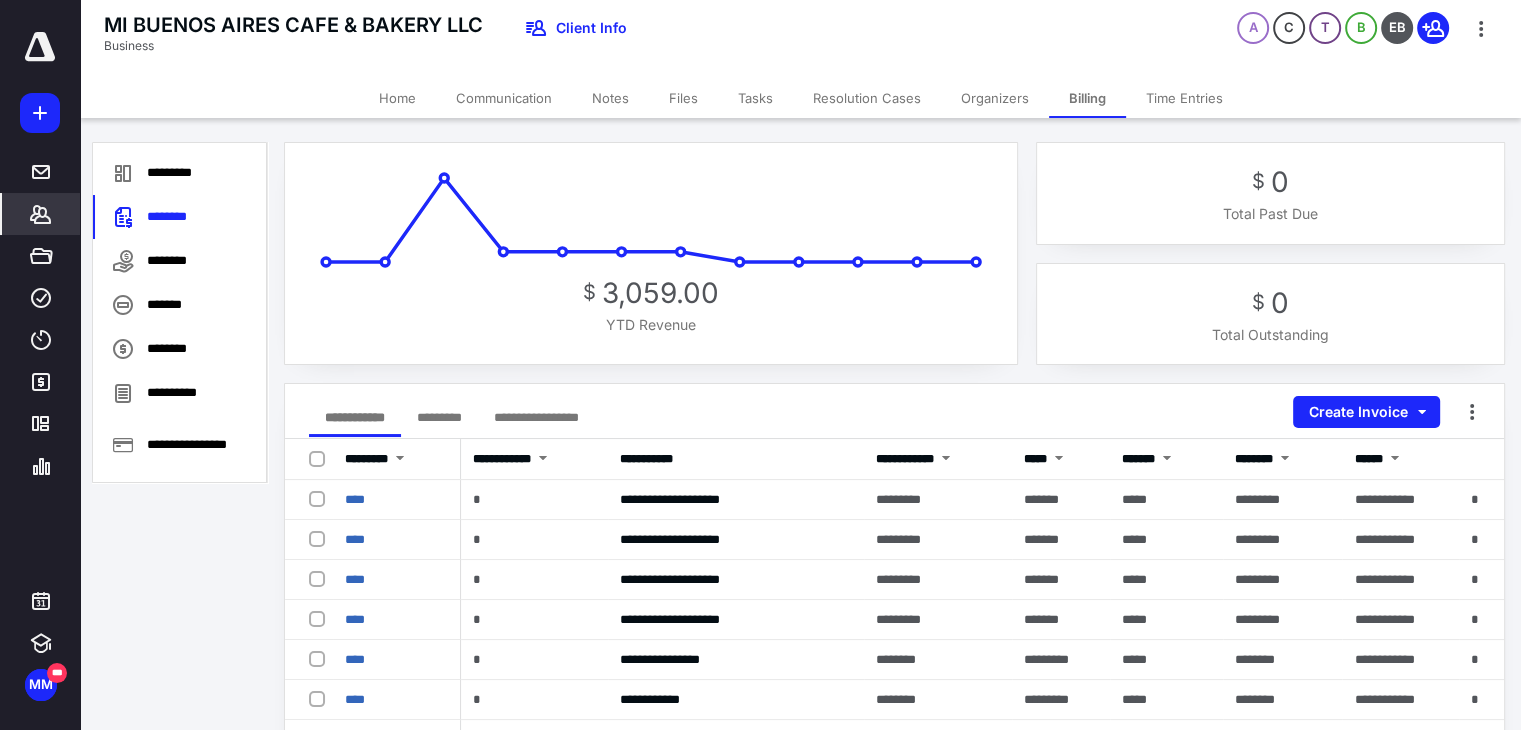 click on "**********" at bounding box center (536, 417) 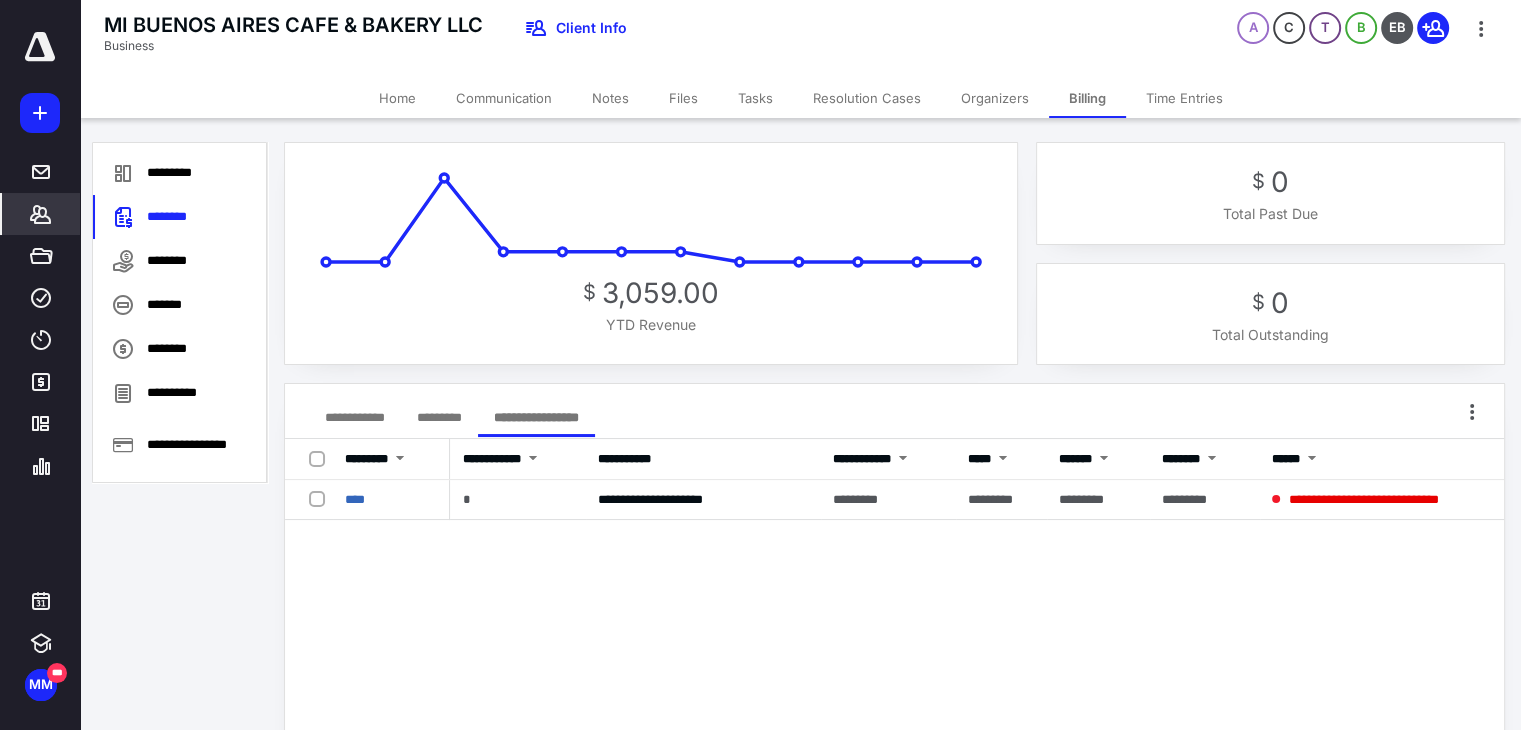 click on "*********" at bounding box center [439, 417] 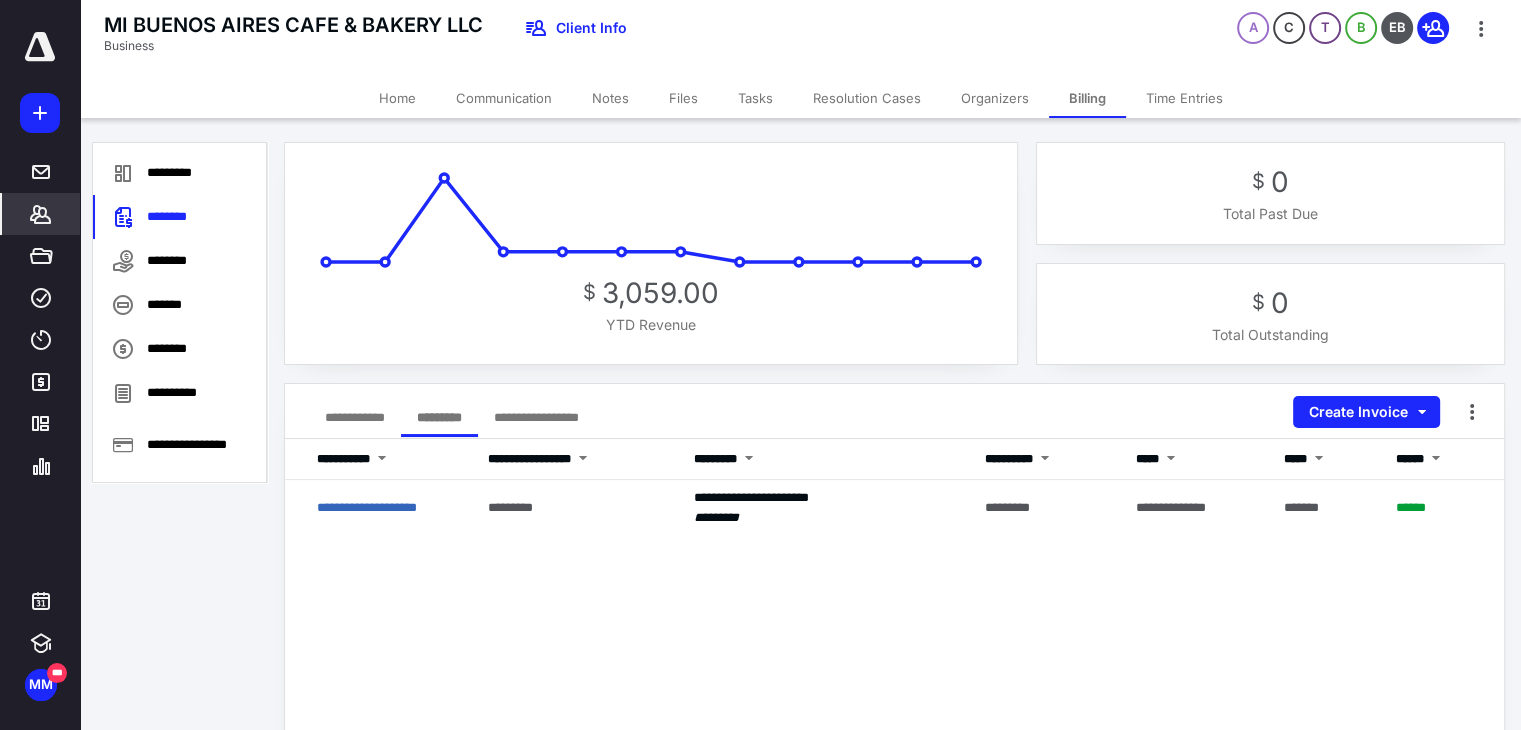click on "**********" at bounding box center (894, 839) 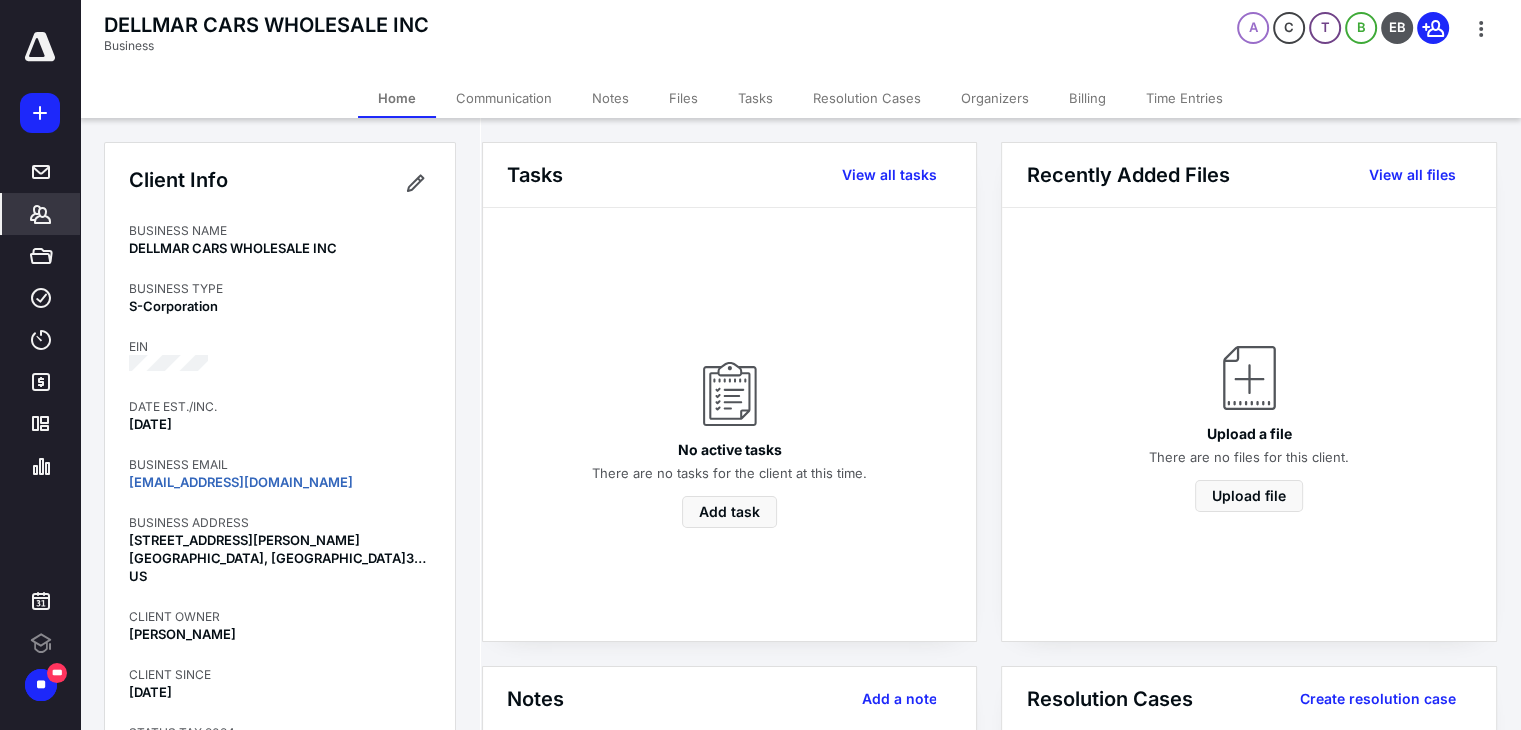 scroll, scrollTop: 0, scrollLeft: 0, axis: both 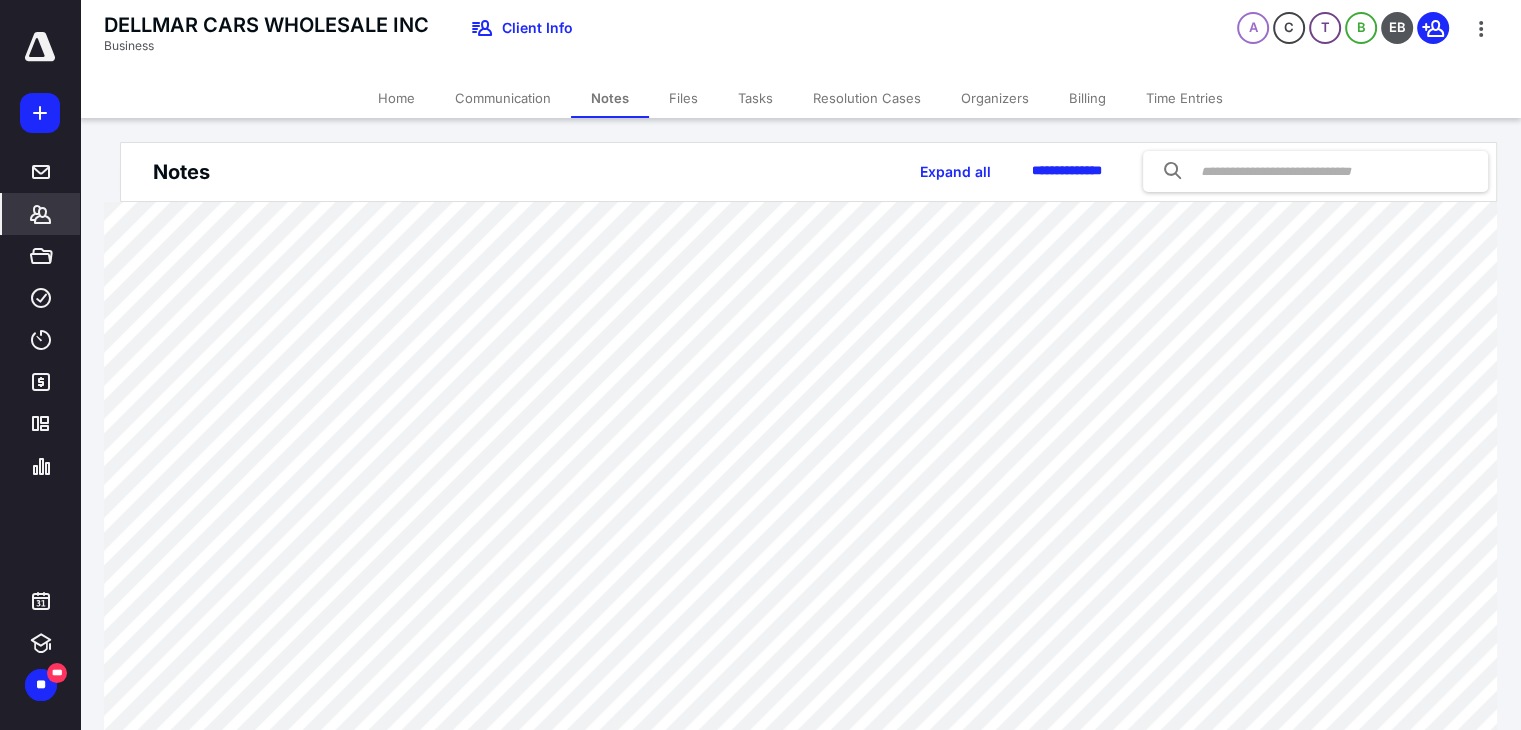 click on "Billing" at bounding box center [1087, 98] 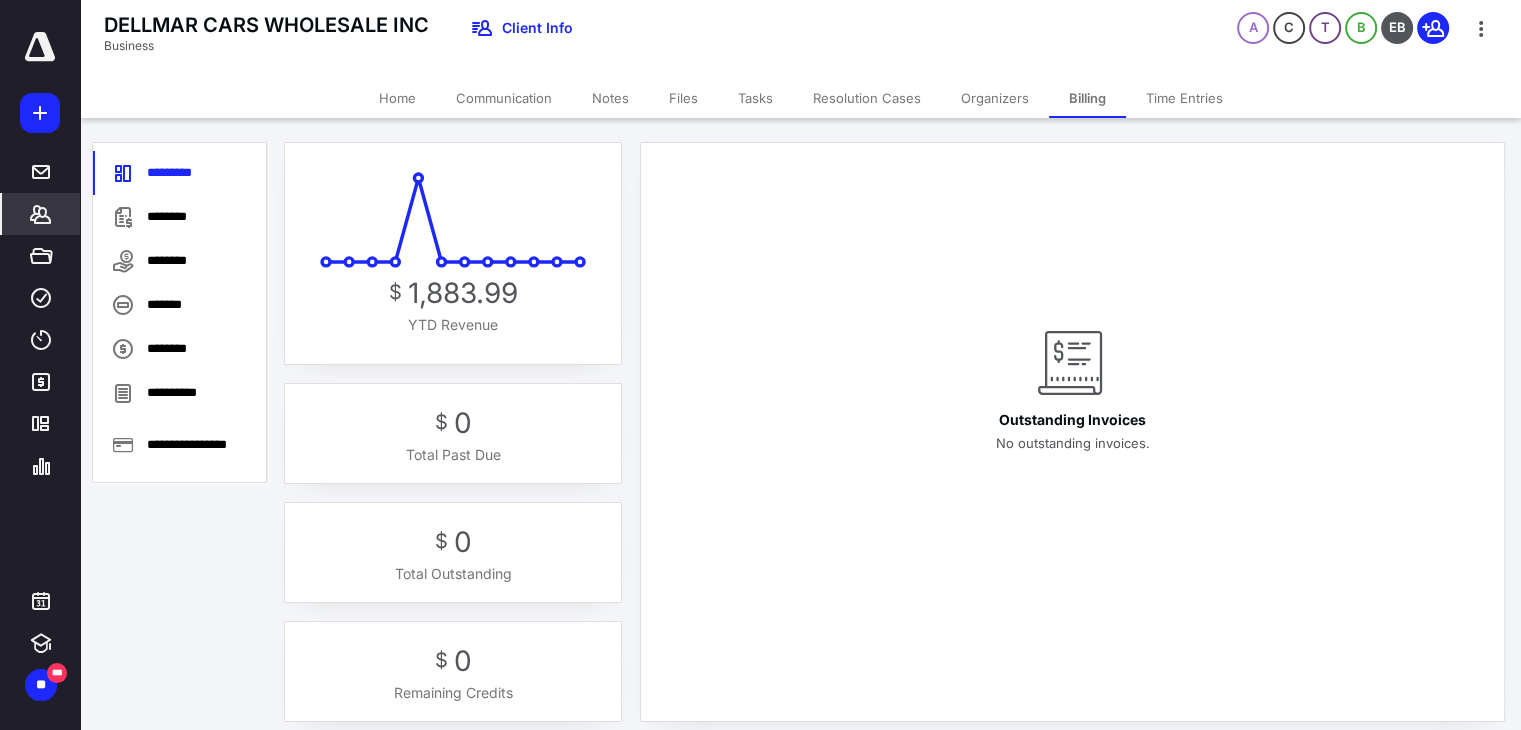 click on "Tasks" at bounding box center [755, 98] 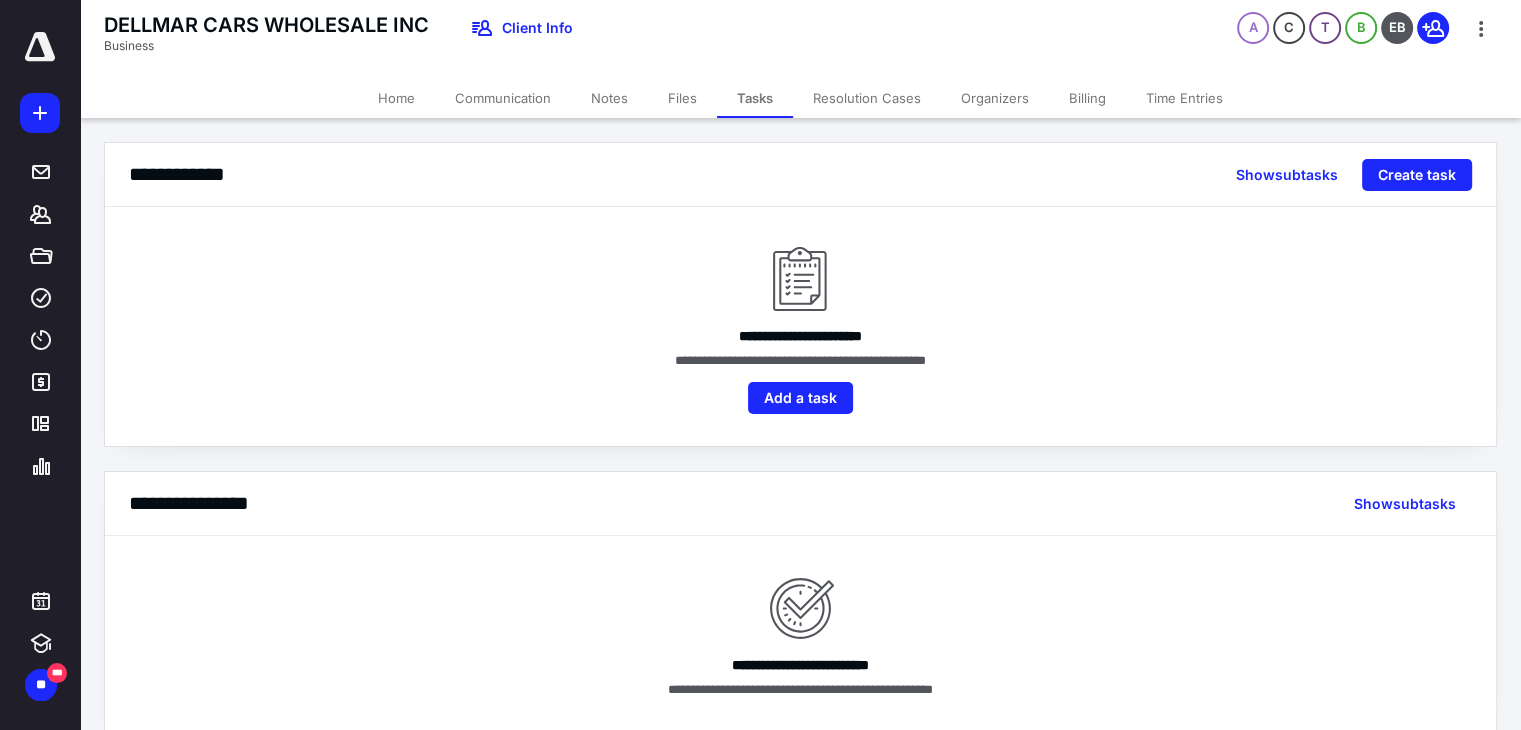 click on "Home" at bounding box center [396, 98] 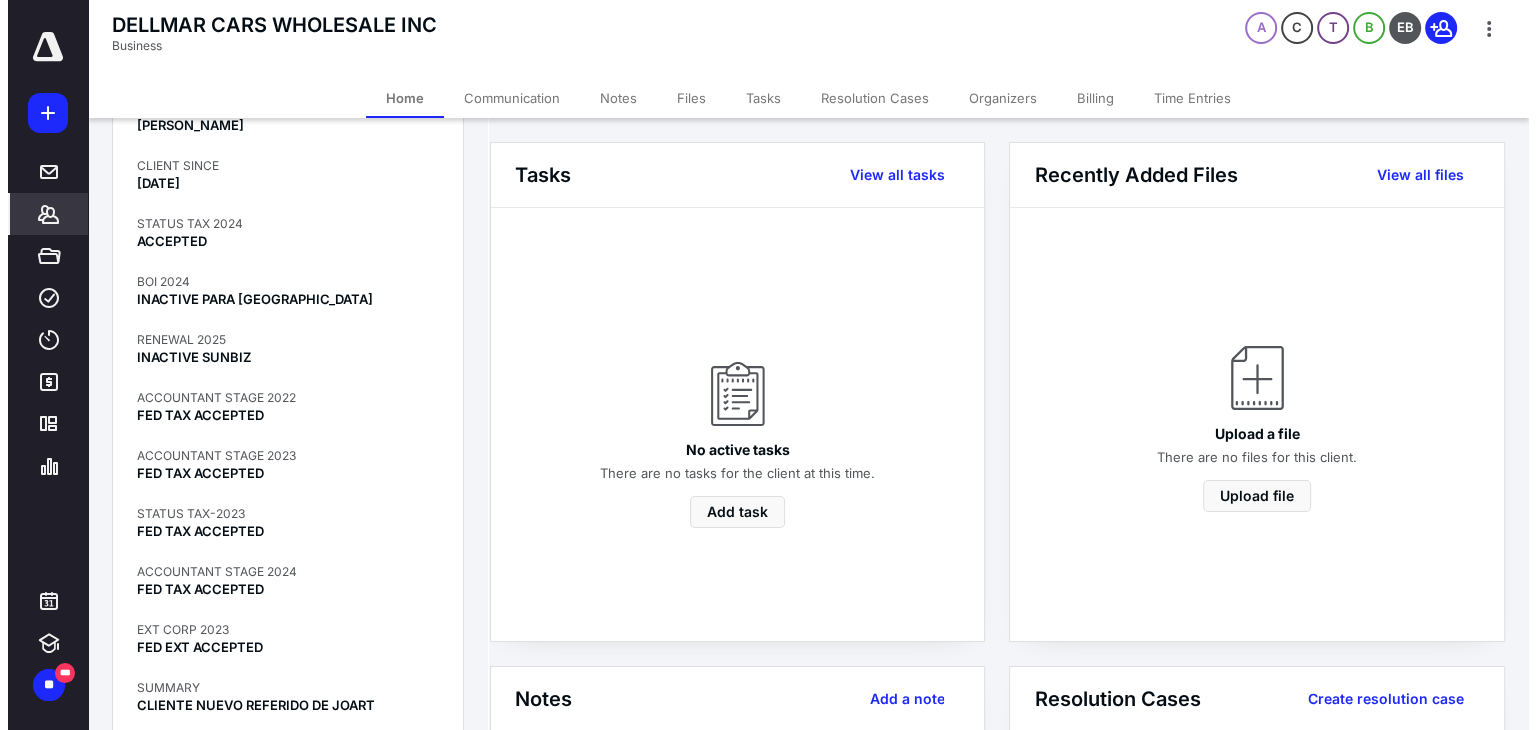 scroll, scrollTop: 423, scrollLeft: 0, axis: vertical 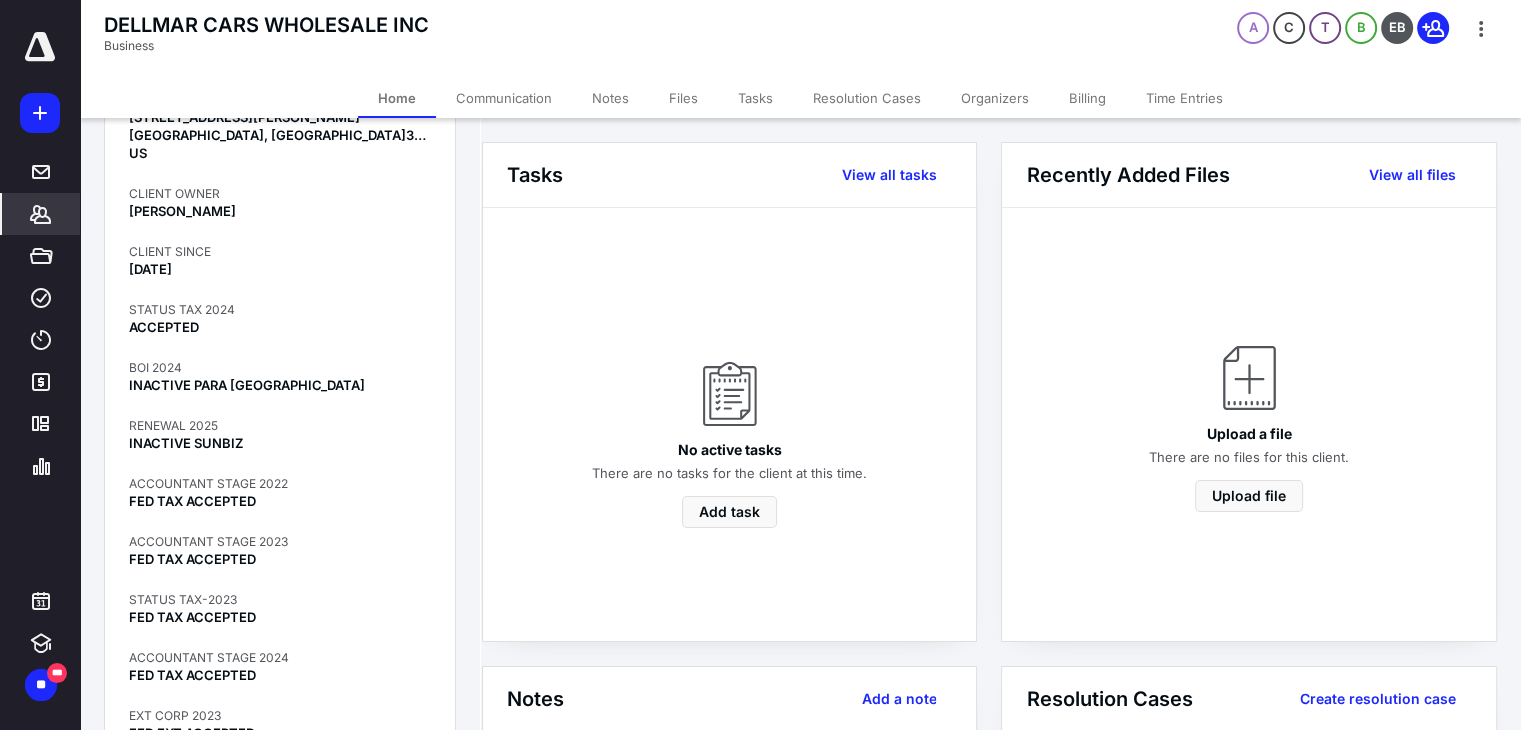 click on "Billing" at bounding box center (1087, 98) 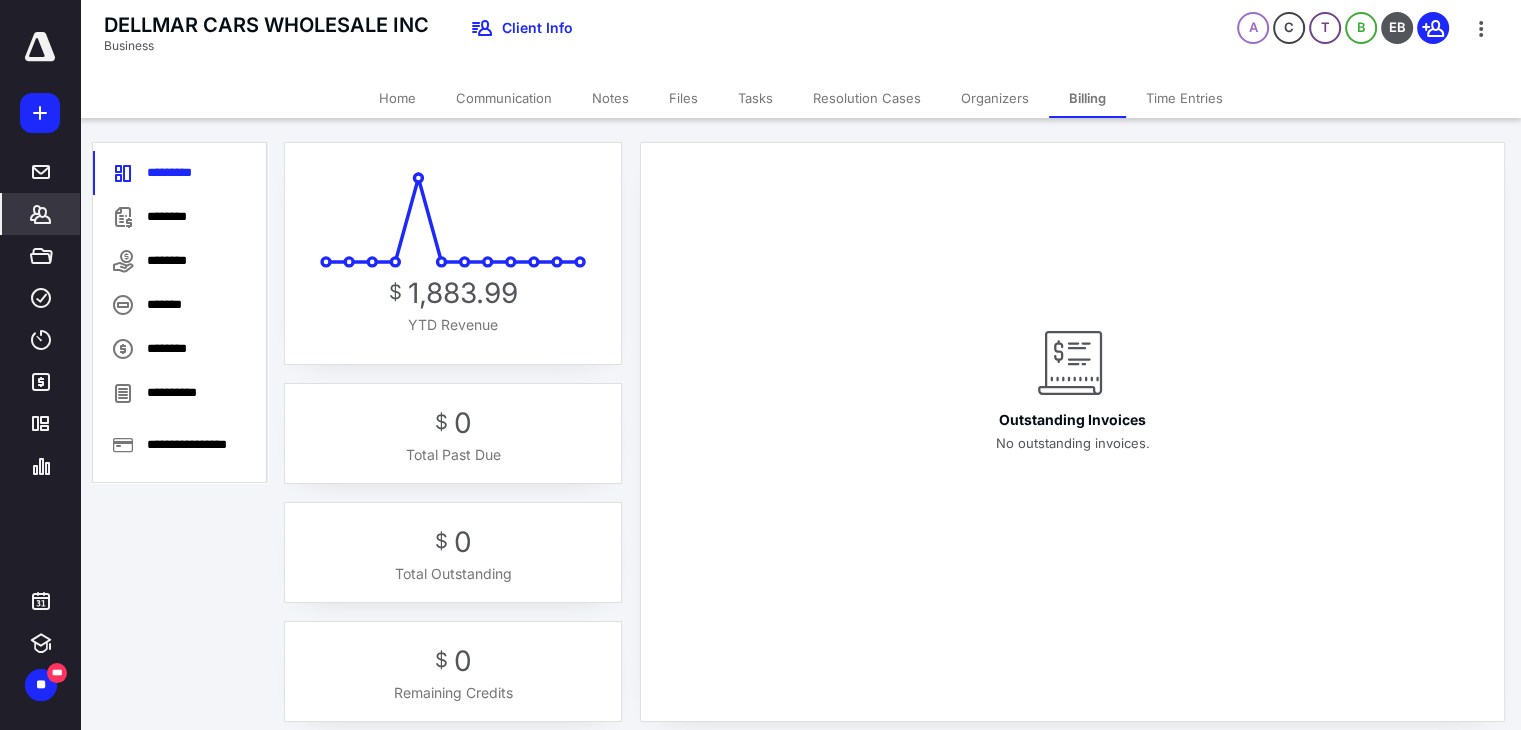 click on "********" at bounding box center (180, 217) 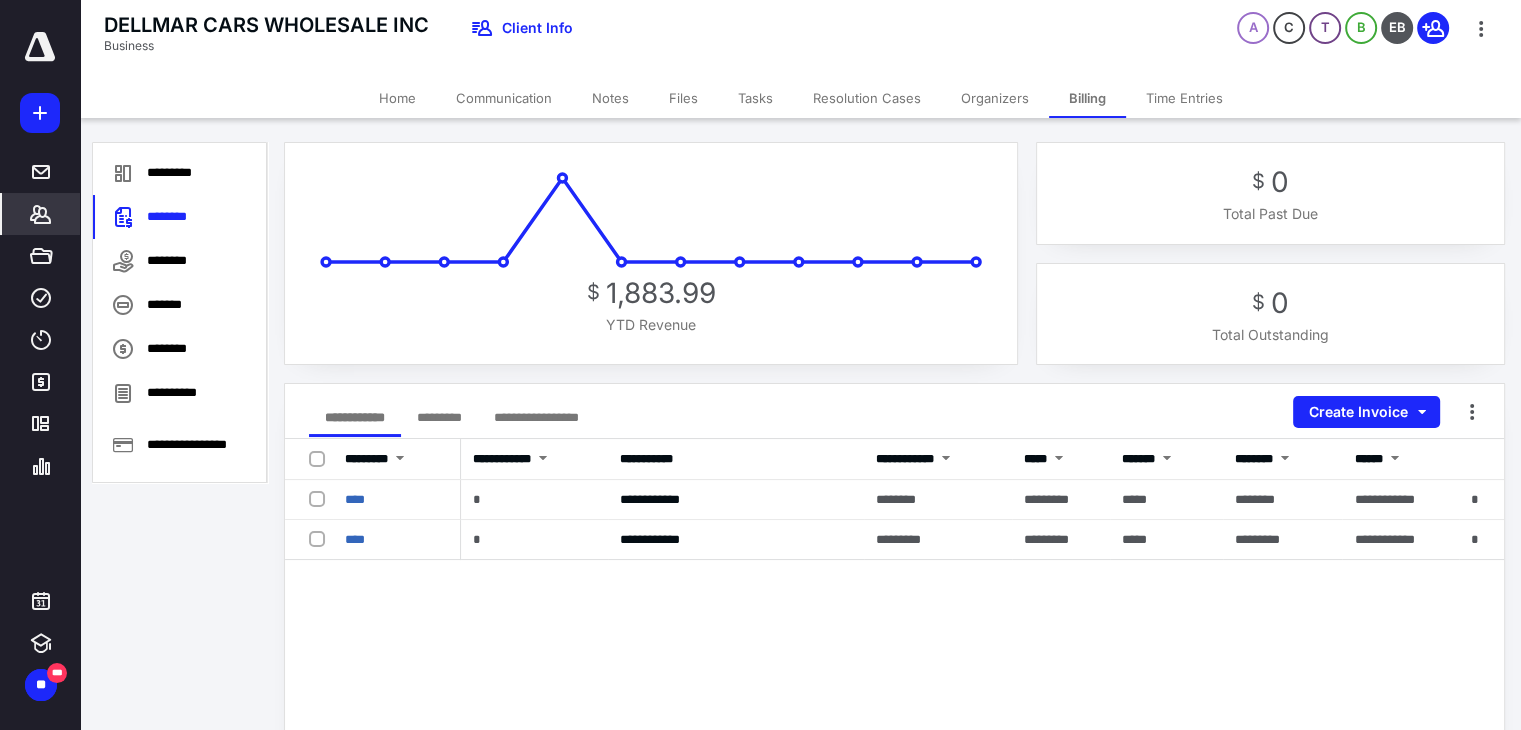 click on "********" at bounding box center (180, 261) 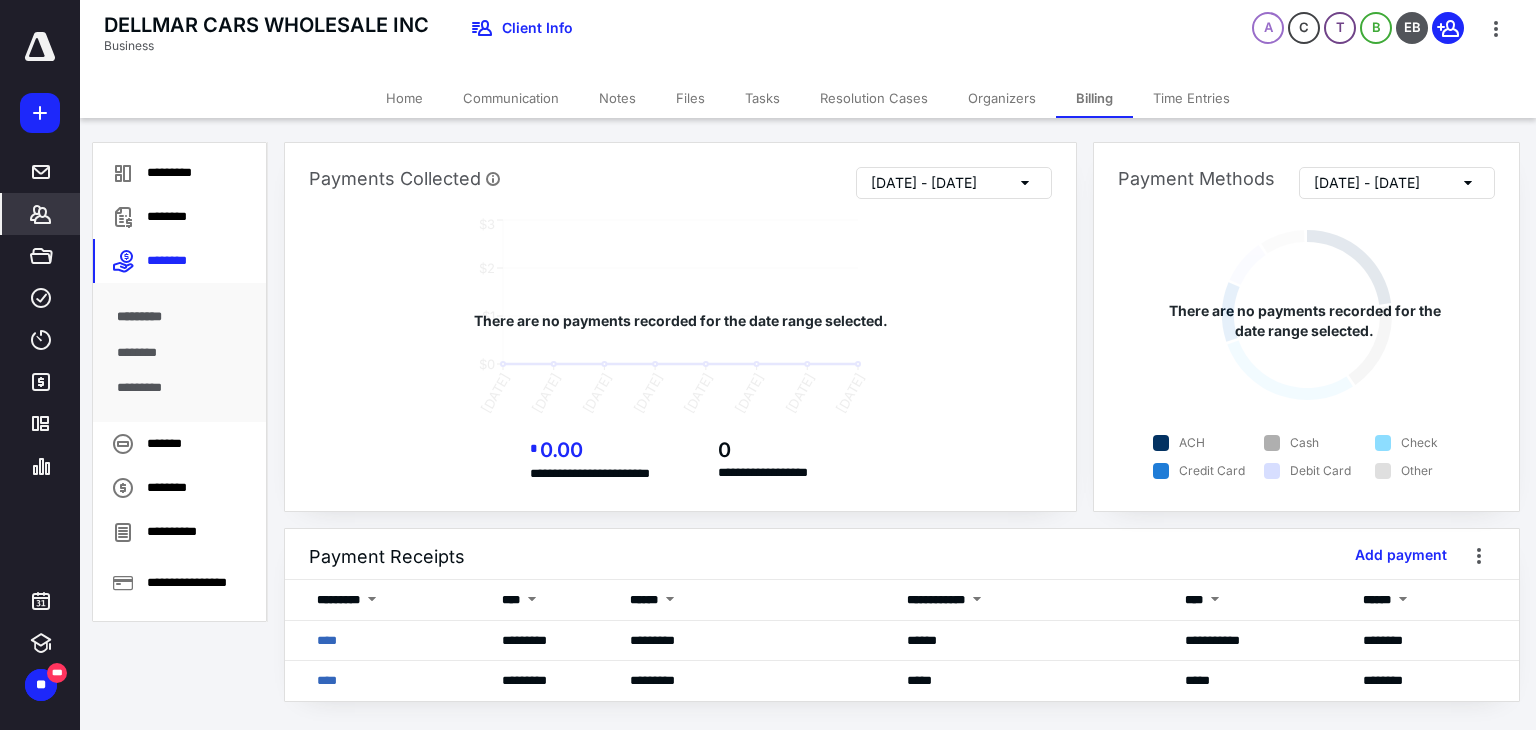 click on "********" at bounding box center (180, 217) 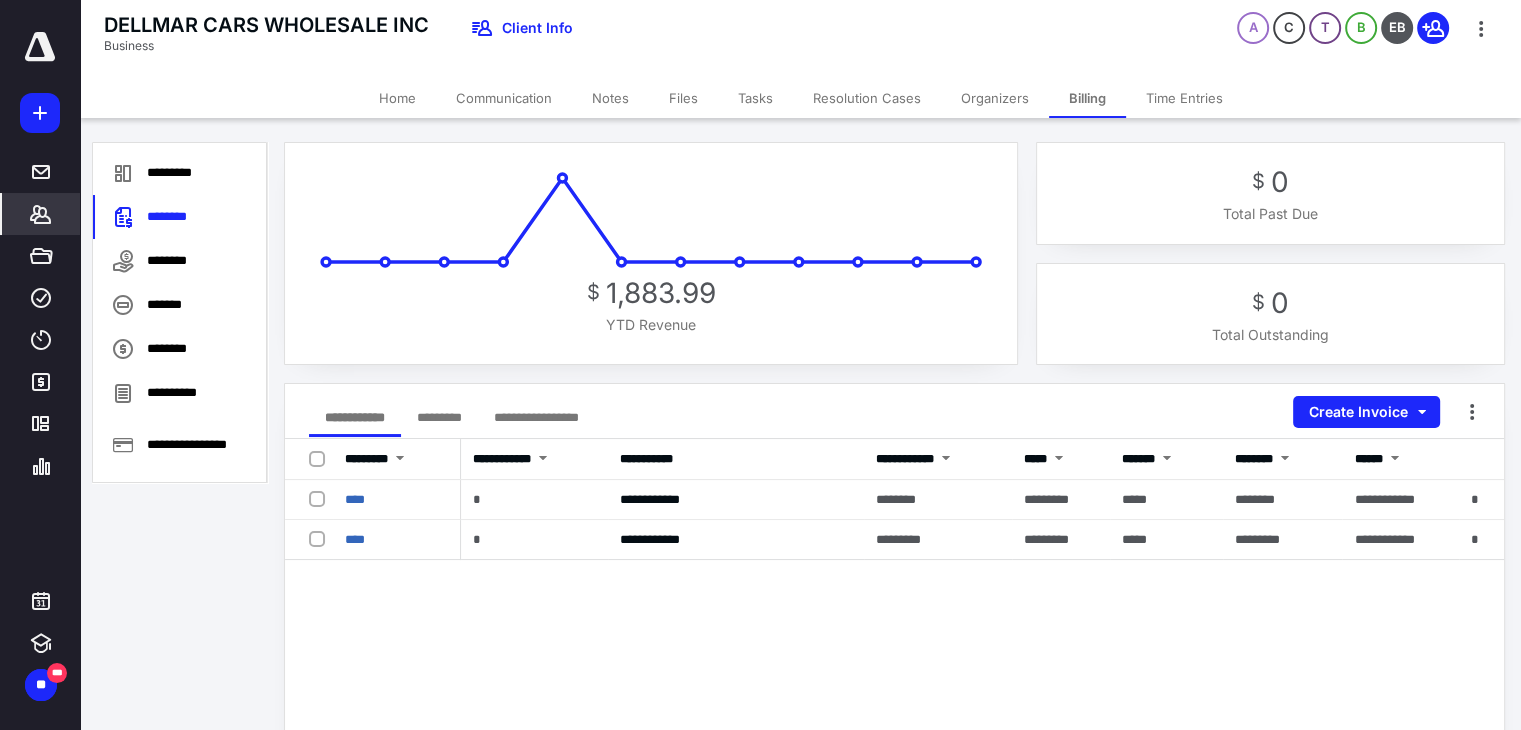 click 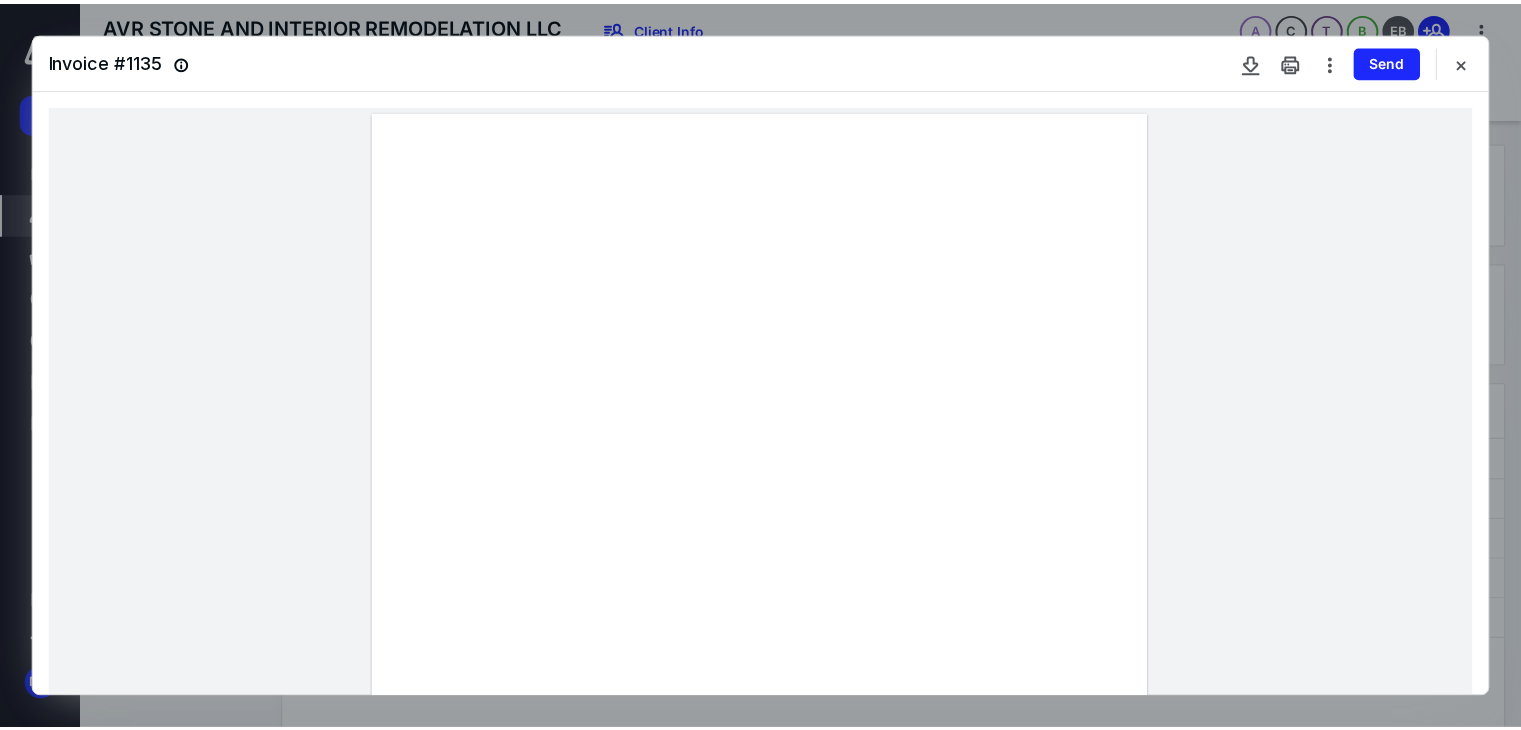 scroll, scrollTop: 0, scrollLeft: 0, axis: both 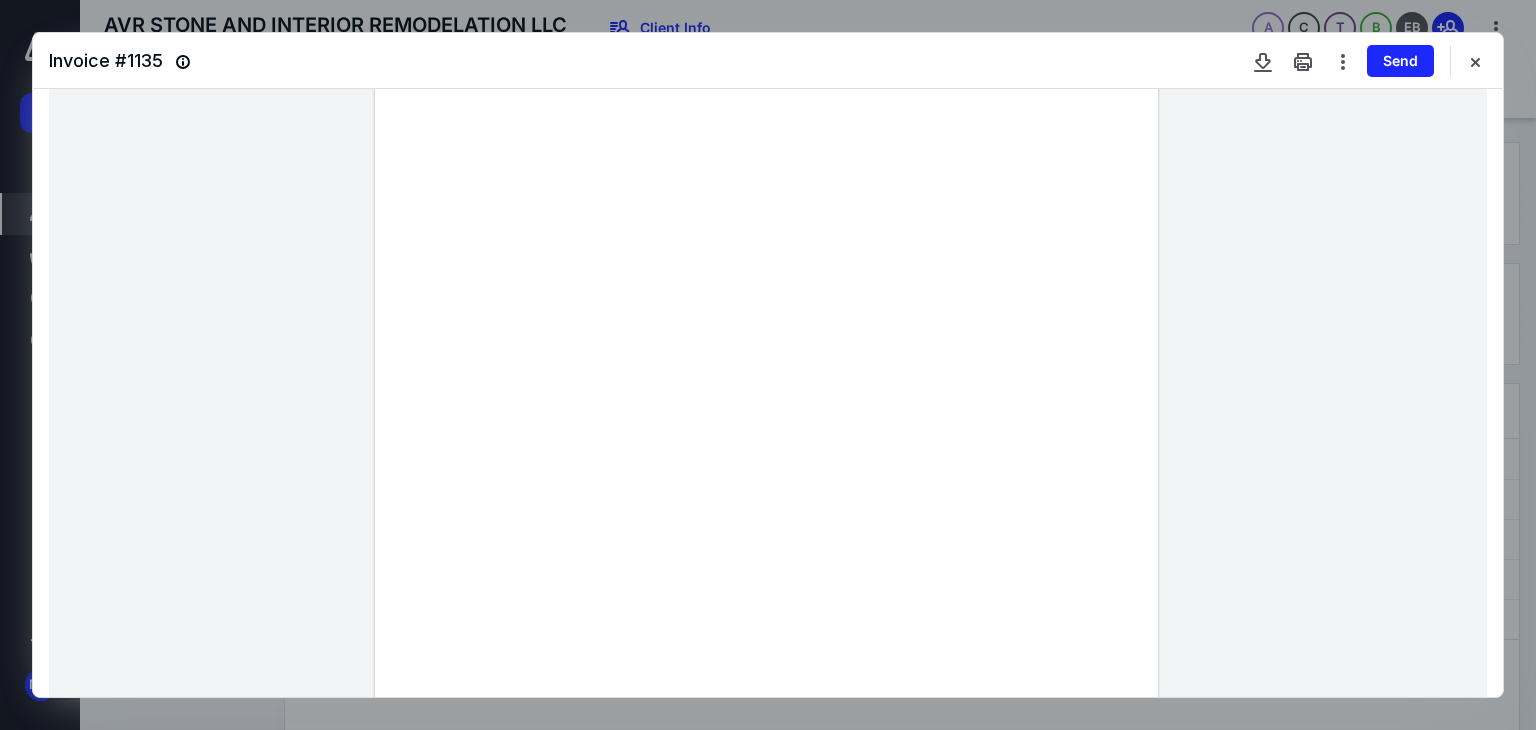 click at bounding box center [1475, 61] 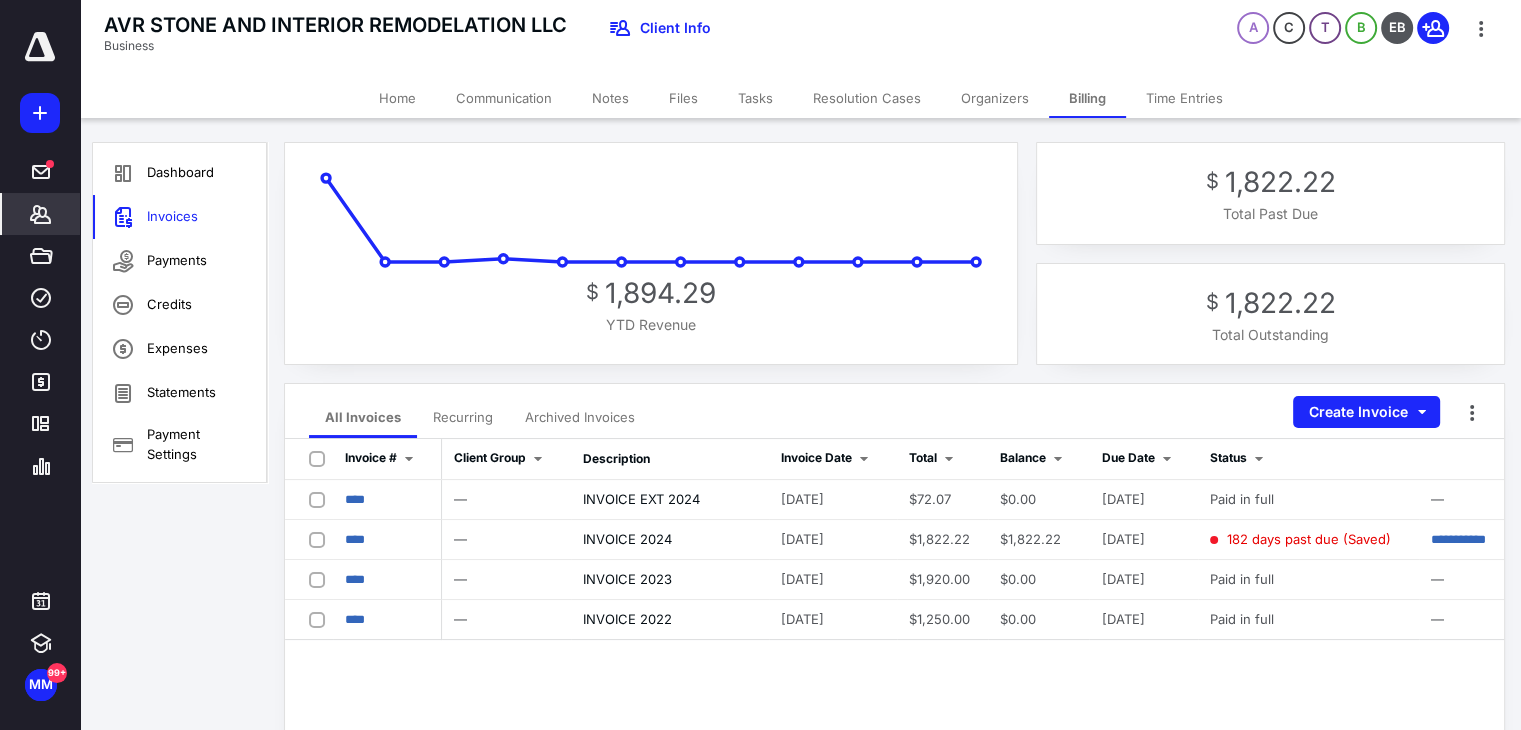 click on "Payments" at bounding box center (179, 261) 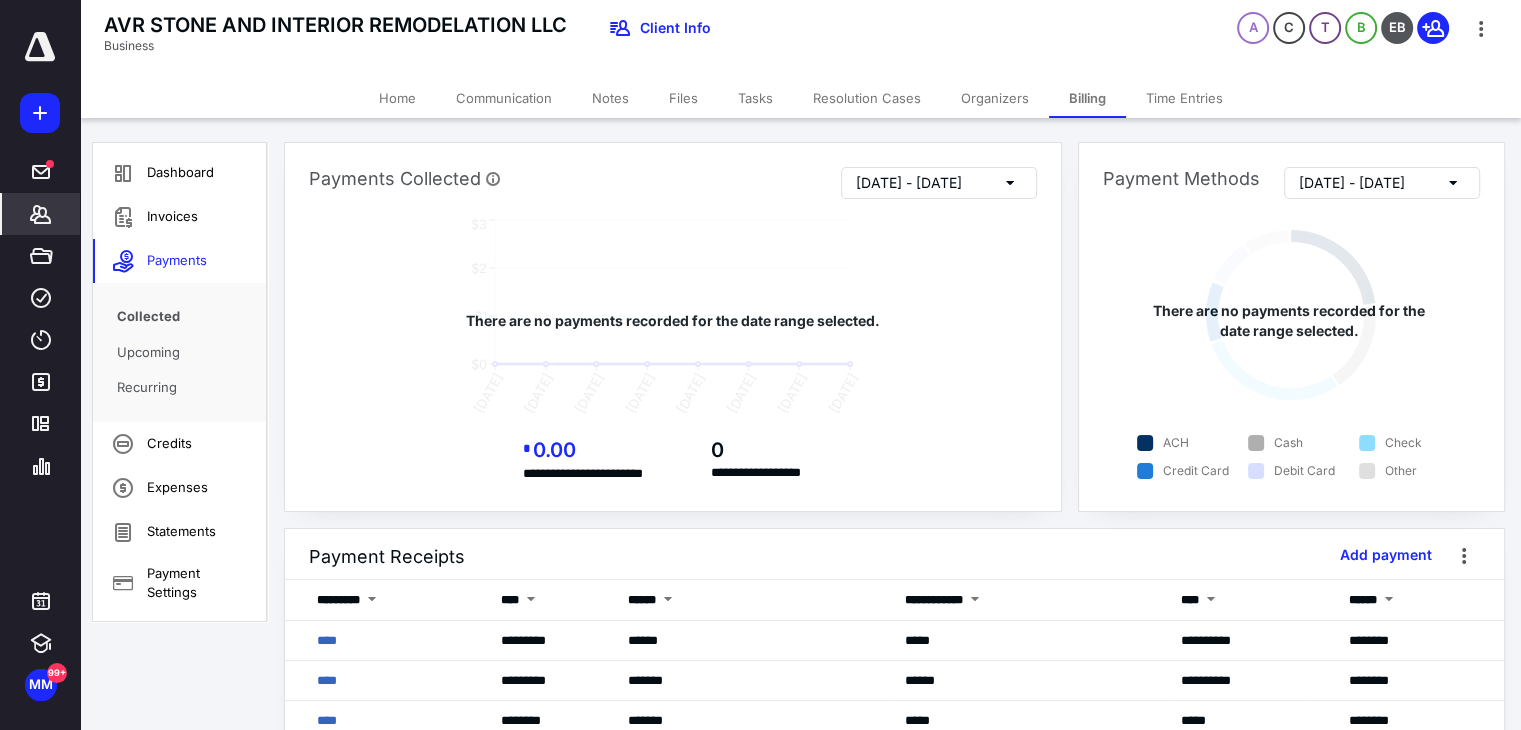 click on "Invoices" at bounding box center (179, 217) 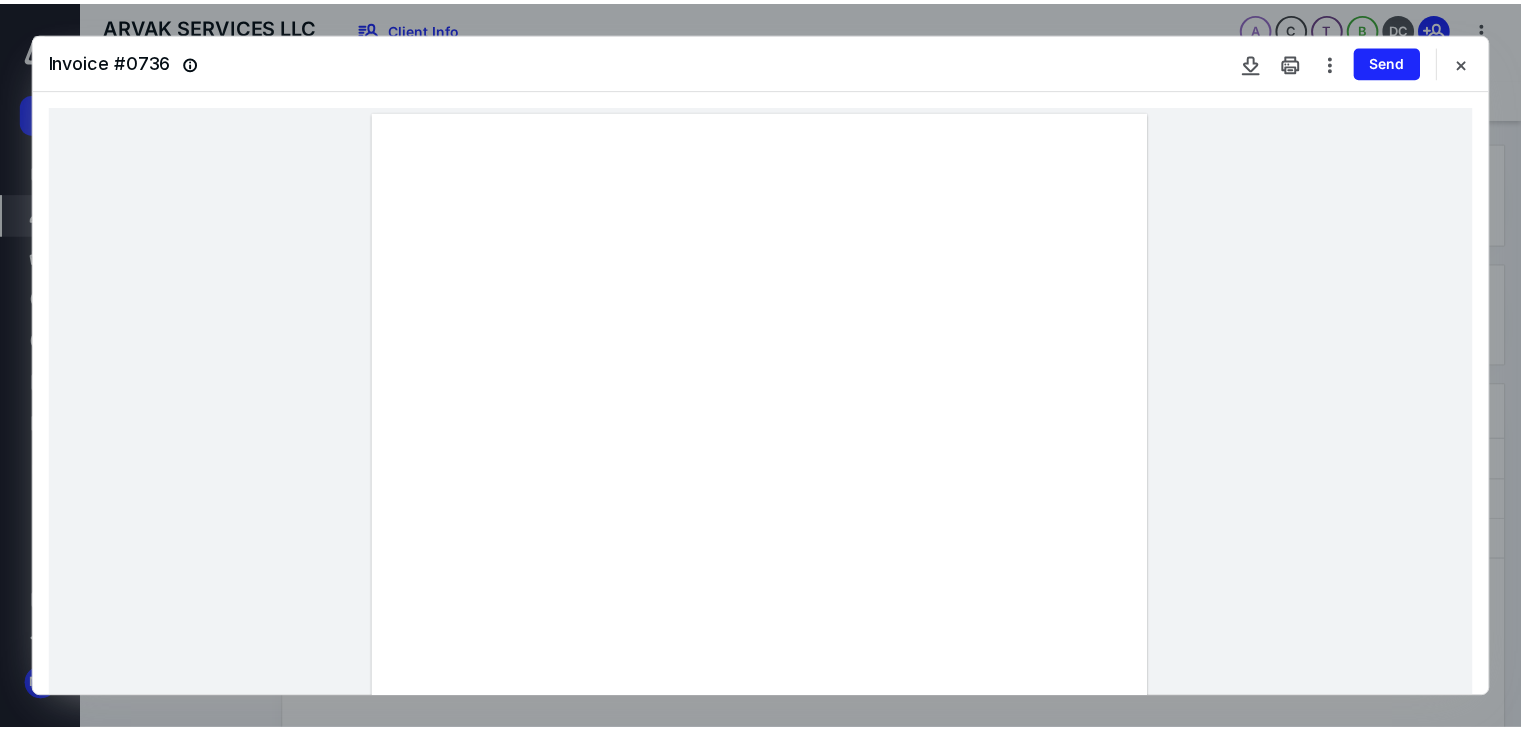 scroll, scrollTop: 0, scrollLeft: 0, axis: both 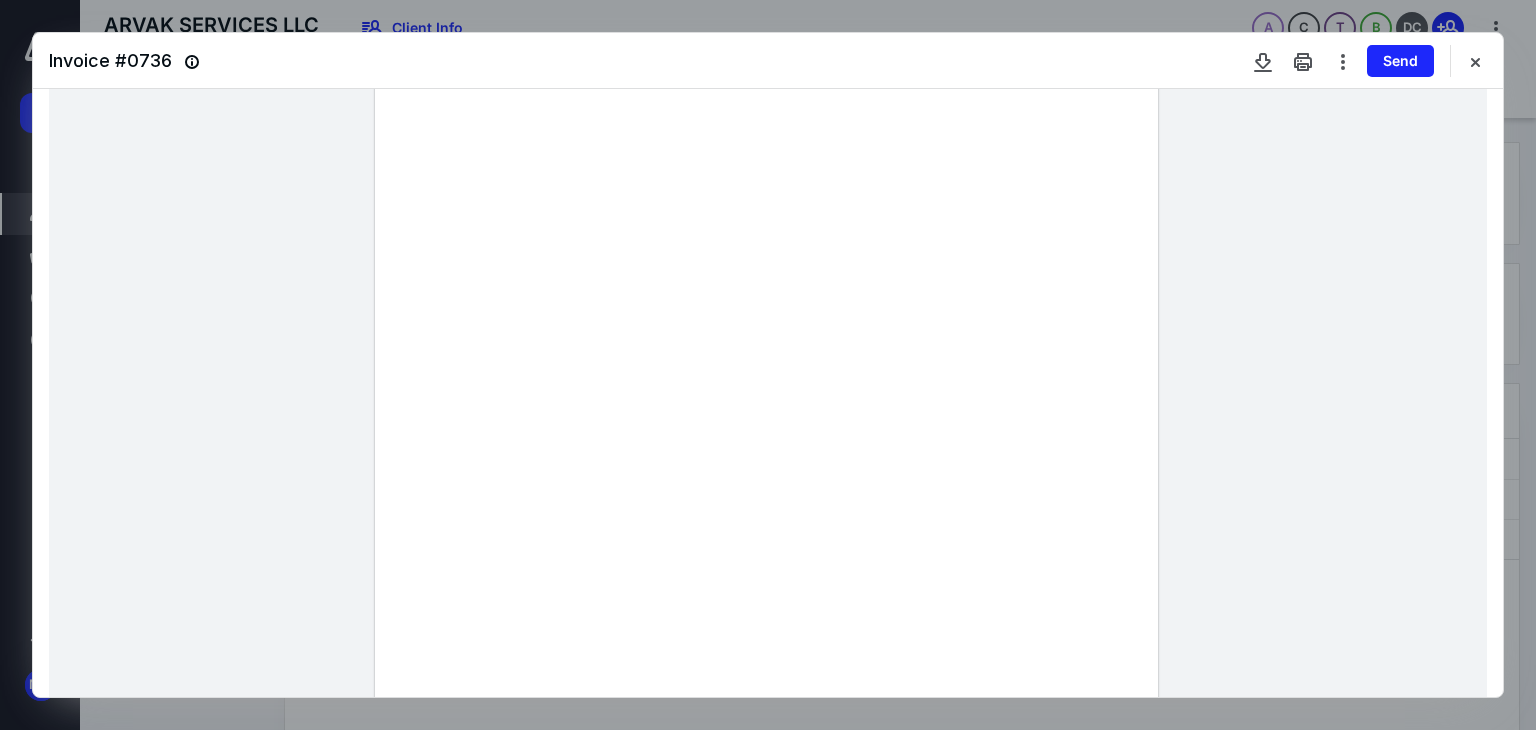 click at bounding box center (1475, 61) 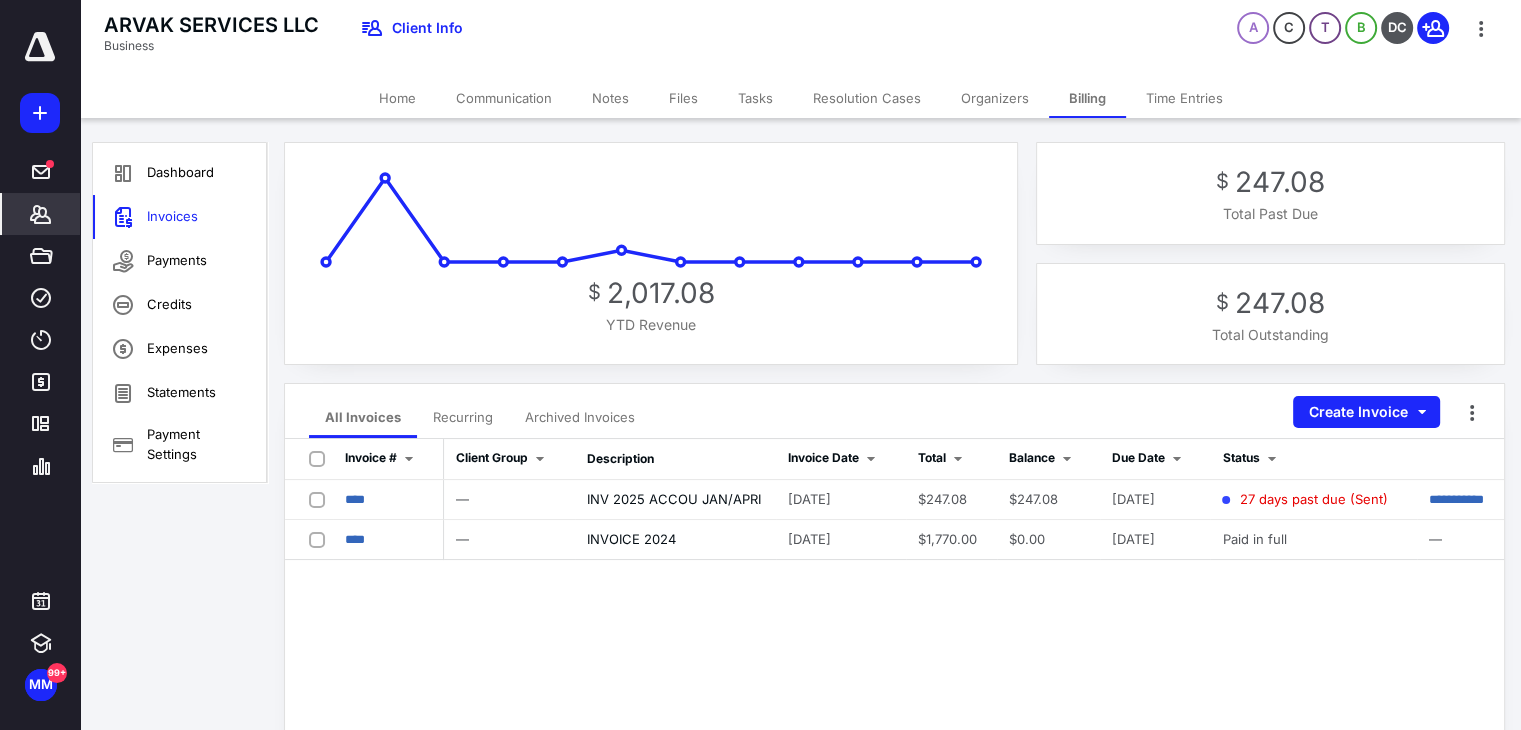 click on "Home" at bounding box center [397, 98] 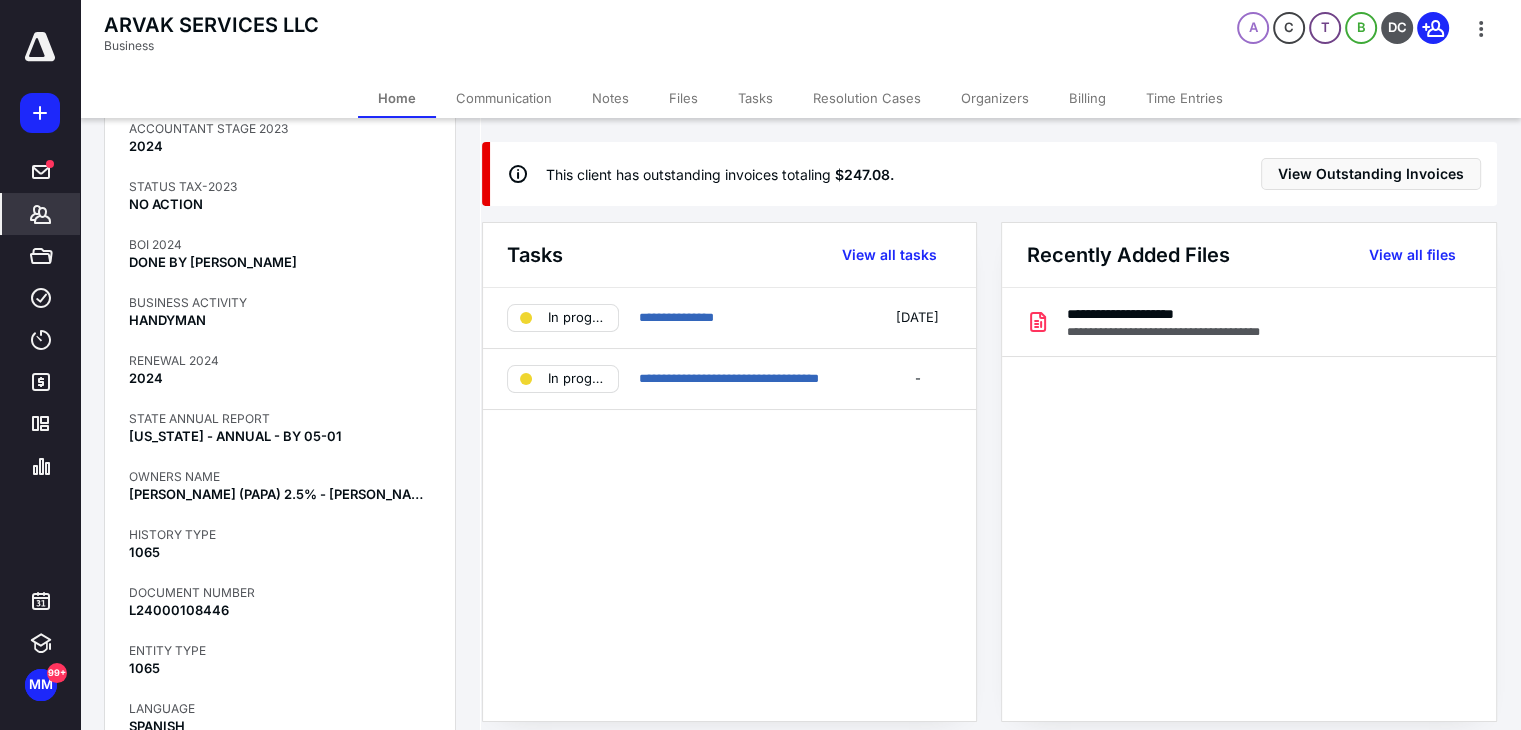 scroll, scrollTop: 1328, scrollLeft: 0, axis: vertical 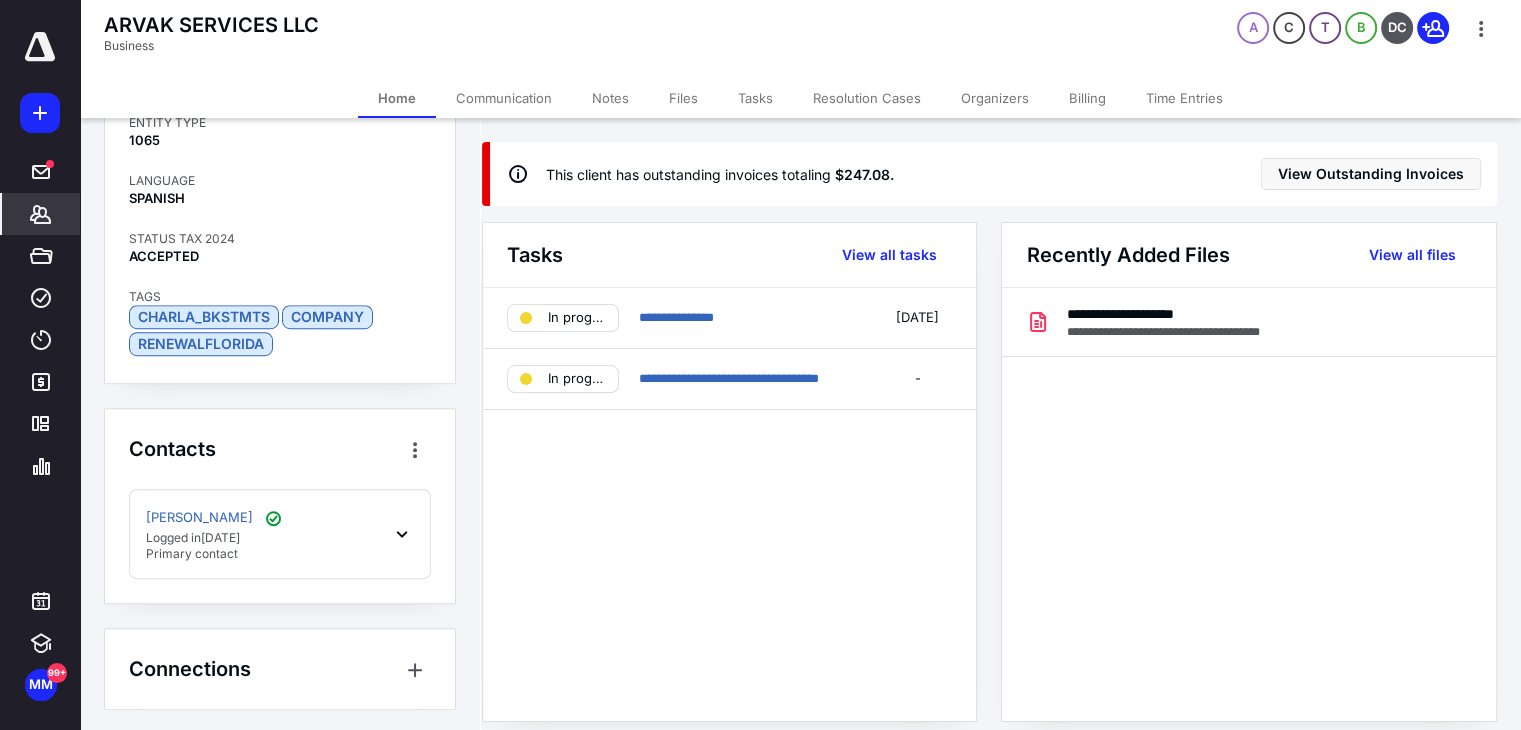 click on "Billing" at bounding box center [1087, 98] 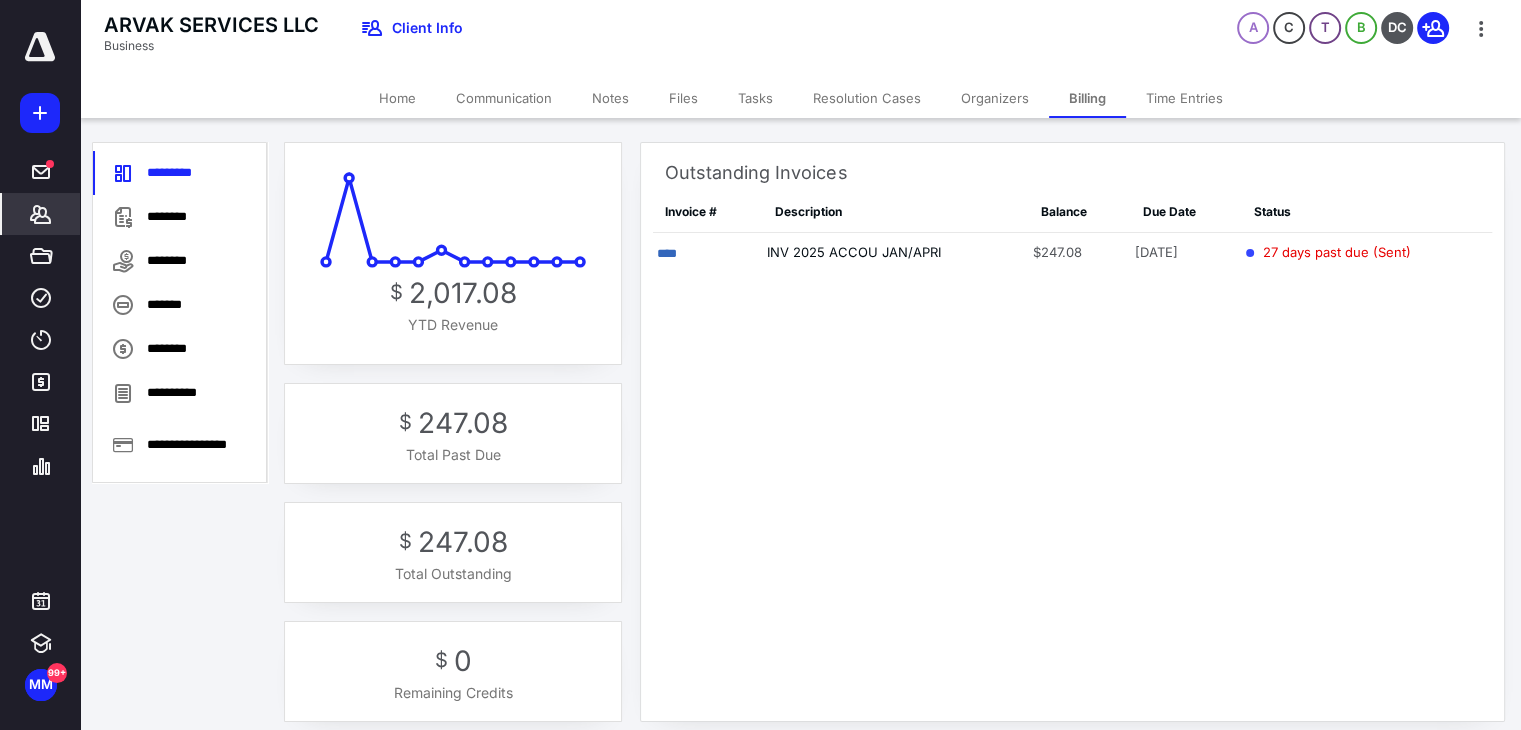 click on "****" at bounding box center (667, 253) 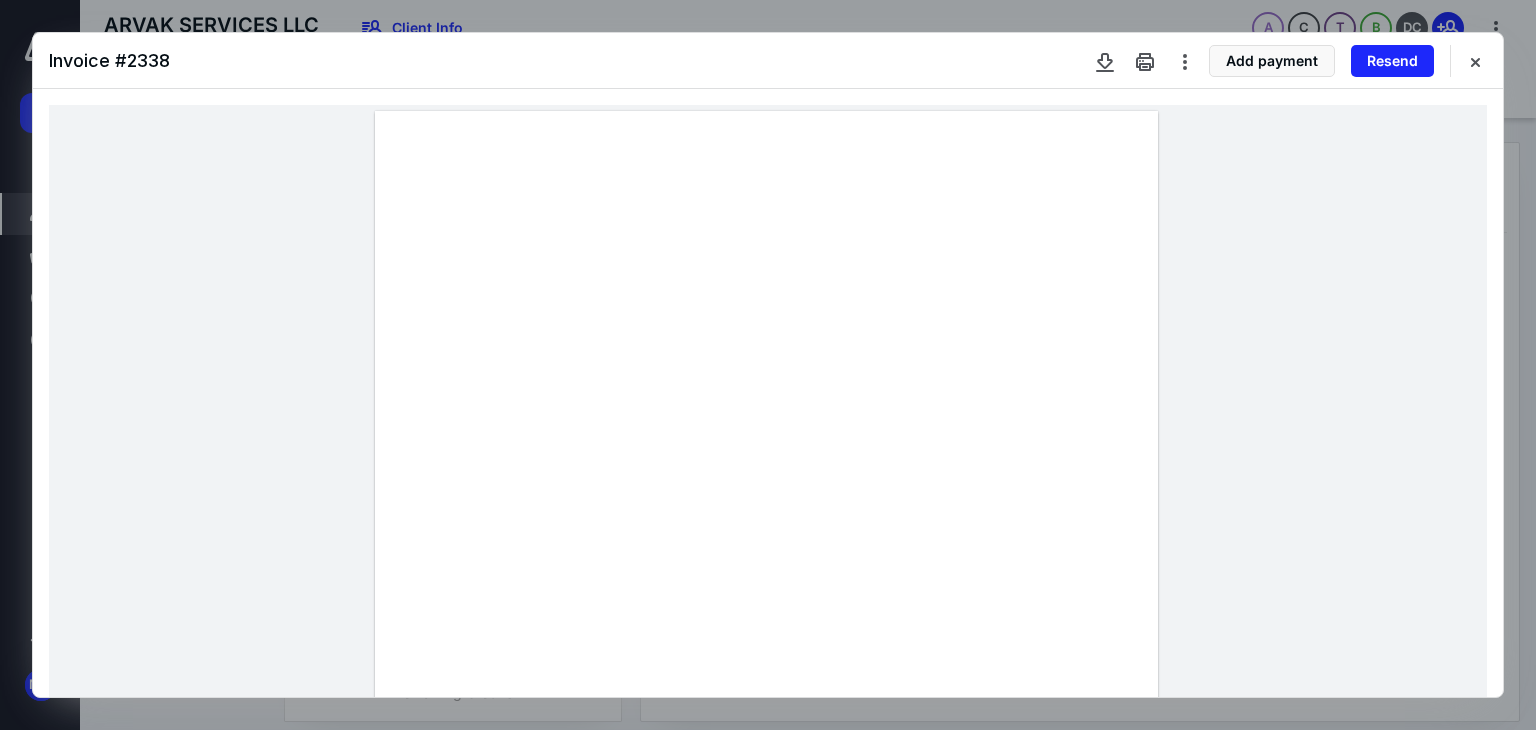 click at bounding box center [1475, 61] 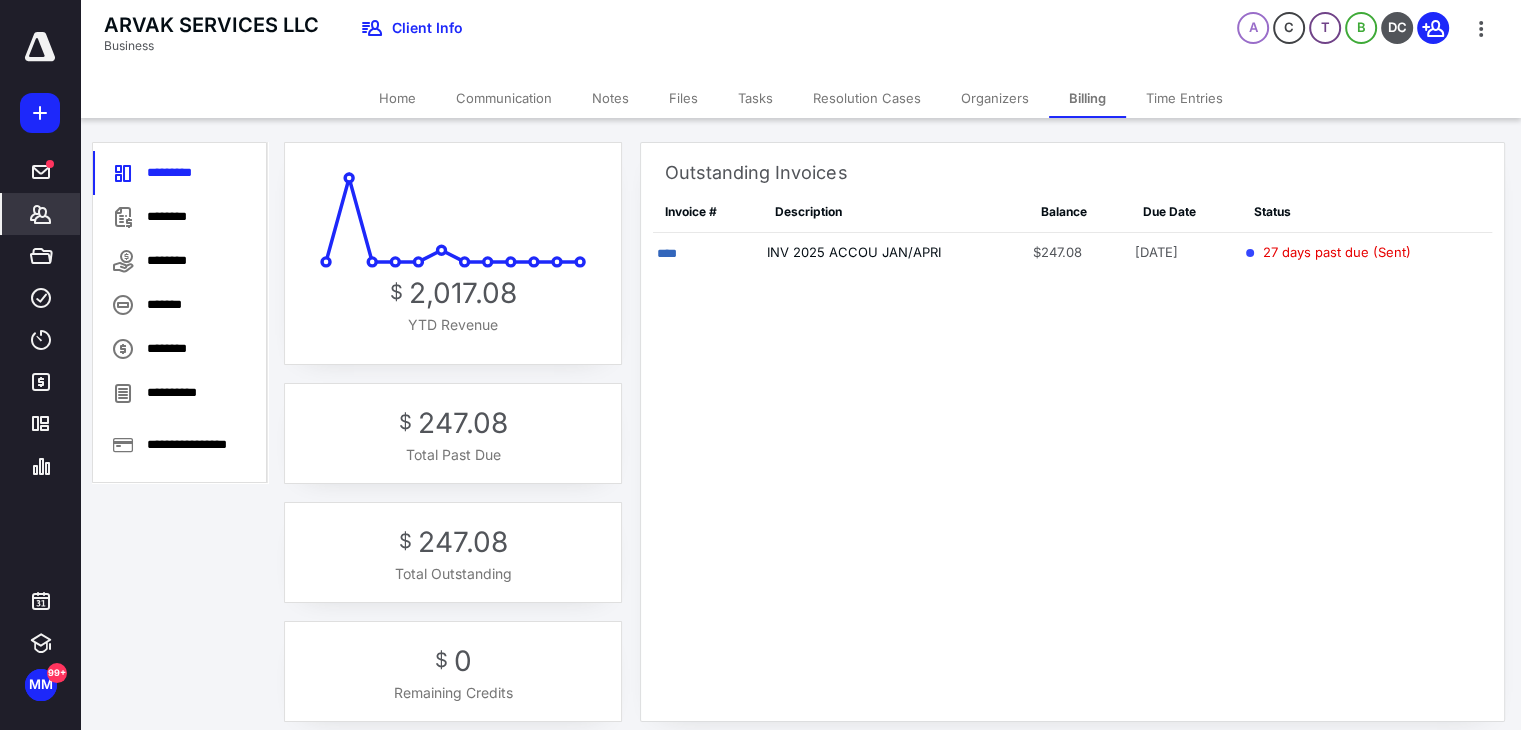 click on "********" at bounding box center (180, 261) 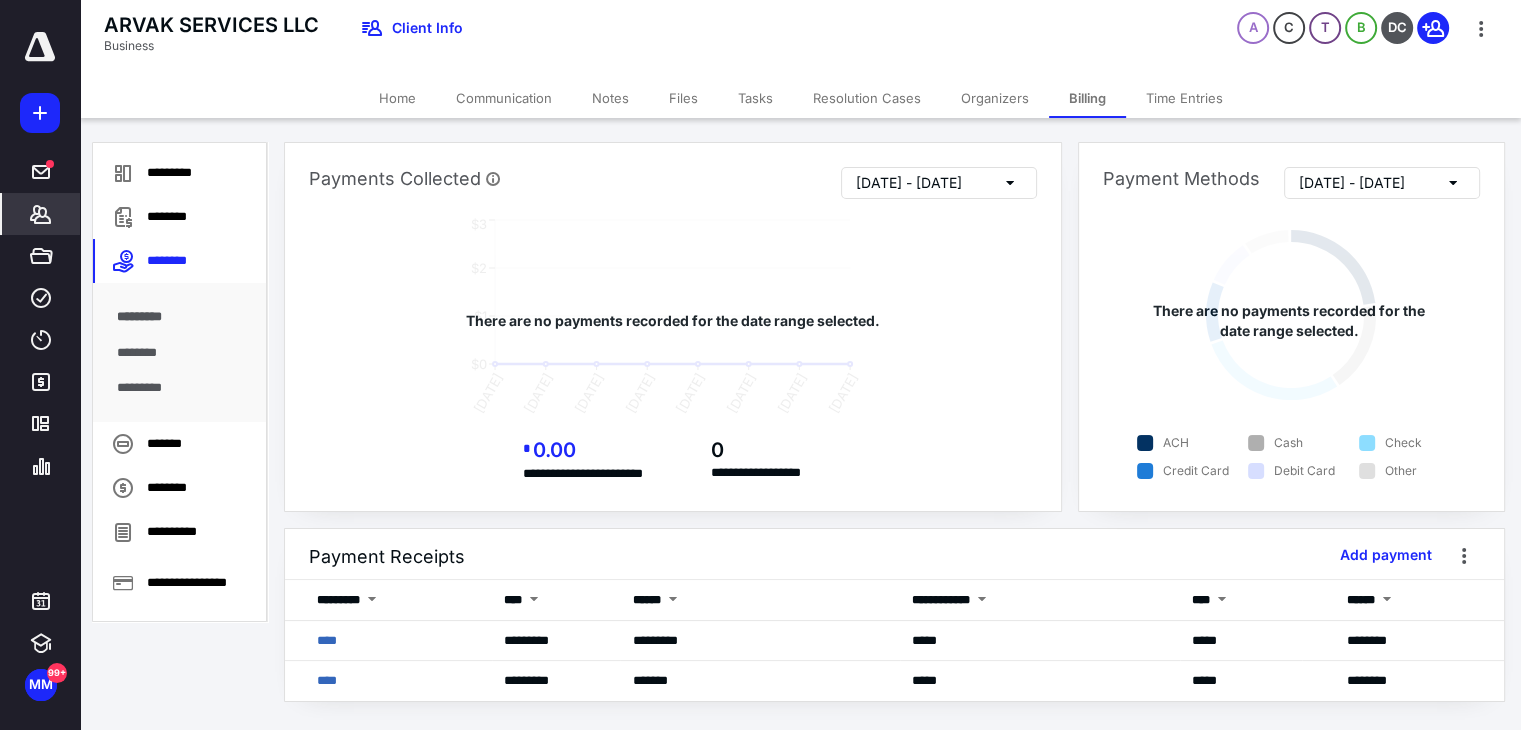 click on "********" at bounding box center (180, 217) 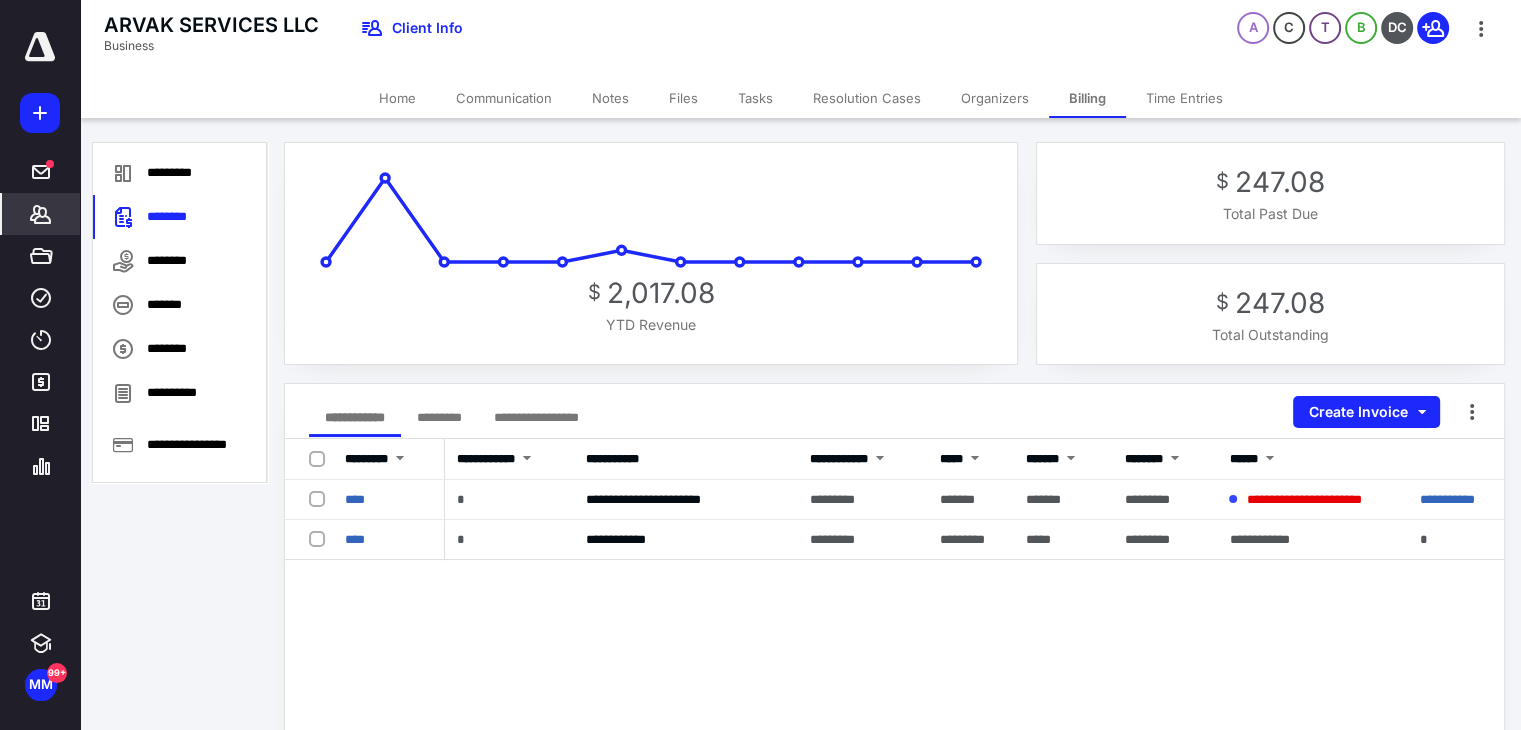 click on "********" at bounding box center (180, 261) 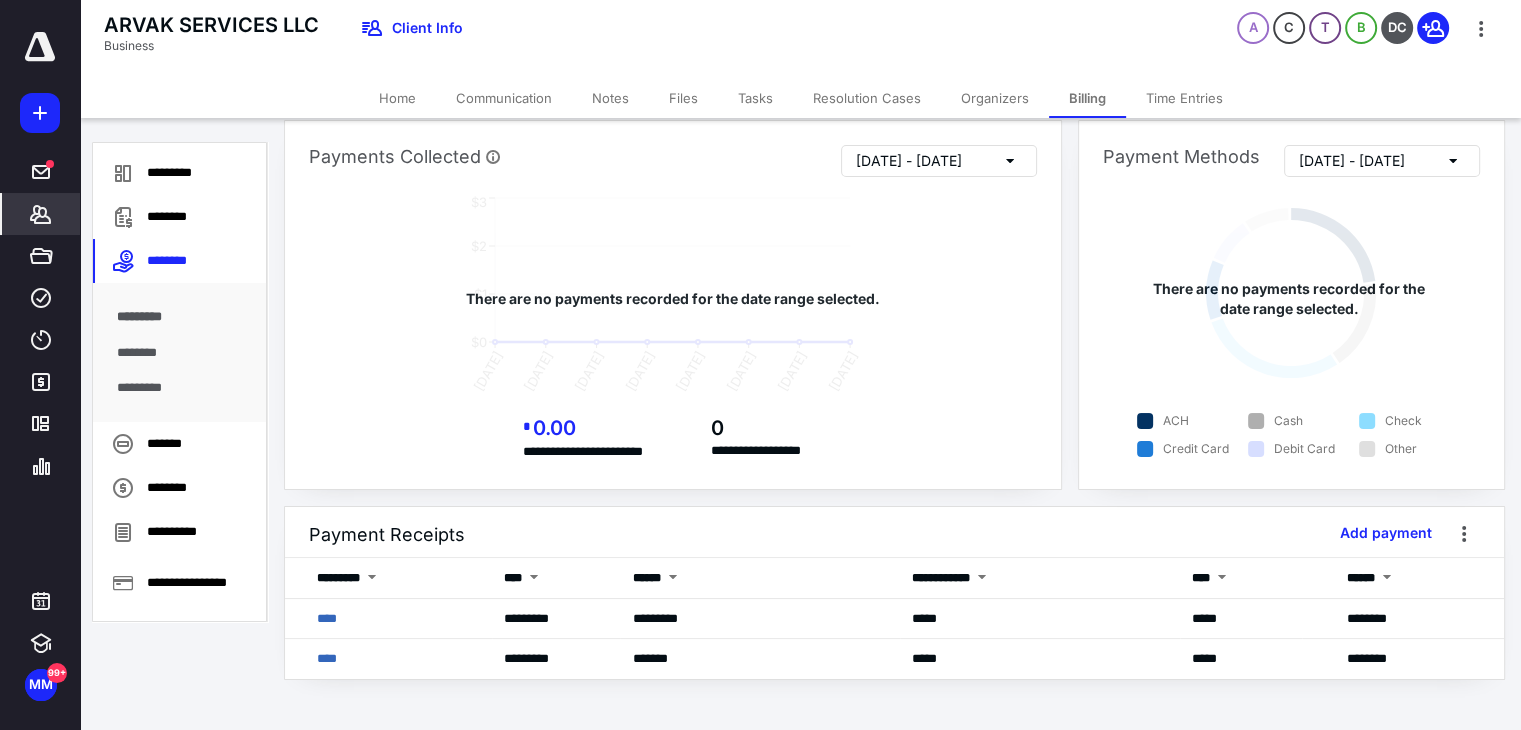 scroll, scrollTop: 35, scrollLeft: 0, axis: vertical 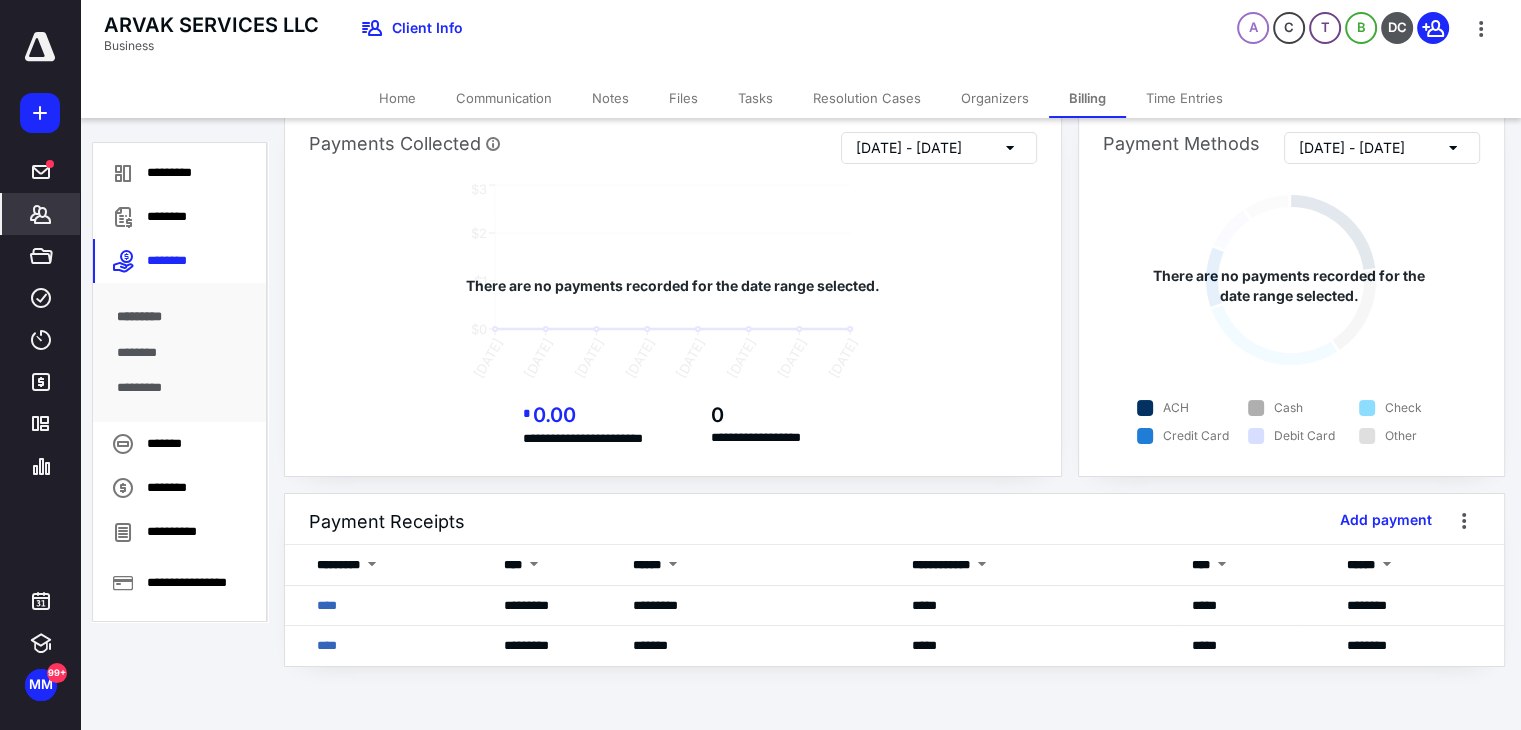 click on "****" at bounding box center [327, 645] 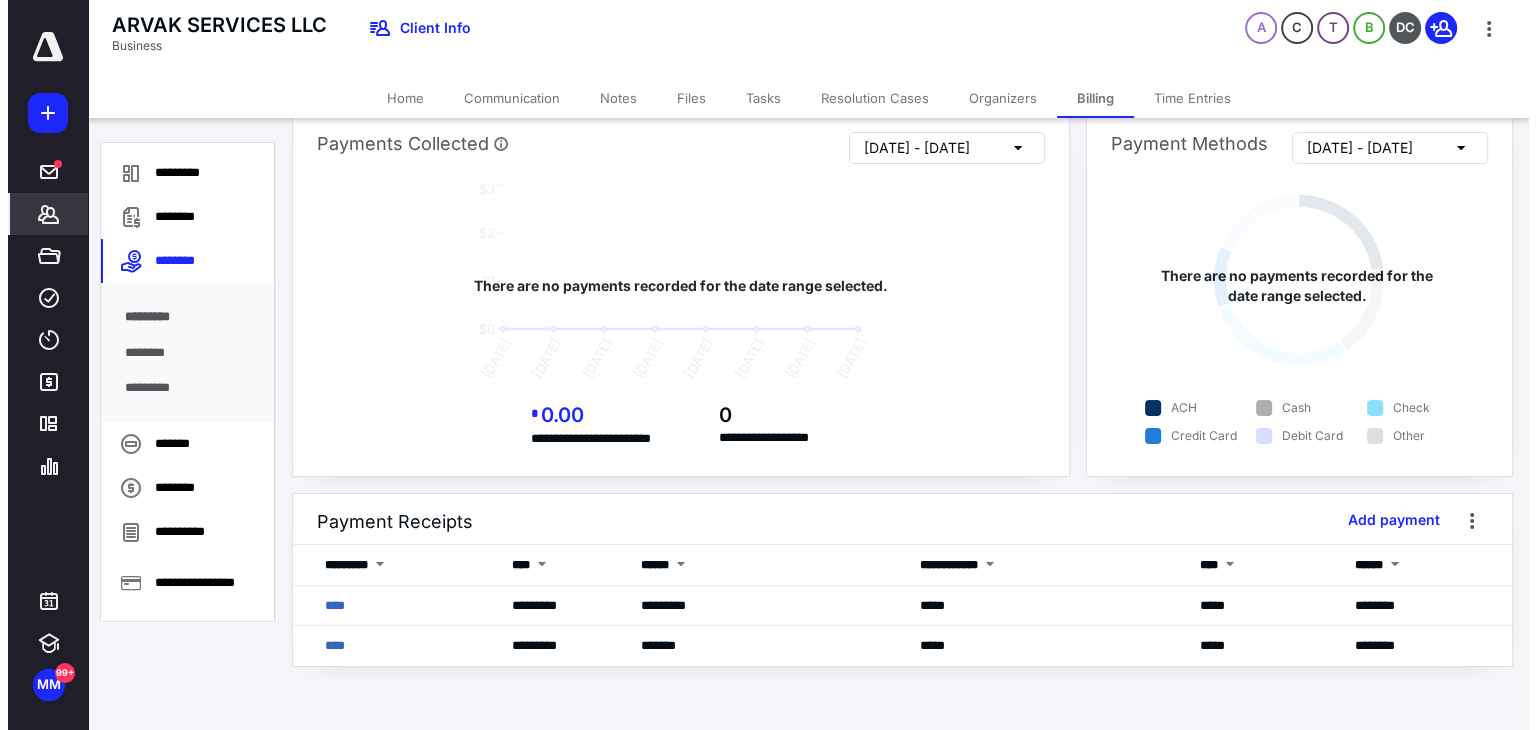scroll, scrollTop: 0, scrollLeft: 0, axis: both 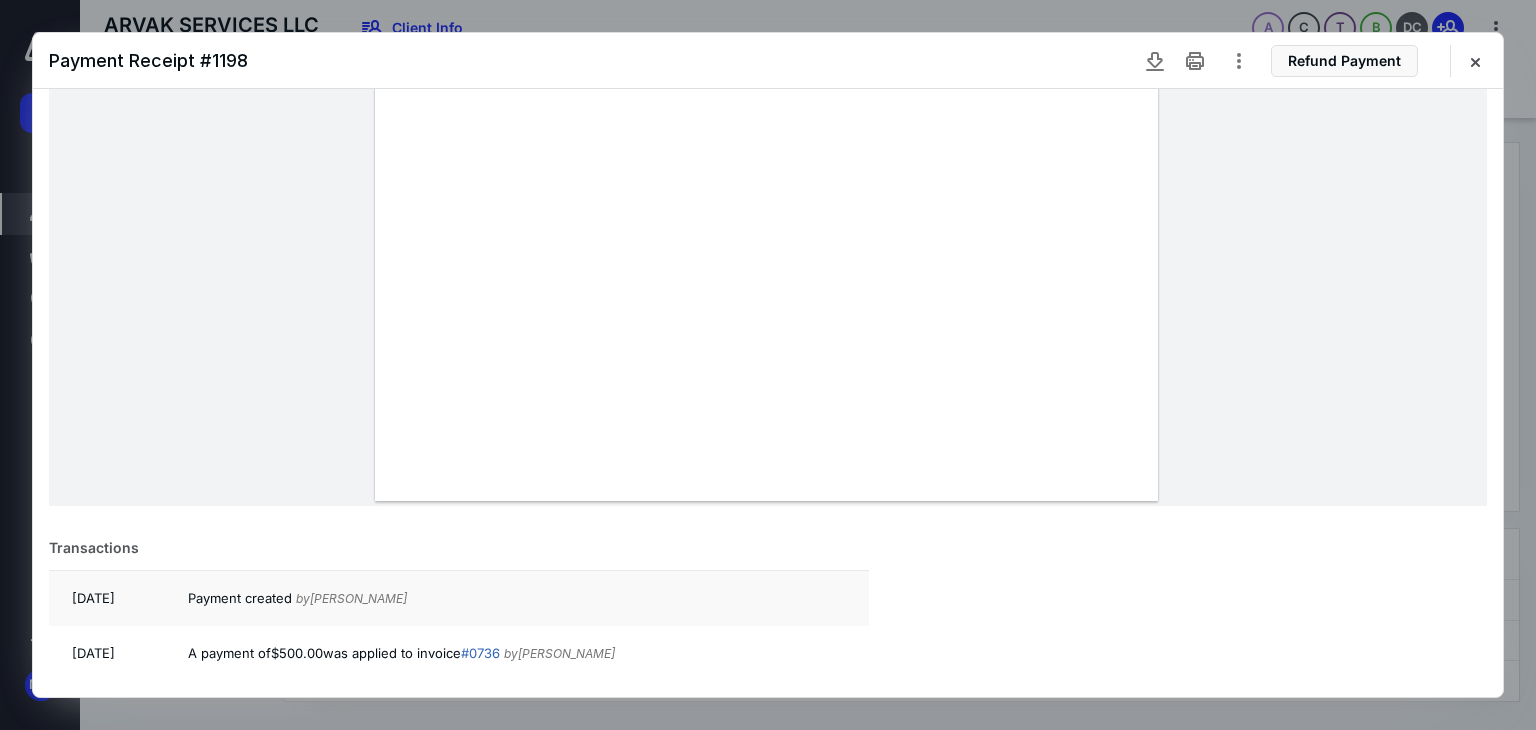 click on "# 0736" at bounding box center (480, 653) 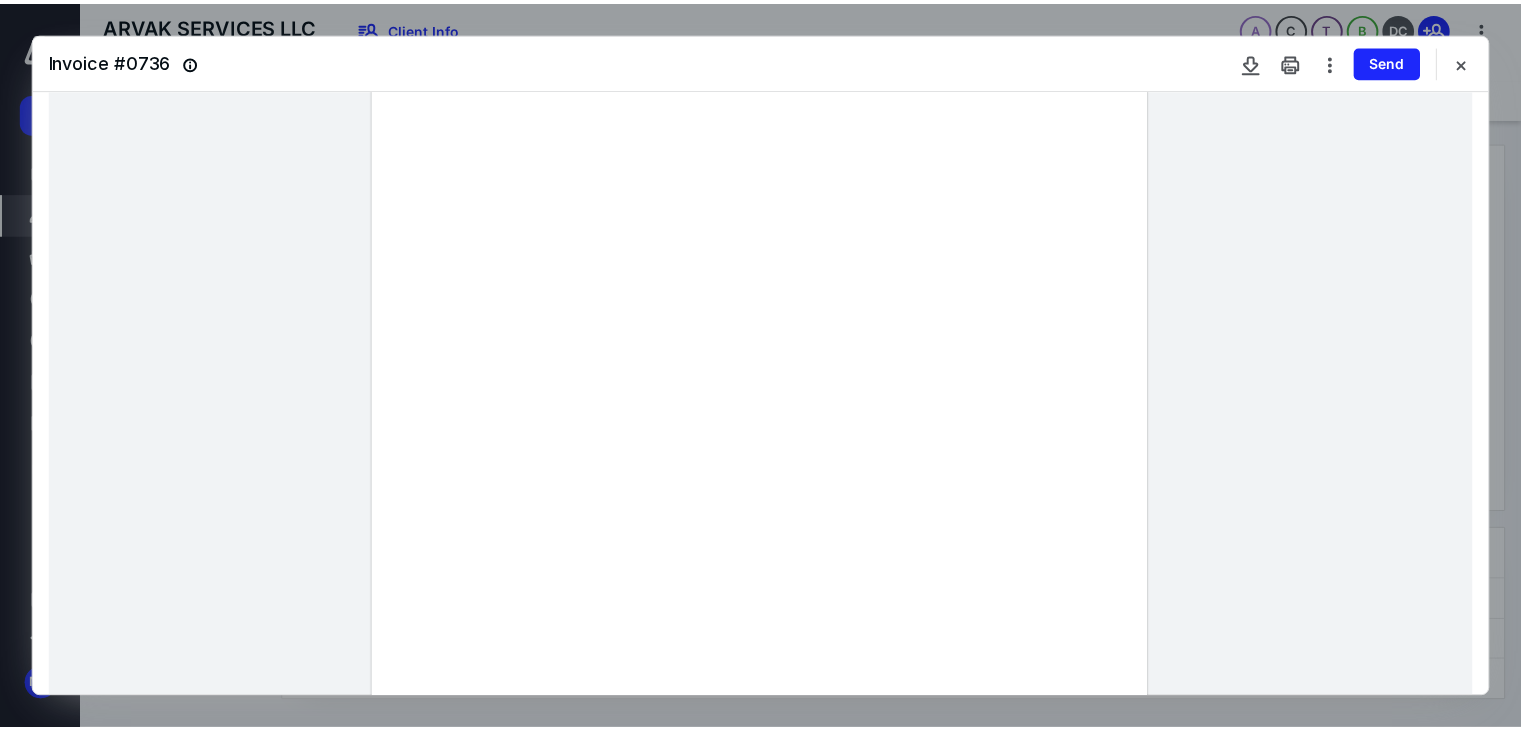 scroll, scrollTop: 0, scrollLeft: 0, axis: both 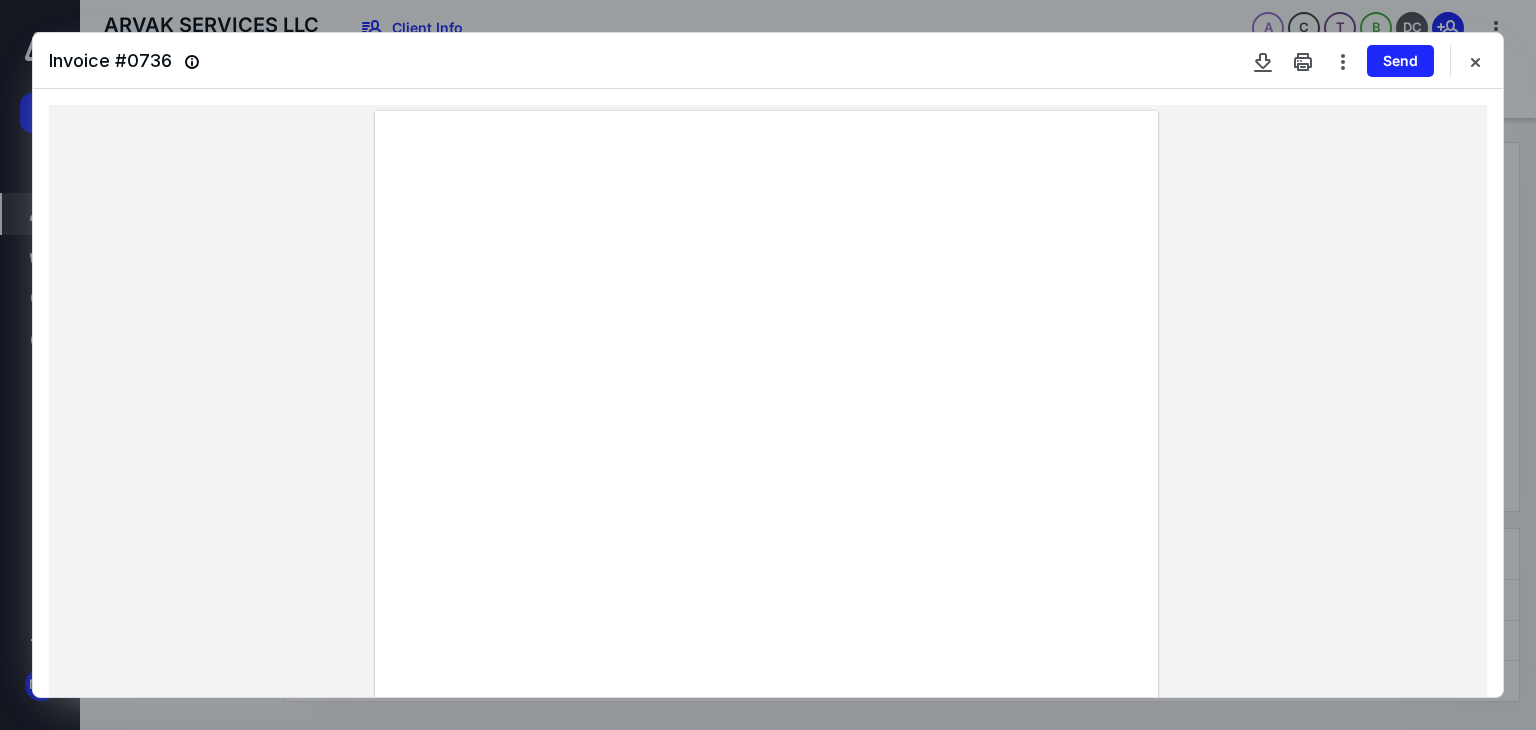 click at bounding box center [1475, 61] 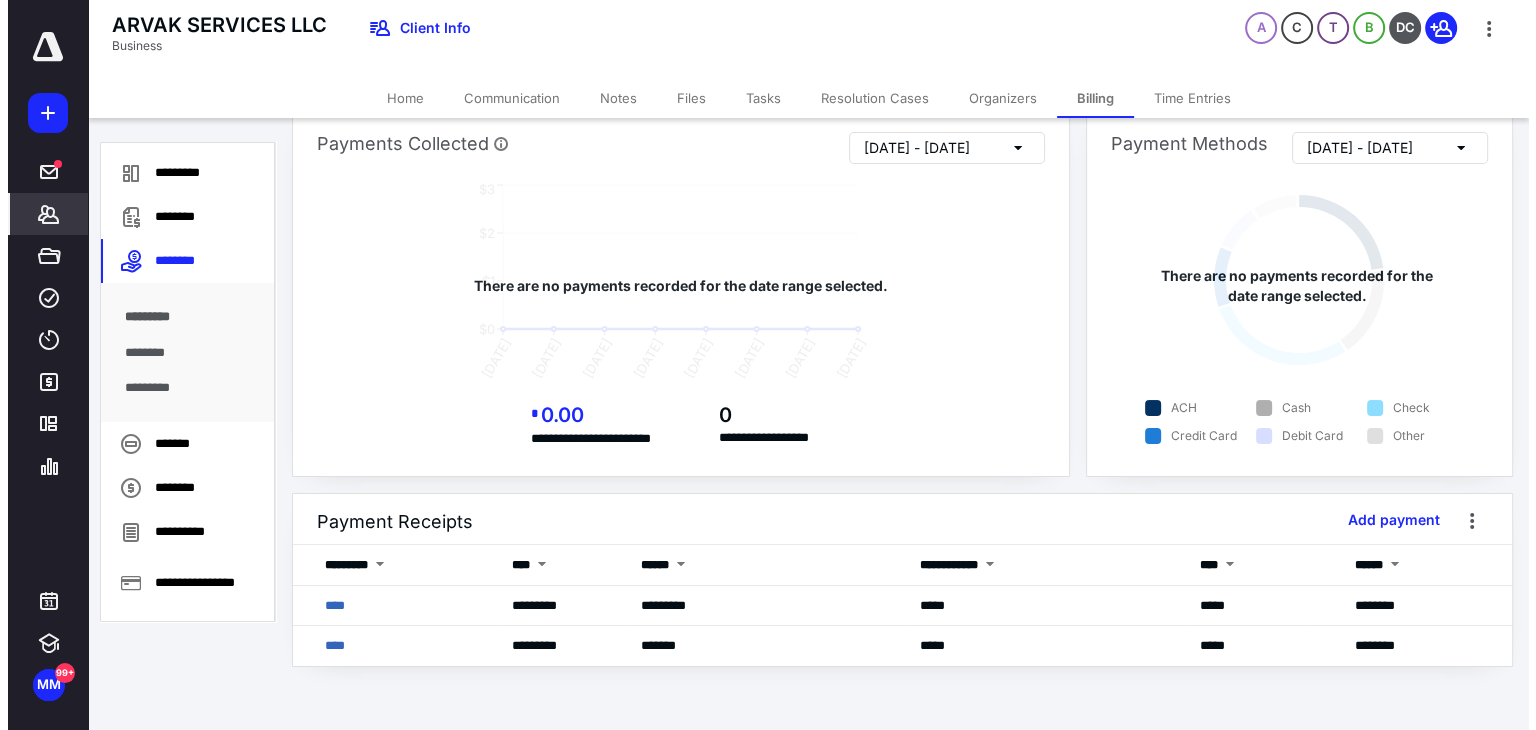 scroll, scrollTop: 0, scrollLeft: 0, axis: both 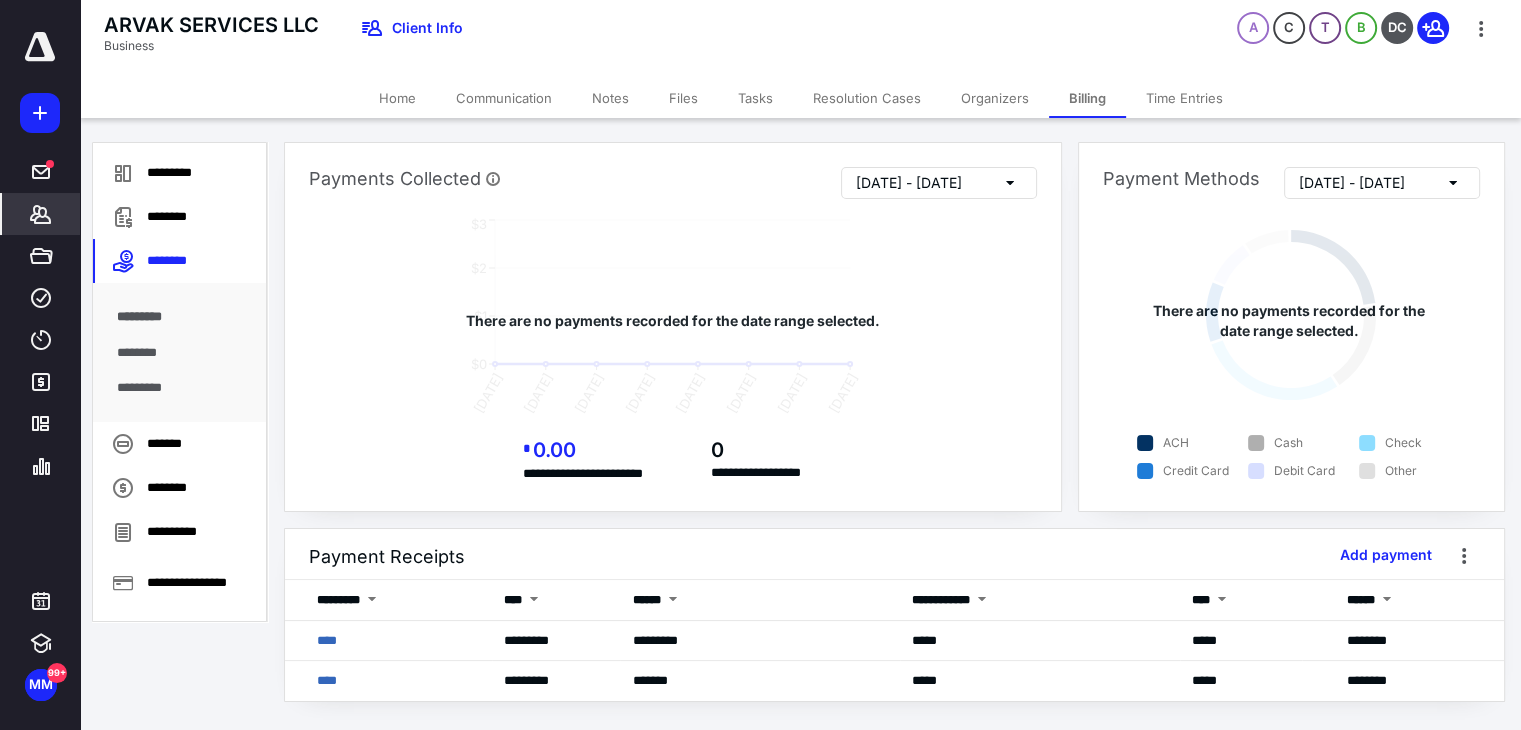 click on "********" at bounding box center [180, 217] 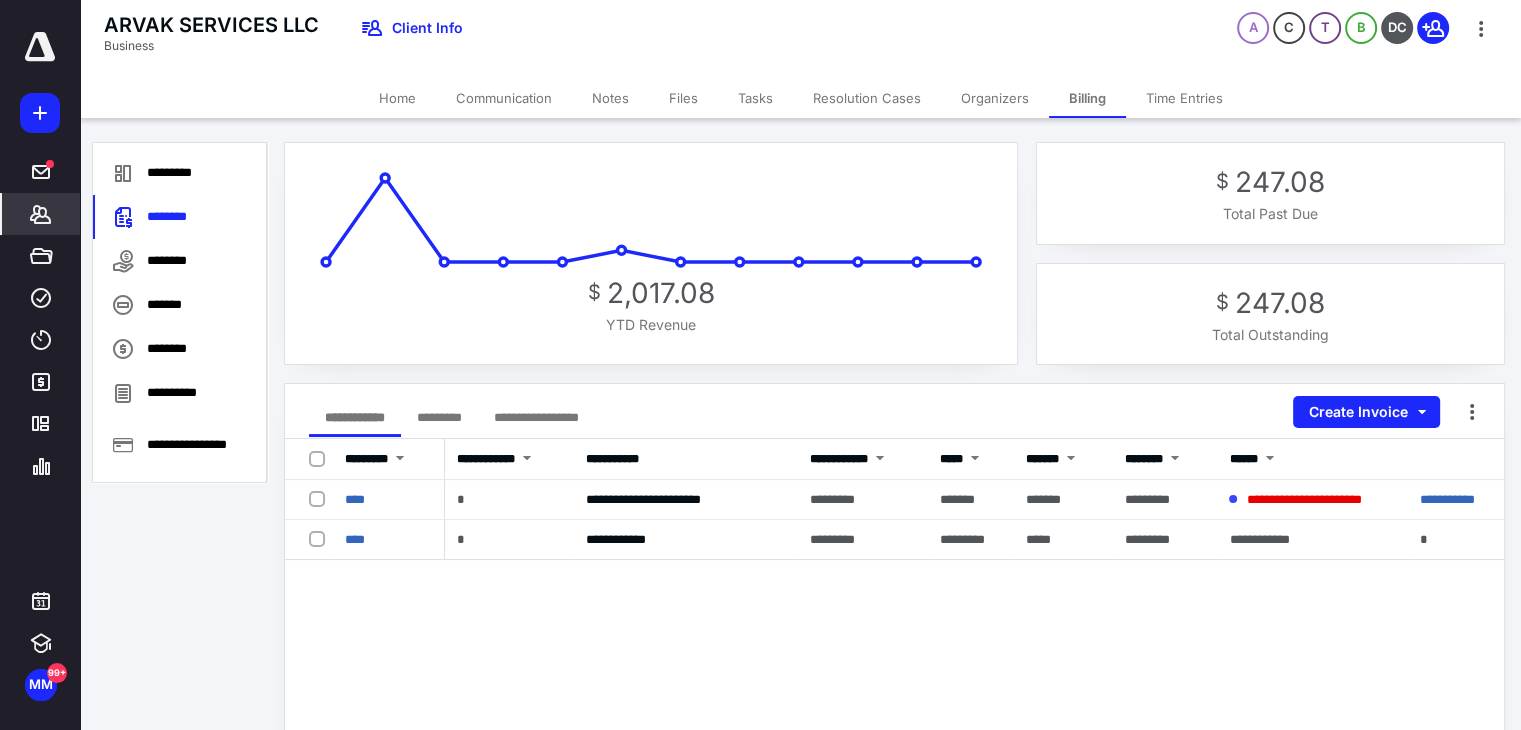 click on "****" at bounding box center (355, 499) 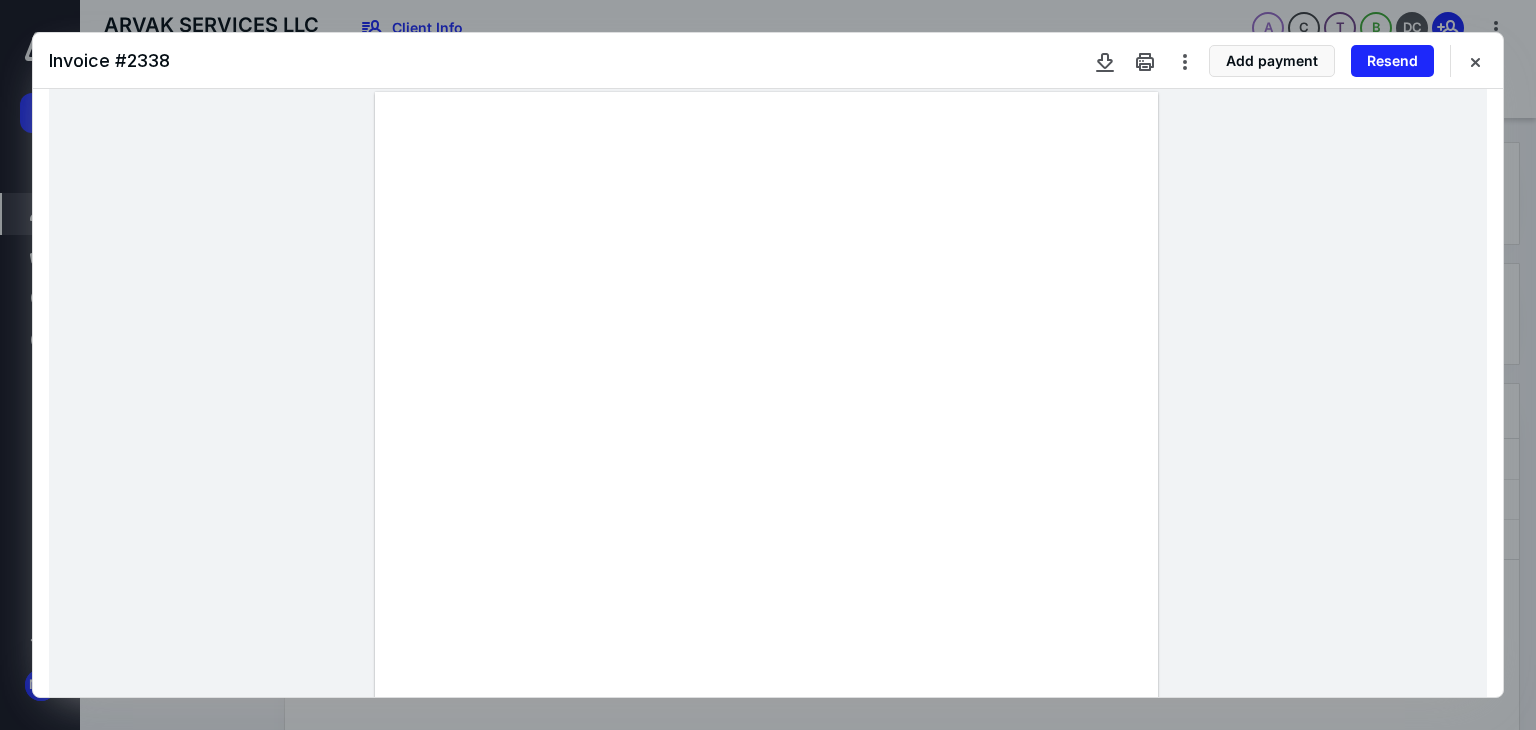 scroll, scrollTop: 0, scrollLeft: 0, axis: both 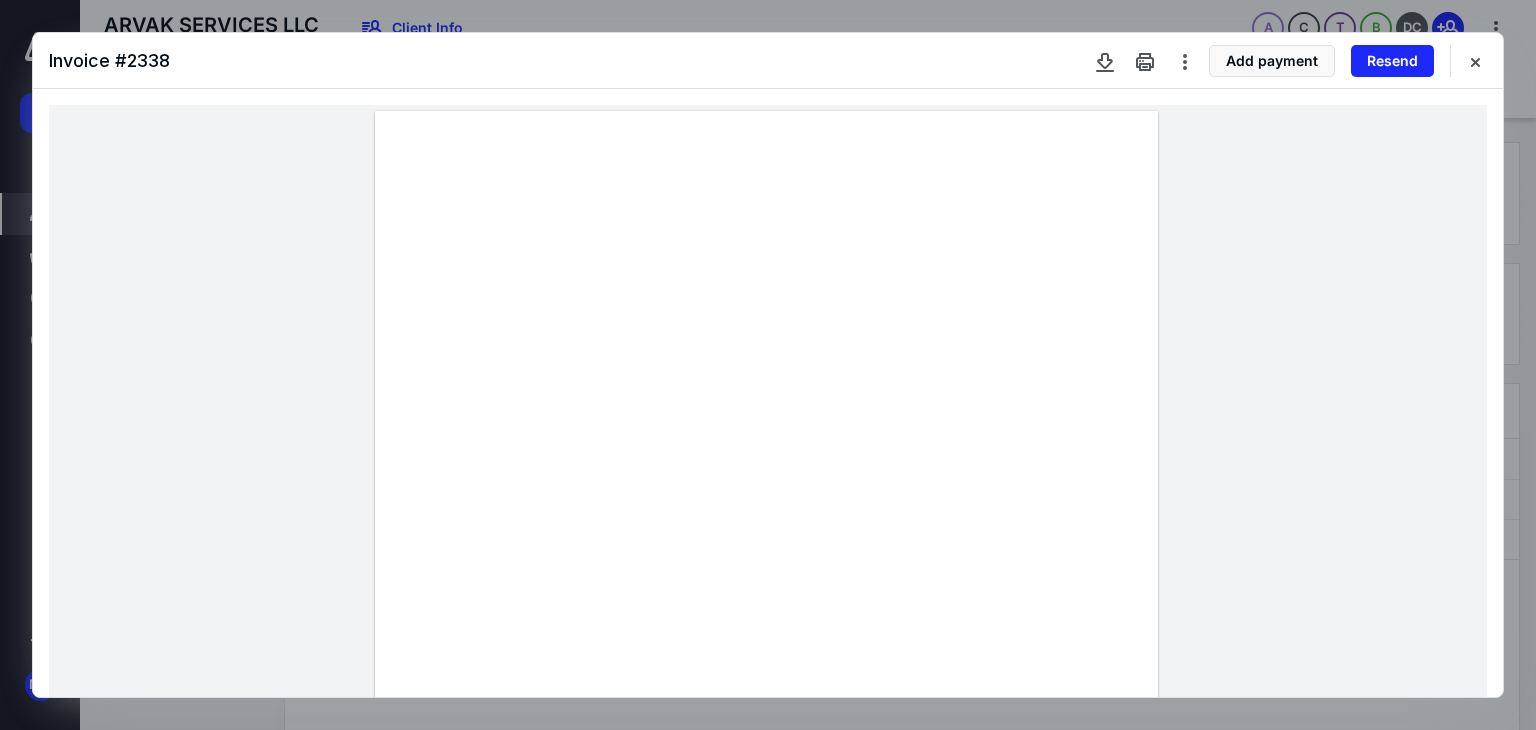 click at bounding box center [1475, 61] 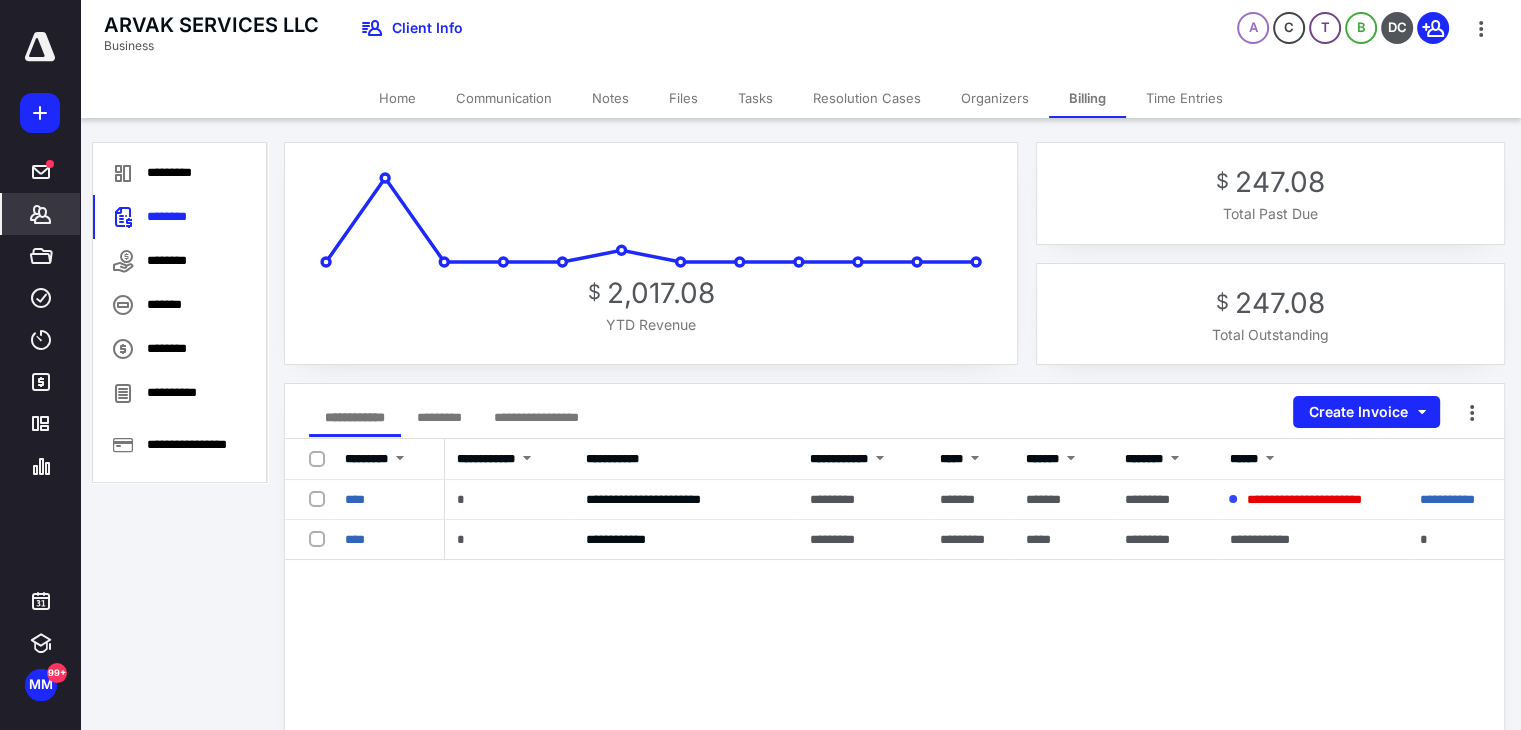 click on "Notes" at bounding box center [610, 98] 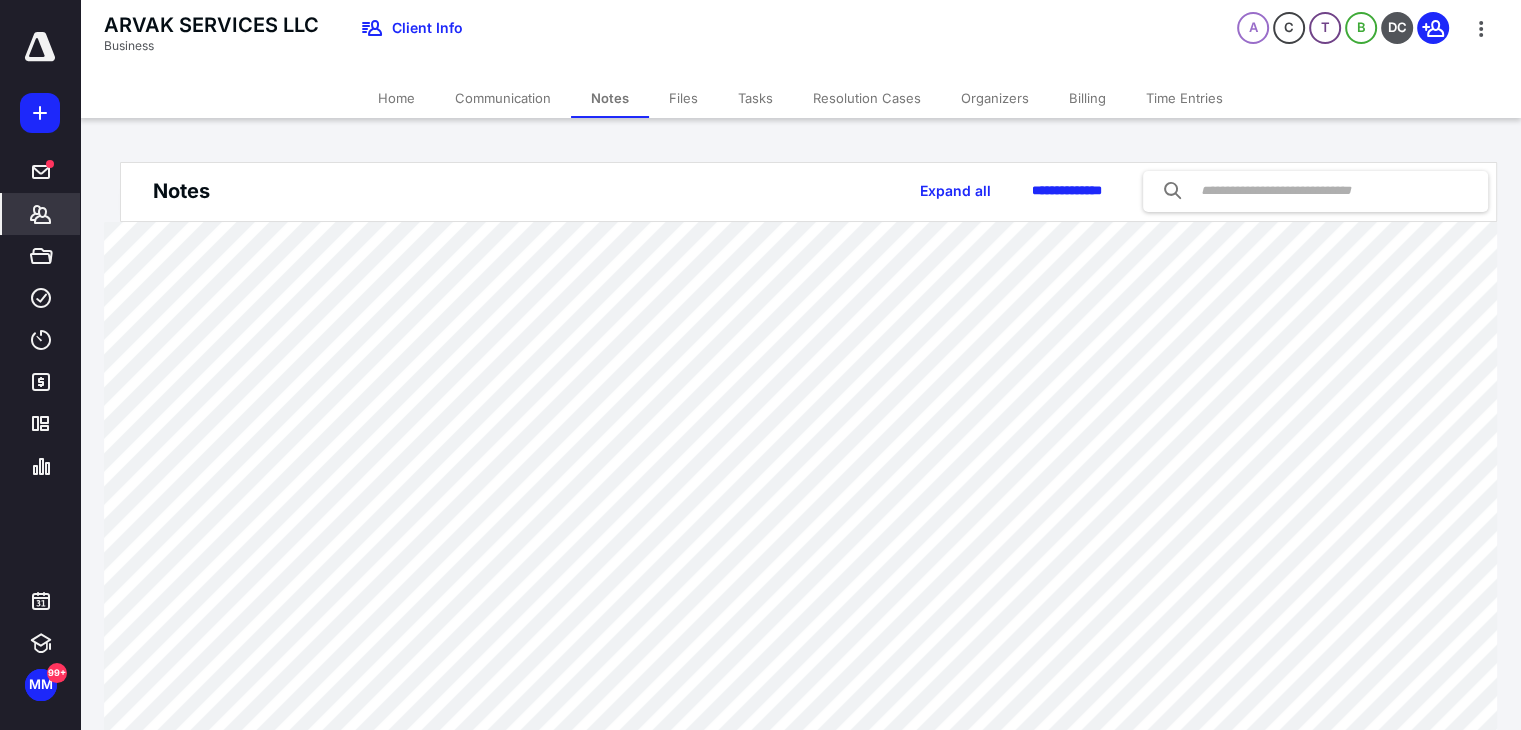 click on "Billing" at bounding box center (1087, 98) 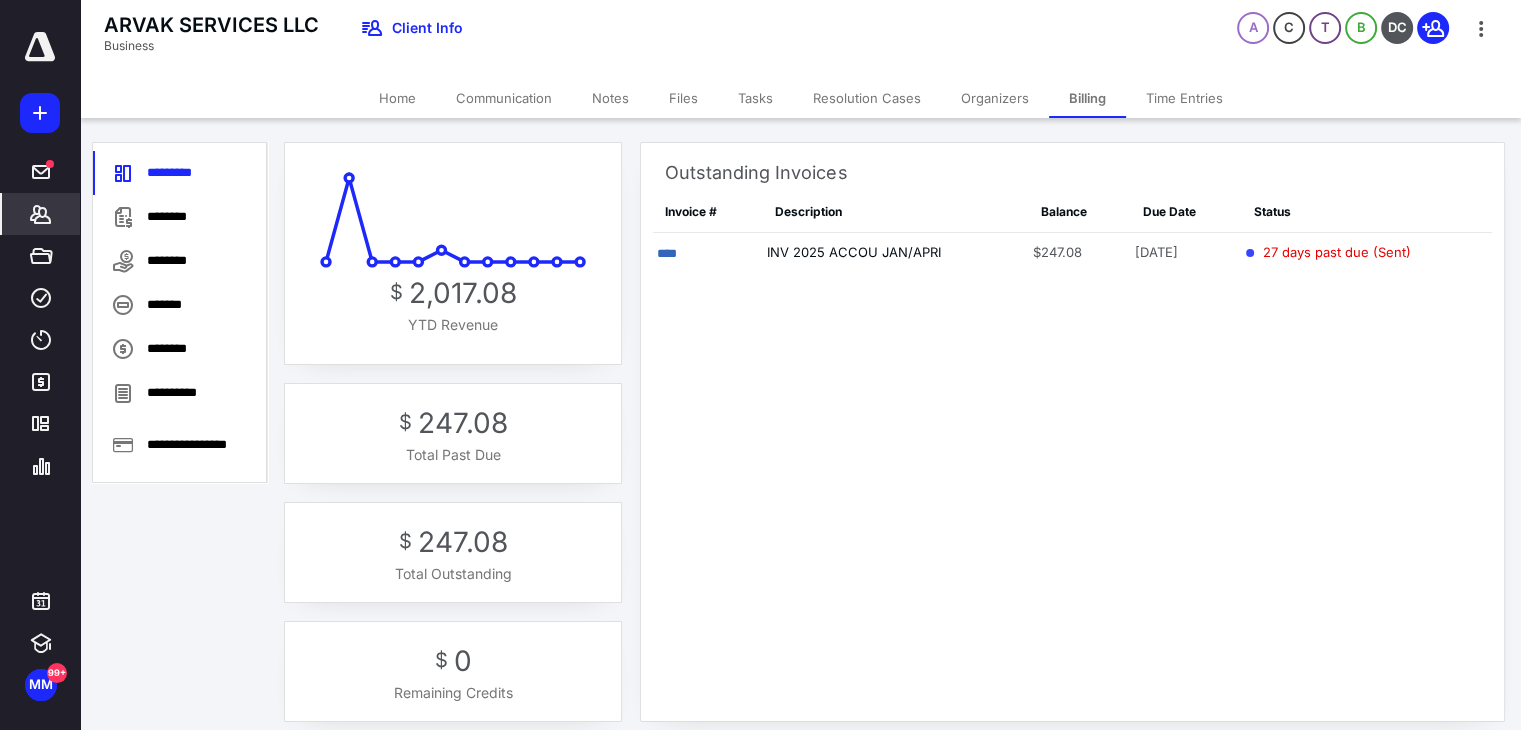 click on "****" at bounding box center [667, 253] 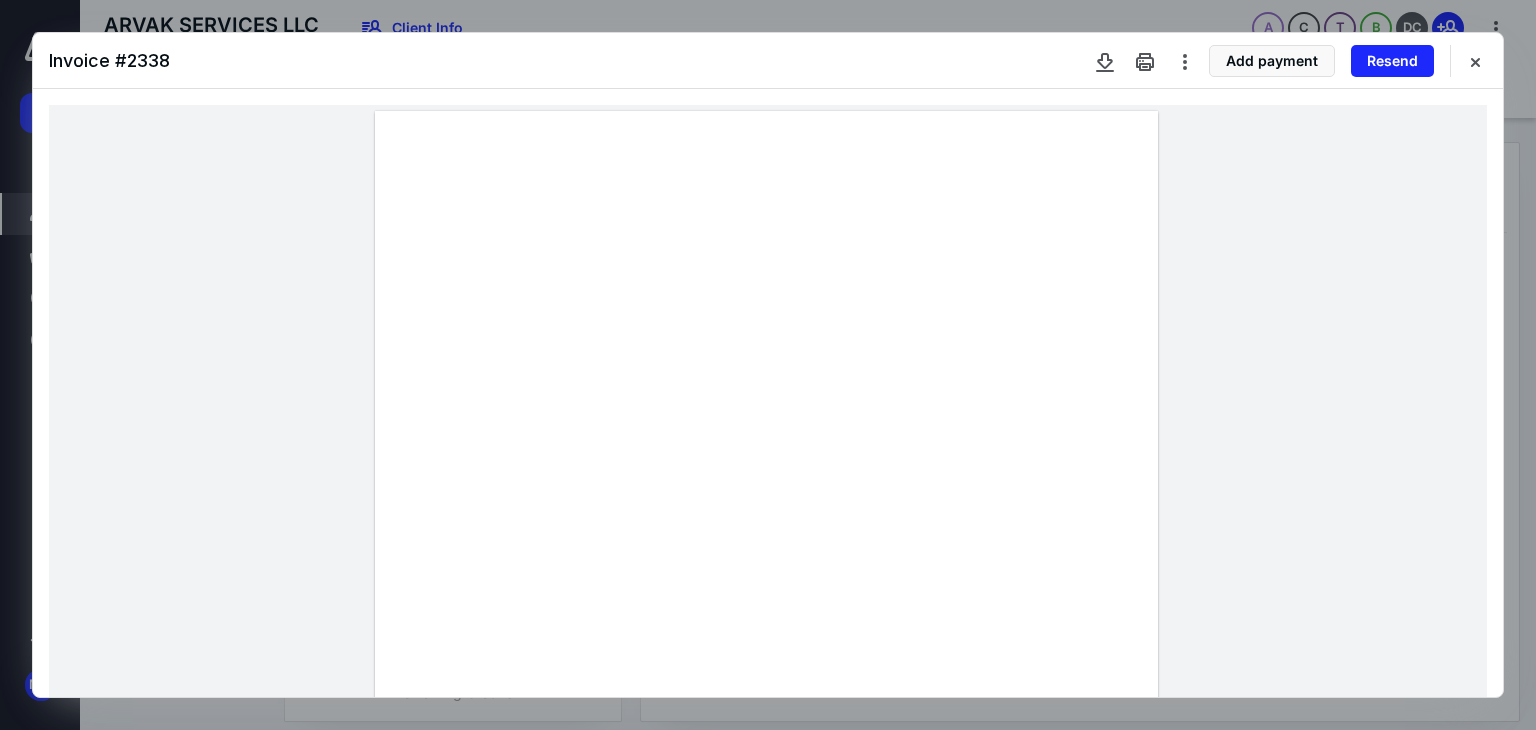 click at bounding box center (1475, 61) 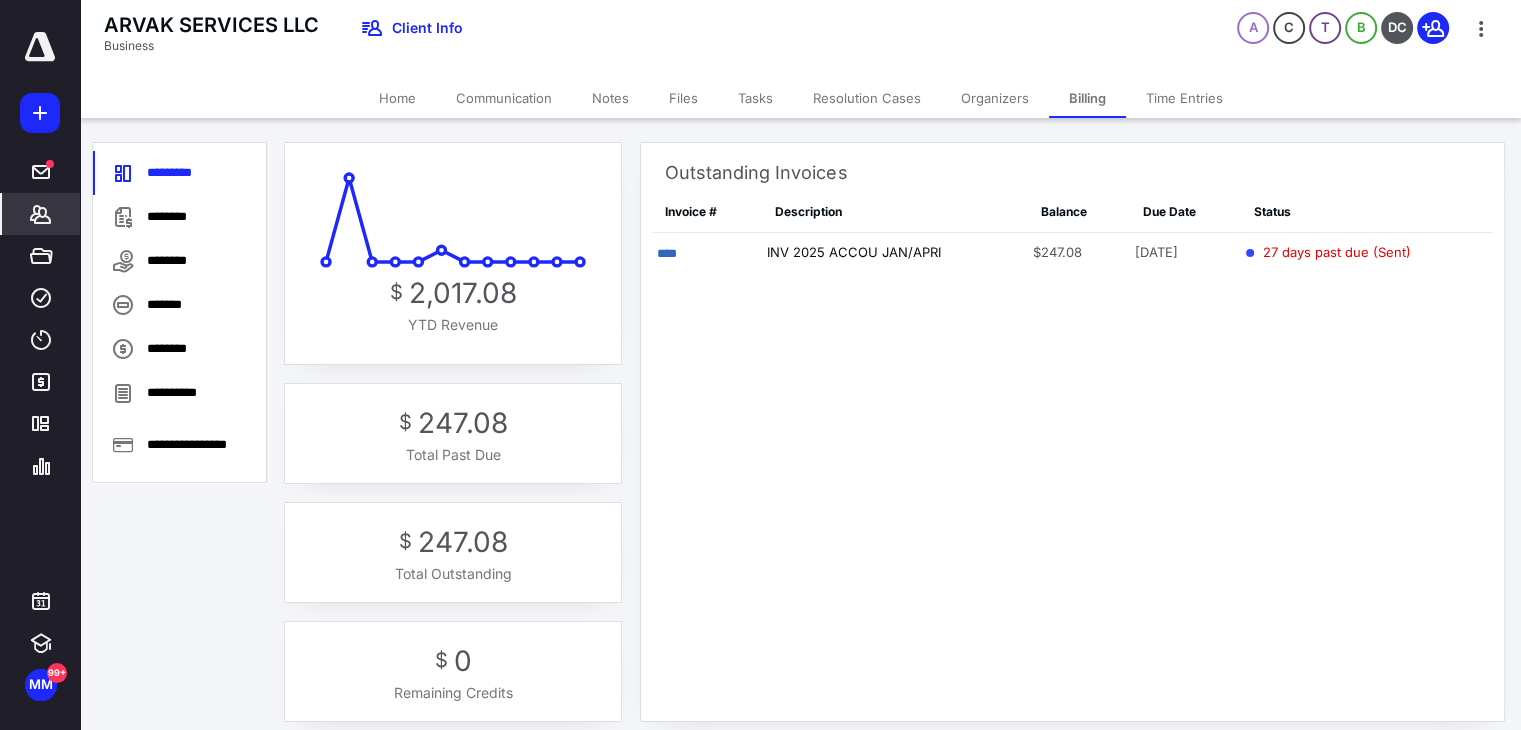 click on "****" at bounding box center (667, 253) 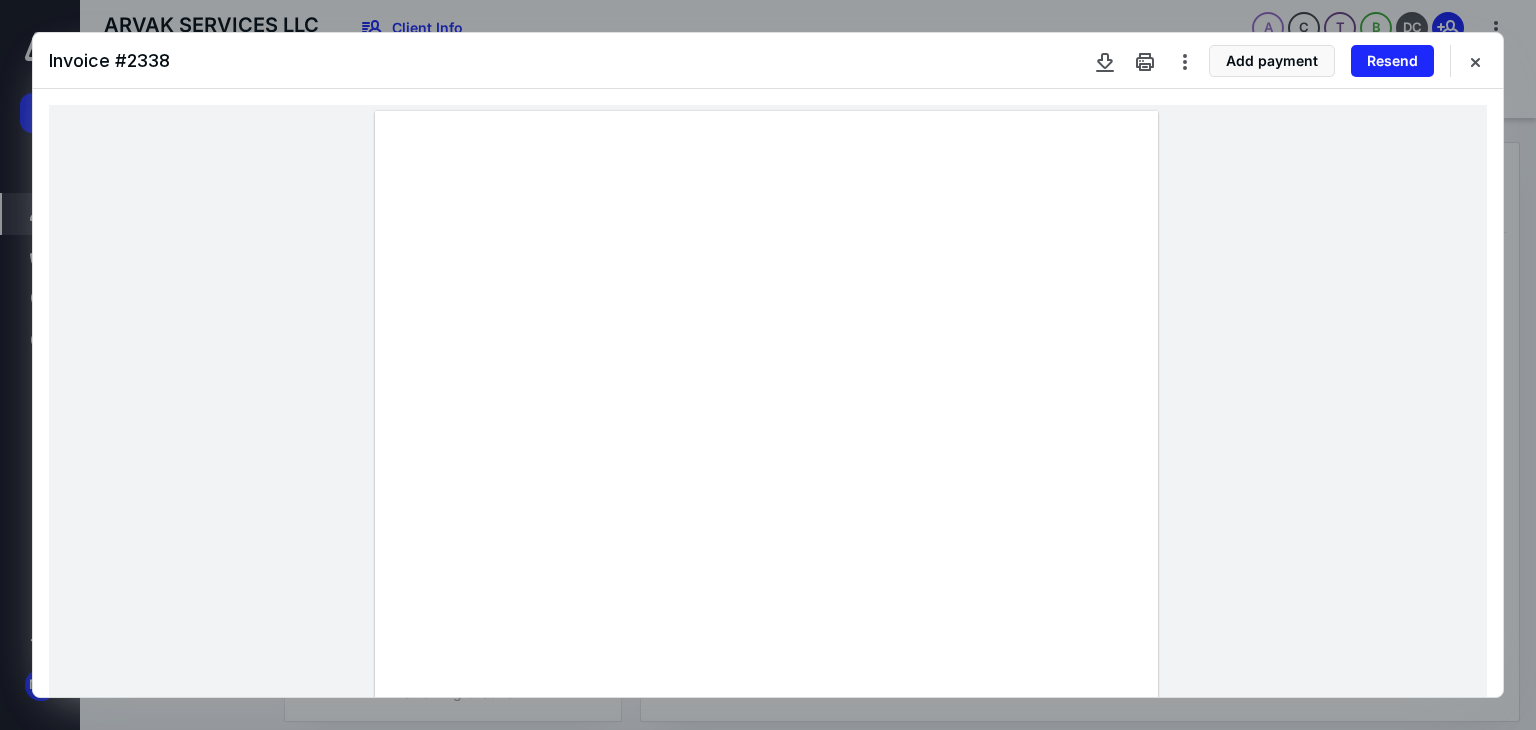 click at bounding box center (1475, 61) 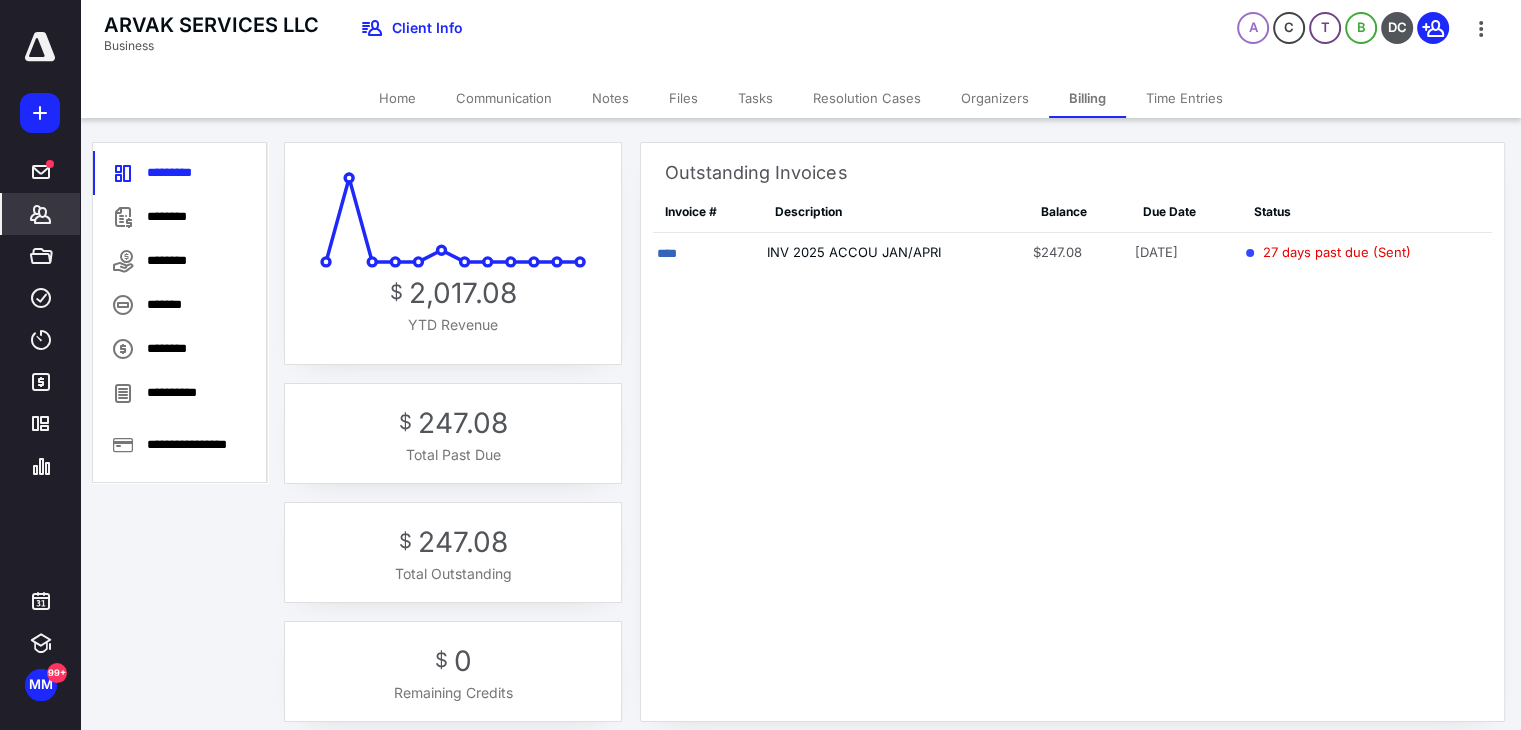 click on "********" at bounding box center [180, 217] 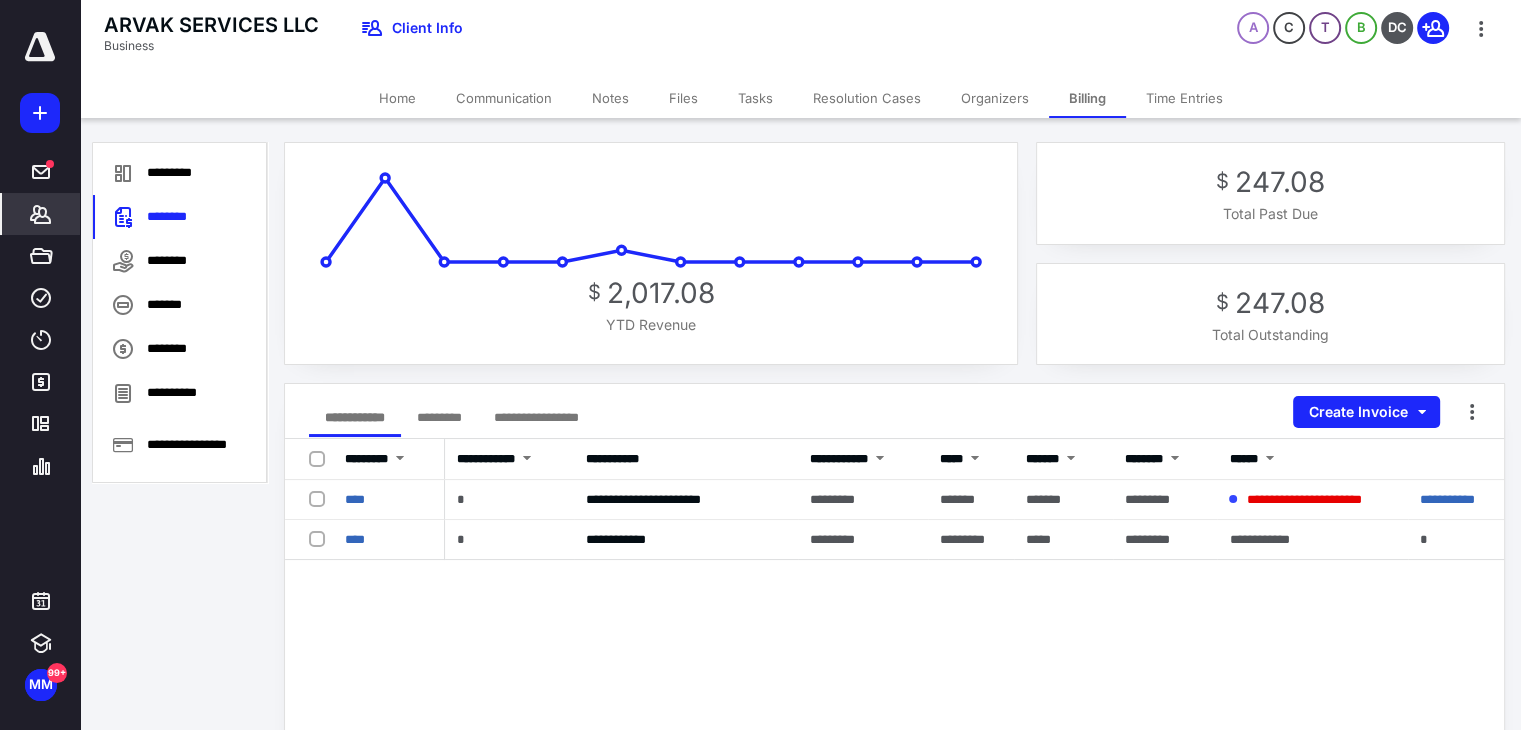 click on "****" at bounding box center (355, 539) 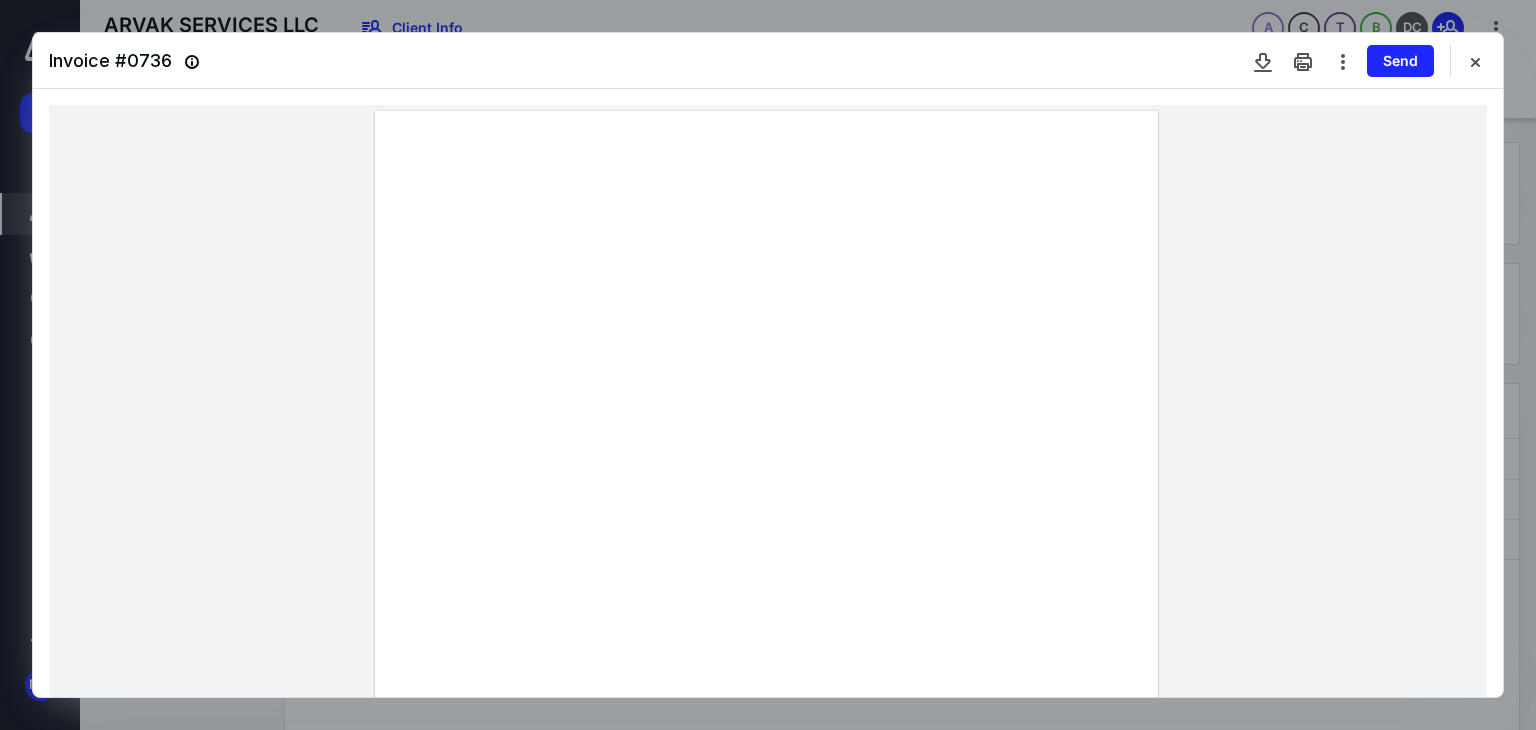 click at bounding box center [1475, 61] 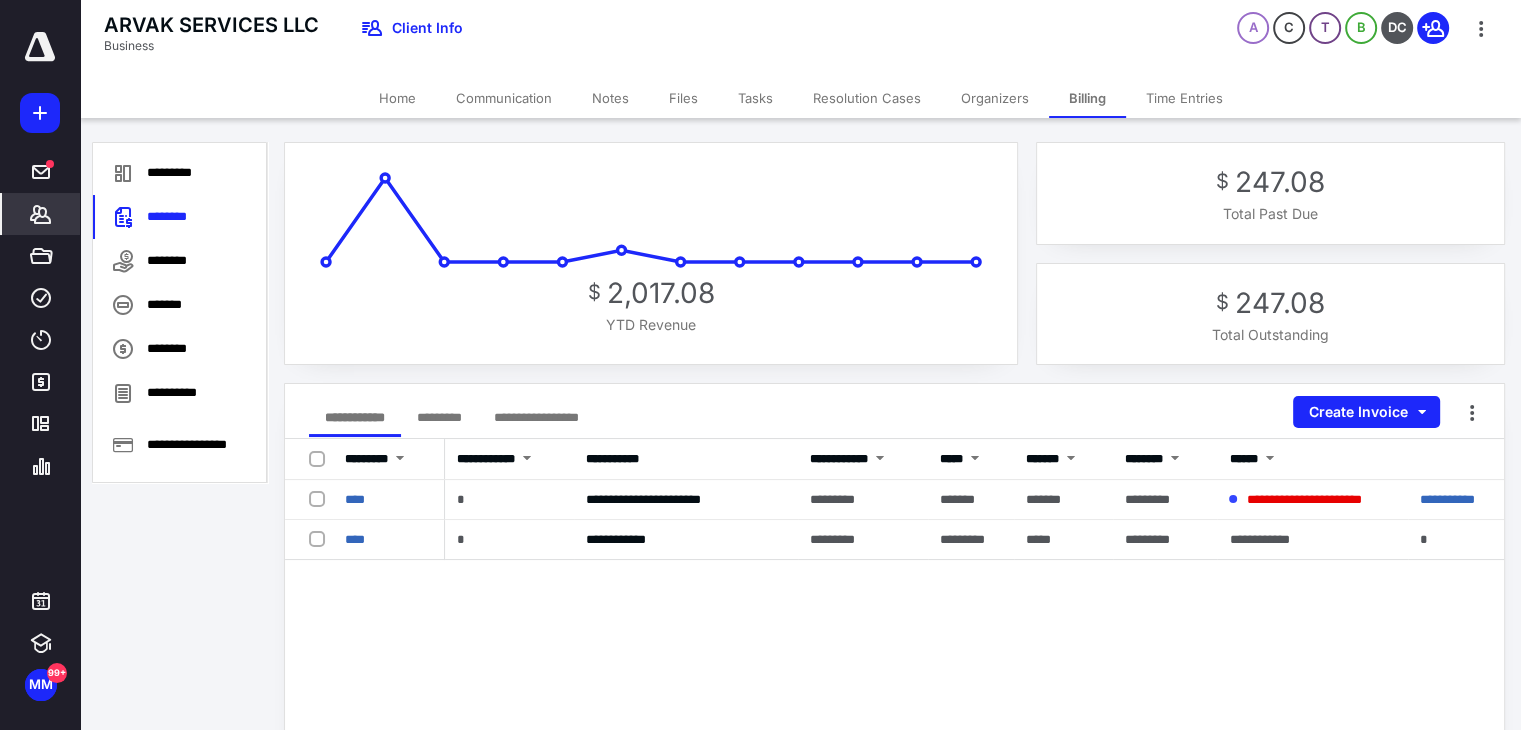 click on "****" at bounding box center (355, 499) 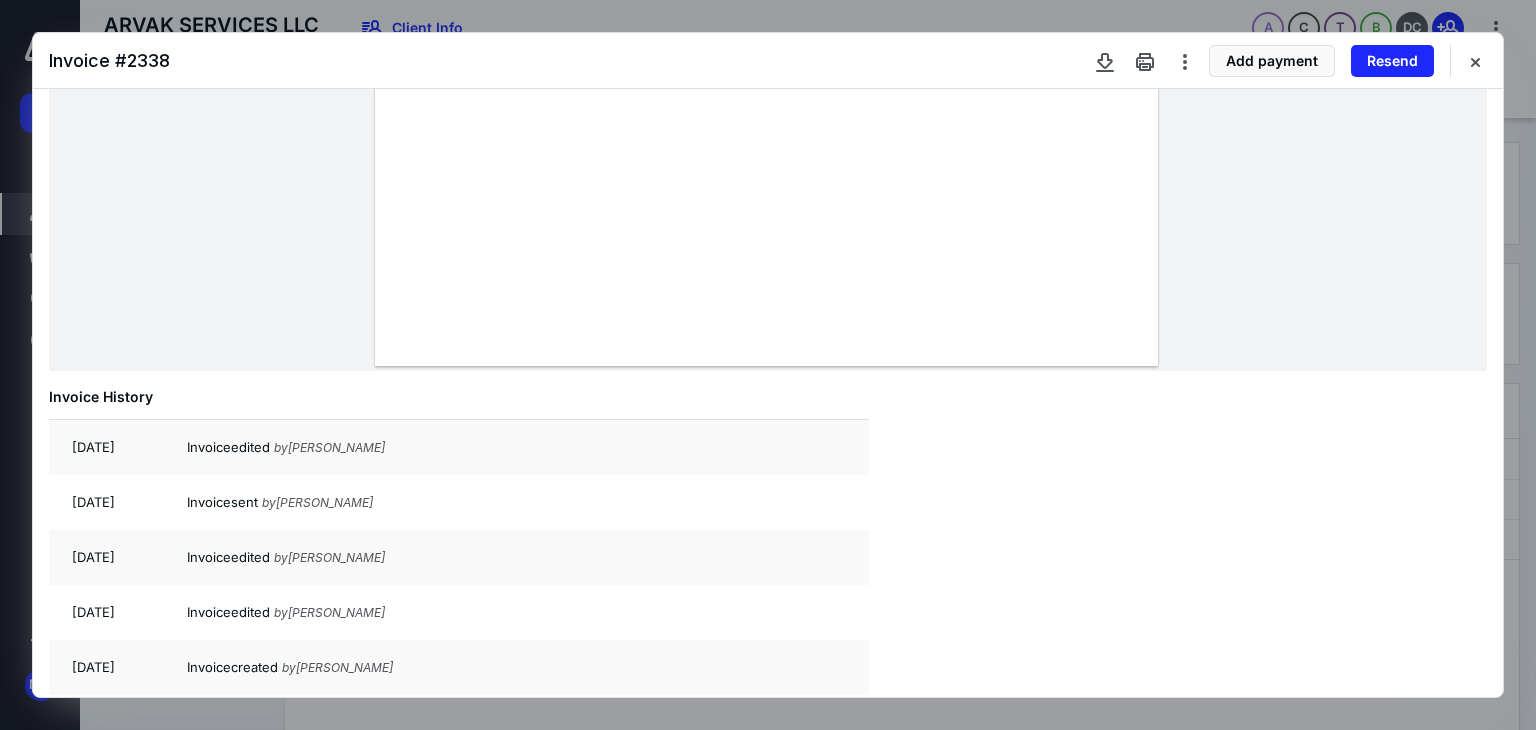 scroll, scrollTop: 772, scrollLeft: 0, axis: vertical 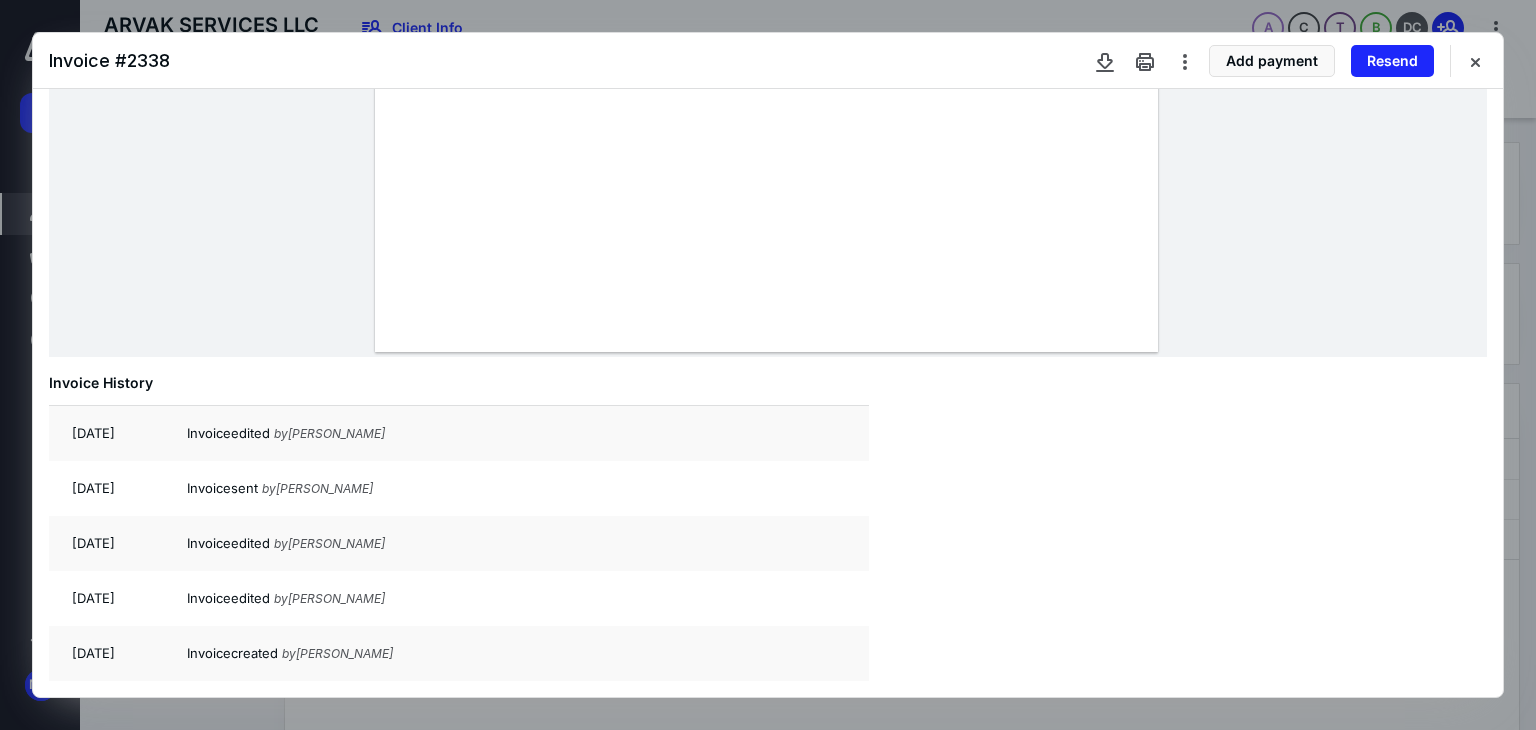 click at bounding box center (1475, 61) 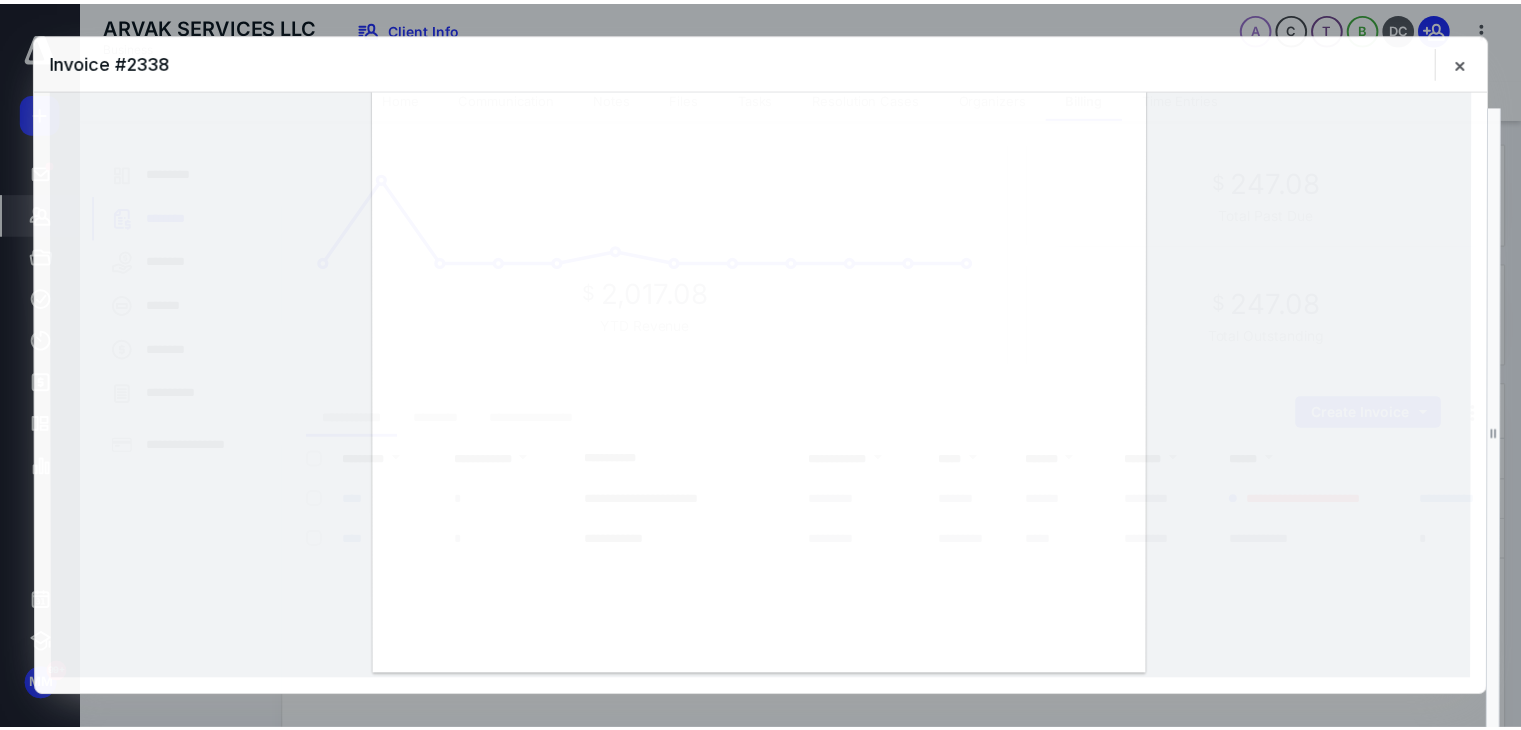 scroll, scrollTop: 448, scrollLeft: 0, axis: vertical 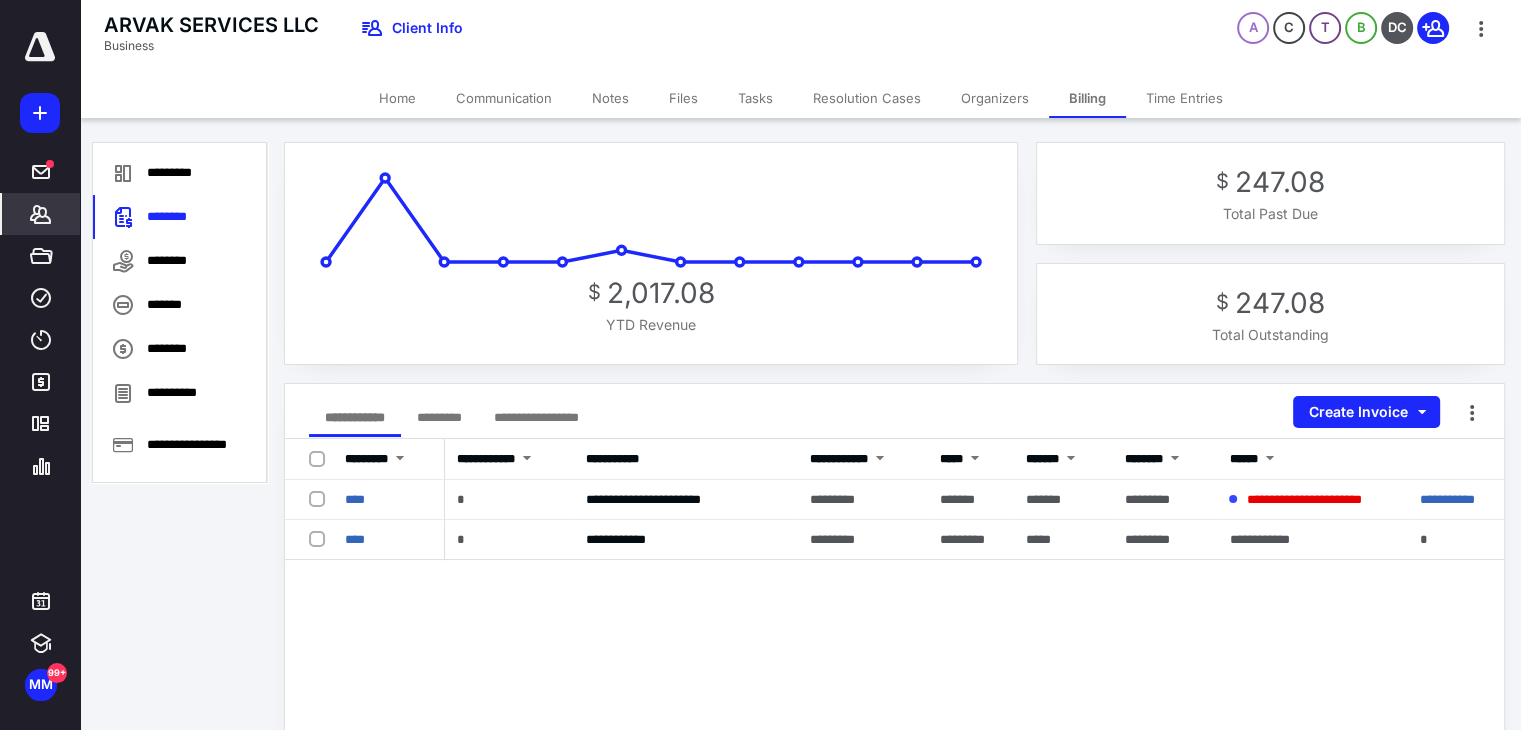 click on "Notes" at bounding box center [610, 98] 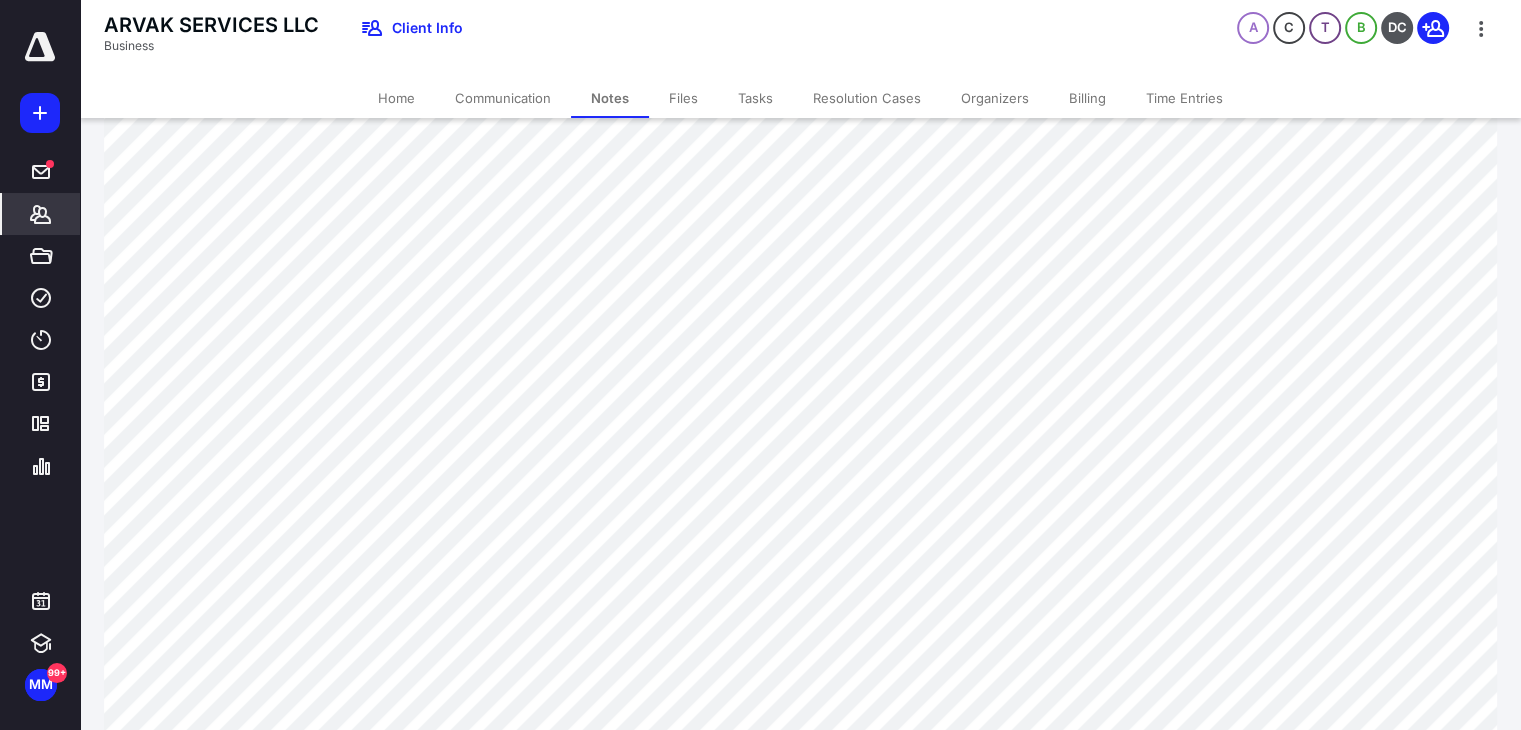 scroll, scrollTop: 400, scrollLeft: 0, axis: vertical 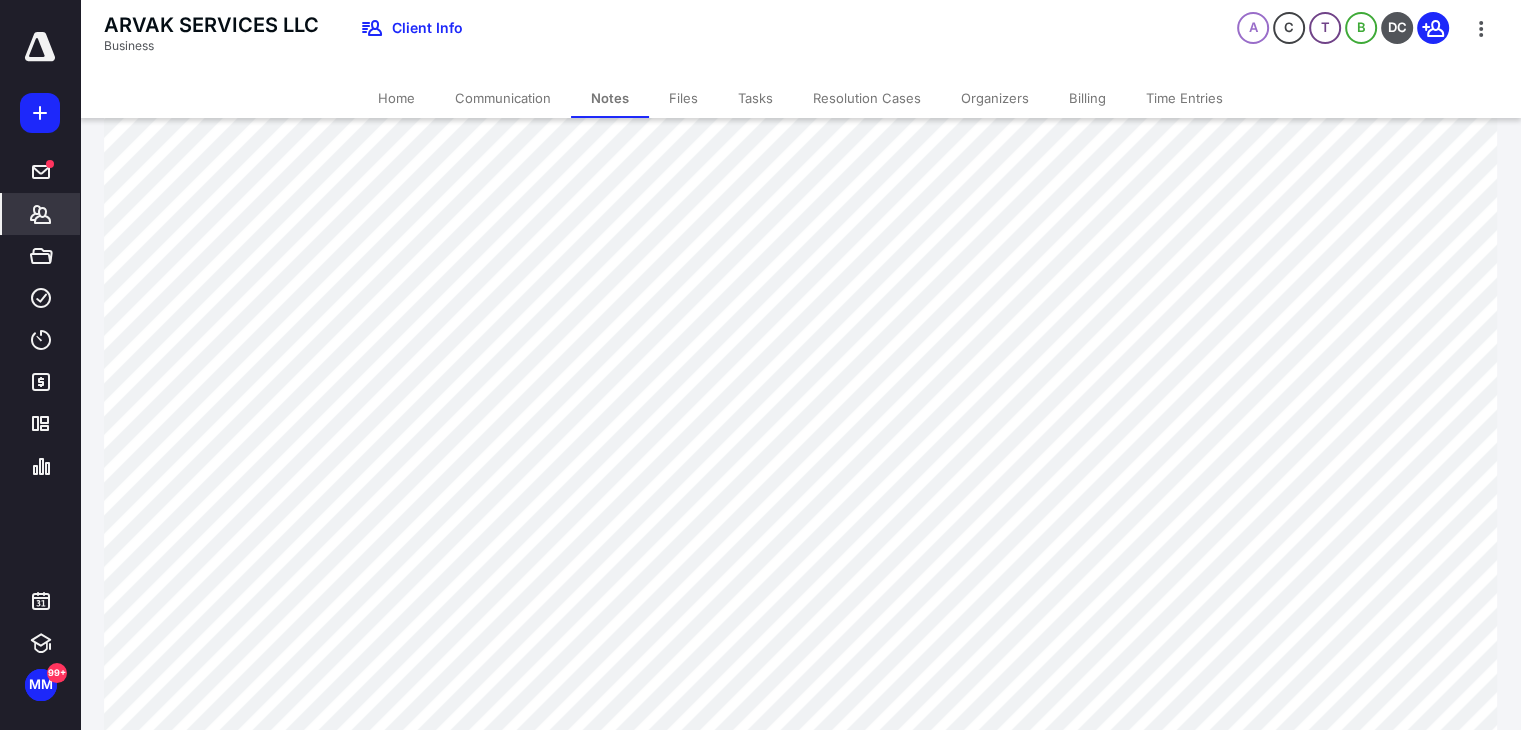 click on "ARVAK SERVICES LLC" at bounding box center [211, 25] 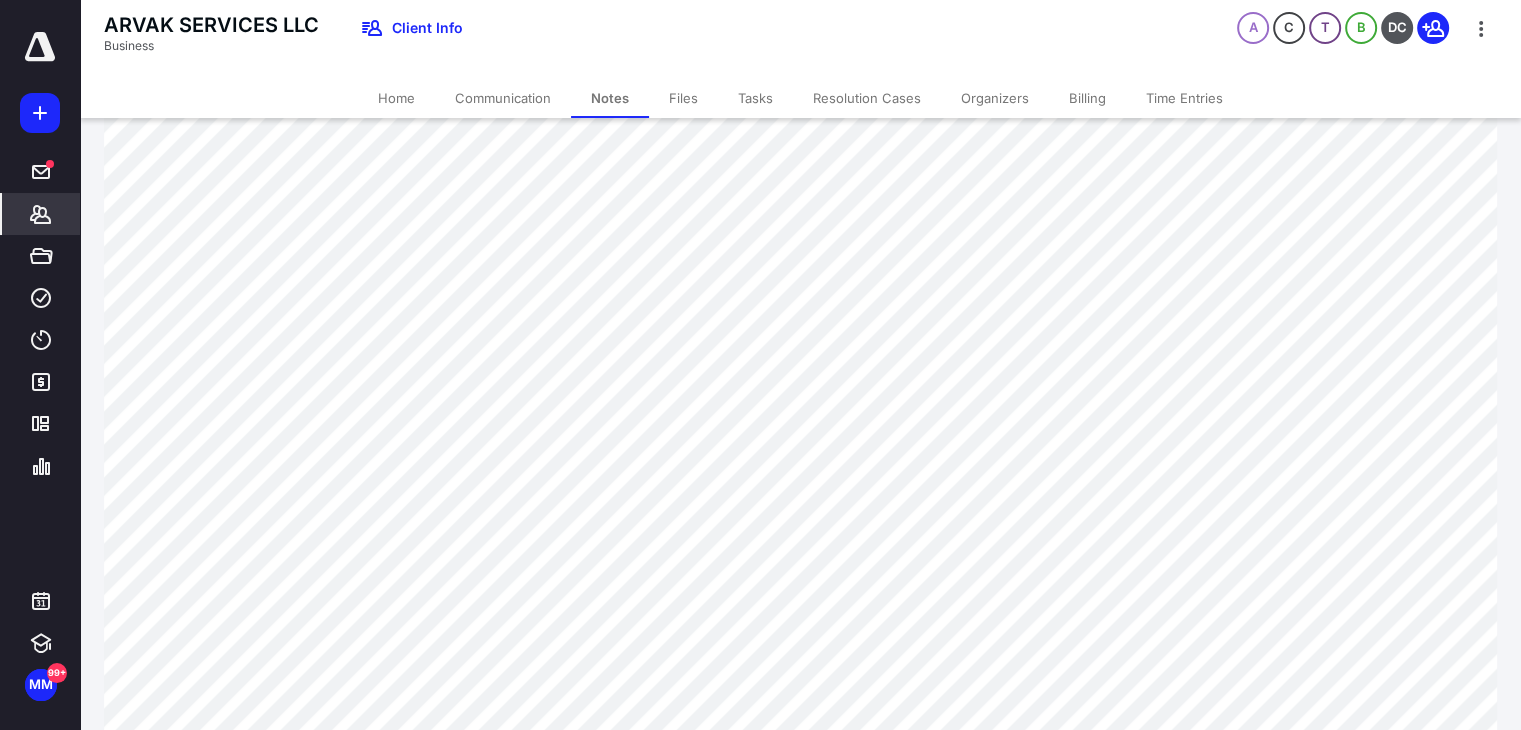 scroll, scrollTop: 1400, scrollLeft: 0, axis: vertical 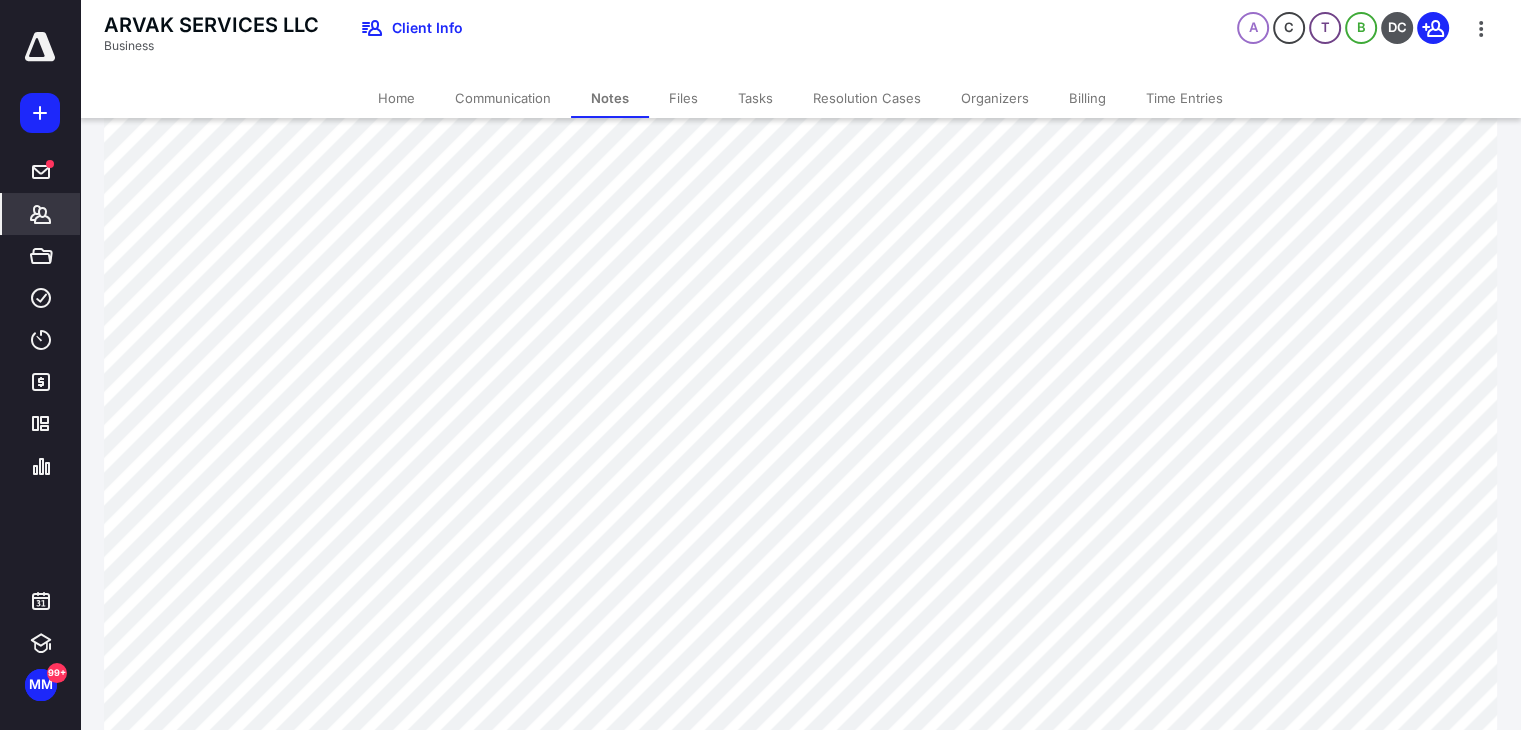 click on "ARVAK SERVICES LLC" at bounding box center (211, 25) 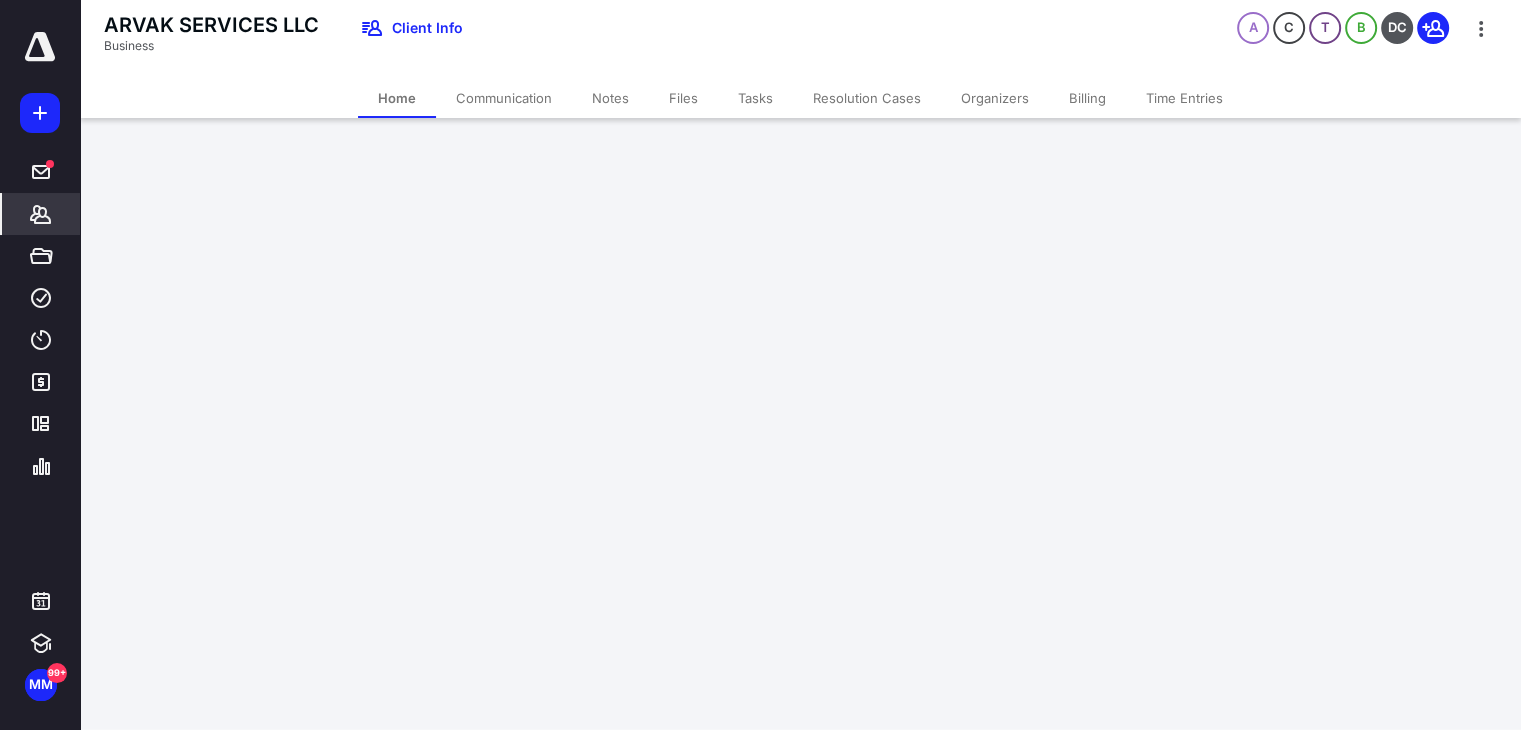 scroll, scrollTop: 0, scrollLeft: 0, axis: both 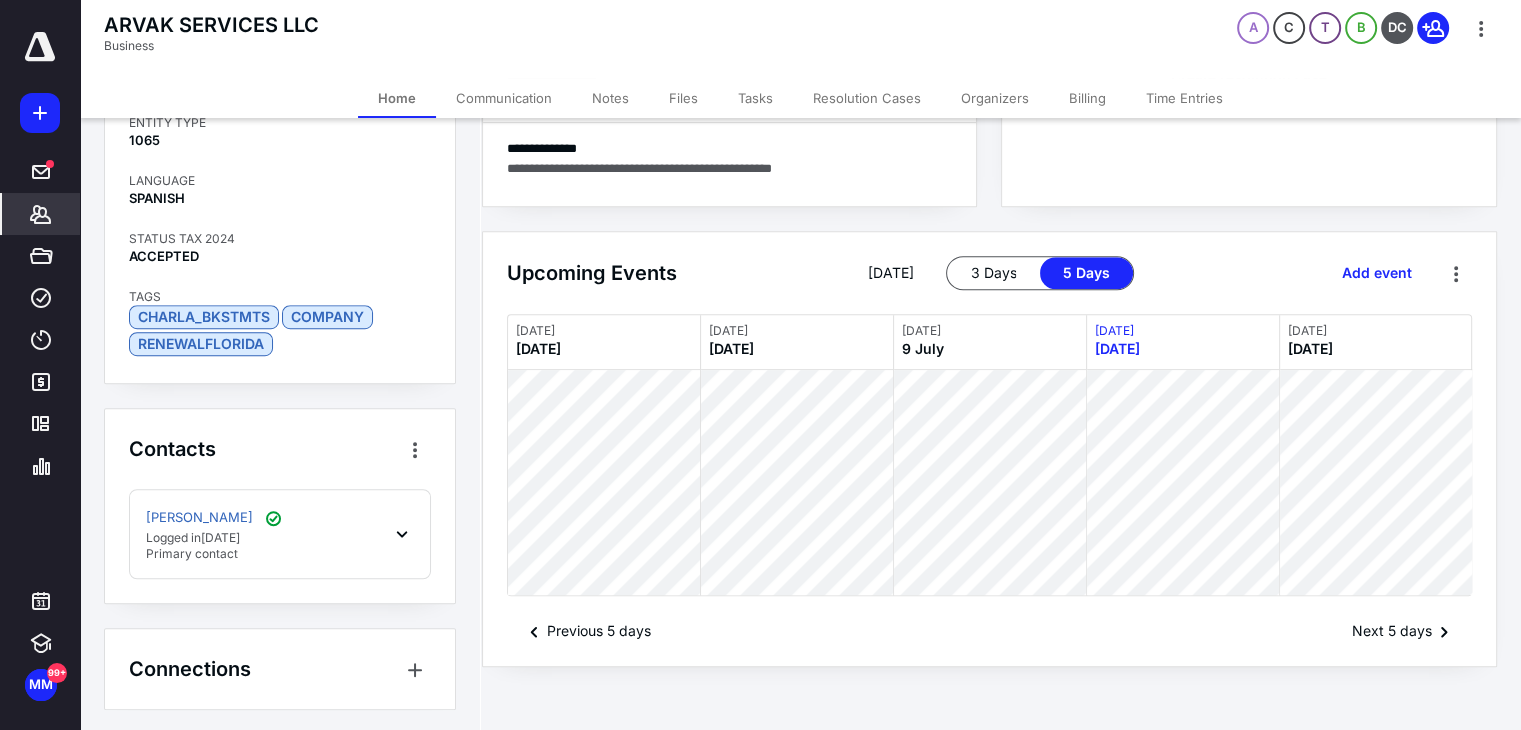 click on "[PERSON_NAME]" at bounding box center (199, 518) 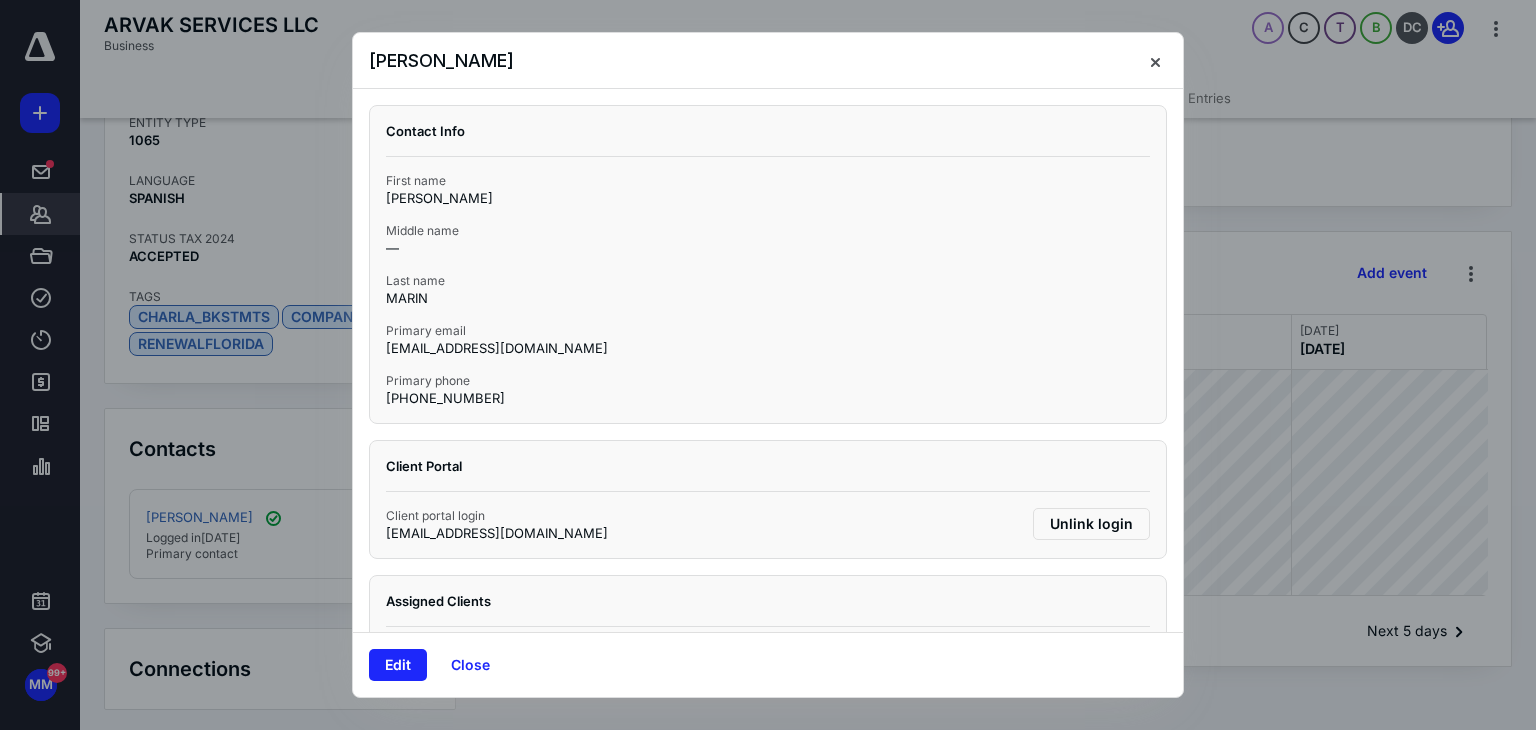 click on "Close" at bounding box center [470, 665] 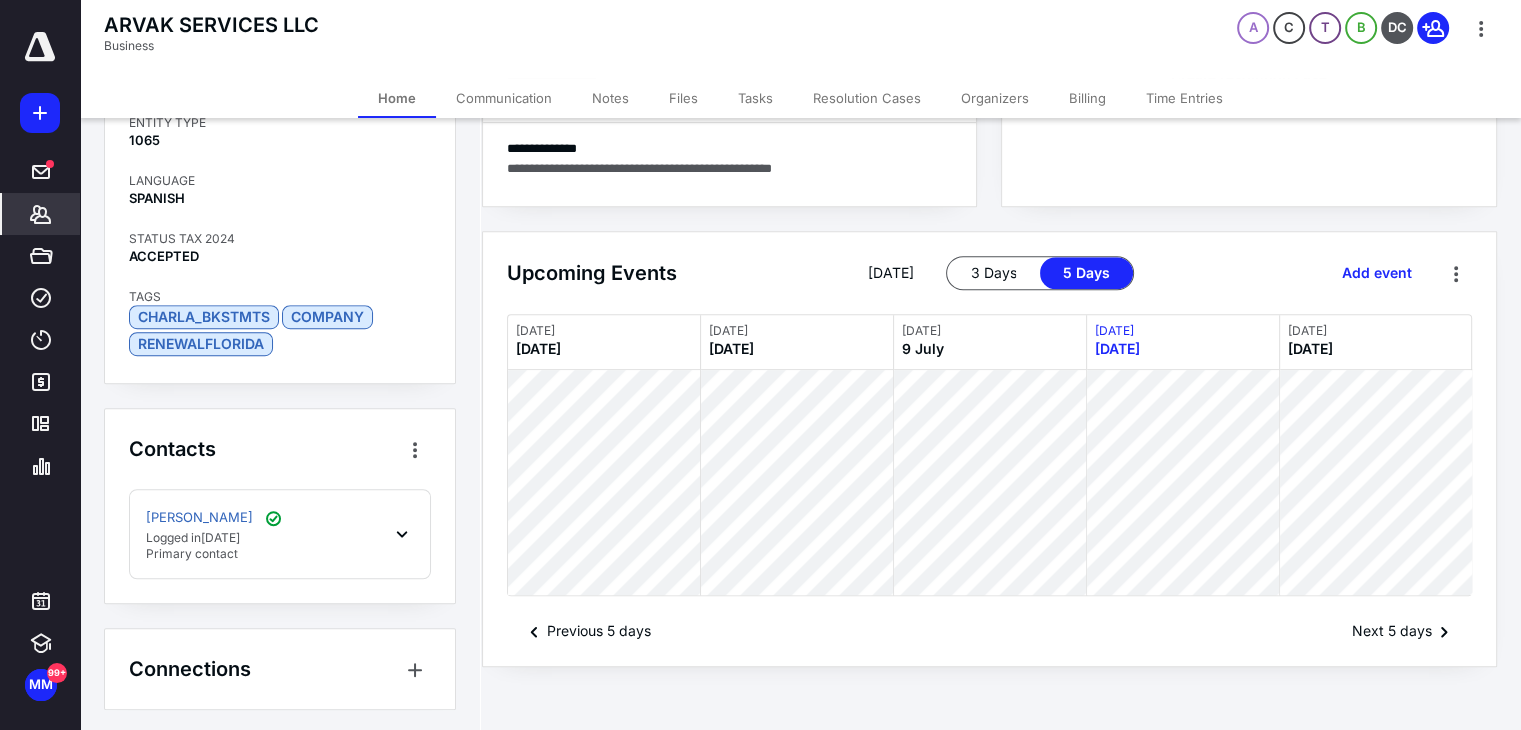 click on "Notes" at bounding box center [610, 98] 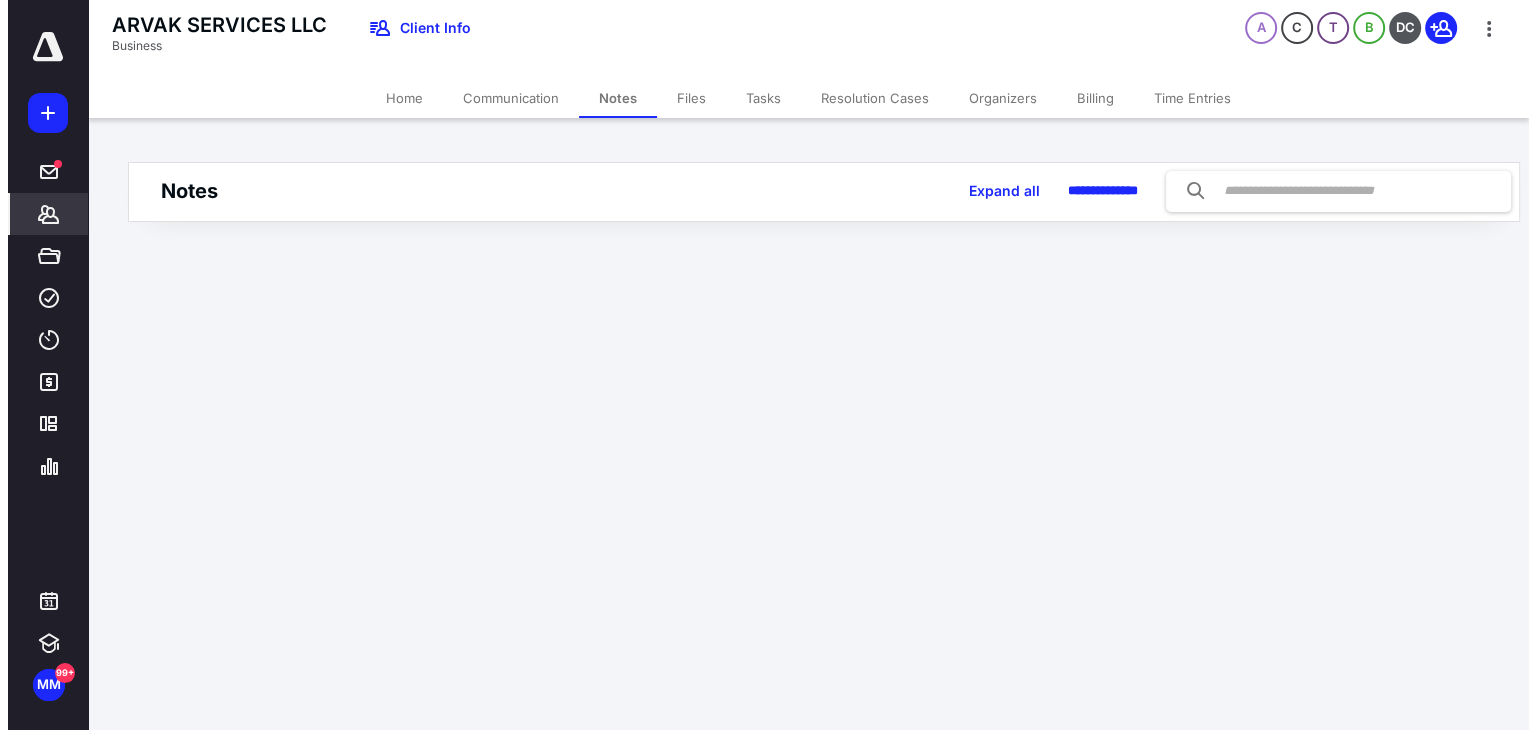 scroll, scrollTop: 0, scrollLeft: 0, axis: both 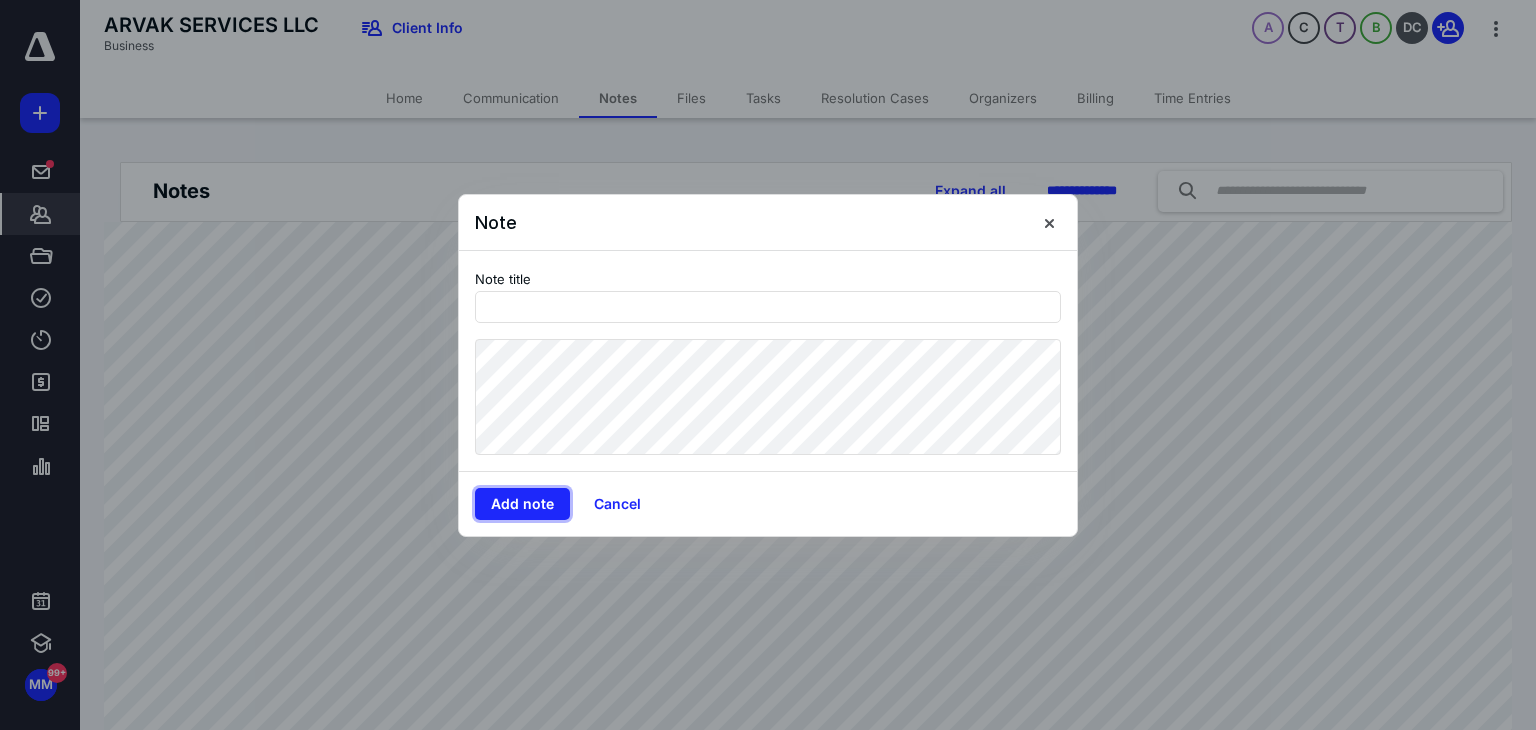 click on "Add note" at bounding box center (522, 504) 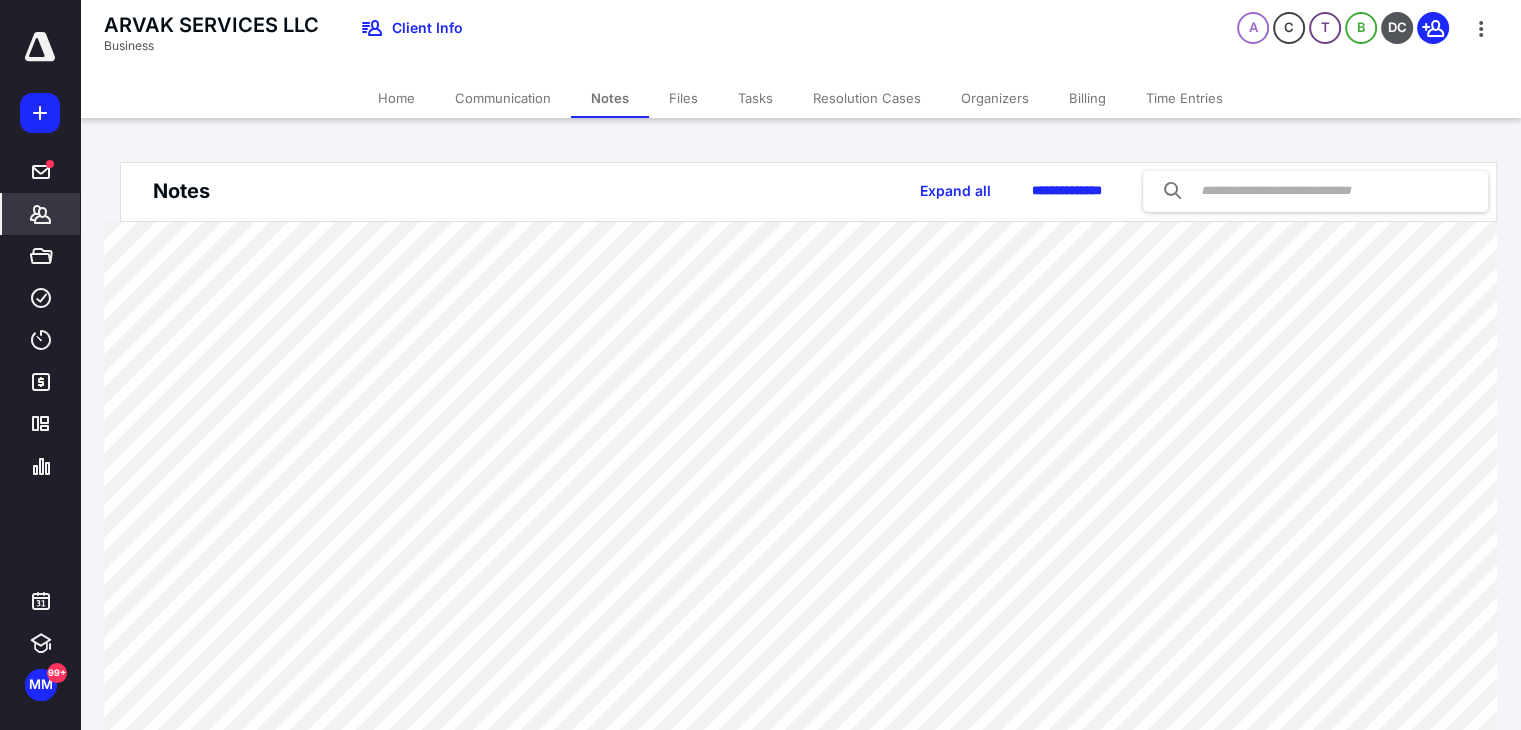 click on "Tasks" at bounding box center [755, 98] 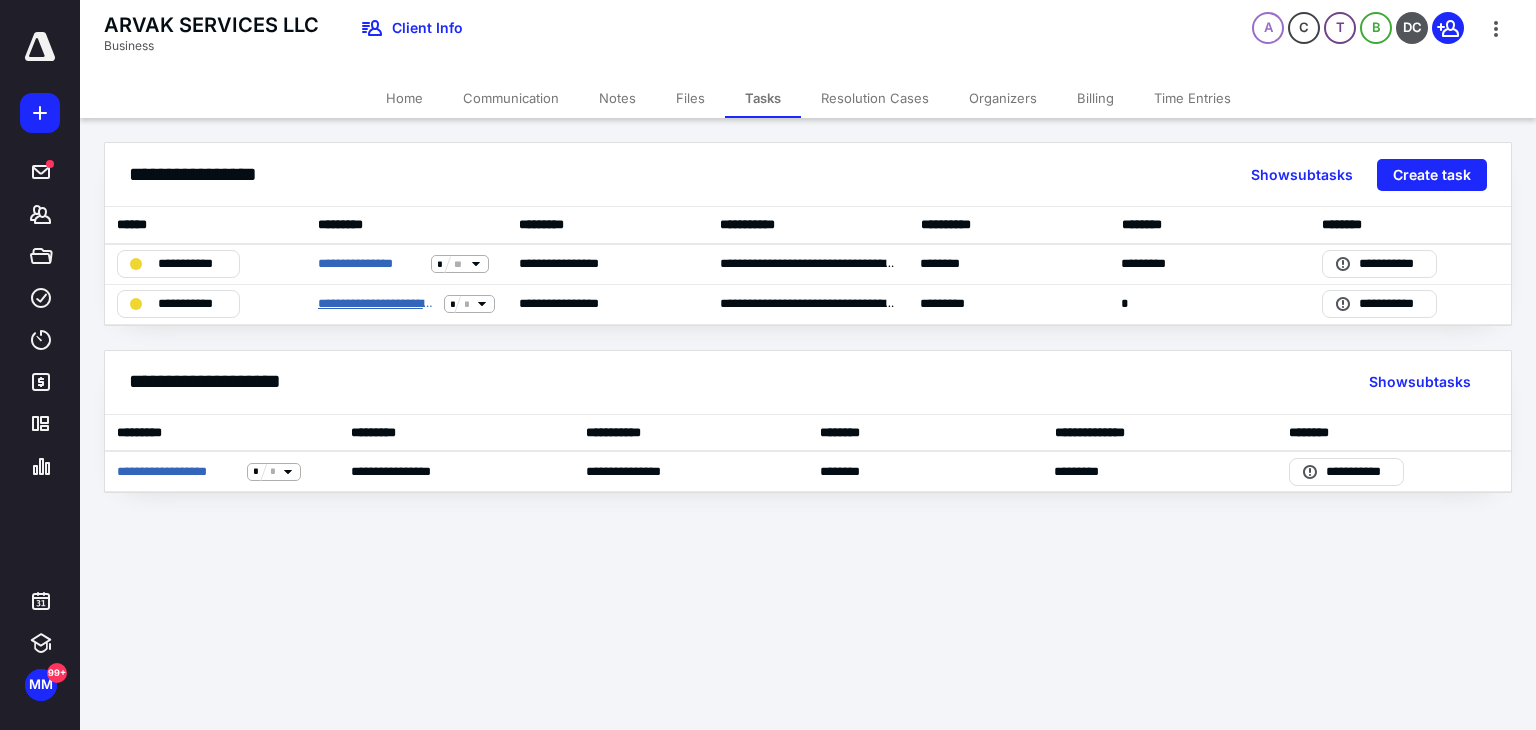 click on "**********" at bounding box center (377, 304) 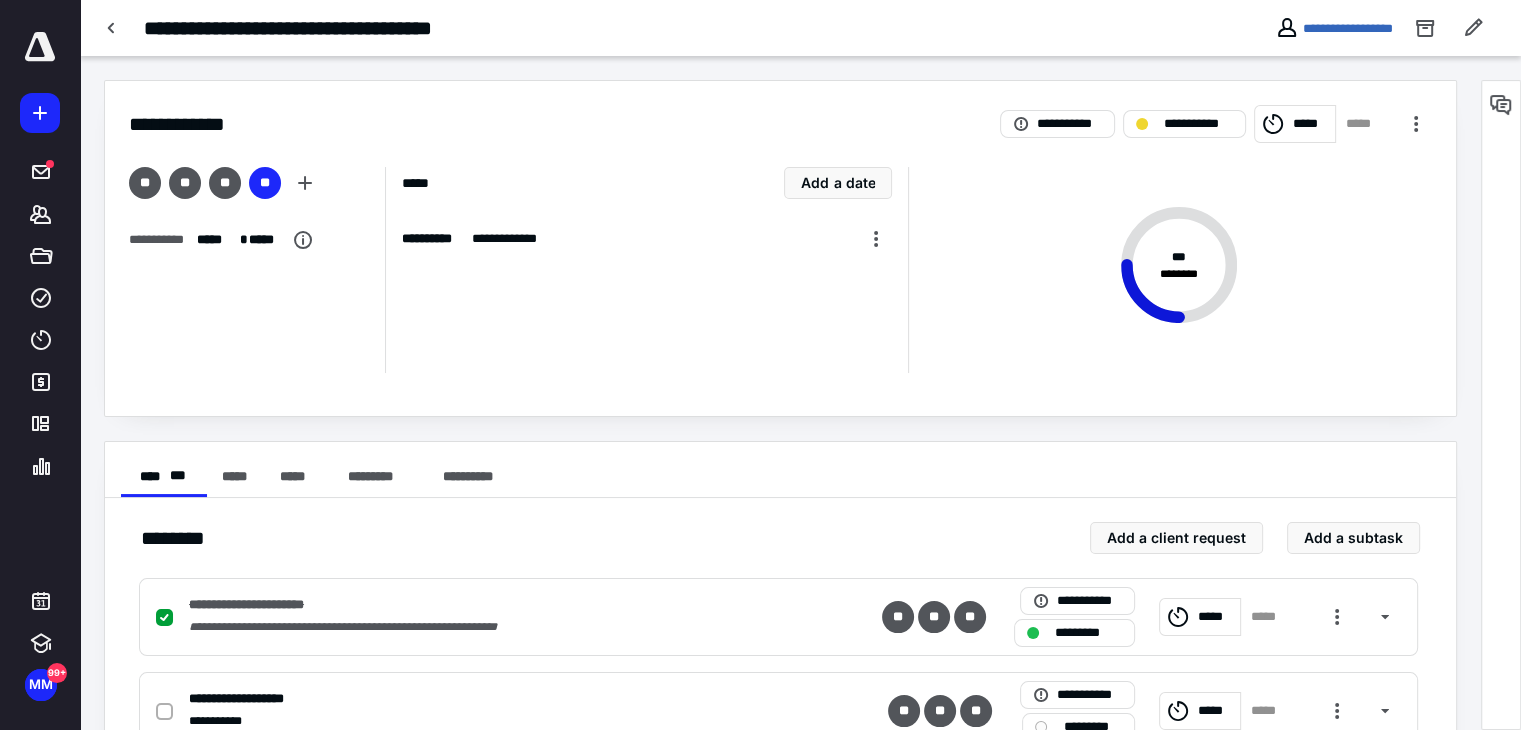 click at bounding box center [164, 712] 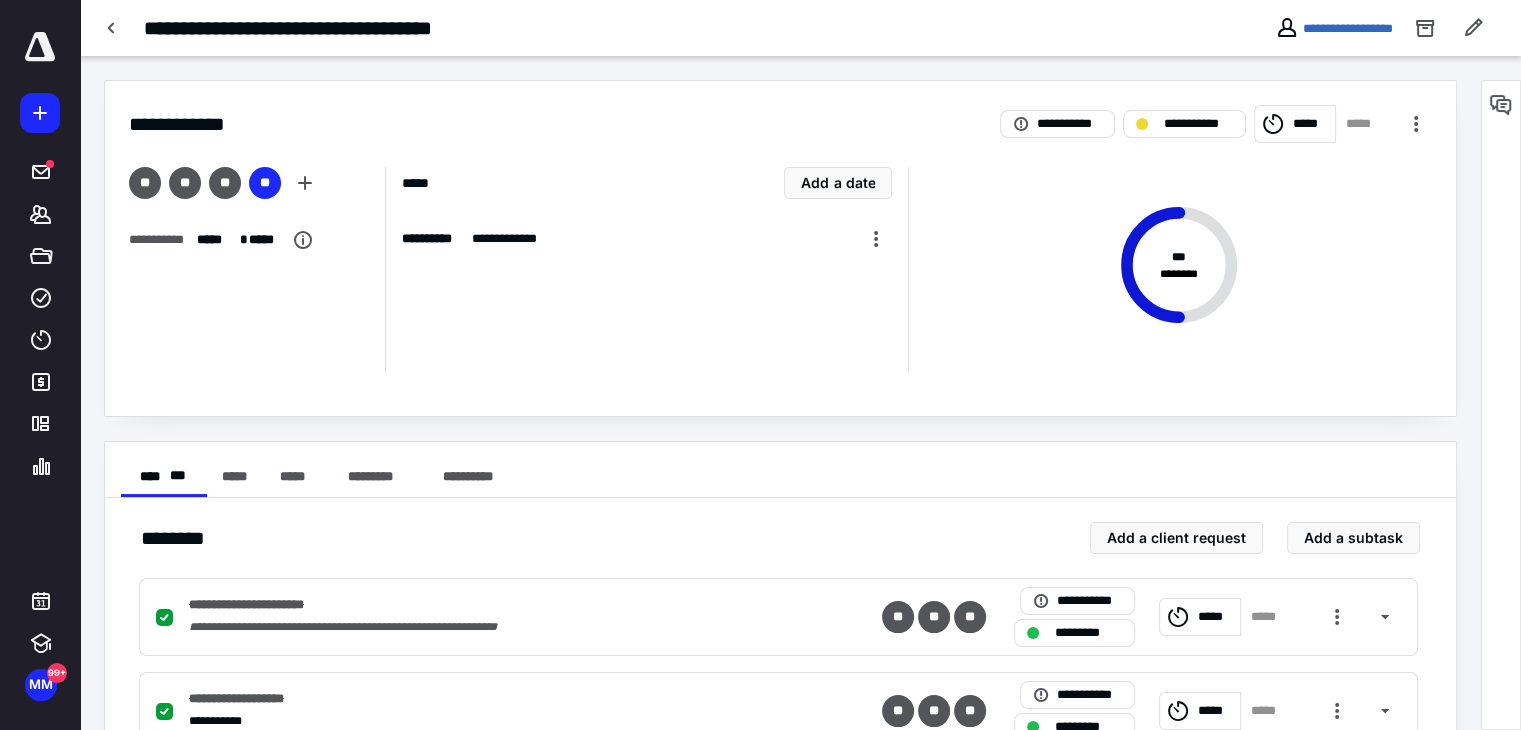 click on "**********" at bounding box center [1216, 124] 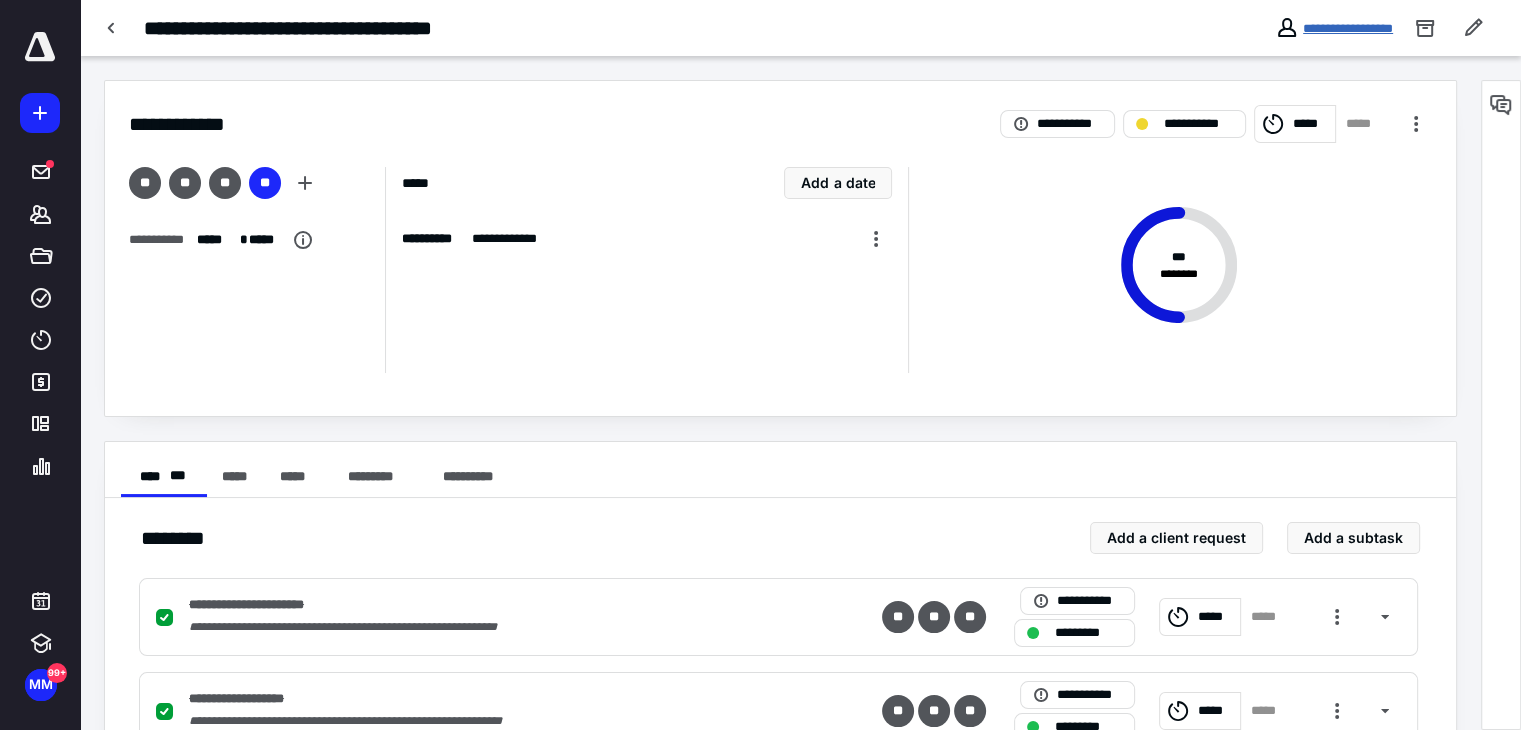 click on "**********" at bounding box center [1348, 28] 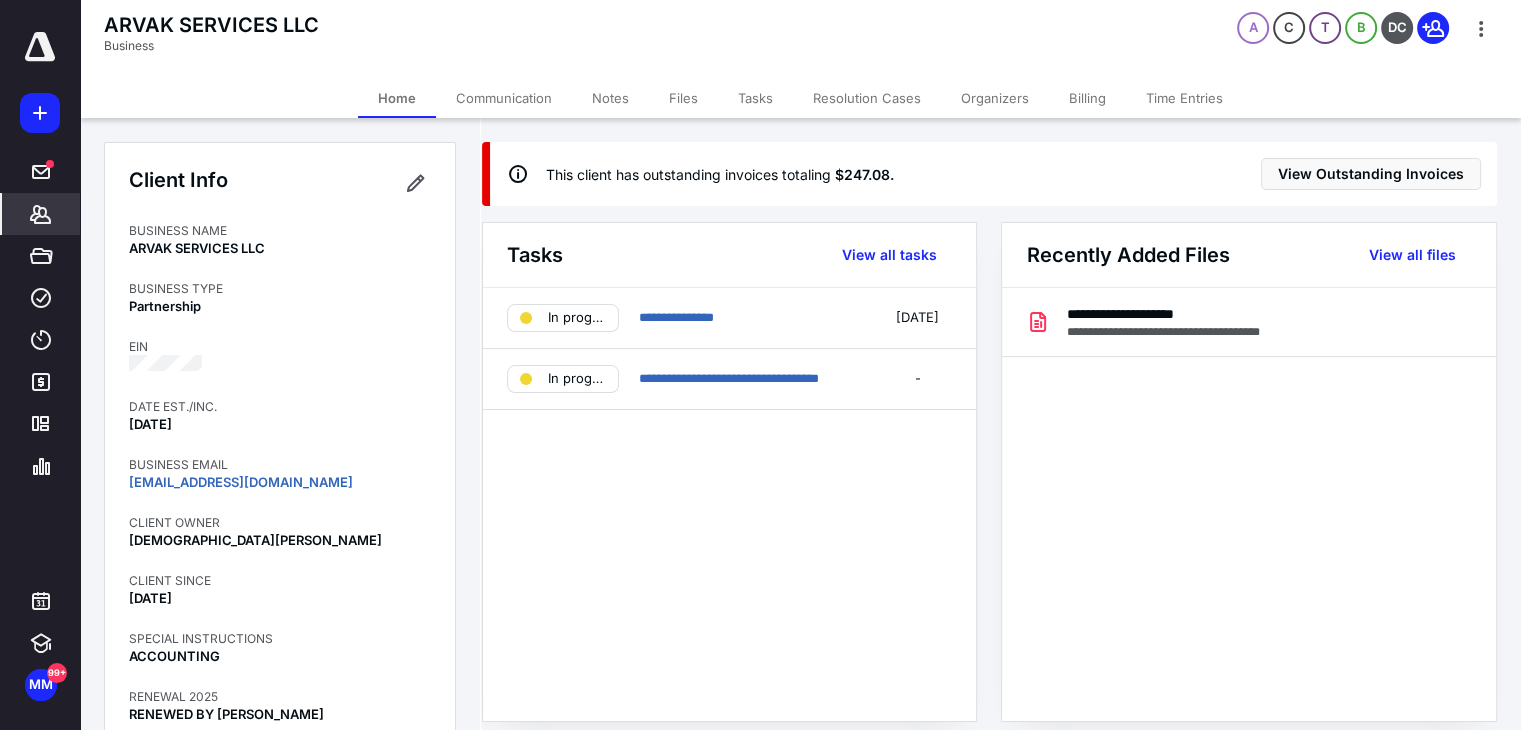 click on "Billing" at bounding box center [1087, 98] 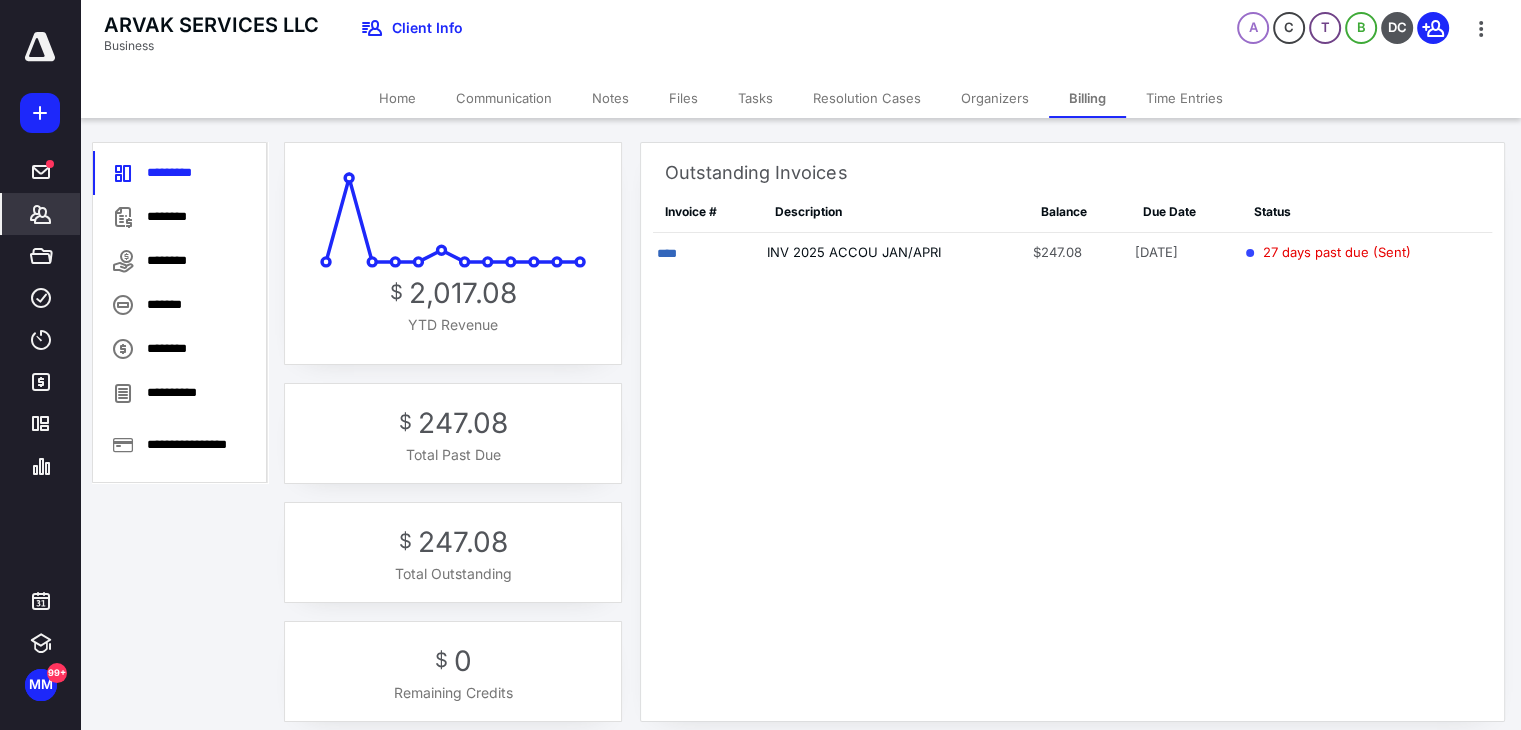 click on "********" at bounding box center (180, 217) 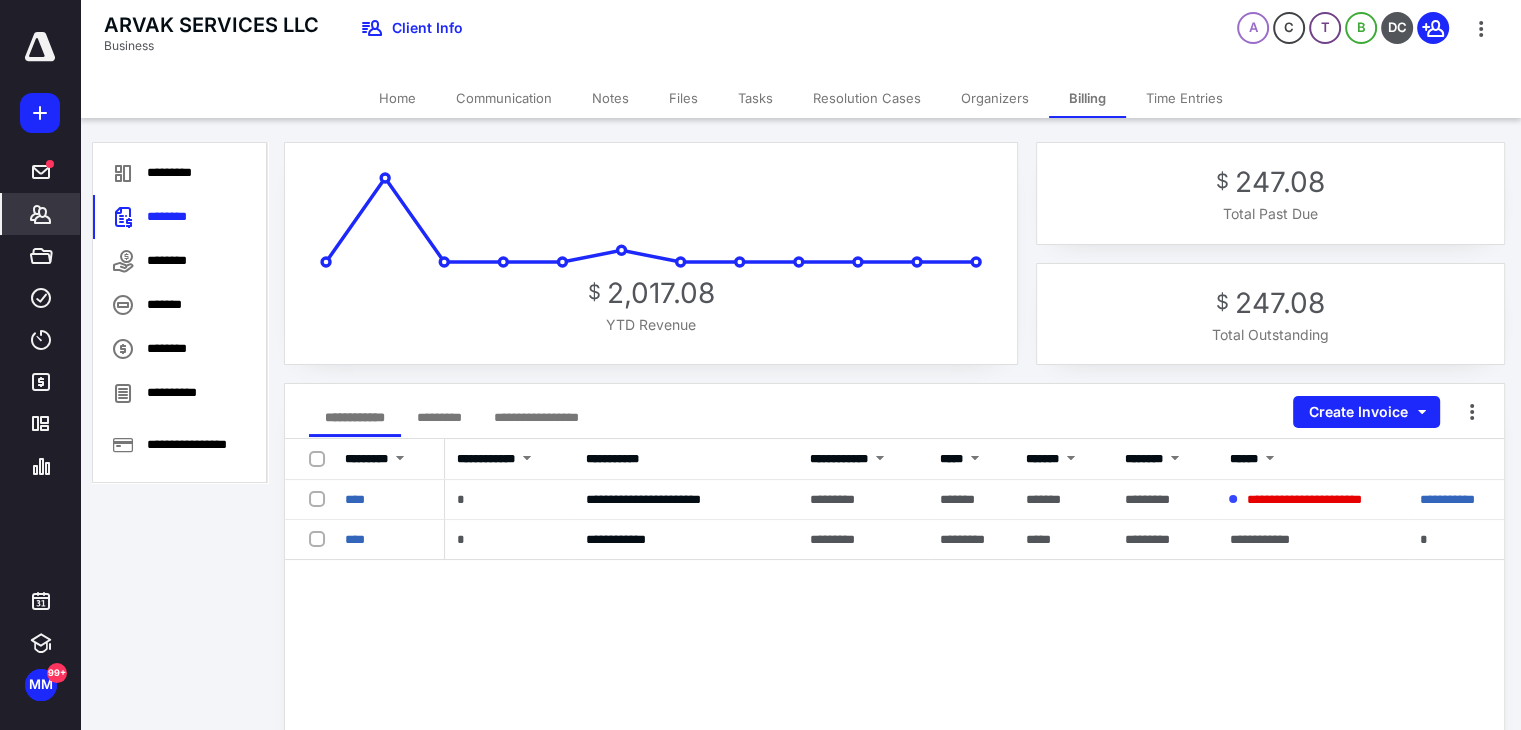 click on "****" at bounding box center [355, 539] 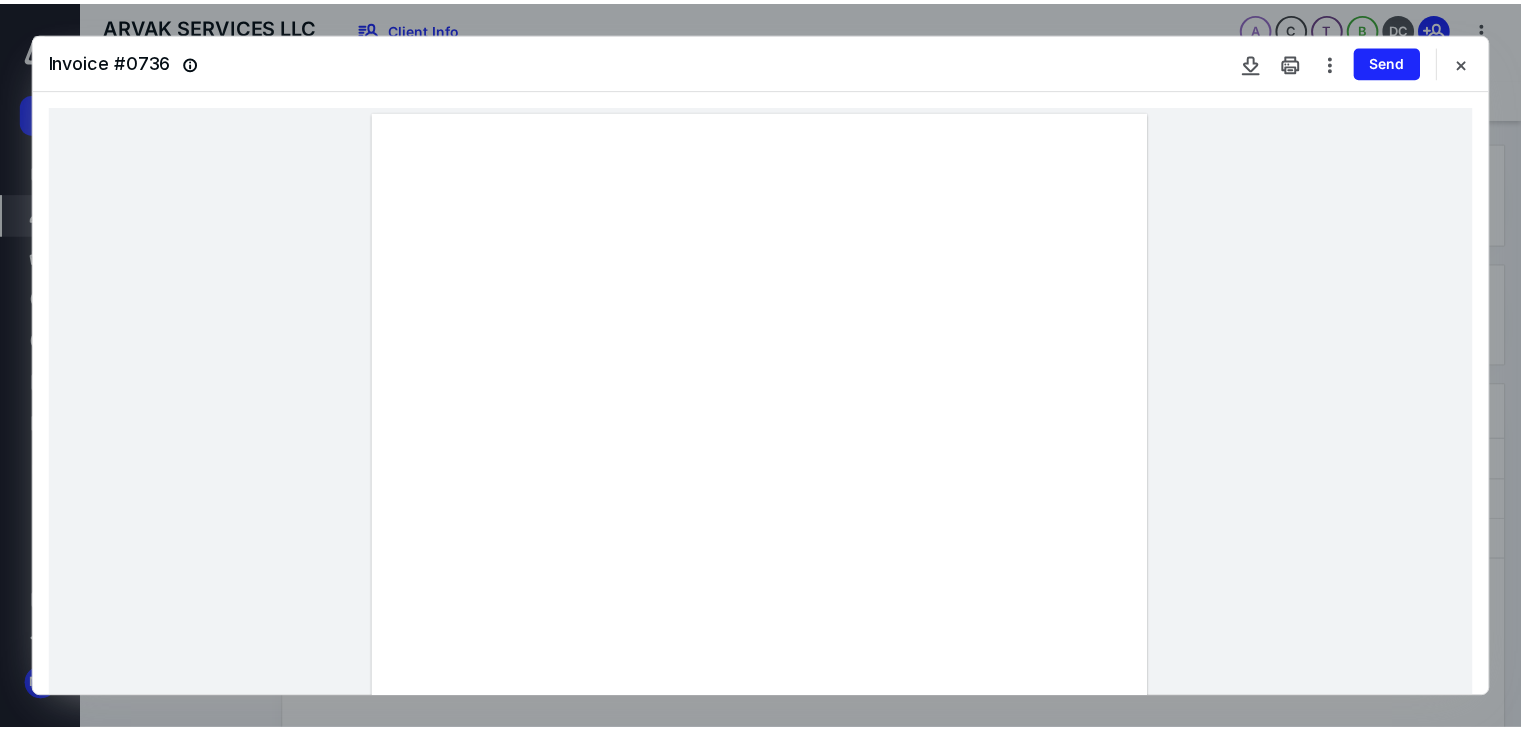 scroll, scrollTop: 200, scrollLeft: 0, axis: vertical 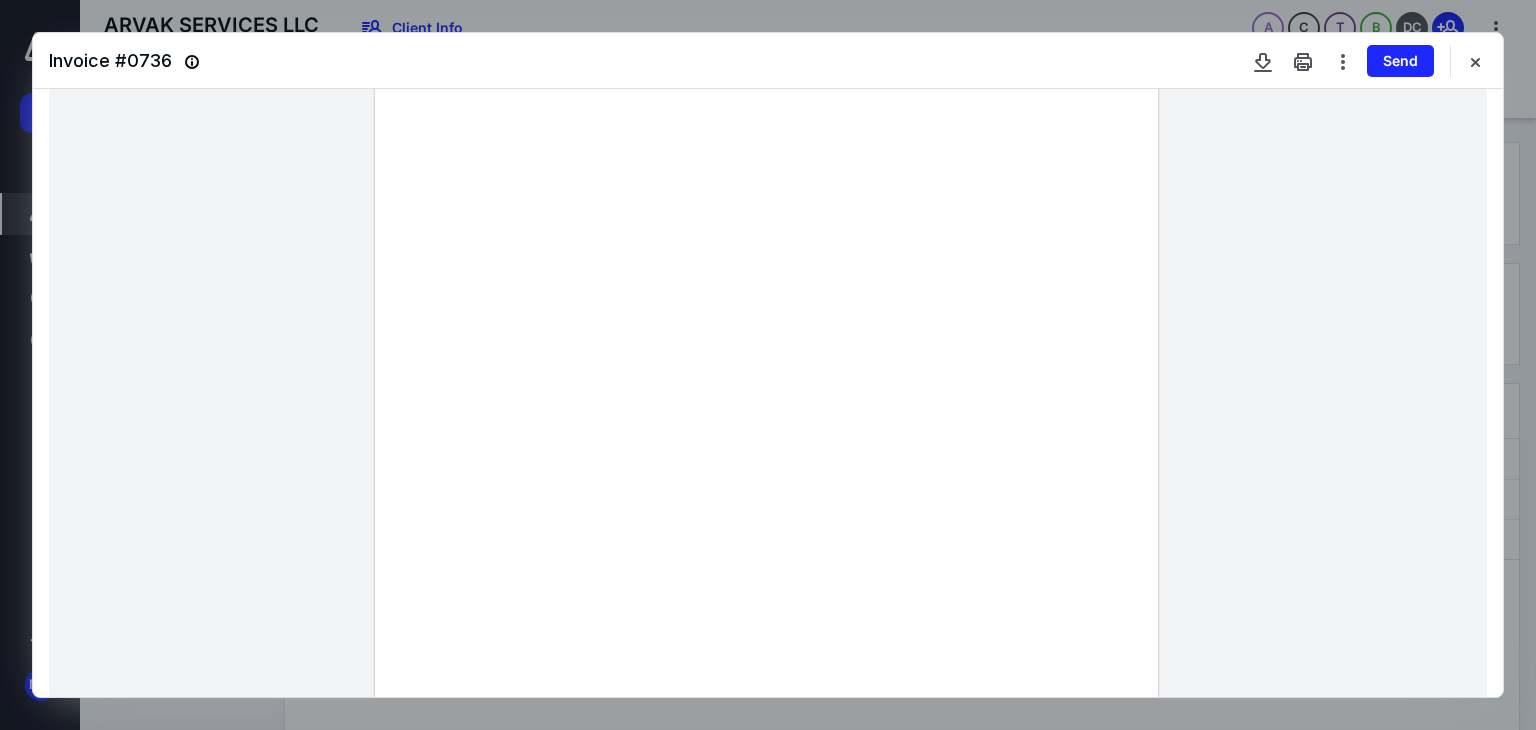 click at bounding box center (1475, 61) 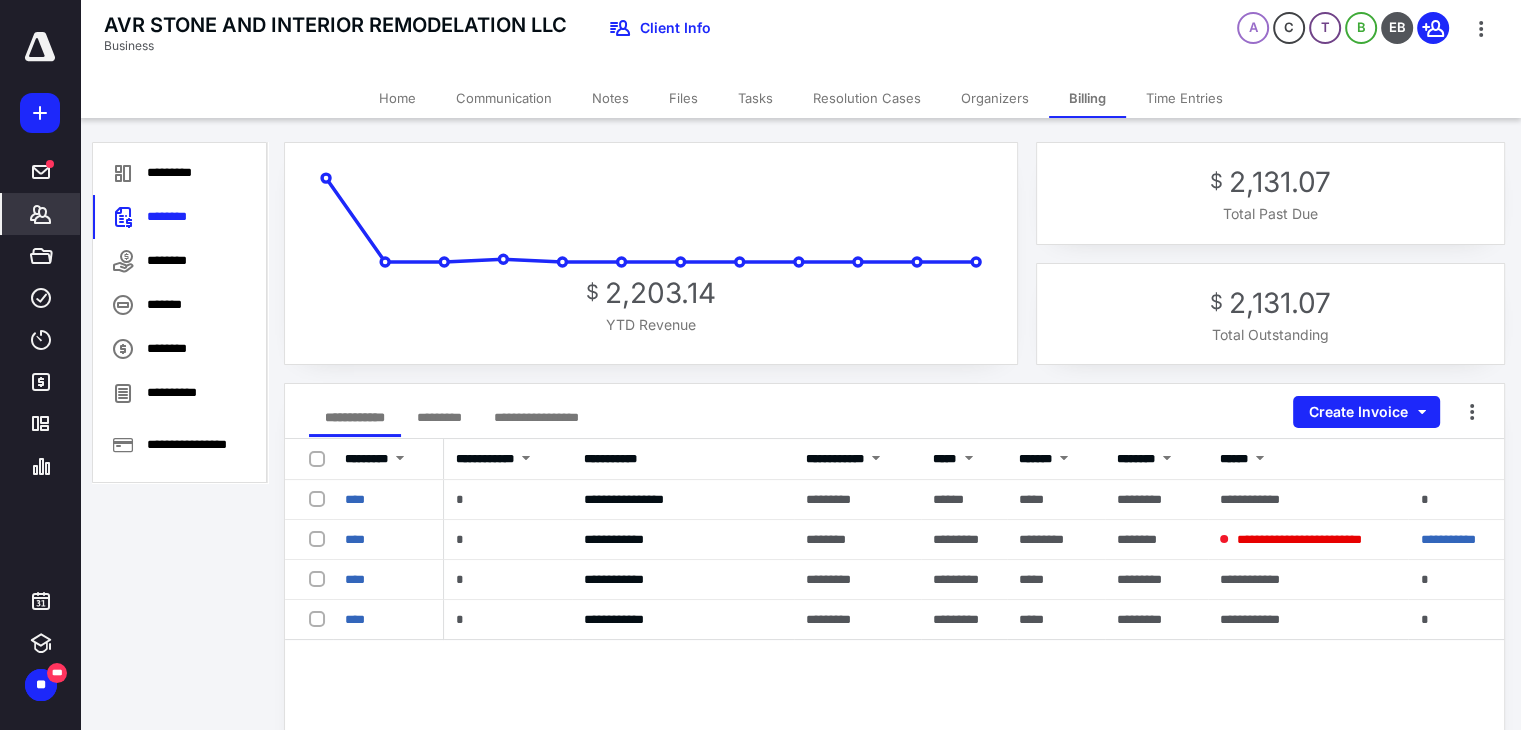 scroll, scrollTop: 0, scrollLeft: 0, axis: both 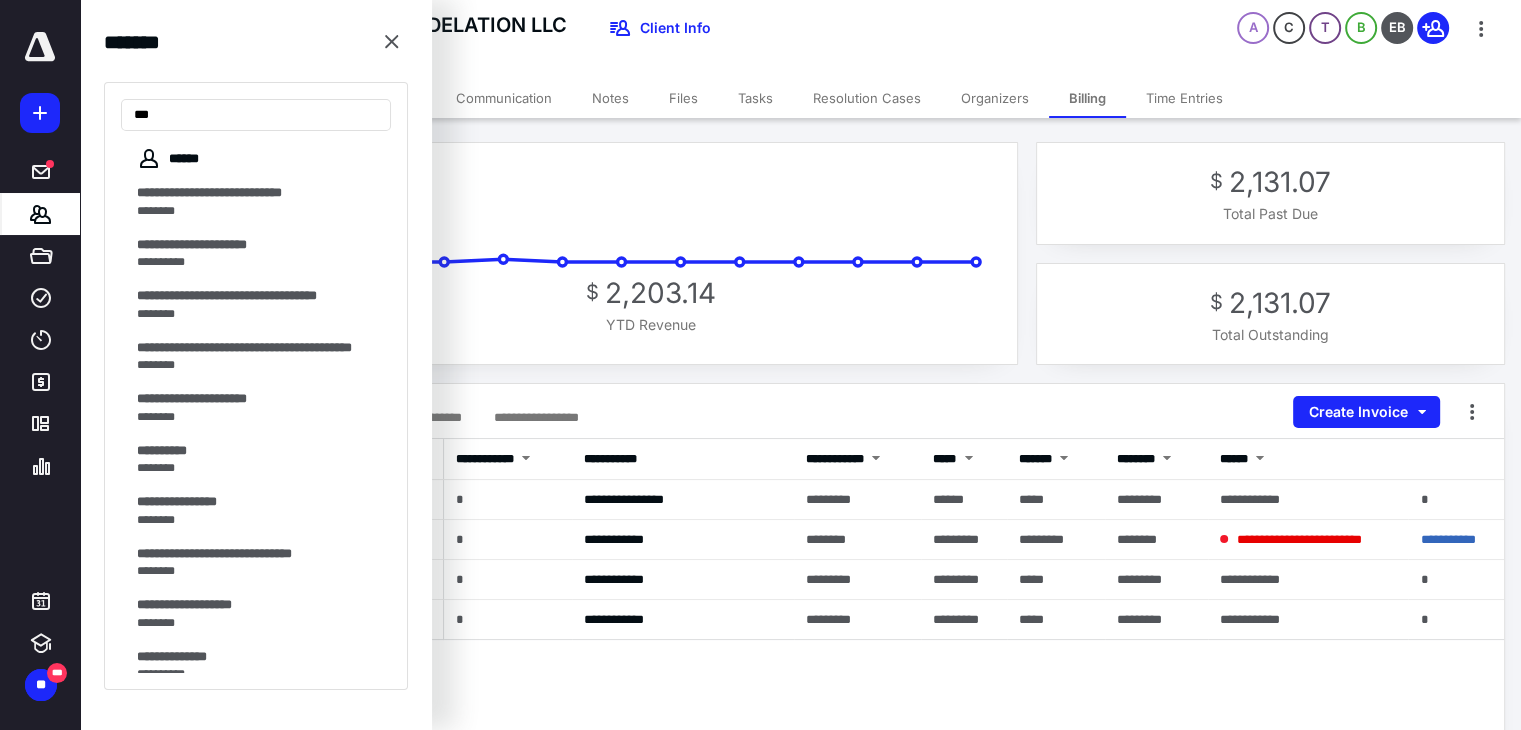 type on "**" 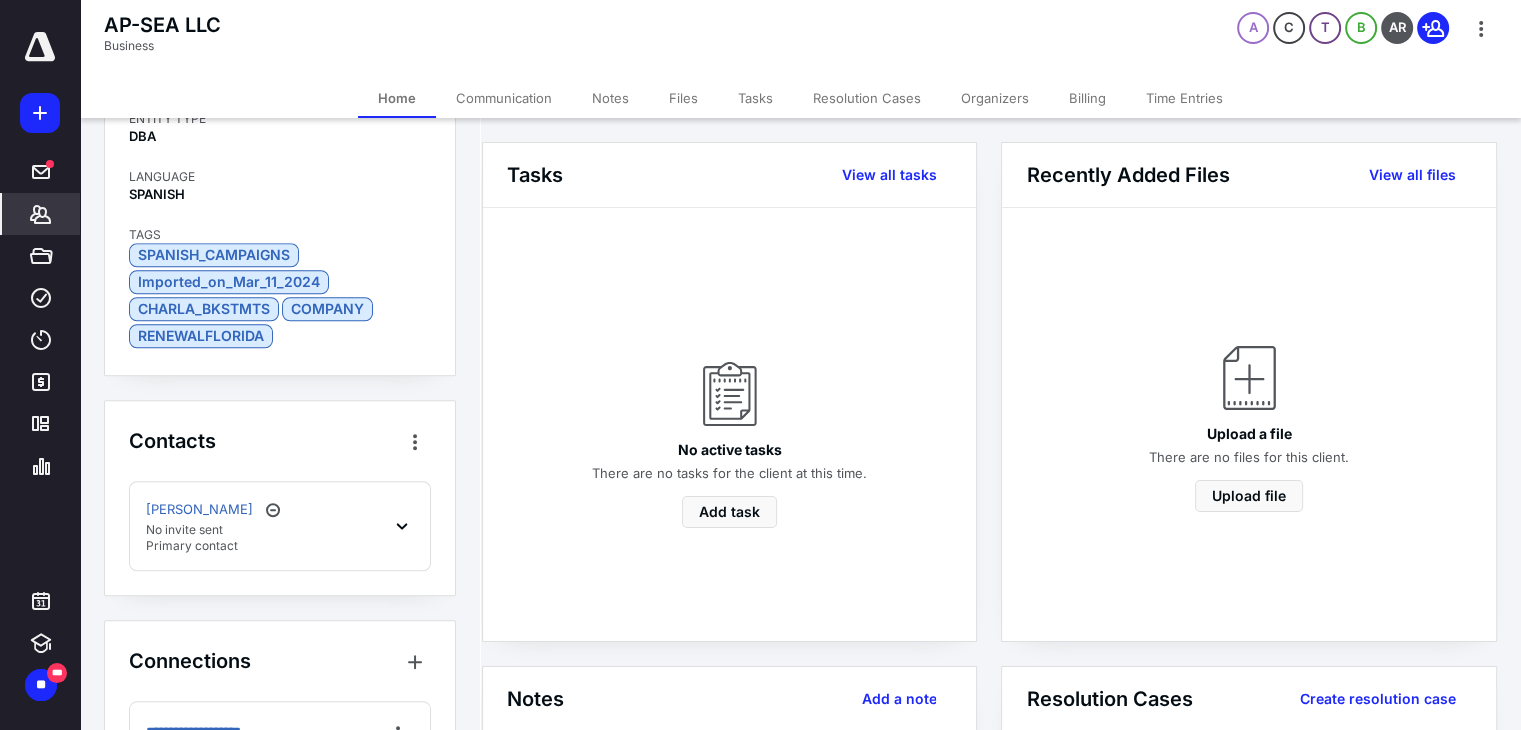 scroll, scrollTop: 1682, scrollLeft: 0, axis: vertical 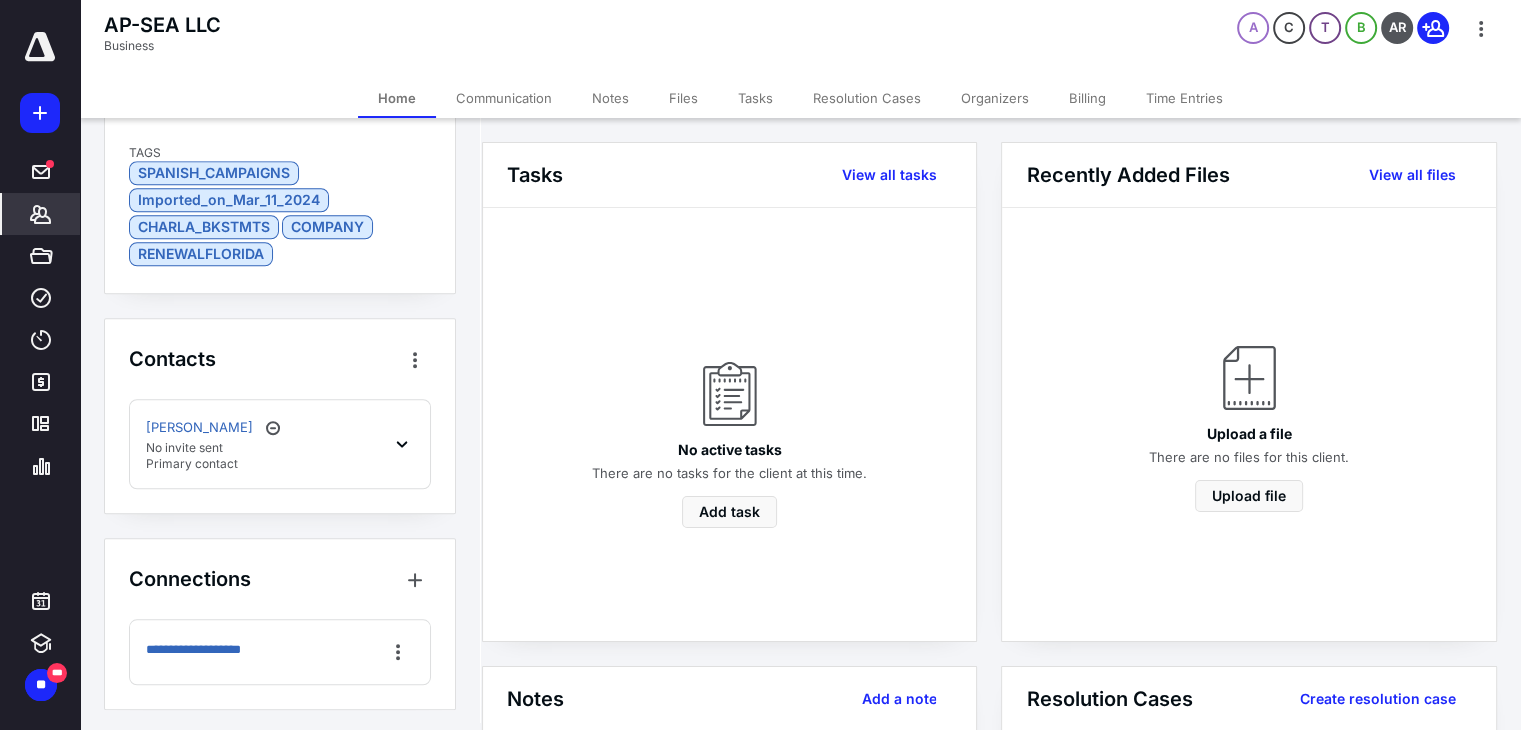 click on "Billing" at bounding box center [1087, 98] 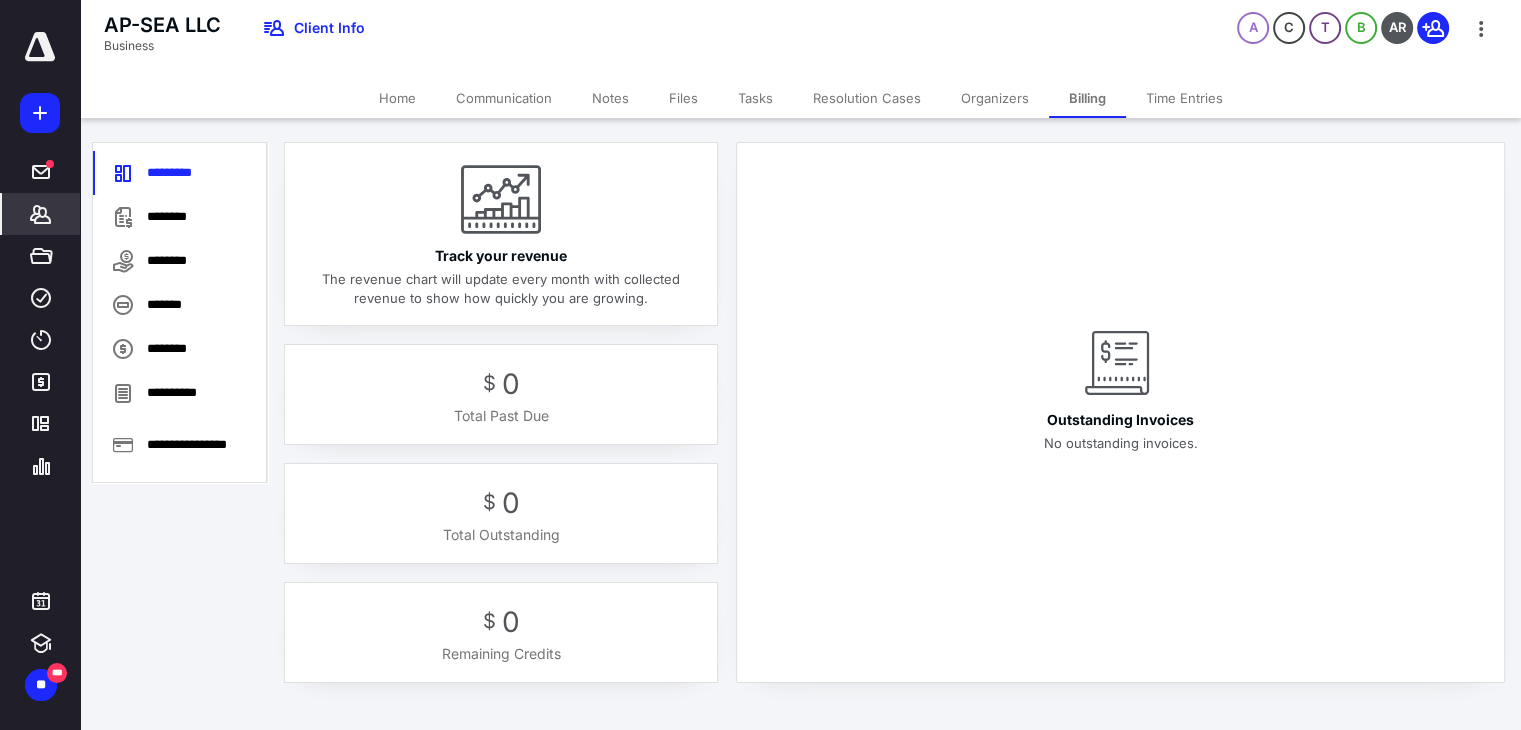 click on "********" at bounding box center (180, 217) 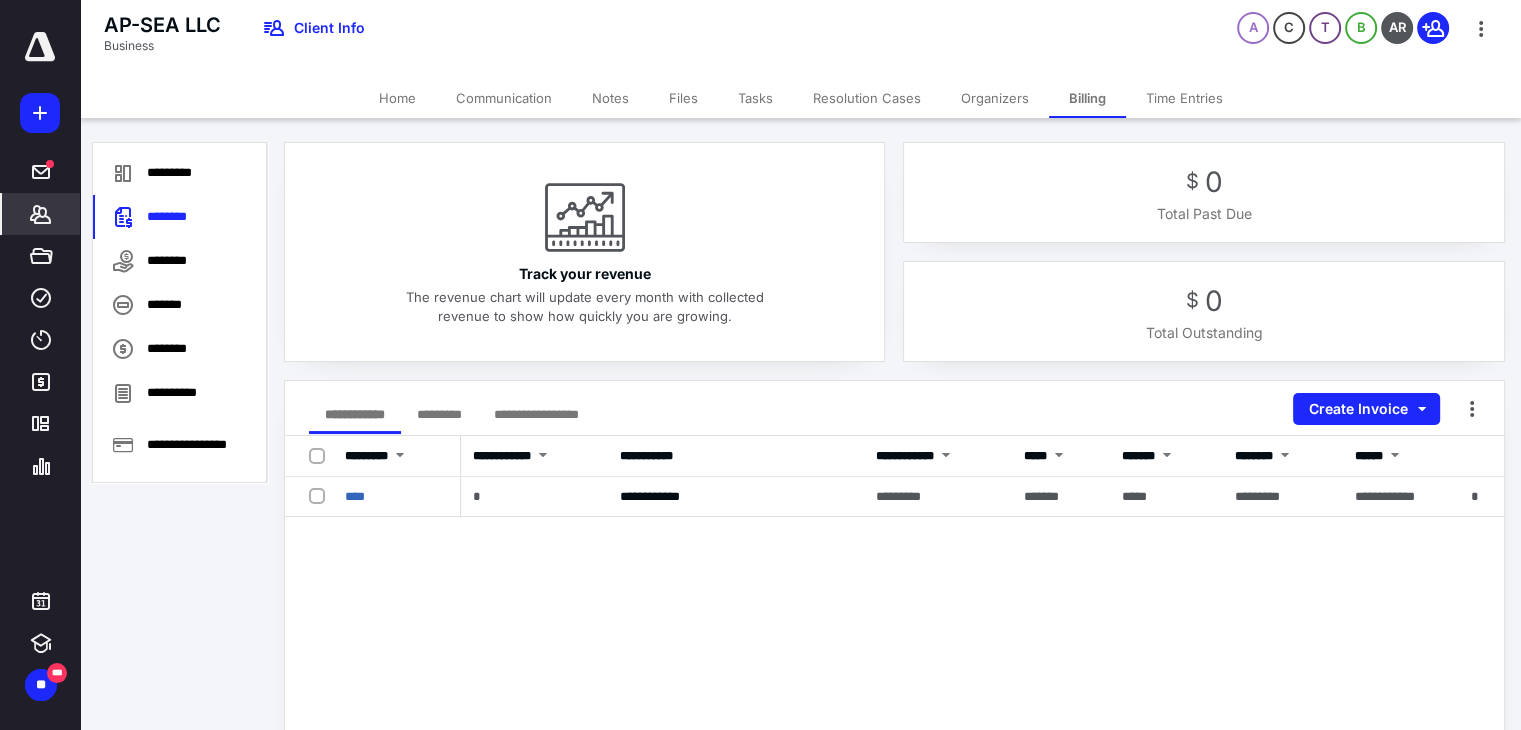 click on "Create Invoice" at bounding box center (1366, 409) 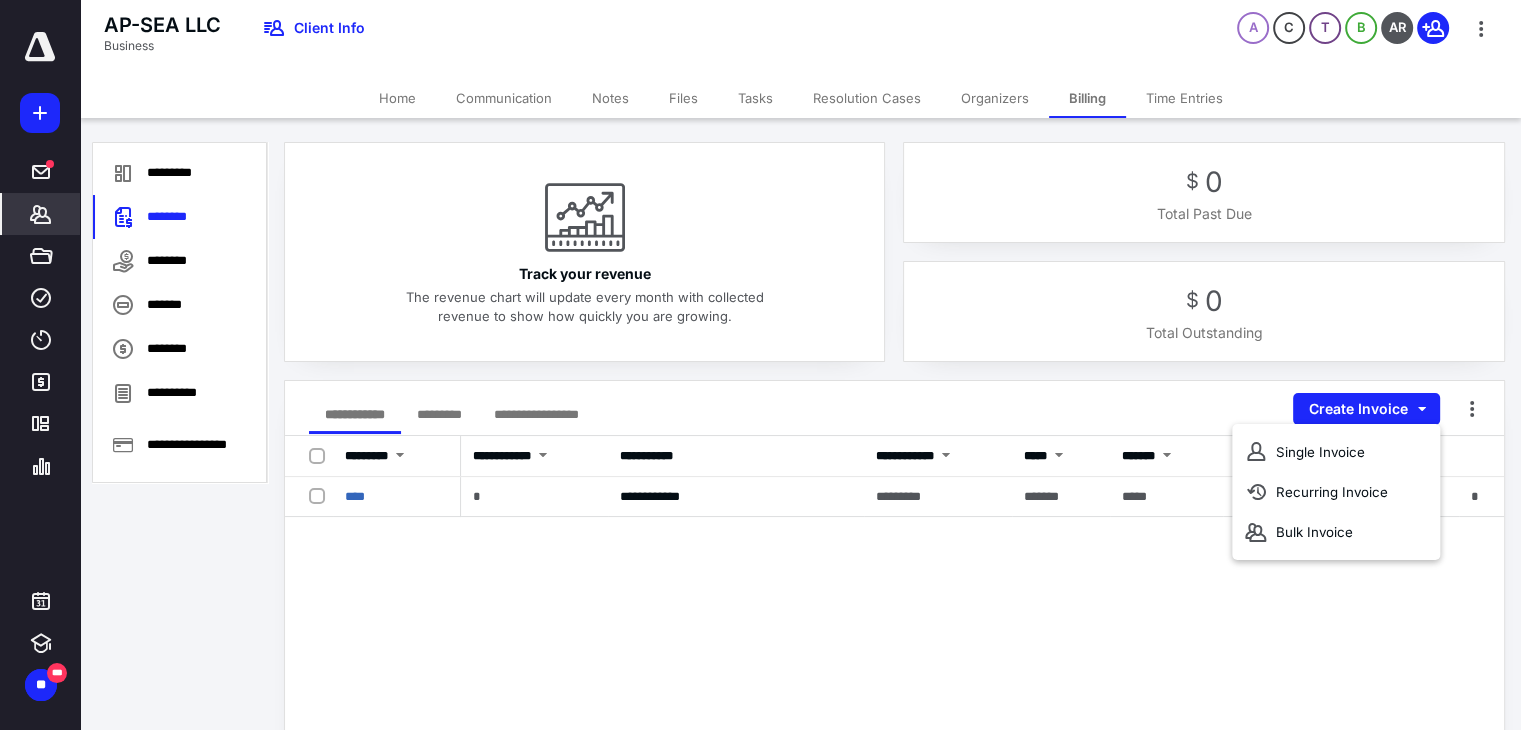 click on "Single Invoice" at bounding box center (1336, 452) 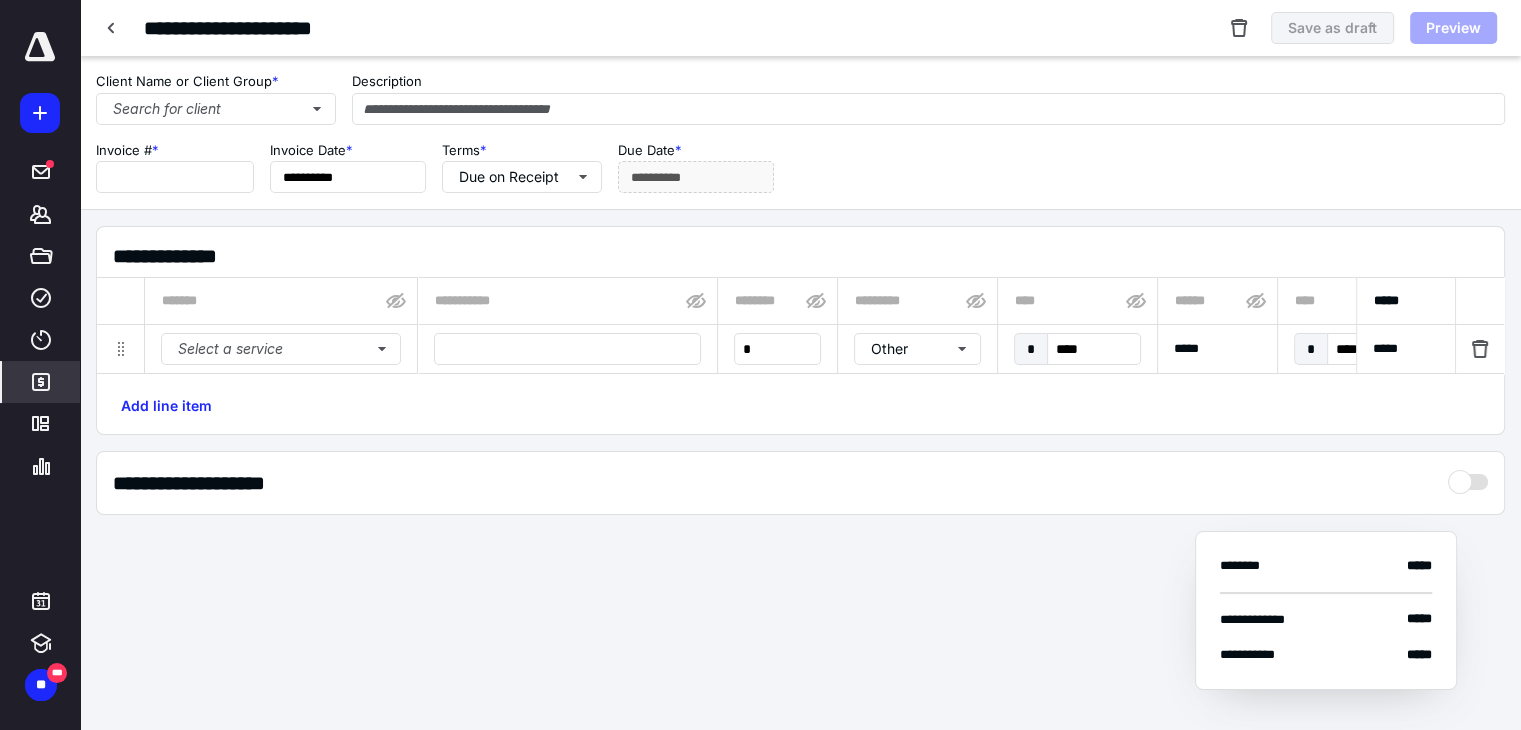 type on "****" 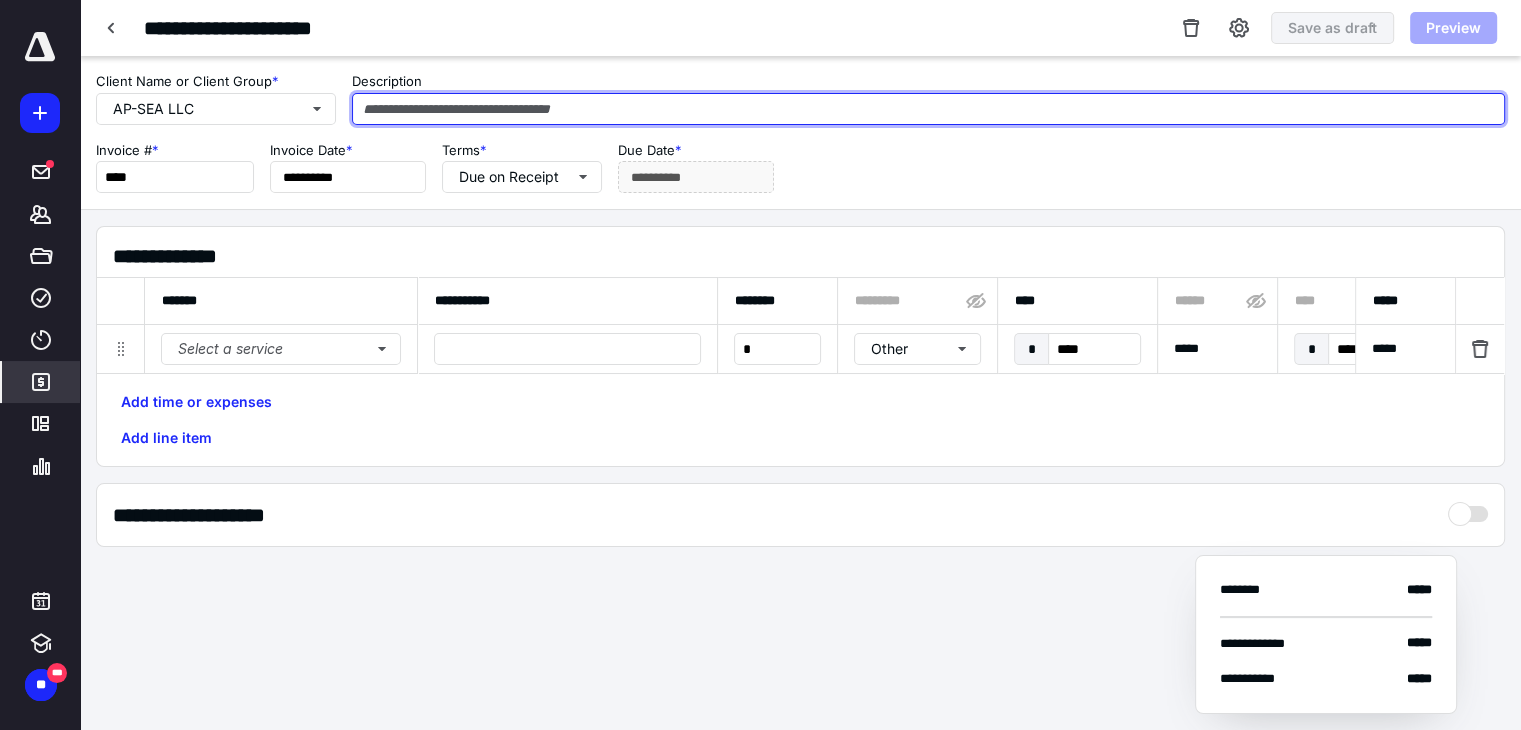 click at bounding box center (928, 109) 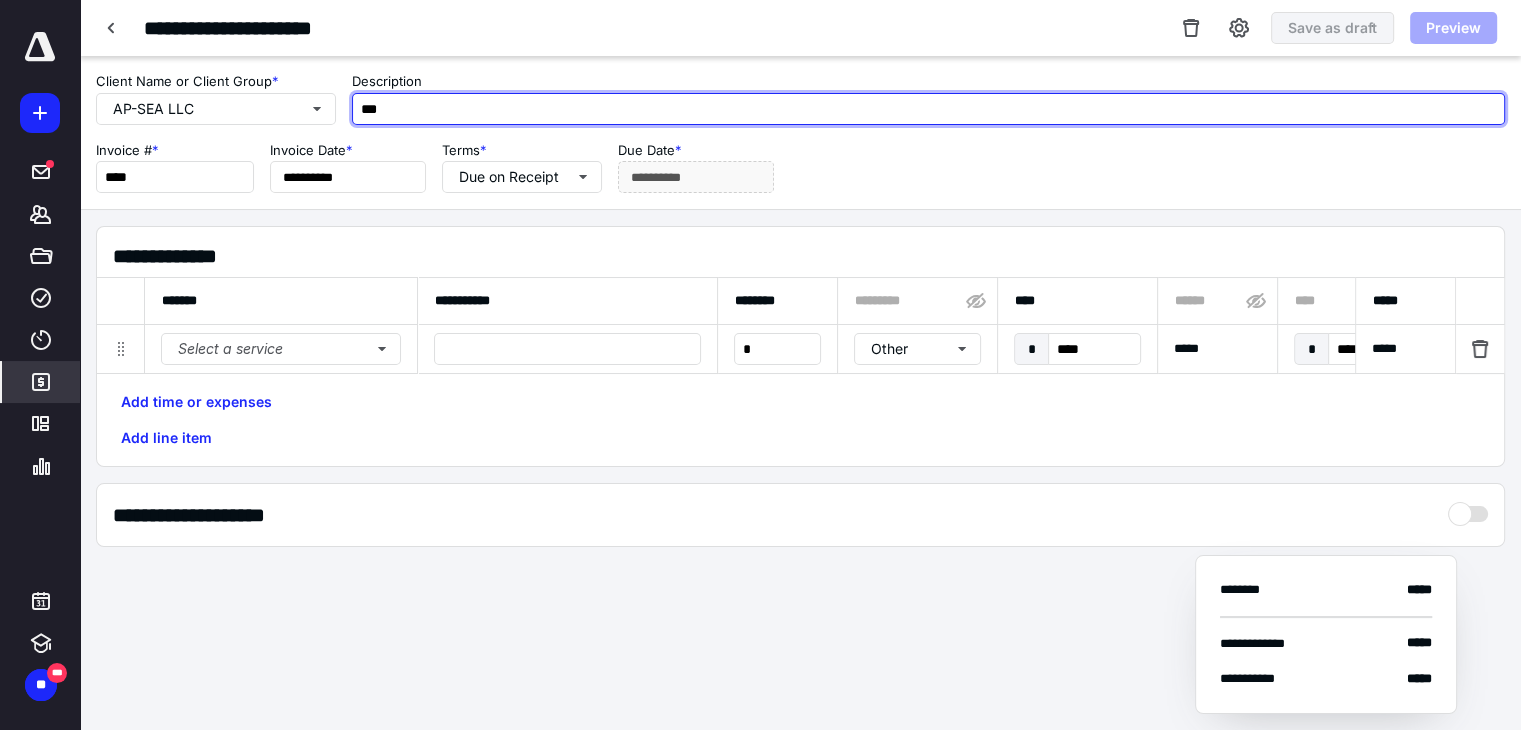 type on "***" 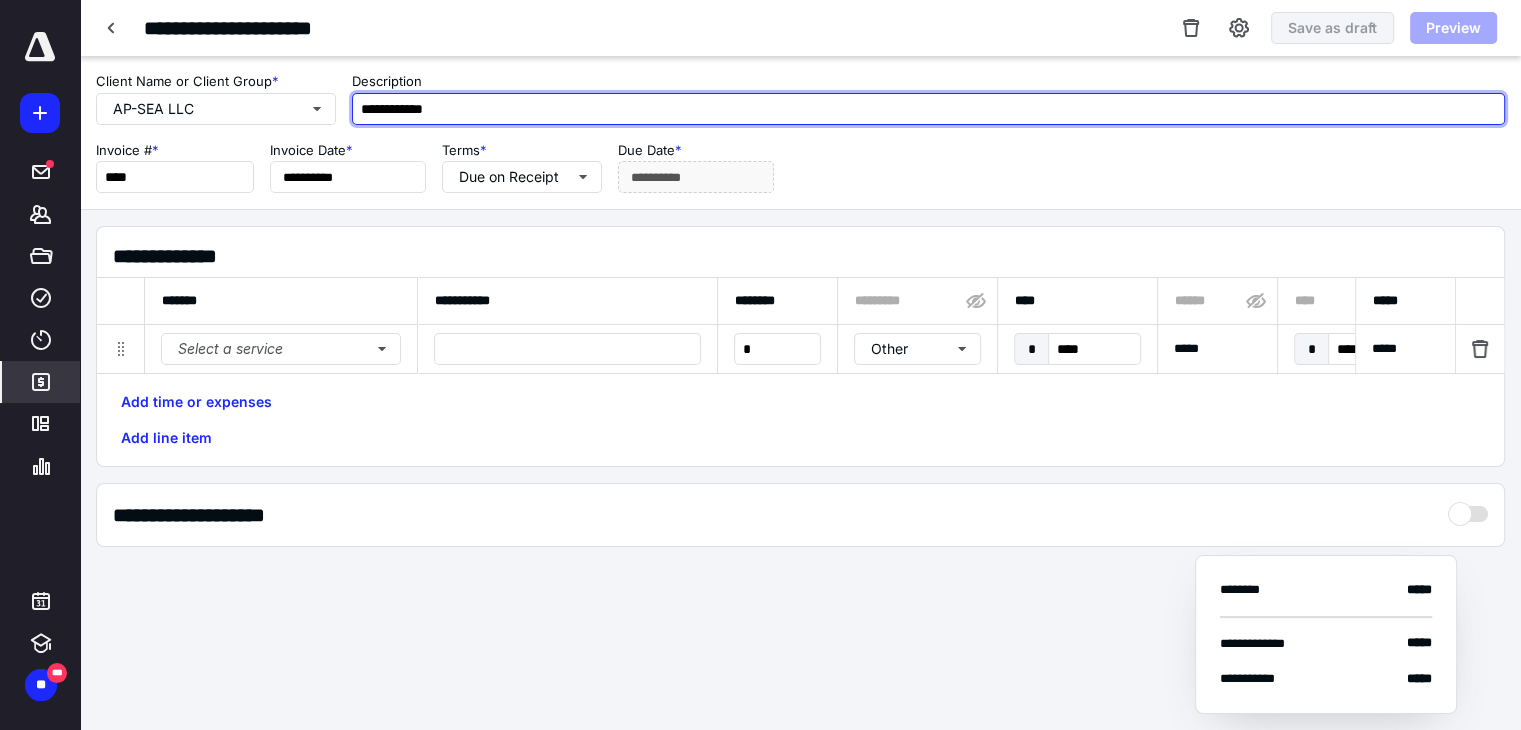 type on "**********" 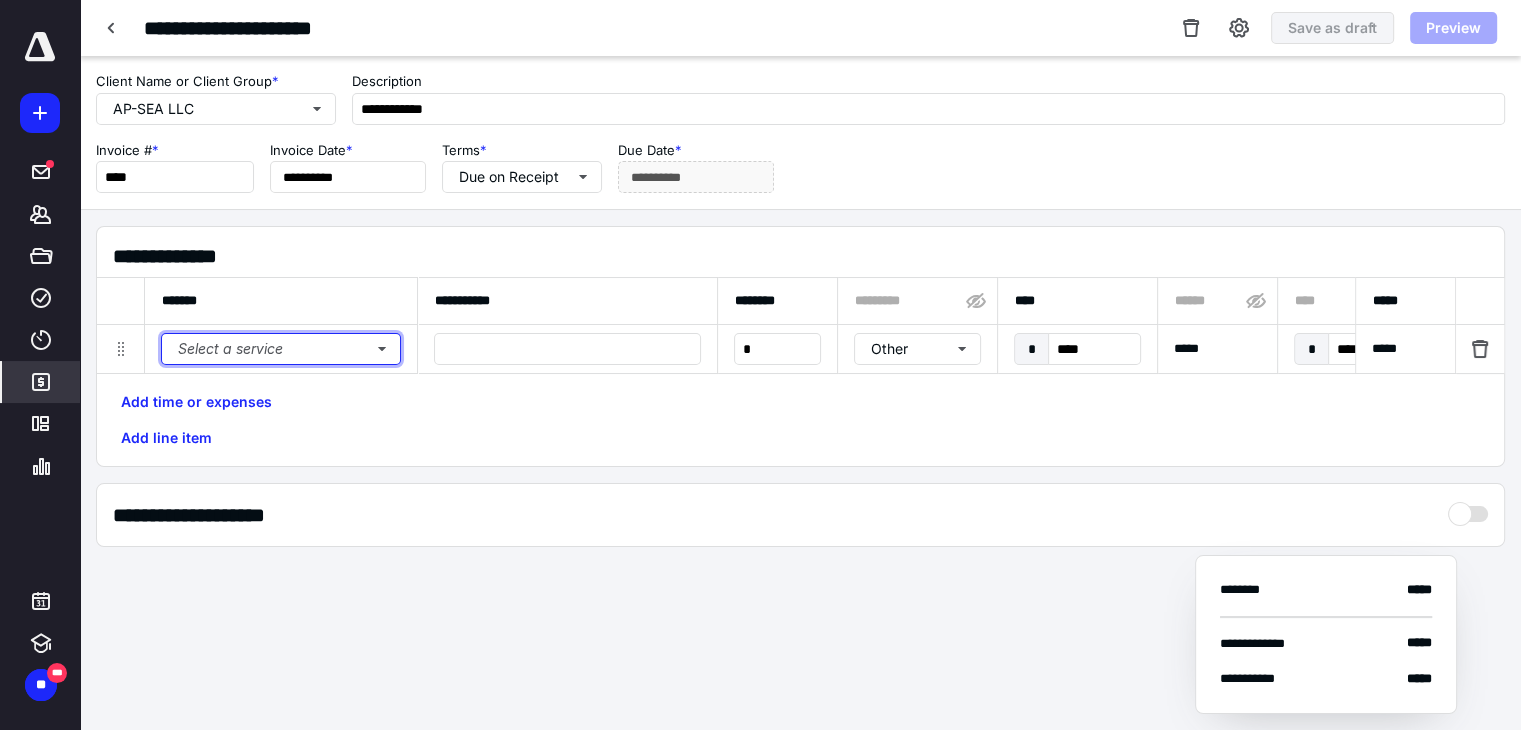 drag, startPoint x: 268, startPoint y: 345, endPoint x: 279, endPoint y: 346, distance: 11.045361 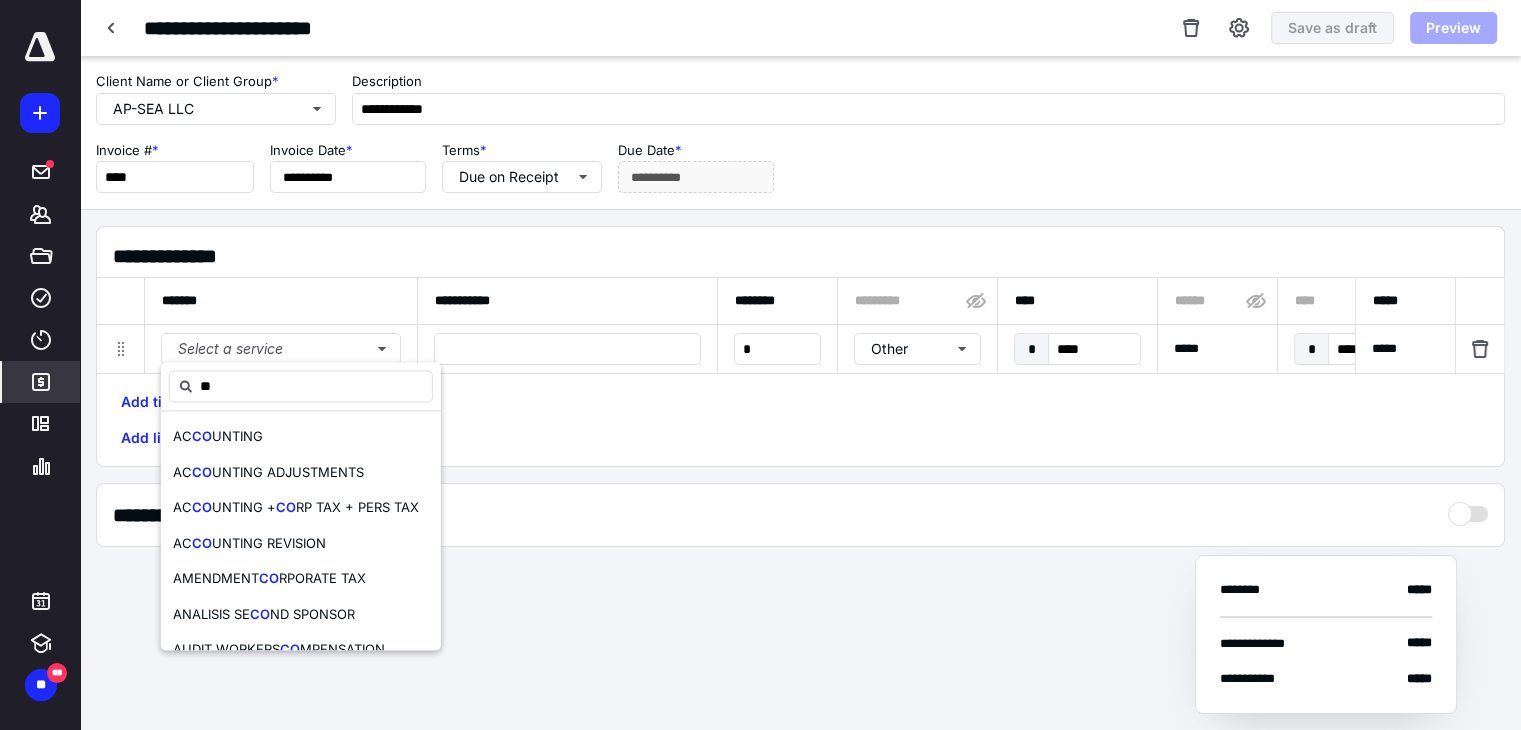 type on "**" 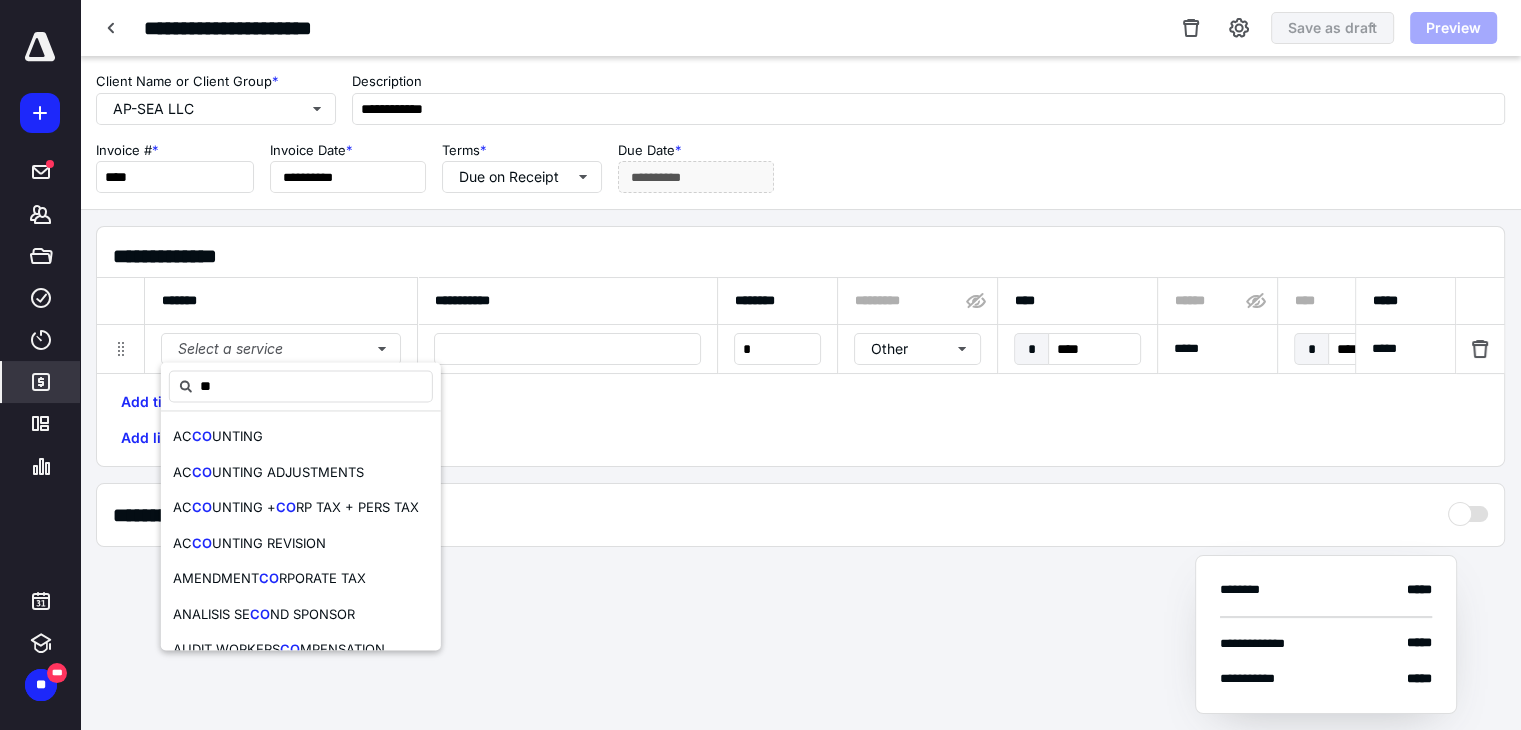 click on "**********" at bounding box center (800, 167) 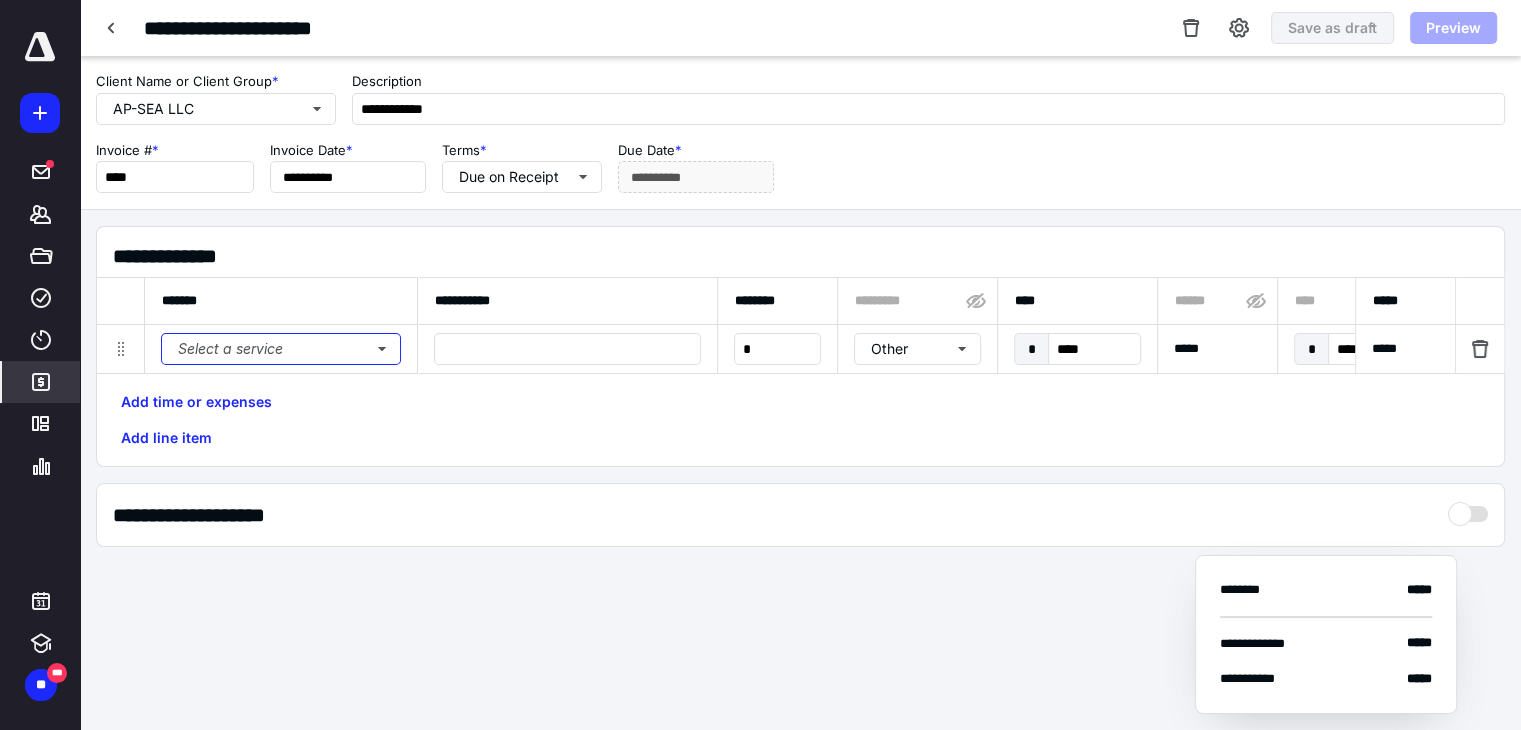 click on "Select a service" at bounding box center (281, 349) 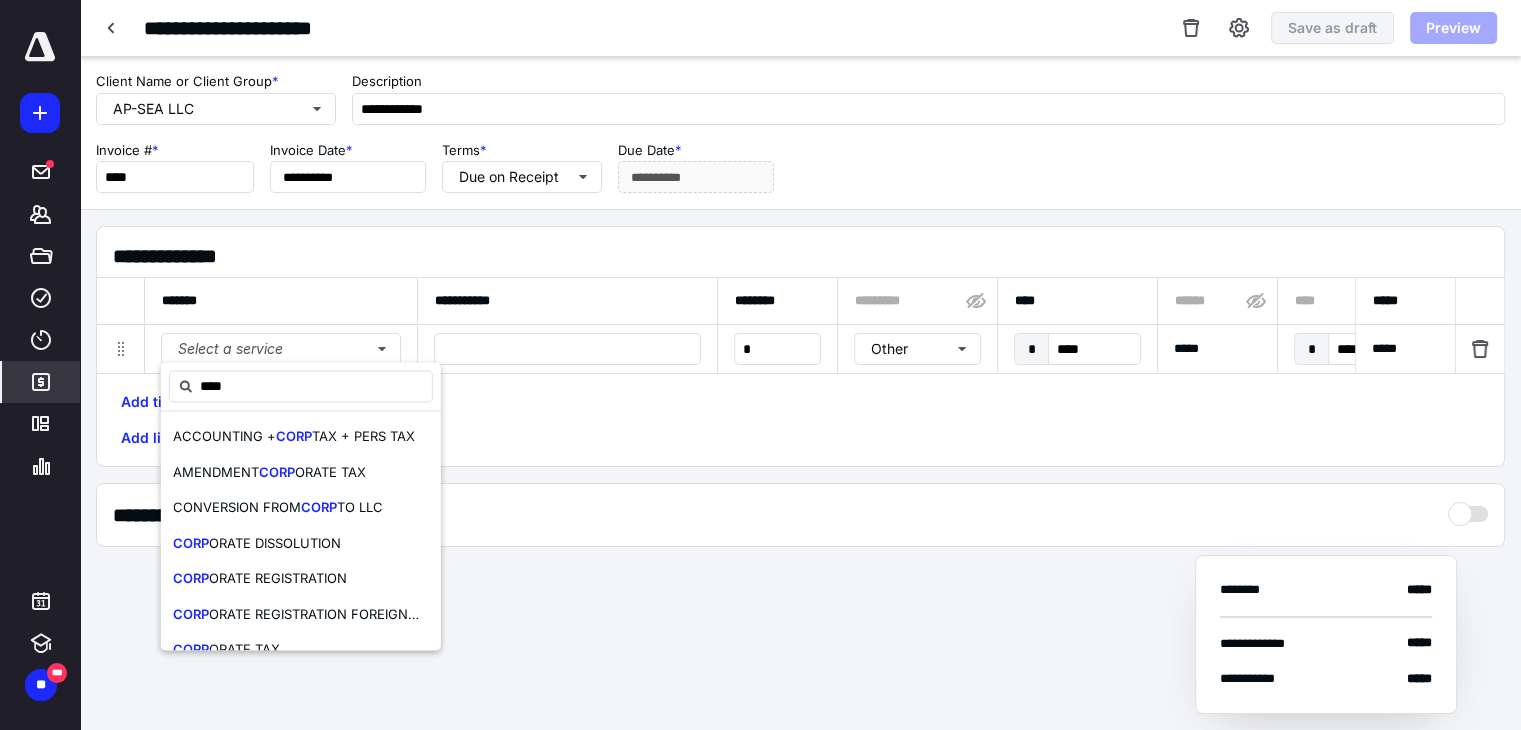 click on "ORATE TAX" at bounding box center [244, 649] 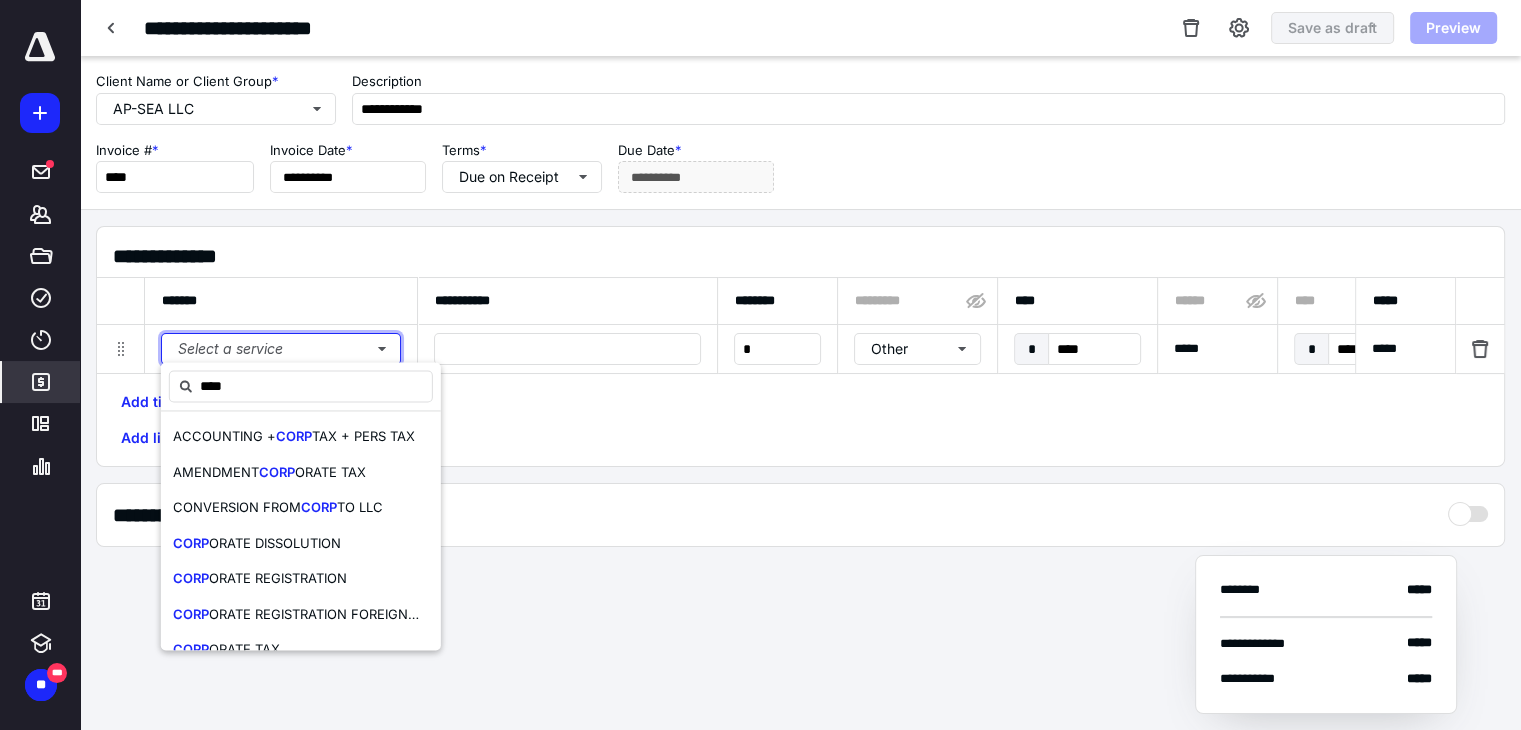 type 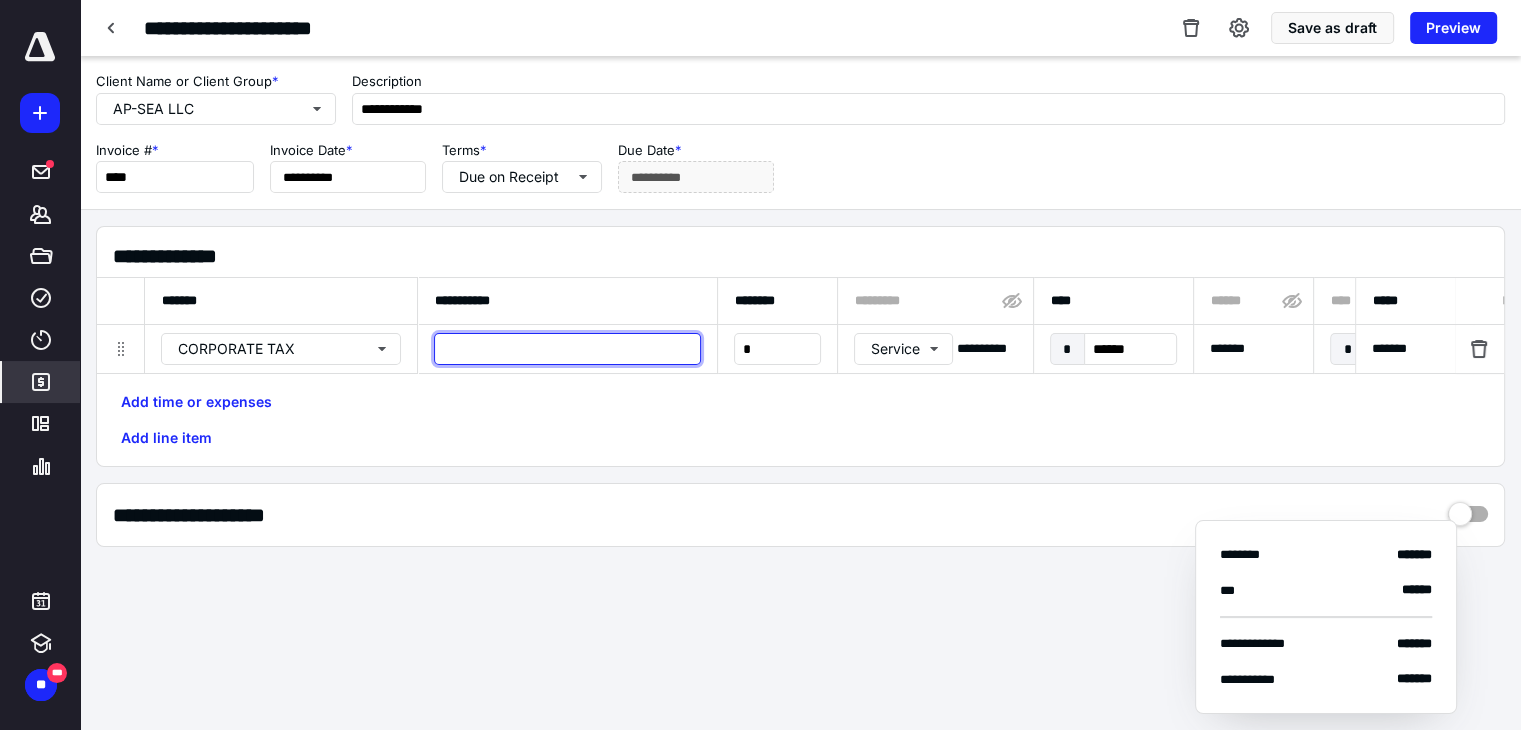 click at bounding box center [567, 349] 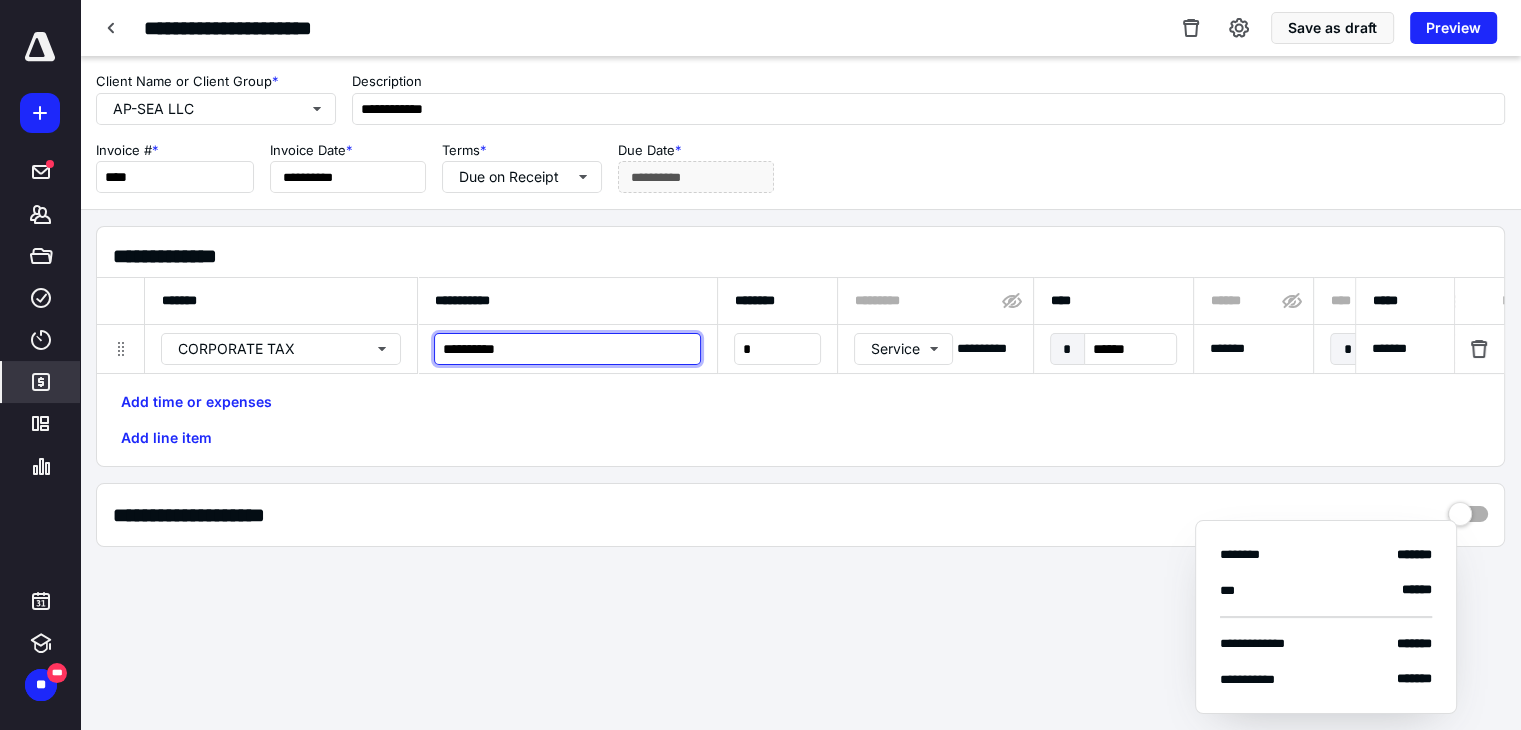 type on "**********" 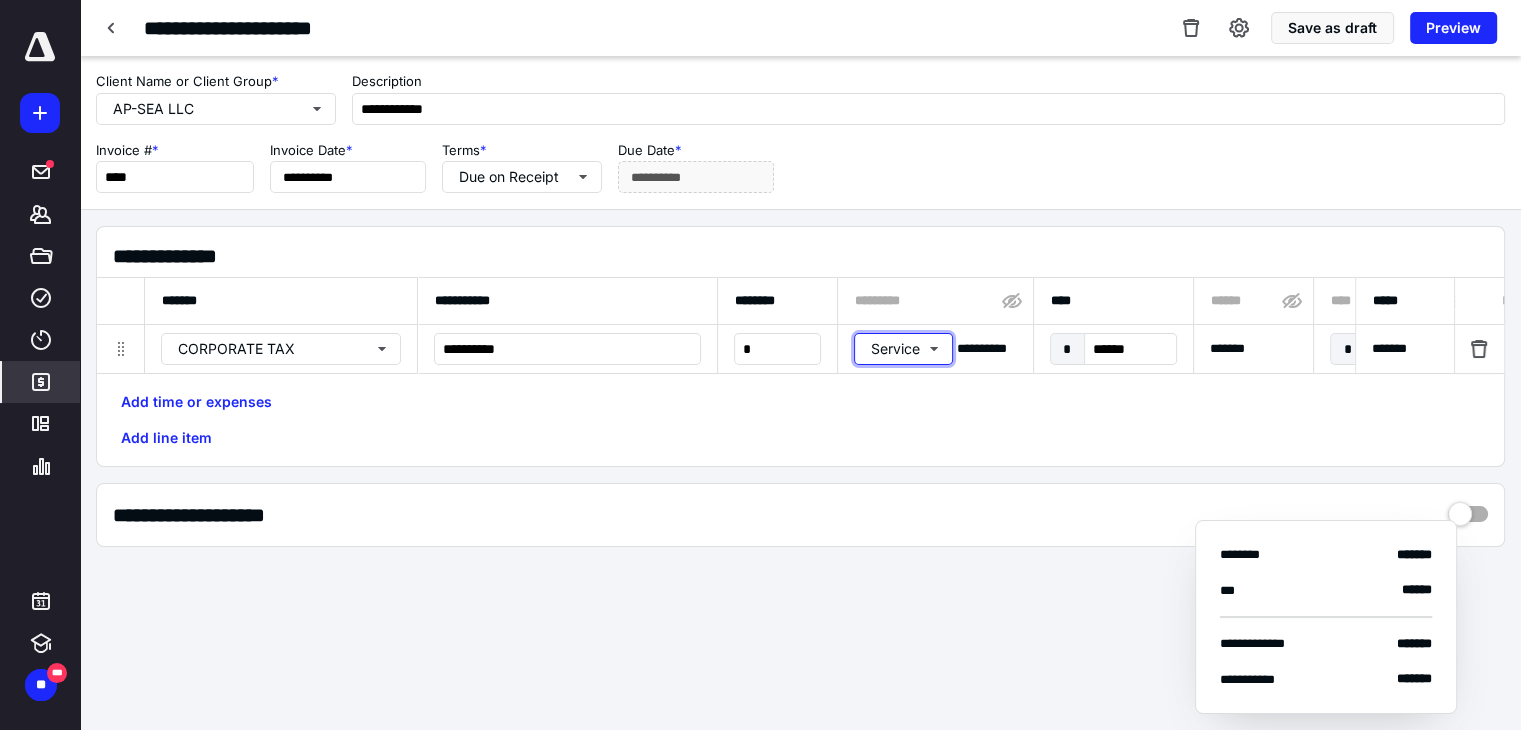 type 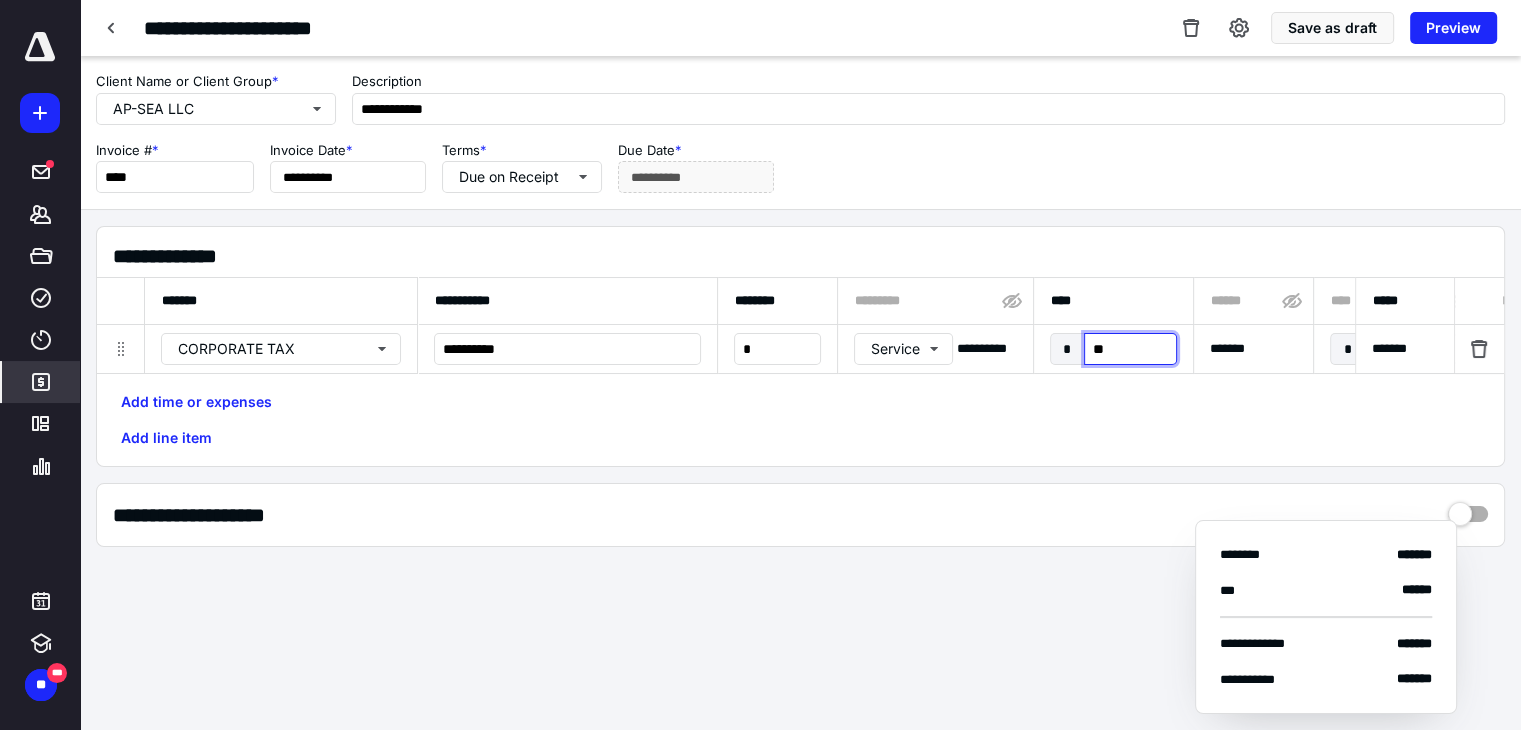 type on "***" 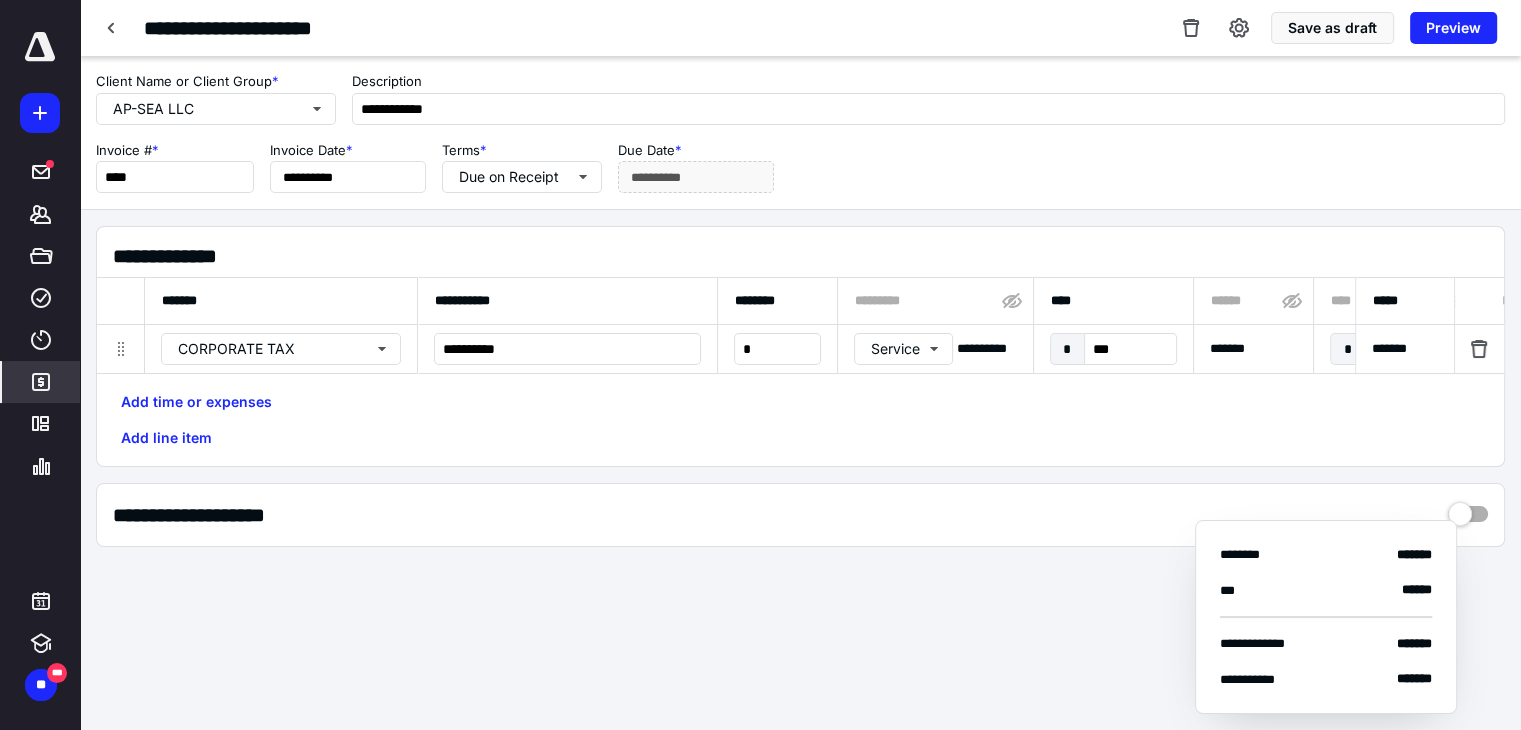 scroll, scrollTop: 0, scrollLeft: 1041, axis: horizontal 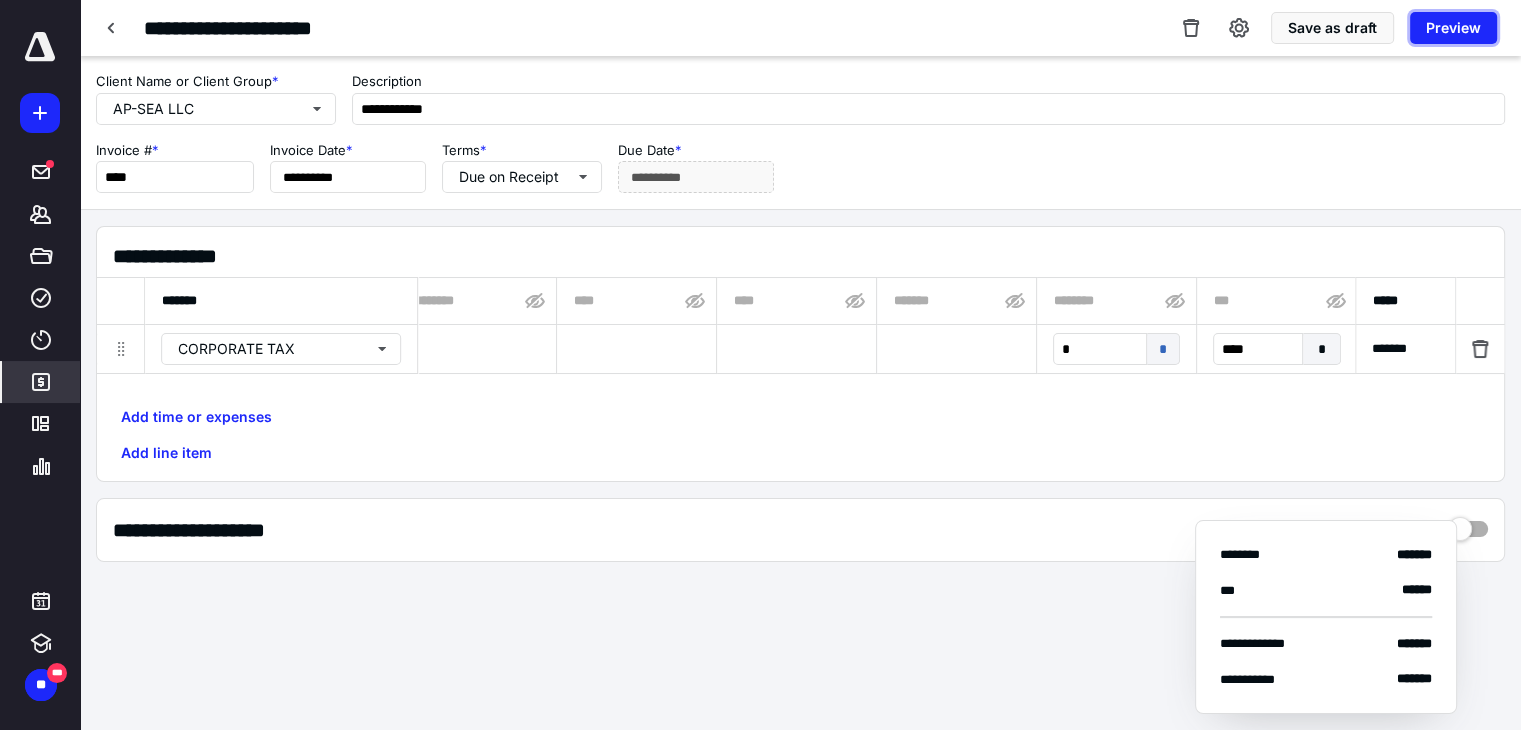 click on "Preview" at bounding box center (1453, 28) 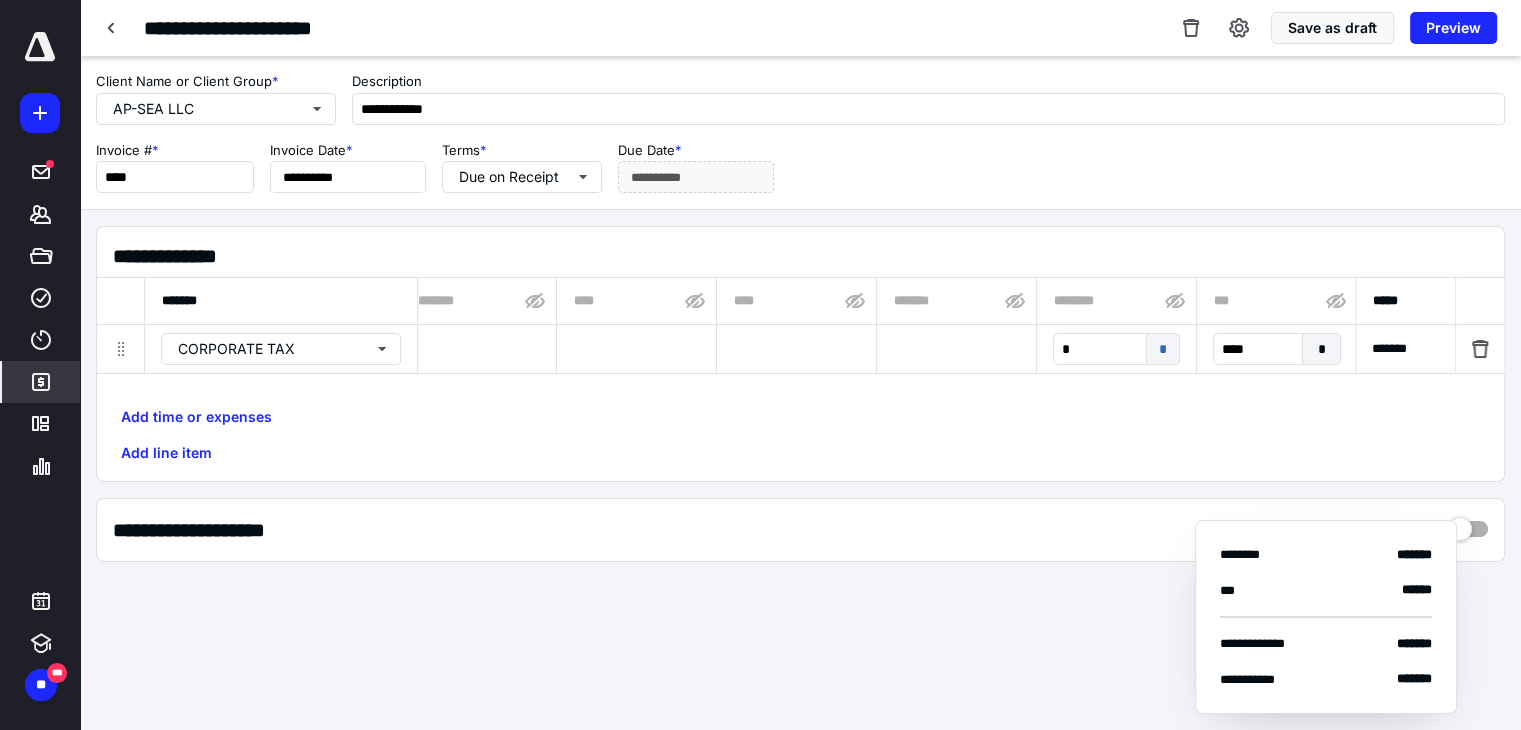 scroll, scrollTop: 0, scrollLeft: 1026, axis: horizontal 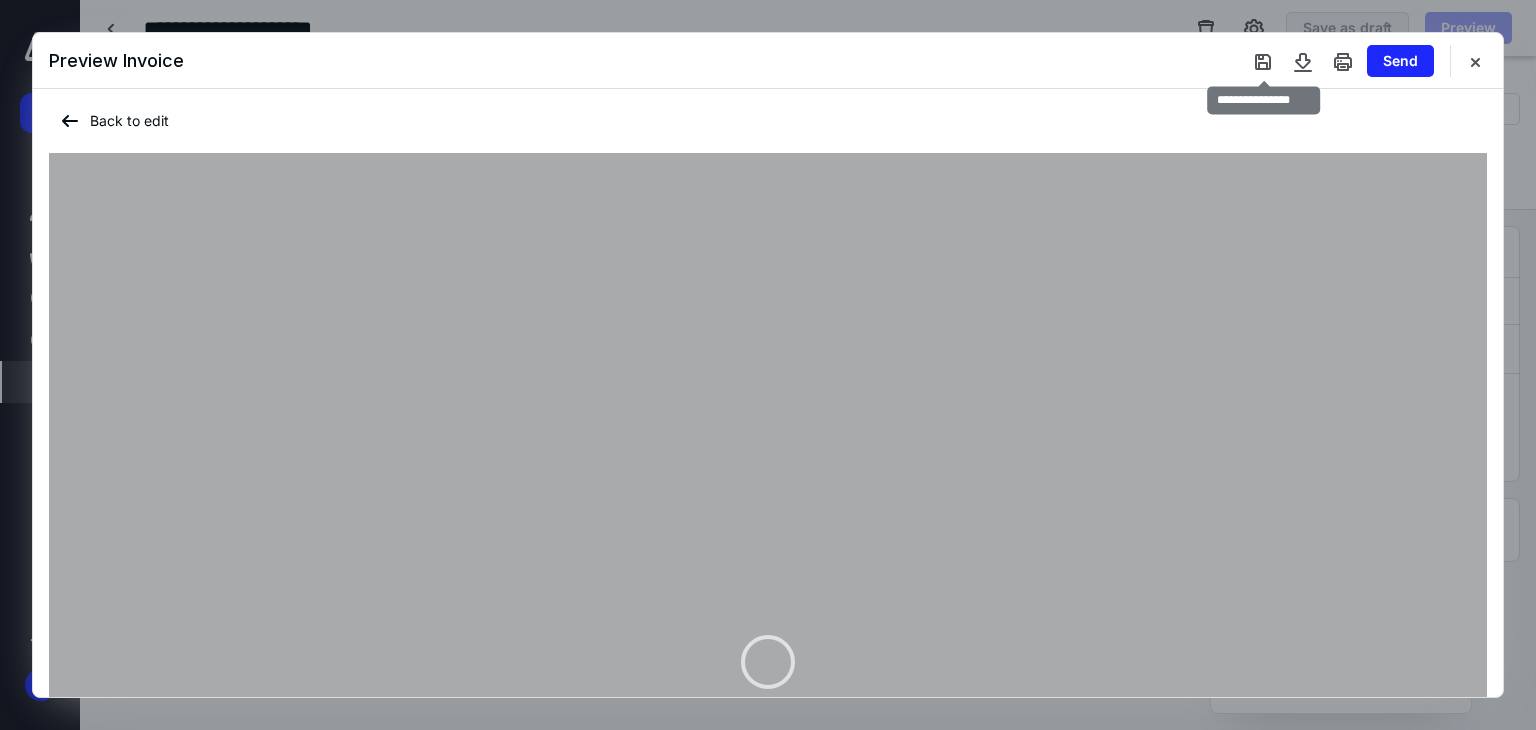 click at bounding box center [1263, 61] 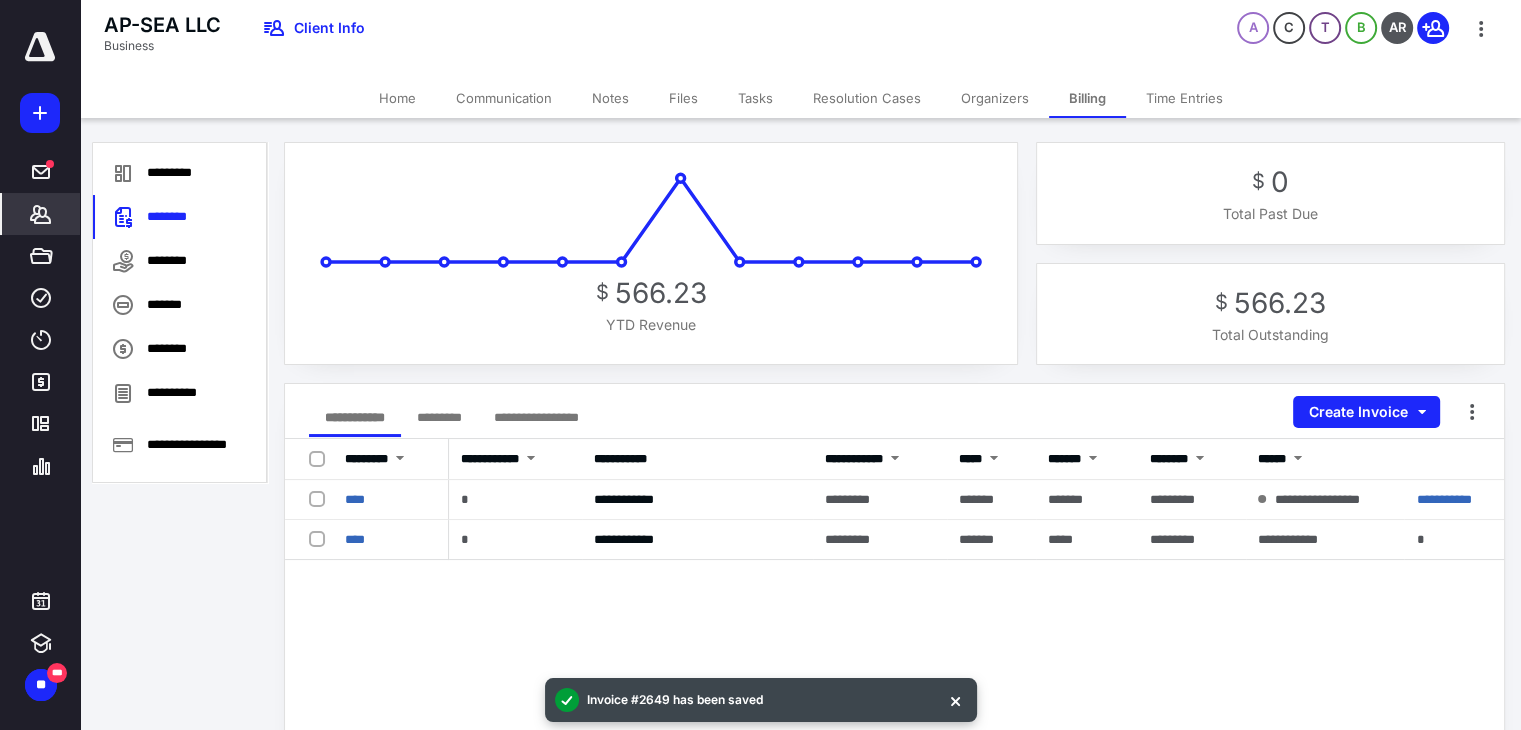 click on "****" at bounding box center [355, 539] 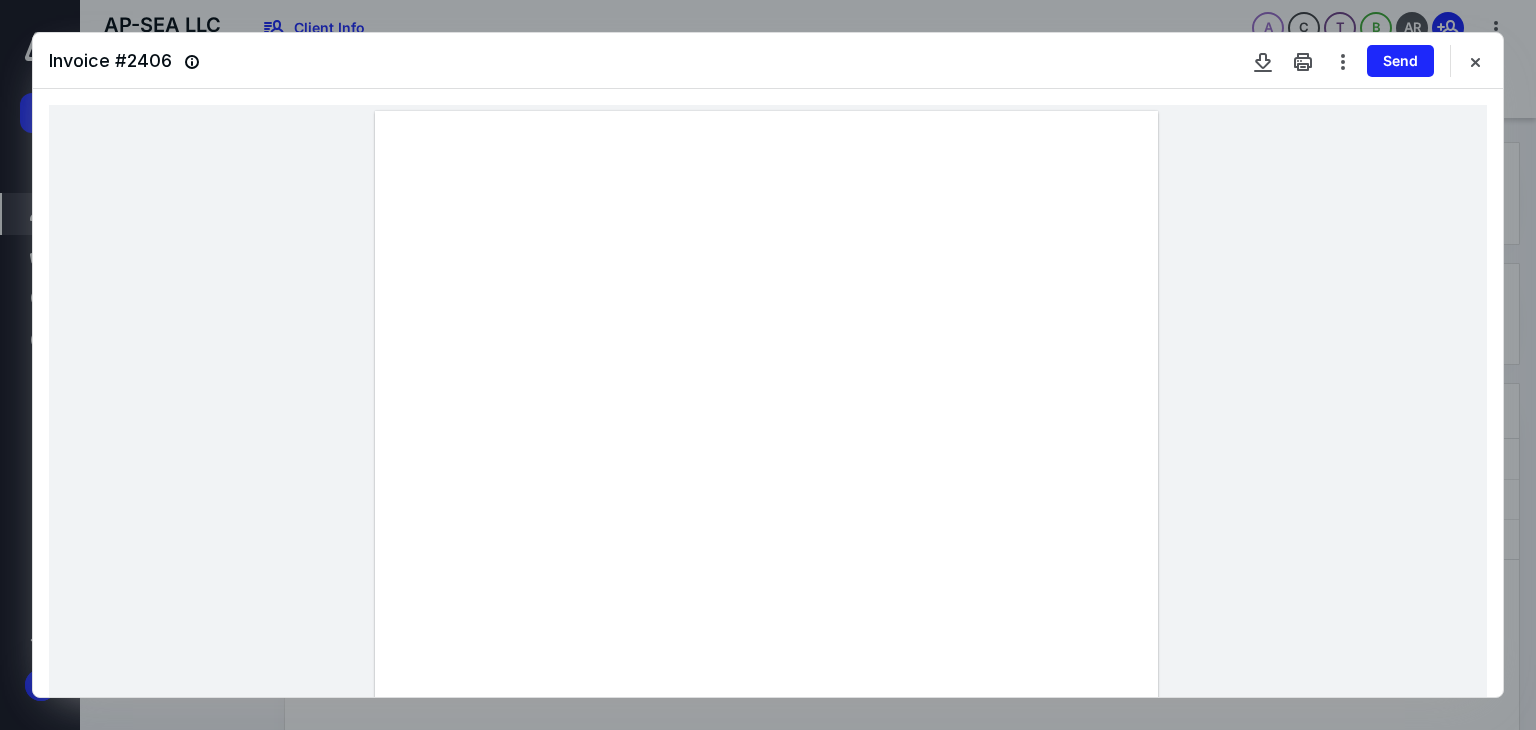 click at bounding box center (1475, 61) 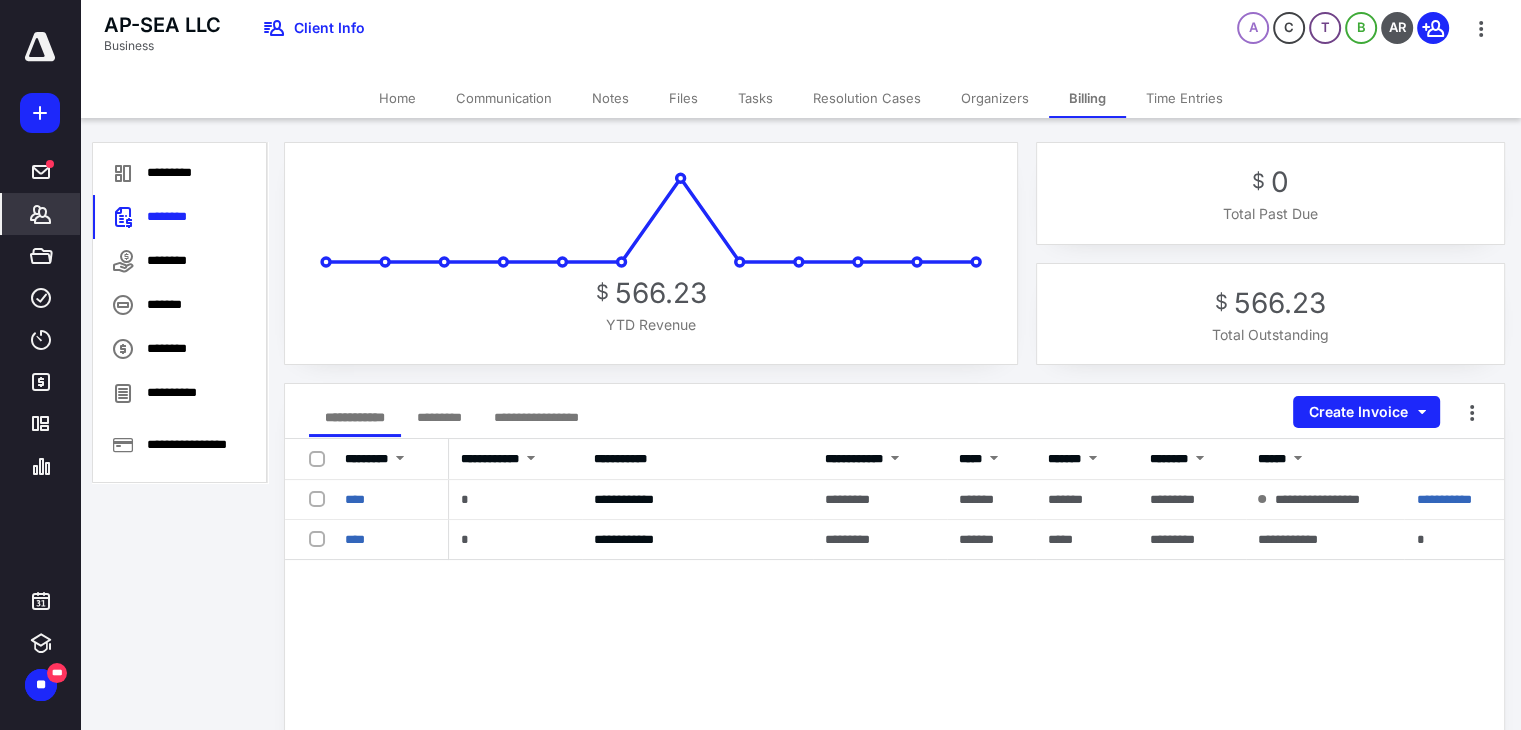 click on "Home" at bounding box center (397, 98) 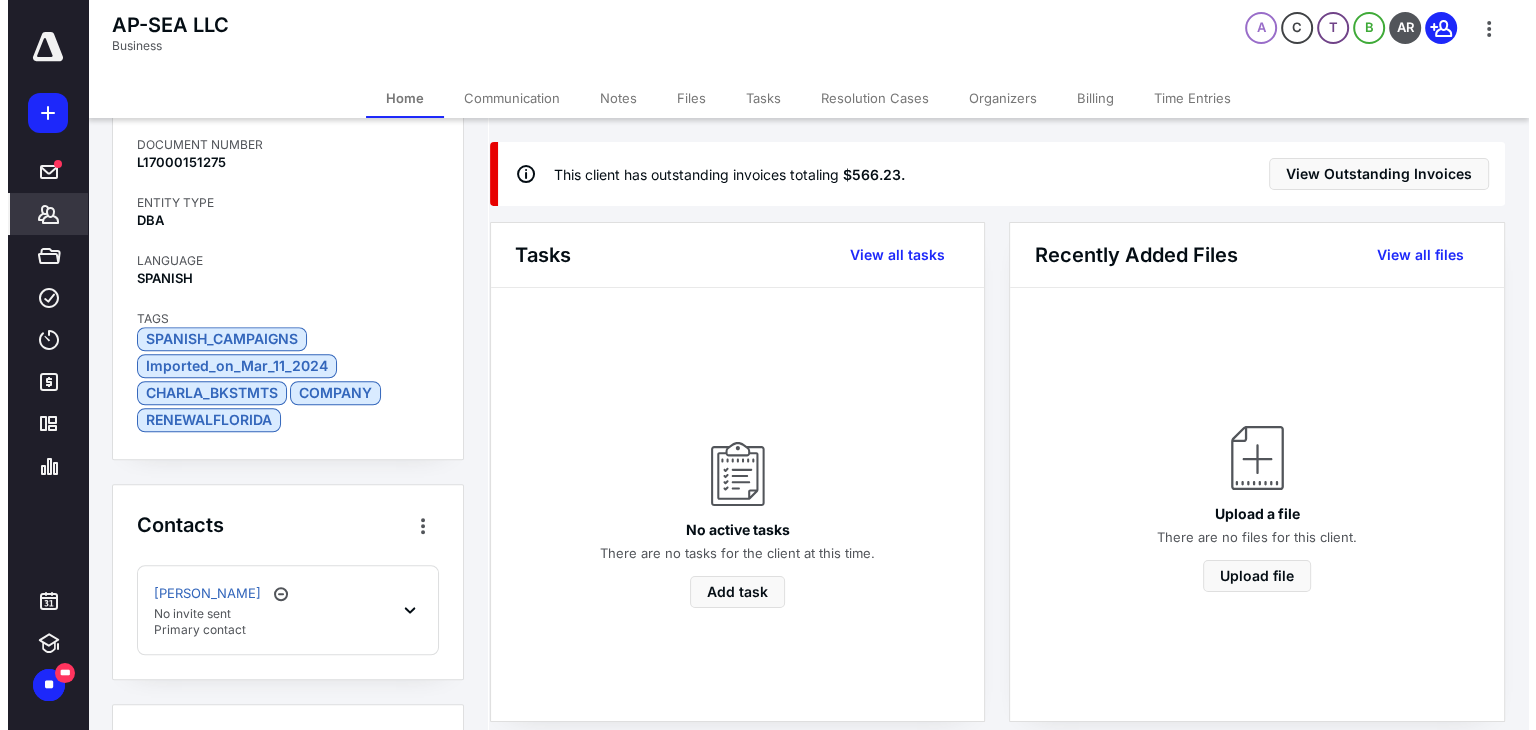 scroll, scrollTop: 1682, scrollLeft: 0, axis: vertical 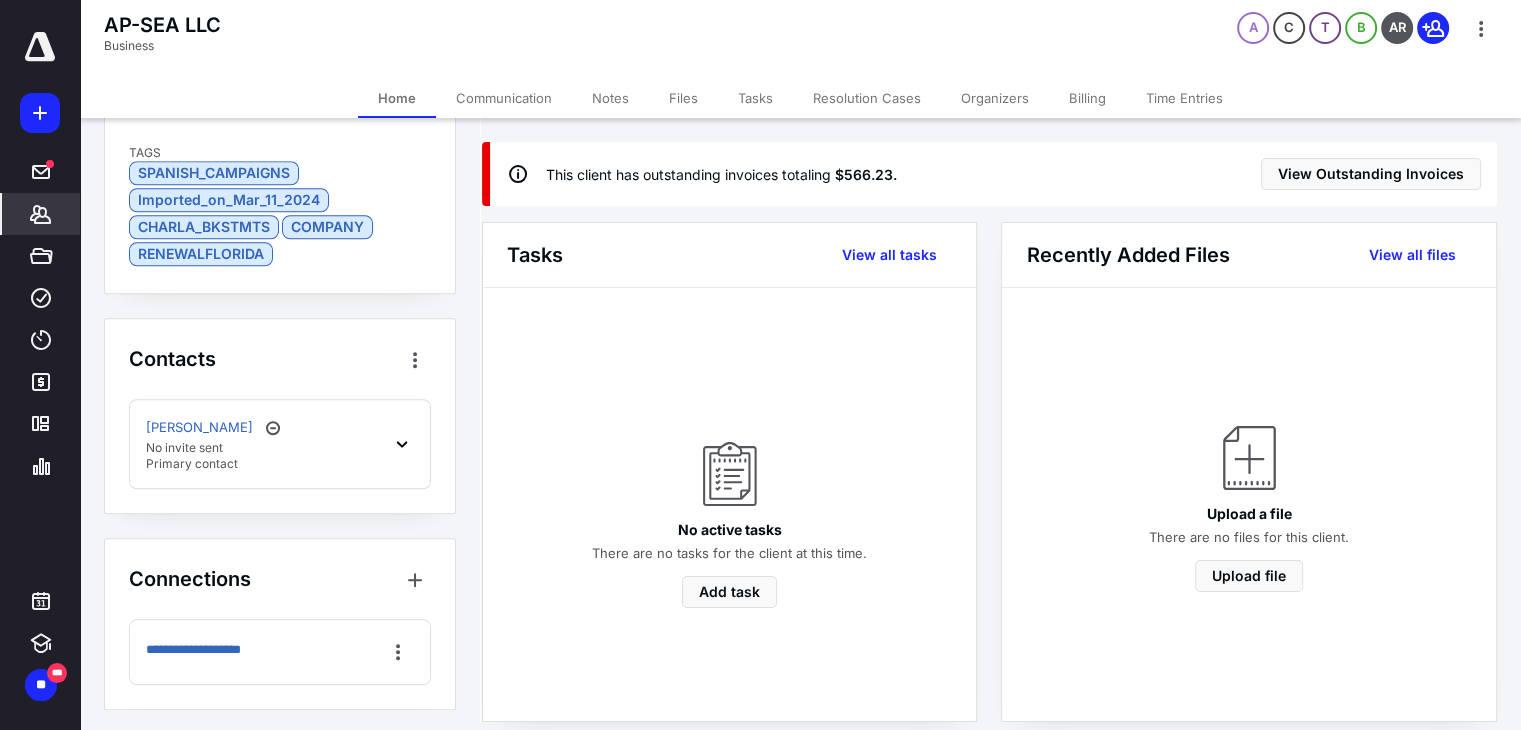 click on "**********" at bounding box center (217, 652) 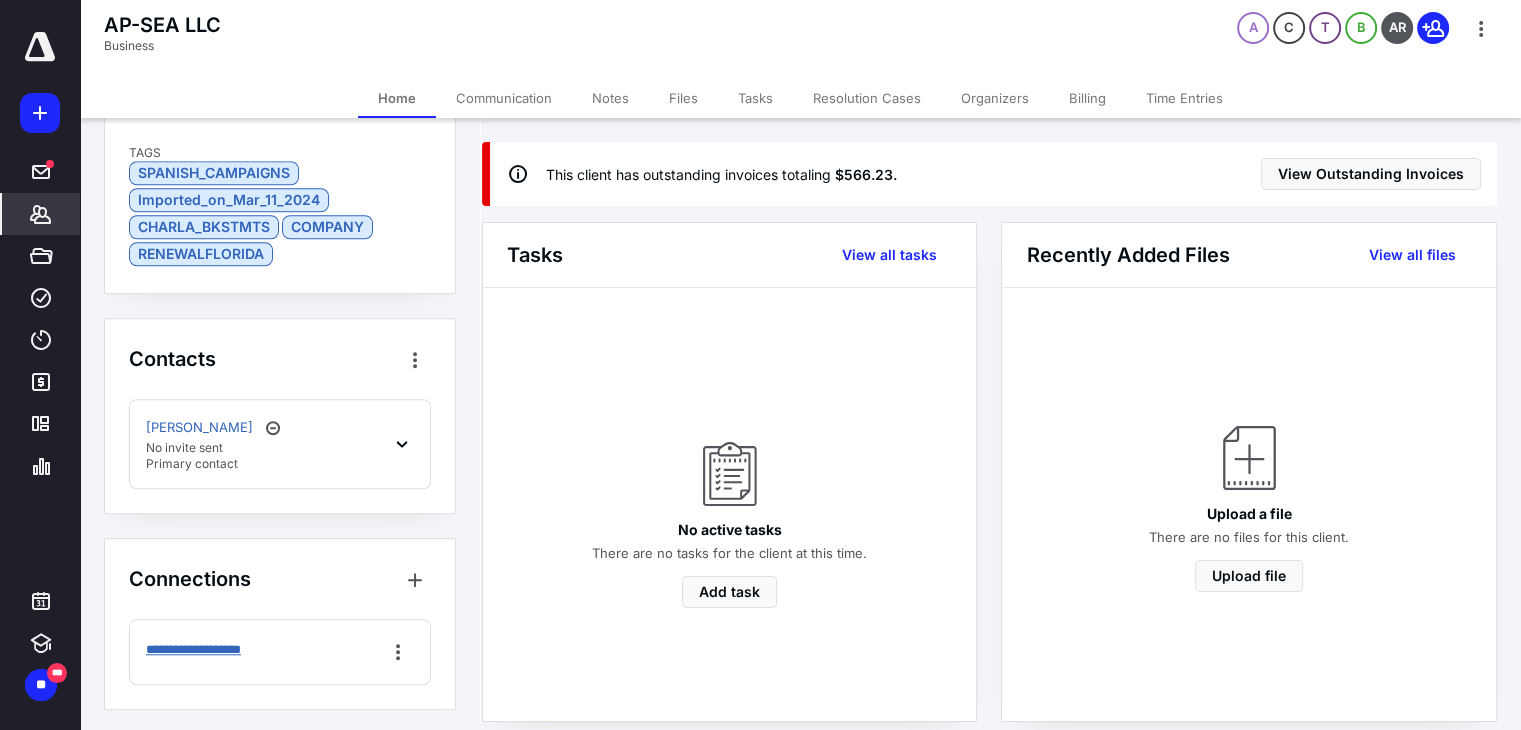 click on "**********" at bounding box center (217, 650) 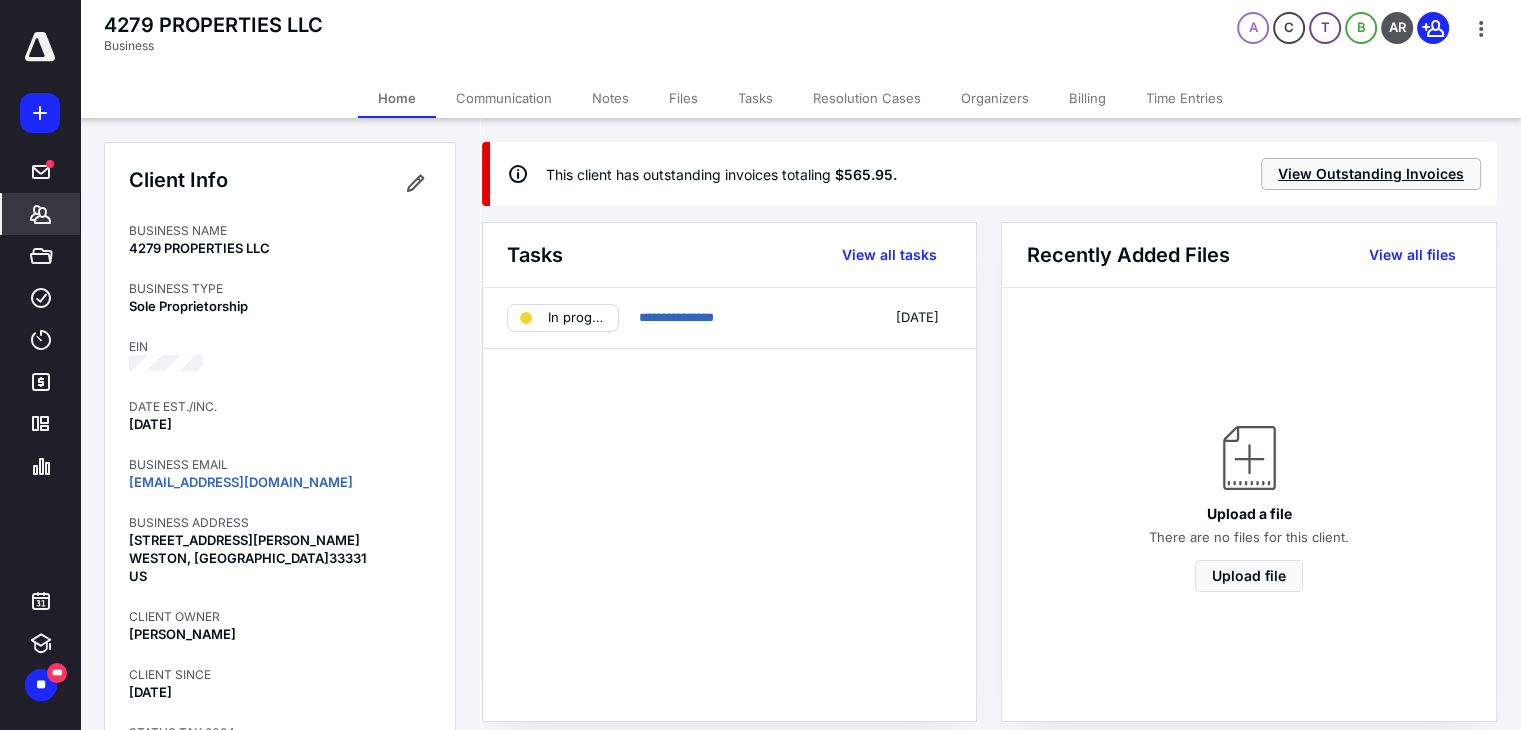click on "View Outstanding Invoices" at bounding box center (1371, 174) 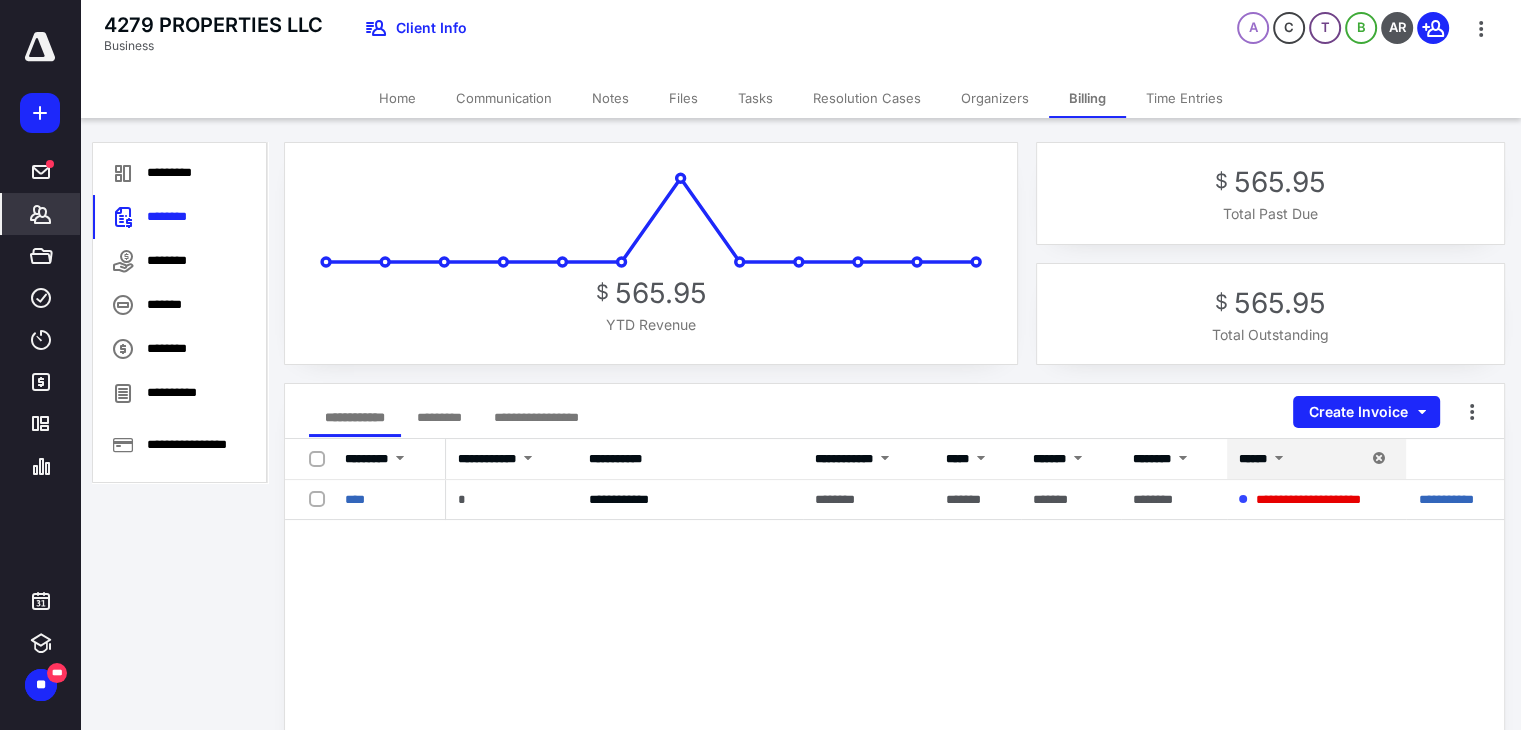 click on "****" at bounding box center (355, 499) 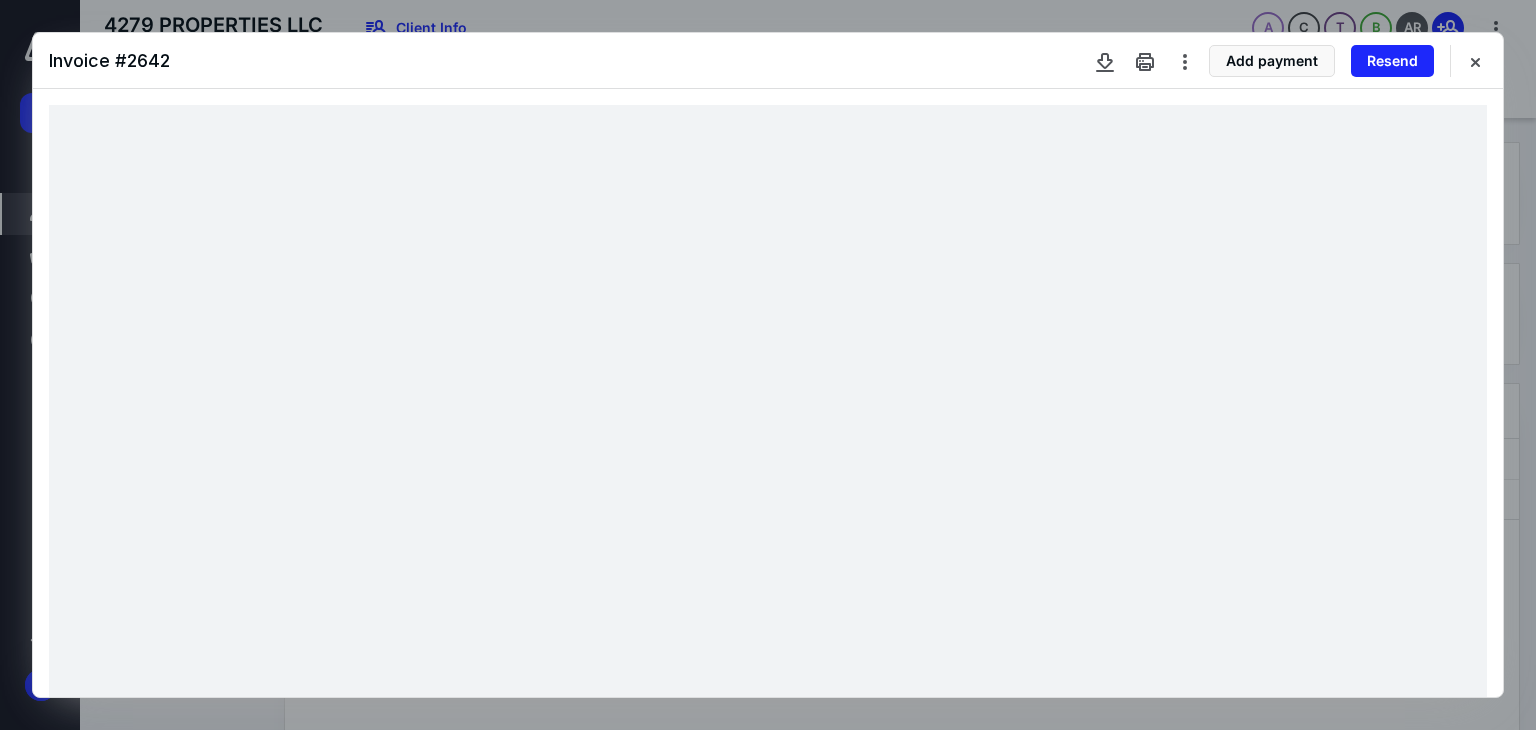 scroll, scrollTop: 607, scrollLeft: 0, axis: vertical 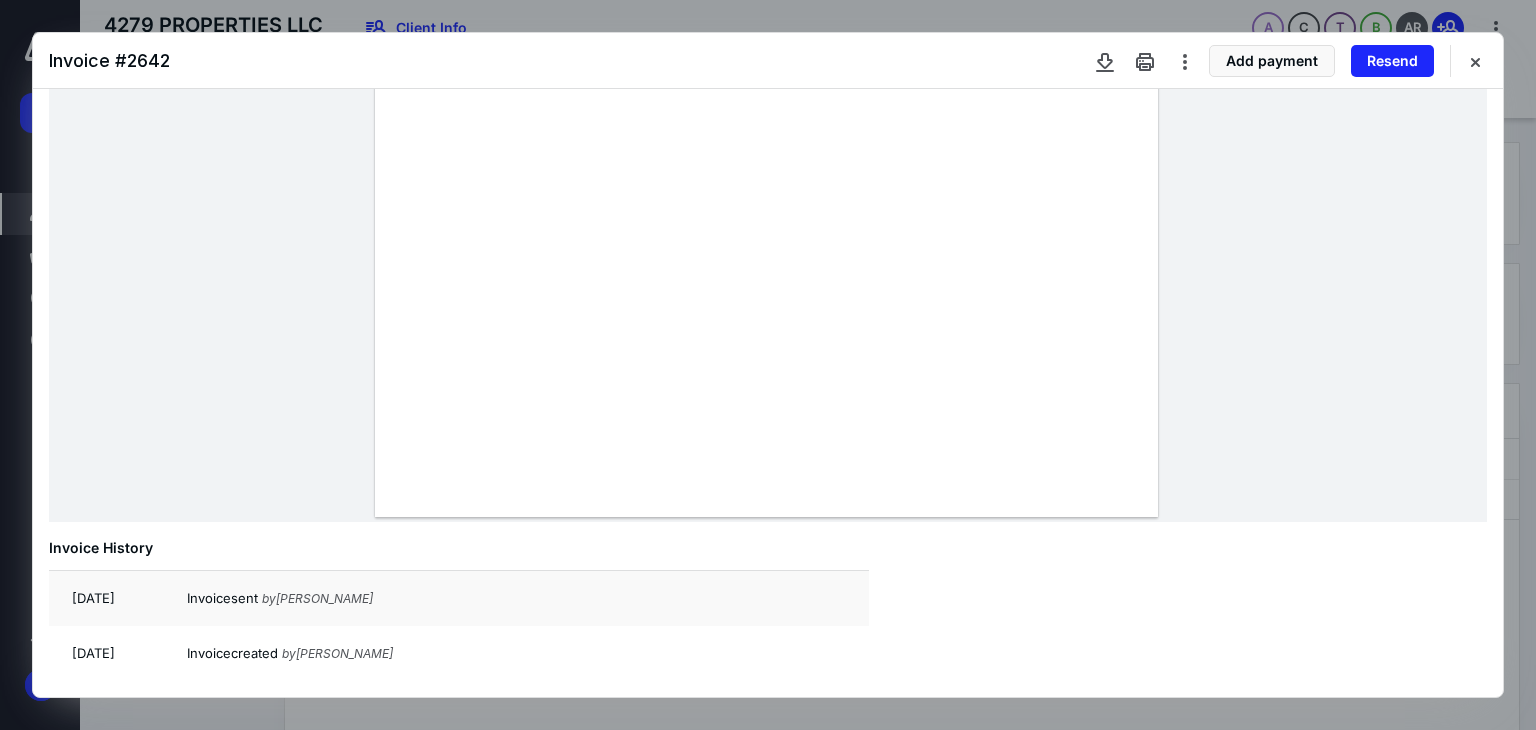 click at bounding box center [1475, 61] 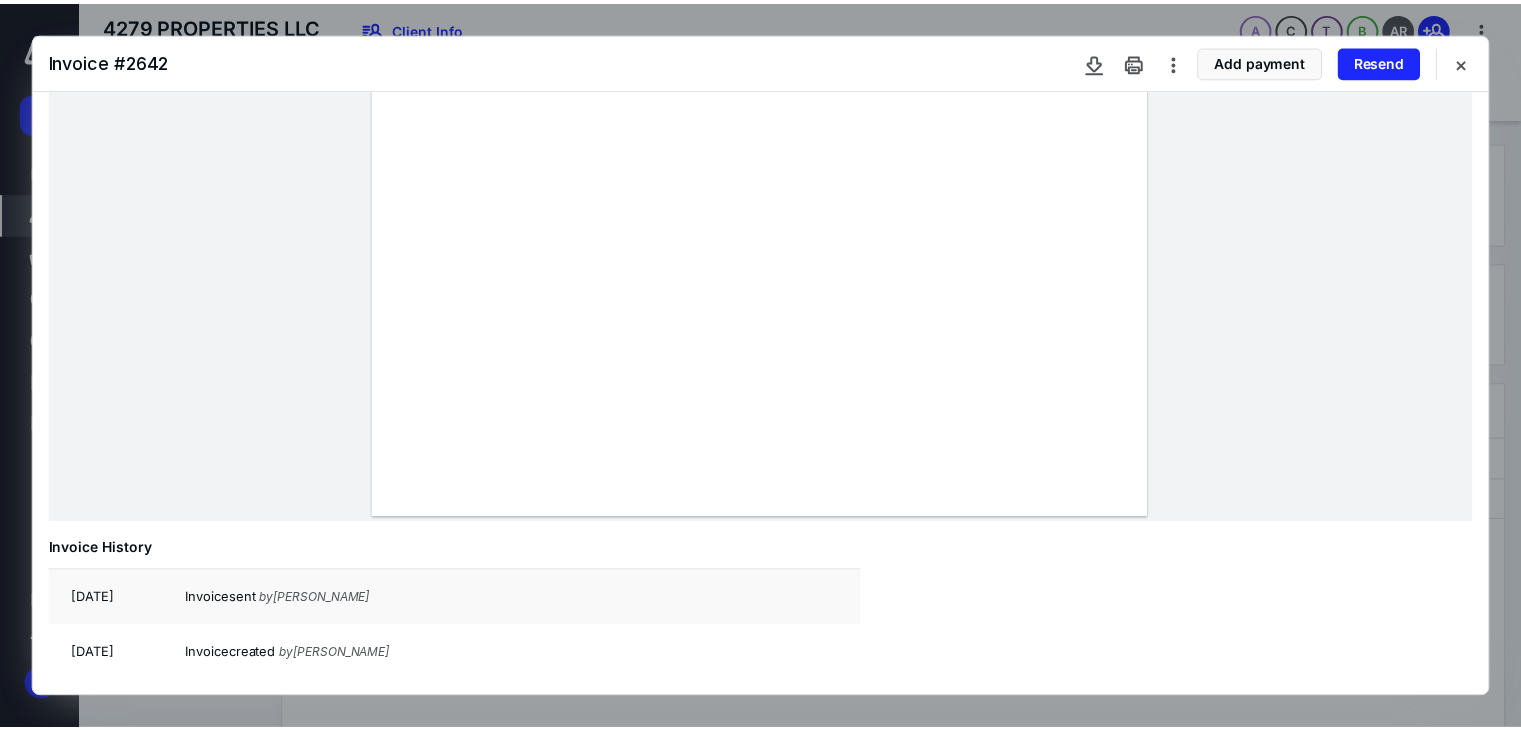 scroll, scrollTop: 448, scrollLeft: 0, axis: vertical 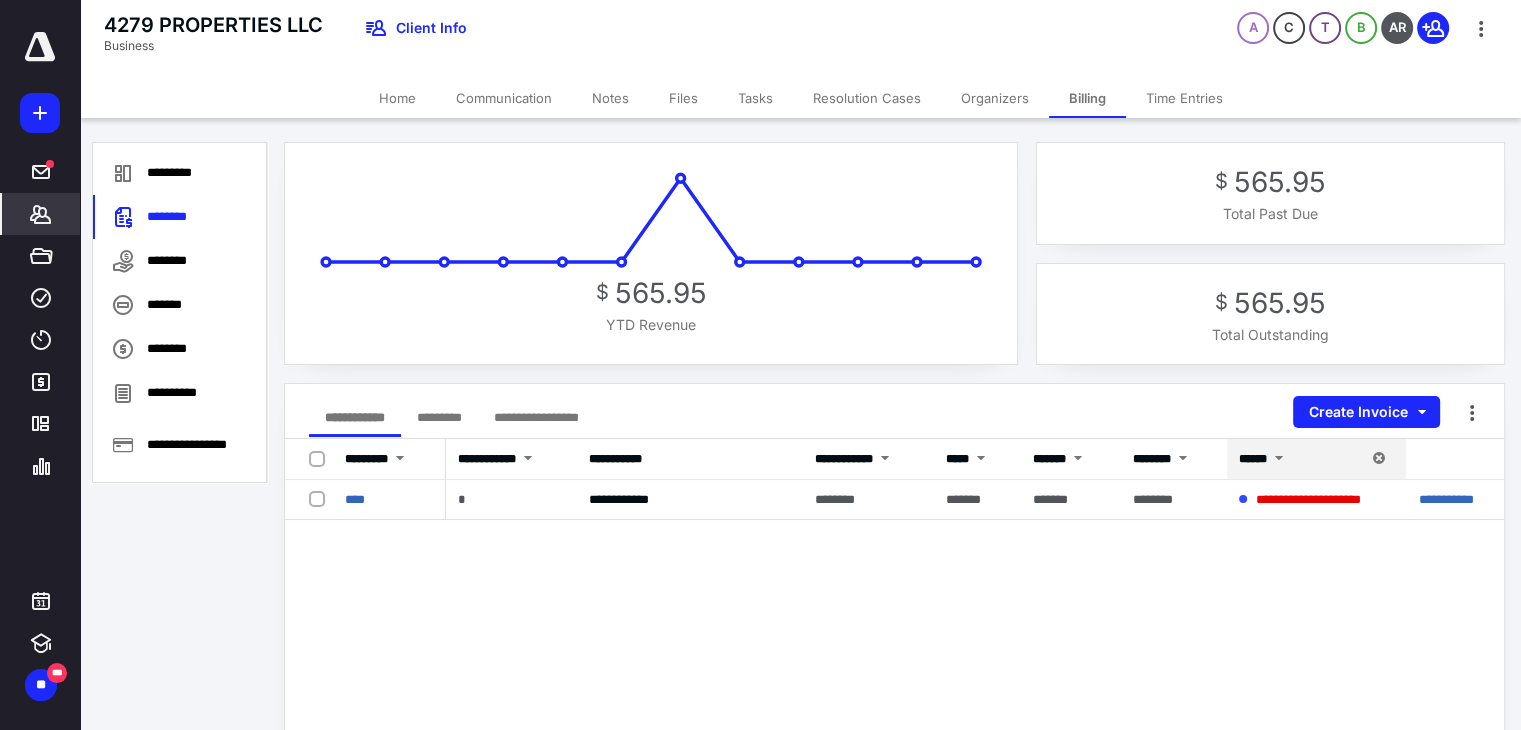 click on "Home" at bounding box center (397, 98) 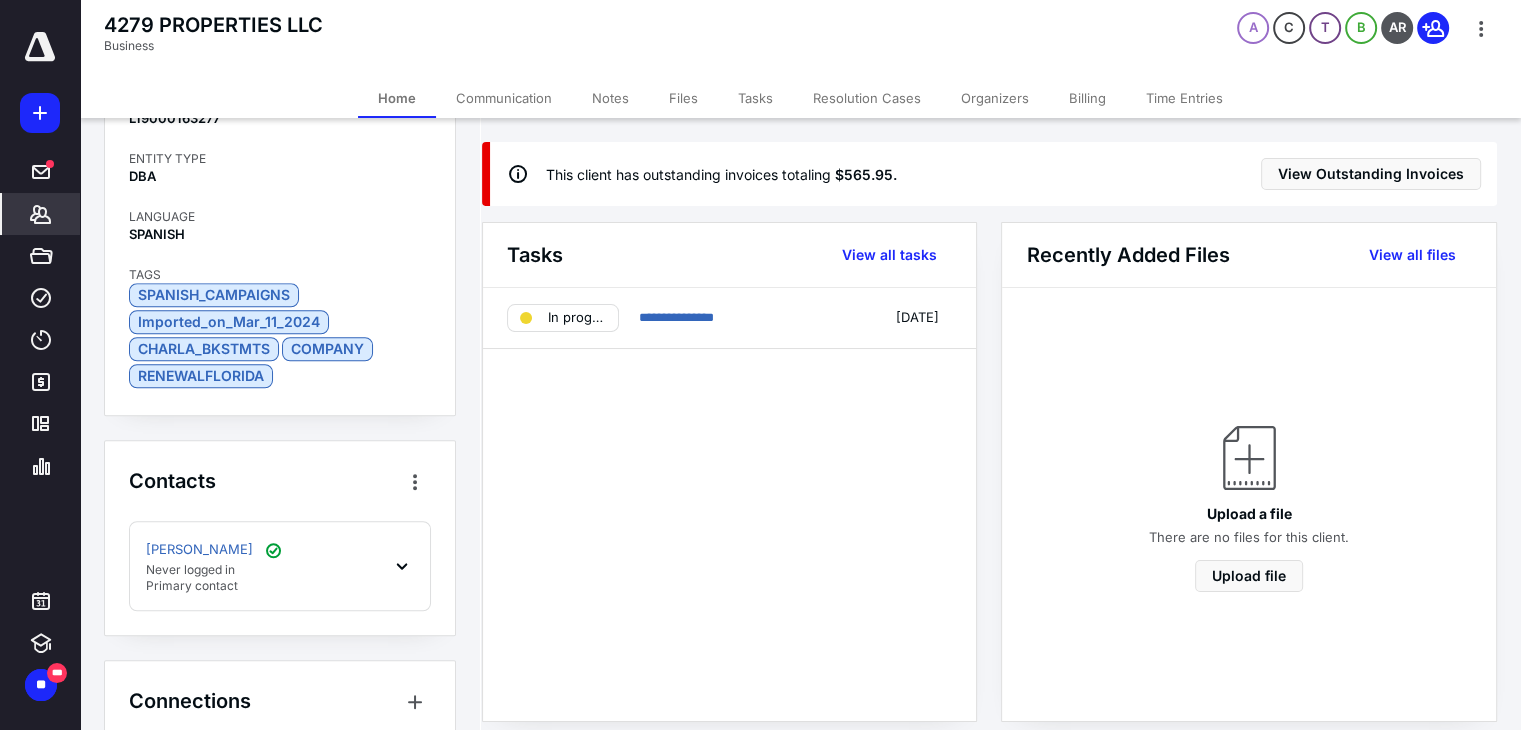 scroll, scrollTop: 1856, scrollLeft: 0, axis: vertical 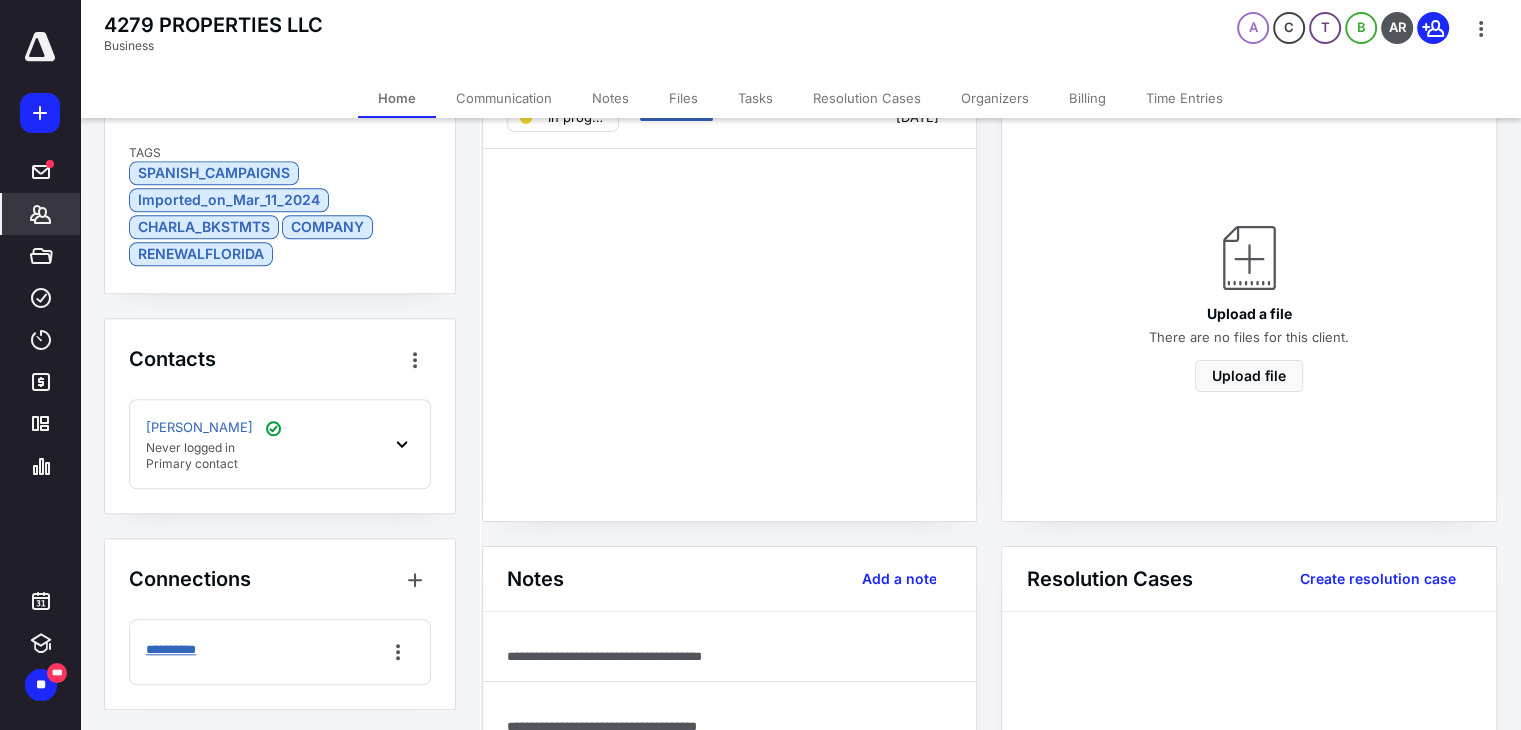 click on "**********" at bounding box center (183, 650) 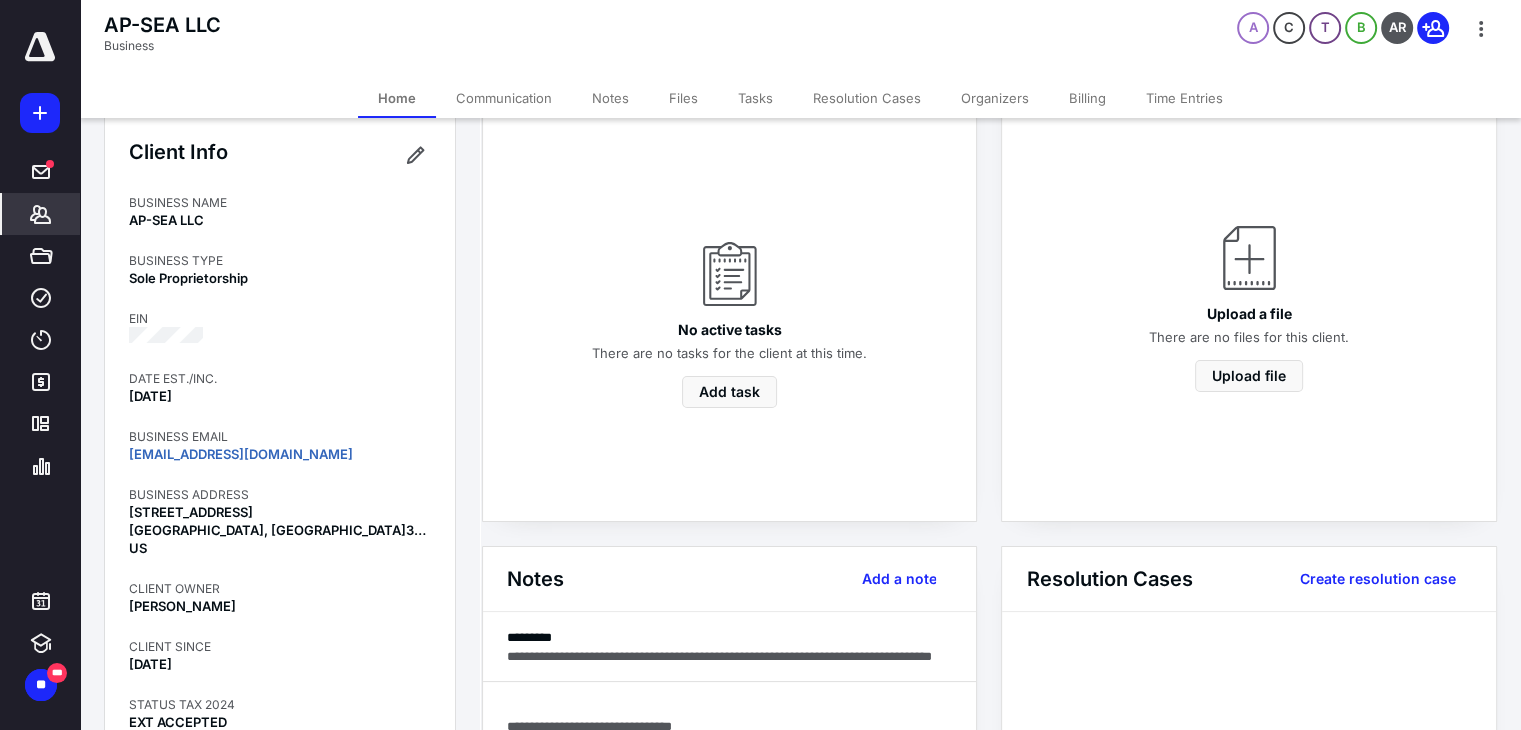 scroll, scrollTop: 0, scrollLeft: 0, axis: both 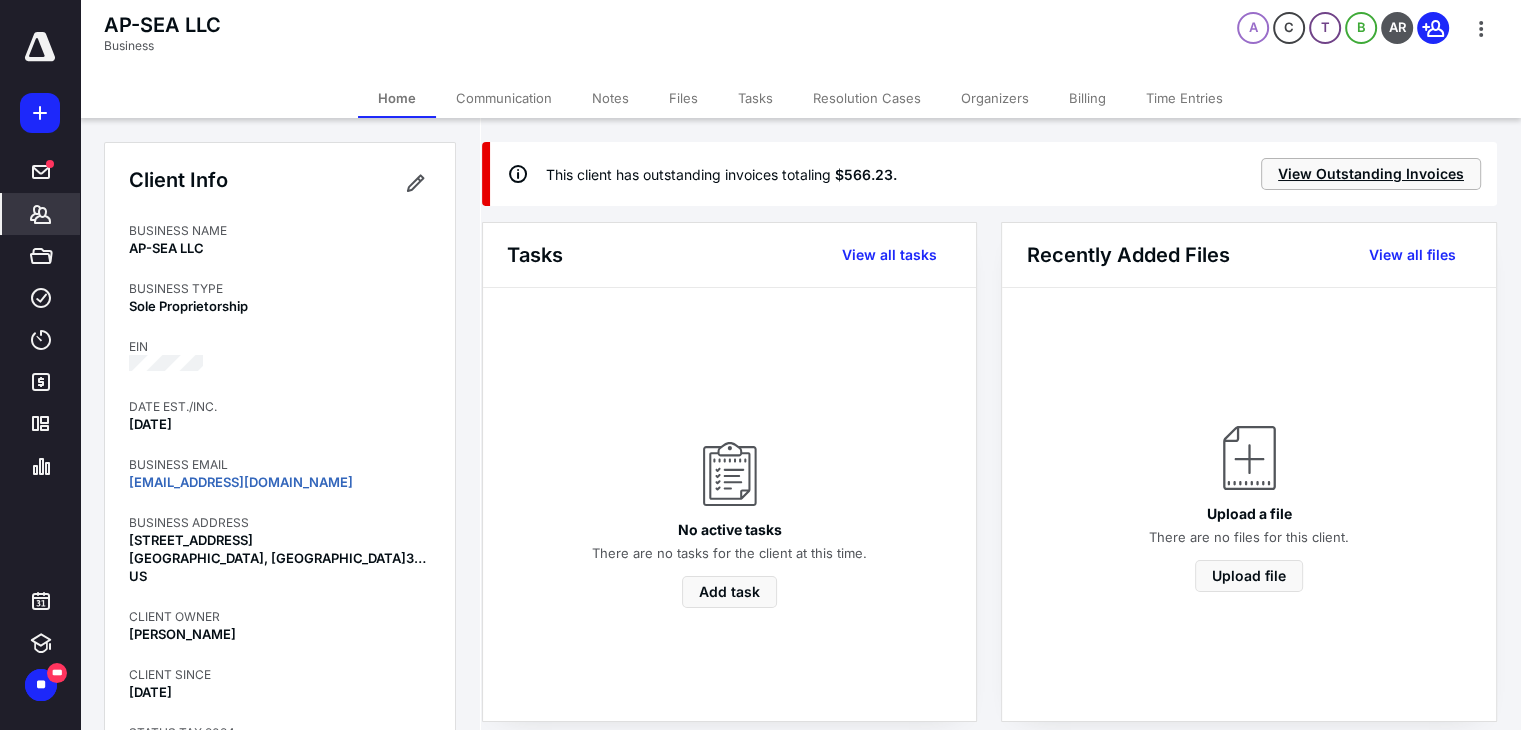click on "View Outstanding Invoices" at bounding box center [1371, 174] 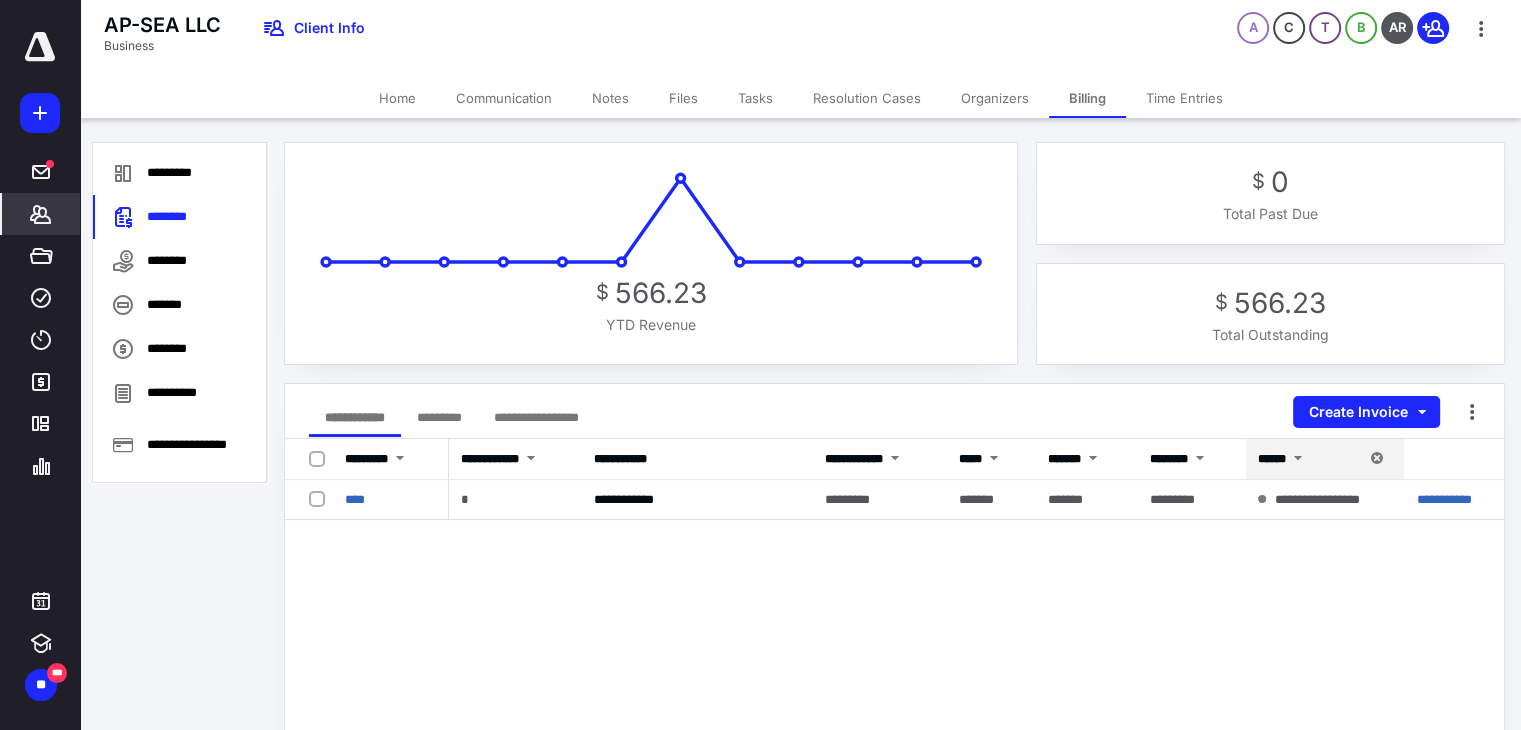 click on "****" at bounding box center (355, 499) 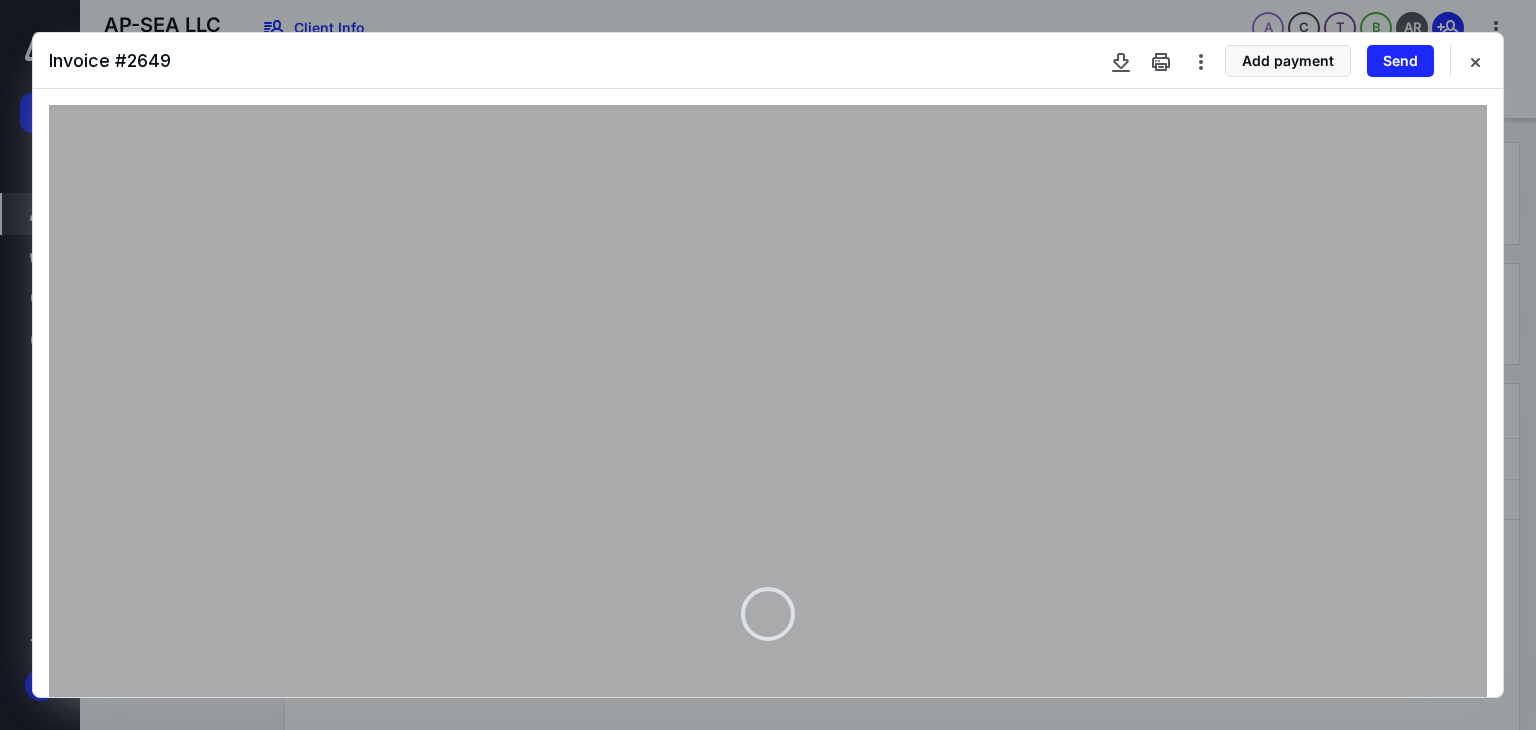 click on "Send" at bounding box center [1400, 61] 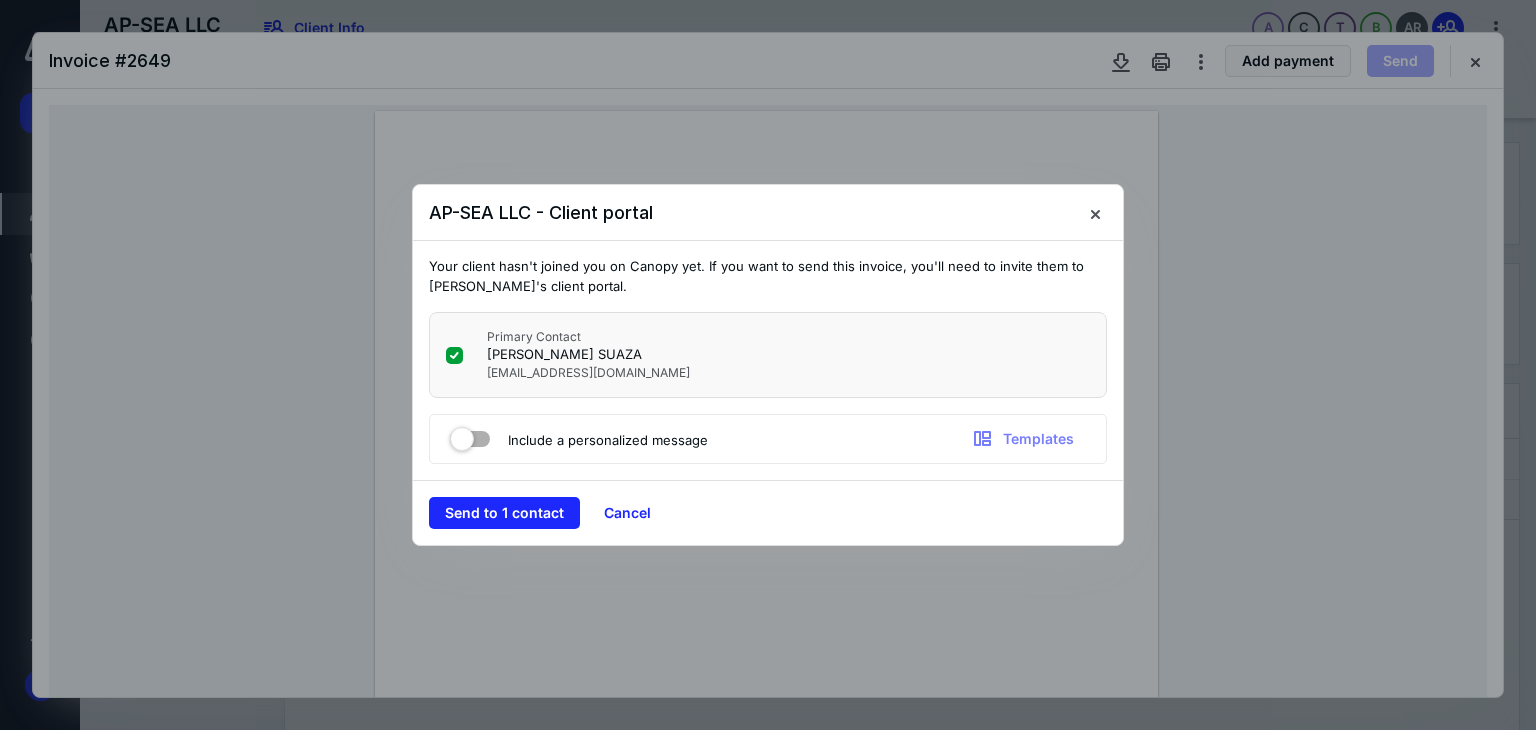 click on "Send to 1 contact" at bounding box center (504, 513) 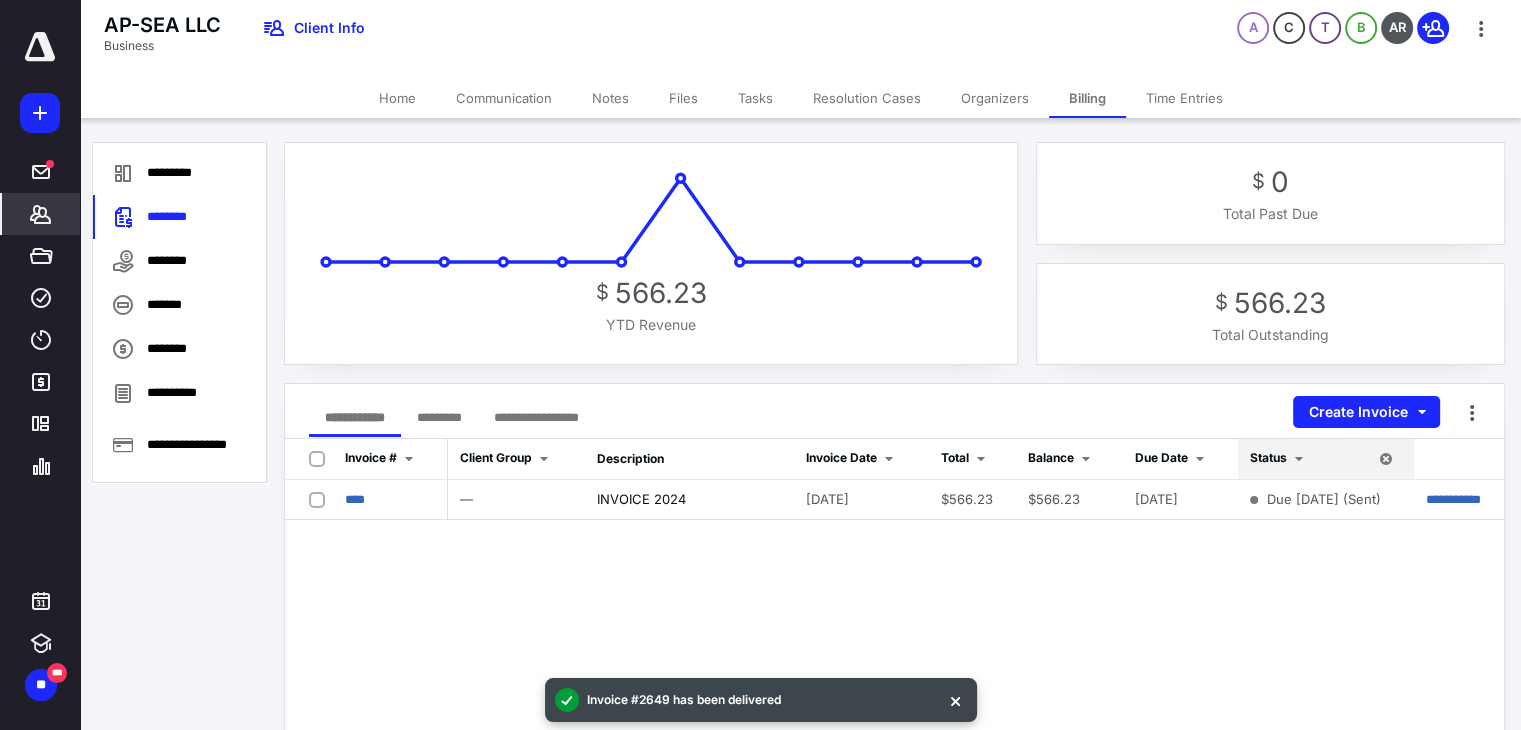 click on "Tasks" at bounding box center [755, 98] 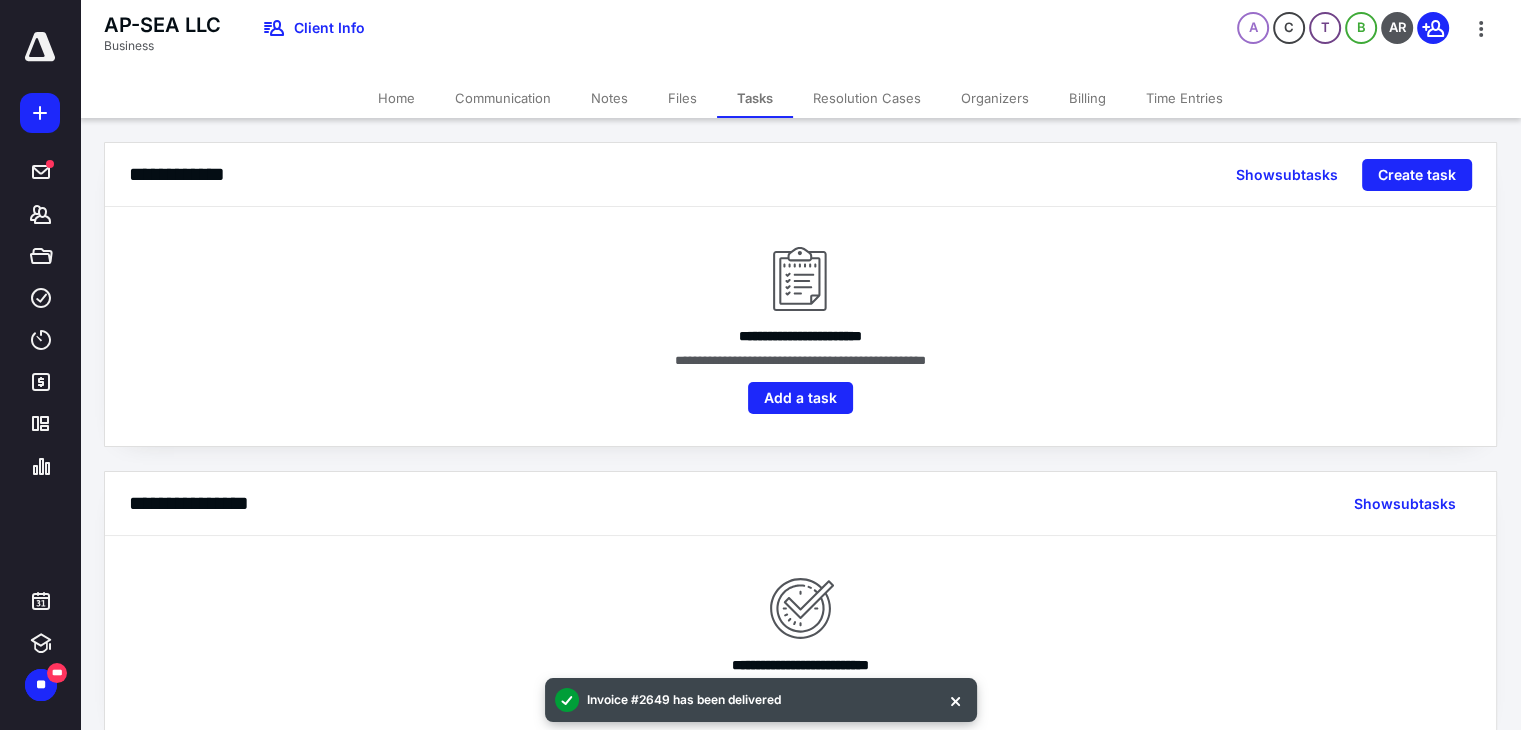 click on "Create task" at bounding box center (1417, 175) 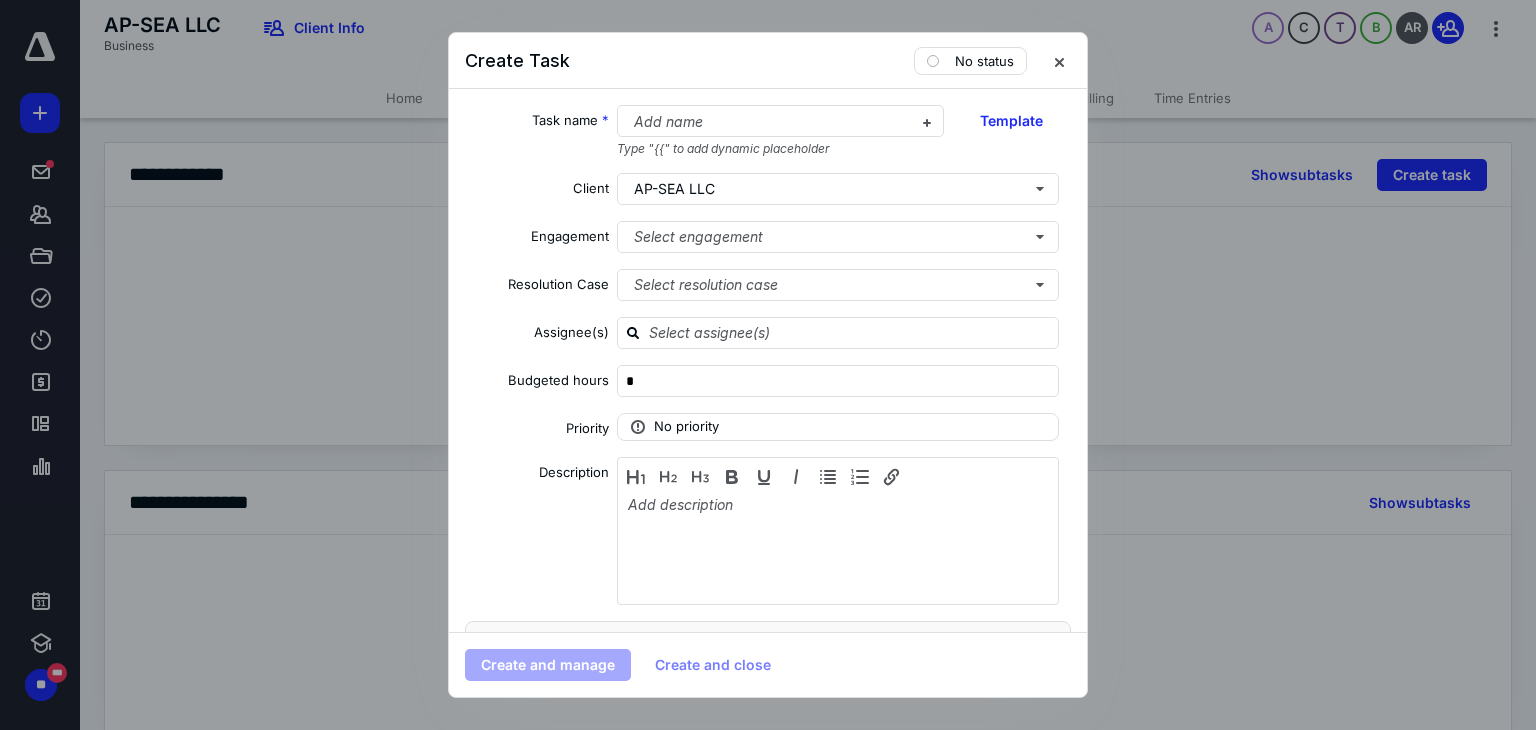 click on "Template" at bounding box center (1011, 121) 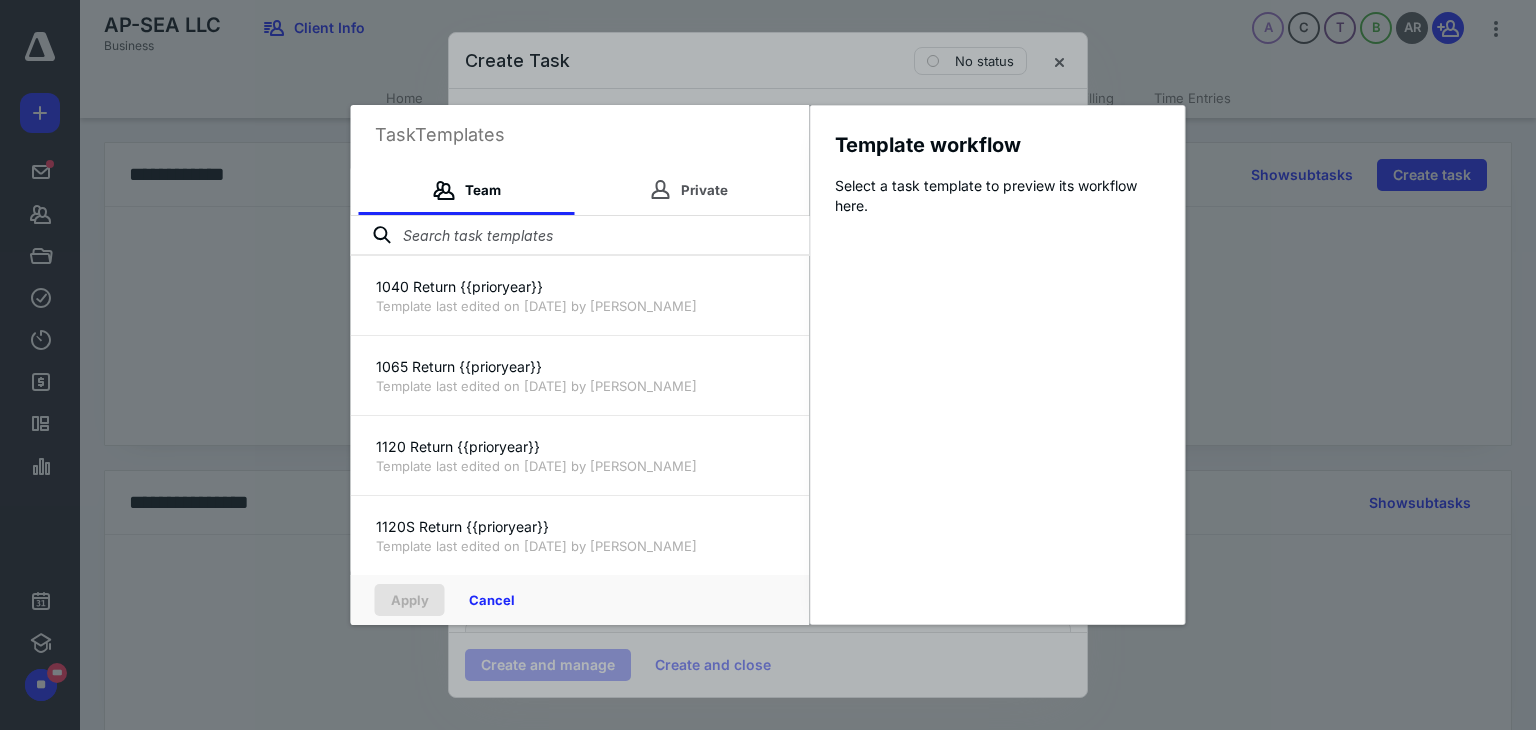 click at bounding box center [580, 236] 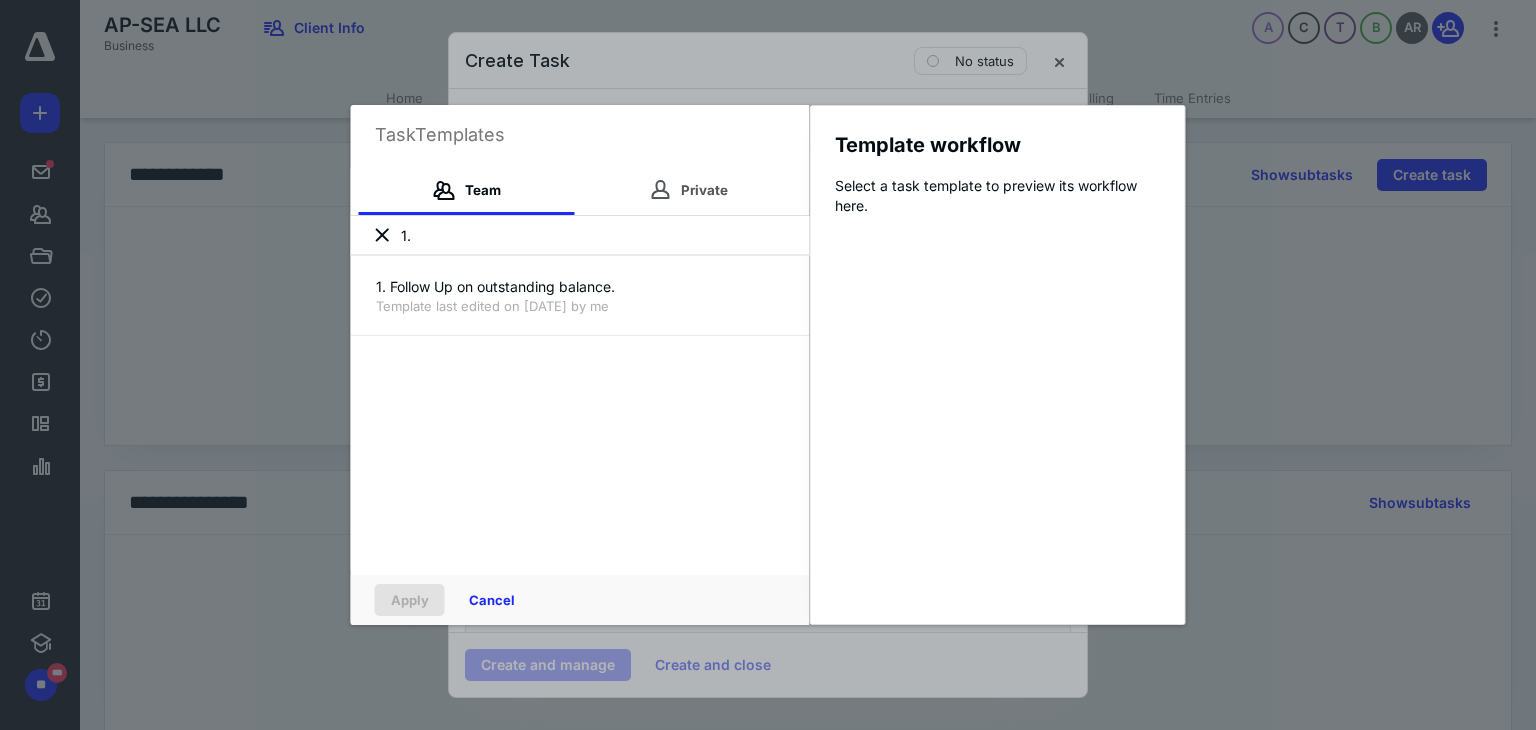 type on "1." 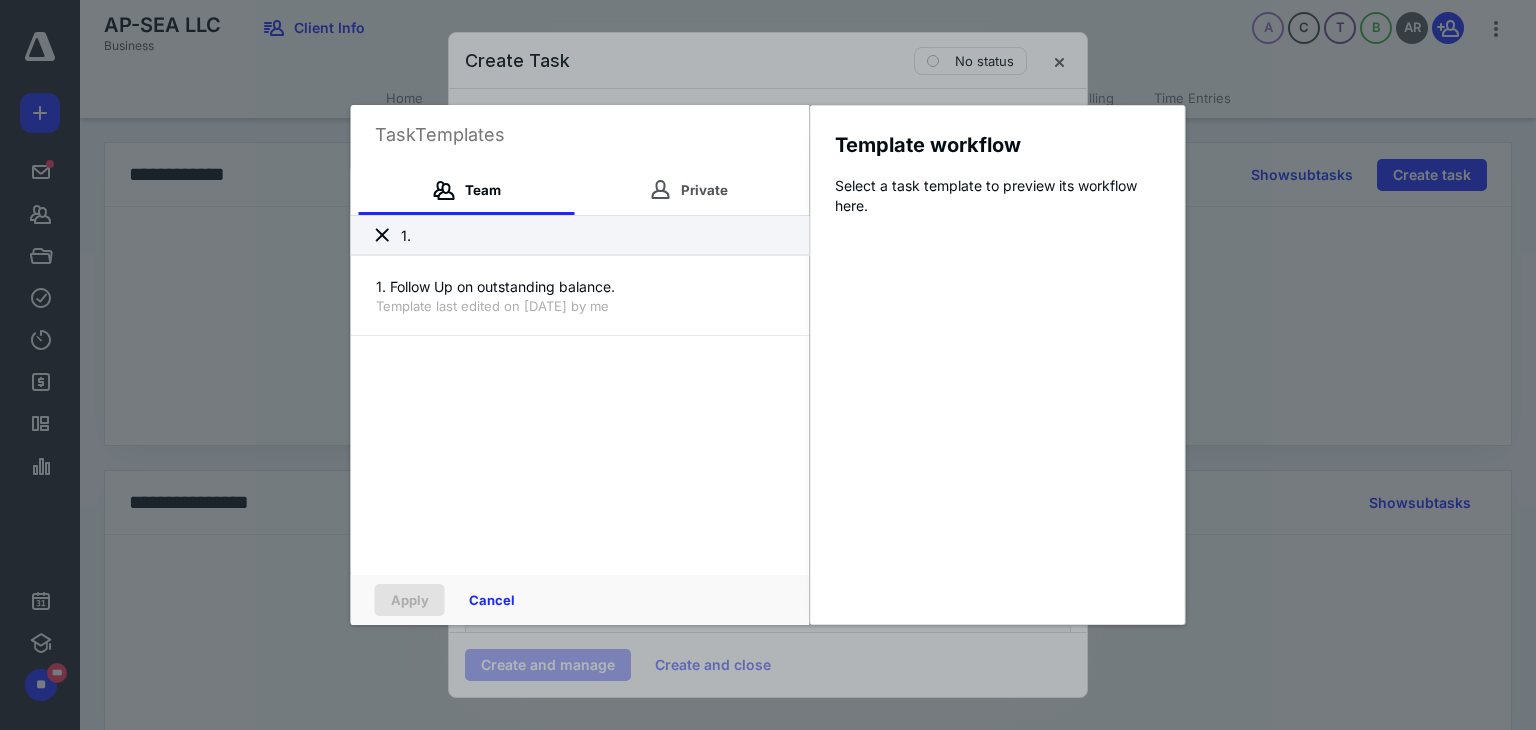 click on "1. Follow Up on outstanding balance." at bounding box center (580, 287) 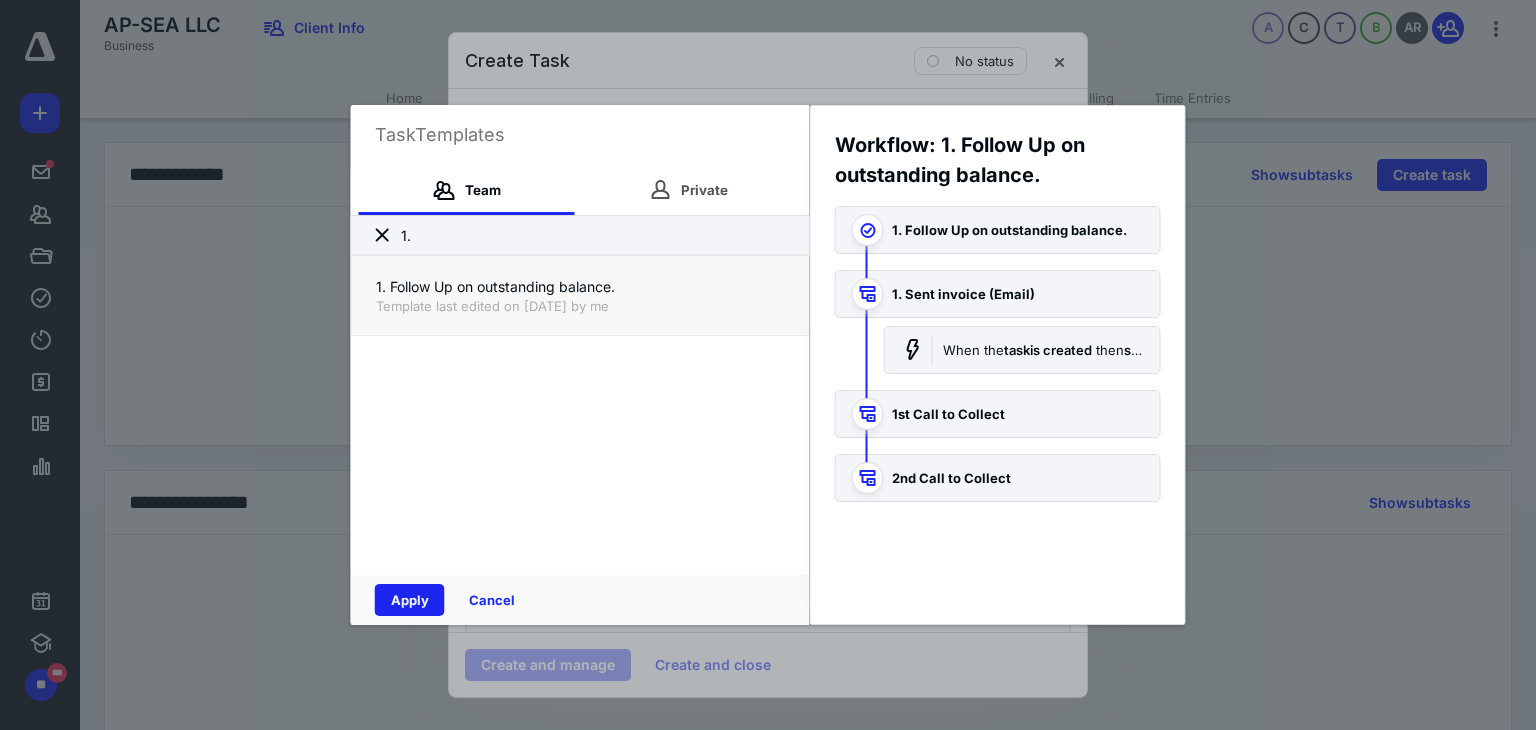 click on "Apply" at bounding box center [410, 600] 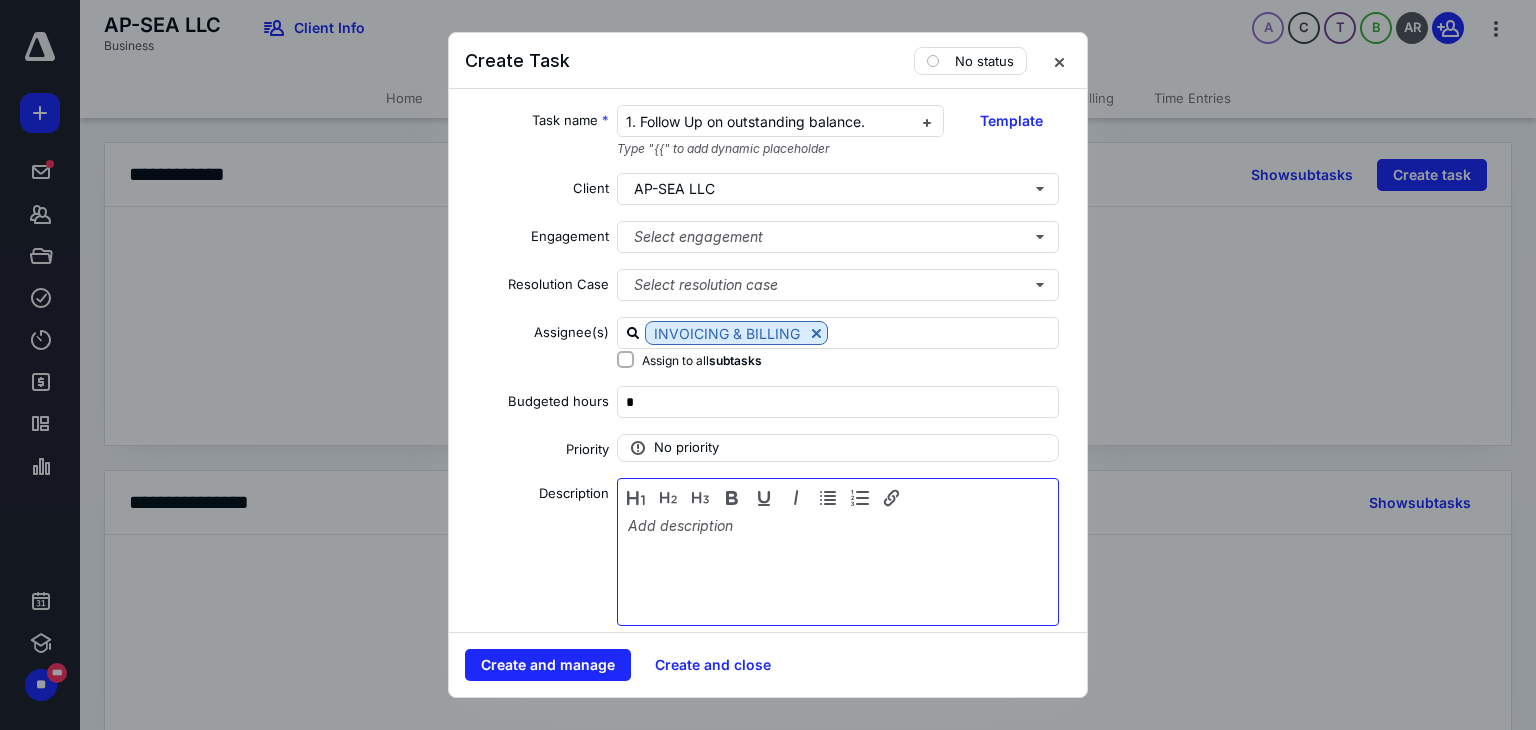 click at bounding box center [838, 567] 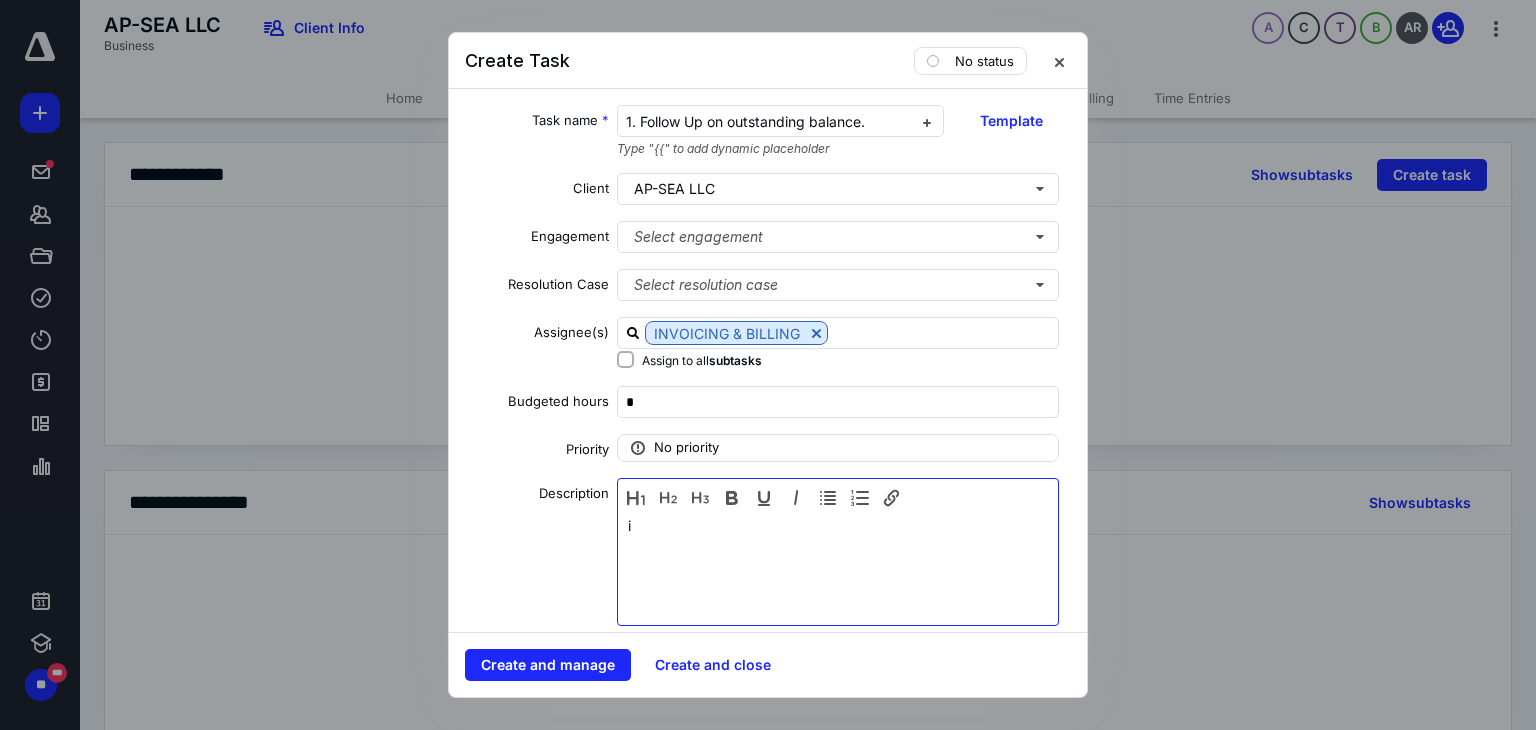 type 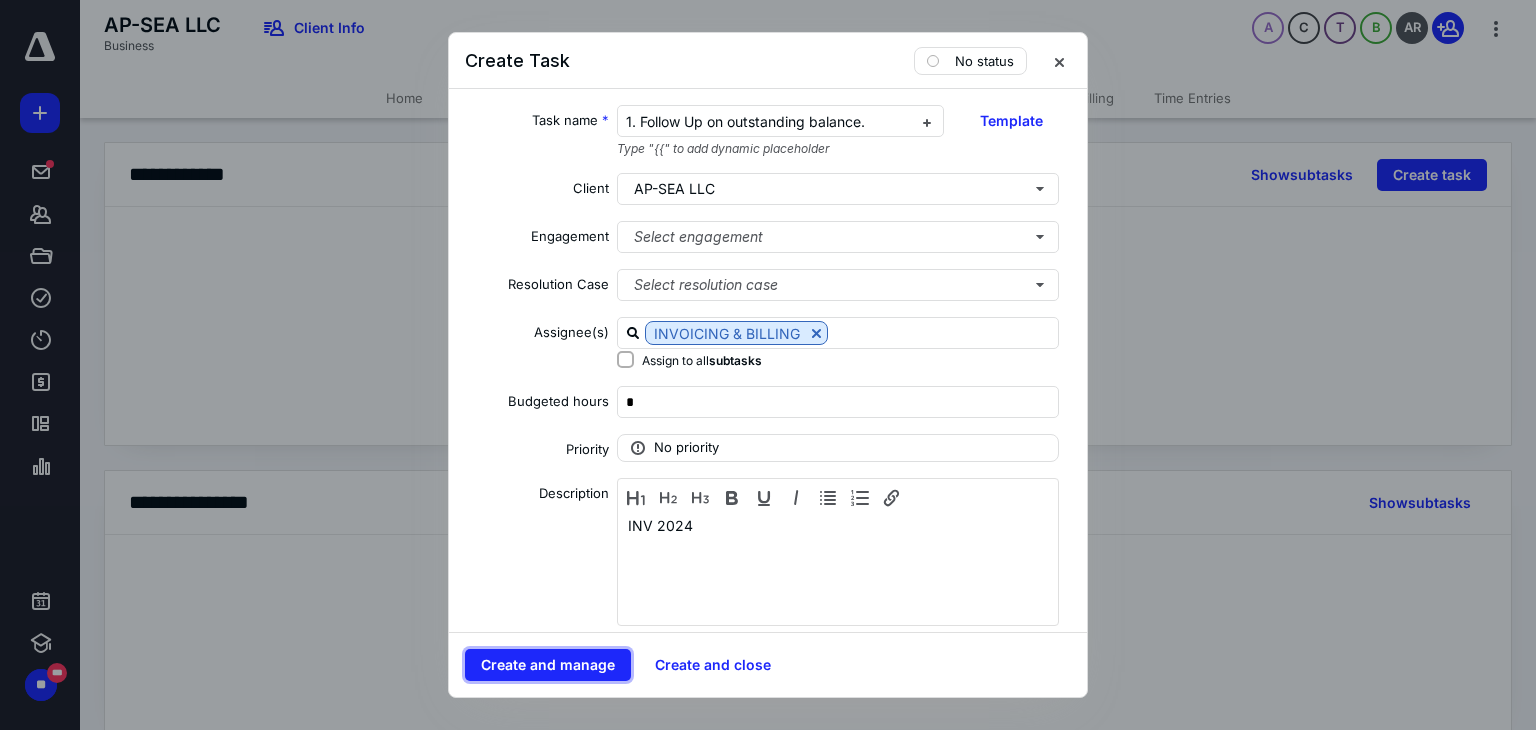 click on "Create and manage" at bounding box center [548, 665] 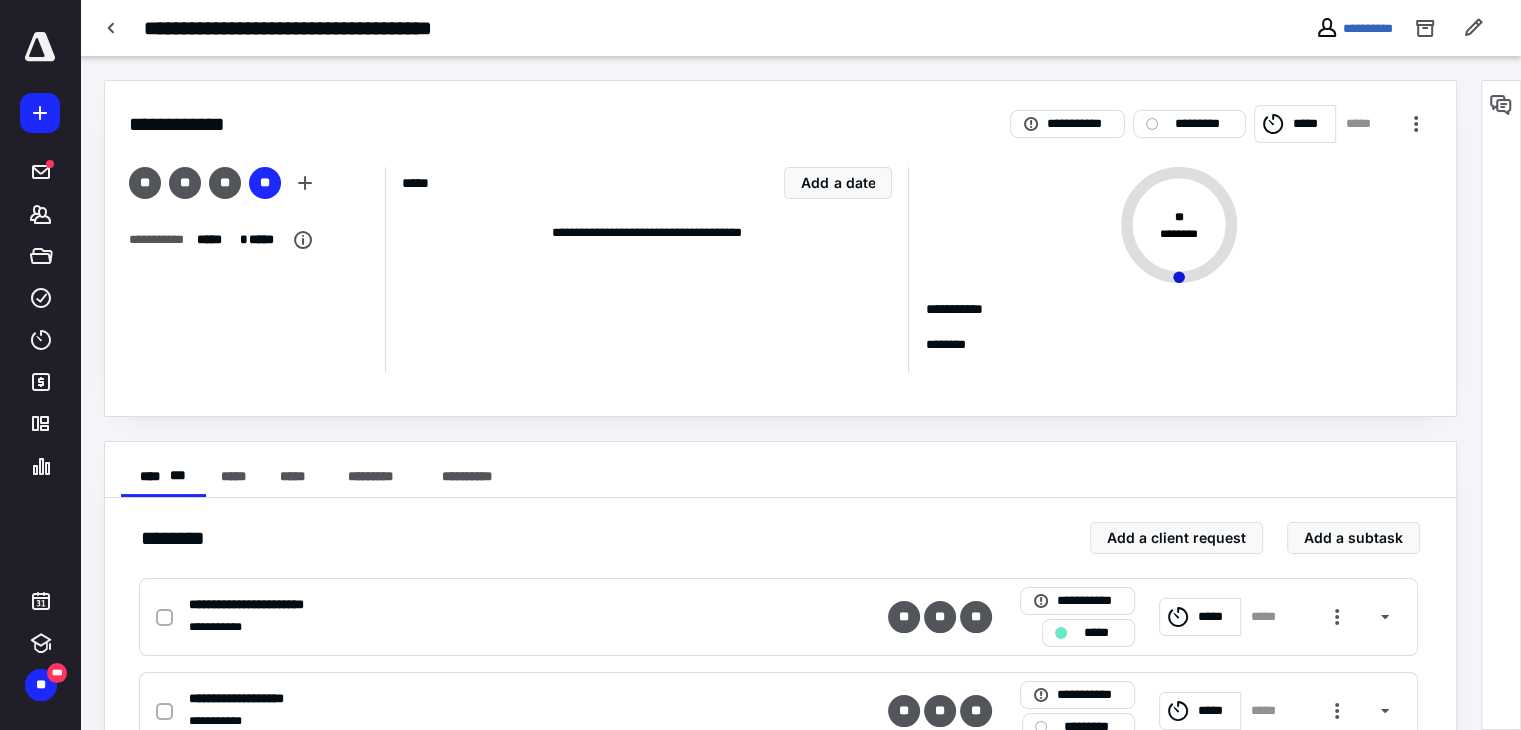 click at bounding box center [168, 617] 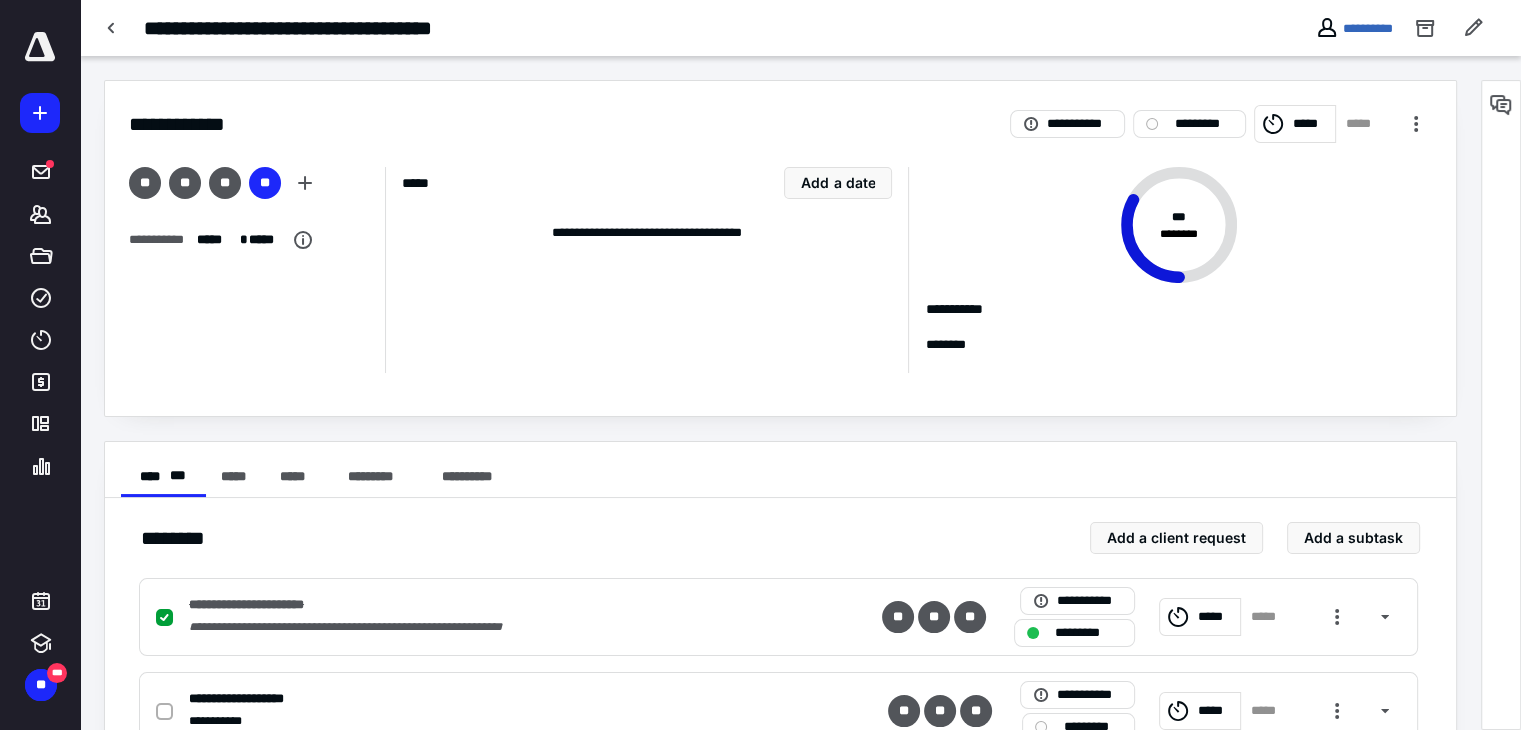 click on "*********" at bounding box center (1203, 124) 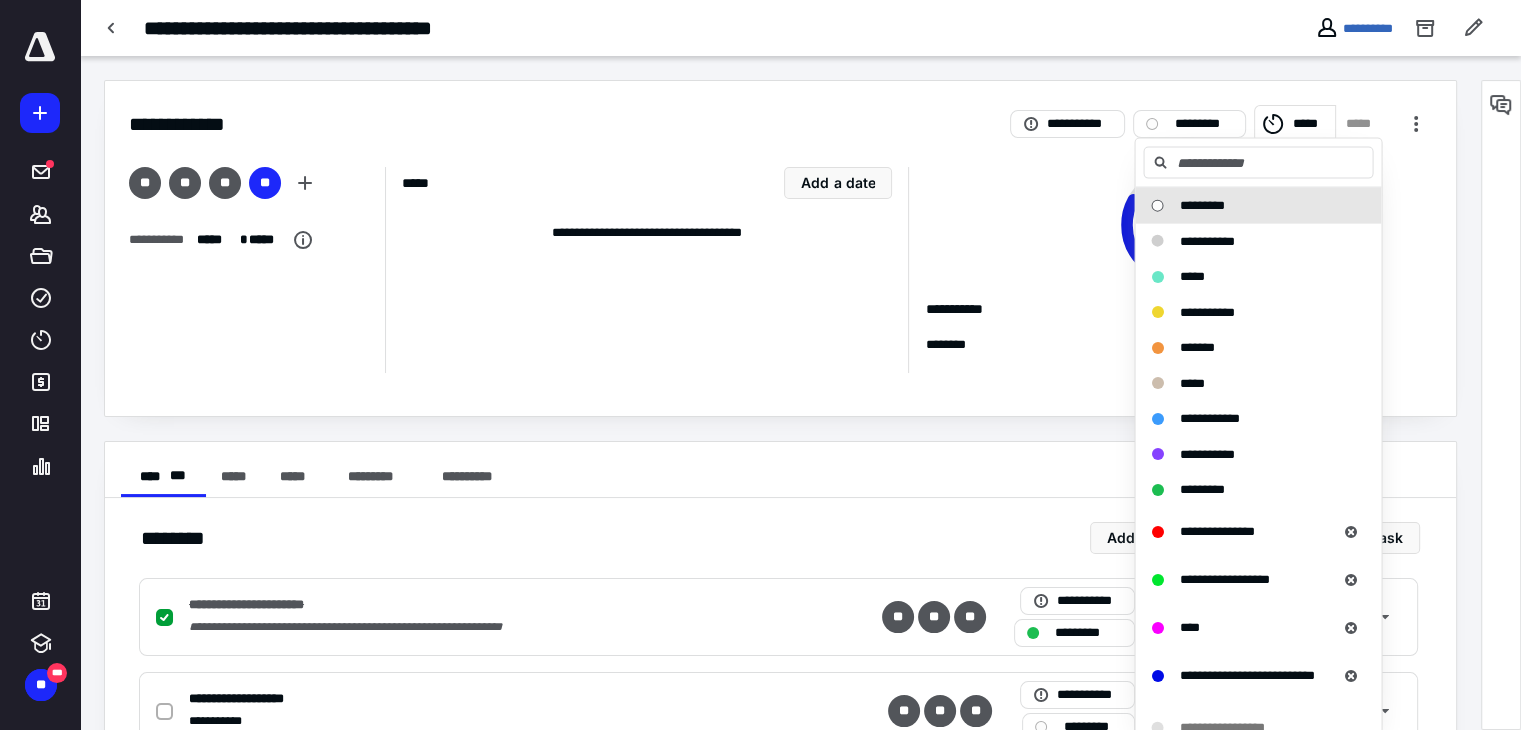 click on "**********" at bounding box center (1206, 311) 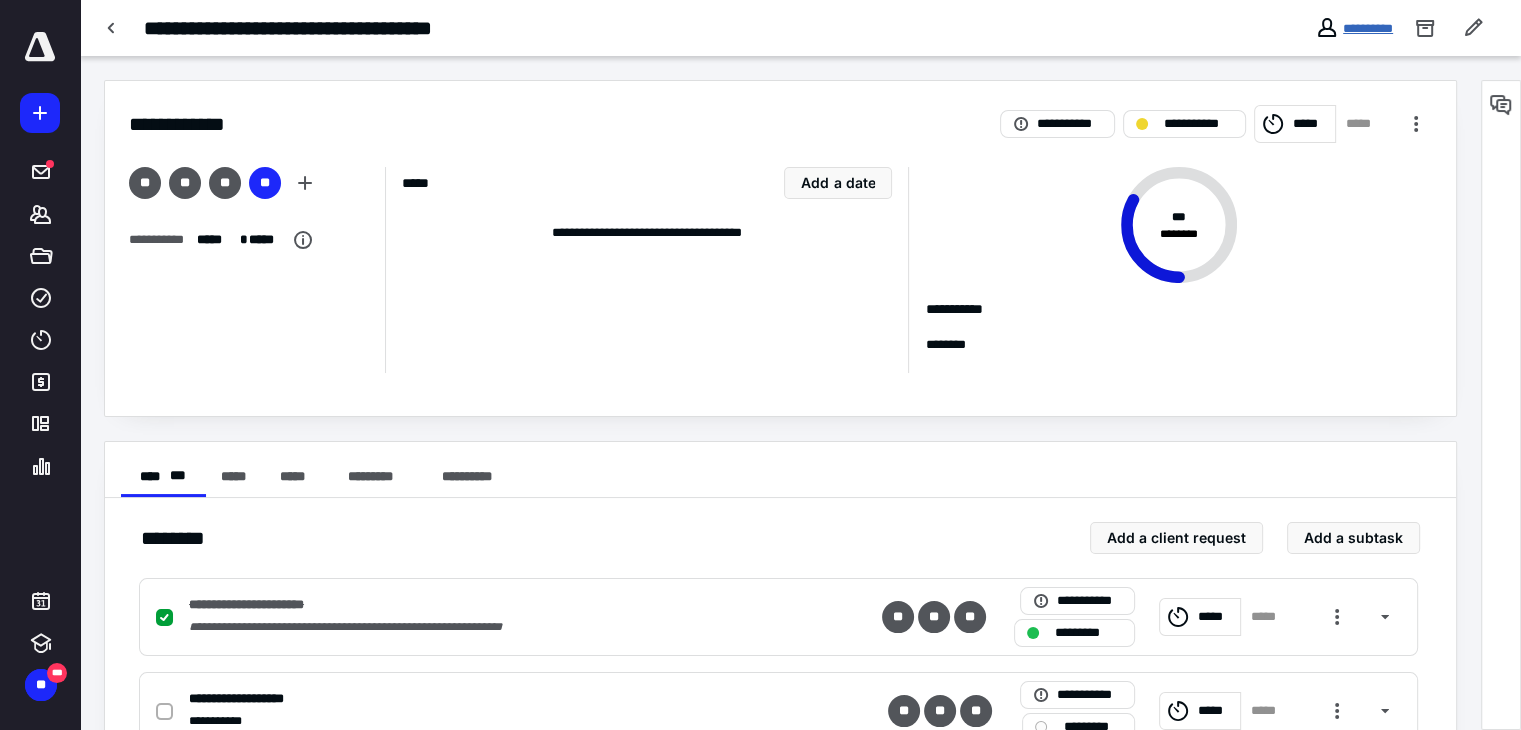 click on "**********" at bounding box center (1368, 28) 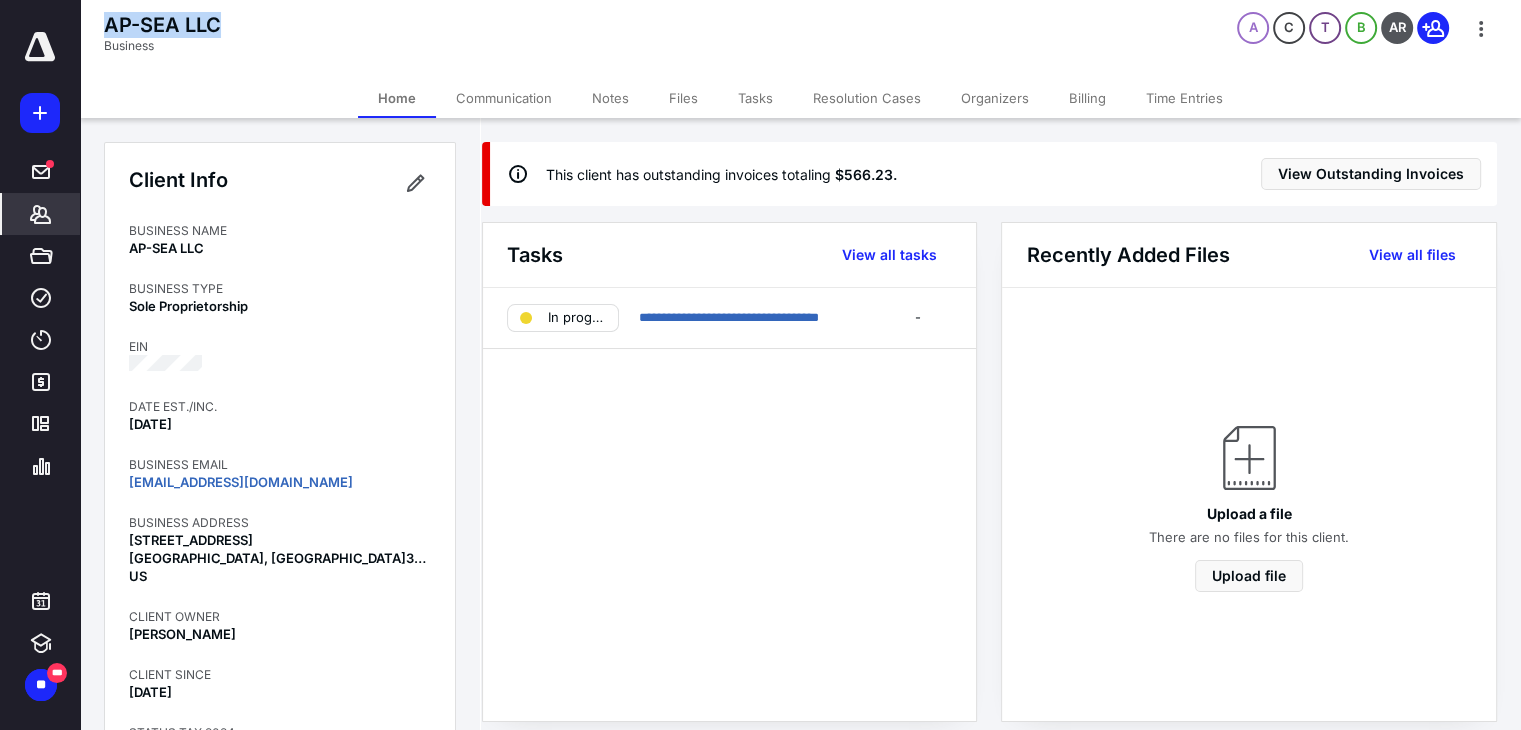 drag, startPoint x: 240, startPoint y: 28, endPoint x: 86, endPoint y: 24, distance: 154.05194 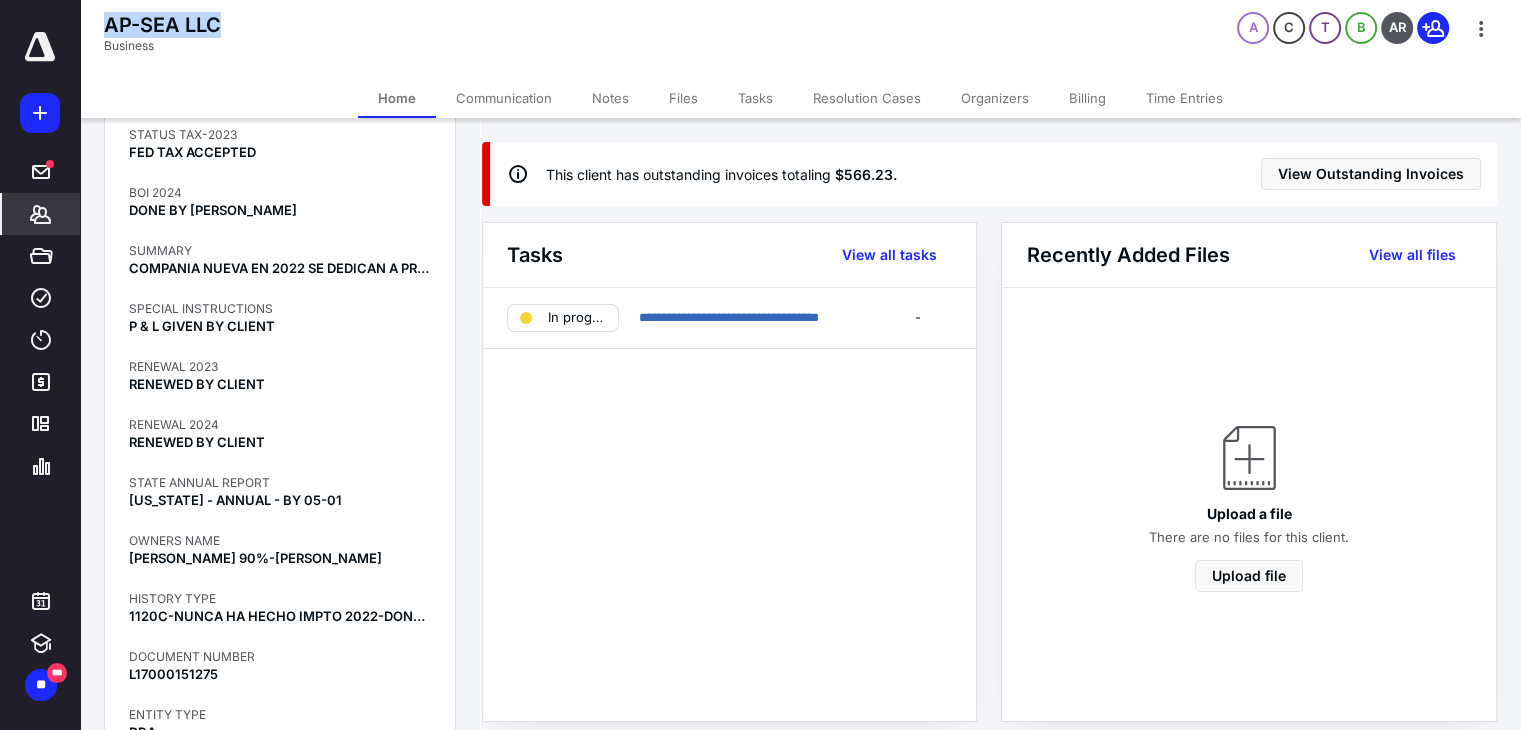 scroll, scrollTop: 1682, scrollLeft: 0, axis: vertical 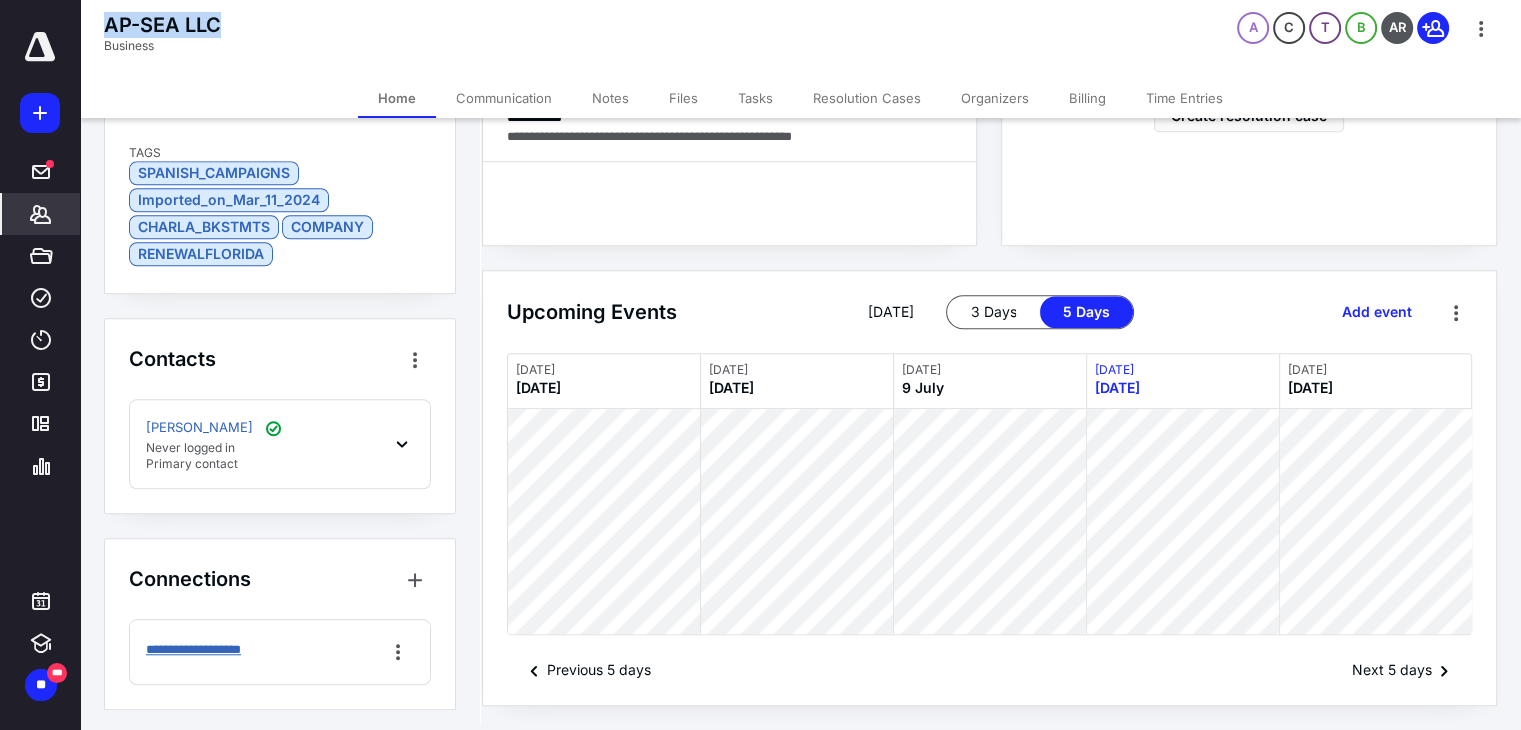 click on "**********" at bounding box center [217, 650] 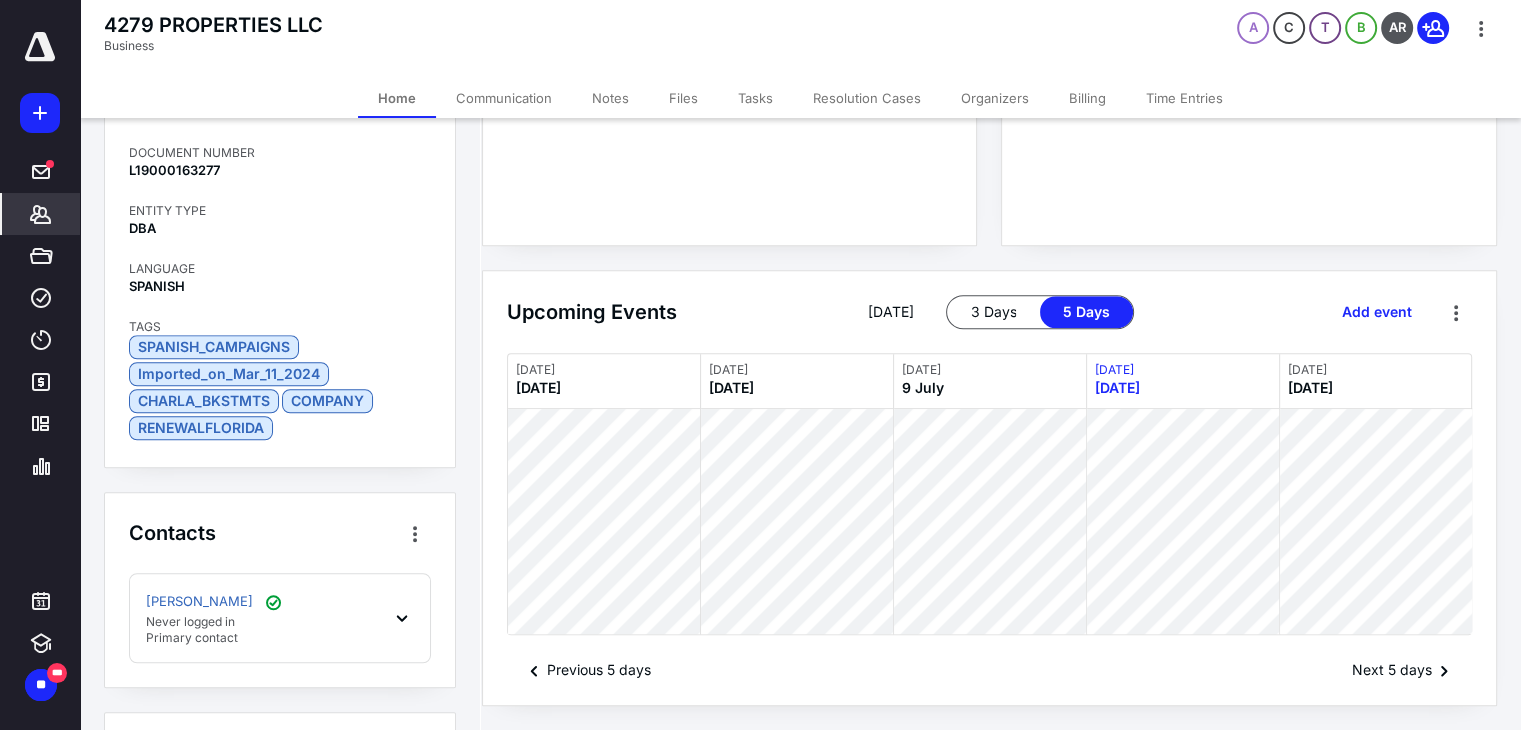 scroll, scrollTop: 1020, scrollLeft: 0, axis: vertical 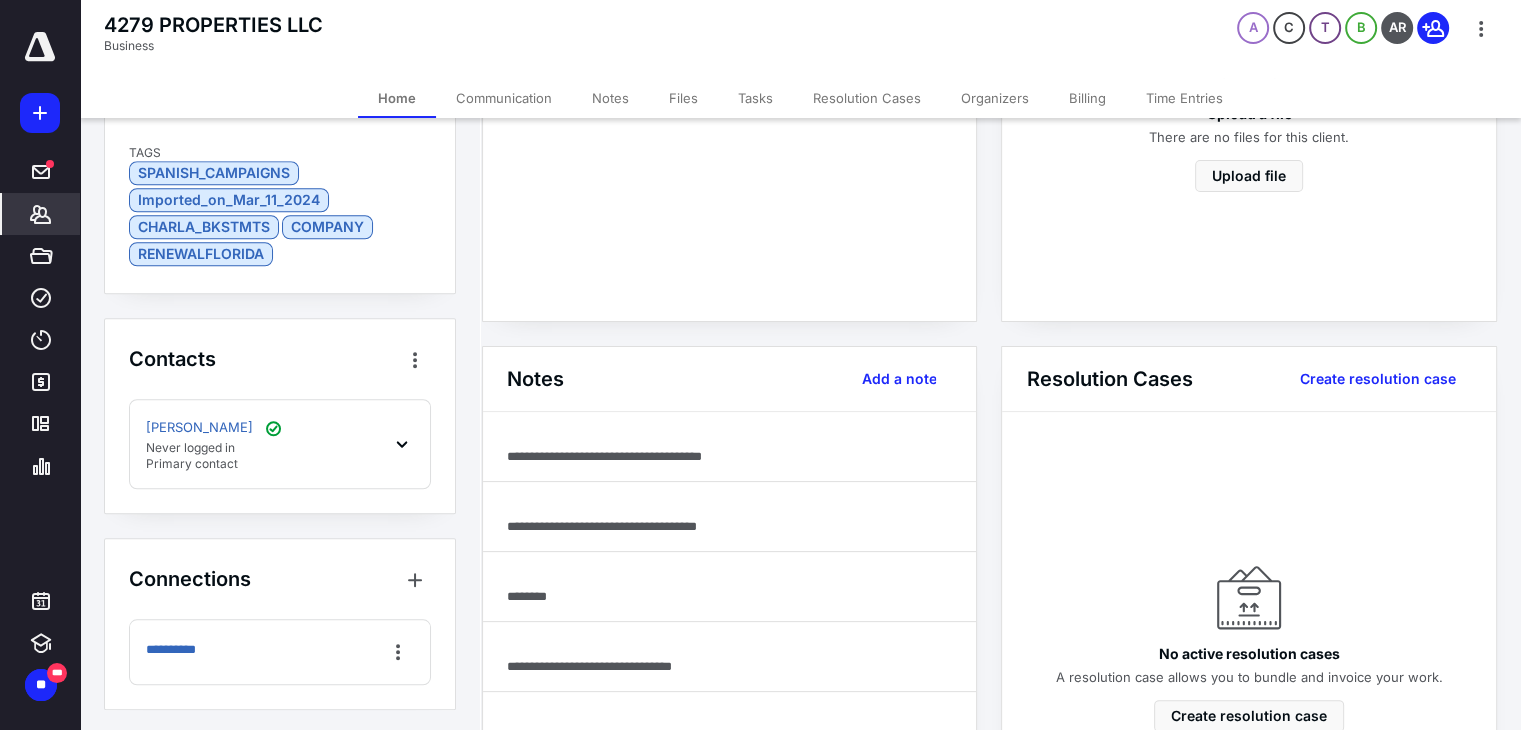 click on "Billing" at bounding box center [1087, 98] 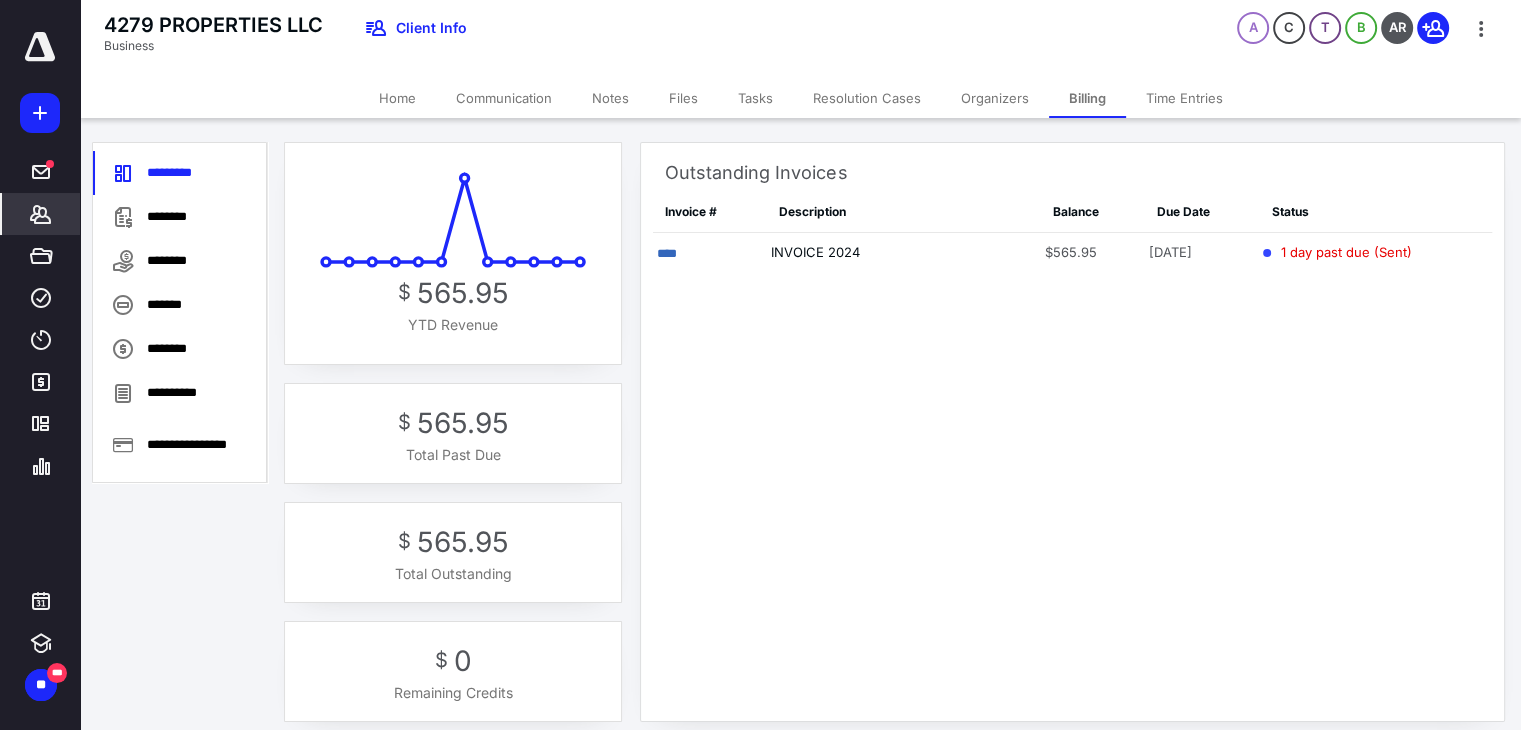click on "Tasks" at bounding box center [755, 98] 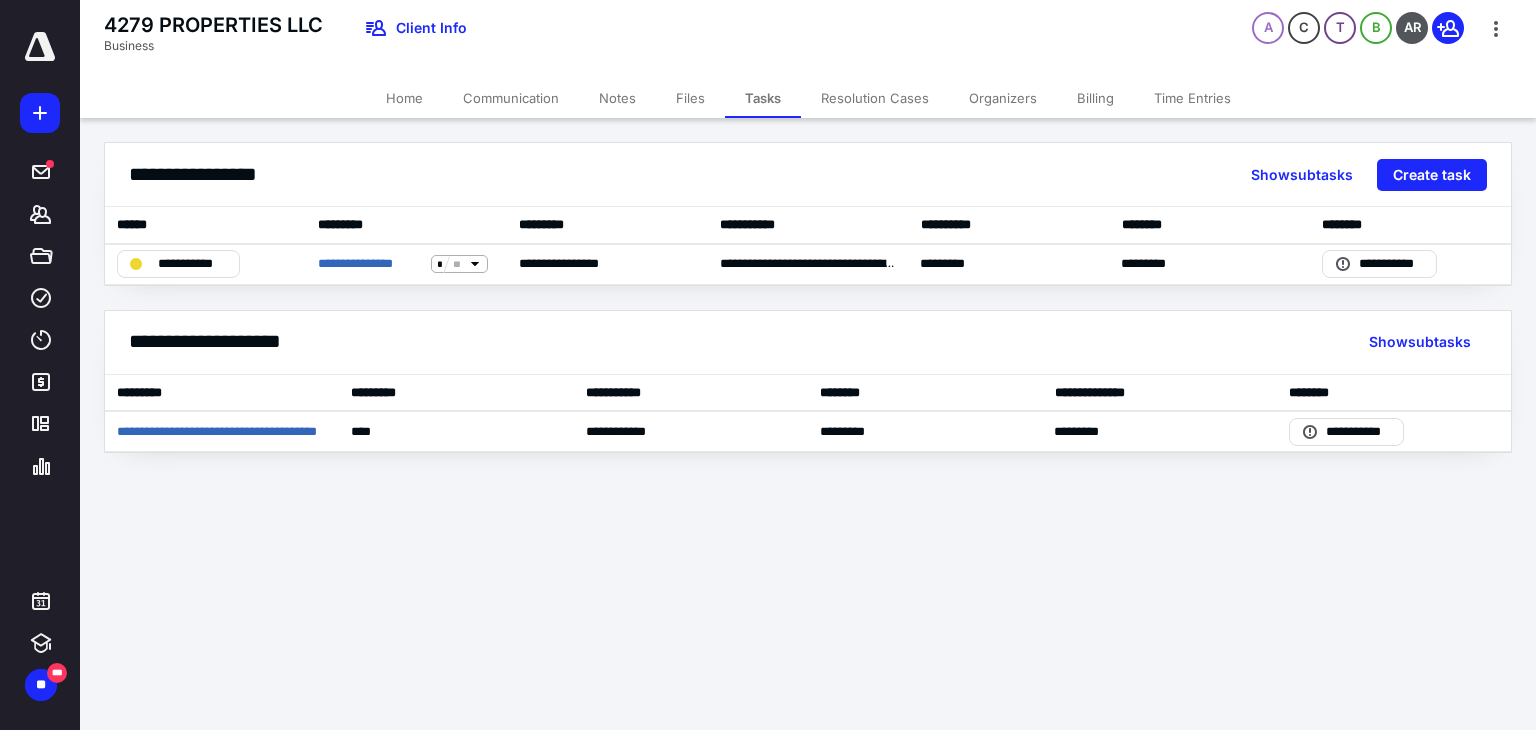 click on "Create task" at bounding box center [1432, 175] 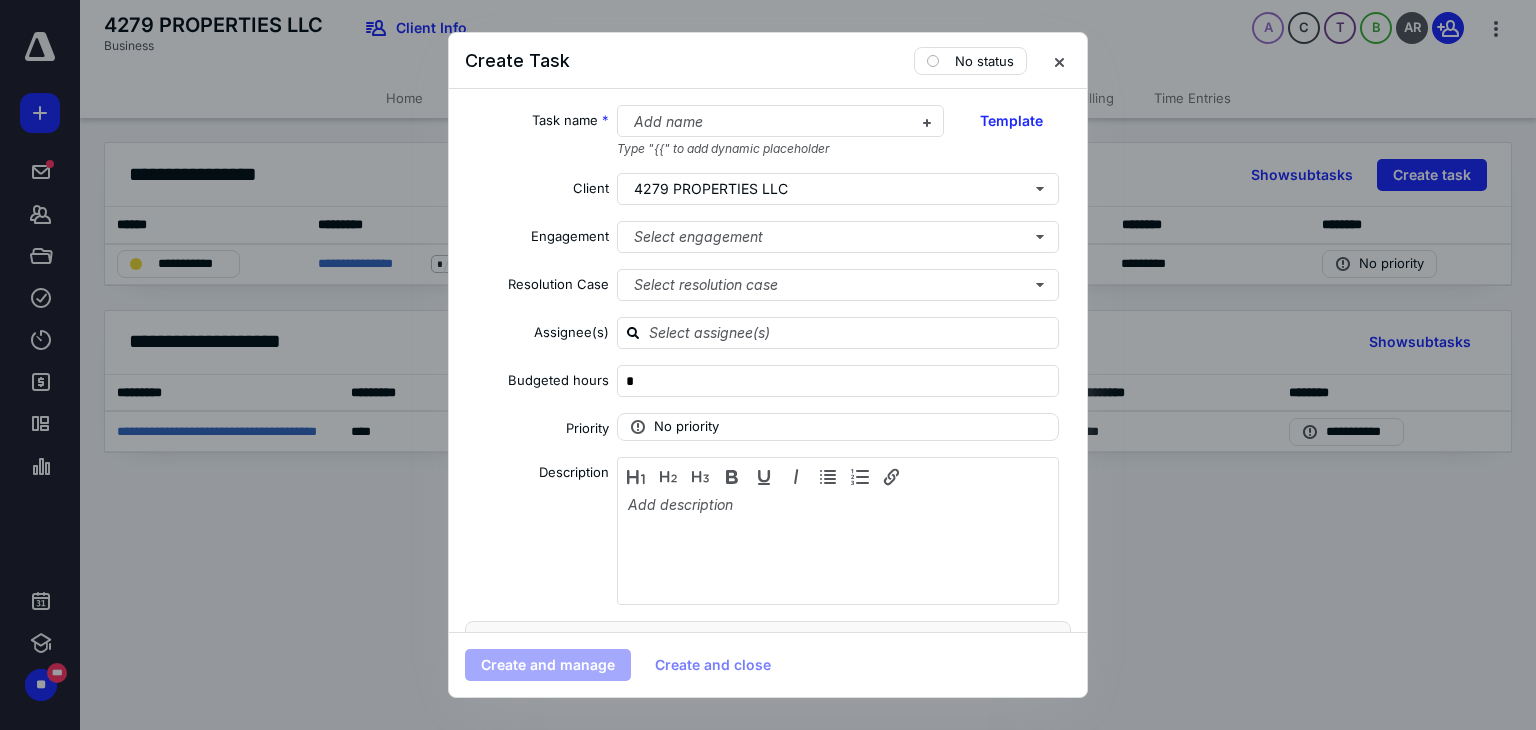 click on "Template" at bounding box center [1011, 121] 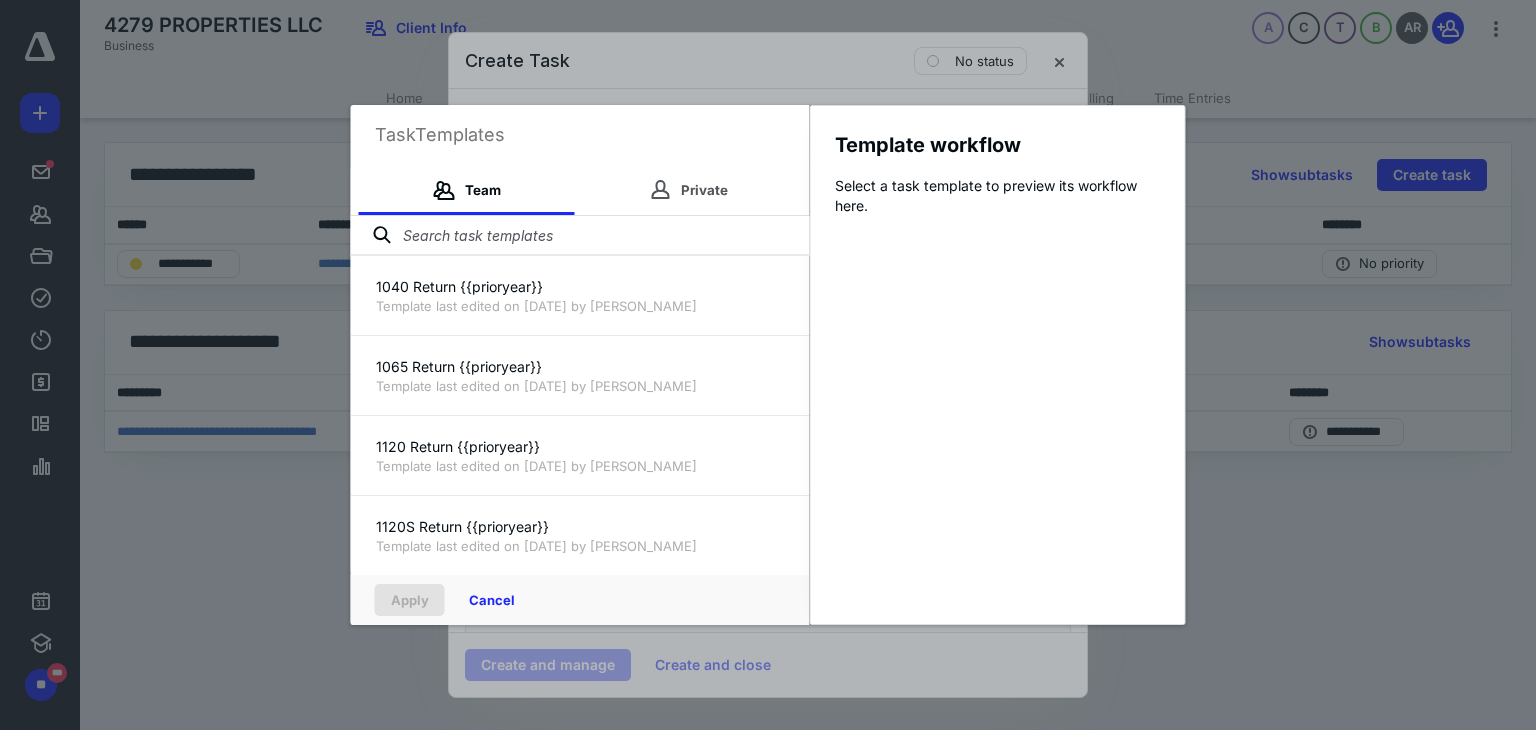 click at bounding box center [580, 236] 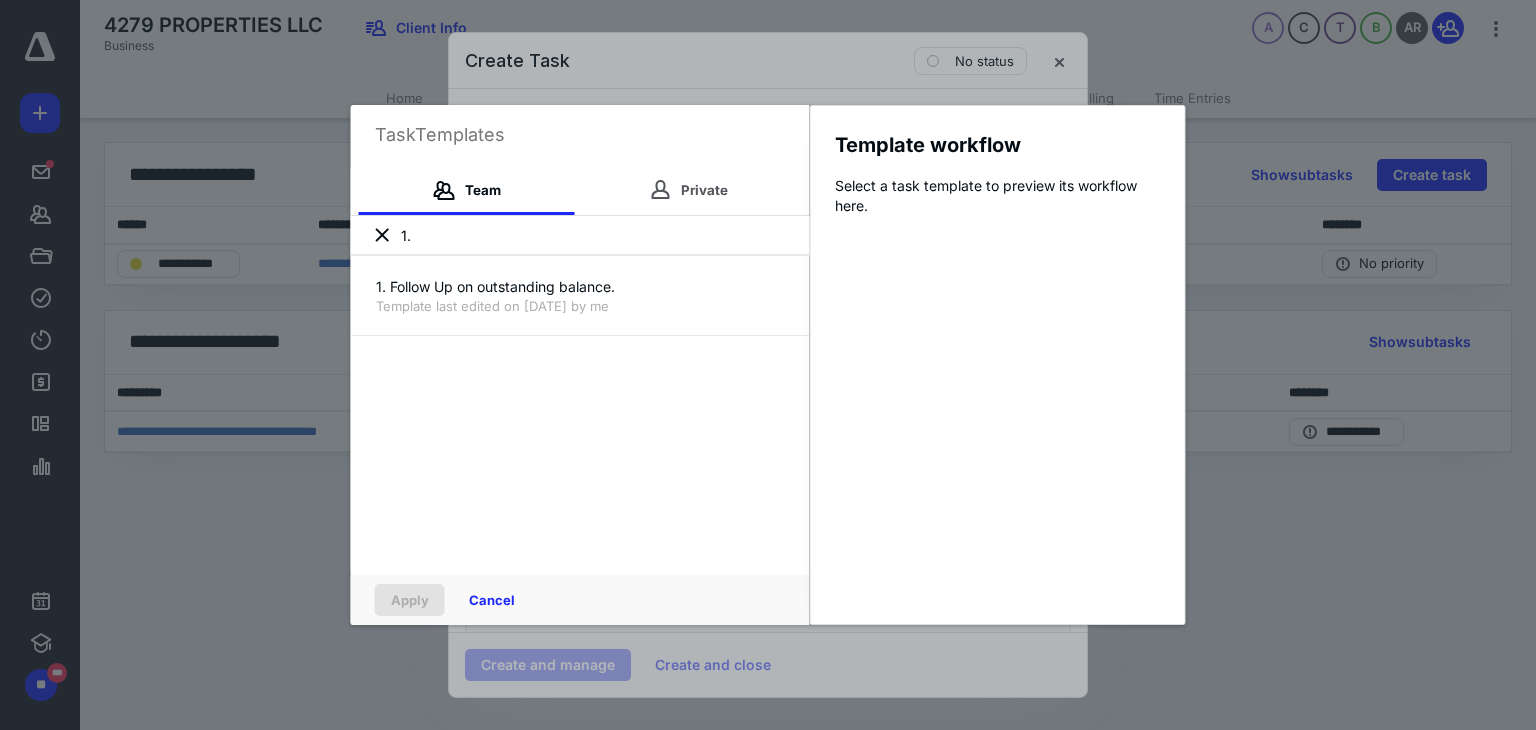 type on "1." 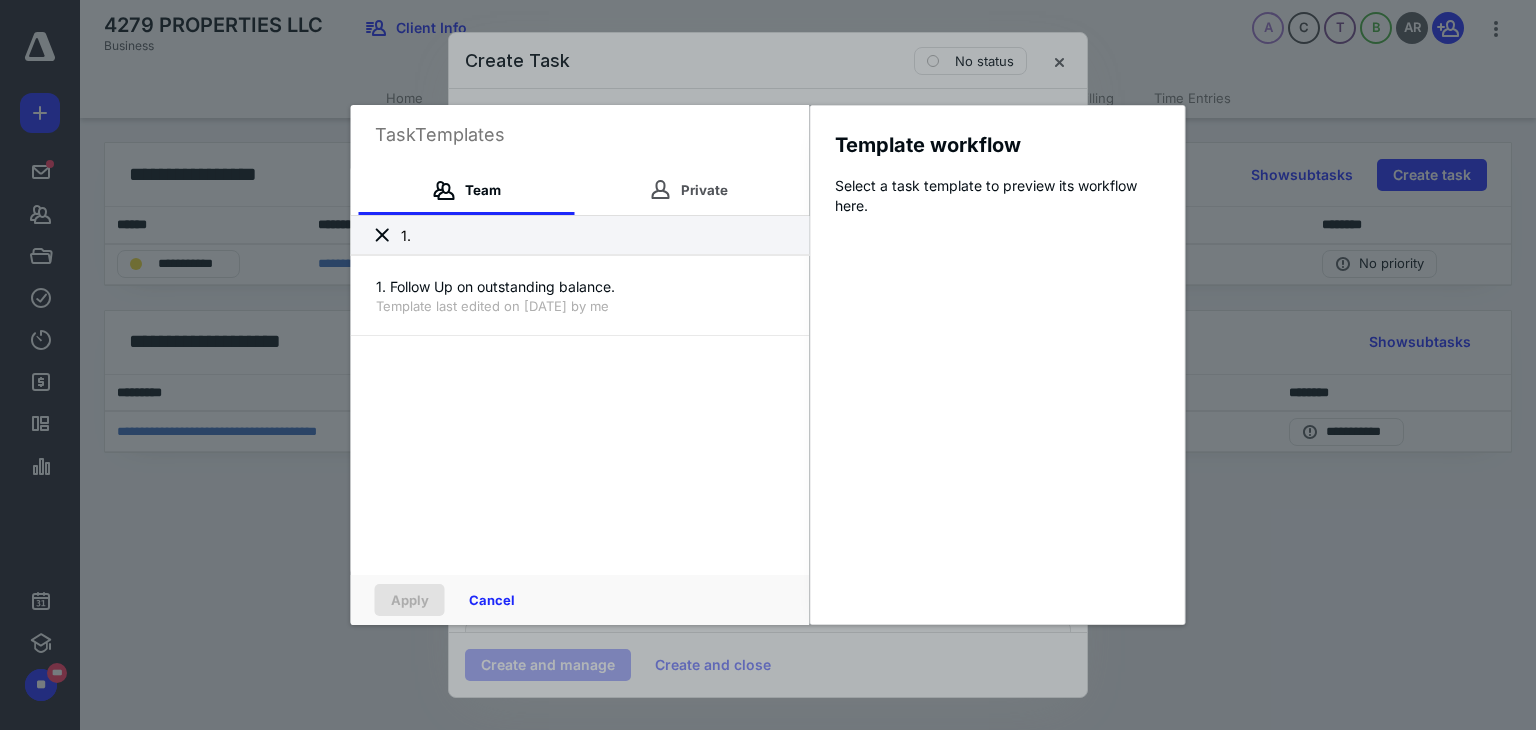 click on "1. Follow Up on outstanding balance." at bounding box center (580, 287) 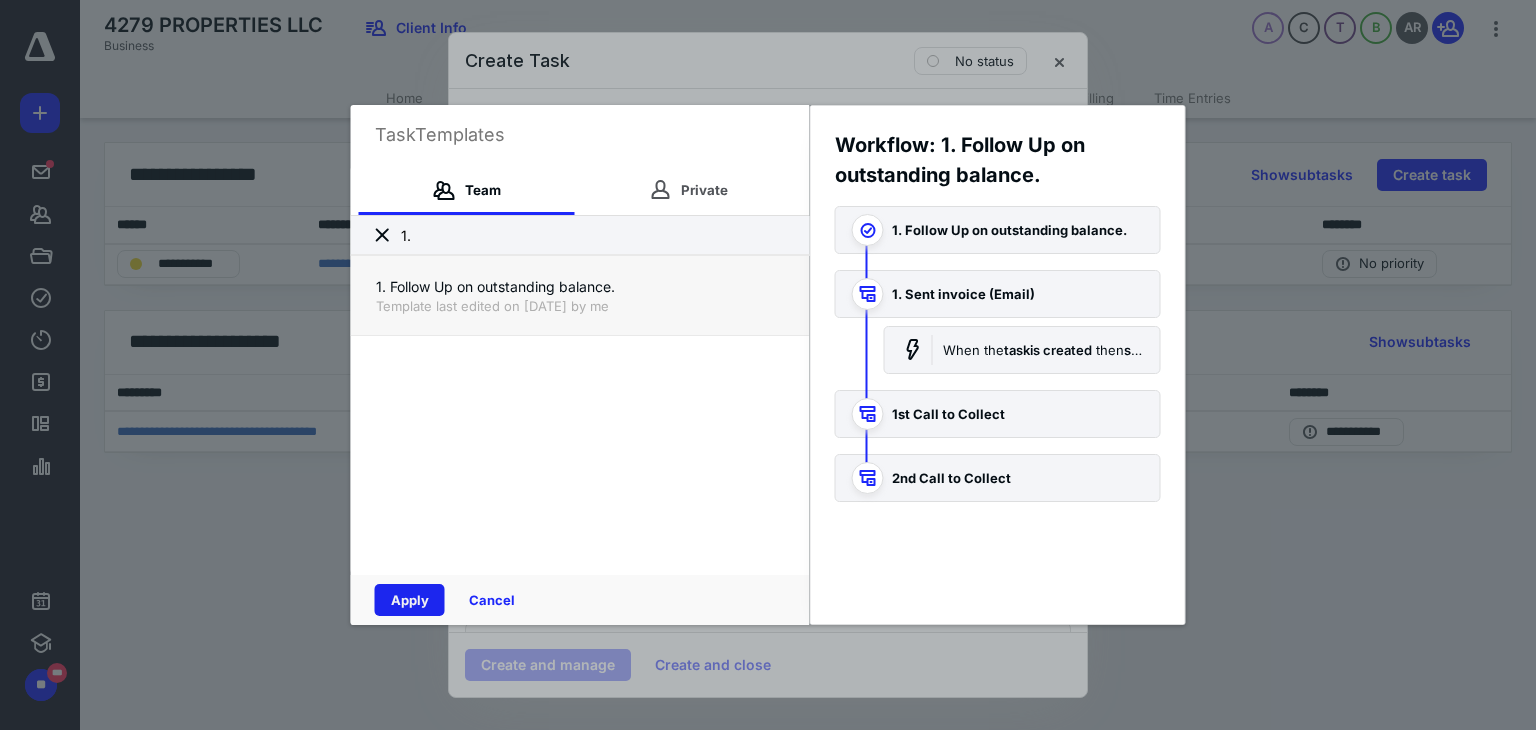 click on "Apply" at bounding box center (410, 600) 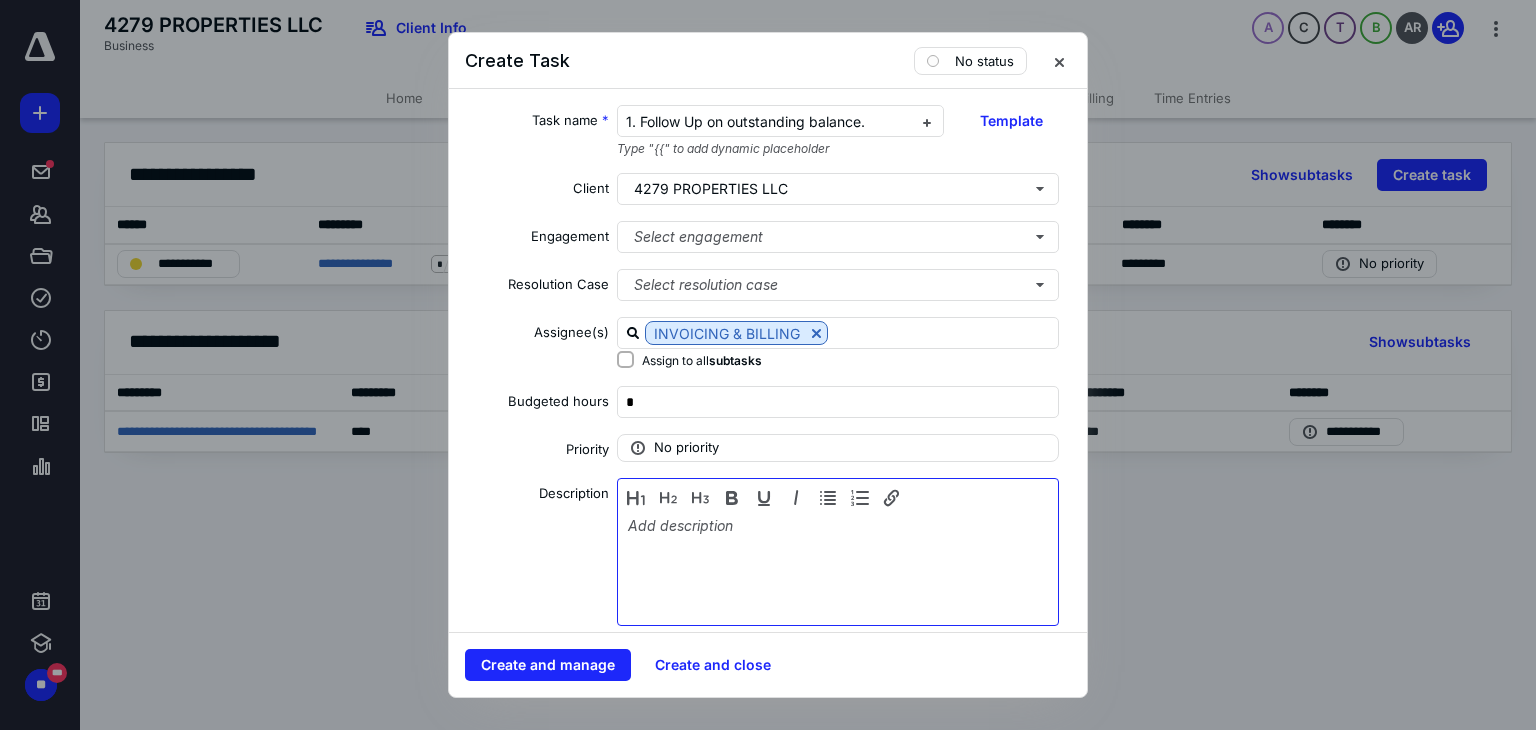 click at bounding box center [838, 567] 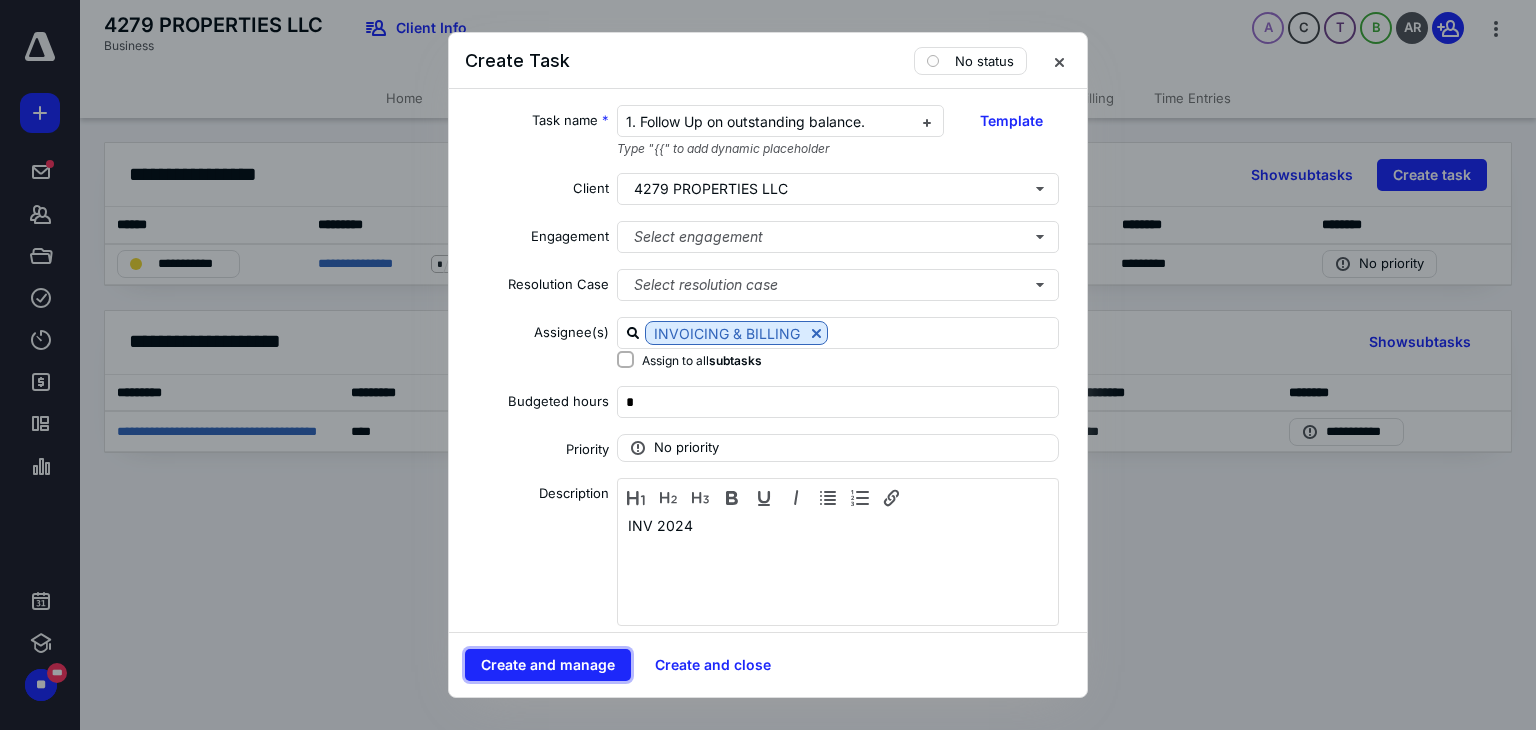 click on "Create and manage" at bounding box center (548, 665) 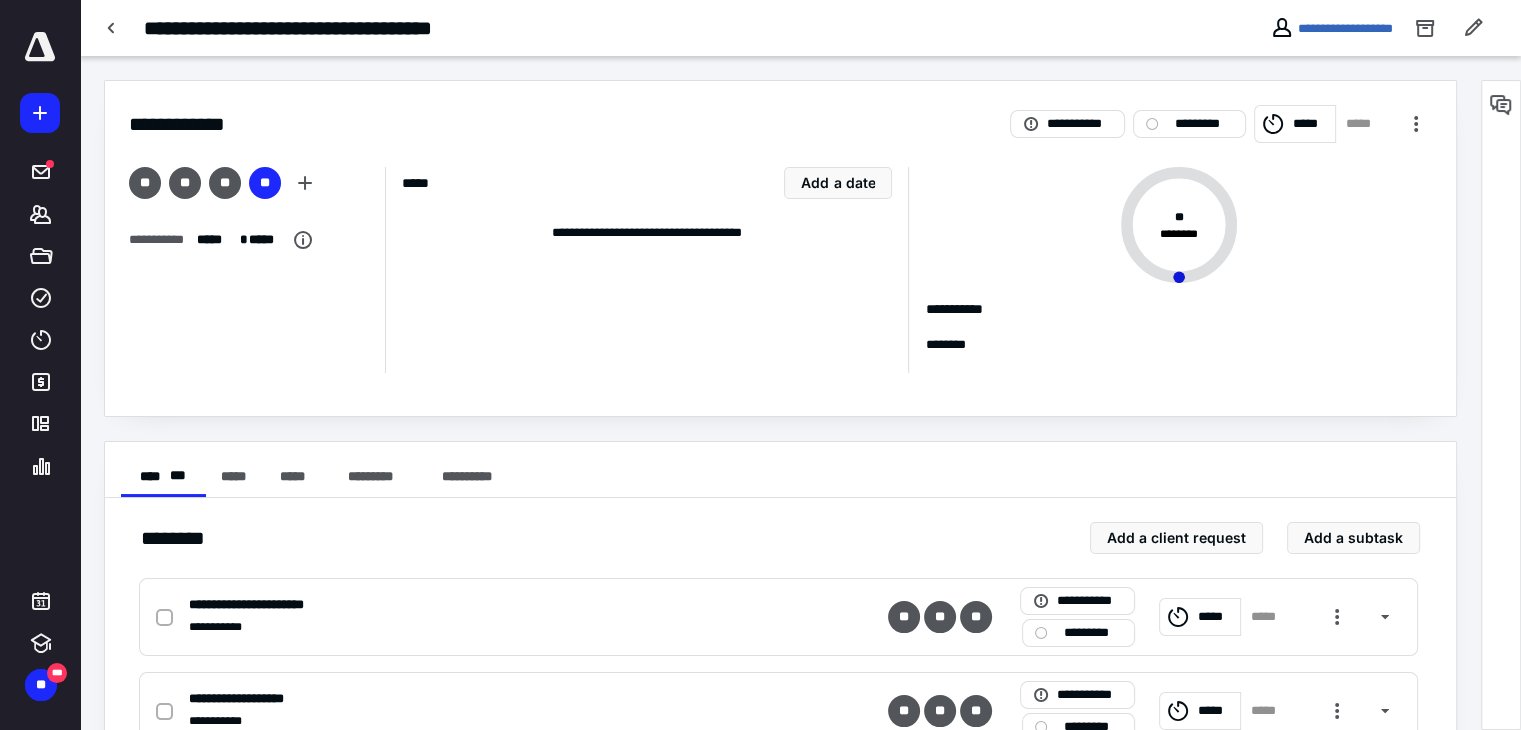 drag, startPoint x: 165, startPoint y: 614, endPoint x: 289, endPoint y: 605, distance: 124.32619 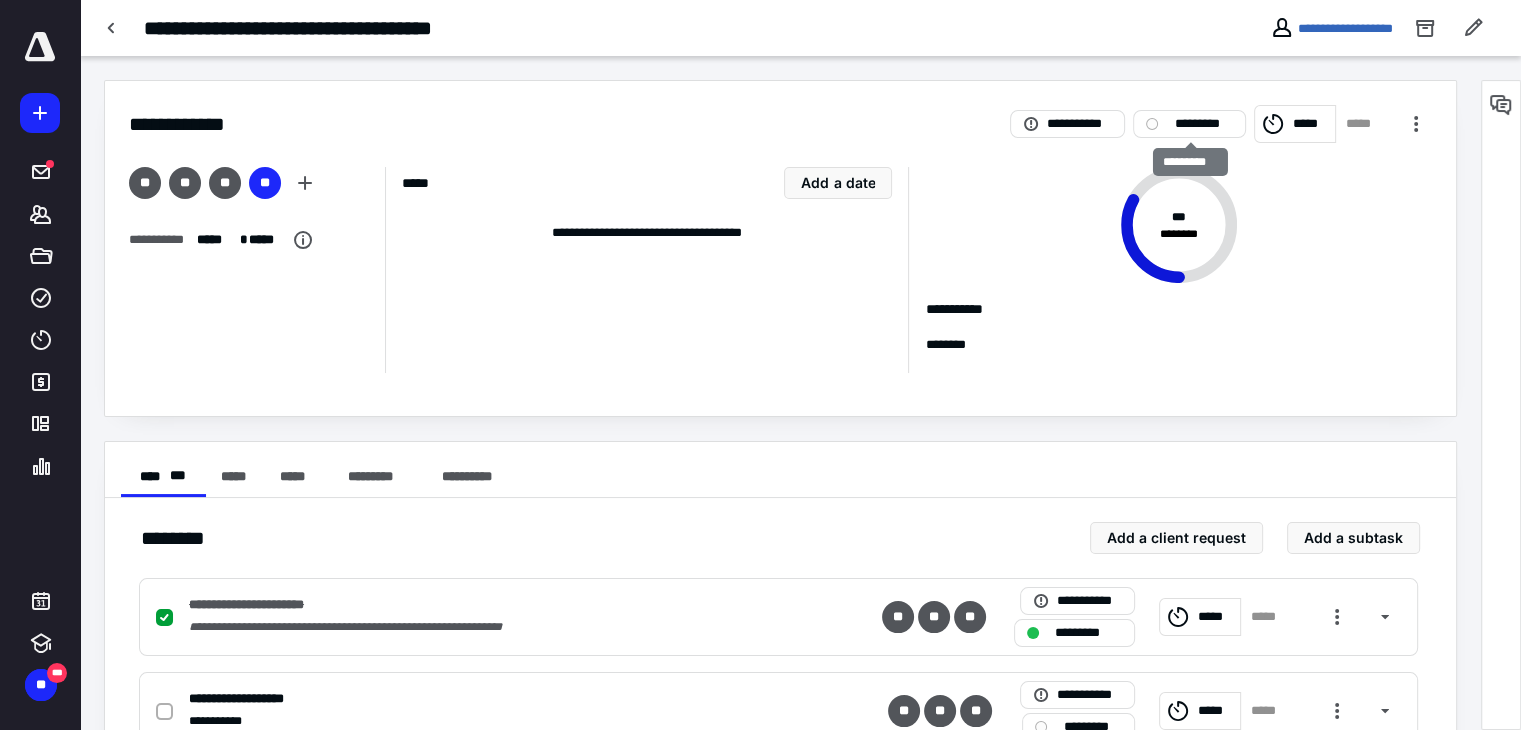 click on "*********" at bounding box center [1203, 124] 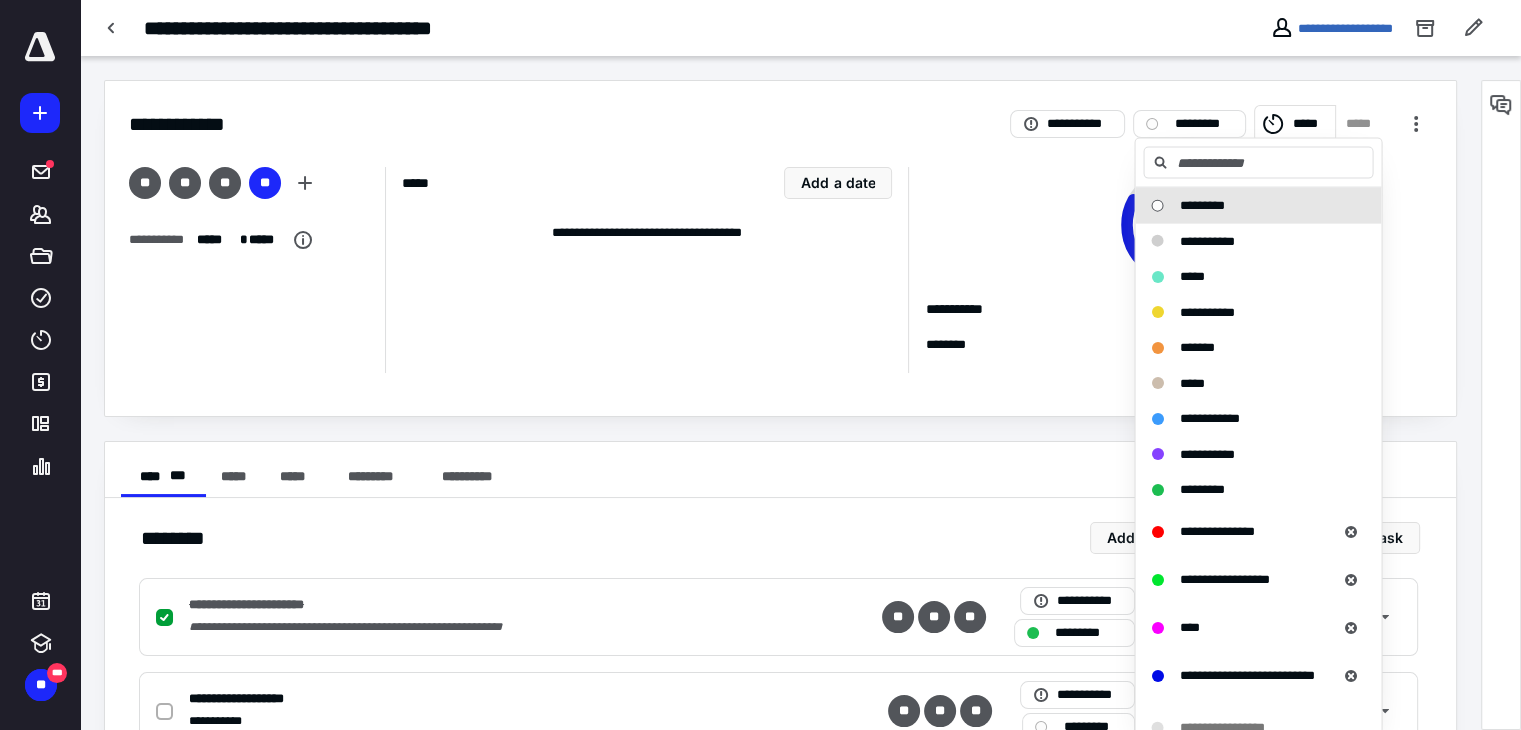 click on "**********" at bounding box center [1206, 311] 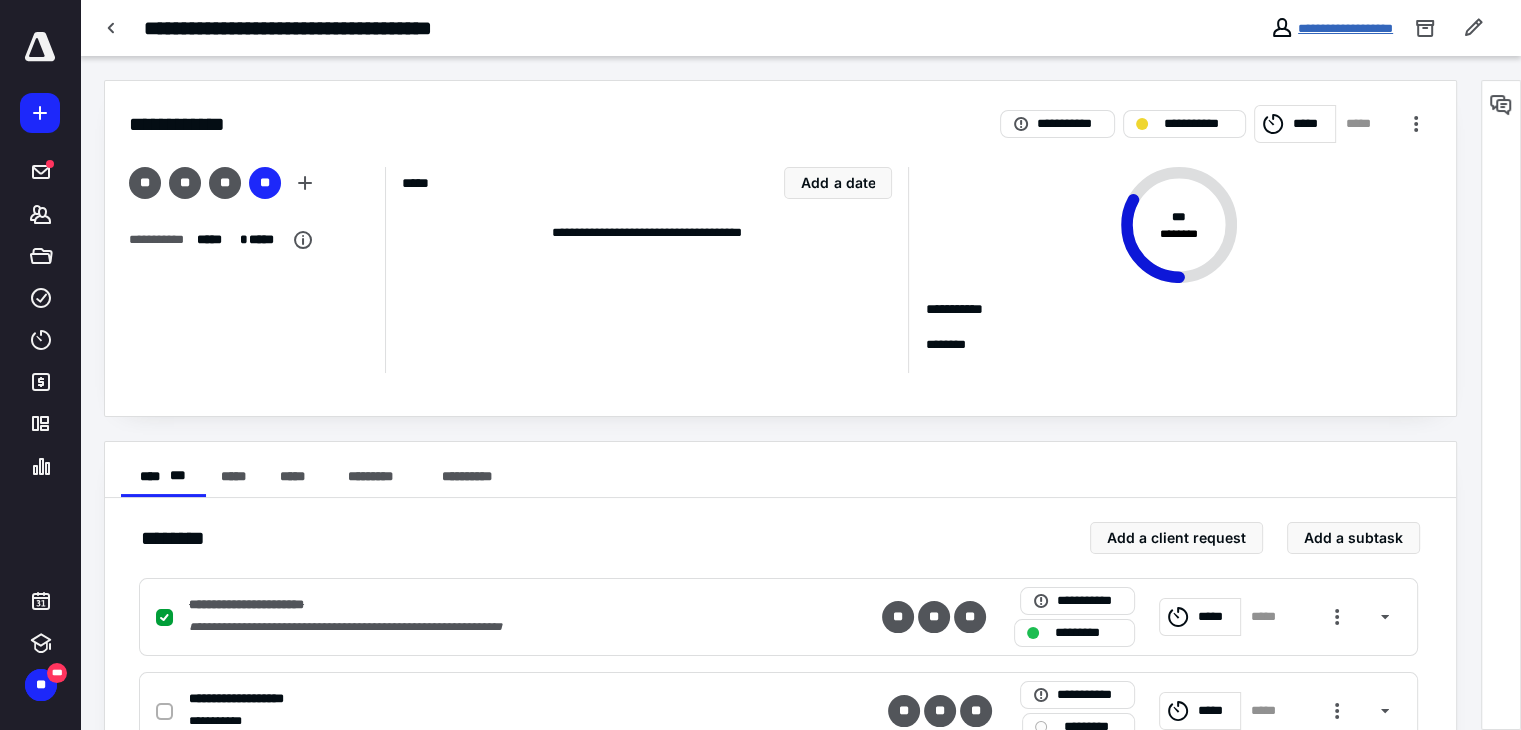 click on "**********" at bounding box center (1345, 28) 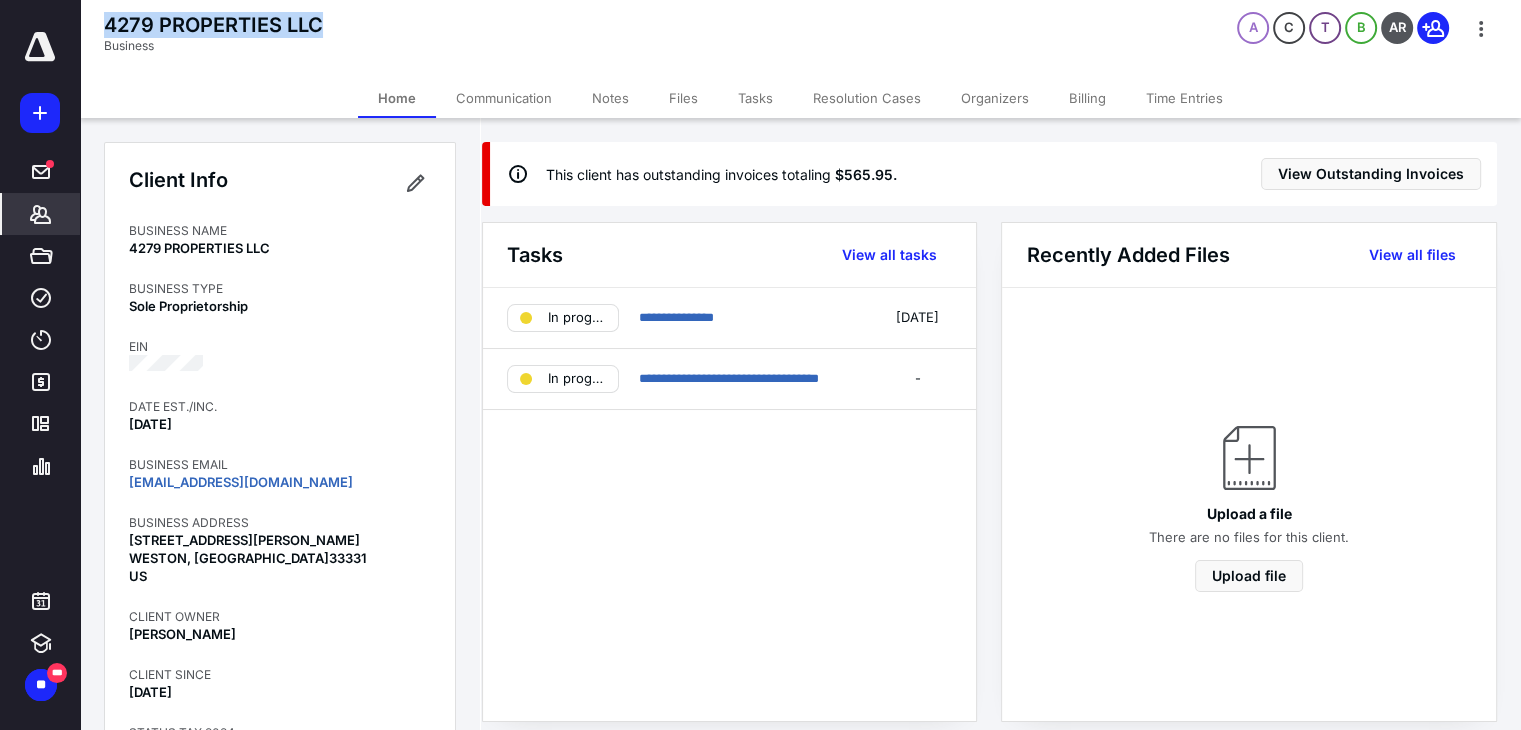 drag, startPoint x: 335, startPoint y: 24, endPoint x: 104, endPoint y: 24, distance: 231 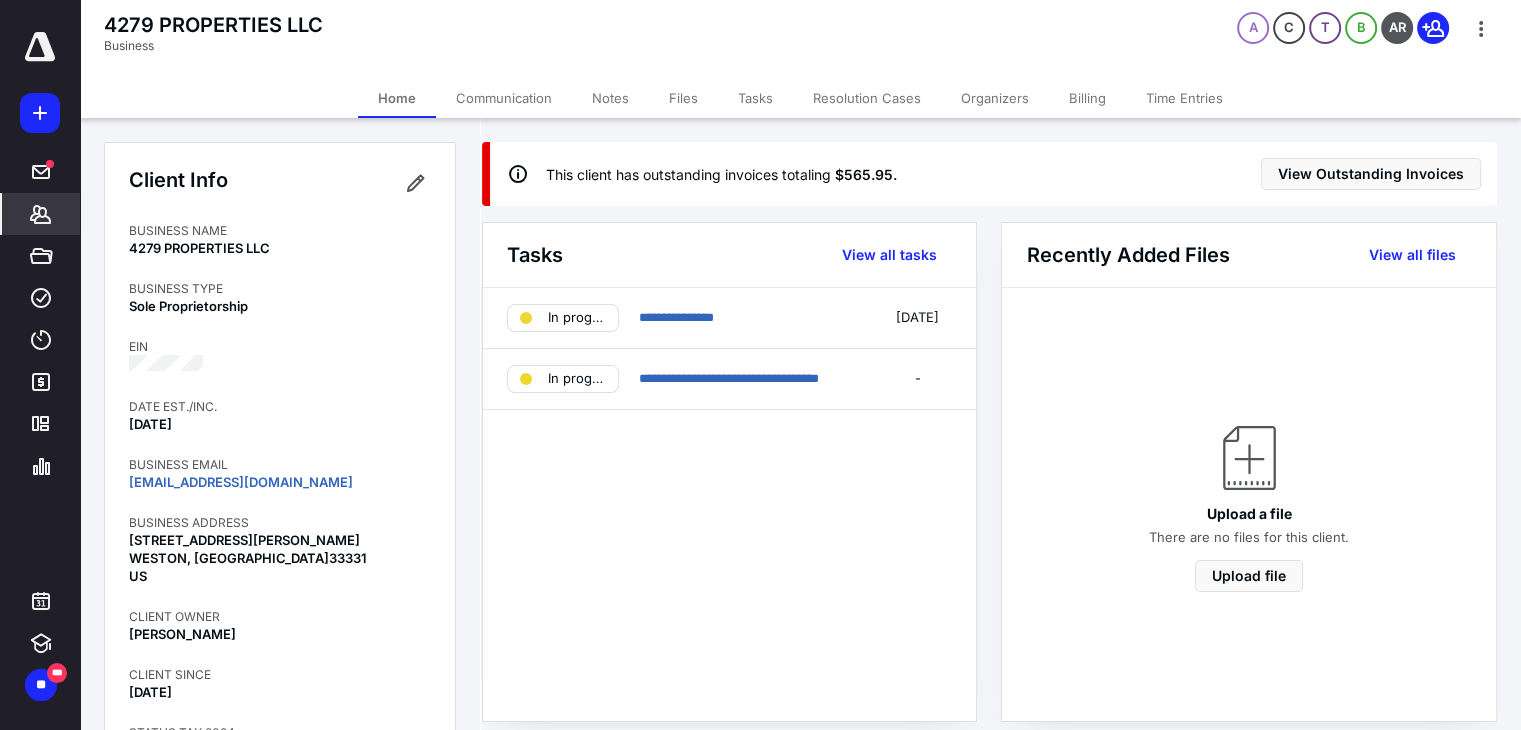 click on "**********" at bounding box center (729, 504) 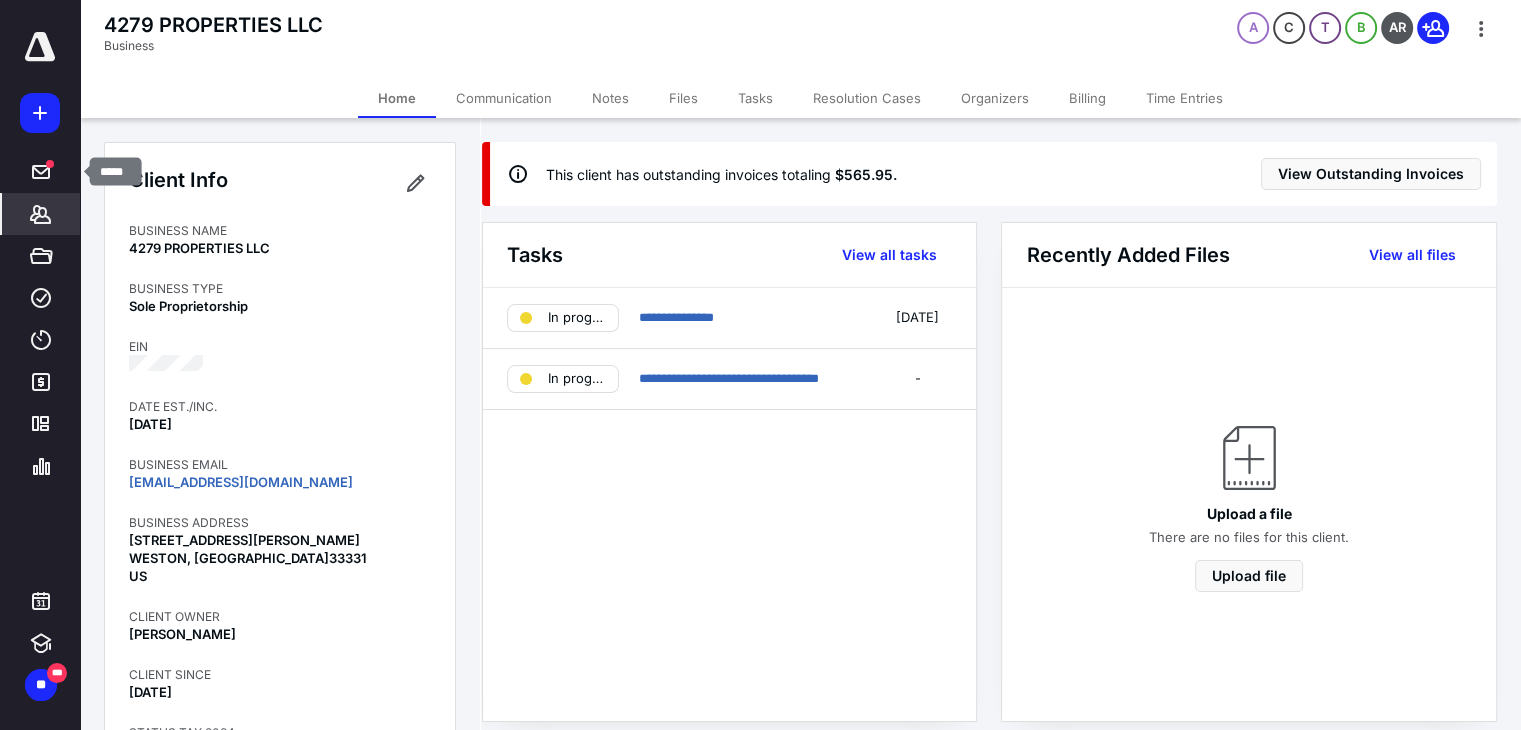 click 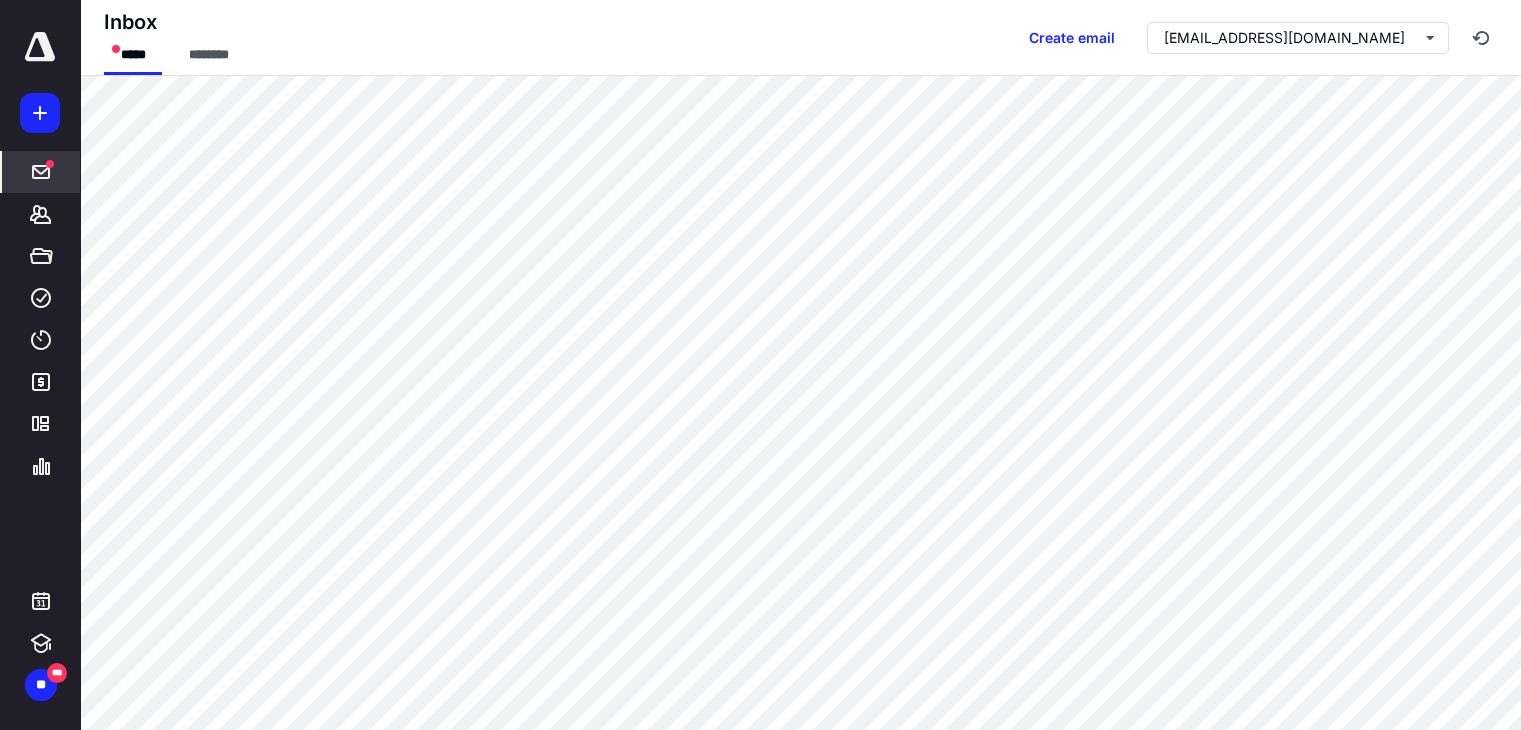 scroll, scrollTop: 19, scrollLeft: 0, axis: vertical 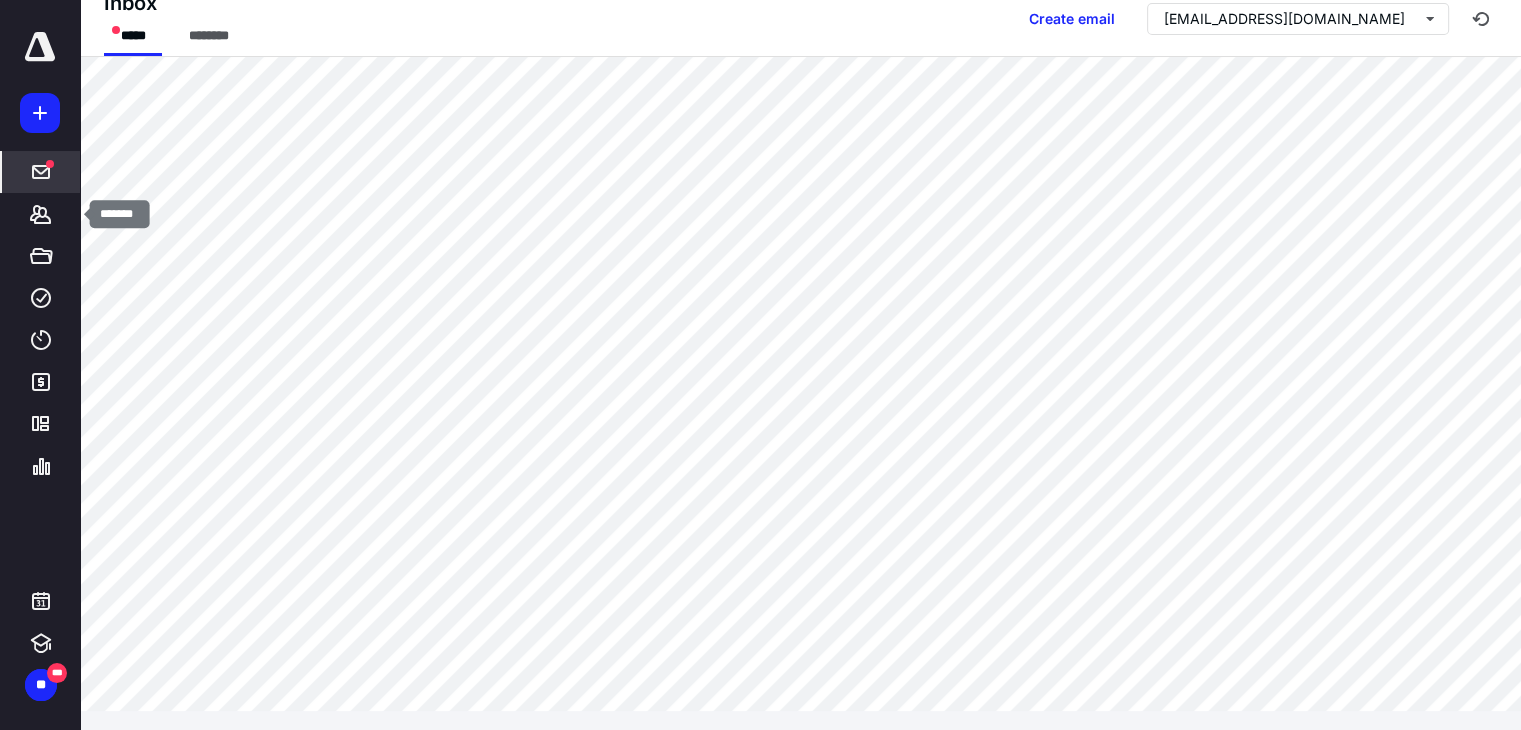 click 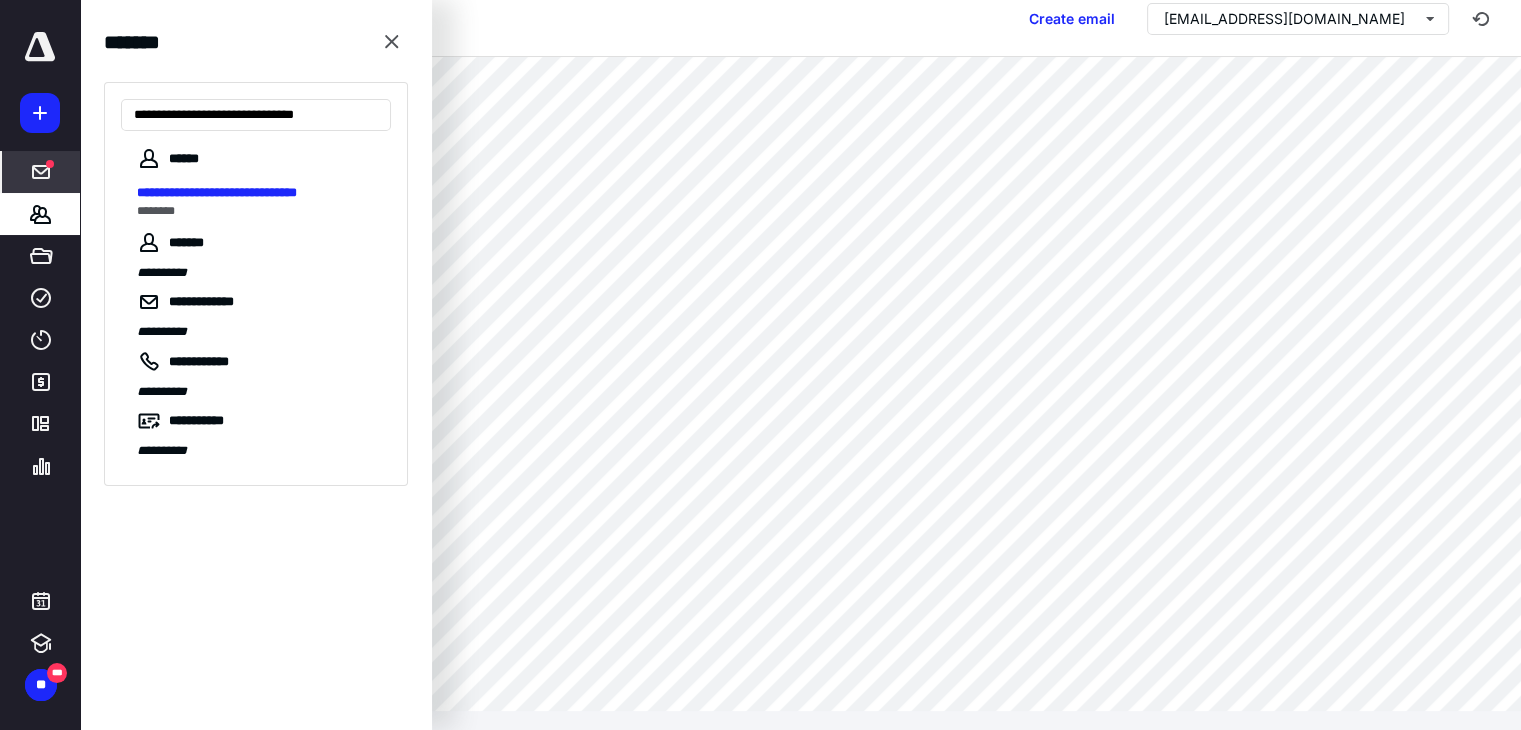 type on "**********" 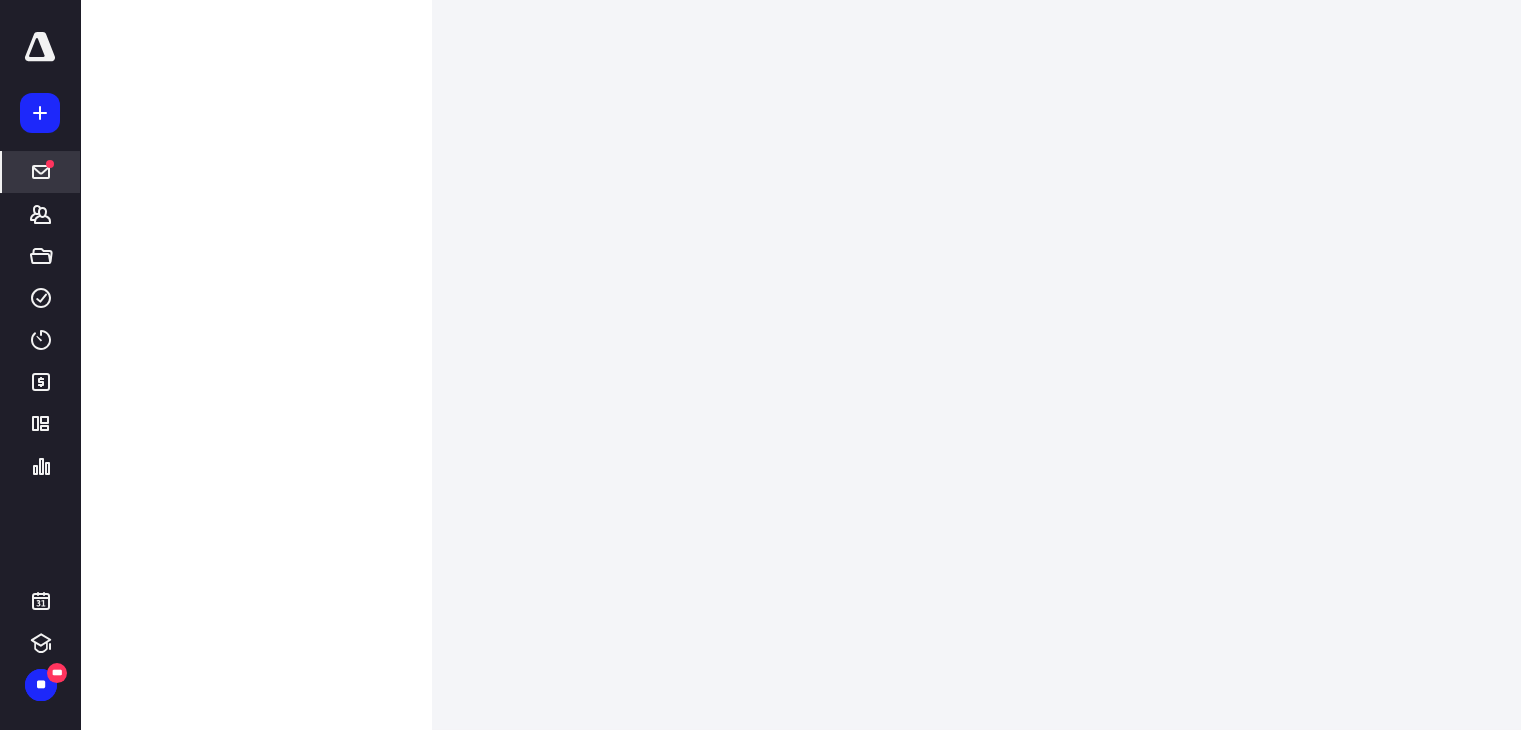 scroll, scrollTop: 0, scrollLeft: 0, axis: both 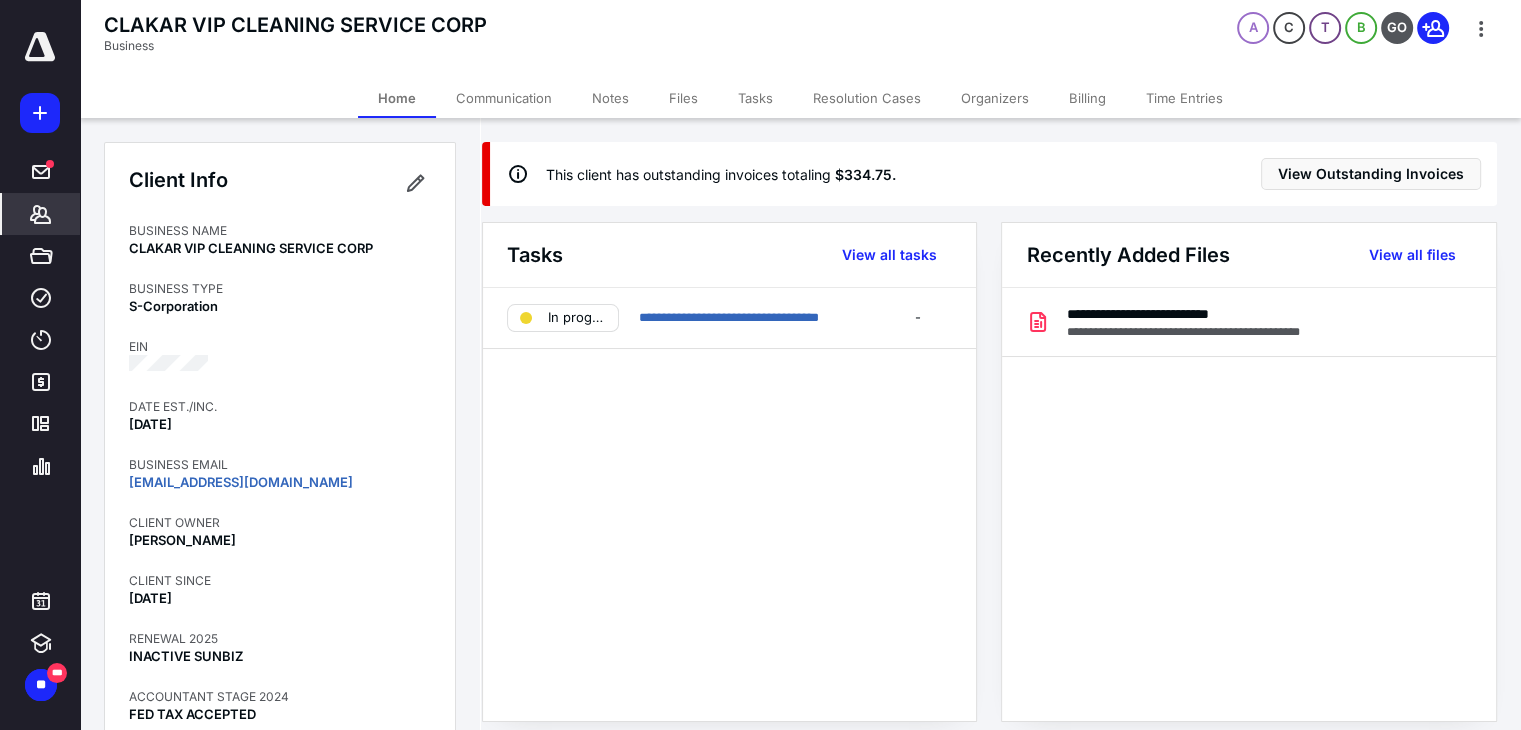 click on "Billing" at bounding box center [1087, 98] 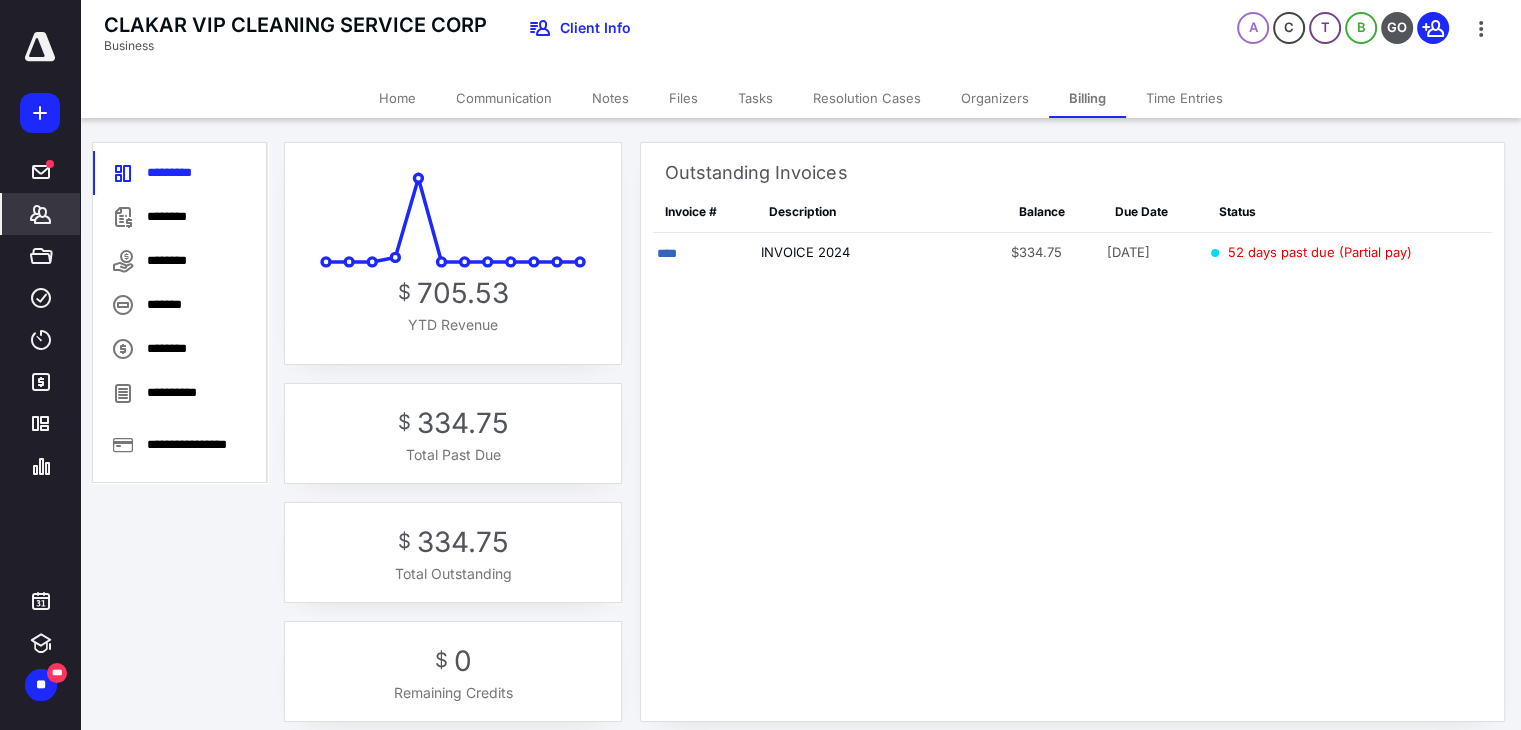 click on "Notes" at bounding box center [610, 98] 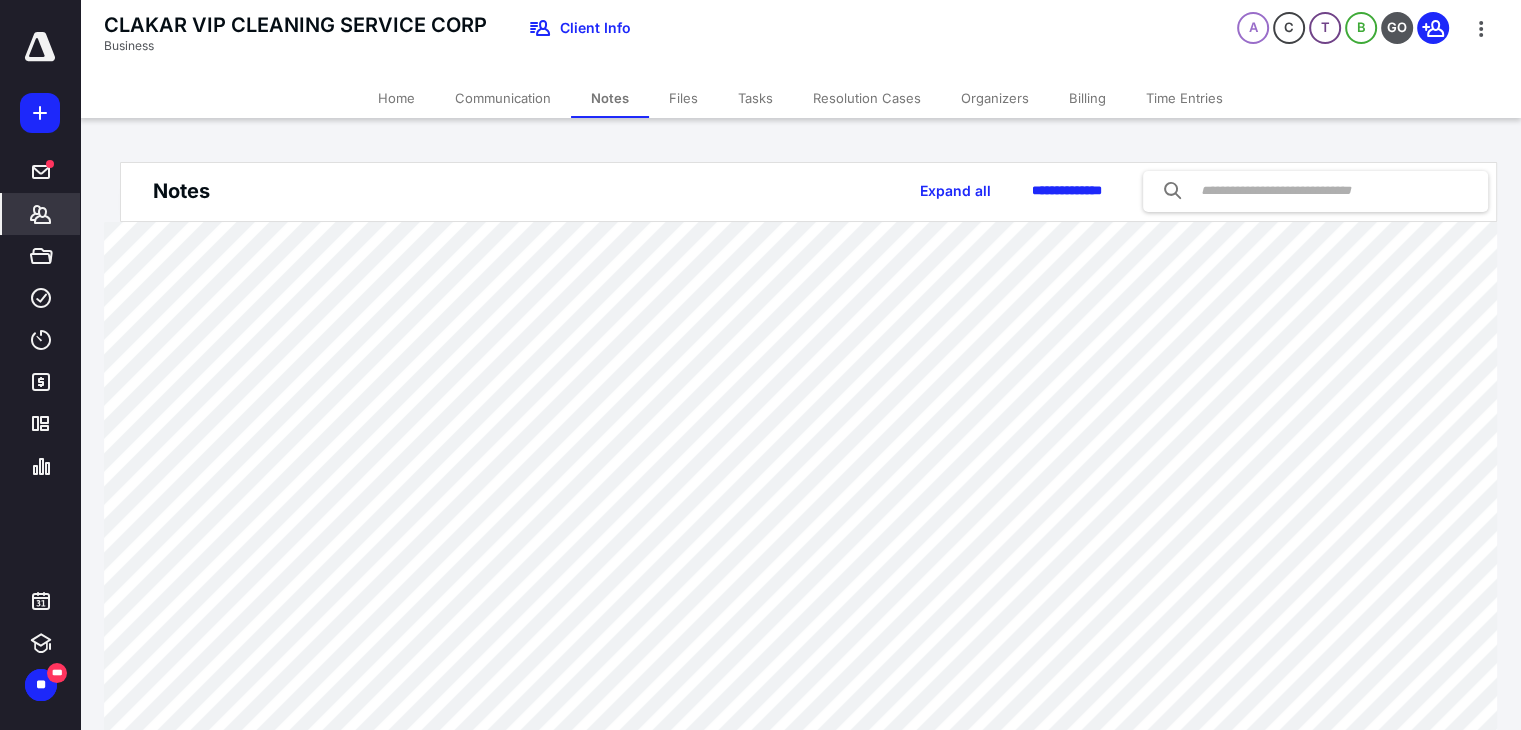 click 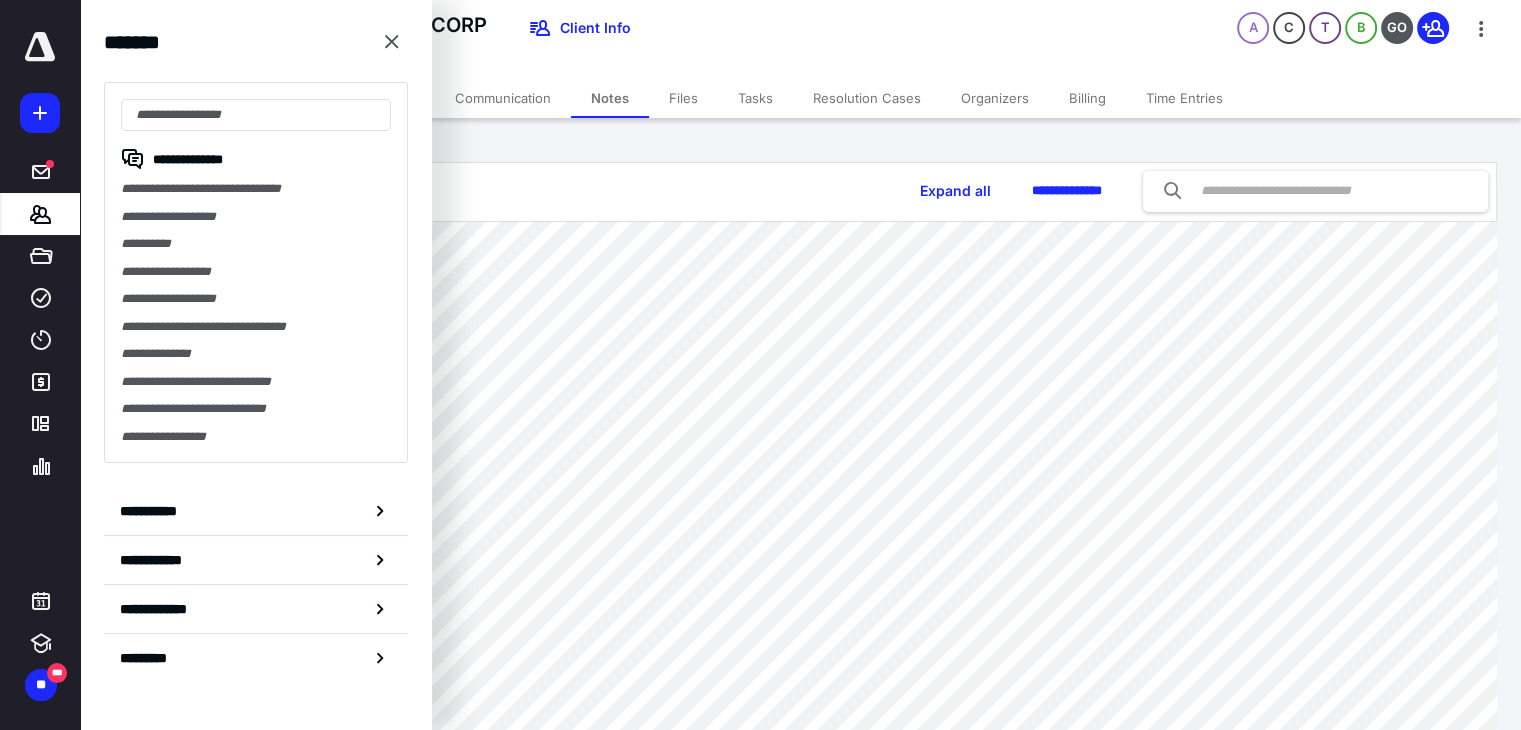 type on "**********" 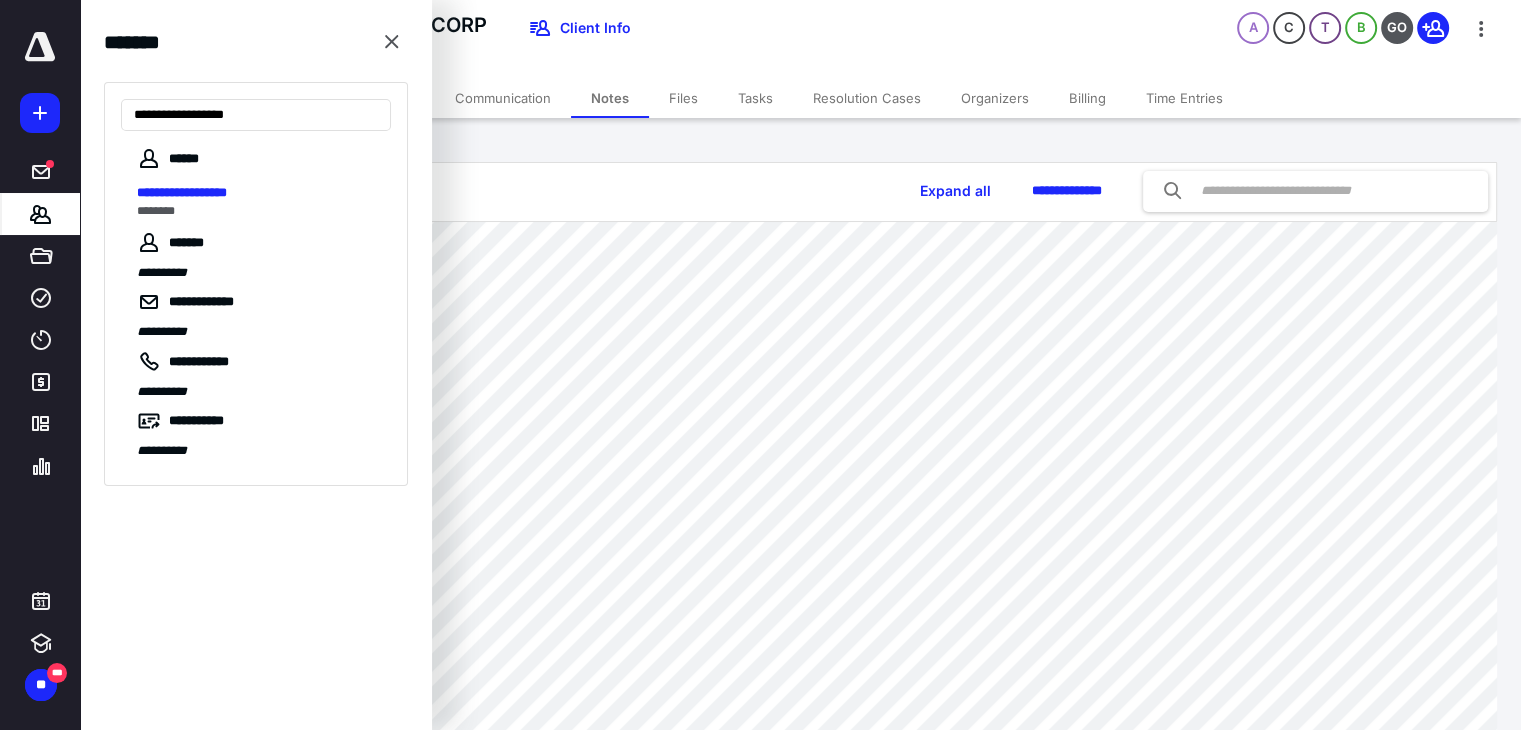 click on "**********" at bounding box center (182, 192) 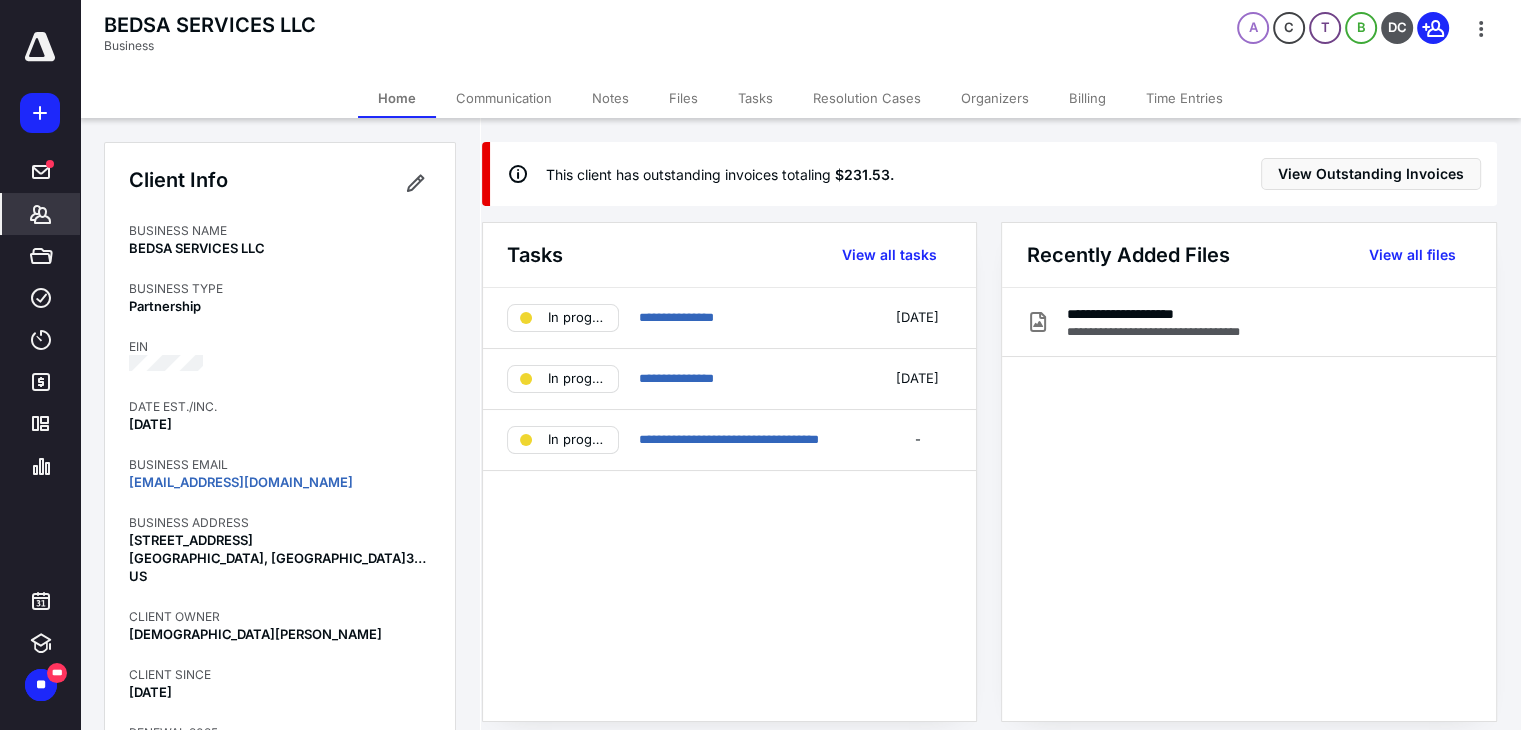 click on "Billing" at bounding box center (1087, 98) 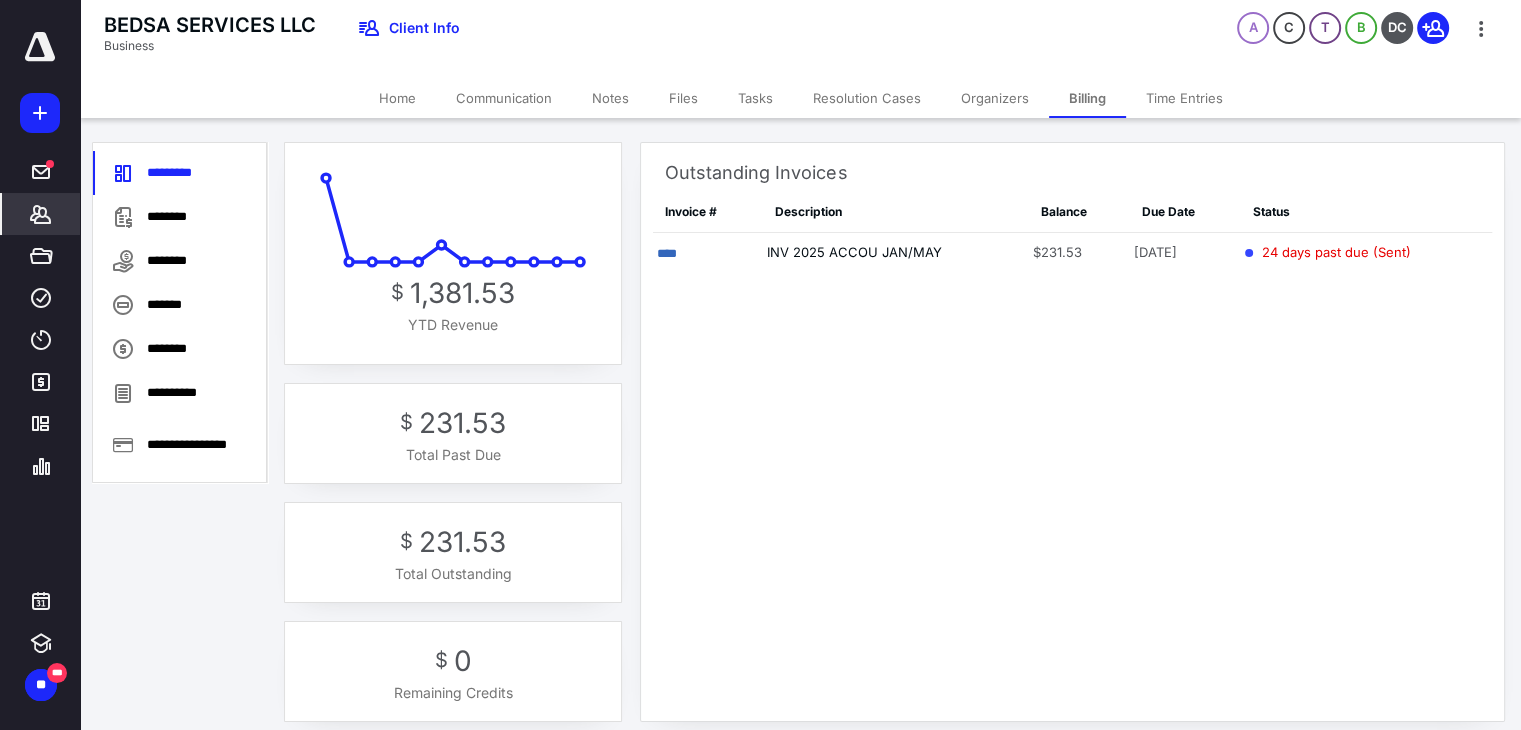 click on "Notes" at bounding box center (610, 98) 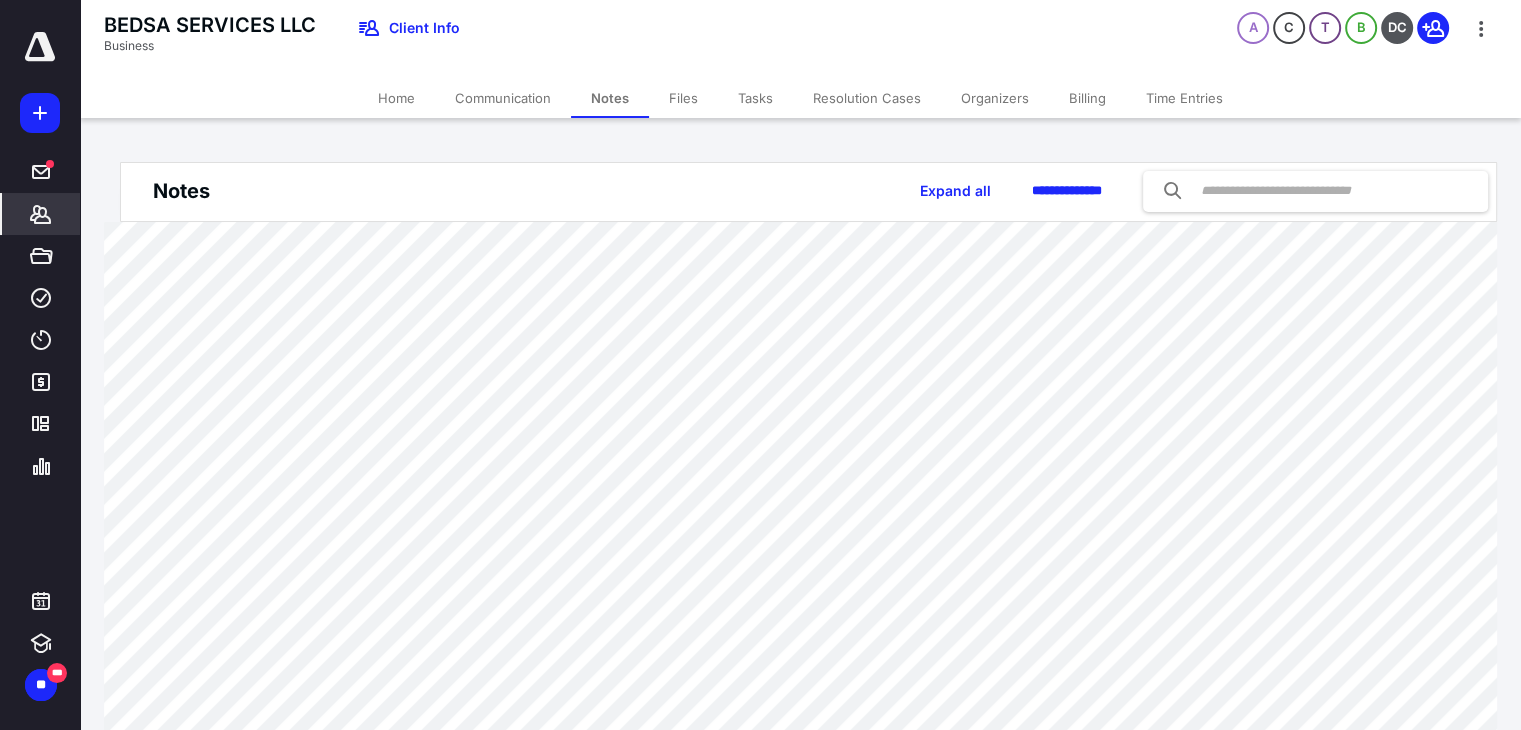 click on "Billing" at bounding box center [1087, 98] 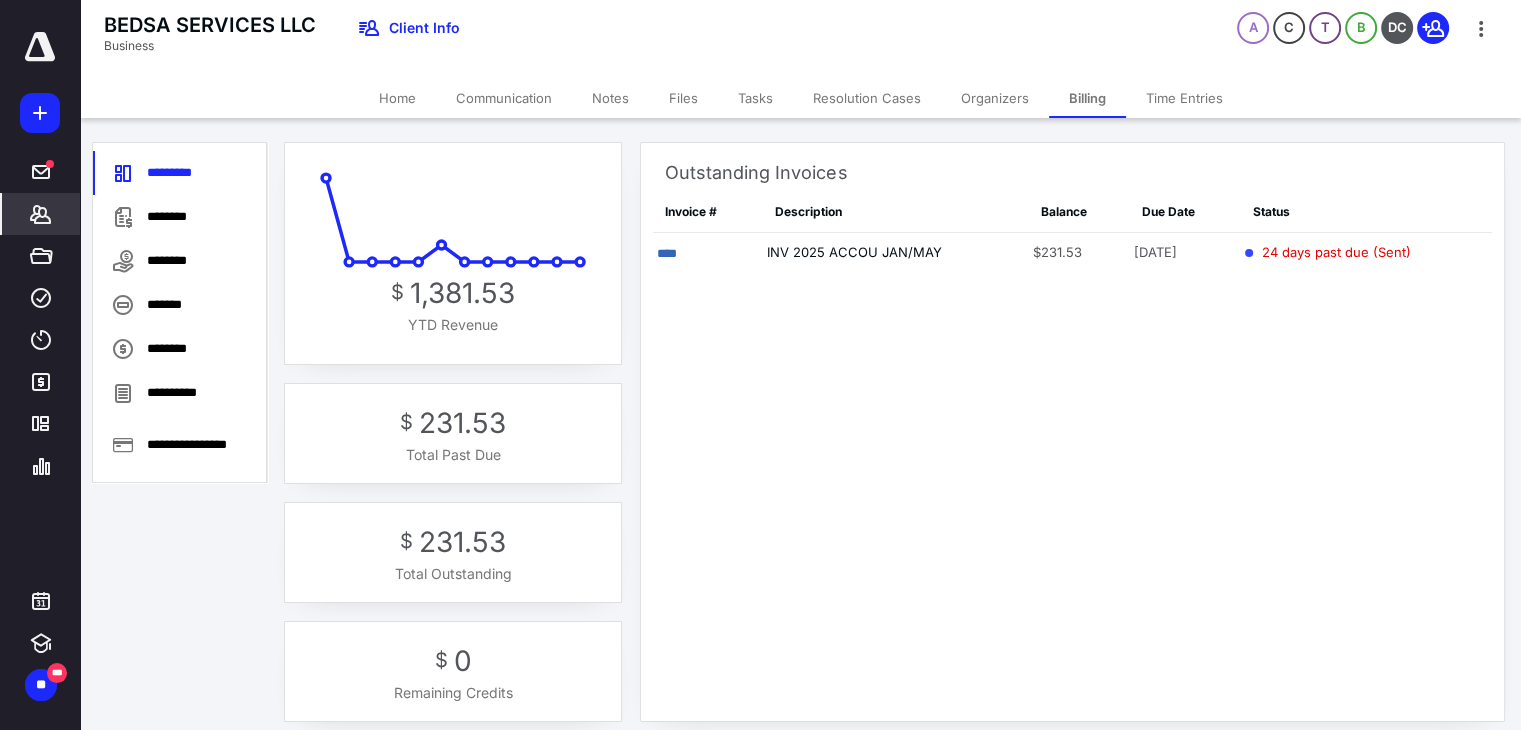 click on "Home" at bounding box center [397, 98] 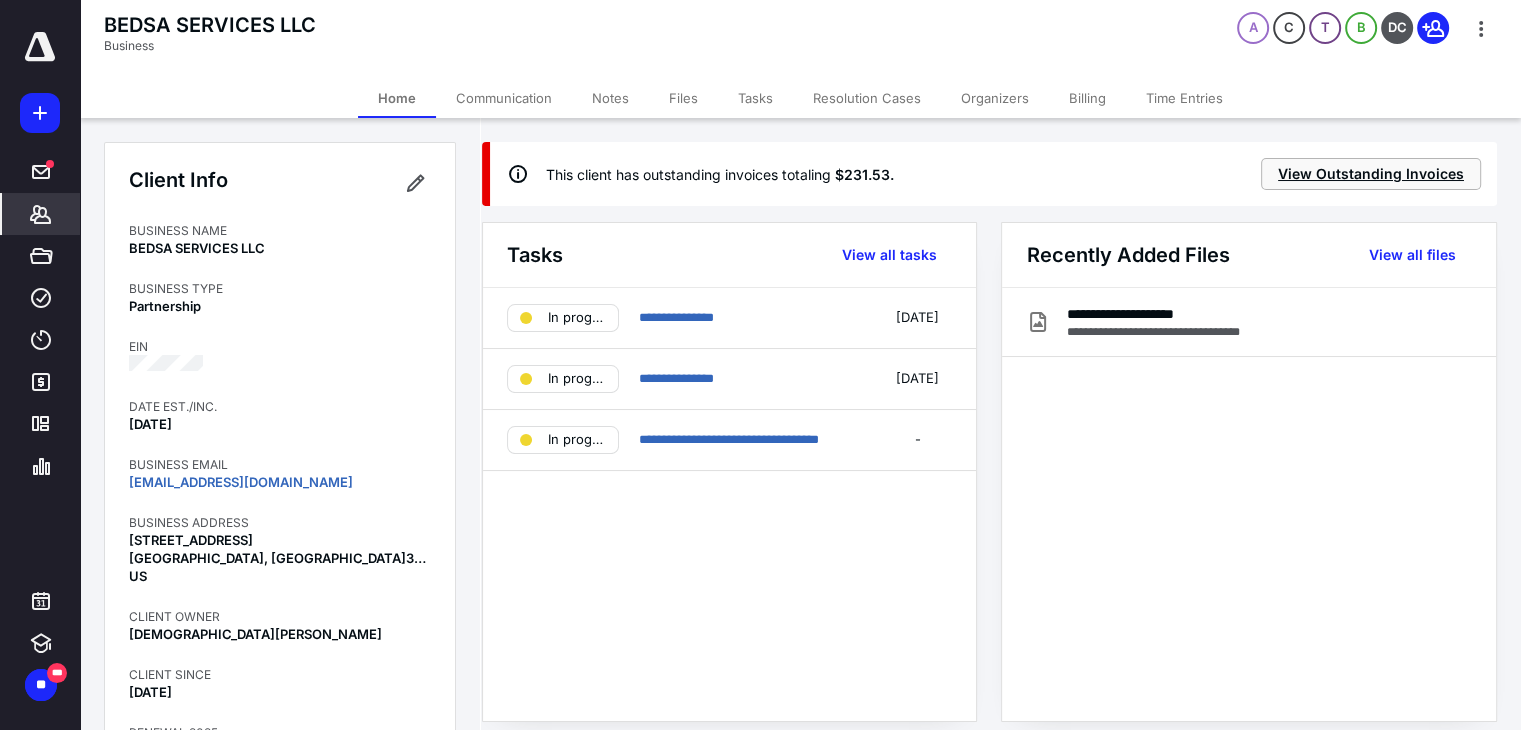 click on "View Outstanding Invoices" at bounding box center [1371, 174] 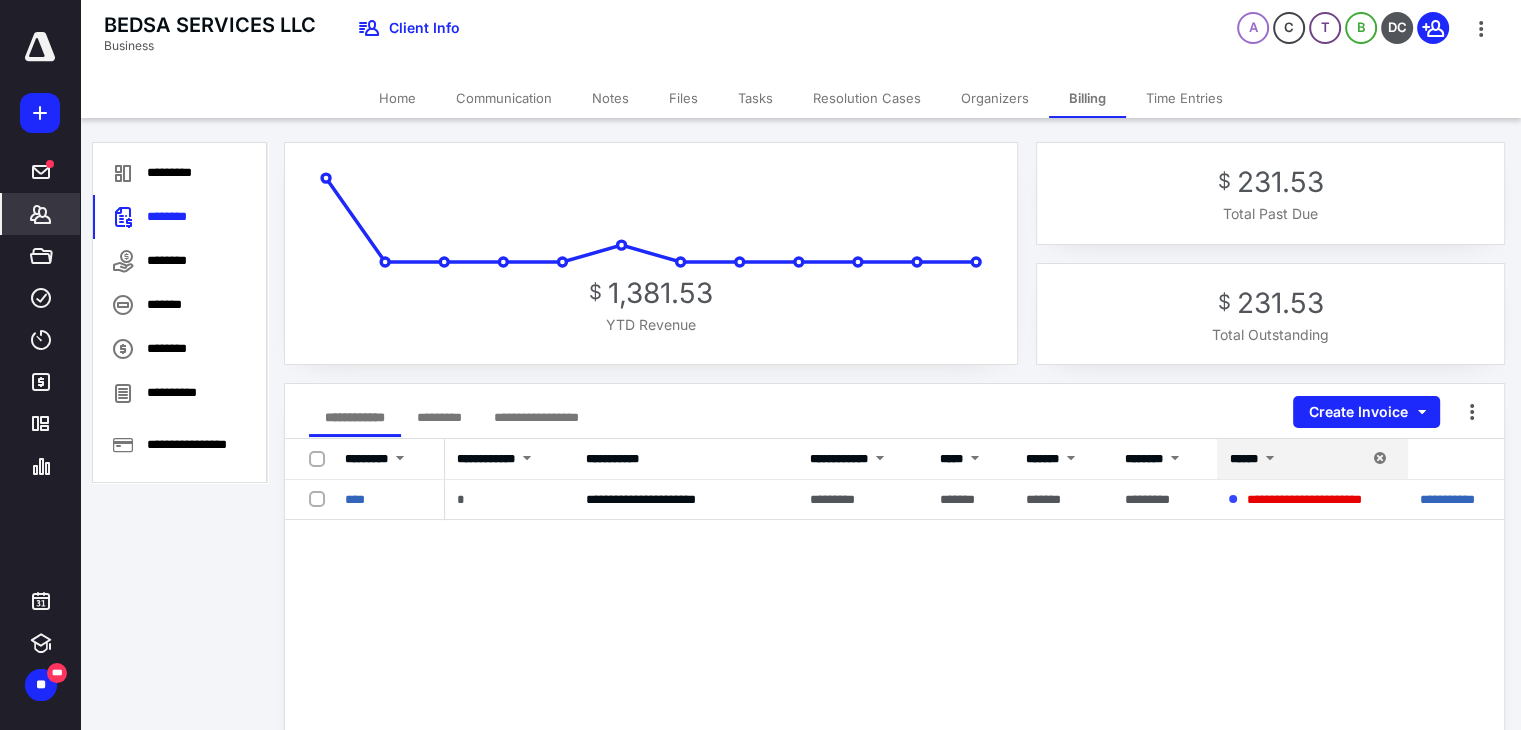 click on "****" at bounding box center [355, 499] 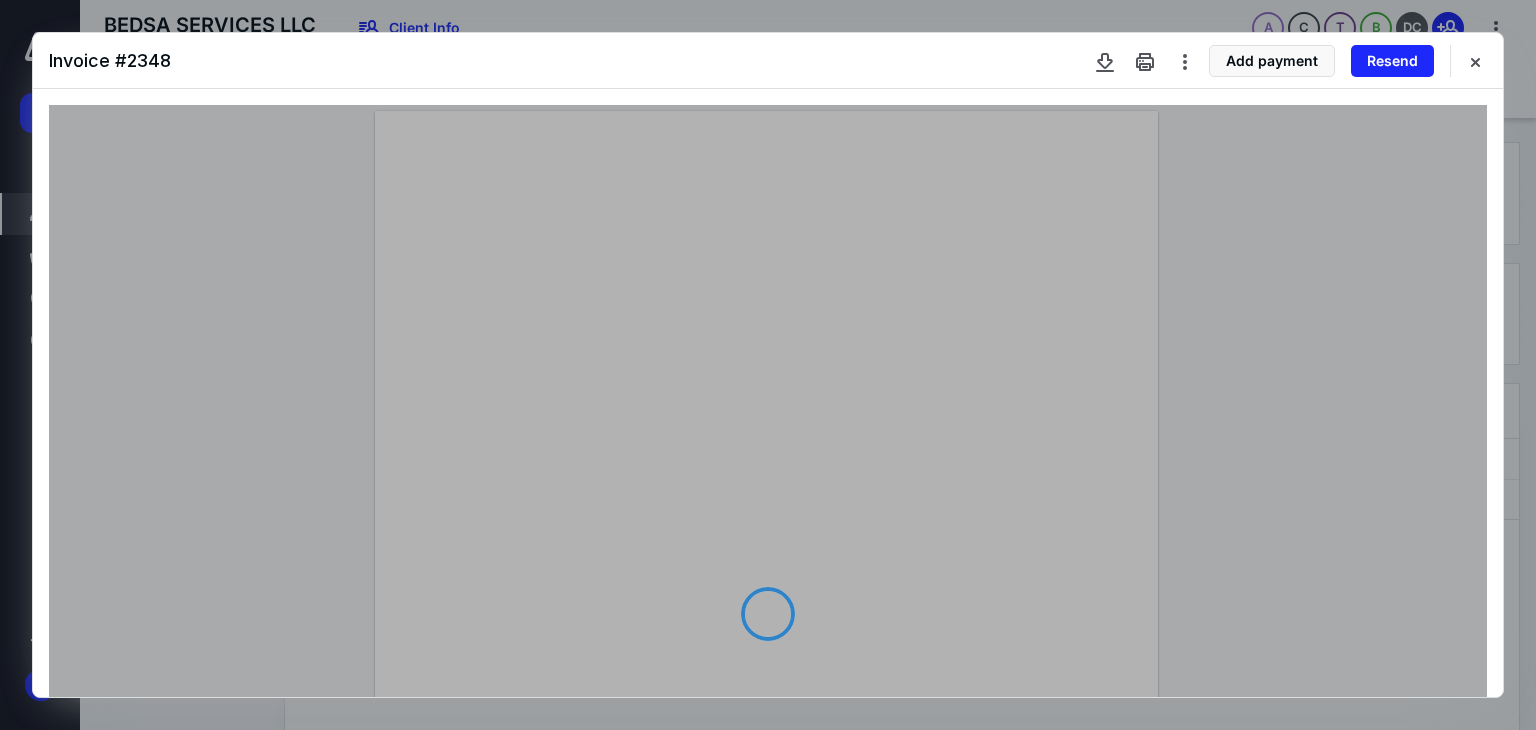 click at bounding box center [1185, 61] 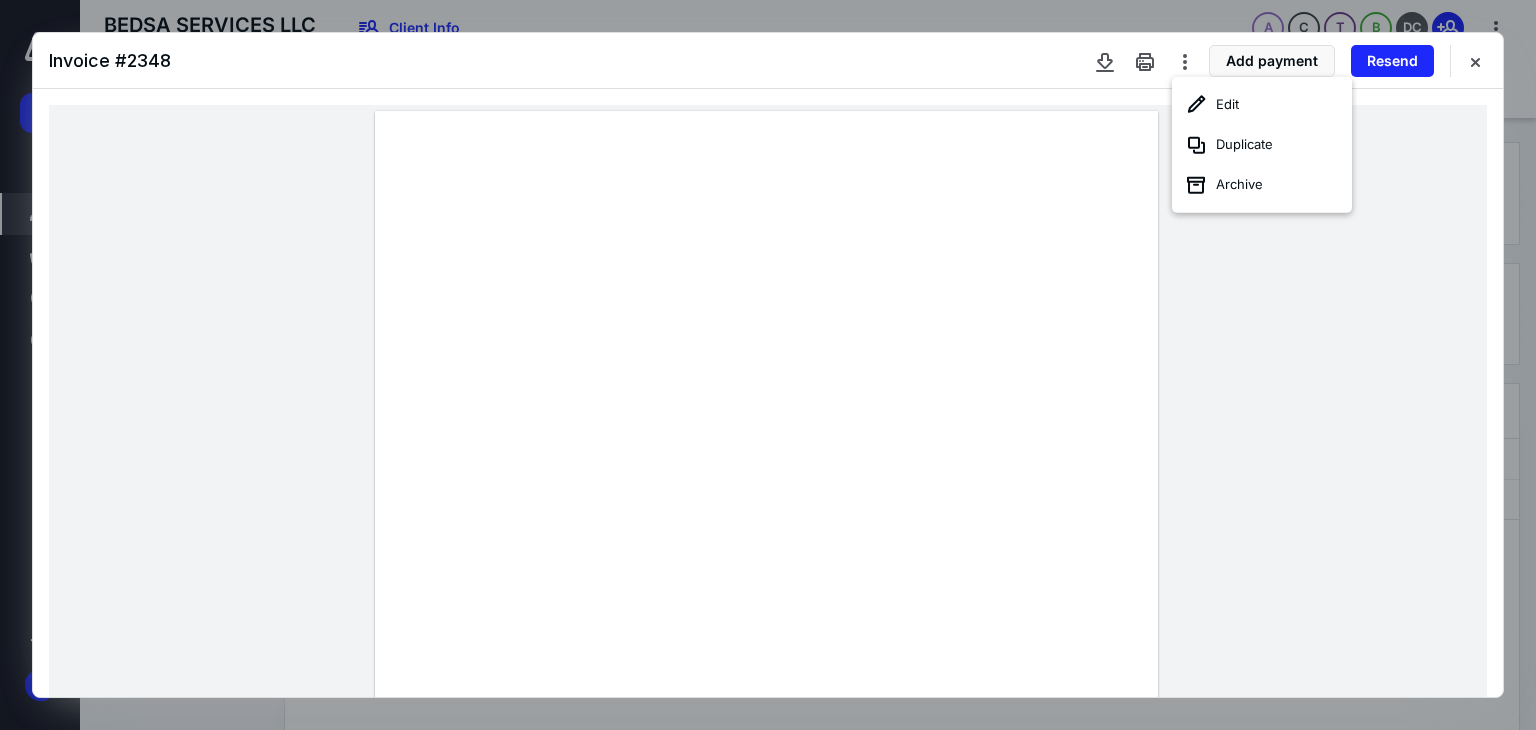 click on "Edit" at bounding box center (1262, 105) 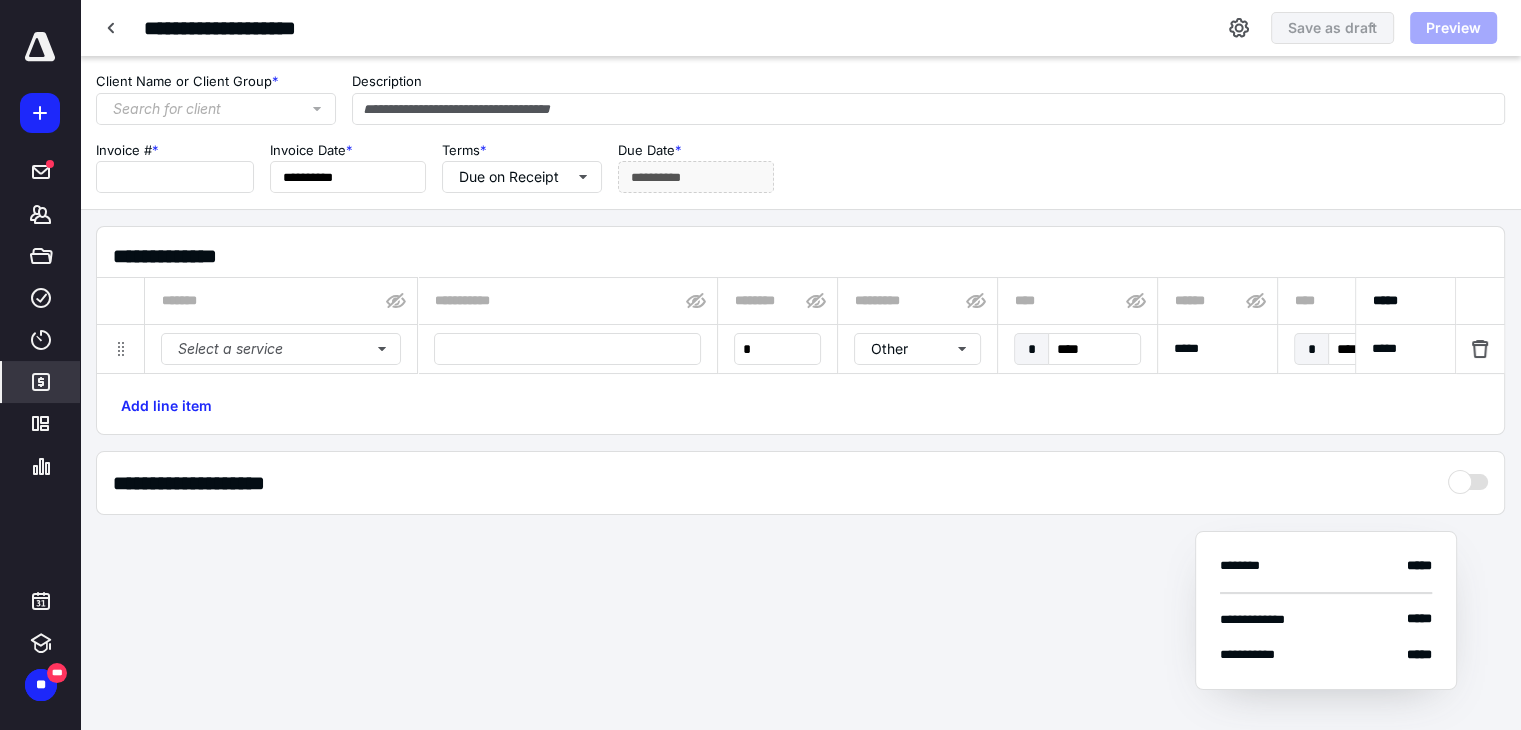 type on "**********" 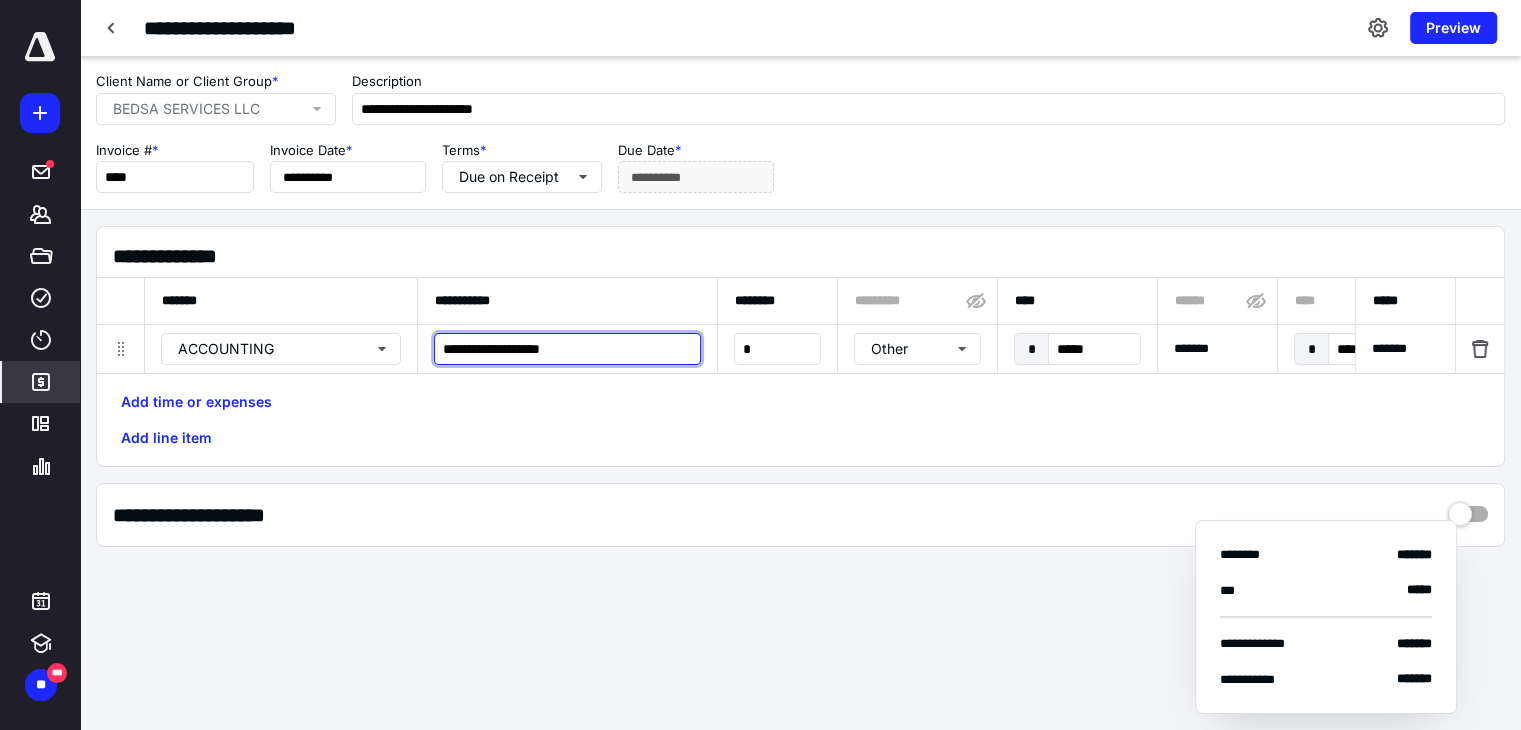 click on "**********" at bounding box center (567, 349) 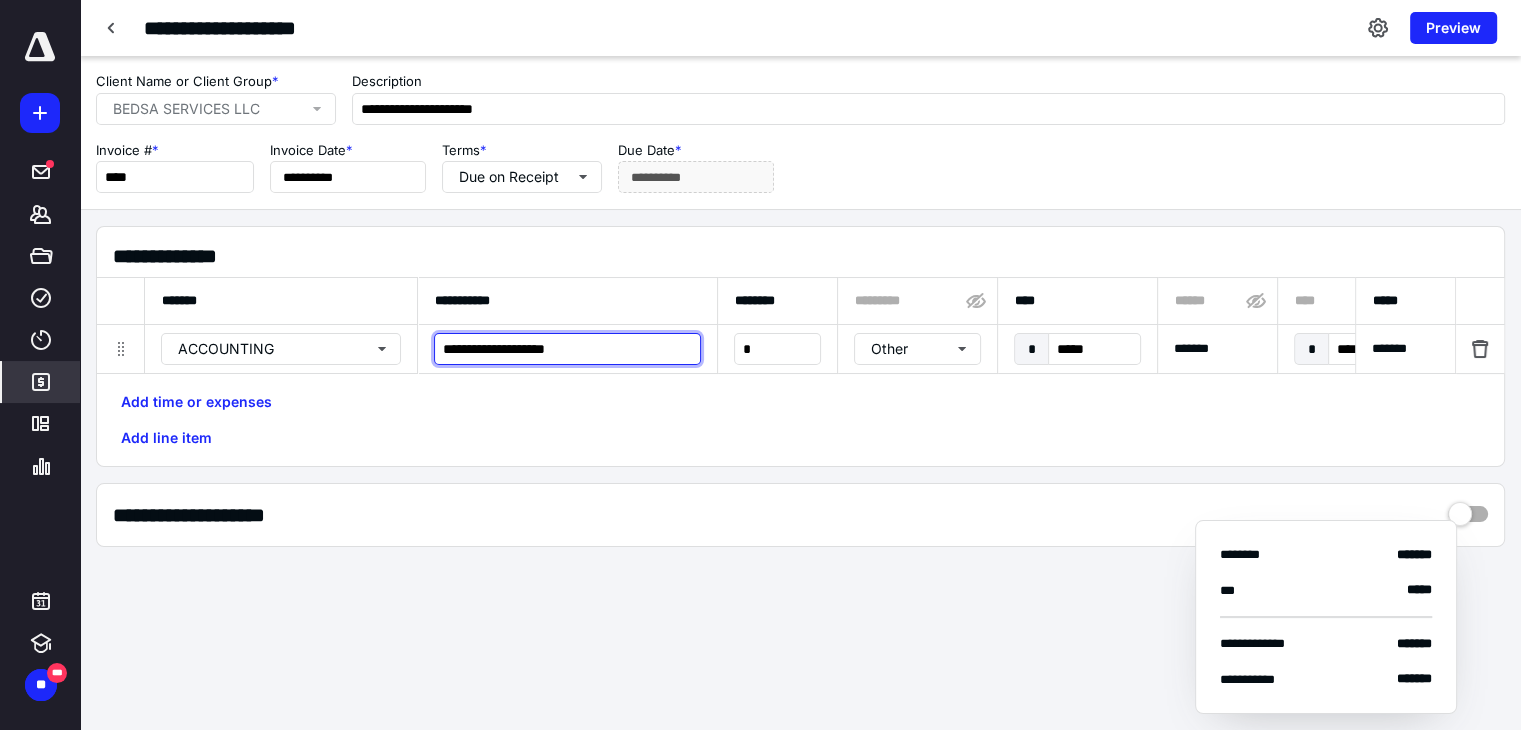 type on "**********" 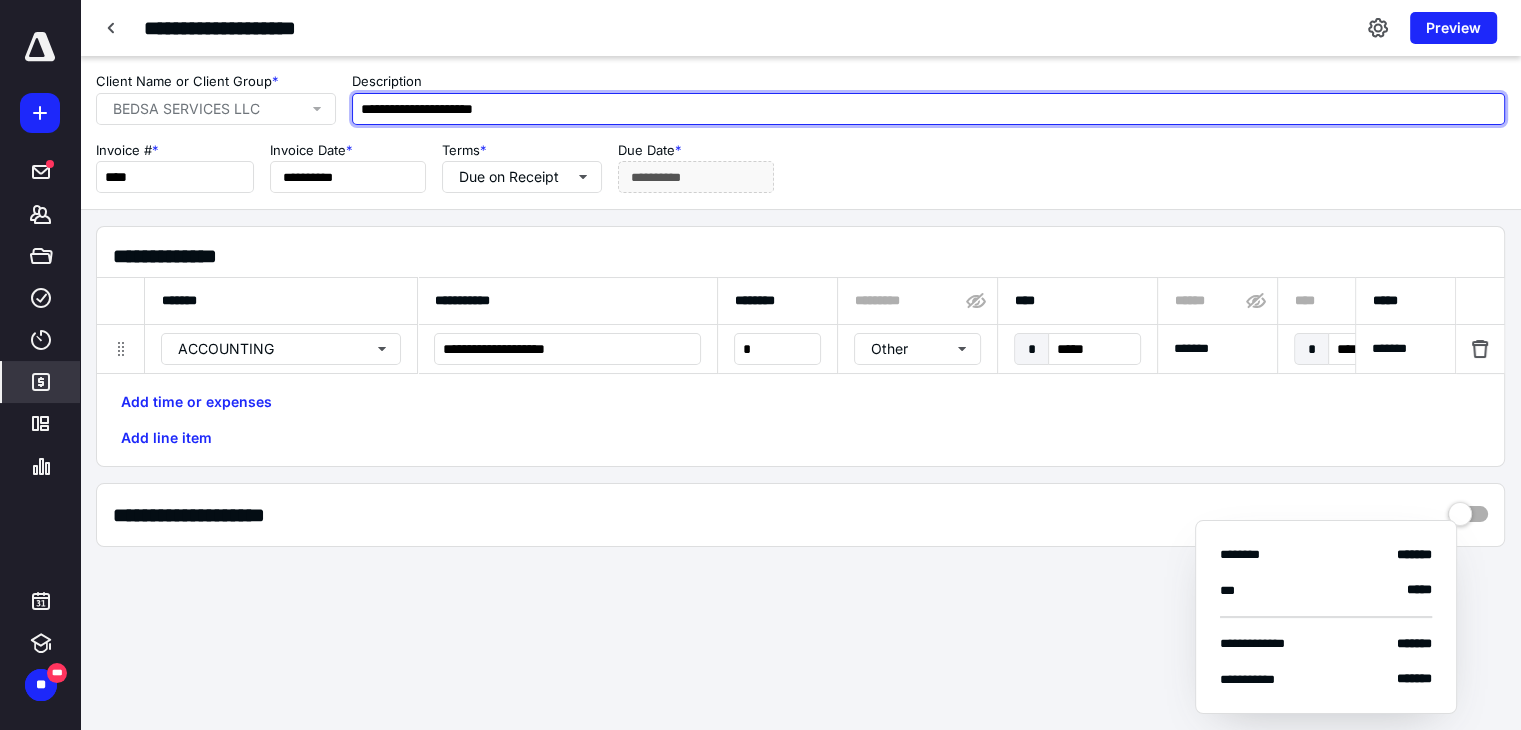 click on "**********" at bounding box center [928, 109] 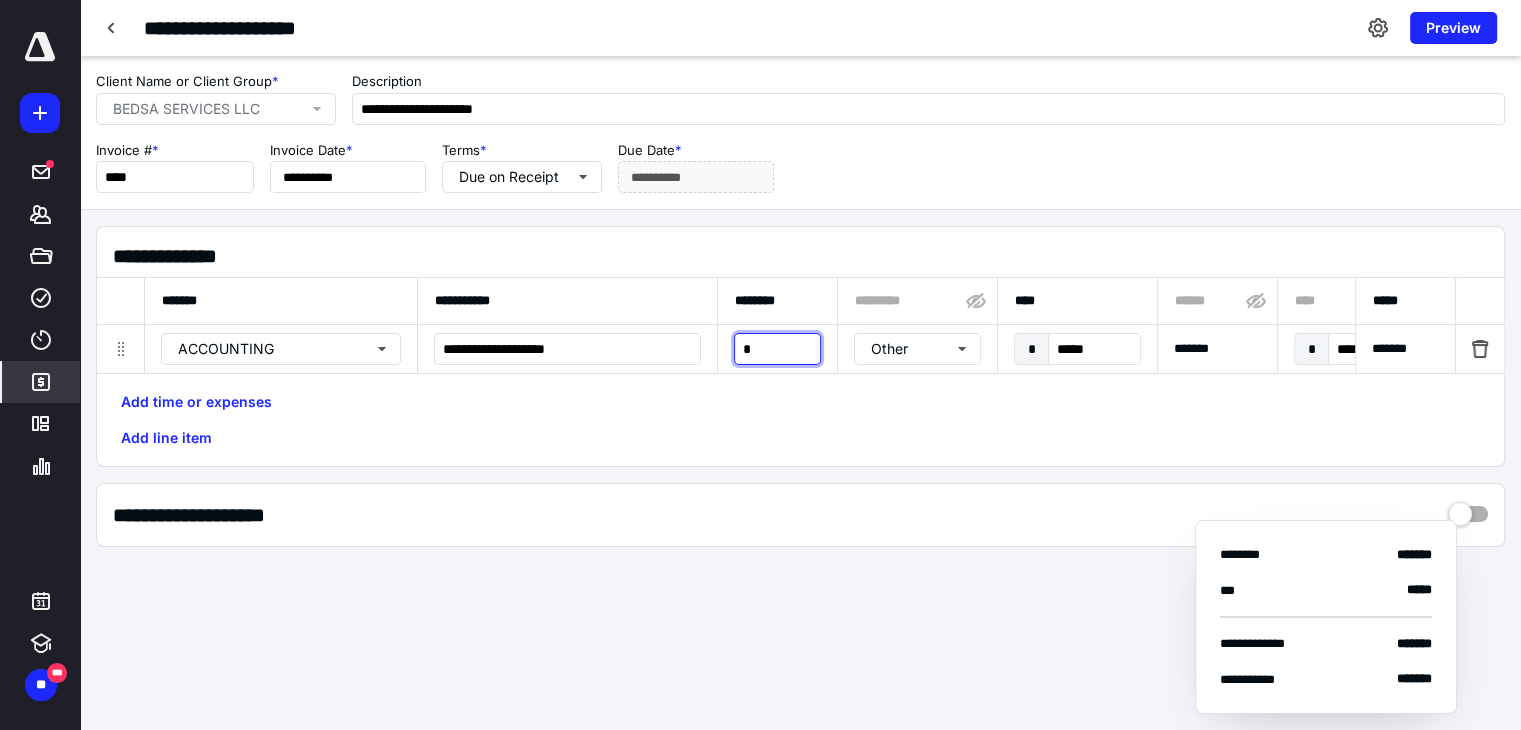 click on "*" at bounding box center (777, 349) 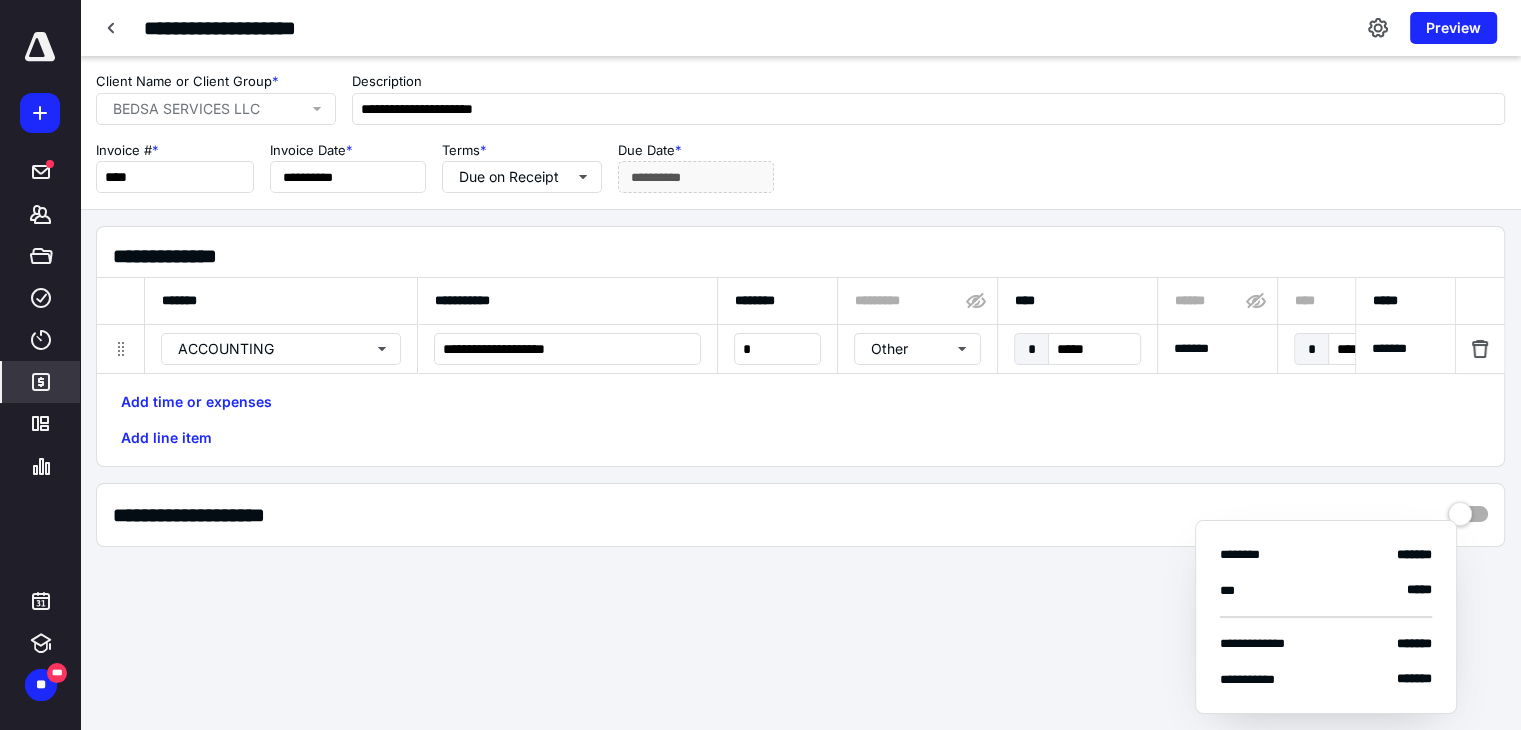 click on "**********" at bounding box center [800, 515] 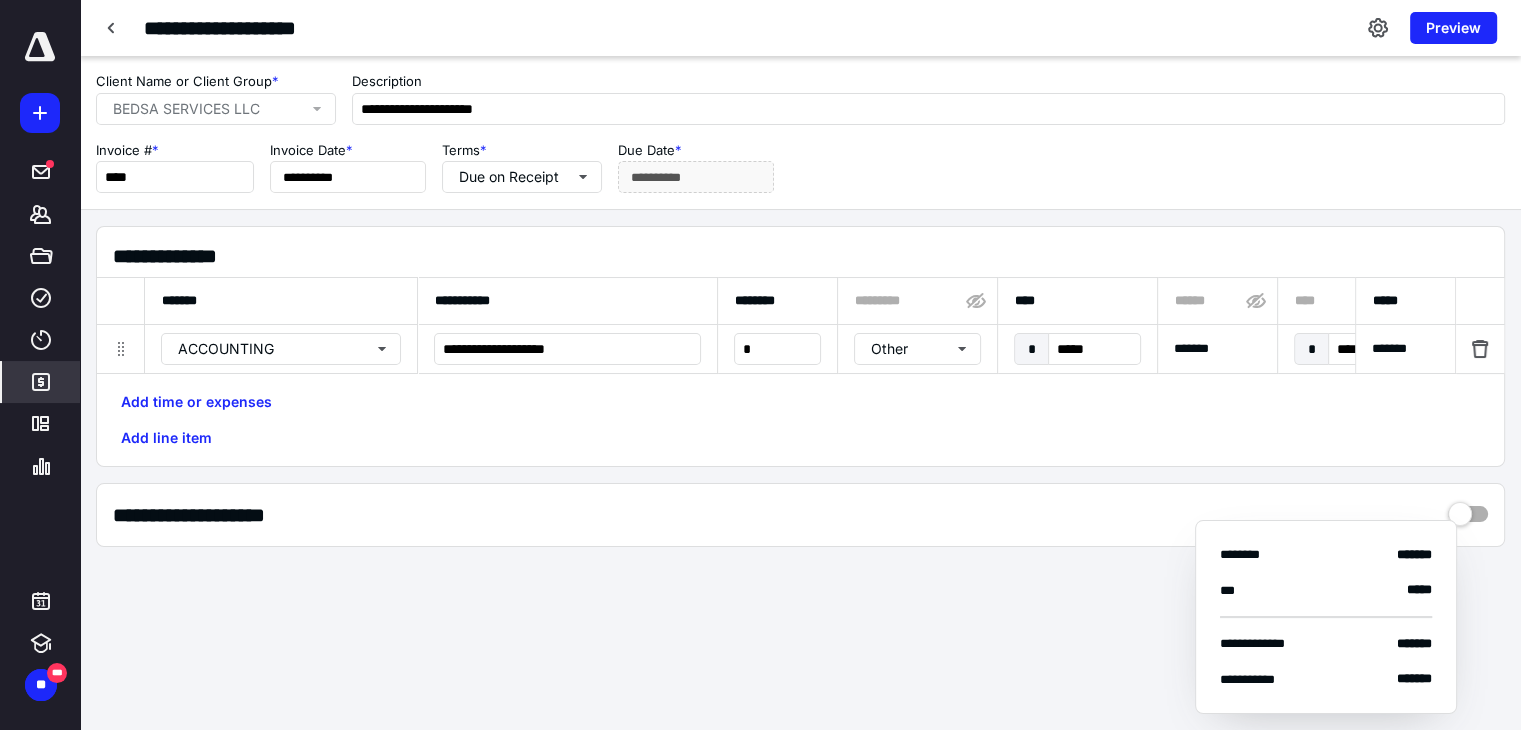 click on "Preview" at bounding box center [1453, 28] 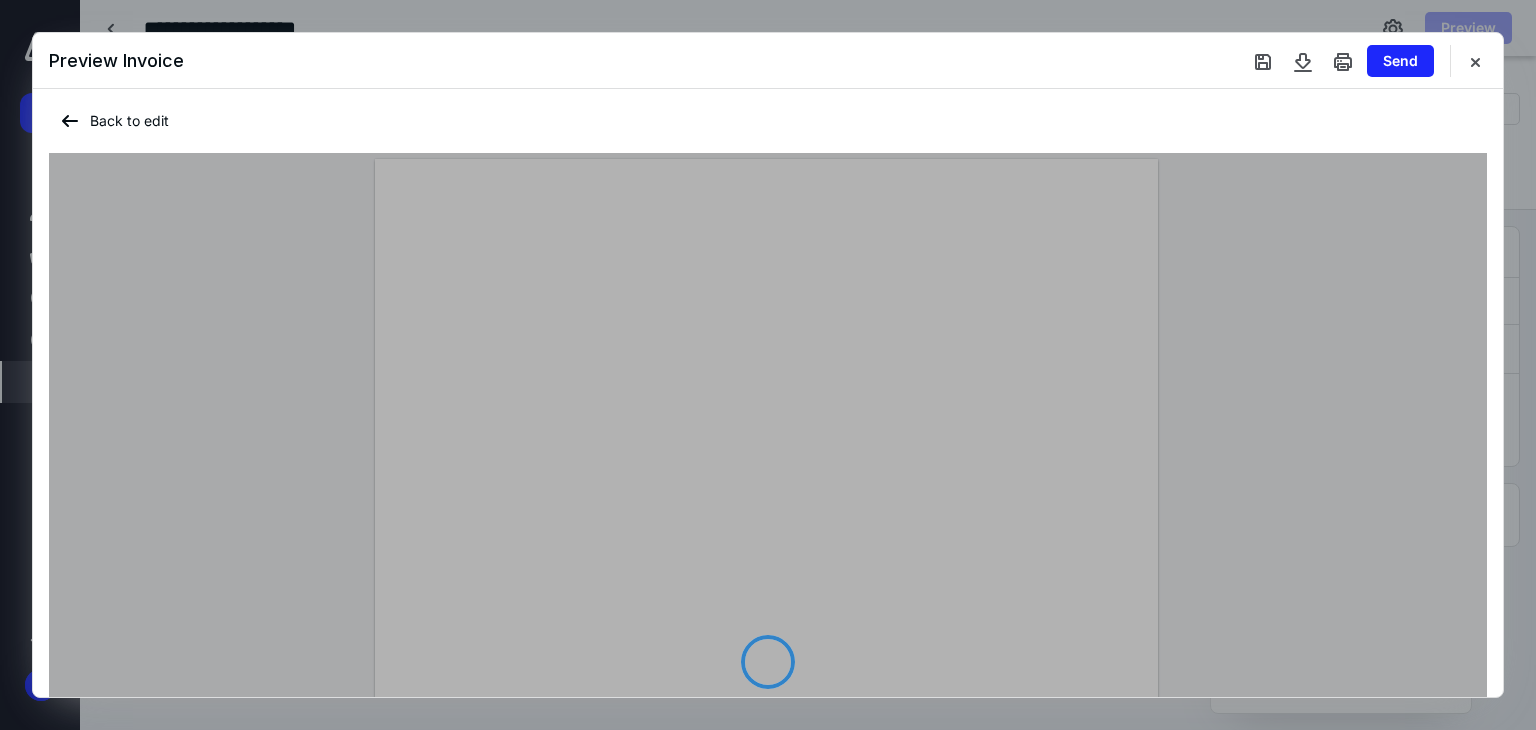 click at bounding box center (1263, 61) 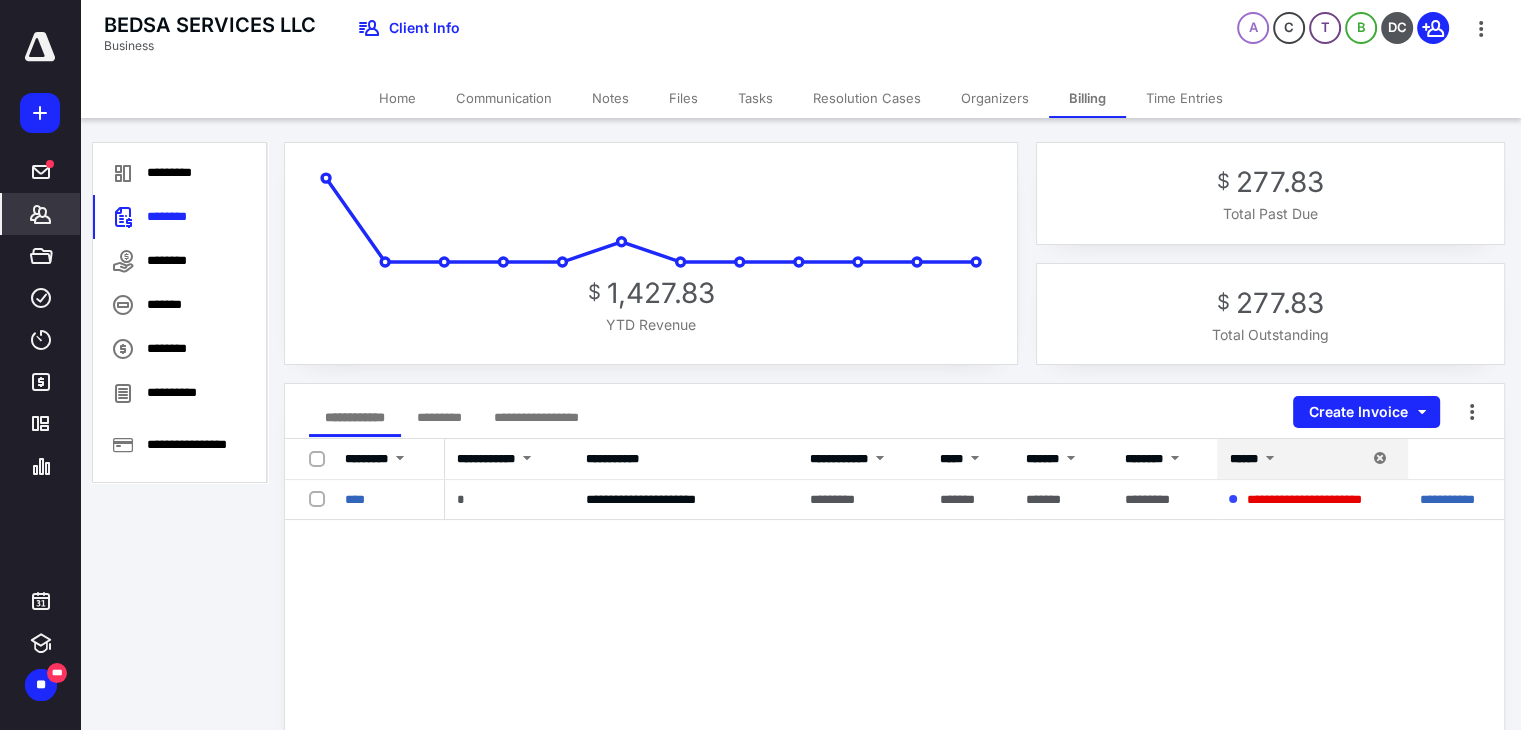 click on "Home" at bounding box center (397, 98) 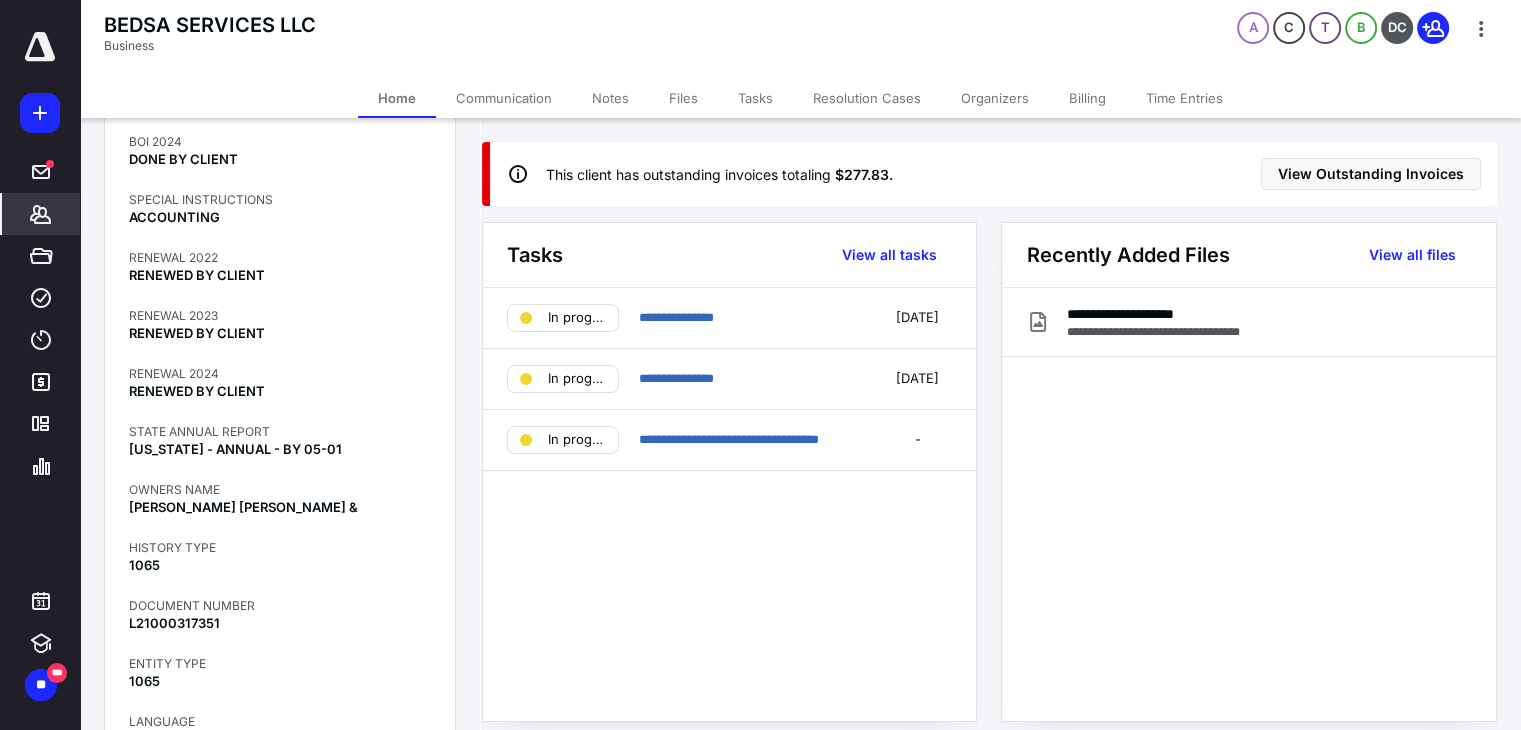 scroll, scrollTop: 1739, scrollLeft: 0, axis: vertical 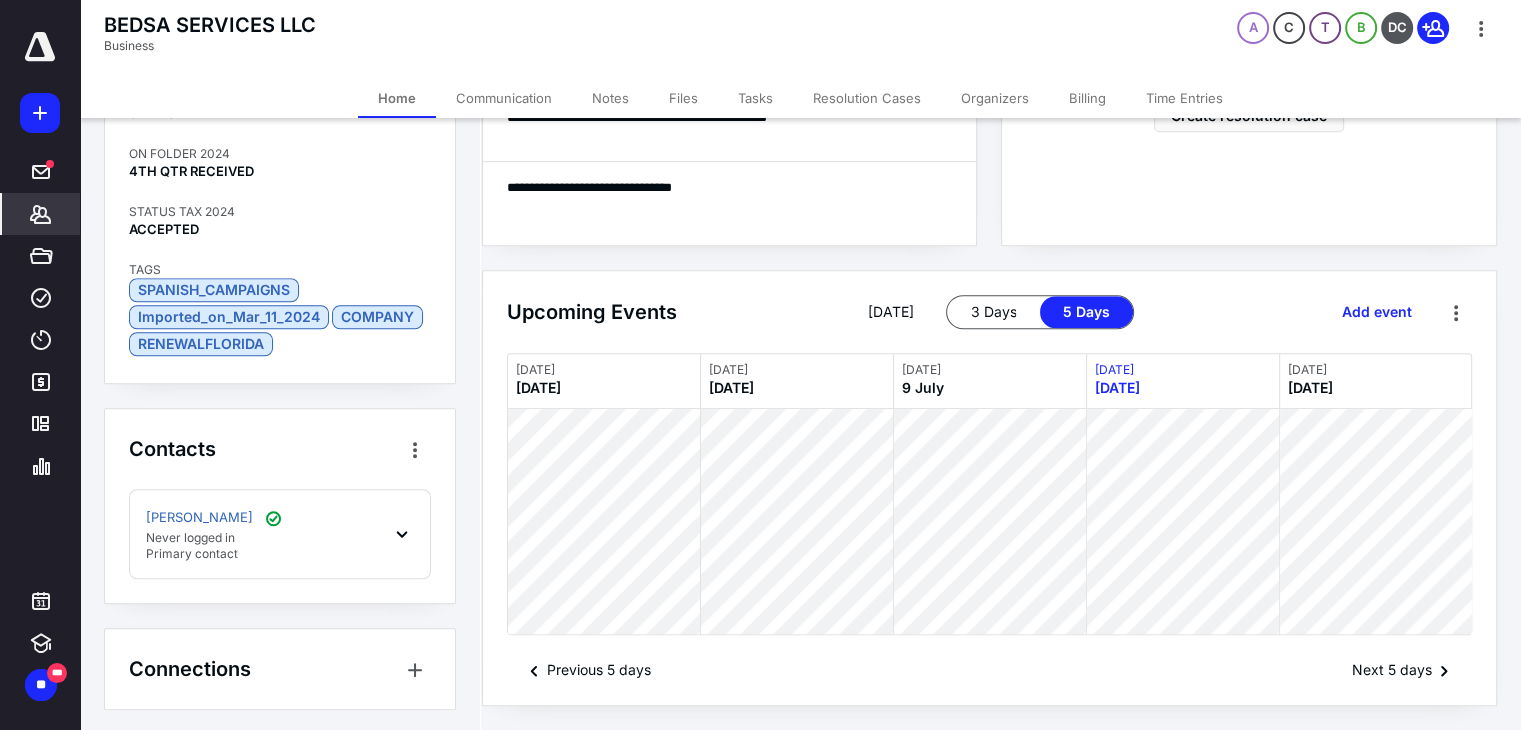 click 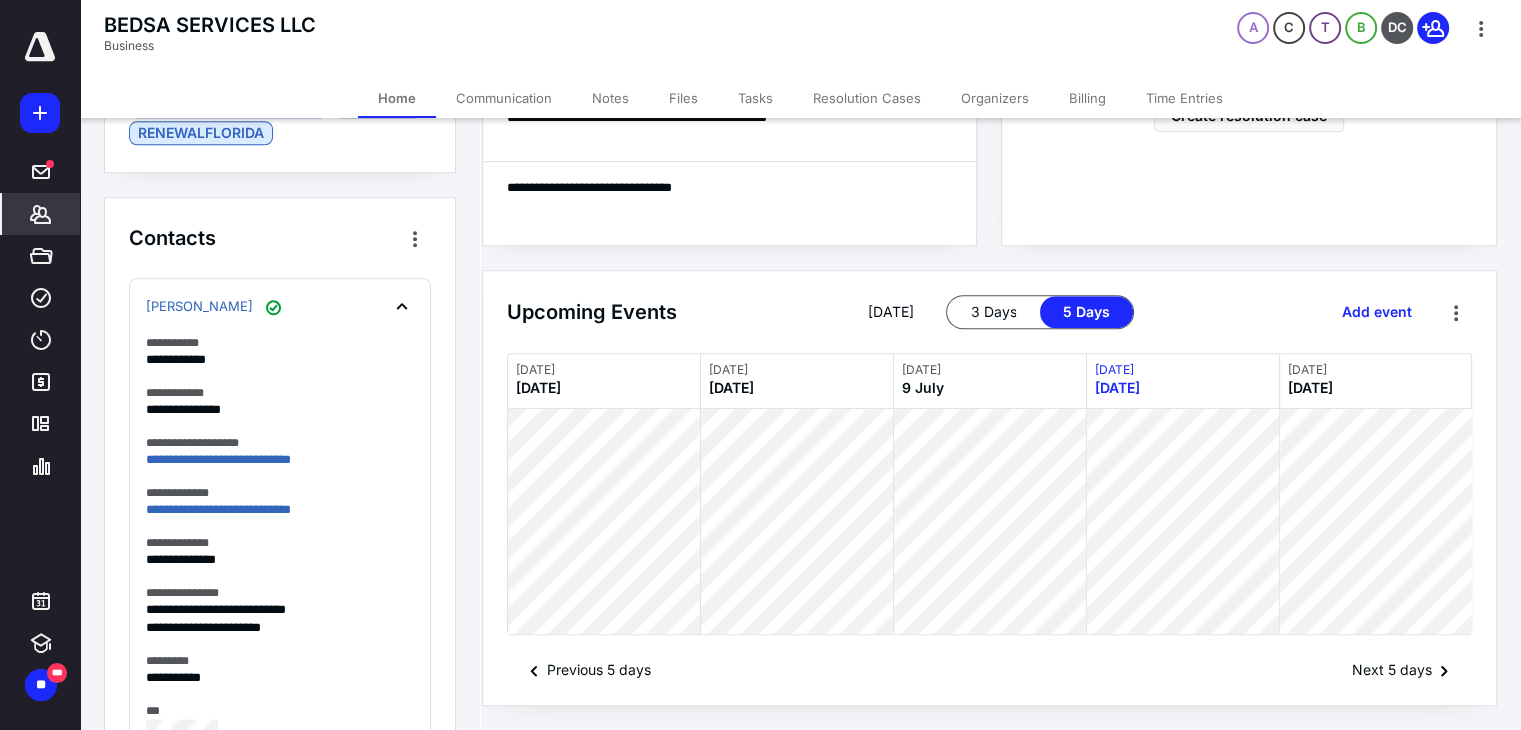 scroll, scrollTop: 2174, scrollLeft: 0, axis: vertical 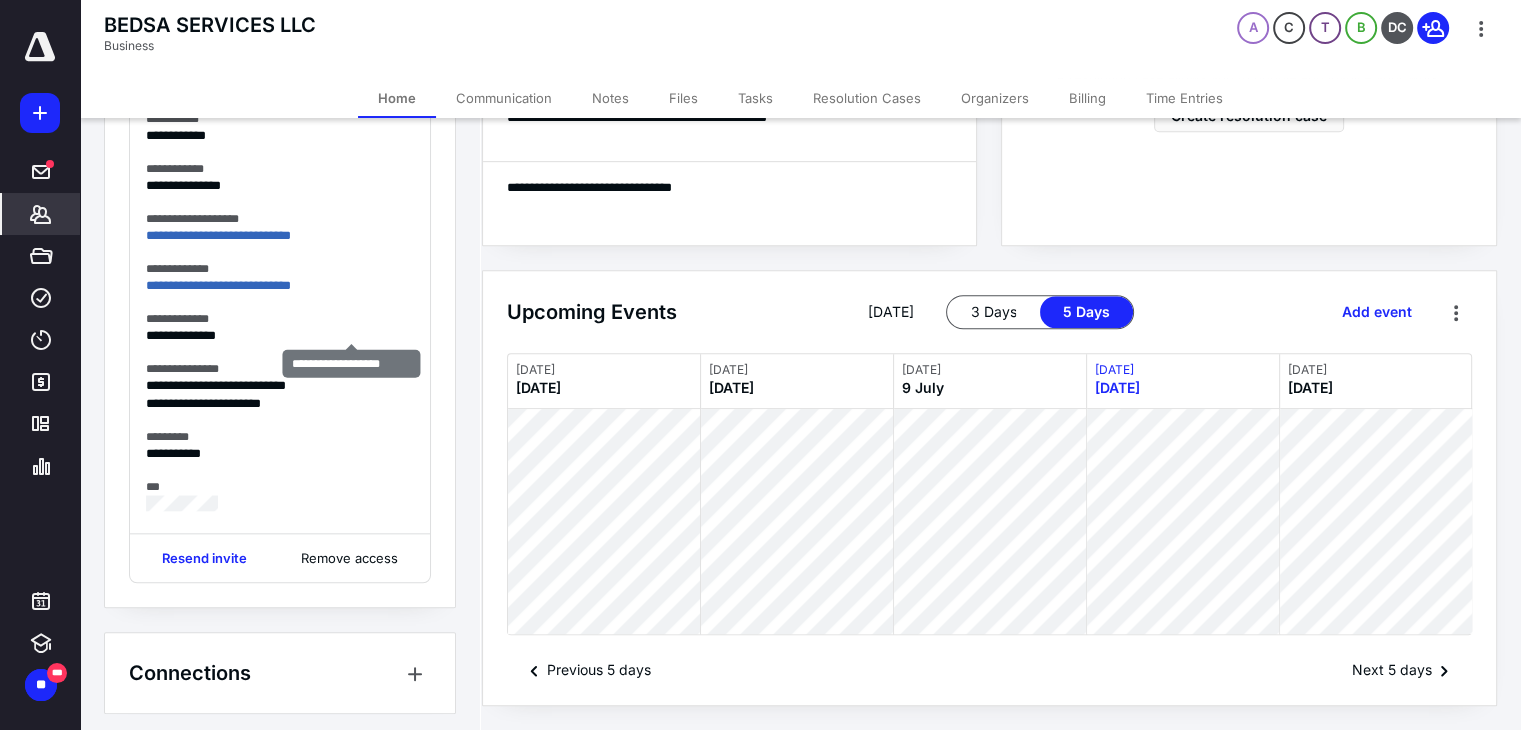 click at bounding box center (0, 0) 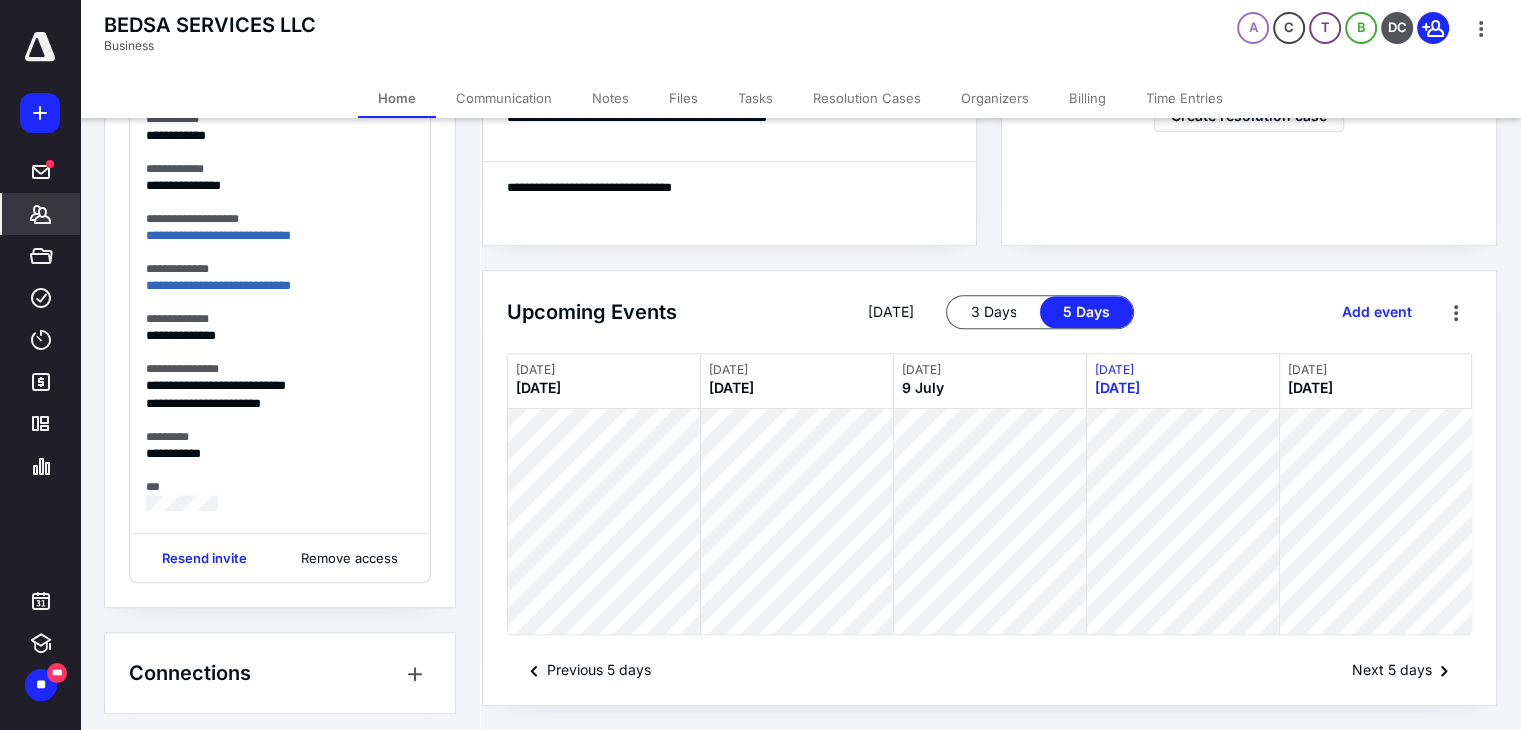 click on "Billing" at bounding box center [1087, 98] 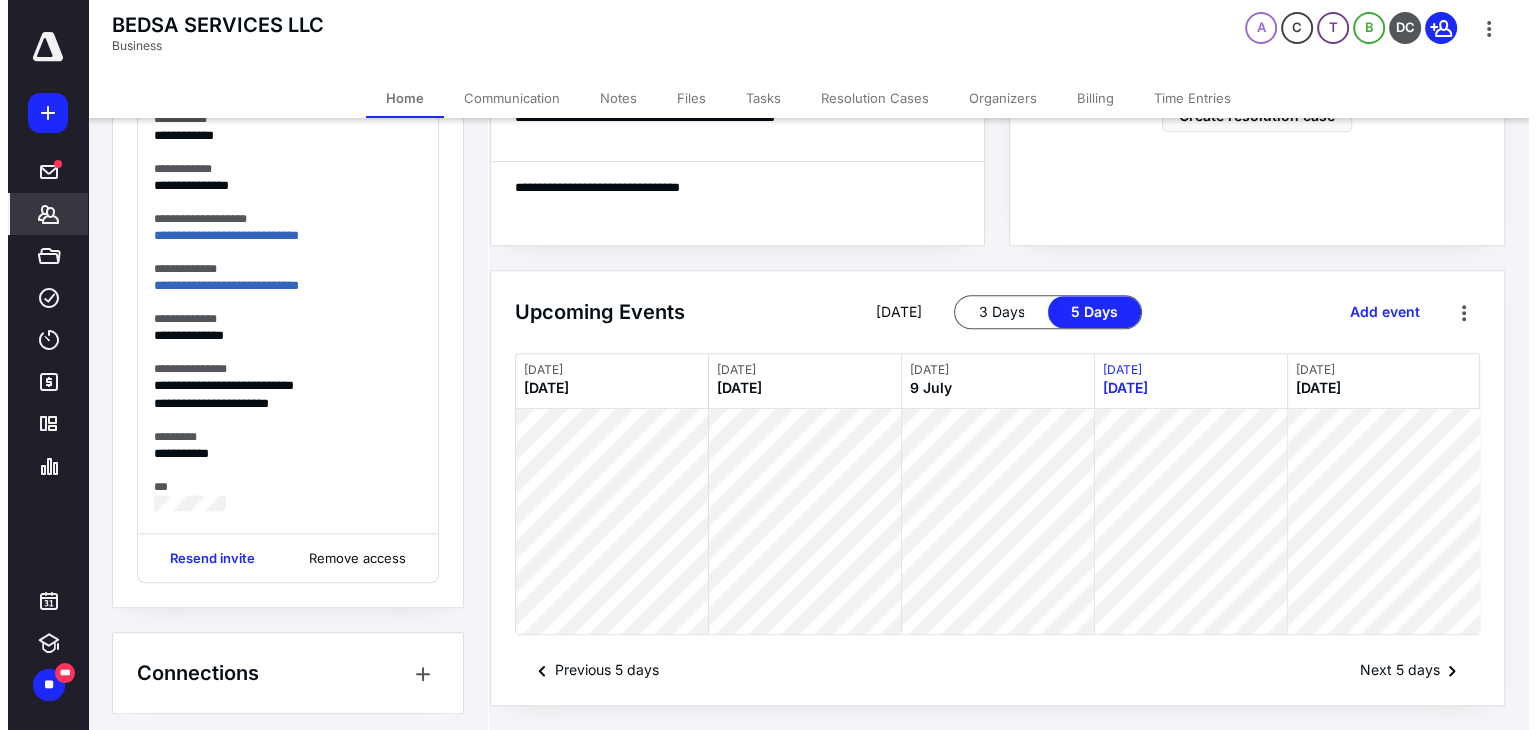 scroll, scrollTop: 0, scrollLeft: 0, axis: both 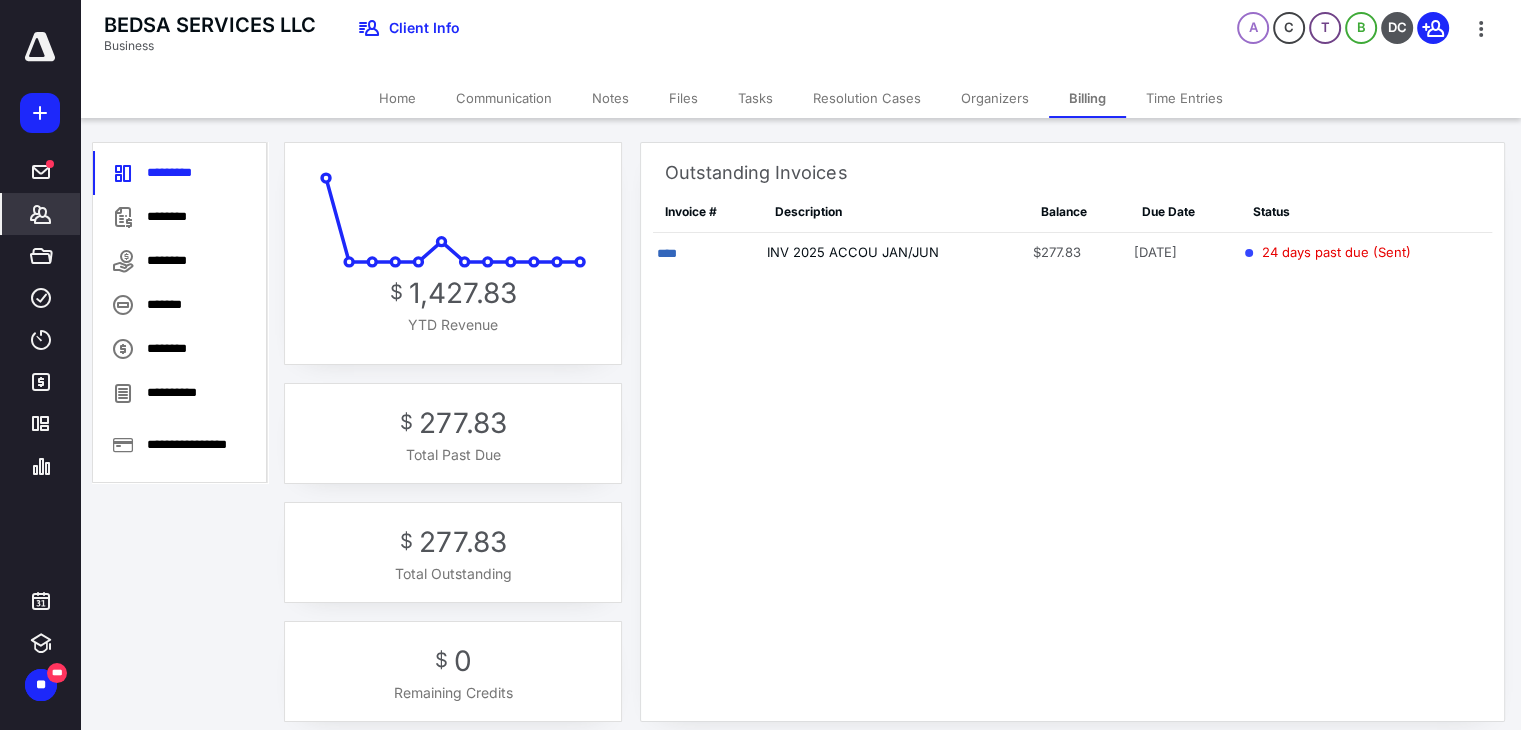 click on "********" at bounding box center (180, 217) 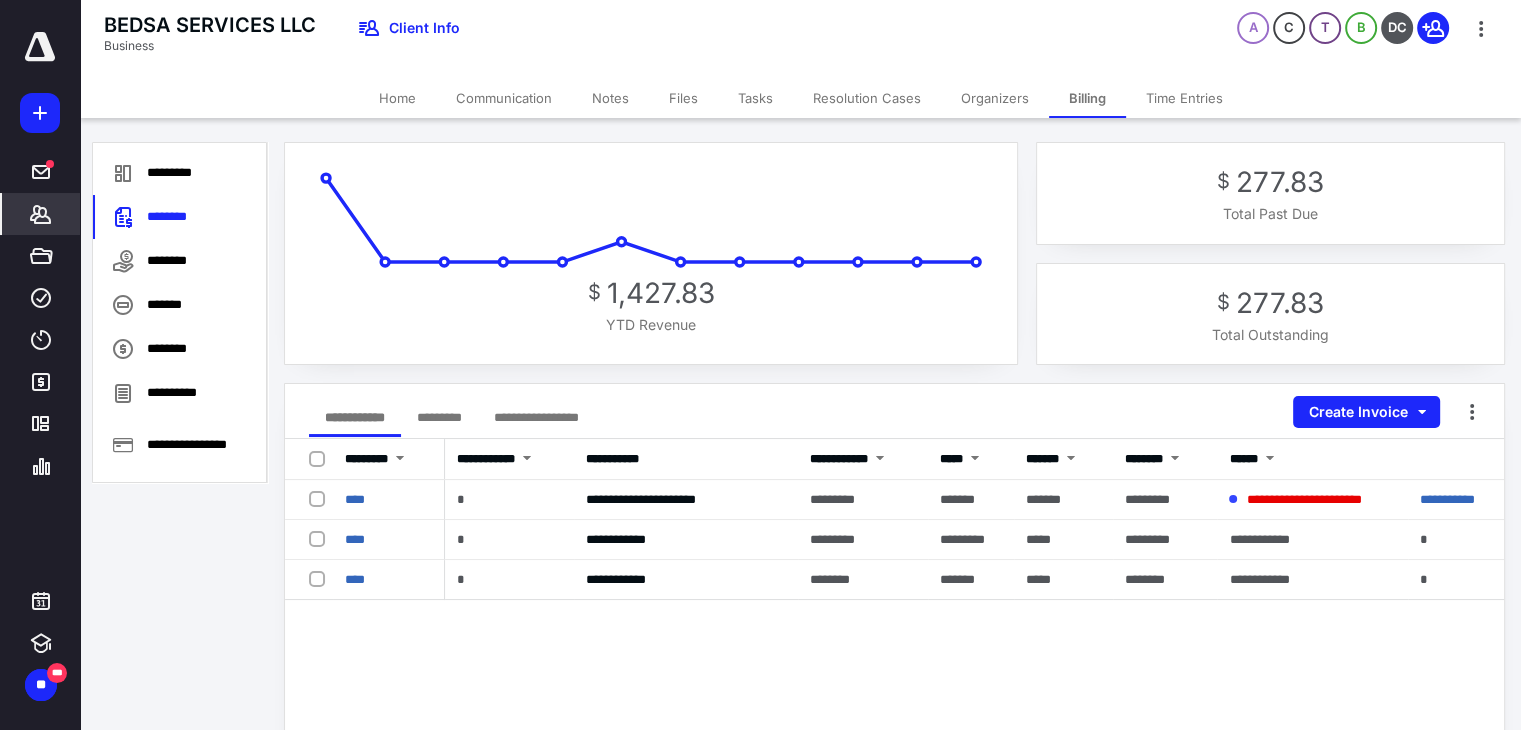 click on "****" at bounding box center (355, 539) 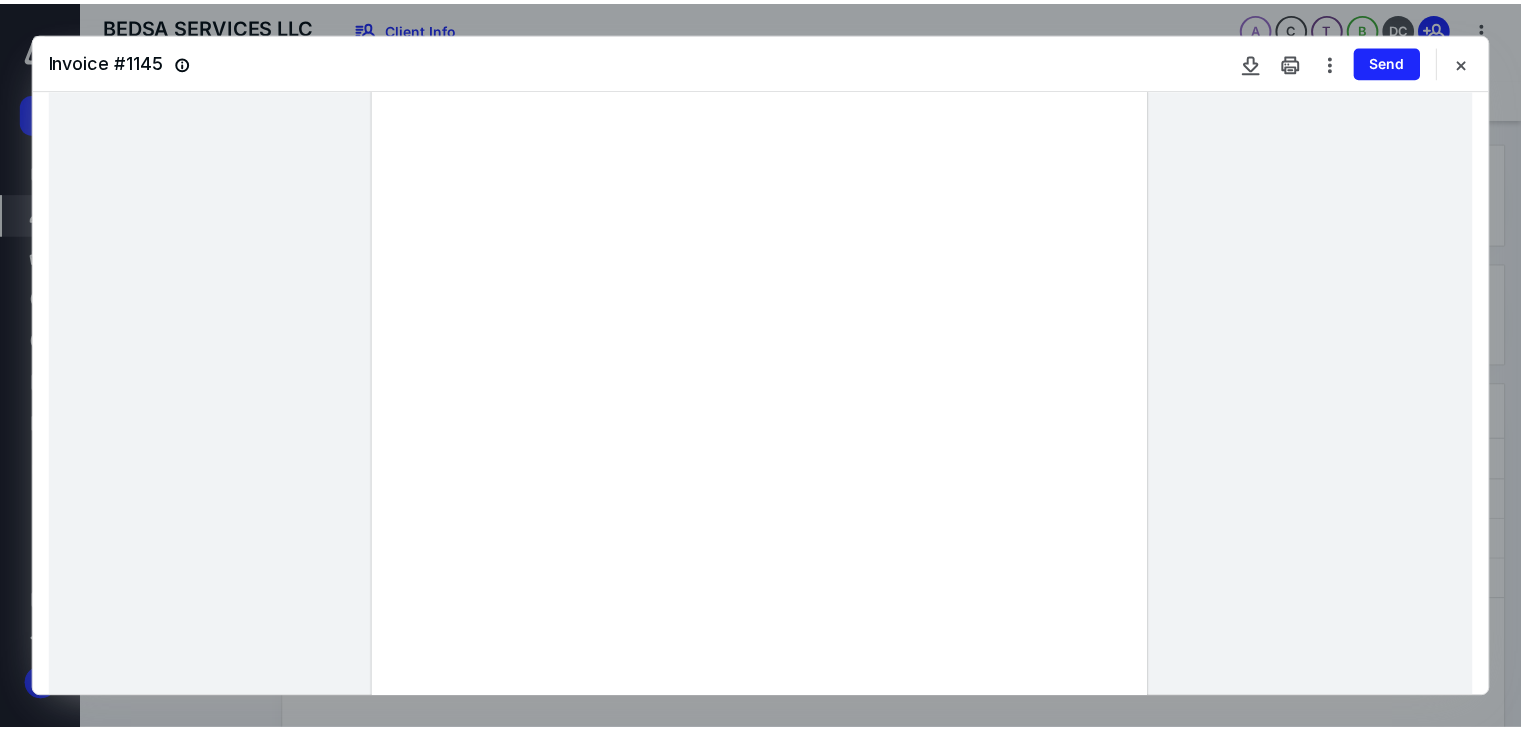 scroll, scrollTop: 400, scrollLeft: 0, axis: vertical 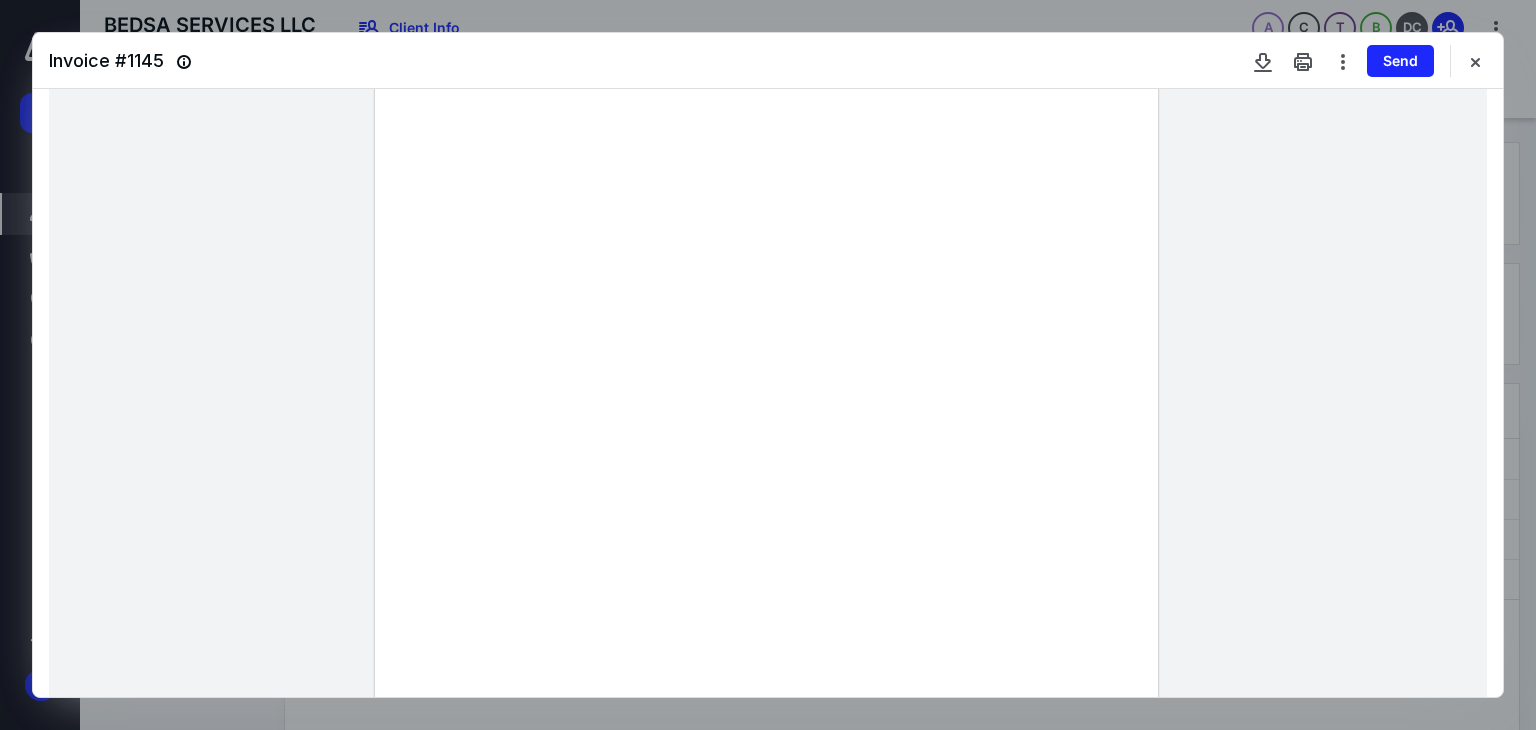 click at bounding box center (1475, 61) 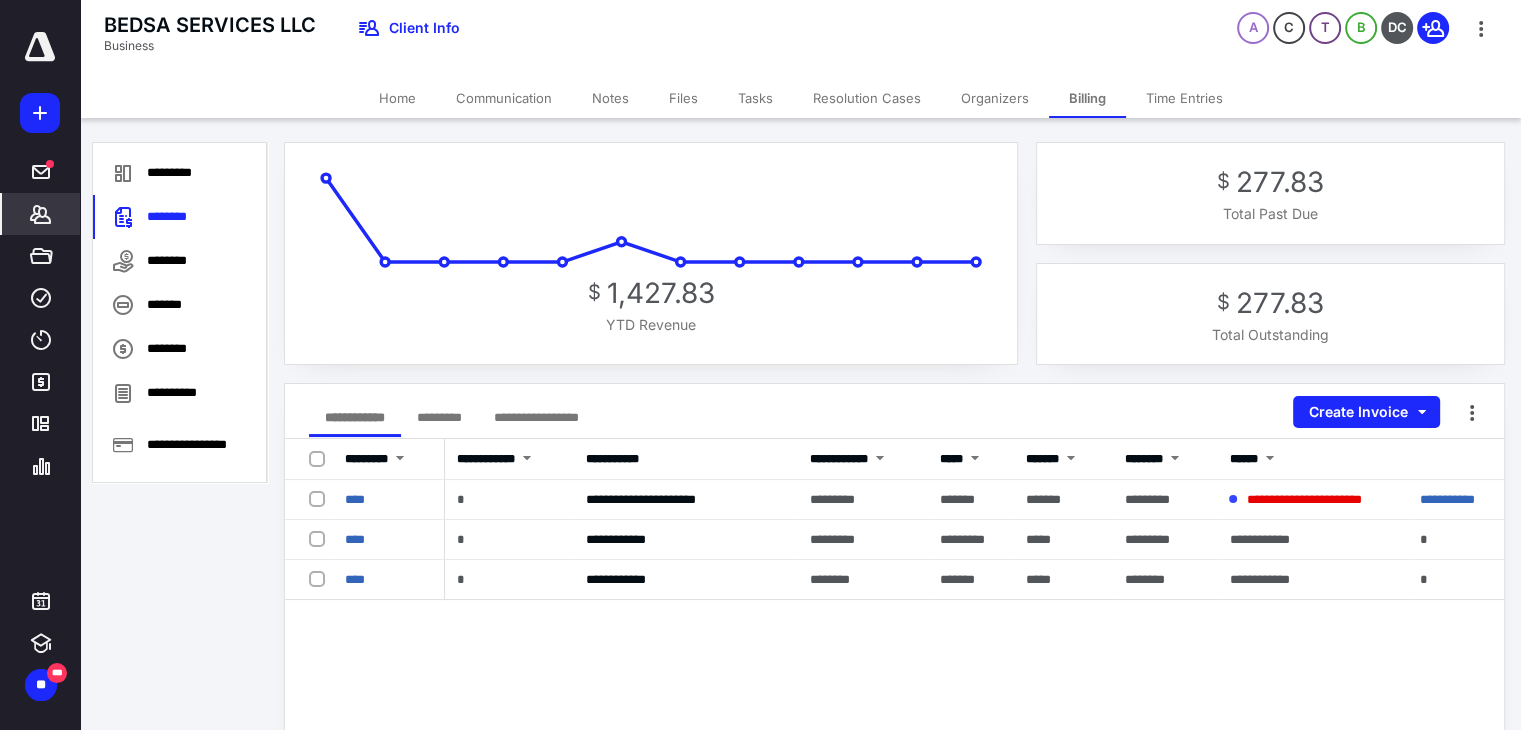 click on "Home" at bounding box center (397, 98) 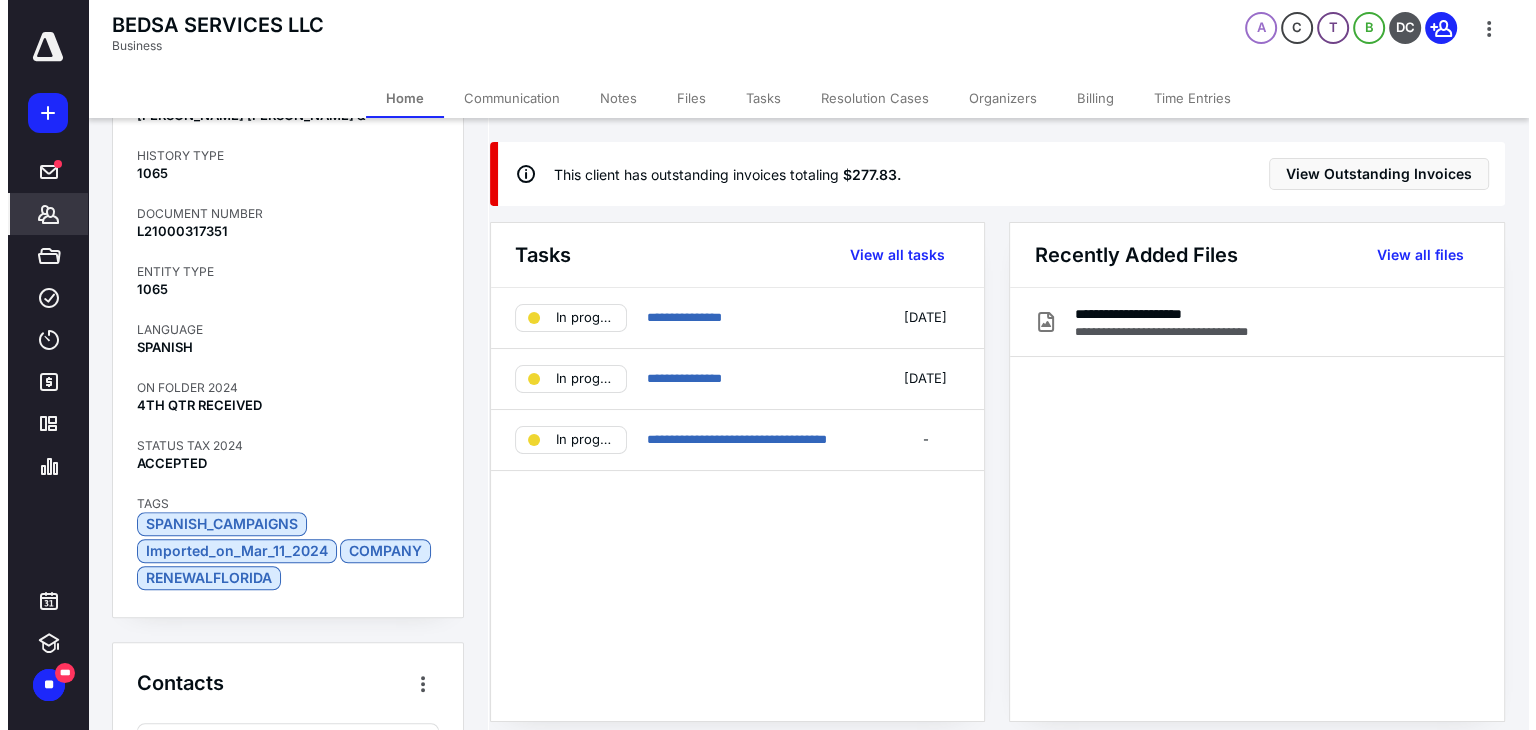 scroll, scrollTop: 1739, scrollLeft: 0, axis: vertical 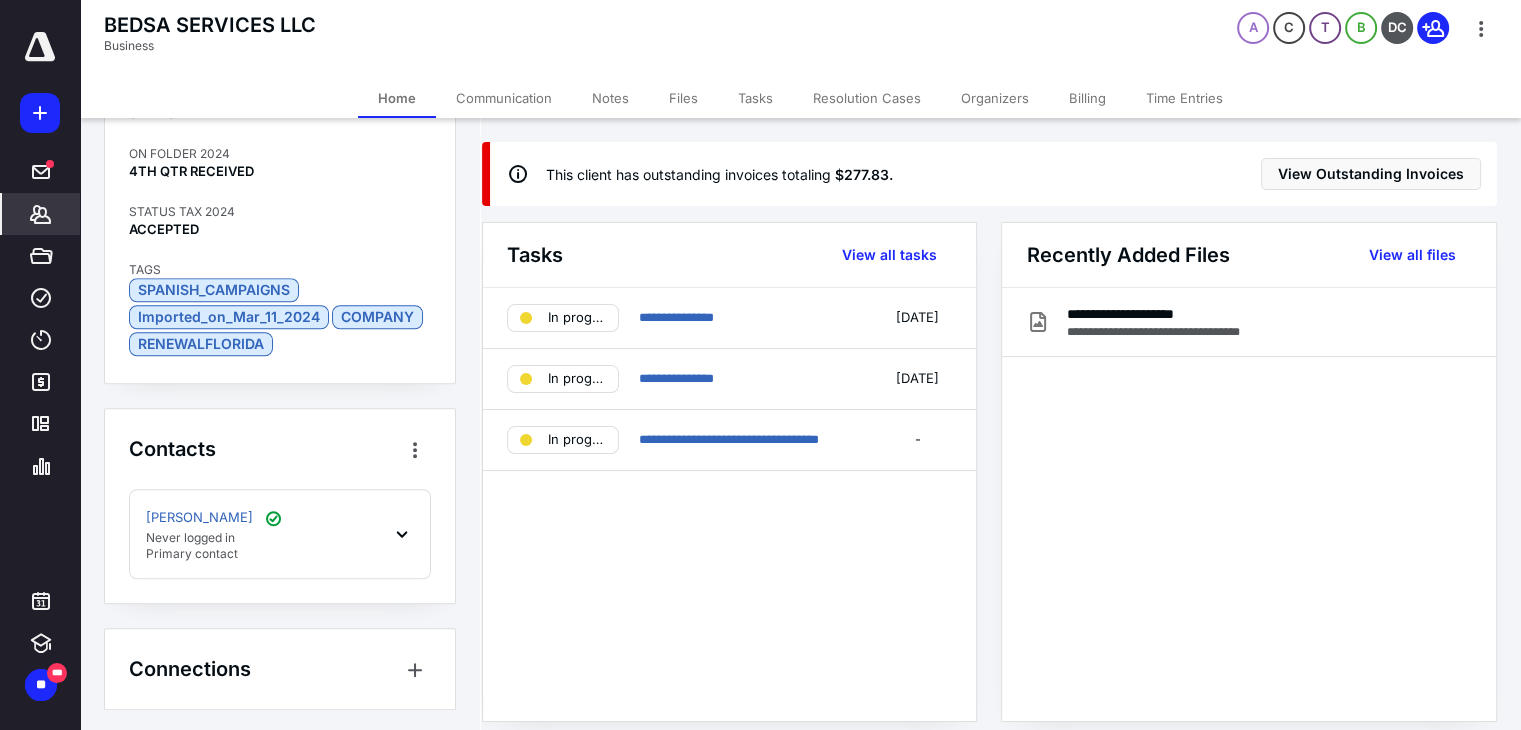 drag, startPoint x: 1080, startPoint y: 84, endPoint x: 1081, endPoint y: 117, distance: 33.01515 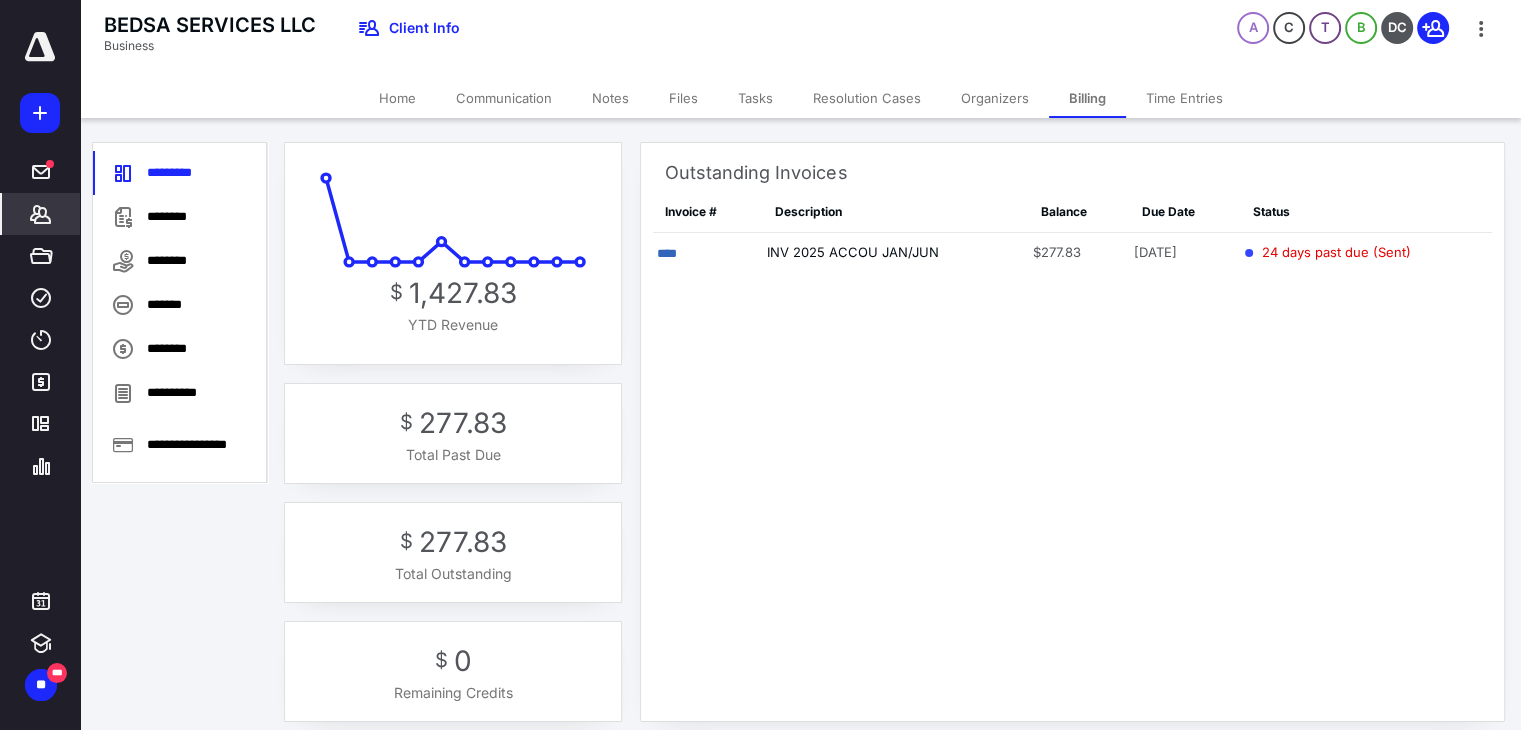 click on "********" at bounding box center [180, 217] 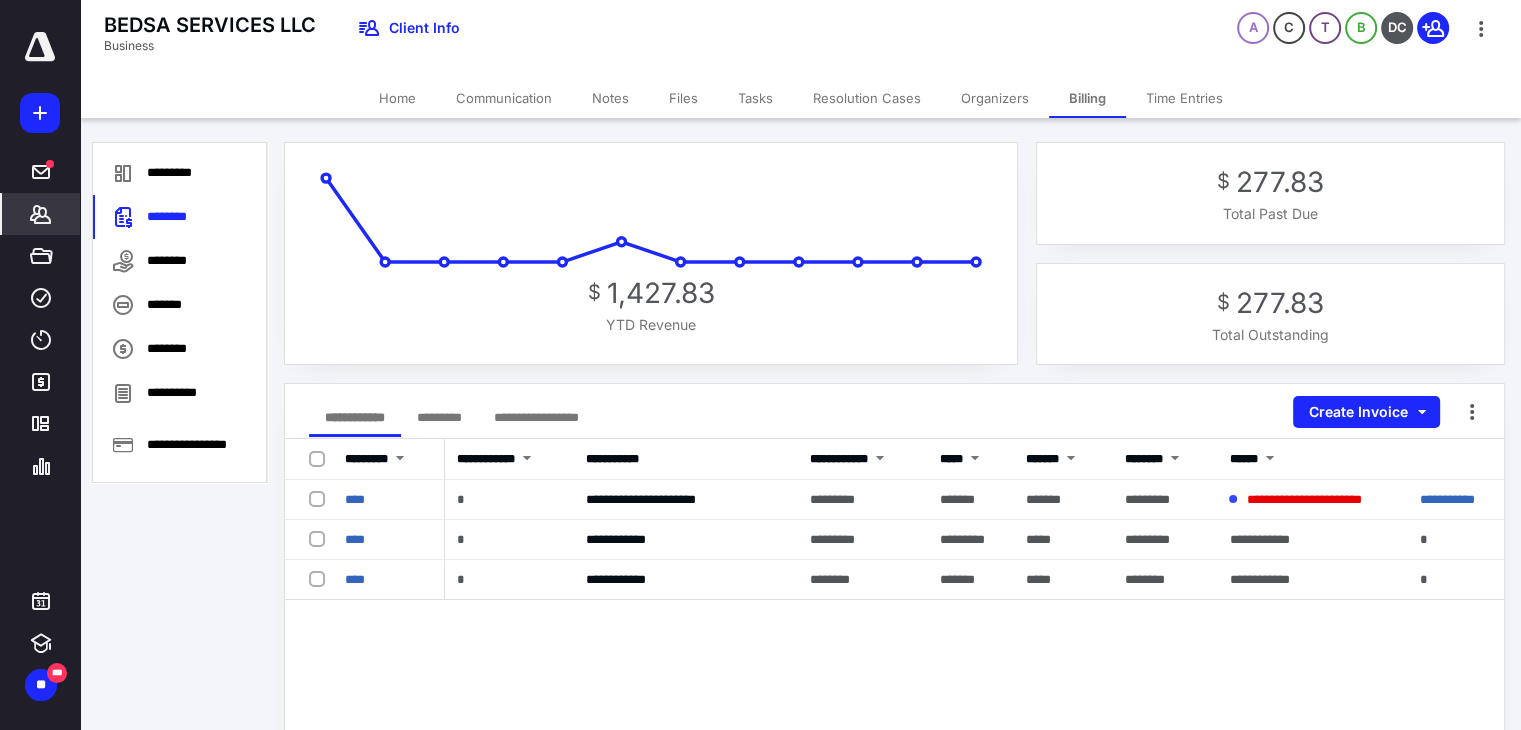 click on "****" at bounding box center [355, 499] 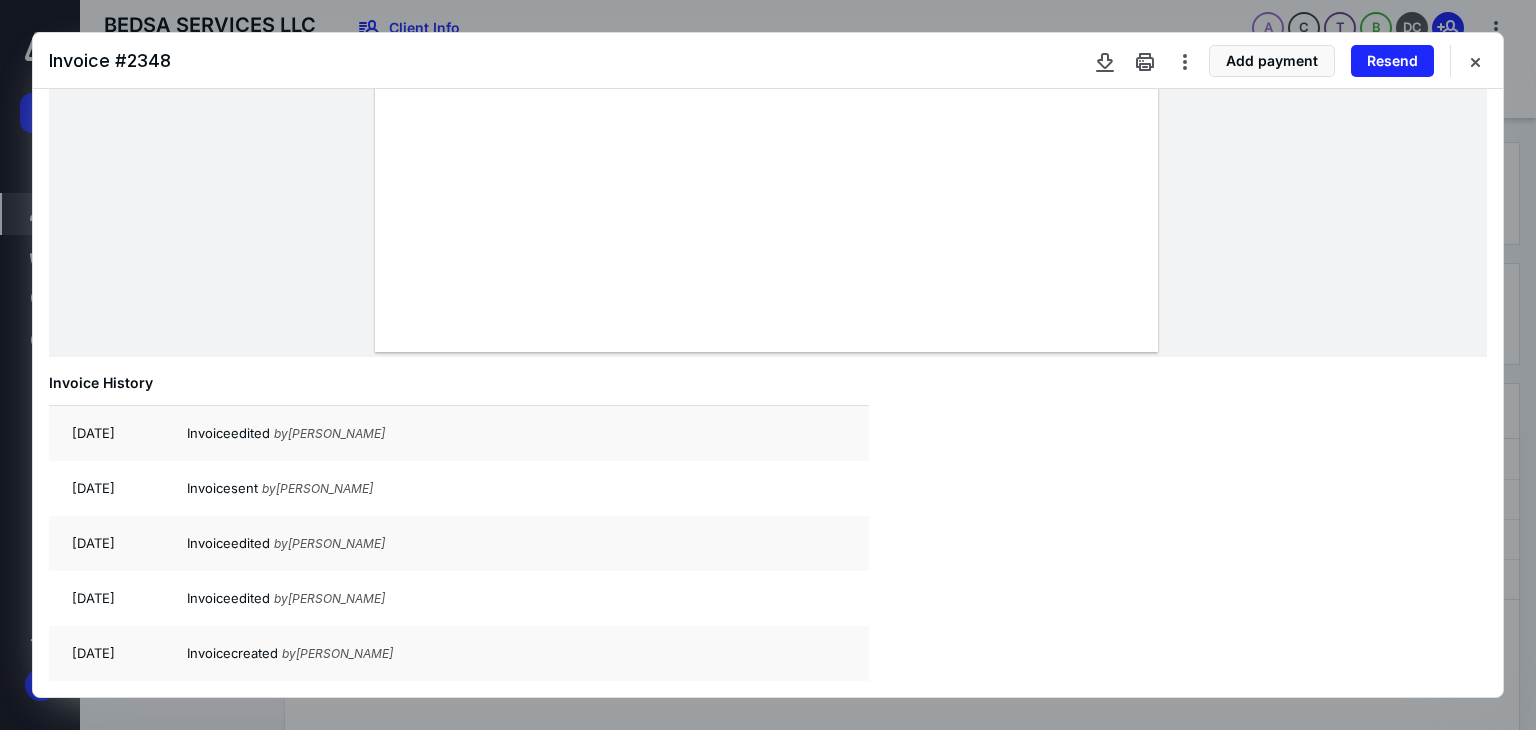 scroll, scrollTop: 0, scrollLeft: 0, axis: both 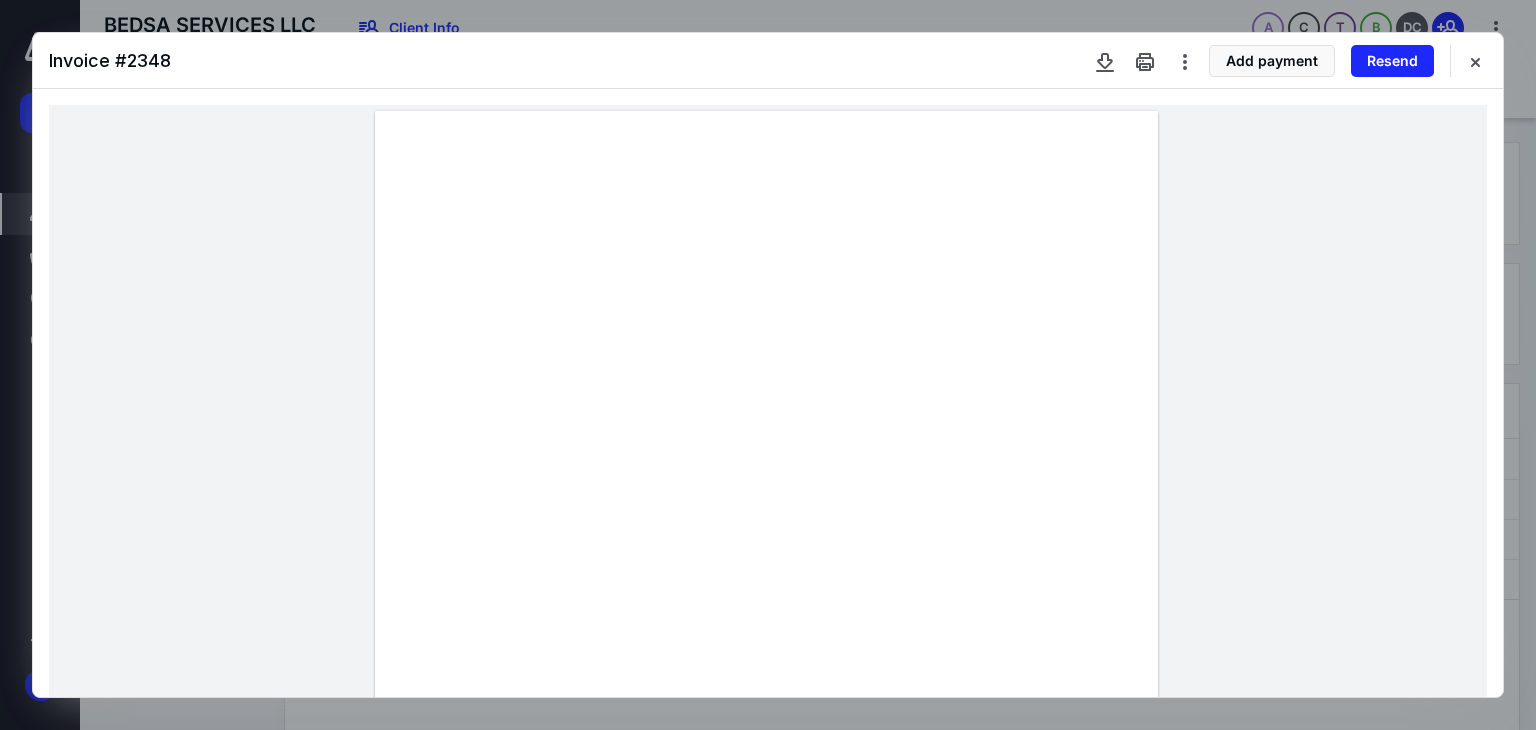 click on "Resend" at bounding box center [1392, 61] 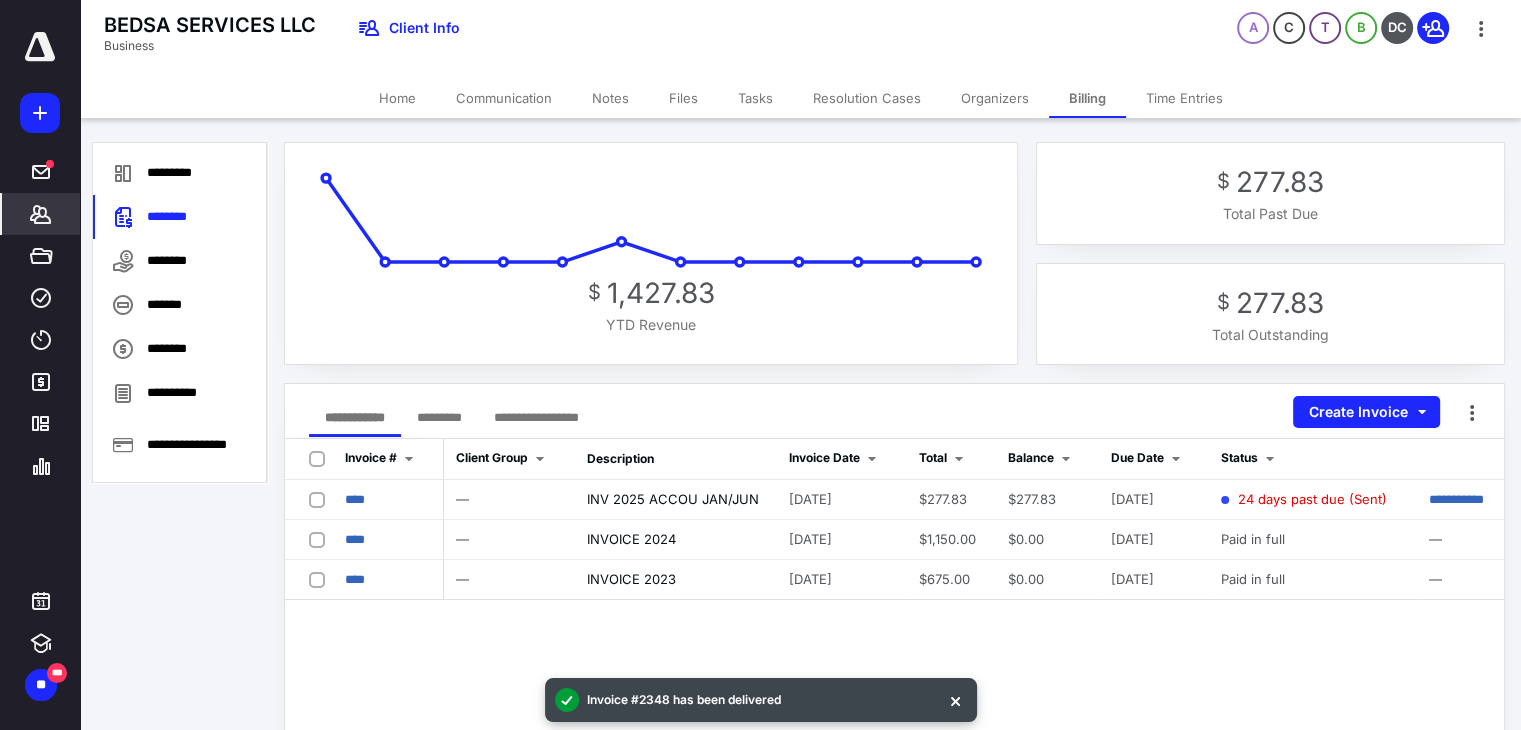 click on "****" at bounding box center (355, 499) 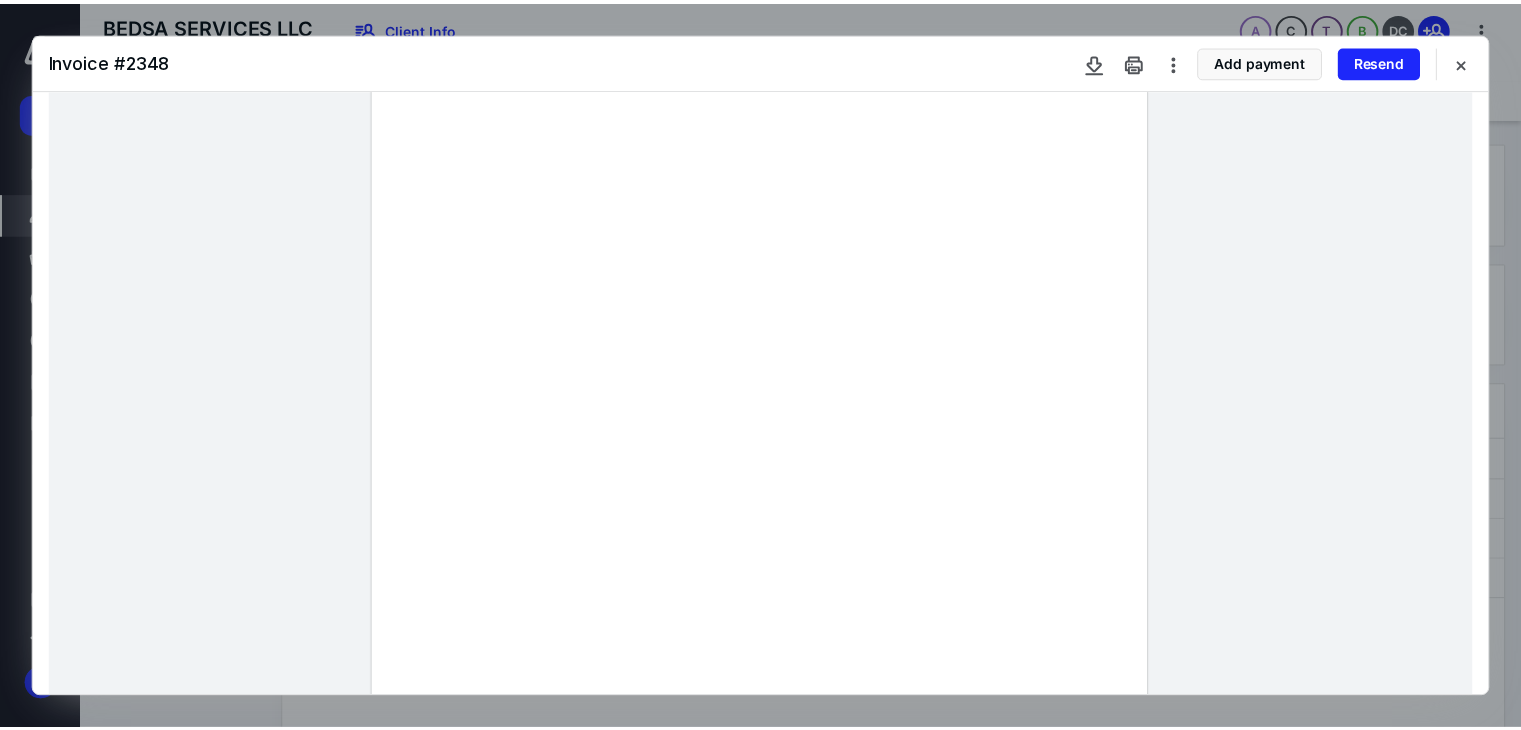 scroll, scrollTop: 0, scrollLeft: 0, axis: both 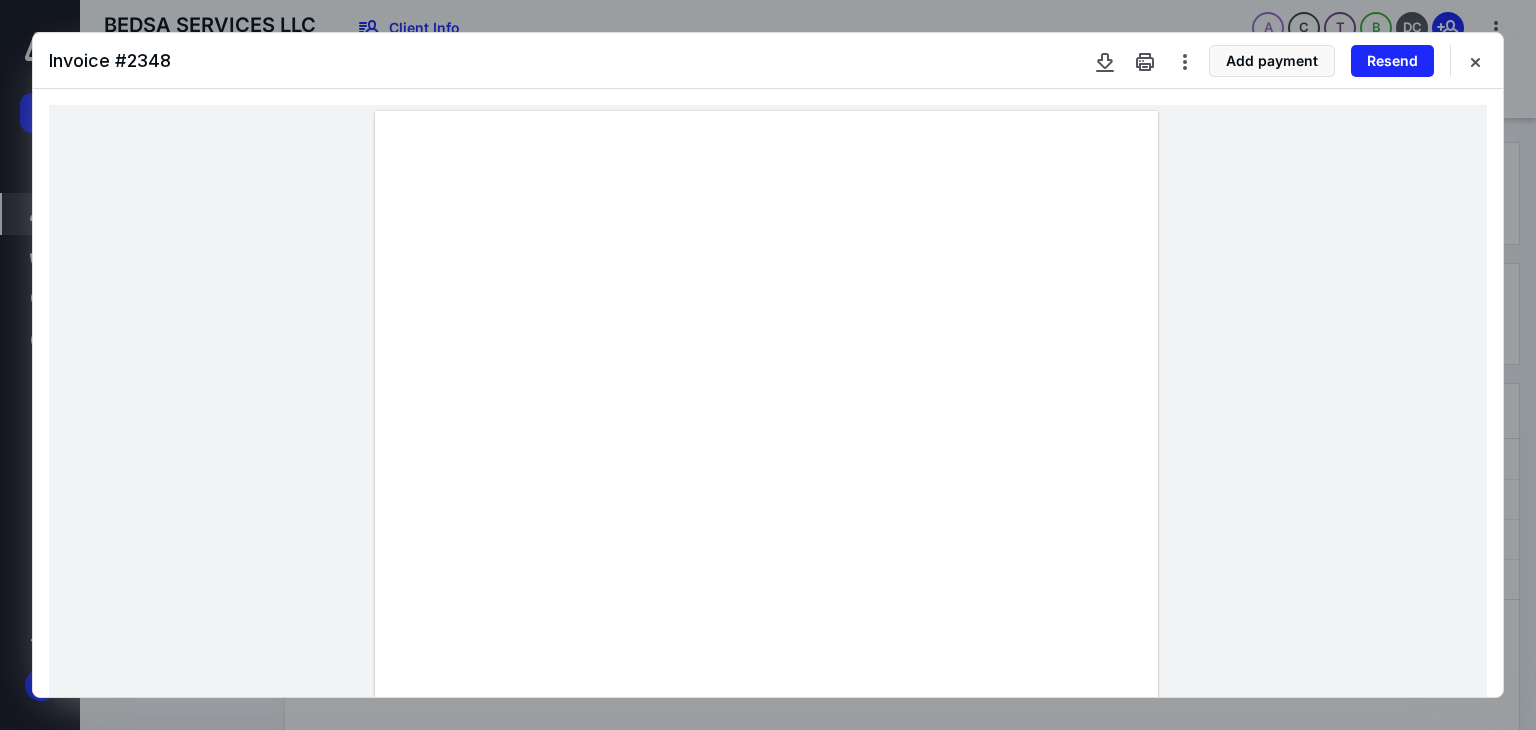 click at bounding box center (1475, 61) 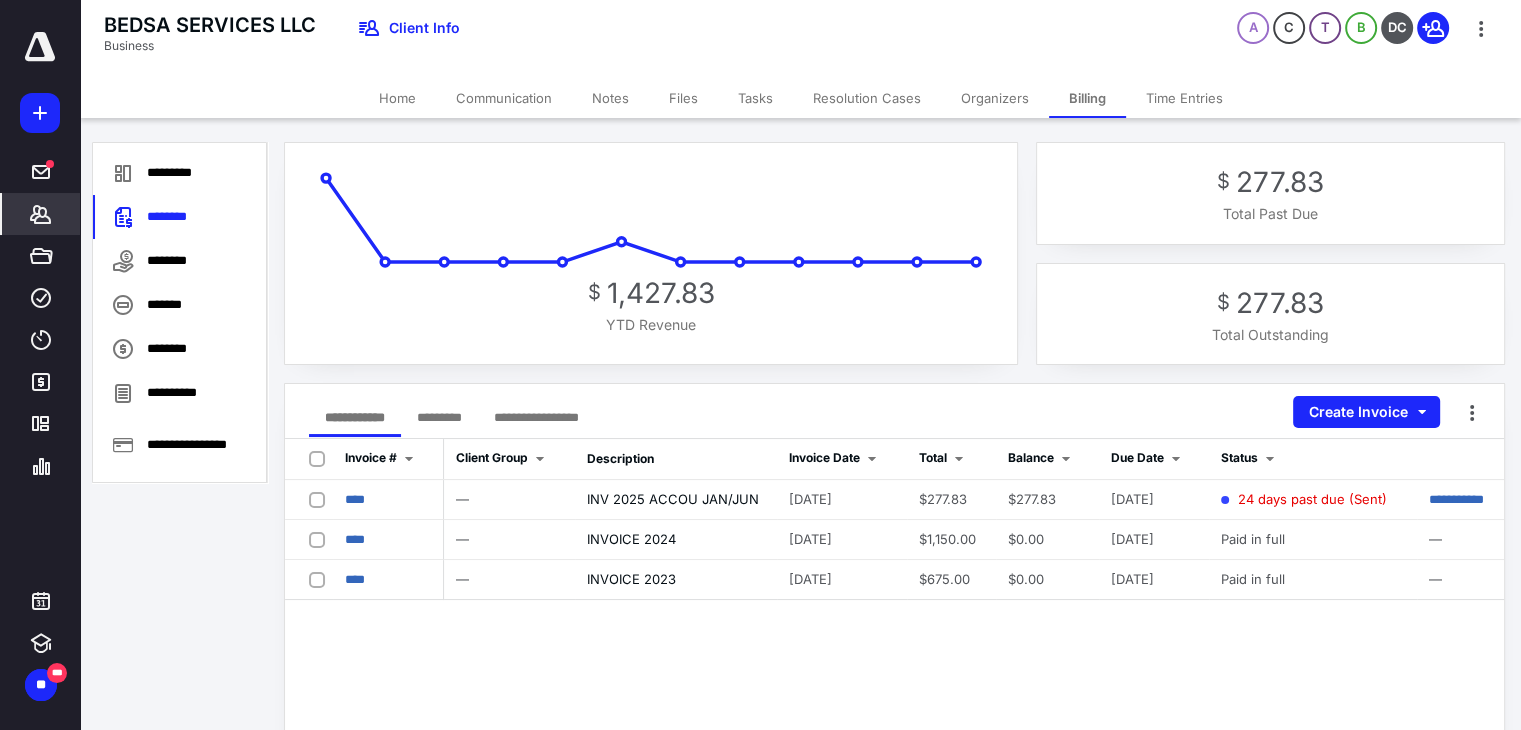 click on "Notes" at bounding box center (610, 98) 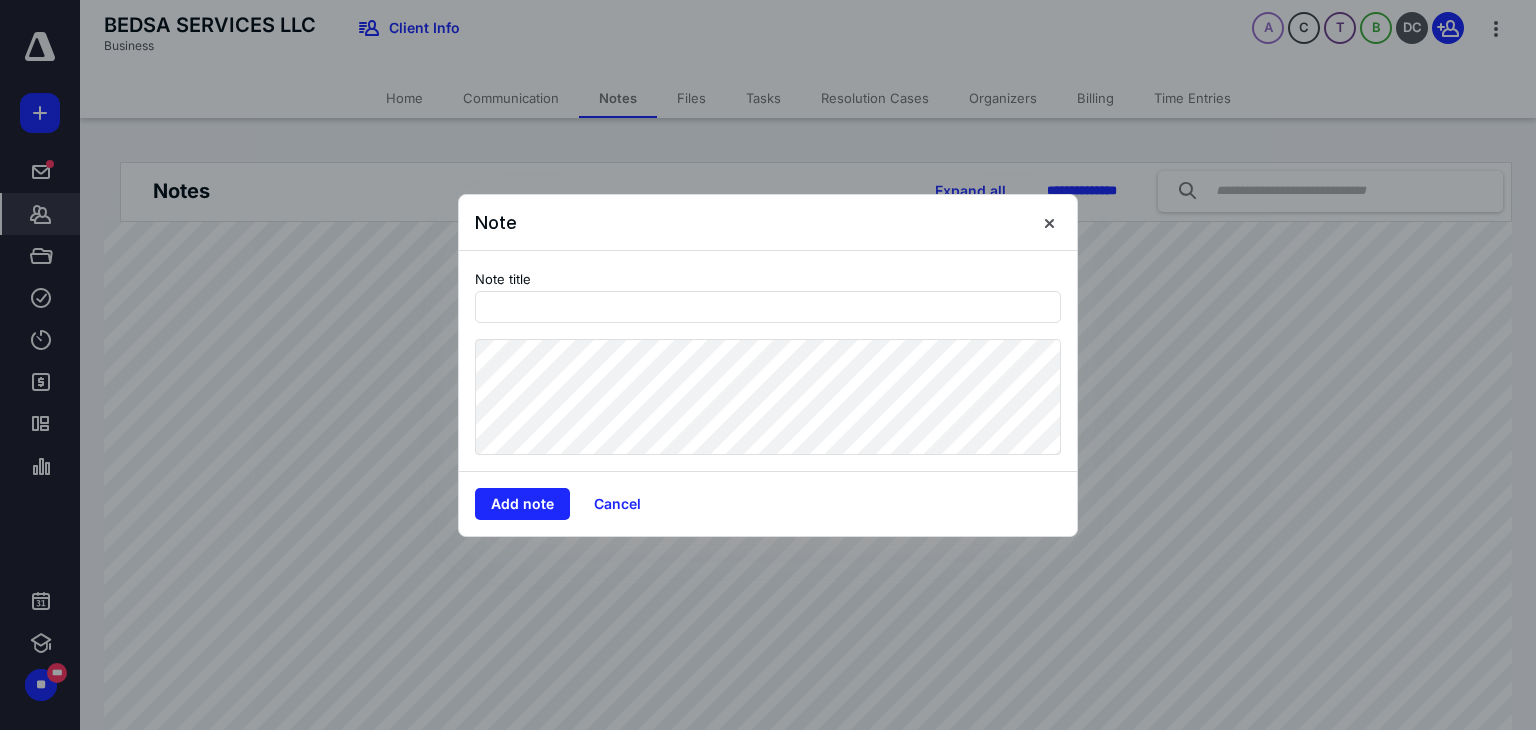 click on "Cancel" at bounding box center (617, 504) 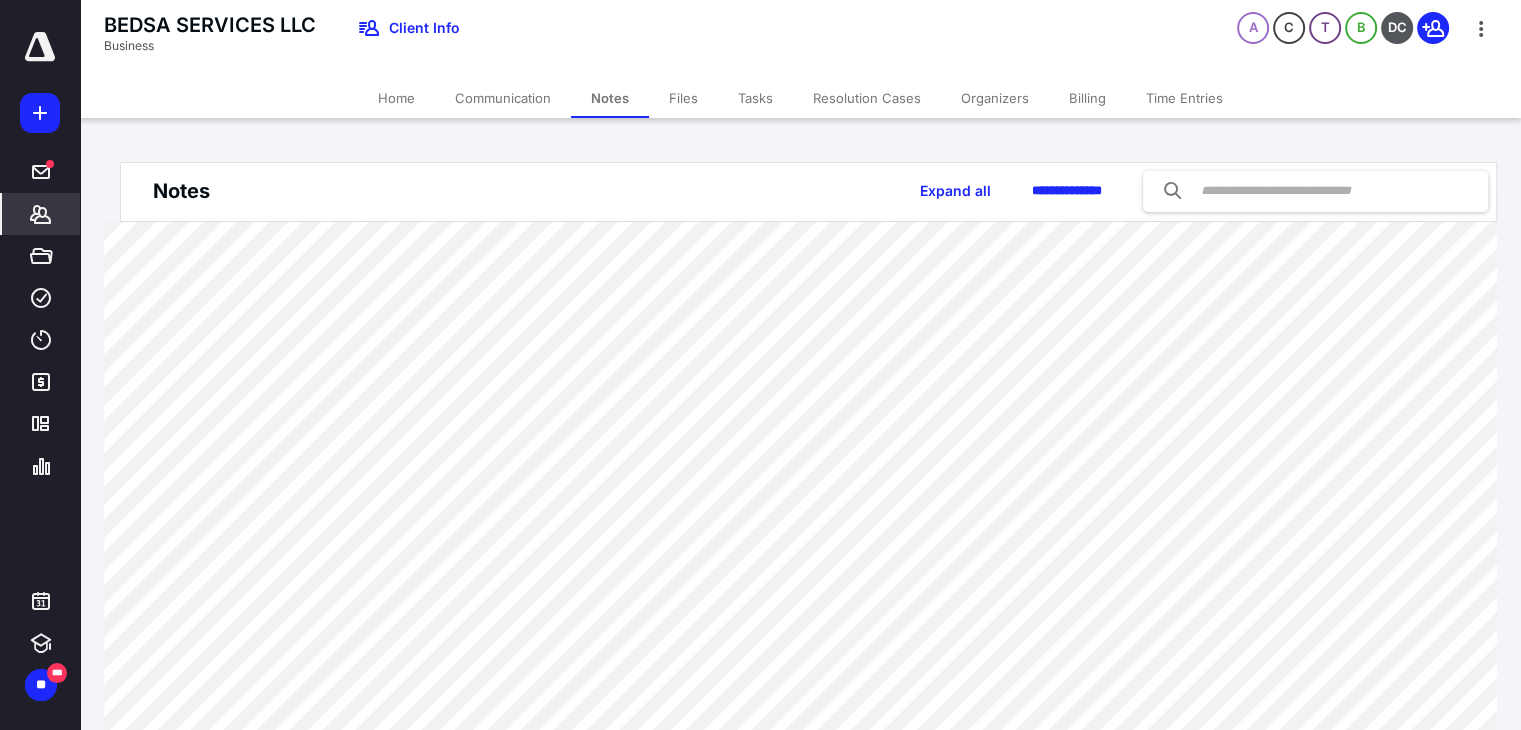click on "Billing" at bounding box center (1087, 98) 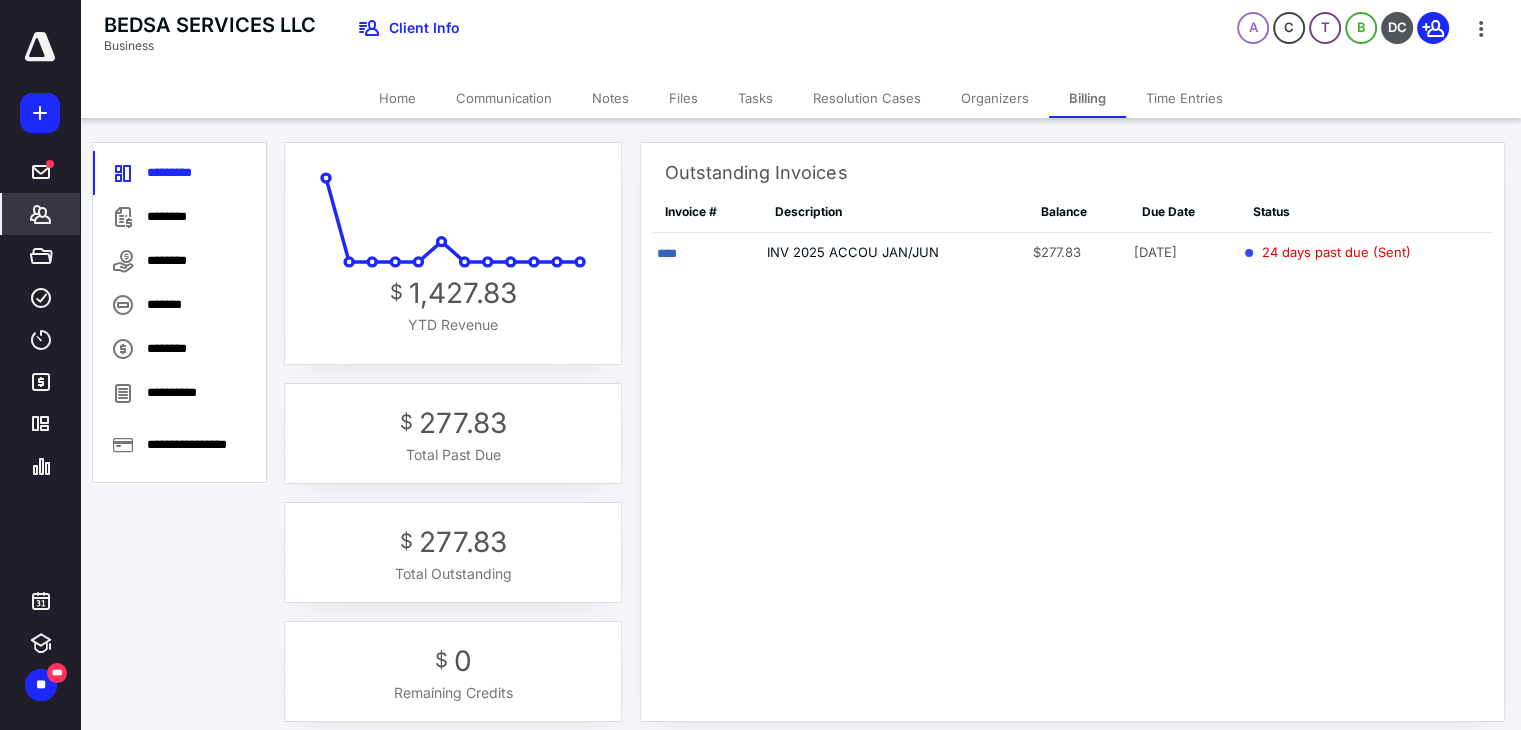 click on "Notes" at bounding box center [610, 98] 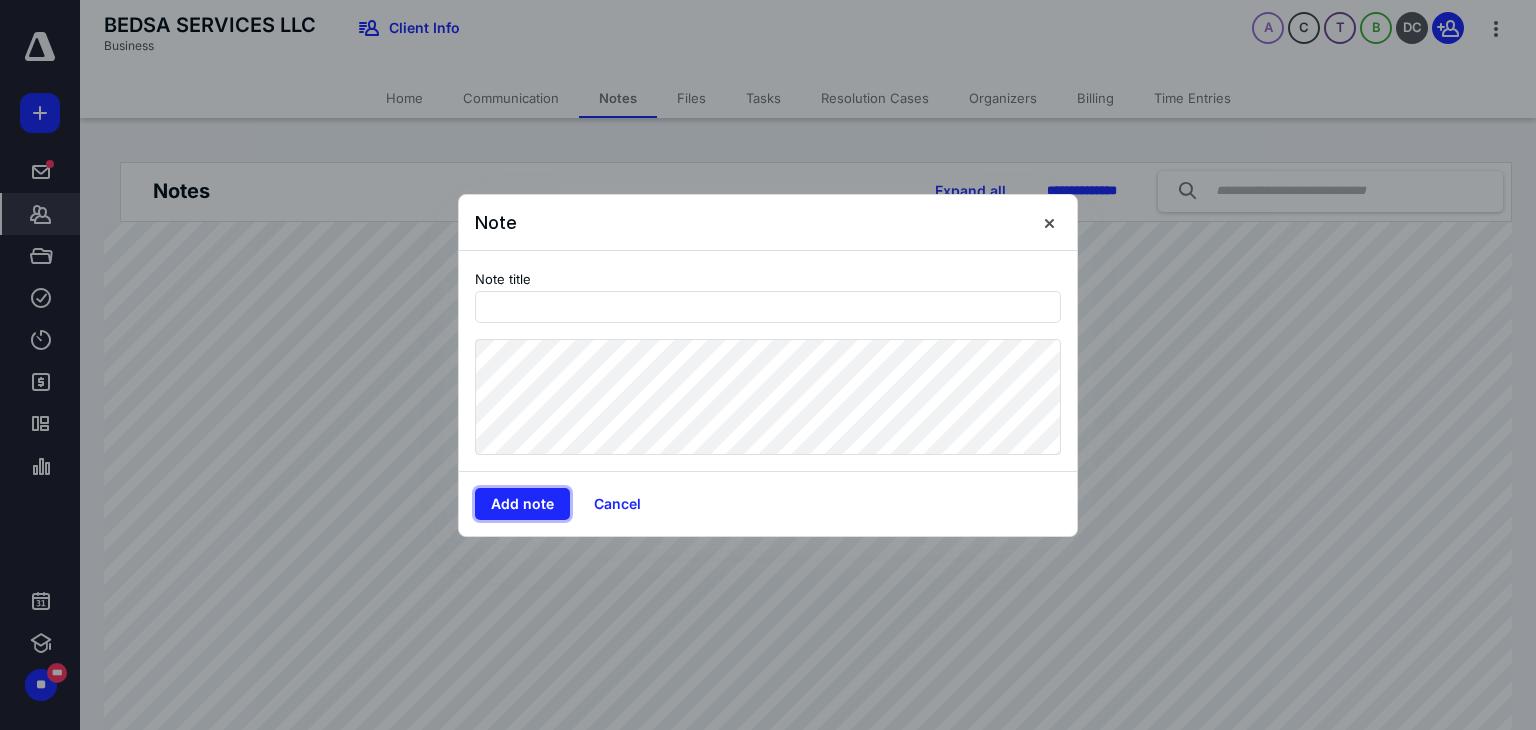 click on "Add note" at bounding box center (522, 504) 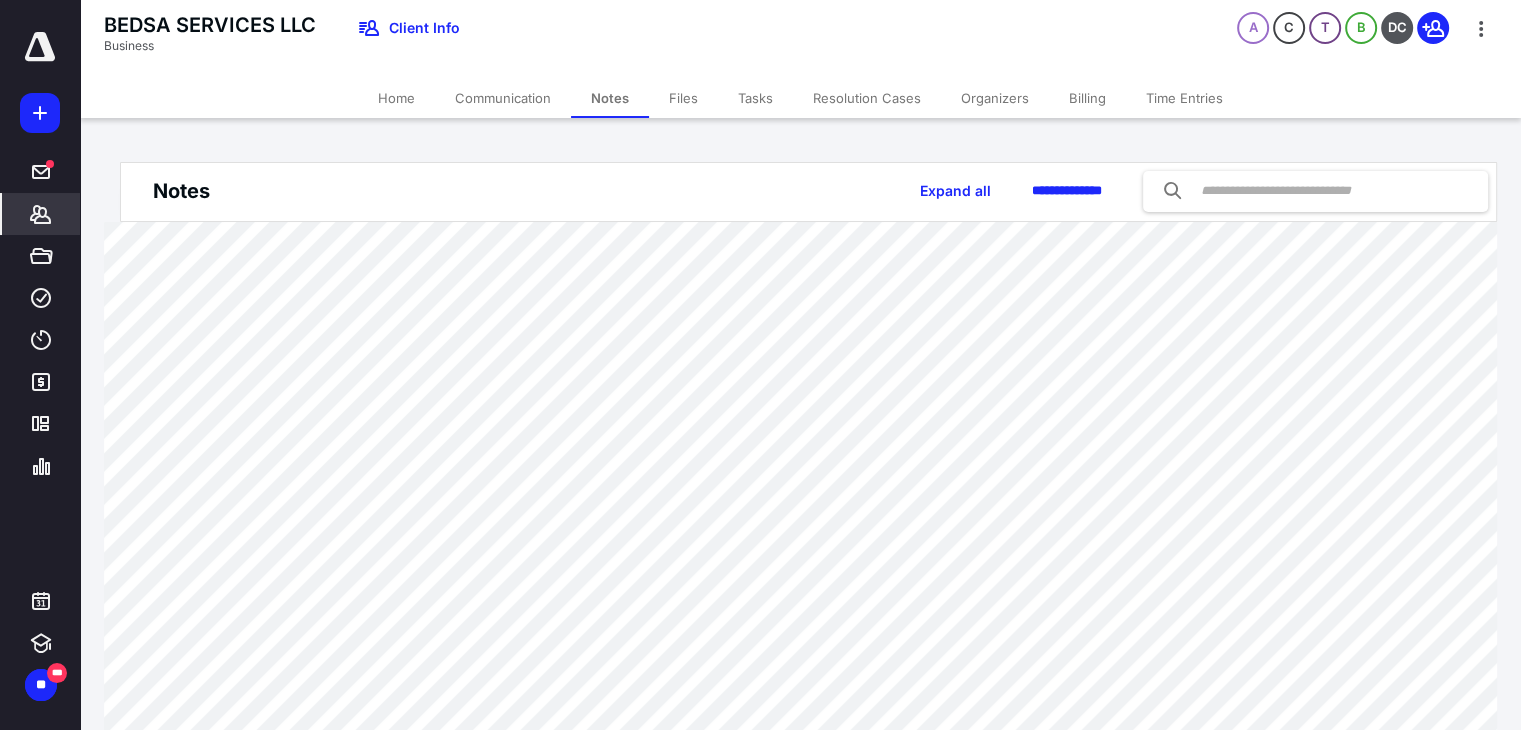 click on "Tasks" at bounding box center (755, 98) 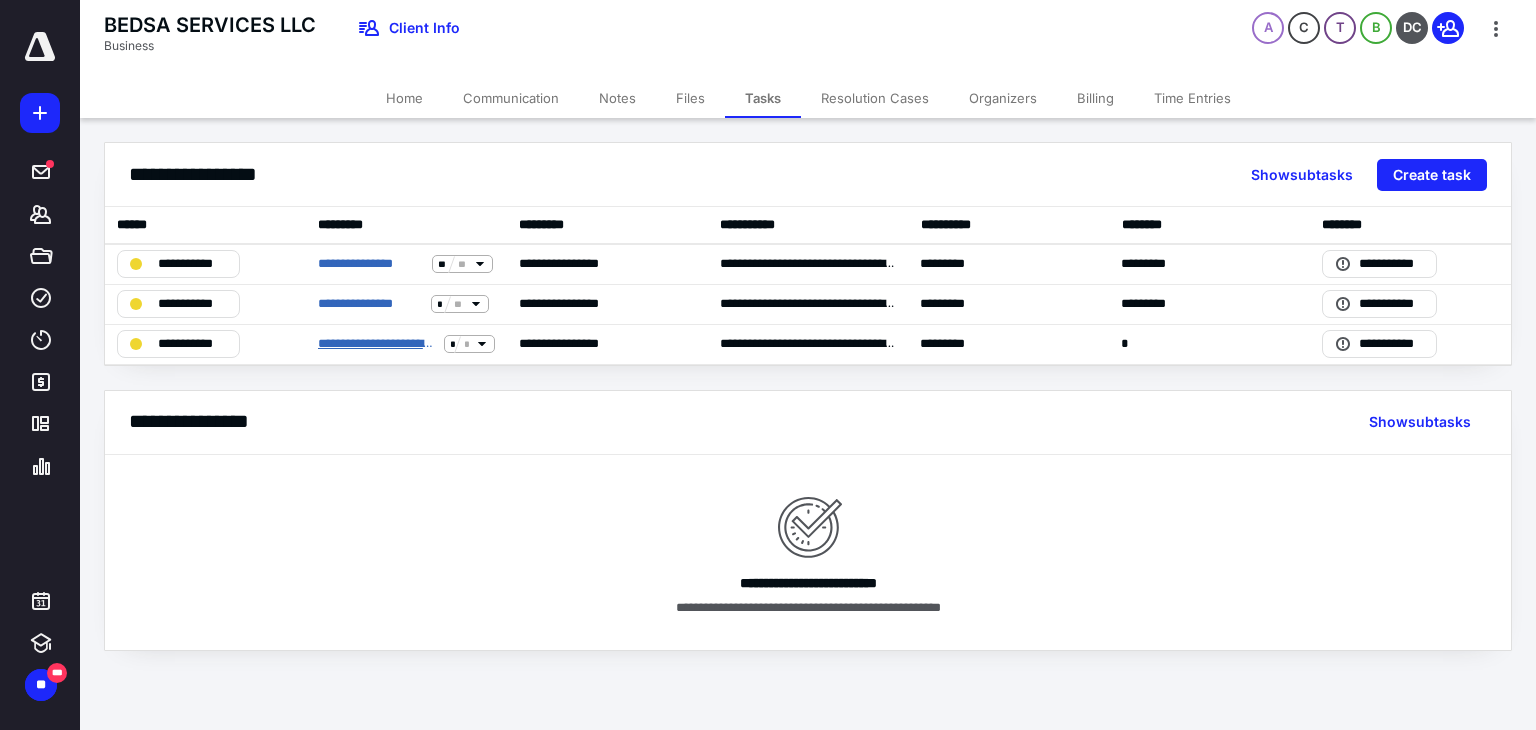 click on "**********" at bounding box center (377, 344) 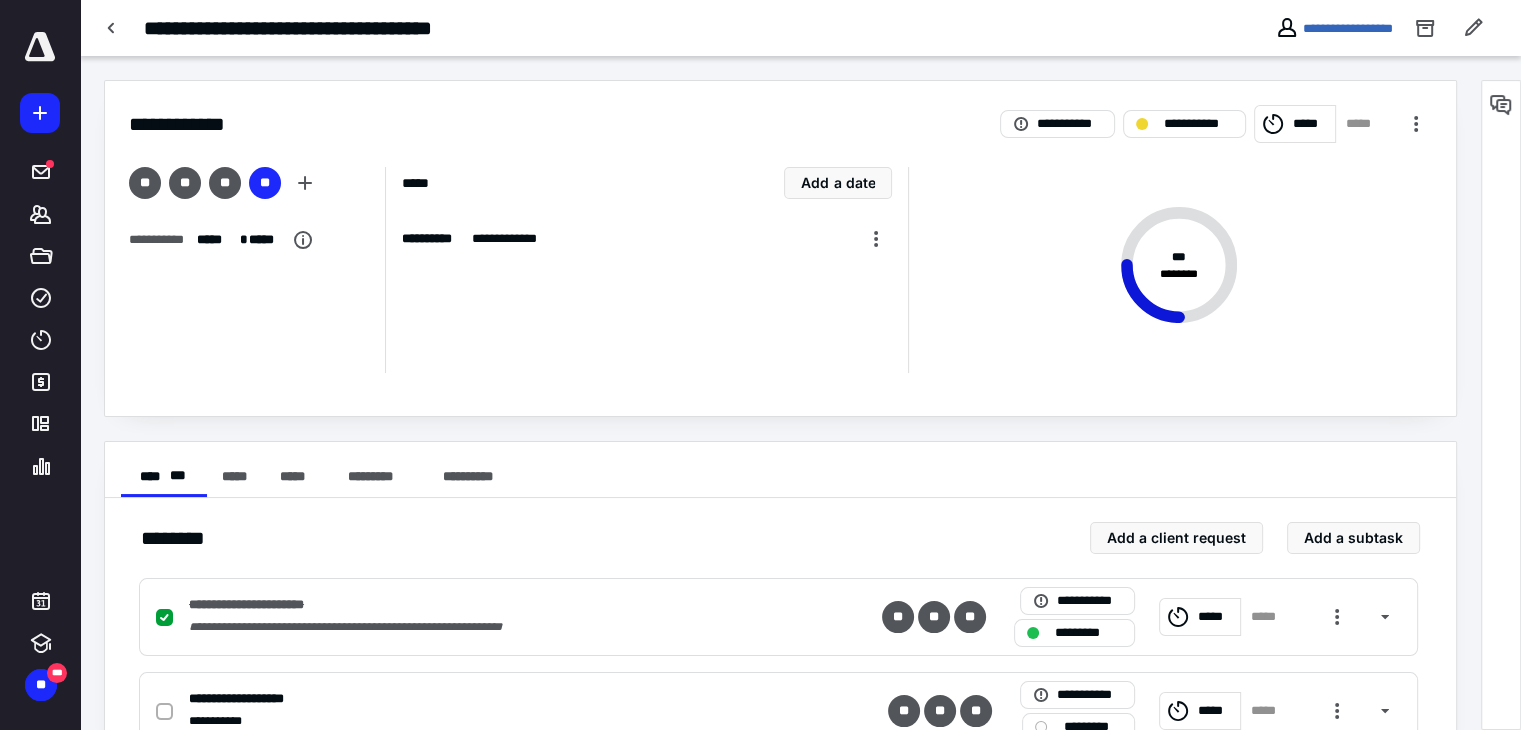click 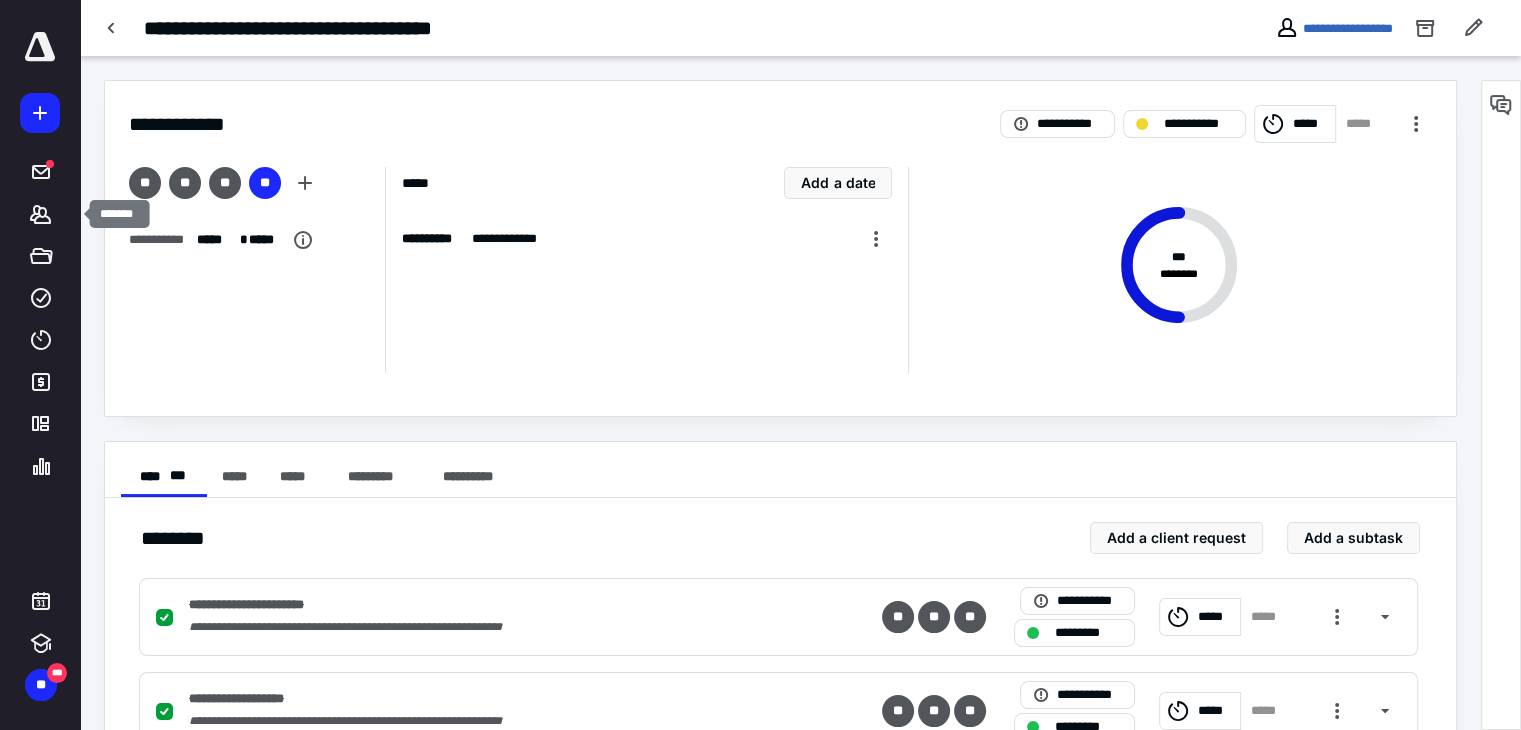 click on "*******" at bounding box center (41, 214) 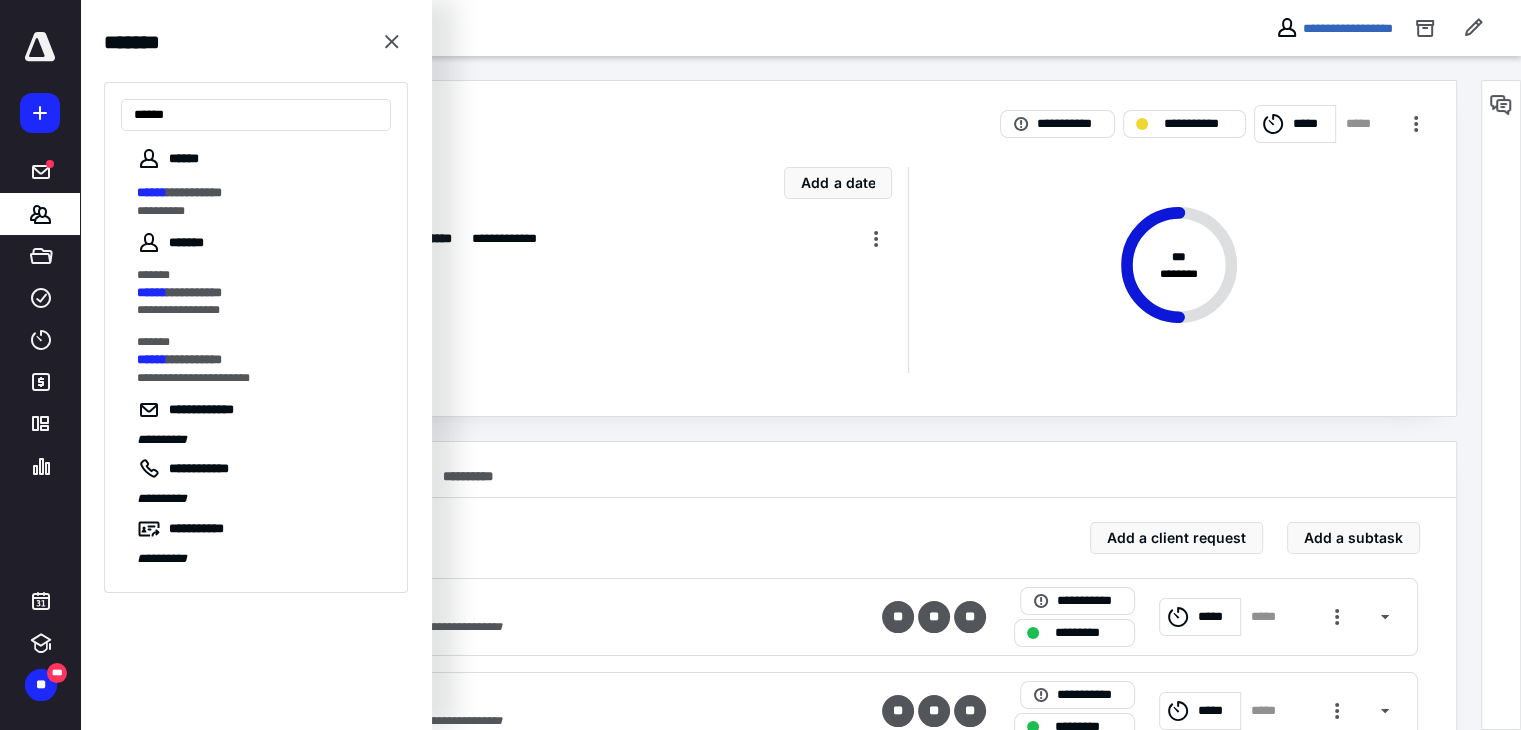 type on "******" 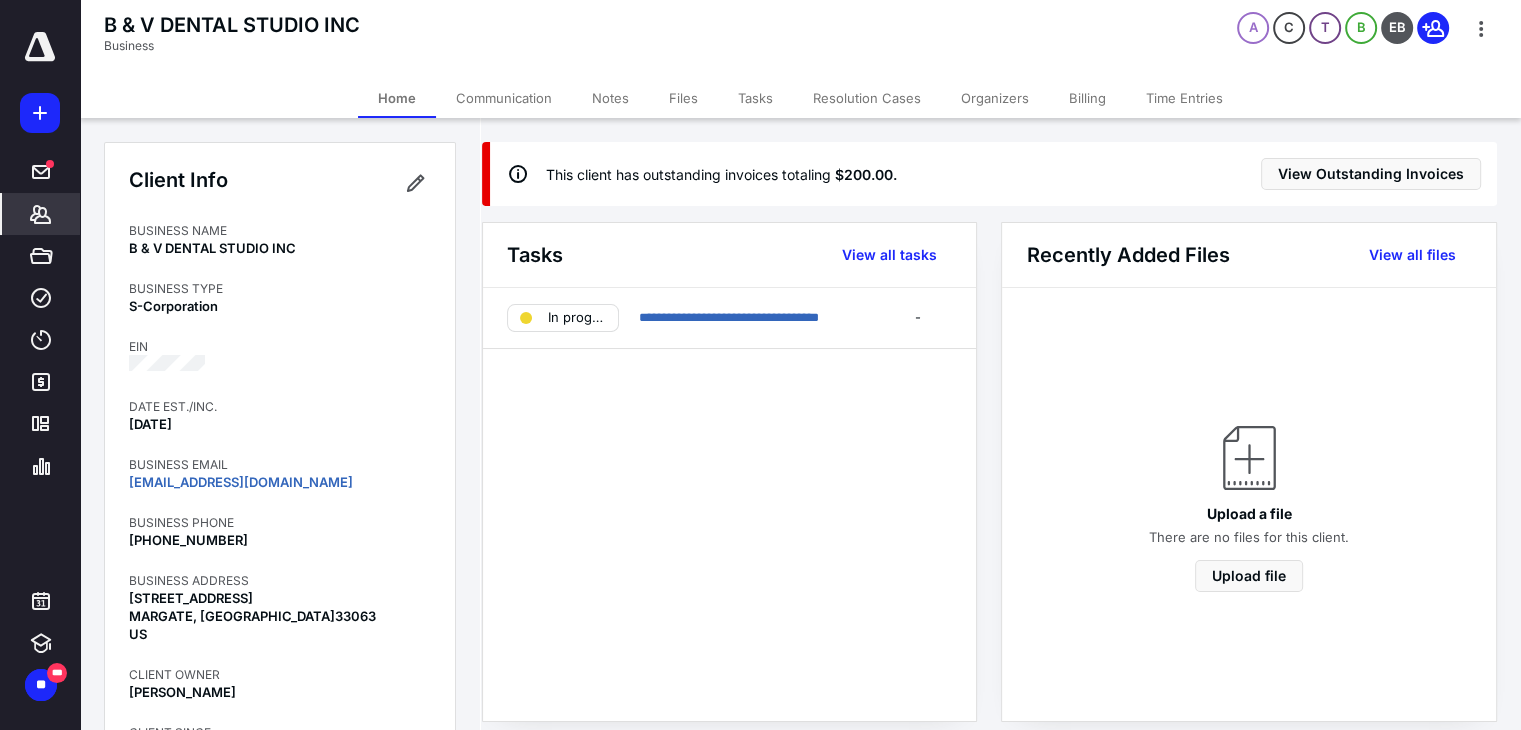 click on "Billing" at bounding box center [1087, 98] 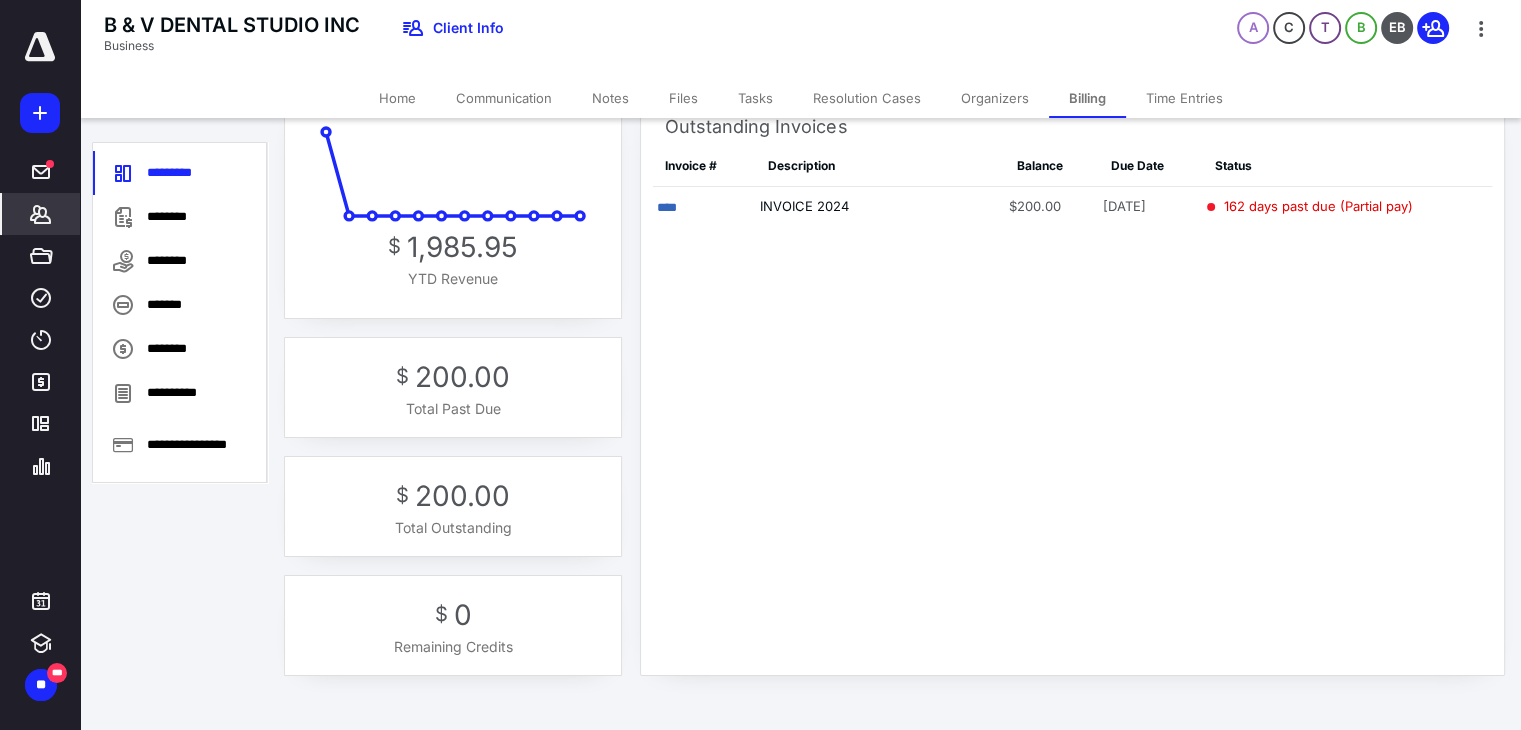 scroll, scrollTop: 72, scrollLeft: 0, axis: vertical 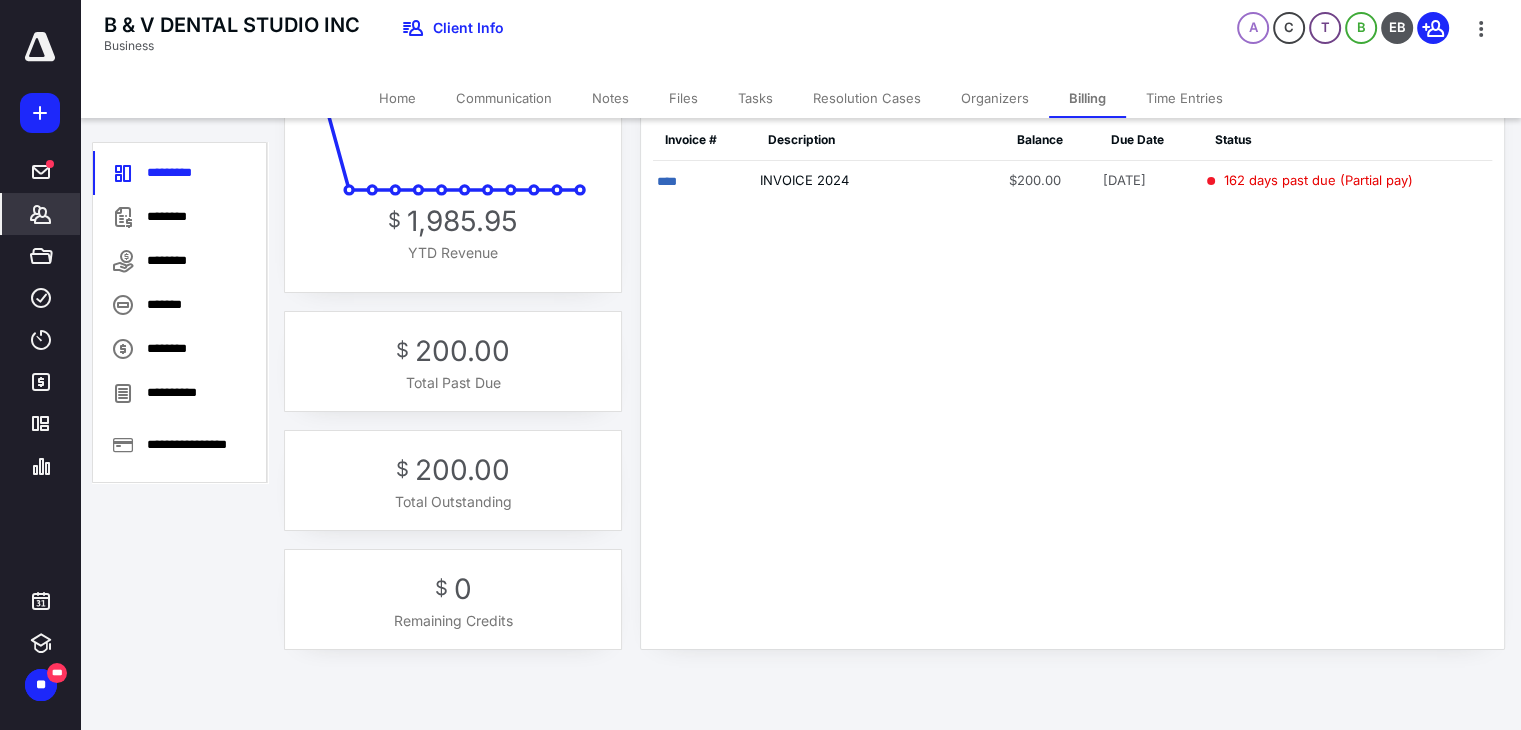 click on "Home" at bounding box center [397, 98] 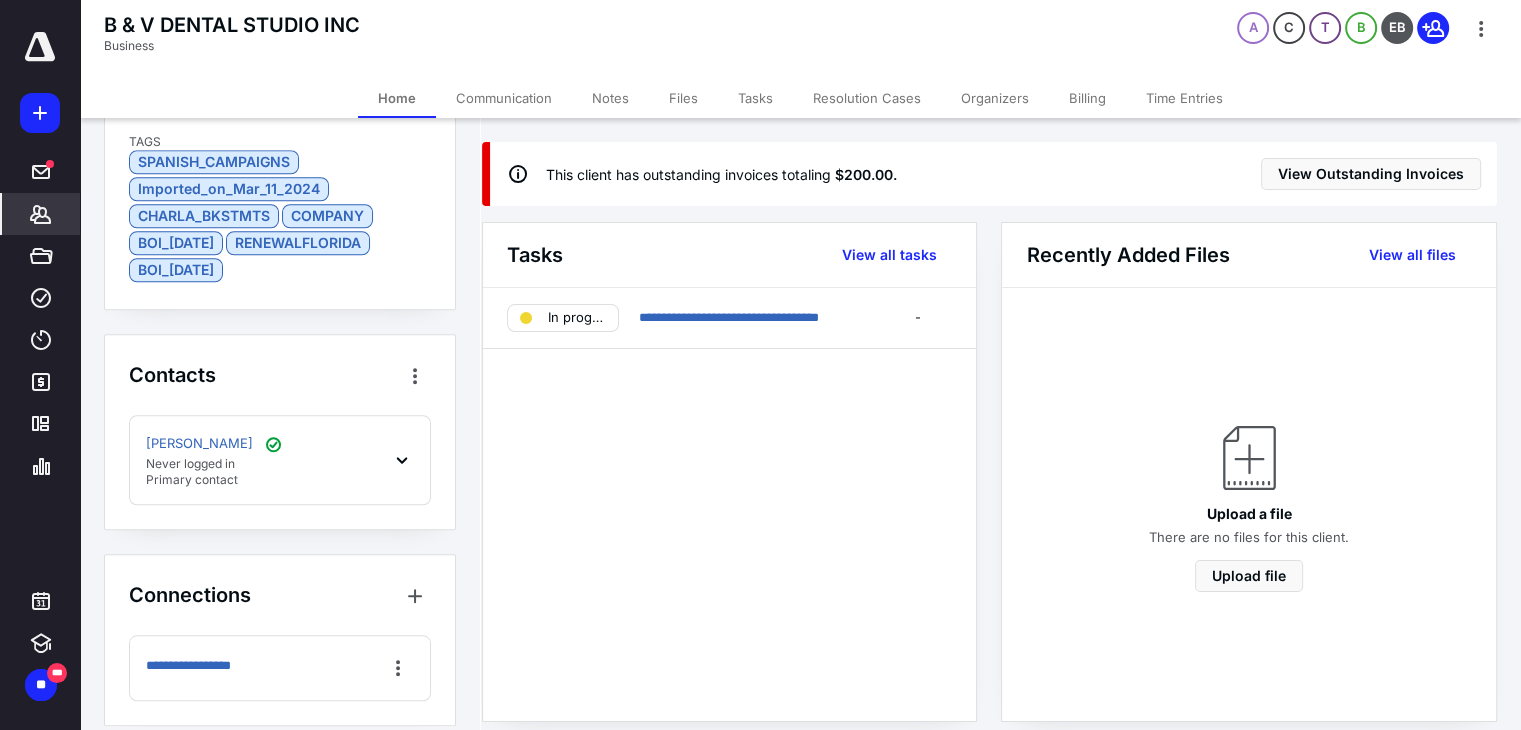 scroll, scrollTop: 1824, scrollLeft: 0, axis: vertical 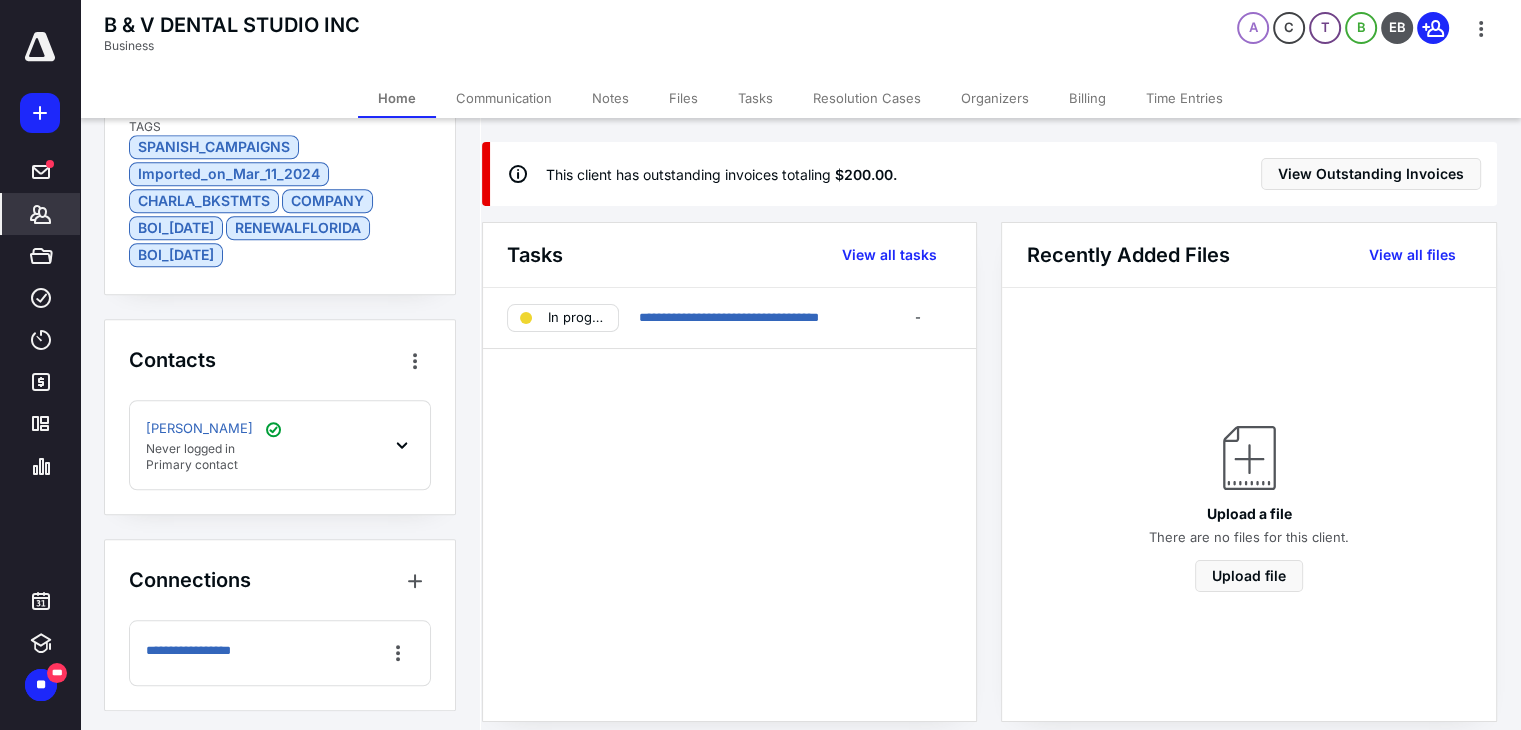 click 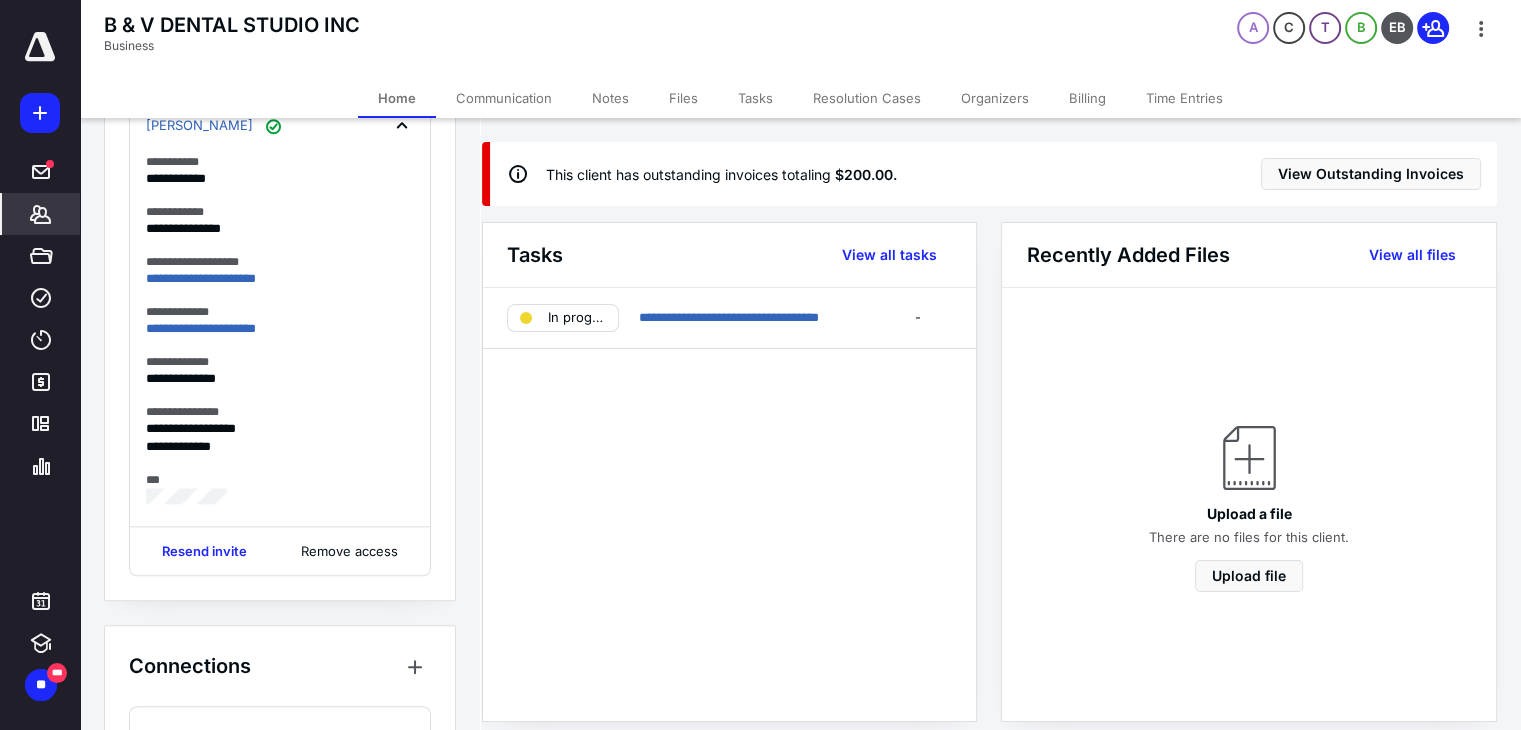scroll, scrollTop: 2209, scrollLeft: 0, axis: vertical 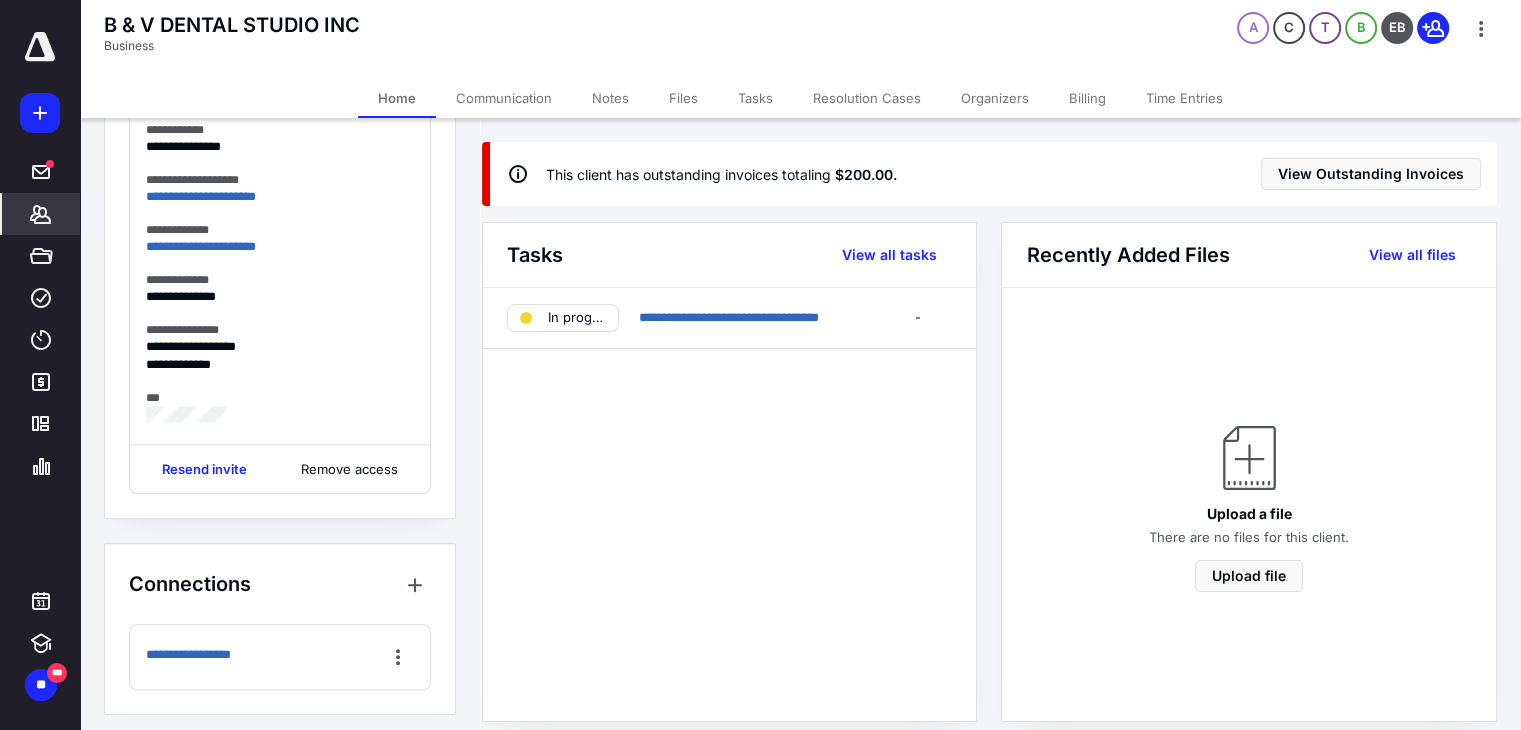 click at bounding box center (0, 0) 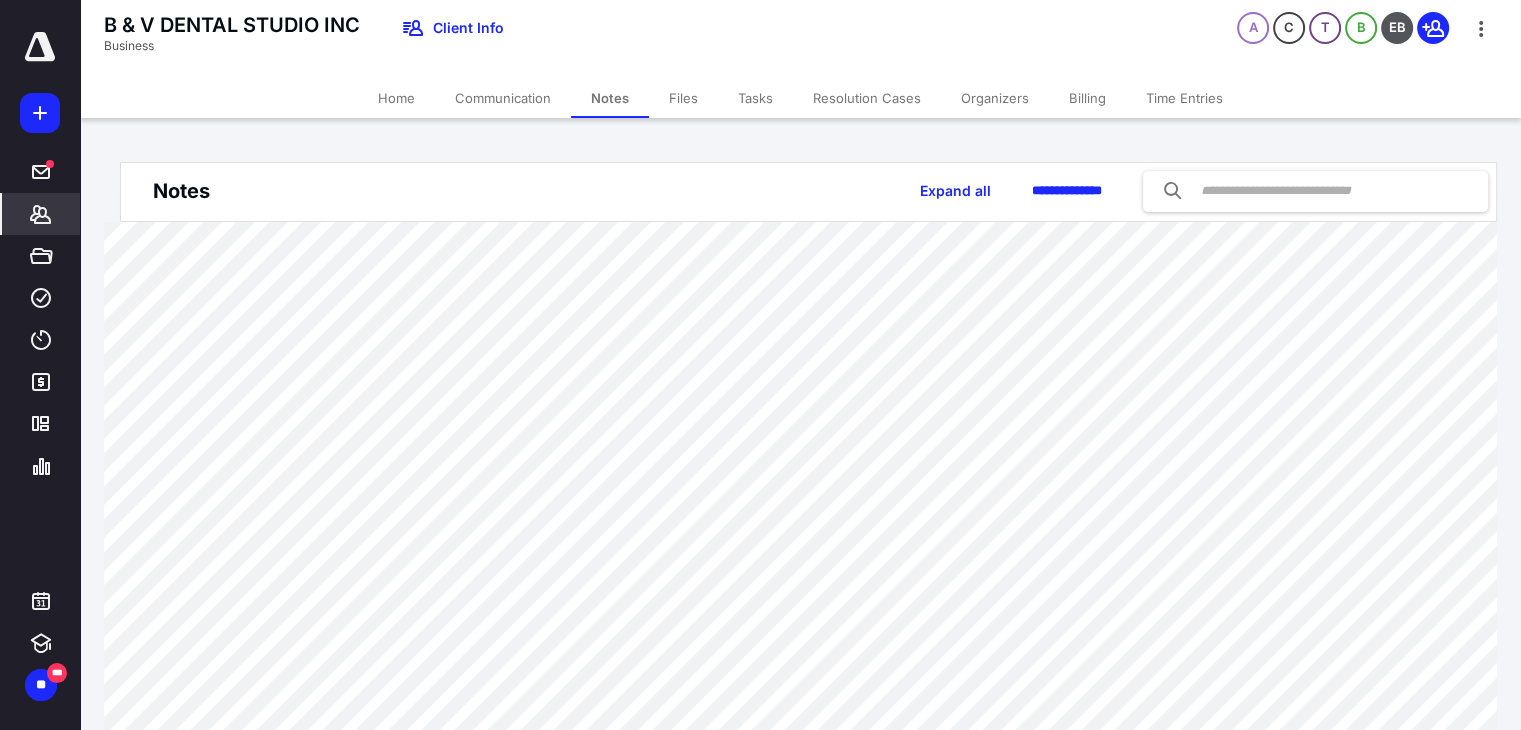 click on "*******" at bounding box center [41, 214] 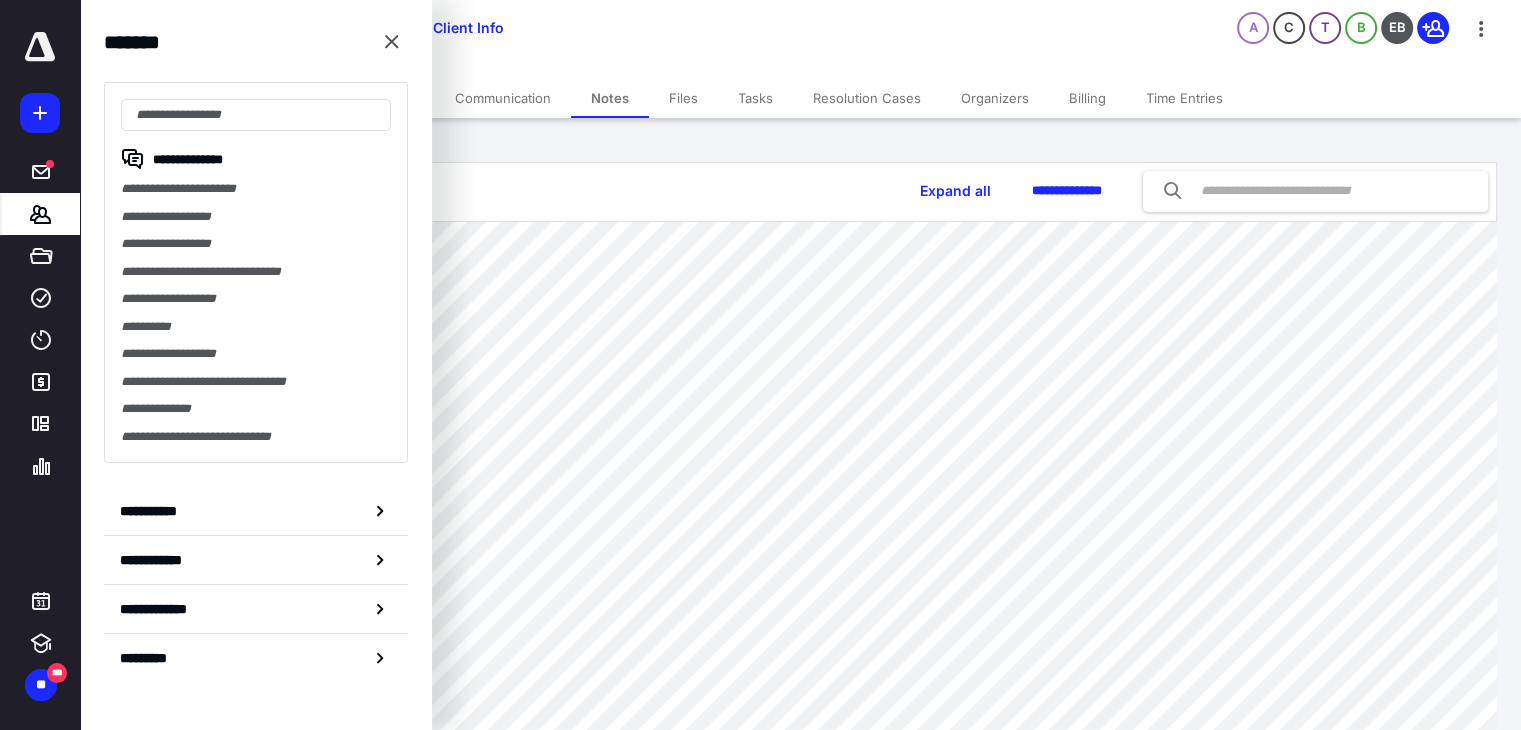 click at bounding box center (256, 115) 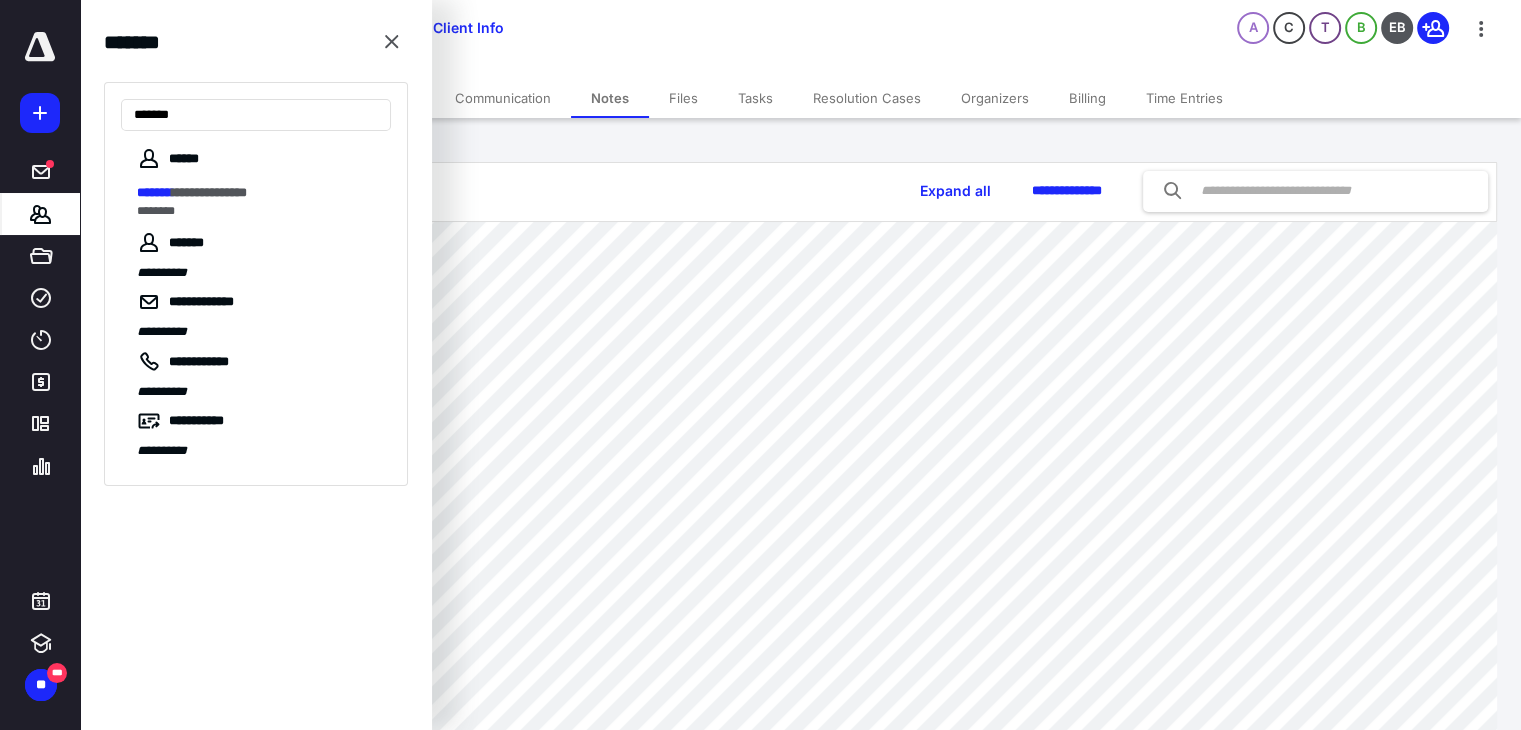 type on "*******" 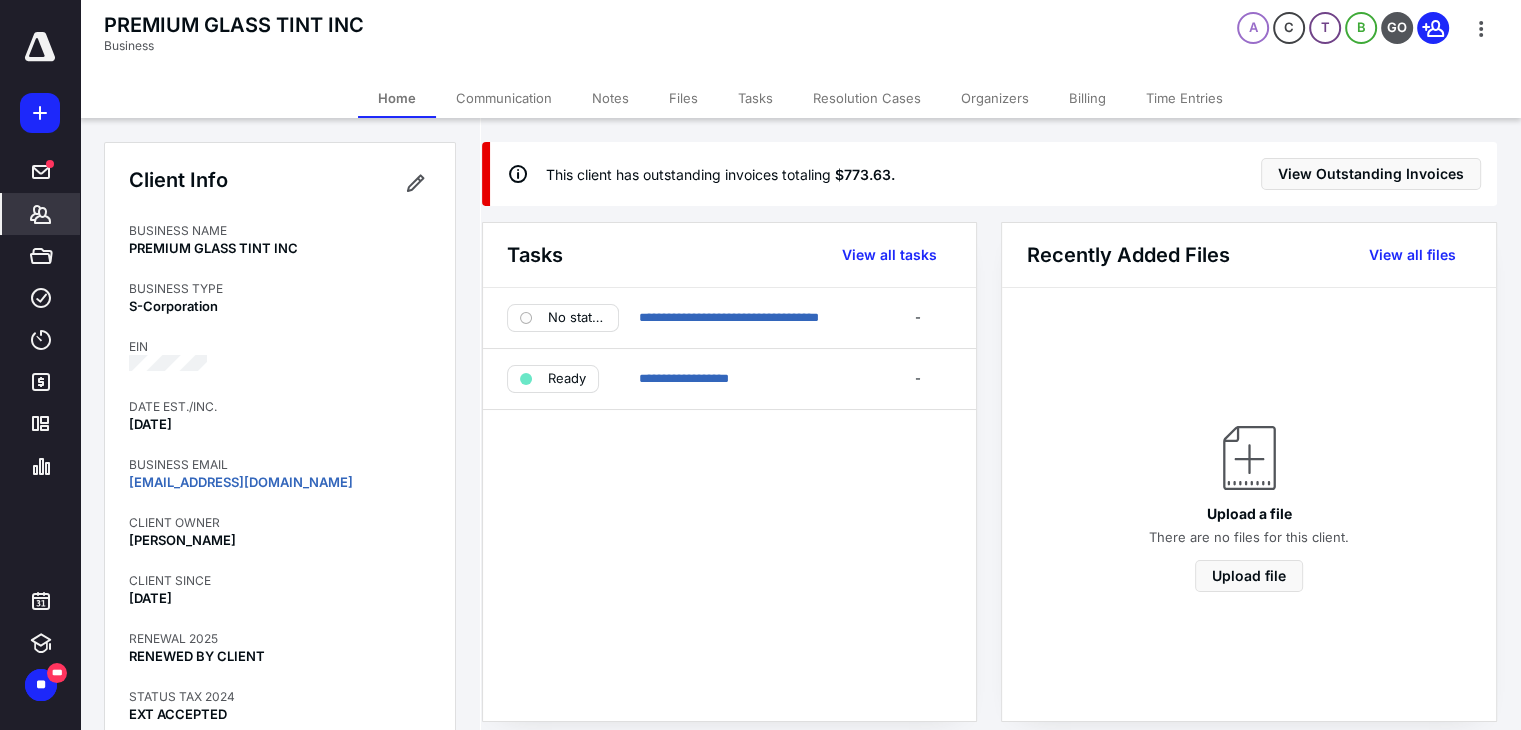 click on "Notes" at bounding box center [610, 98] 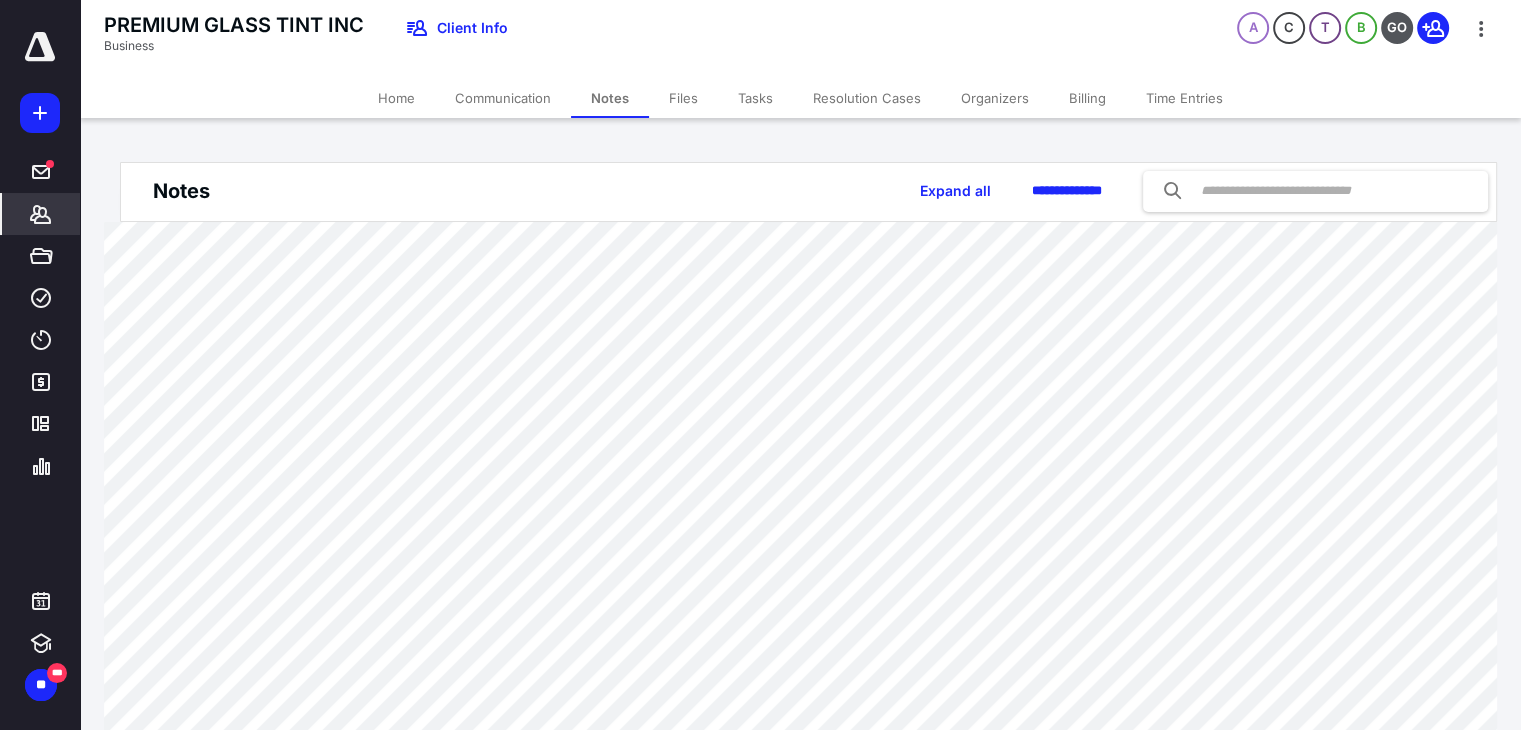 click on "Home" at bounding box center (396, 98) 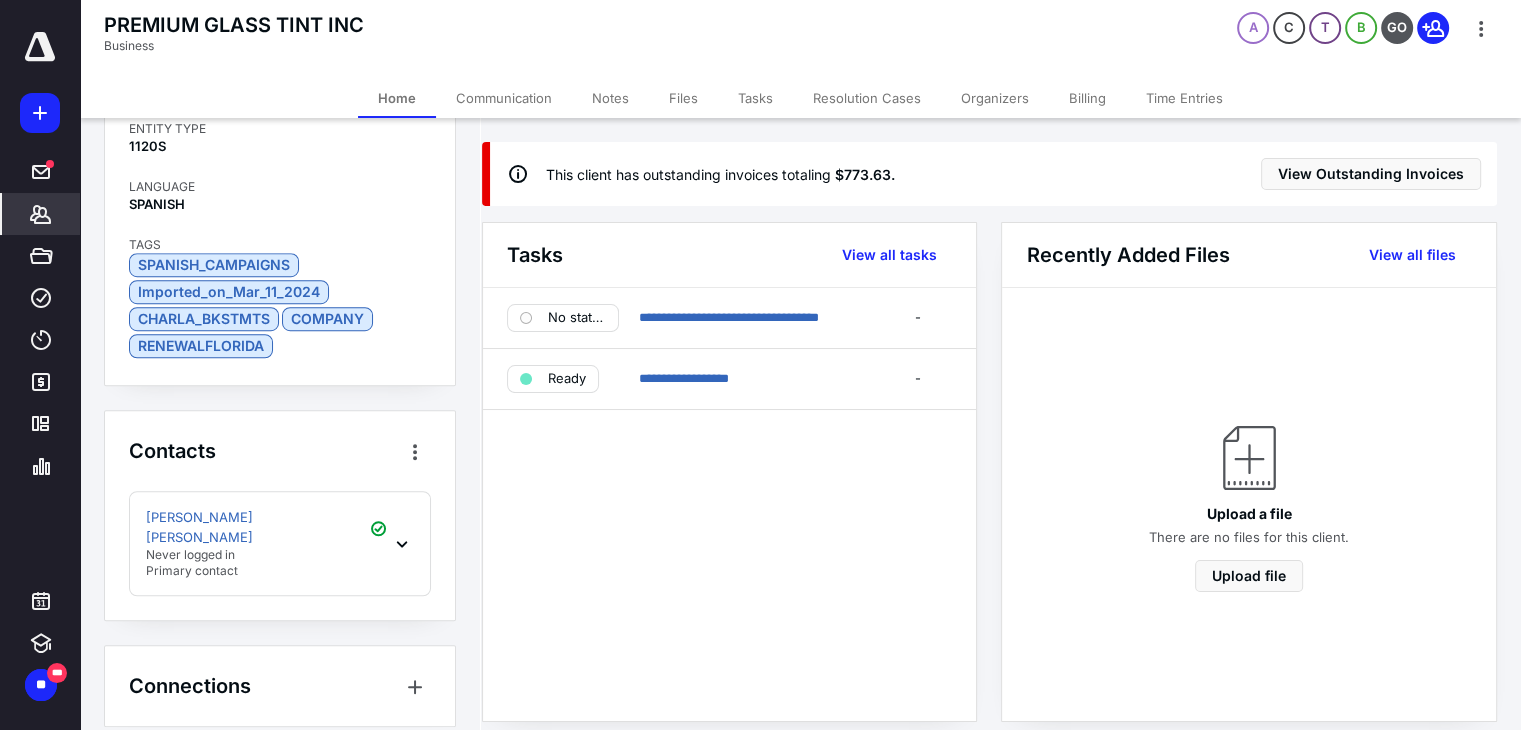 scroll, scrollTop: 1440, scrollLeft: 0, axis: vertical 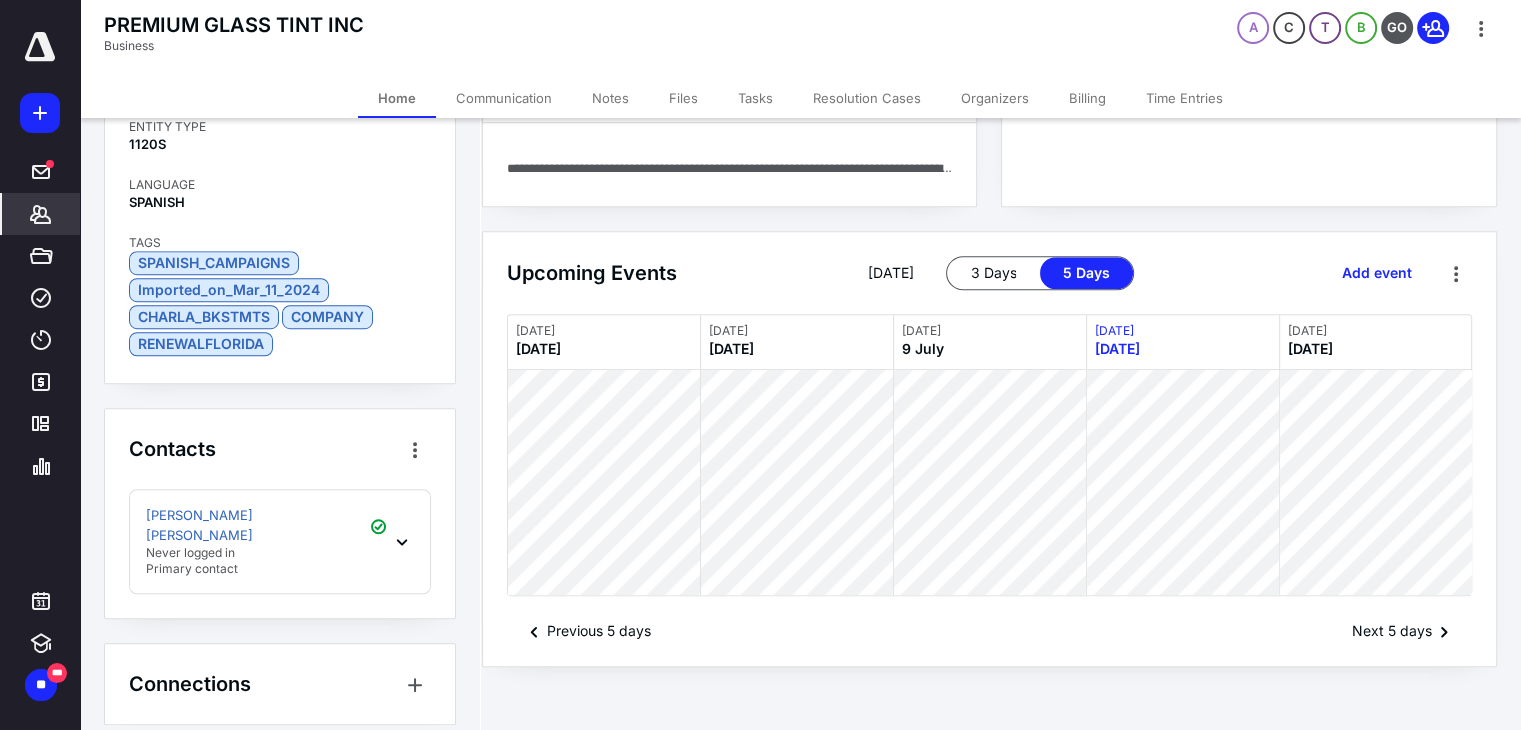 click 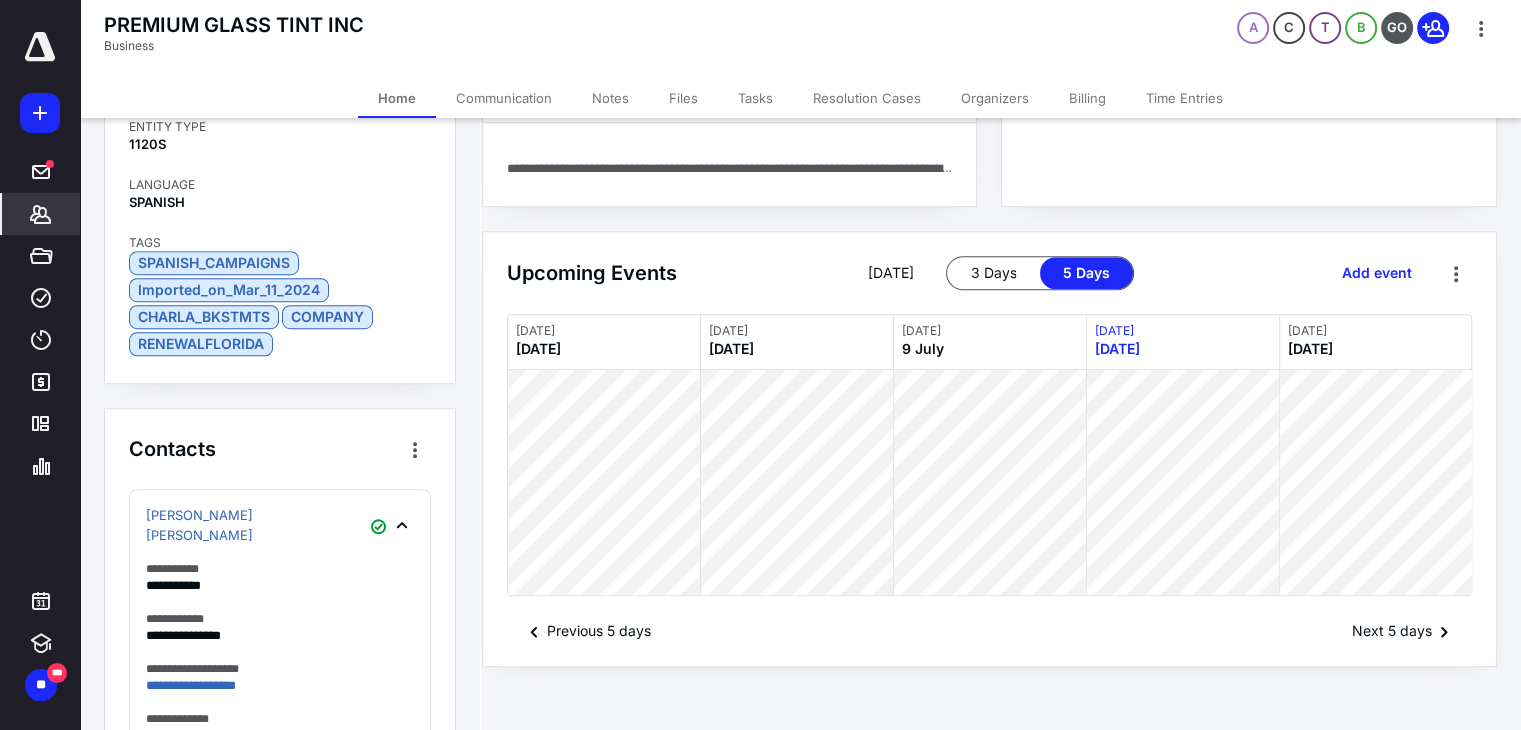scroll, scrollTop: 1707, scrollLeft: 0, axis: vertical 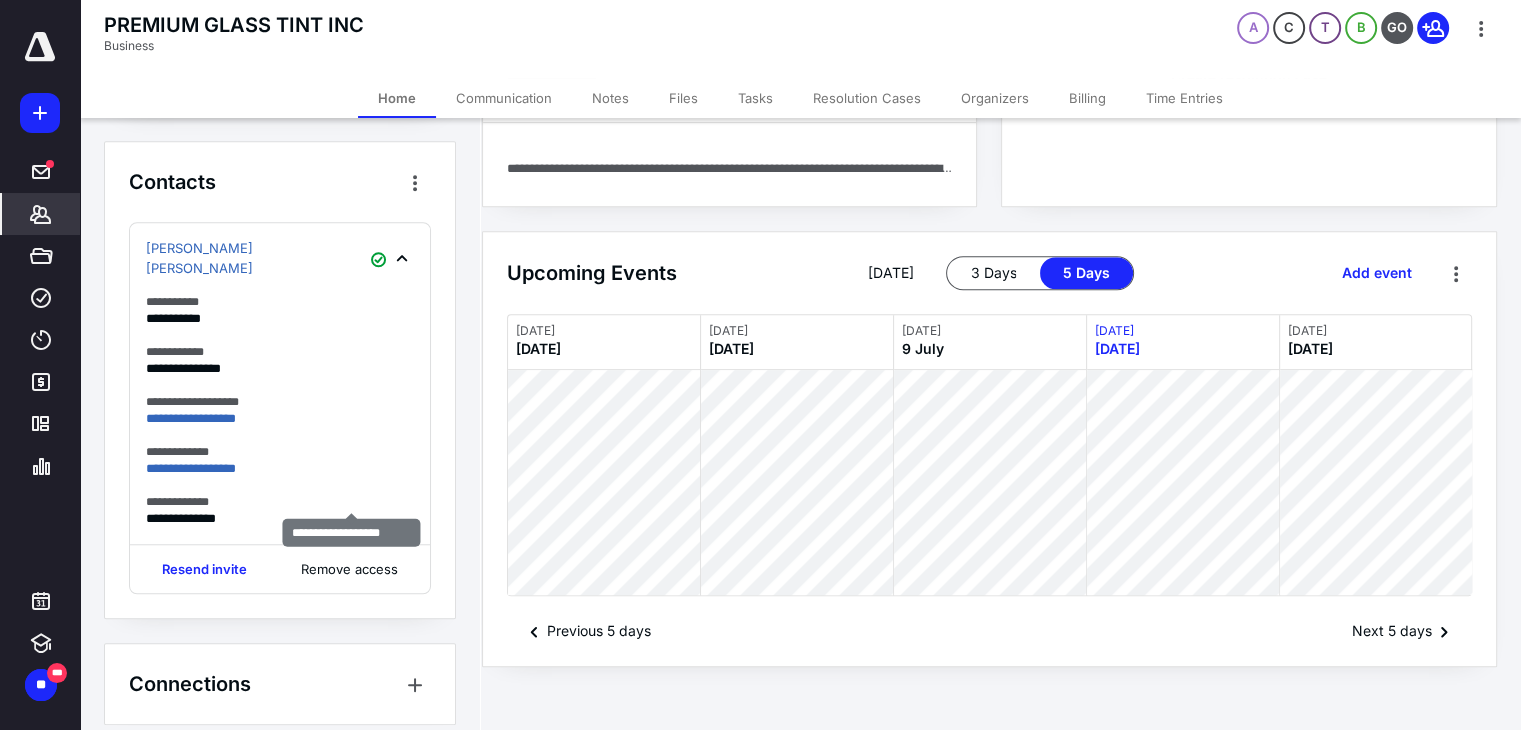click at bounding box center (0, 0) 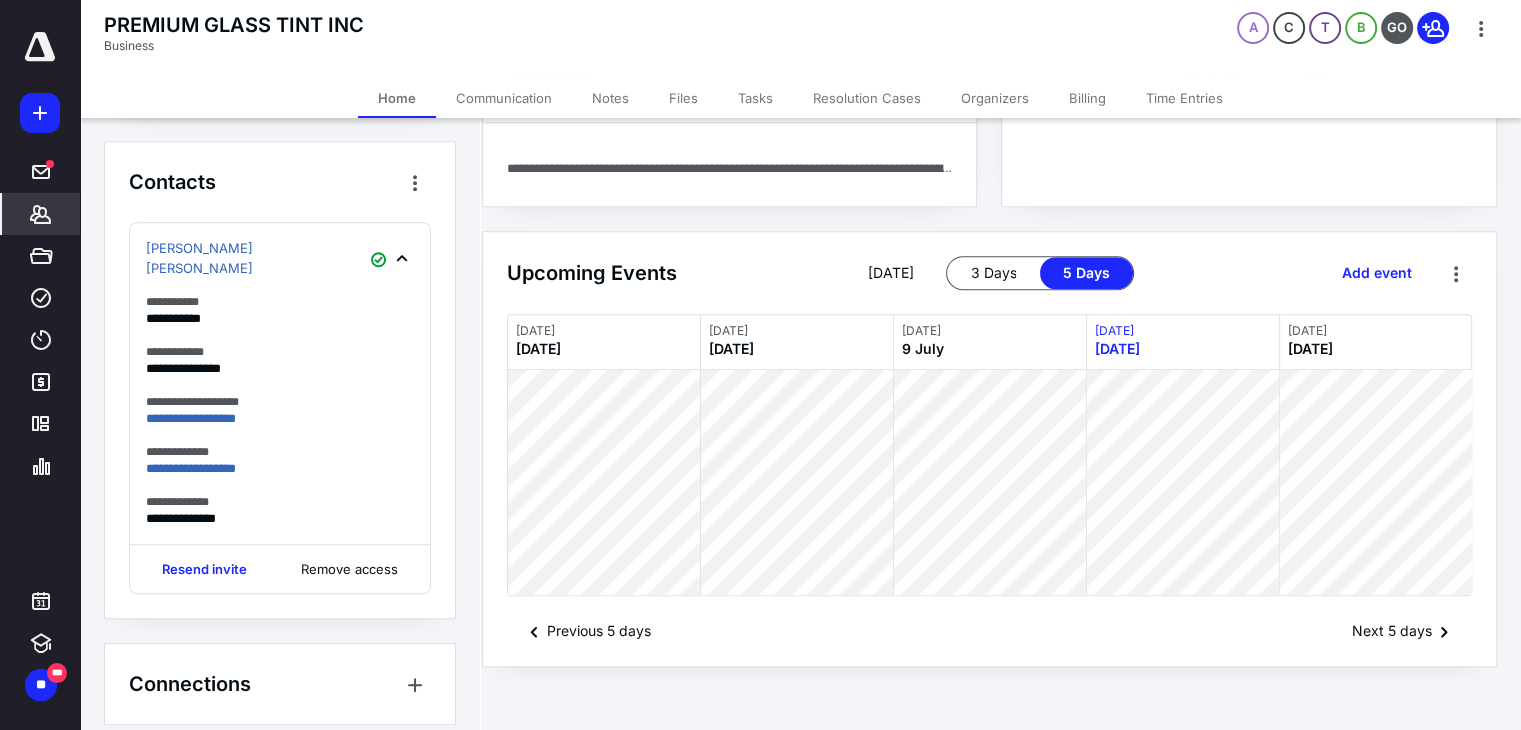 click on "Billing" at bounding box center (1087, 98) 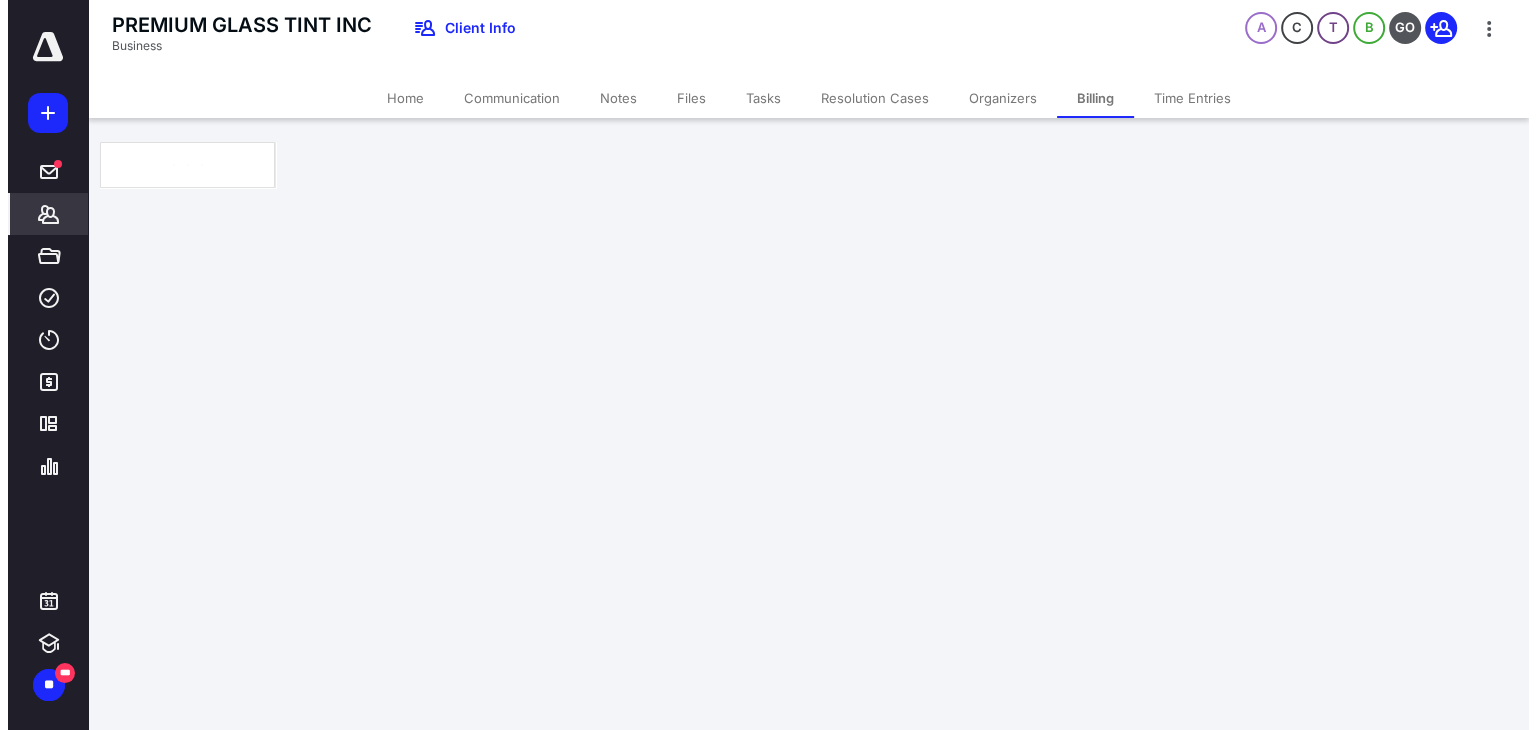 scroll, scrollTop: 0, scrollLeft: 0, axis: both 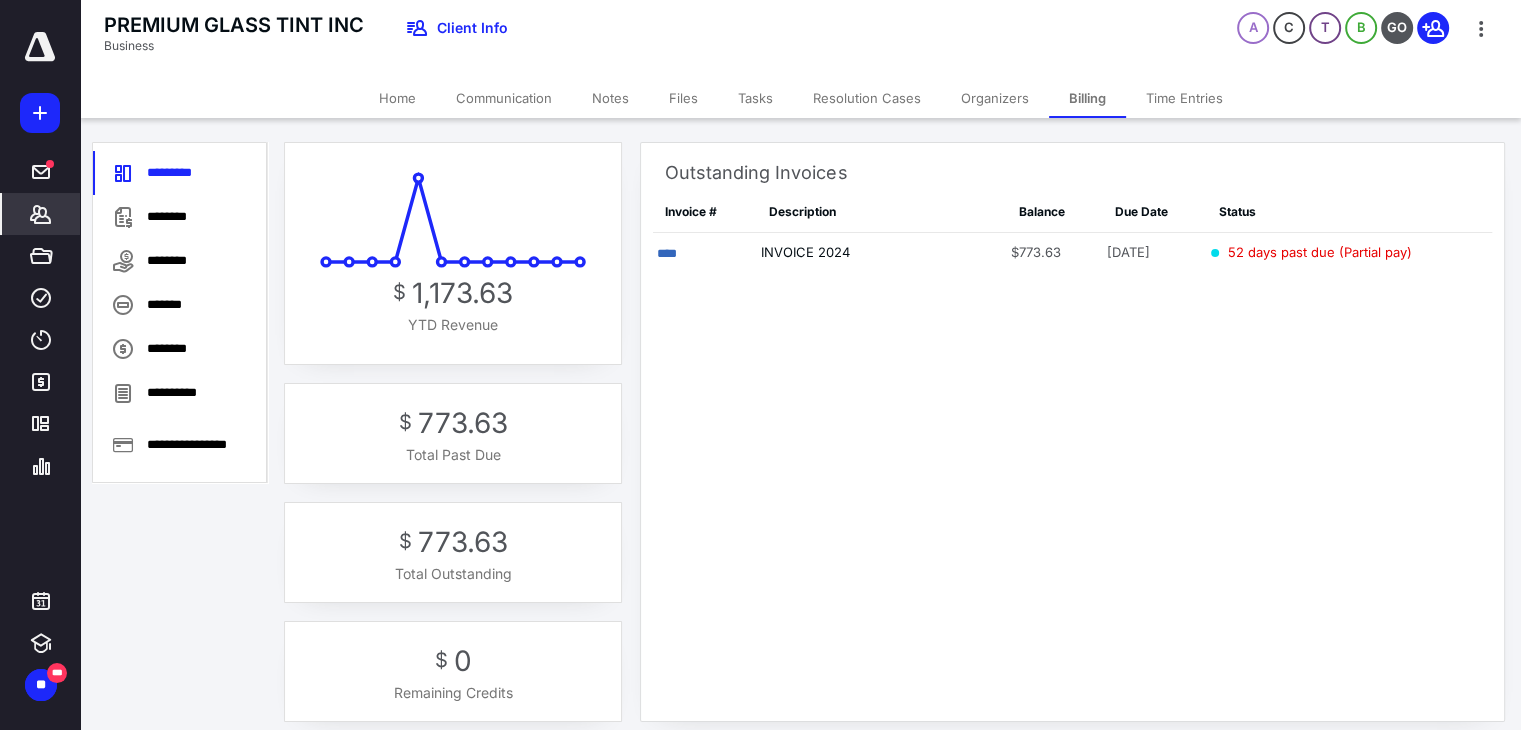 click on "****" at bounding box center [667, 253] 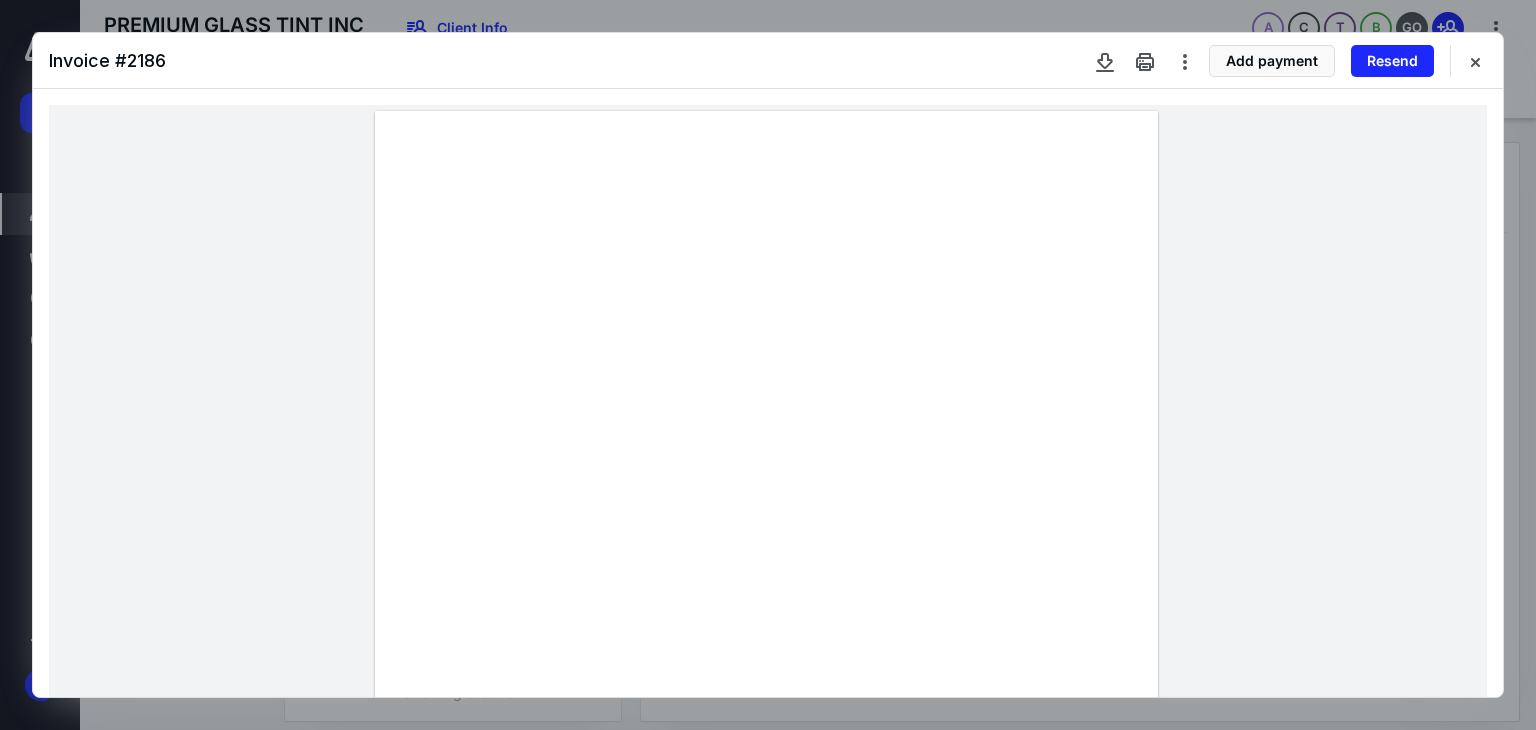 click at bounding box center (1475, 61) 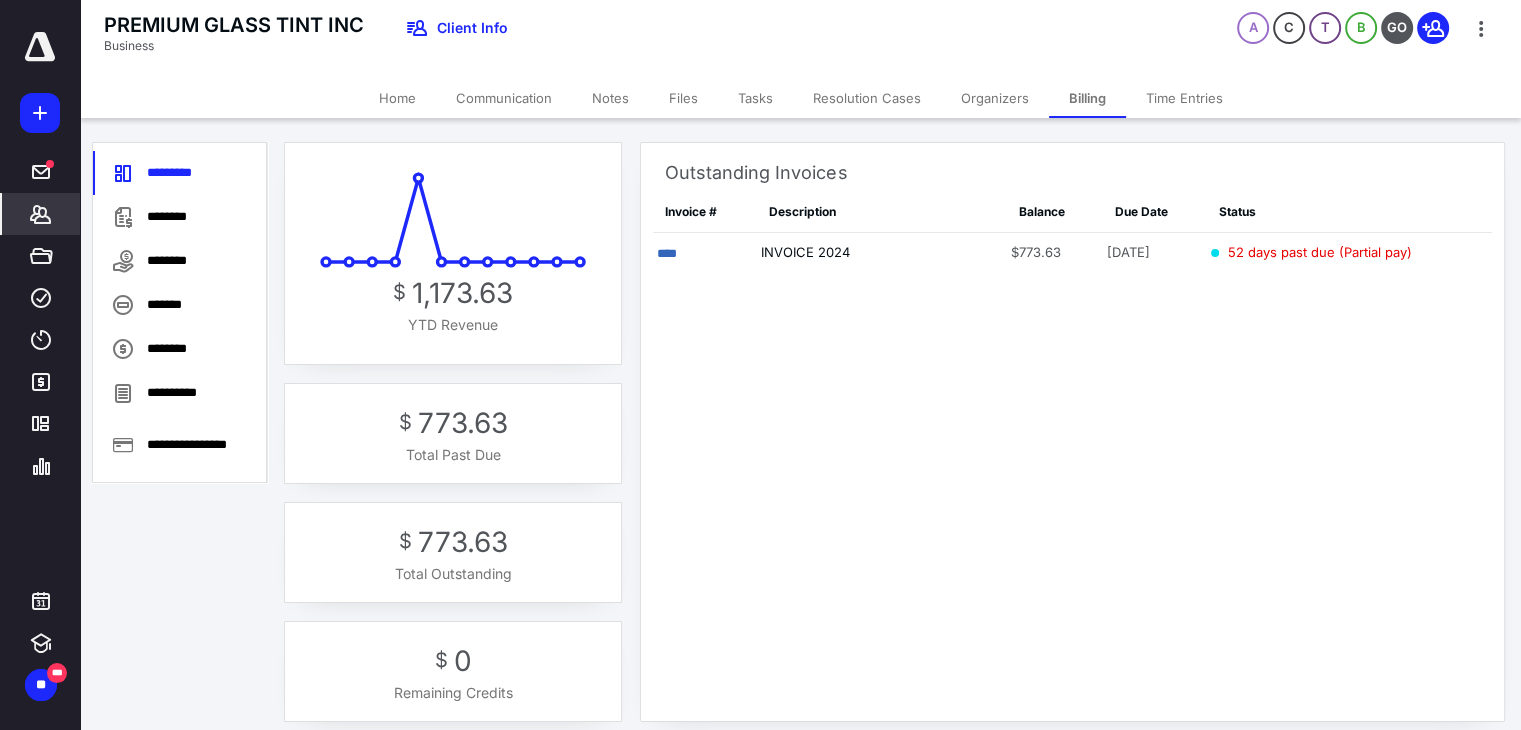 click on "****" at bounding box center (667, 253) 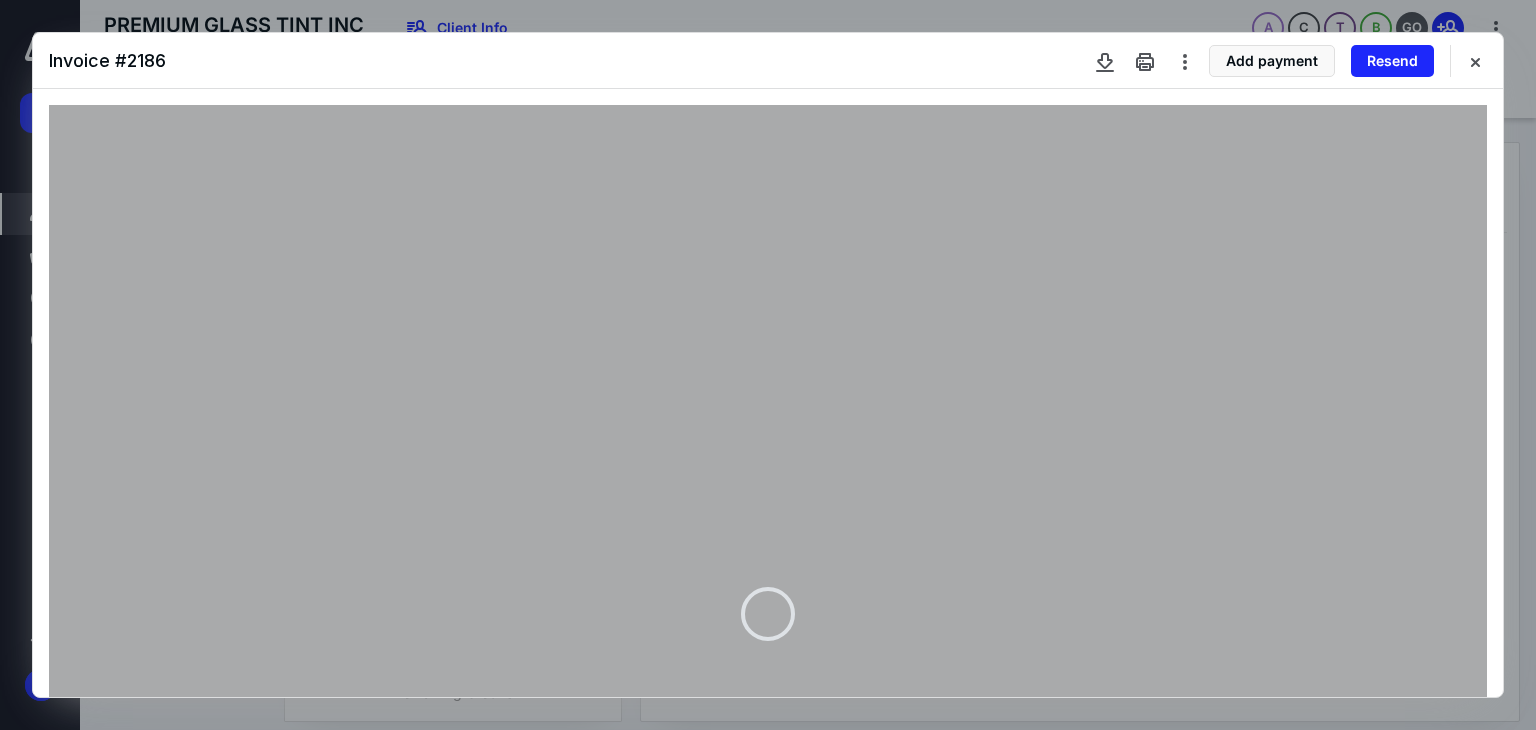 scroll, scrollTop: 600, scrollLeft: 0, axis: vertical 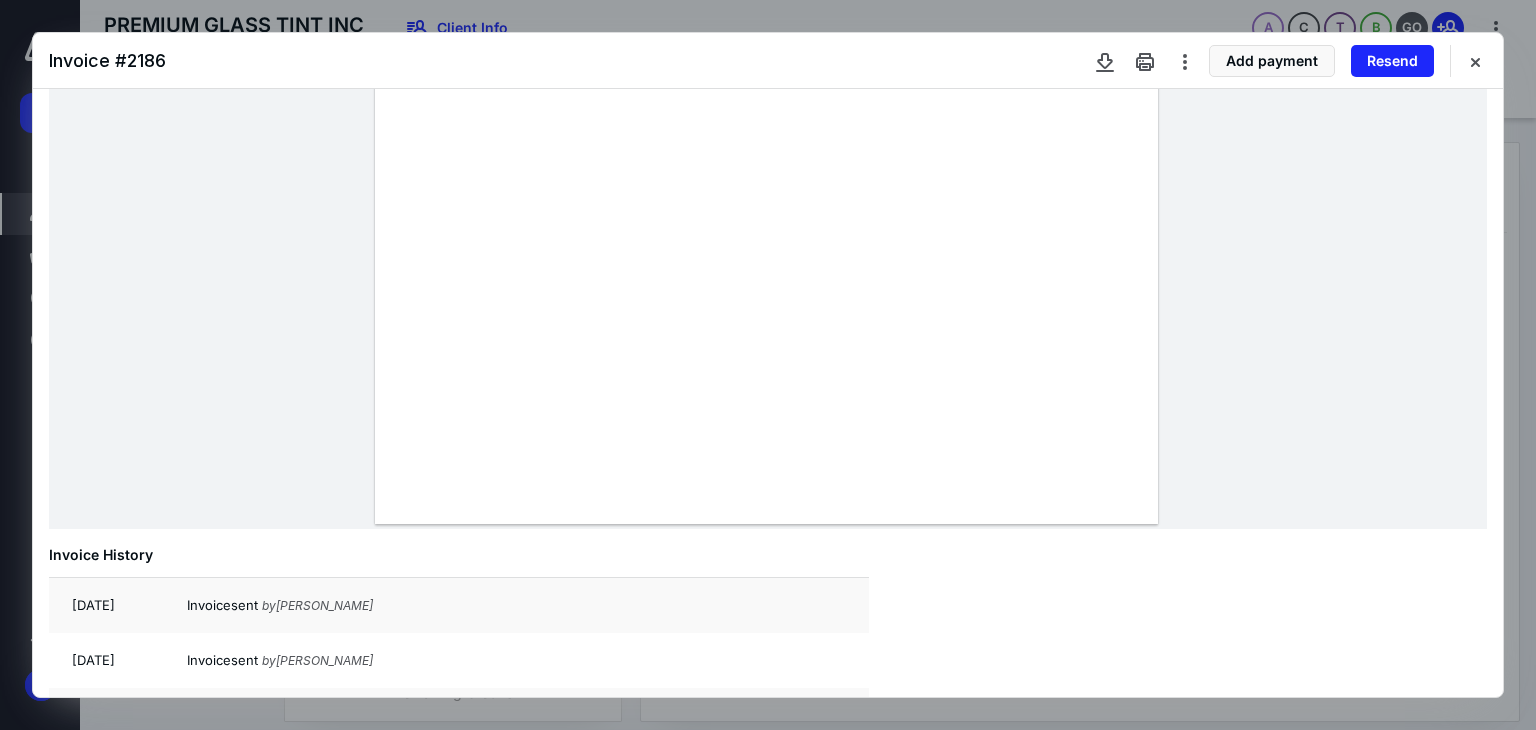 click at bounding box center [1475, 61] 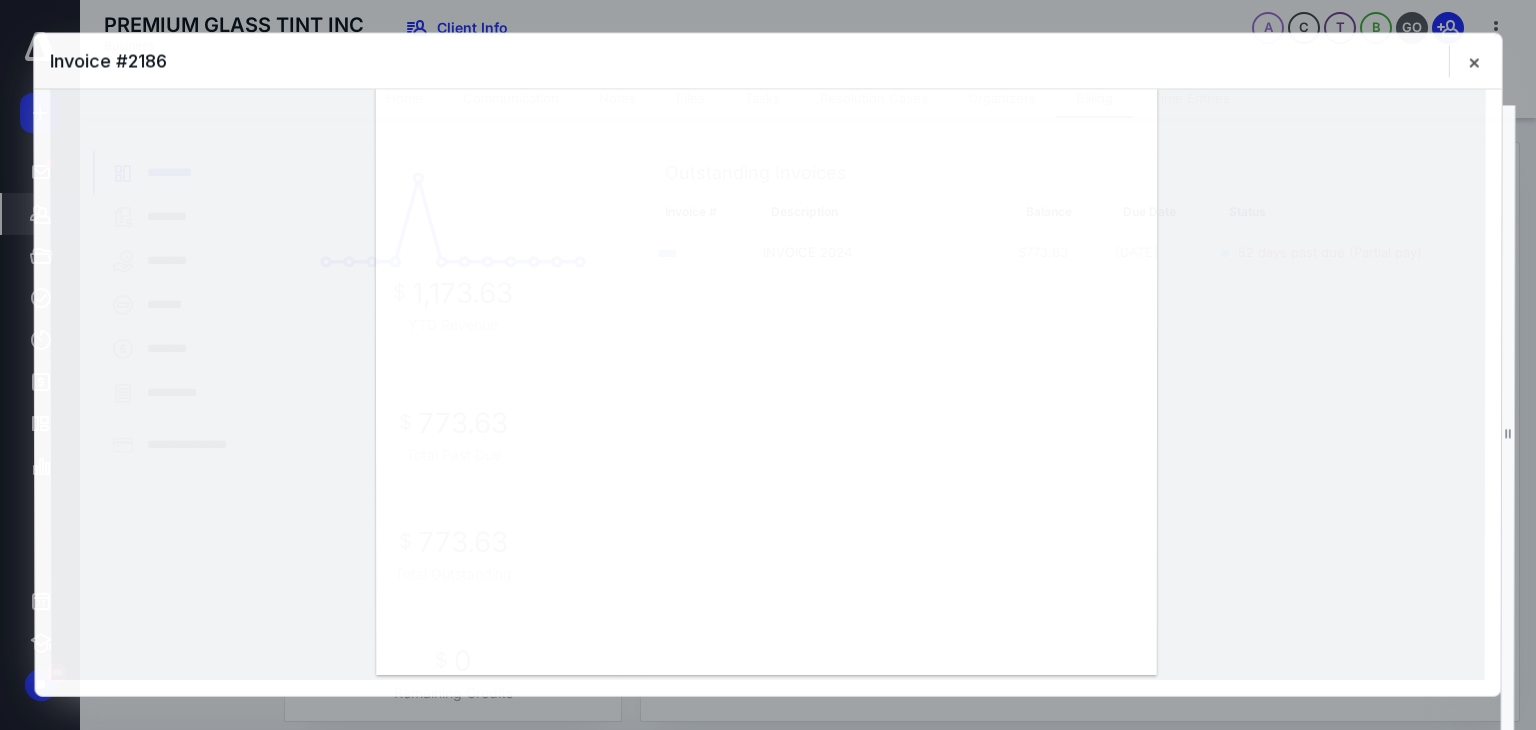 scroll, scrollTop: 448, scrollLeft: 0, axis: vertical 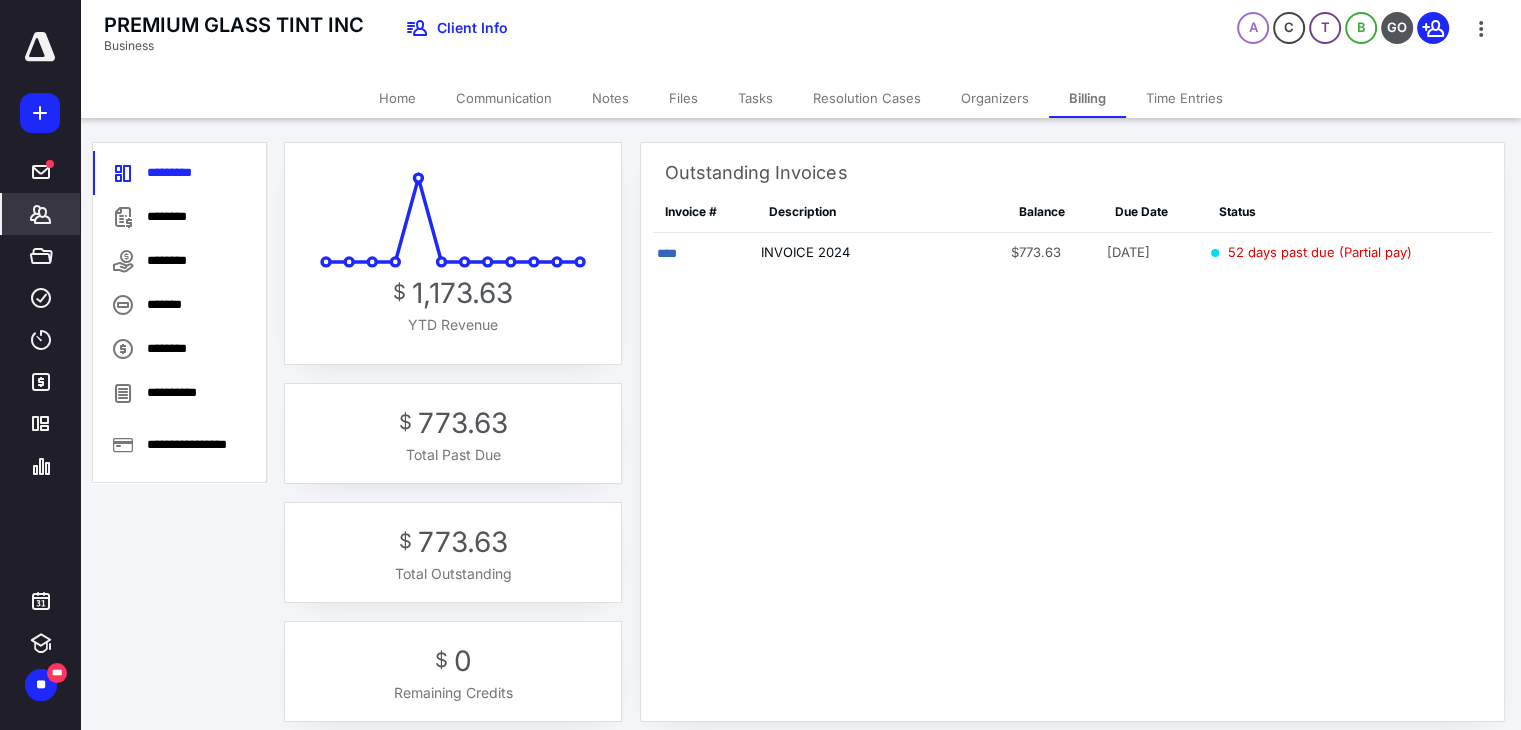 click on "****" at bounding box center [667, 253] 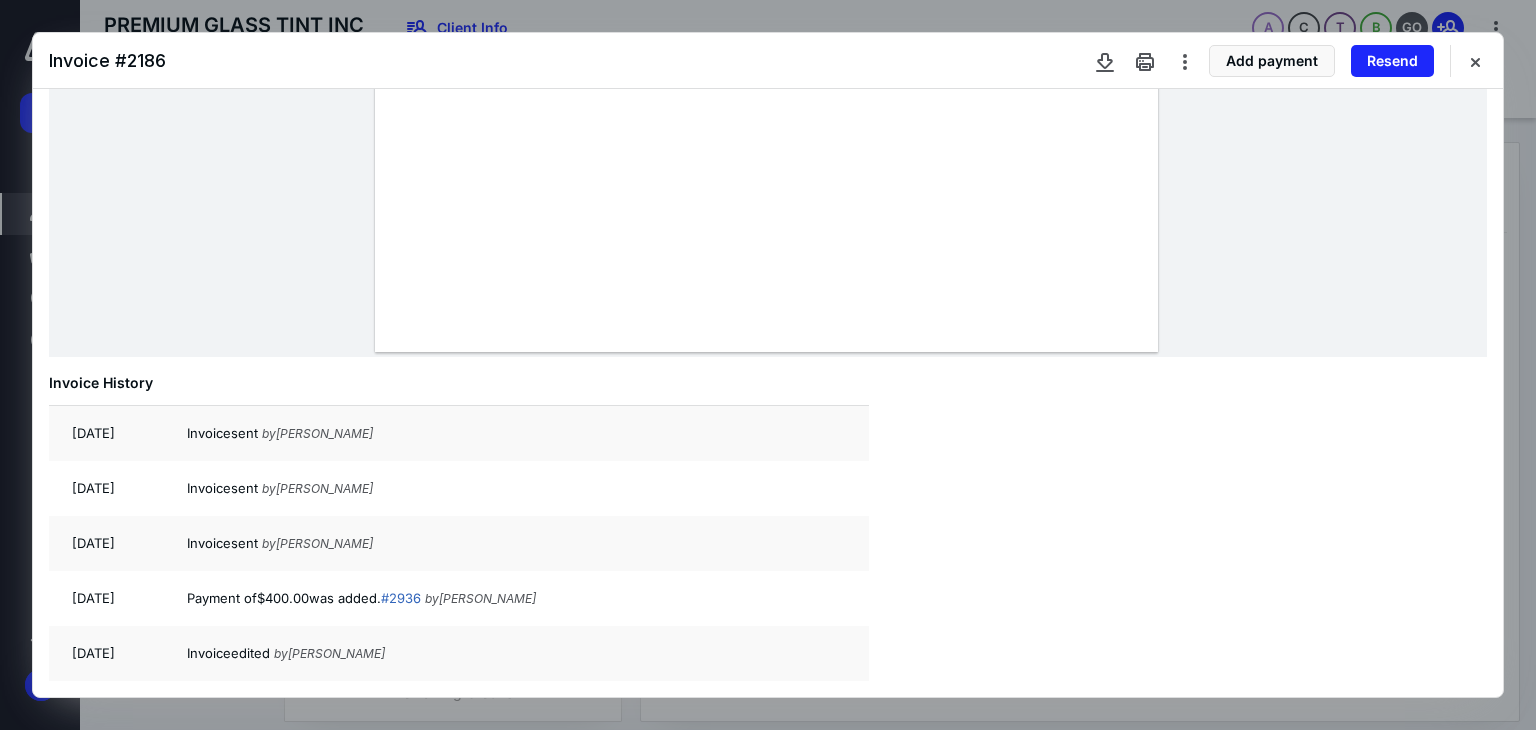 scroll, scrollTop: 800, scrollLeft: 0, axis: vertical 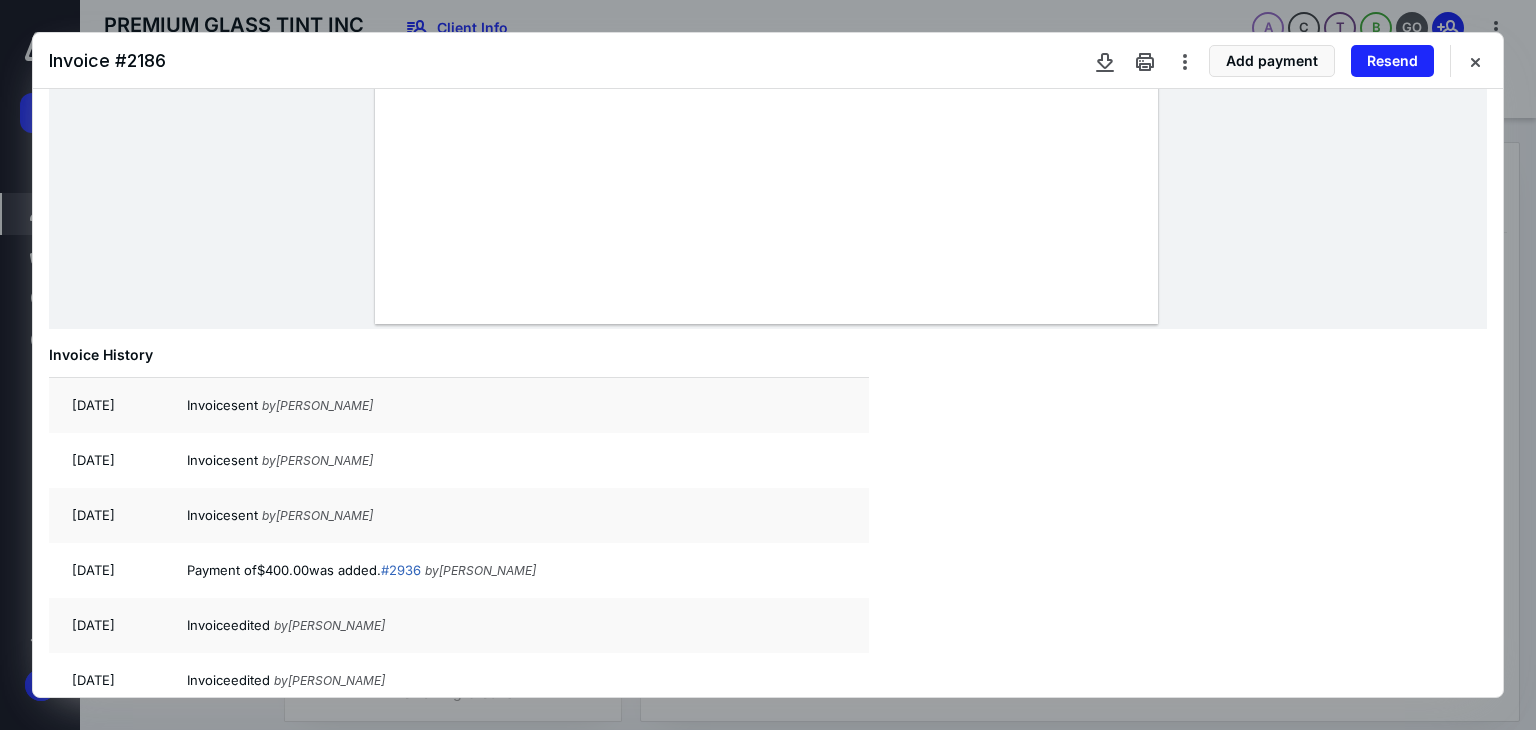 click on "Resend" at bounding box center (1392, 61) 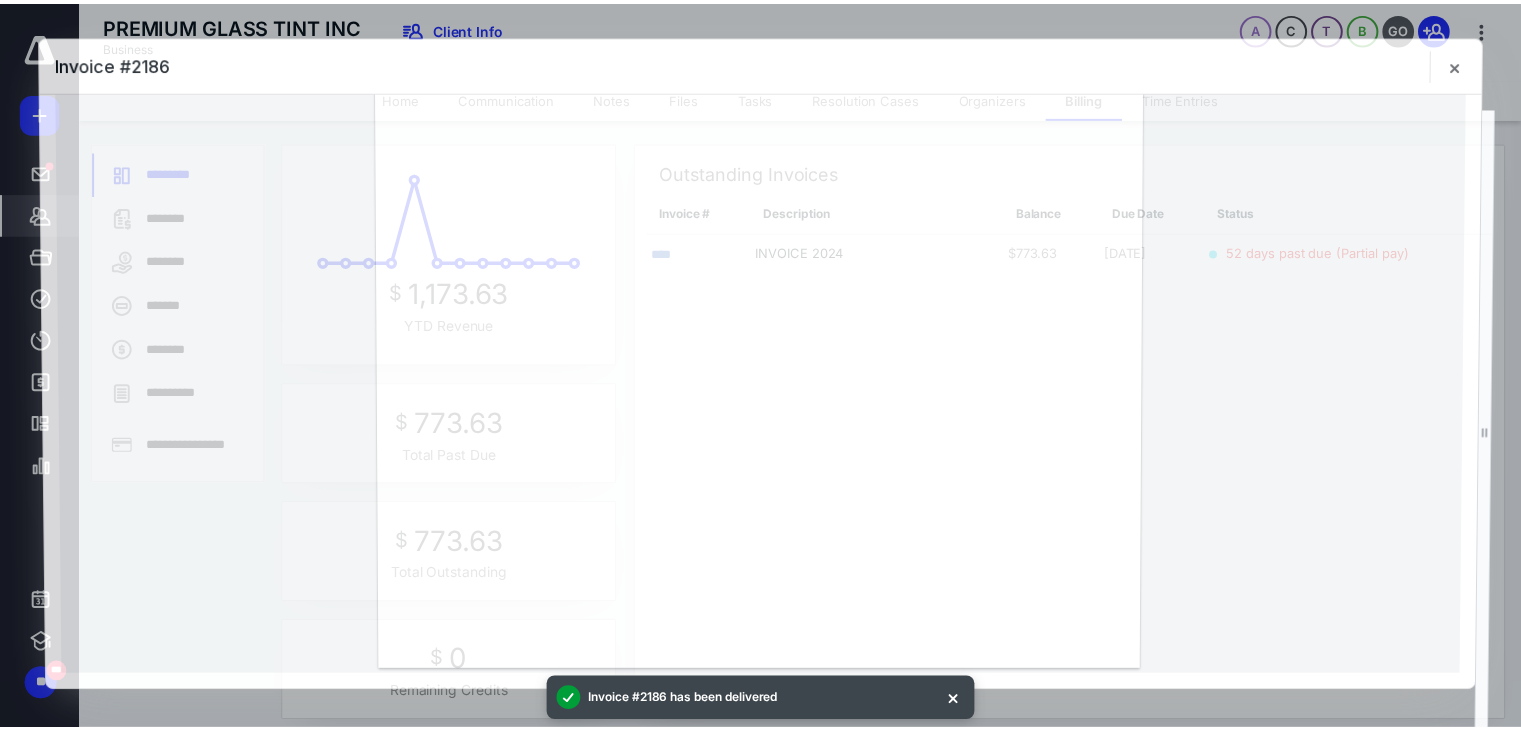 scroll, scrollTop: 448, scrollLeft: 0, axis: vertical 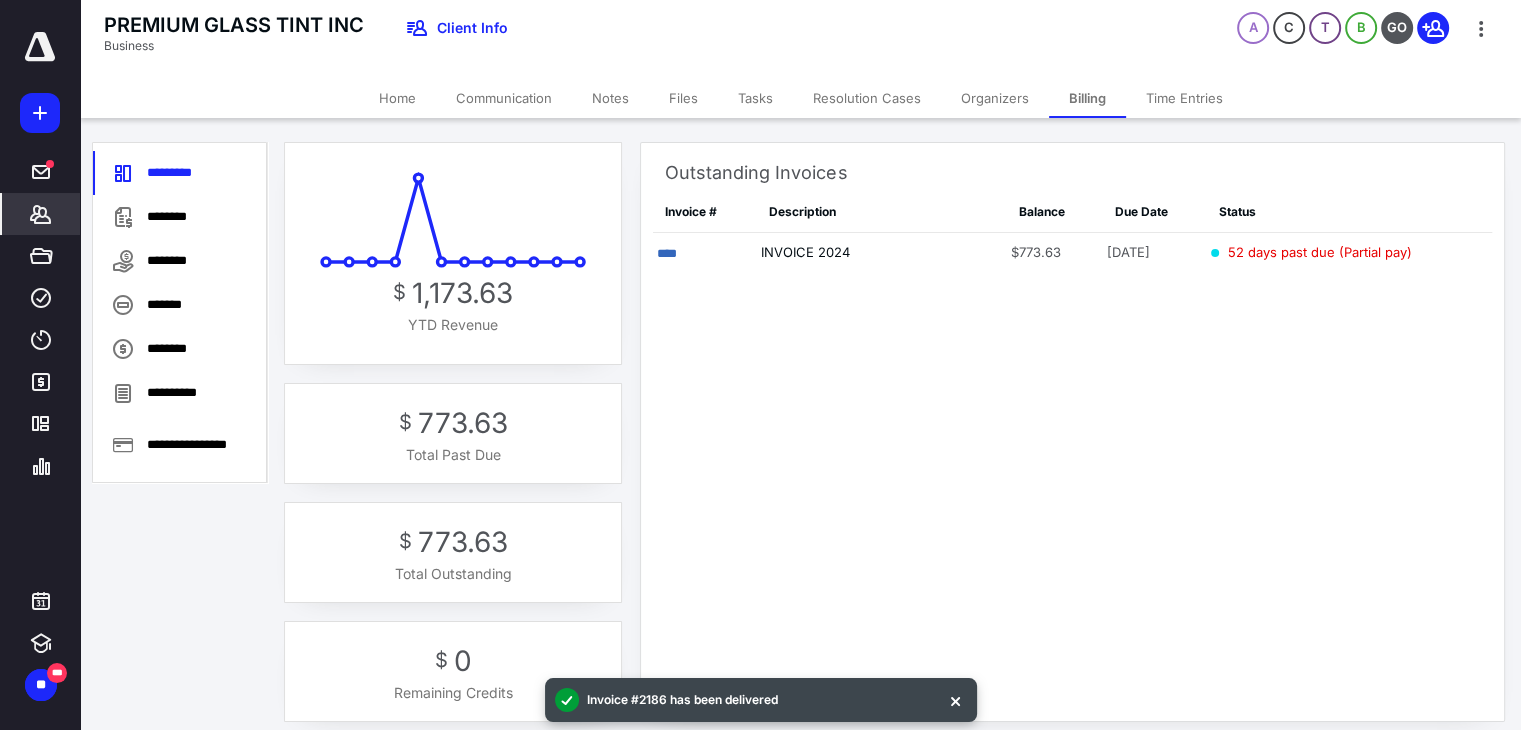 click on "Notes" at bounding box center [610, 98] 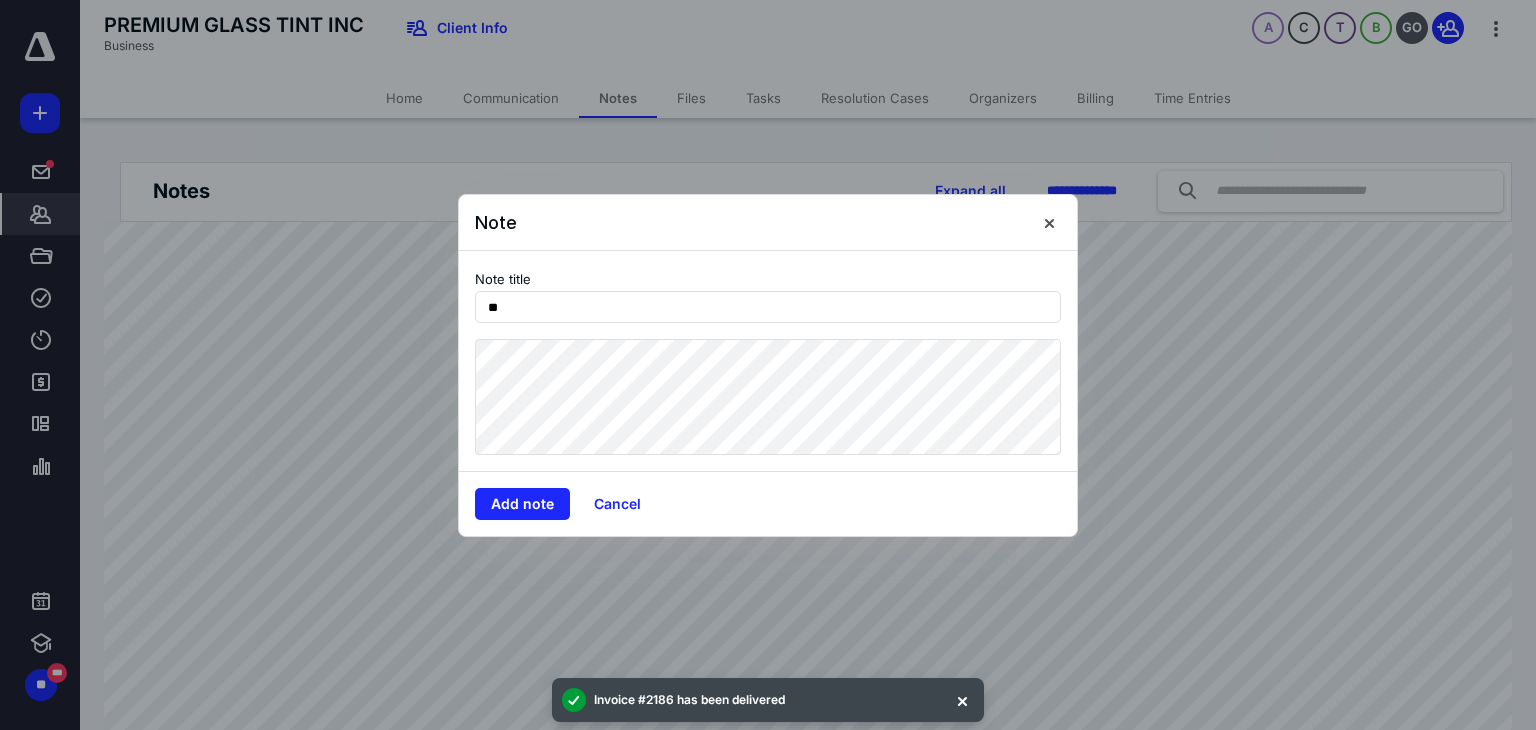 type on "*" 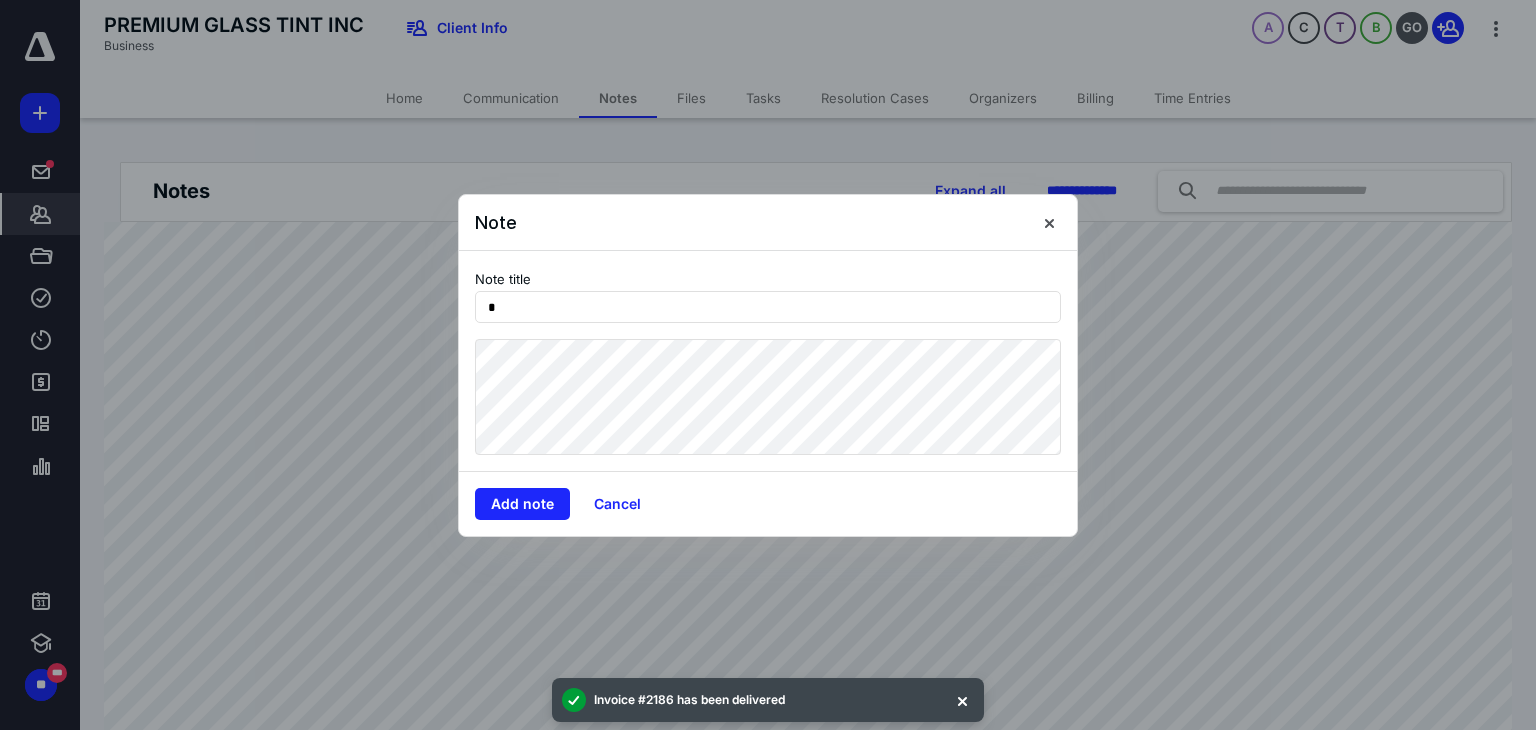 type 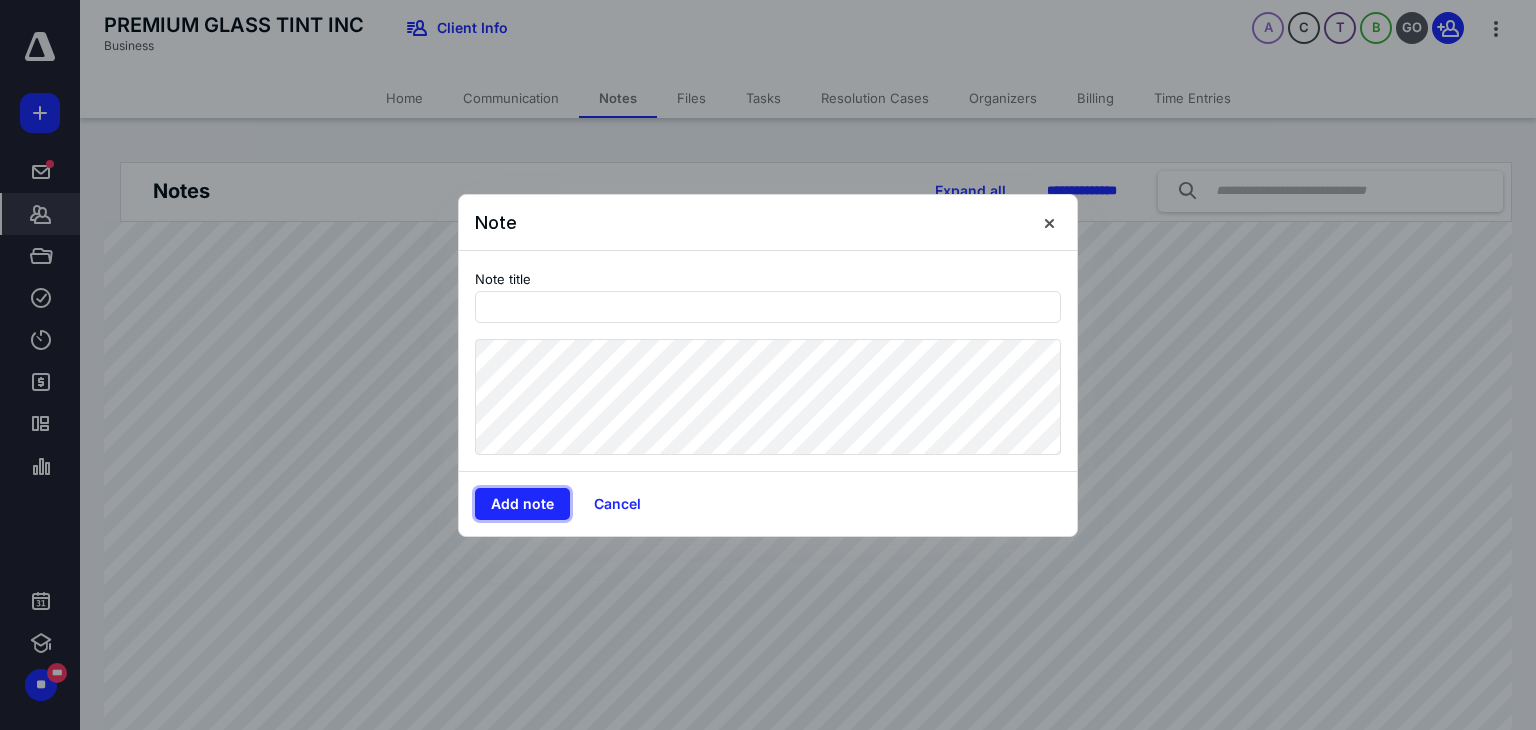 click on "Add note" at bounding box center [522, 504] 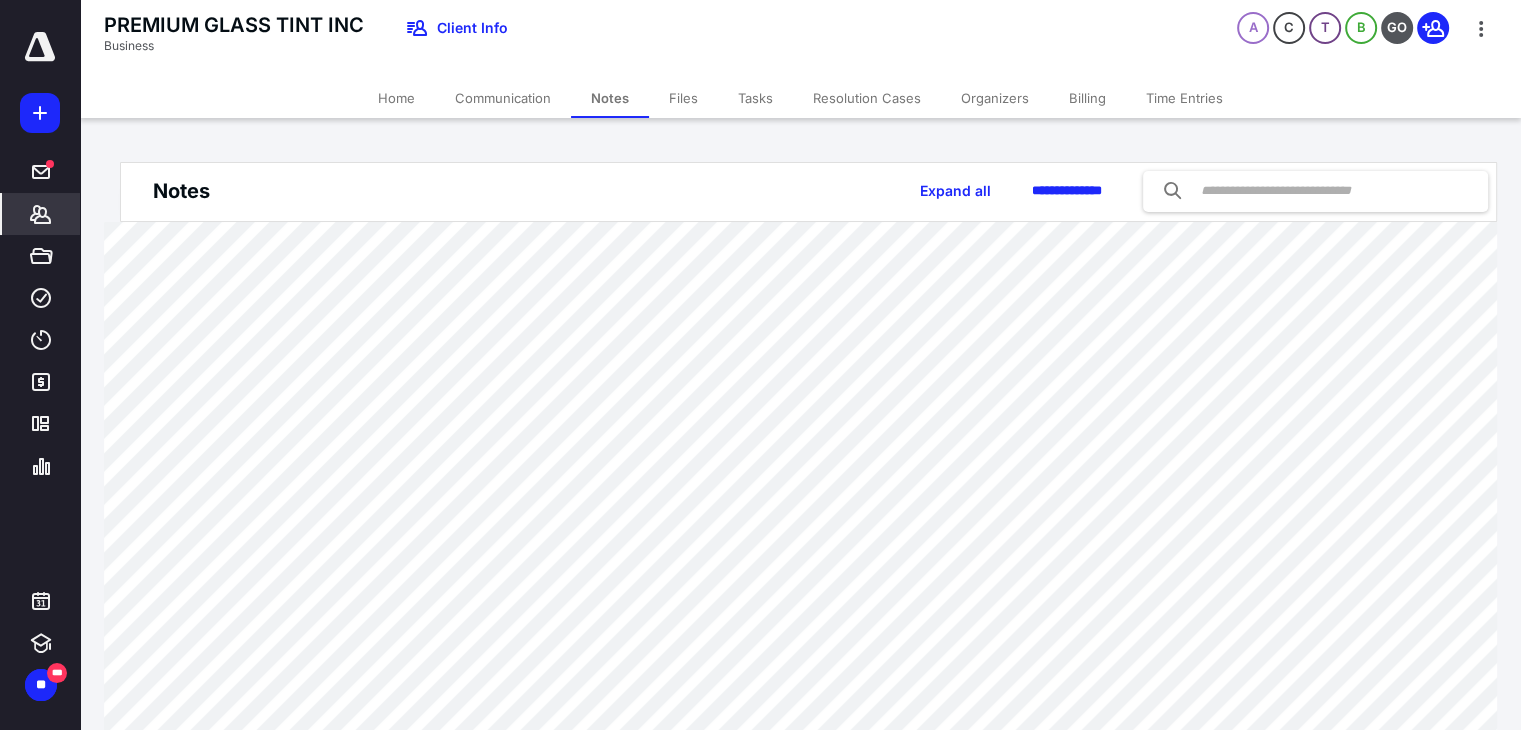 click on "Tasks" at bounding box center (755, 98) 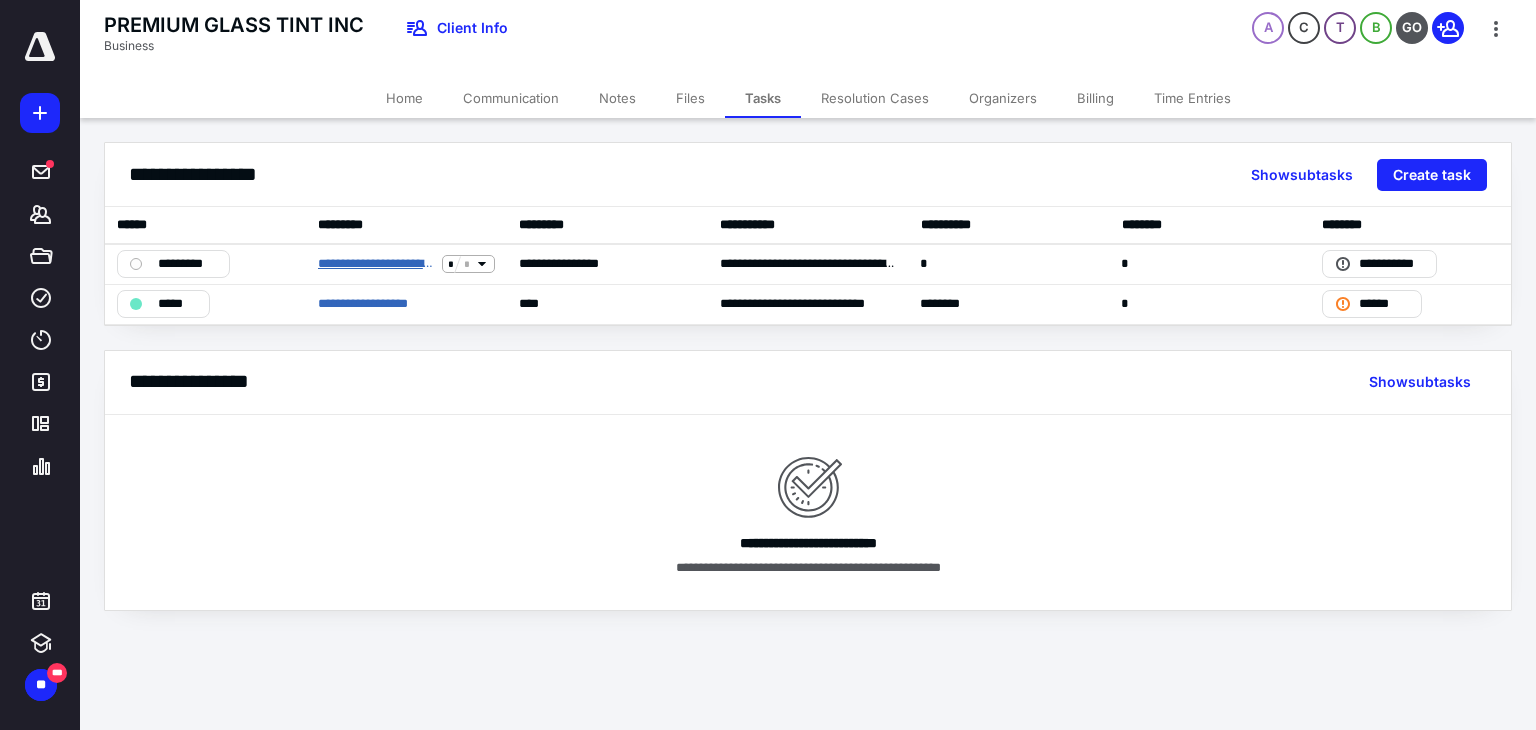 click on "**********" at bounding box center [376, 264] 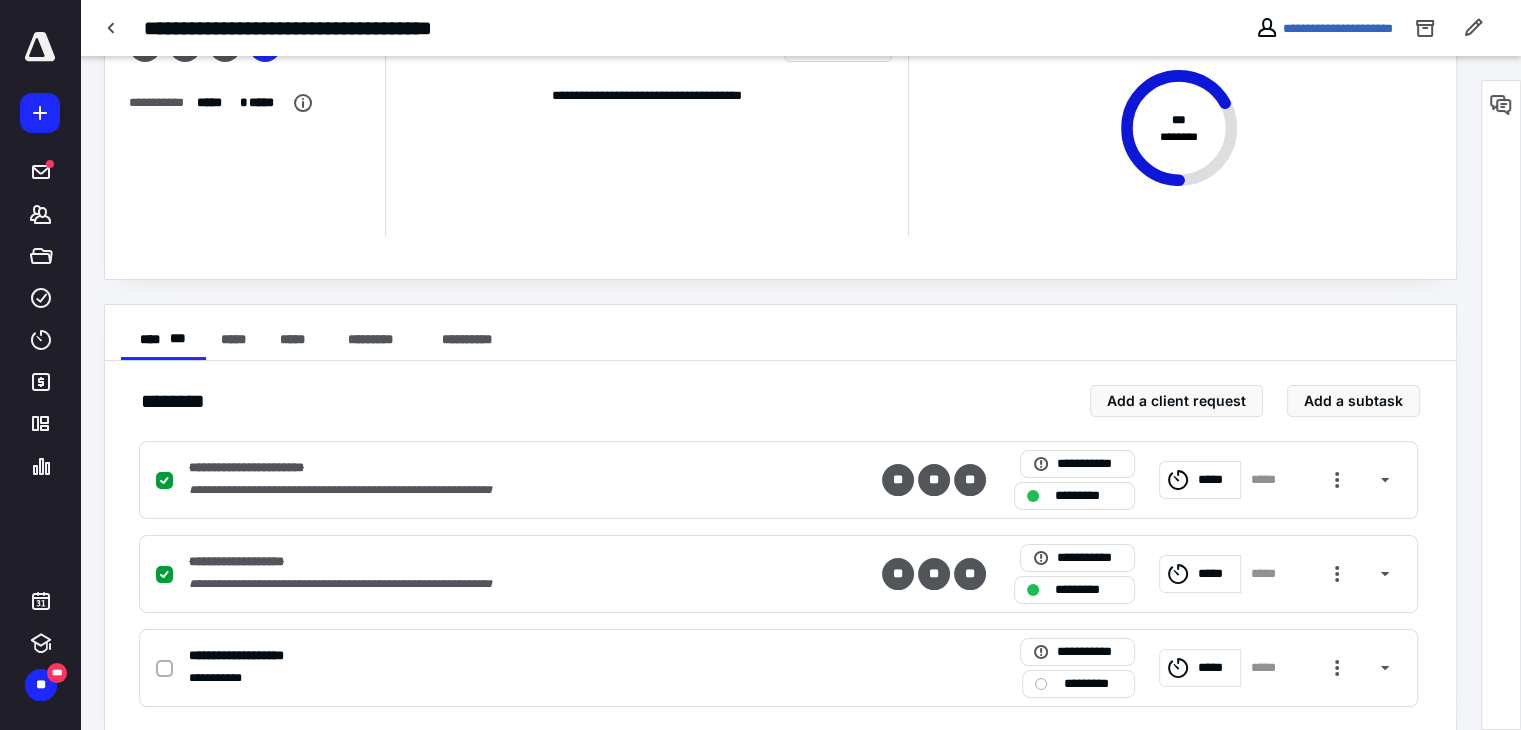 scroll, scrollTop: 202, scrollLeft: 0, axis: vertical 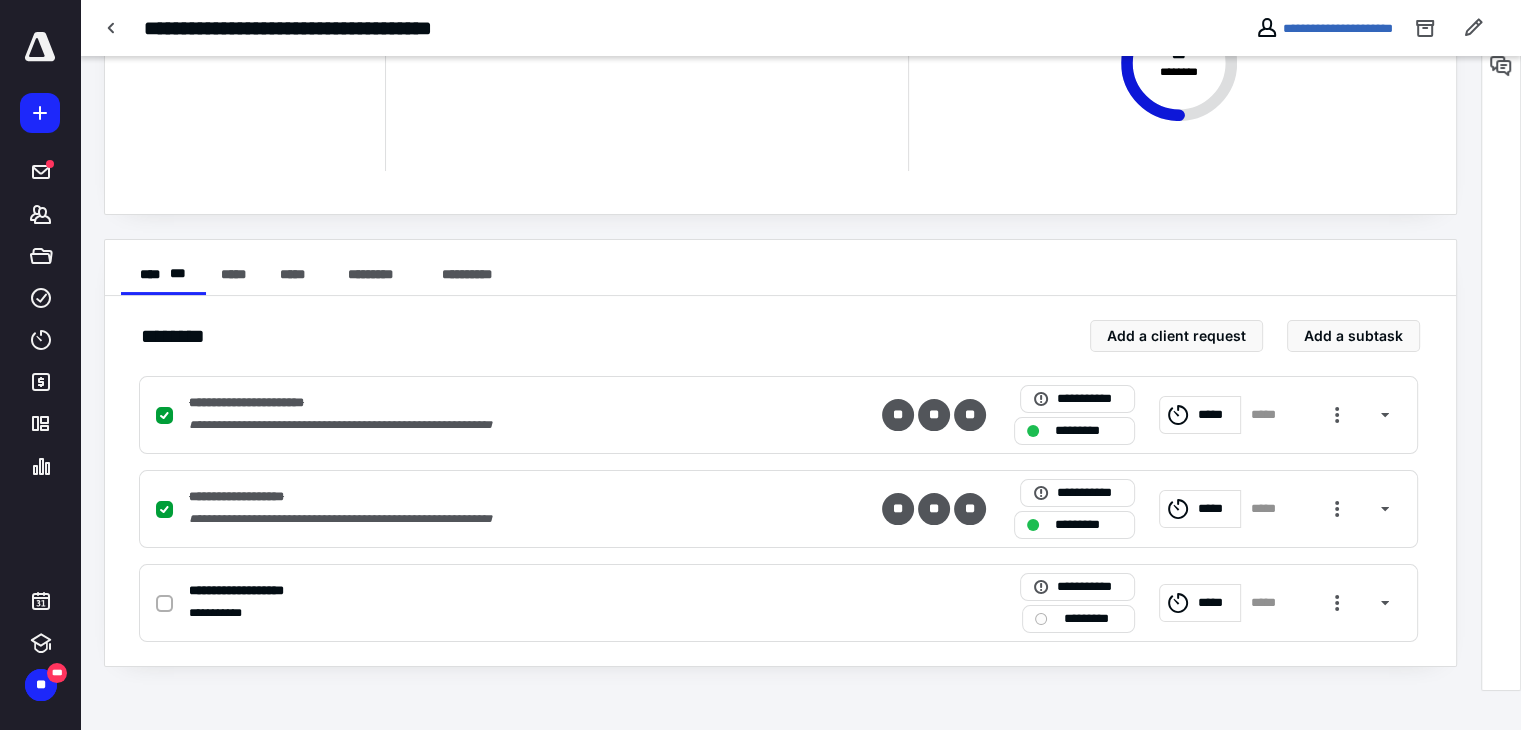 click at bounding box center [164, 604] 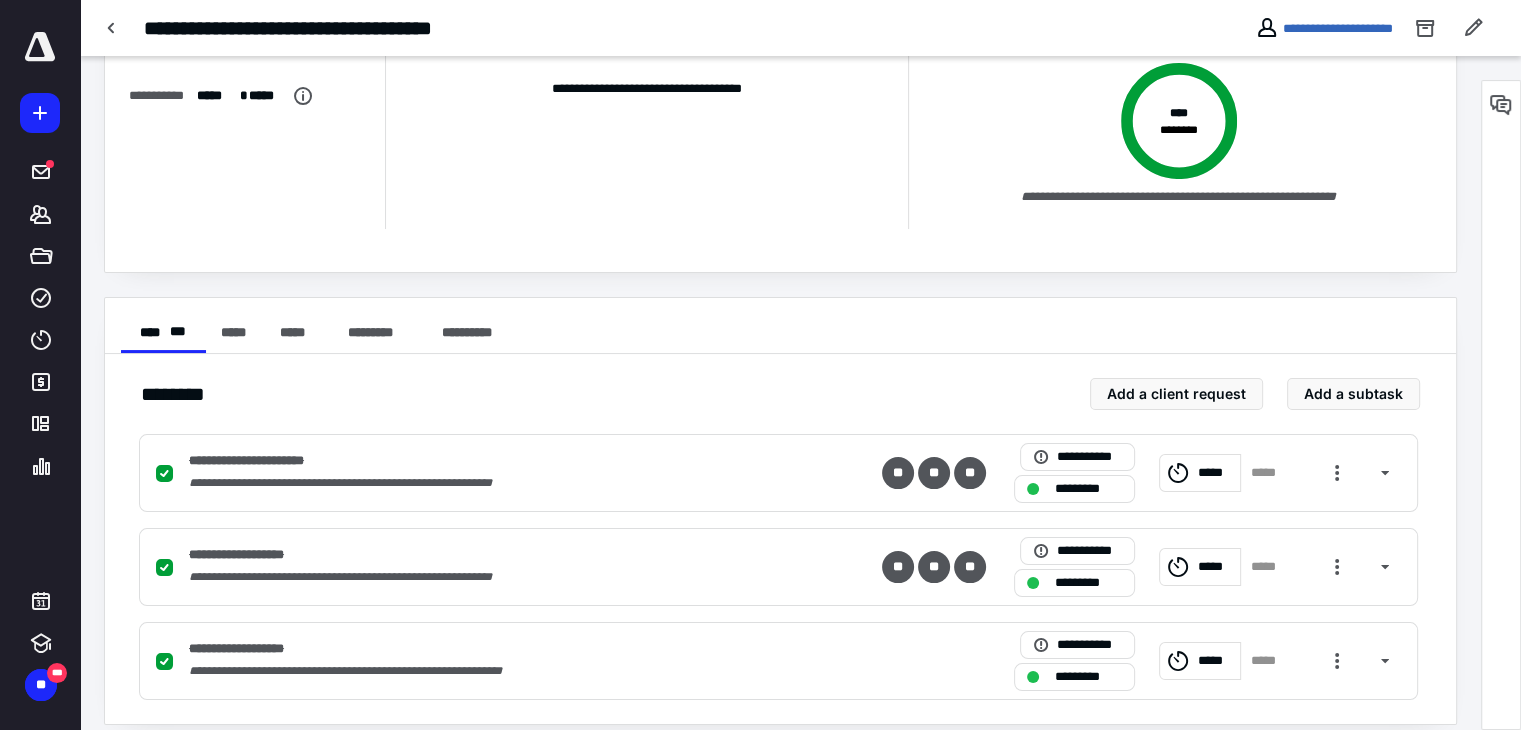 scroll, scrollTop: 202, scrollLeft: 0, axis: vertical 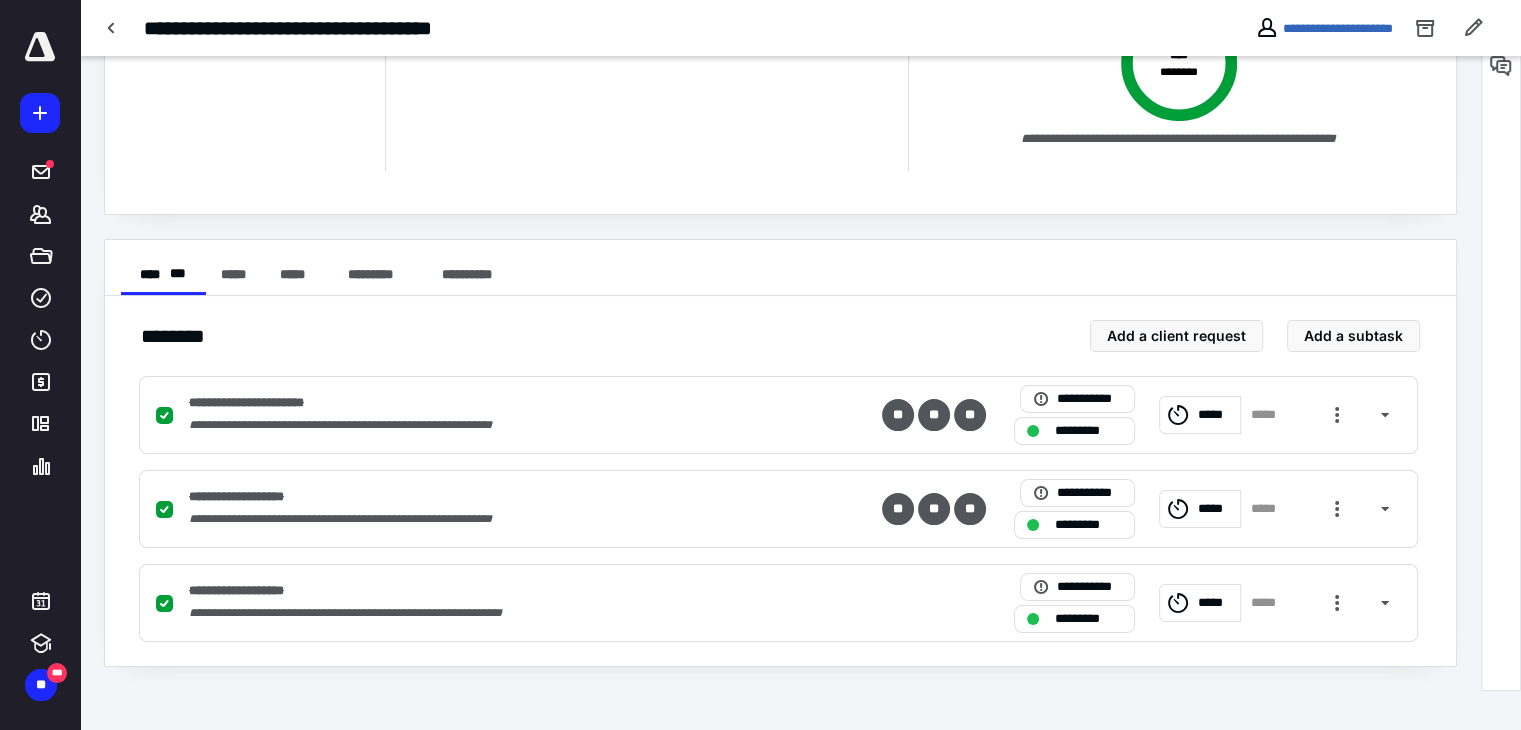 click at bounding box center [164, 604] 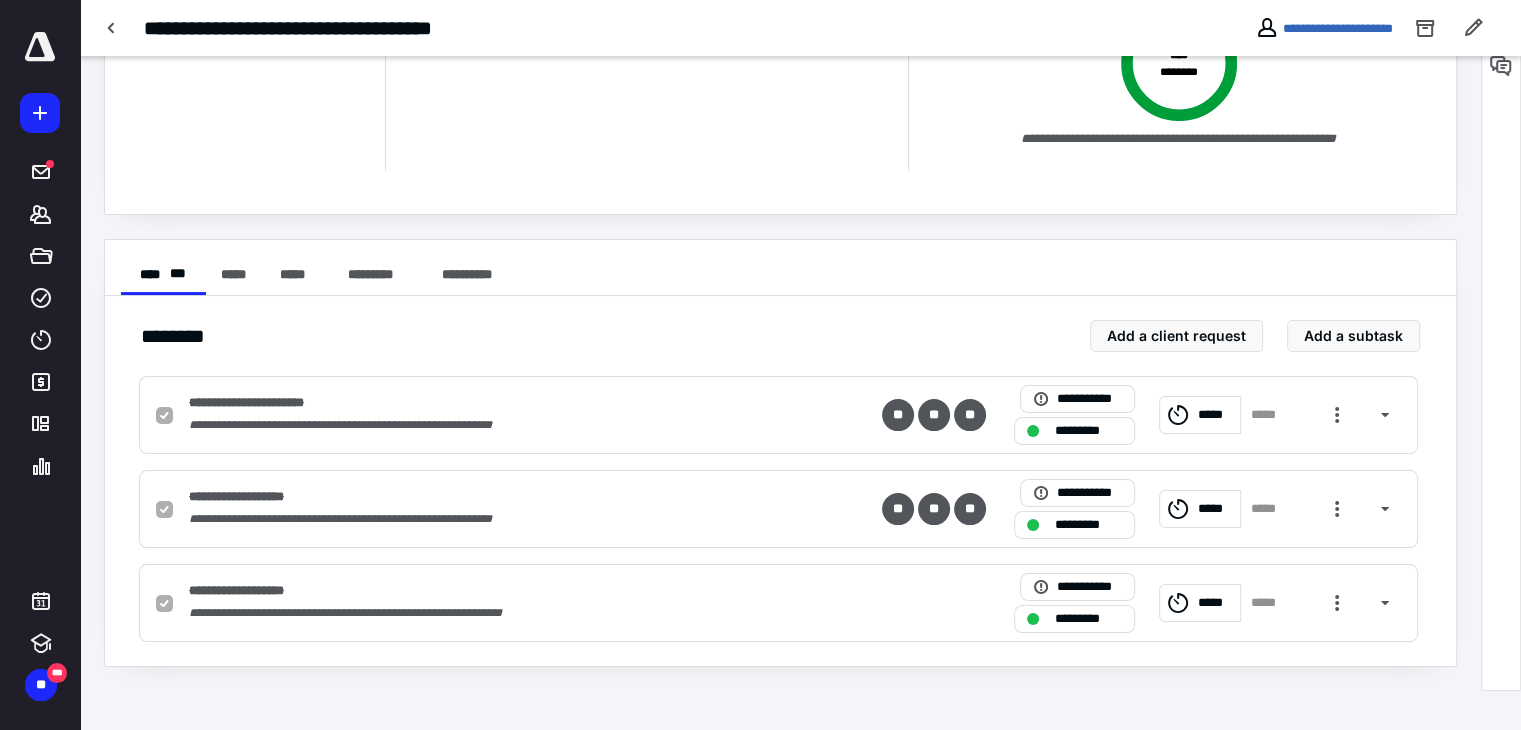 checkbox on "false" 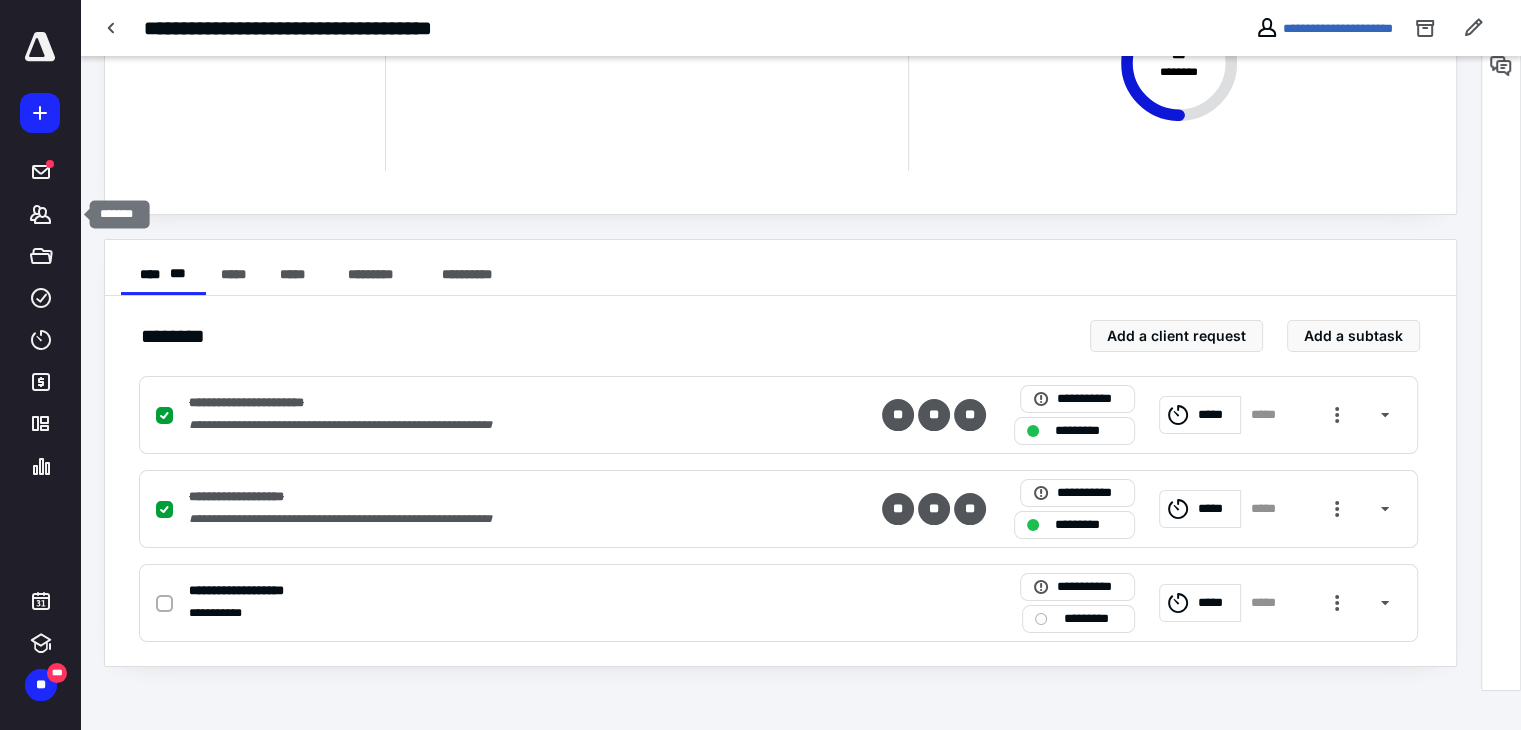 click 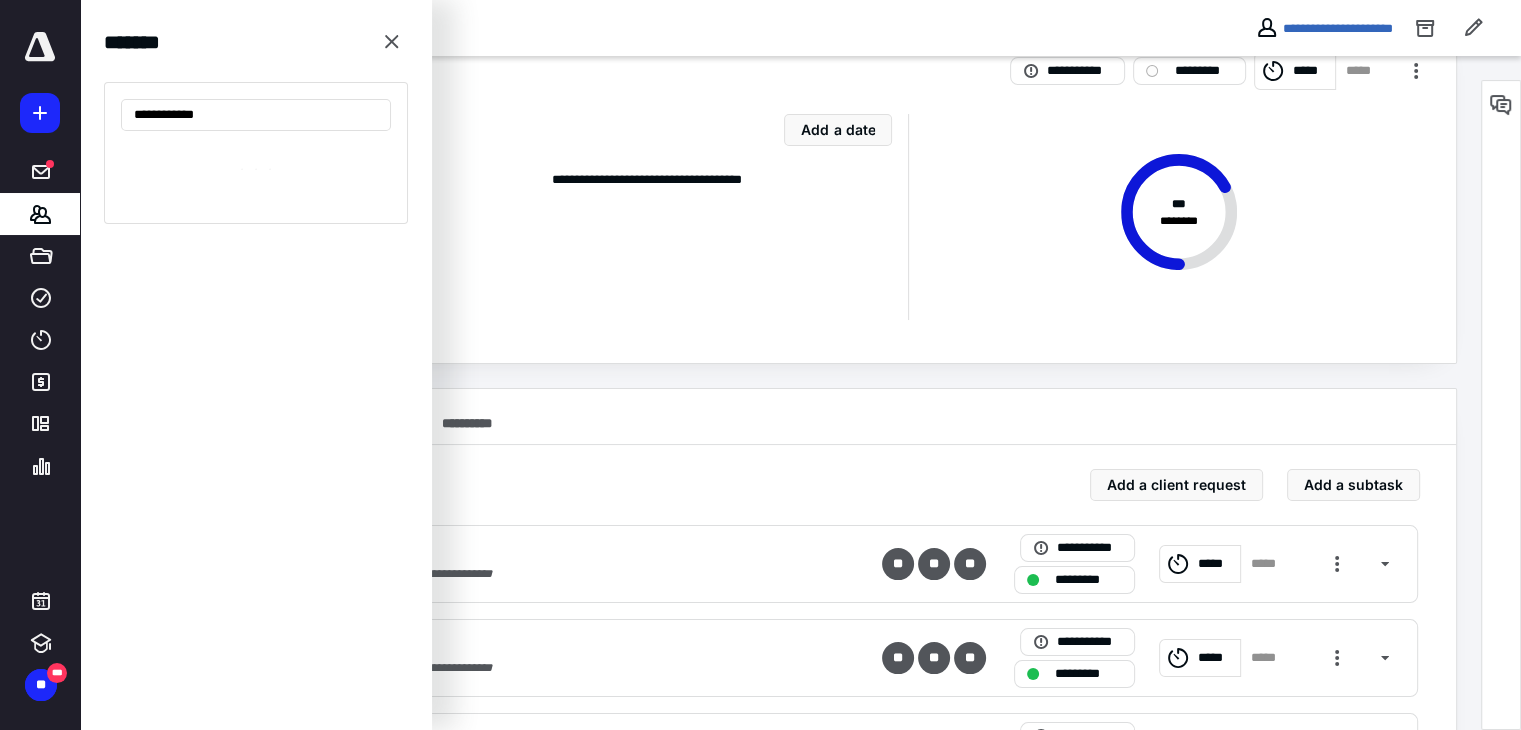 scroll, scrollTop: 0, scrollLeft: 0, axis: both 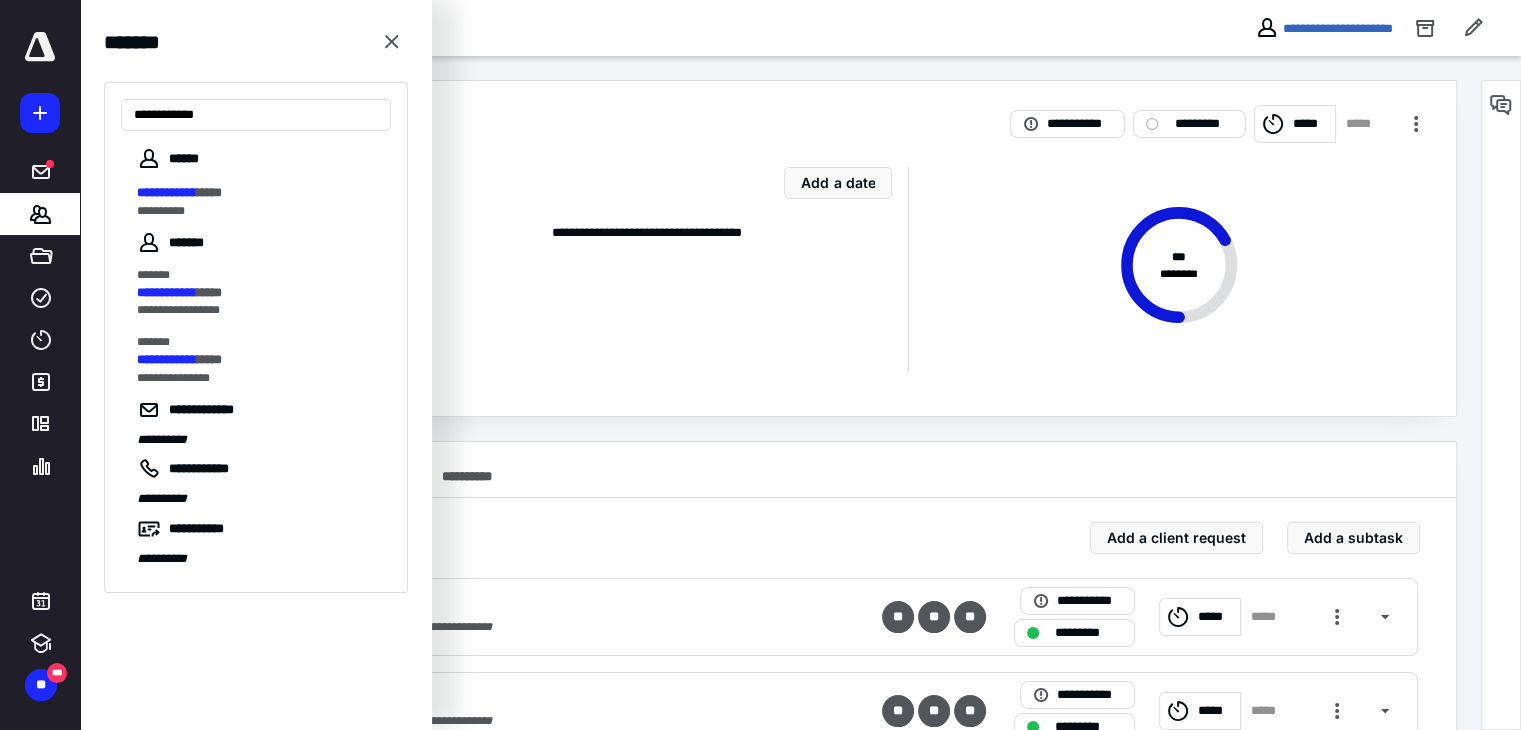 click on "**********" at bounding box center (256, 115) 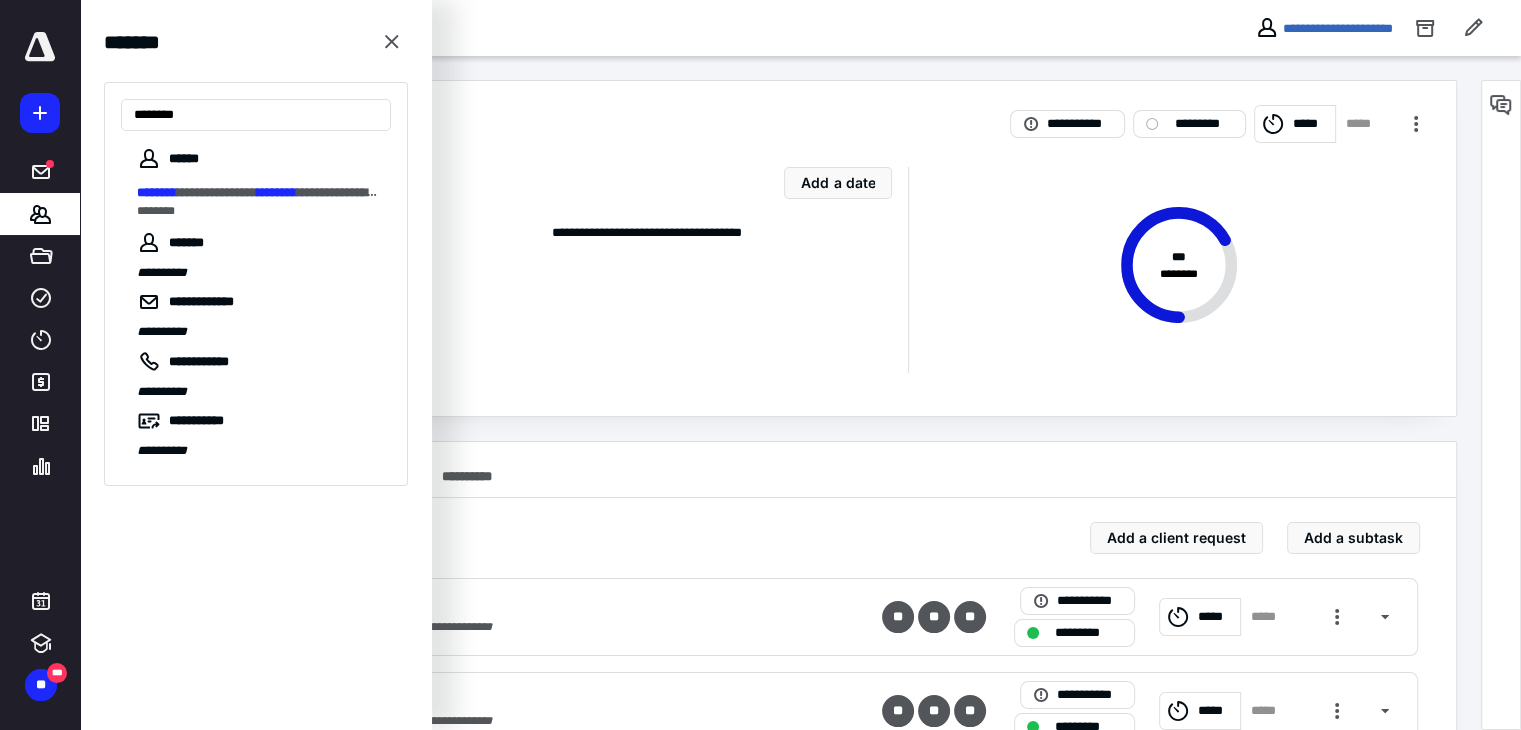 type on "********" 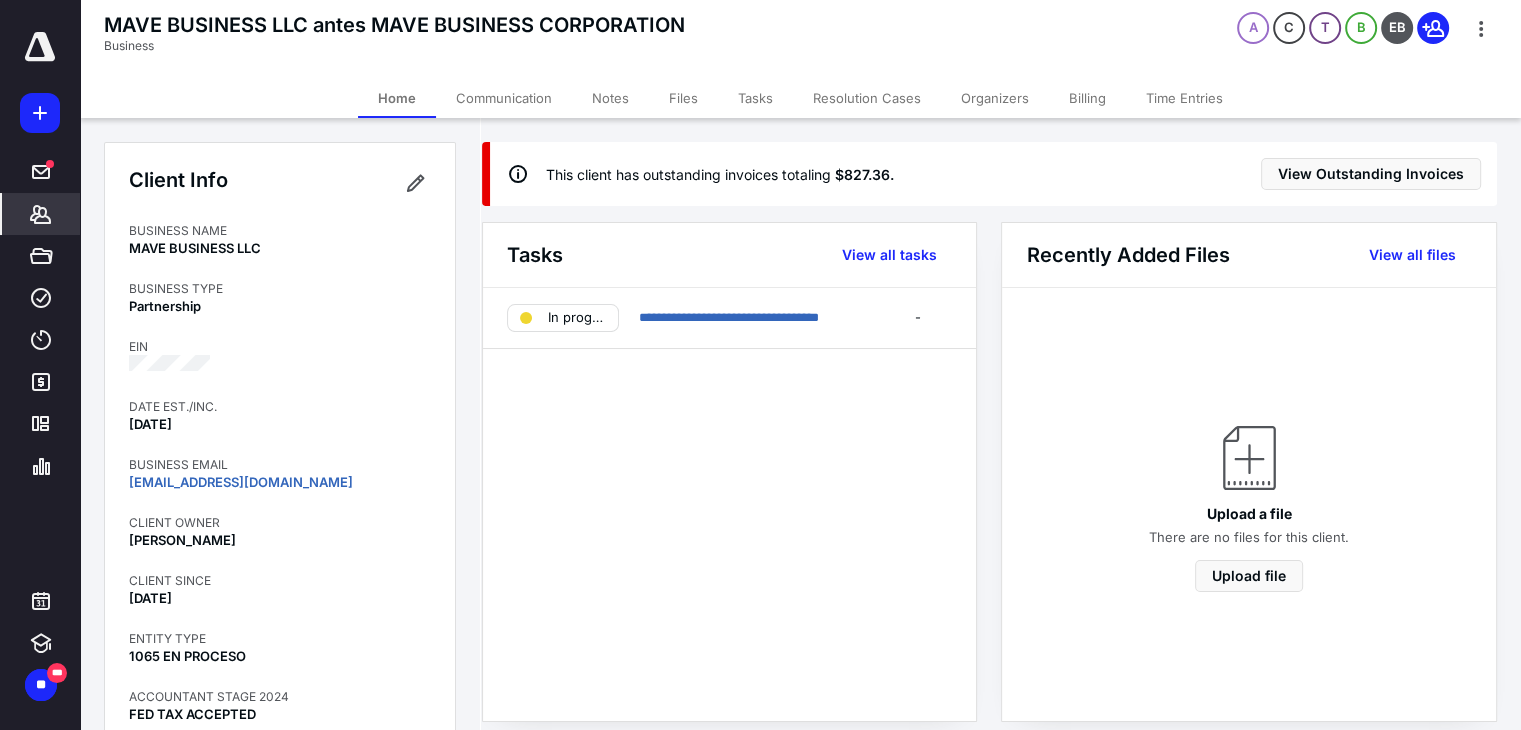 click on "Notes" at bounding box center [610, 98] 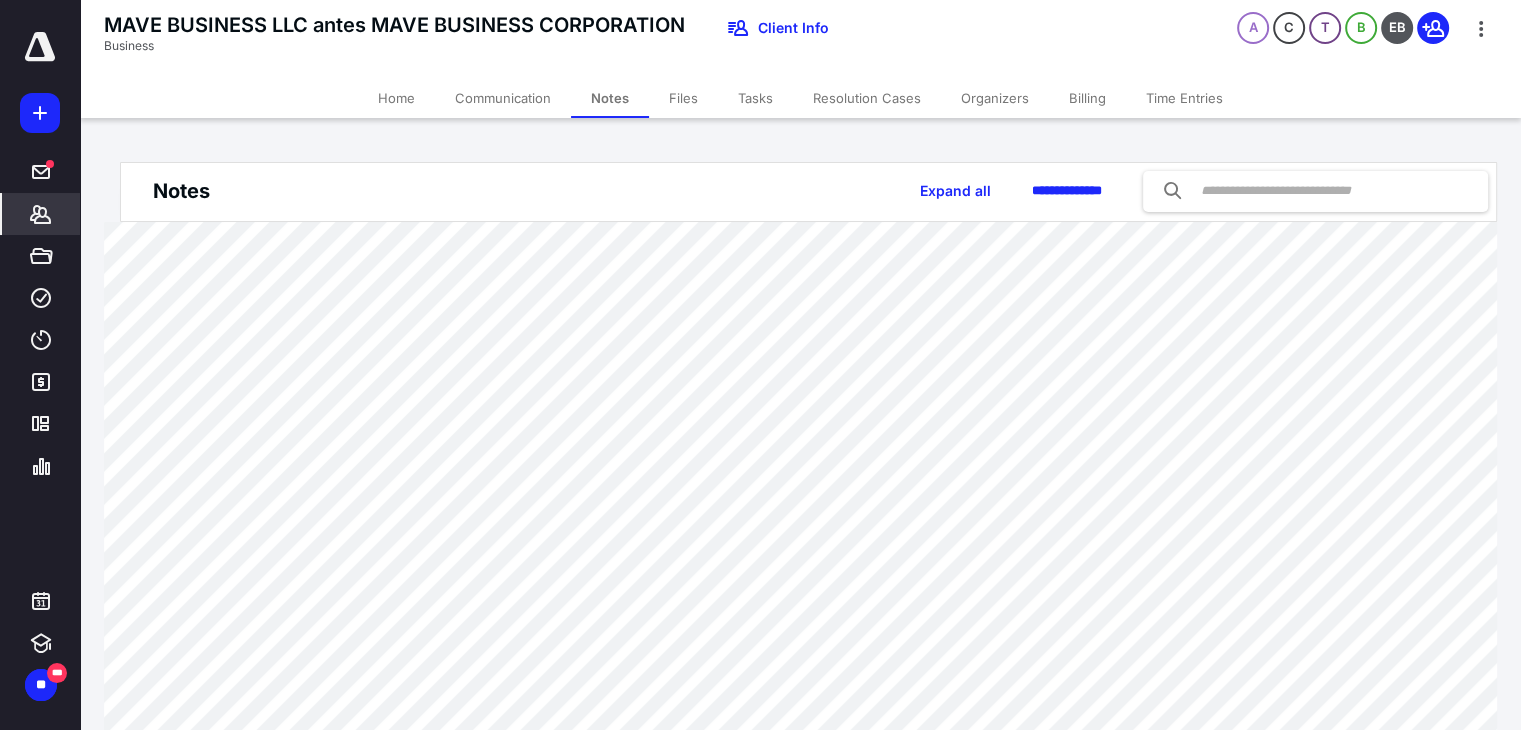 click on "Home" at bounding box center (396, 98) 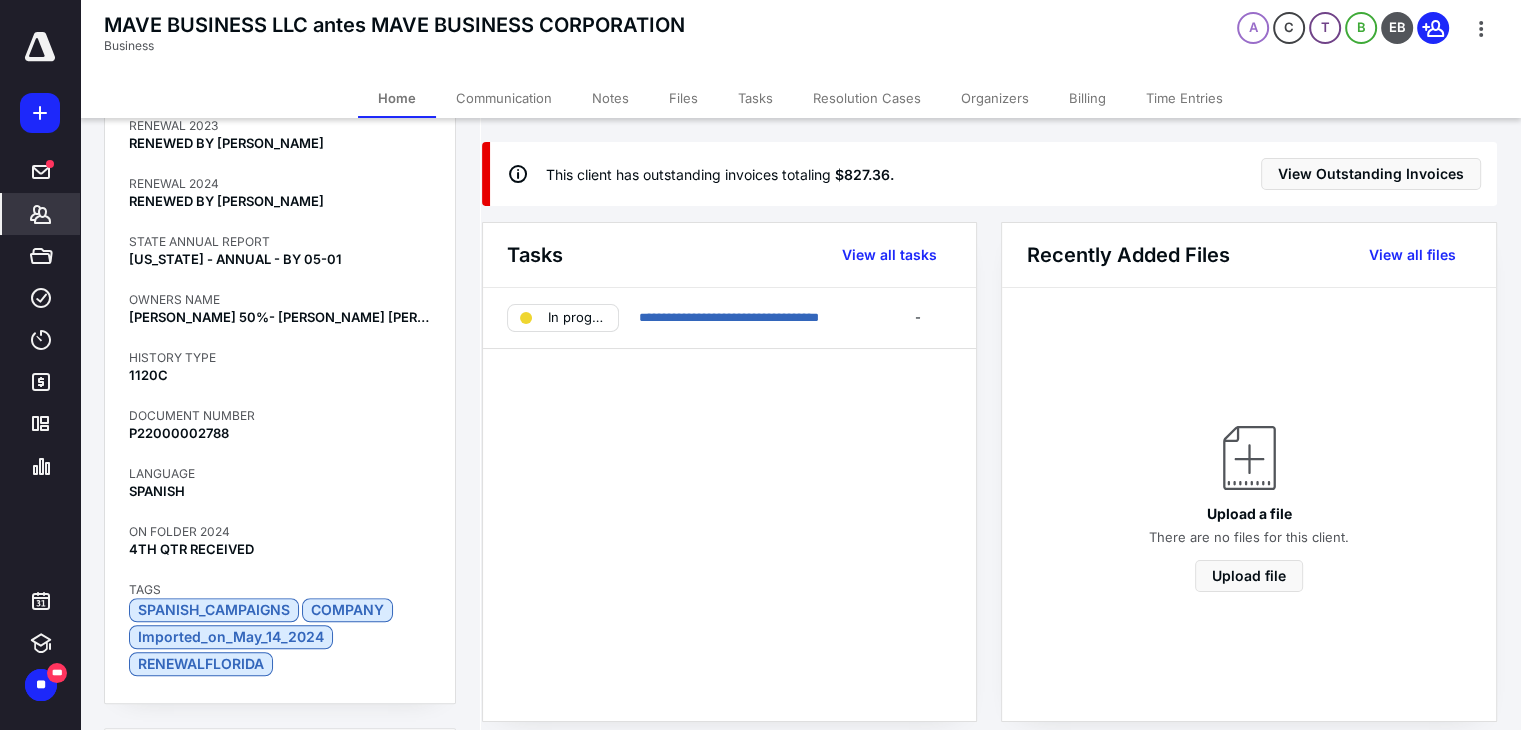 scroll, scrollTop: 1600, scrollLeft: 0, axis: vertical 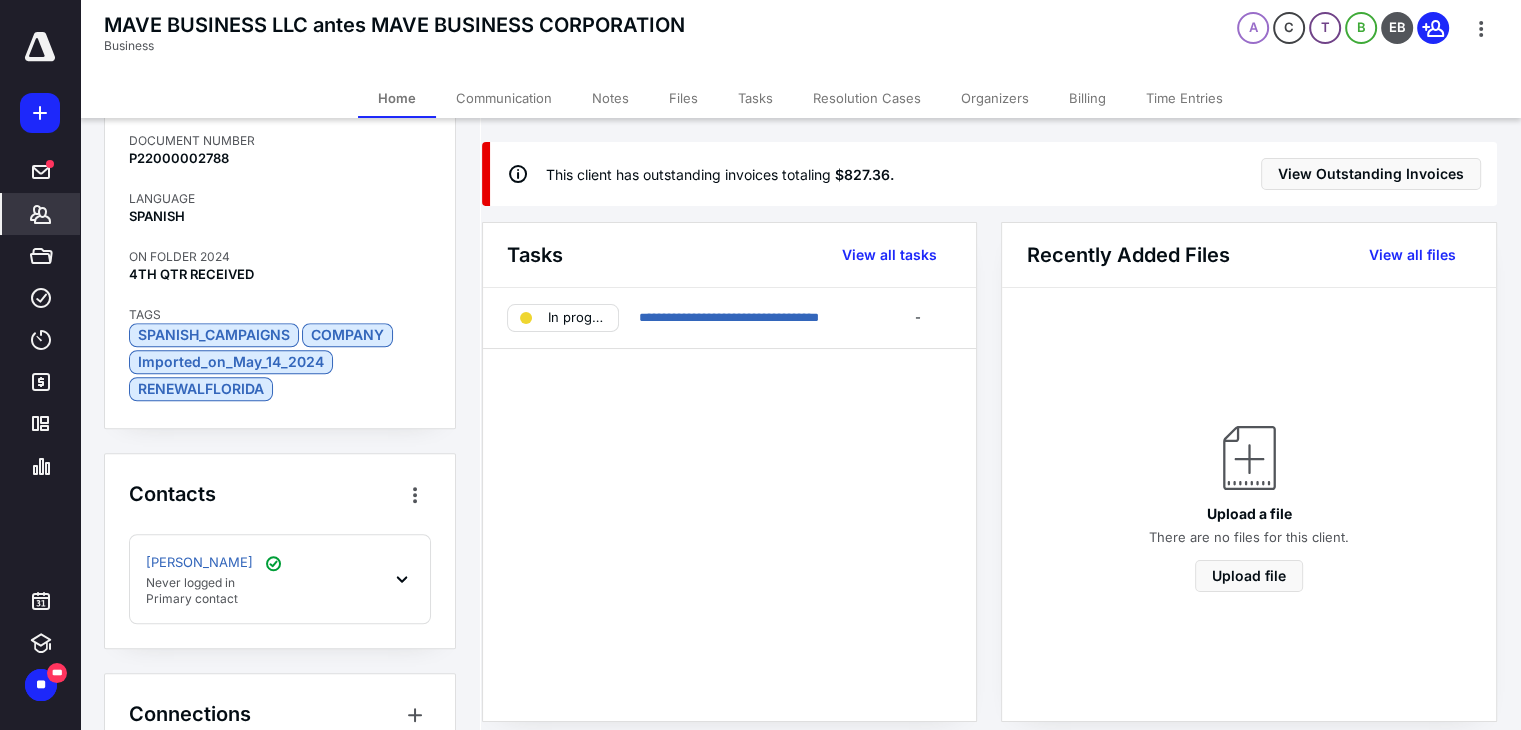 click 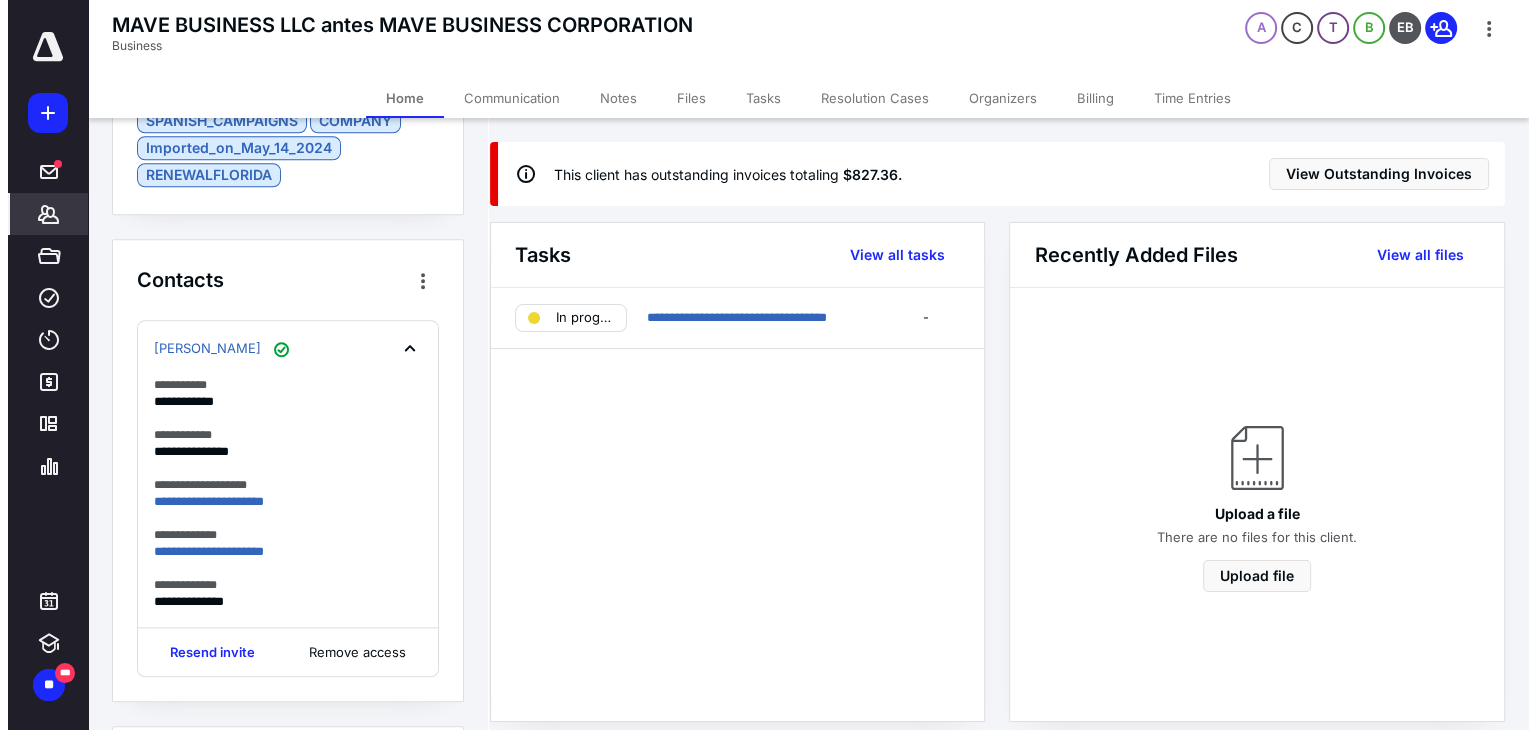 scroll, scrollTop: 1912, scrollLeft: 0, axis: vertical 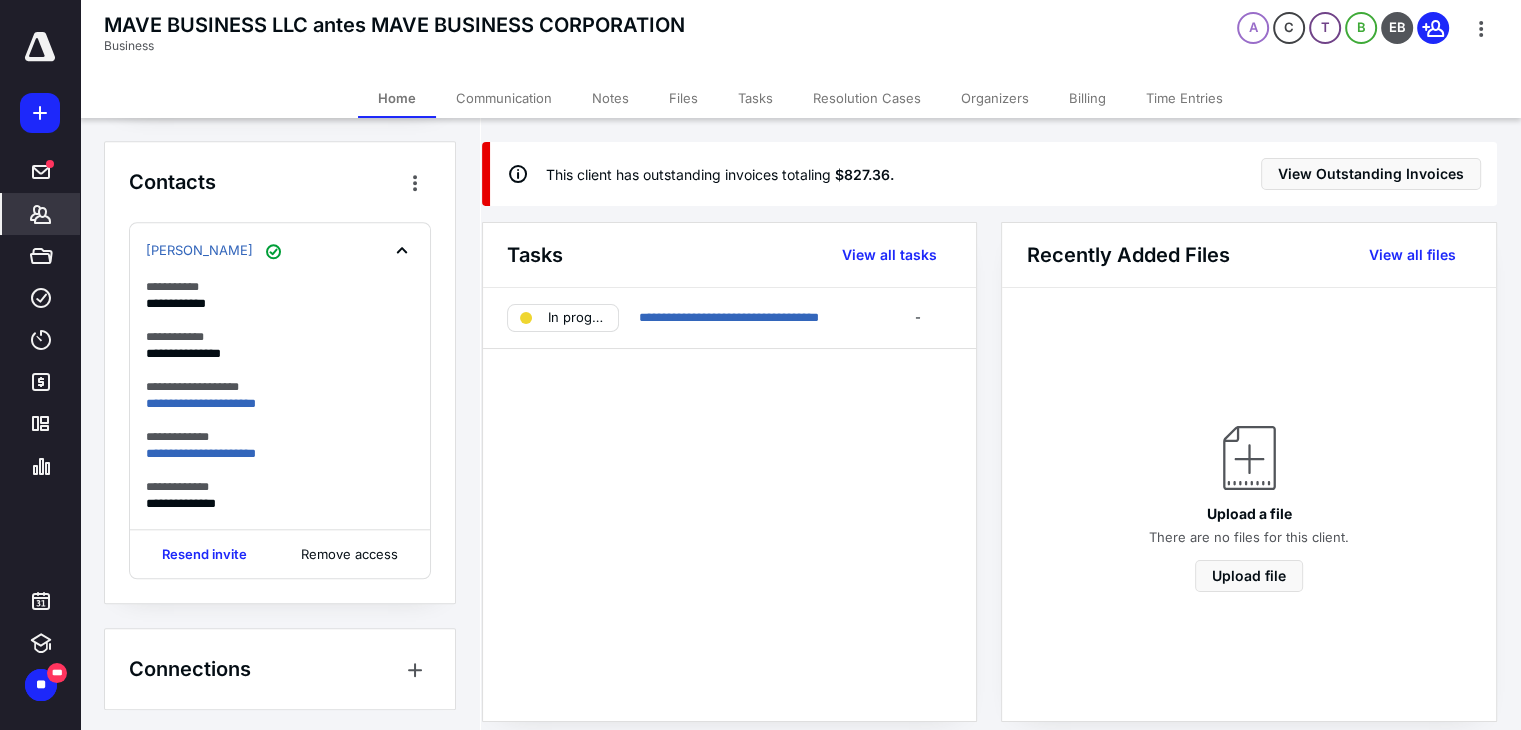click at bounding box center (0, 0) 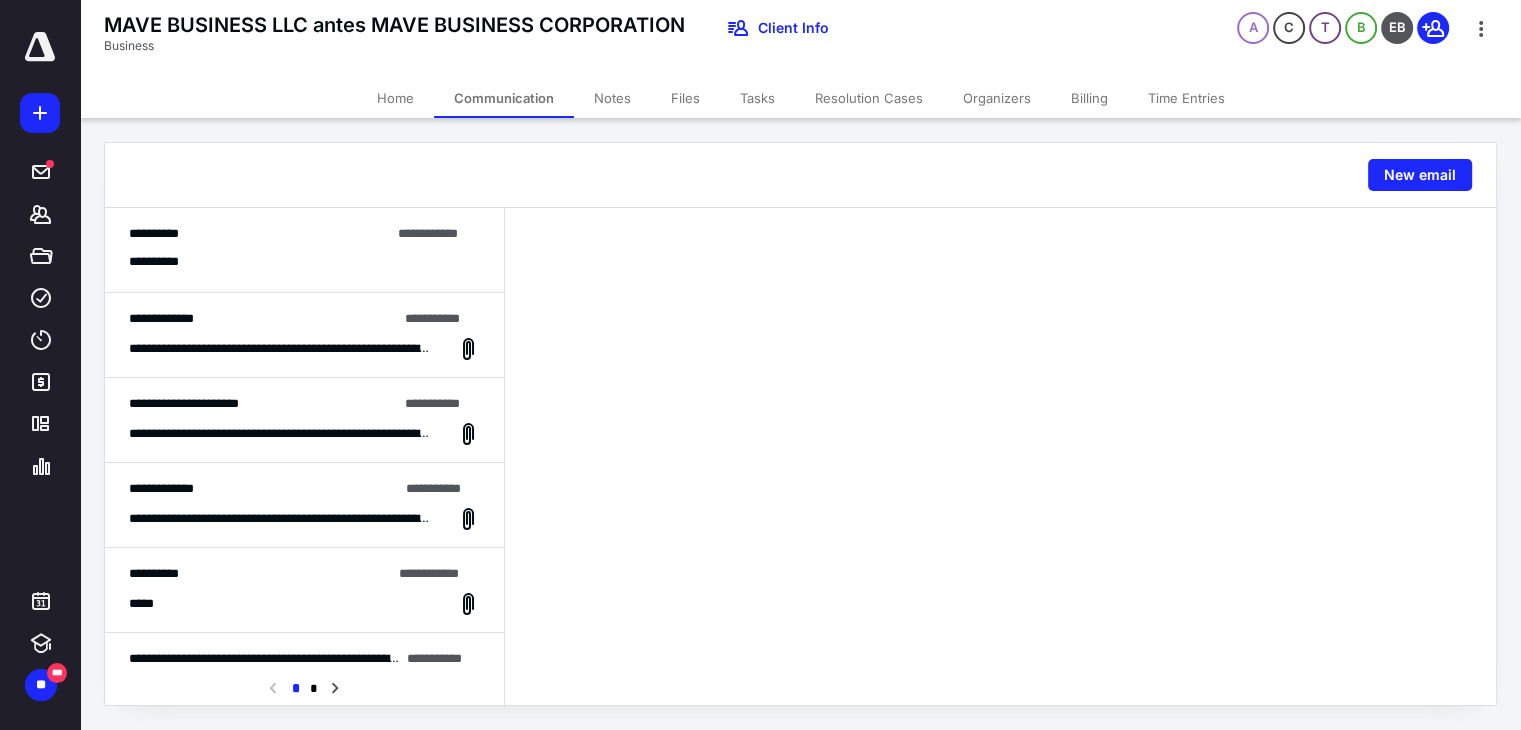 click on "Billing" at bounding box center (1089, 98) 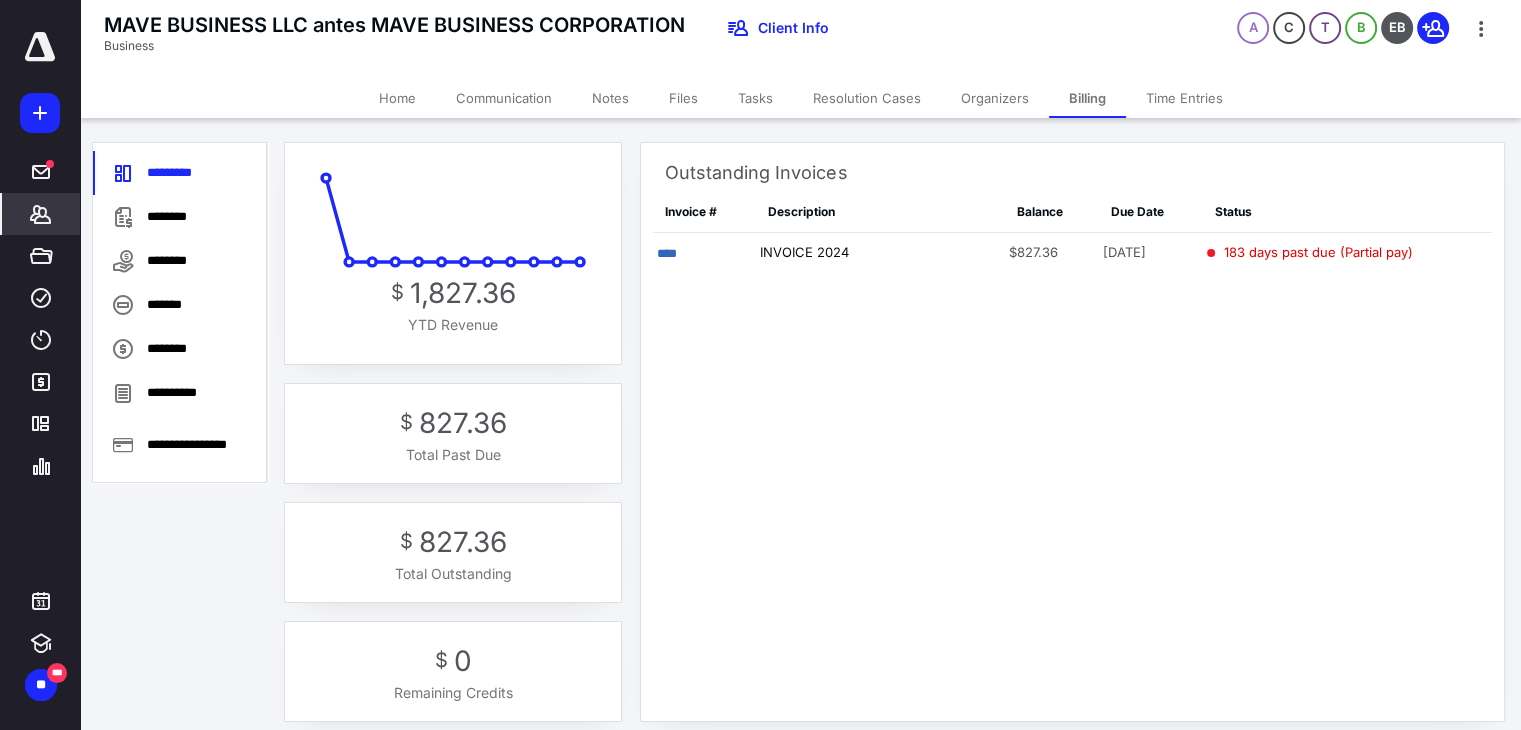 click on "********" at bounding box center [180, 261] 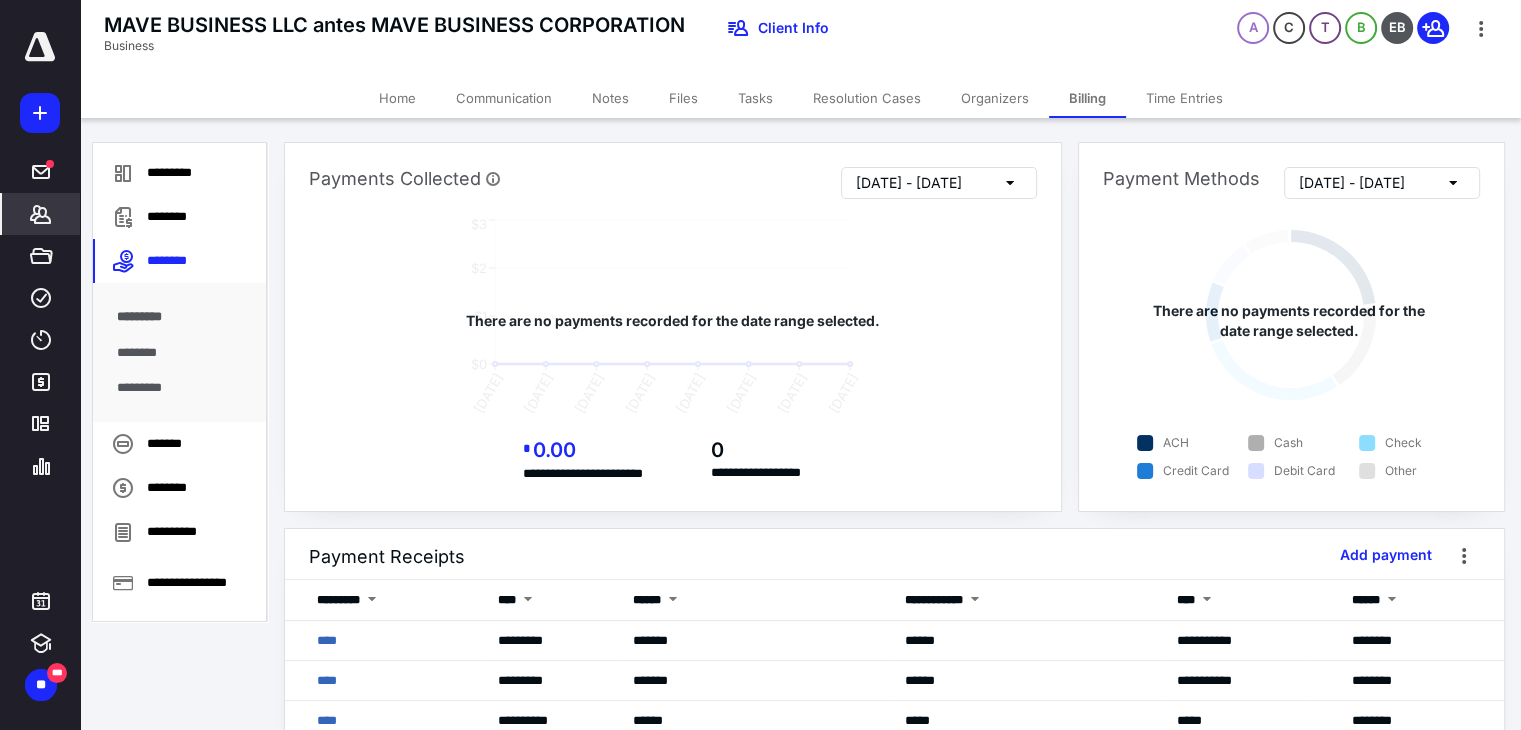 click on "Notes" at bounding box center [610, 98] 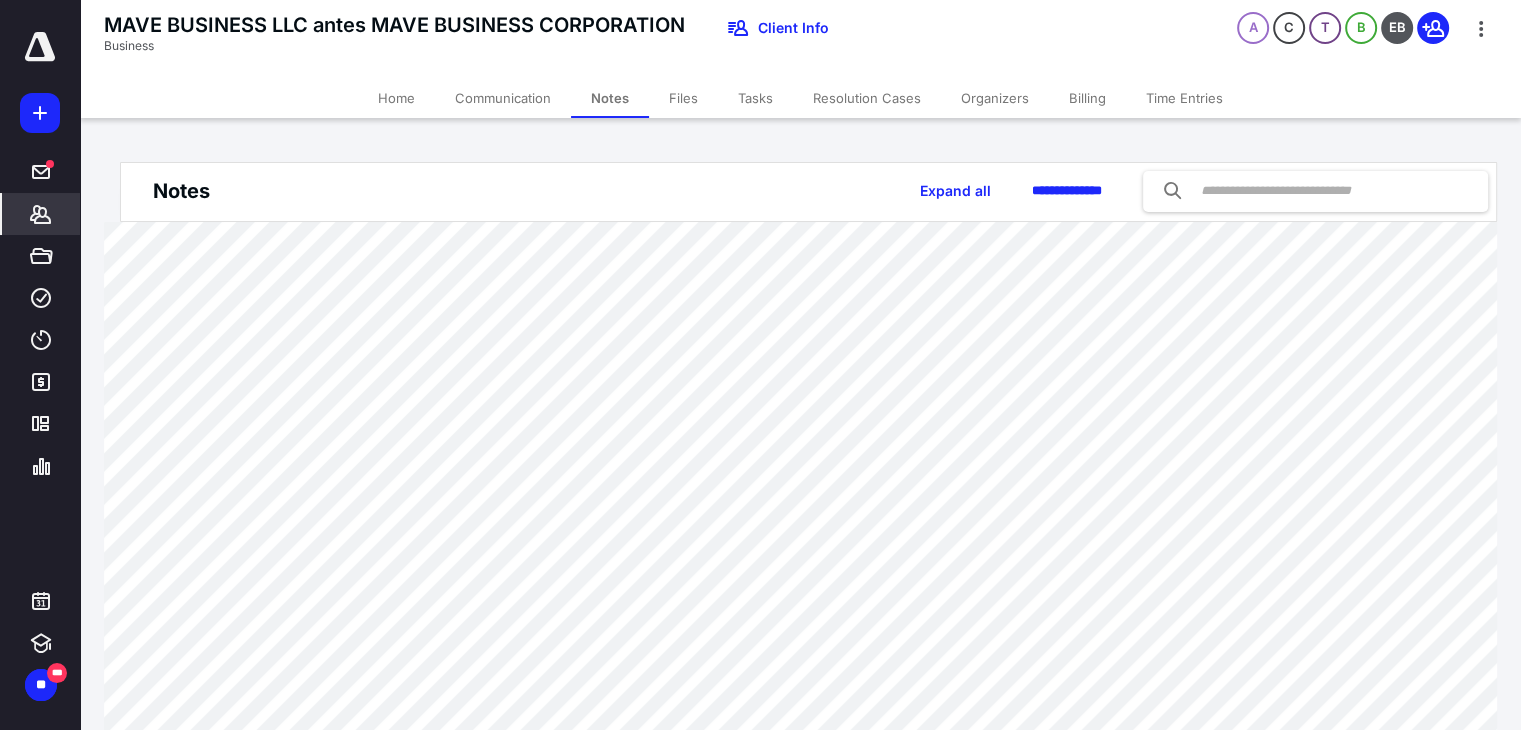 click on "Billing" at bounding box center (1087, 98) 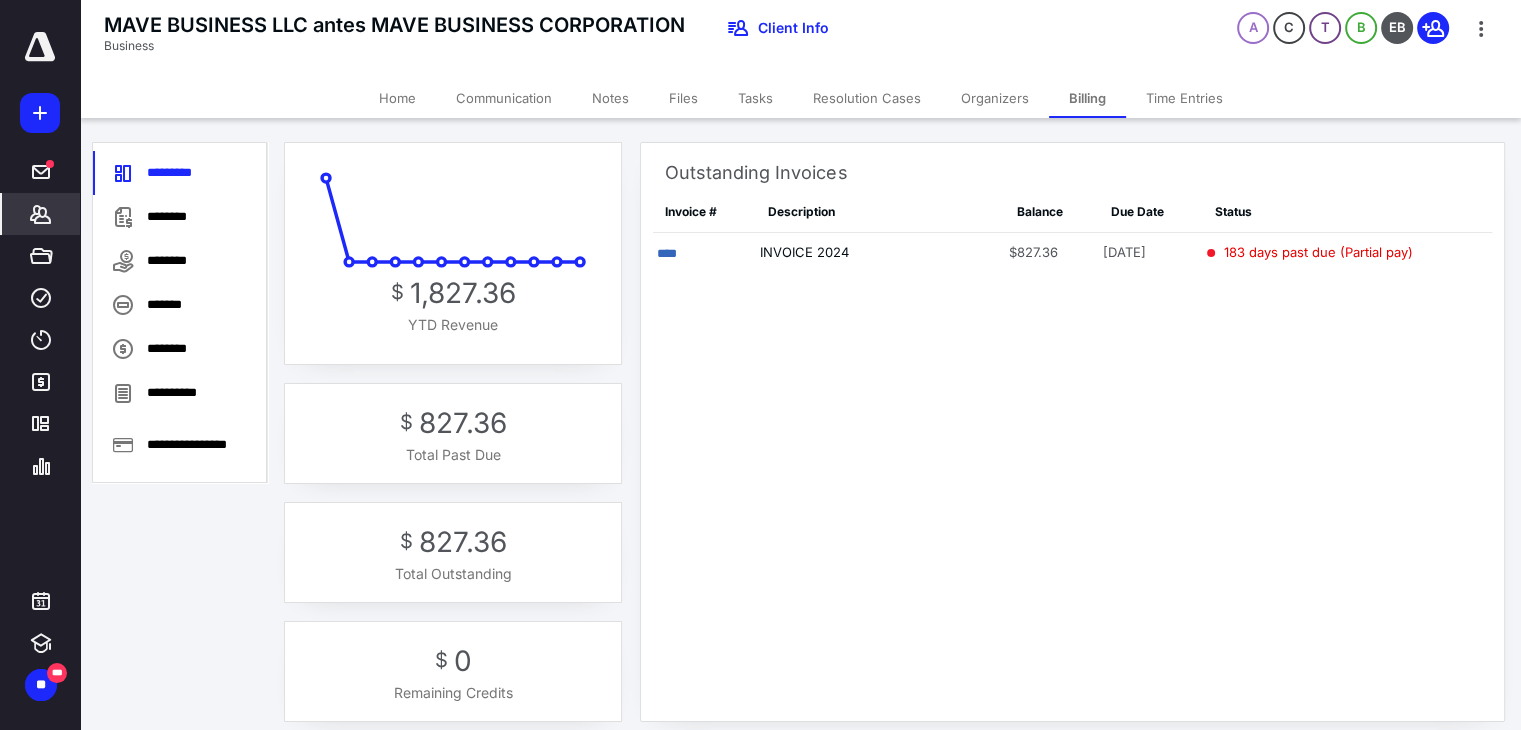 click on "Notes" at bounding box center [610, 98] 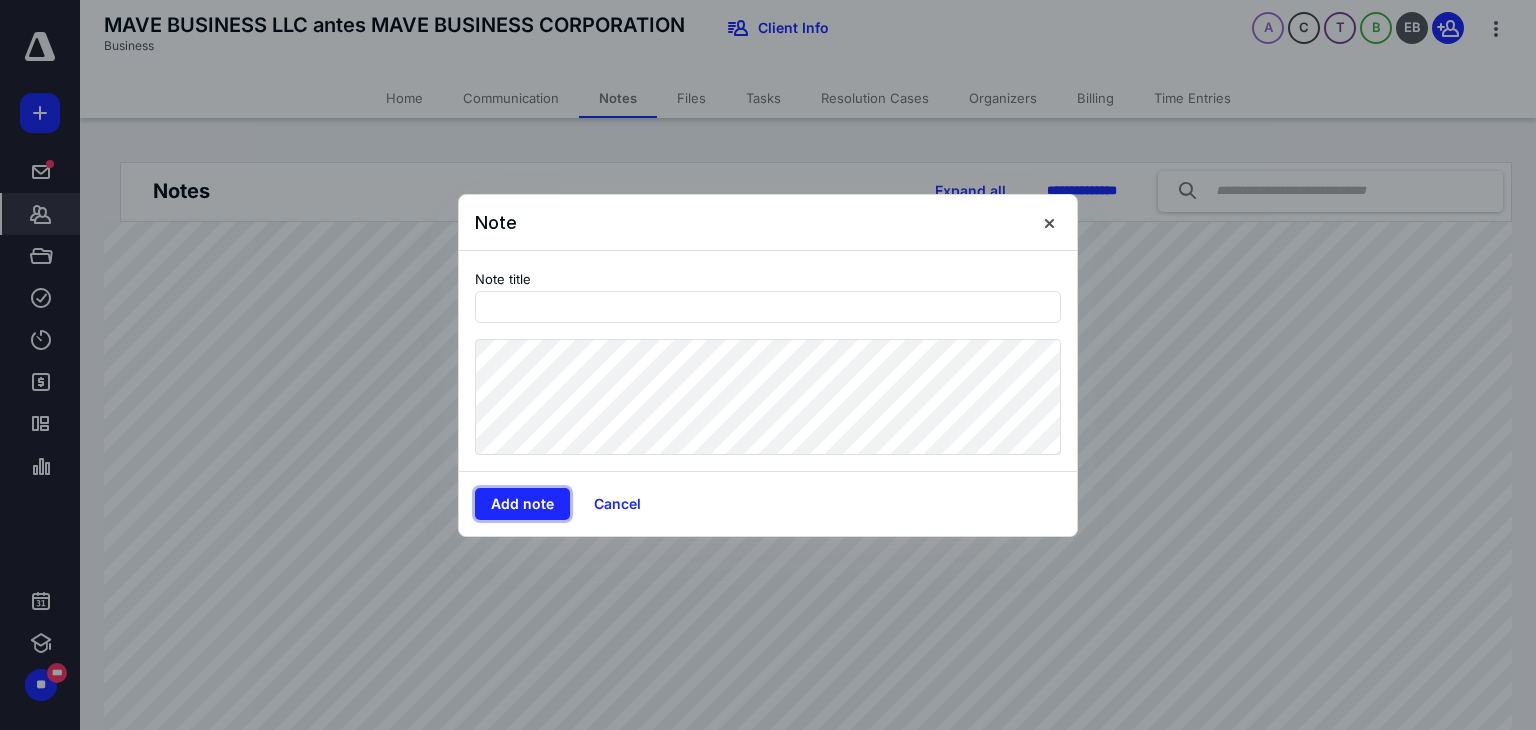 click on "Add note" at bounding box center [522, 504] 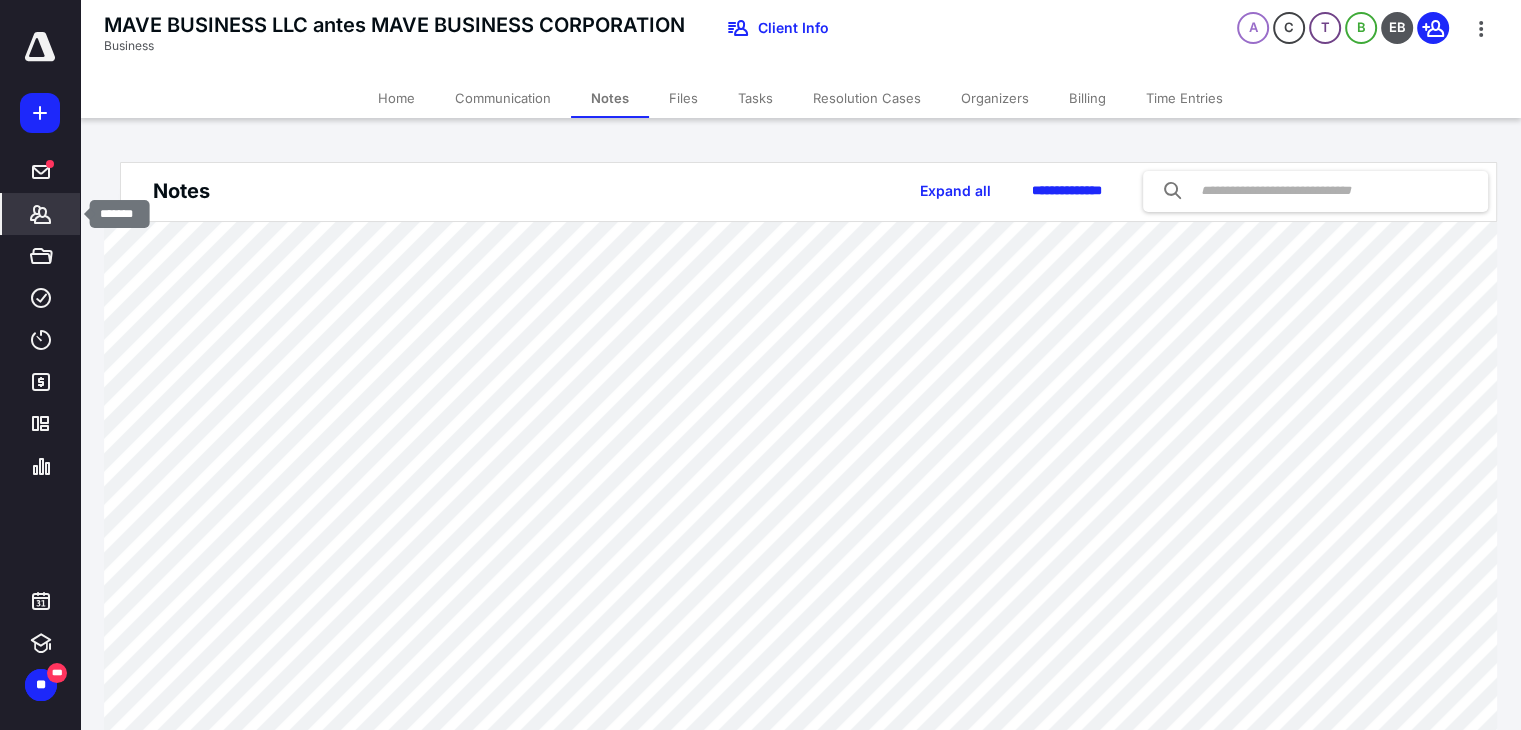 click 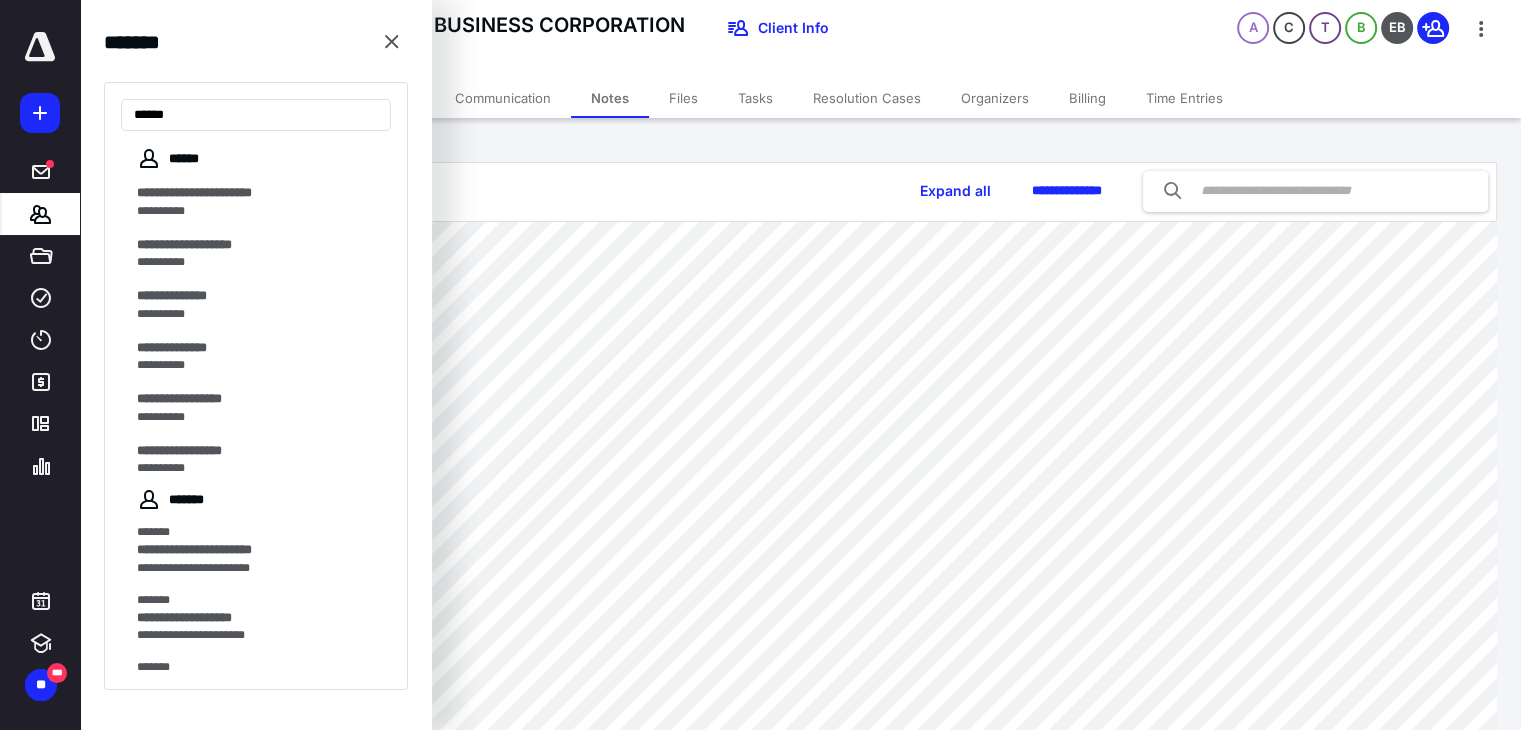 type on "*****" 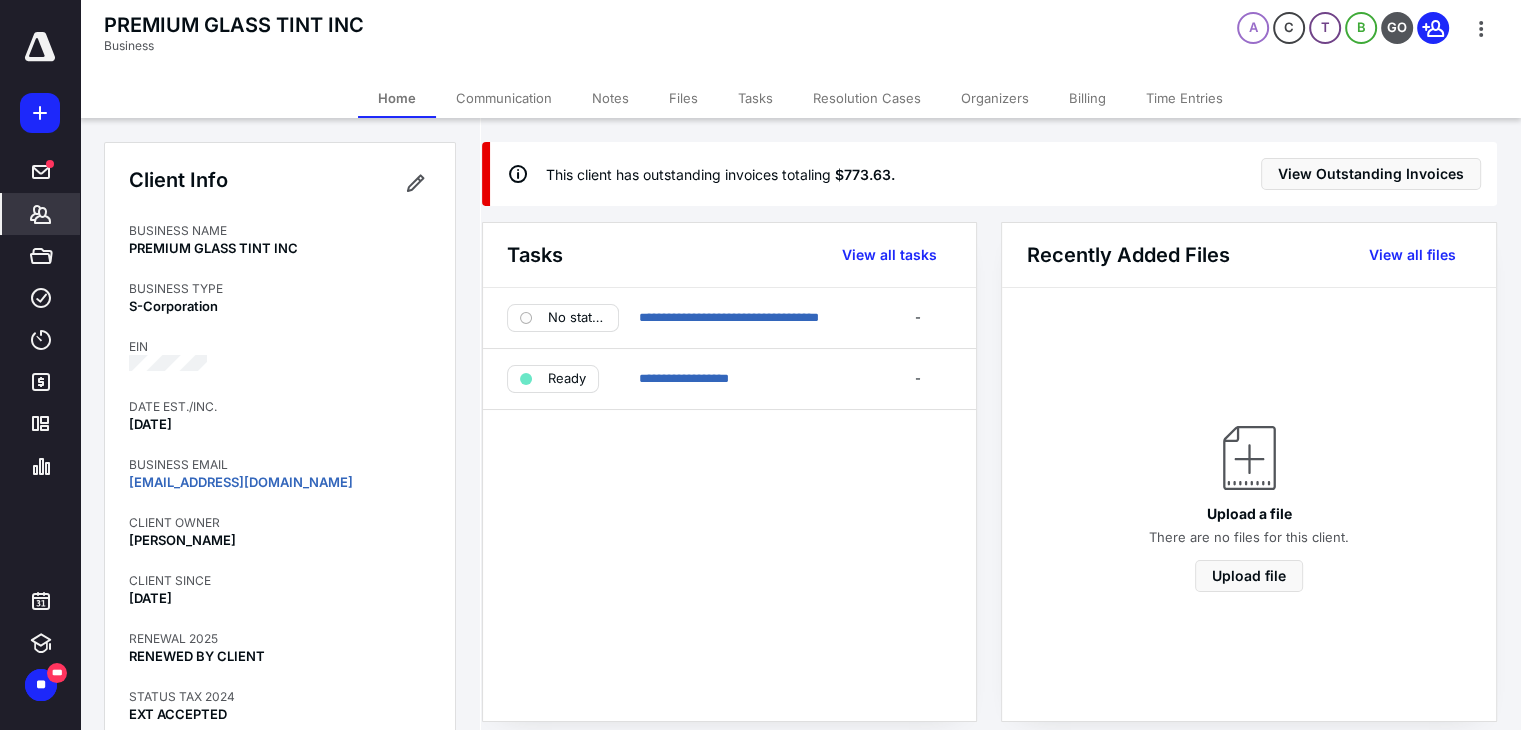 click on "Notes" at bounding box center [610, 98] 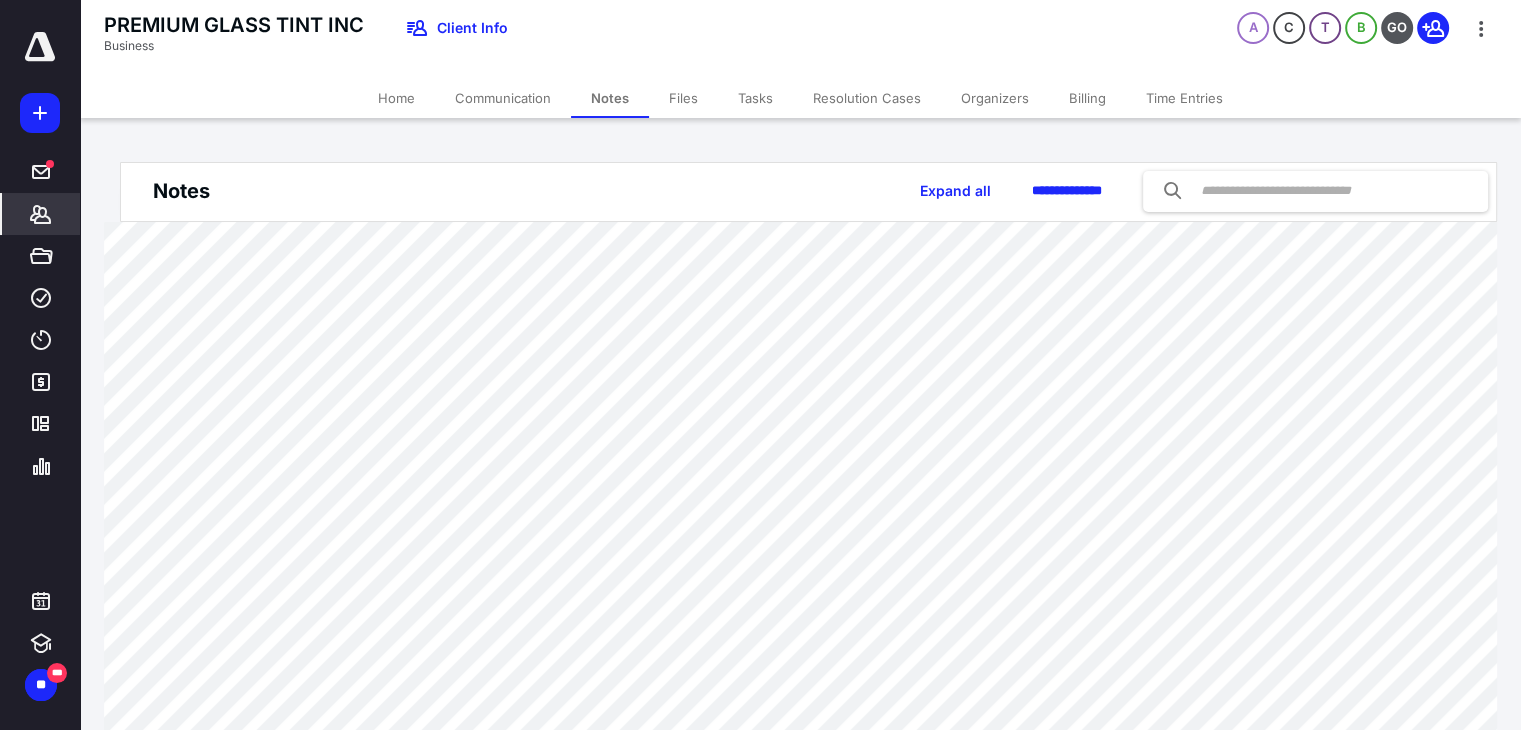 click on "Billing" at bounding box center (1087, 98) 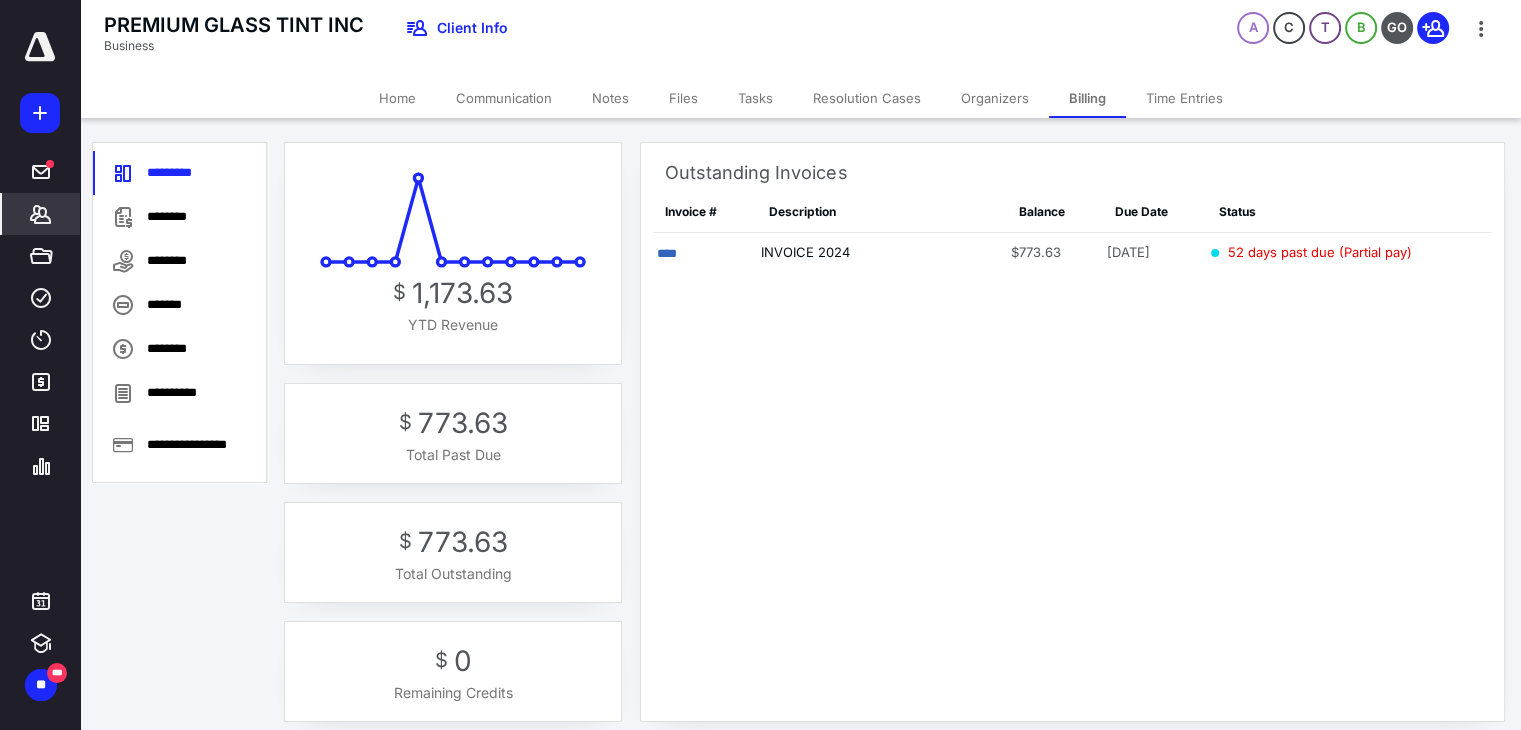 click on "****" at bounding box center [667, 253] 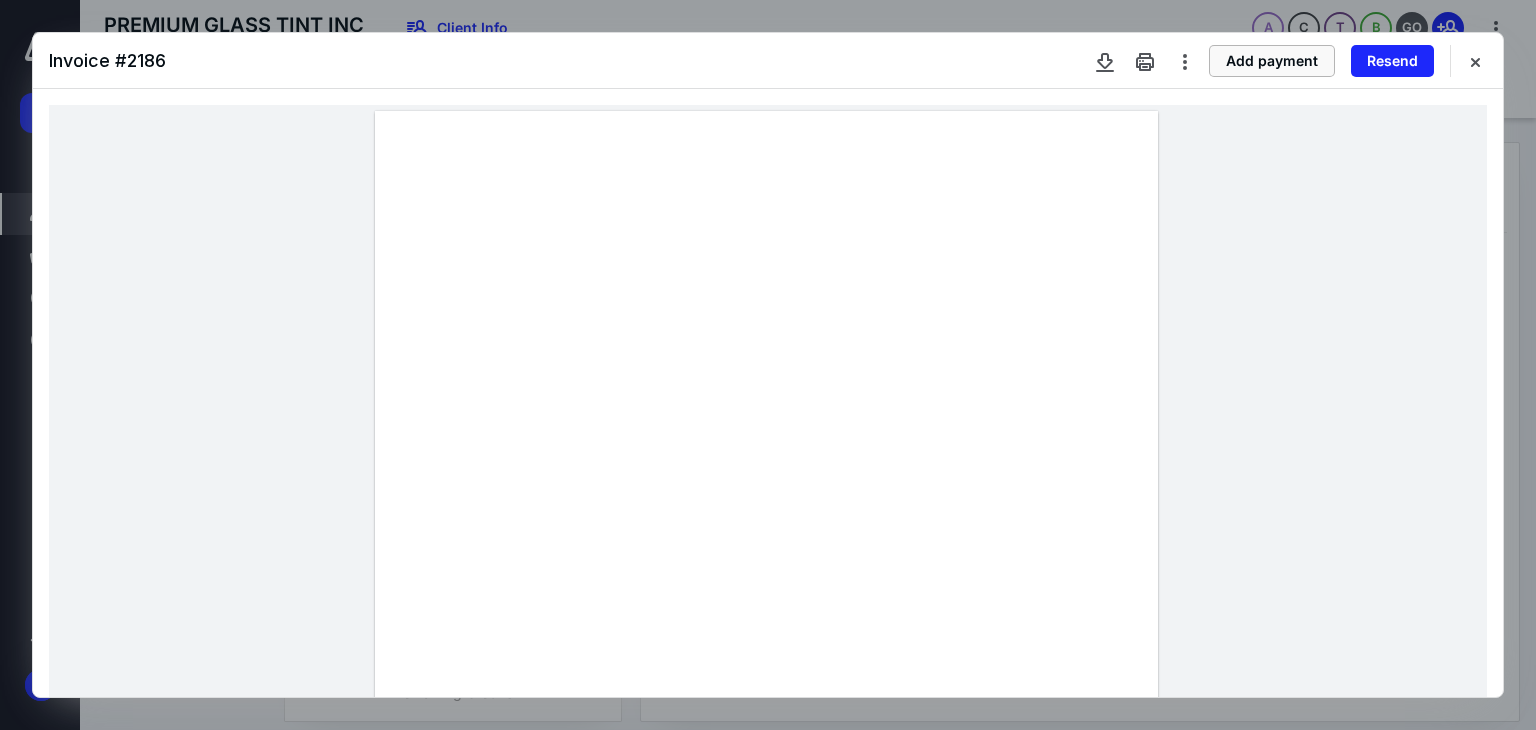 click on "Add payment" at bounding box center (1272, 61) 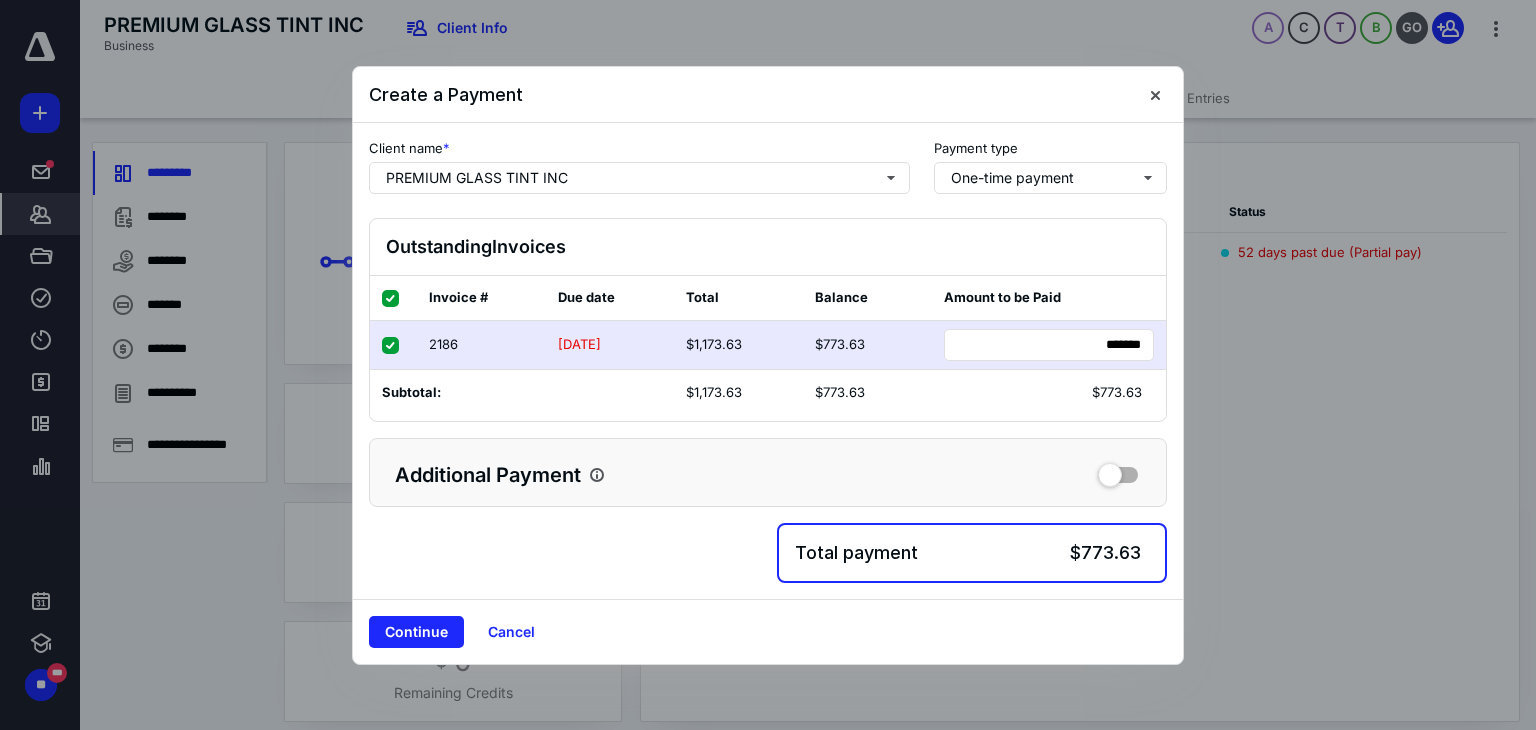 click on "****** *******" at bounding box center (1049, 345) 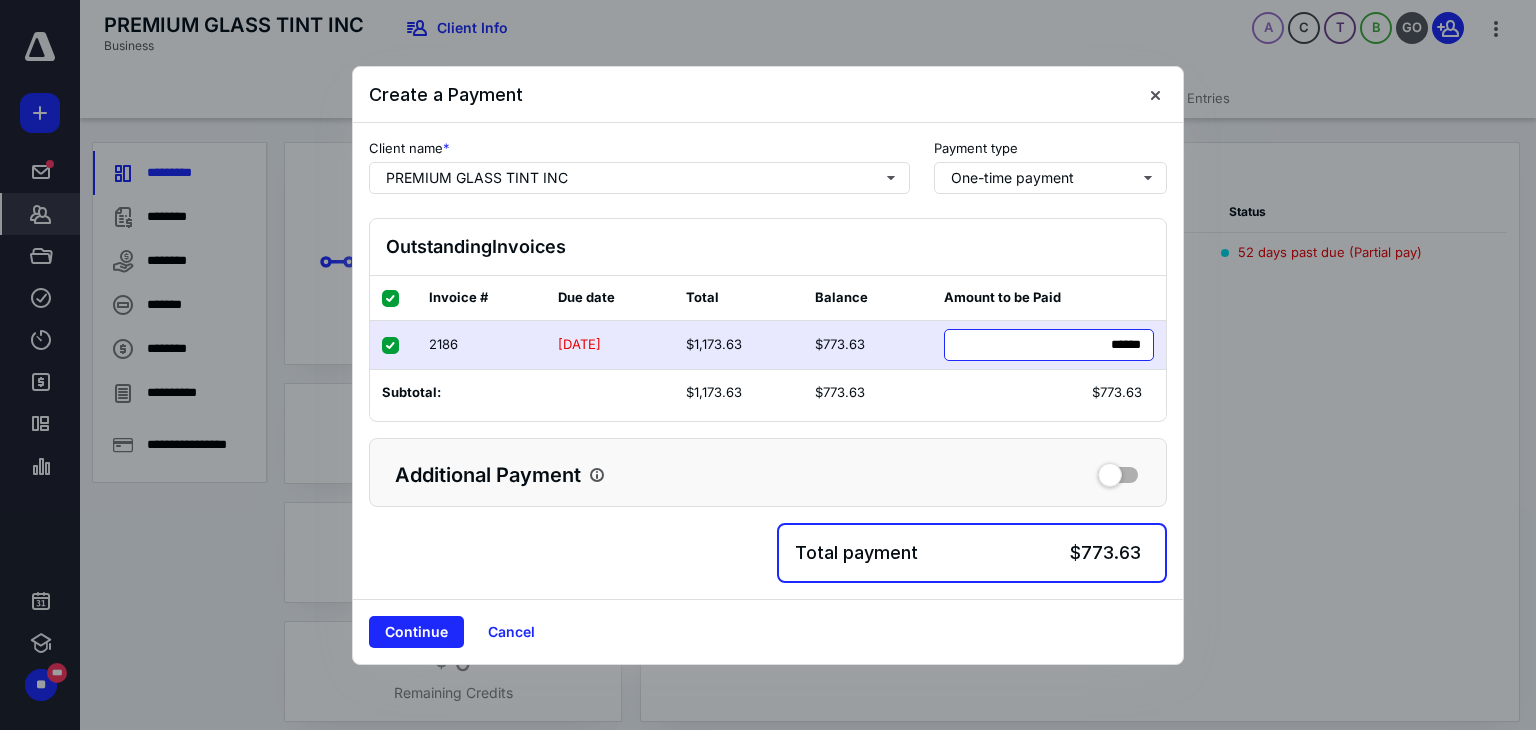 click on "******" at bounding box center [1049, 345] 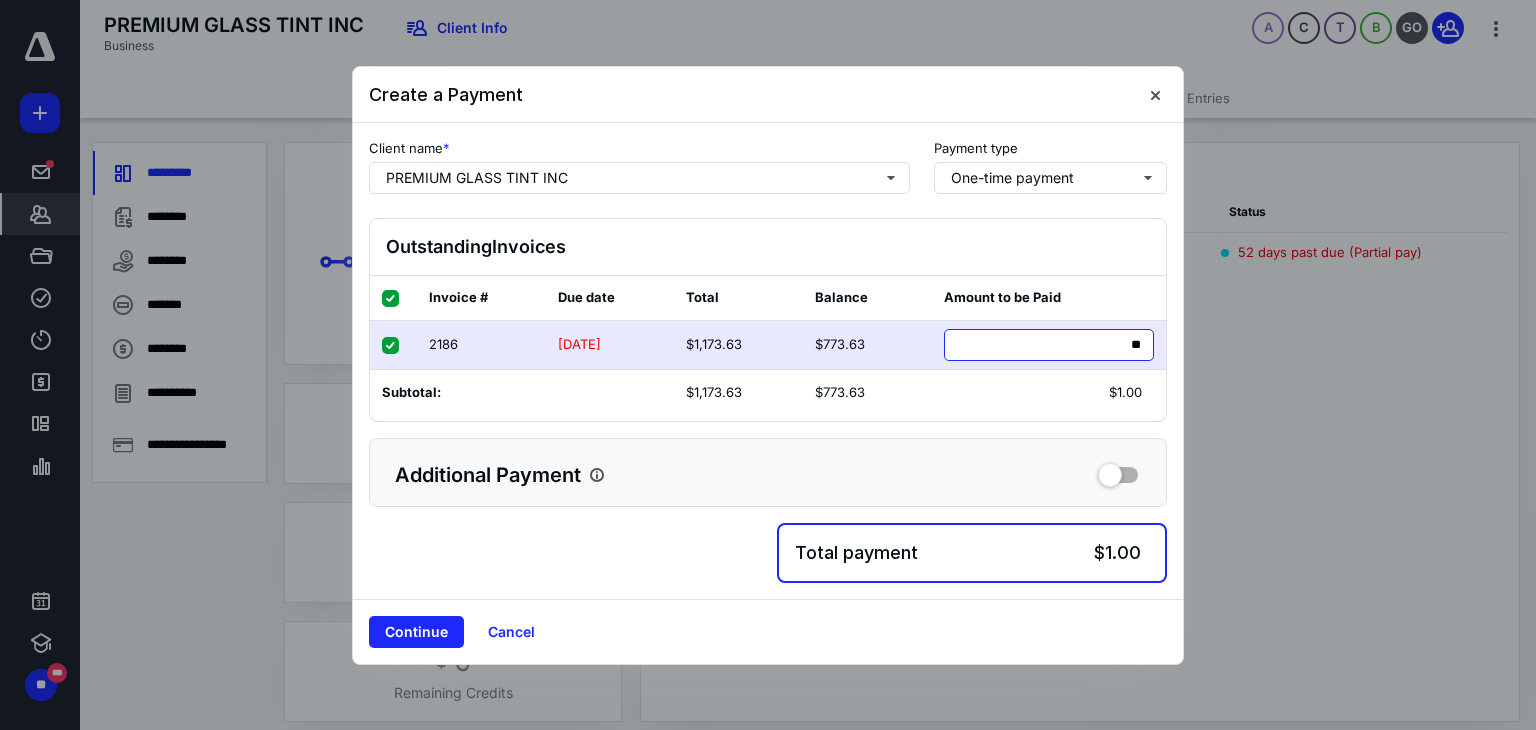 type on "***" 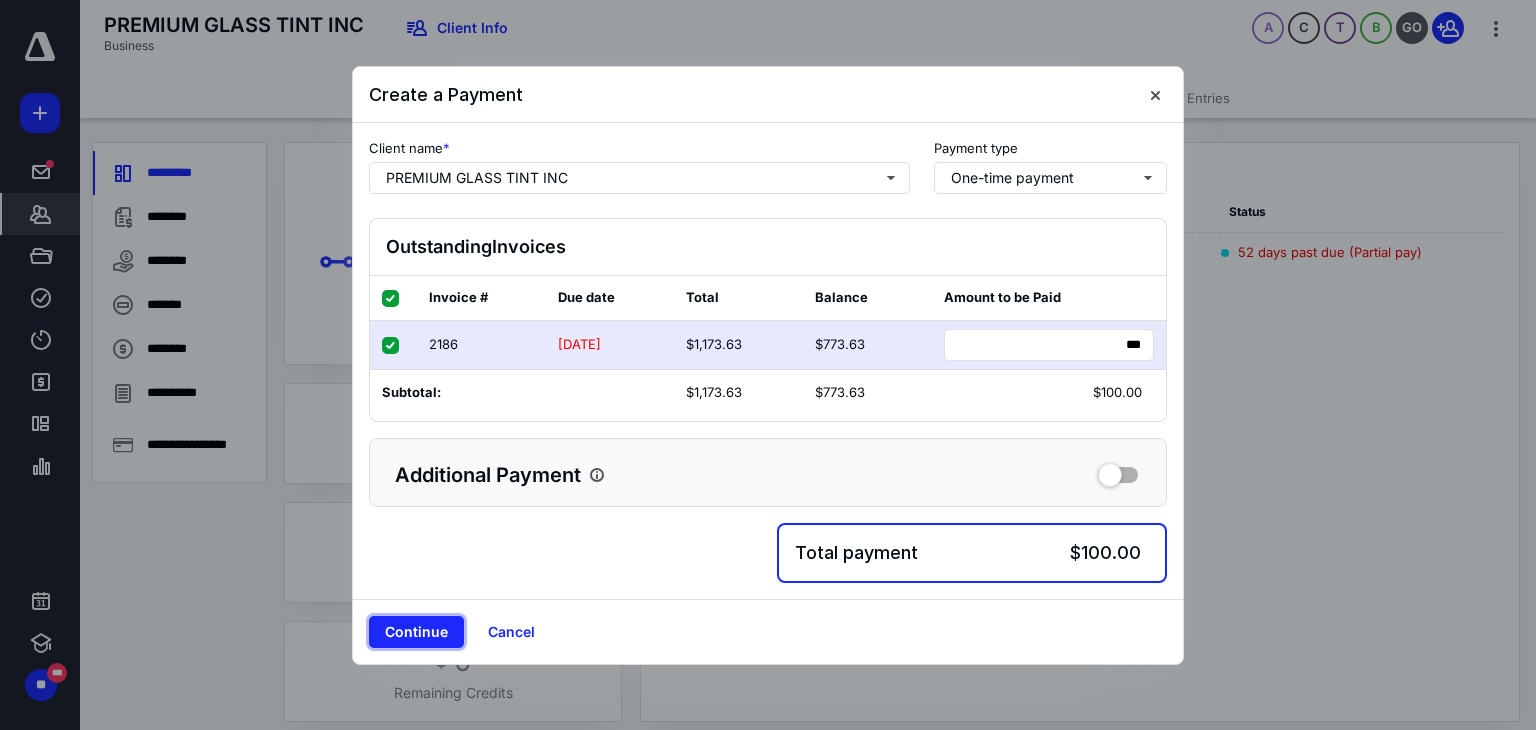 click on "Continue" at bounding box center (416, 632) 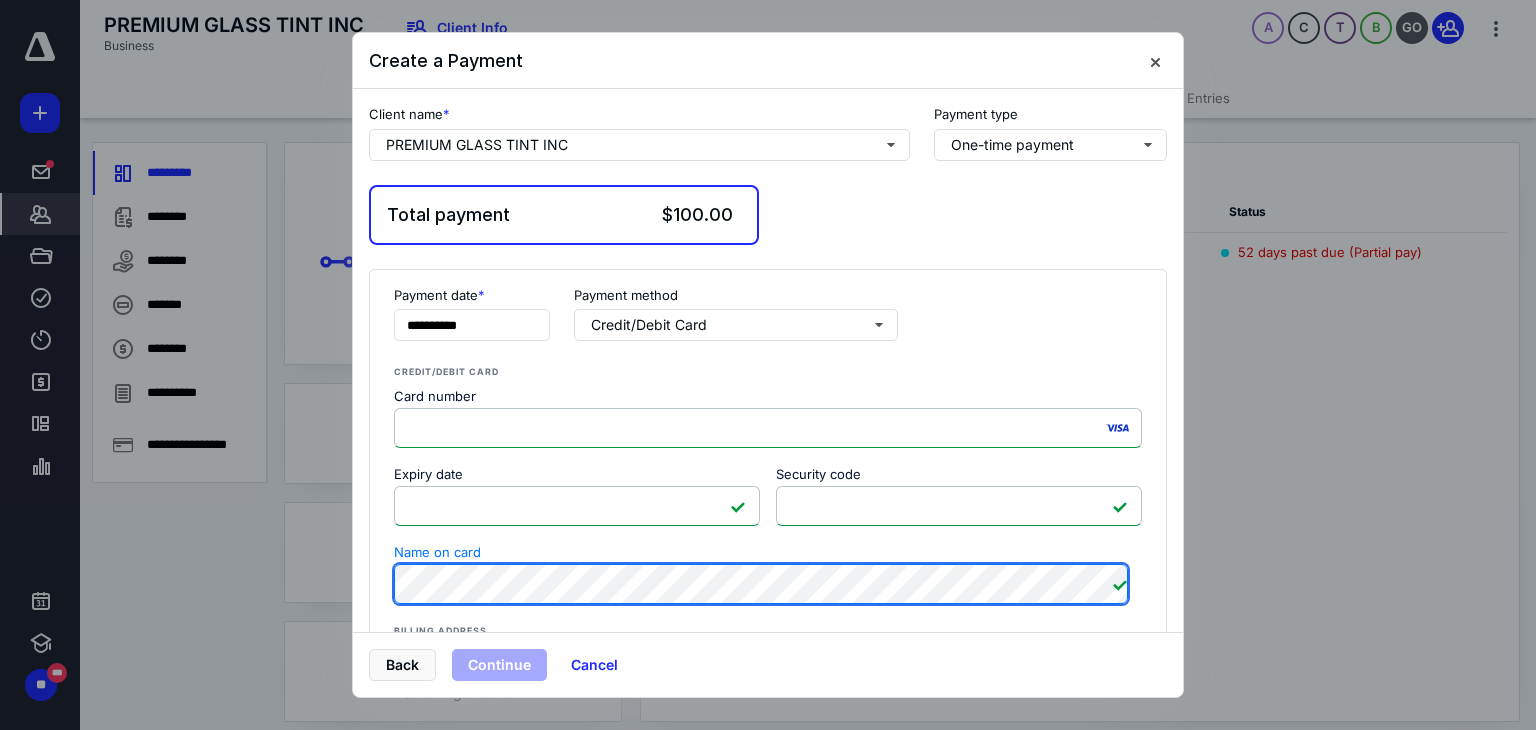 scroll, scrollTop: 200, scrollLeft: 0, axis: vertical 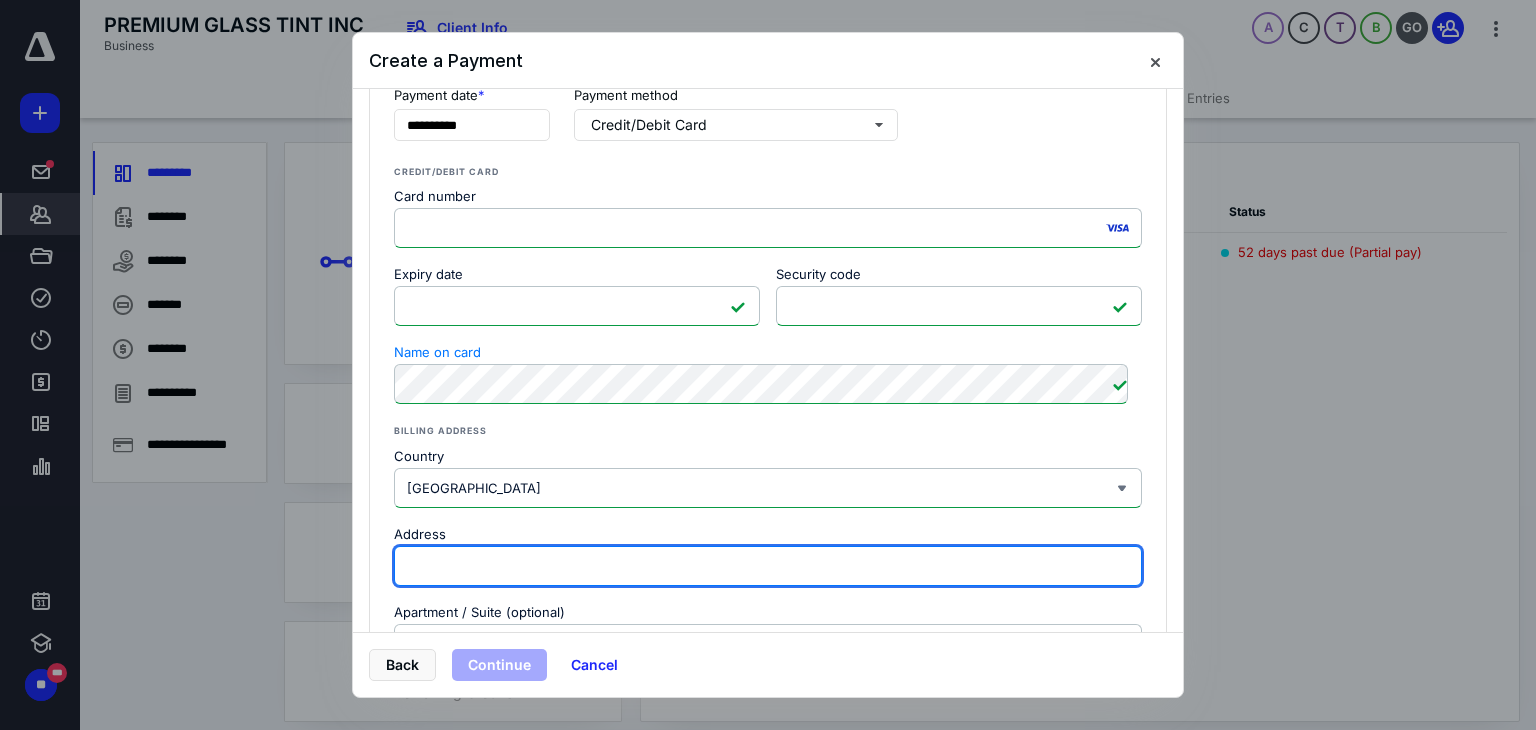 click on "Address" at bounding box center (768, 566) 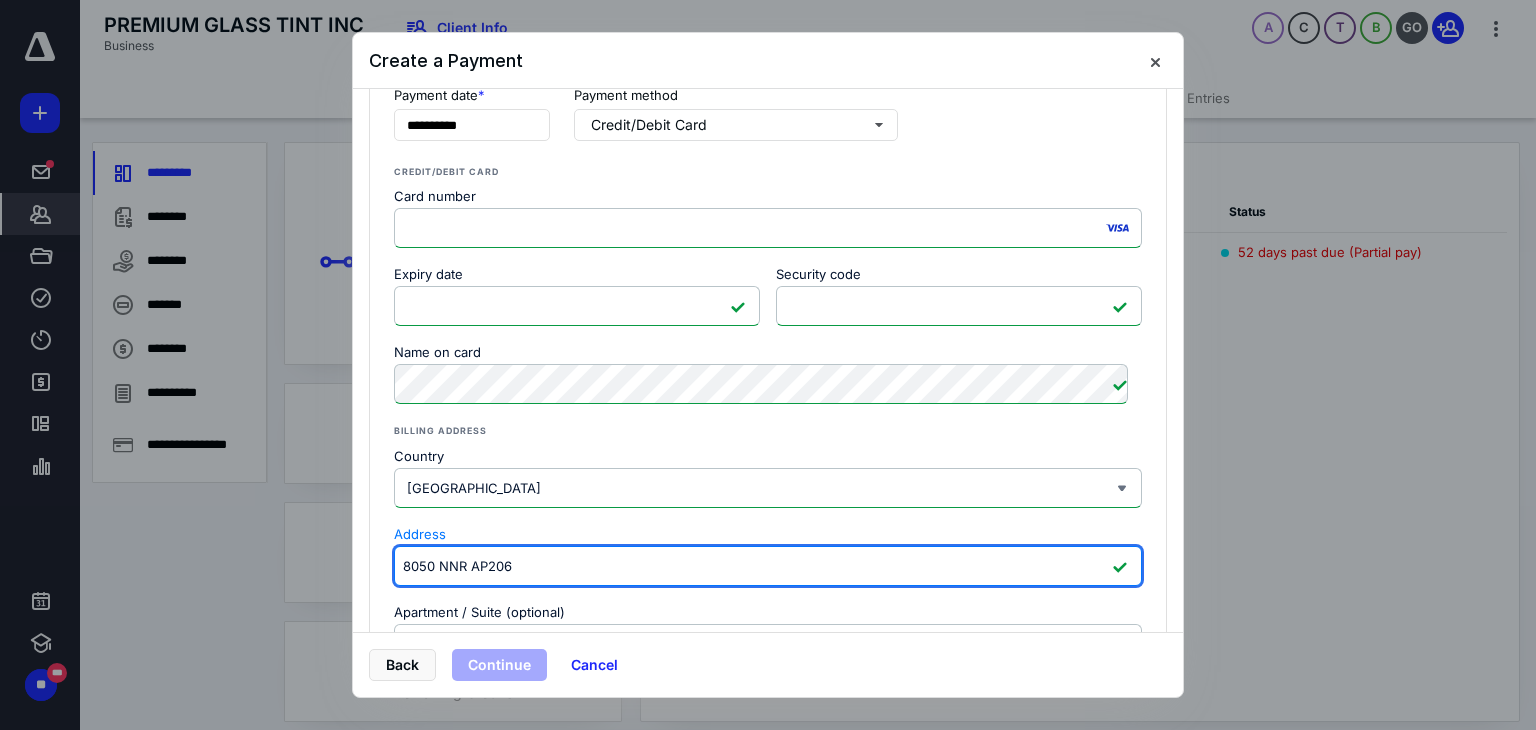 scroll, scrollTop: 548, scrollLeft: 0, axis: vertical 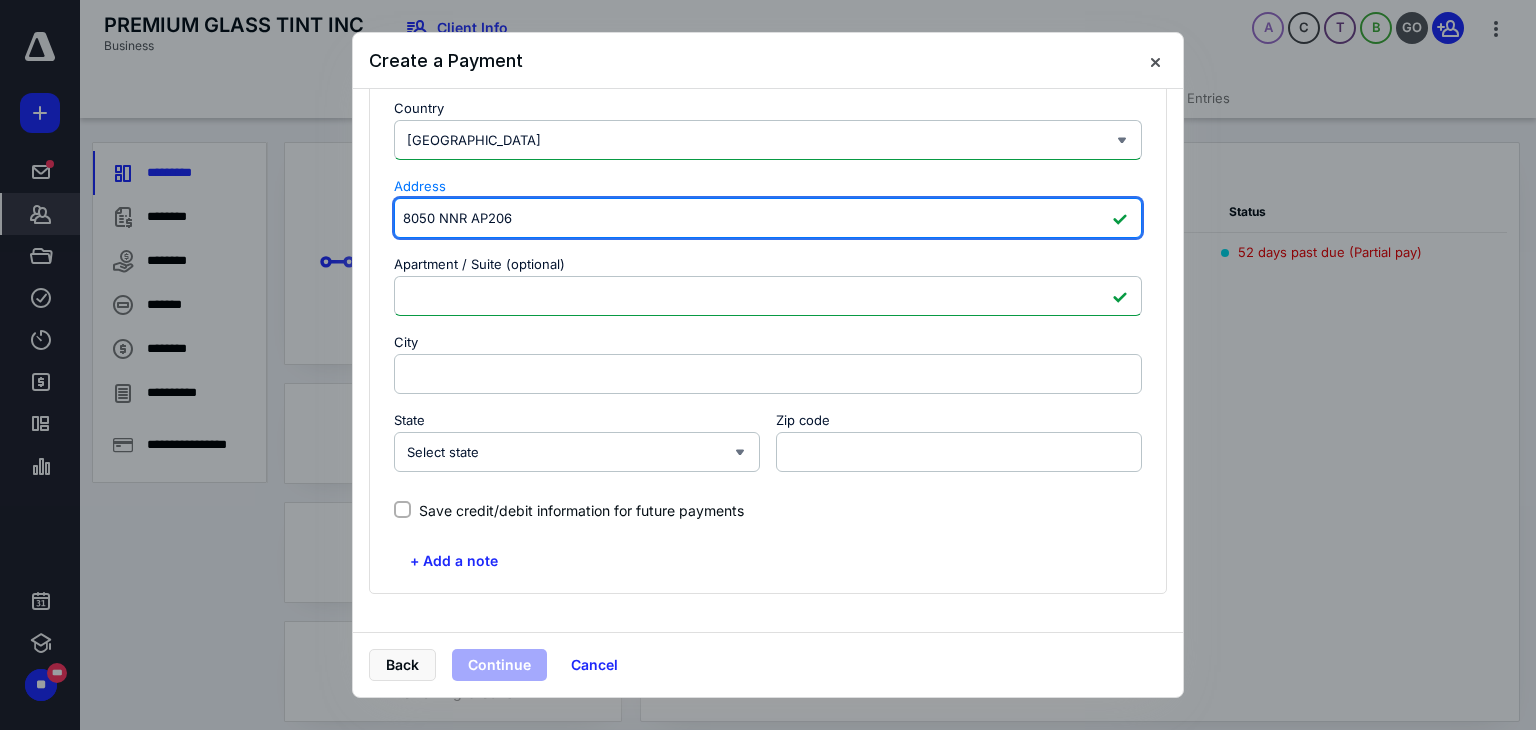 type on "8050 NNR AP206" 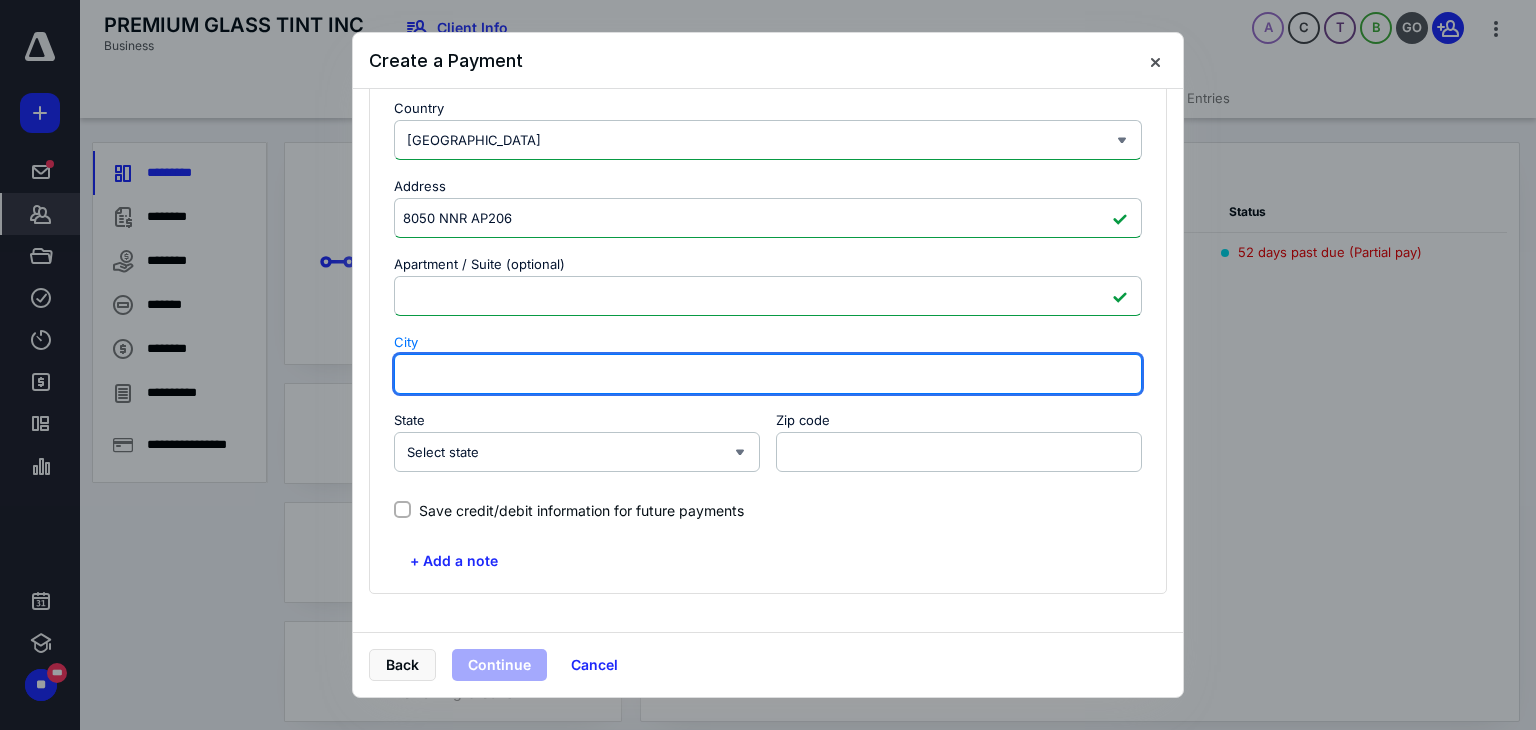 drag, startPoint x: 457, startPoint y: 370, endPoint x: 461, endPoint y: 393, distance: 23.345236 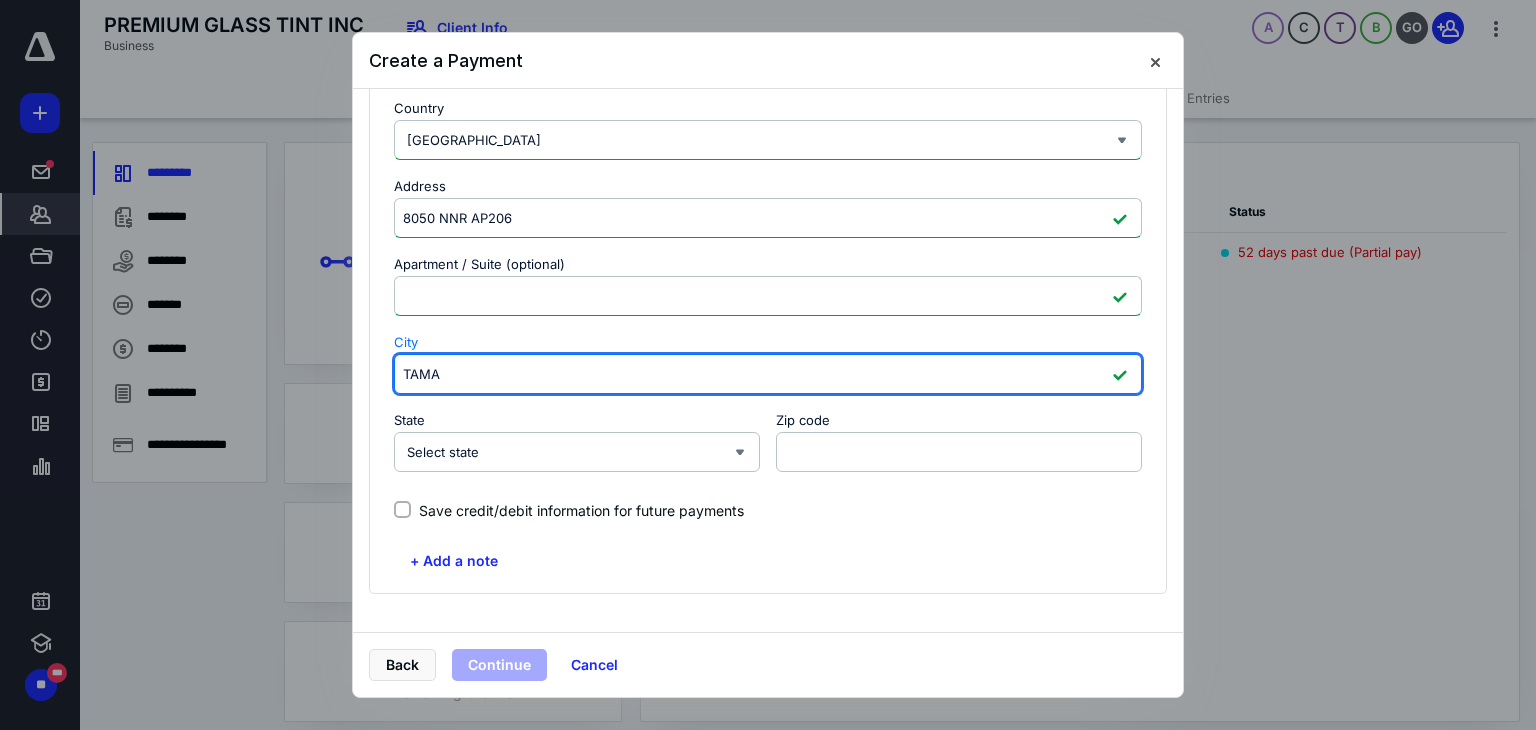 type on "TAMARAC" 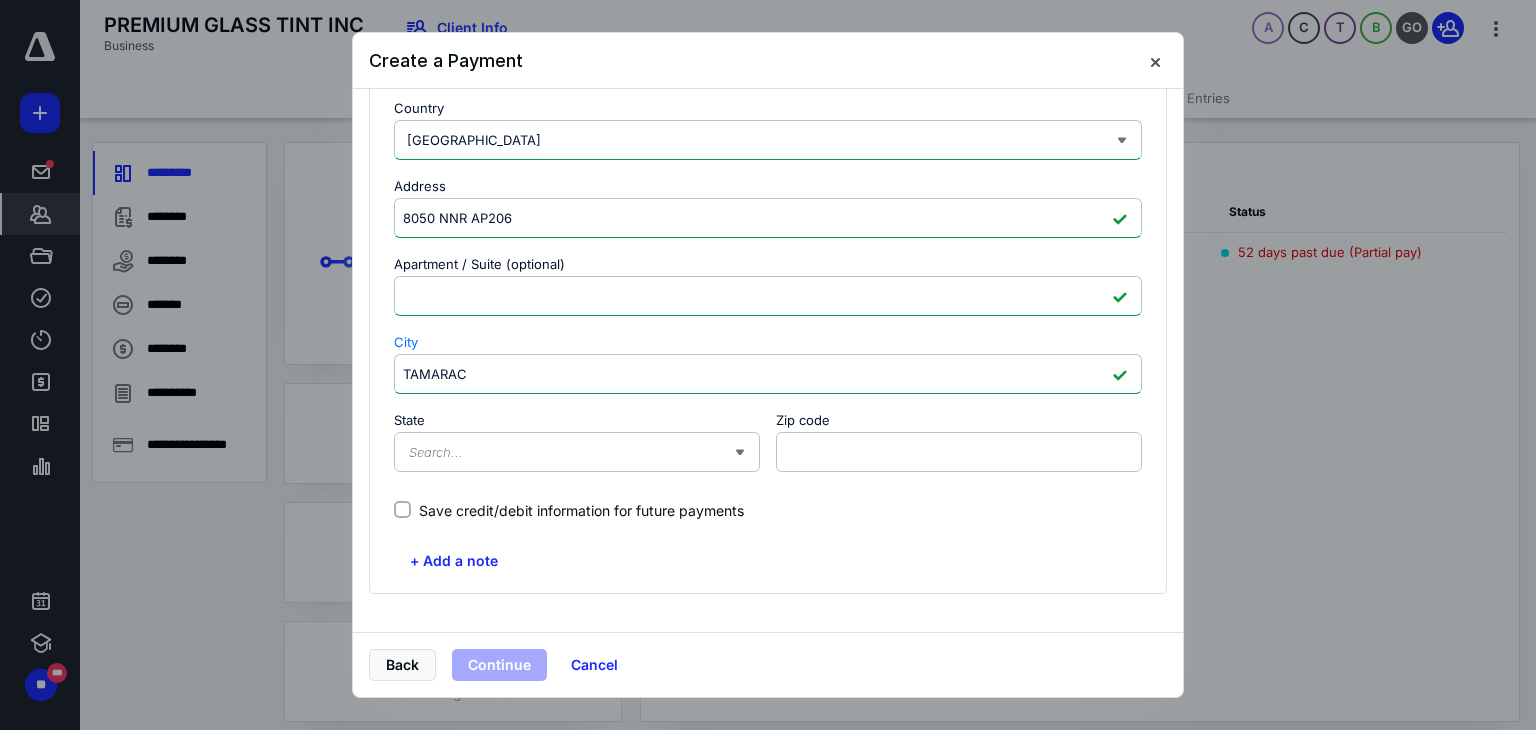 click on "State" at bounding box center [571, 452] 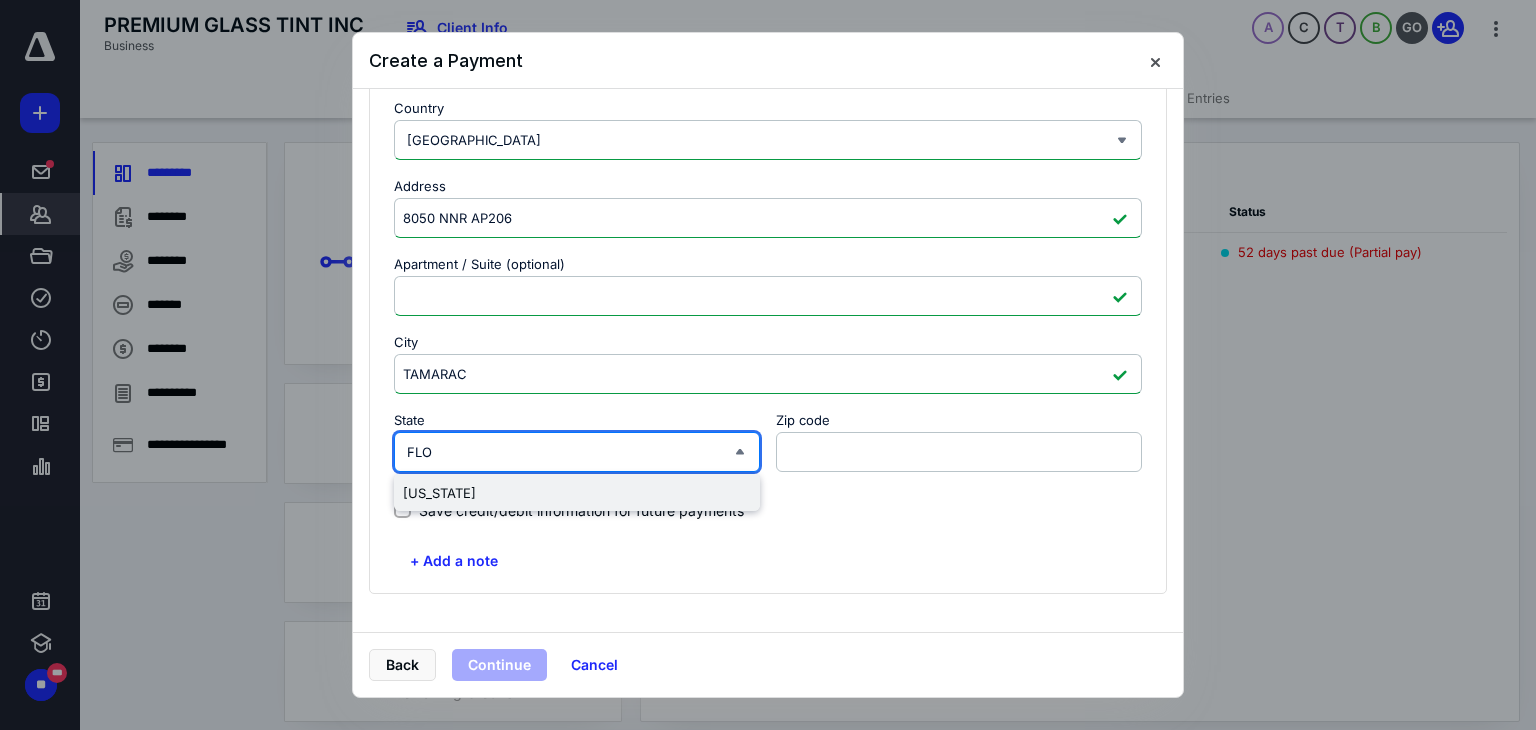 click on "Florida" at bounding box center [577, 493] 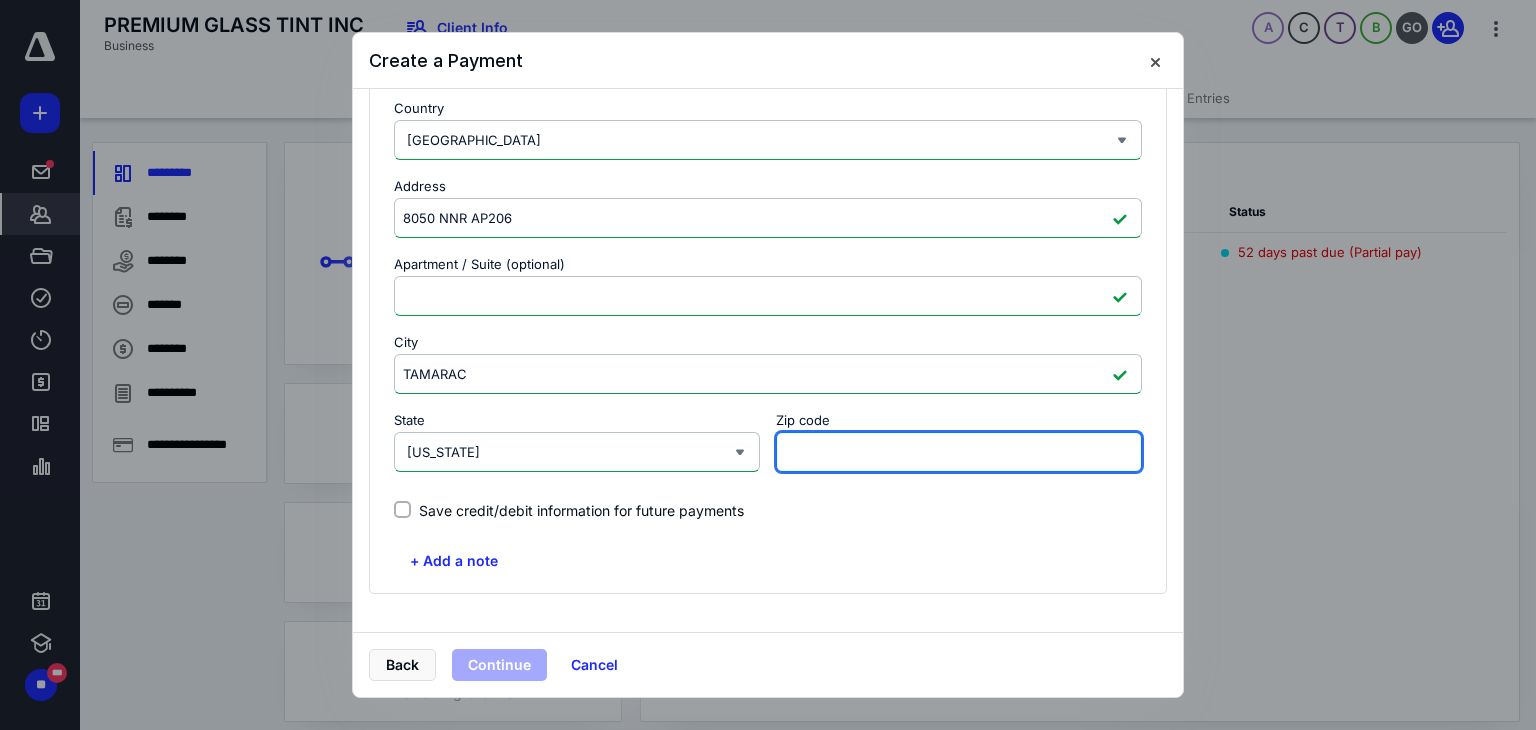 click on "Zip code" at bounding box center [959, 452] 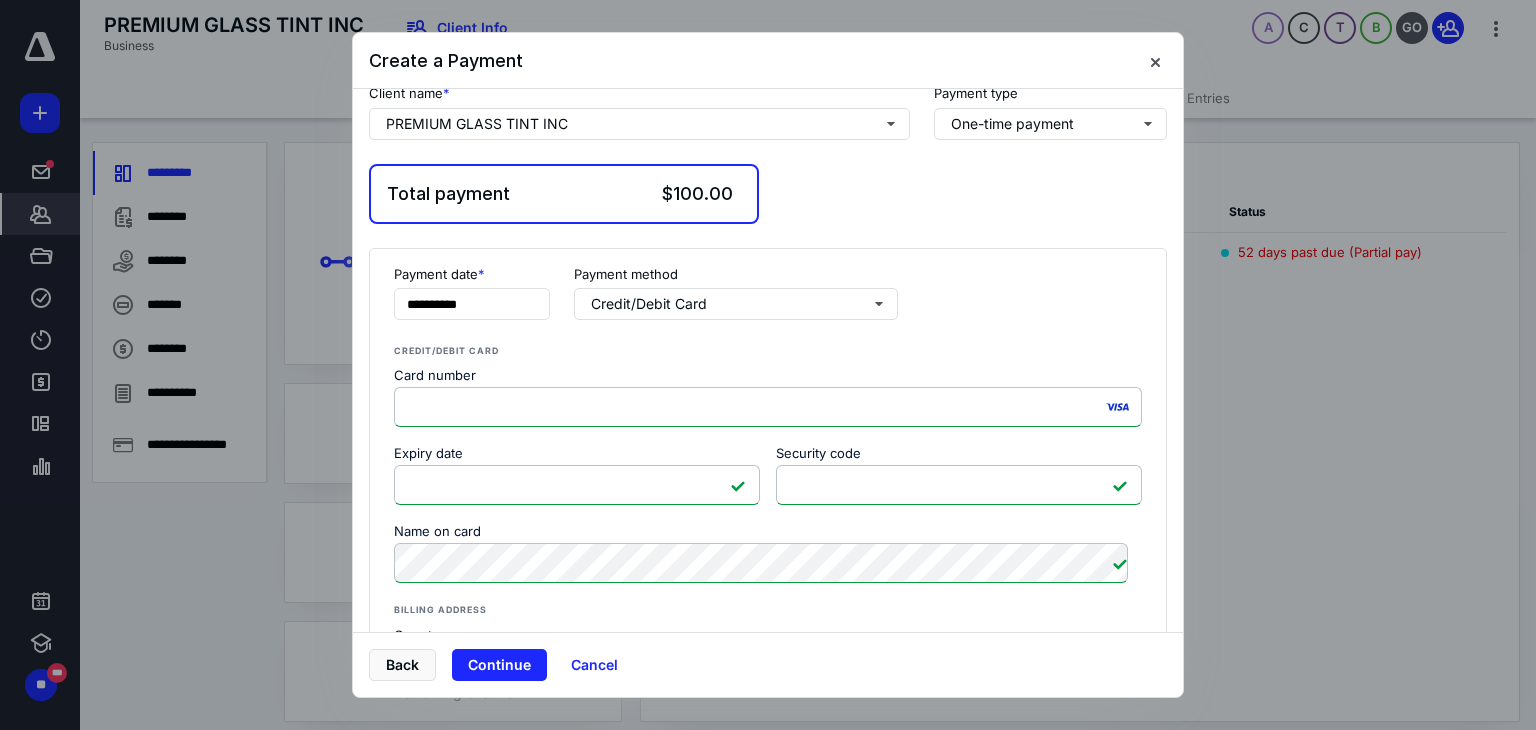 scroll, scrollTop: 0, scrollLeft: 0, axis: both 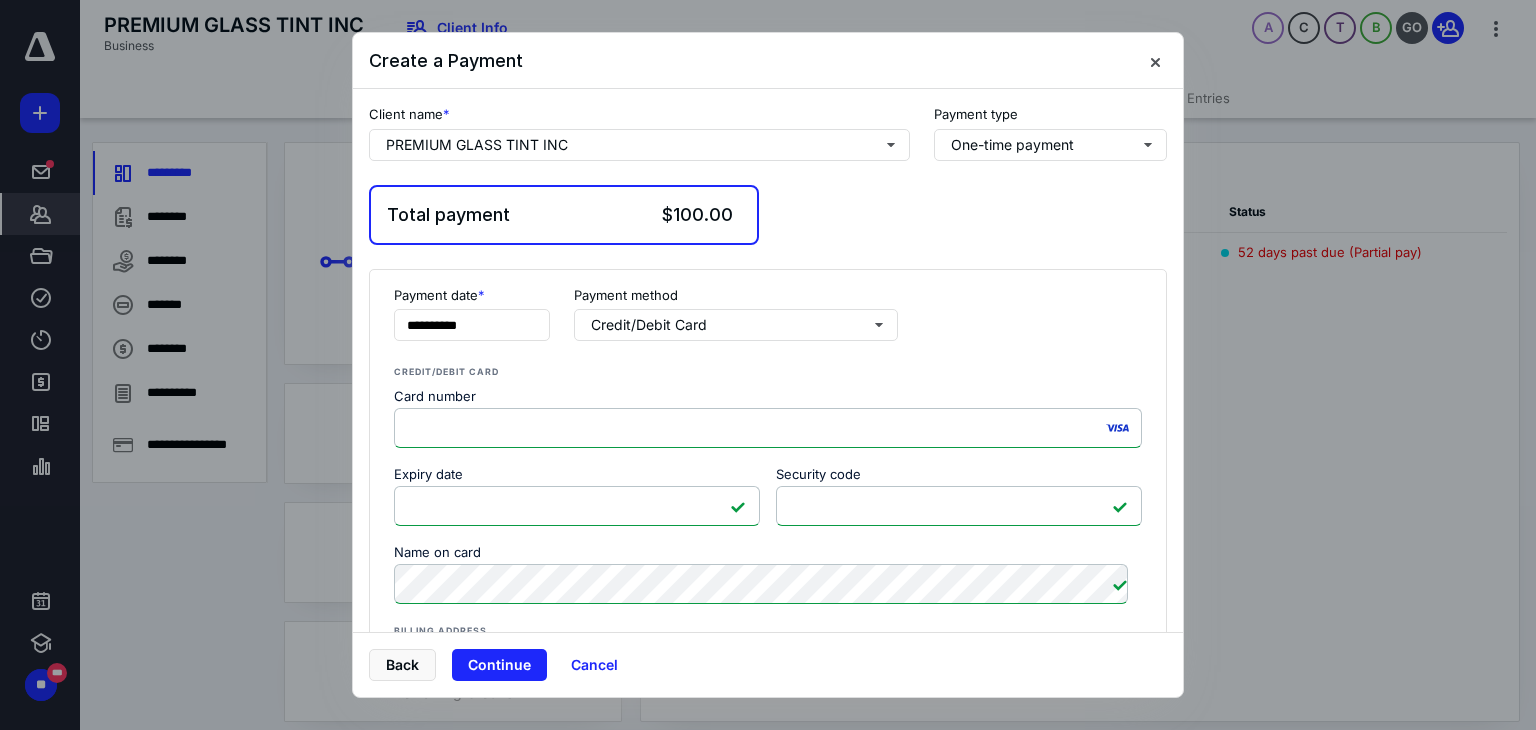 type on "33321" 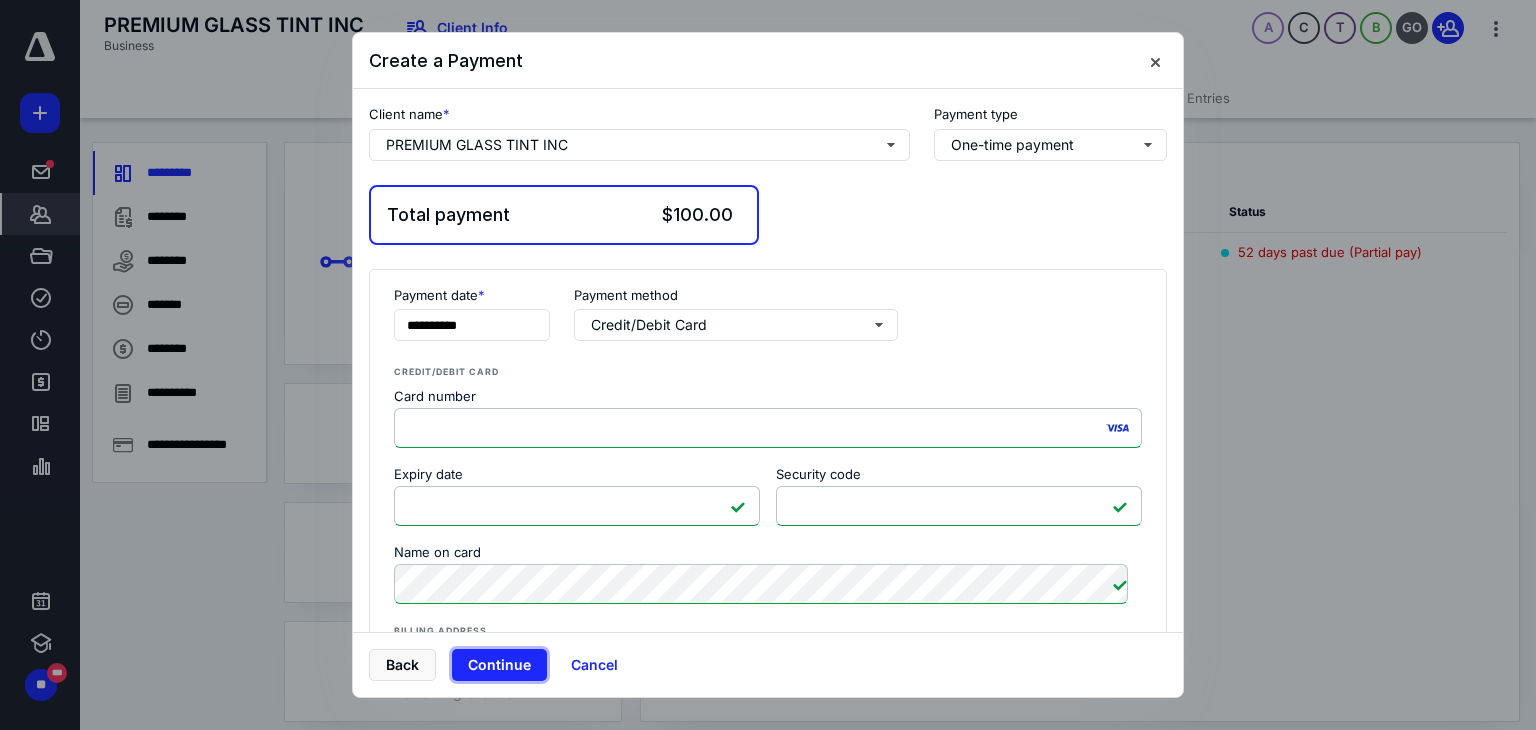 click on "Continue" at bounding box center [499, 665] 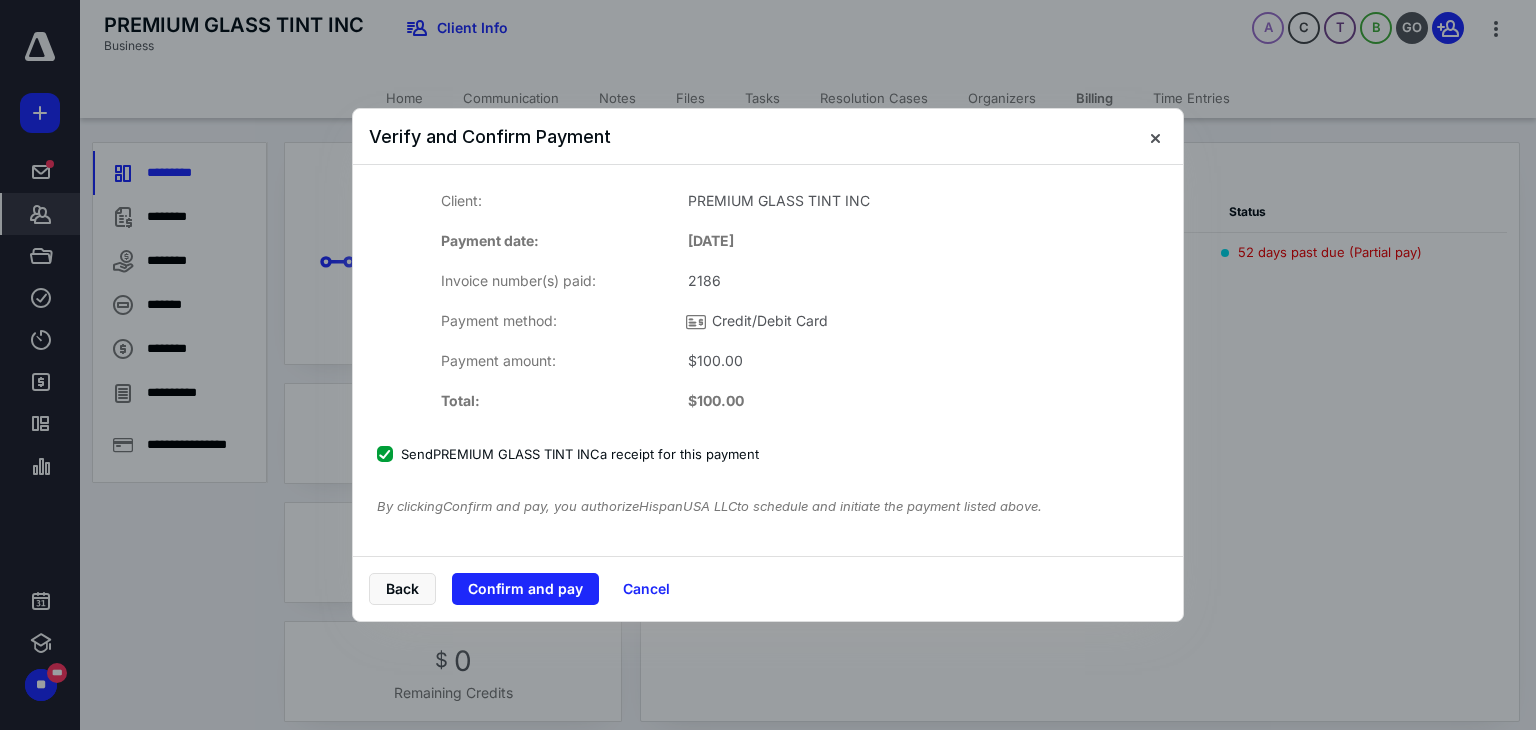 click on "Confirm and pay" at bounding box center (525, 589) 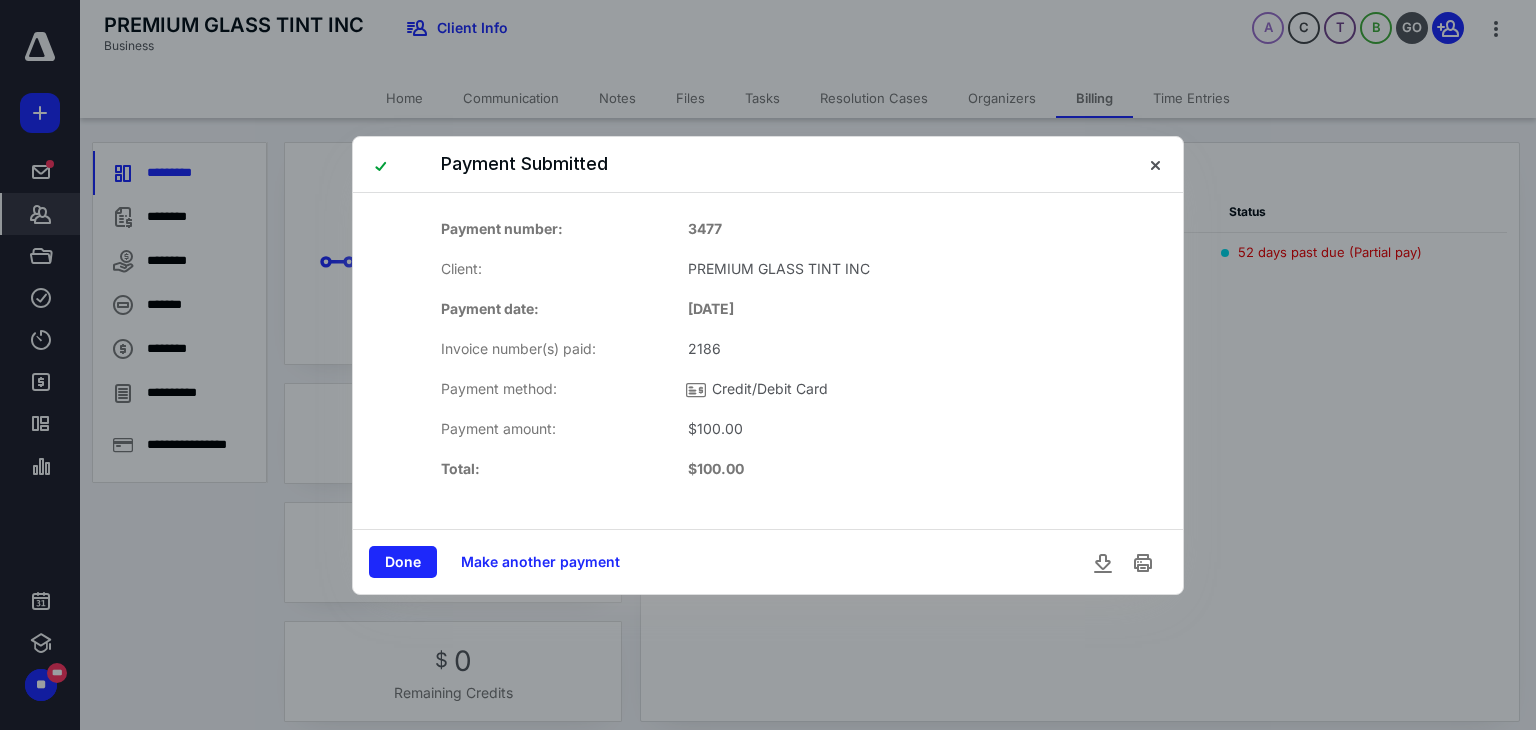 click on "Done" at bounding box center (403, 562) 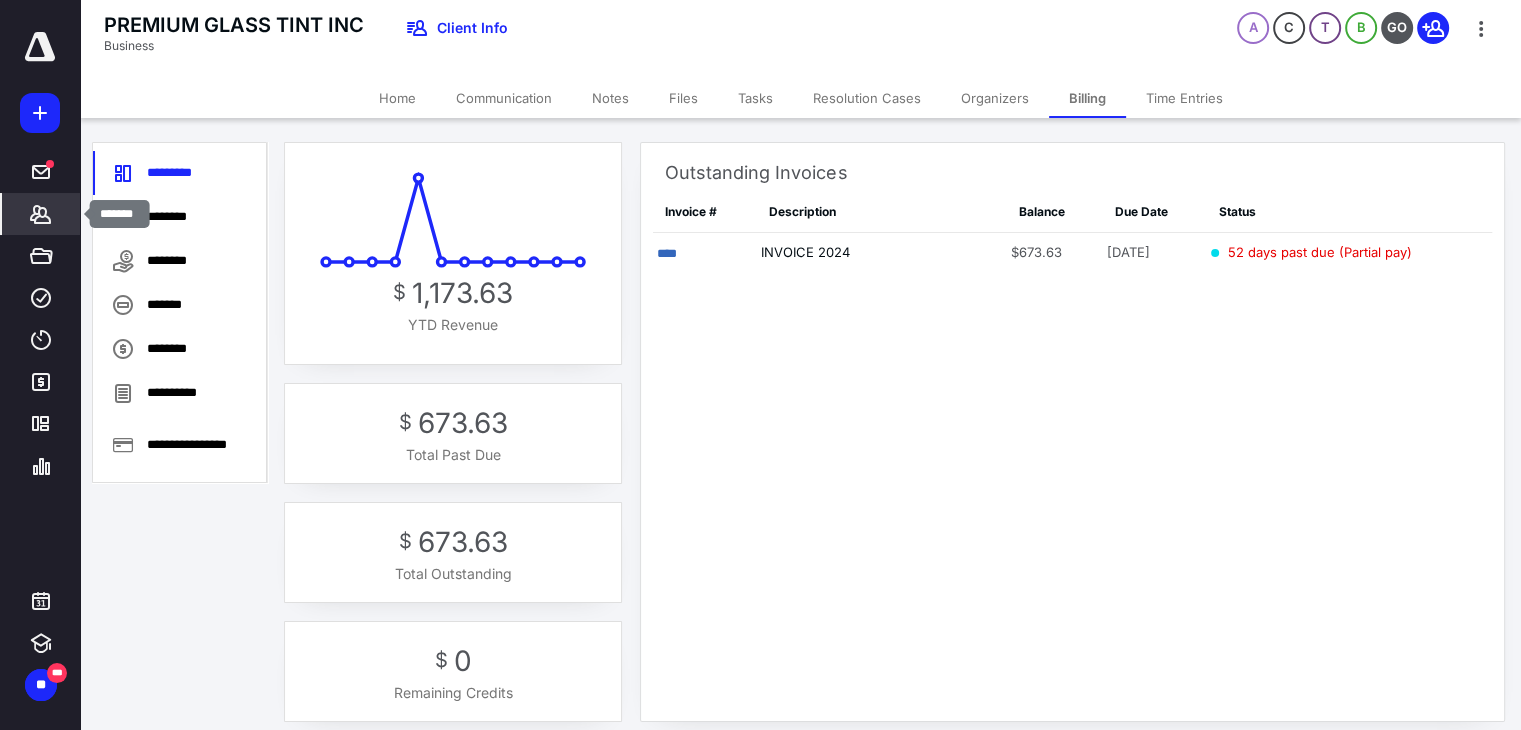 click 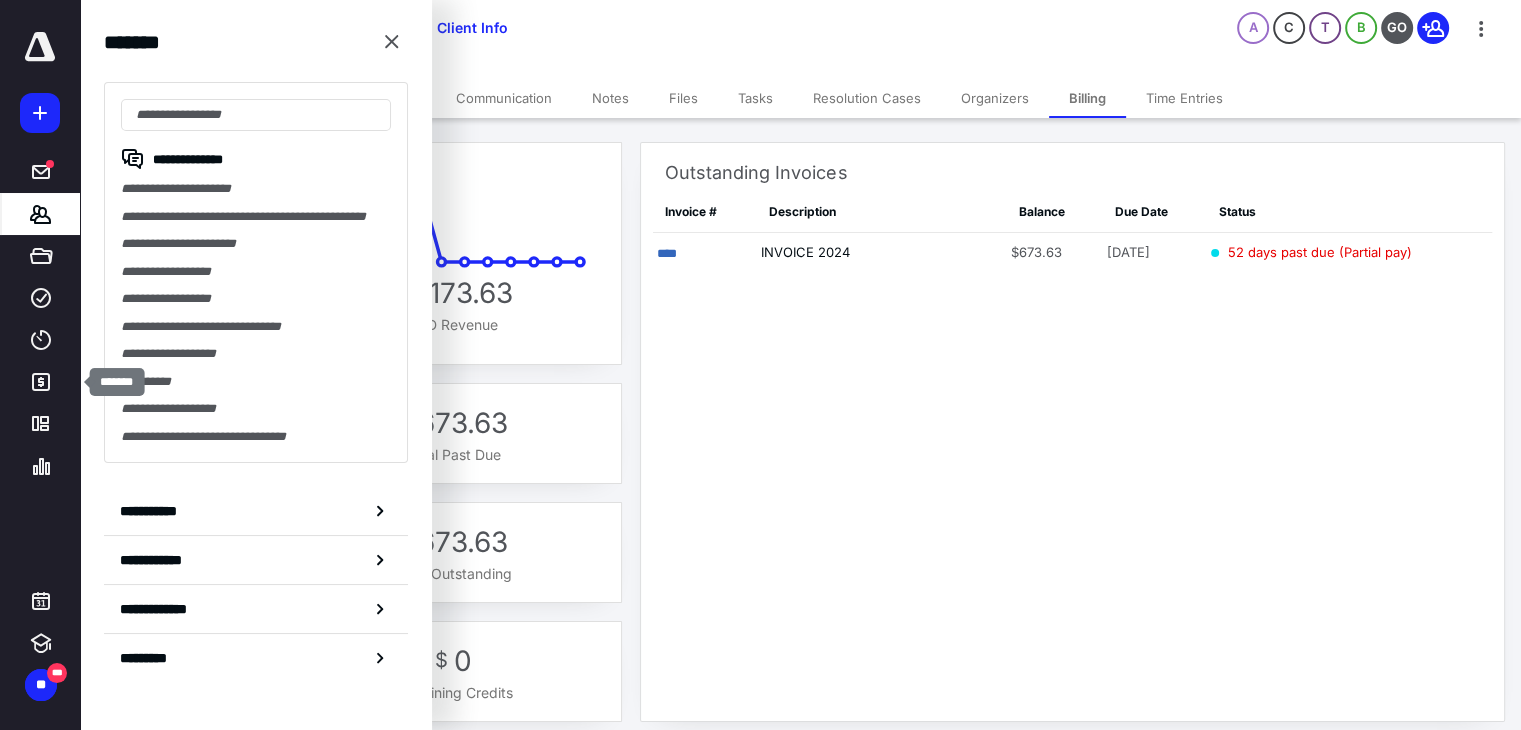 click 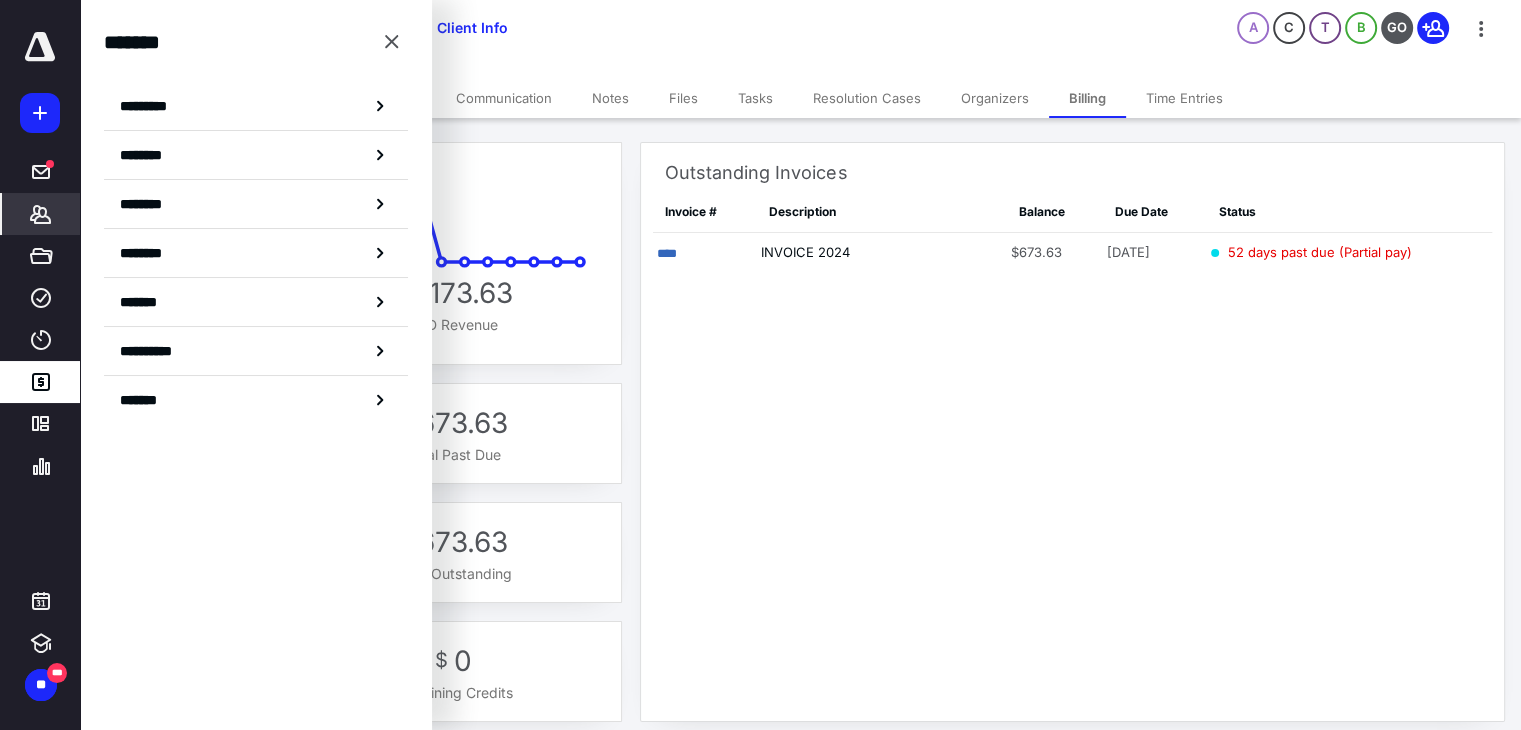click on "********" at bounding box center [153, 204] 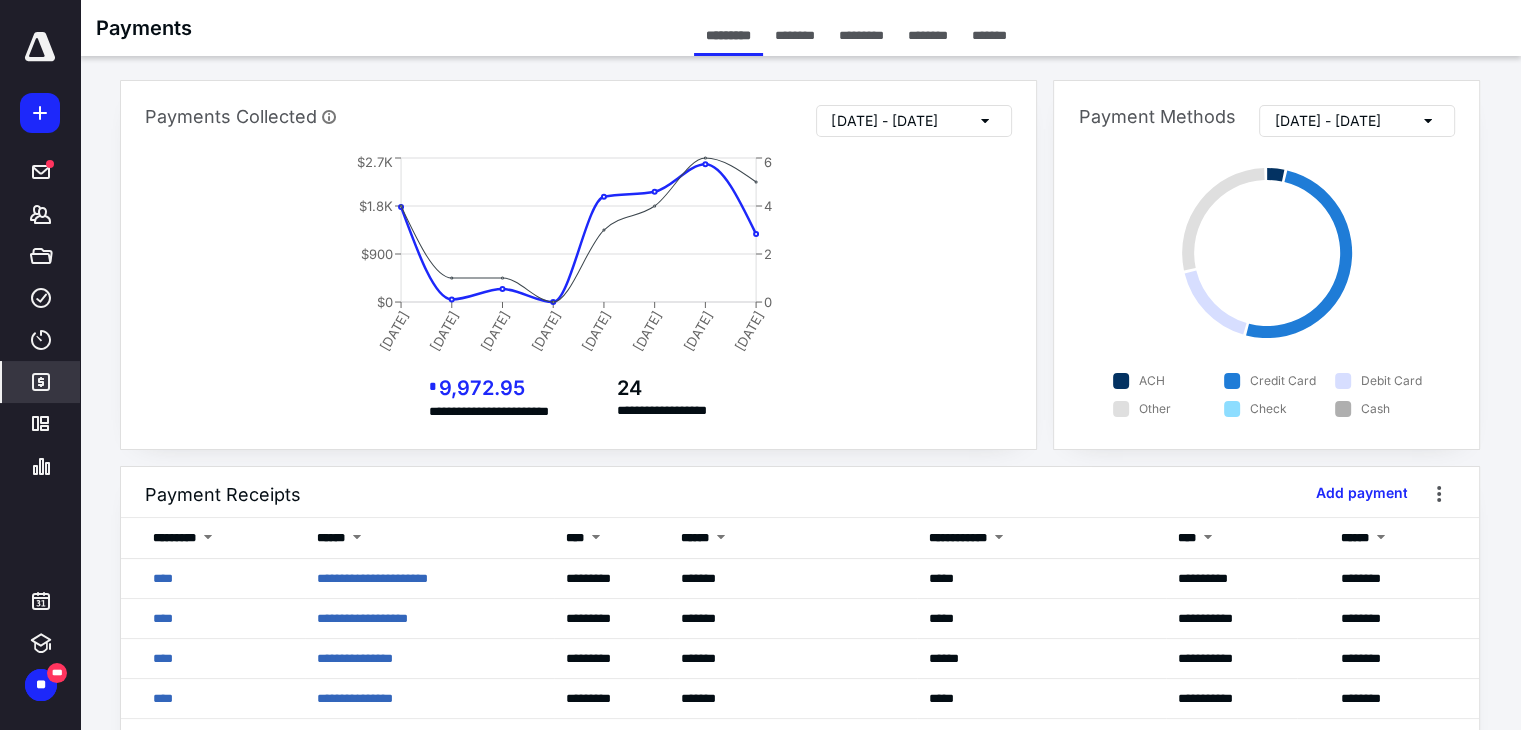 click on "****" at bounding box center [163, 618] 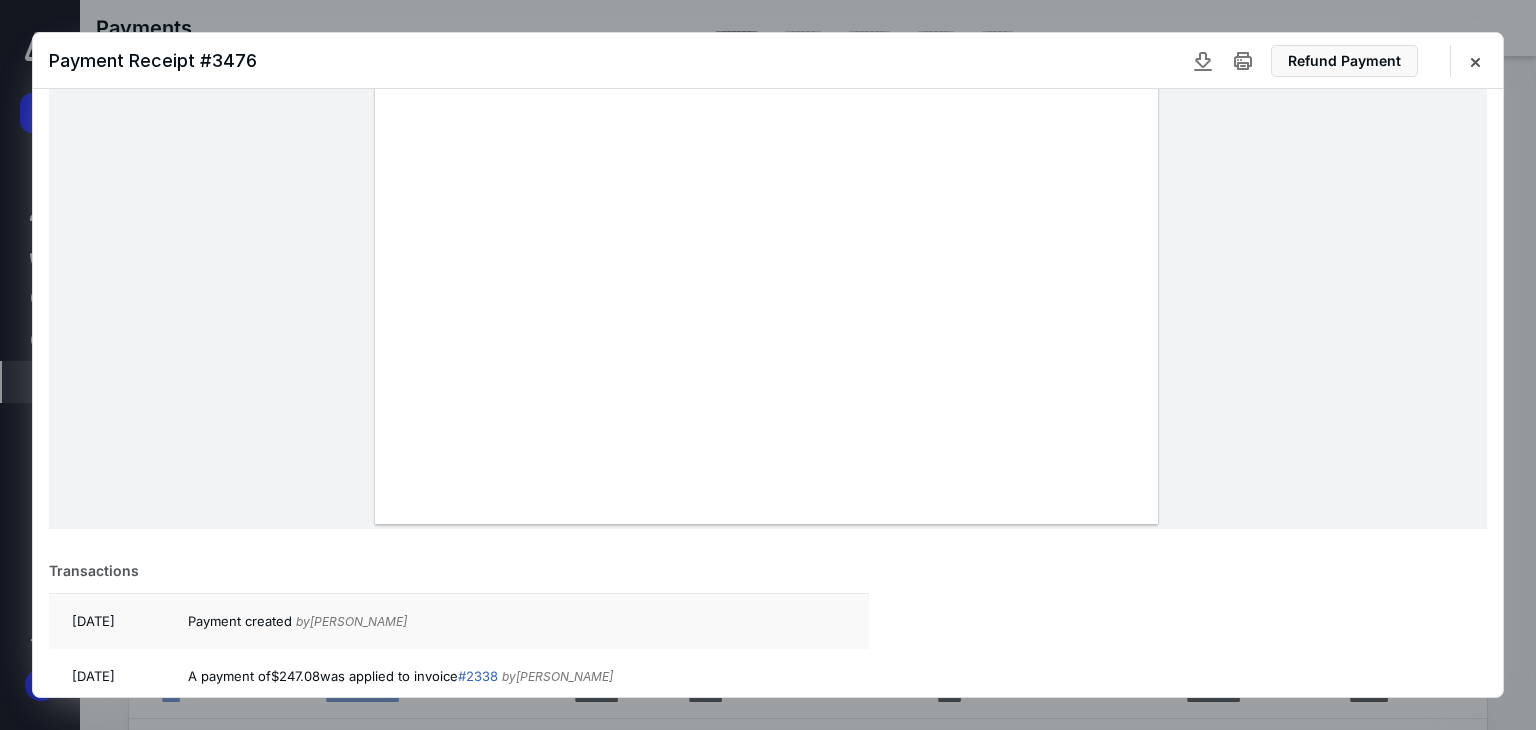 scroll, scrollTop: 623, scrollLeft: 0, axis: vertical 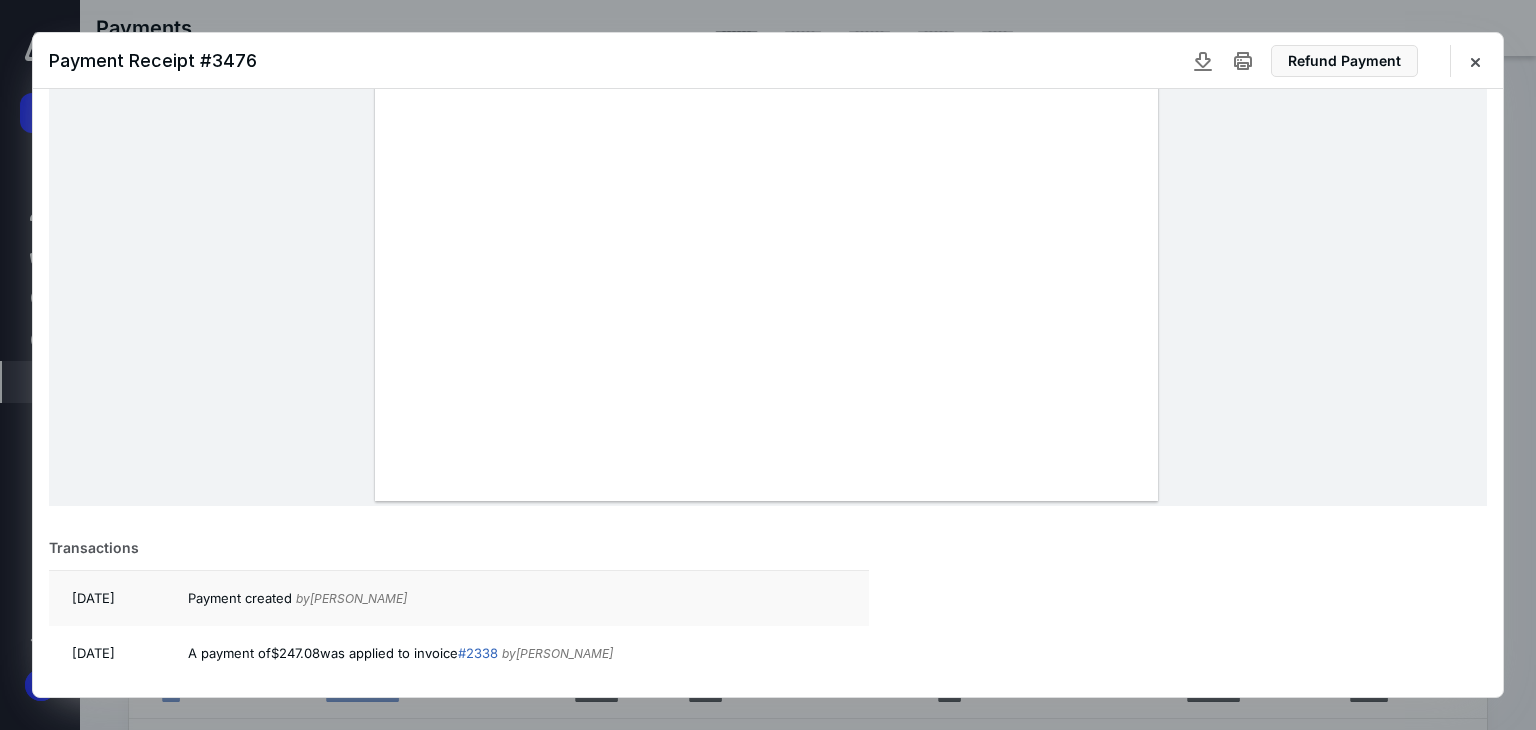 click on "# 2338" at bounding box center (478, 653) 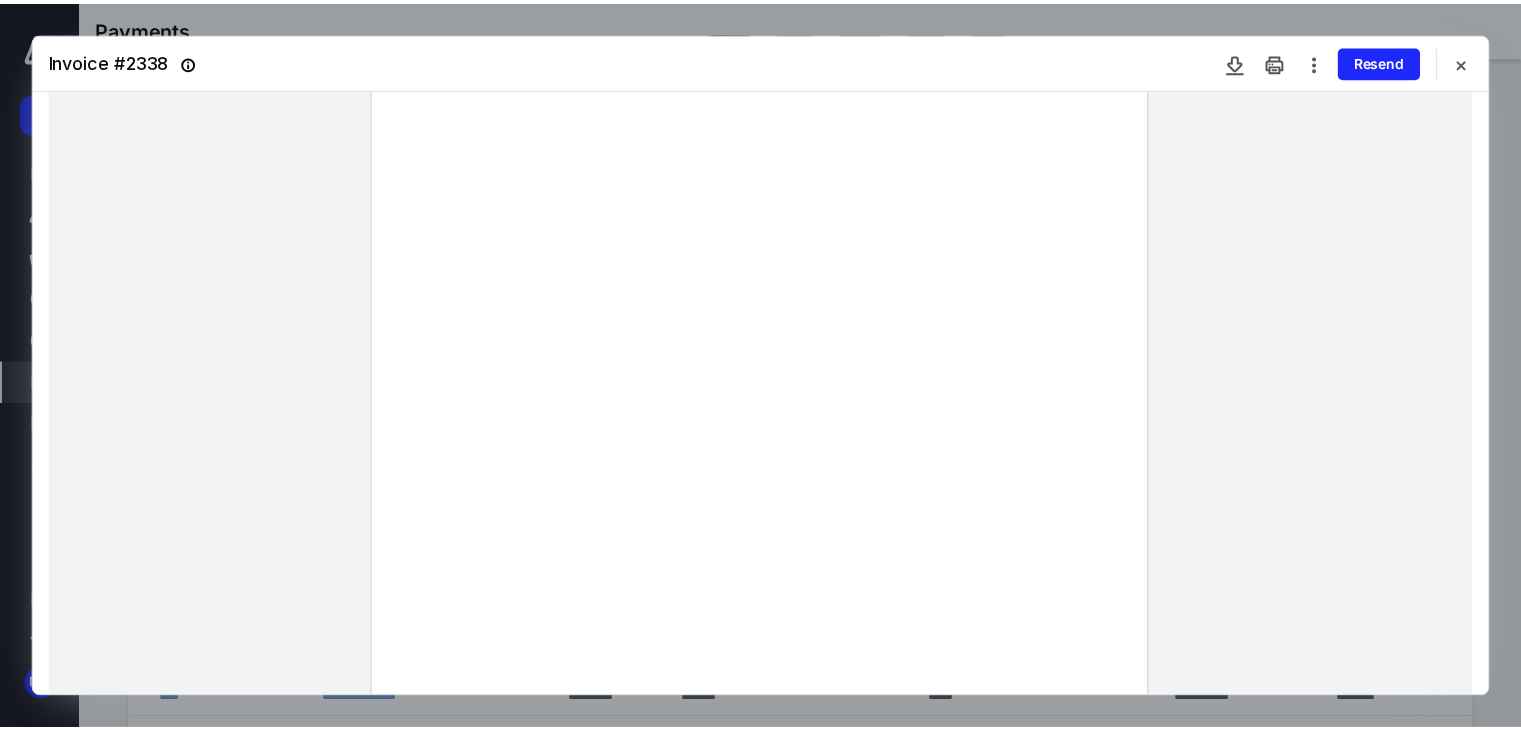 scroll, scrollTop: 0, scrollLeft: 0, axis: both 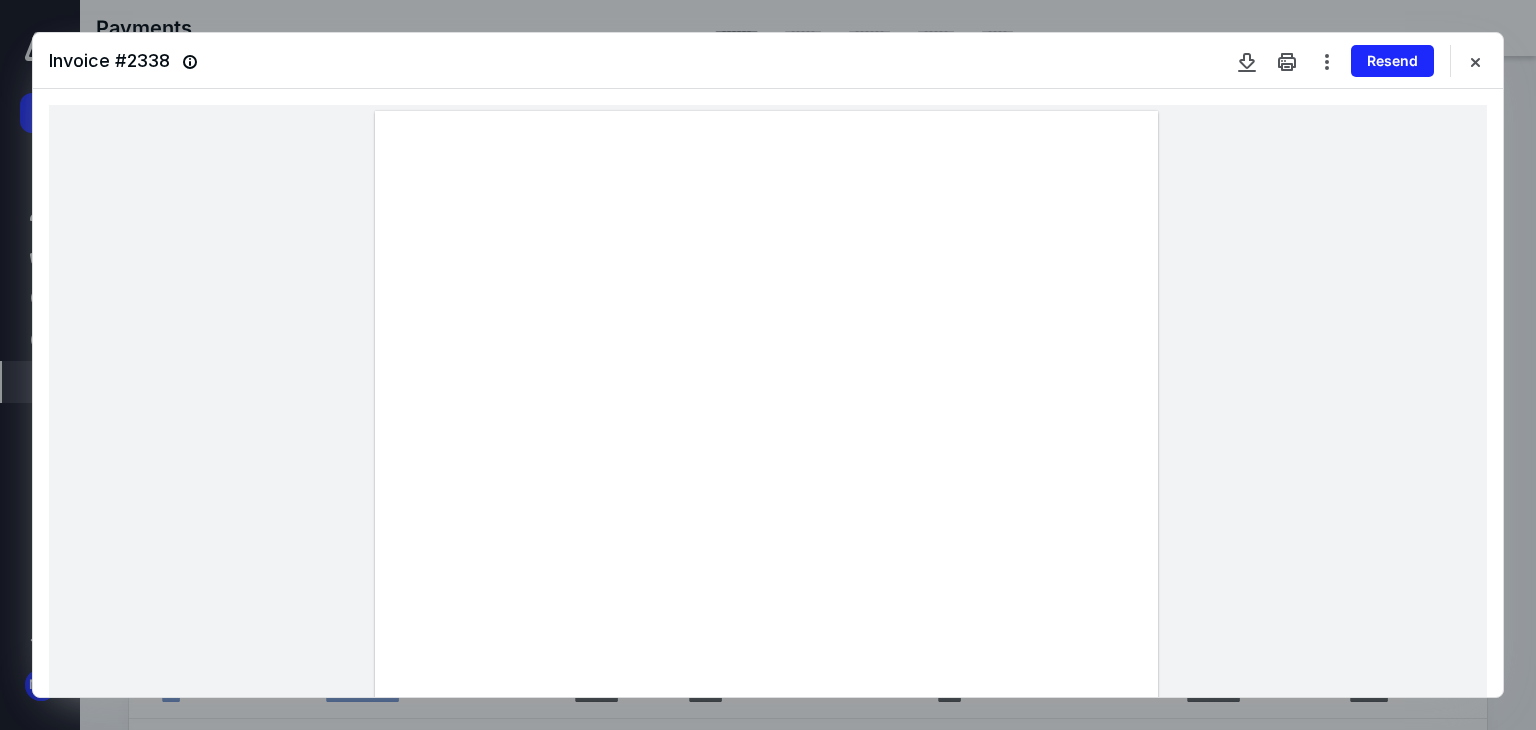 drag, startPoint x: 1481, startPoint y: 68, endPoint x: 1520, endPoint y: 148, distance: 89 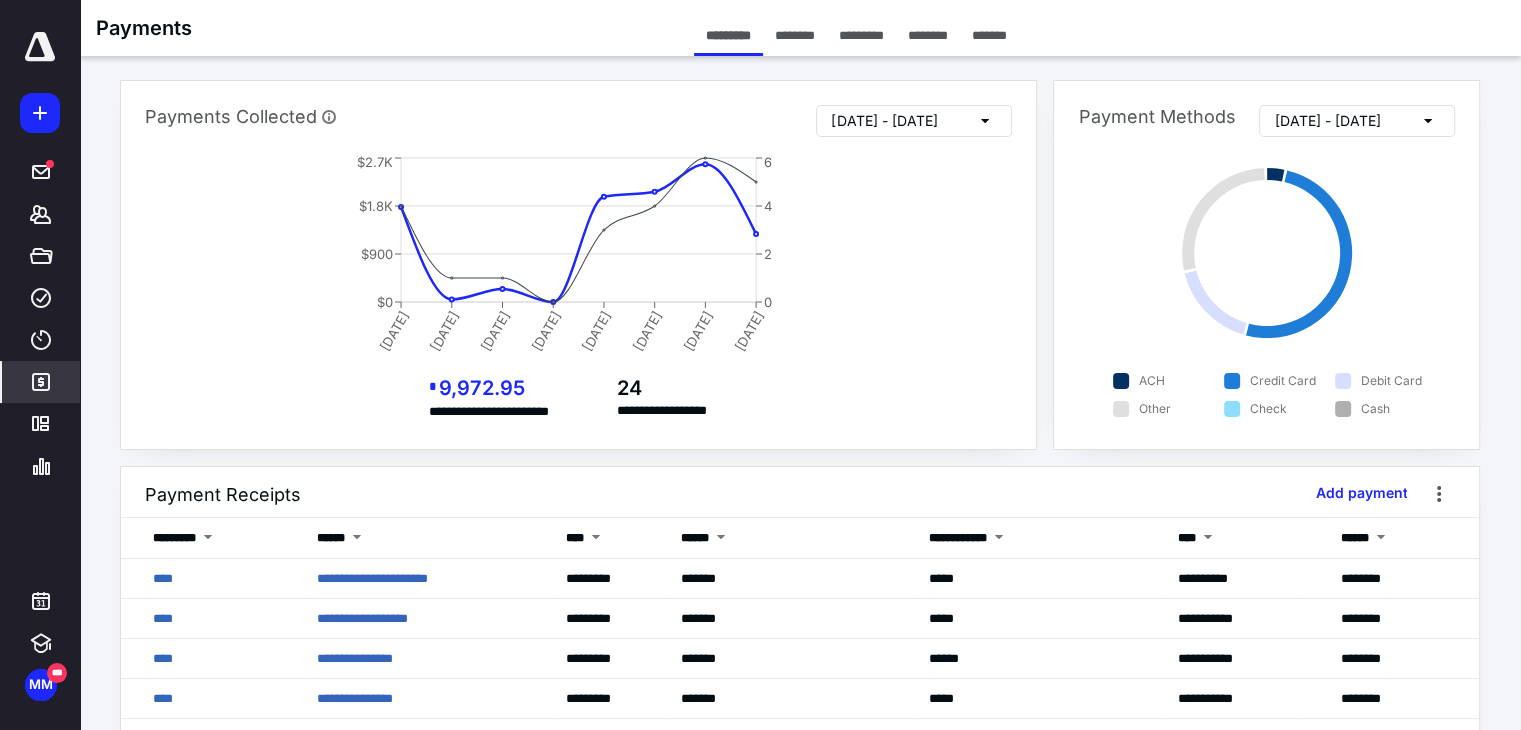 click on "**********" at bounding box center (362, 618) 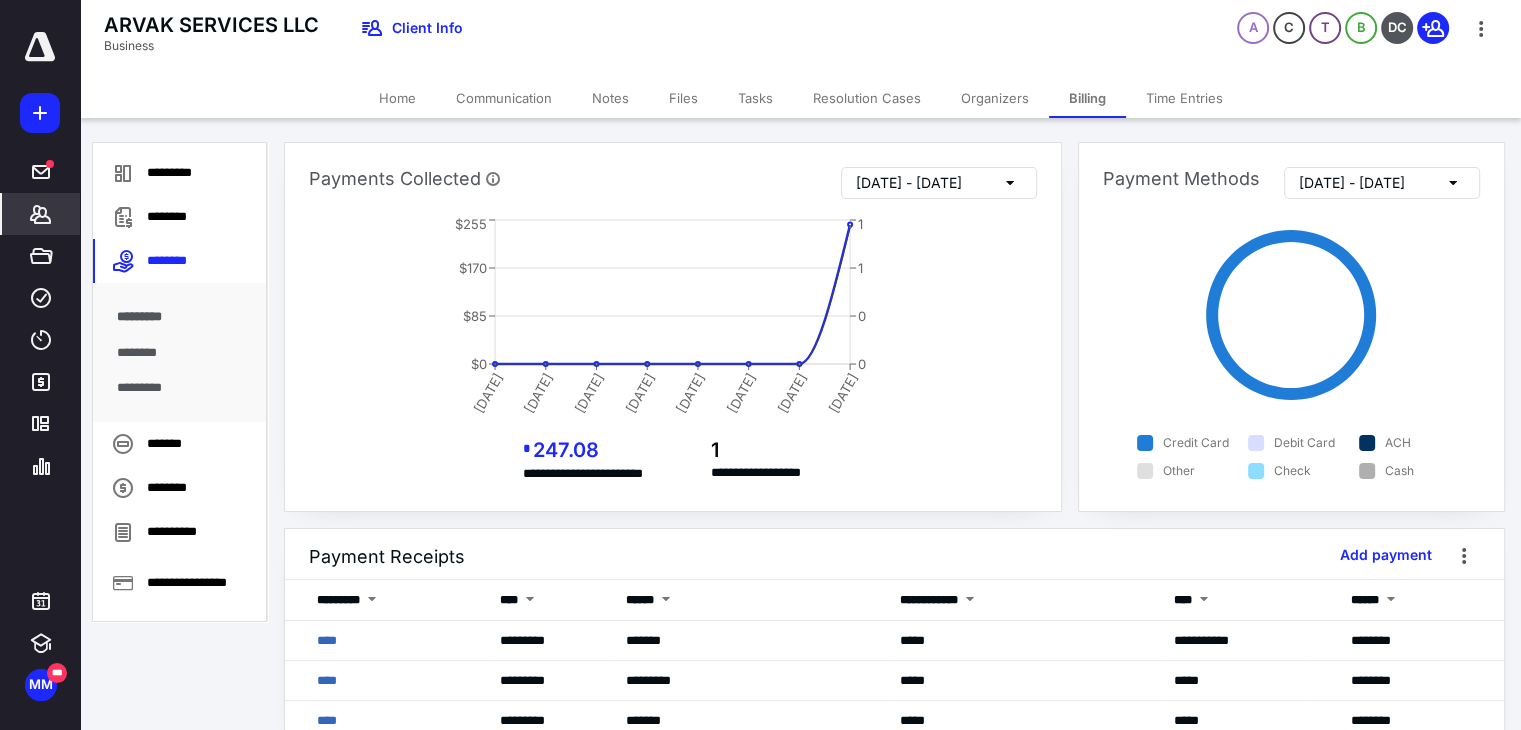 click on "Notes" at bounding box center (610, 98) 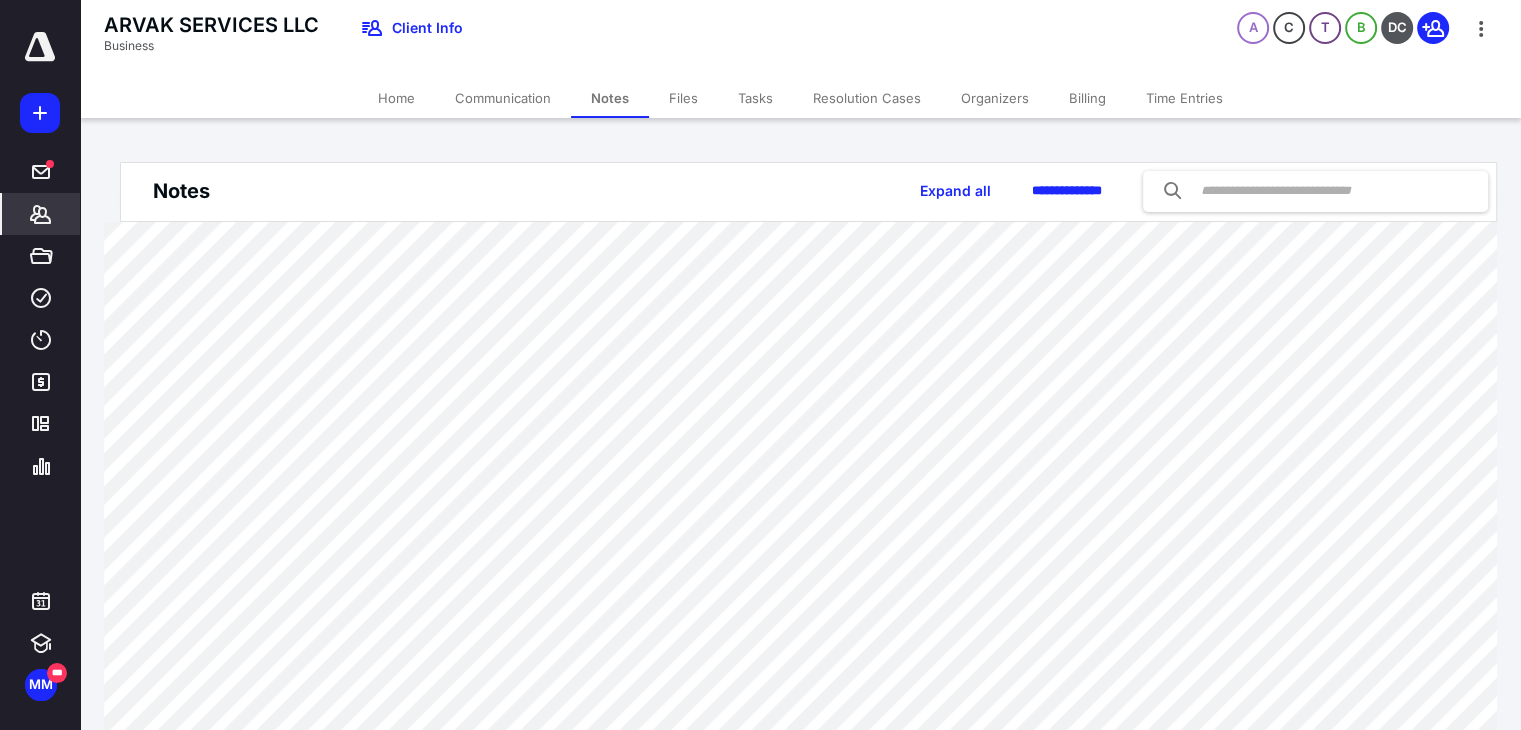 click on "Tasks" at bounding box center (755, 98) 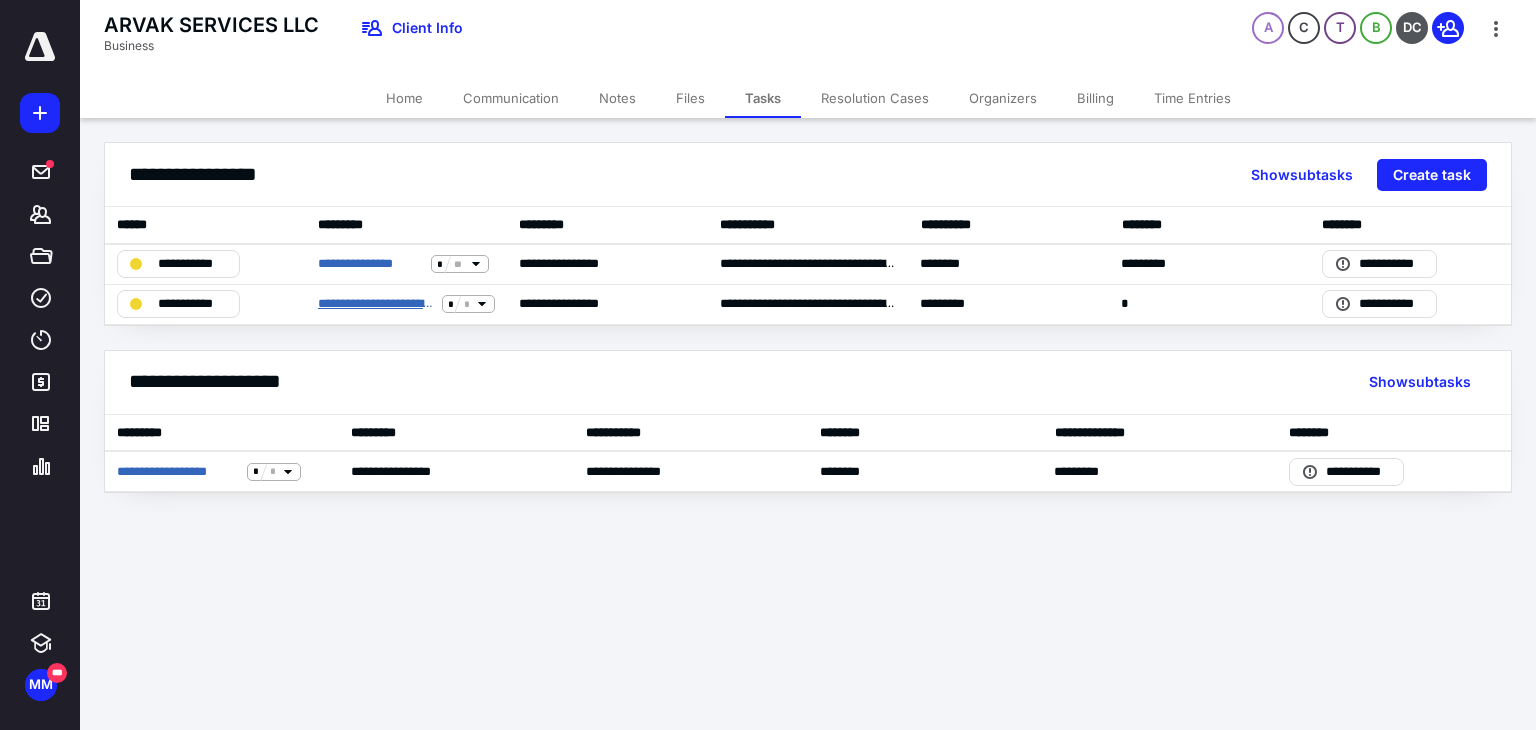 click on "**********" at bounding box center [376, 304] 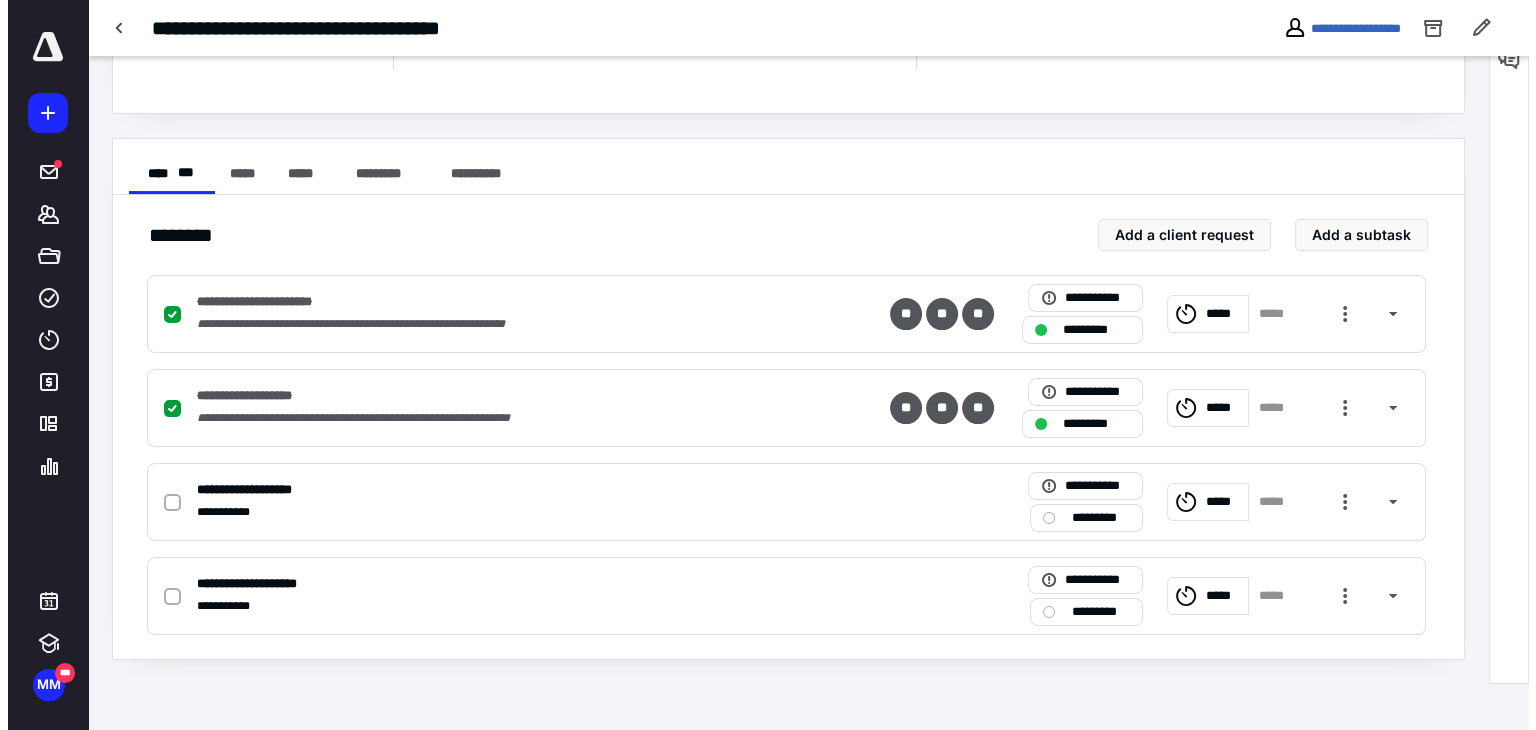 scroll, scrollTop: 315, scrollLeft: 0, axis: vertical 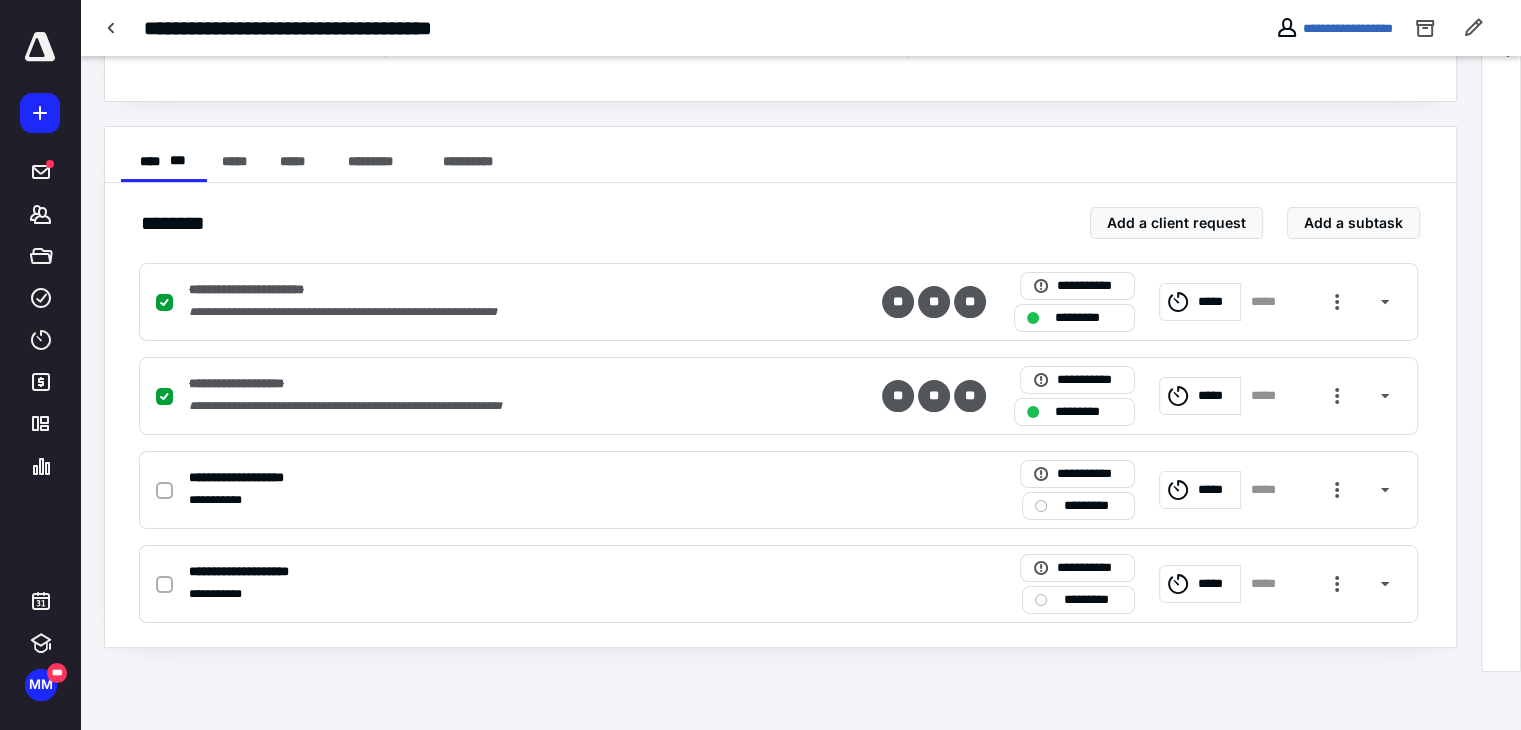 click at bounding box center [1337, 490] 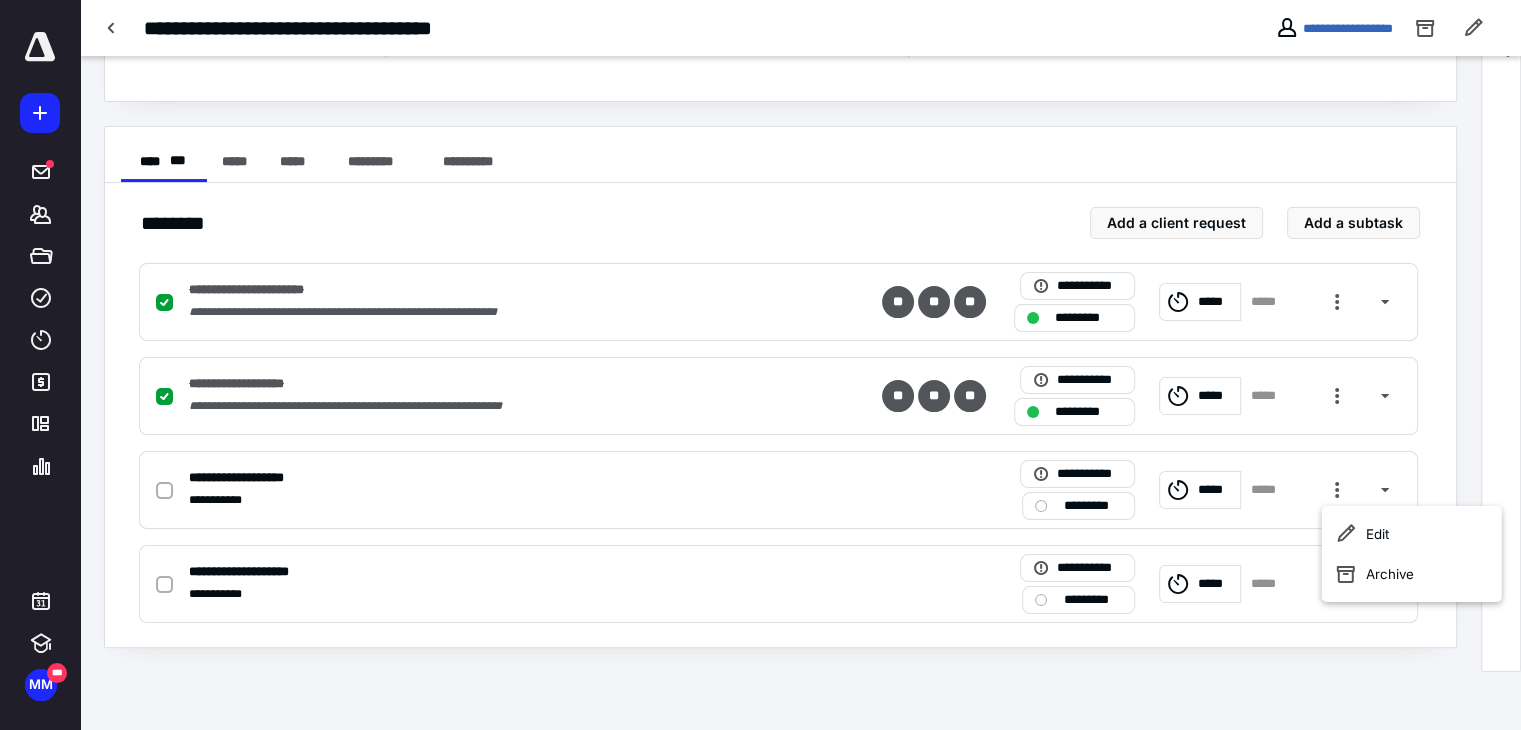 click on "Archive" at bounding box center (1412, 574) 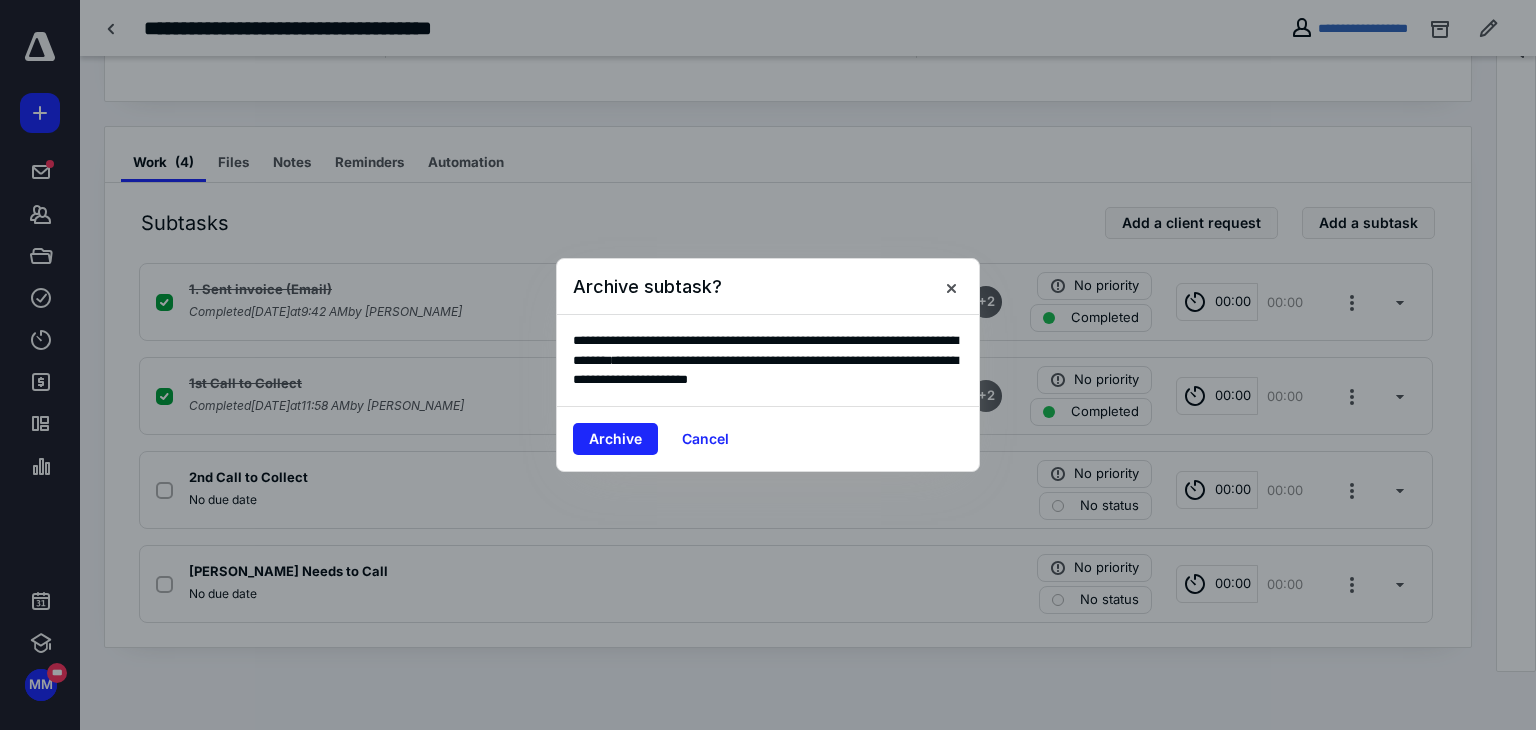 click on "Archive" at bounding box center (615, 439) 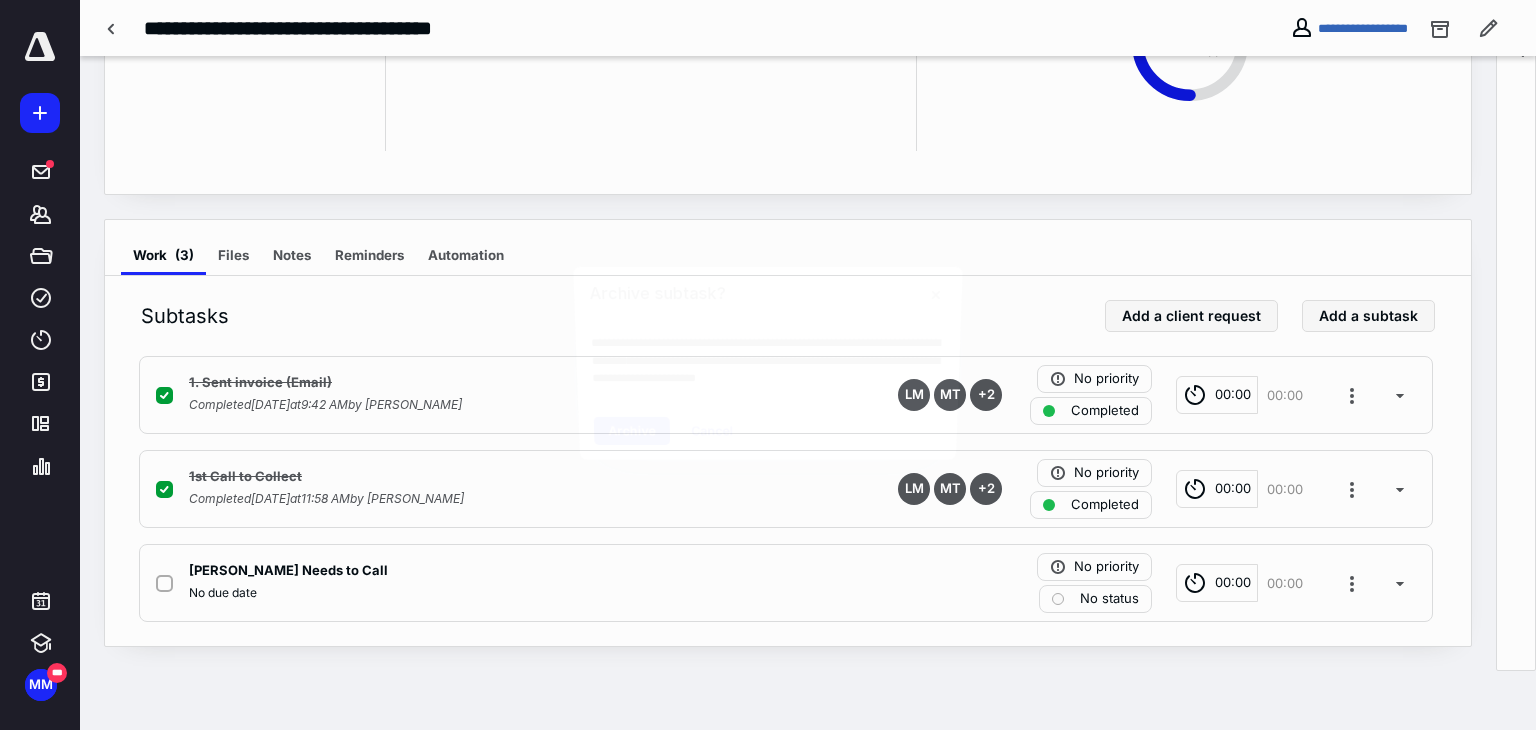 scroll, scrollTop: 221, scrollLeft: 0, axis: vertical 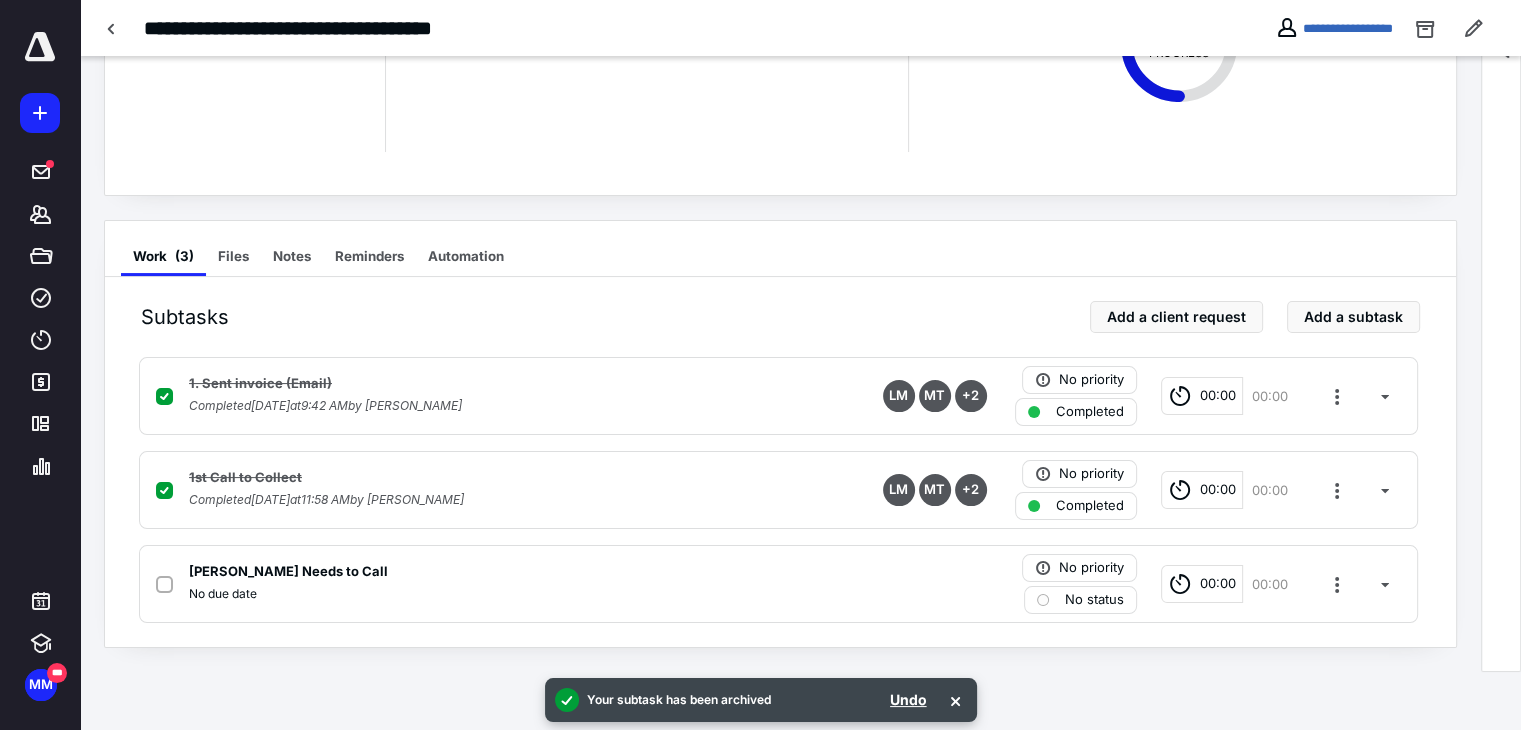 click at bounding box center [1337, 584] 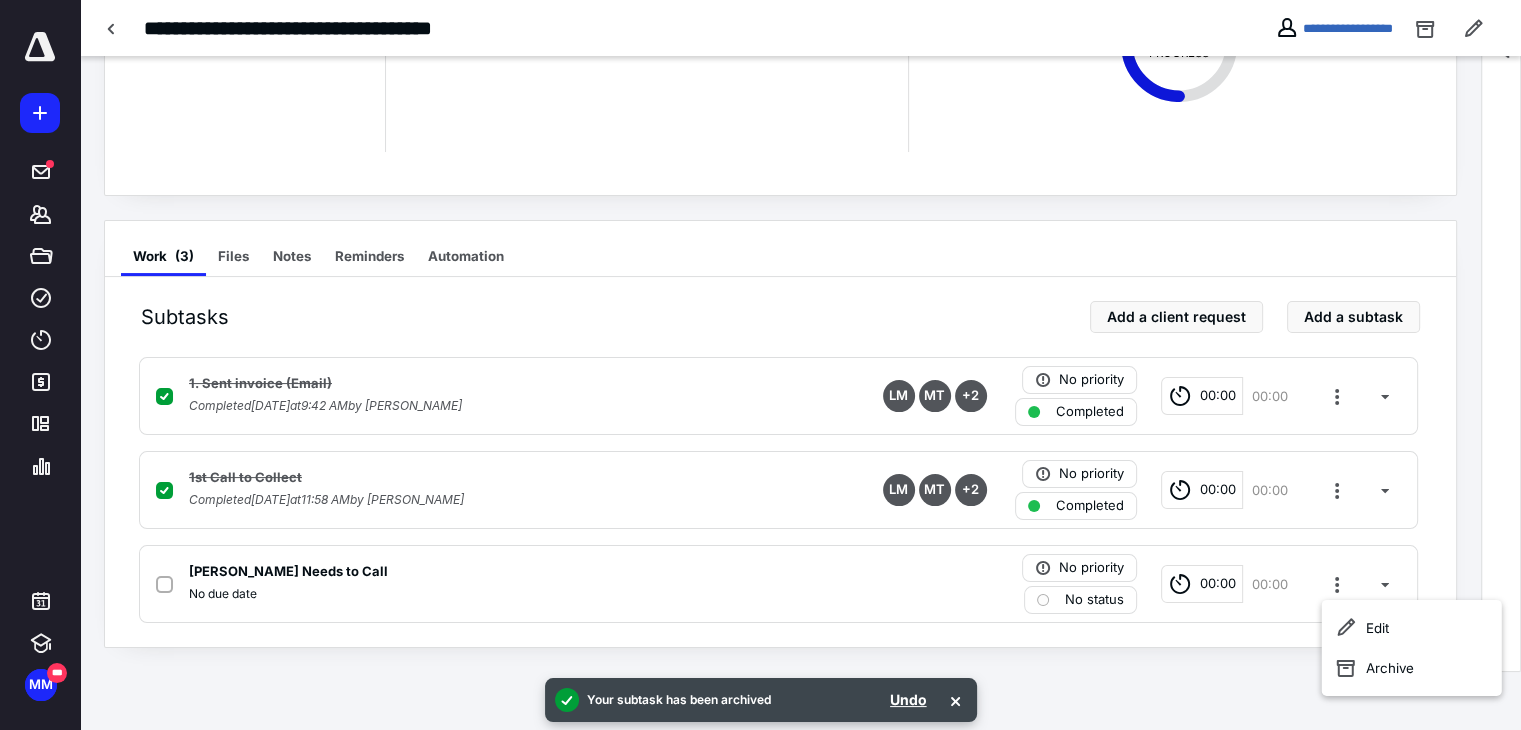click on "Archive" at bounding box center [1412, 668] 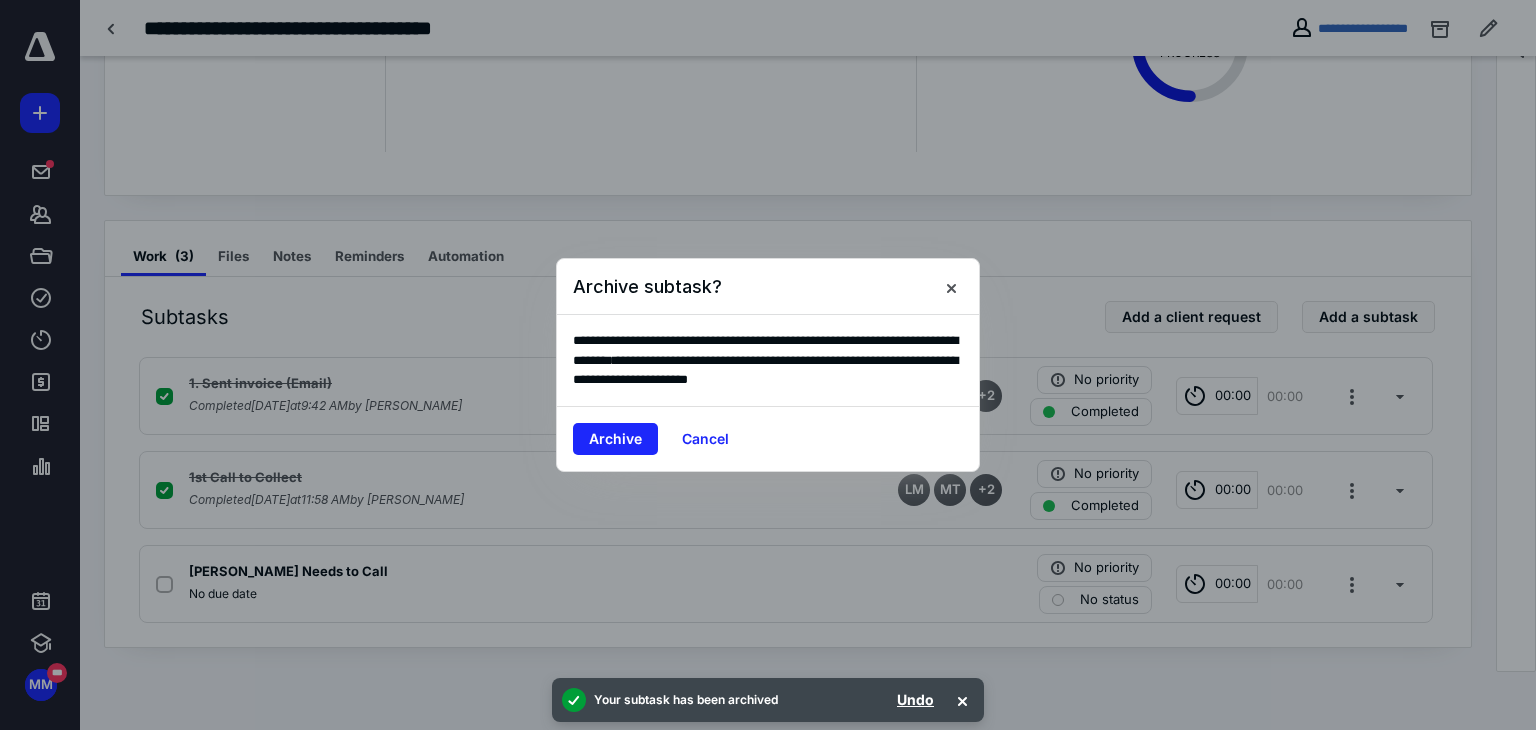 click on "Archive" at bounding box center (615, 439) 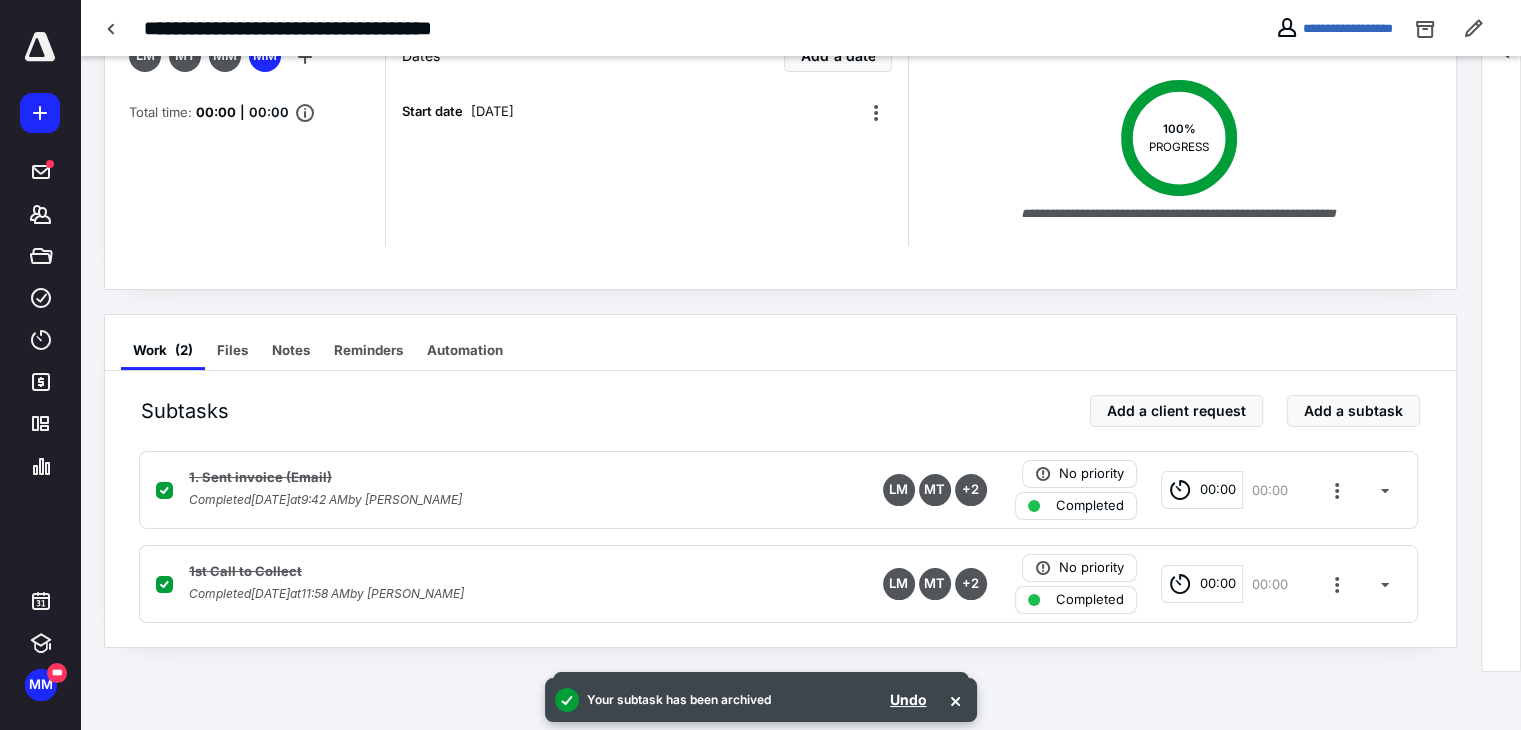 scroll, scrollTop: 0, scrollLeft: 0, axis: both 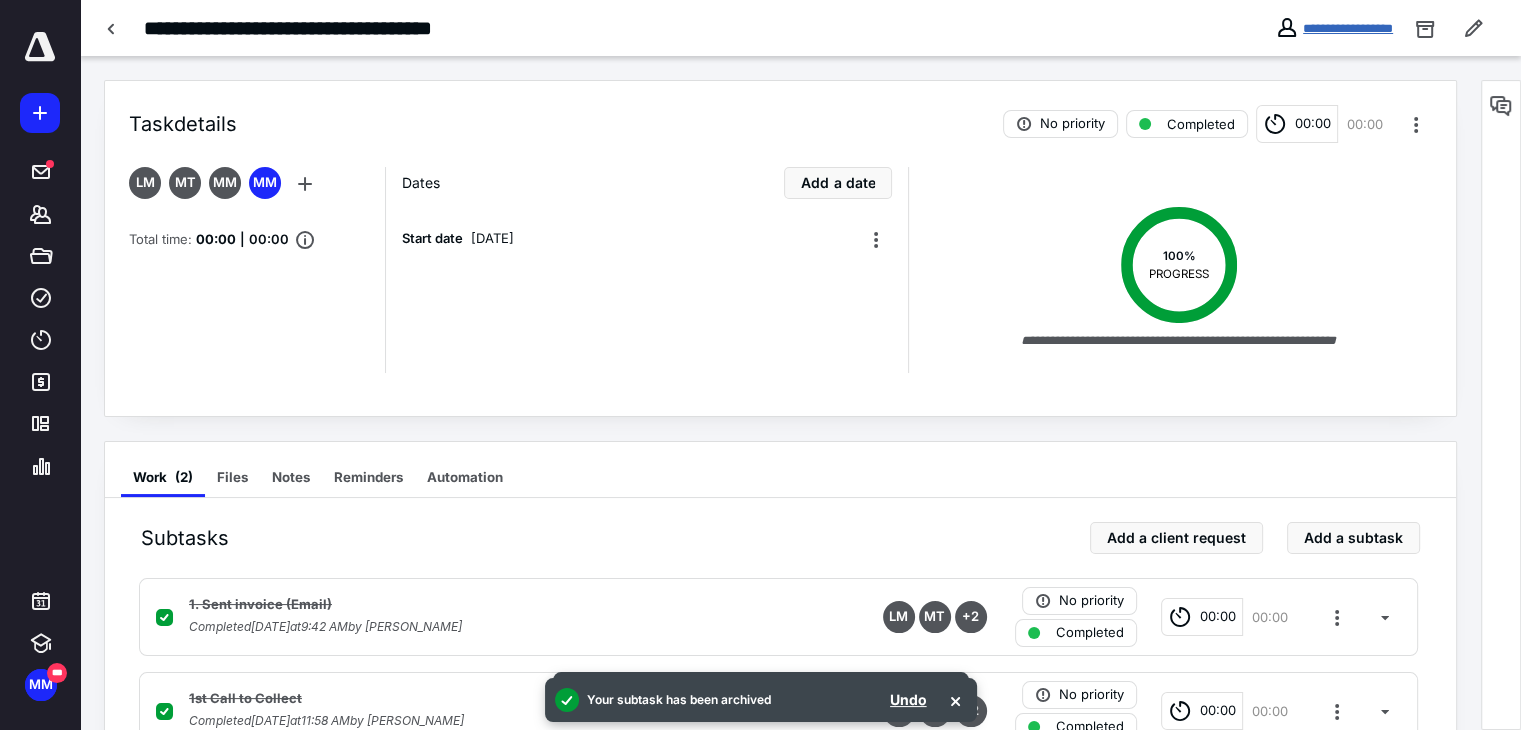 click on "**********" at bounding box center (1348, 28) 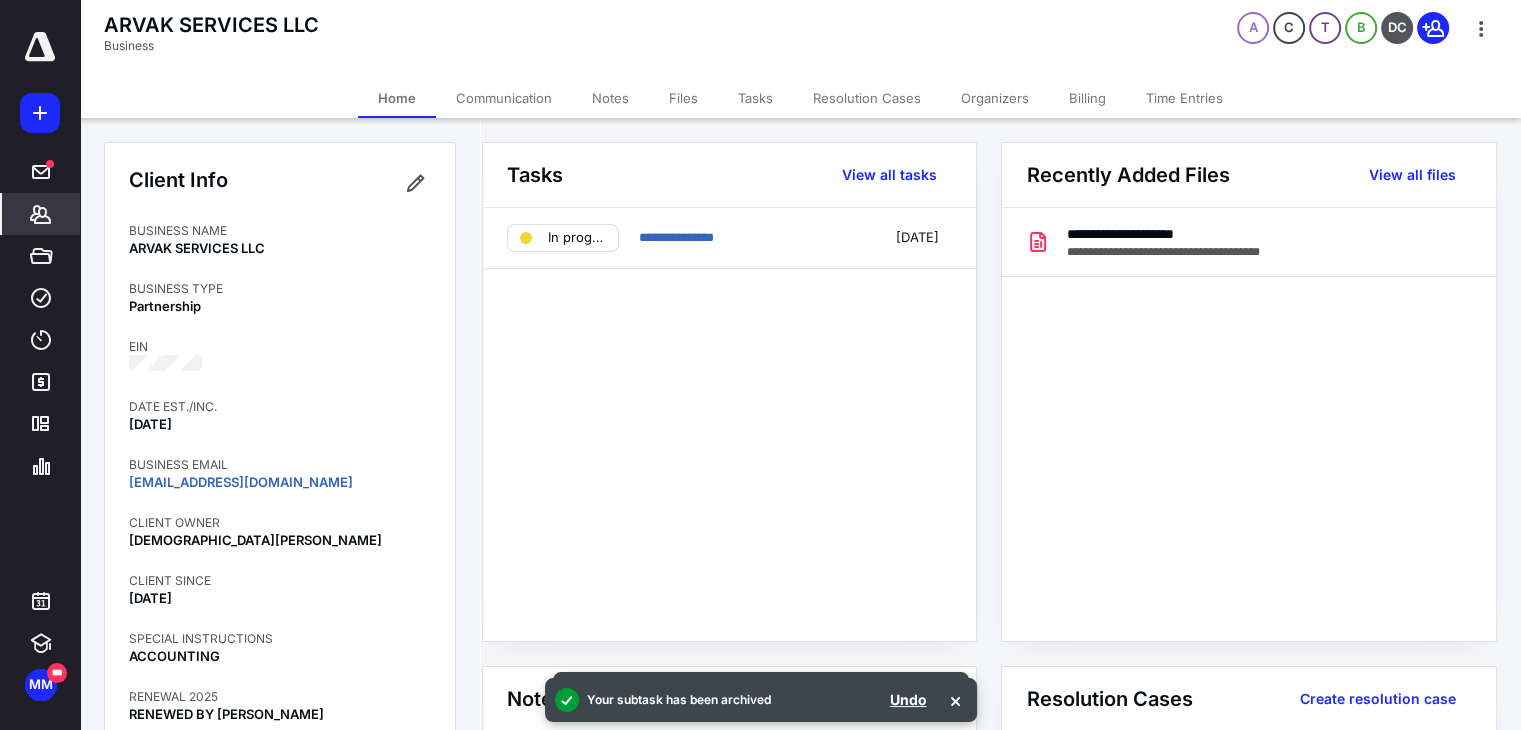 click on "Billing" at bounding box center [1087, 98] 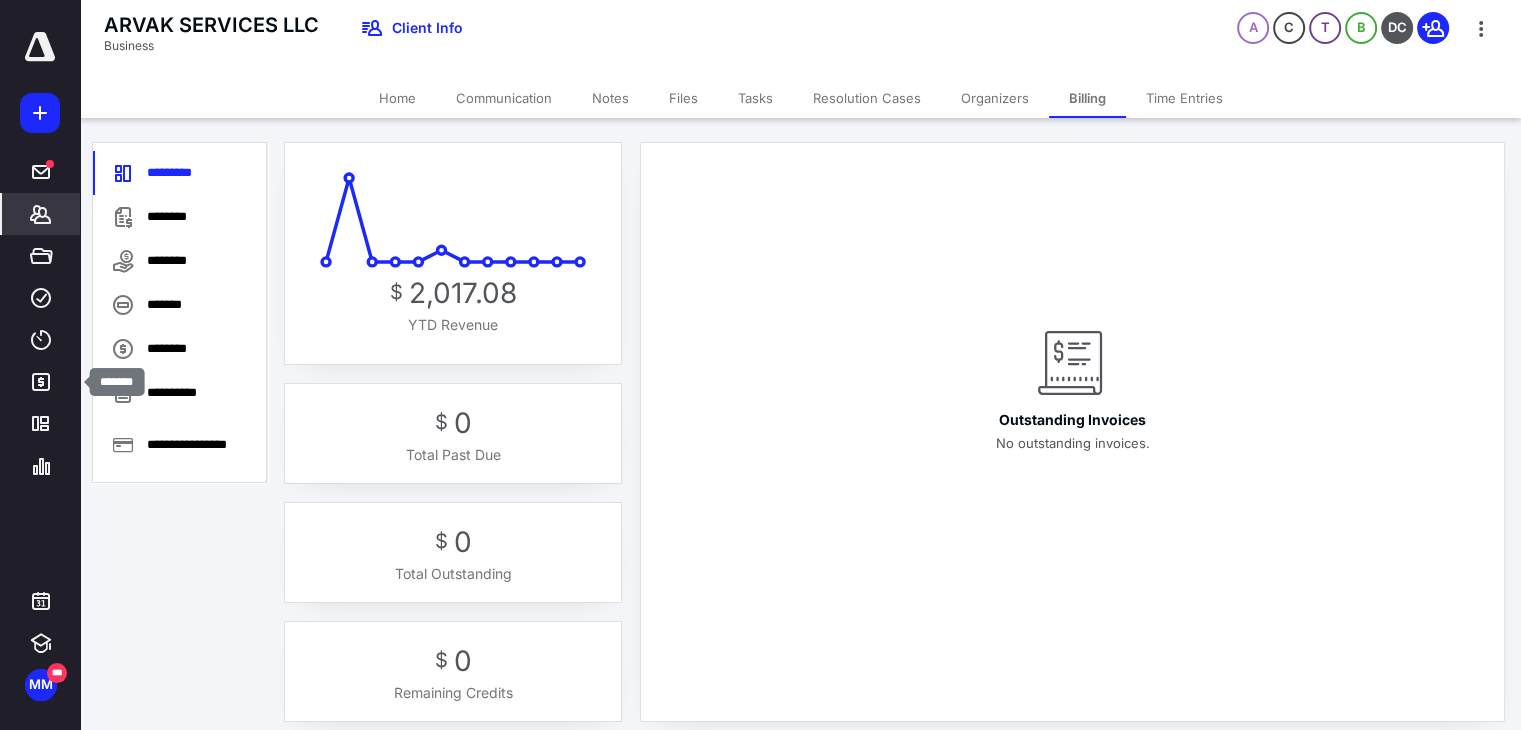 click 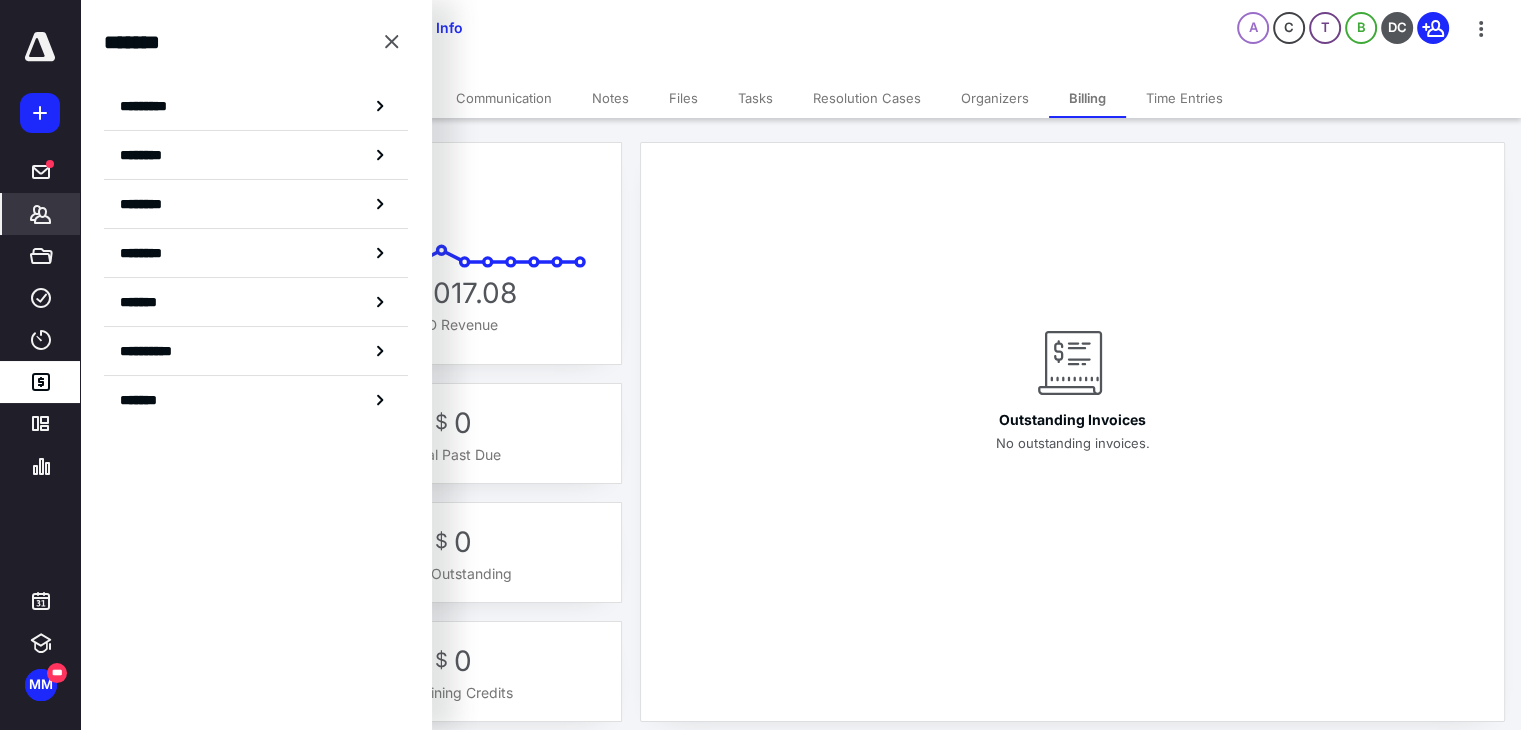 click on "********" at bounding box center (153, 204) 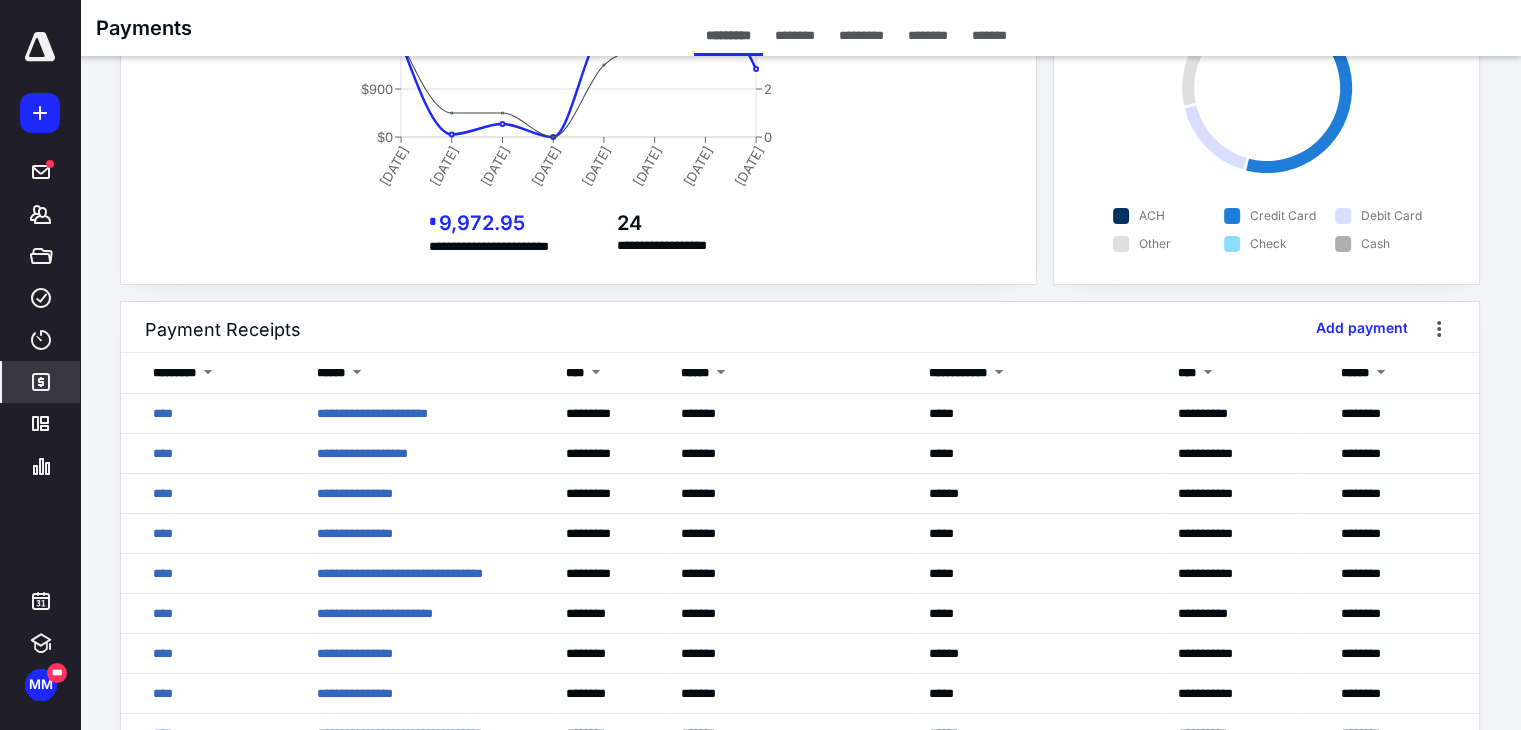 scroll, scrollTop: 200, scrollLeft: 0, axis: vertical 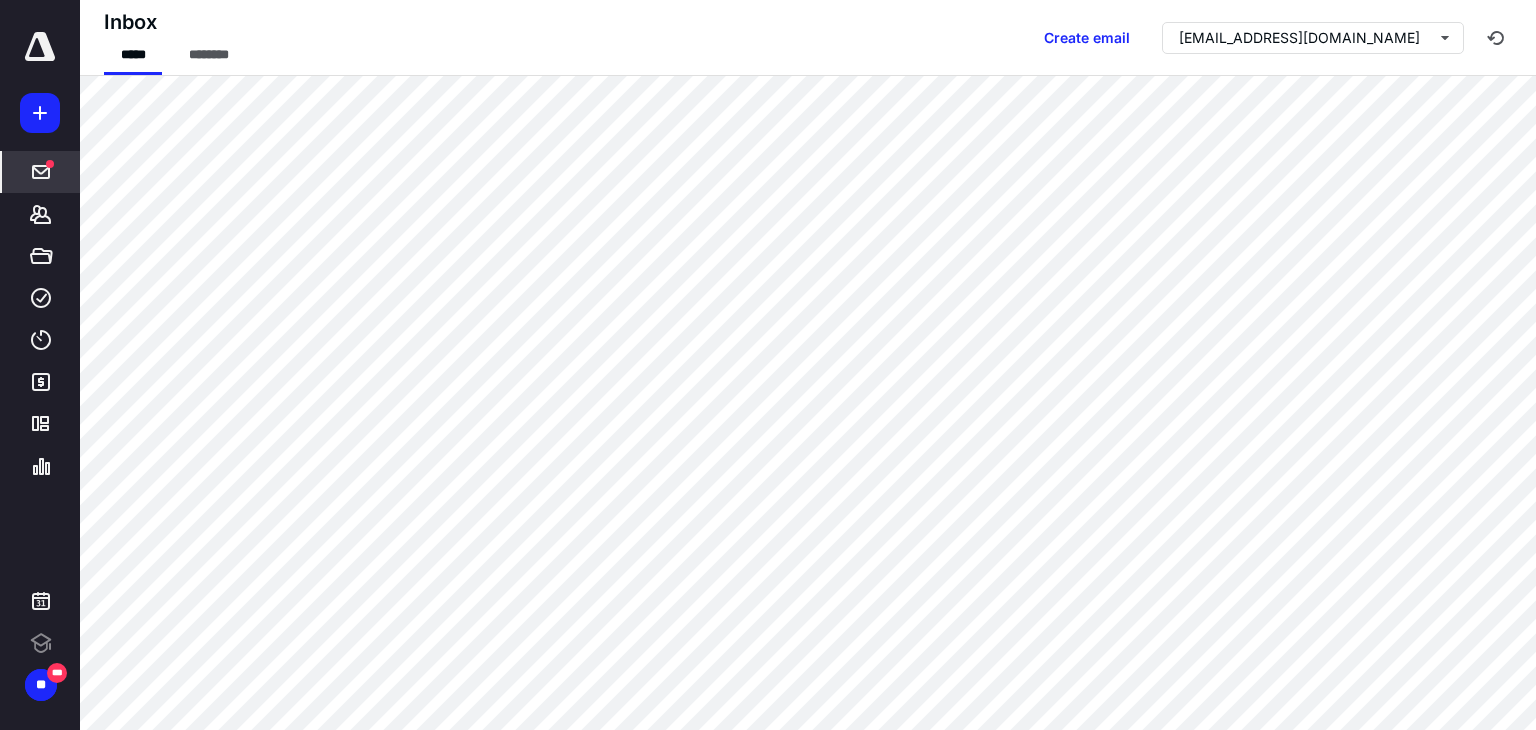 click on "*******" at bounding box center (41, 214) 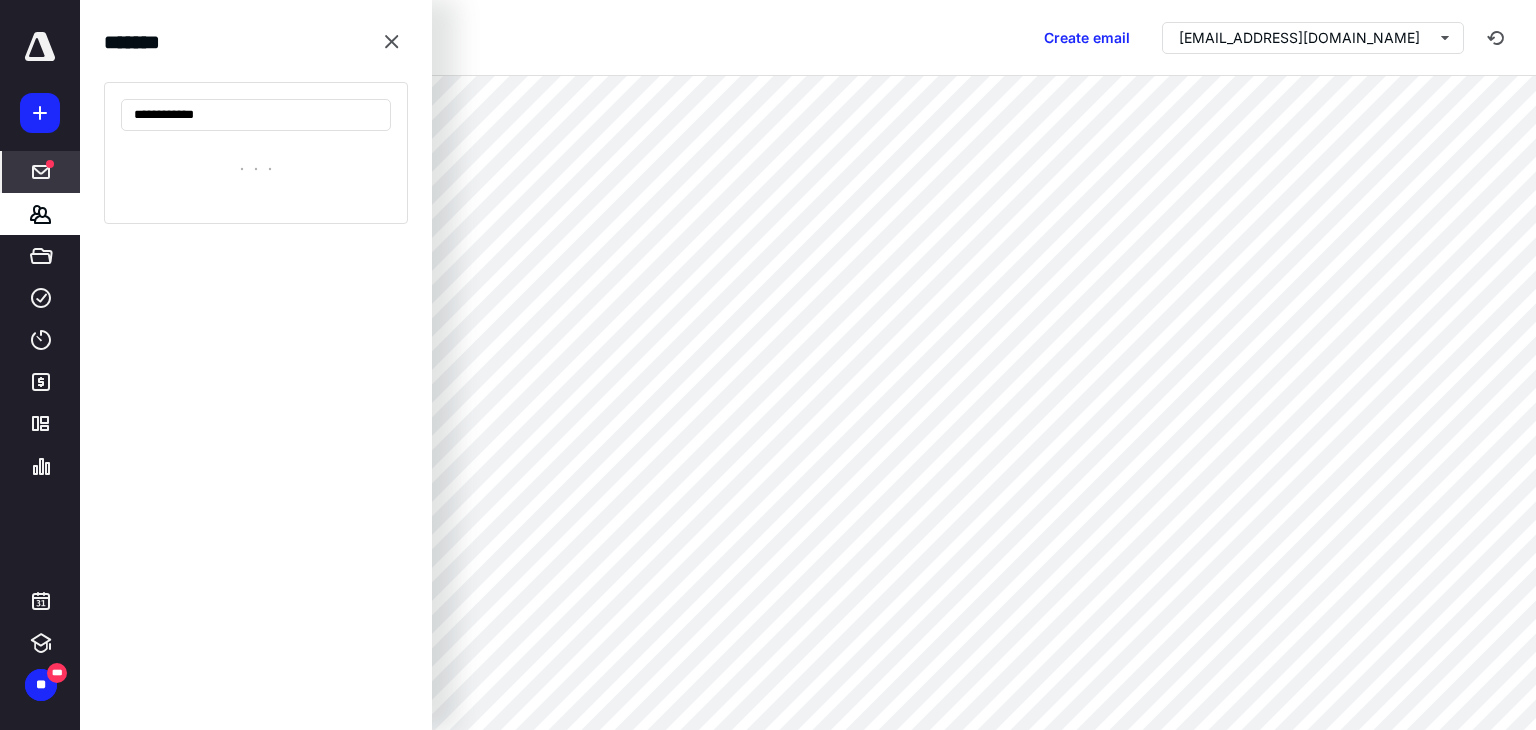 type on "**********" 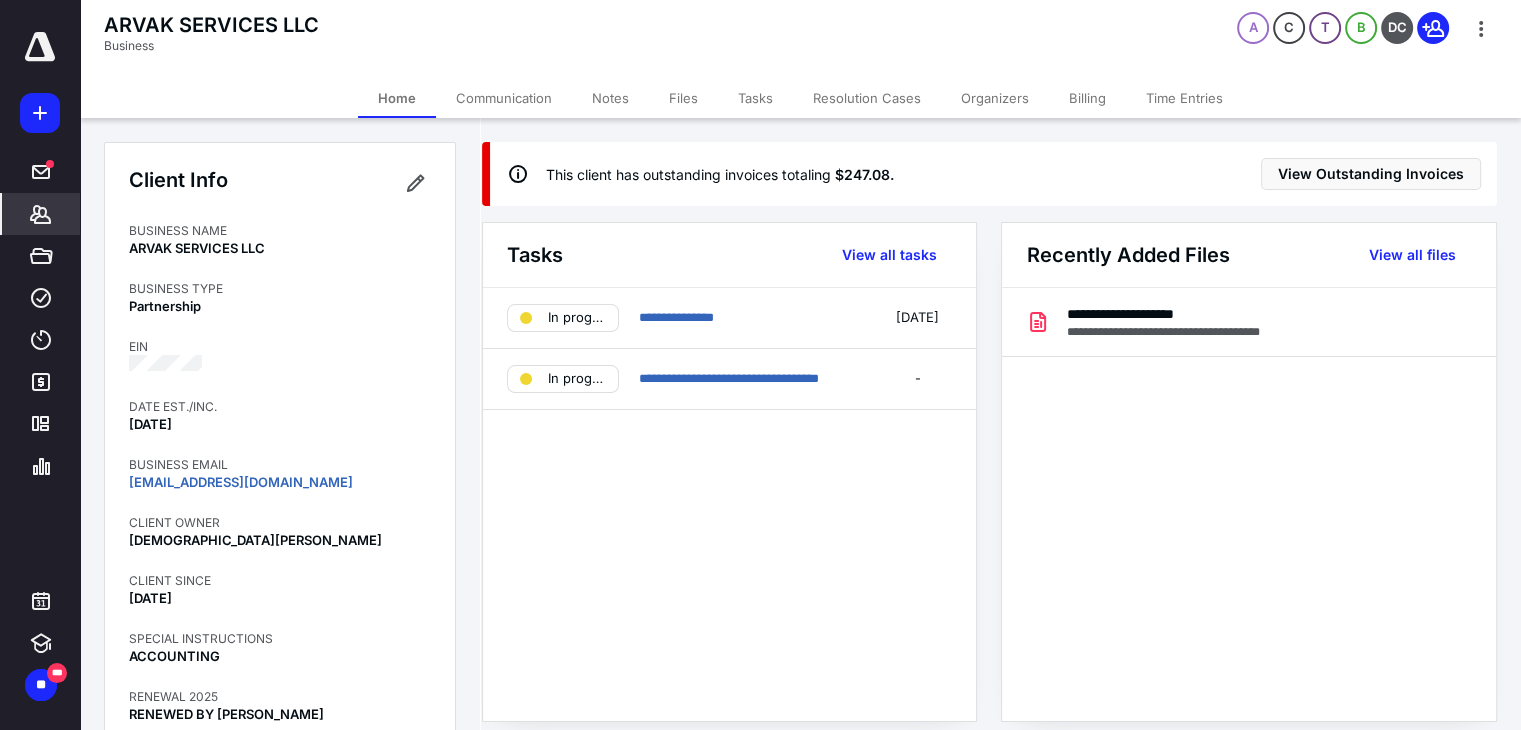 click 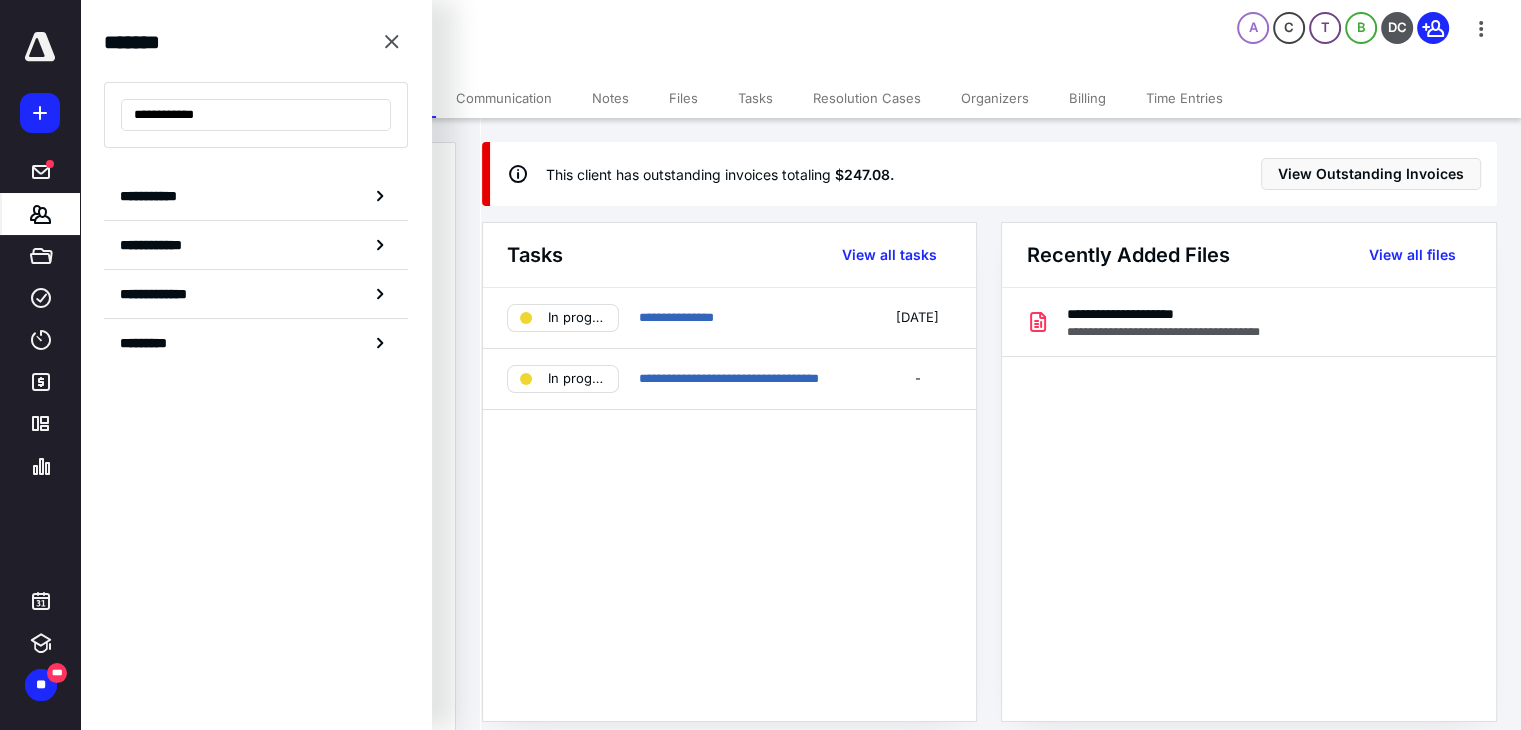 click on "**********" at bounding box center (256, 115) 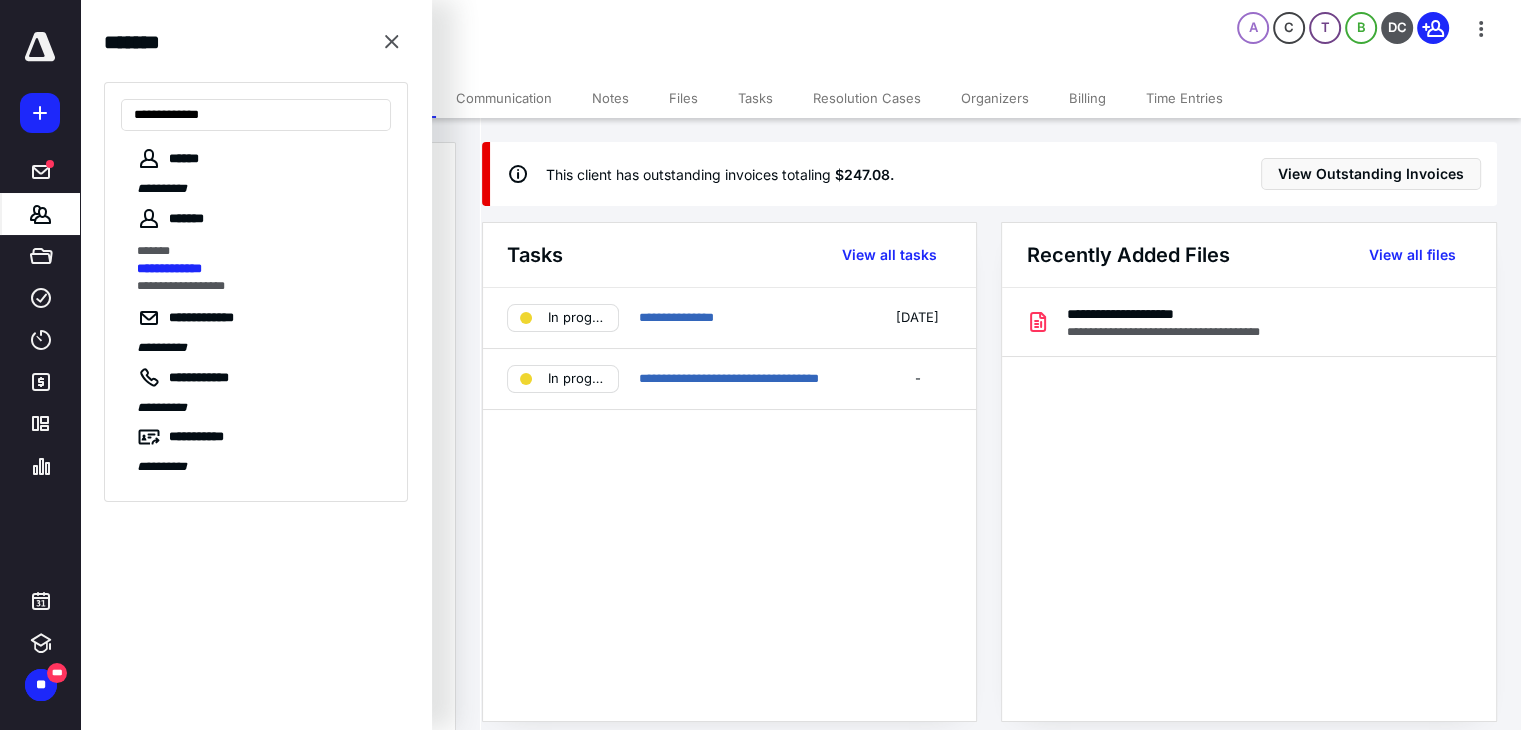 type on "**********" 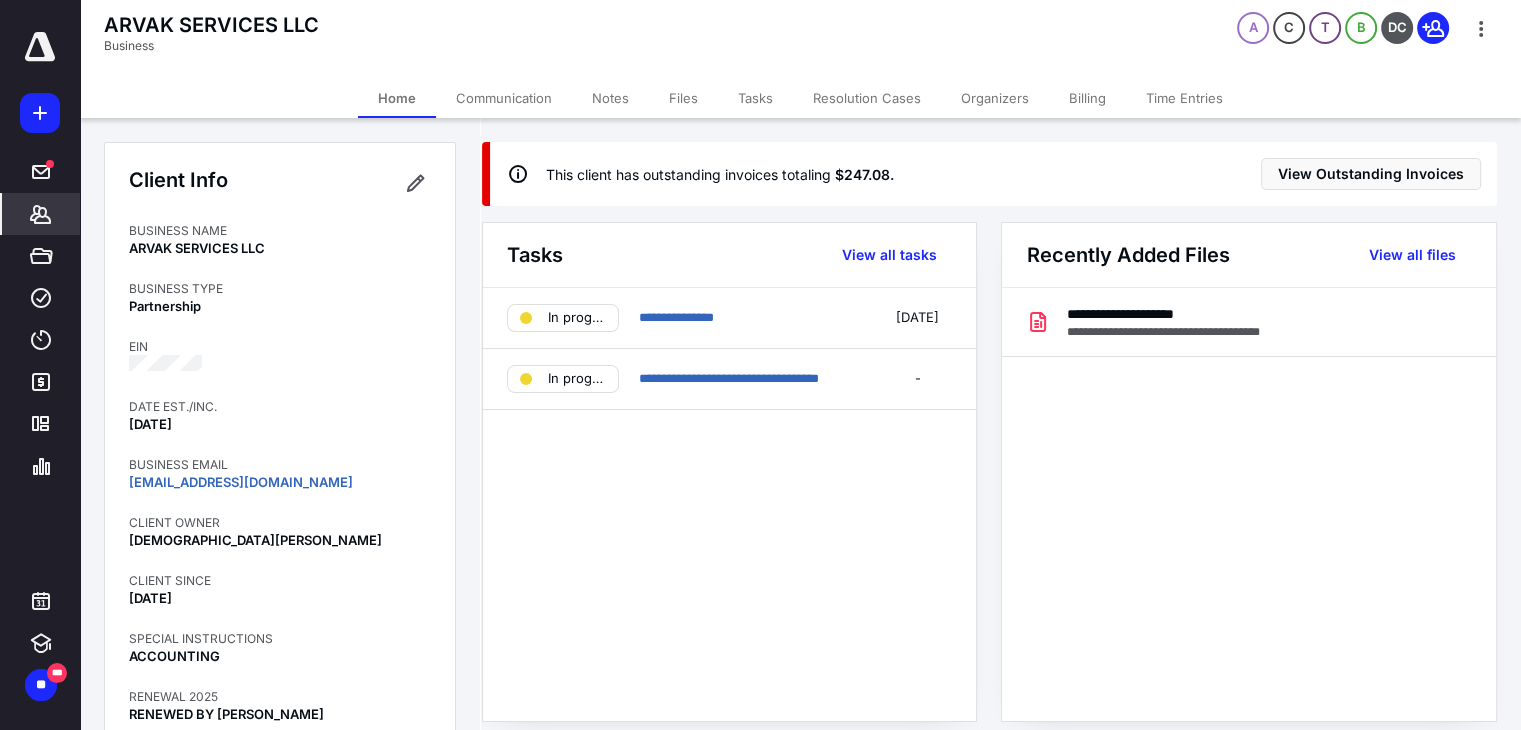click on "Notes" at bounding box center (610, 98) 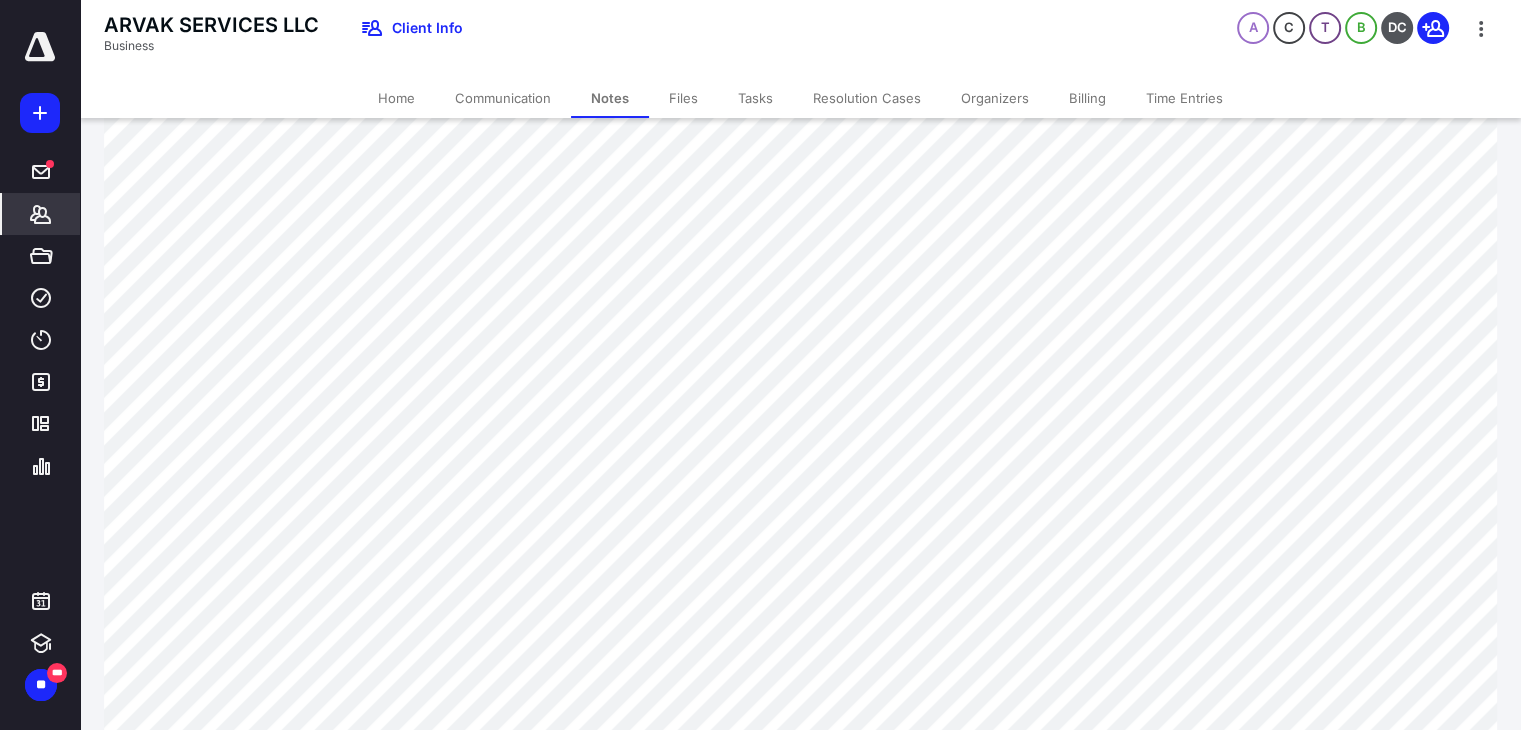 scroll, scrollTop: 400, scrollLeft: 0, axis: vertical 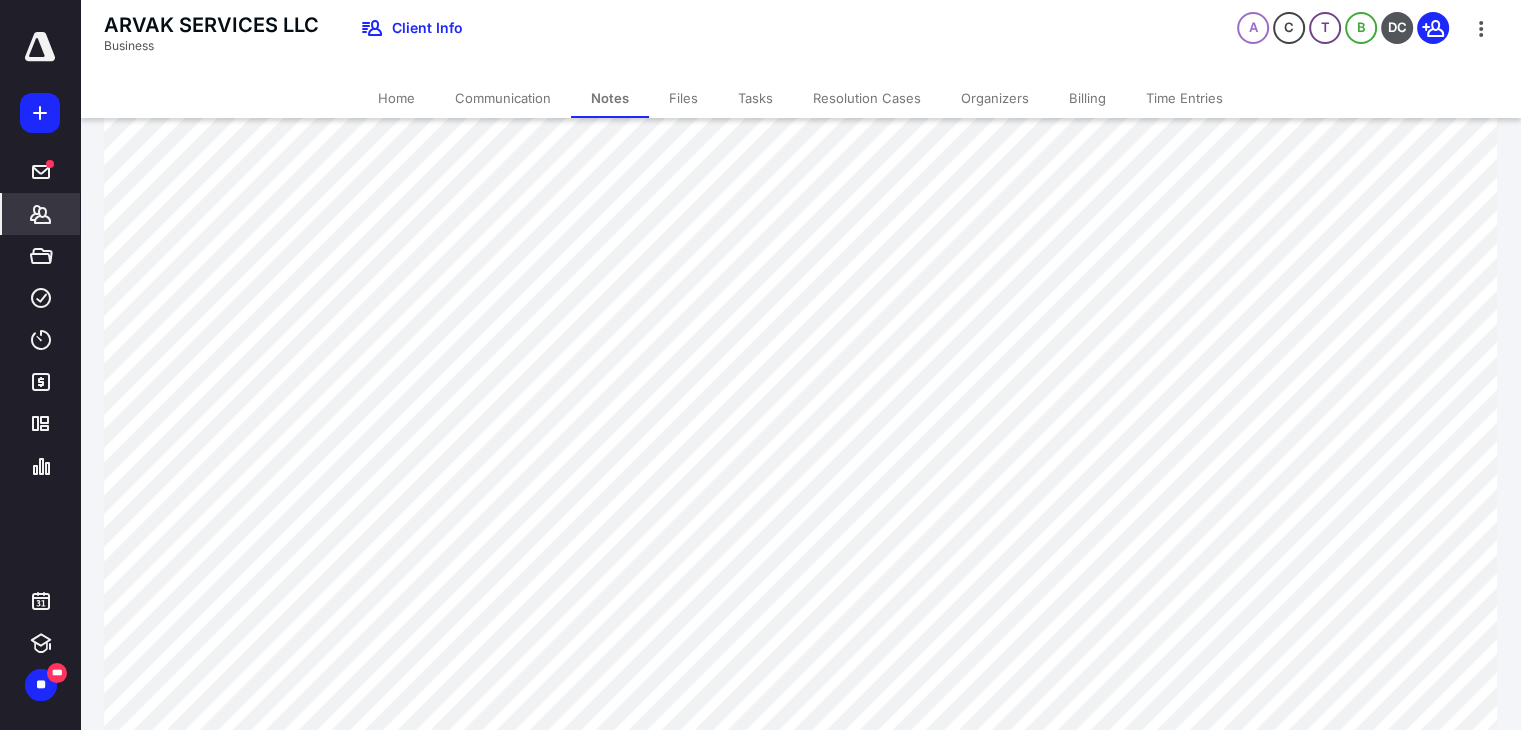 click on "Notes" at bounding box center (610, 98) 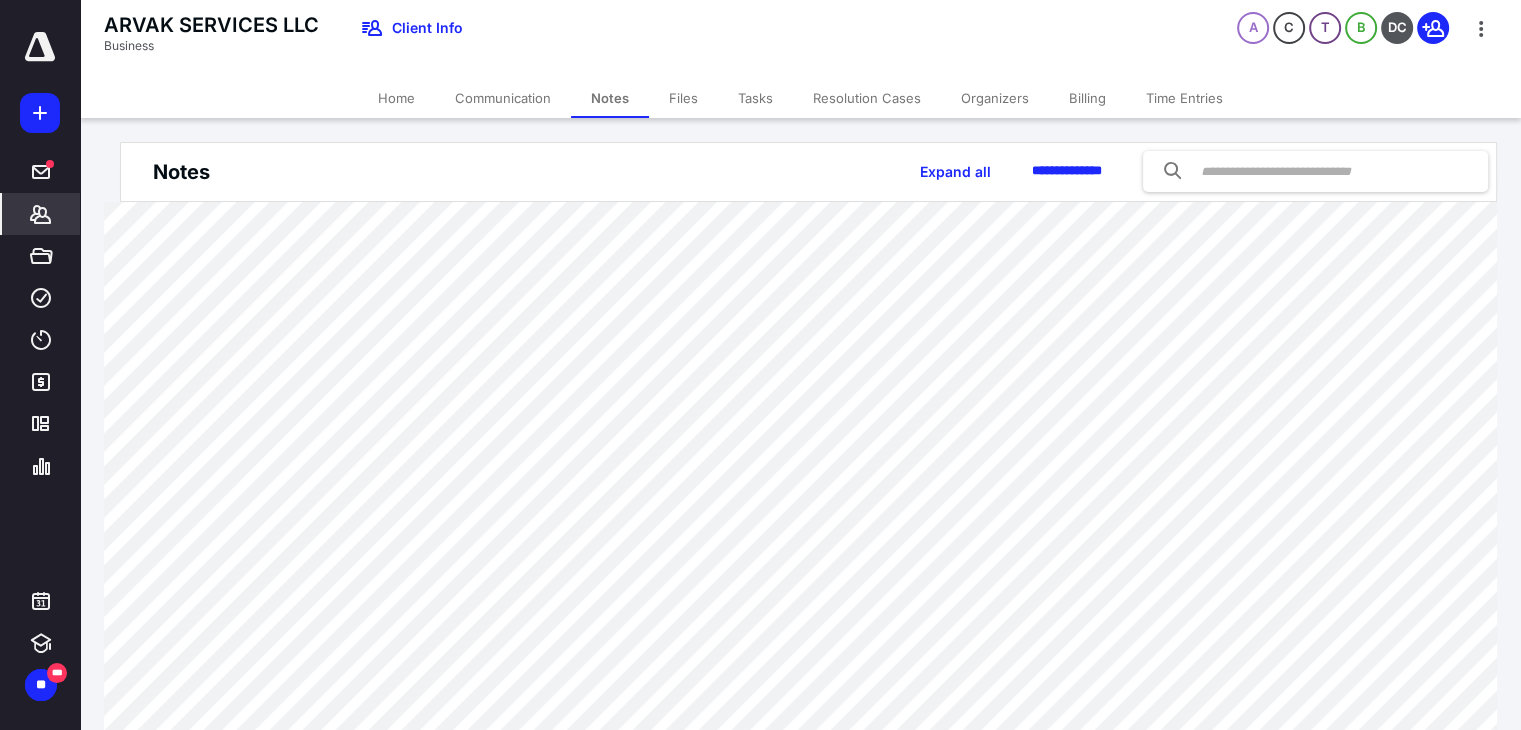 click on "Billing" at bounding box center [1087, 98] 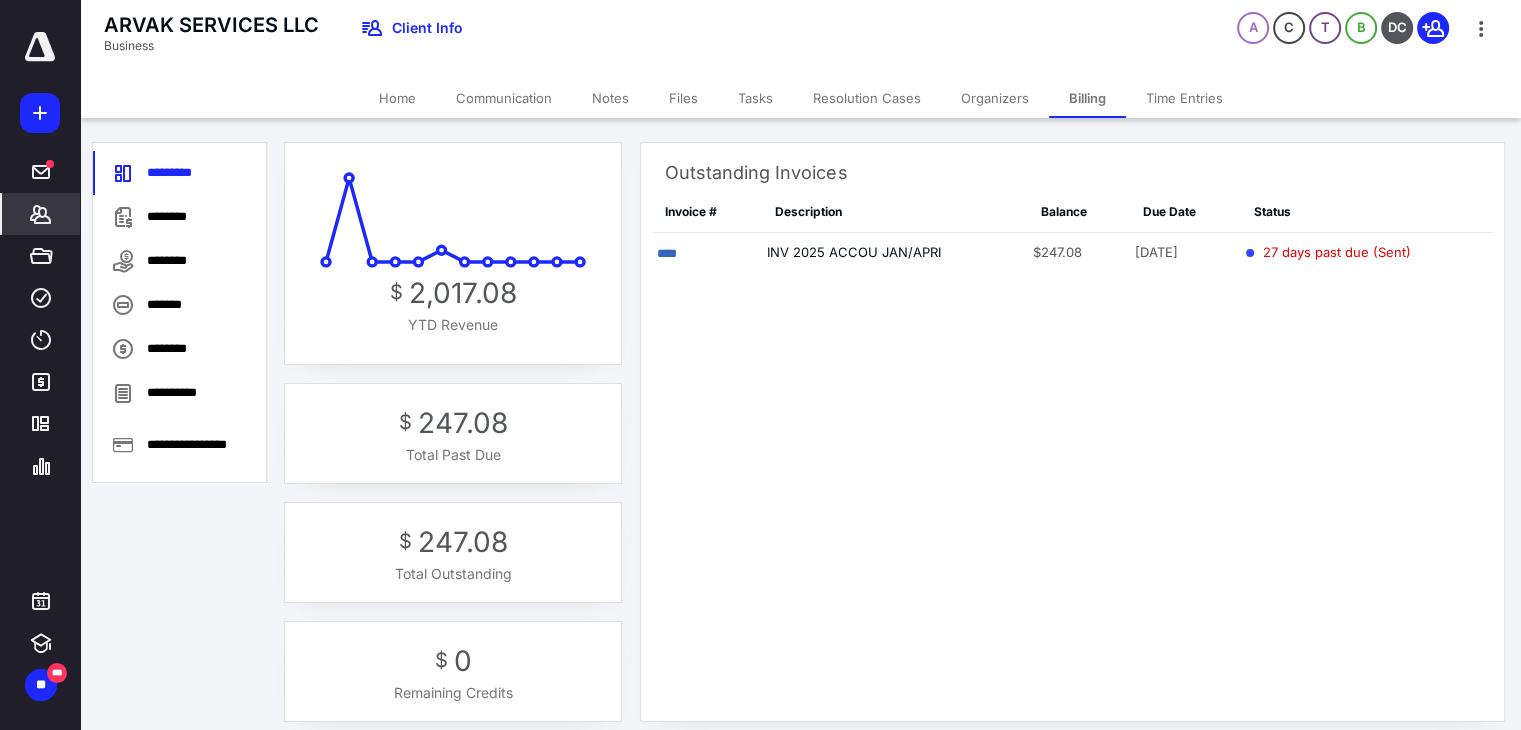 click on "********" at bounding box center [180, 217] 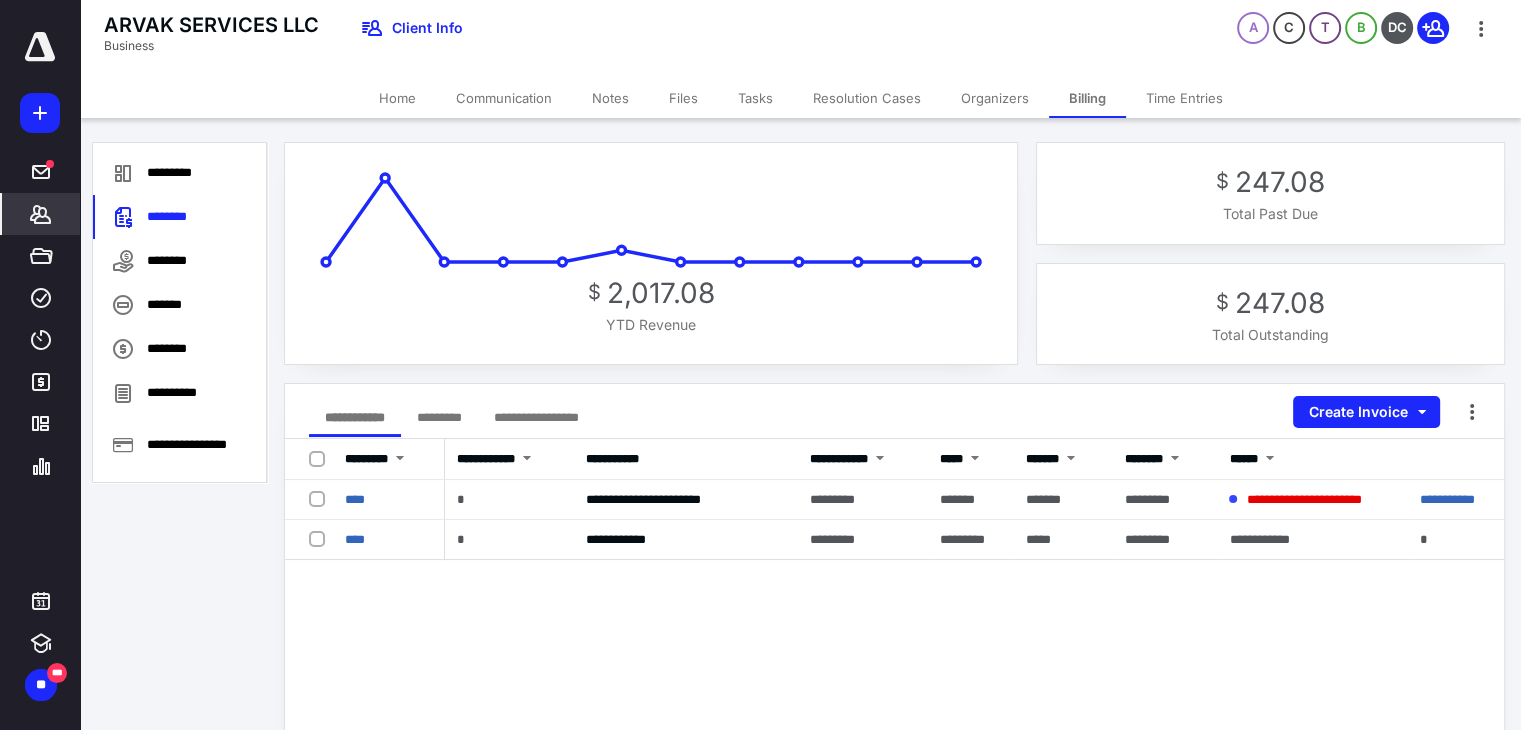 click on "Notes" at bounding box center [610, 98] 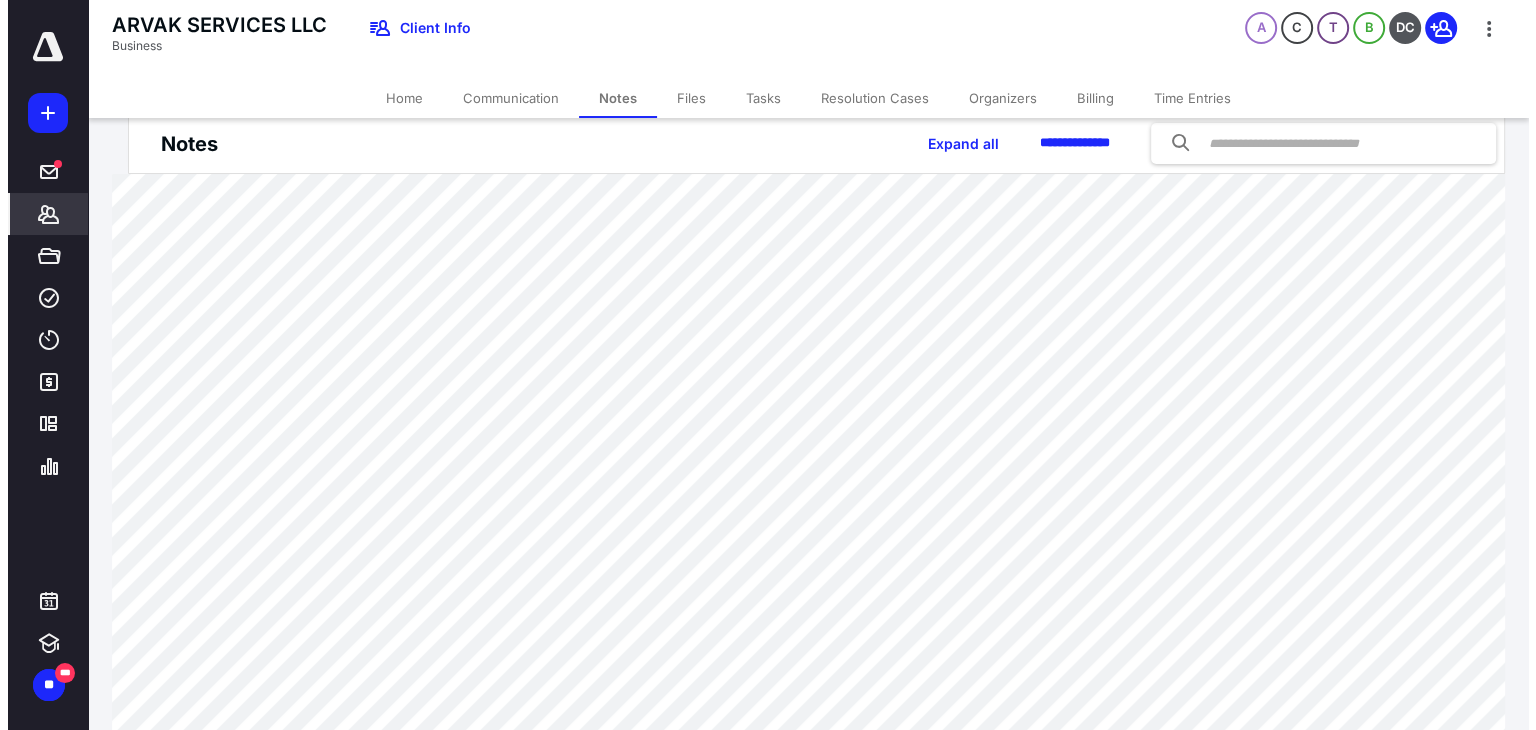 scroll, scrollTop: 0, scrollLeft: 0, axis: both 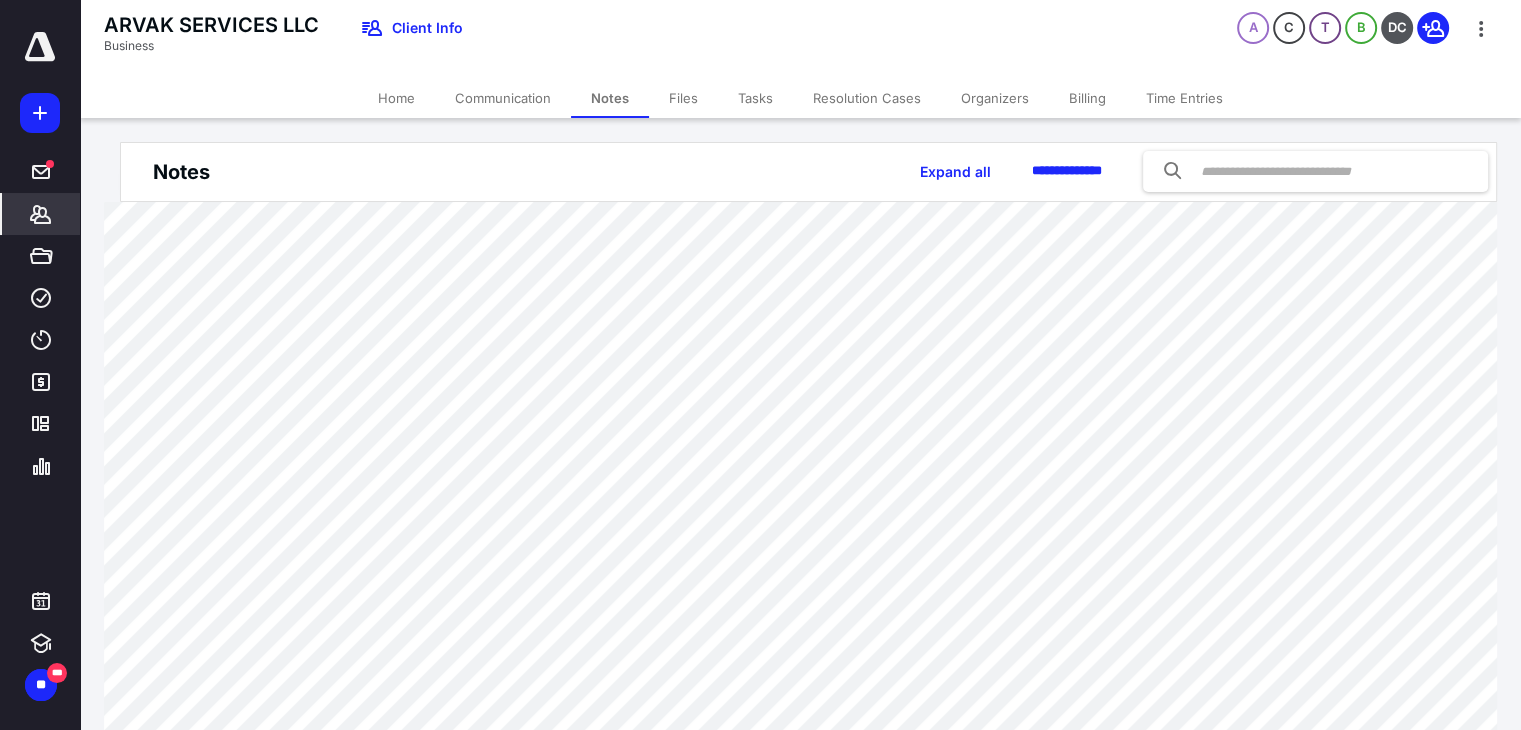 click on "Billing" at bounding box center (1087, 98) 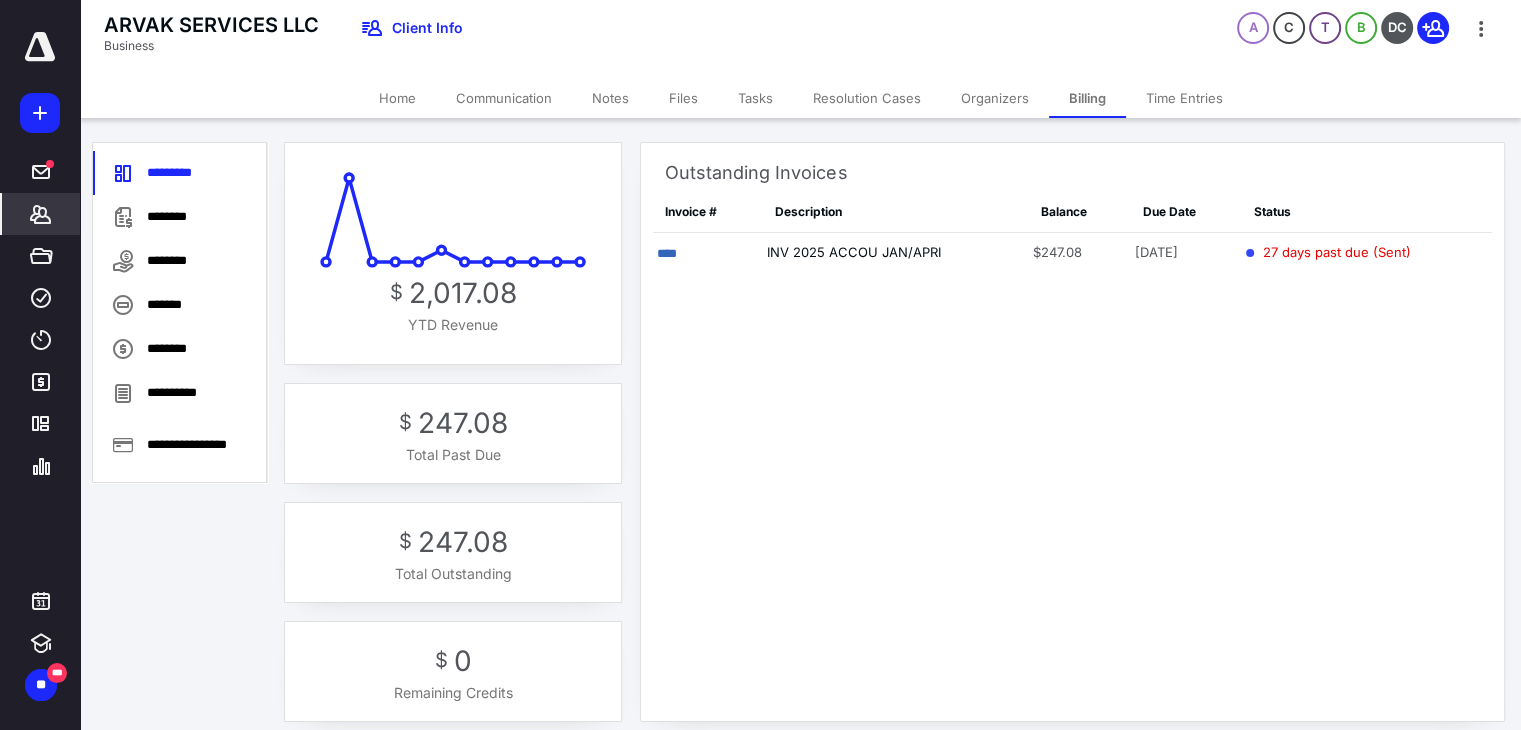 click on "Communication" at bounding box center (504, 98) 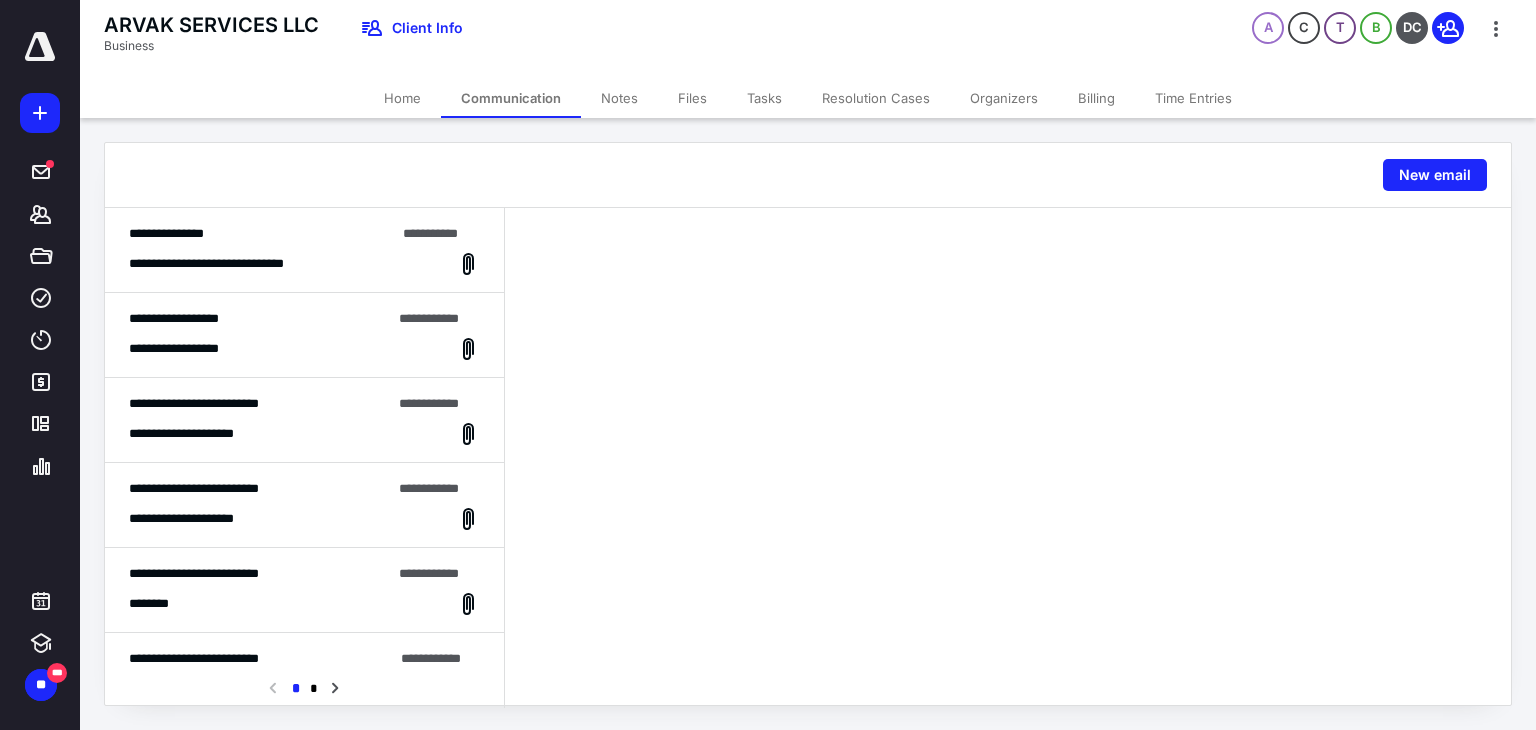 click on "**********" at bounding box center [304, 264] 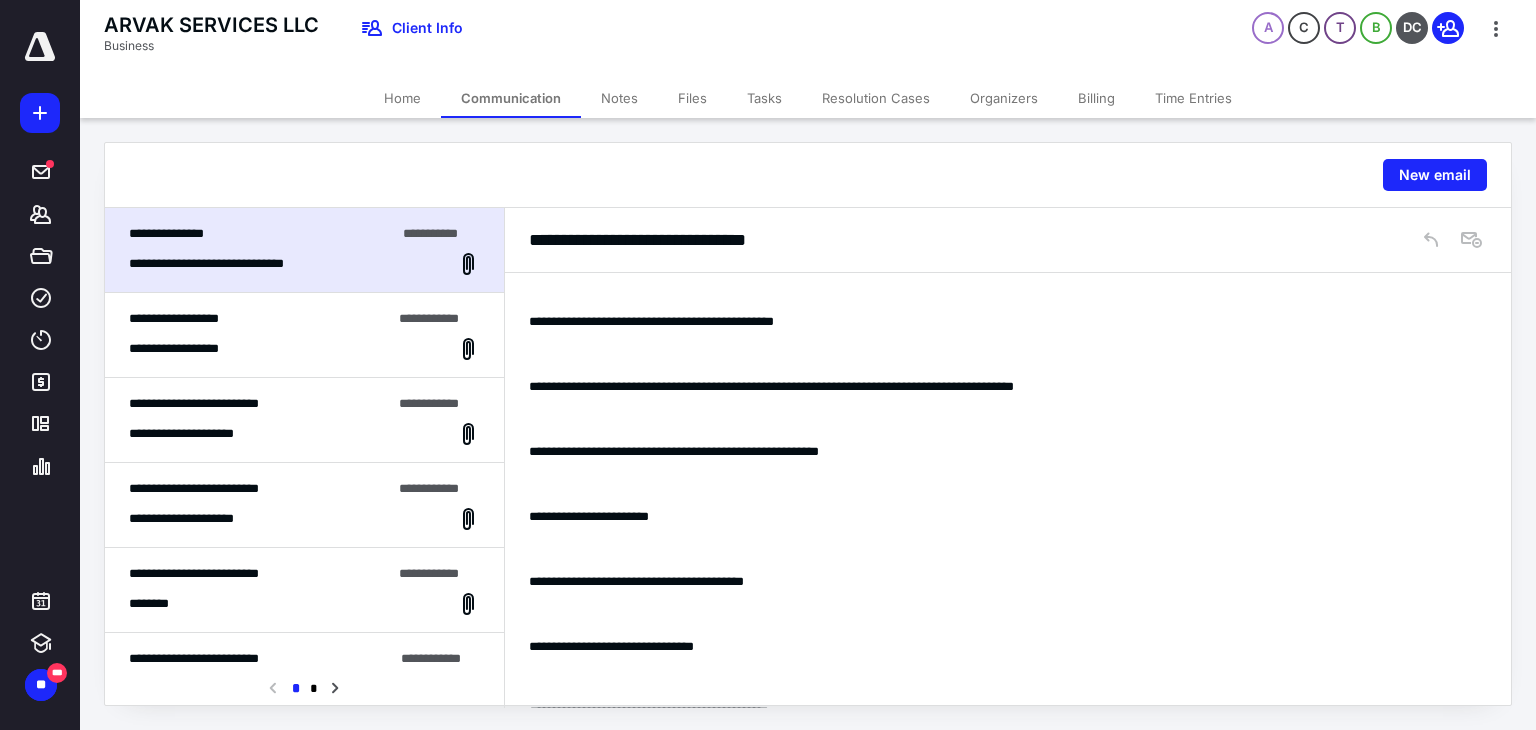 scroll, scrollTop: 813, scrollLeft: 0, axis: vertical 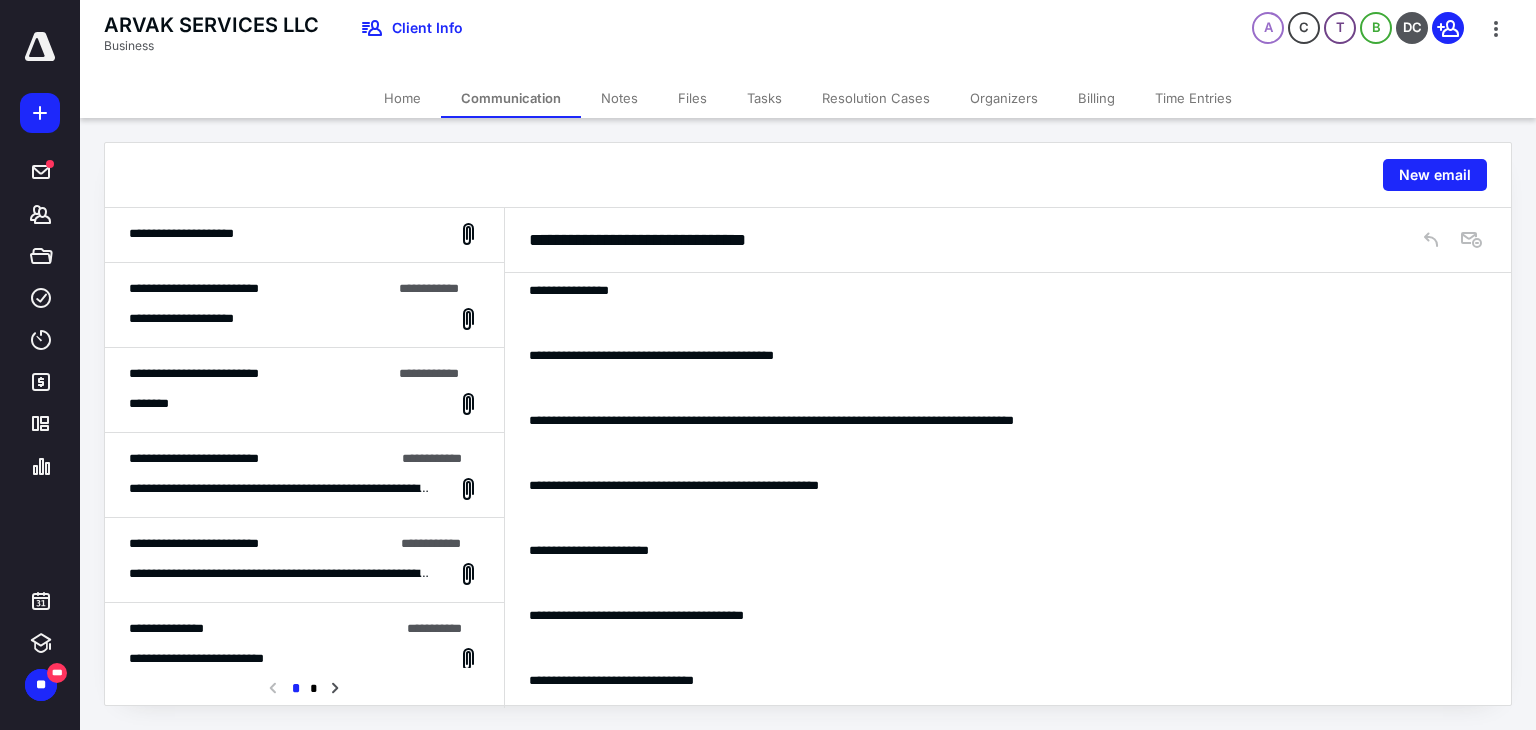 click on "Billing" at bounding box center (1096, 98) 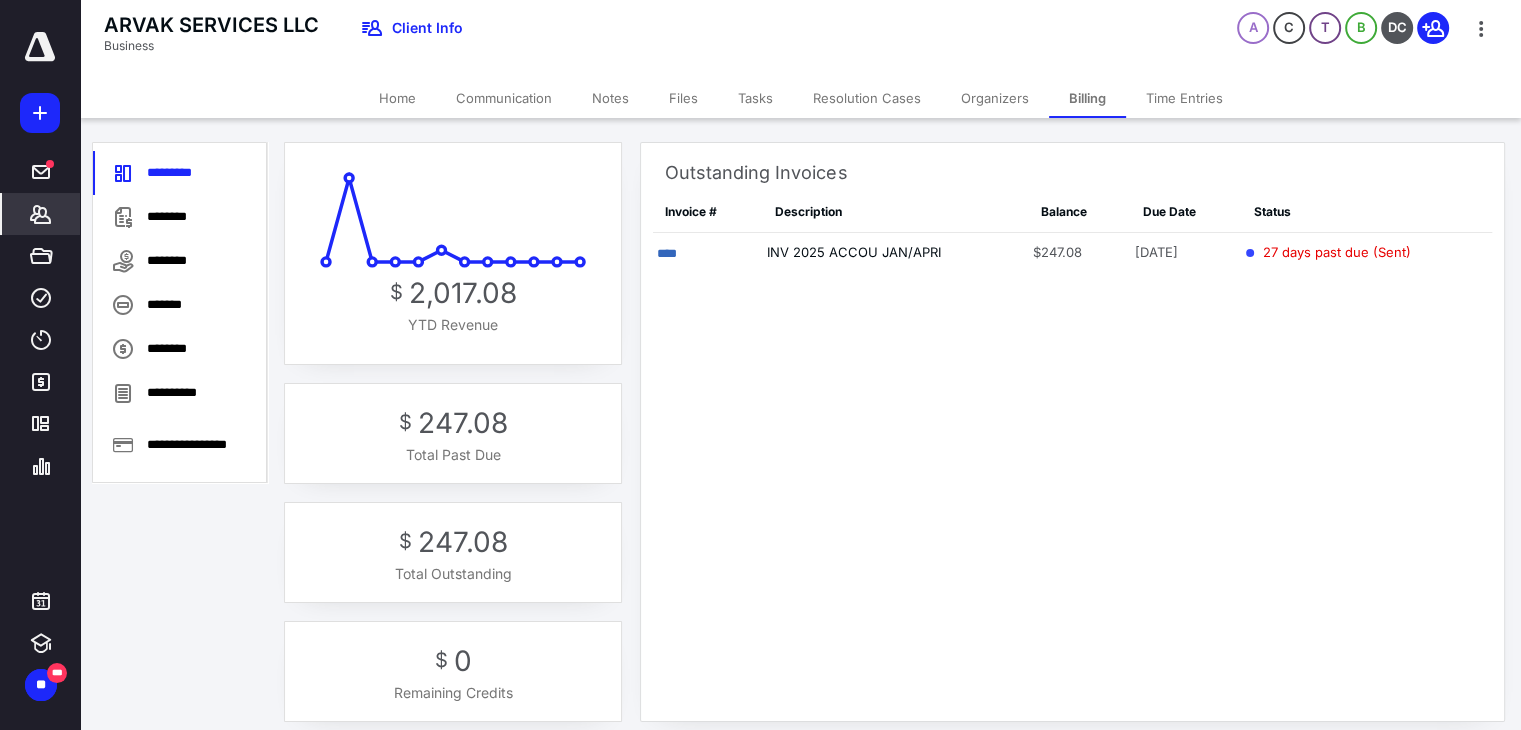 click on "********" at bounding box center (180, 217) 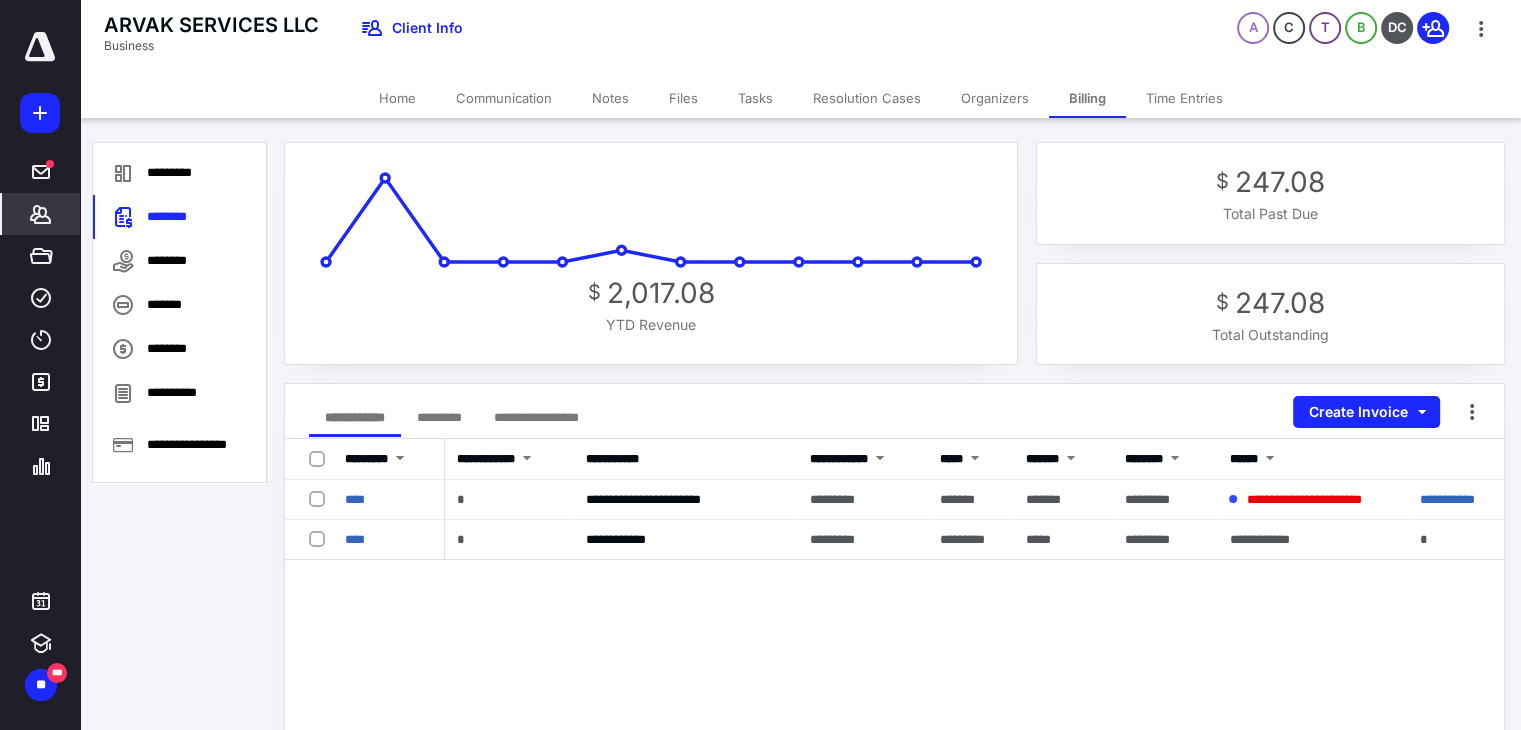 click on "****" at bounding box center [355, 499] 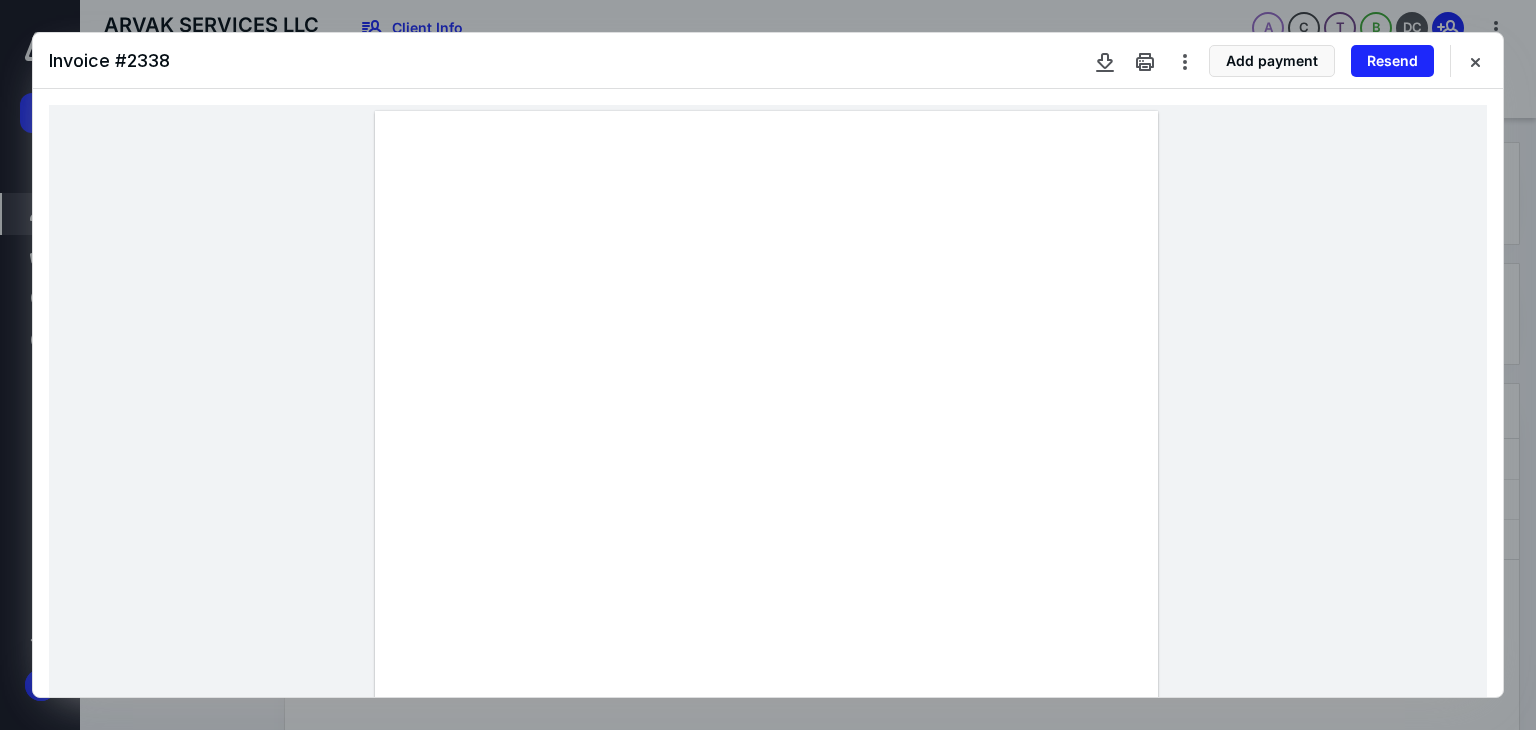 scroll, scrollTop: 772, scrollLeft: 0, axis: vertical 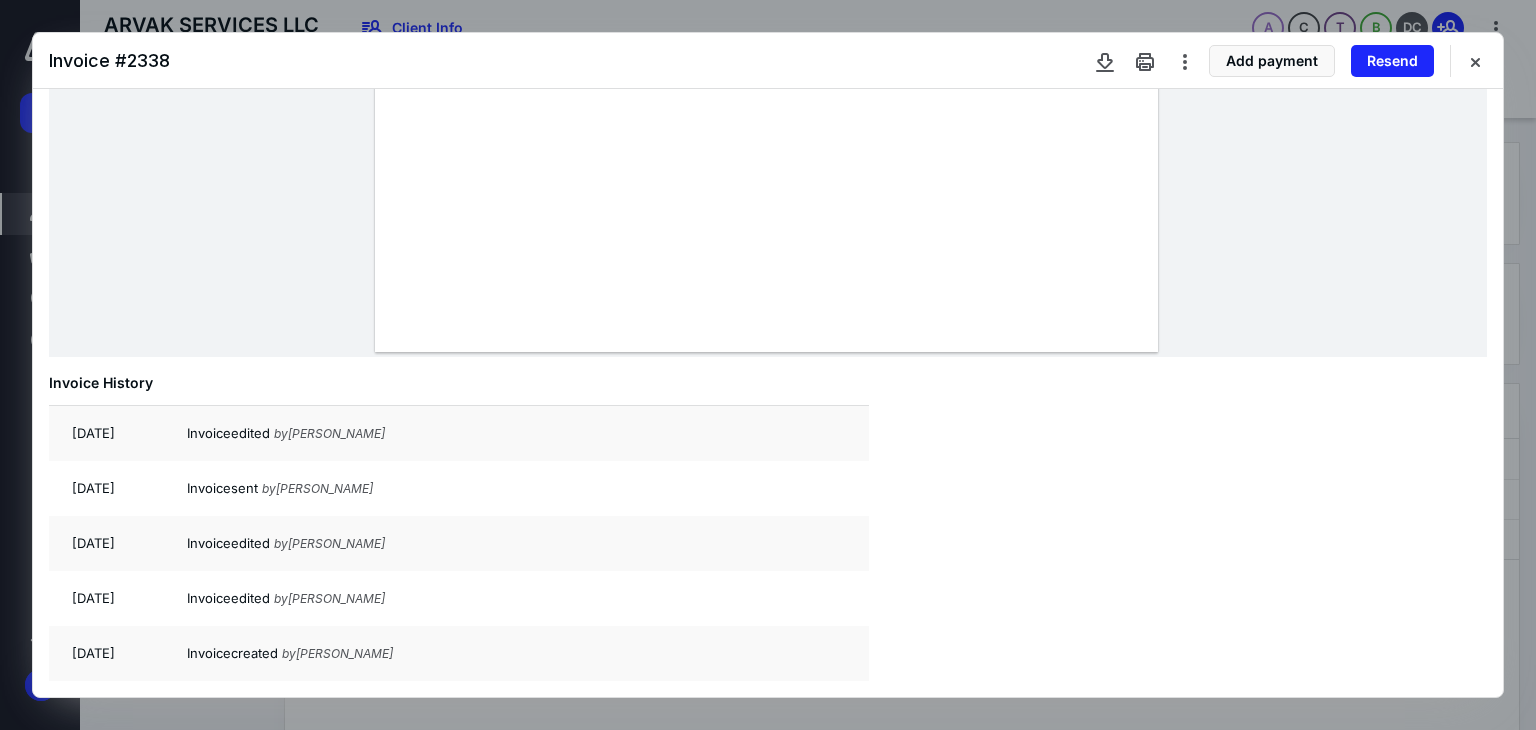 click at bounding box center (1475, 61) 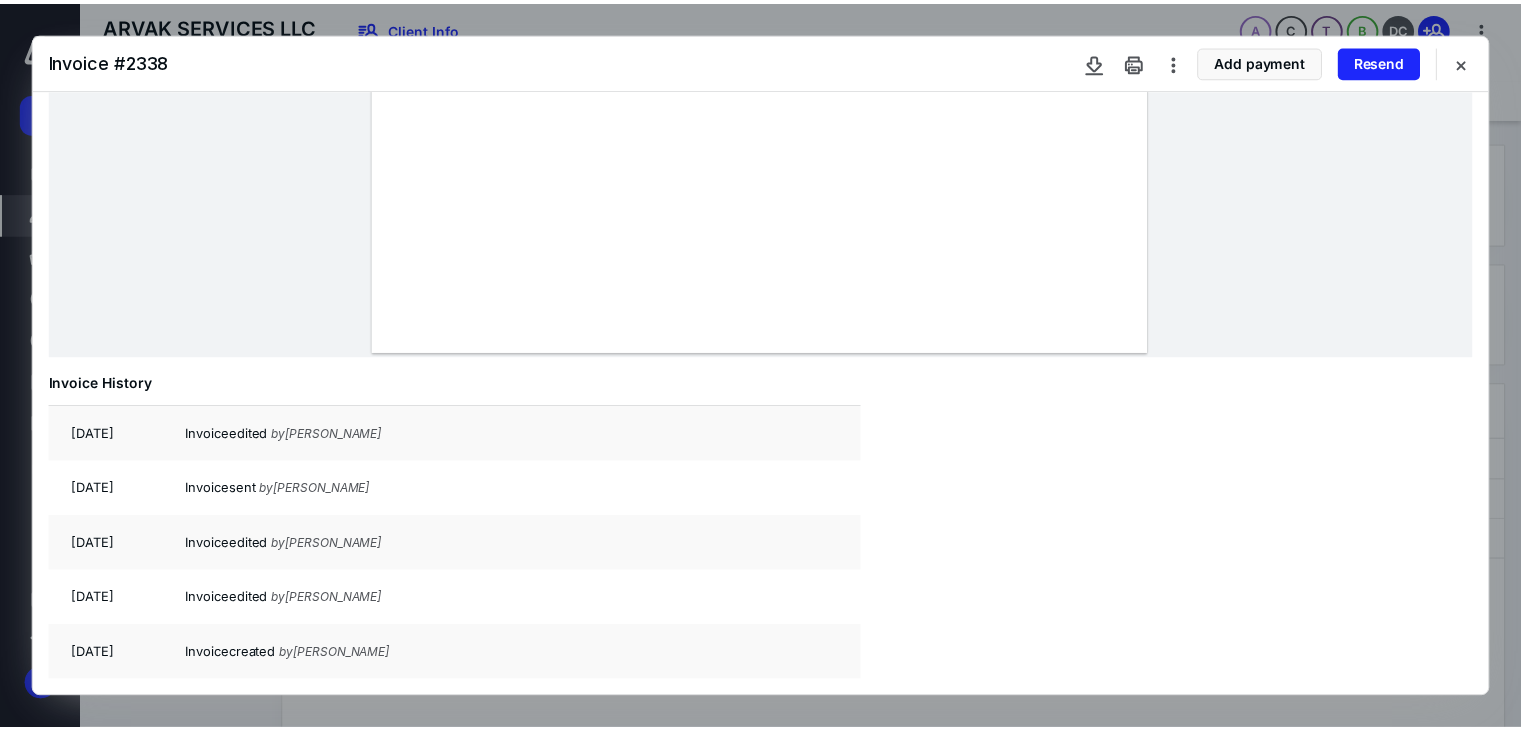 scroll, scrollTop: 448, scrollLeft: 0, axis: vertical 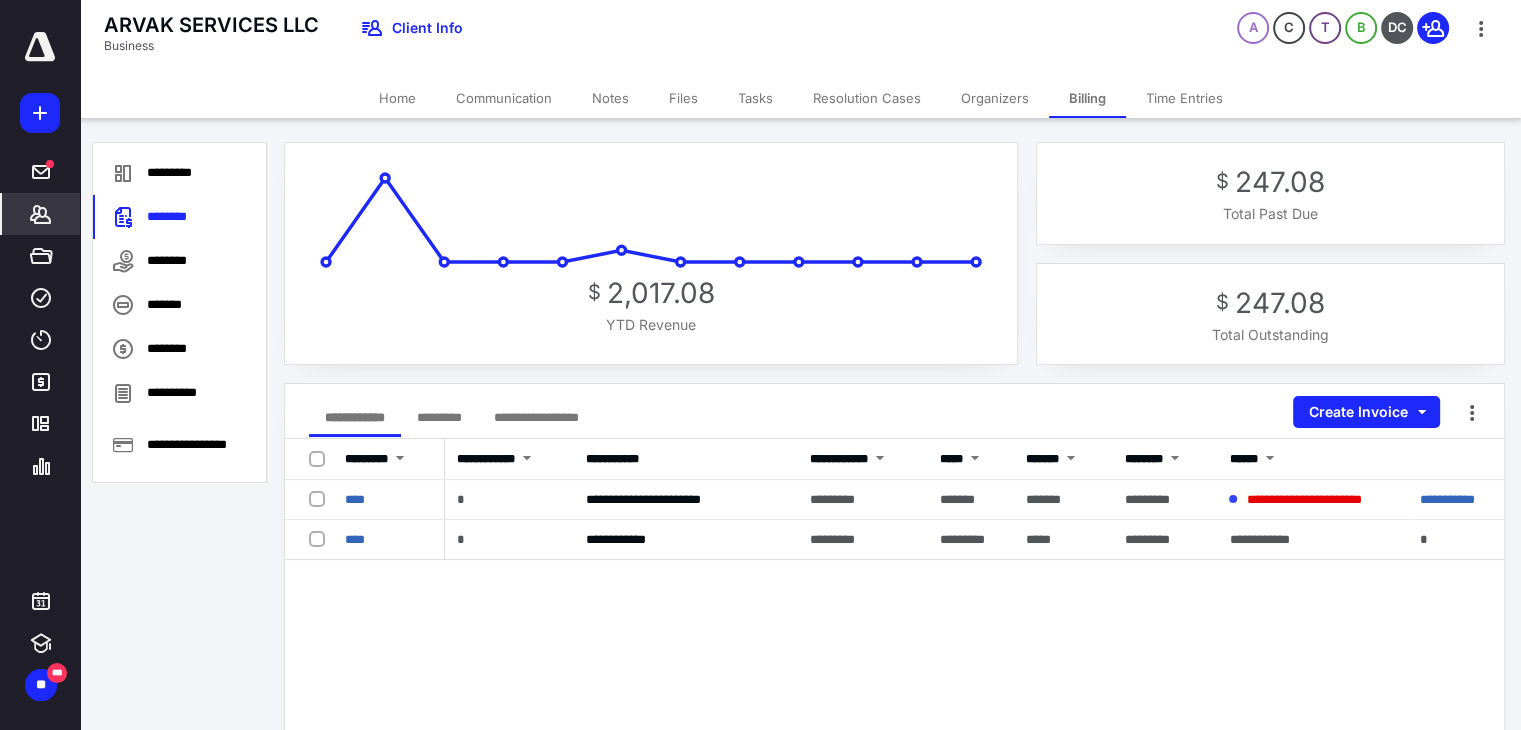 click on "Notes" at bounding box center [610, 98] 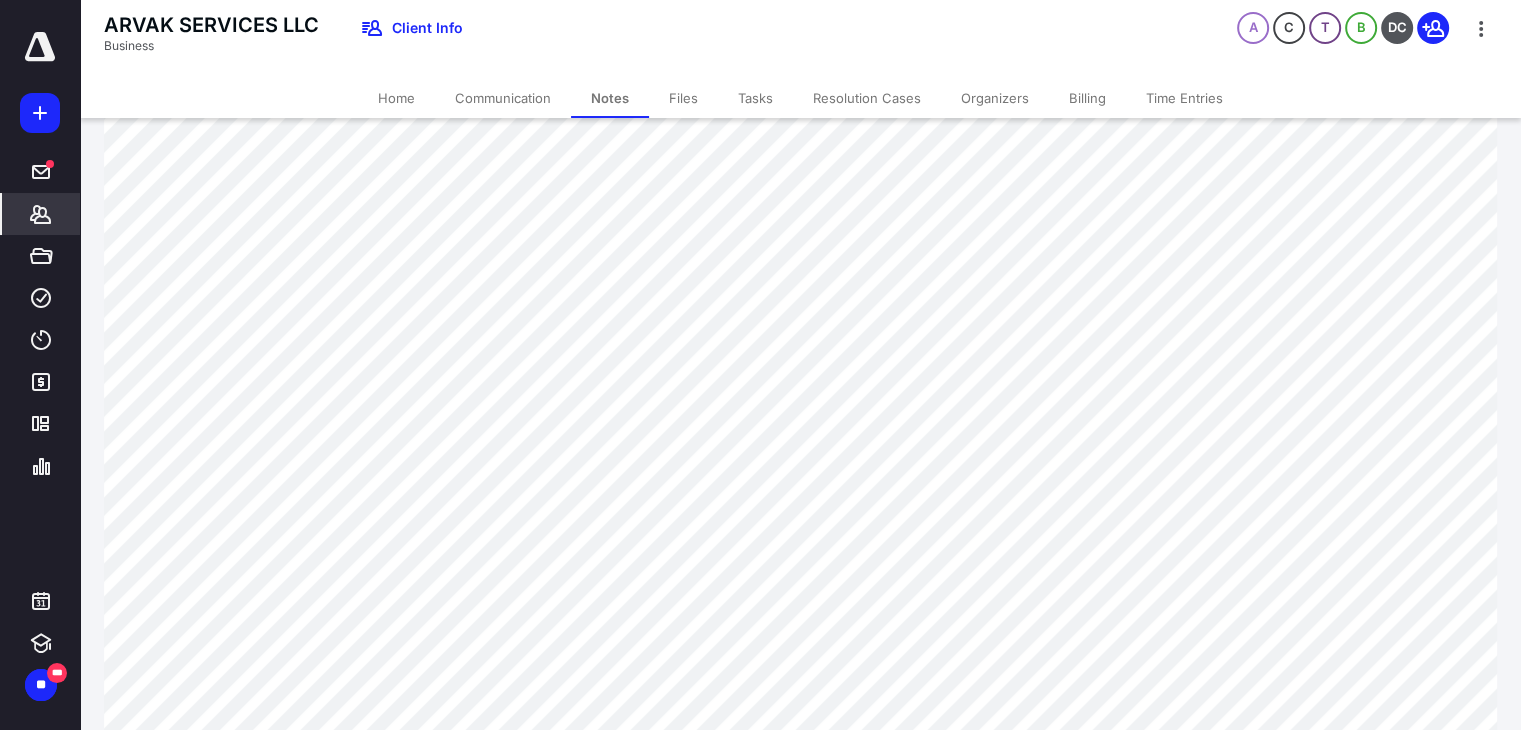 scroll, scrollTop: 400, scrollLeft: 0, axis: vertical 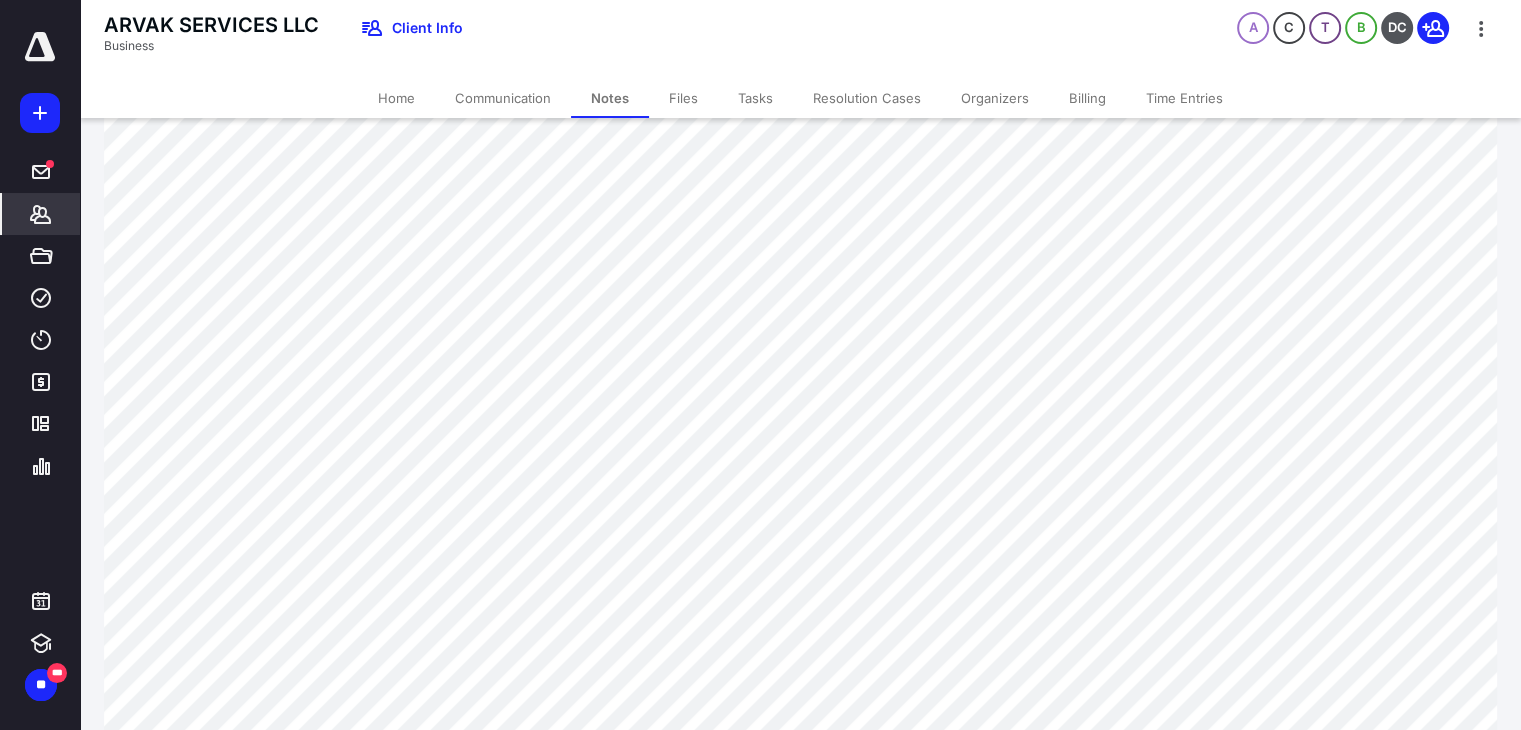 click on "Billing" at bounding box center [1087, 98] 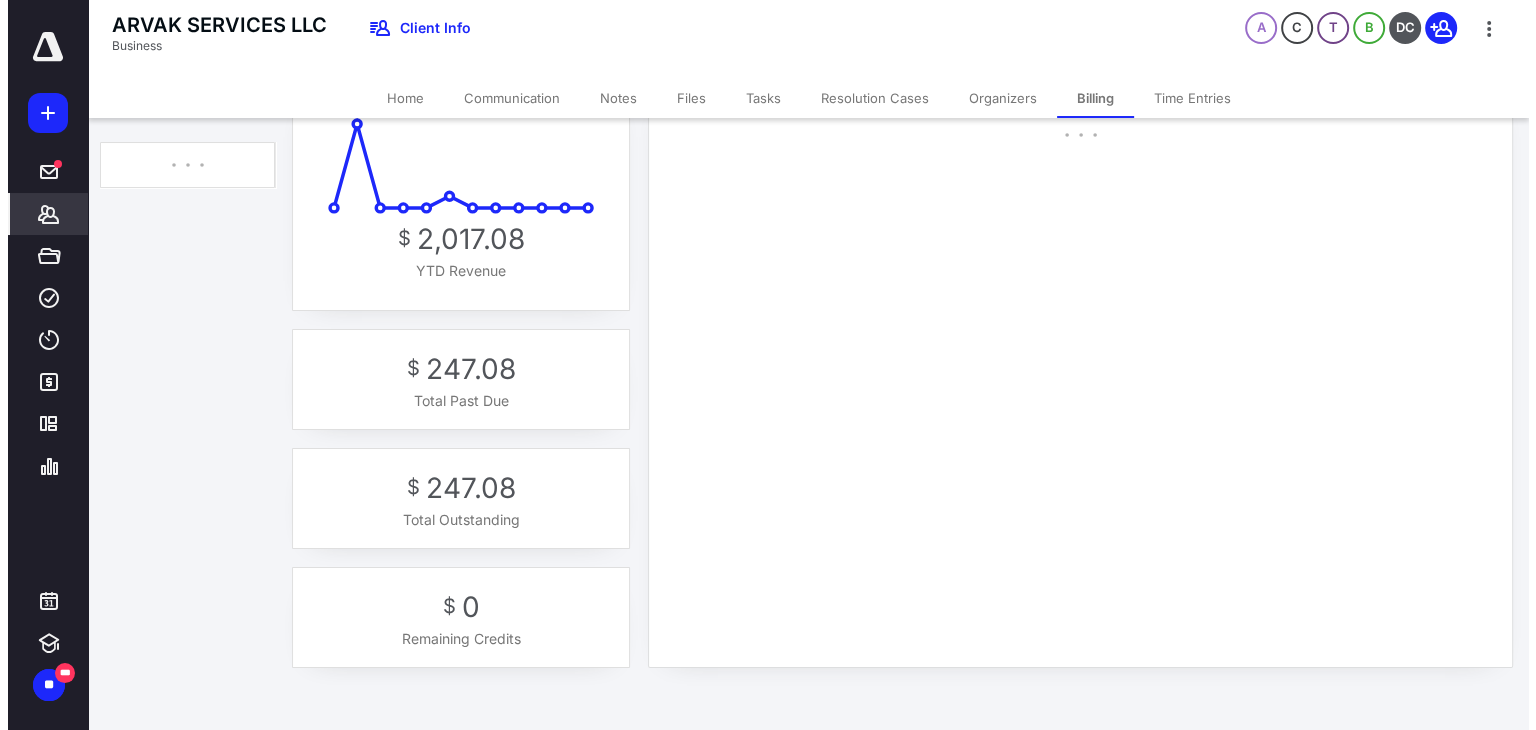 scroll, scrollTop: 0, scrollLeft: 0, axis: both 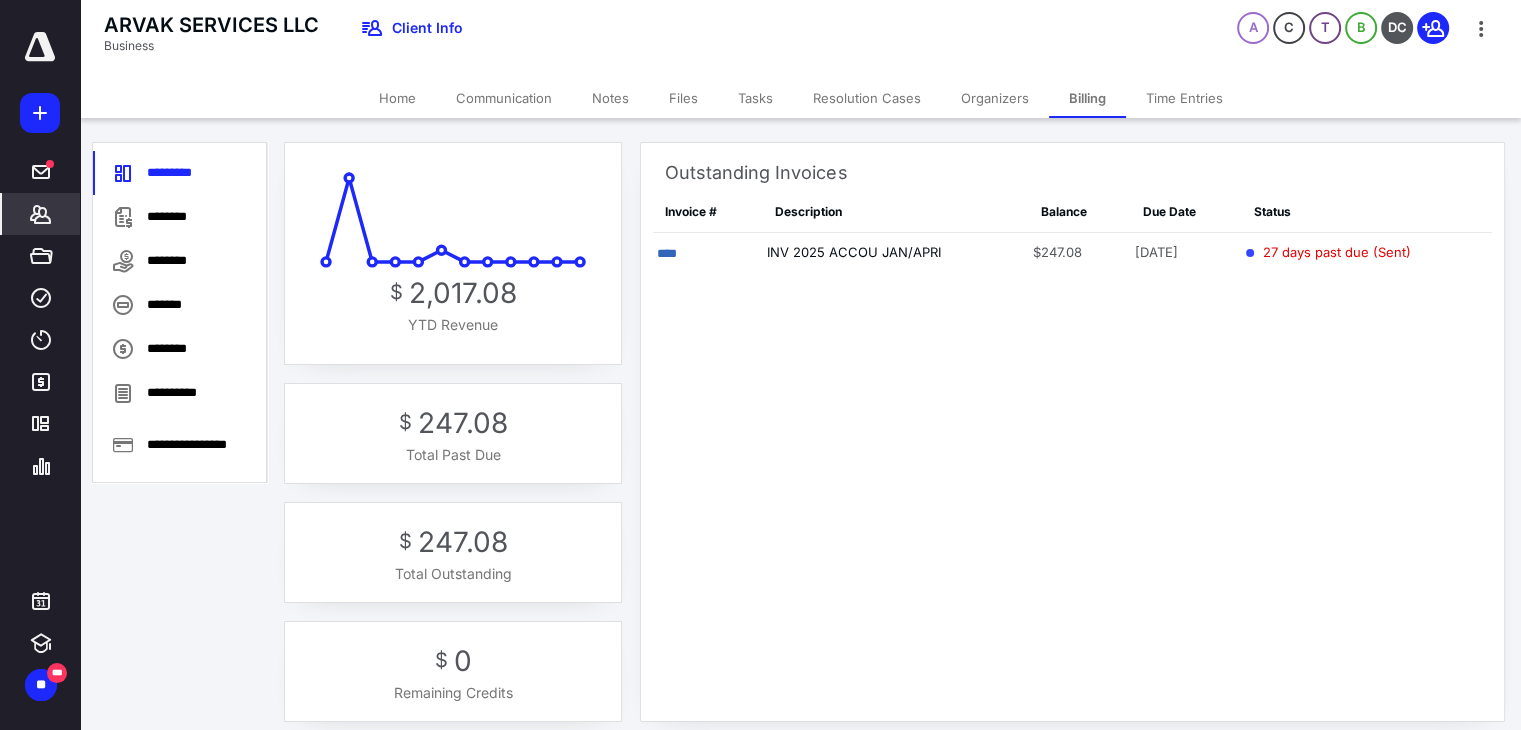 click on "********" at bounding box center (180, 217) 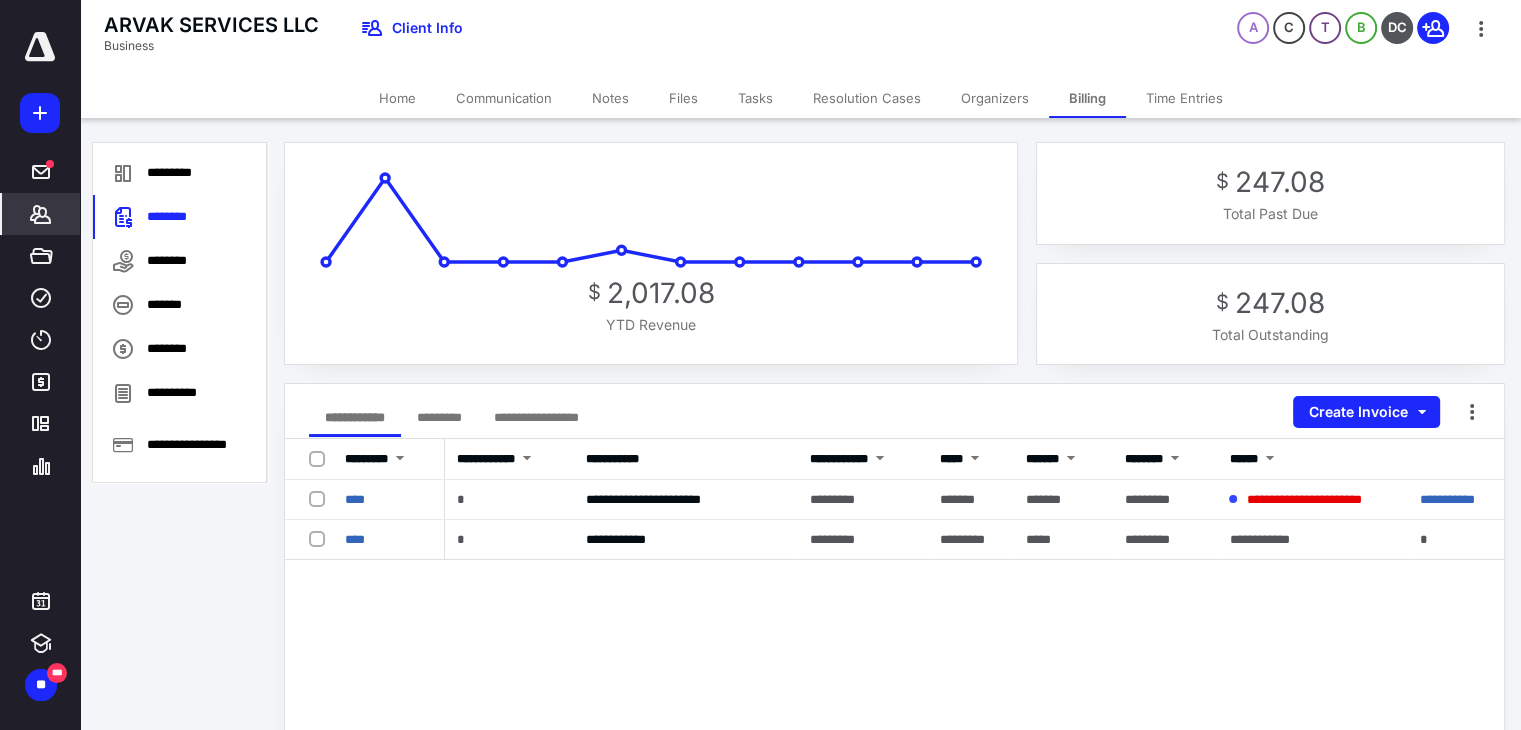 click on "****" at bounding box center [355, 539] 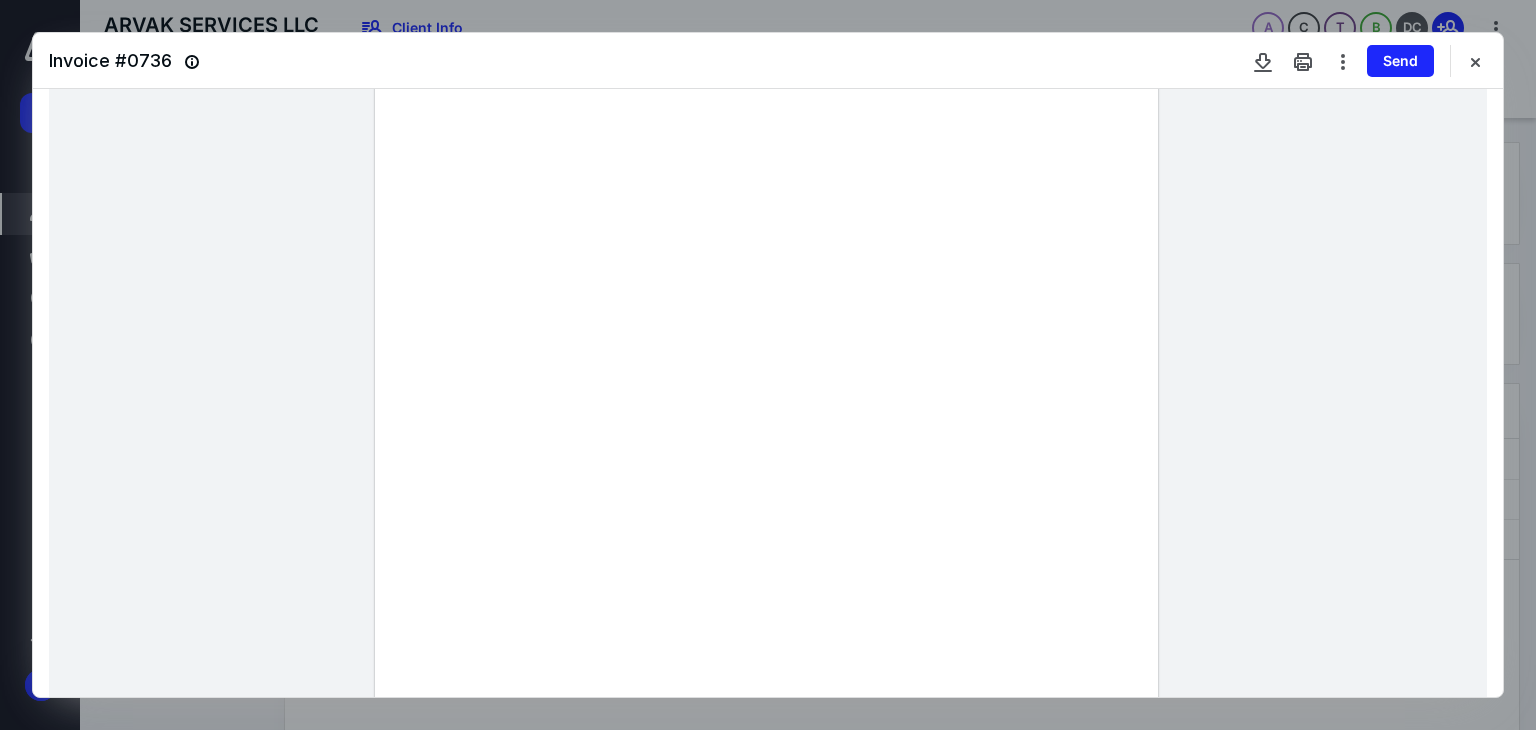 scroll, scrollTop: 800, scrollLeft: 0, axis: vertical 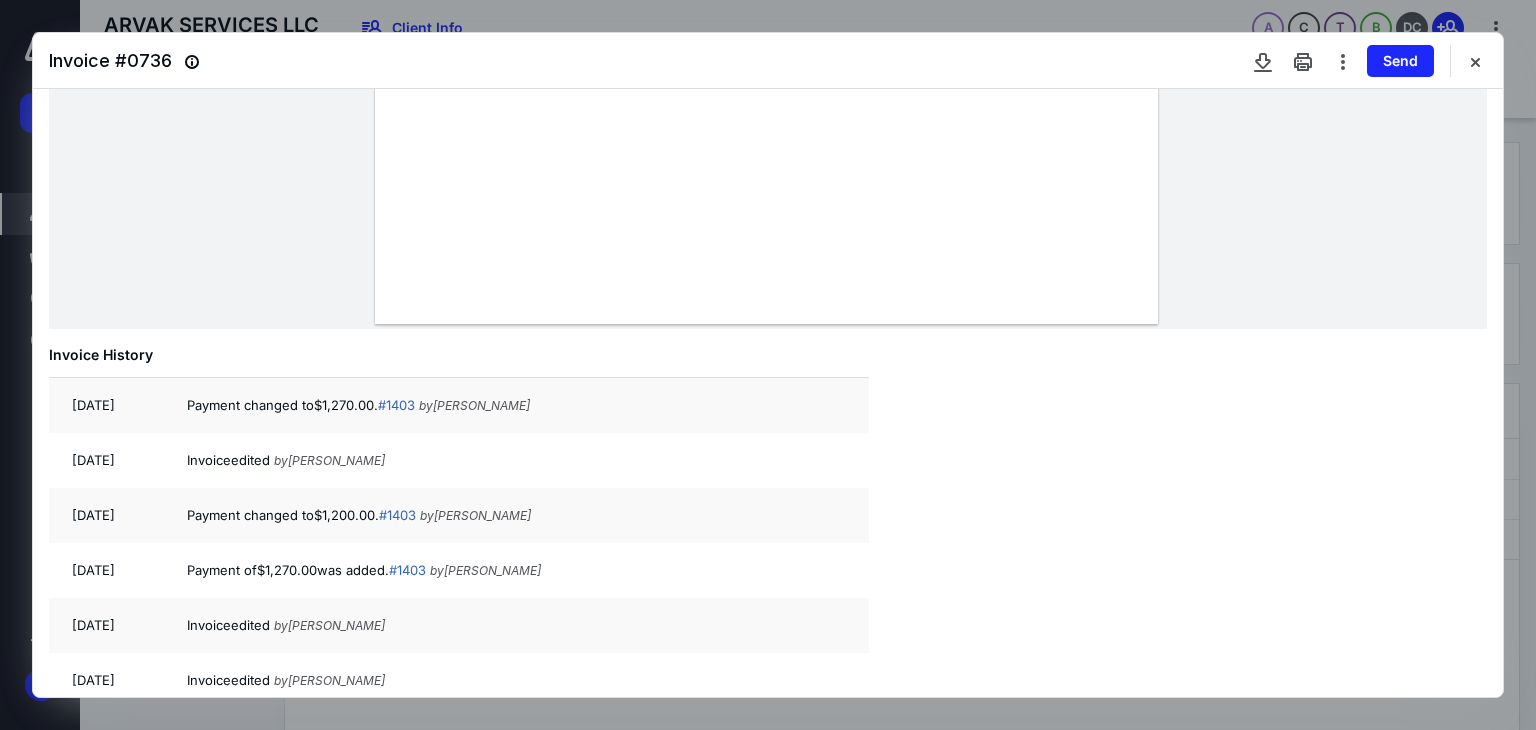 click at bounding box center (1475, 61) 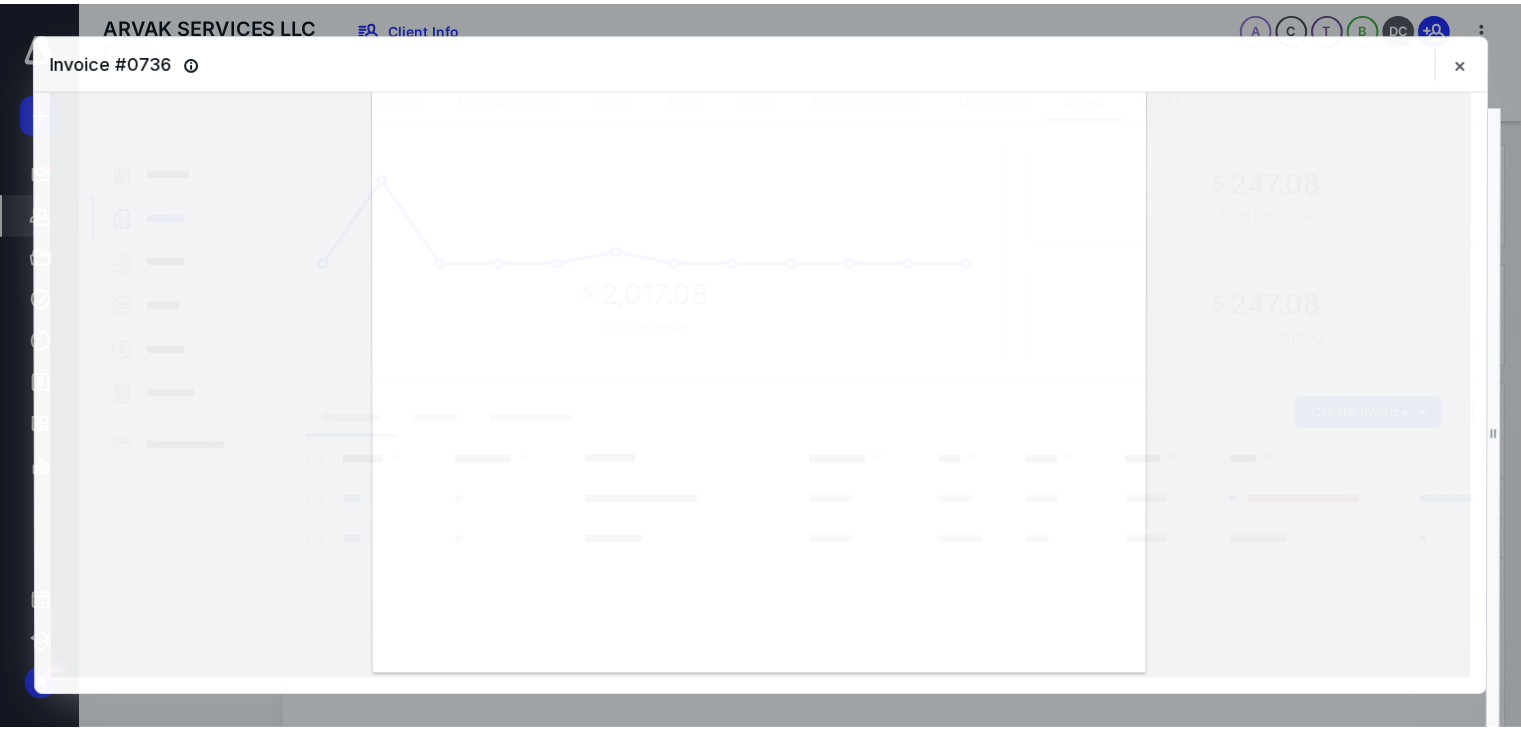 scroll, scrollTop: 448, scrollLeft: 0, axis: vertical 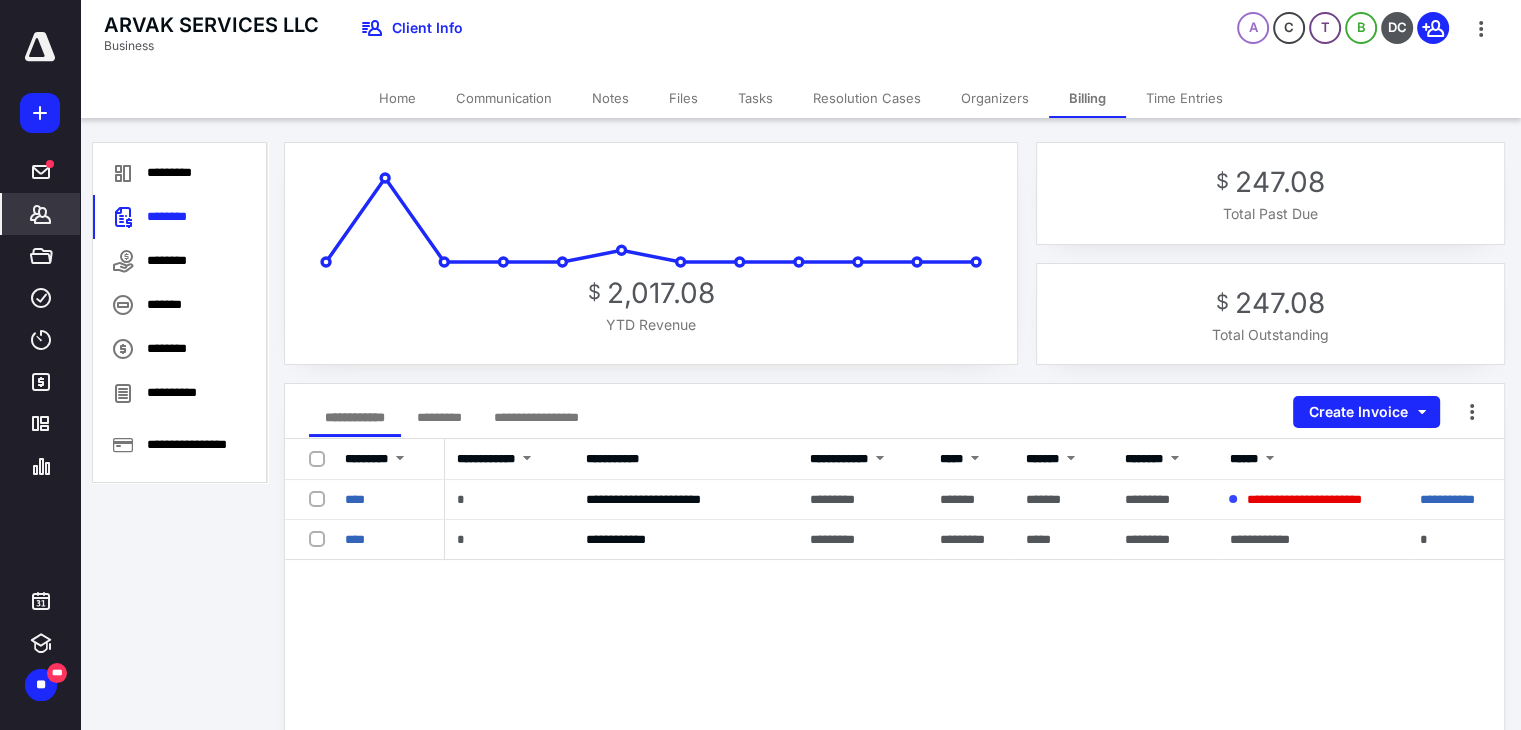 click on "Tasks" at bounding box center [755, 98] 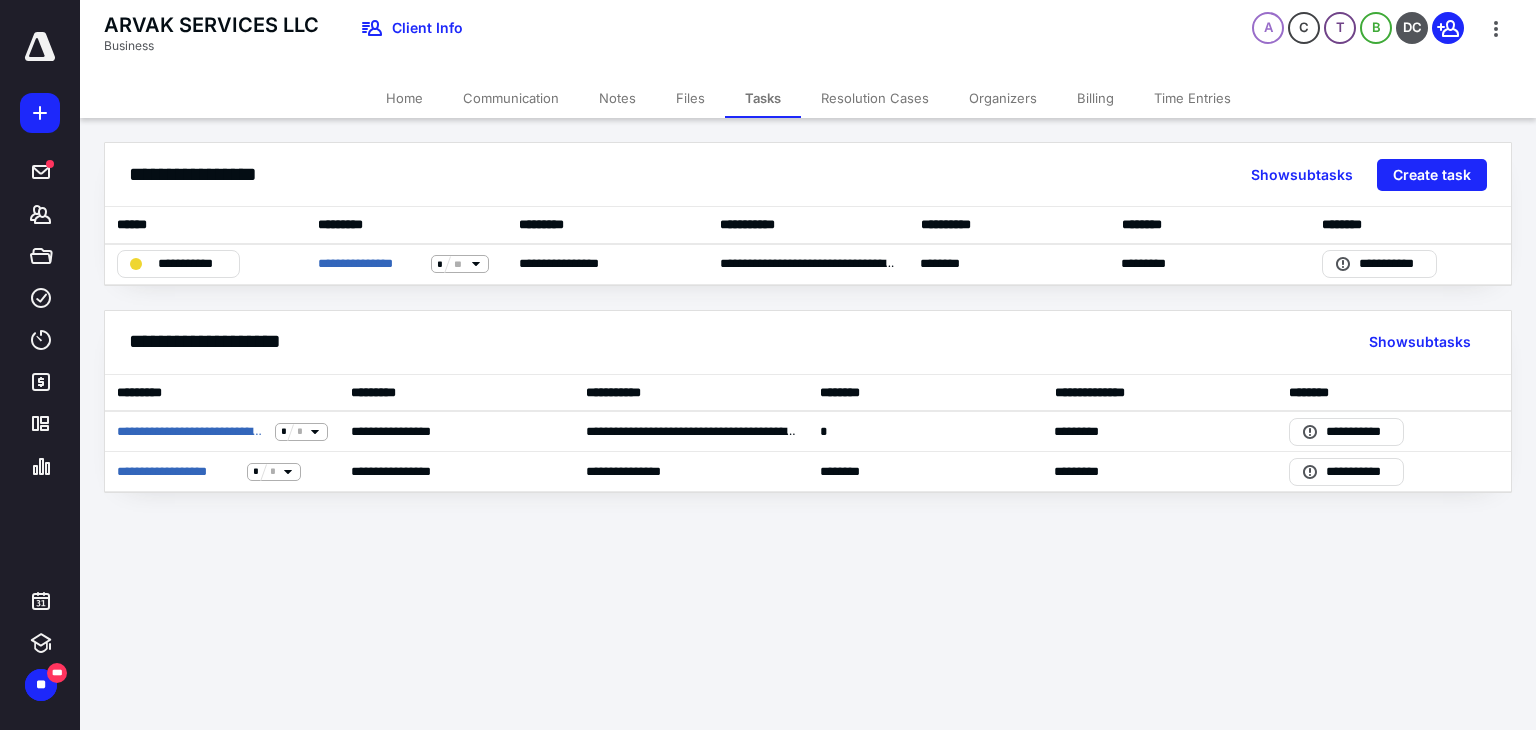 click on "Billing" at bounding box center [1095, 98] 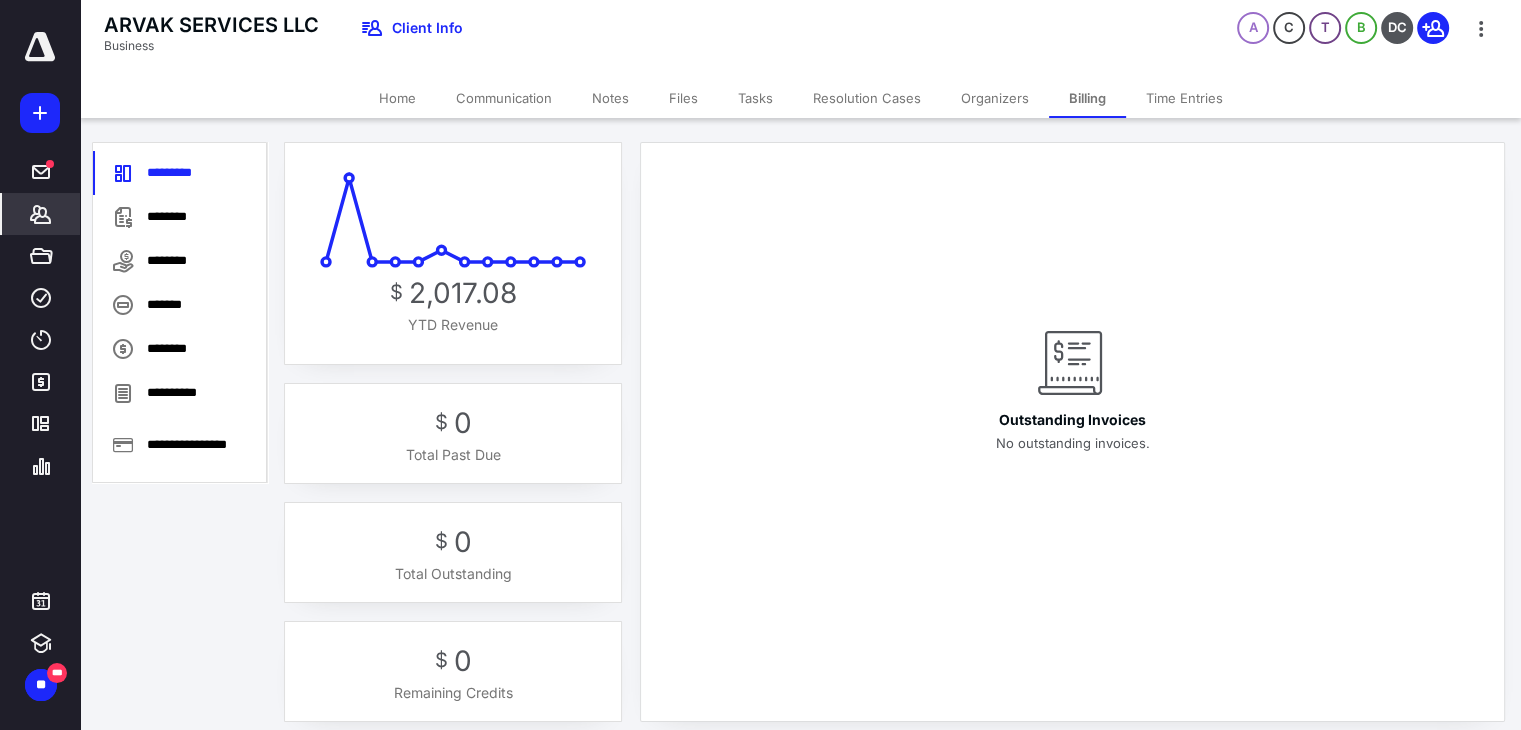 click on "********" at bounding box center [180, 217] 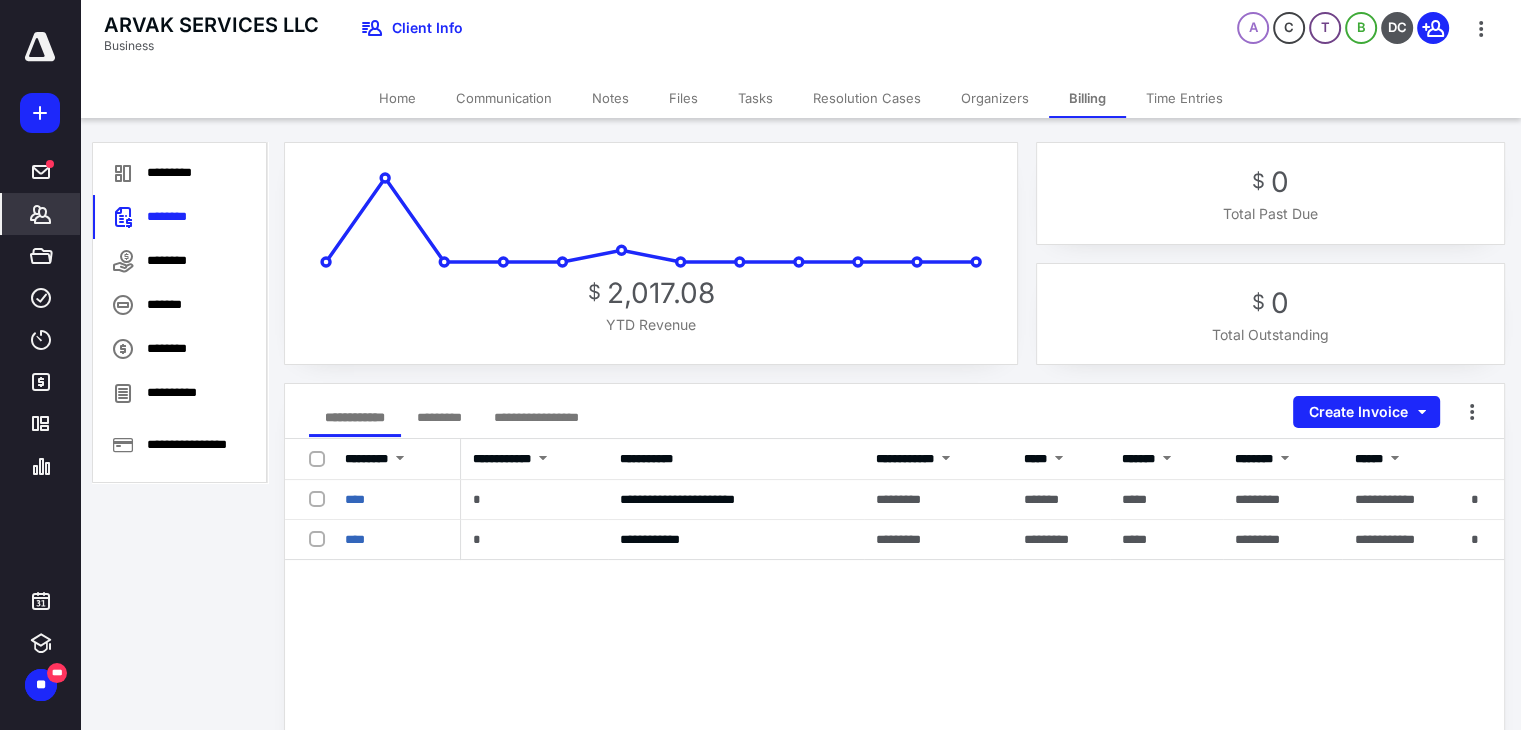 click on "Tasks" at bounding box center [755, 98] 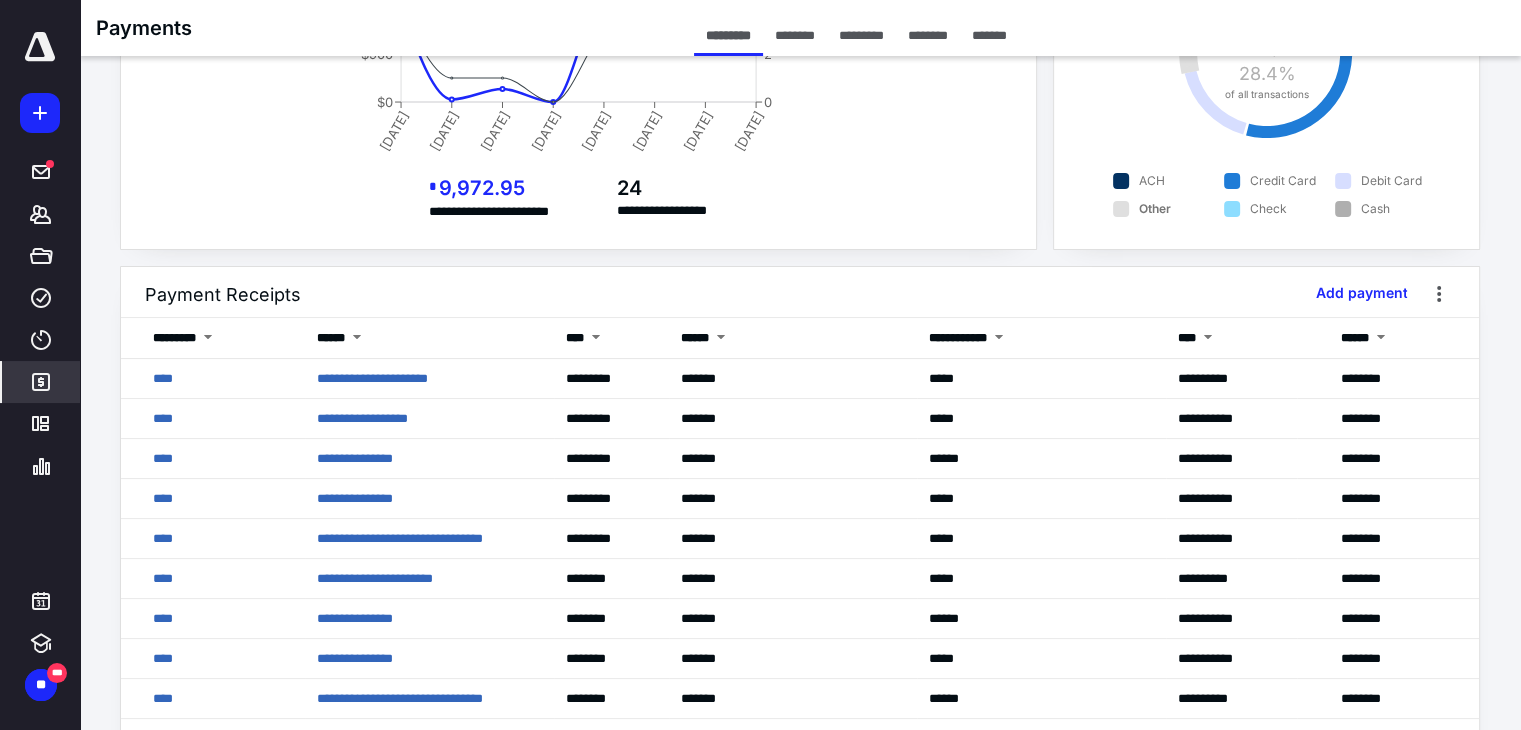 scroll, scrollTop: 0, scrollLeft: 0, axis: both 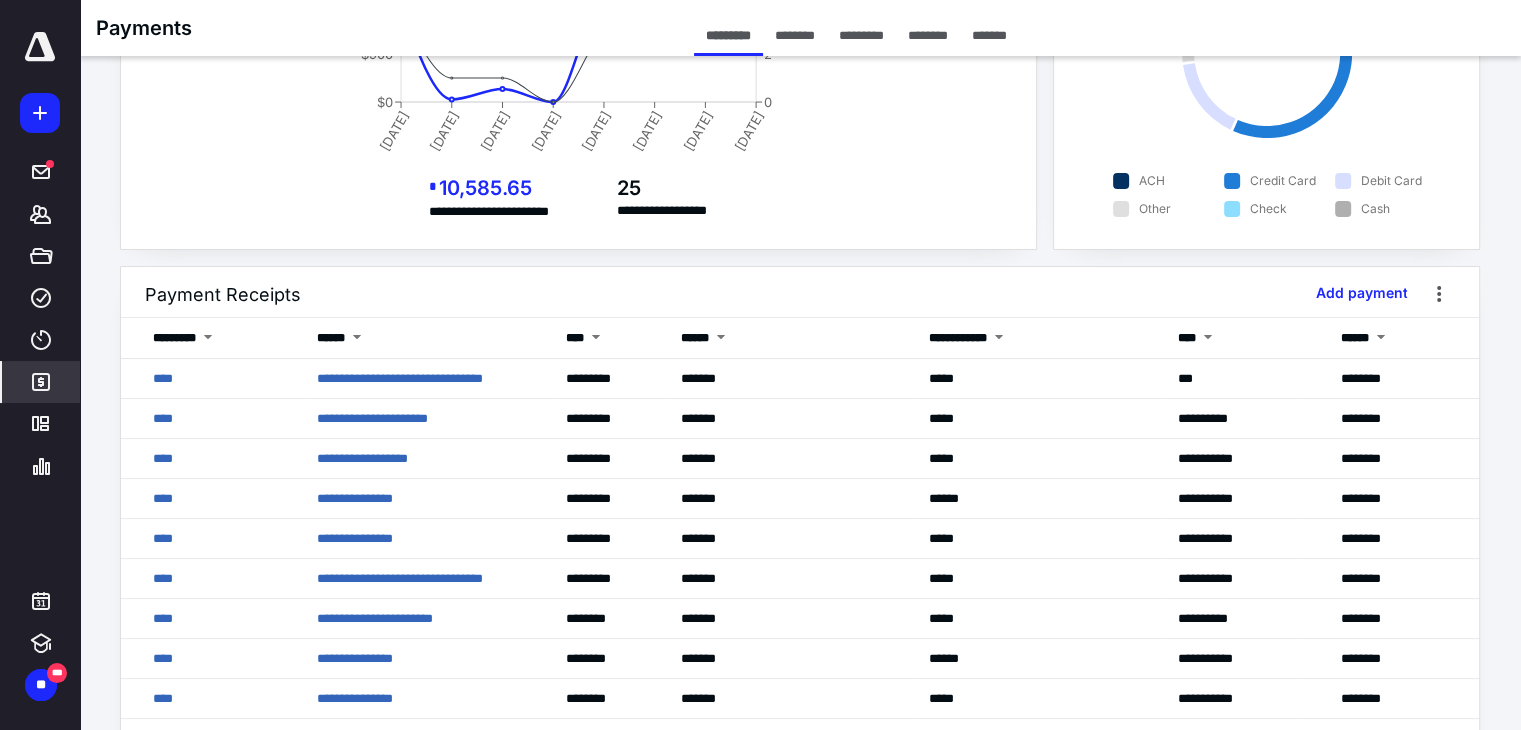 click on "**********" at bounding box center [399, 378] 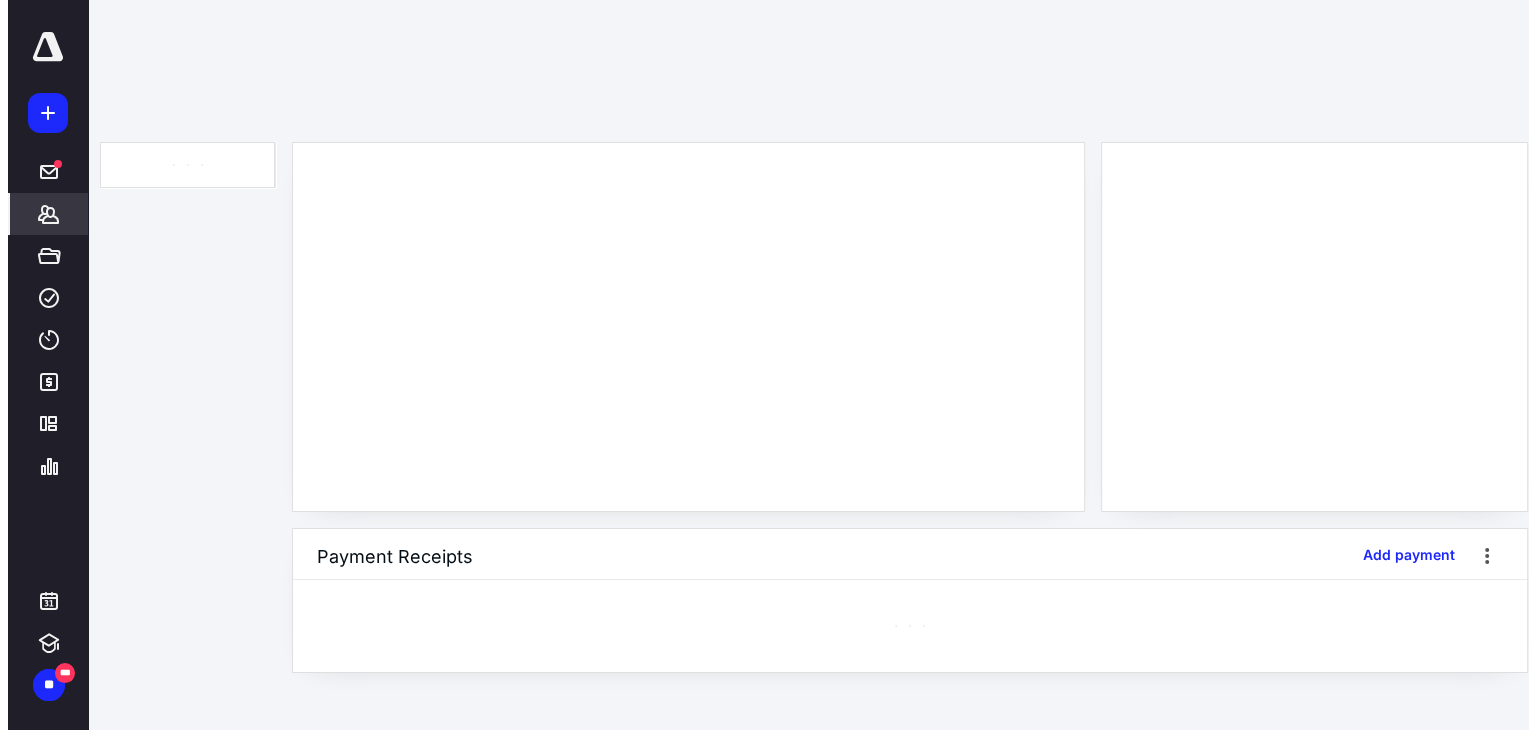 scroll, scrollTop: 0, scrollLeft: 0, axis: both 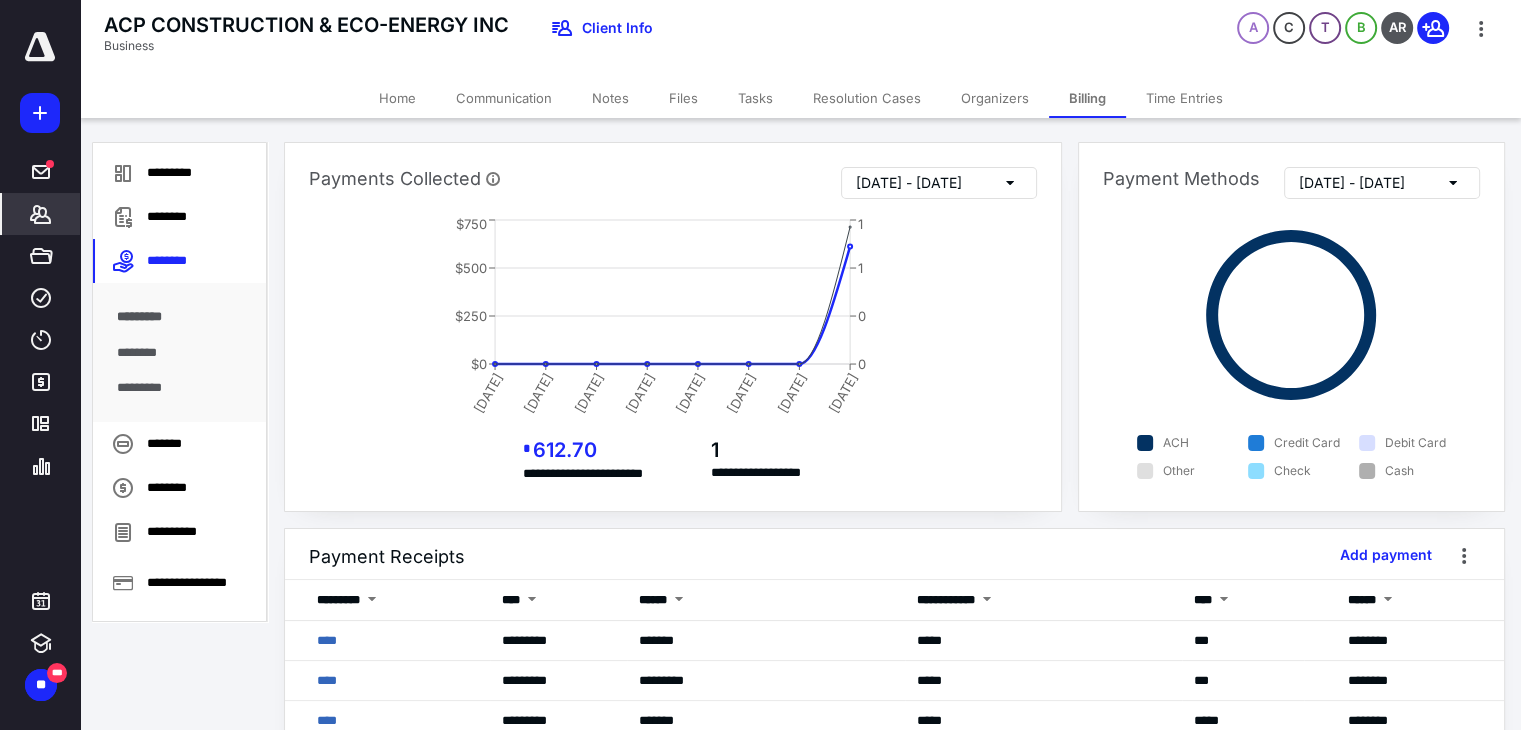 click on "****" at bounding box center (327, 640) 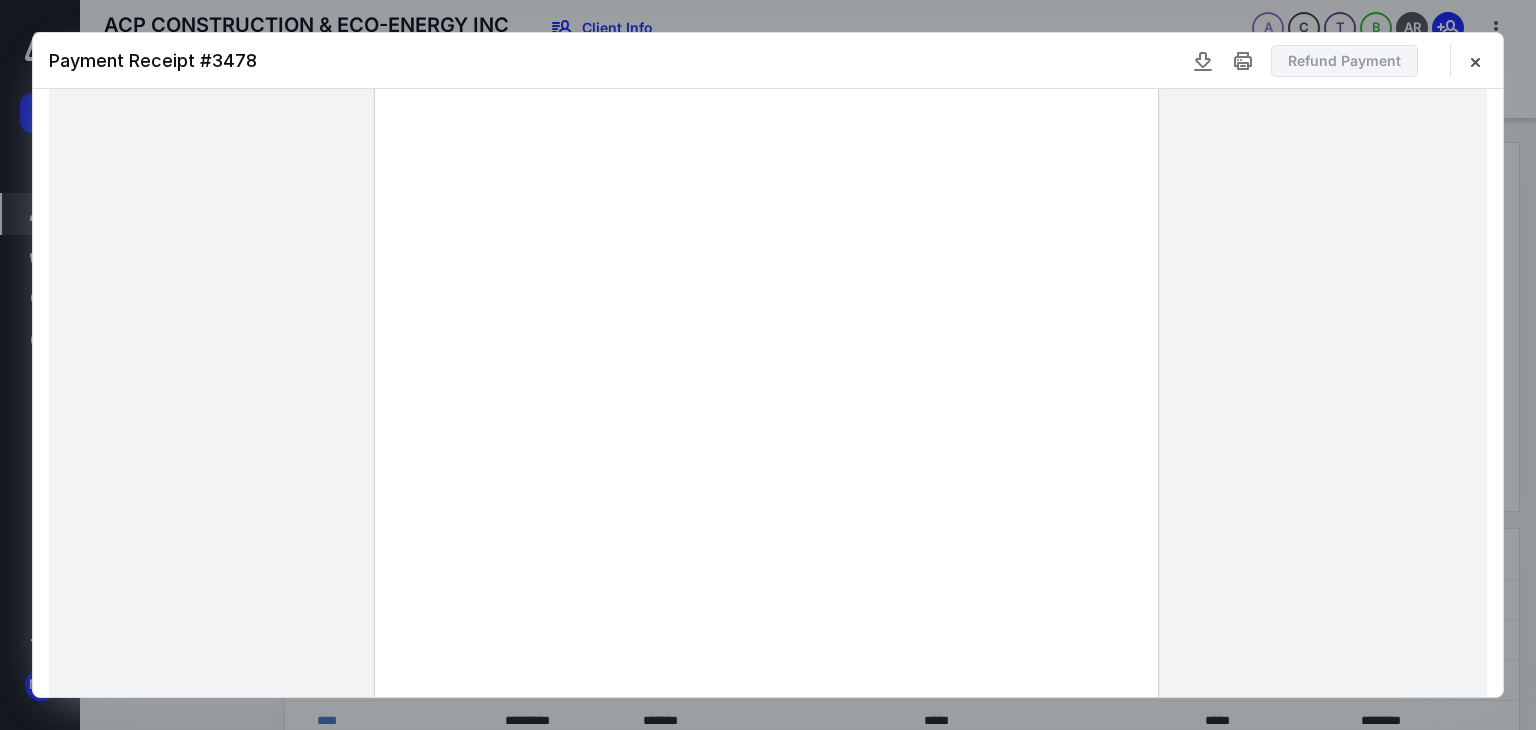scroll, scrollTop: 600, scrollLeft: 0, axis: vertical 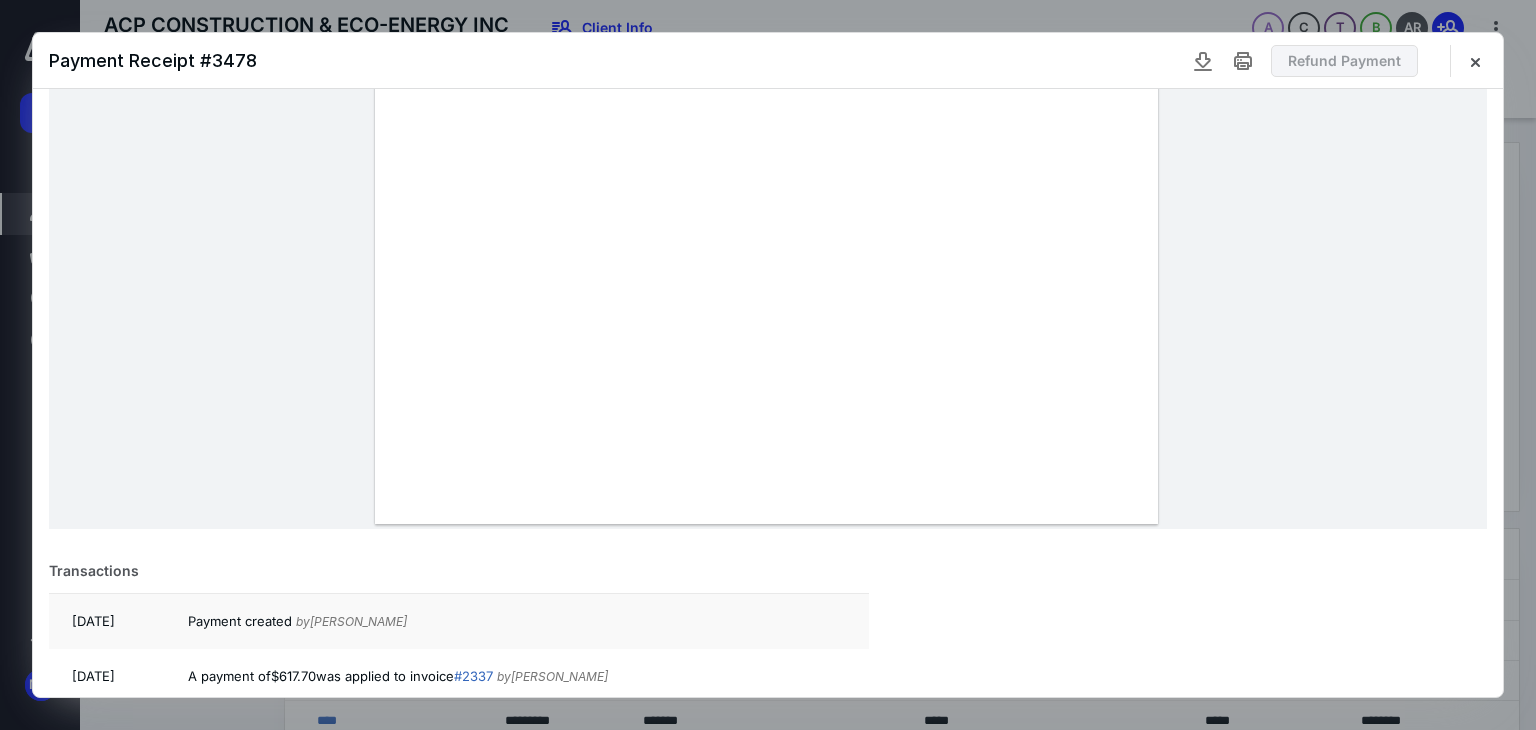 click on "# 2337" at bounding box center (473, 676) 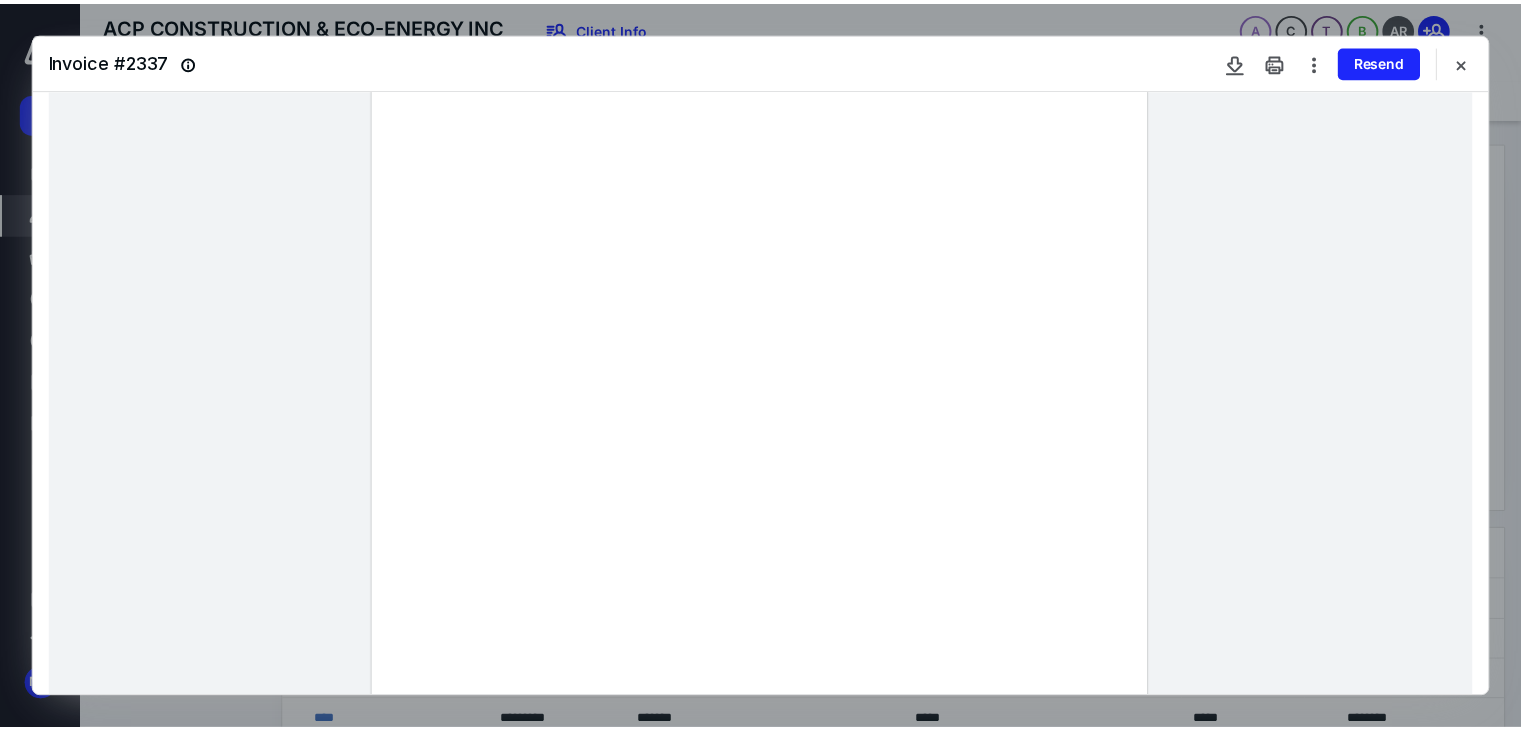 scroll, scrollTop: 400, scrollLeft: 0, axis: vertical 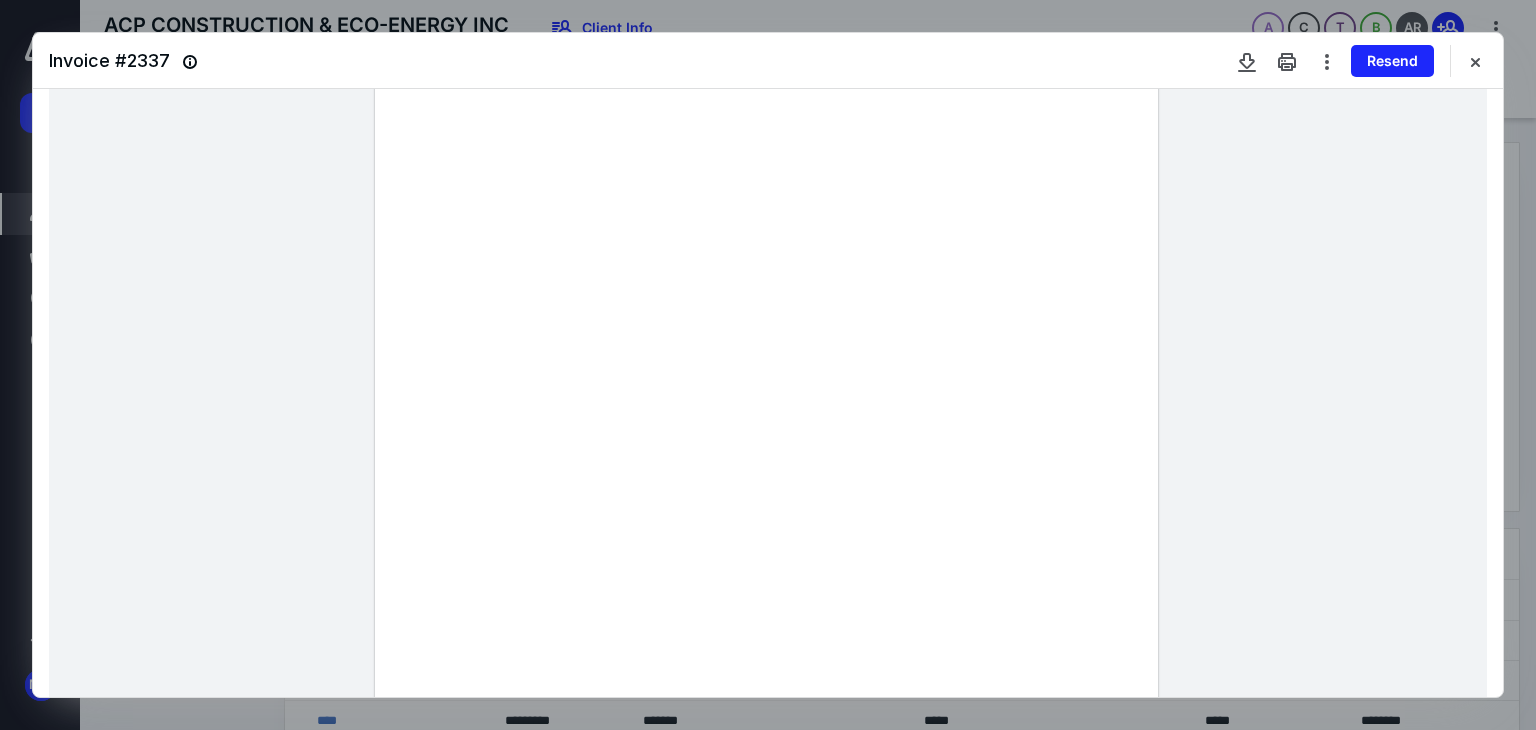 click at bounding box center [768, 217] 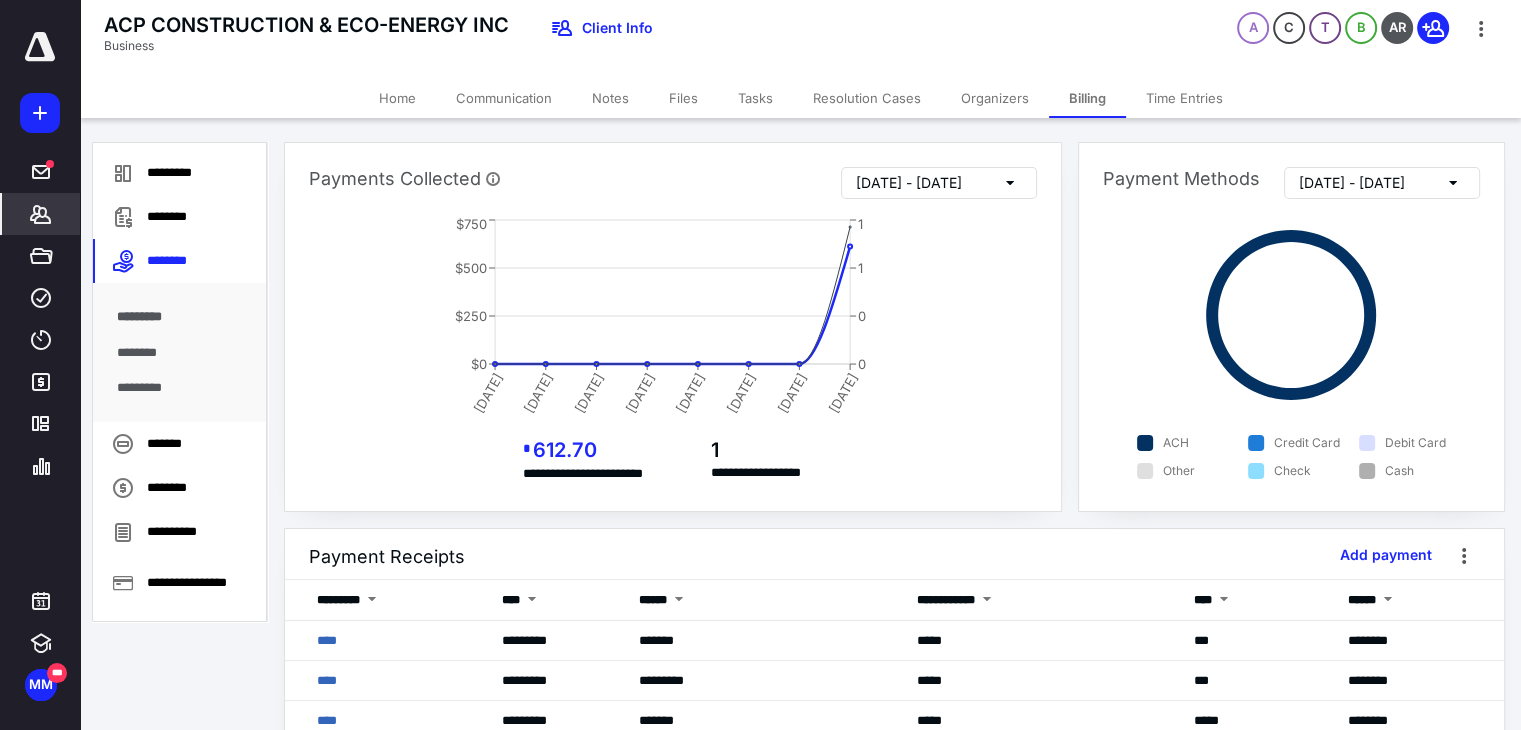 click on "********" at bounding box center (180, 217) 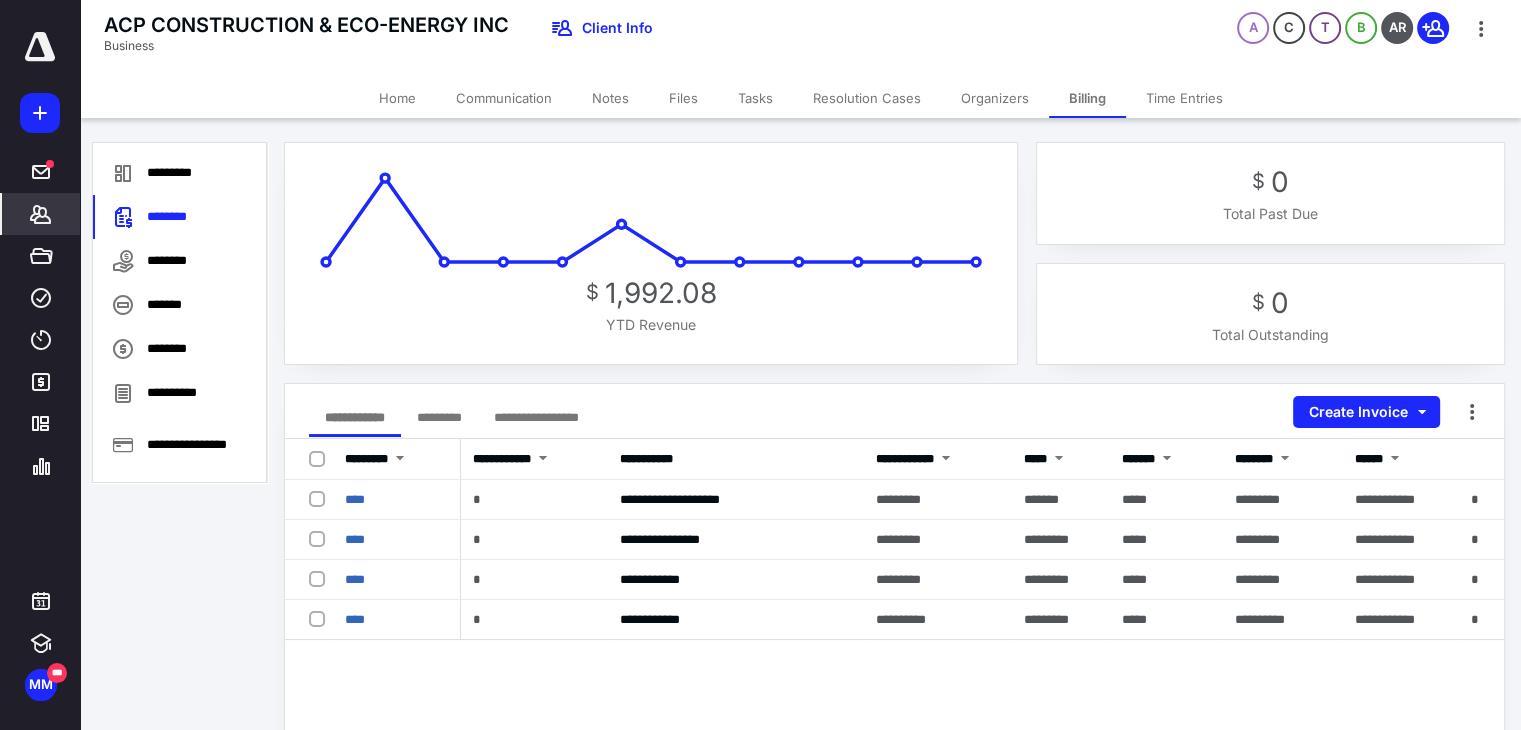 click on "Tasks" at bounding box center [755, 98] 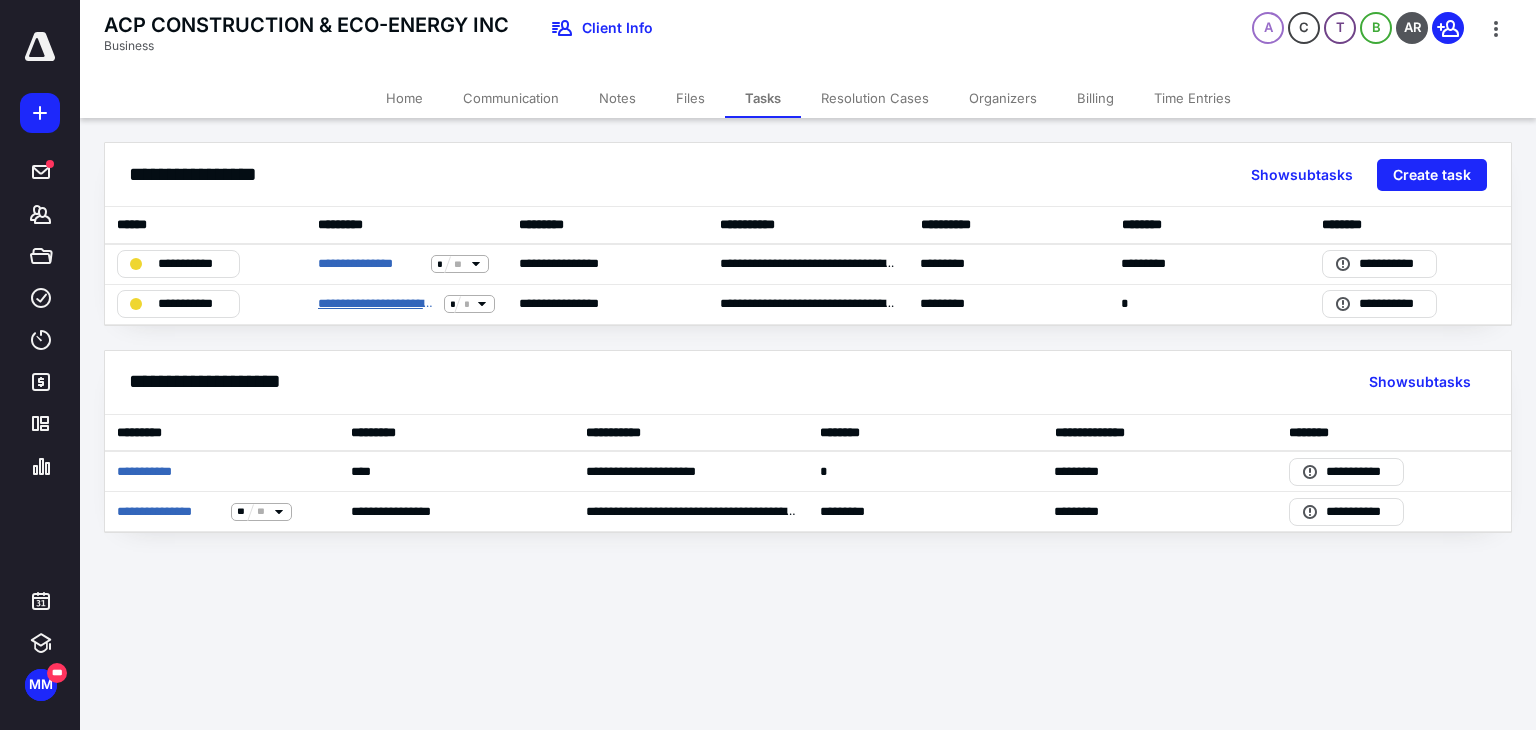 click on "**********" at bounding box center [377, 304] 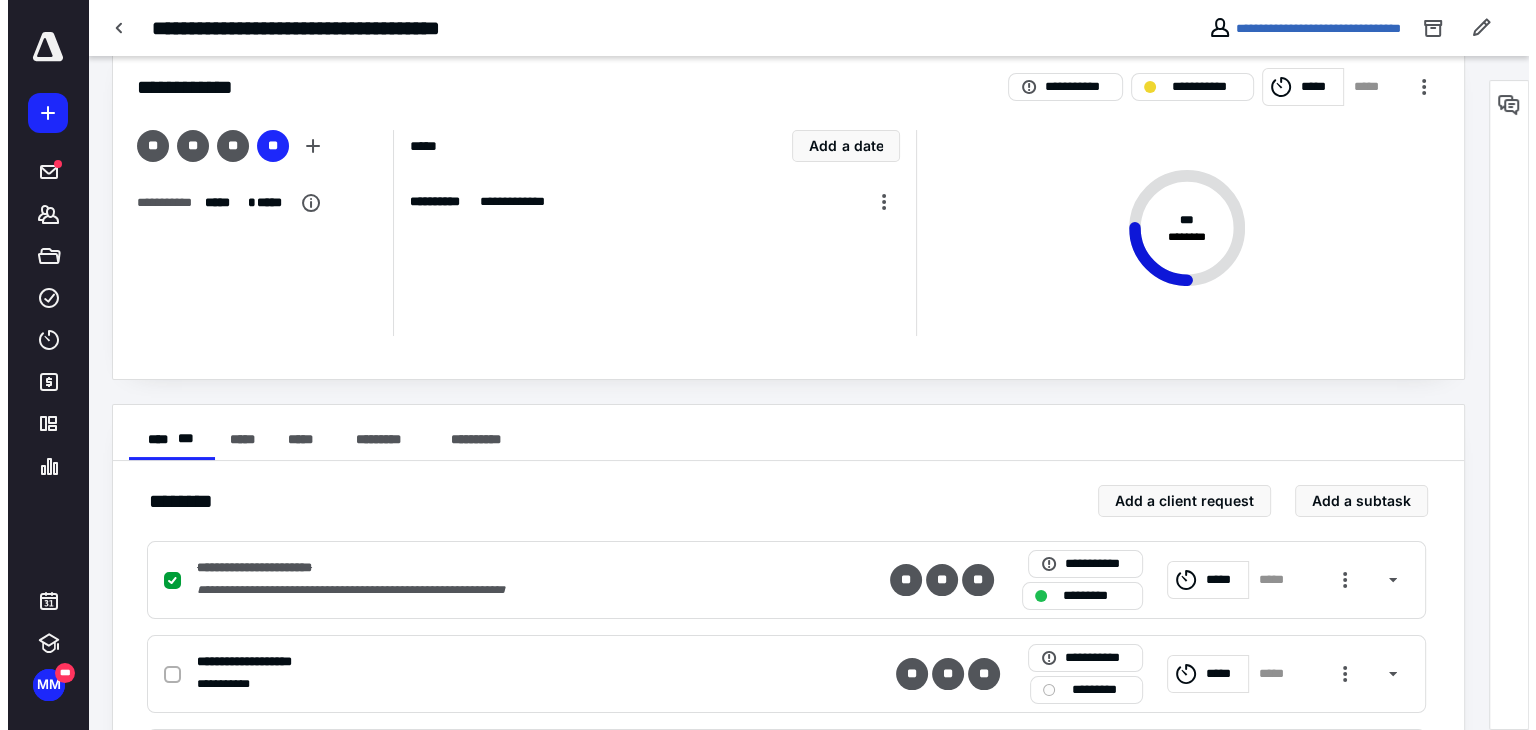 scroll, scrollTop: 0, scrollLeft: 0, axis: both 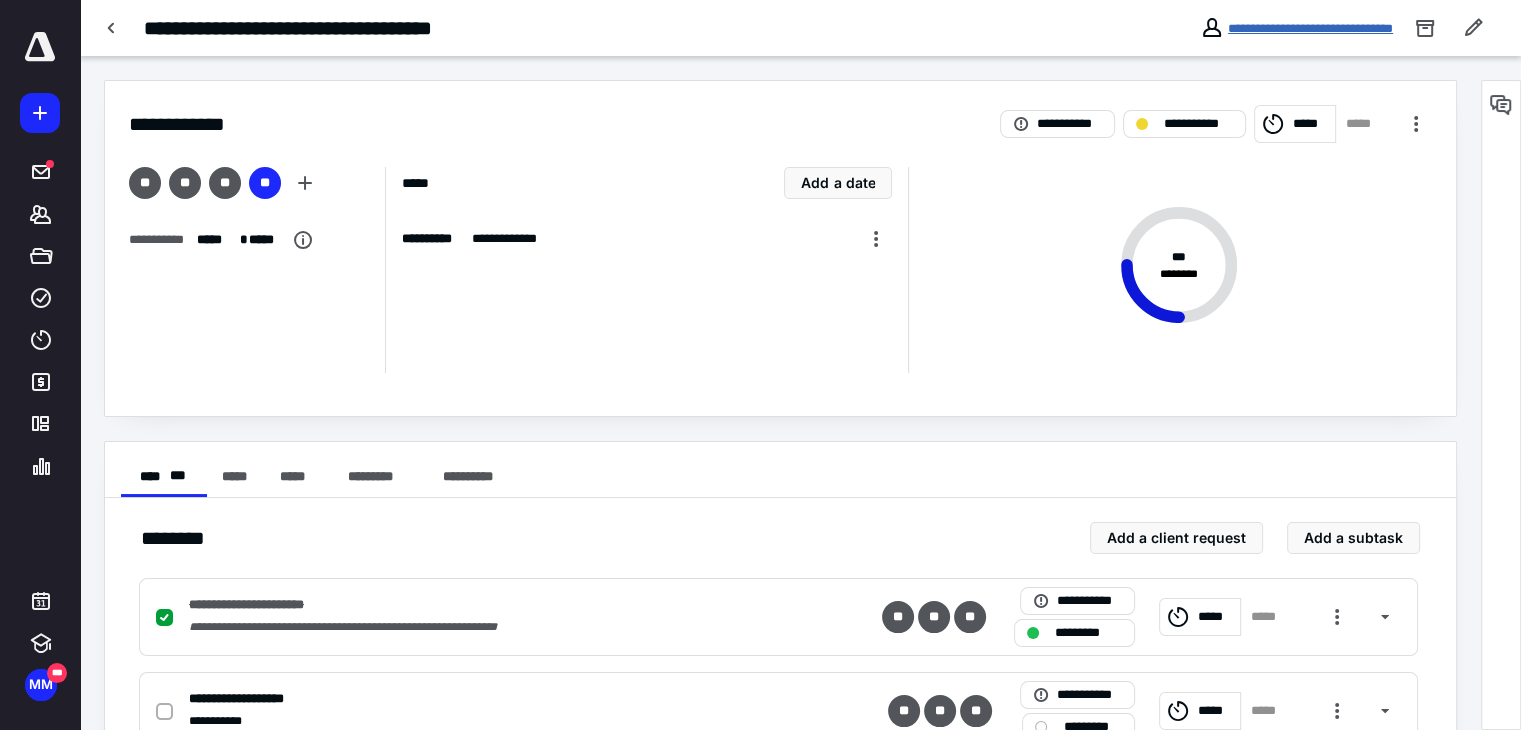 click on "**********" at bounding box center [1310, 28] 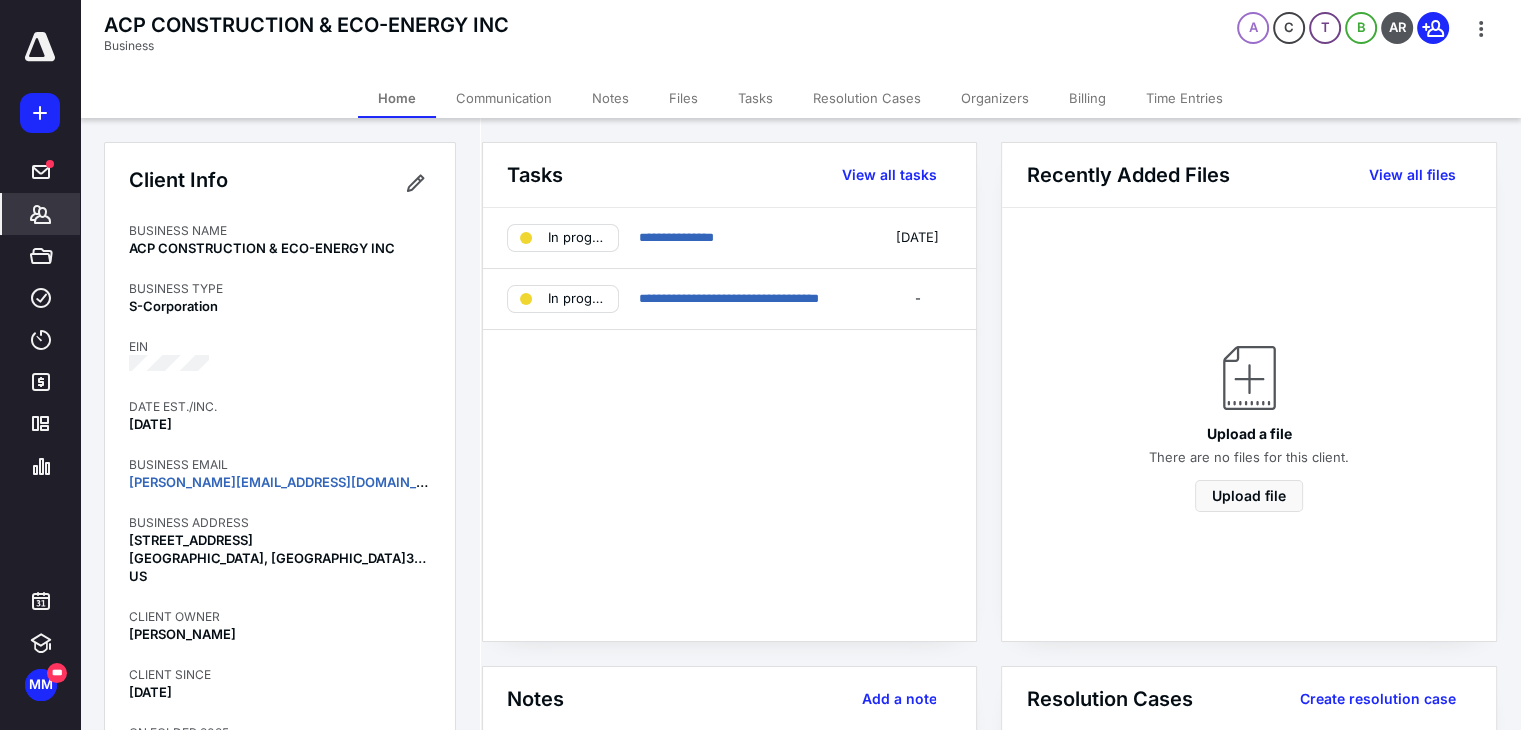 click on "Billing" at bounding box center (1087, 98) 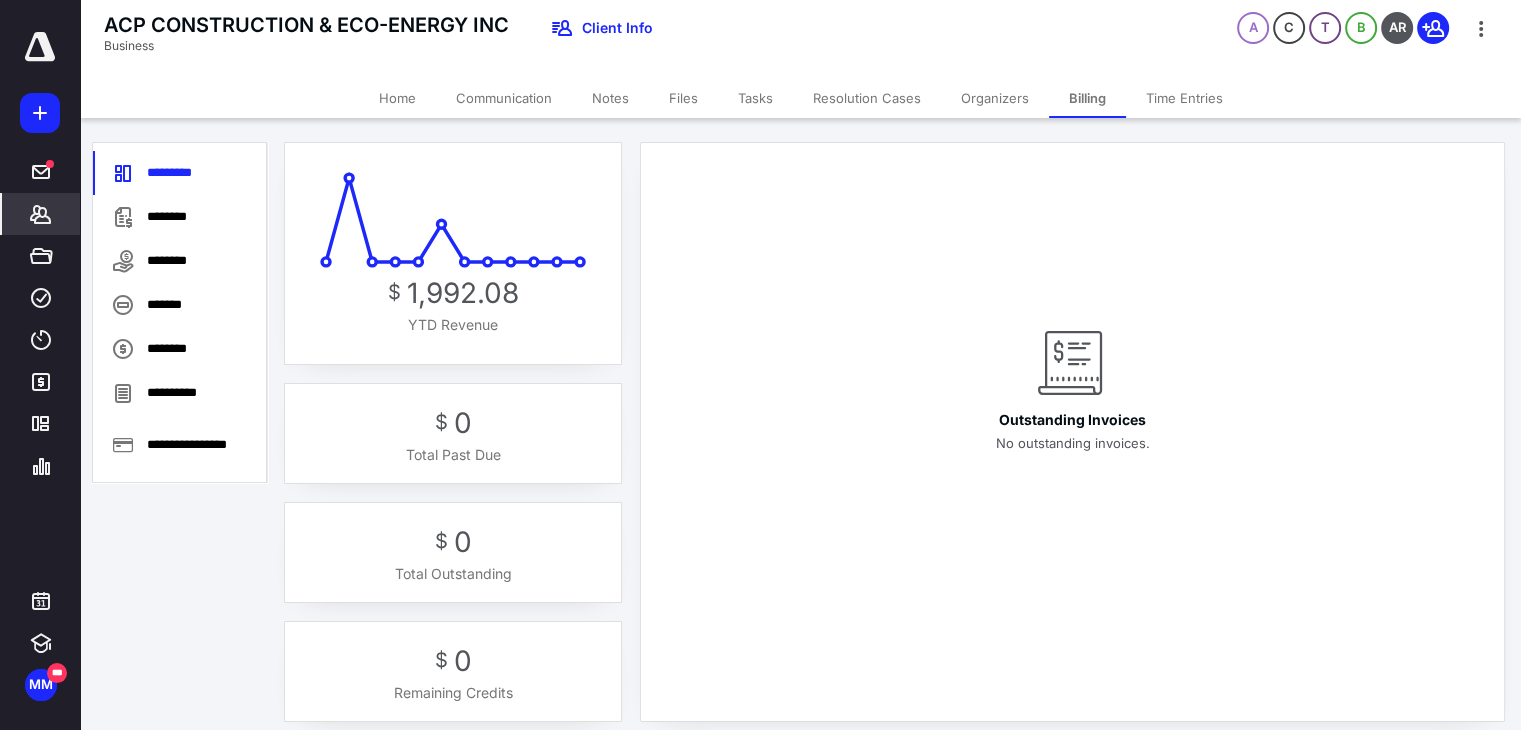 click on "********" at bounding box center [180, 217] 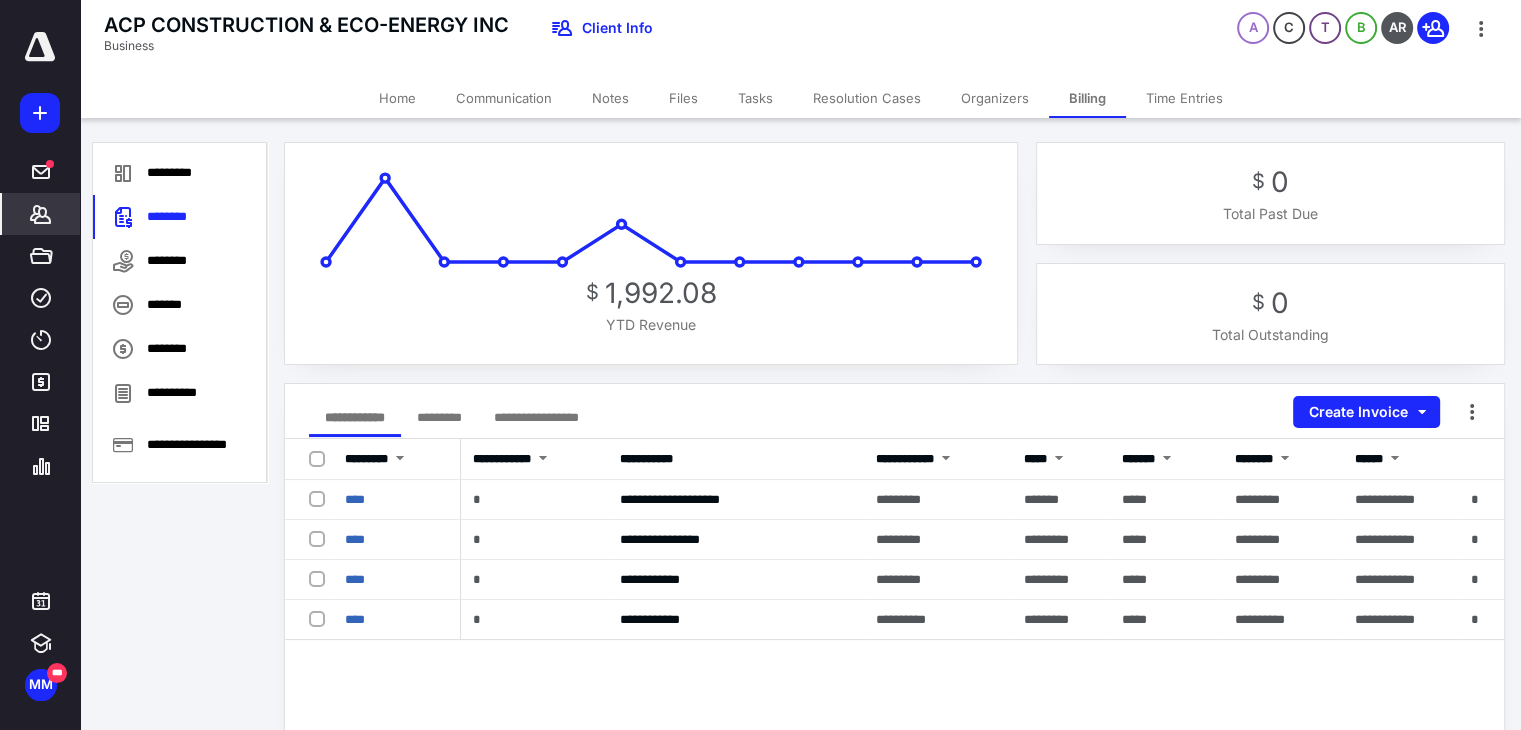 click on "****" at bounding box center (355, 499) 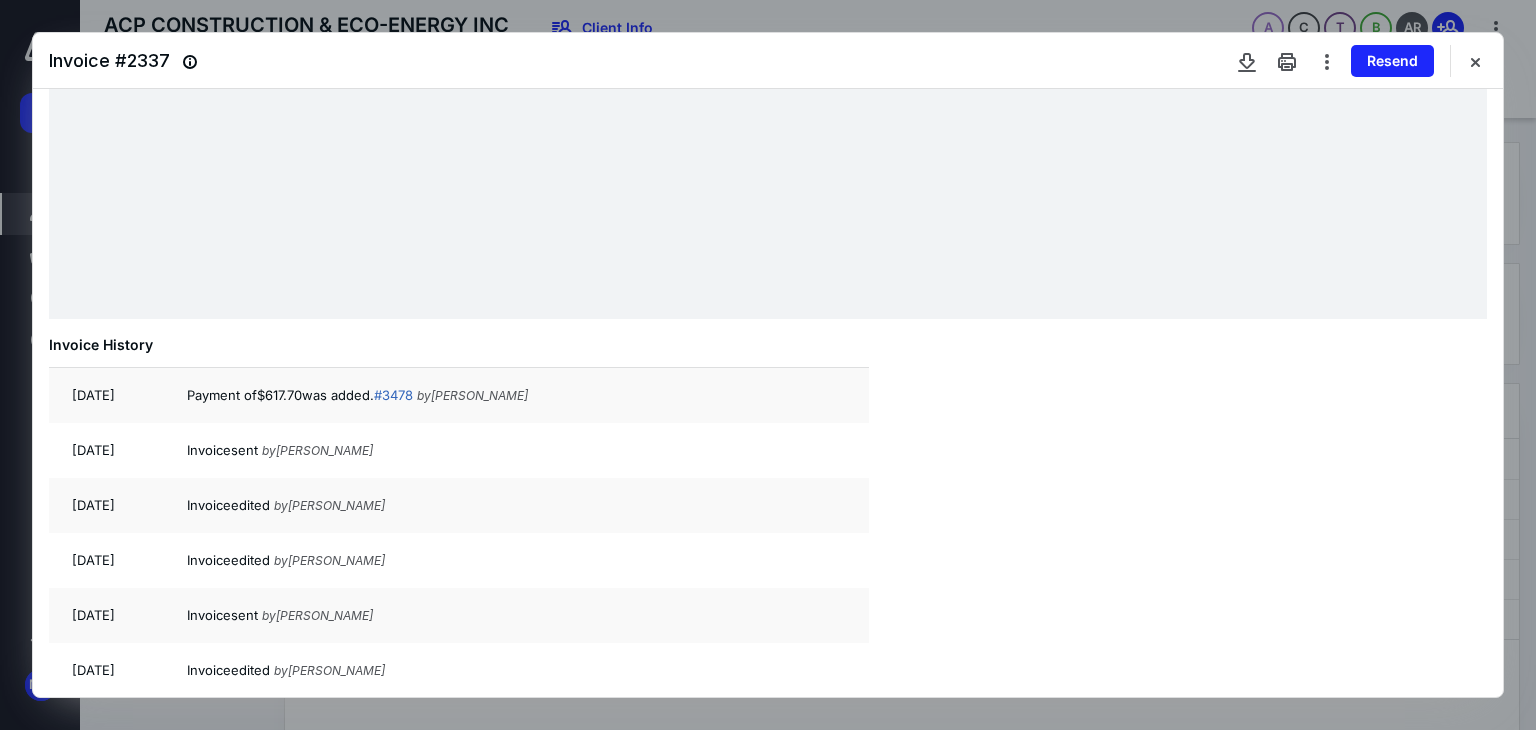 scroll, scrollTop: 881, scrollLeft: 0, axis: vertical 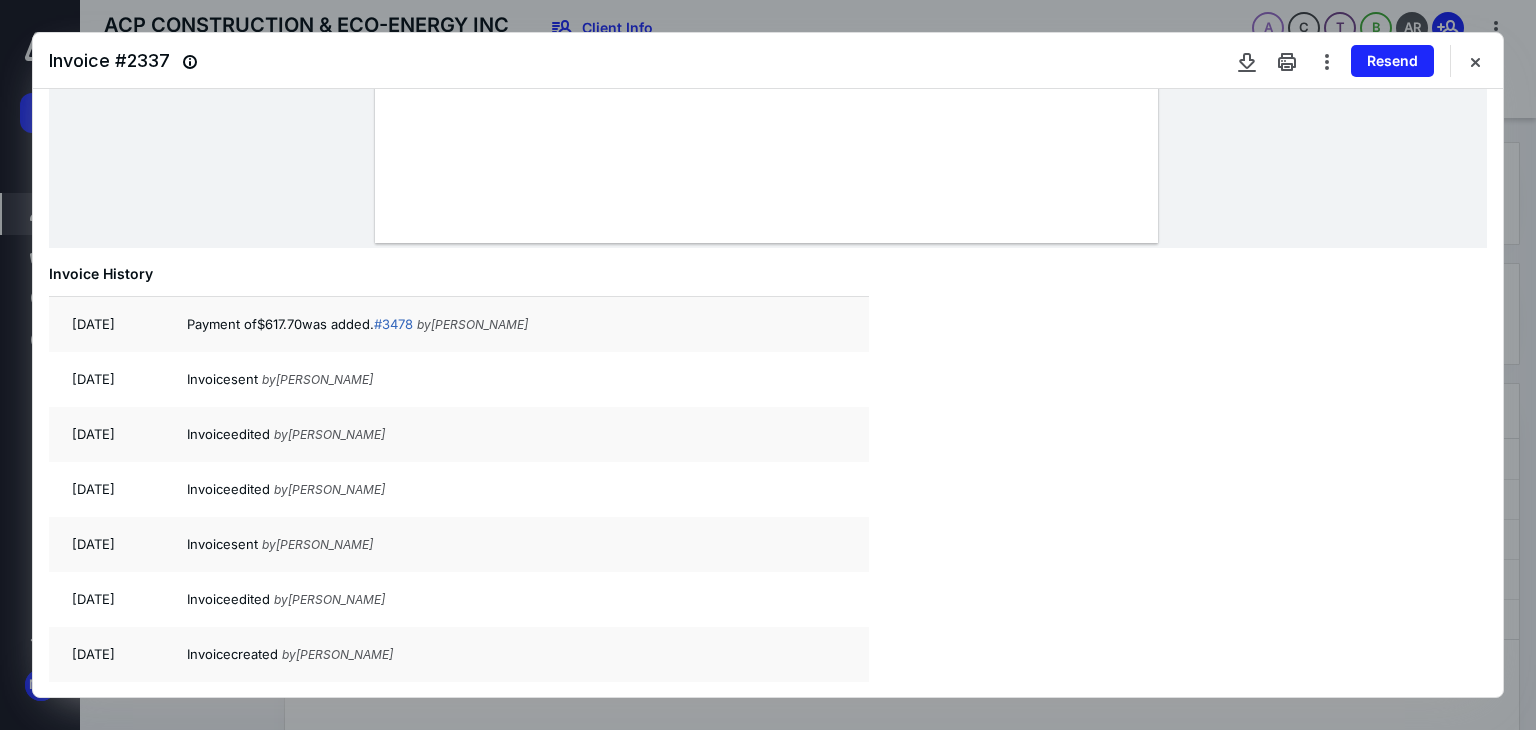 click at bounding box center [1475, 61] 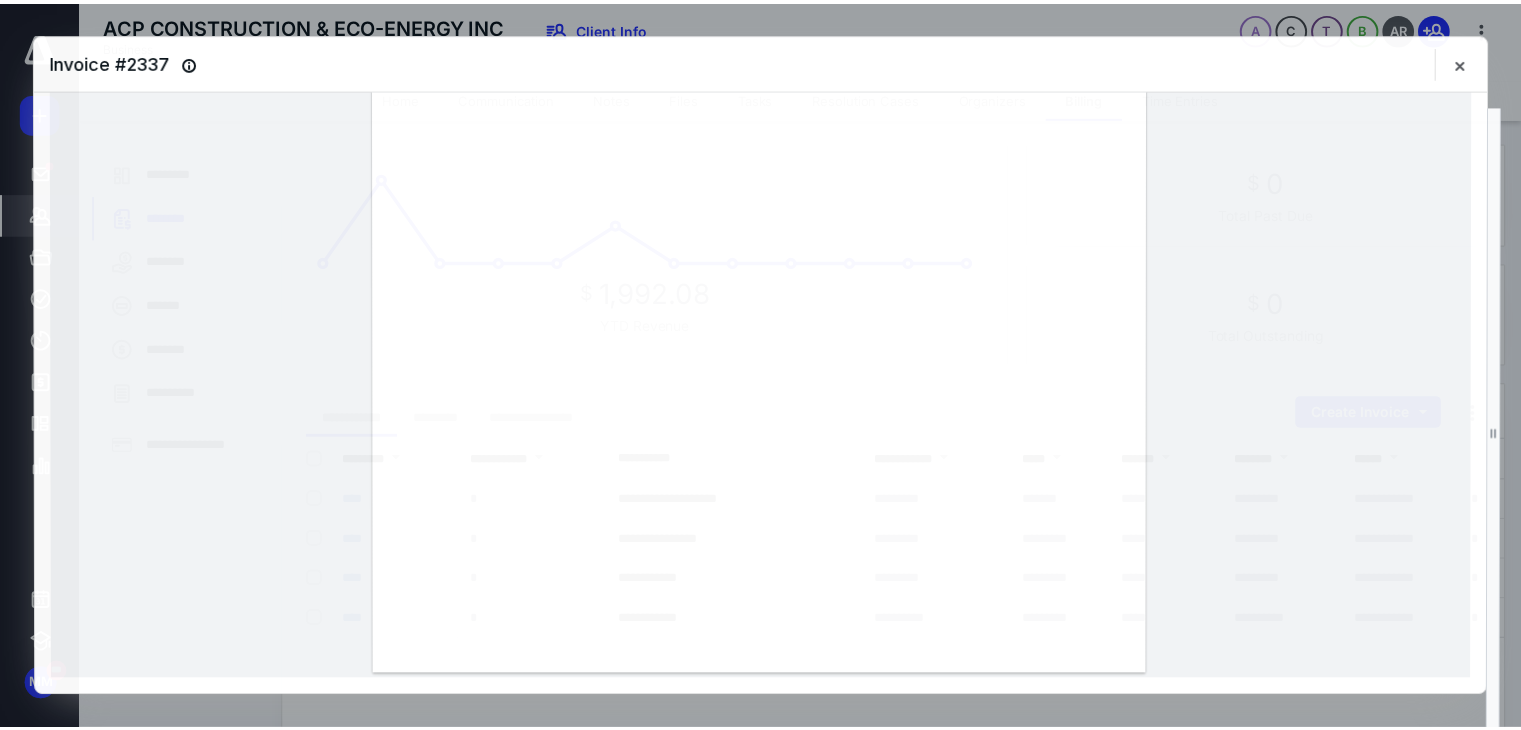 scroll, scrollTop: 448, scrollLeft: 0, axis: vertical 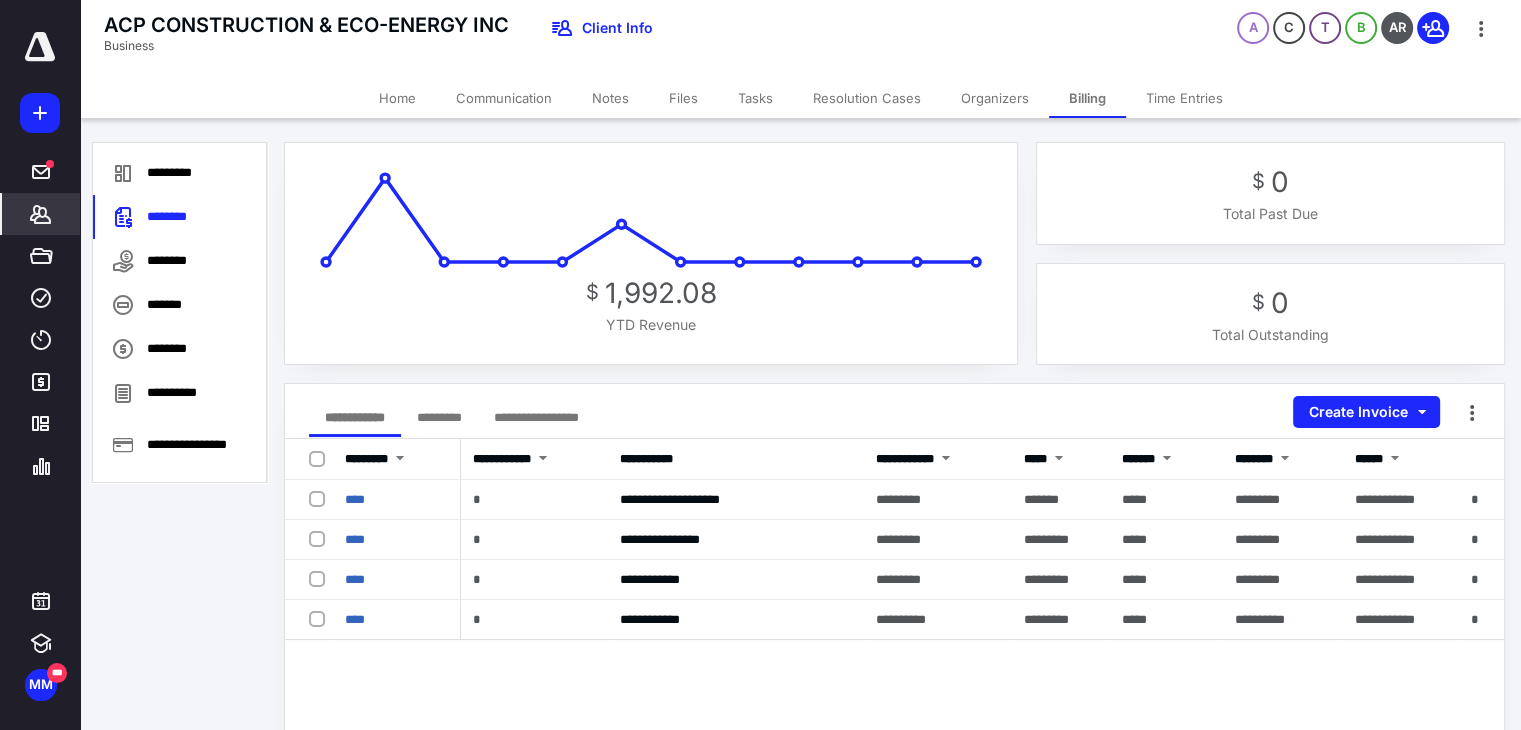 click on "Tasks" at bounding box center [755, 98] 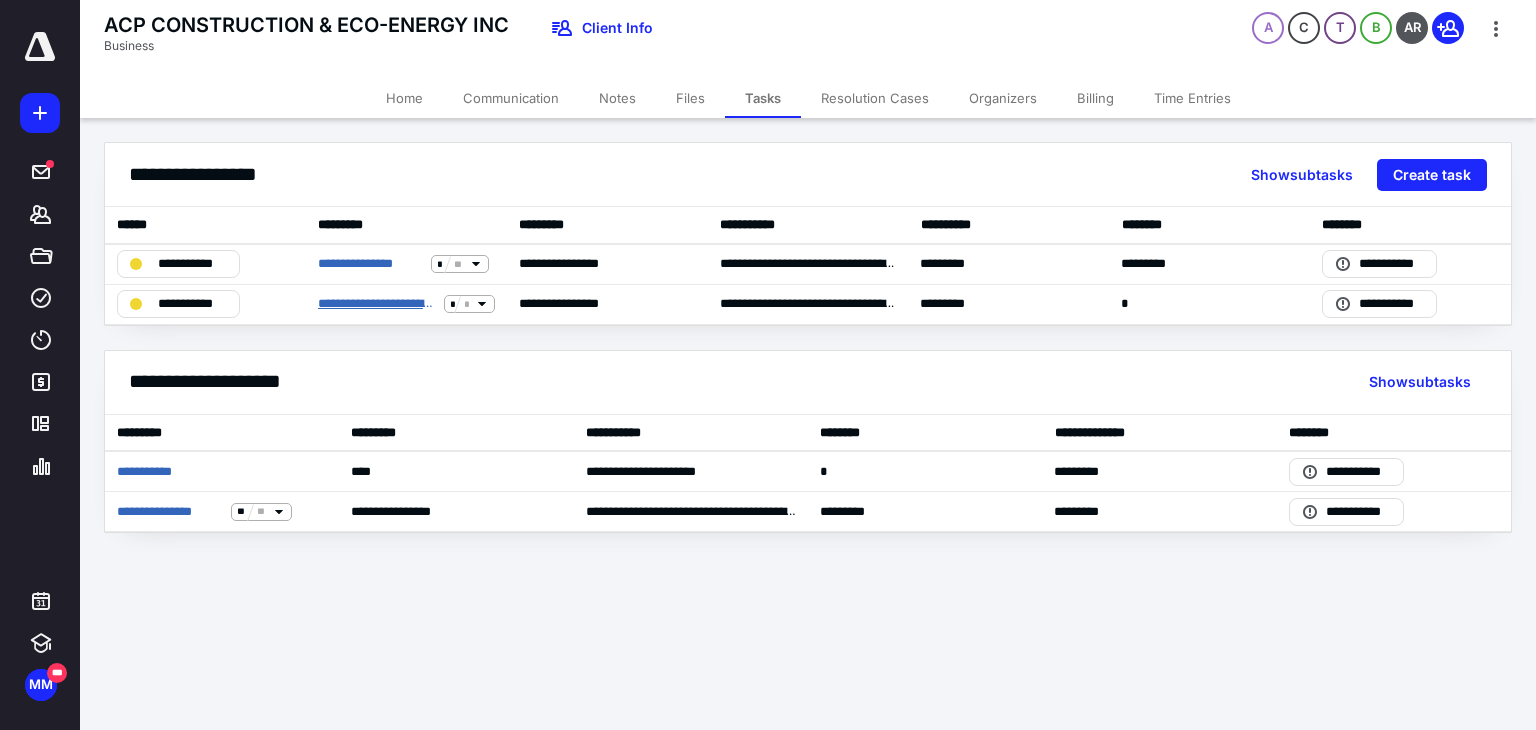 click on "**********" at bounding box center (377, 304) 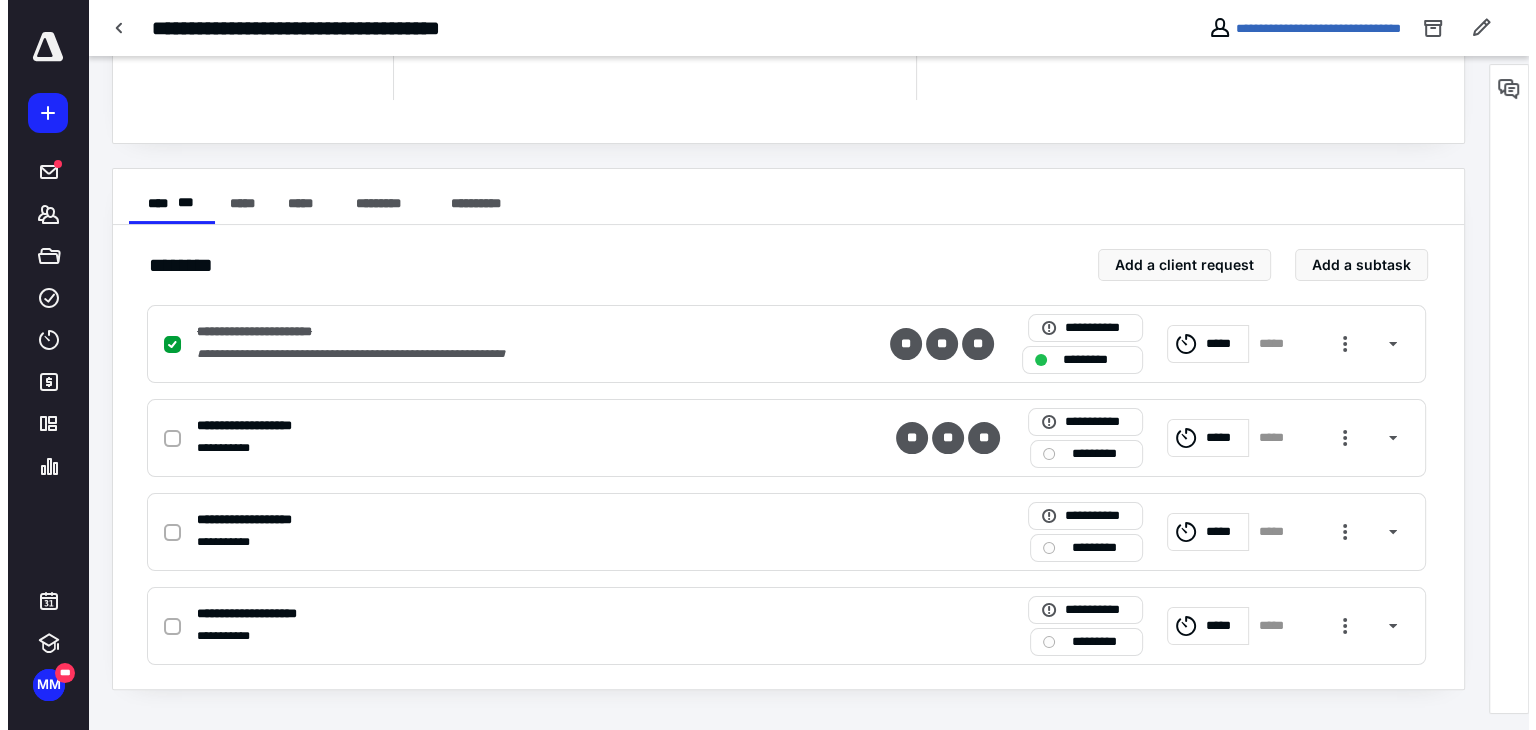 scroll, scrollTop: 276, scrollLeft: 0, axis: vertical 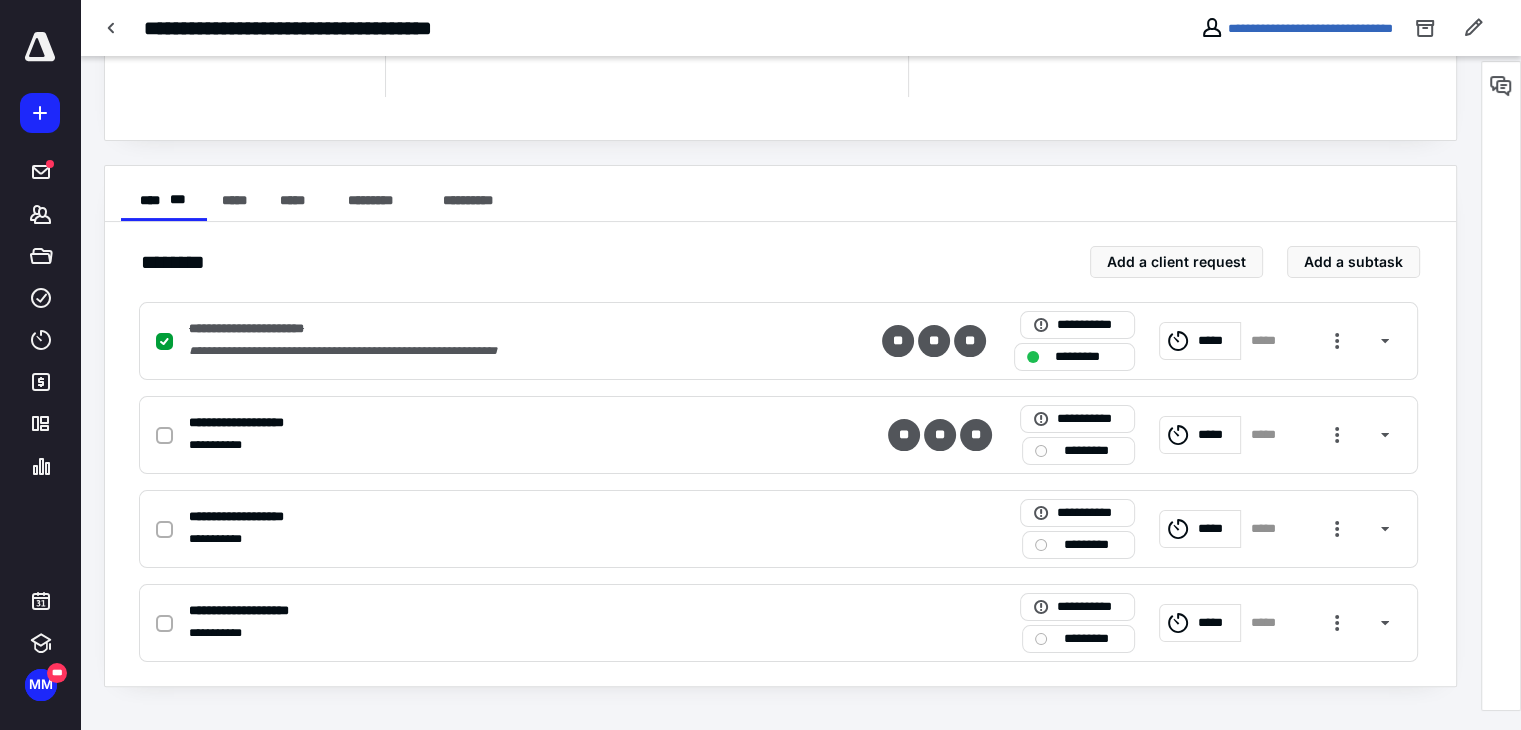 click at bounding box center (1337, 435) 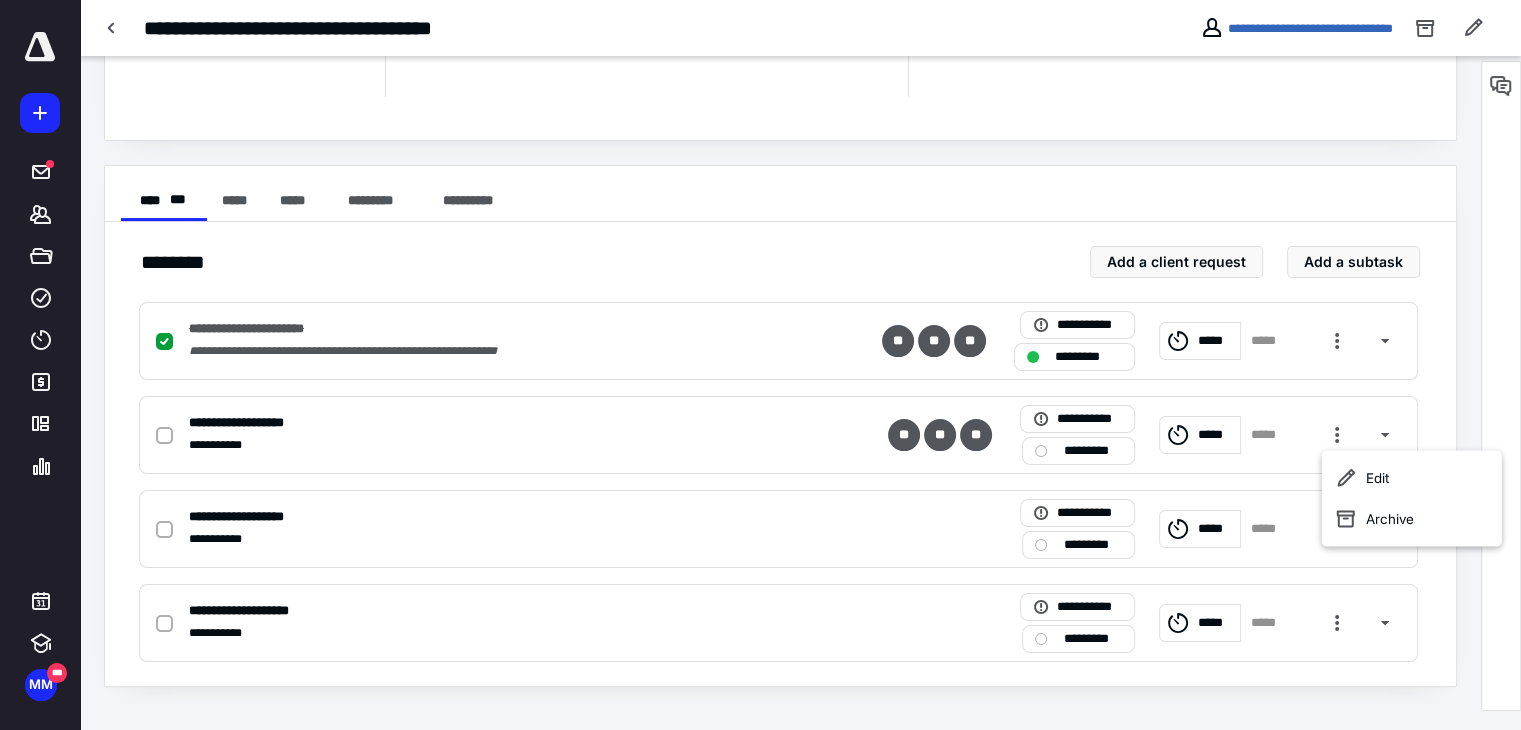 click 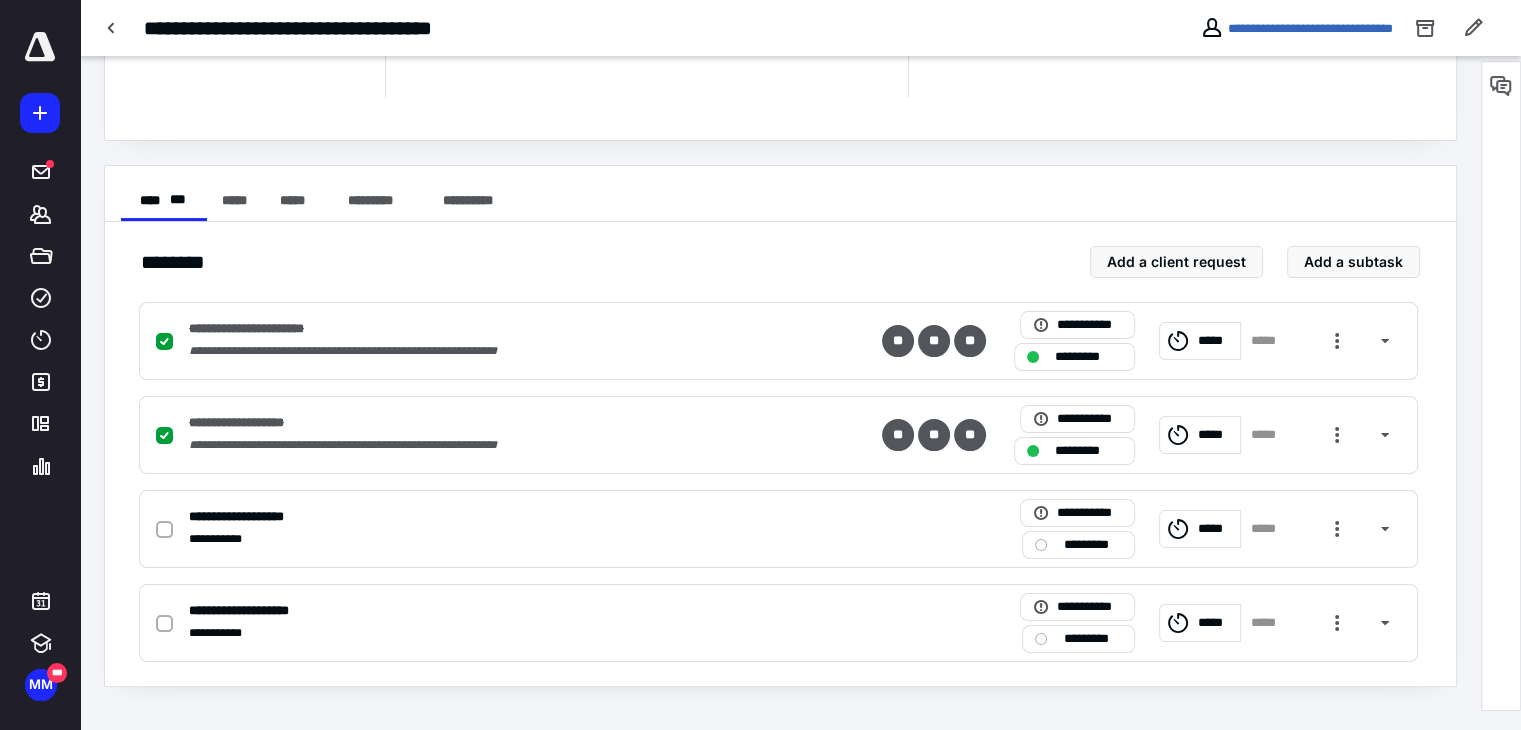 click at bounding box center [1337, 529] 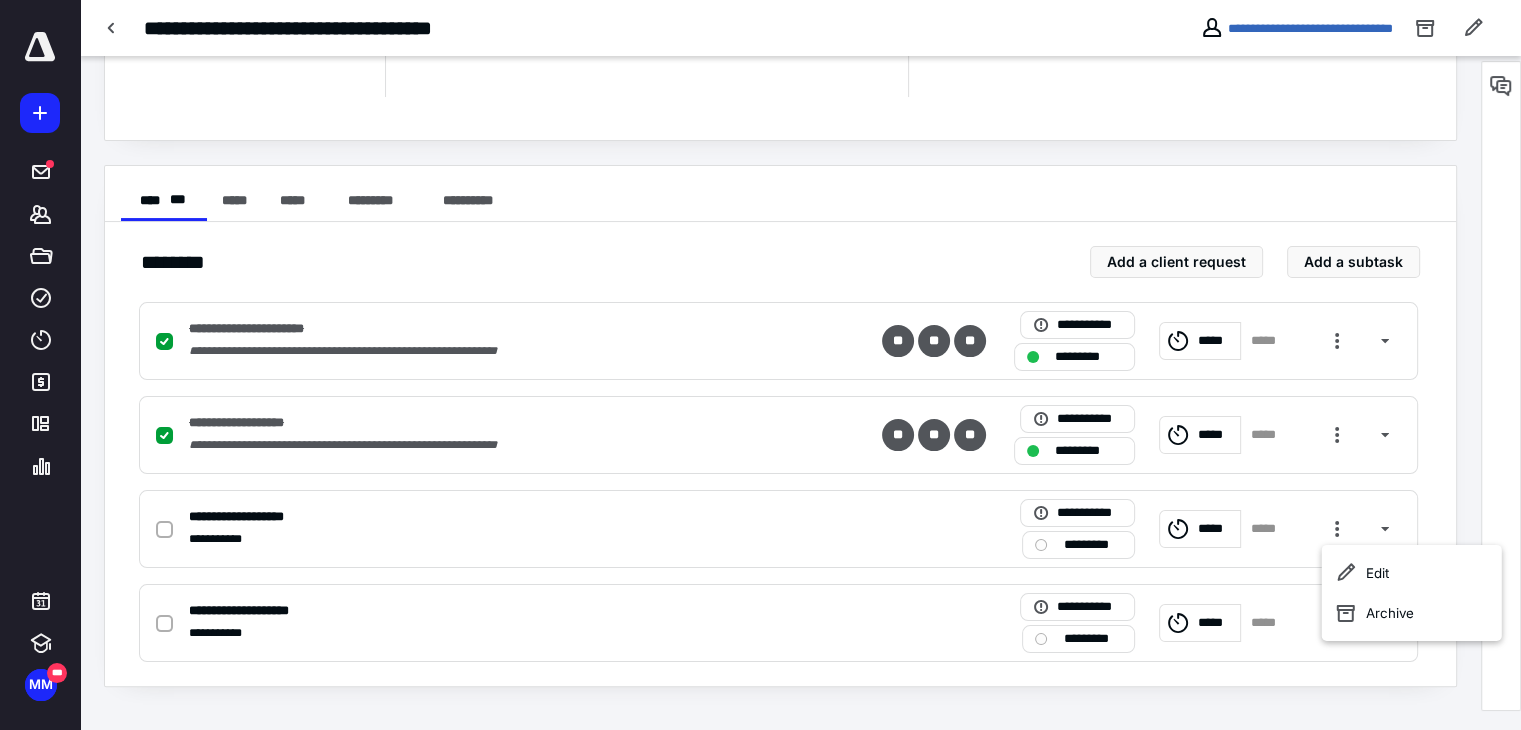 click on "Archive" at bounding box center [1412, 613] 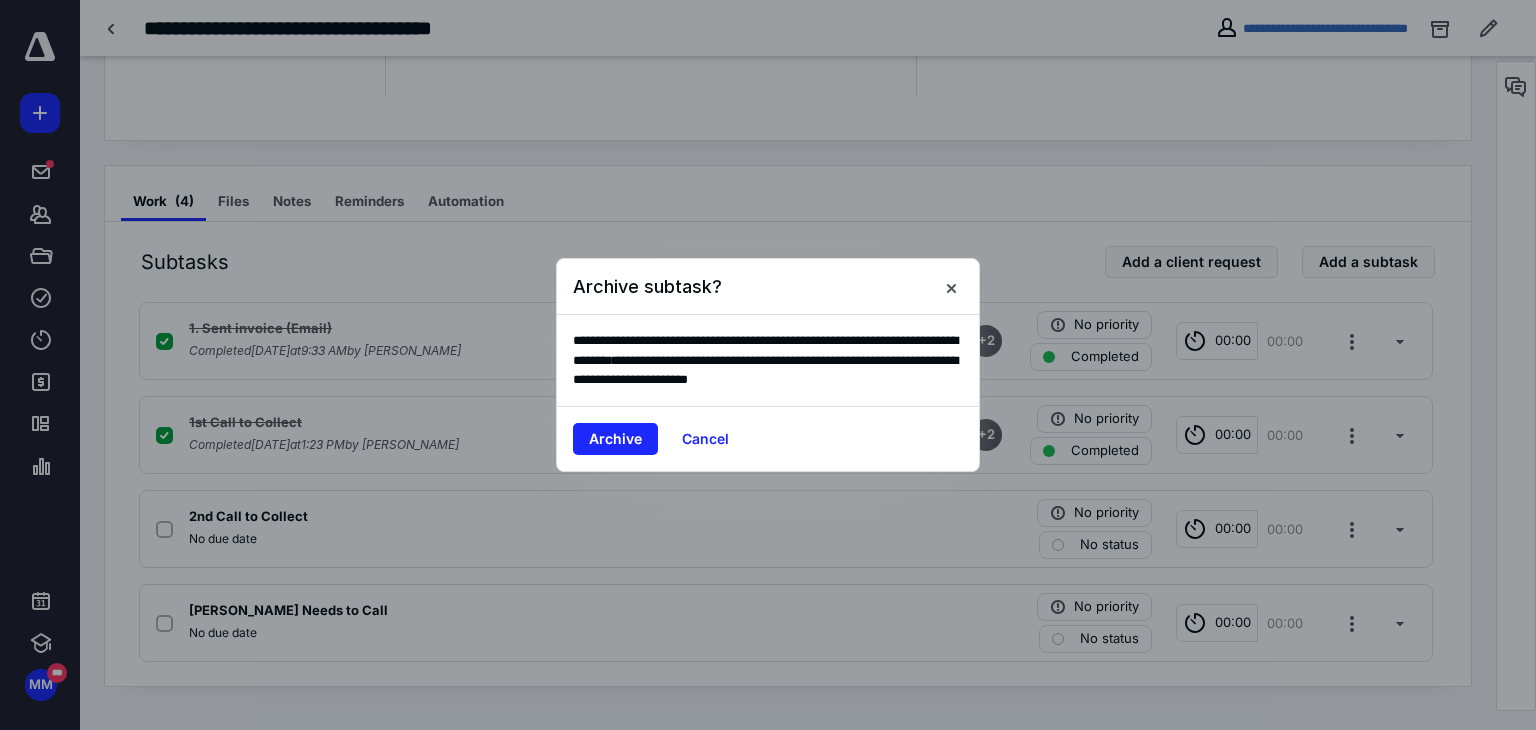 click on "Archive" at bounding box center [615, 439] 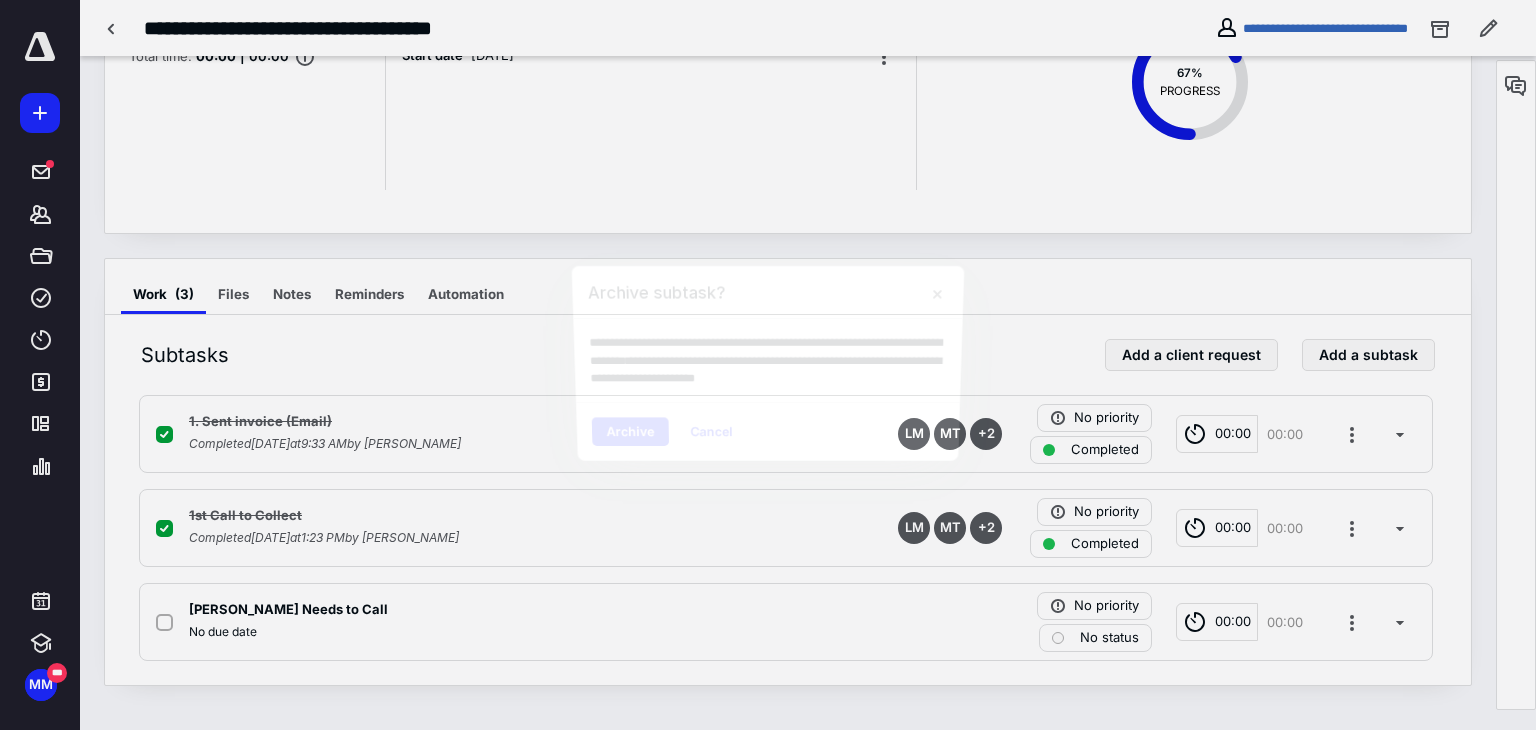 scroll, scrollTop: 182, scrollLeft: 0, axis: vertical 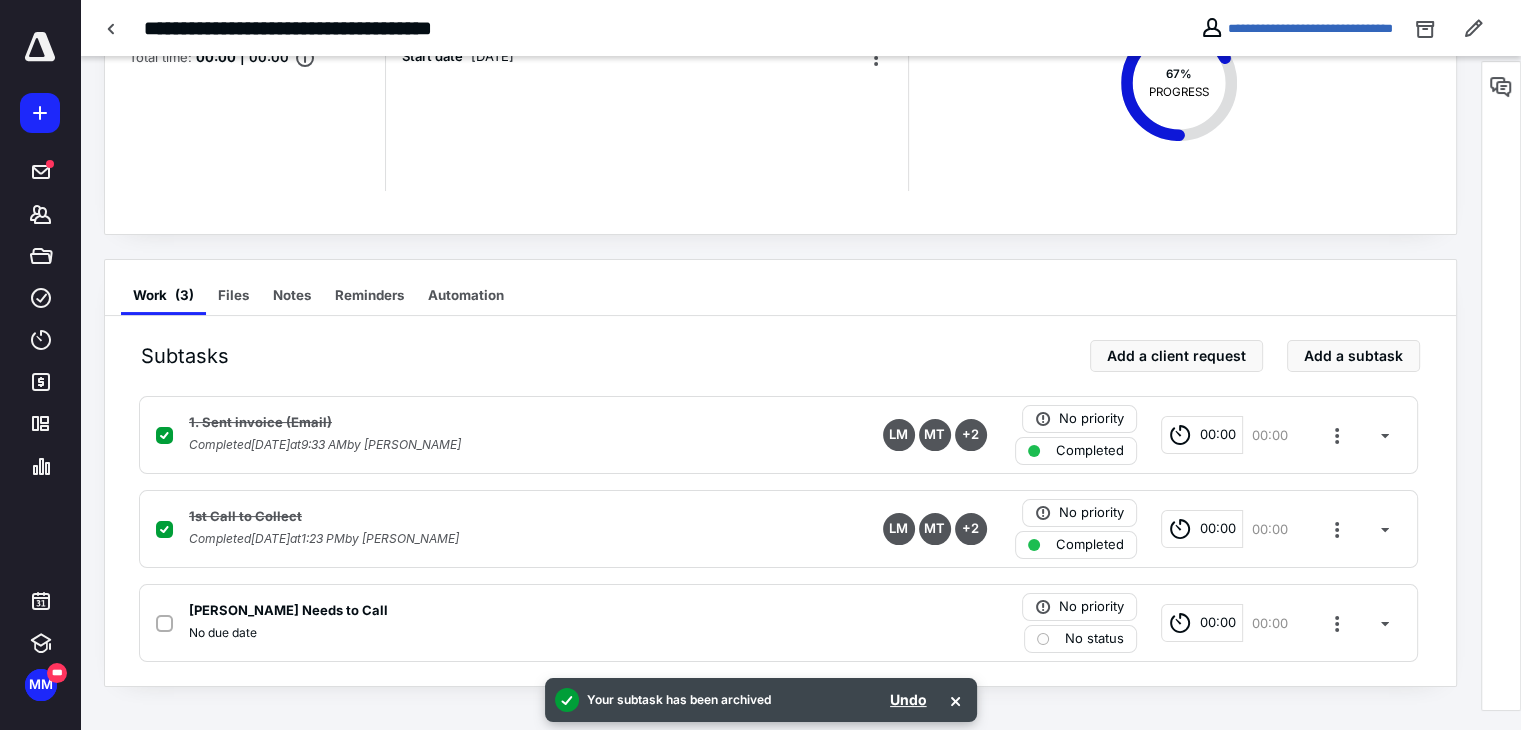 click at bounding box center (1337, 623) 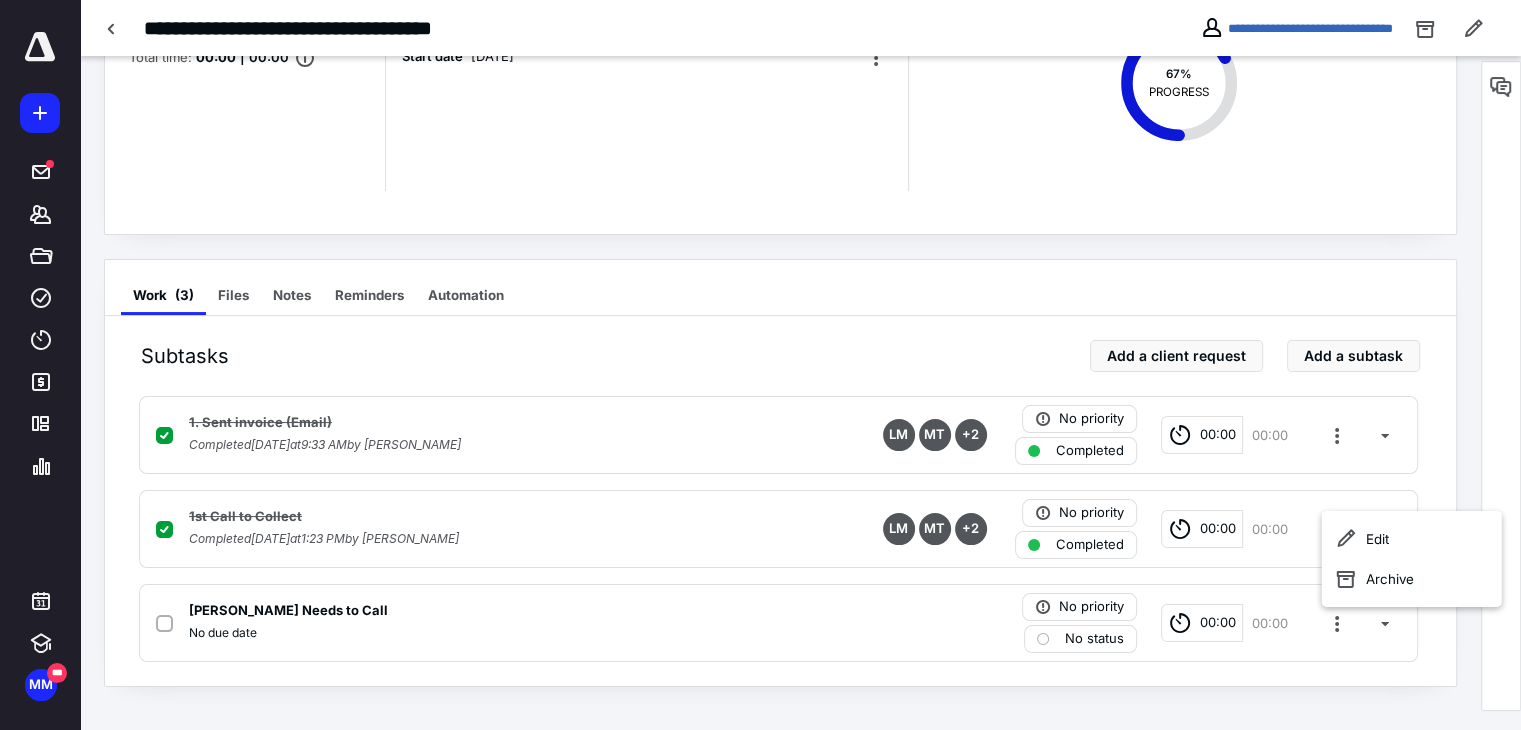 click on "Archive" at bounding box center [1412, 579] 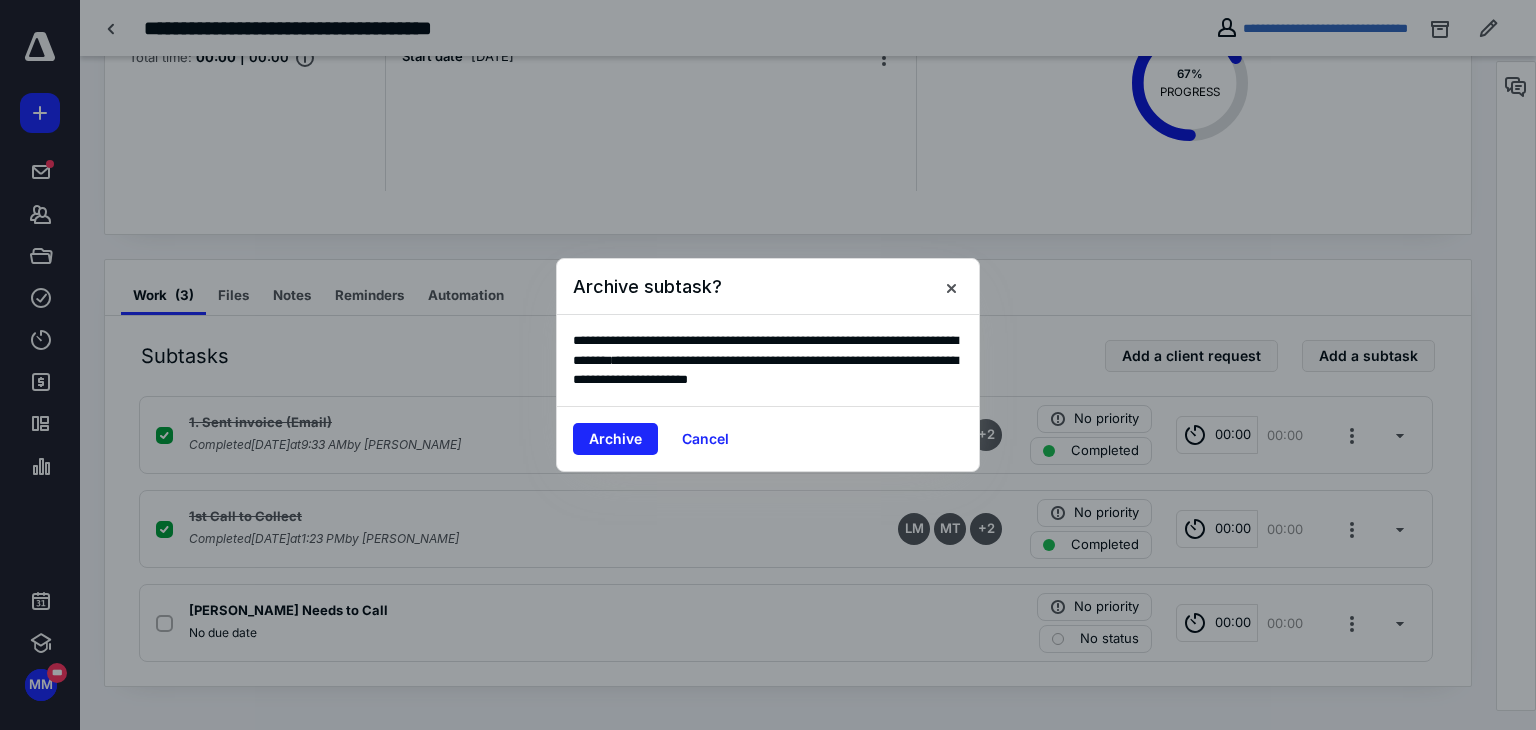click on "Archive" at bounding box center [615, 439] 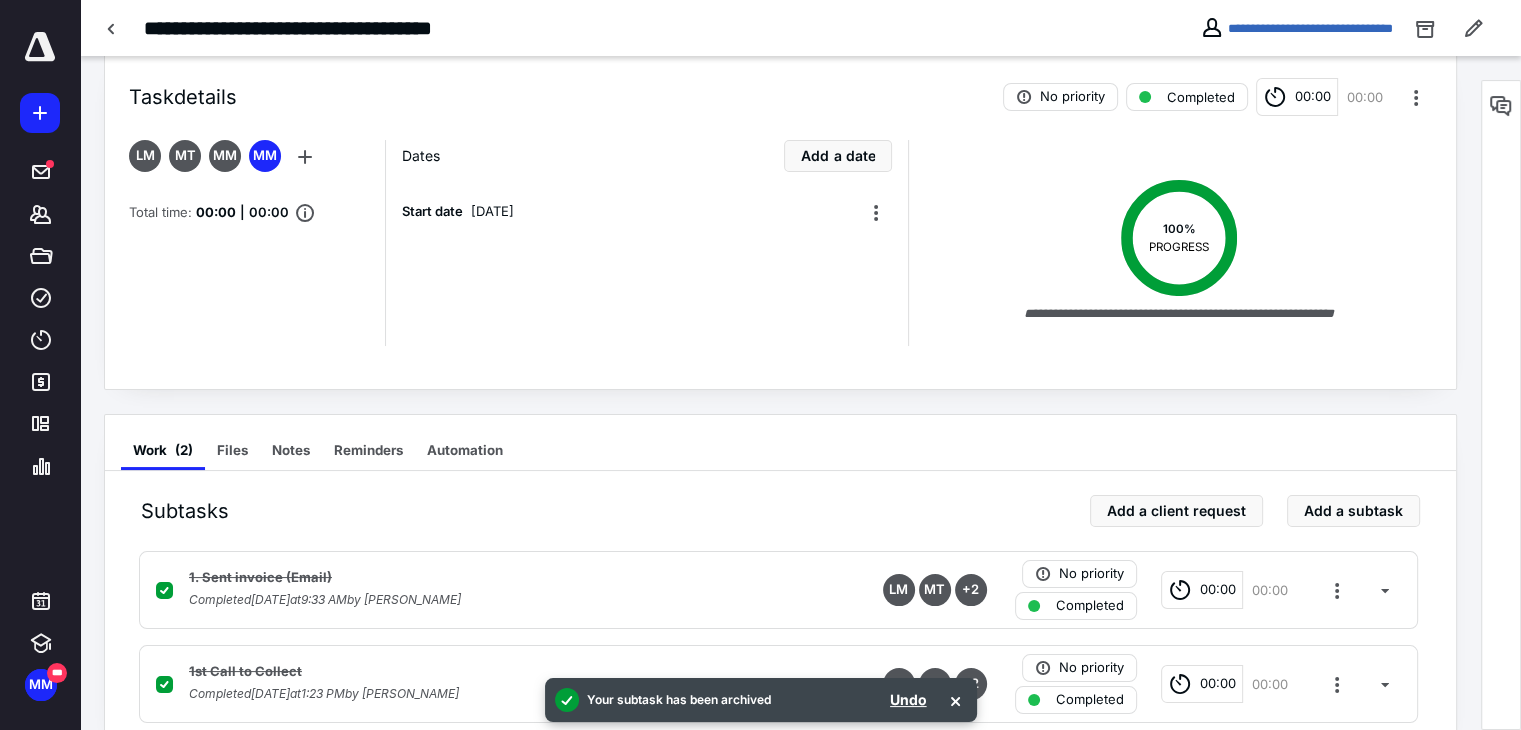 scroll, scrollTop: 0, scrollLeft: 0, axis: both 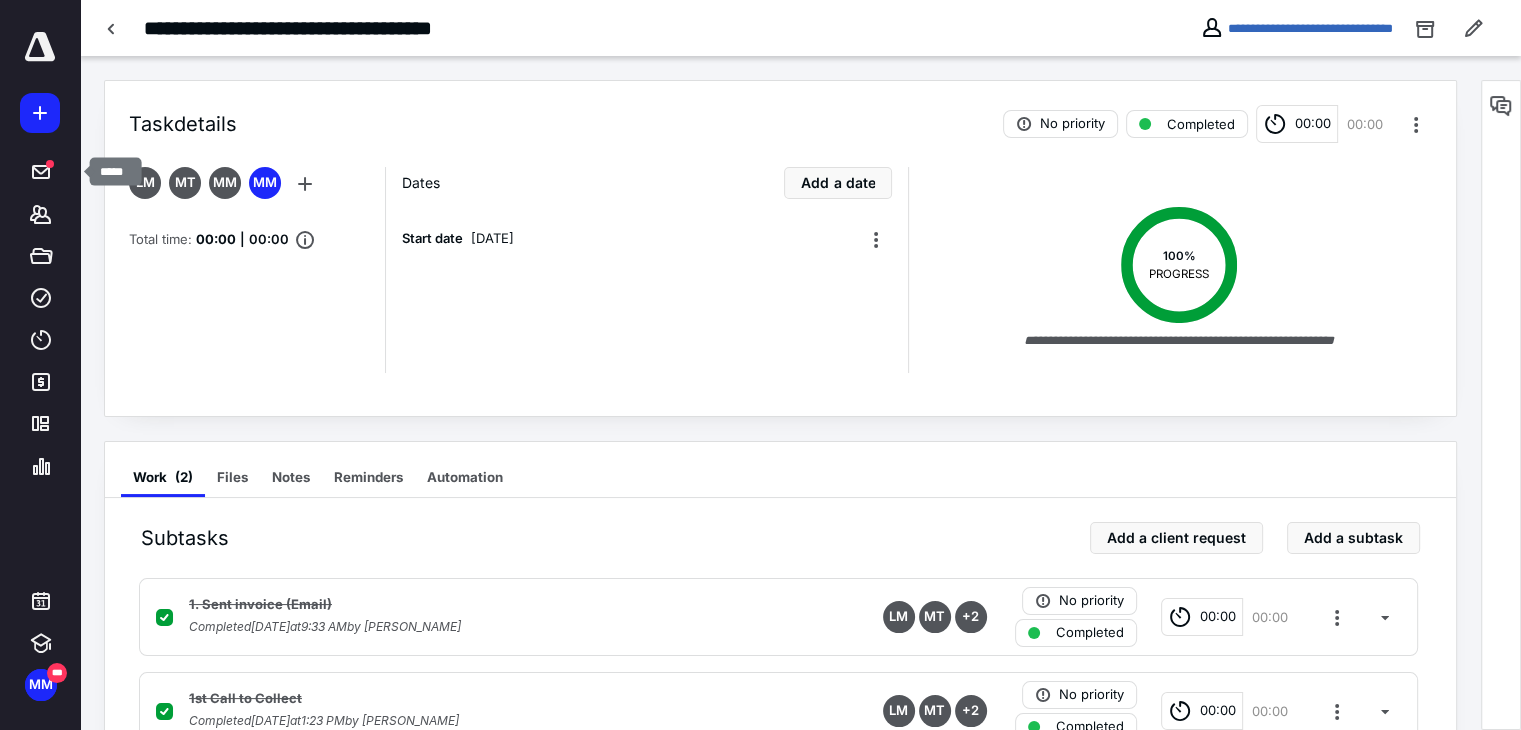 click 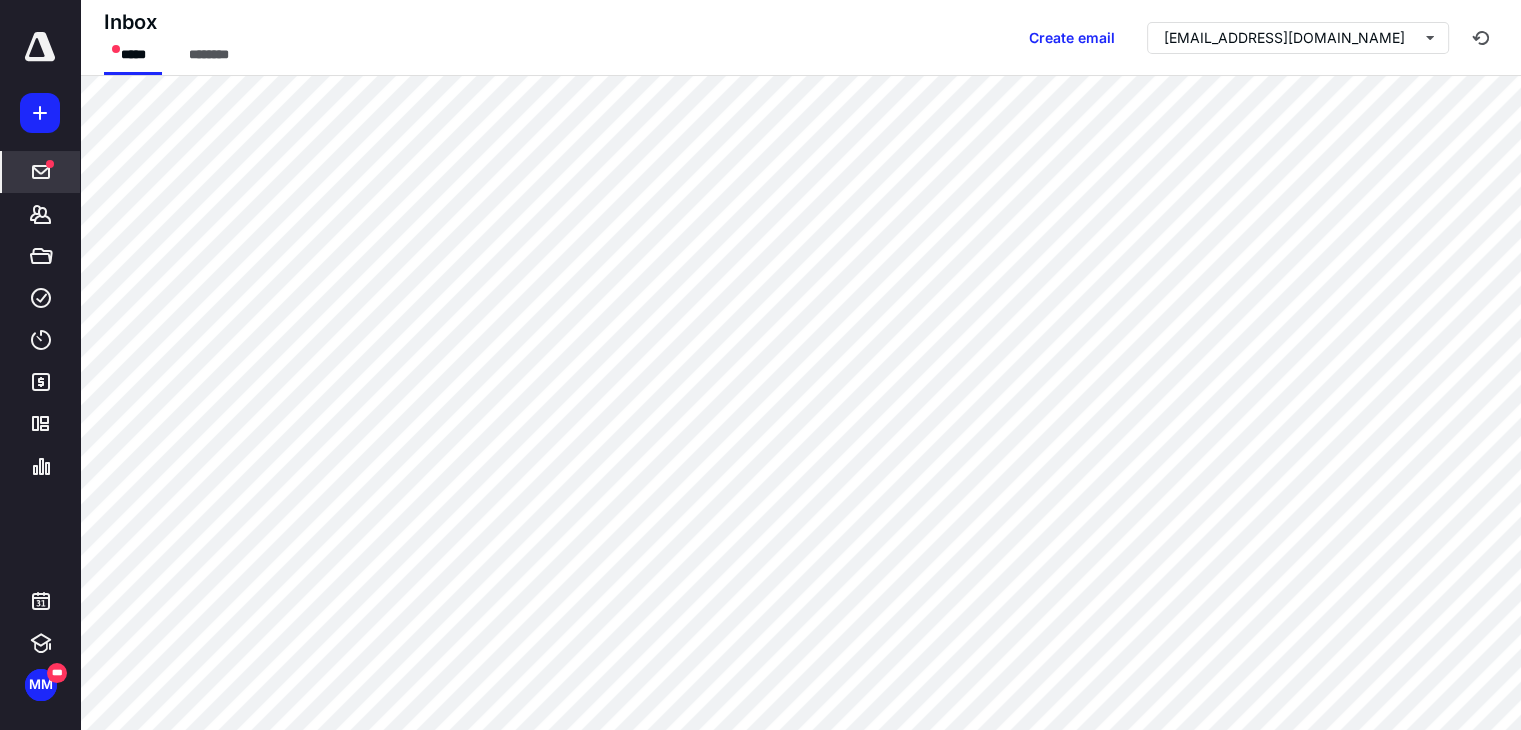 click 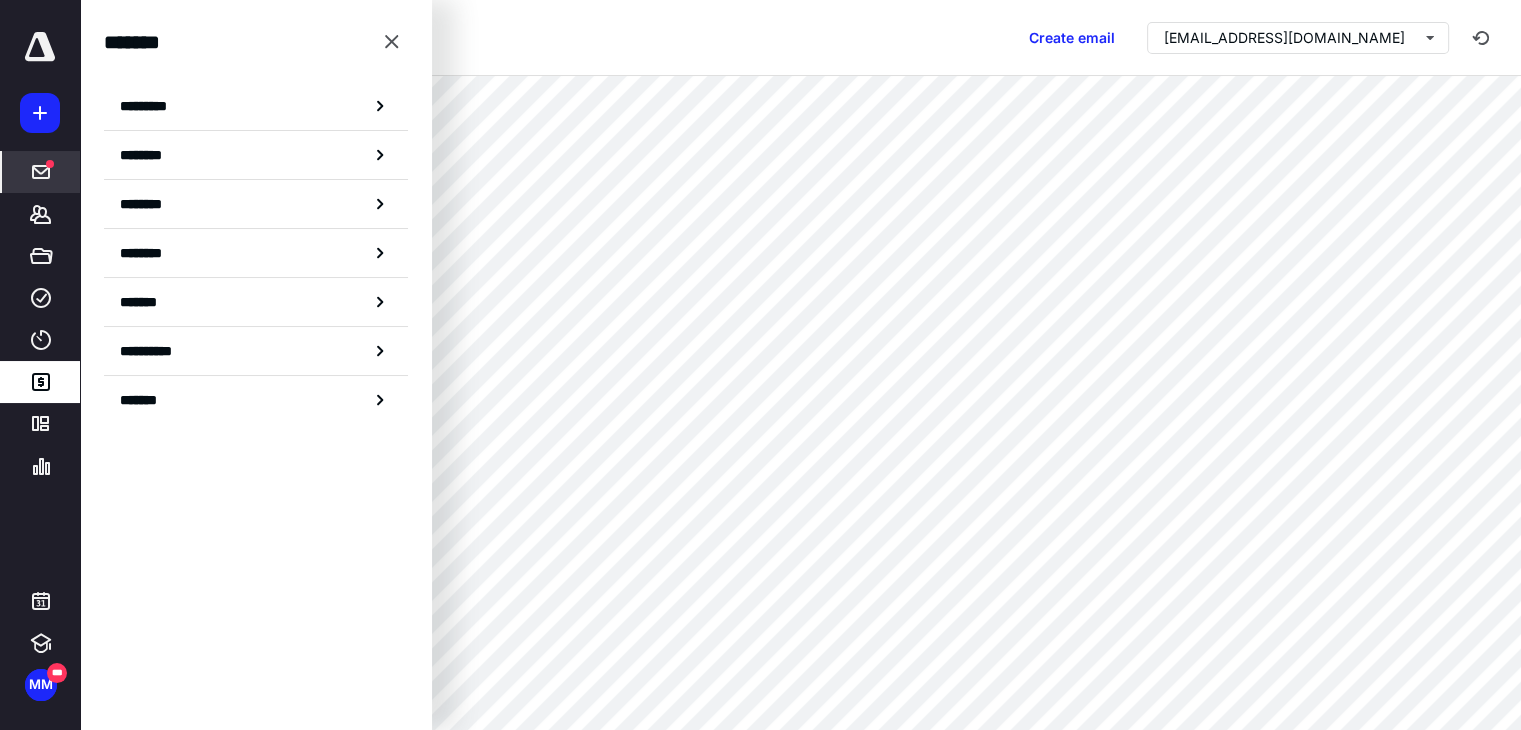 click on "********" at bounding box center (256, 204) 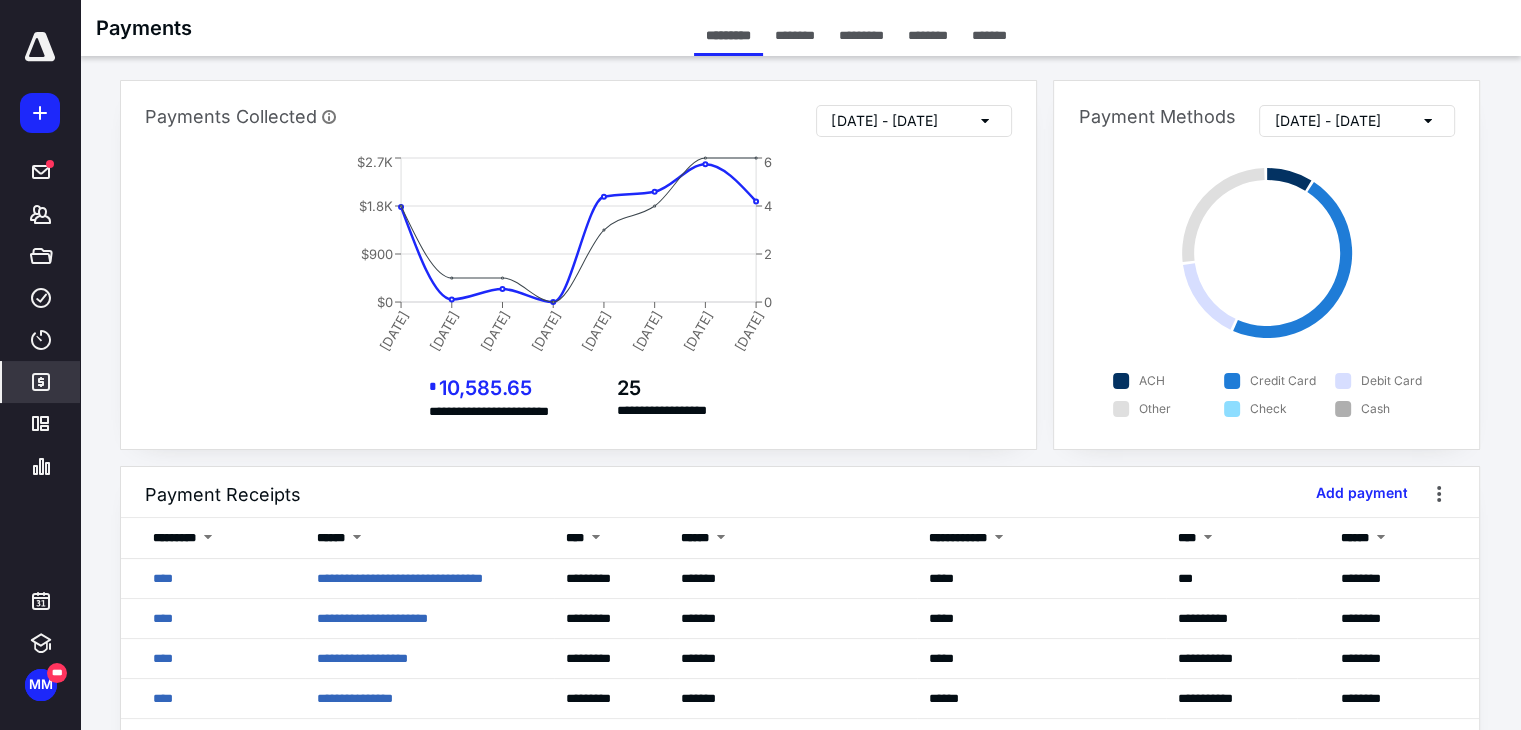 scroll, scrollTop: 200, scrollLeft: 0, axis: vertical 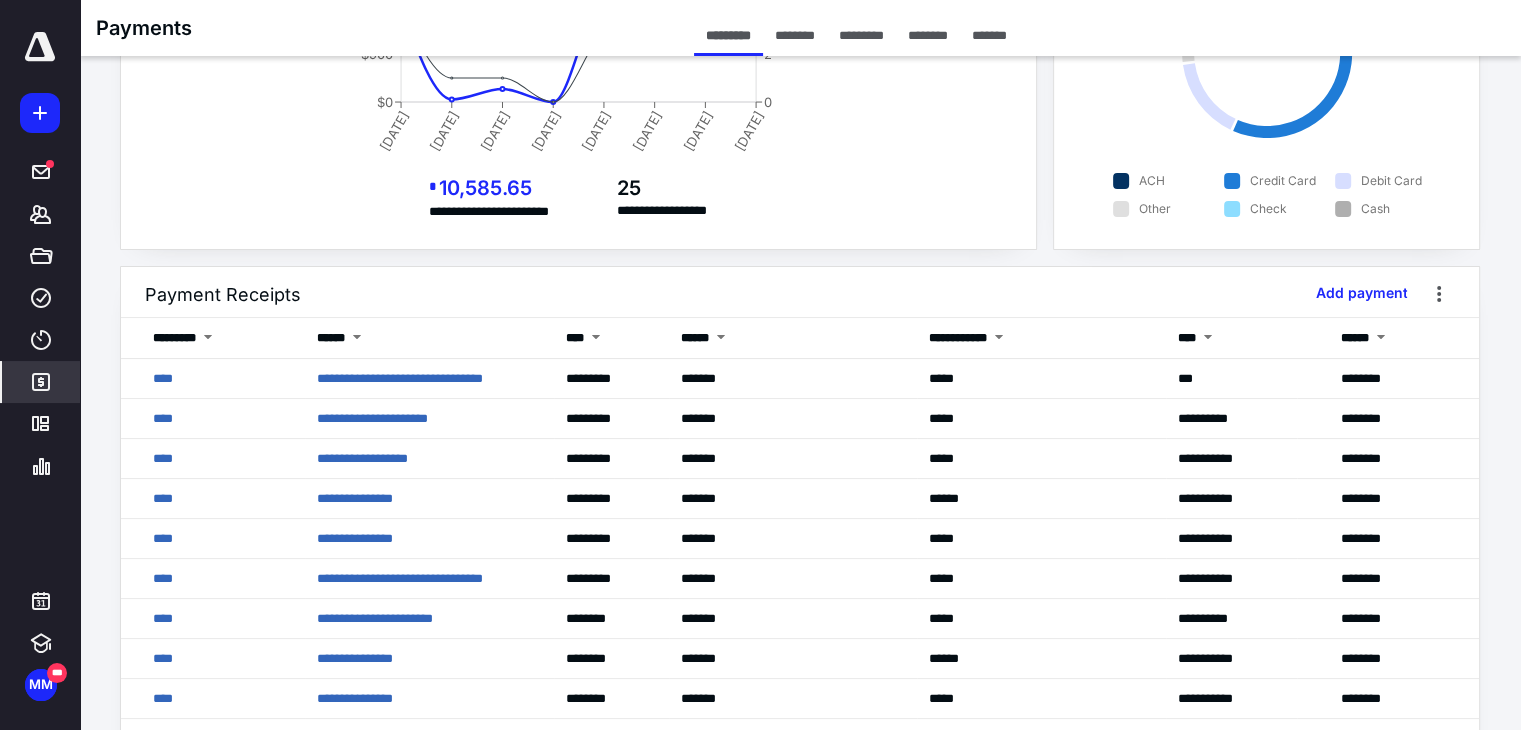 click on "**********" at bounding box center (800, 1144) 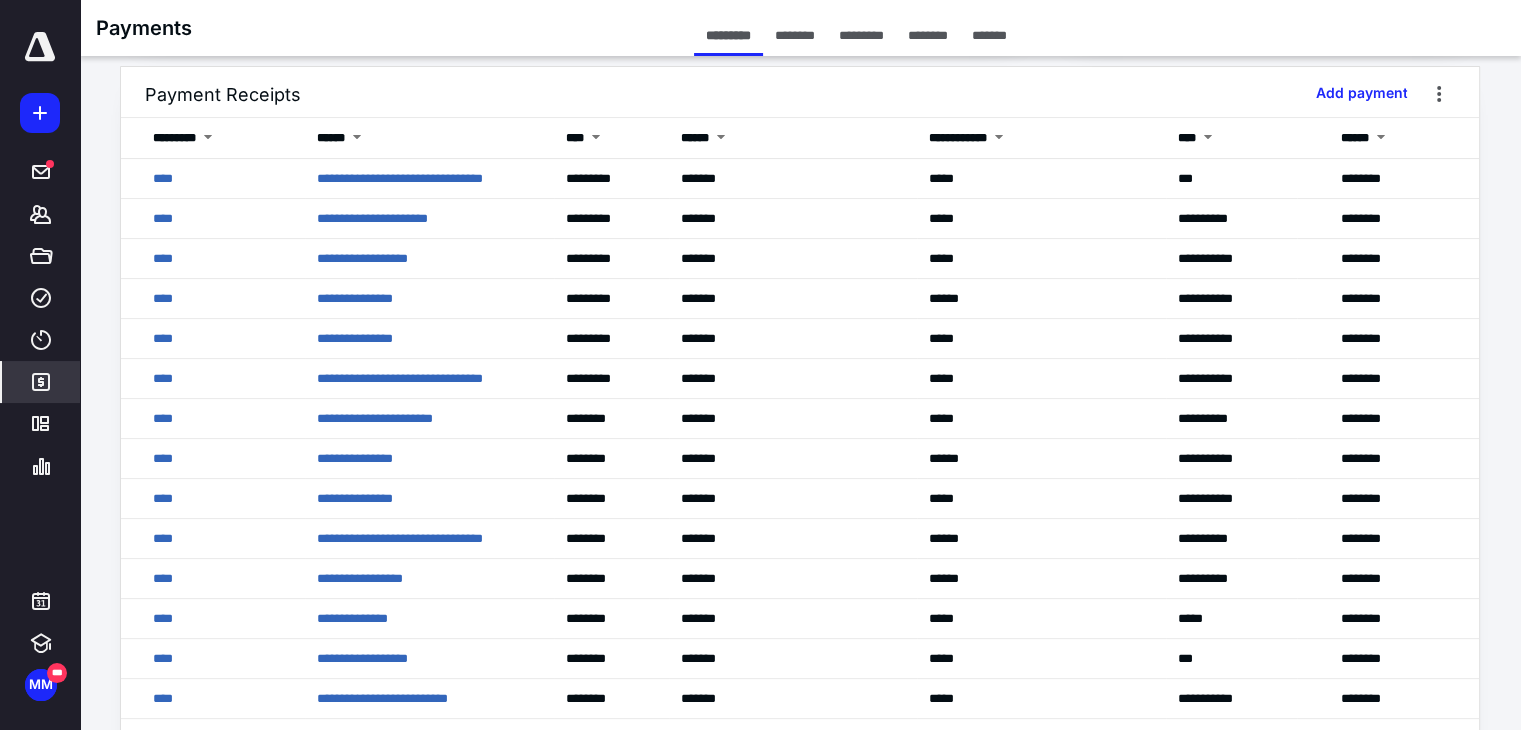 scroll, scrollTop: 200, scrollLeft: 0, axis: vertical 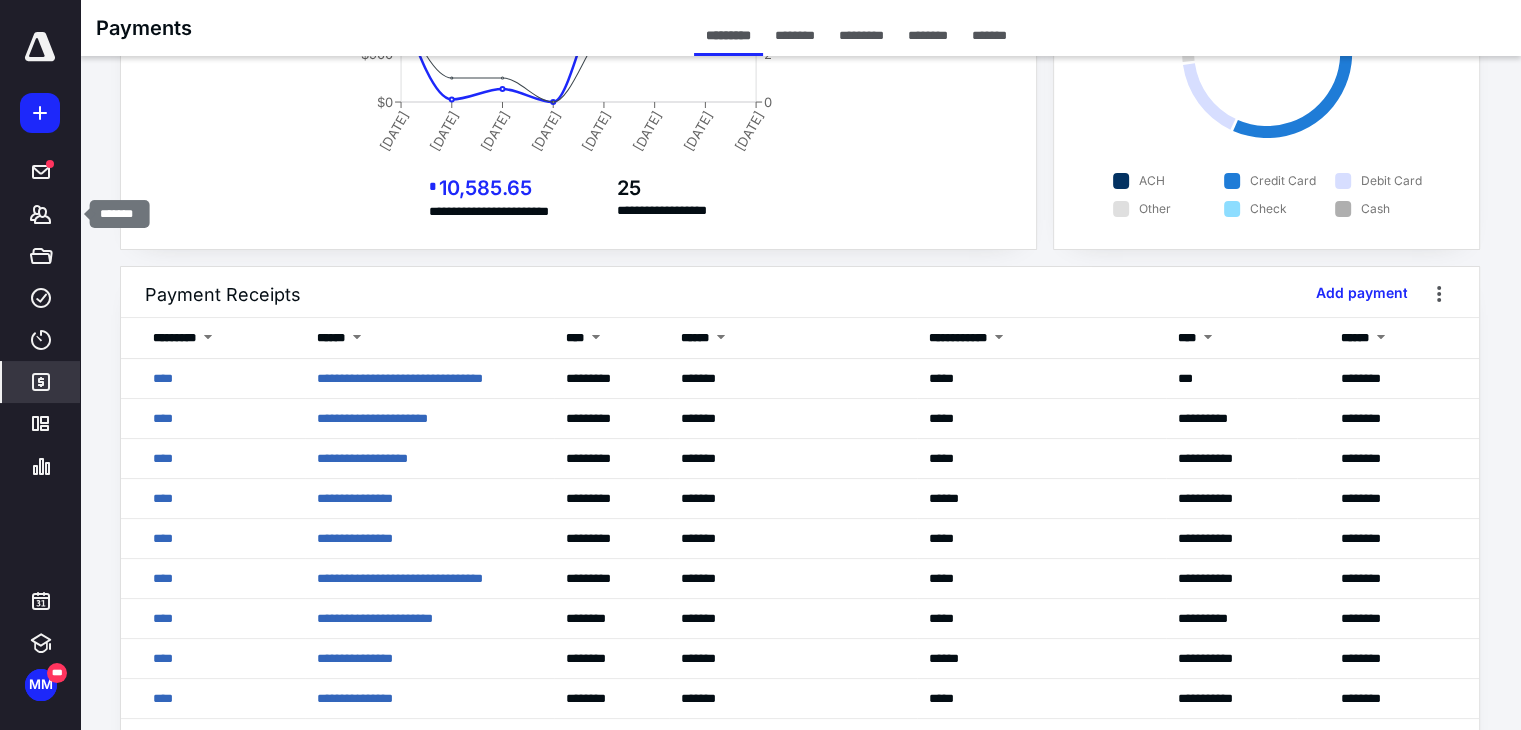 click 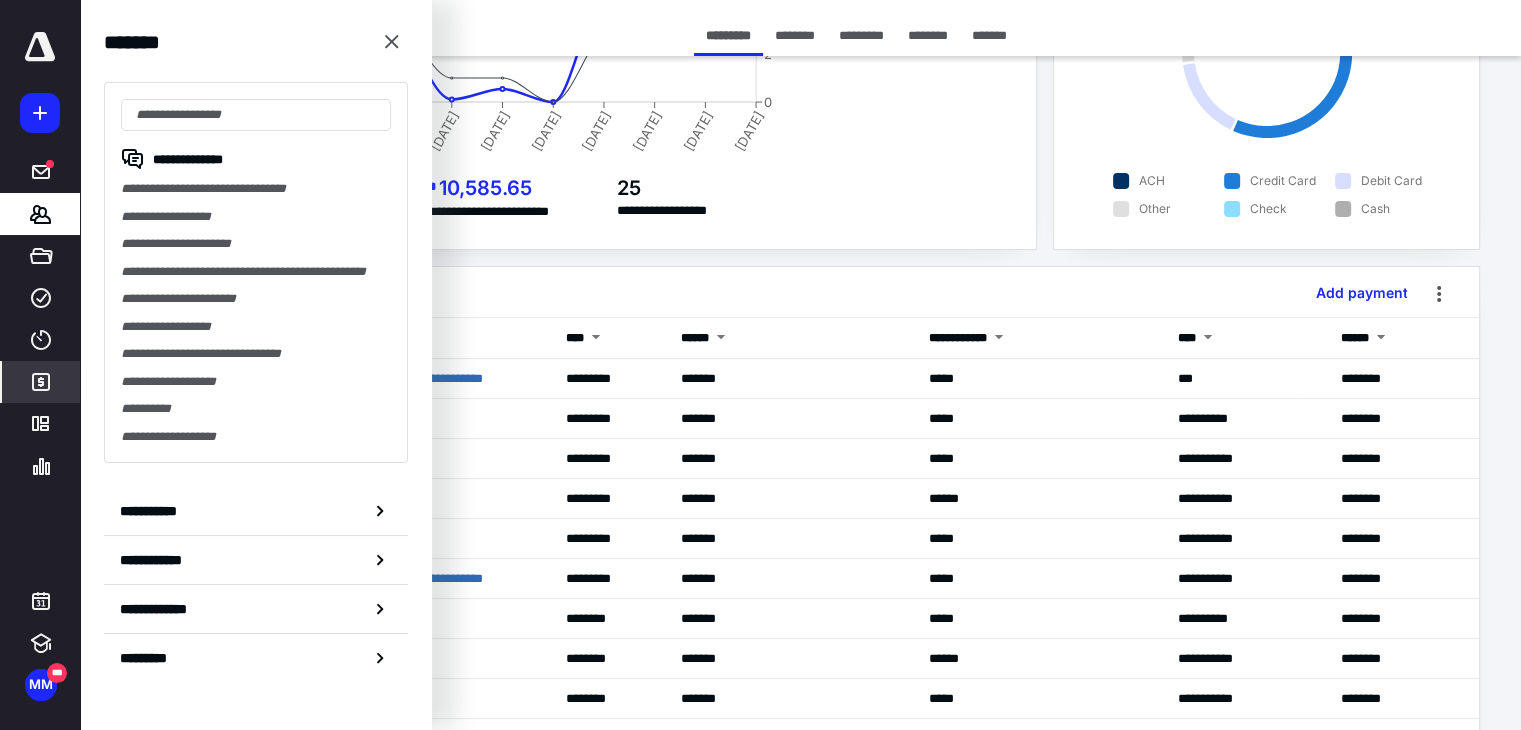 type on "**********" 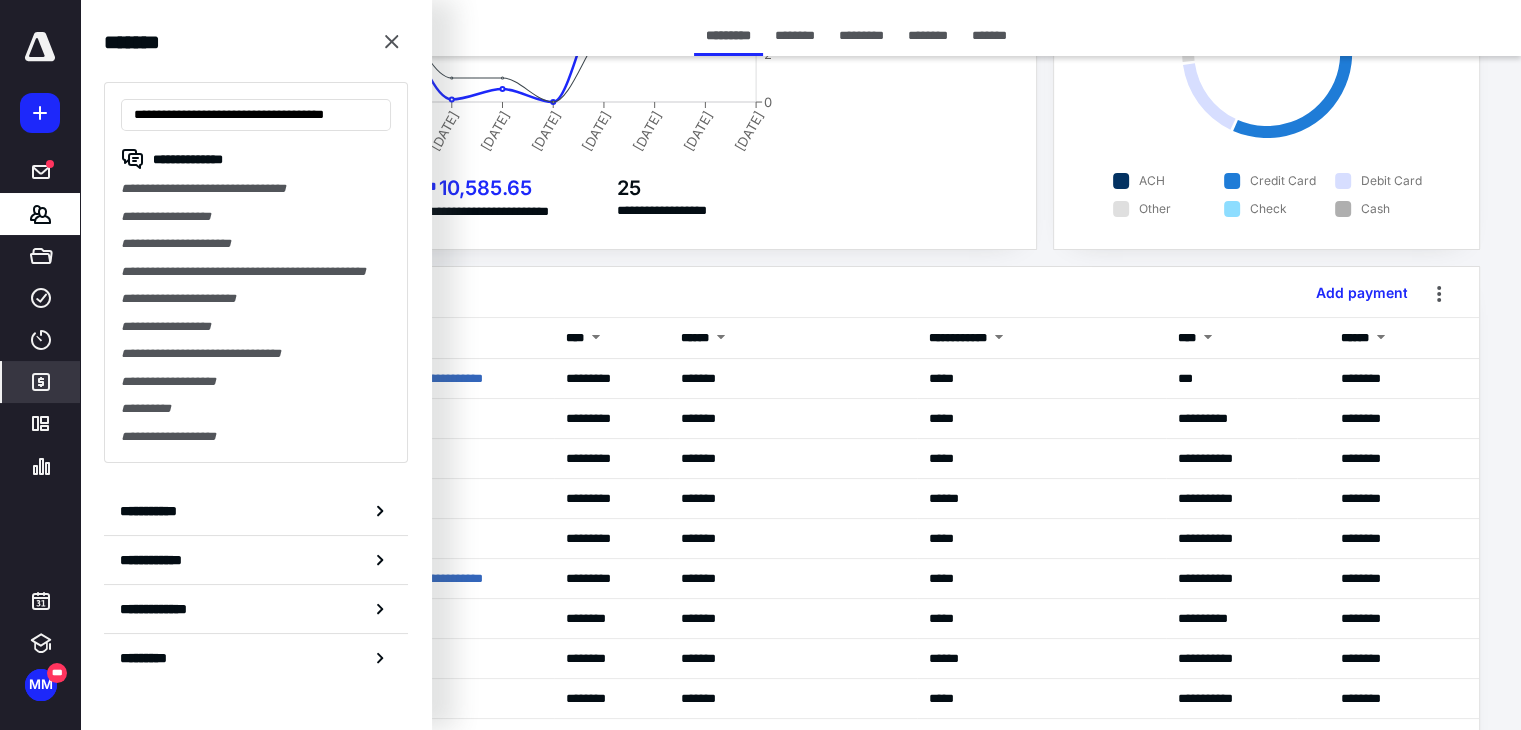 scroll, scrollTop: 0, scrollLeft: 49, axis: horizontal 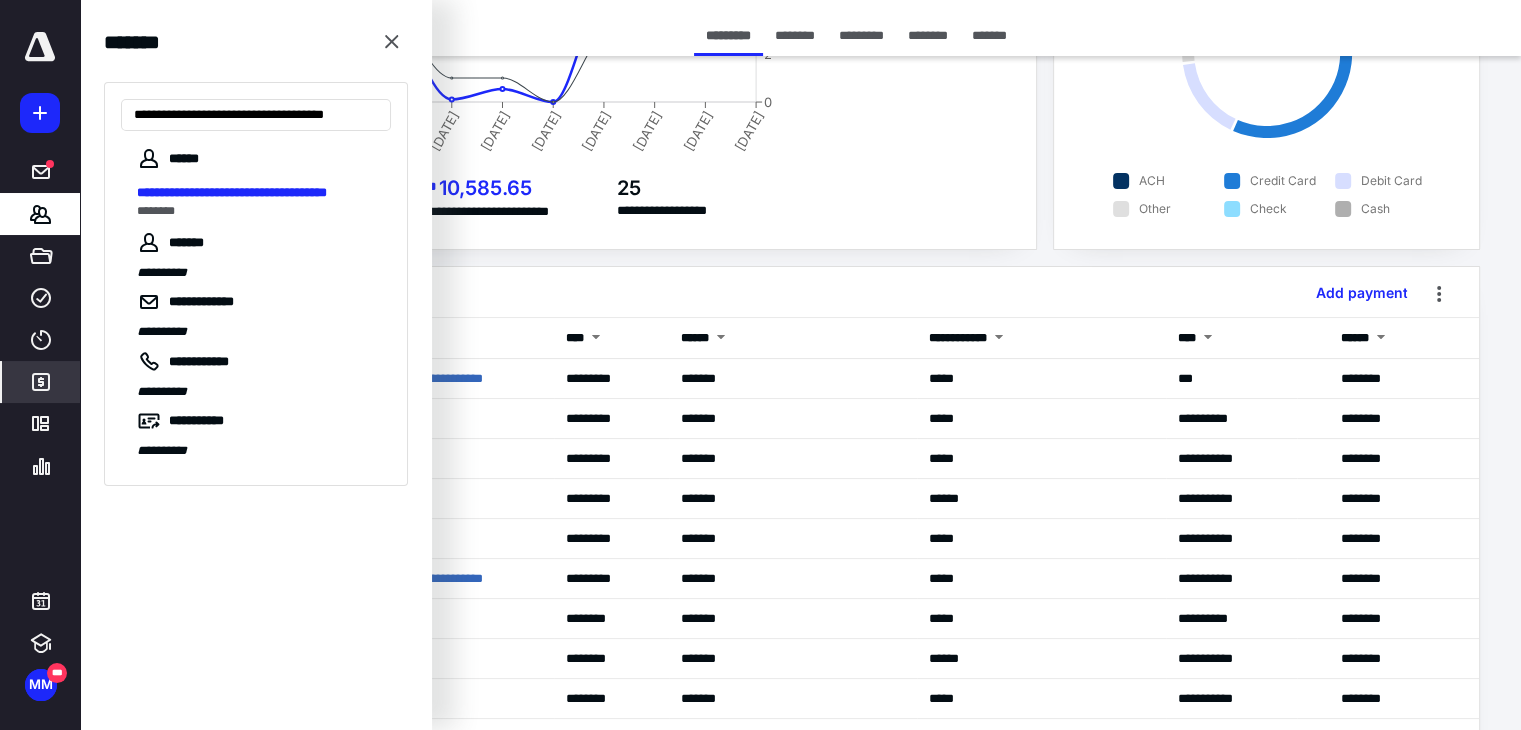 click on "**********" at bounding box center [232, 192] 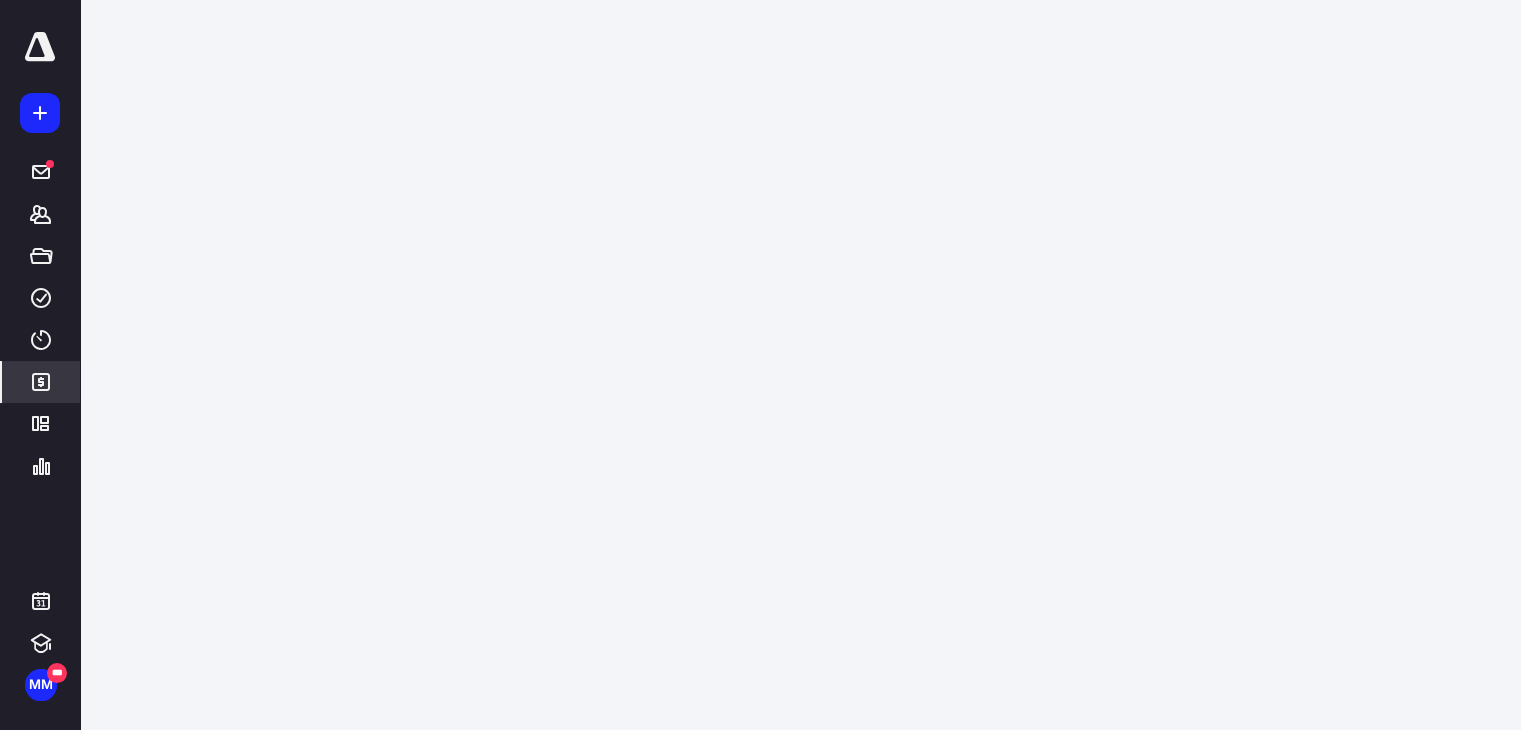 scroll, scrollTop: 0, scrollLeft: 0, axis: both 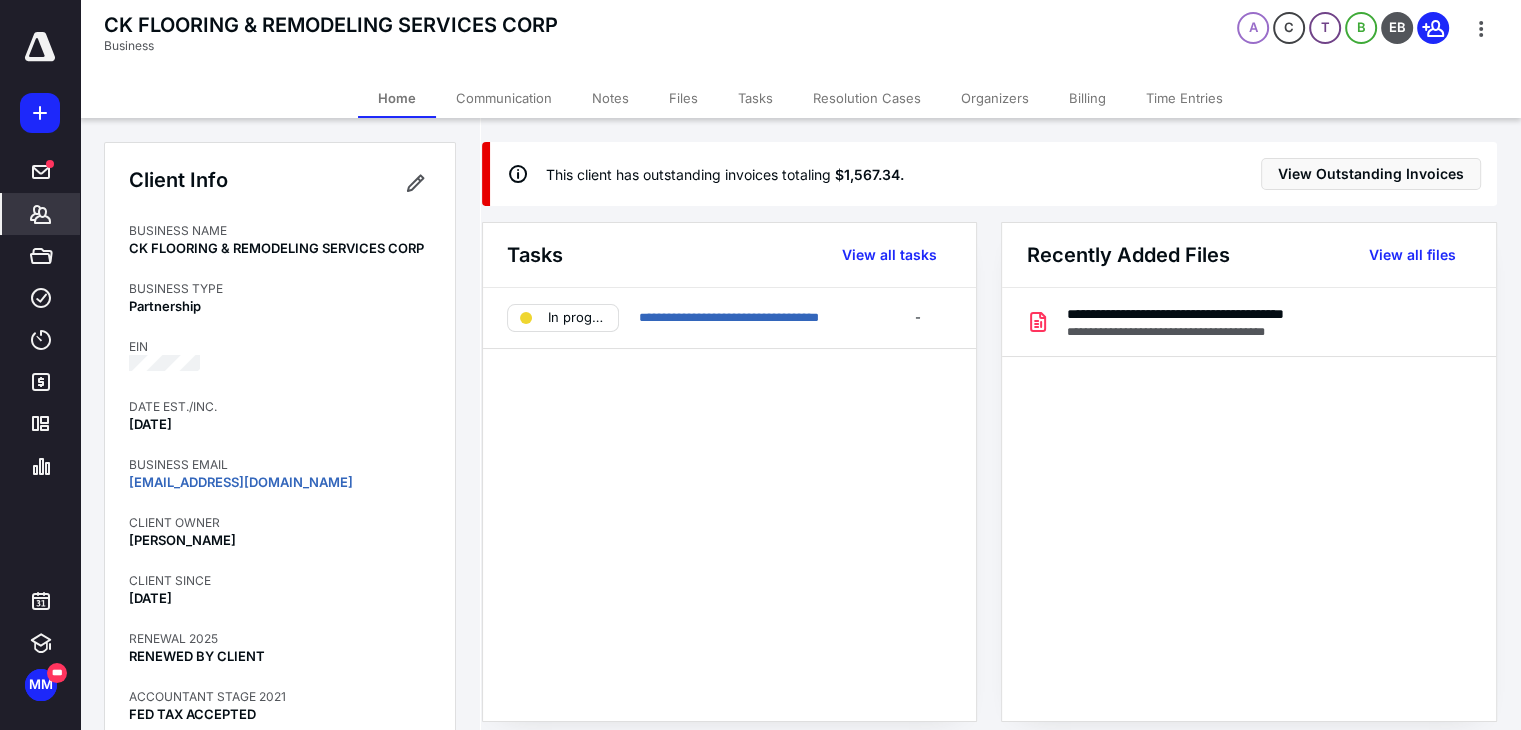 click on "Billing" at bounding box center [1087, 98] 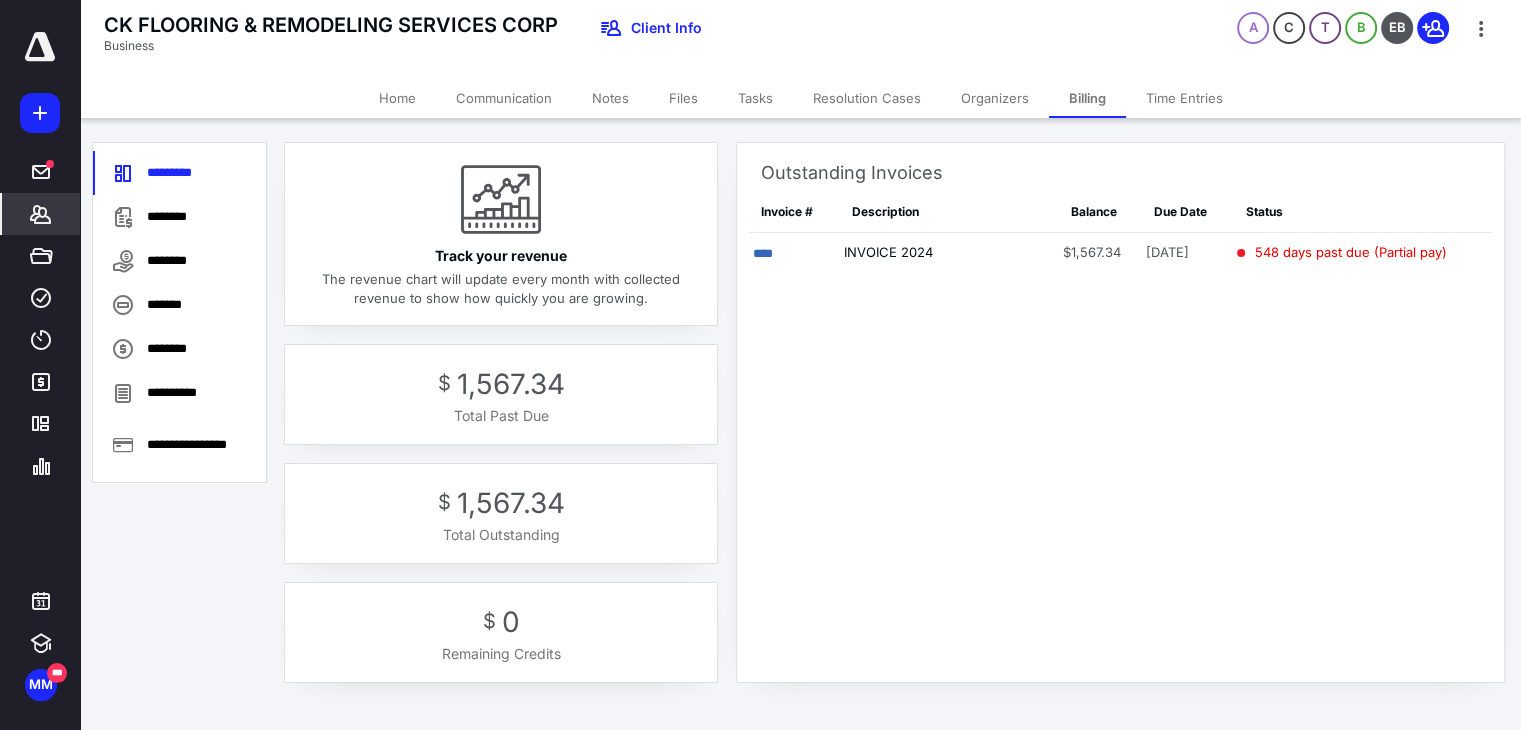 click on "********" at bounding box center (180, 217) 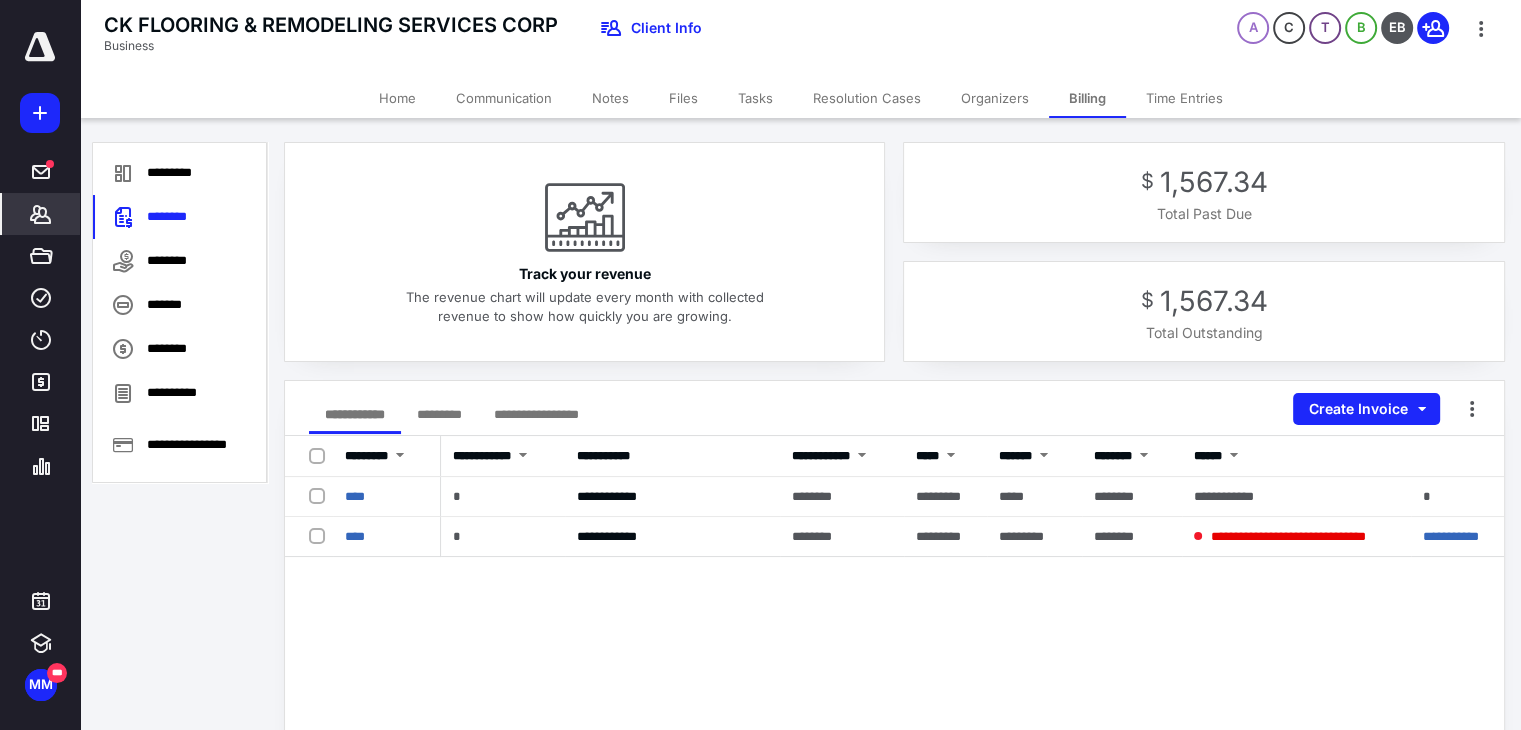 click on "Notes" at bounding box center [610, 98] 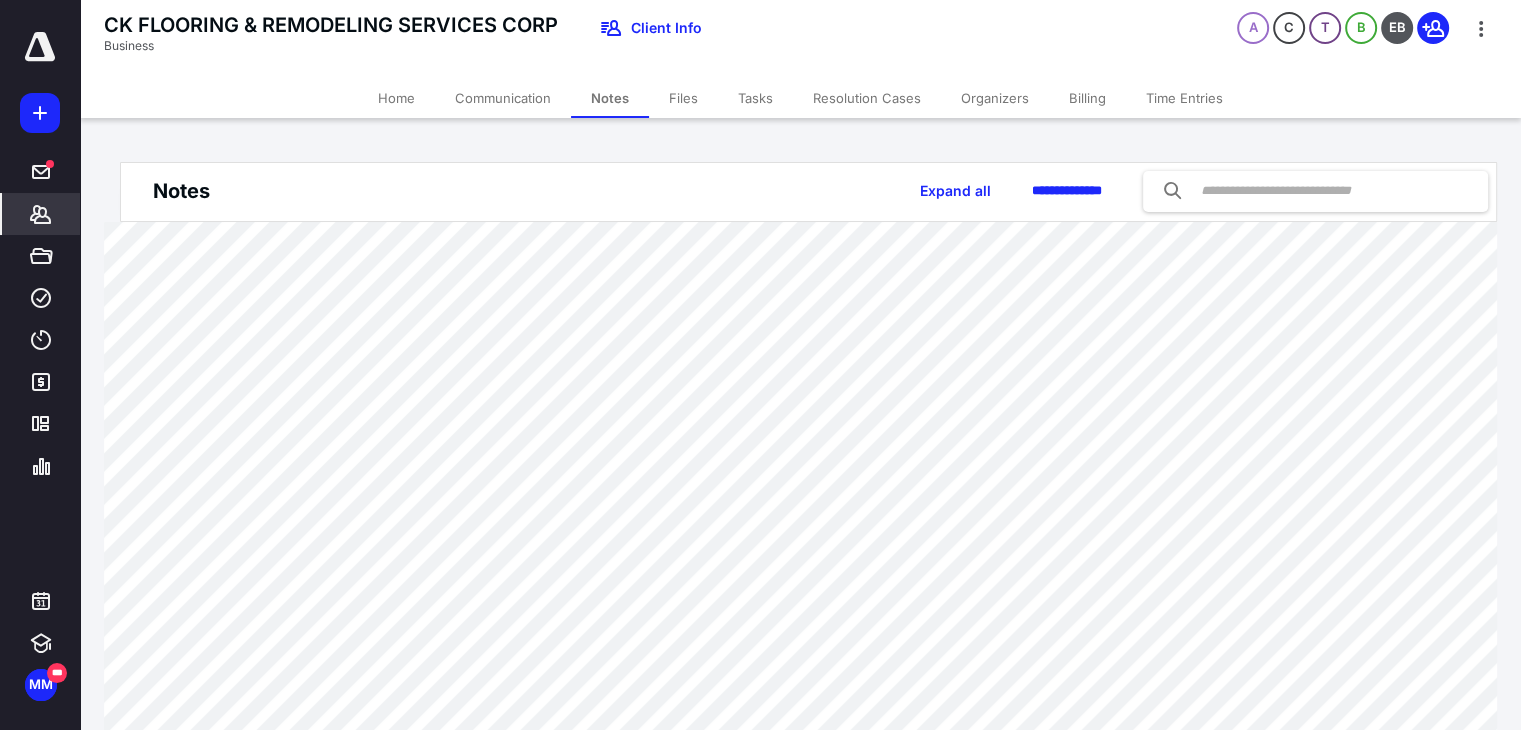click on "Billing" at bounding box center [1087, 98] 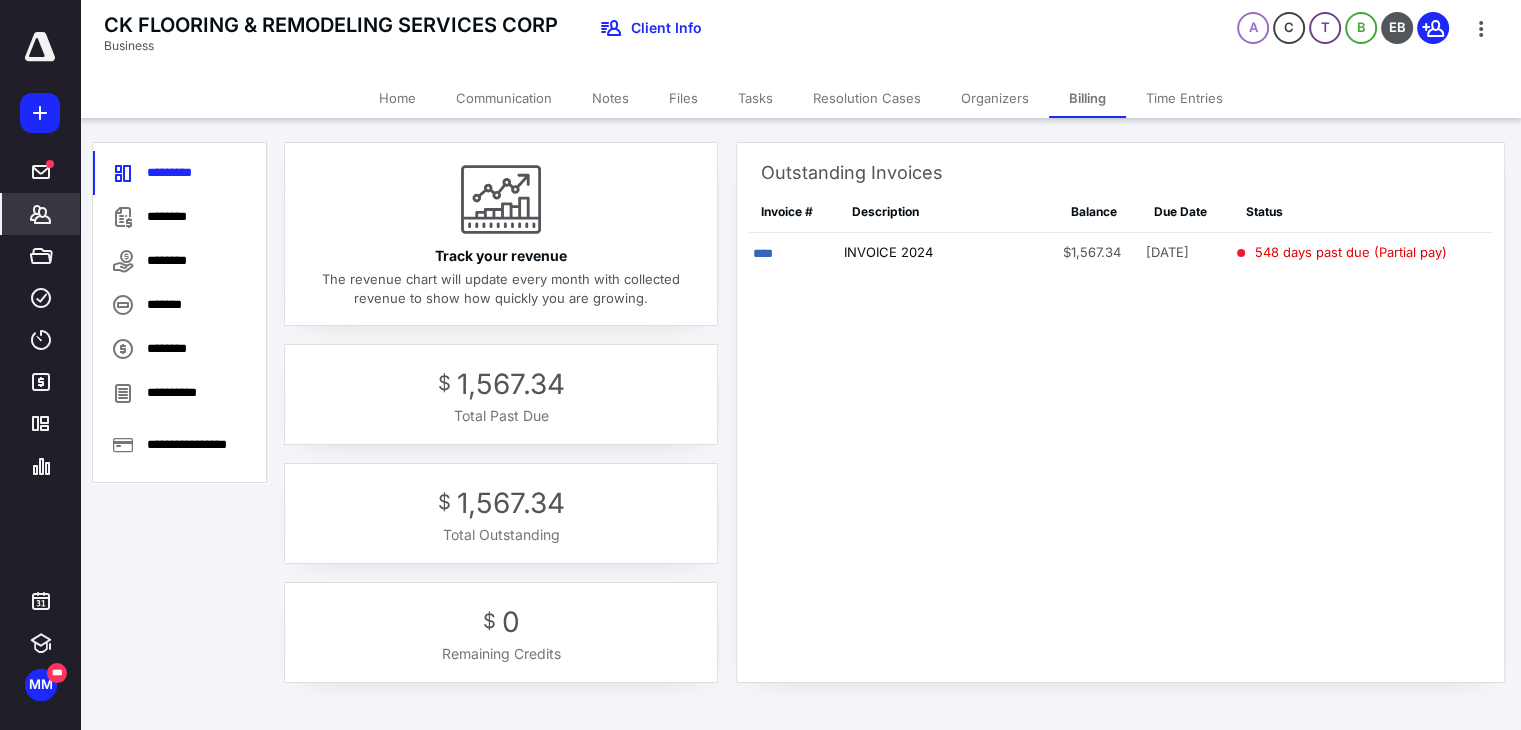 scroll, scrollTop: 12, scrollLeft: 0, axis: vertical 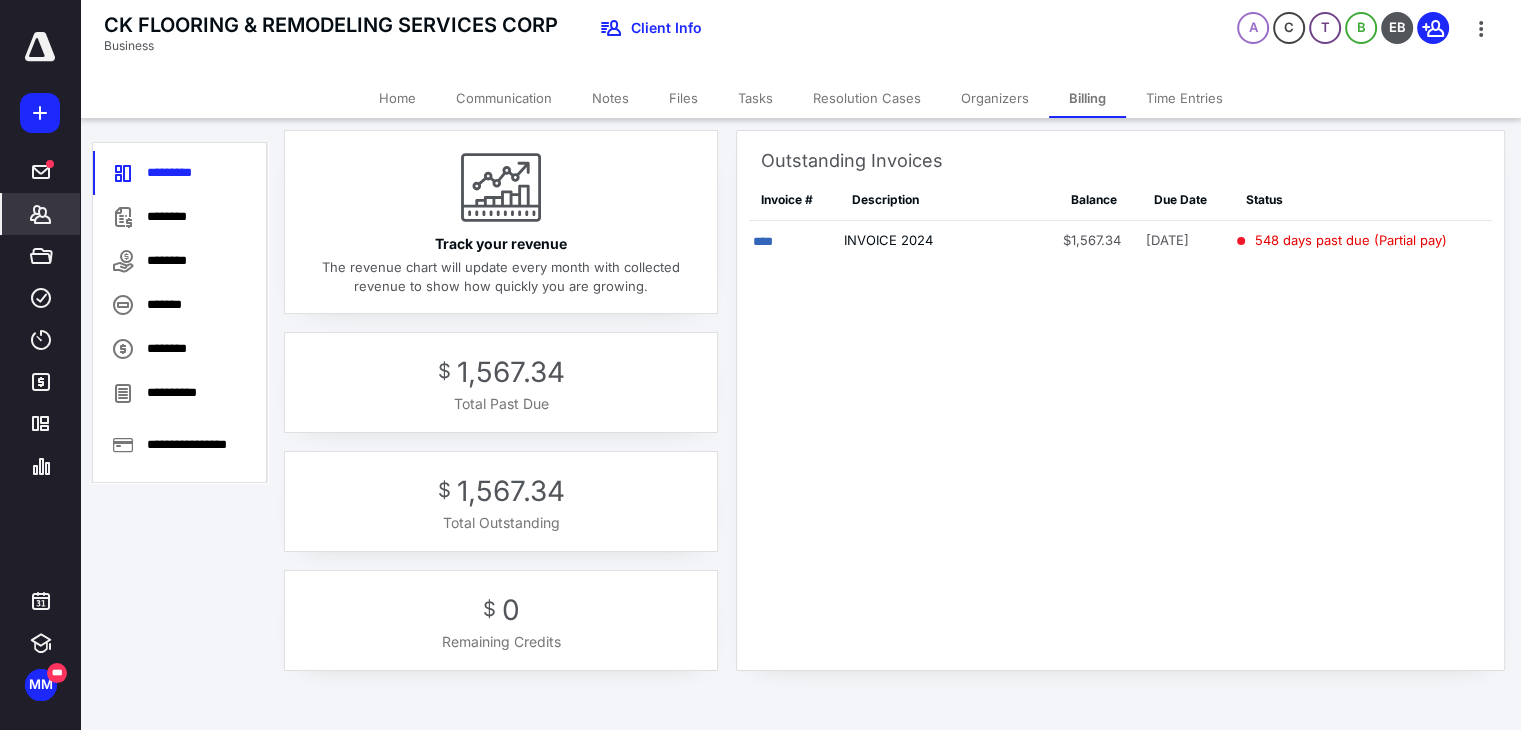 click on "Home" at bounding box center (397, 98) 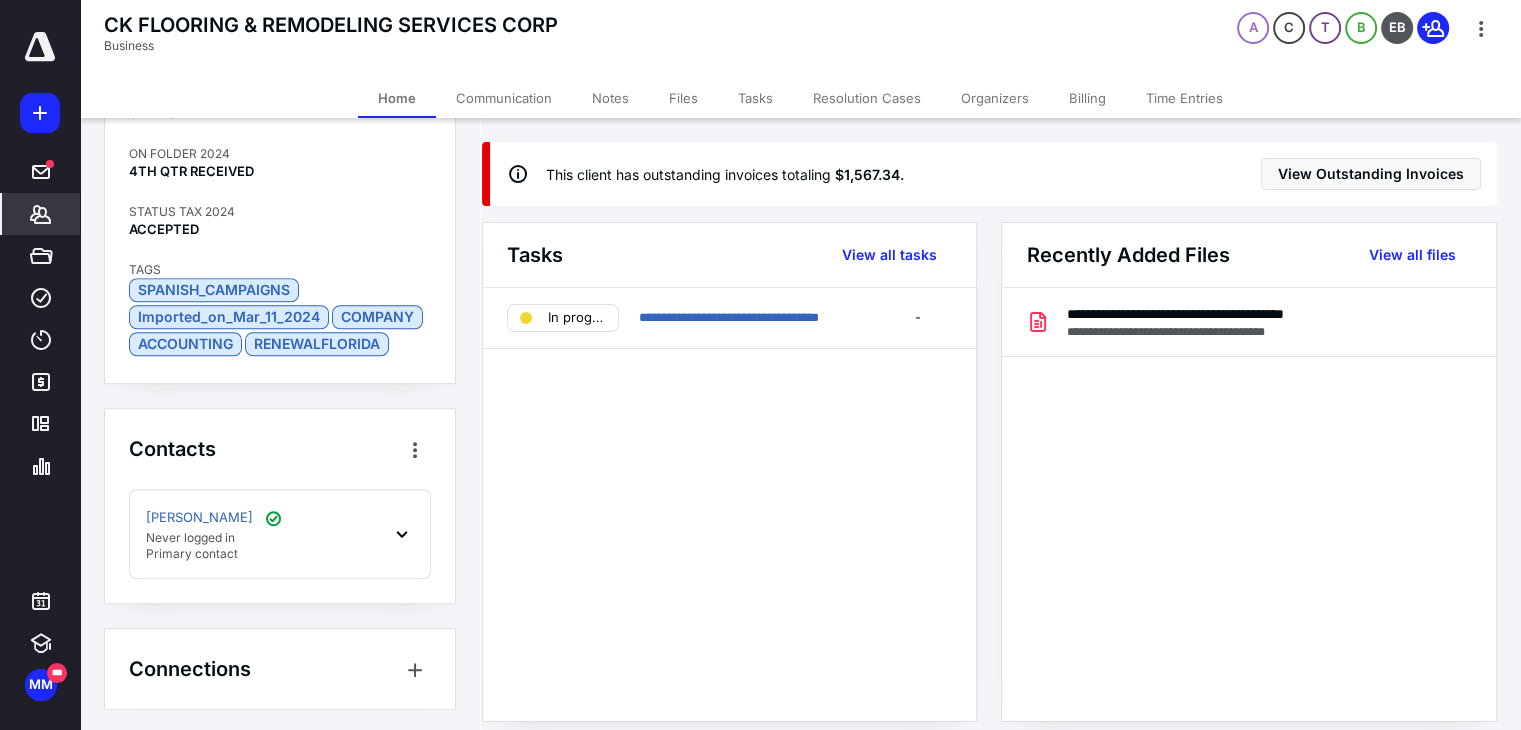 scroll, scrollTop: 1672, scrollLeft: 0, axis: vertical 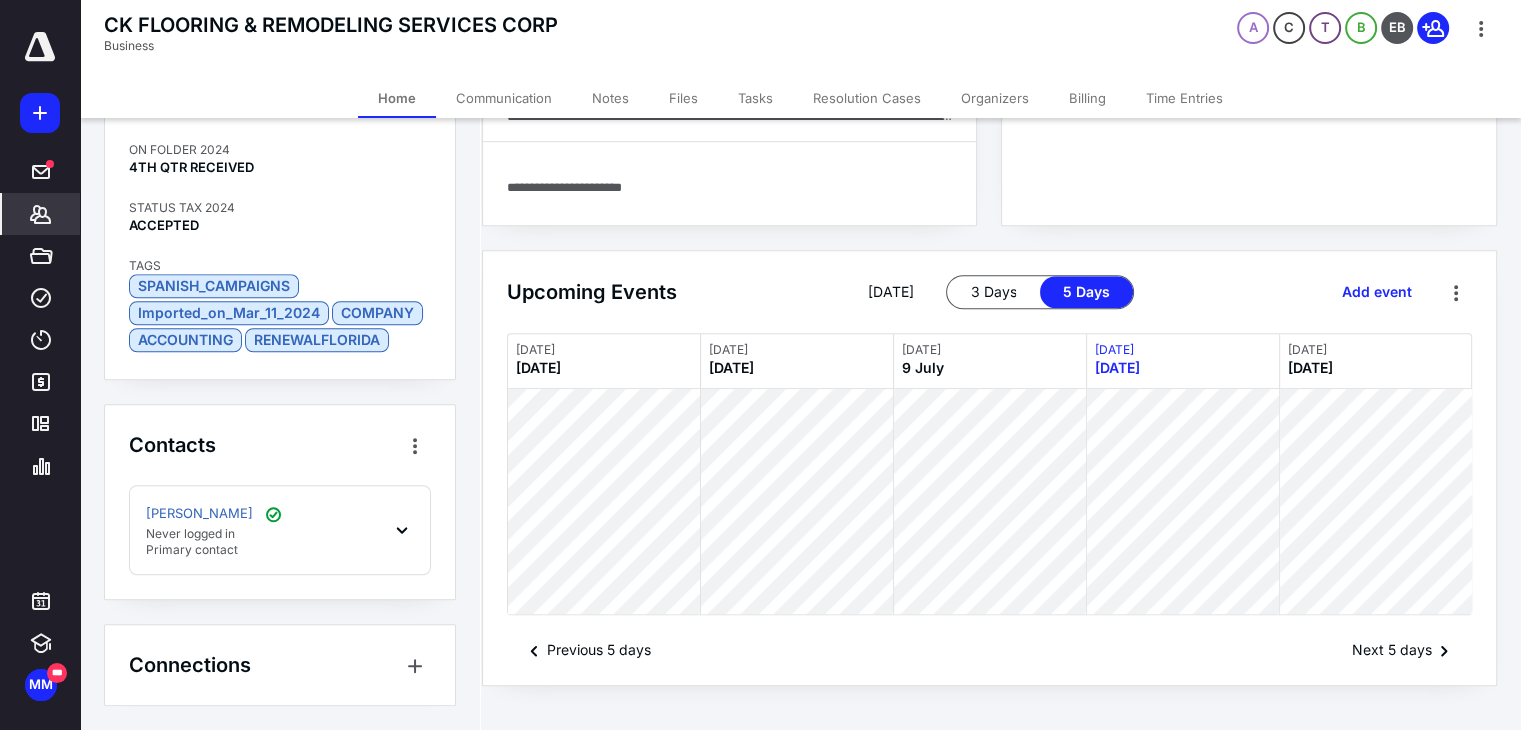 click 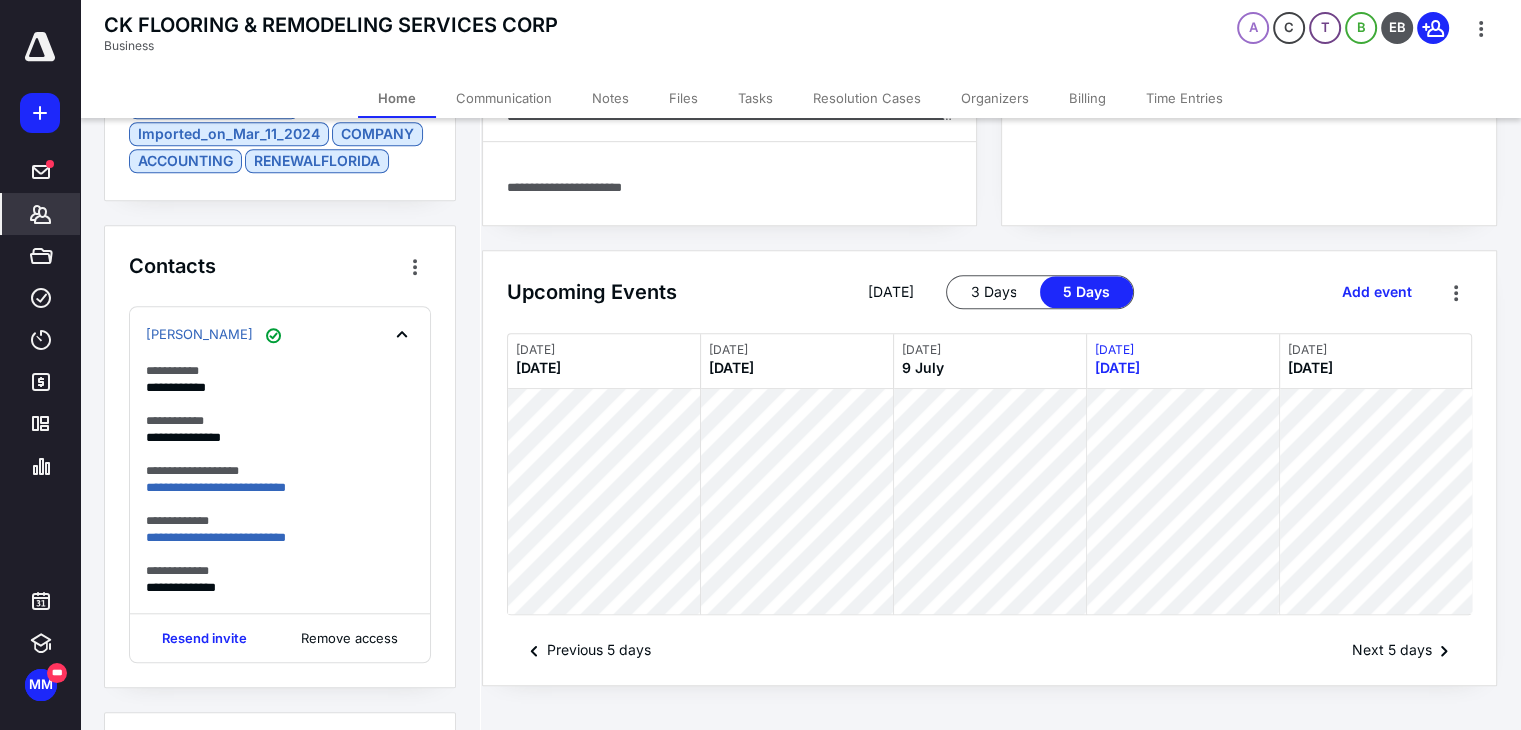 scroll, scrollTop: 1939, scrollLeft: 0, axis: vertical 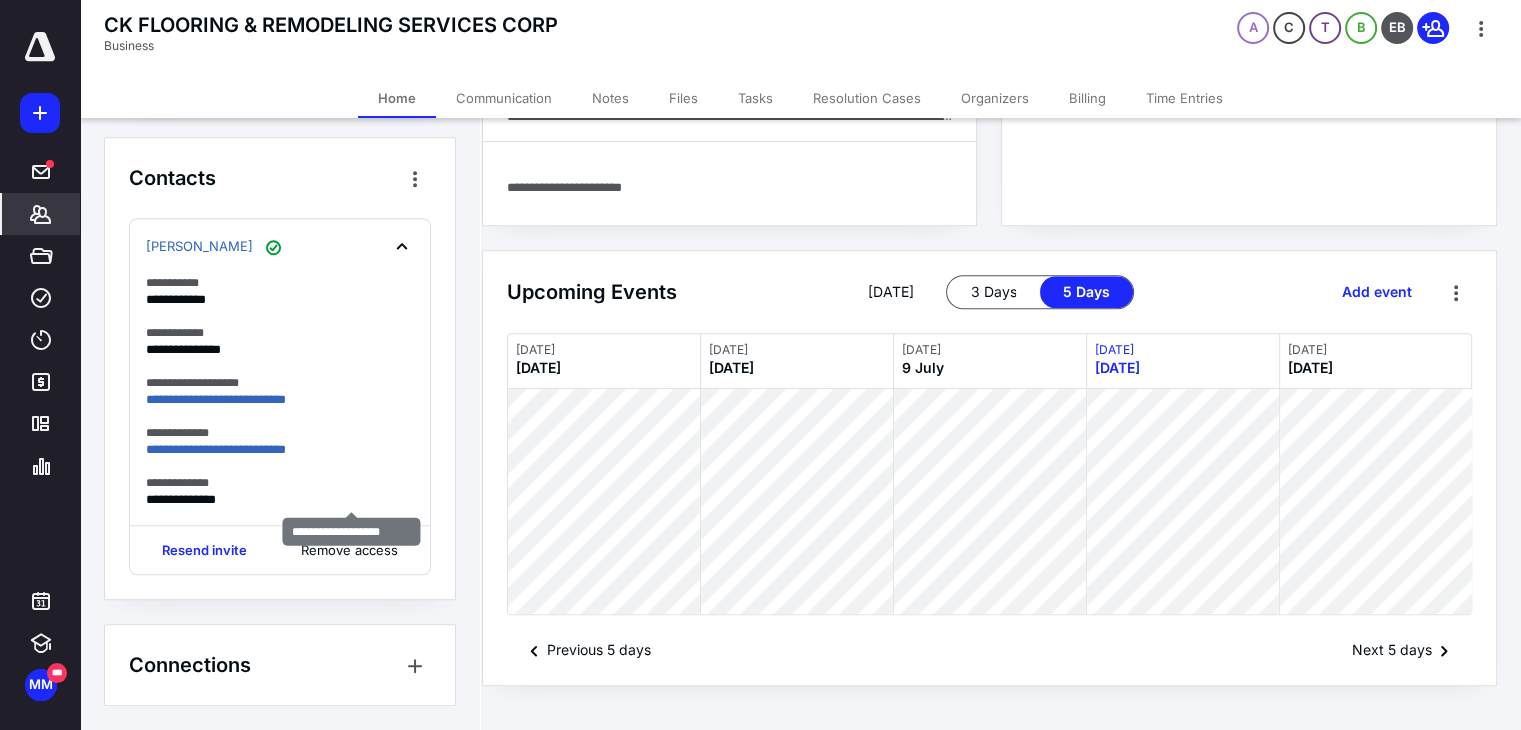 click at bounding box center (0, 0) 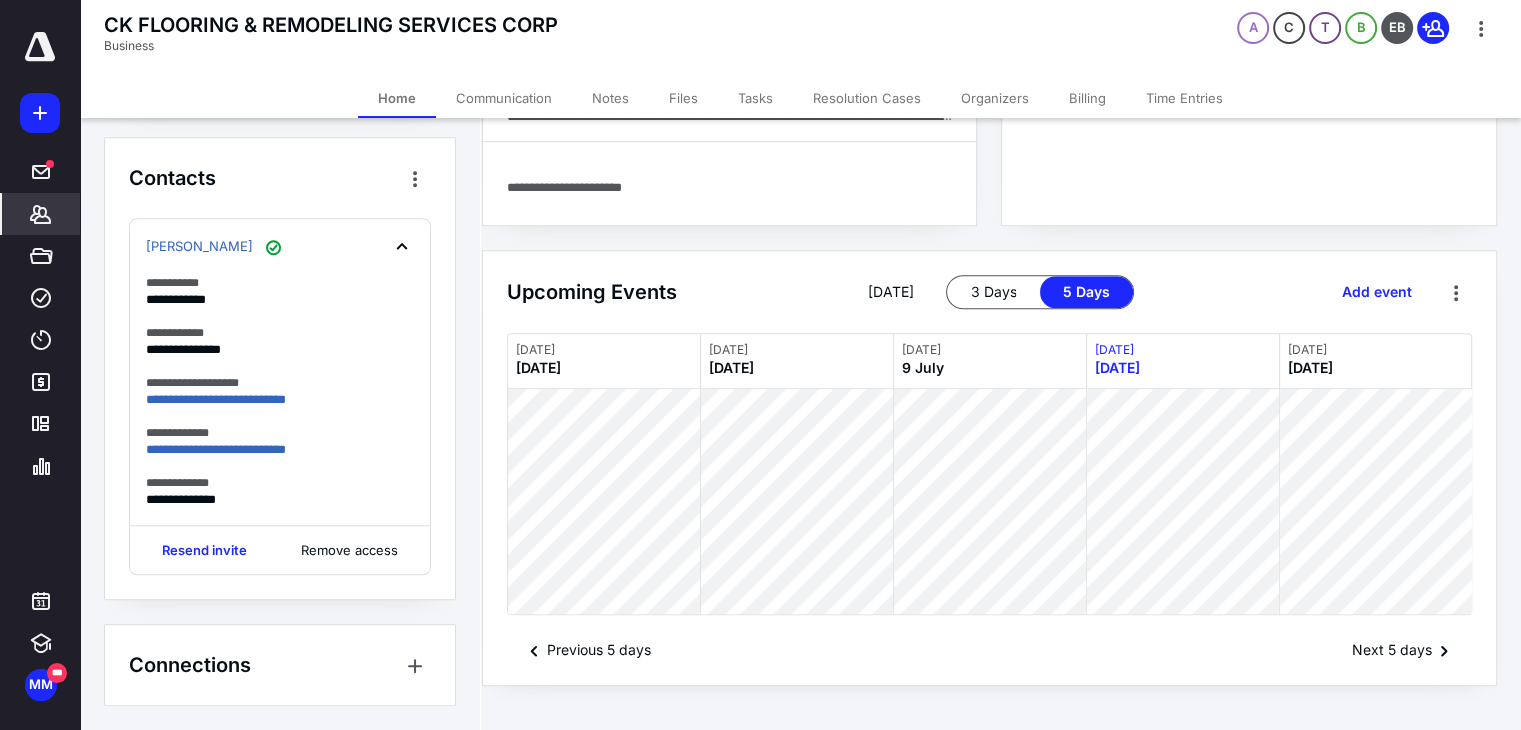 click on "Billing" at bounding box center (1087, 98) 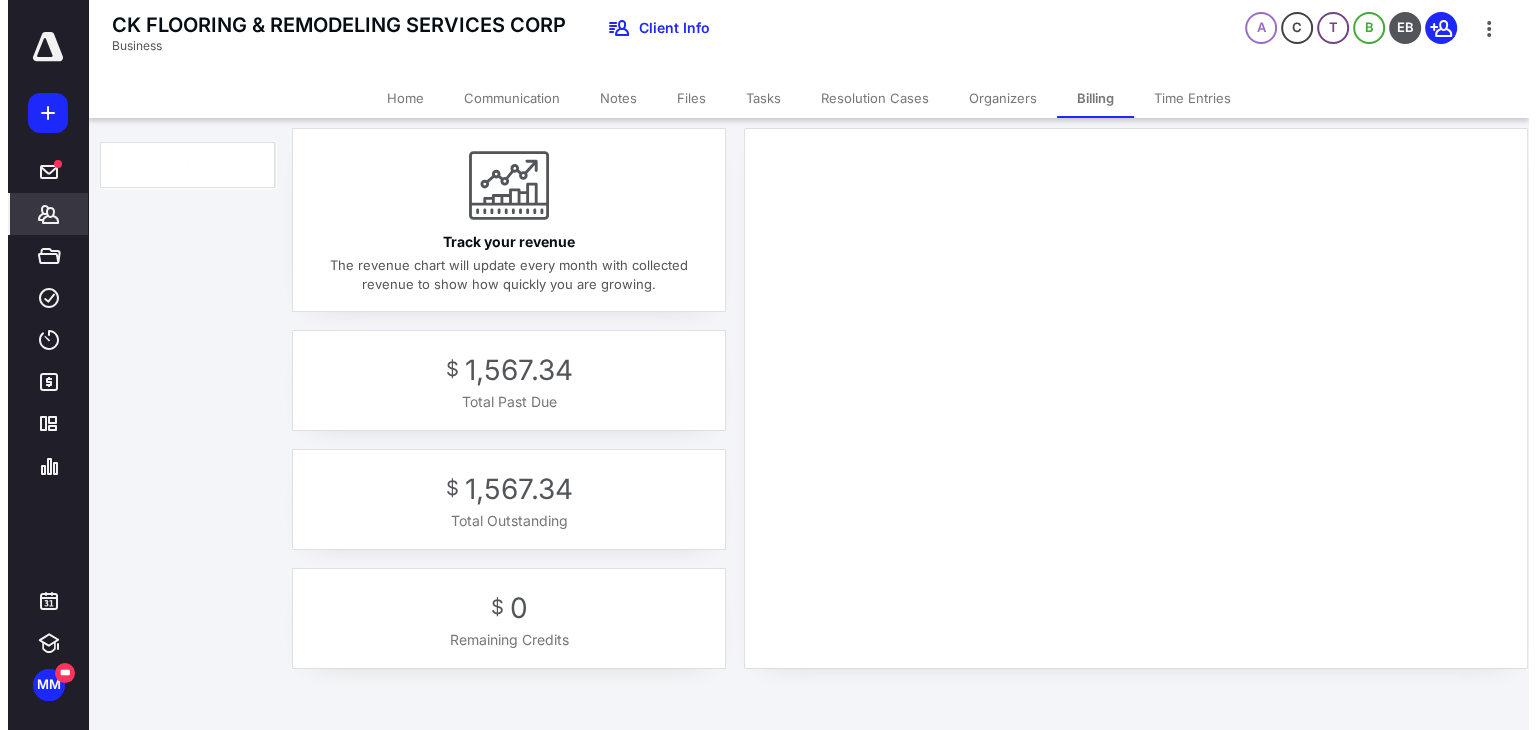 scroll, scrollTop: 0, scrollLeft: 0, axis: both 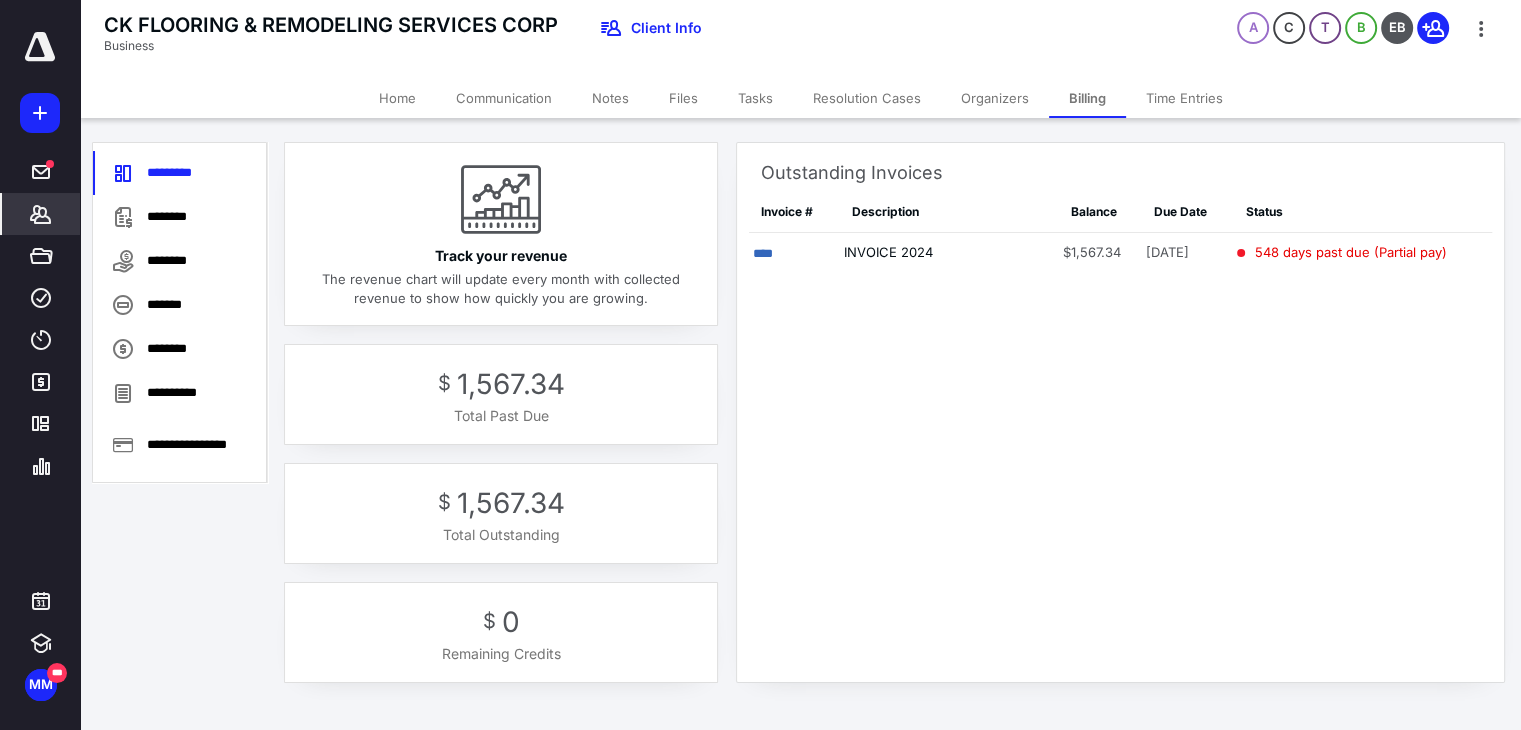 click on "Notes" at bounding box center [610, 98] 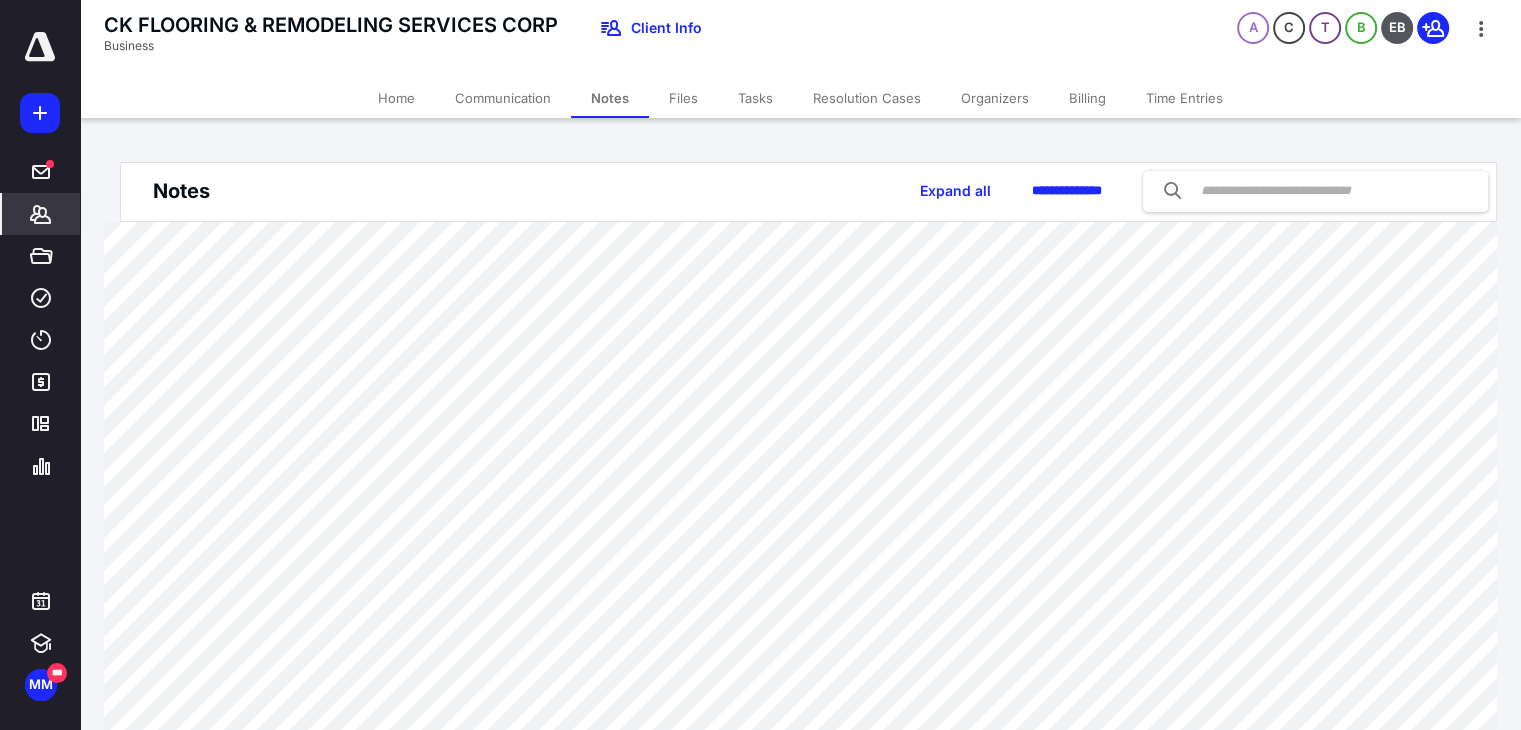 click on "Notes" at bounding box center (610, 98) 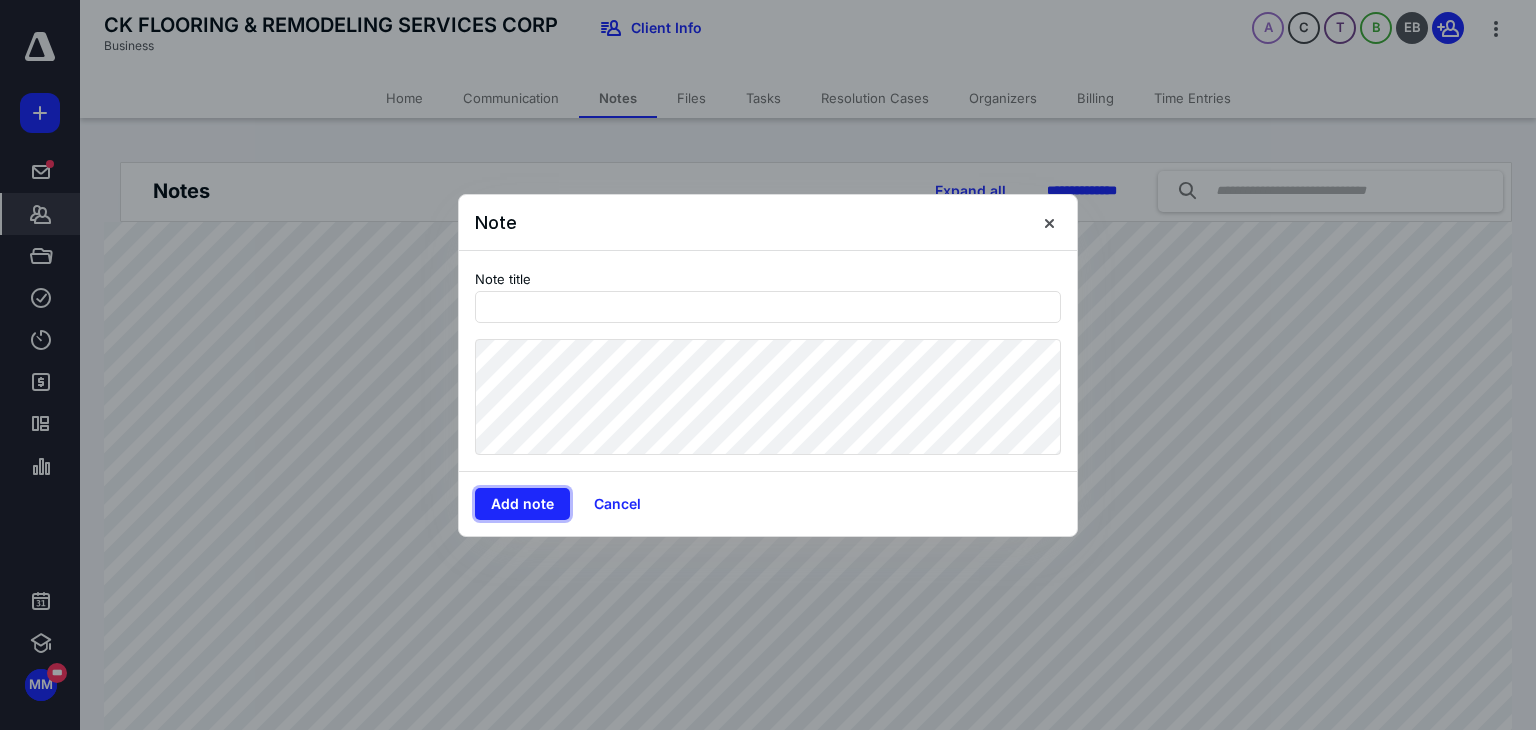click on "Add note" at bounding box center (522, 504) 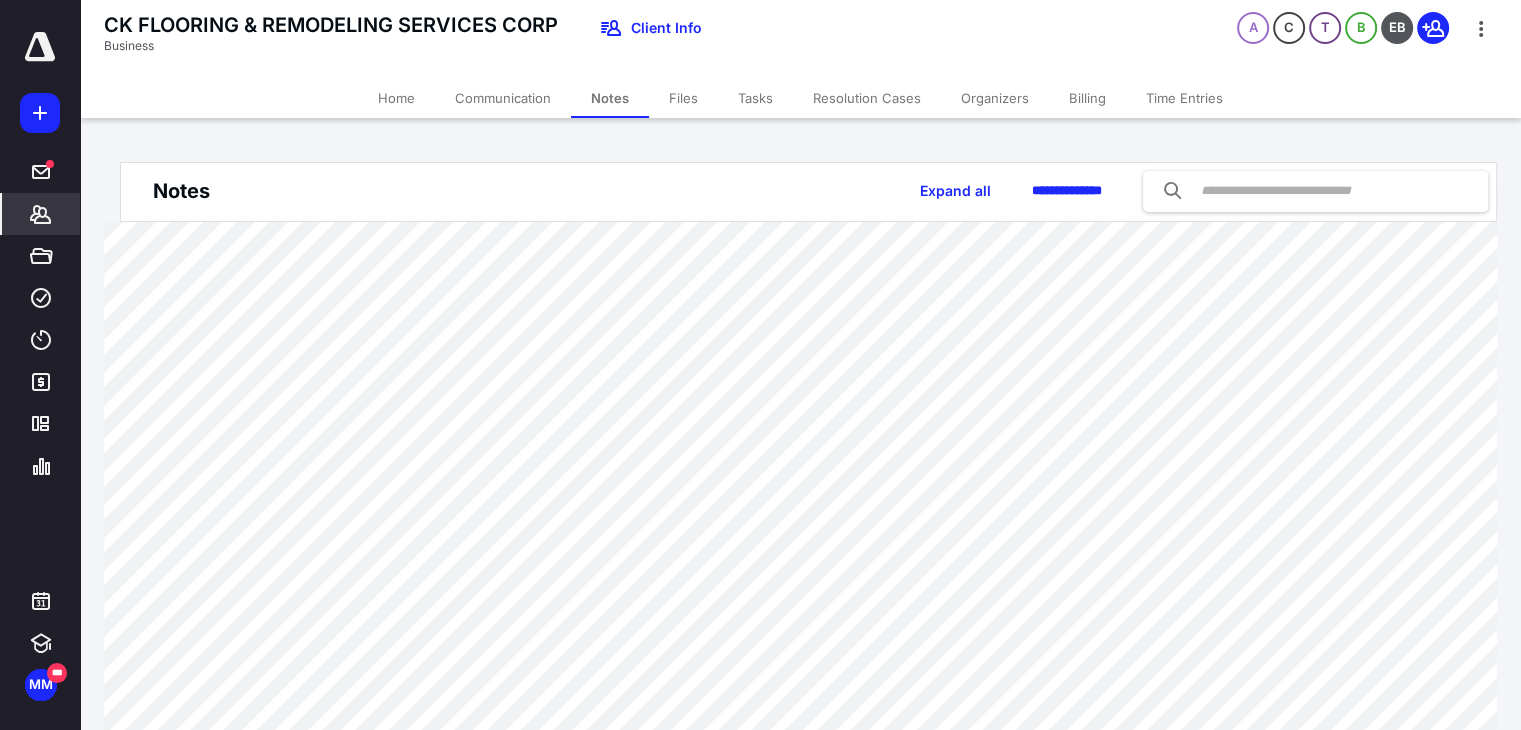 click on "Billing" at bounding box center [1087, 98] 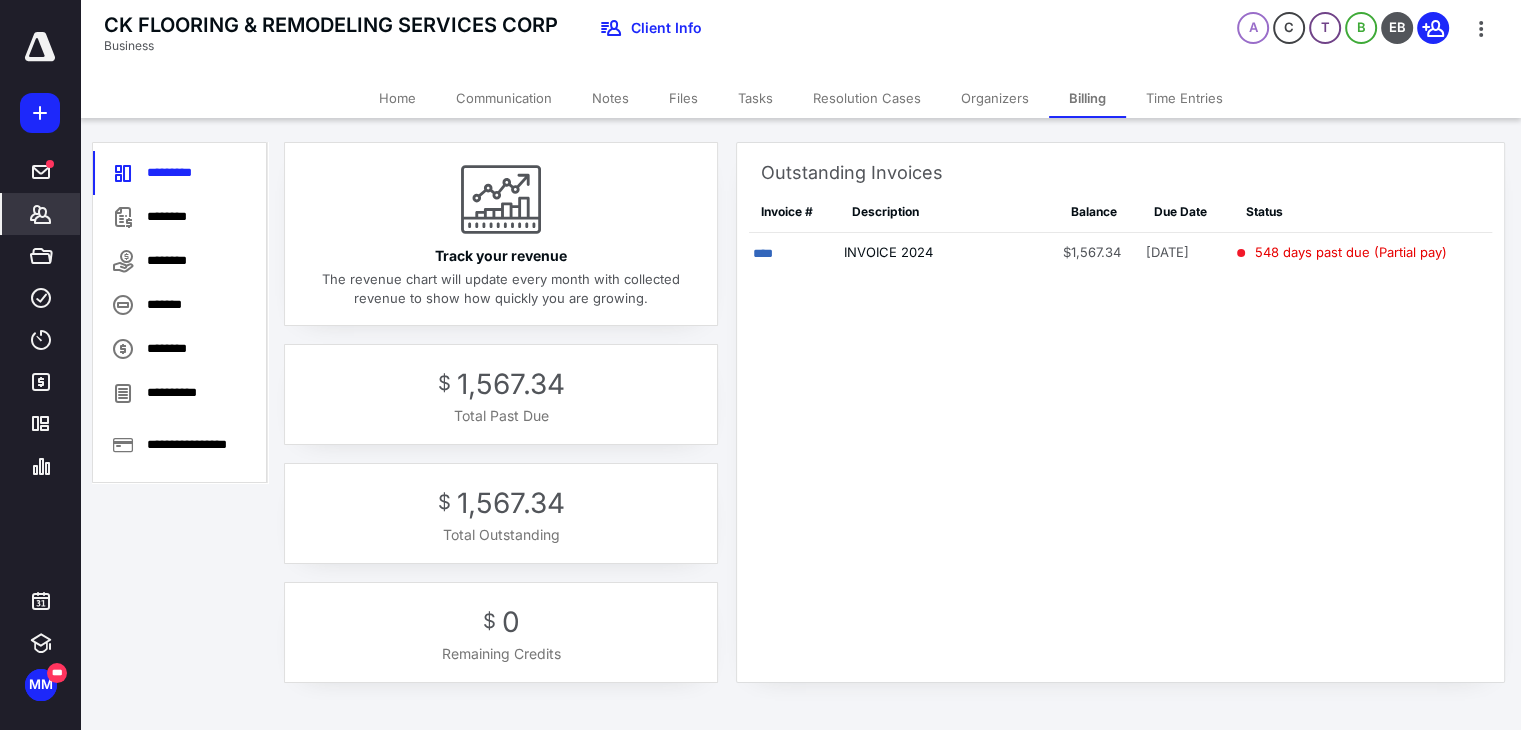 click on "****" at bounding box center (763, 253) 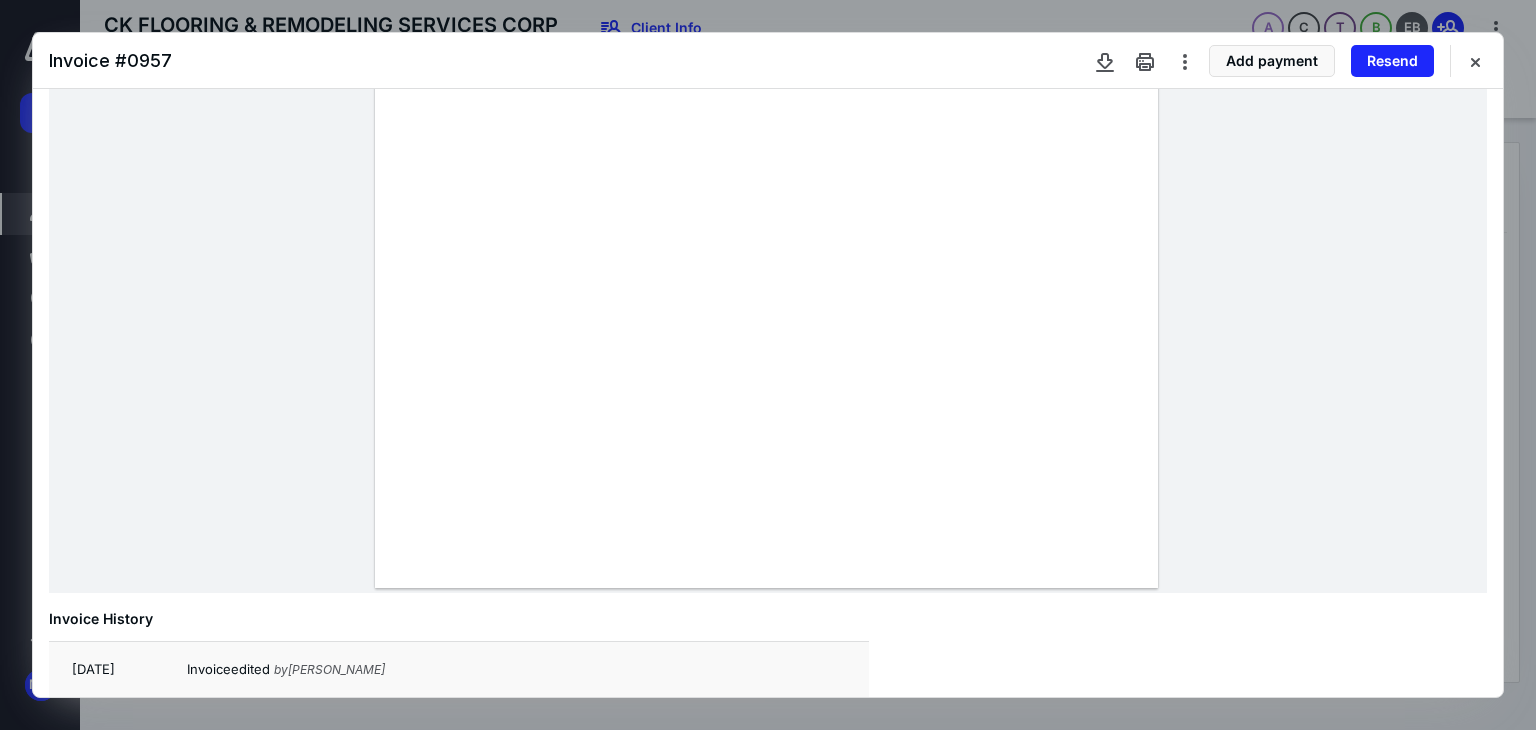 scroll, scrollTop: 136, scrollLeft: 0, axis: vertical 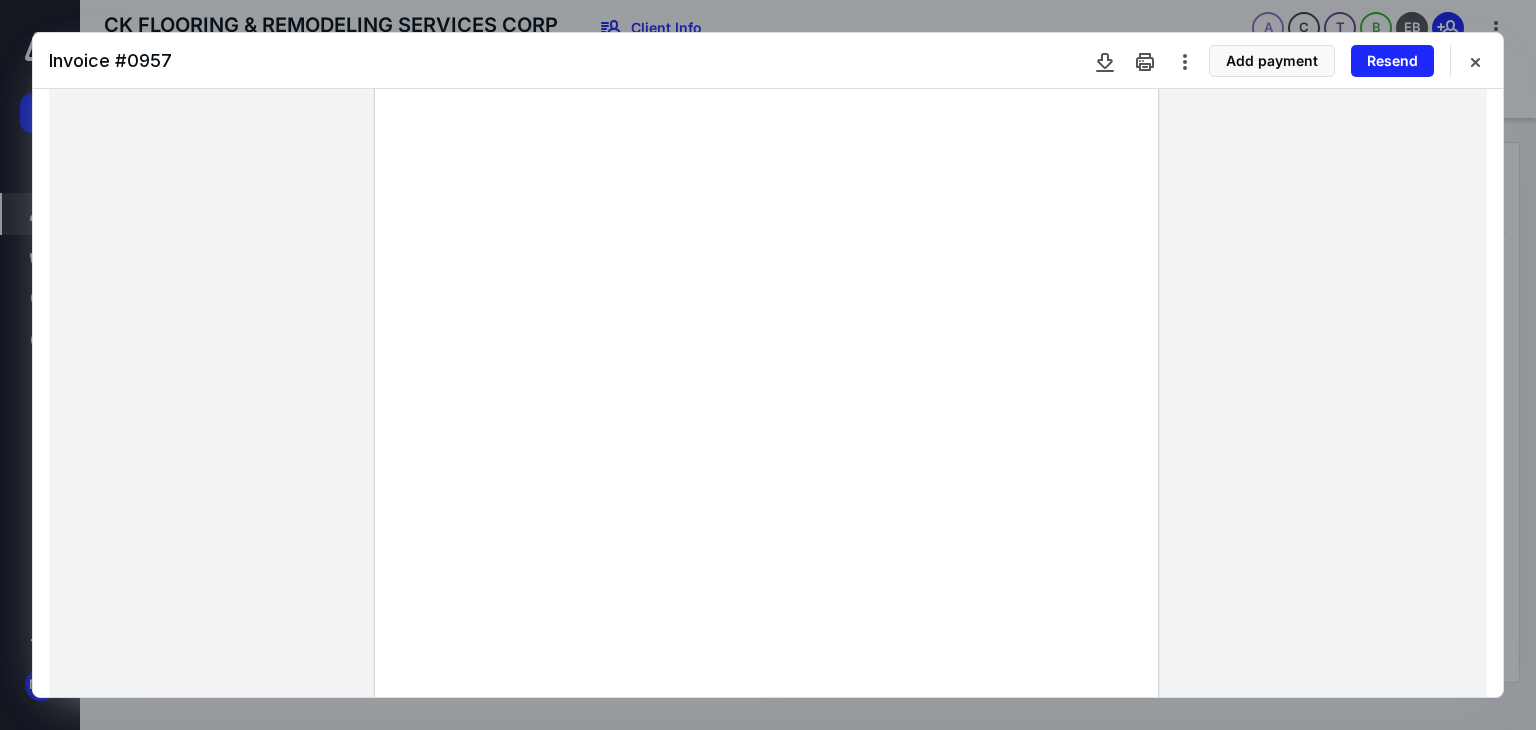 click at bounding box center [1475, 61] 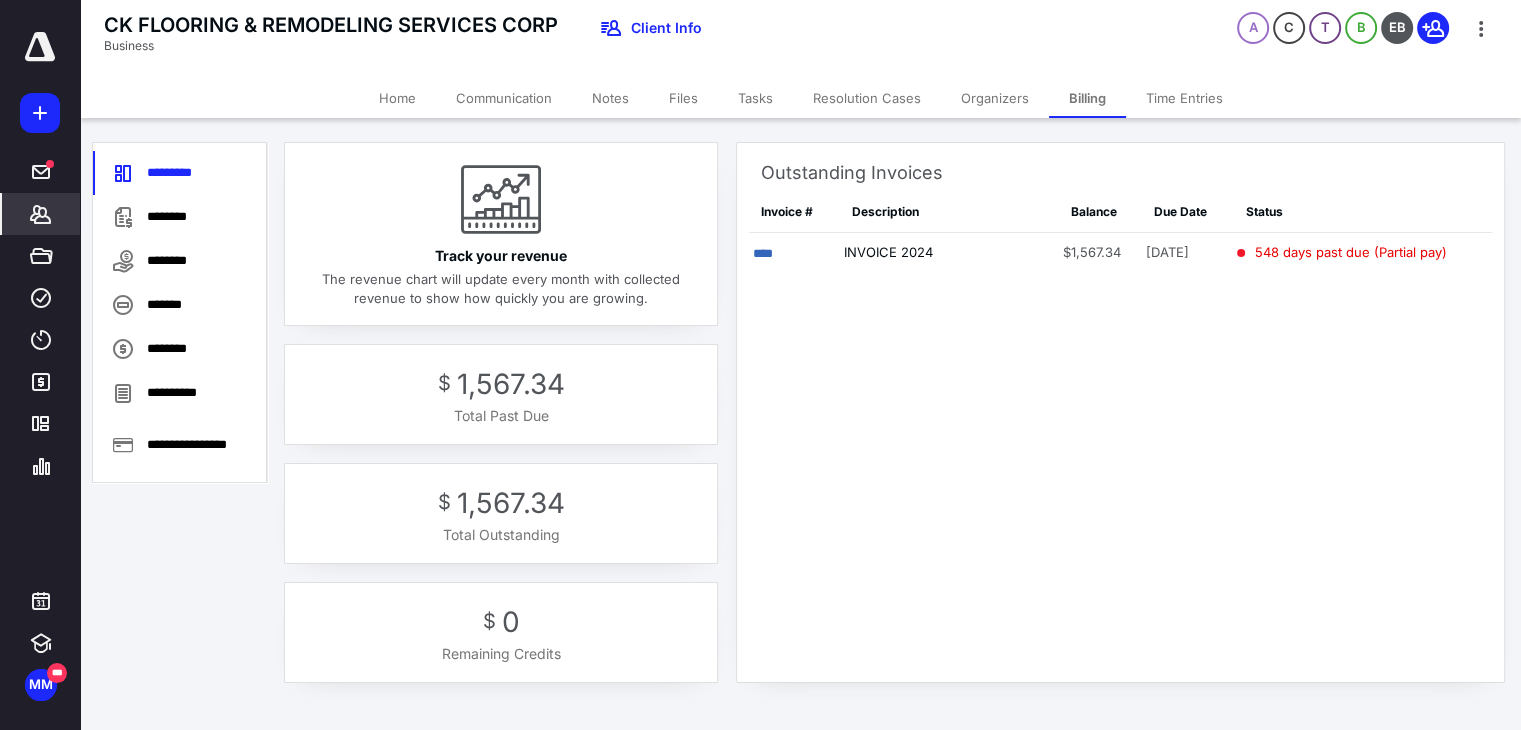 click on "********" at bounding box center [180, 217] 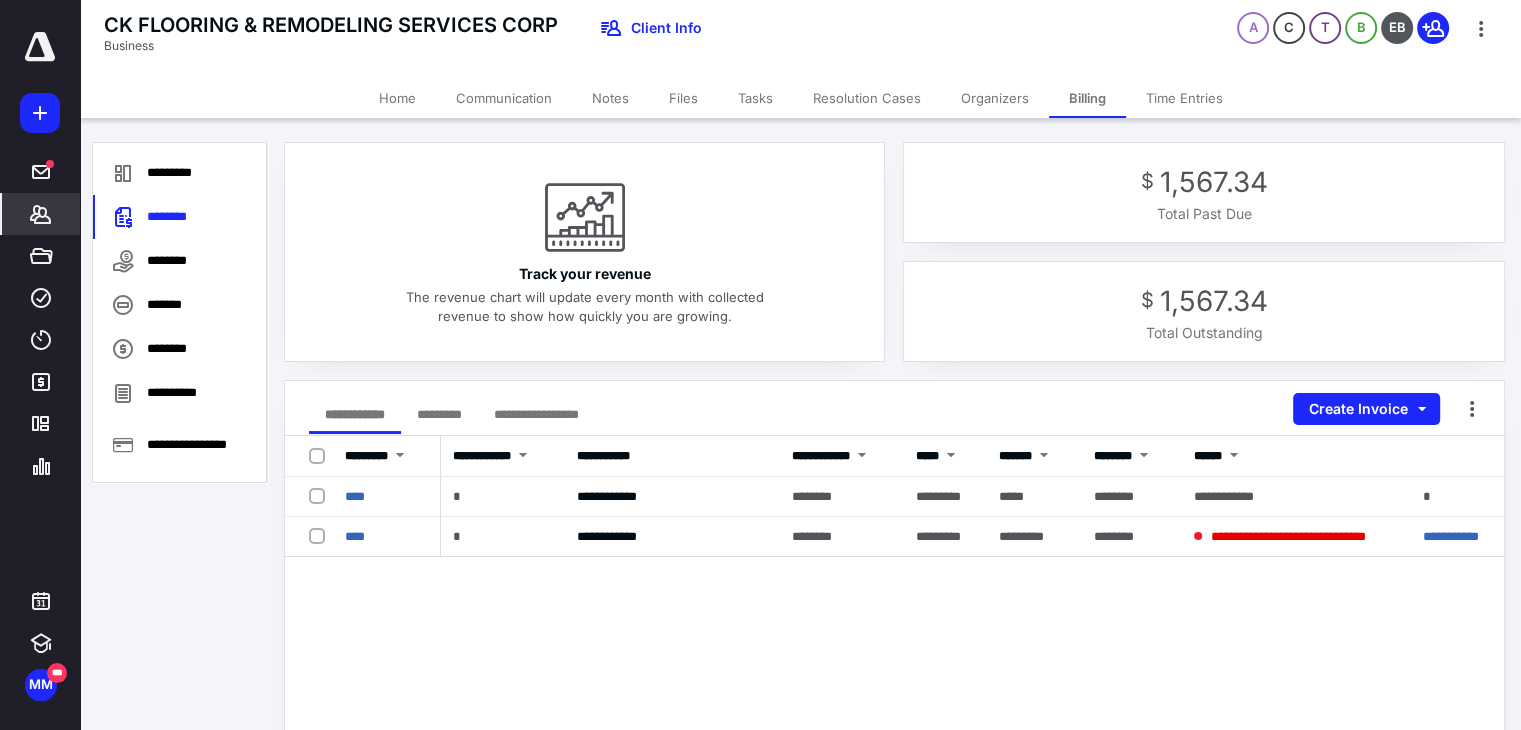 click on "****" at bounding box center [355, 536] 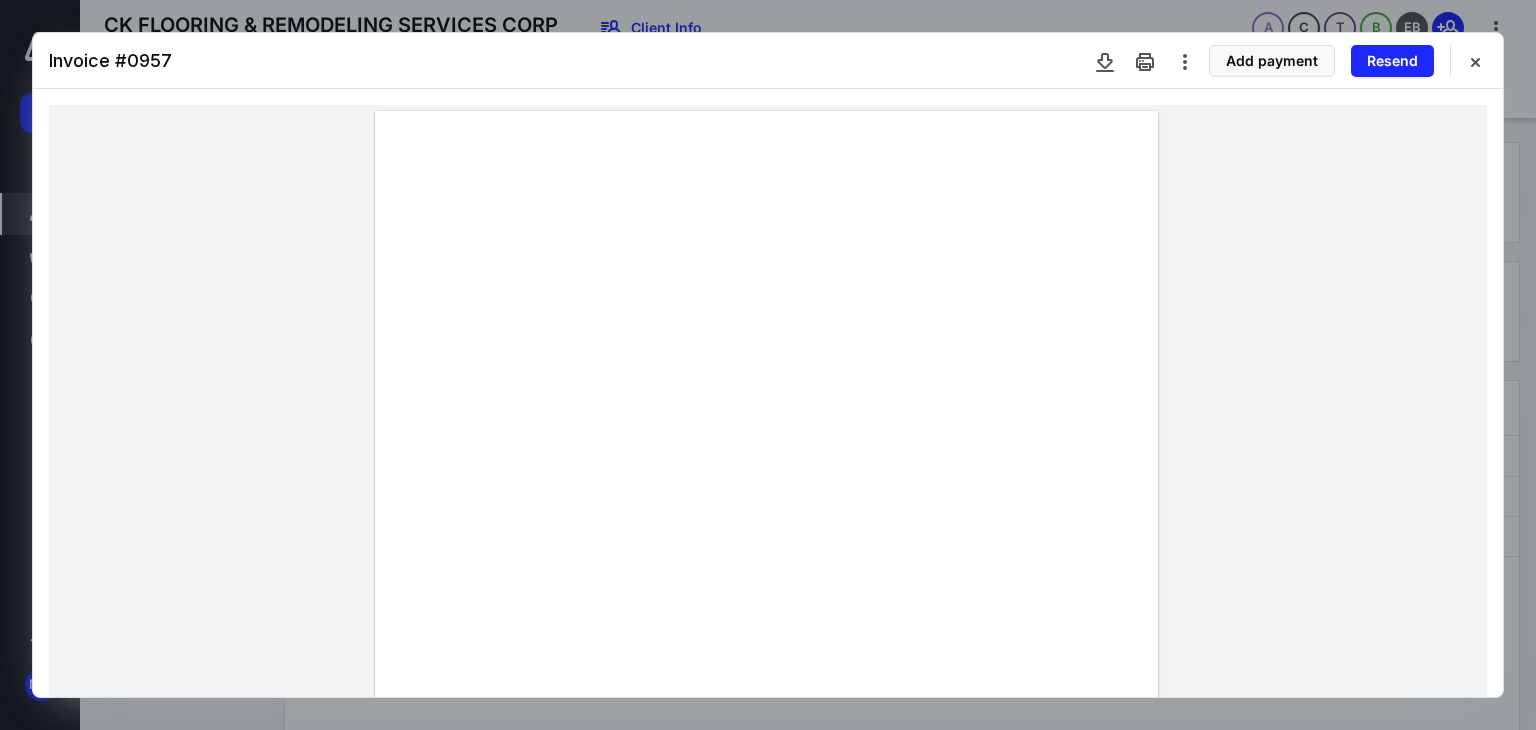 click at bounding box center [1475, 61] 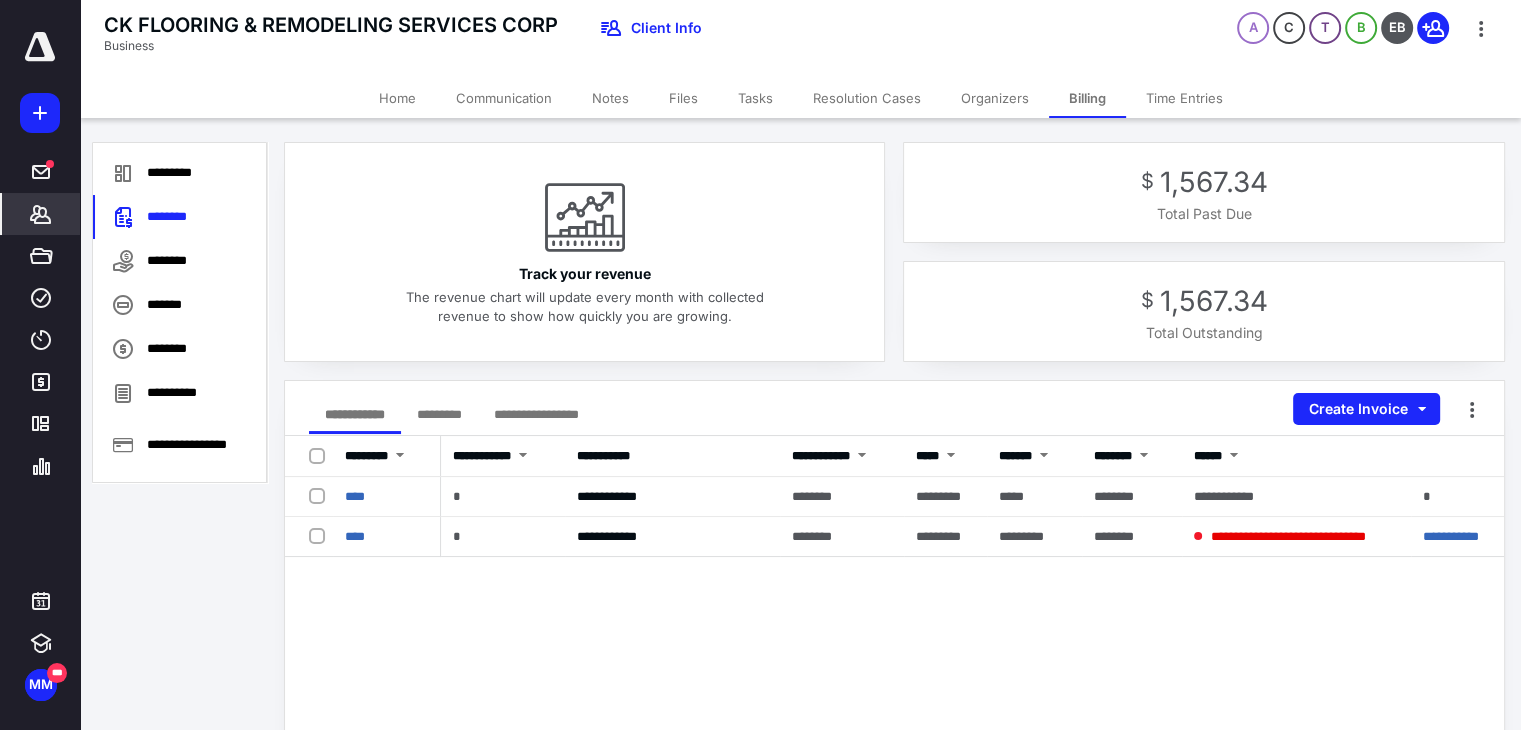 click on "****" at bounding box center (355, 496) 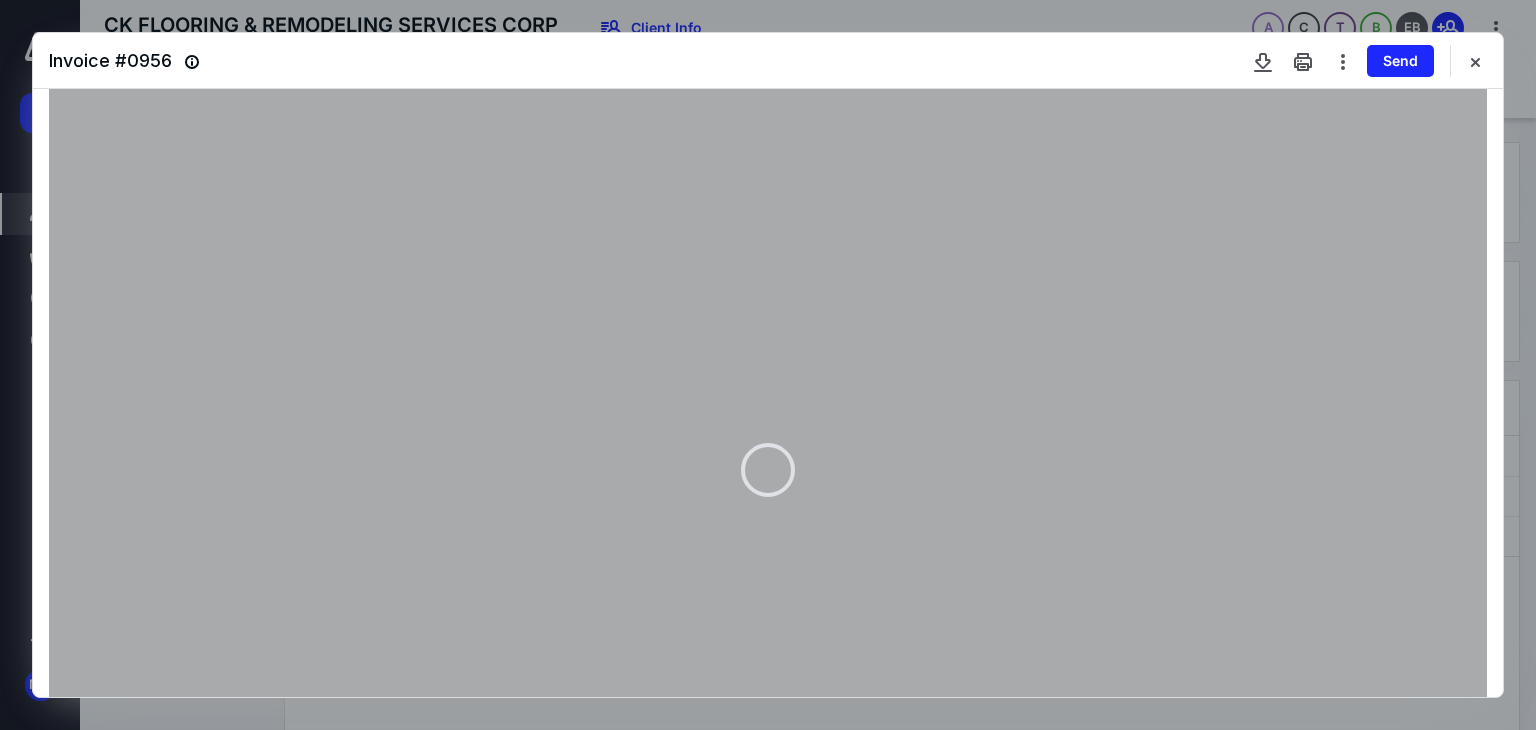 scroll, scrollTop: 200, scrollLeft: 0, axis: vertical 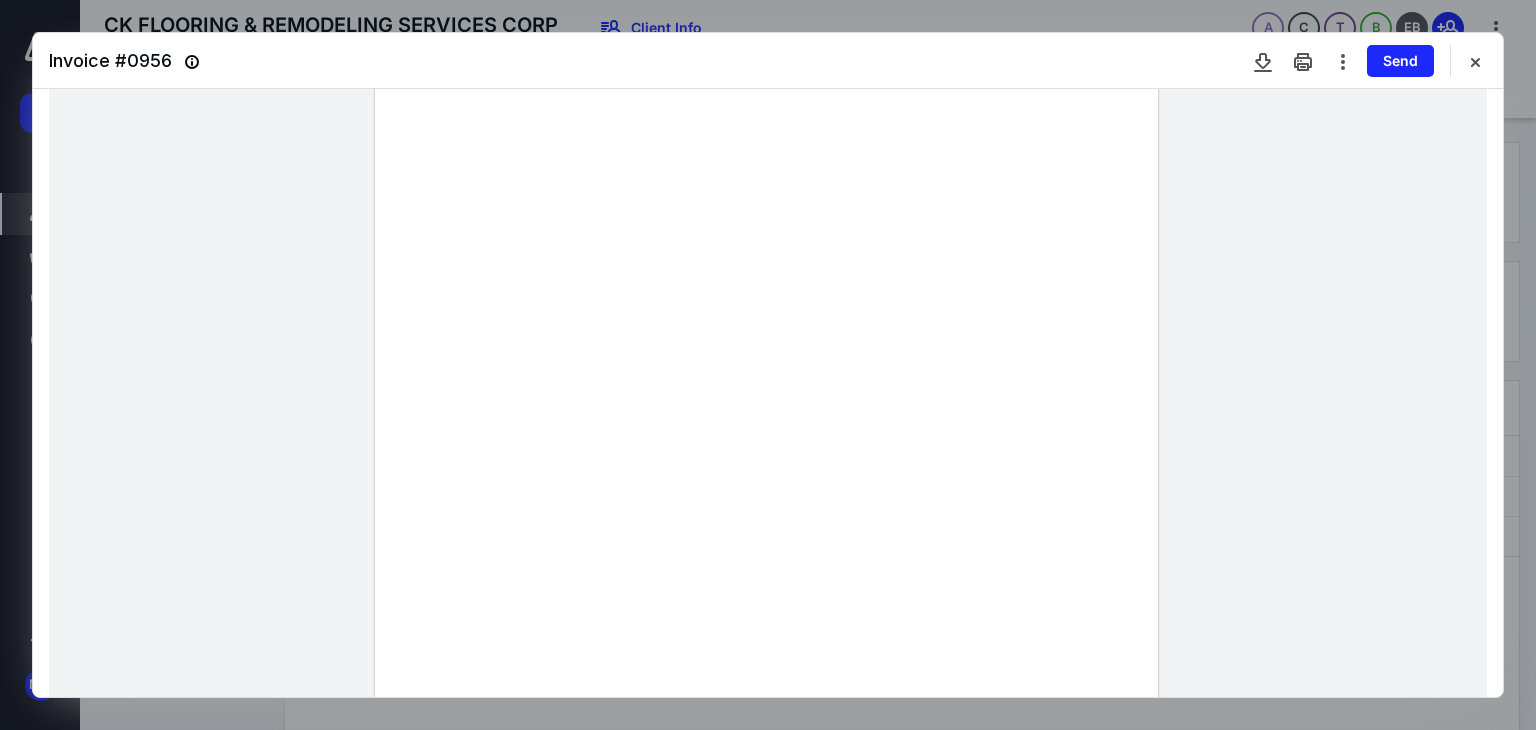 click at bounding box center (1475, 61) 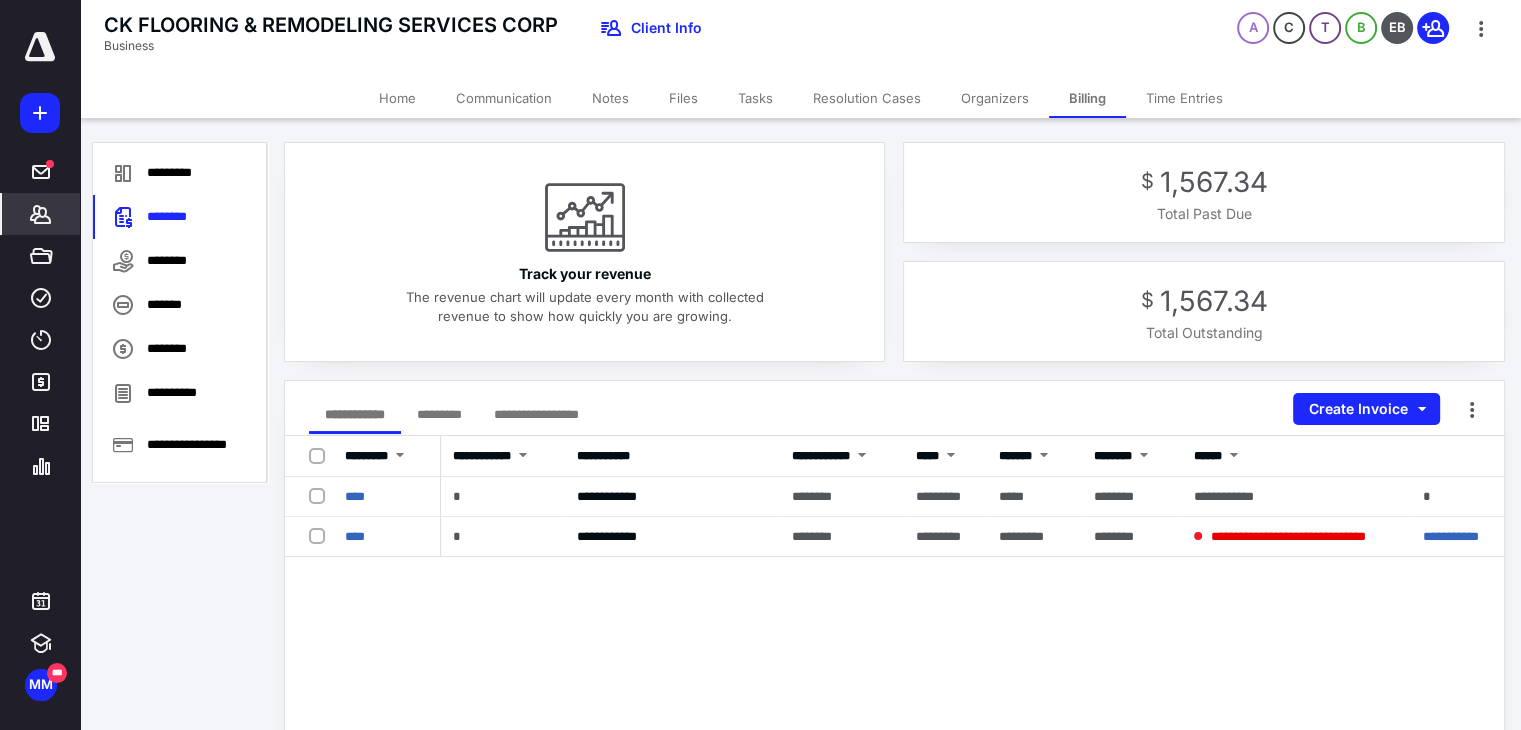 click on "****" at bounding box center (355, 536) 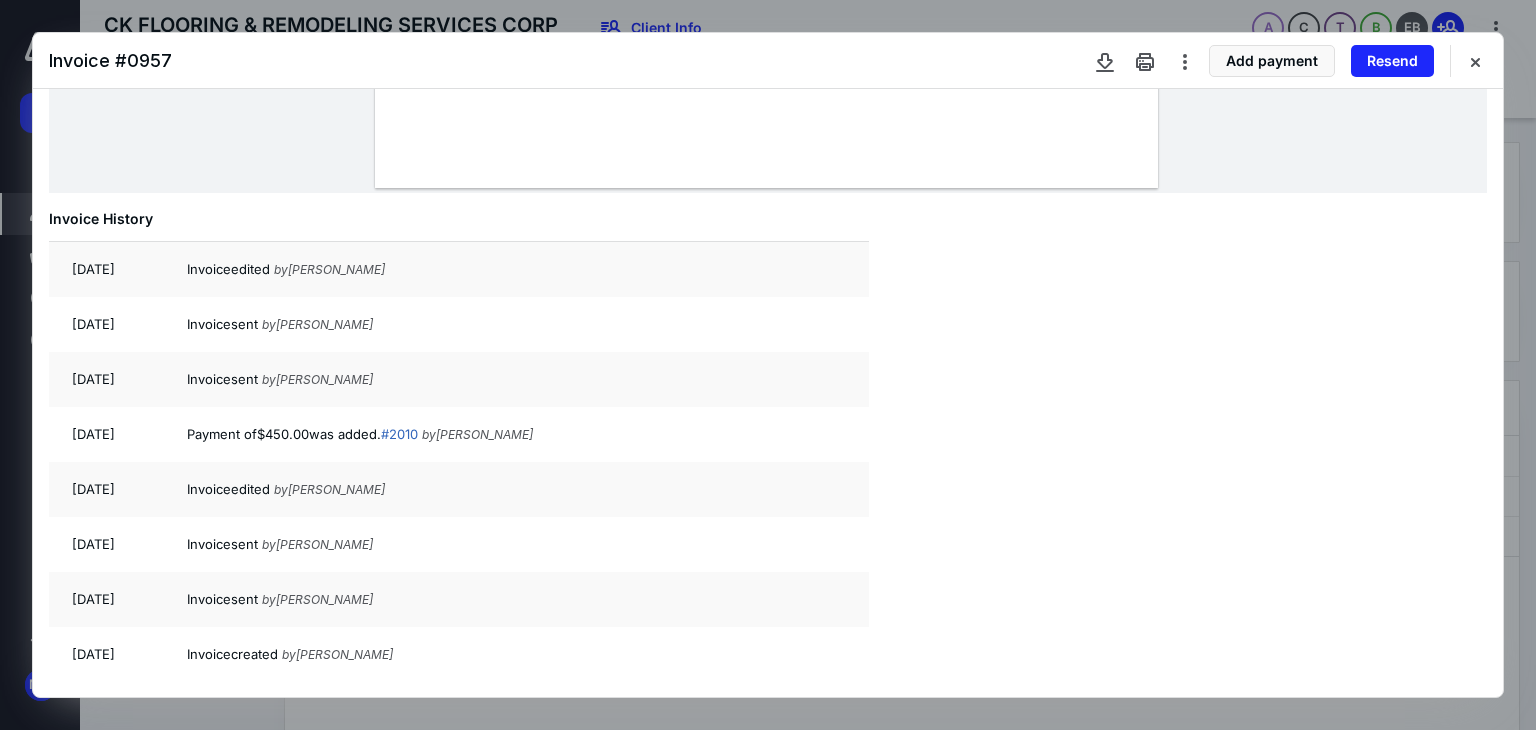 scroll, scrollTop: 536, scrollLeft: 0, axis: vertical 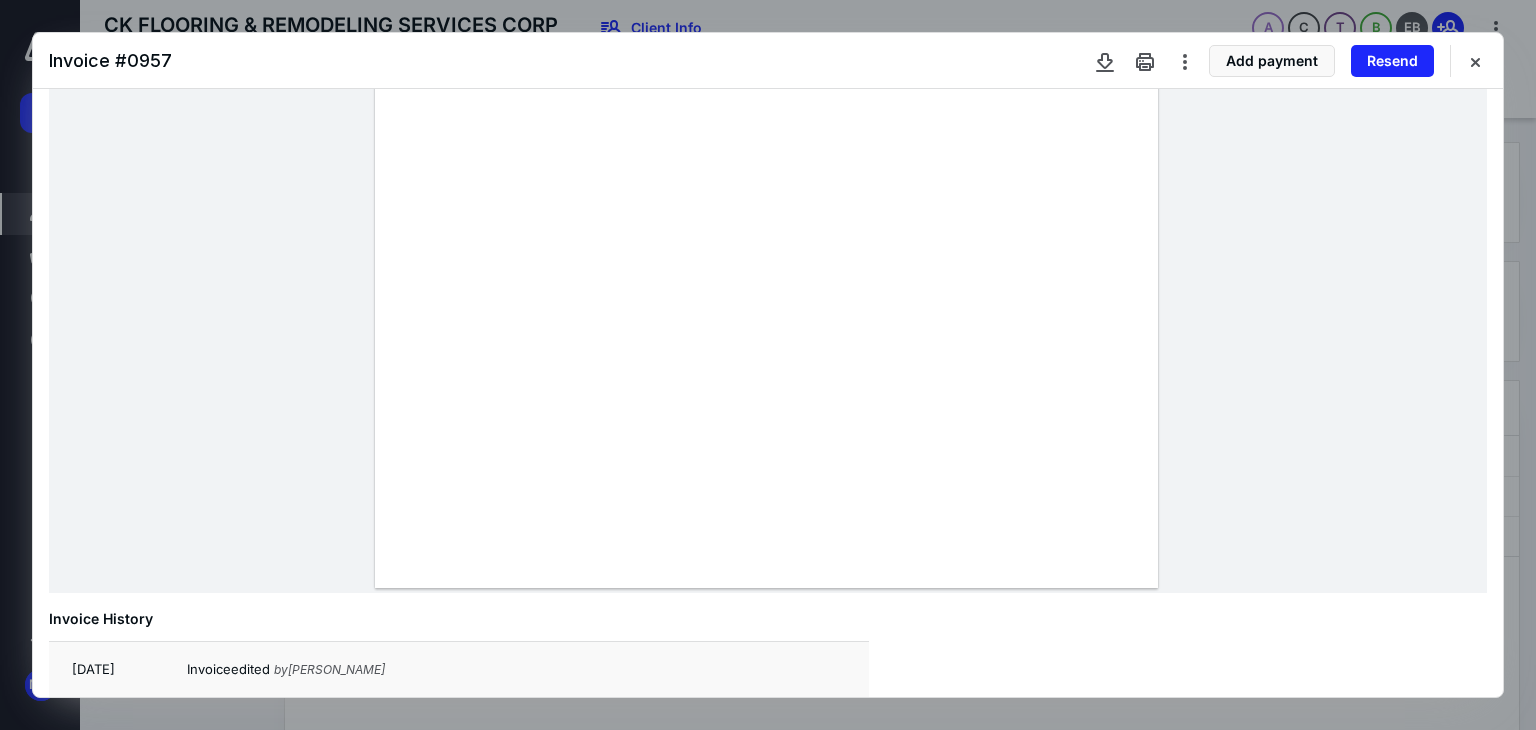 click at bounding box center [1475, 61] 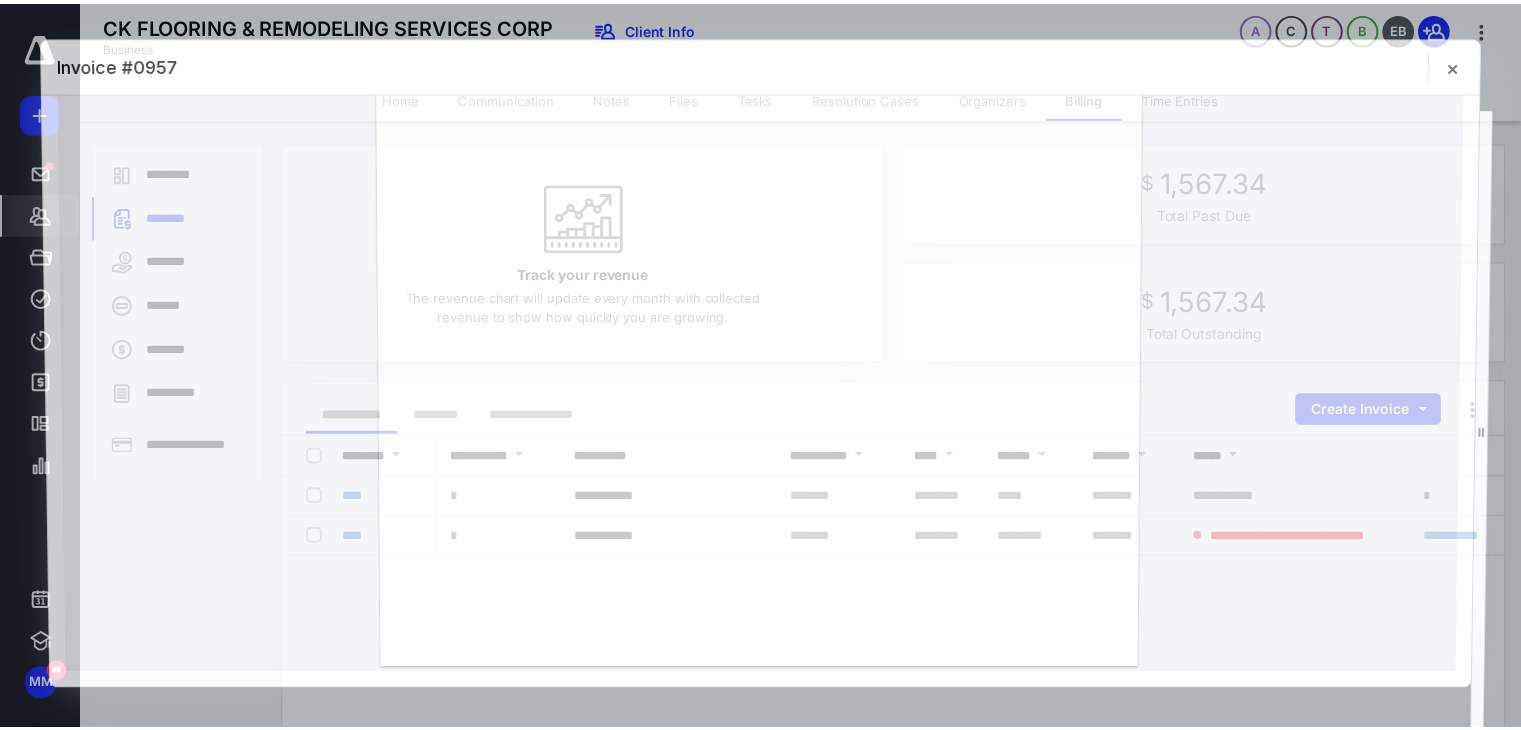 scroll, scrollTop: 448, scrollLeft: 0, axis: vertical 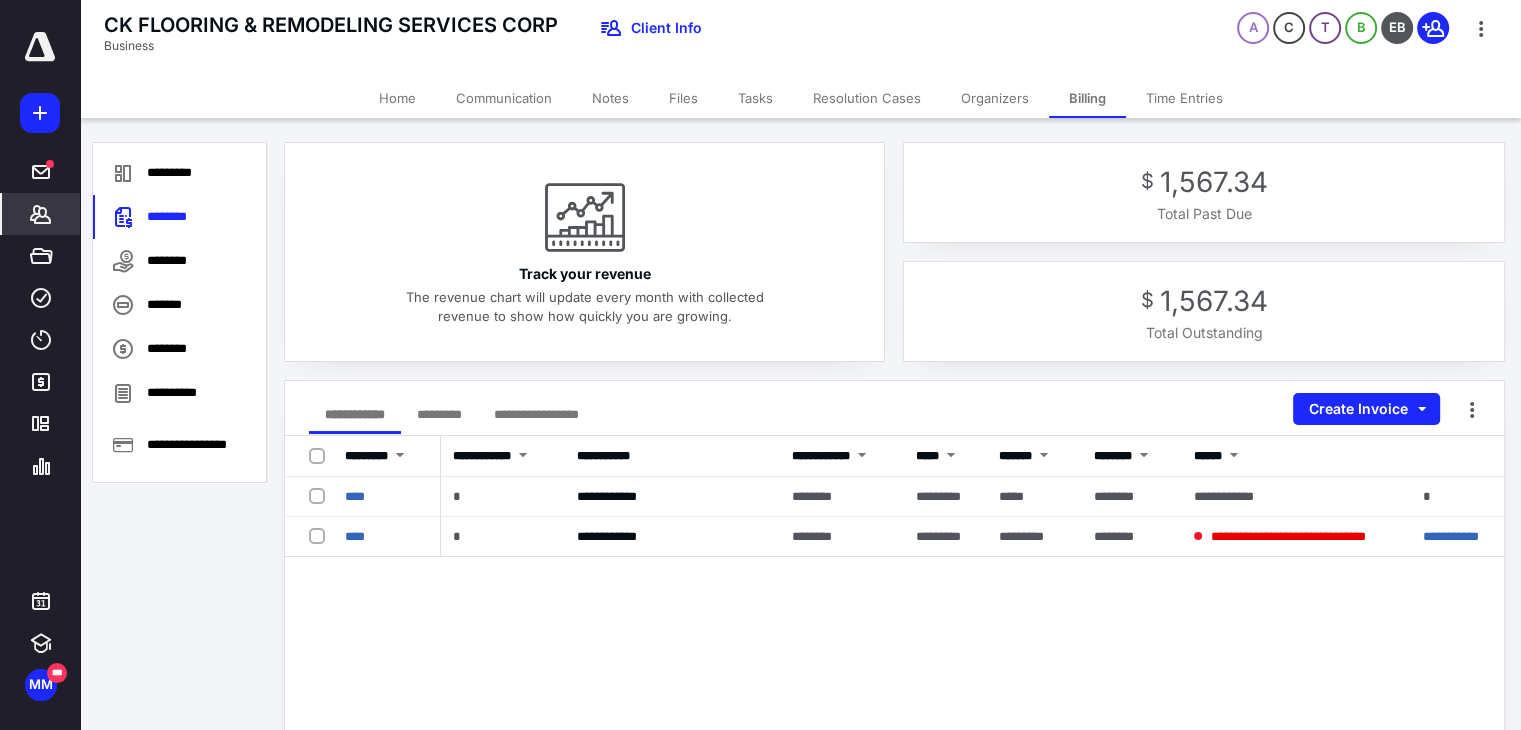 click on "Home" at bounding box center [397, 98] 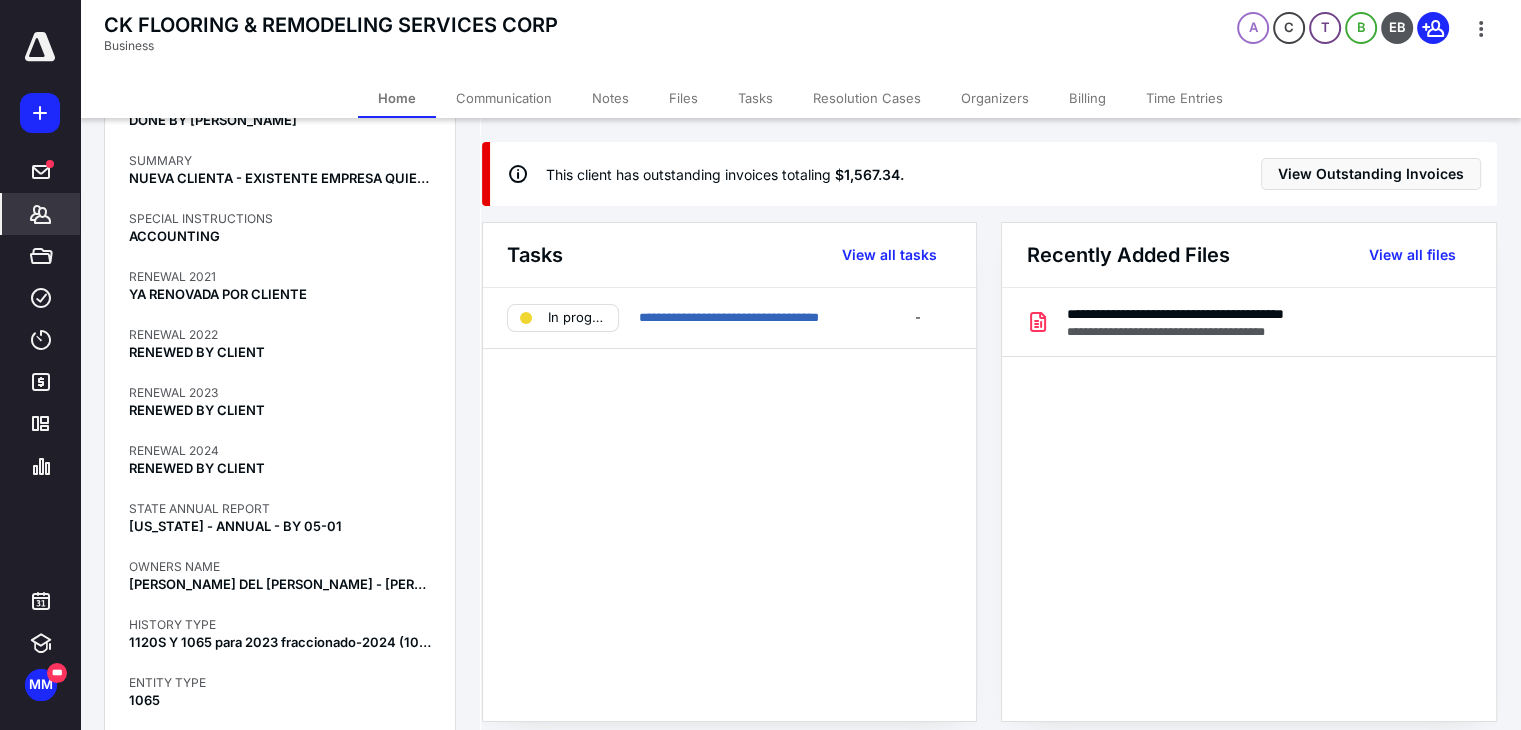 scroll, scrollTop: 1672, scrollLeft: 0, axis: vertical 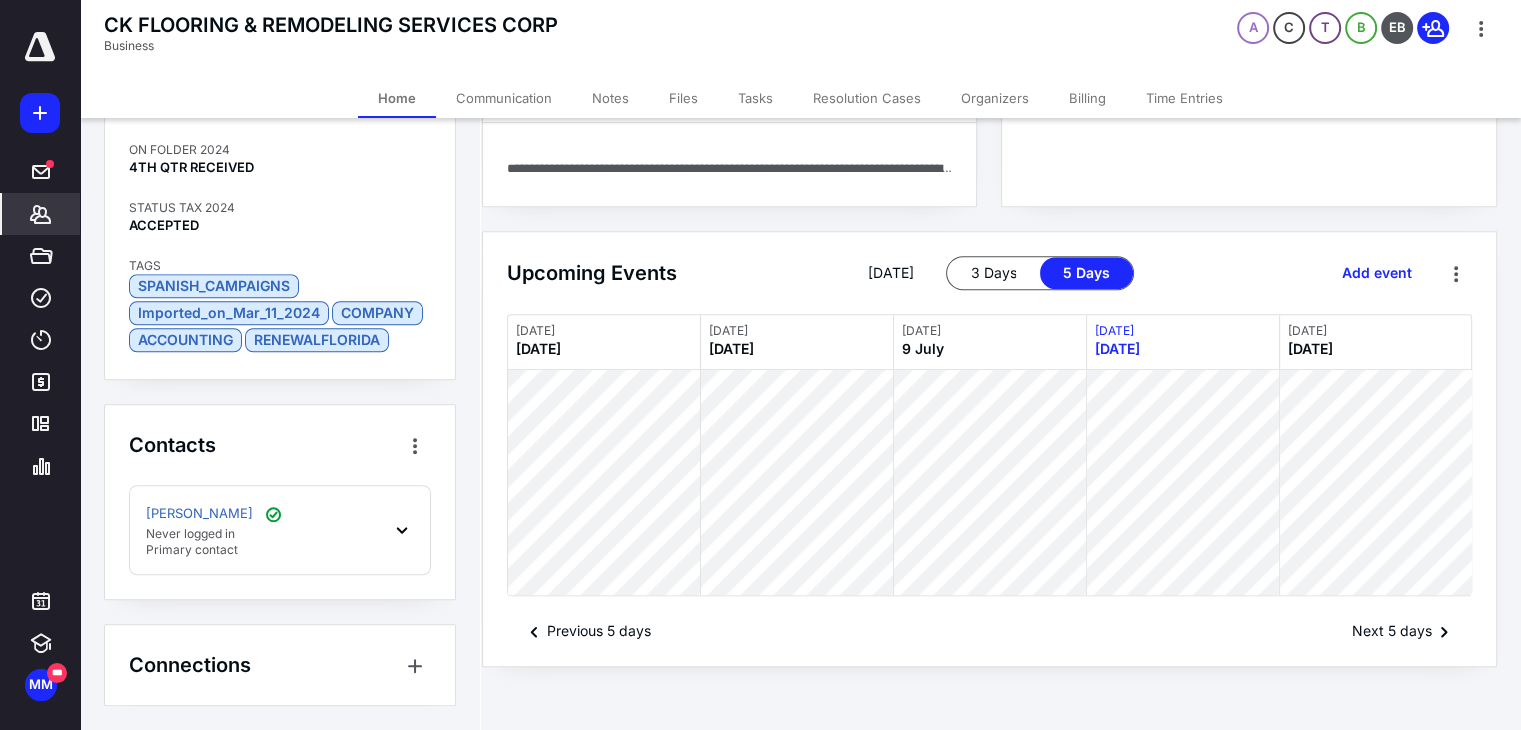 click on "Billing" at bounding box center [1087, 98] 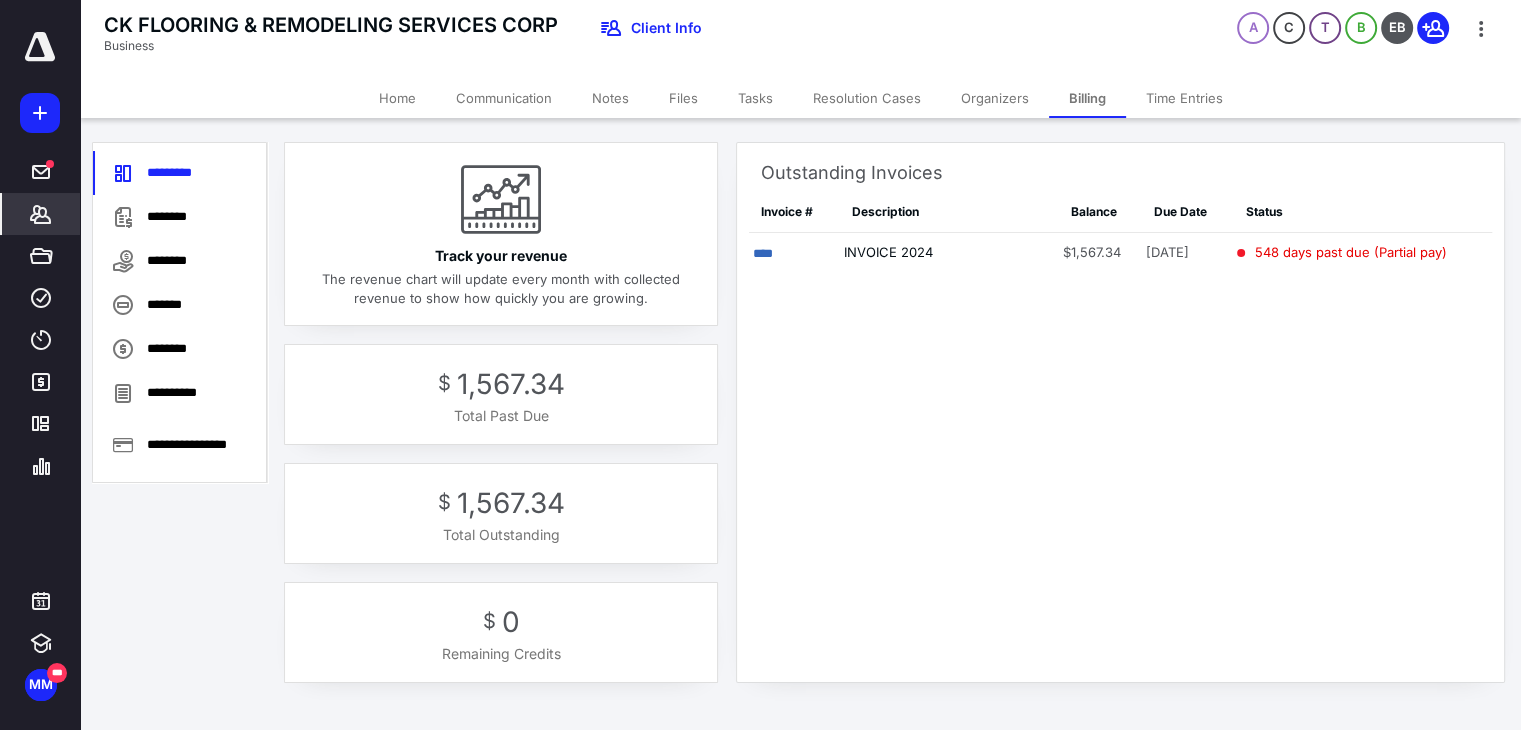 click on "****" at bounding box center [763, 253] 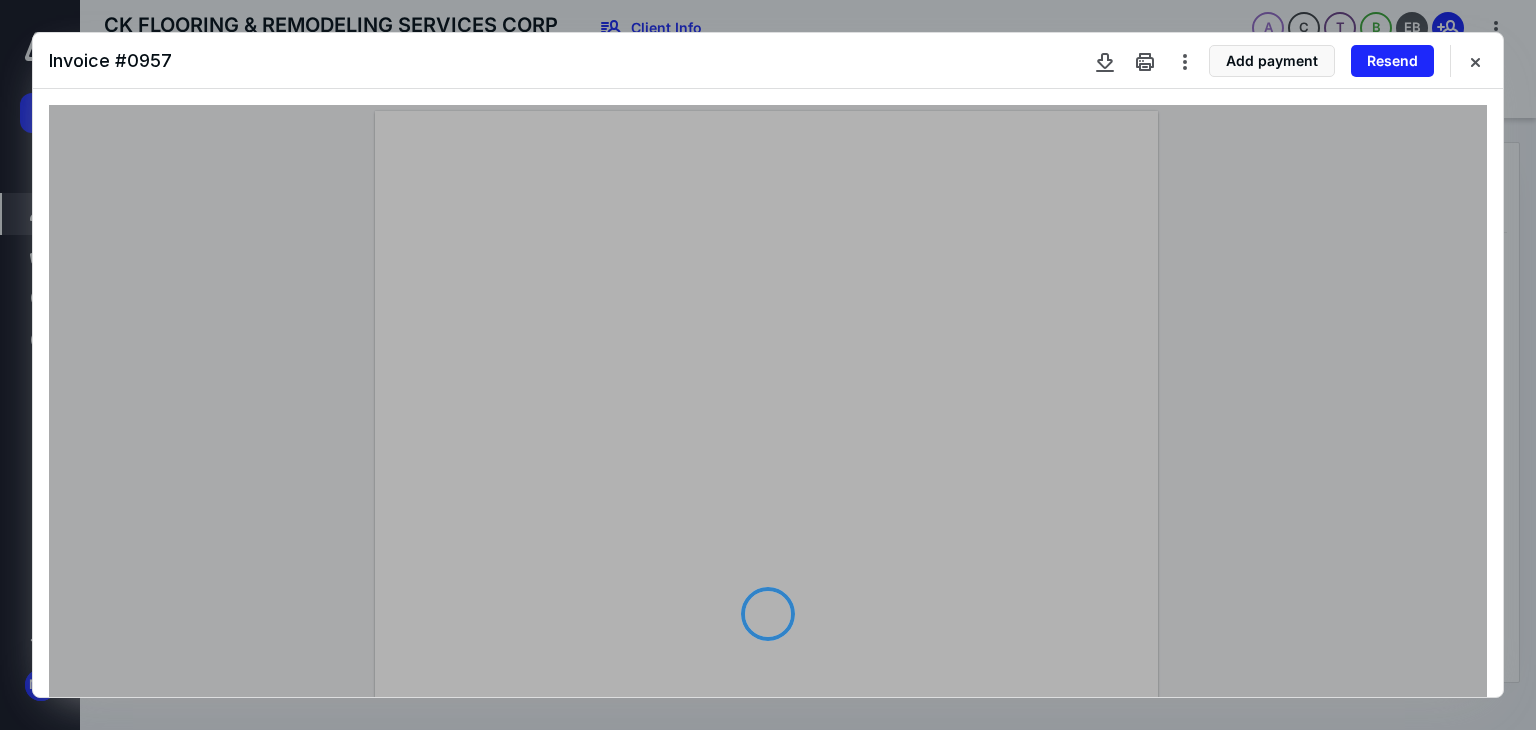 click on "Resend" at bounding box center [1392, 61] 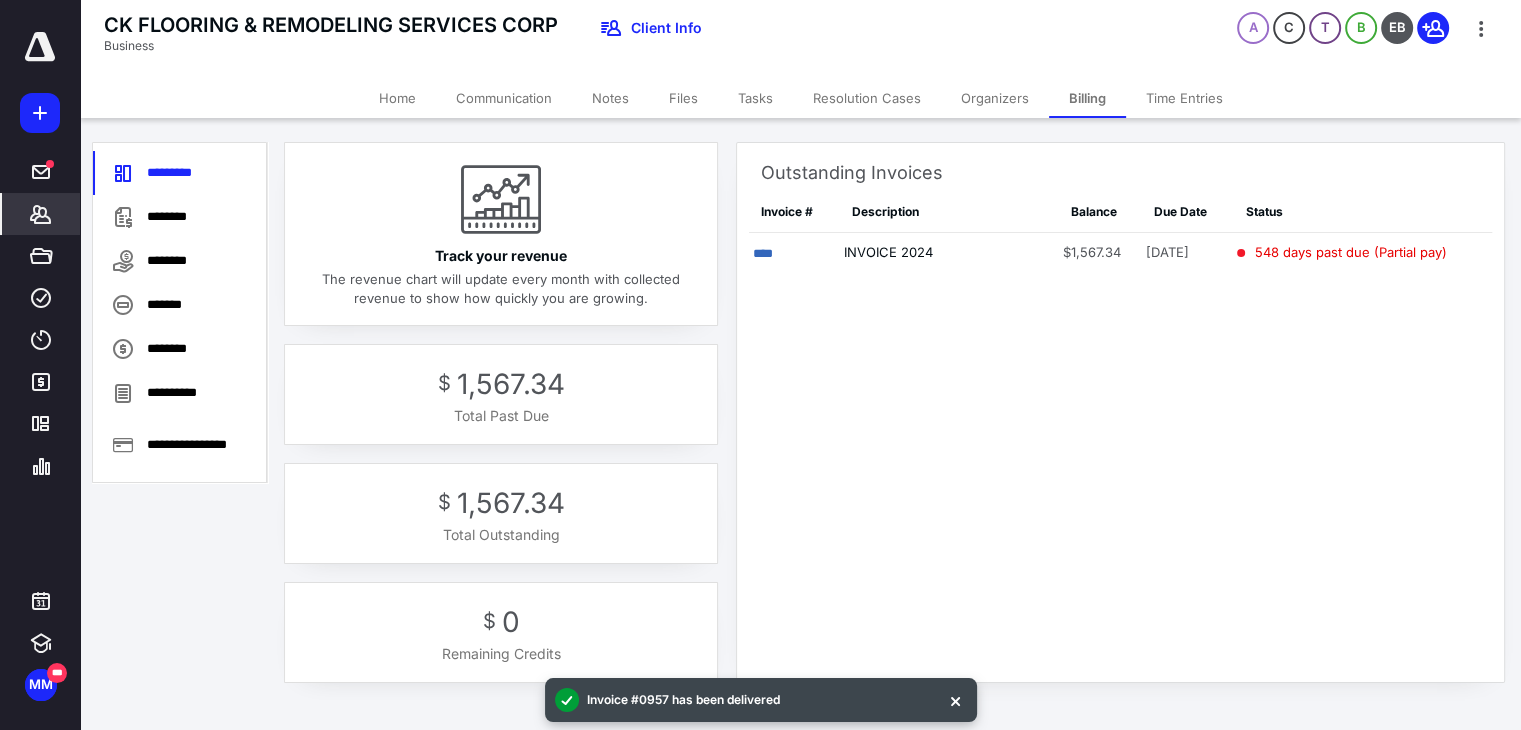 click on "Tasks" at bounding box center (755, 98) 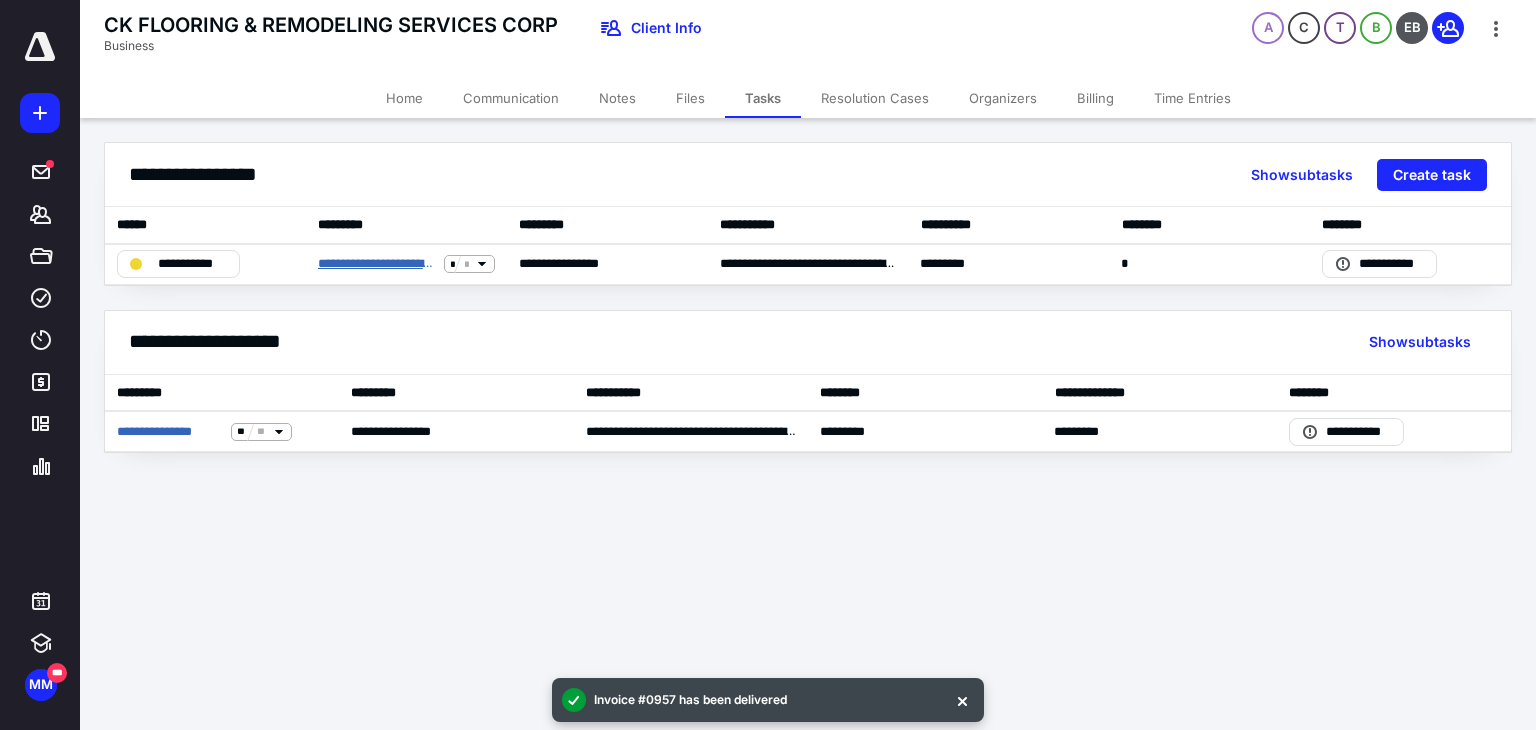 click on "**********" at bounding box center (377, 264) 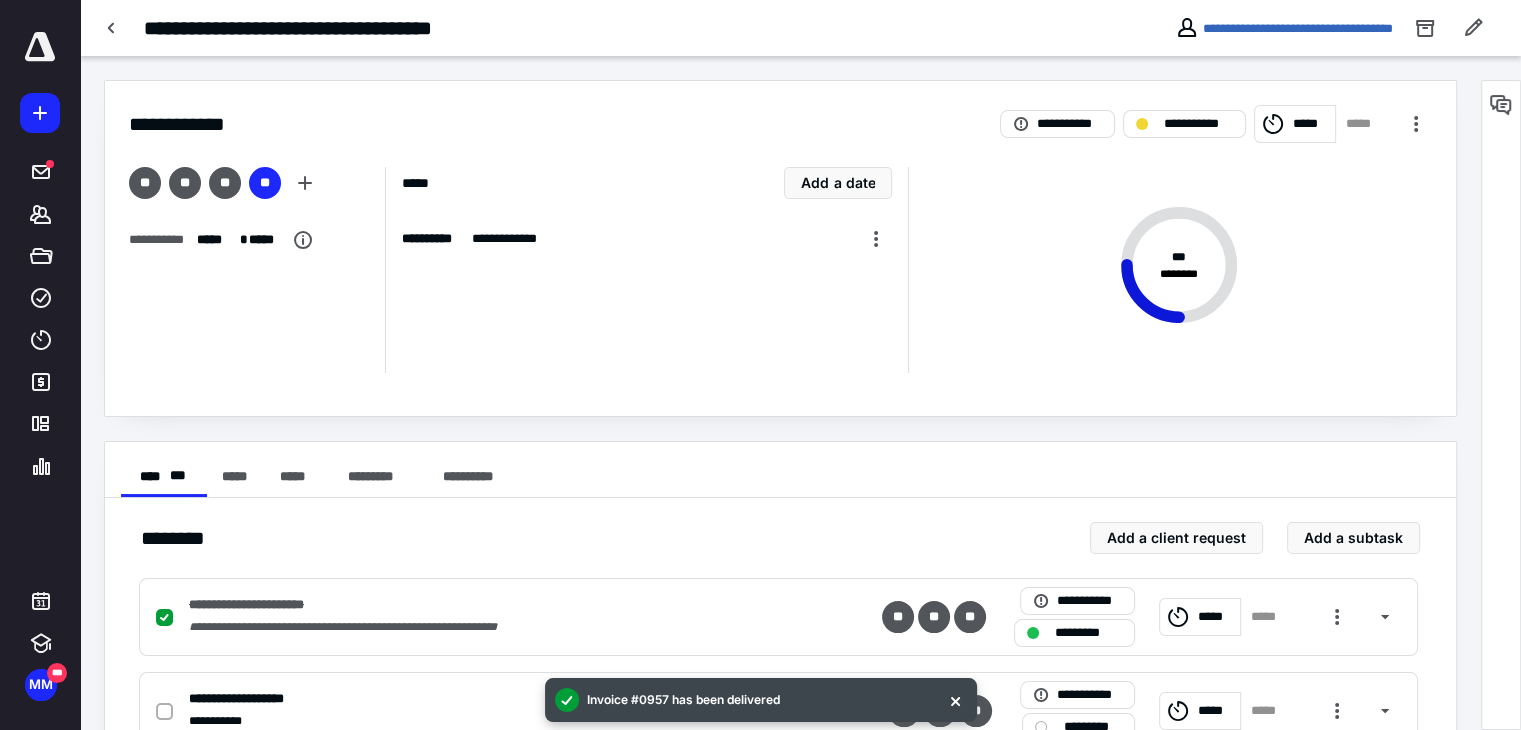 click at bounding box center [164, 712] 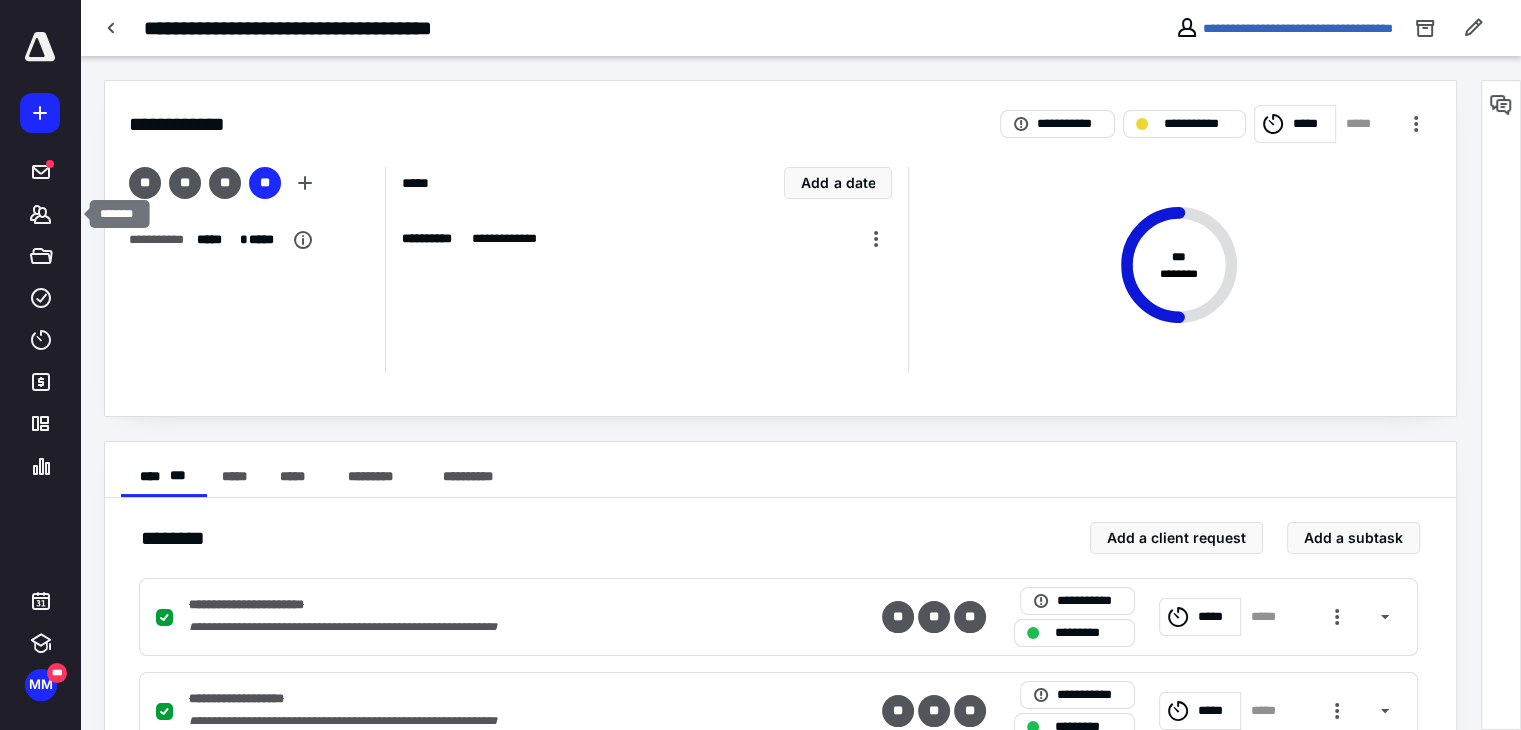 click 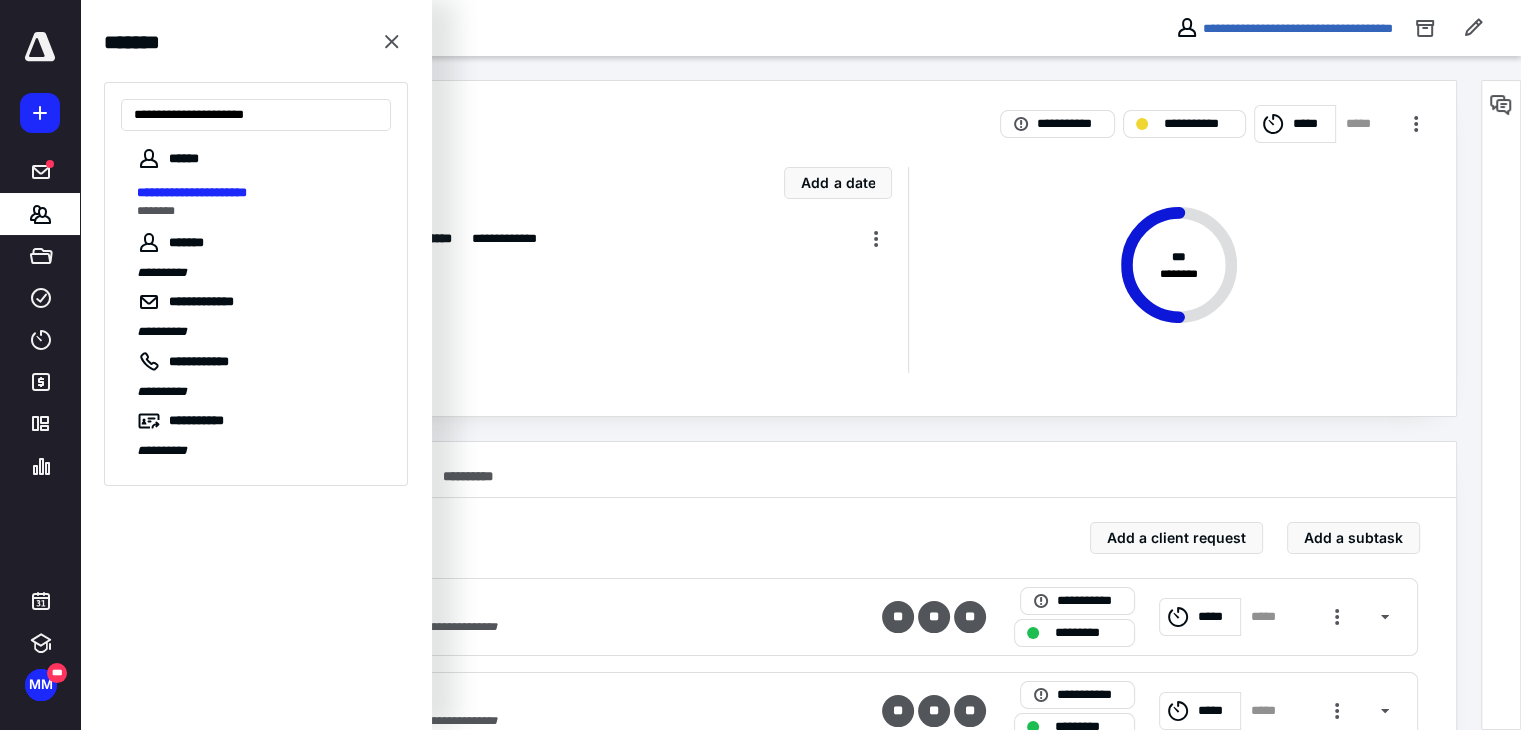 type on "**********" 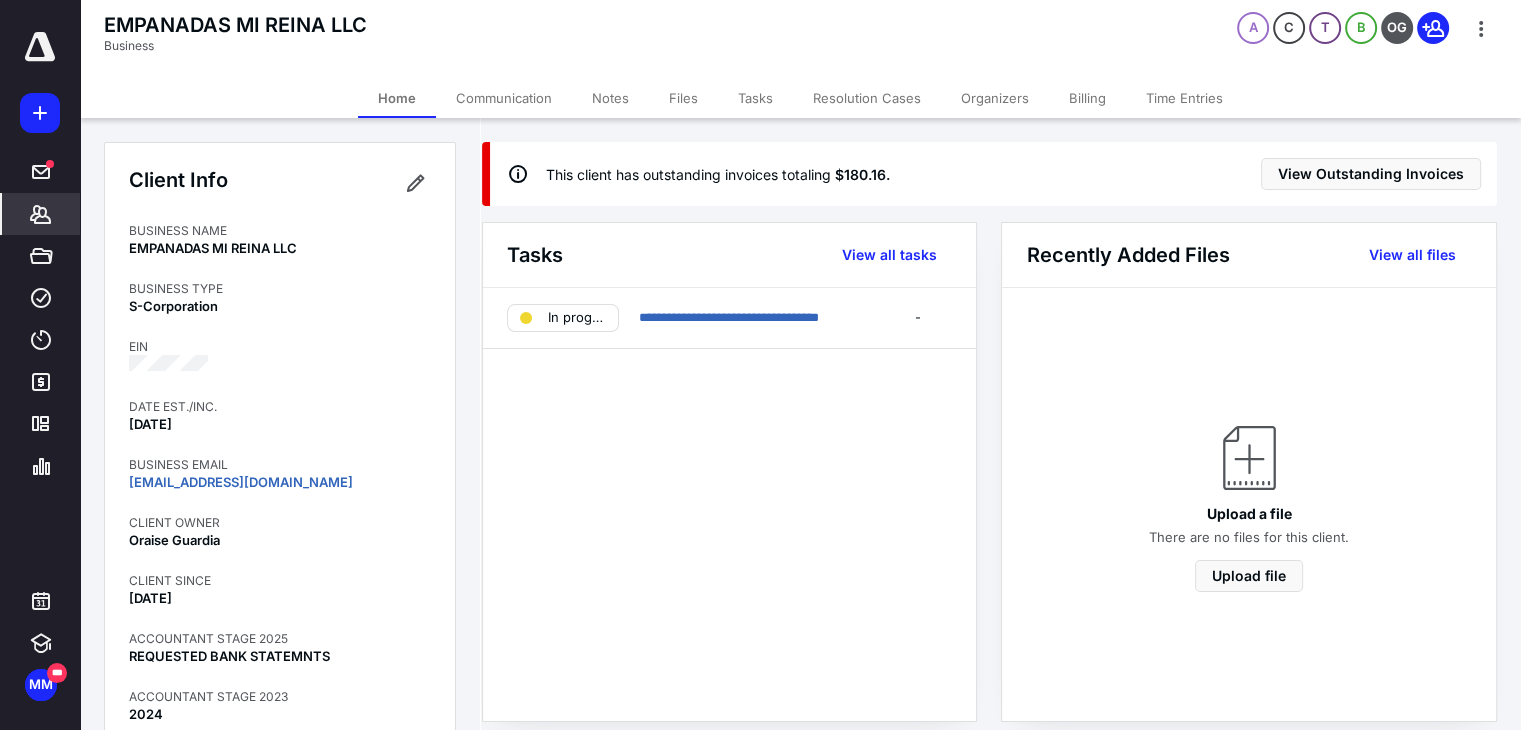 click on "Notes" at bounding box center [610, 98] 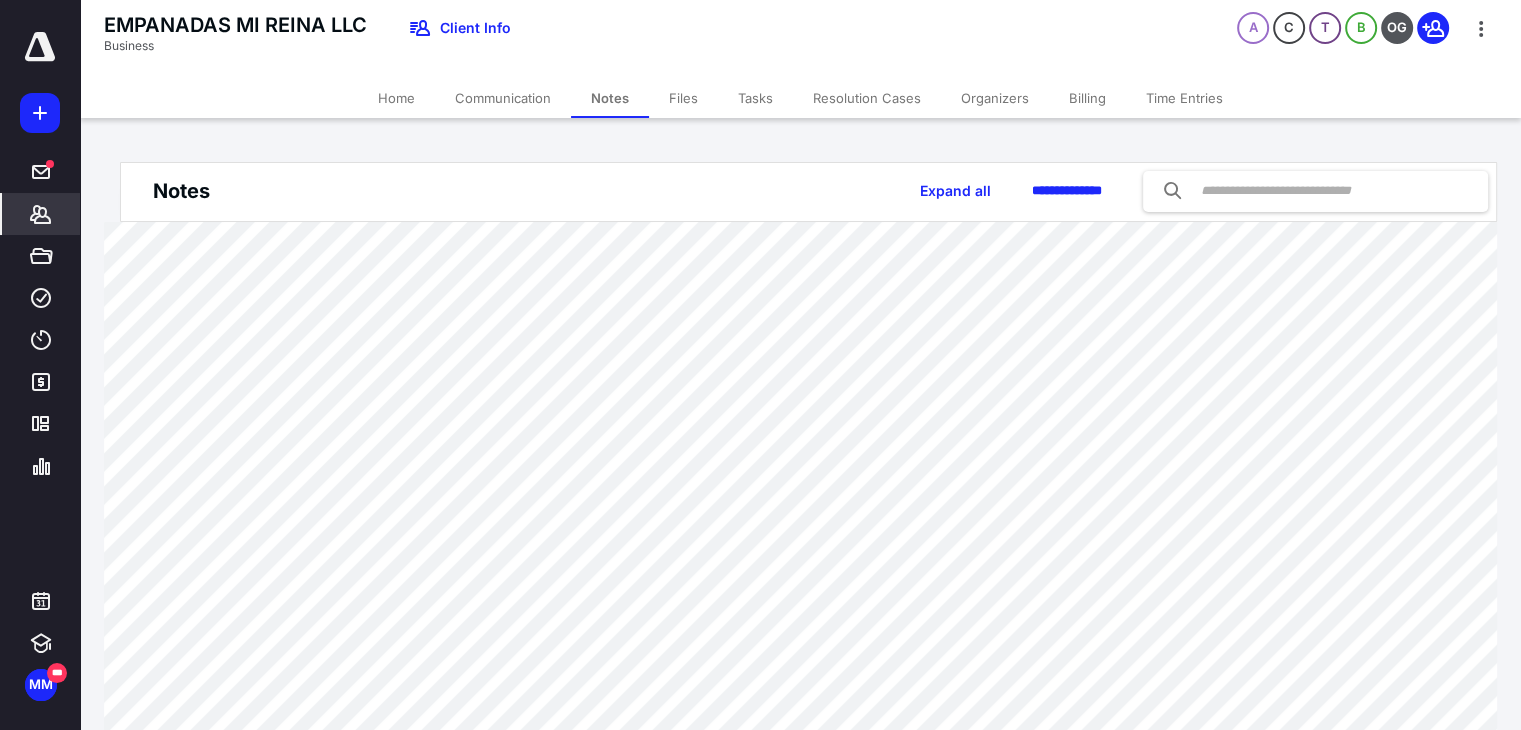 click on "Home" at bounding box center (396, 98) 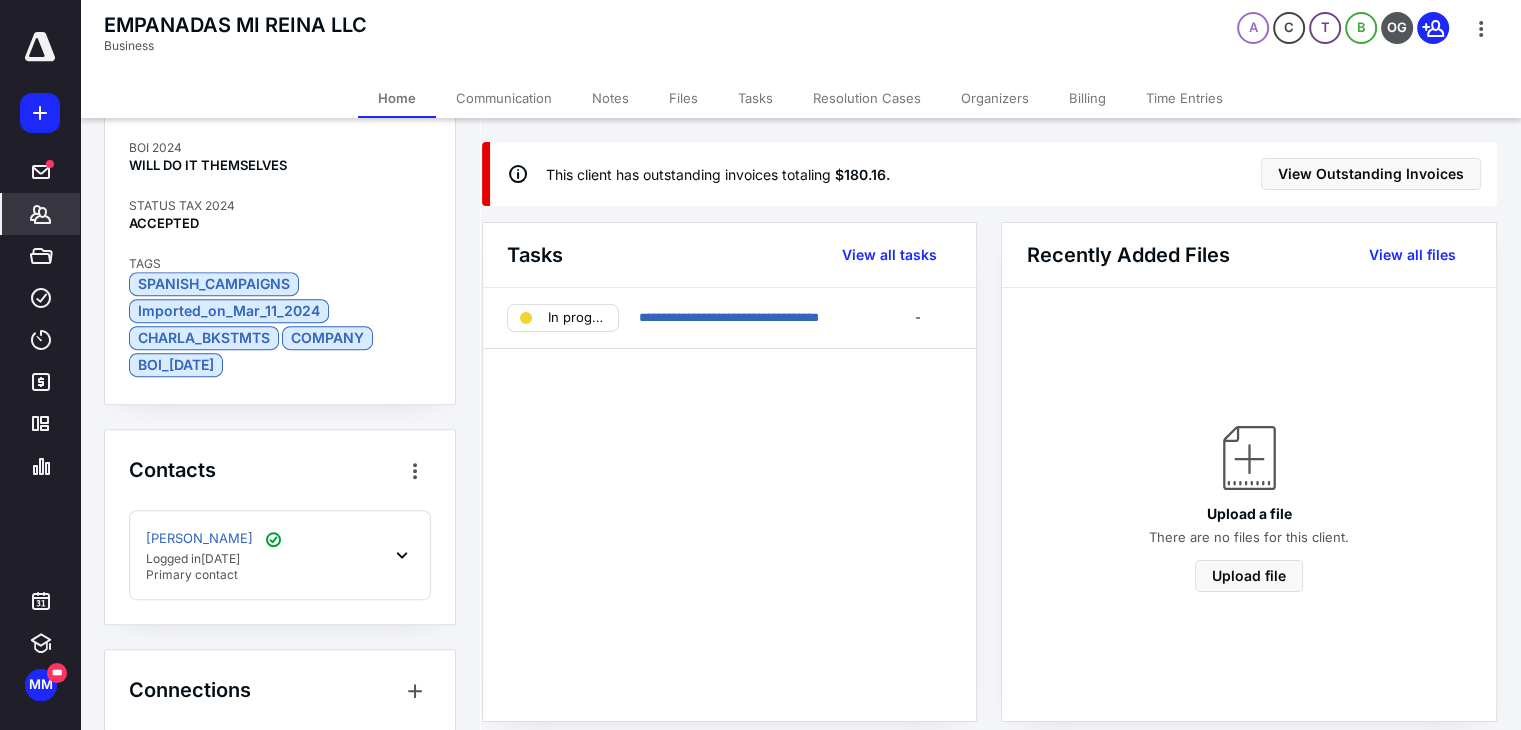 scroll, scrollTop: 1092, scrollLeft: 0, axis: vertical 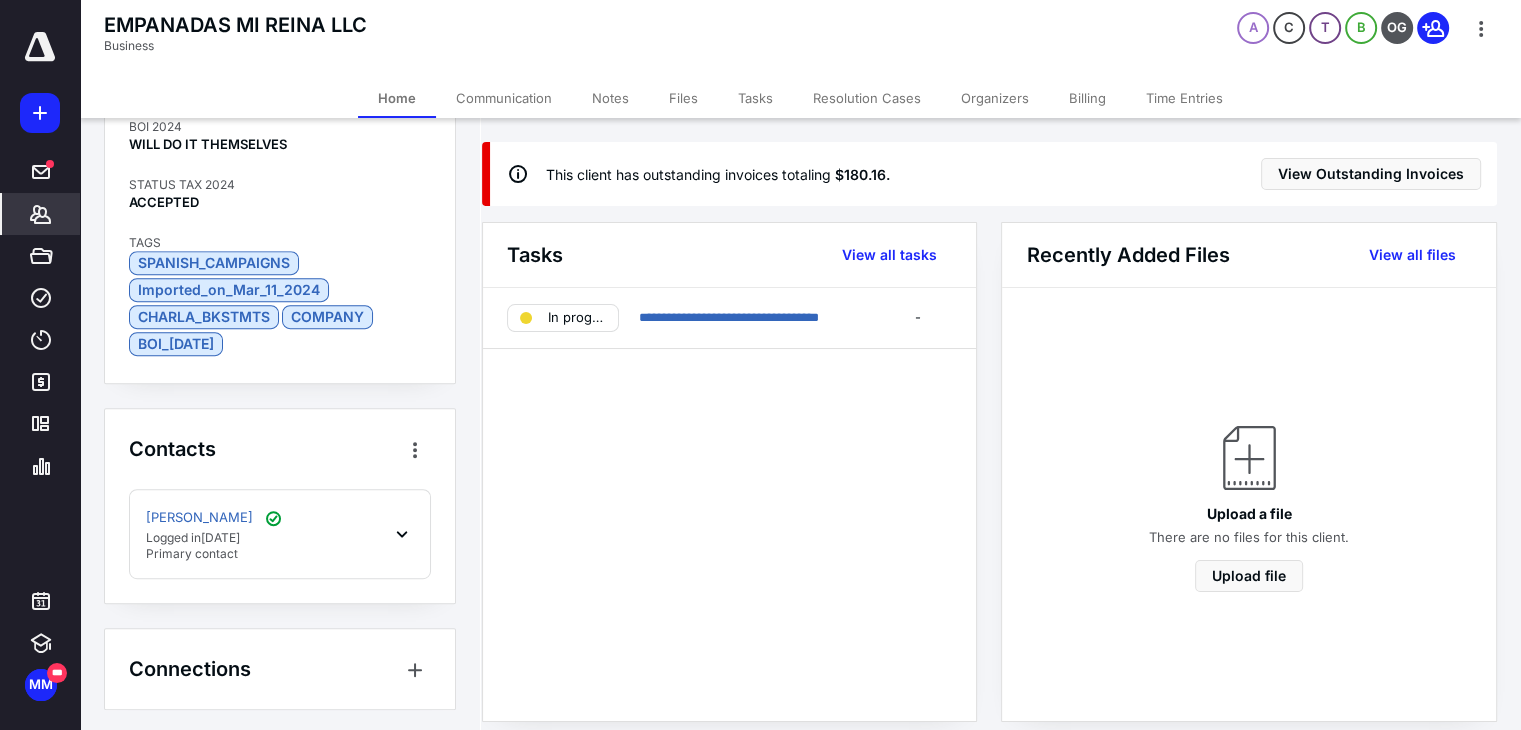 click 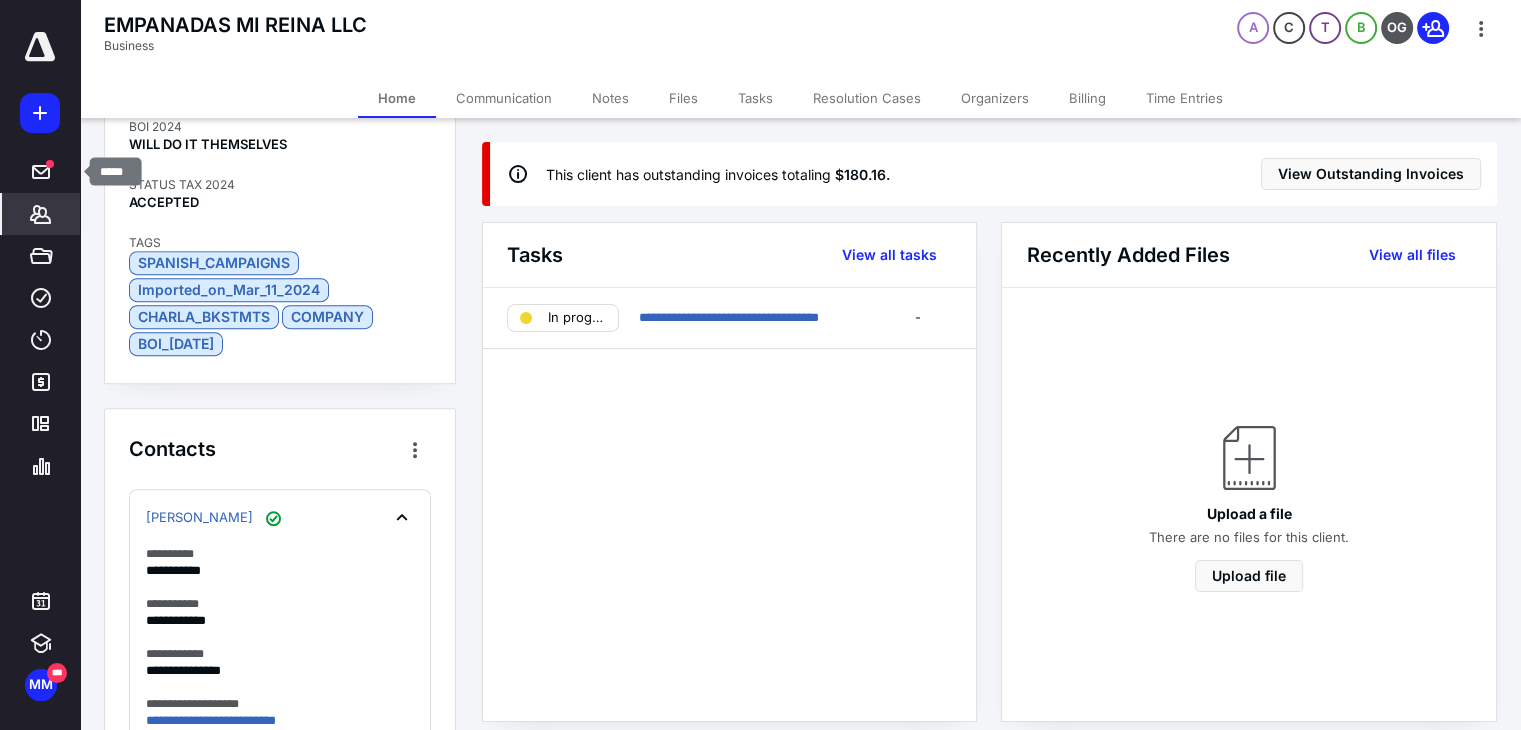 click 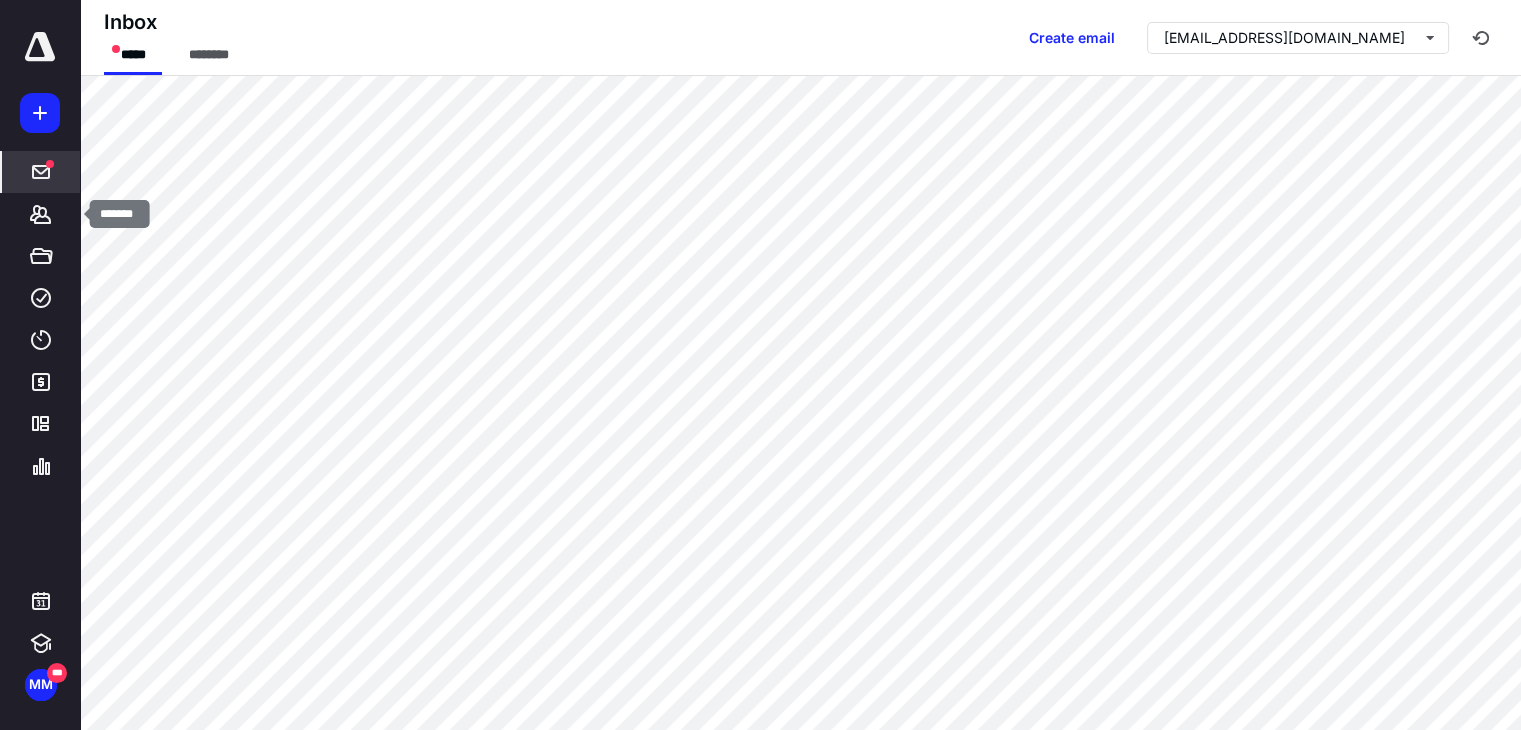 click on "*******" at bounding box center (41, 214) 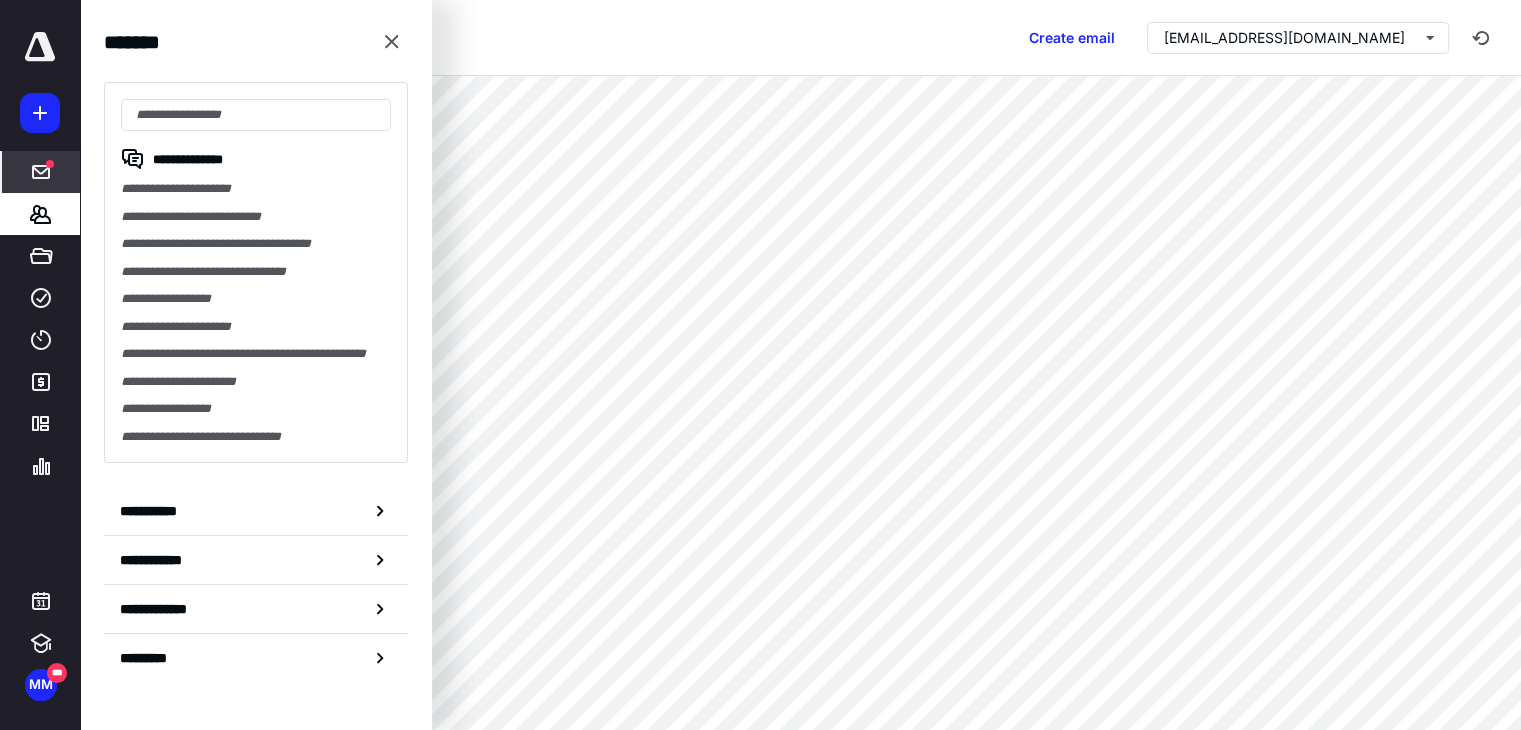 click on "**********" at bounding box center [256, 189] 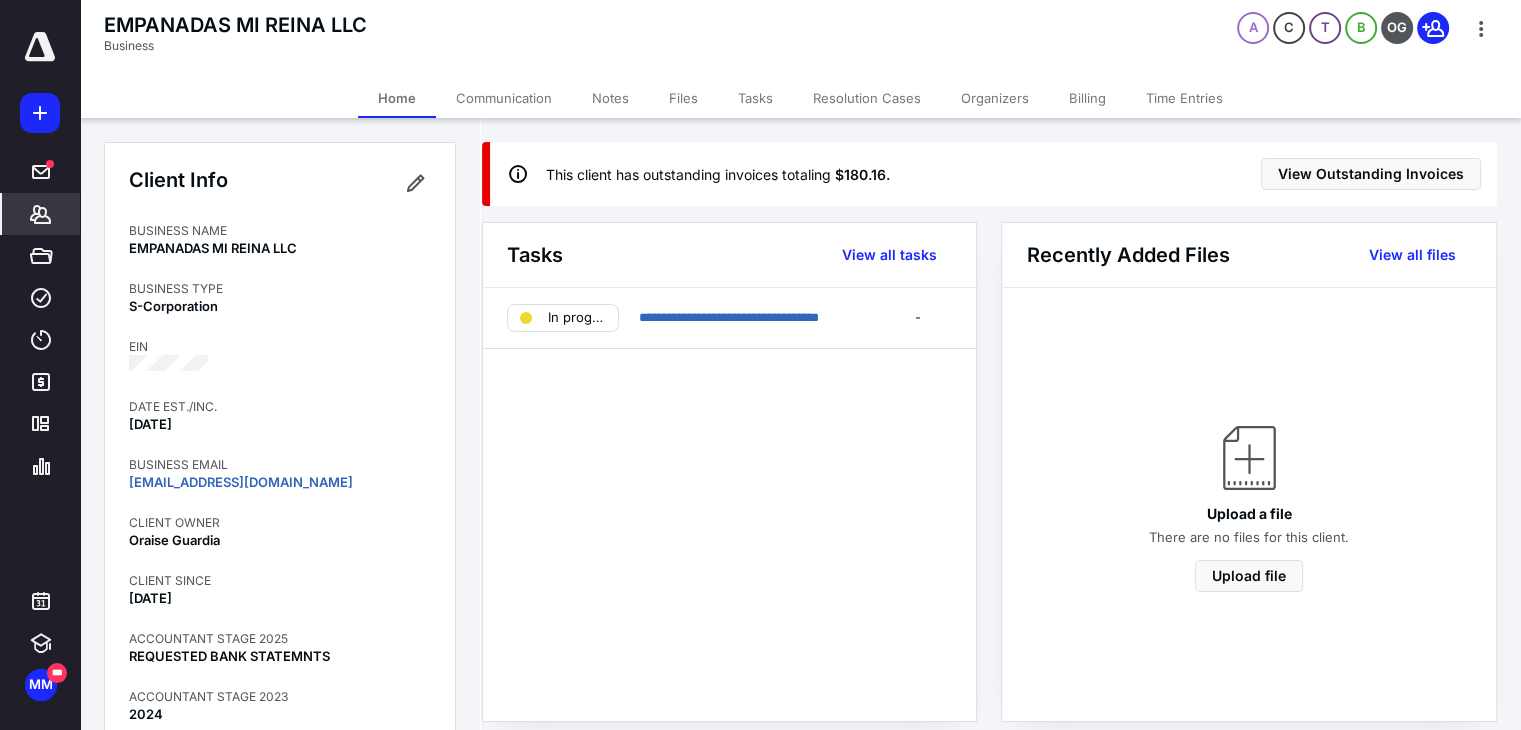 click on "Billing" at bounding box center (1087, 98) 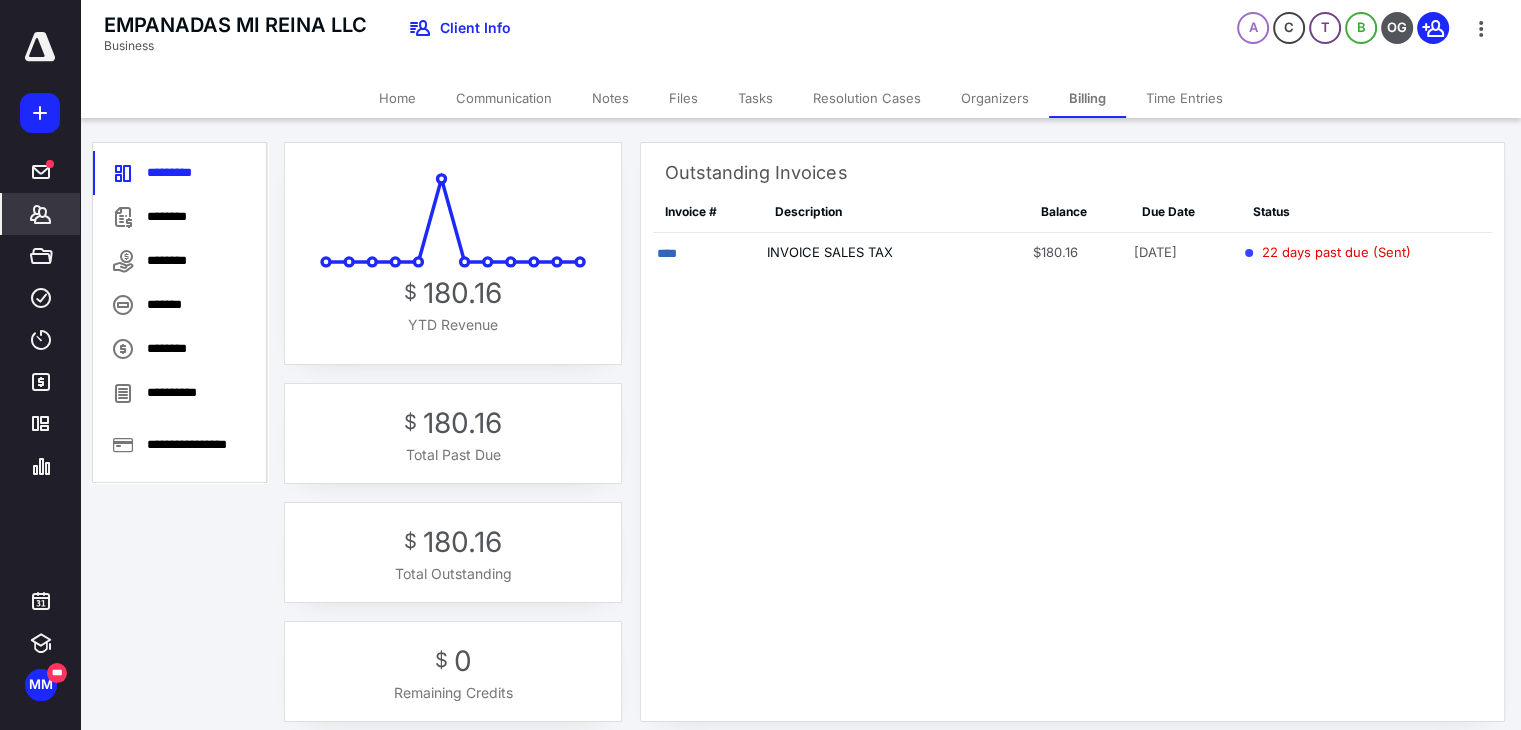 click on "Outstanding Invoices Invoice # Description Balance Due Date Status **** INVOICE SALES TAX  $180.16 6/18/2025 22 days past due (Sent)" at bounding box center [1072, 388] 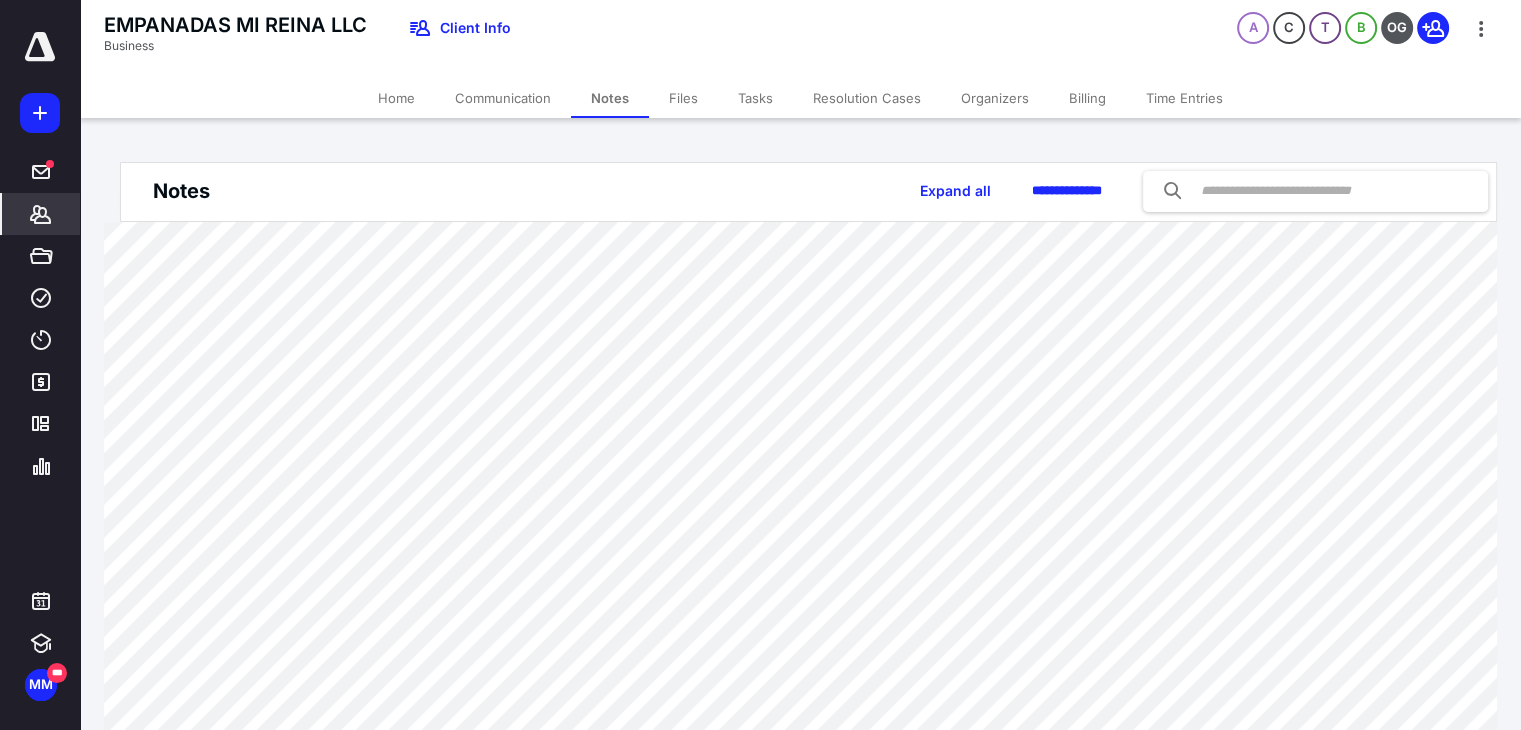 click on "Home" at bounding box center [396, 98] 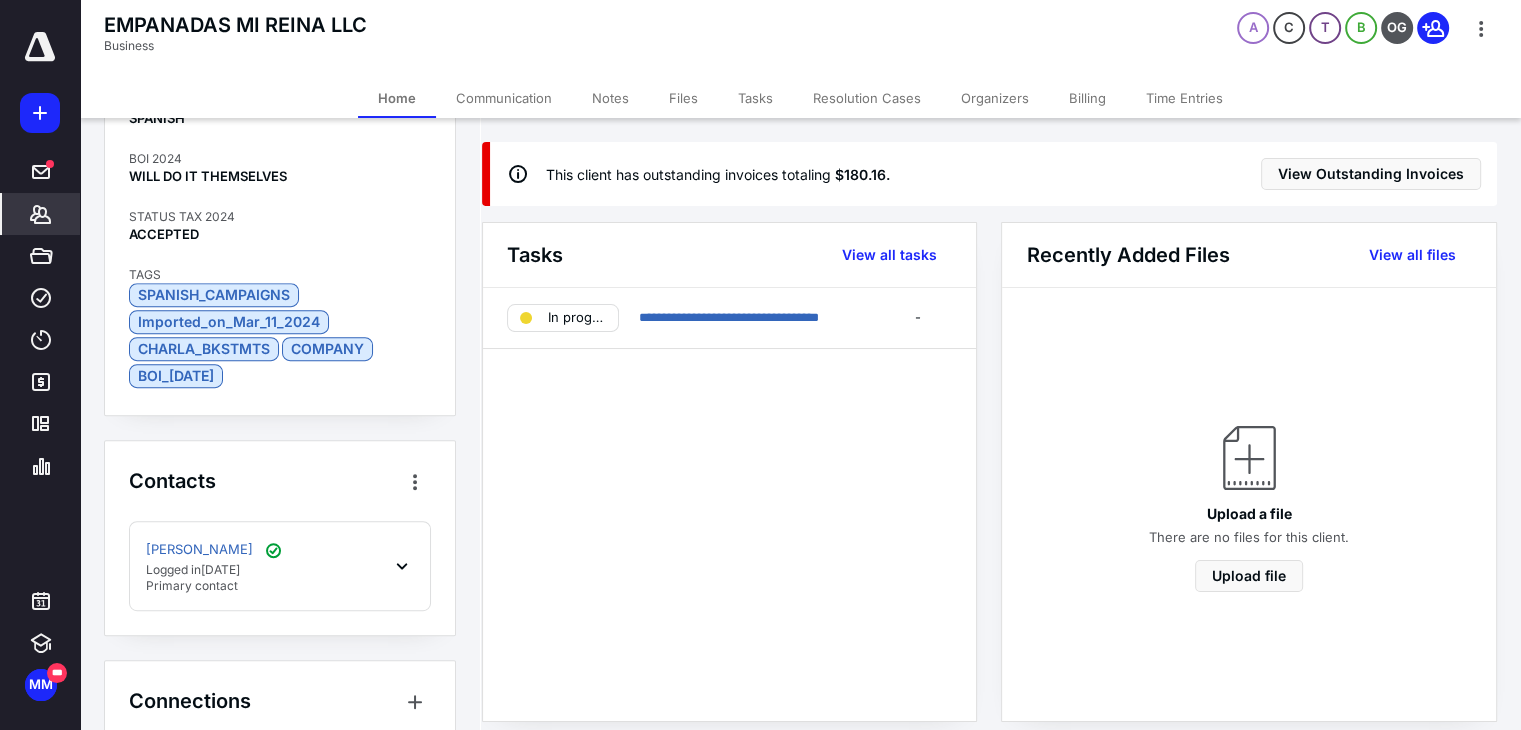 scroll, scrollTop: 1092, scrollLeft: 0, axis: vertical 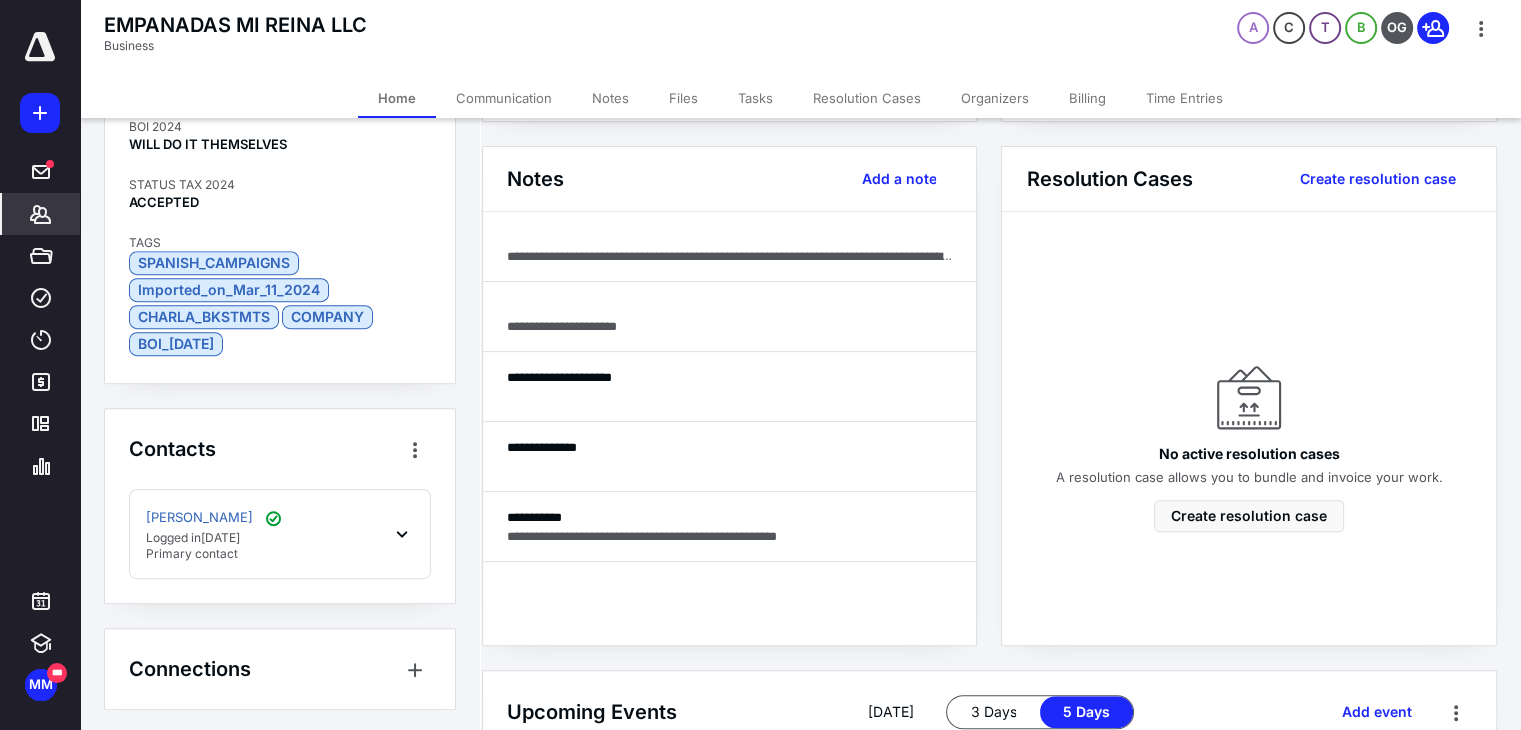 click 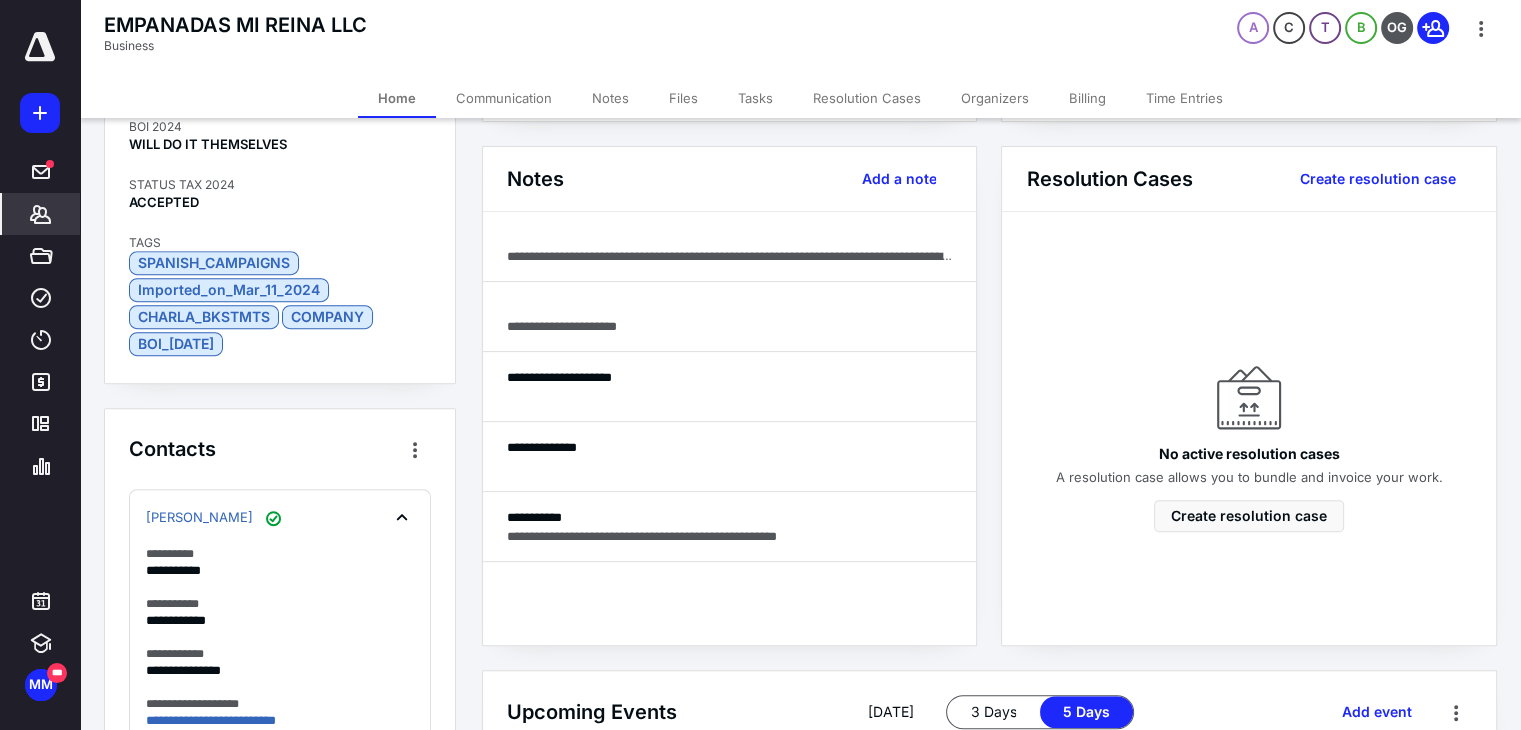 scroll, scrollTop: 1409, scrollLeft: 0, axis: vertical 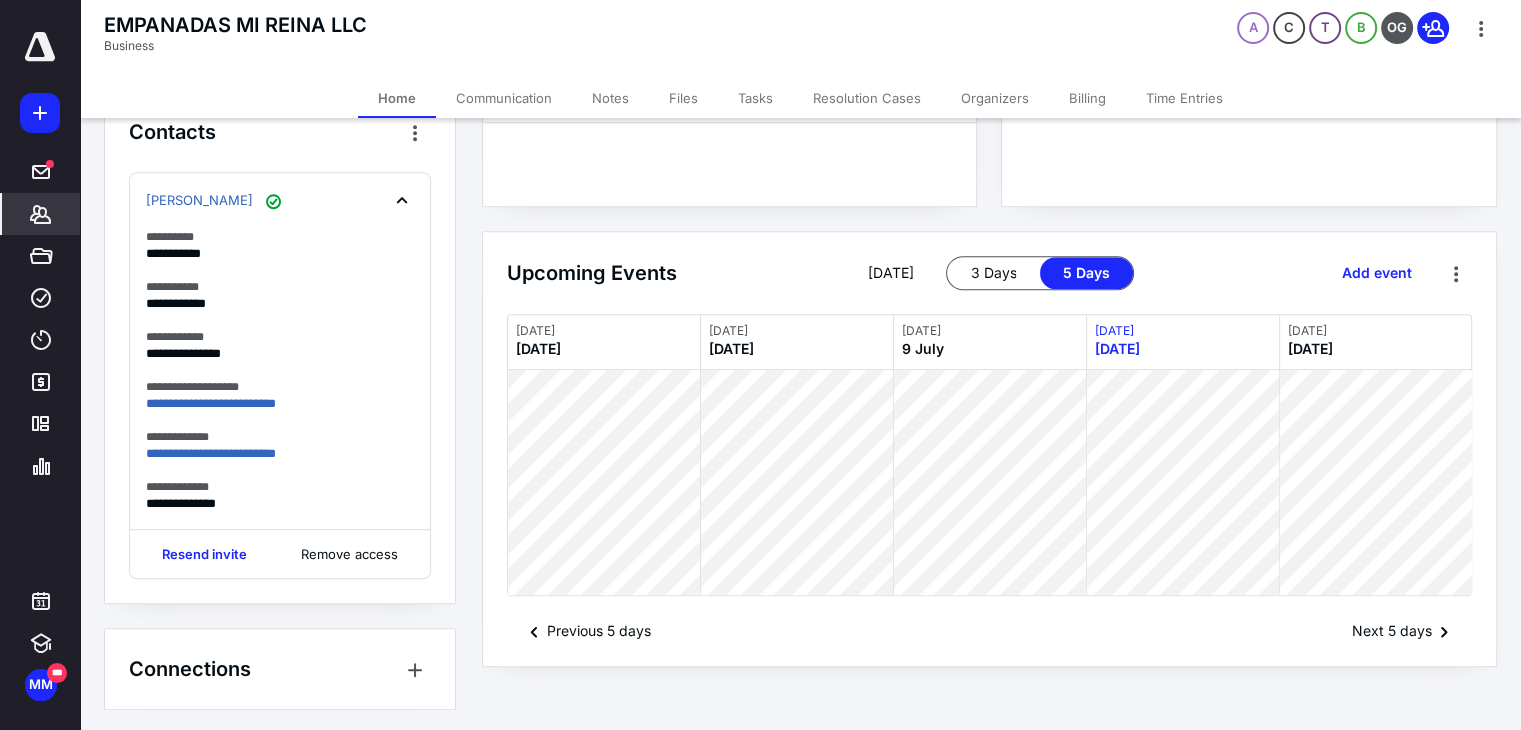 click at bounding box center [0, 0] 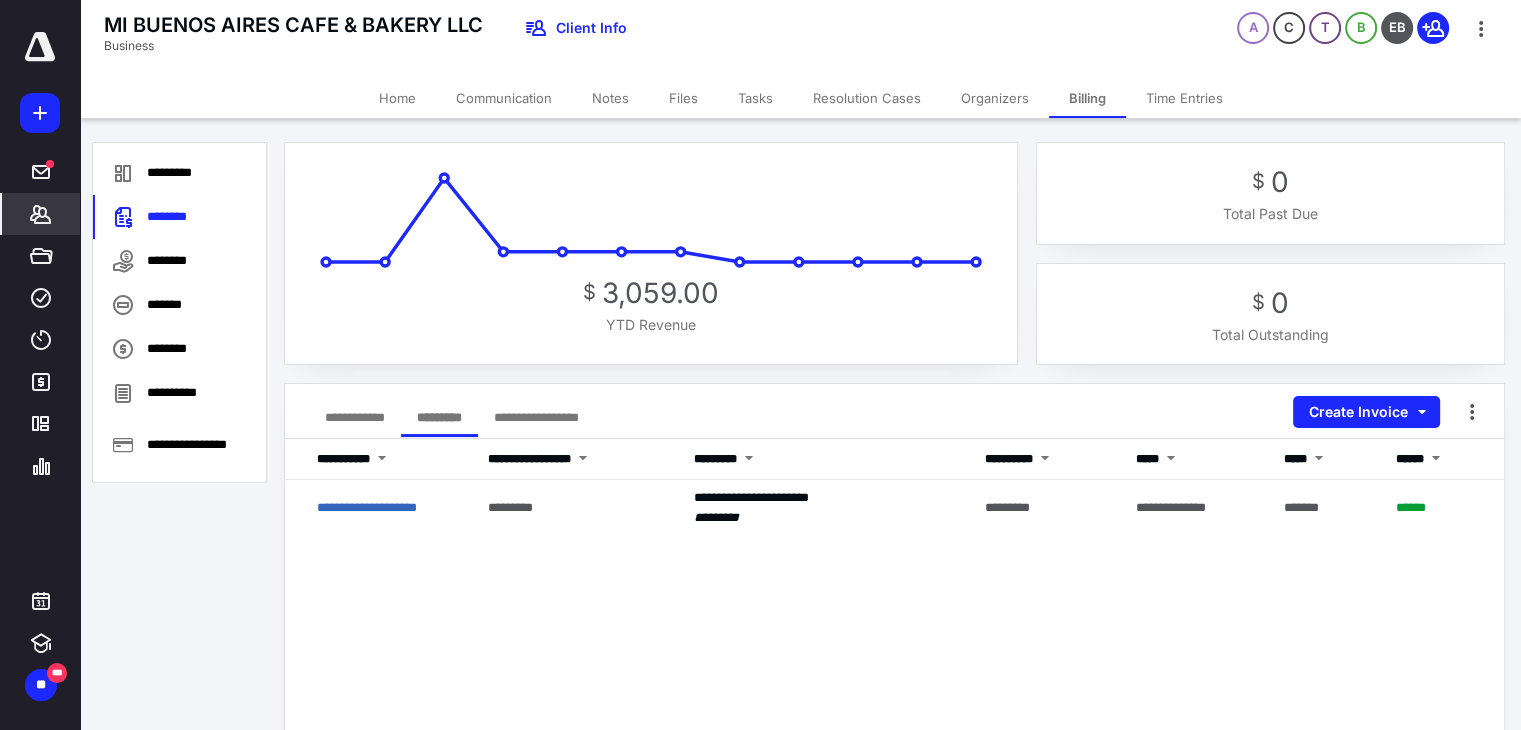 scroll, scrollTop: 0, scrollLeft: 0, axis: both 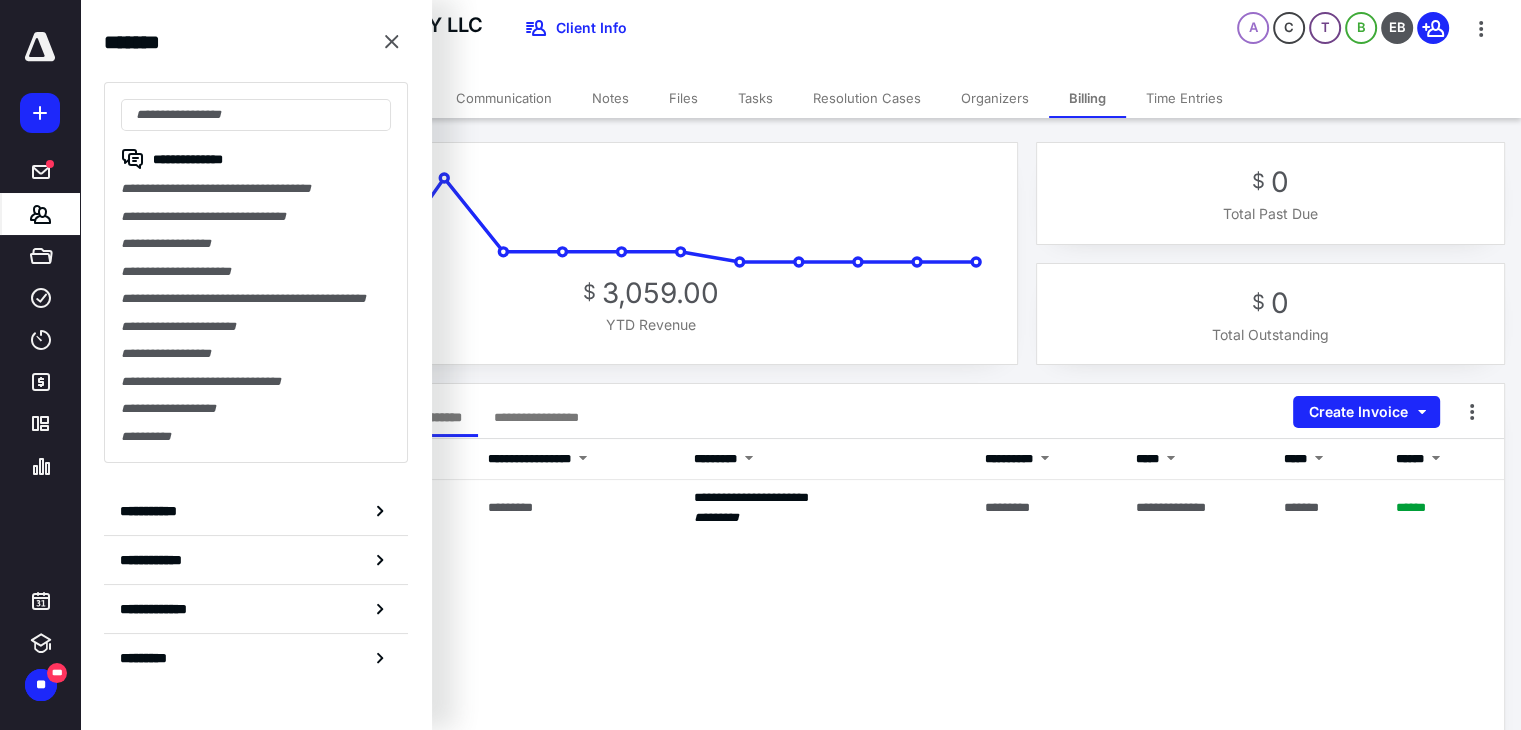 click at bounding box center [256, 115] 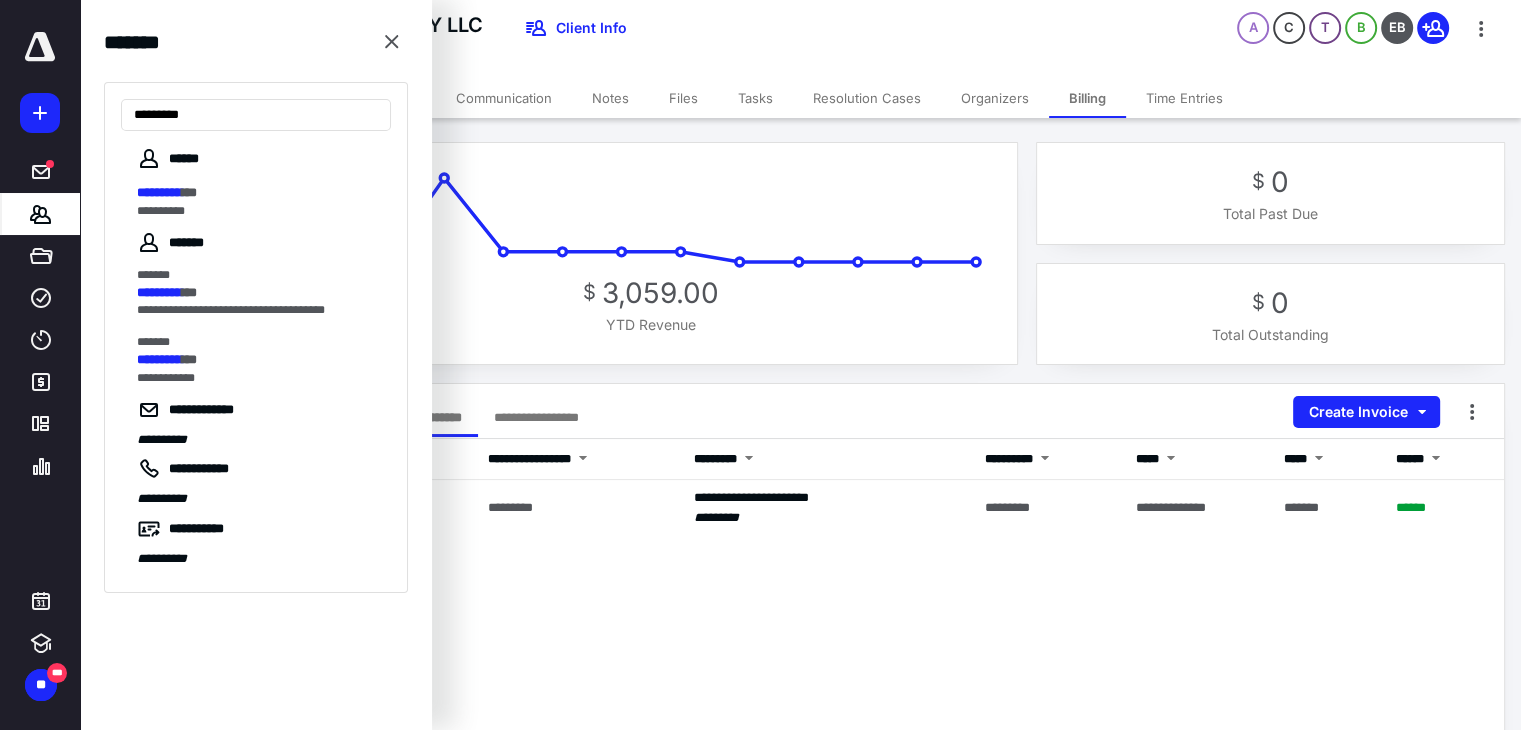 type on "*********" 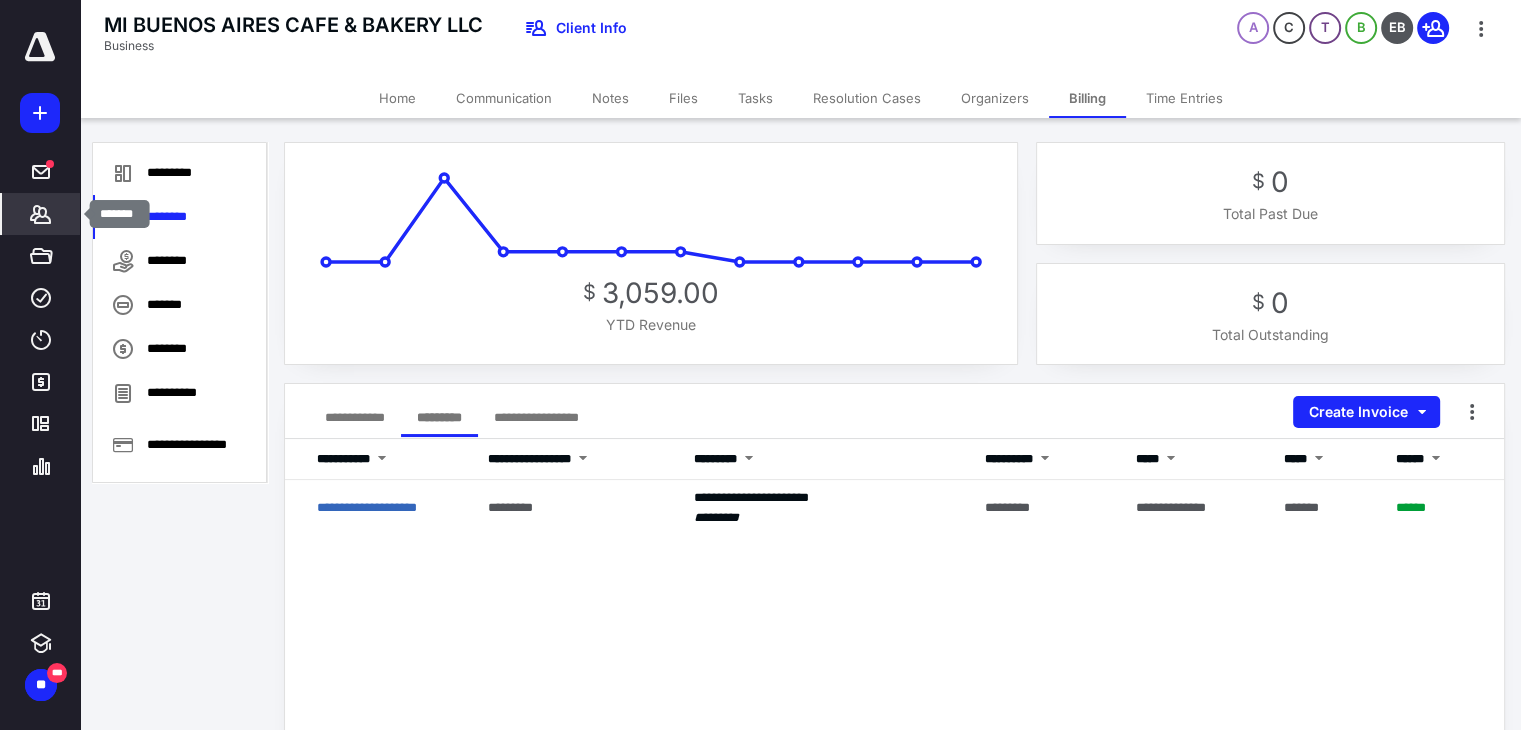 click on "*******" at bounding box center [41, 214] 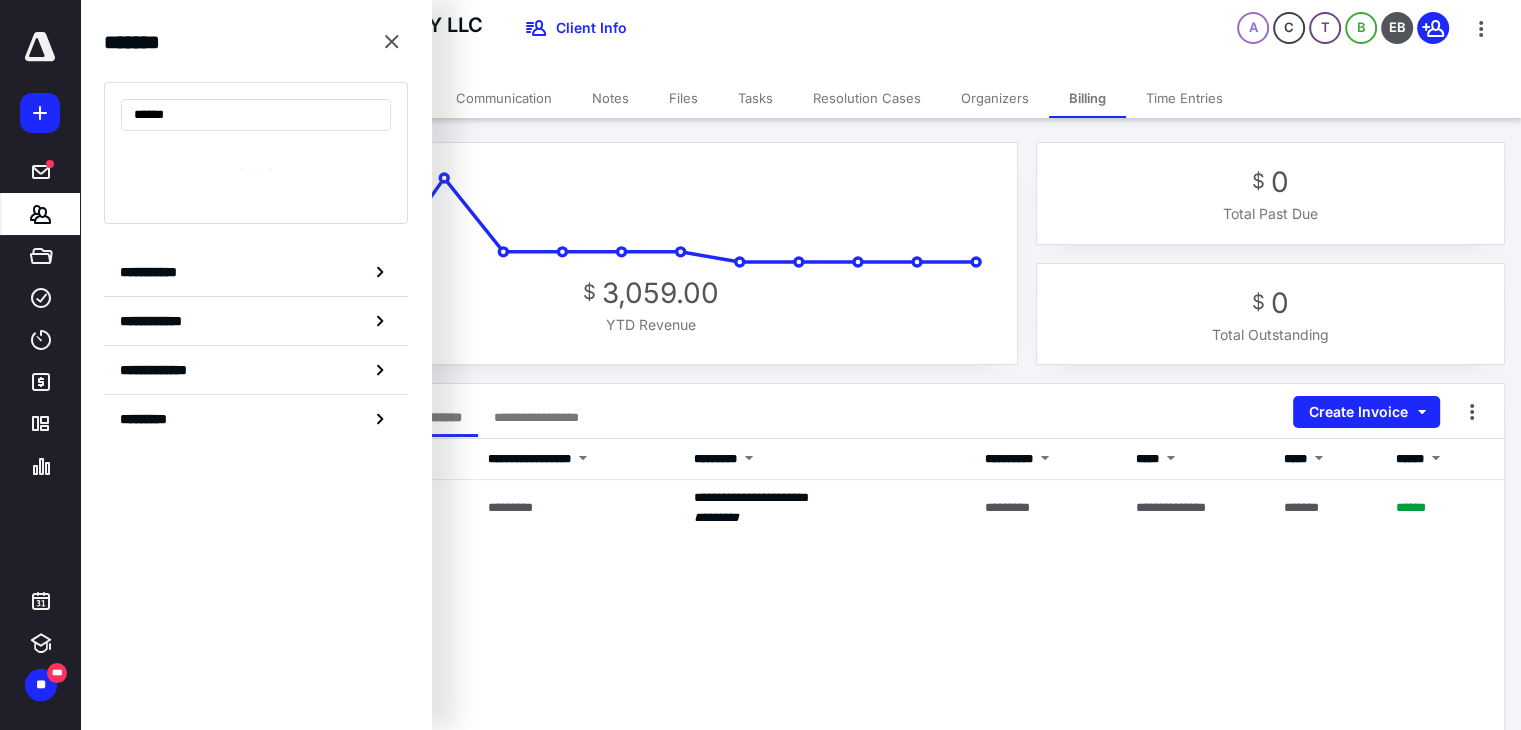 type on "*******" 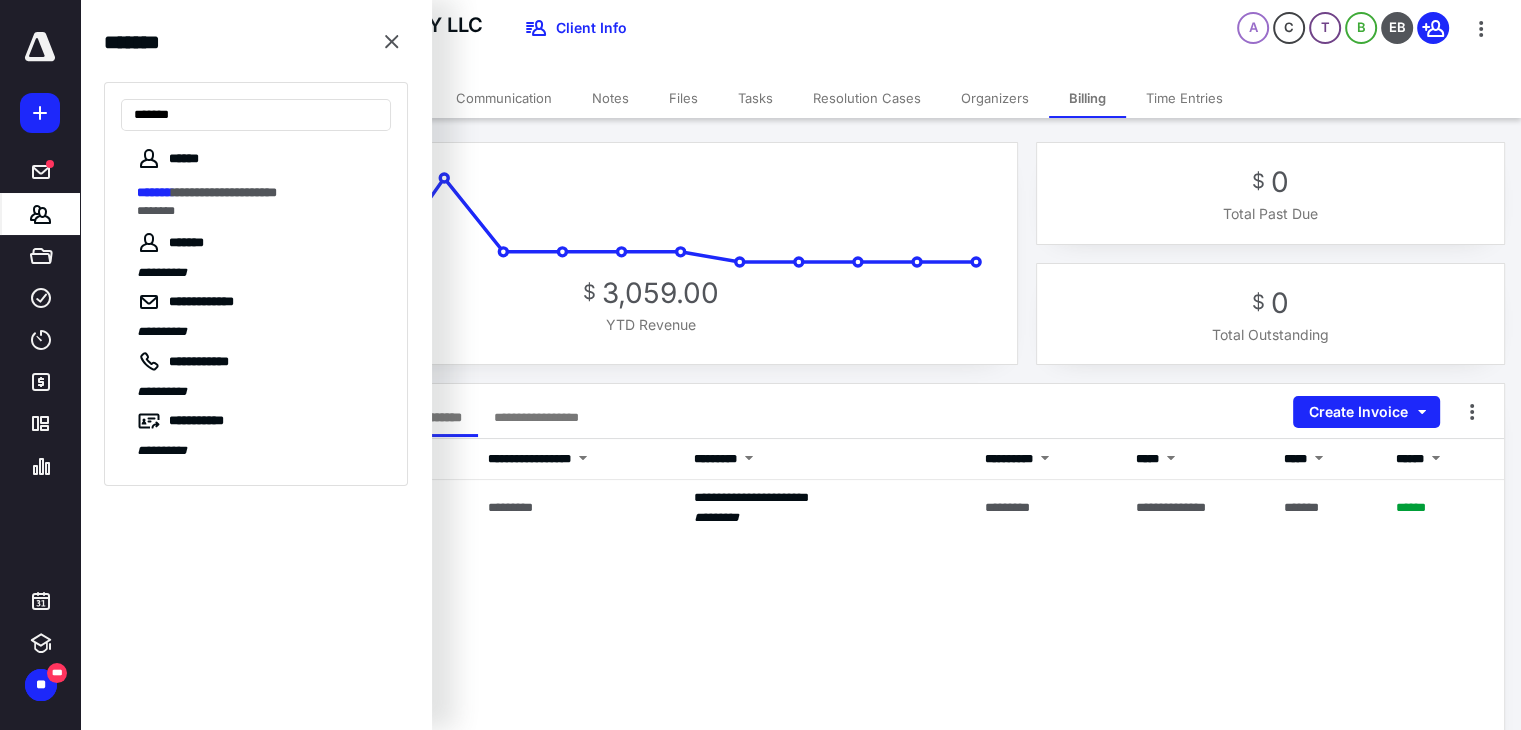 click on "**********" at bounding box center [224, 192] 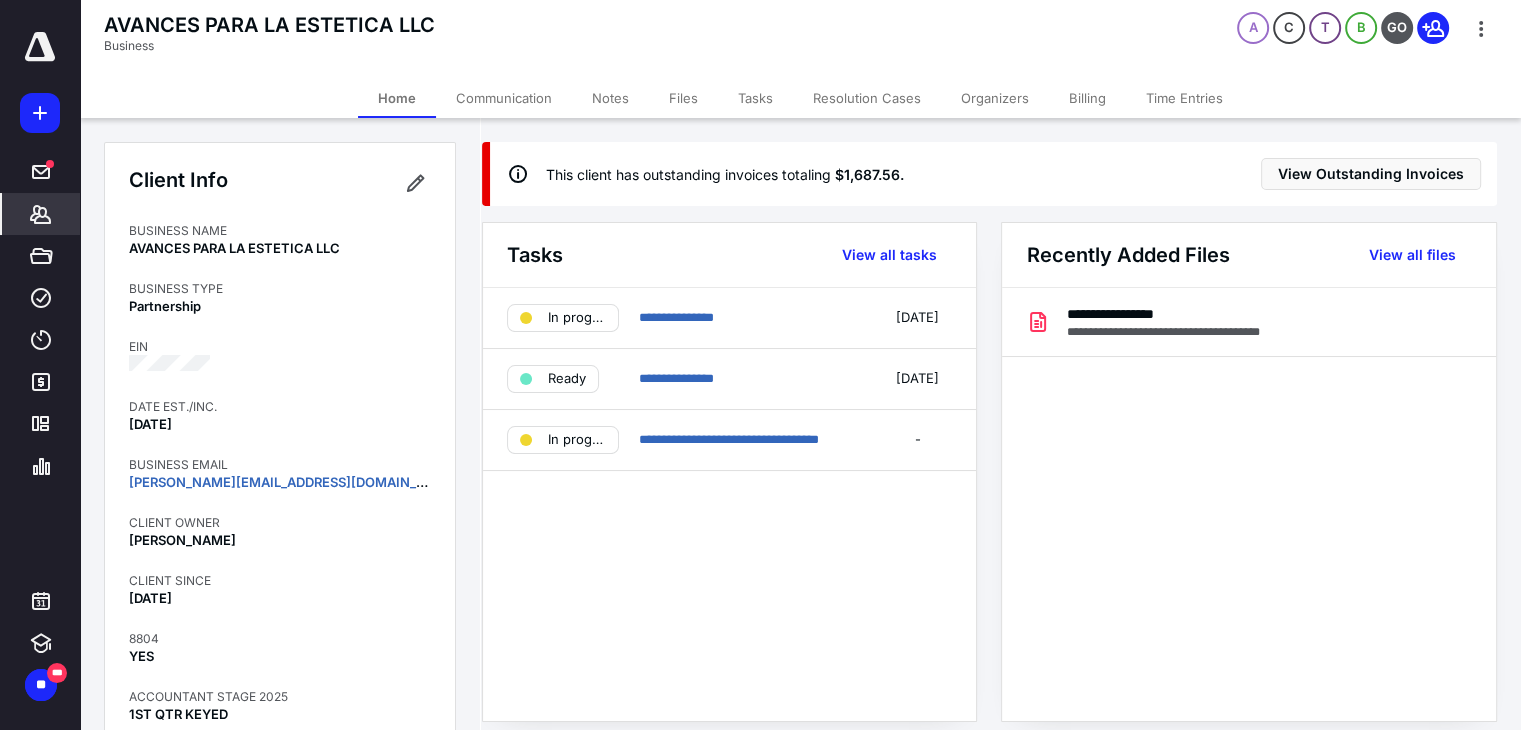 click on "Notes" at bounding box center [610, 98] 